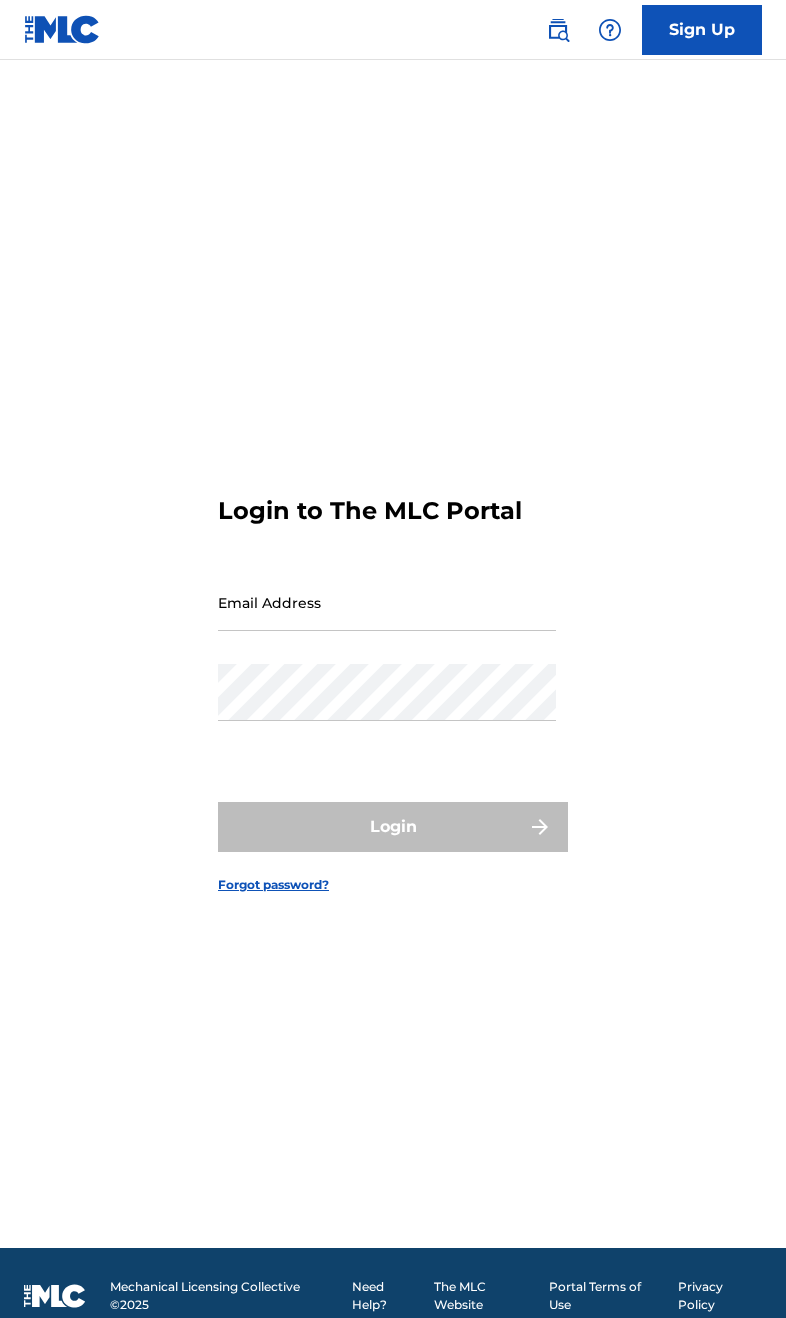 scroll, scrollTop: 0, scrollLeft: 0, axis: both 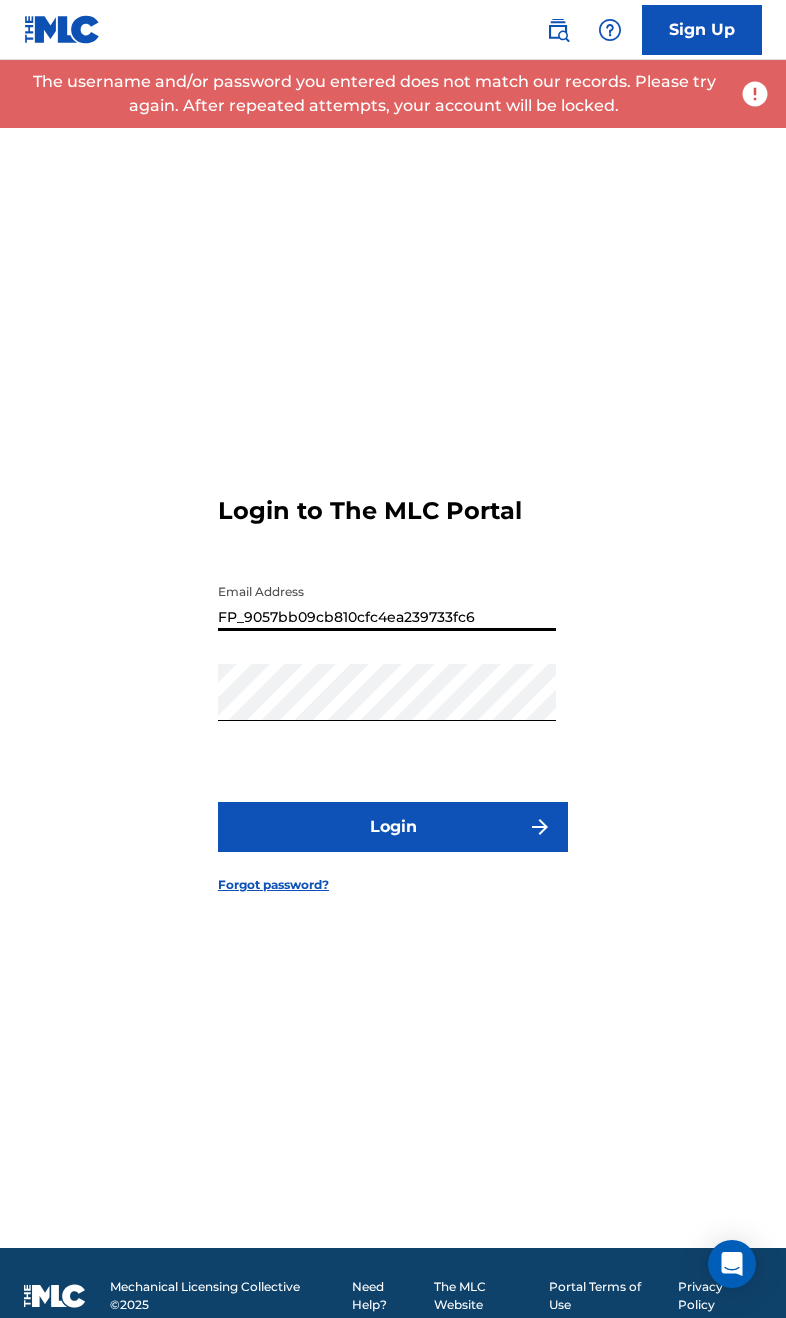 click on "FP_9057bb09cb810cfc4ea239733fc6" at bounding box center [387, 602] 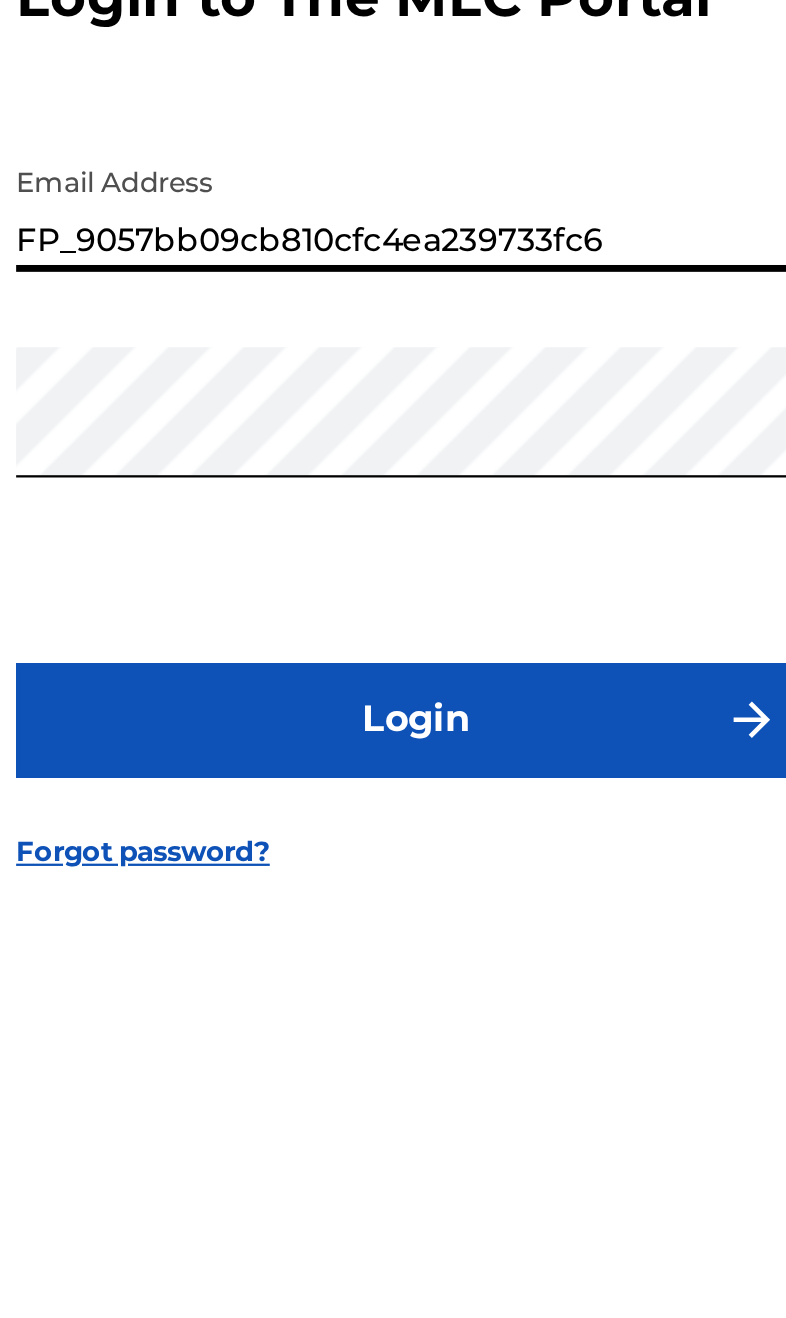 click on "FP_9057bb09cb810cfc4ea239733fc6" at bounding box center [387, 602] 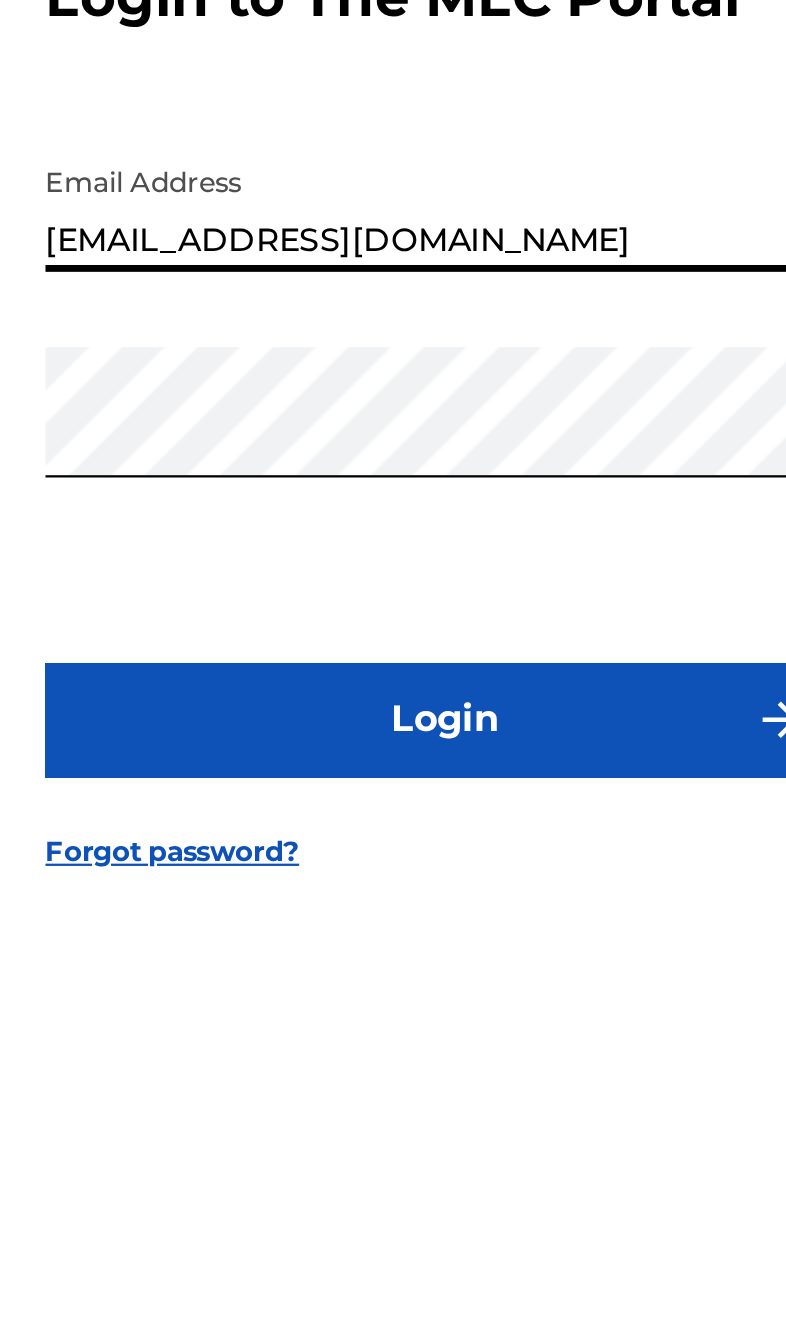 type on "[EMAIL_ADDRESS][DOMAIN_NAME]" 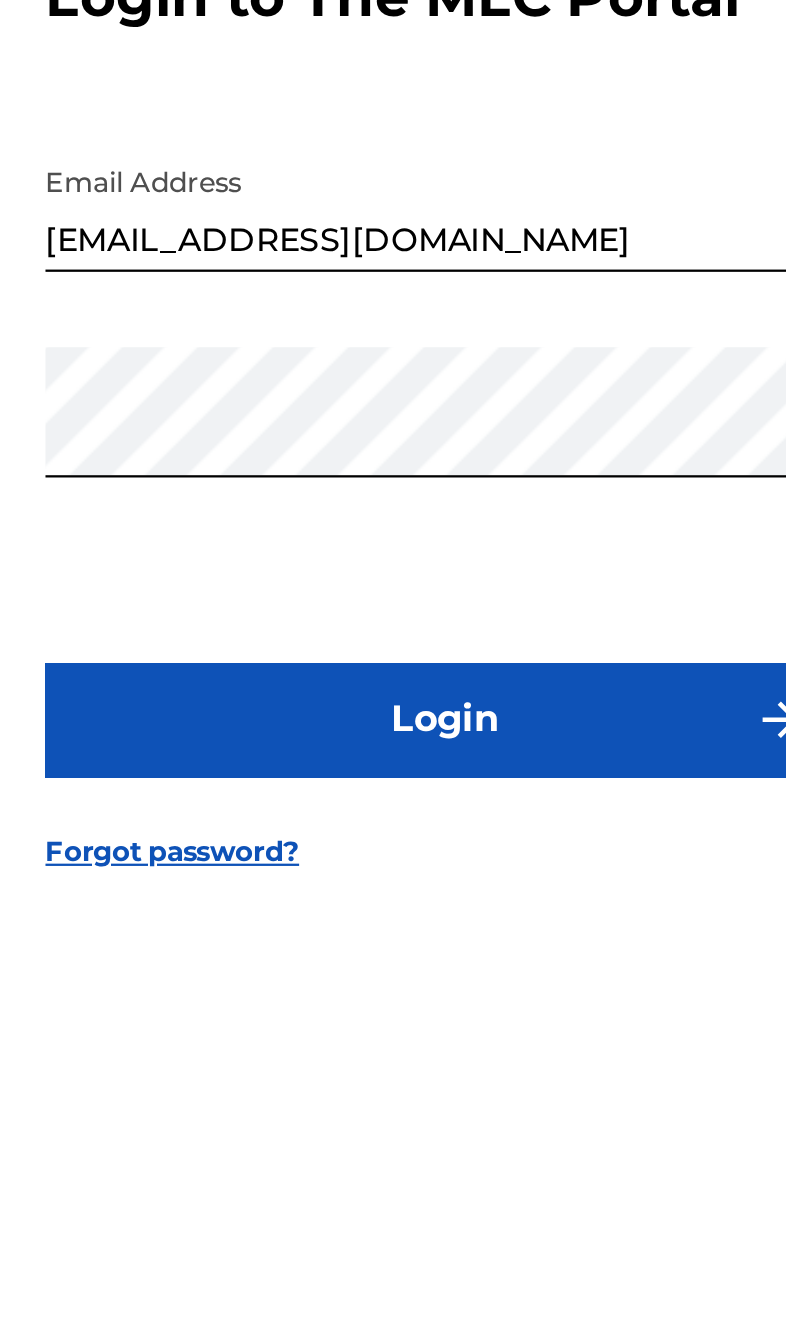 click on "Login" at bounding box center (393, 827) 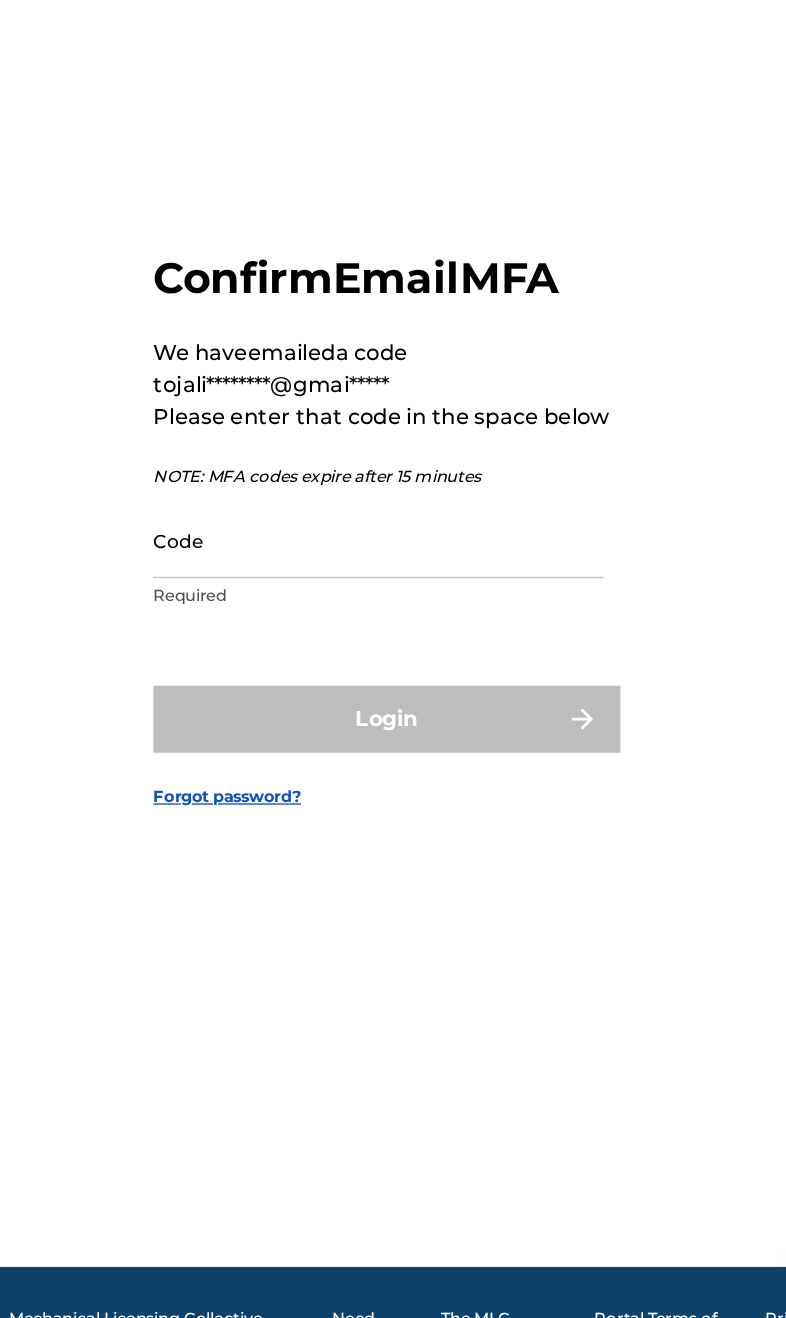 click on "Code" at bounding box center (387, 702) 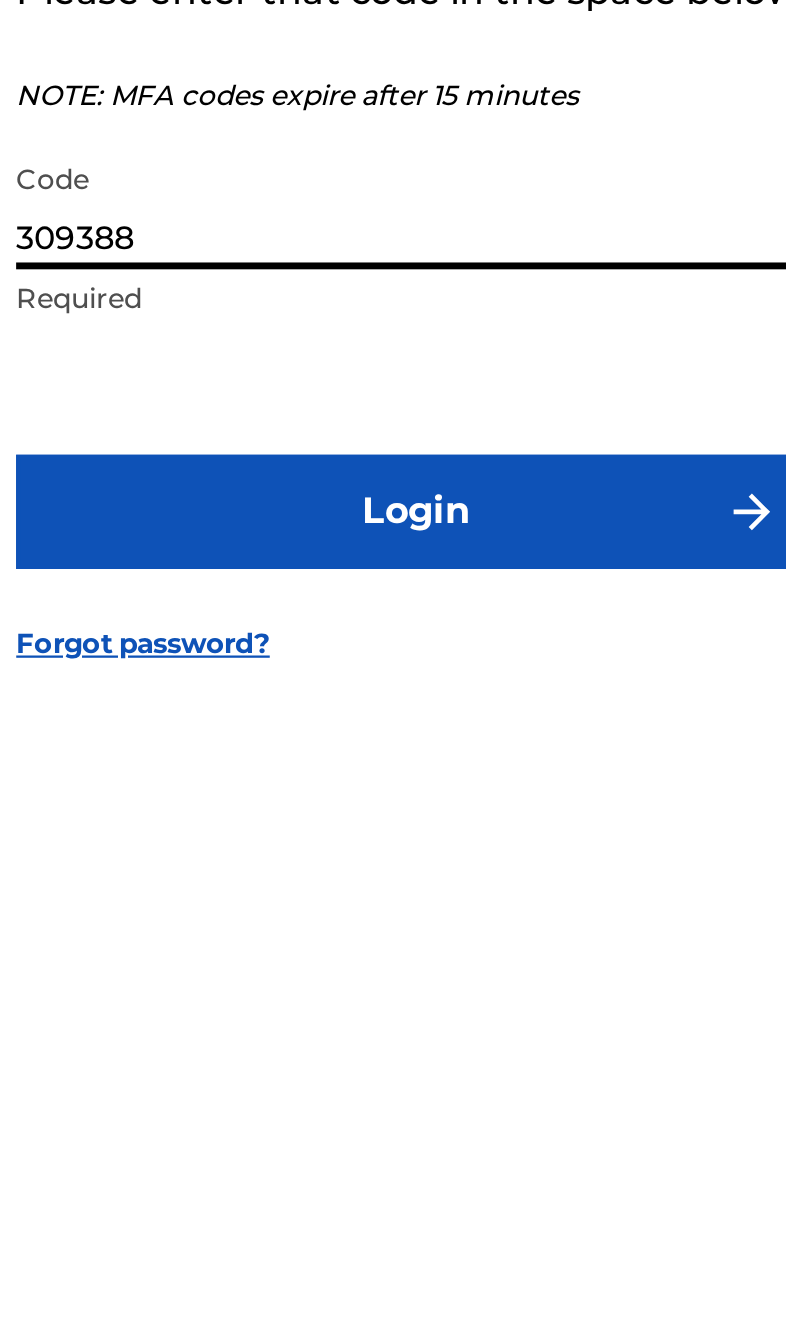 type on "309388" 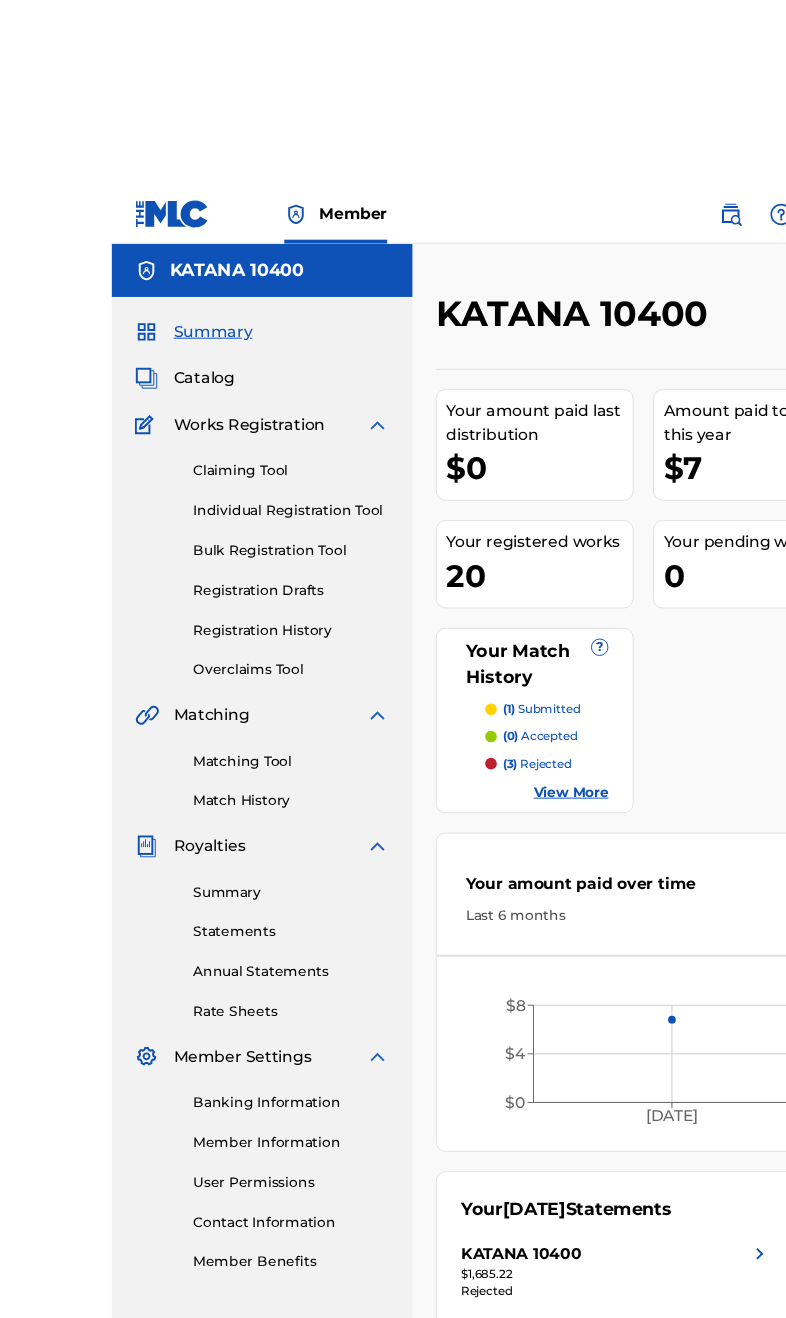 scroll, scrollTop: 2, scrollLeft: 0, axis: vertical 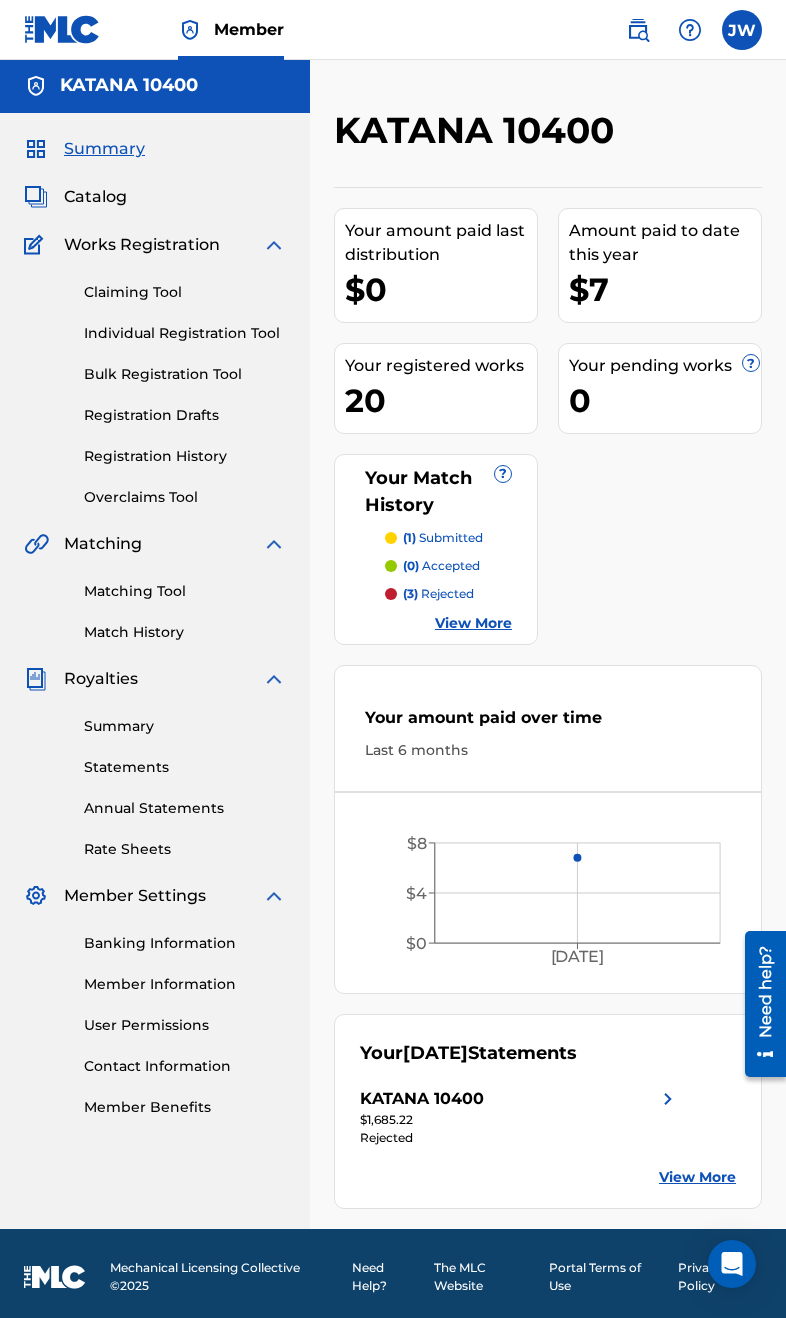 click on "20" at bounding box center [441, 400] 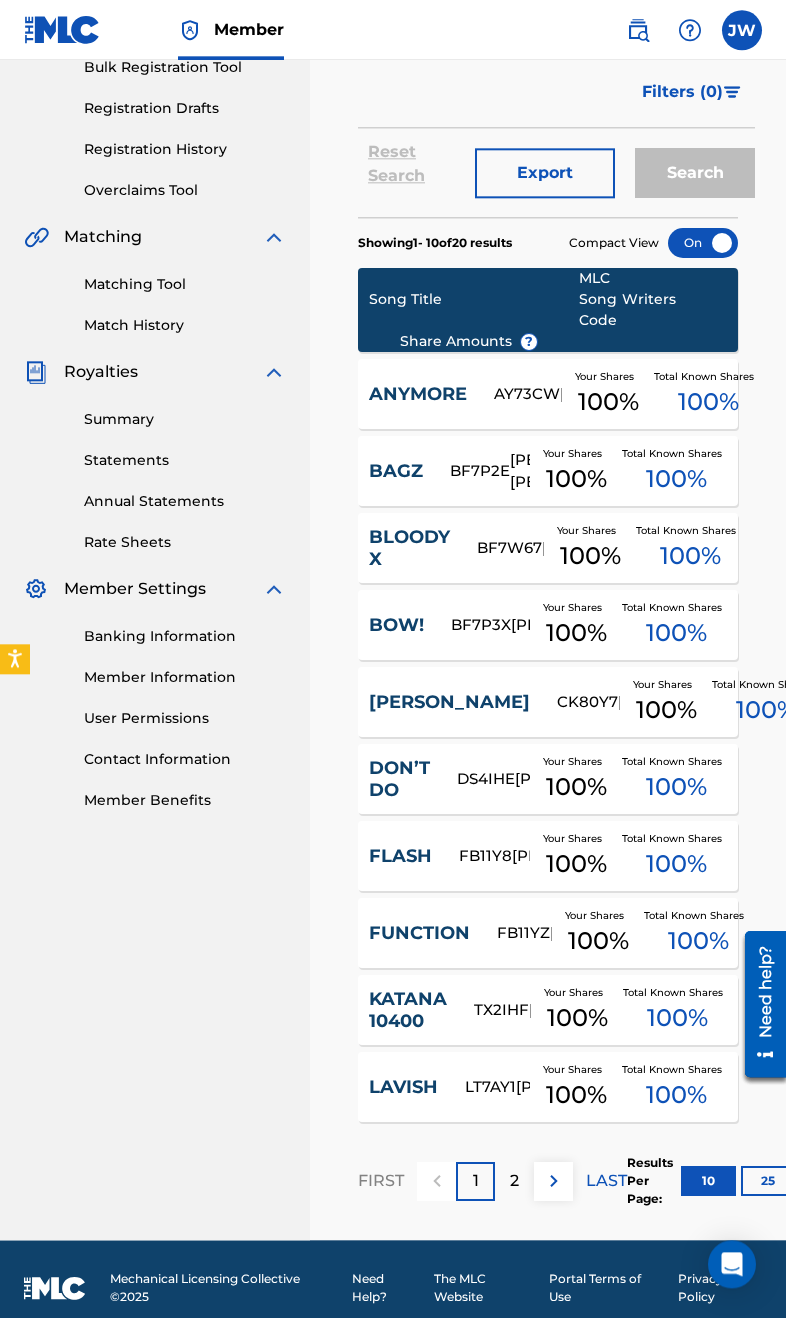 scroll, scrollTop: 327, scrollLeft: 0, axis: vertical 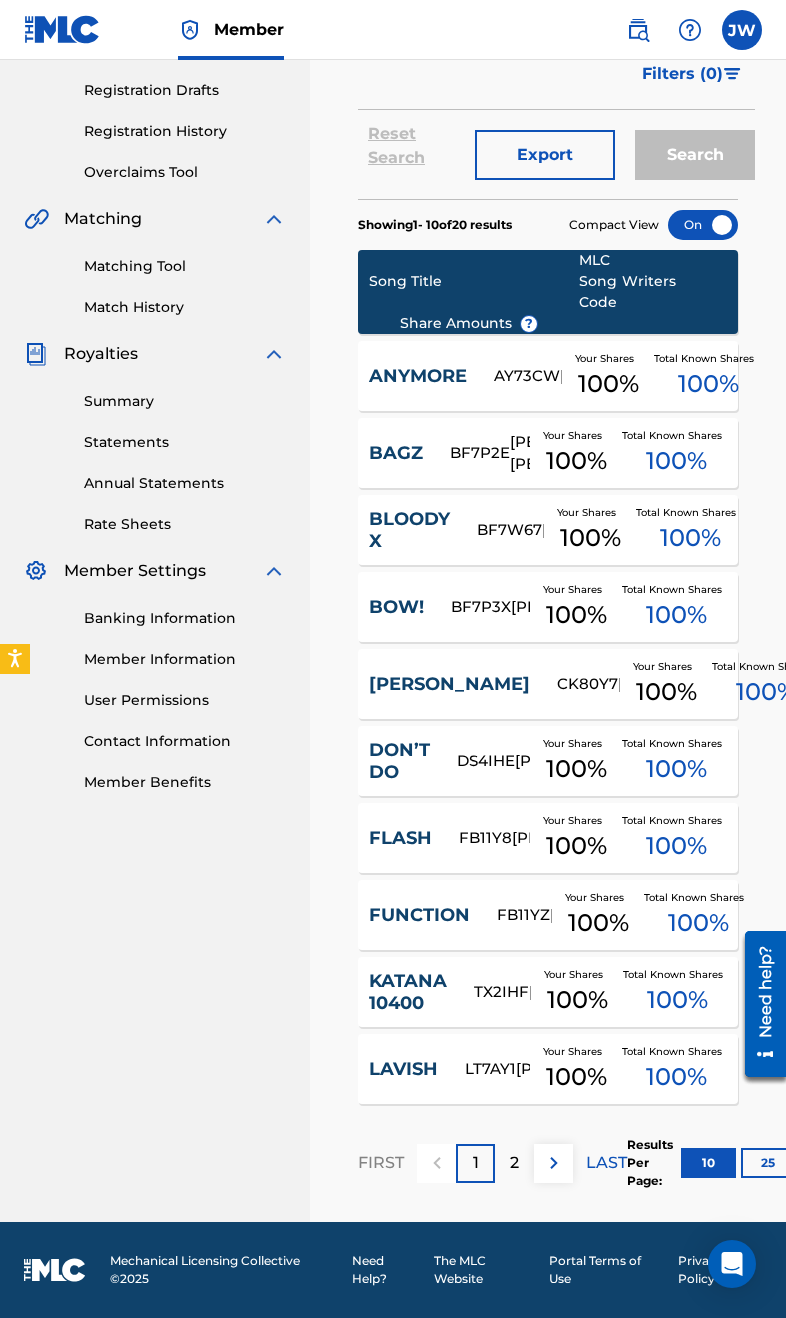 click at bounding box center [553, 1163] 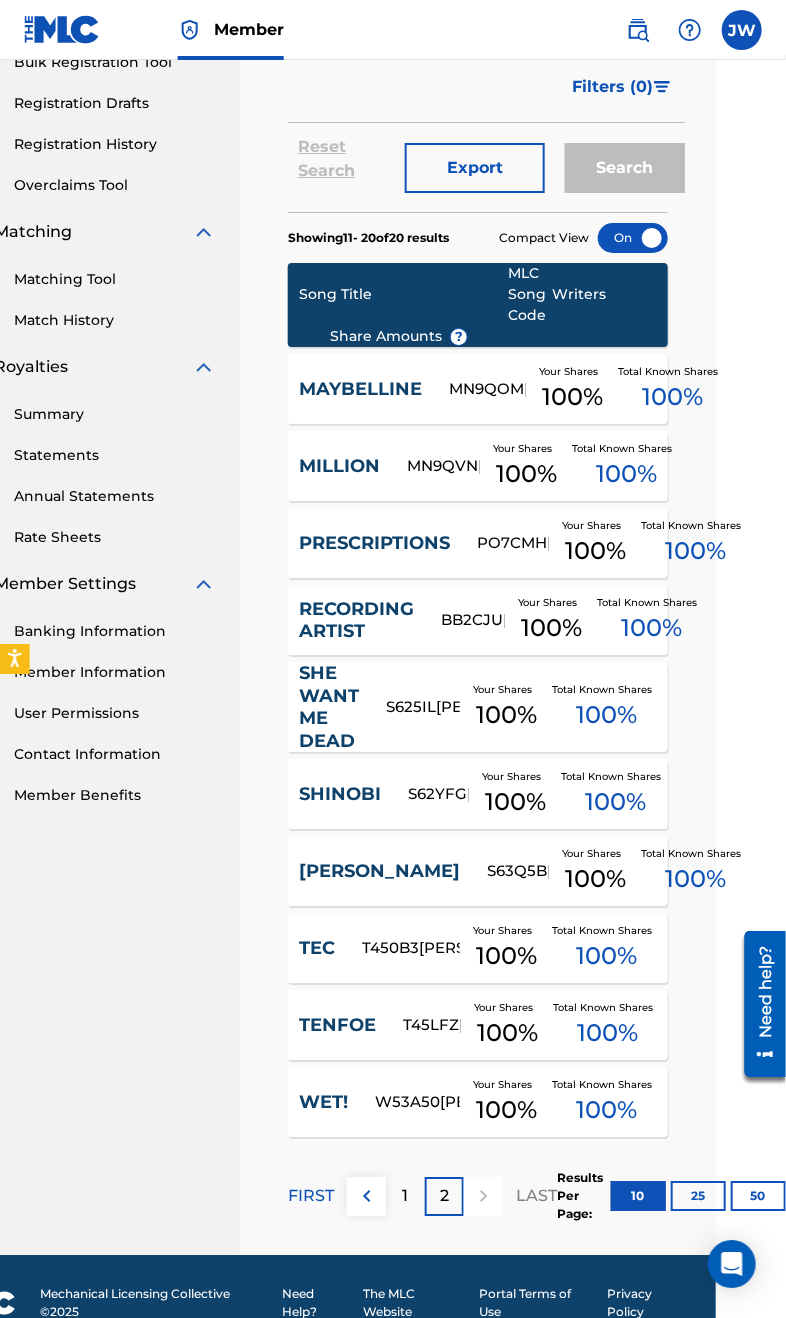 scroll, scrollTop: 314, scrollLeft: 132, axis: both 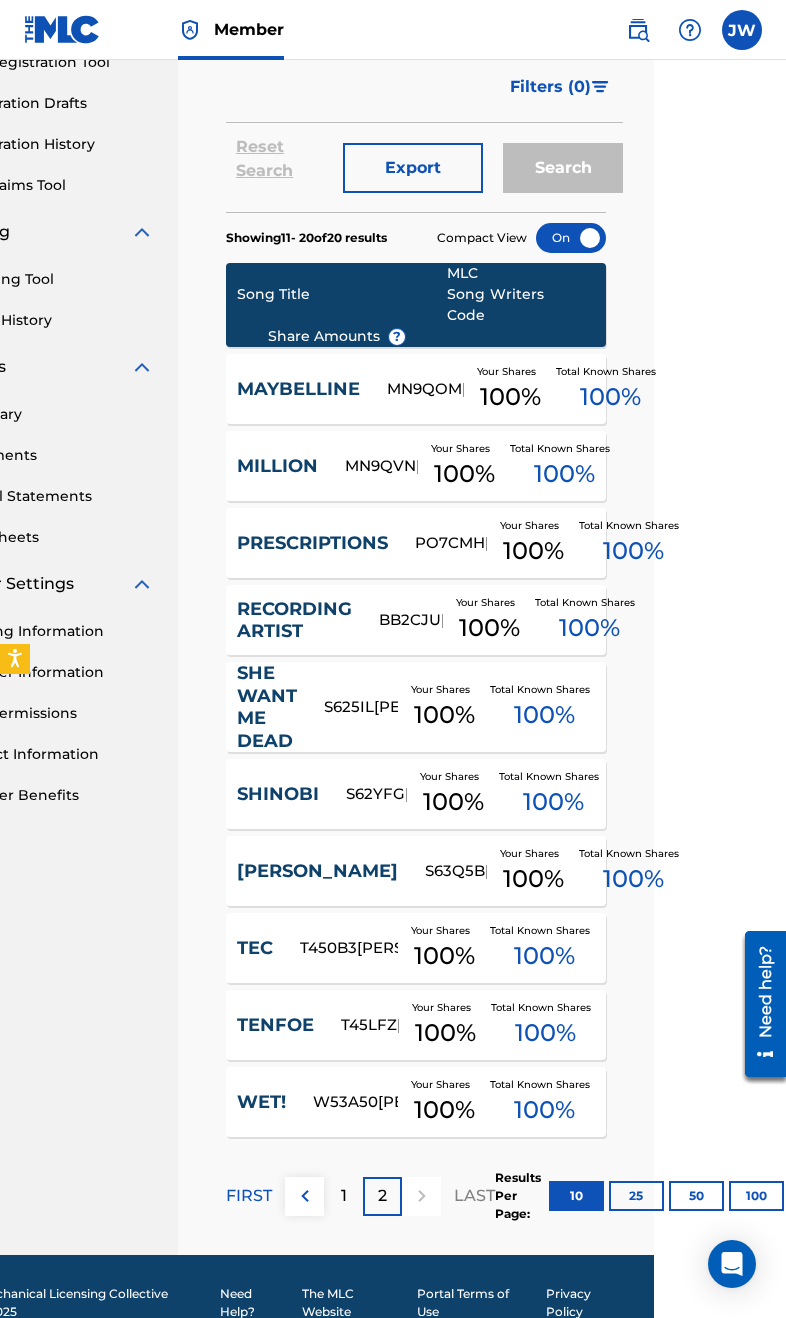 click on "50" at bounding box center [696, 1196] 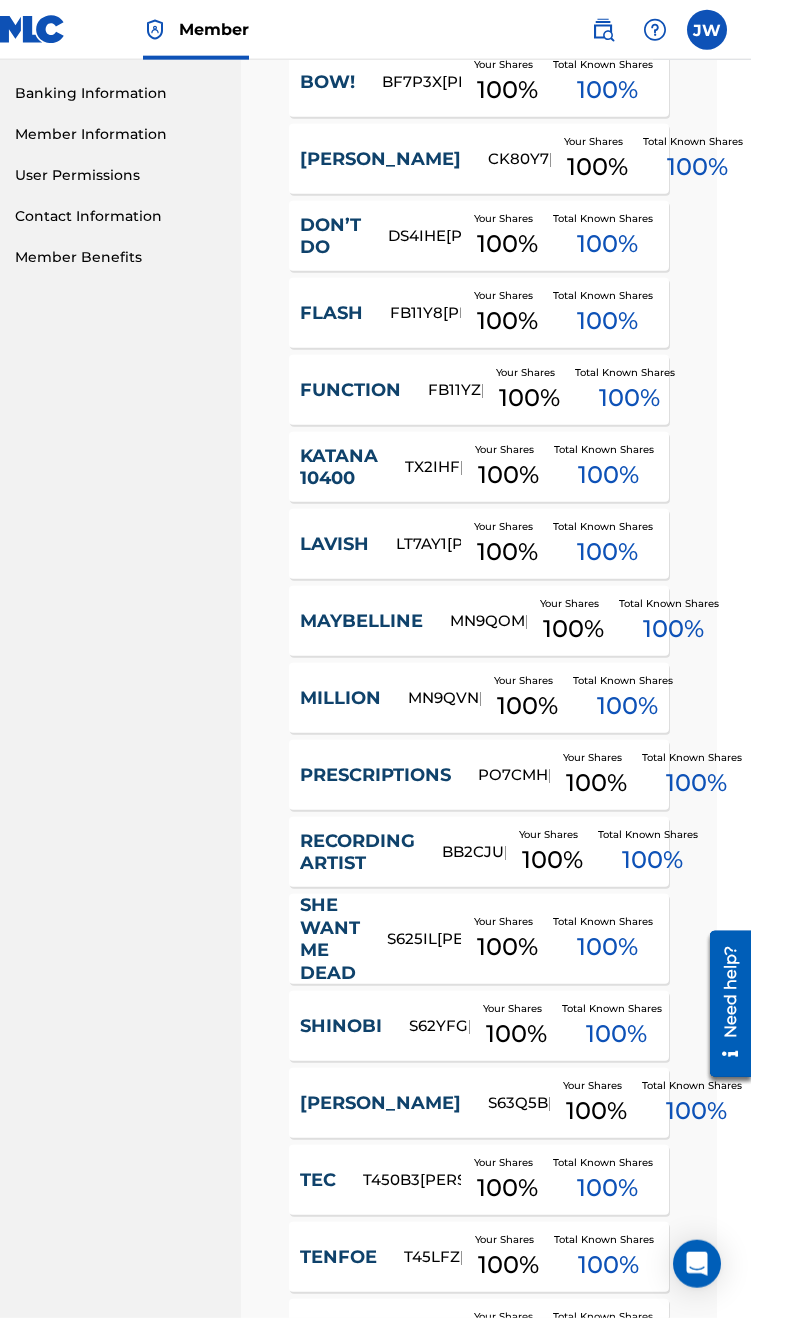 scroll, scrollTop: 927, scrollLeft: 34, axis: both 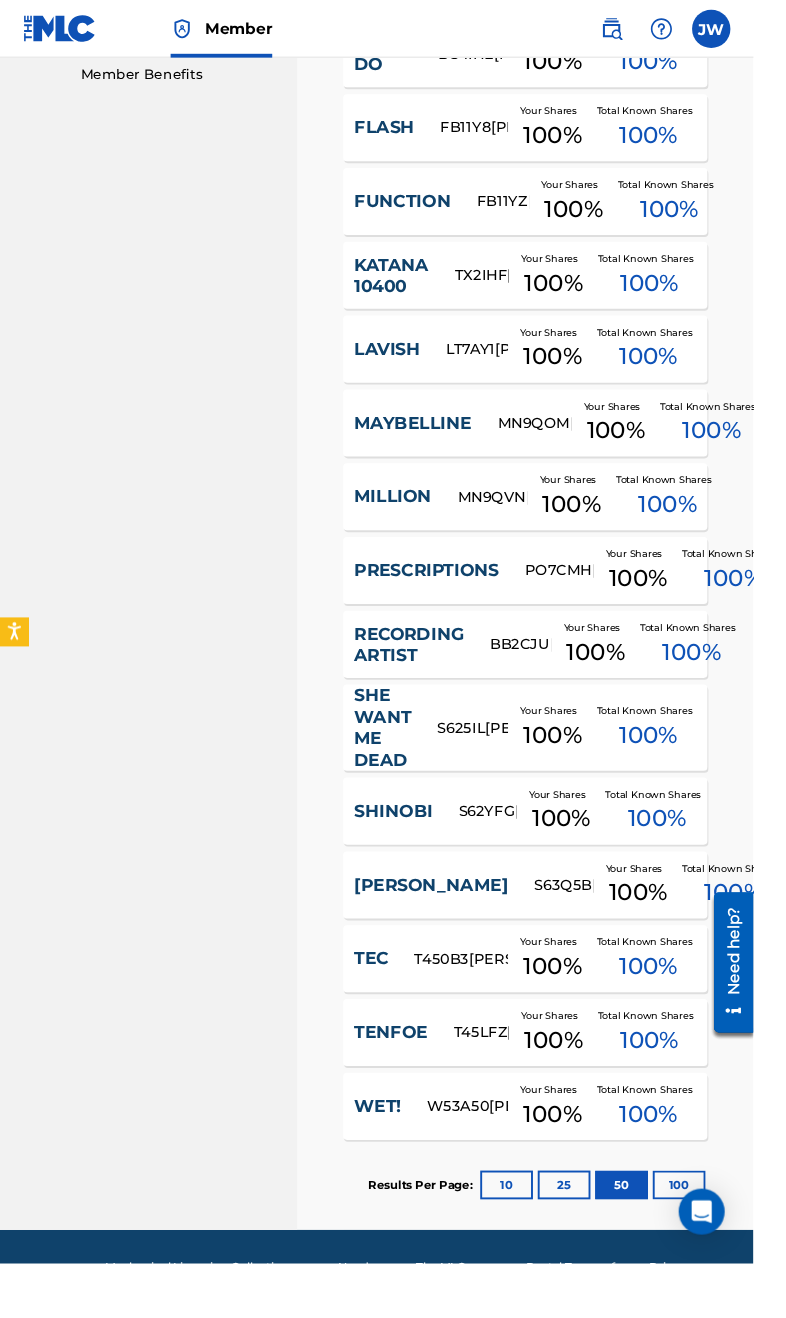 click on "100" at bounding box center (708, 1236) 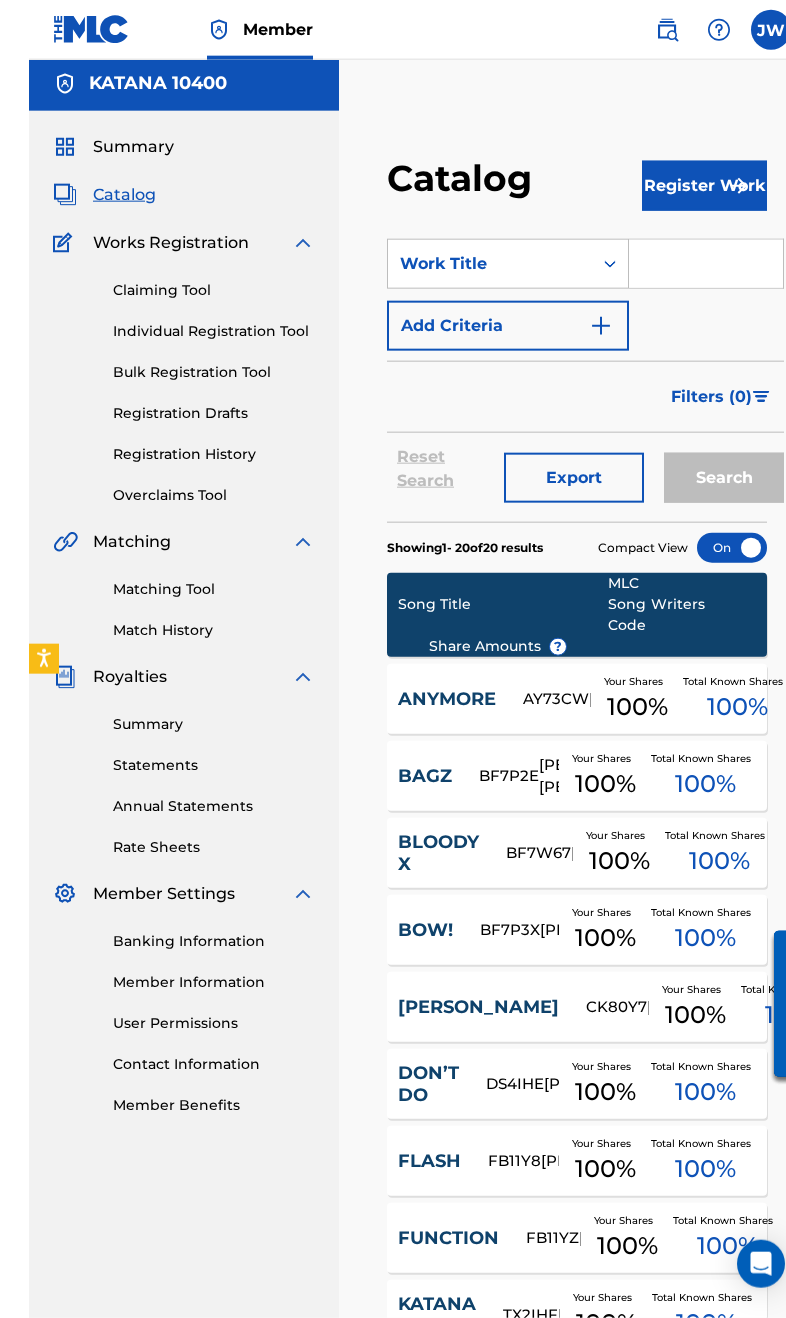 scroll, scrollTop: 0, scrollLeft: 0, axis: both 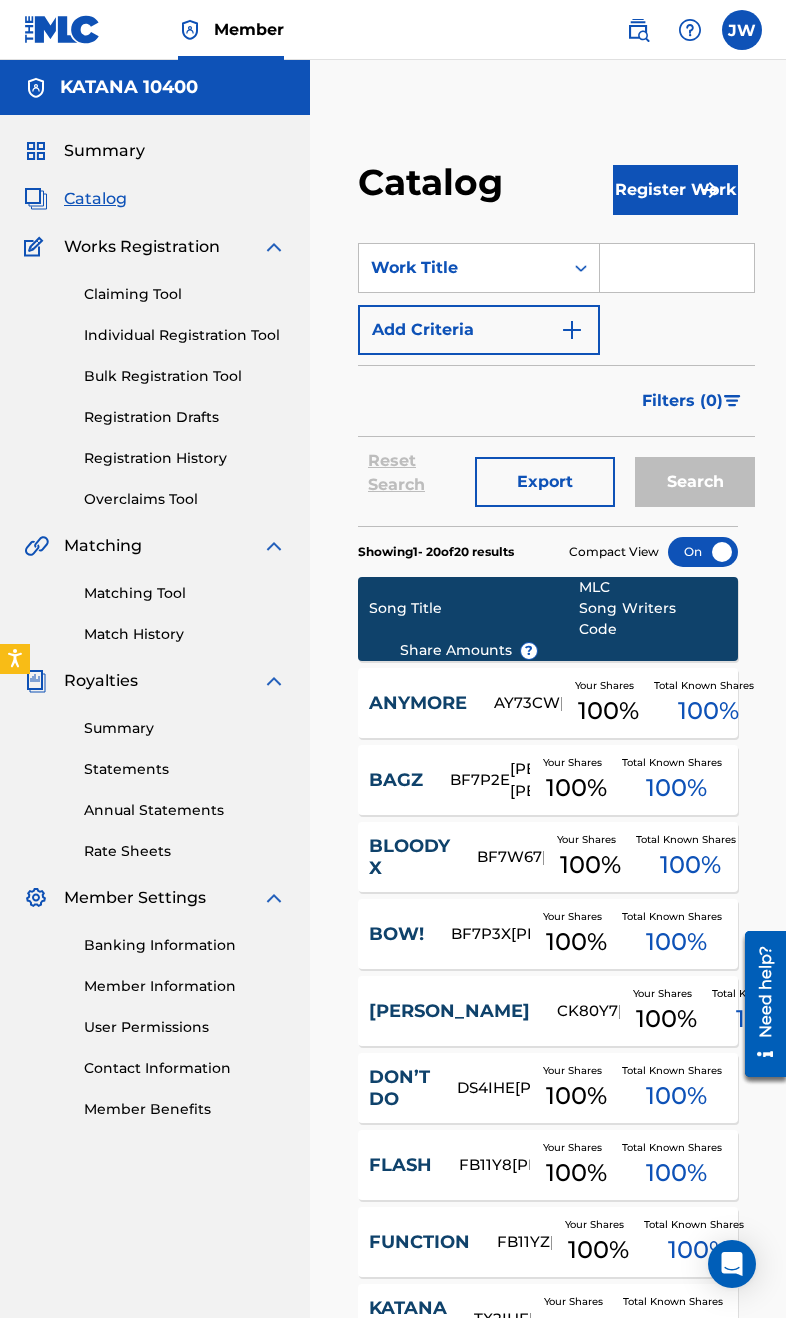 click on "Matching Tool" at bounding box center (185, 593) 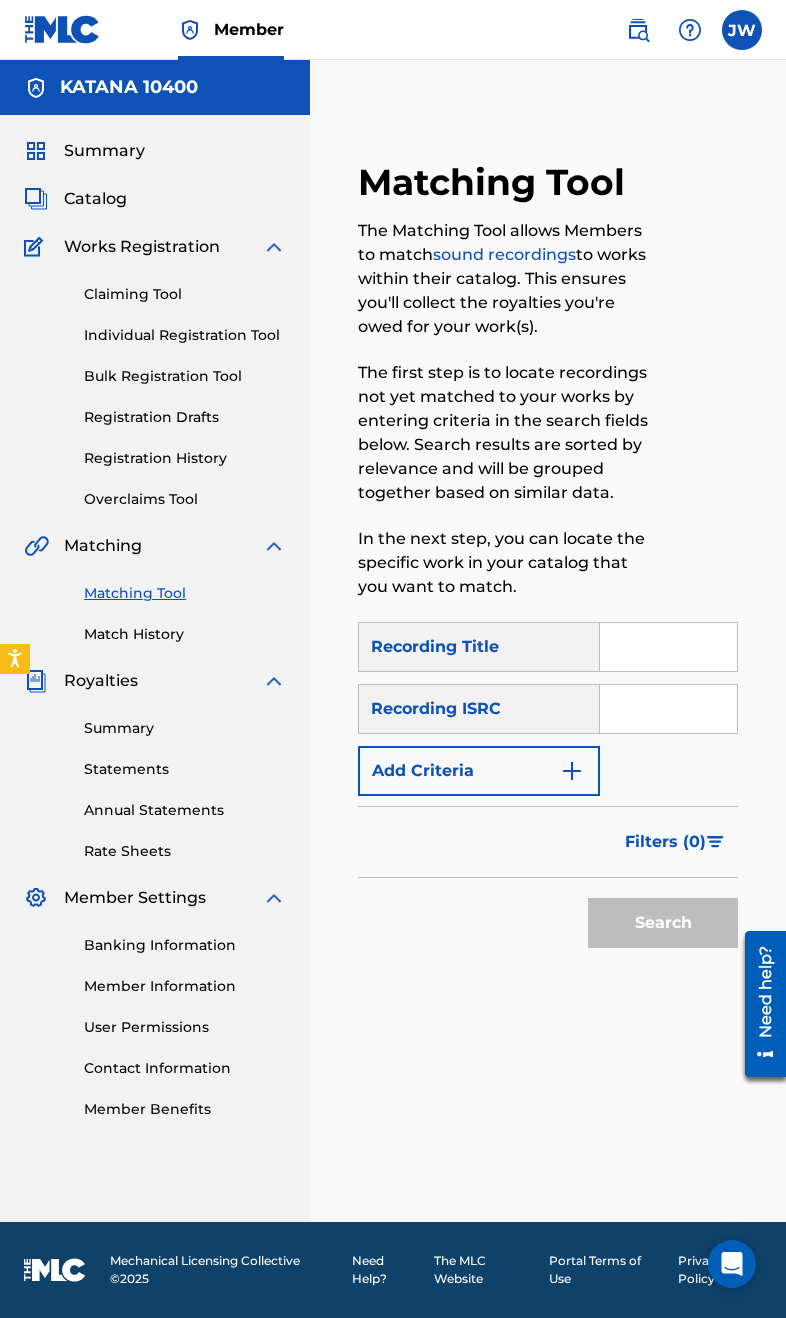 click on "Add Criteria" at bounding box center [479, 771] 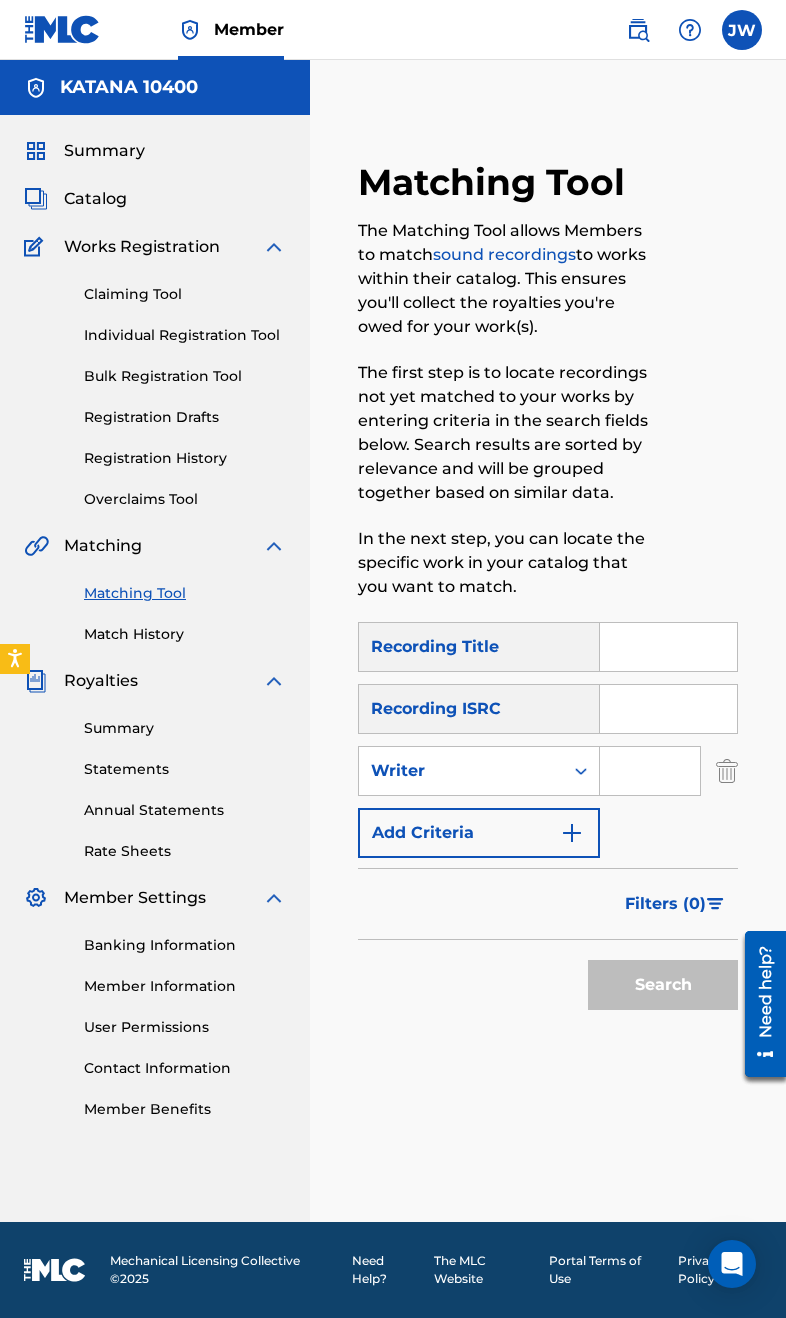 click at bounding box center [650, 771] 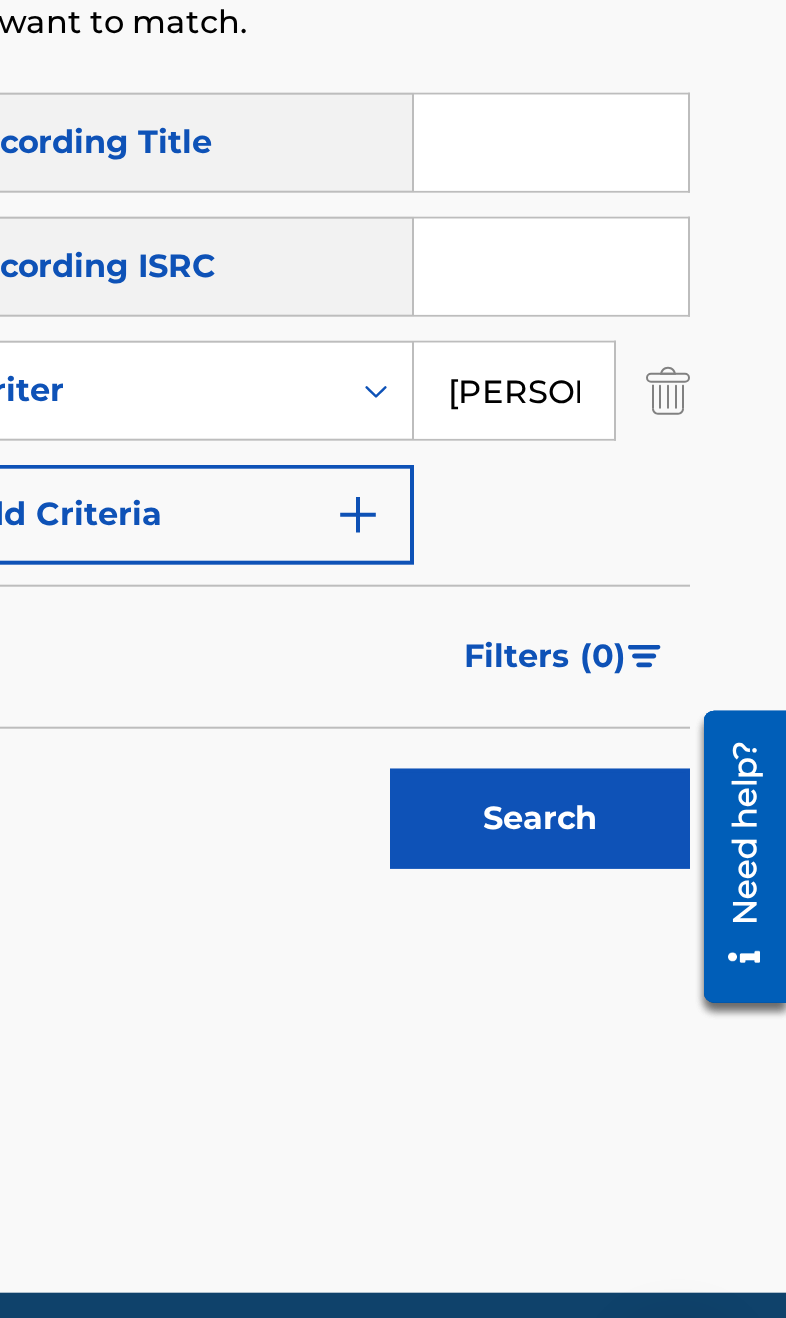 type on "[PERSON_NAME]" 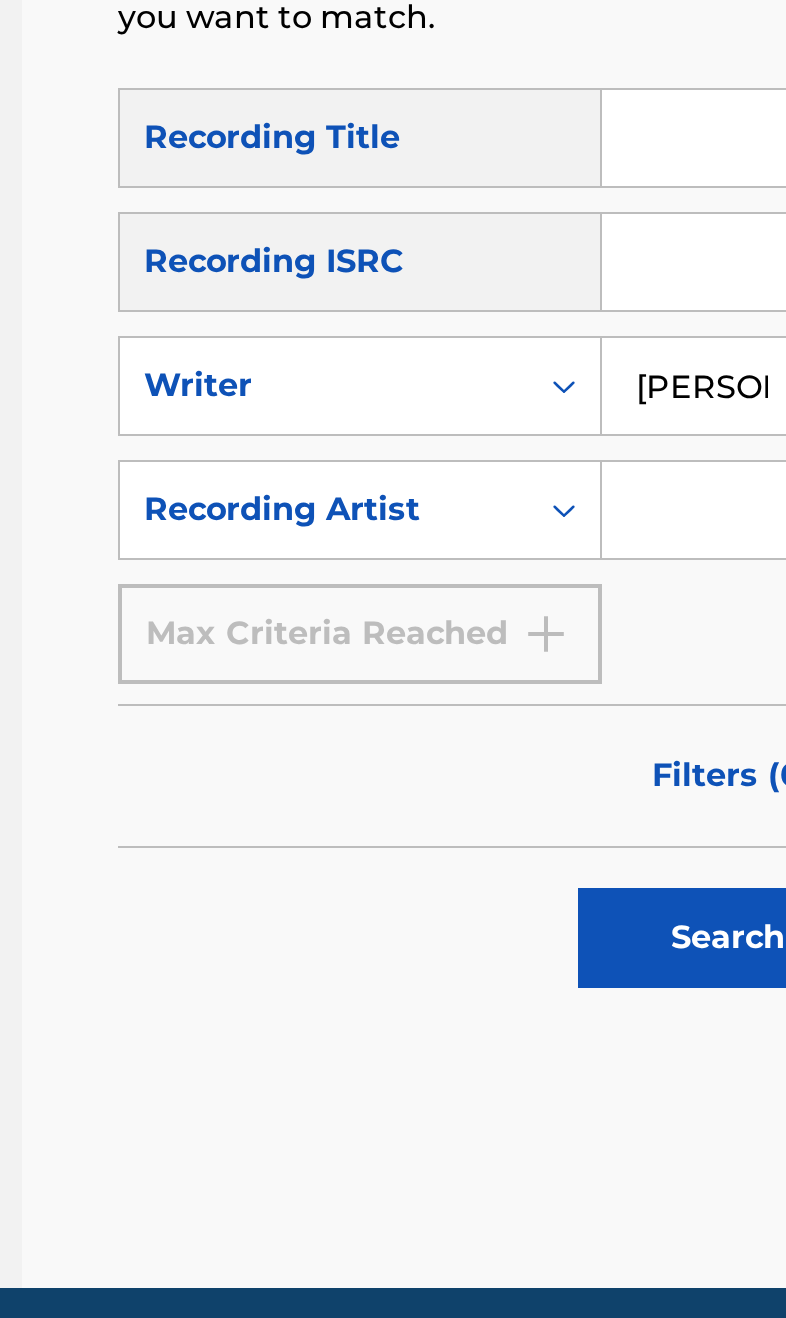 click at bounding box center (650, 833) 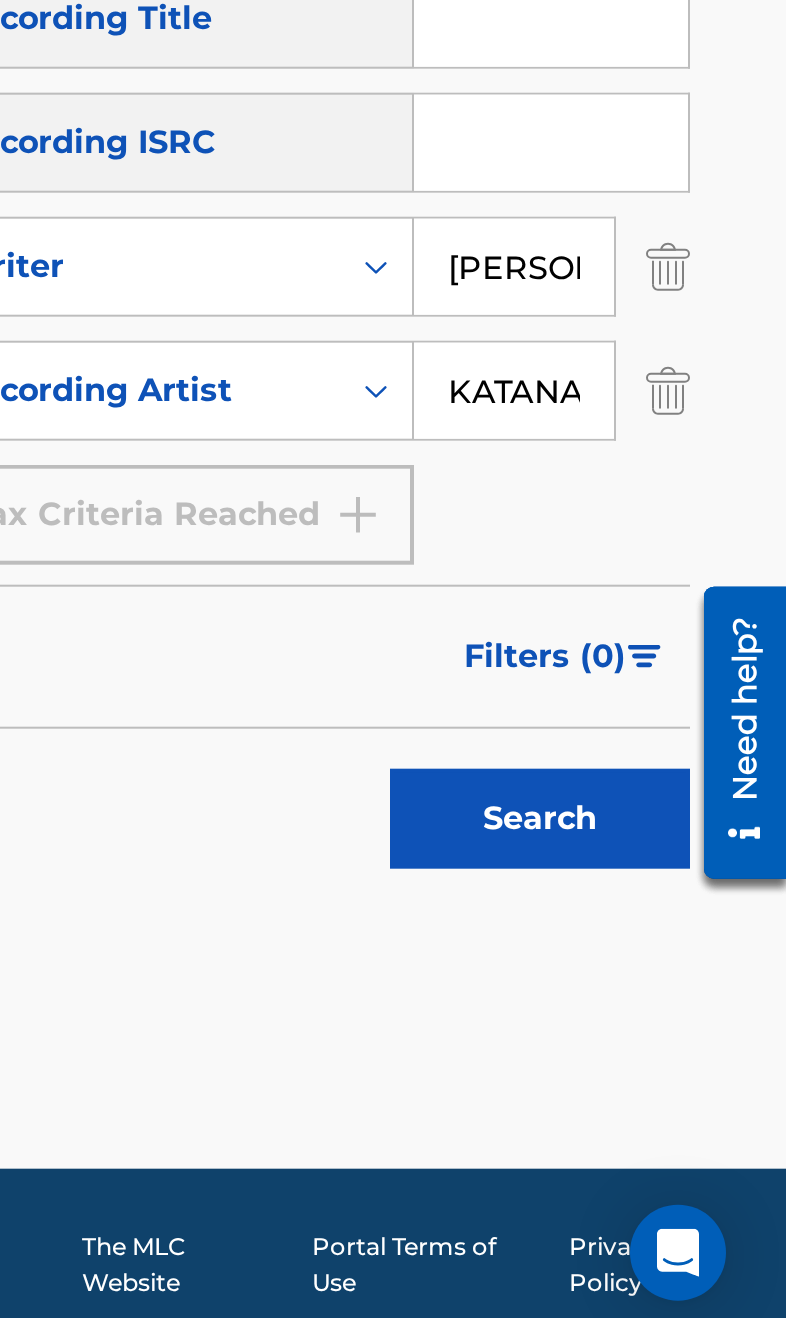 type on "KATANA 10400" 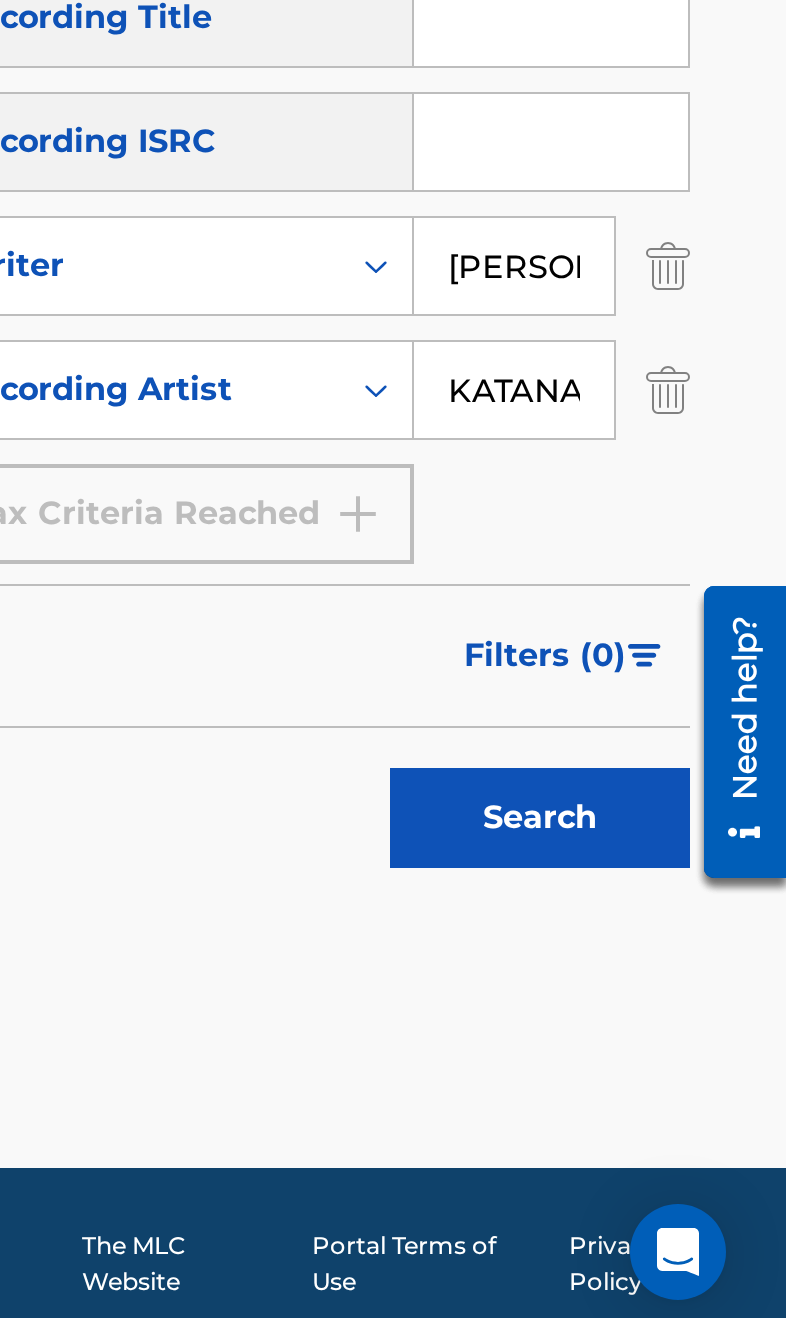 click on "Search" at bounding box center [663, 1047] 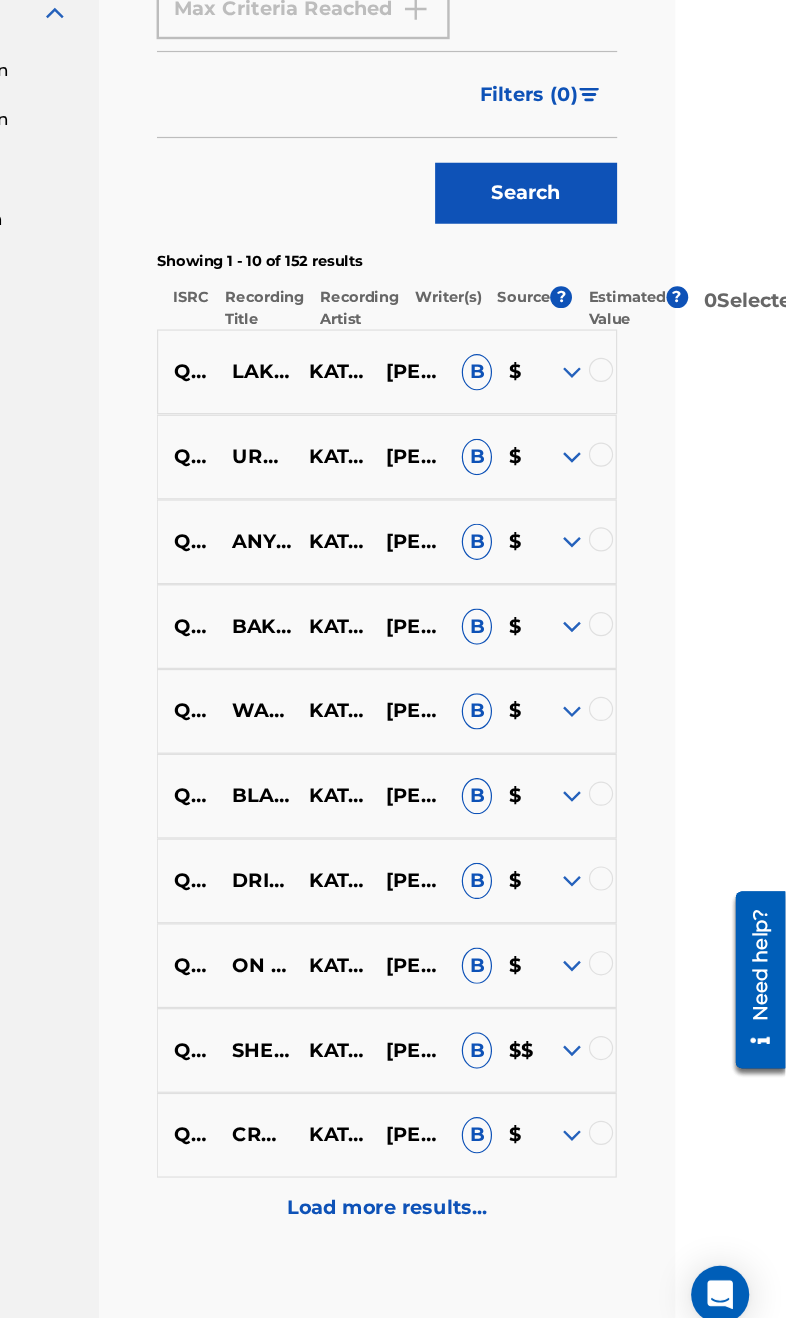 scroll, scrollTop: 693, scrollLeft: 95, axis: both 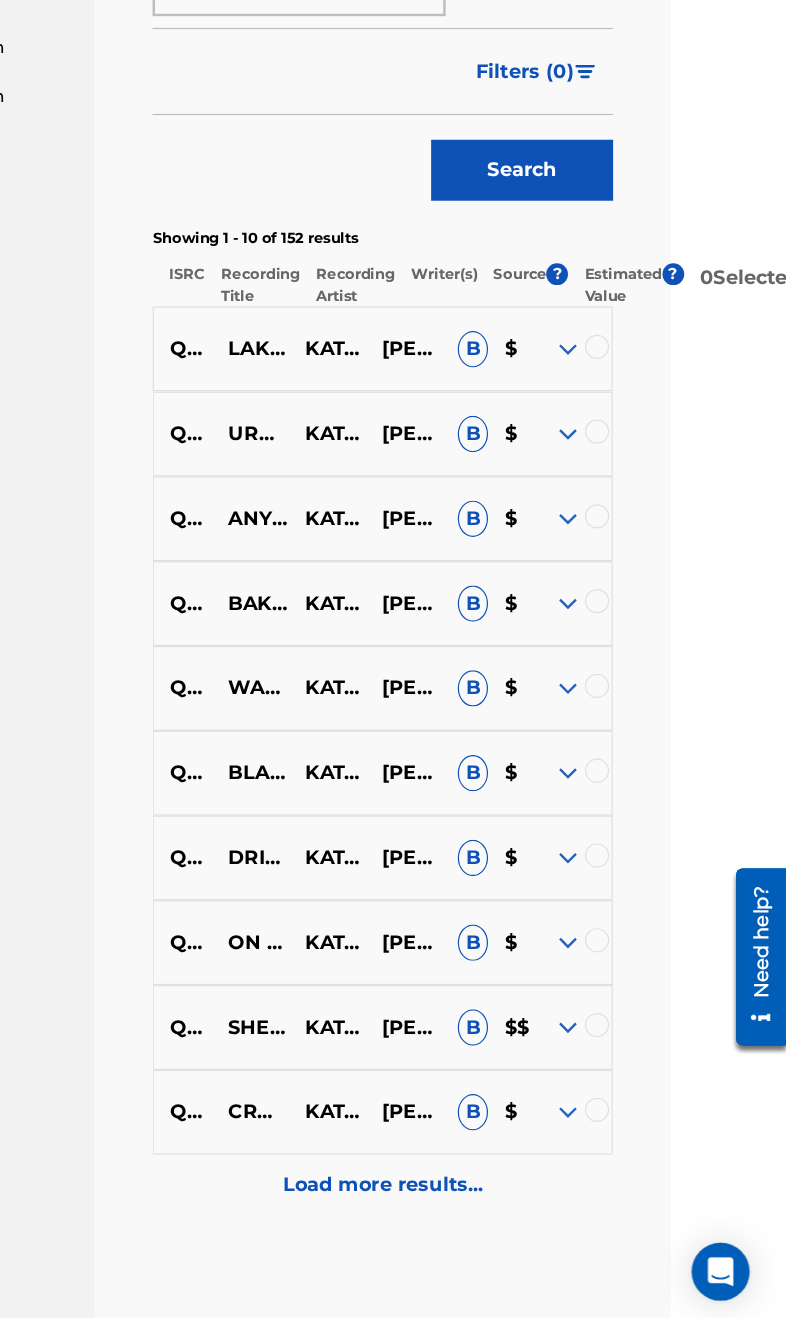 click on "Load more results..." at bounding box center (453, 1192) 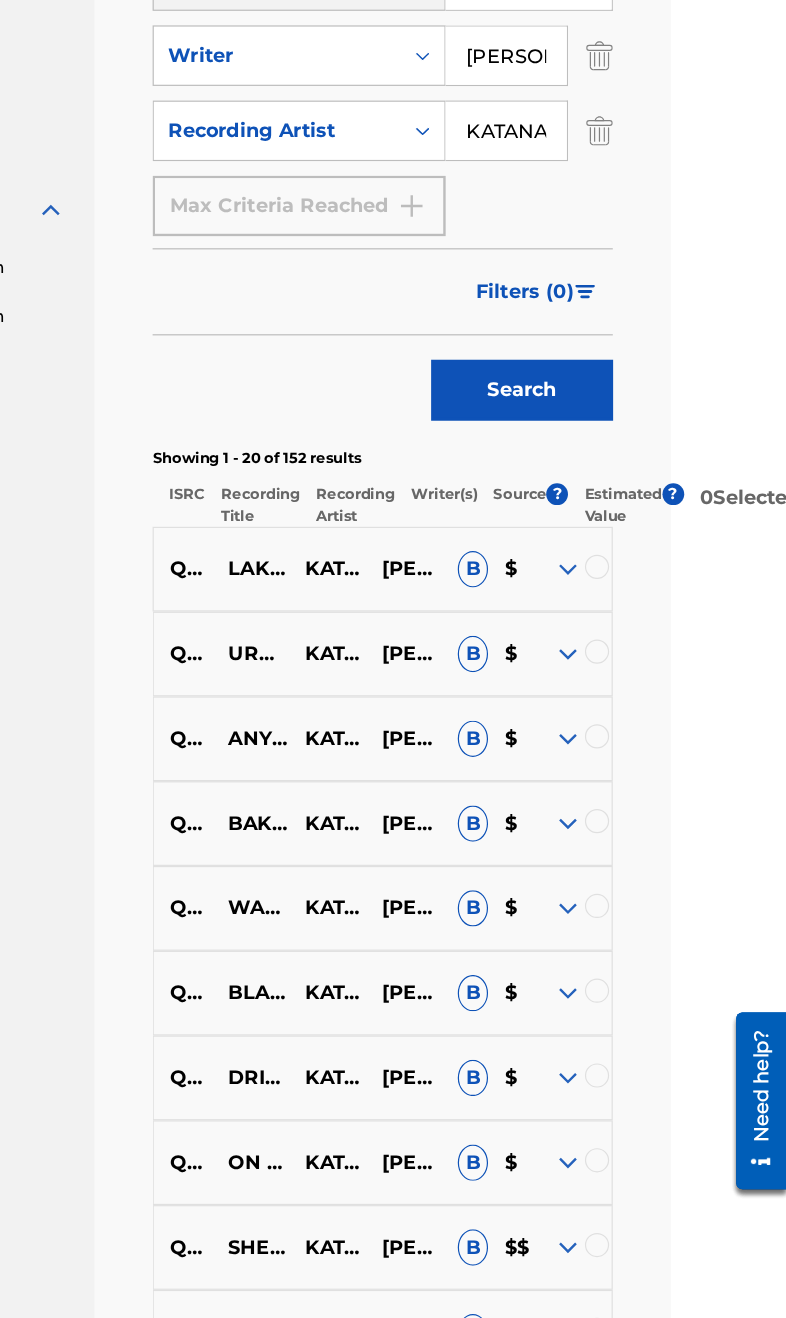 scroll, scrollTop: 632, scrollLeft: 95, axis: both 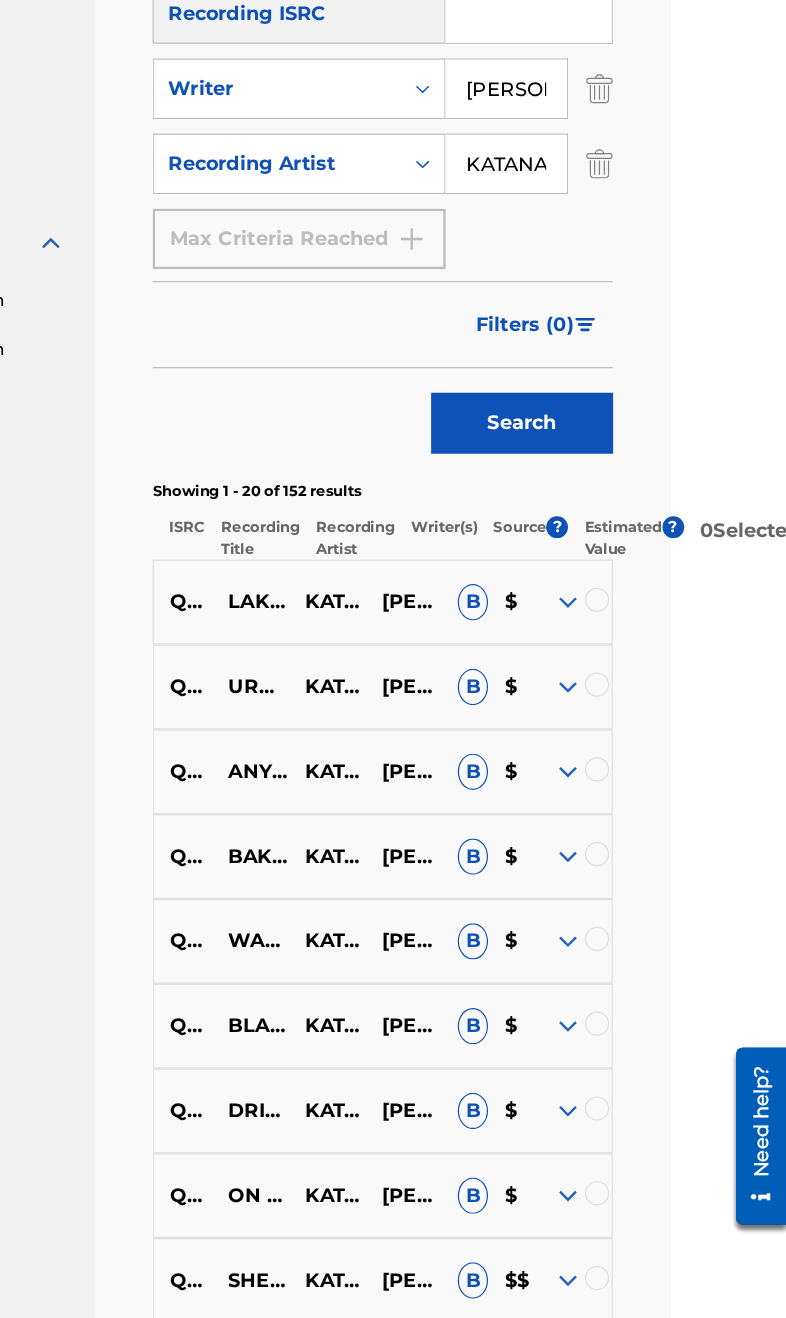 click at bounding box center (606, 563) 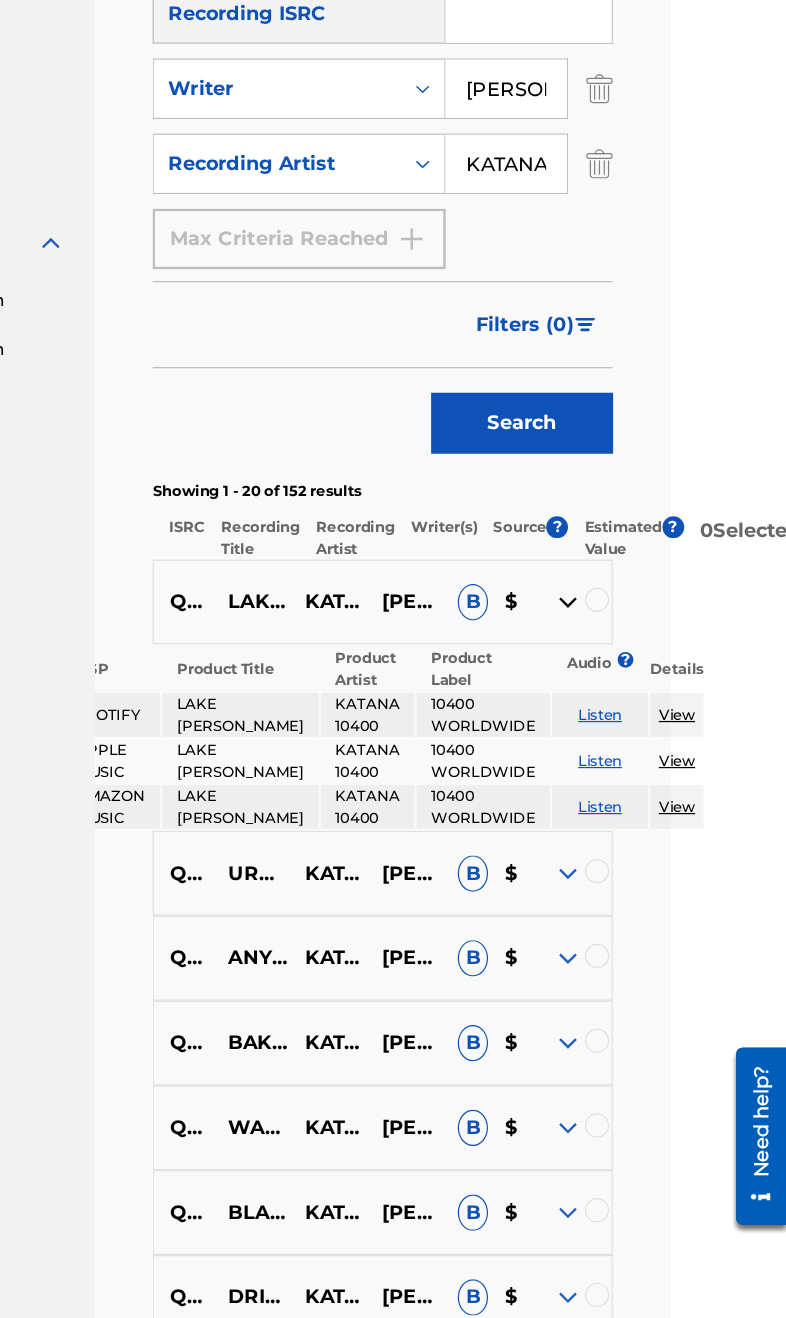 click at bounding box center (606, 563) 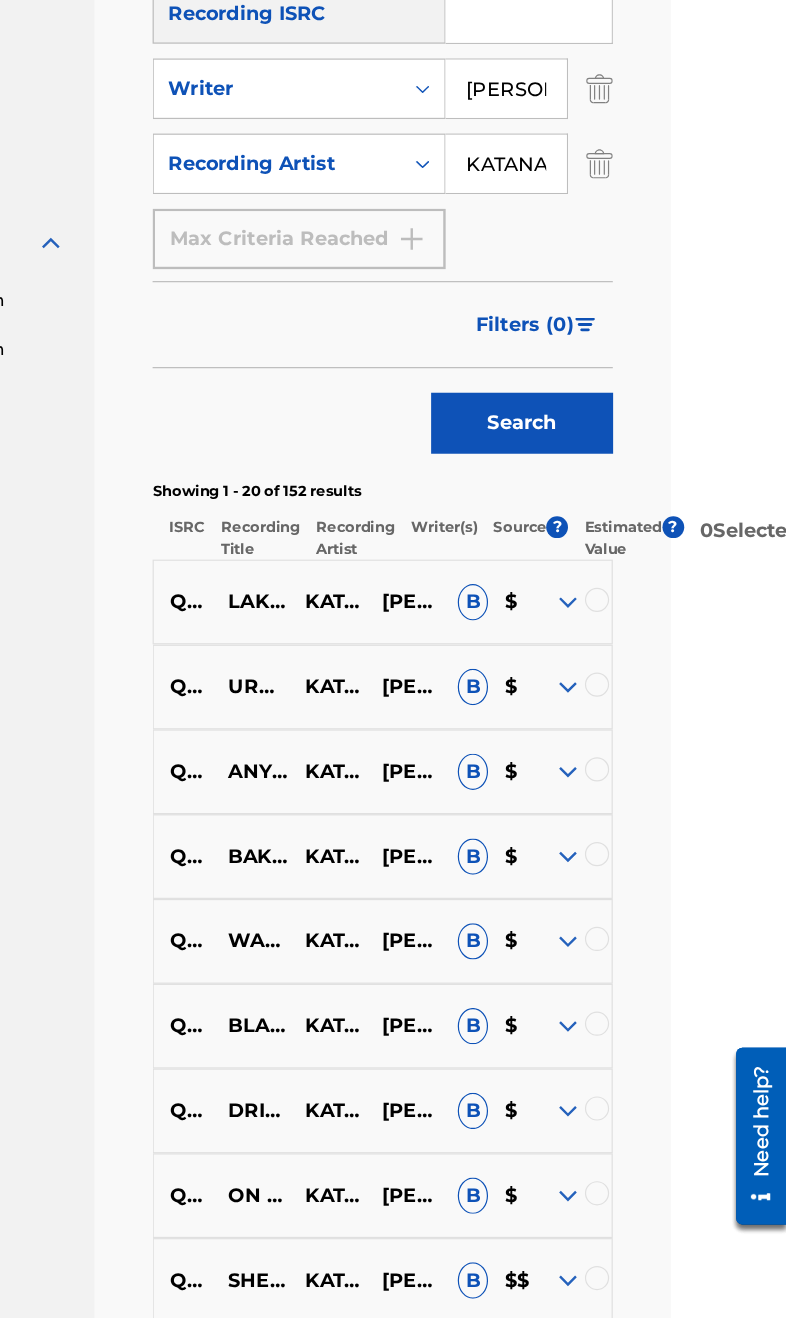 click at bounding box center (630, 631) 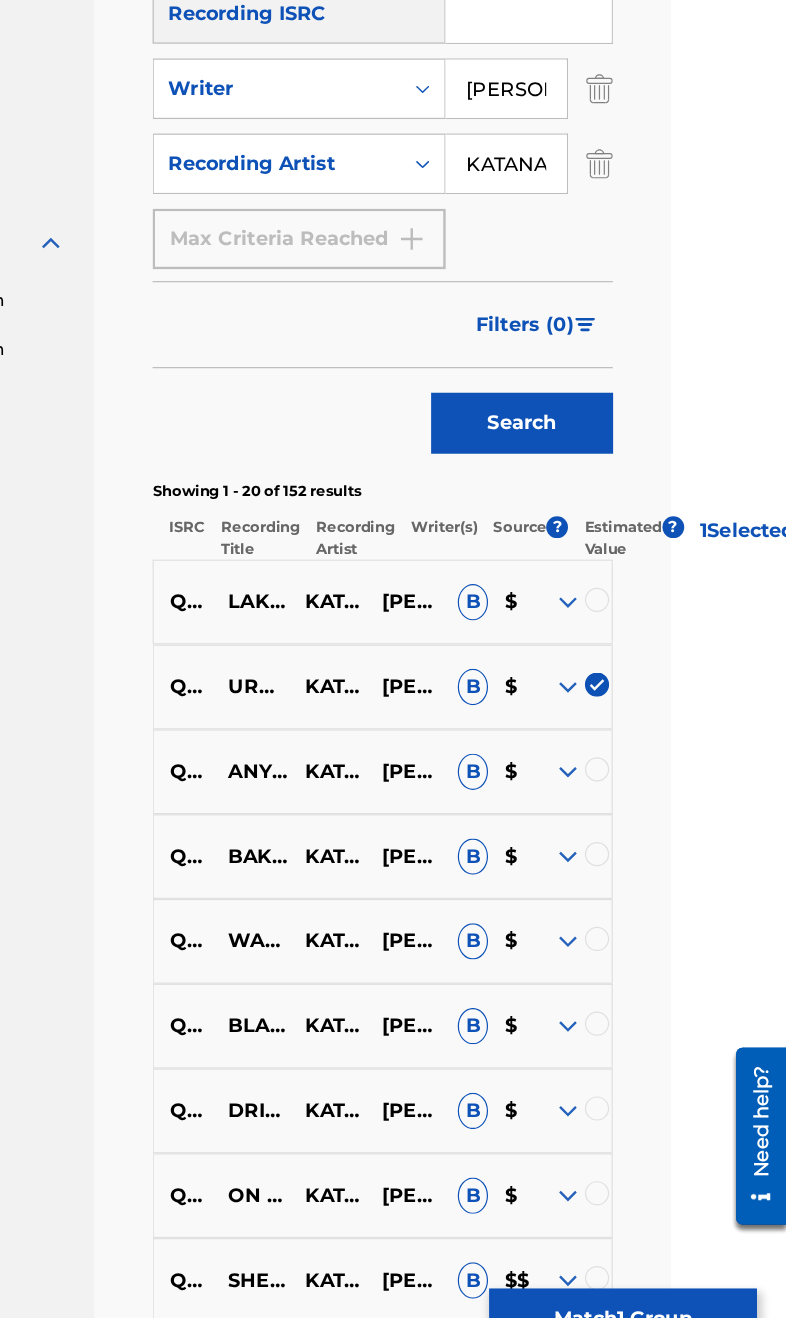 click at bounding box center (630, 631) 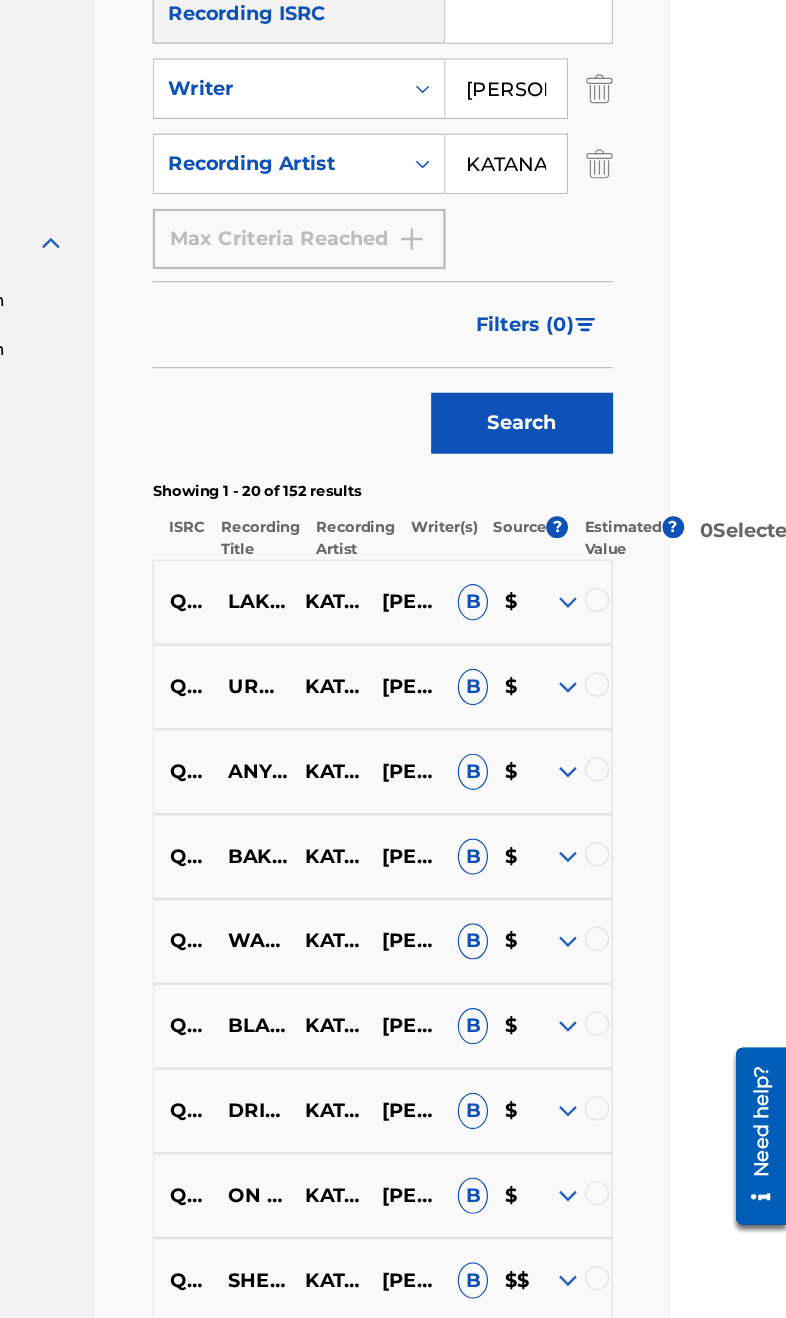 click at bounding box center [606, 633] 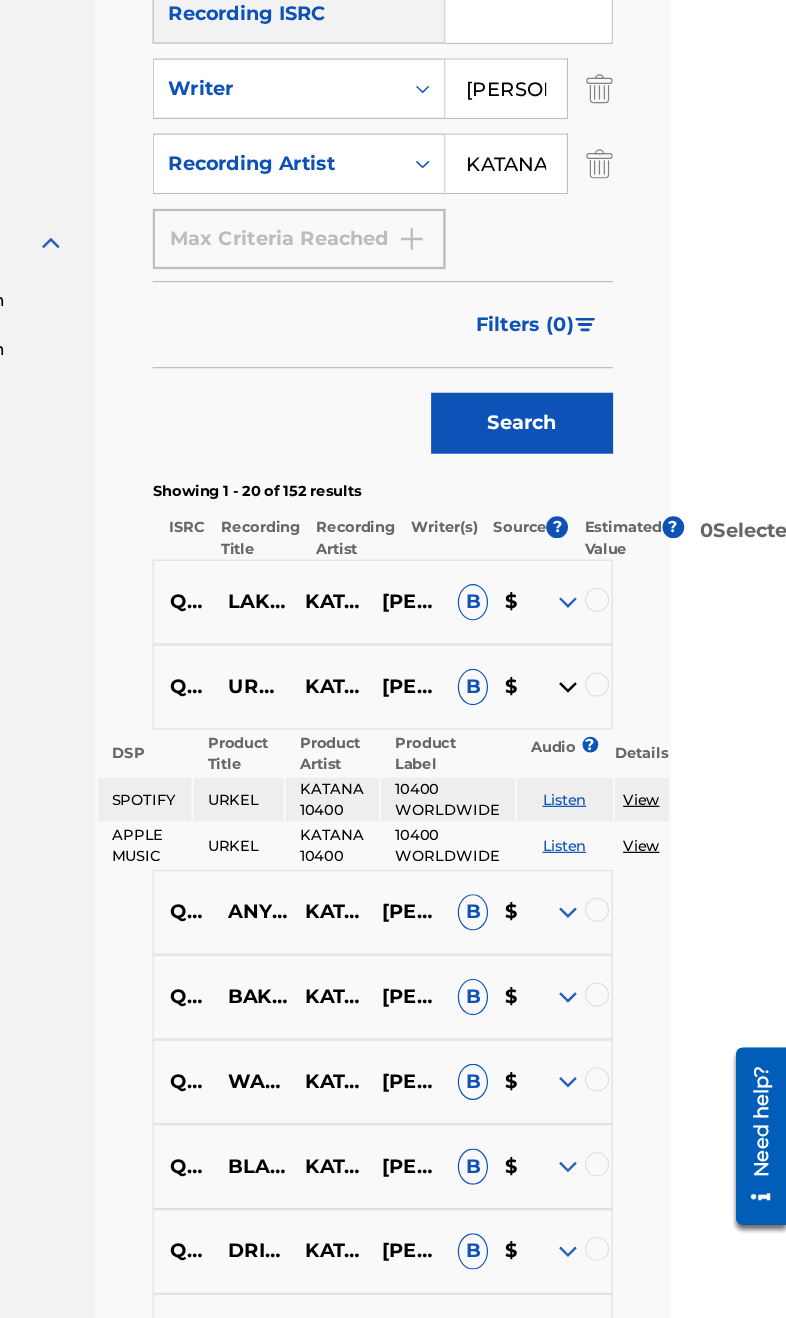 click at bounding box center [606, 633] 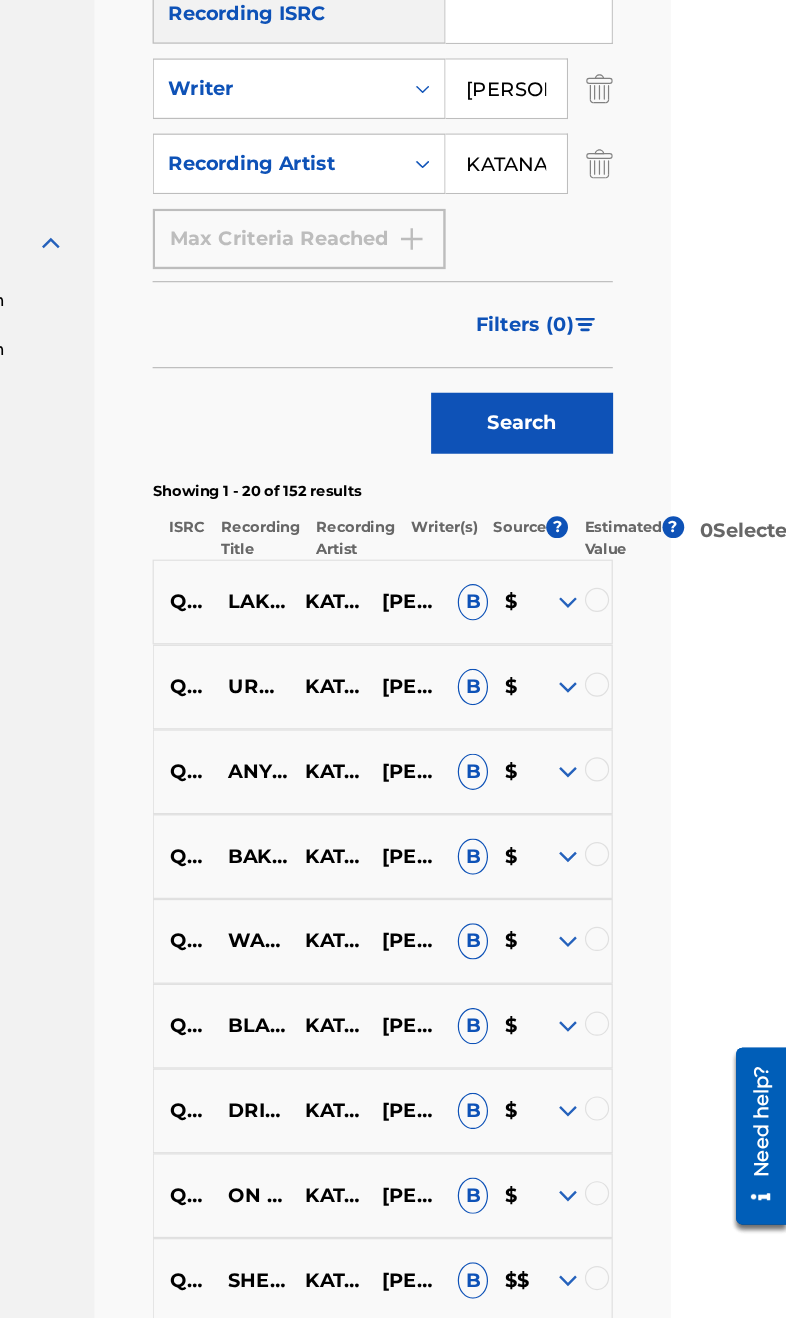 click at bounding box center (606, 703) 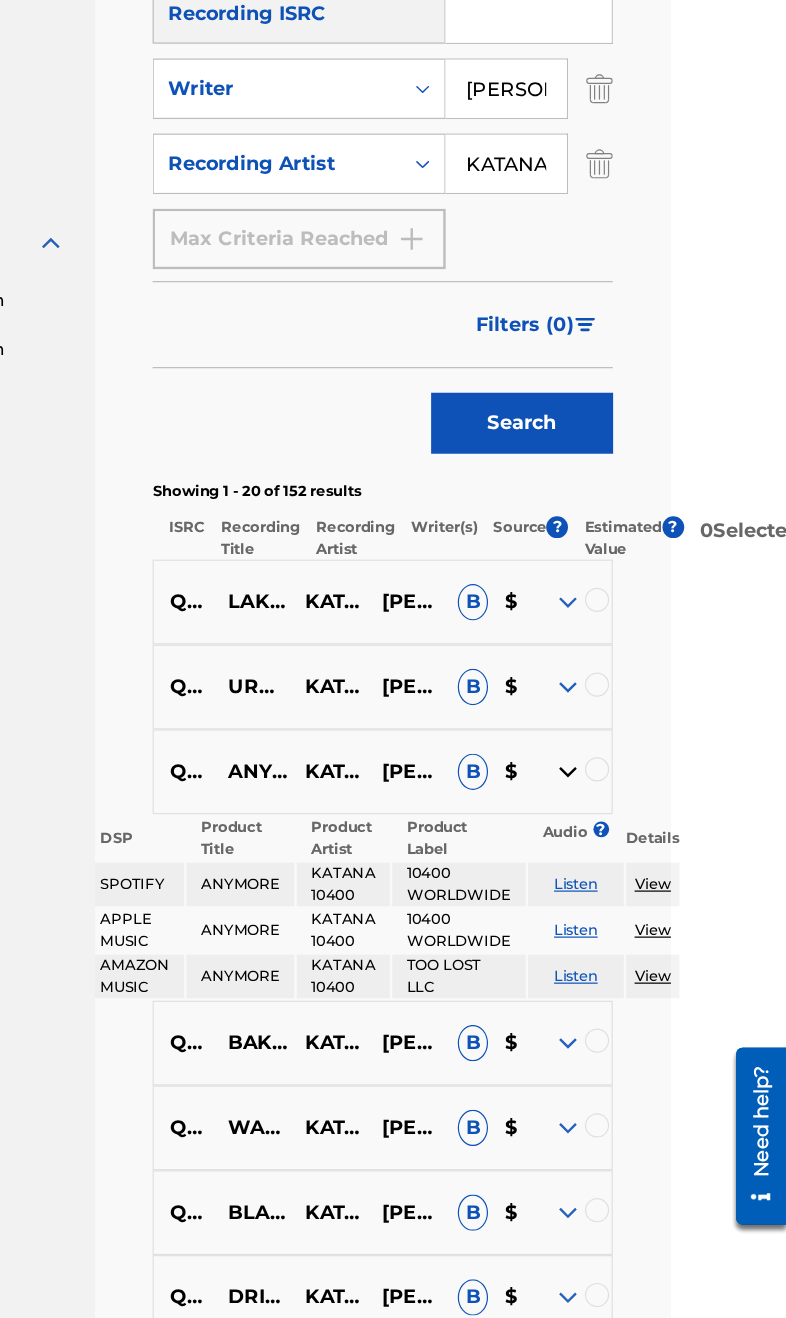 click at bounding box center (606, 703) 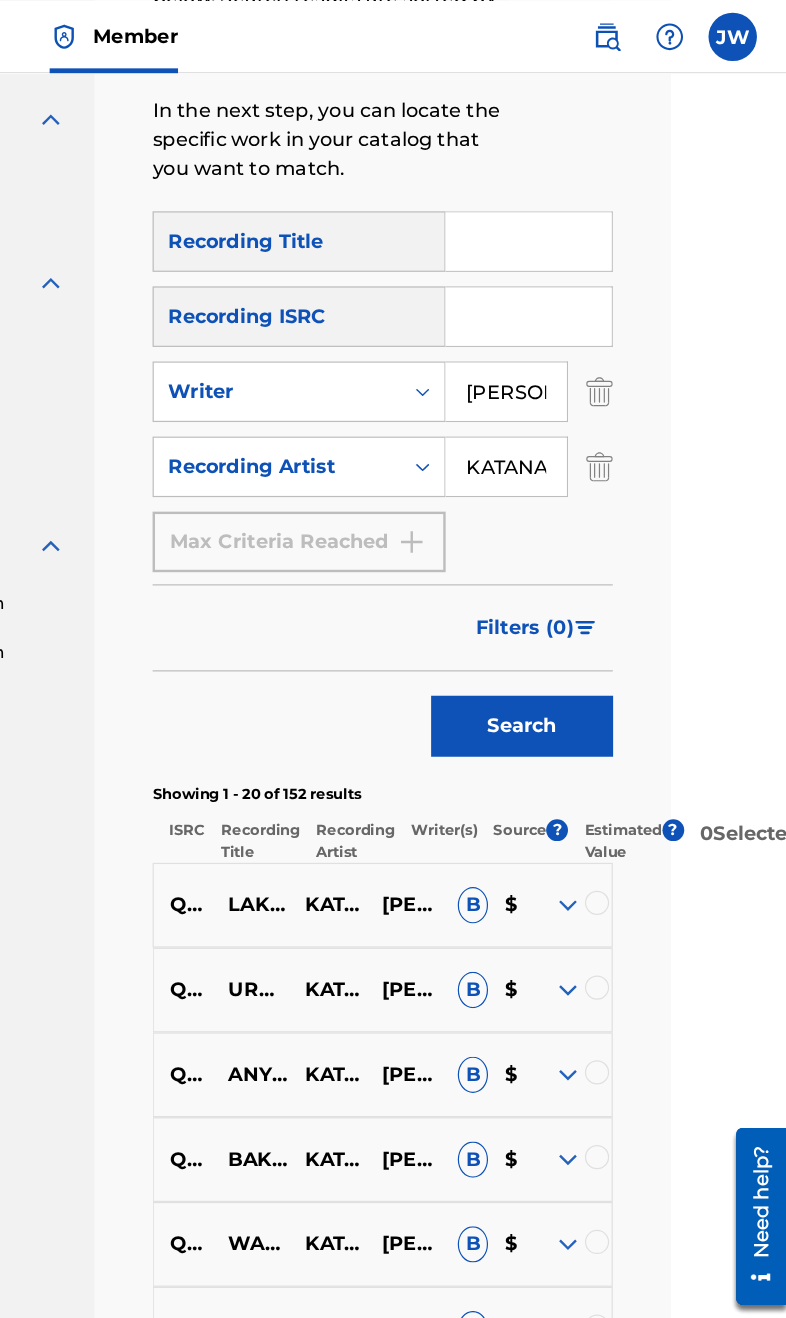 scroll, scrollTop: 446, scrollLeft: 95, axis: both 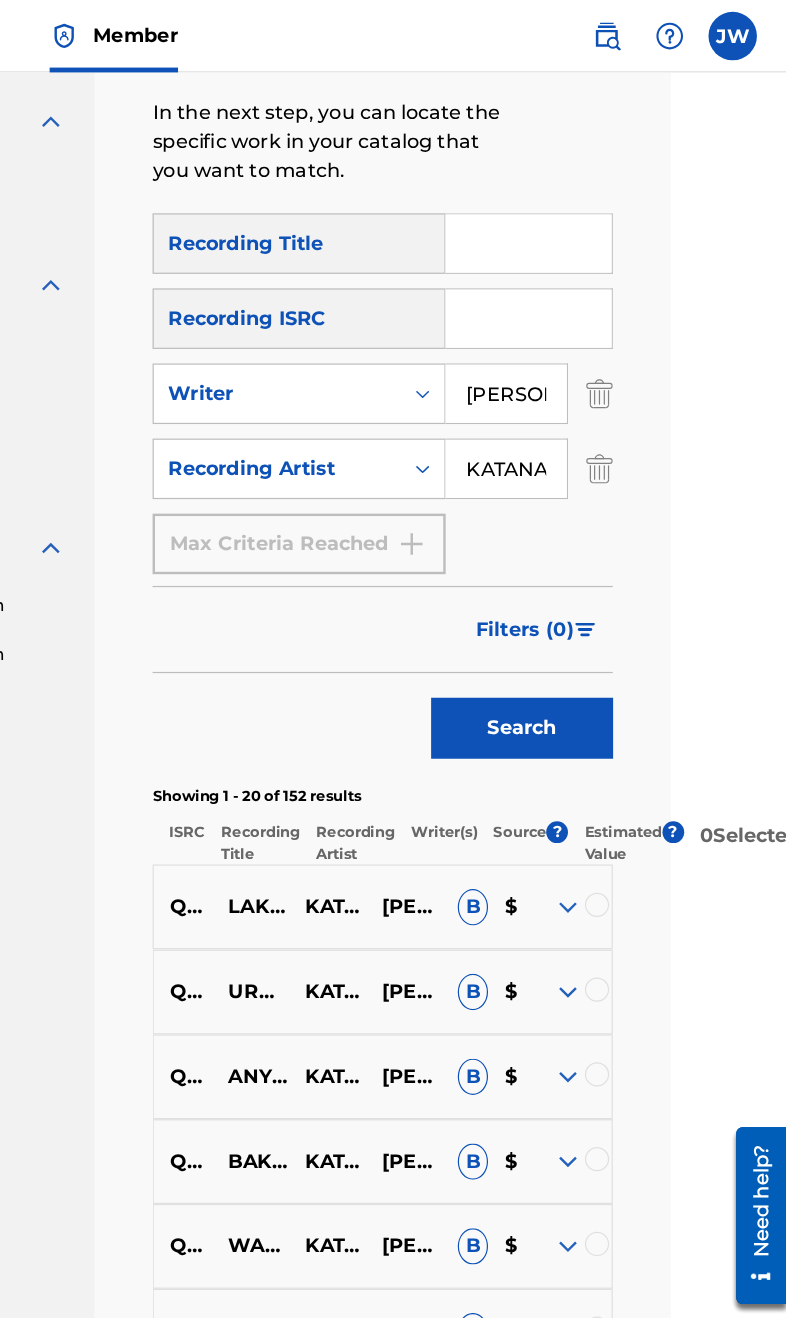 click at bounding box center [573, 201] 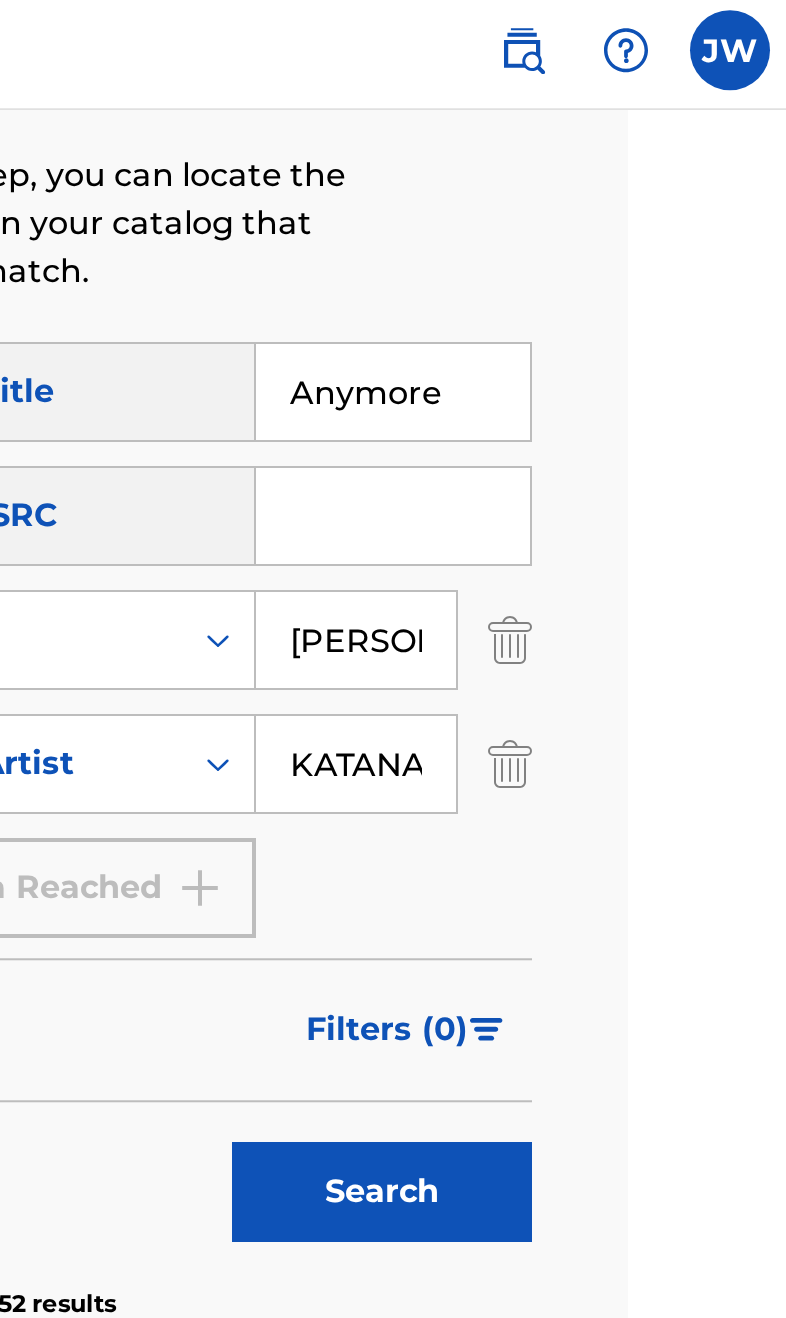 click on "Search" at bounding box center (568, 601) 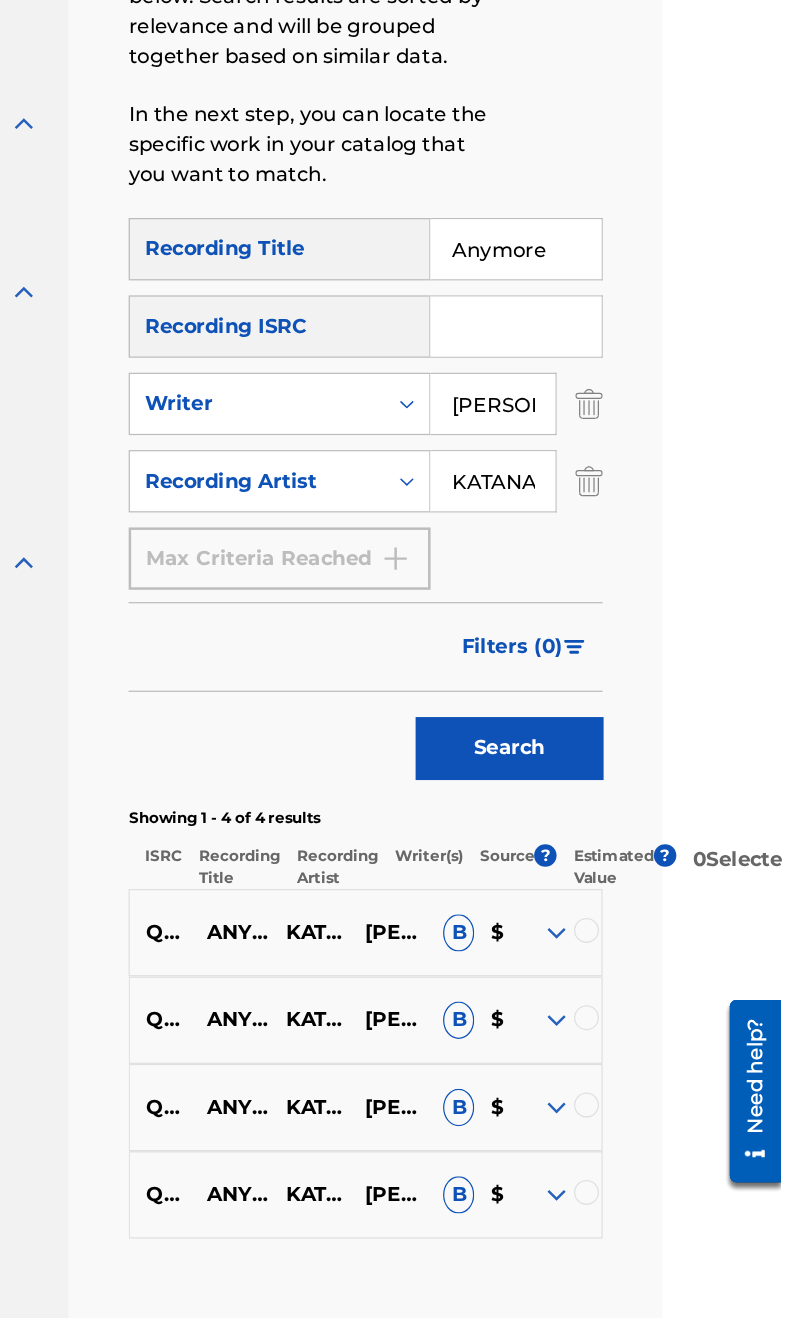 scroll, scrollTop: 330, scrollLeft: 95, axis: both 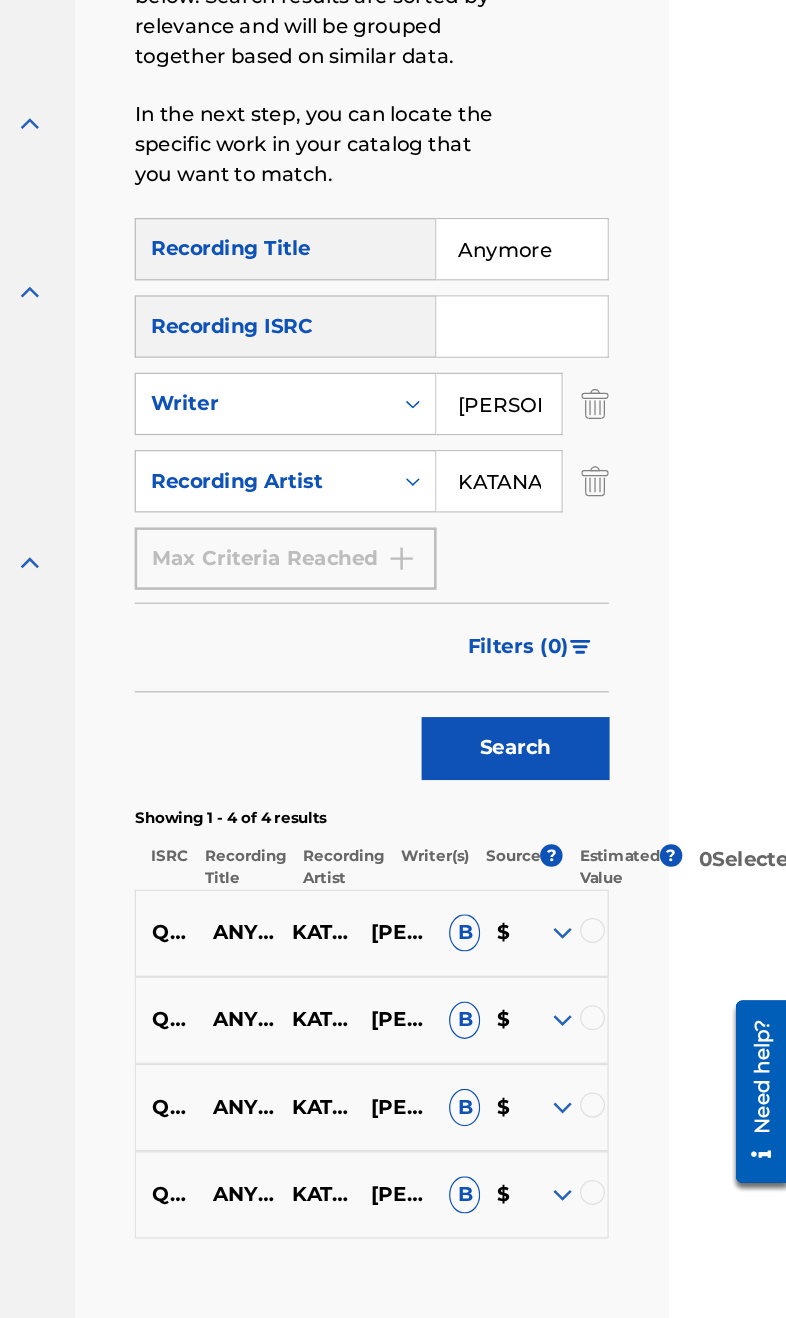 click at bounding box center [630, 1085] 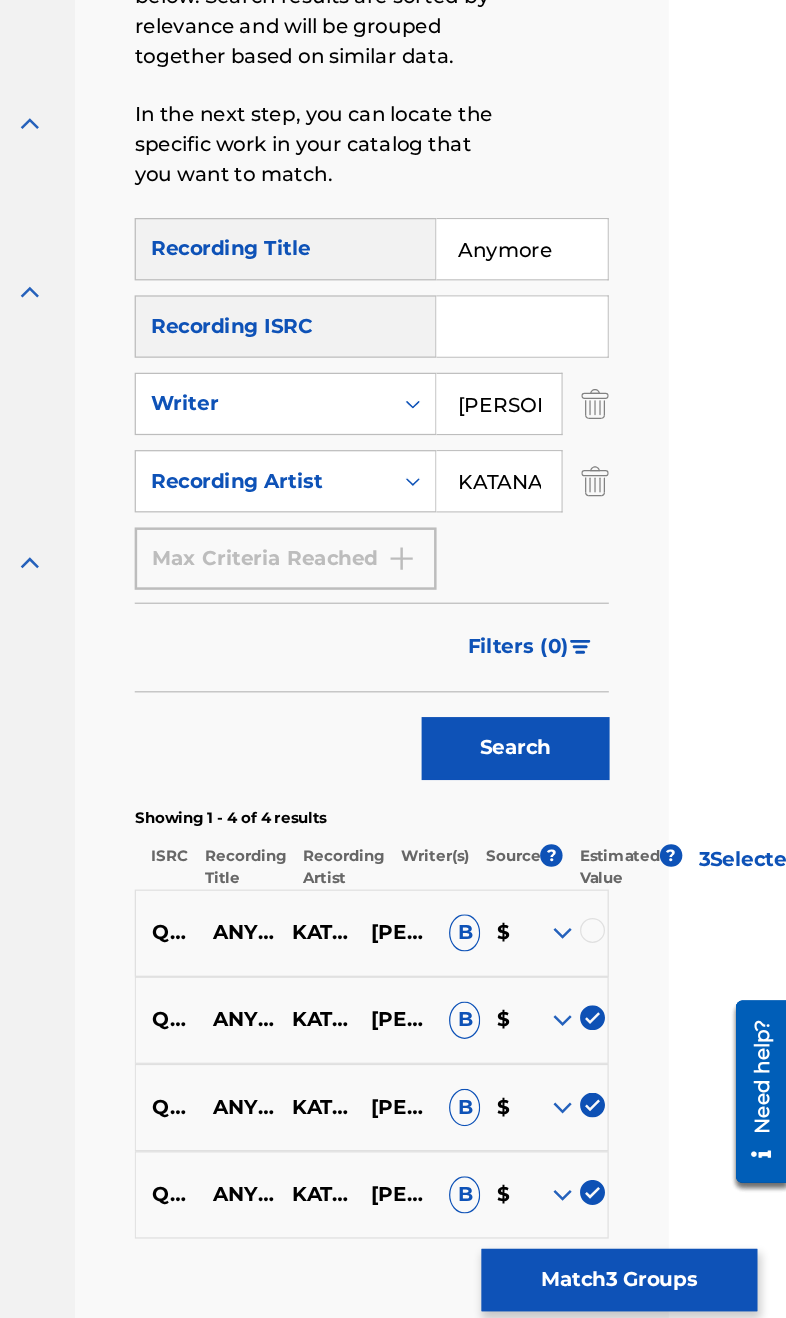 click at bounding box center [630, 875] 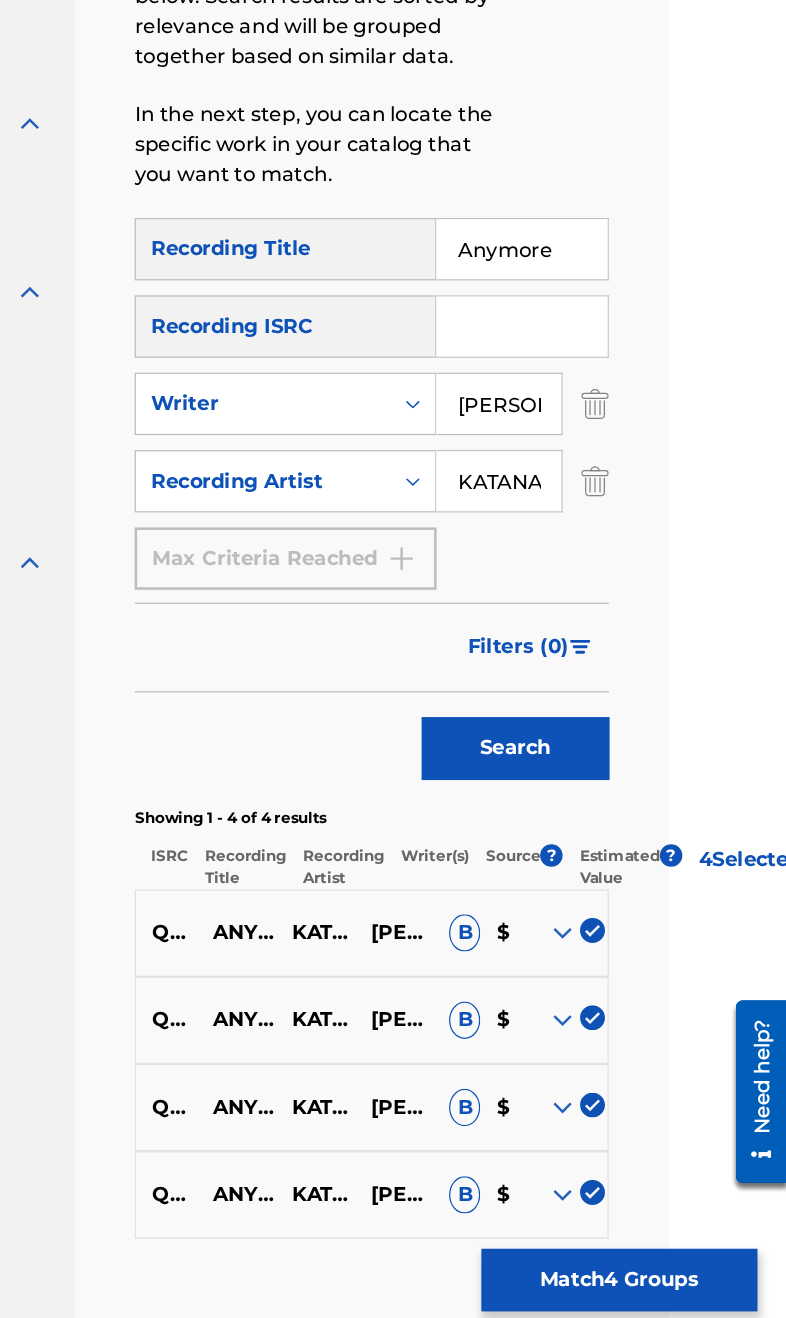 click on "Anymore" at bounding box center (573, 329) 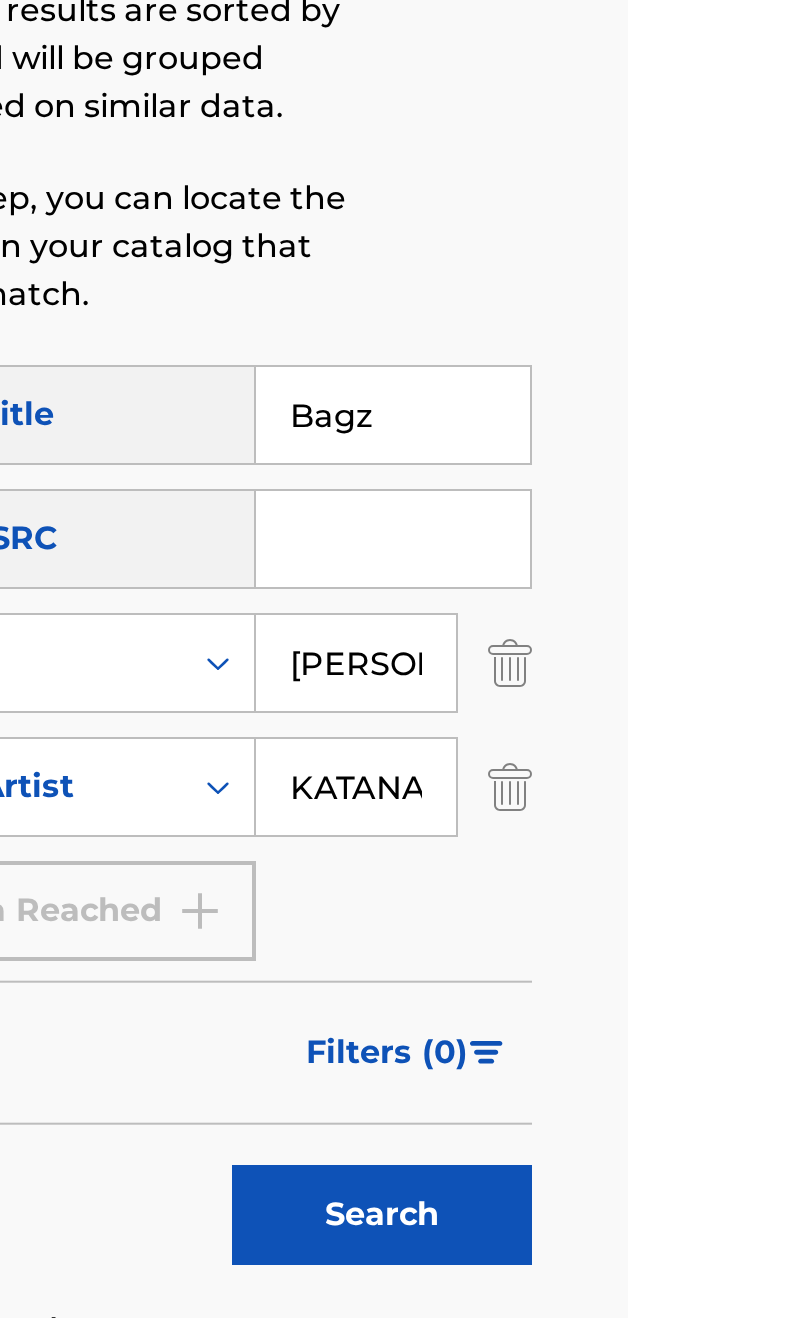 click on "Search" at bounding box center (568, 729) 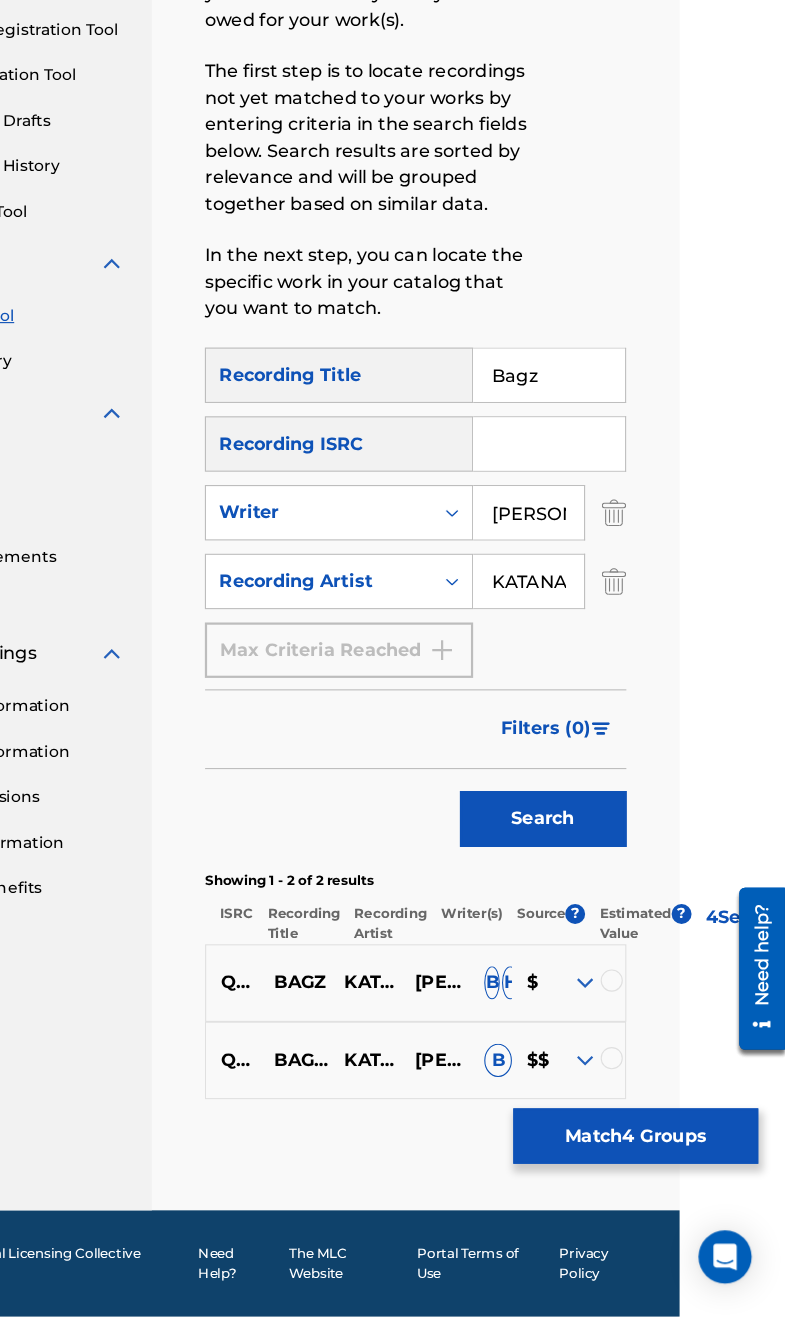 scroll, scrollTop: 190, scrollLeft: 95, axis: both 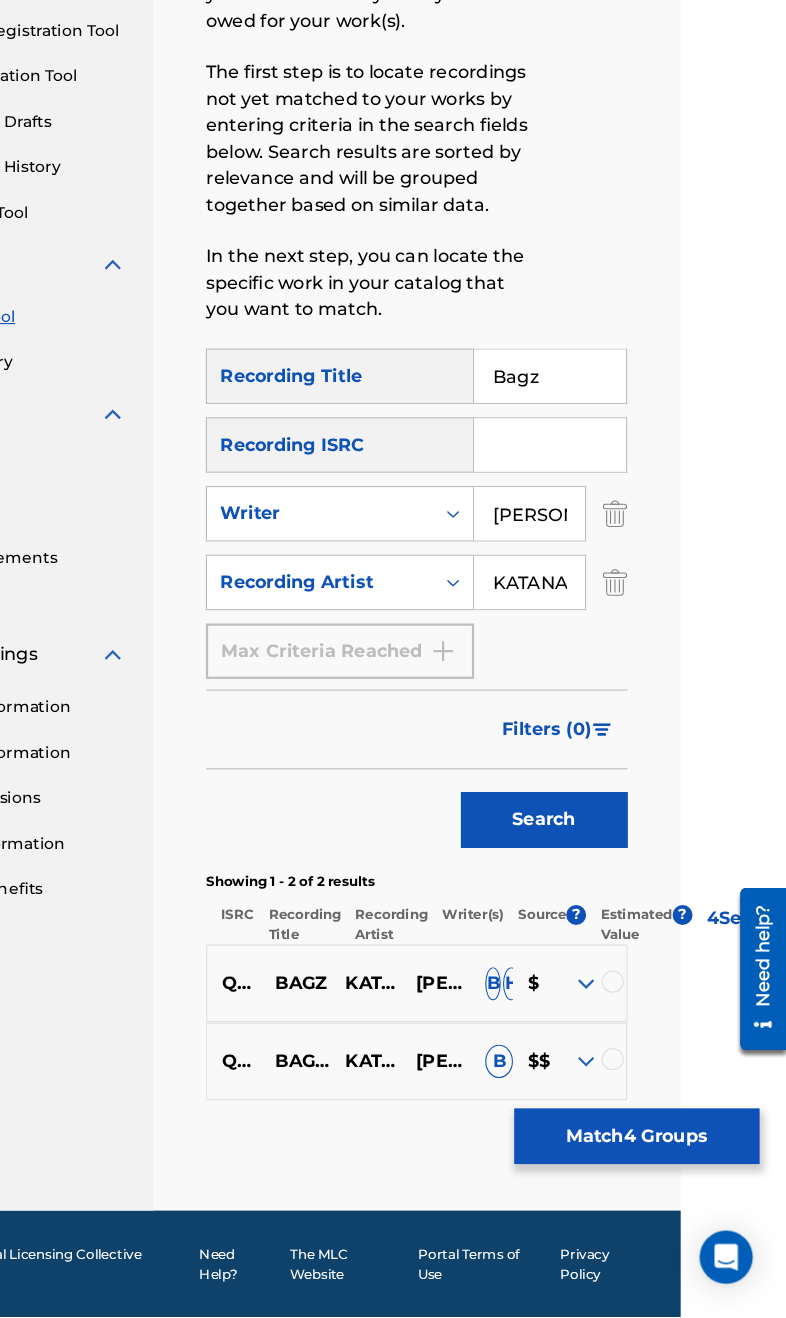 click at bounding box center [630, 1085] 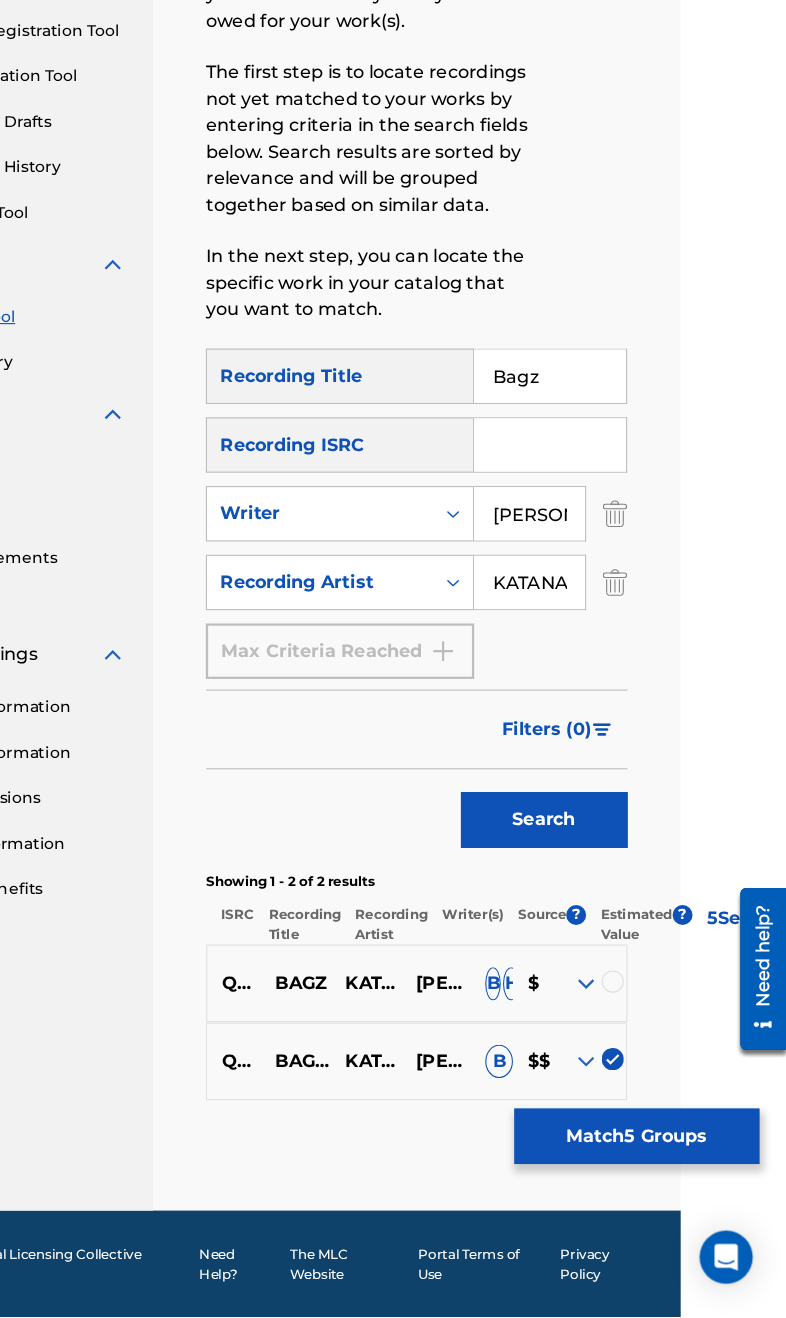 click at bounding box center [630, 1015] 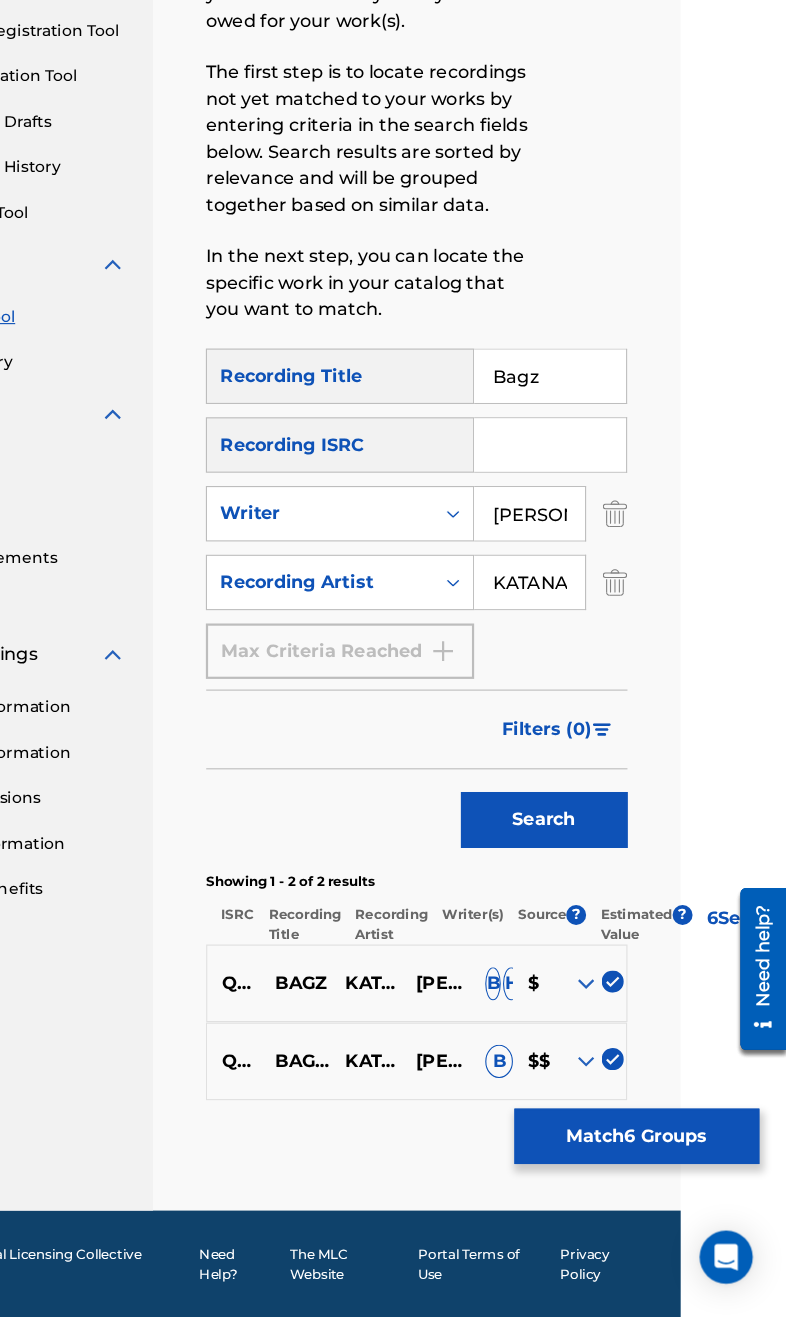click on "Bagz" at bounding box center (573, 469) 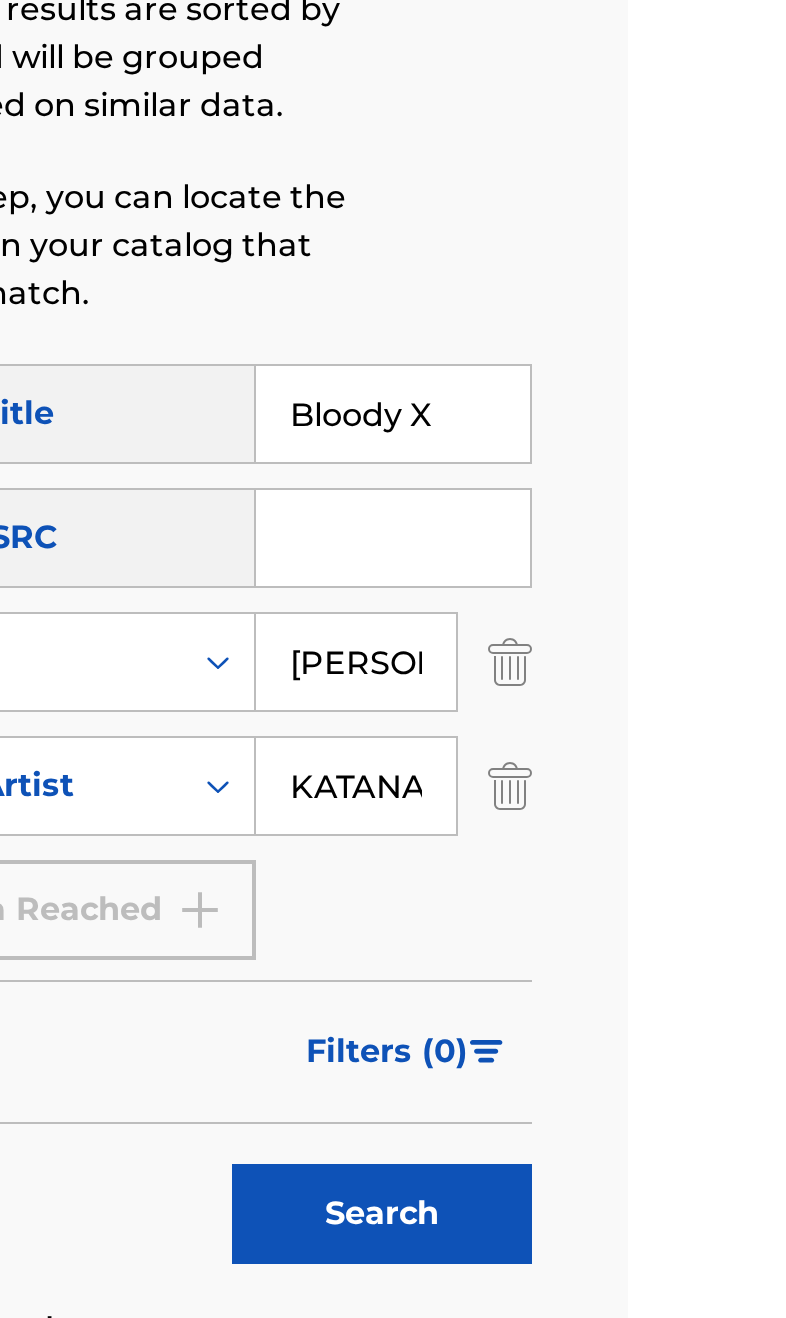 click on "Search" at bounding box center (568, 869) 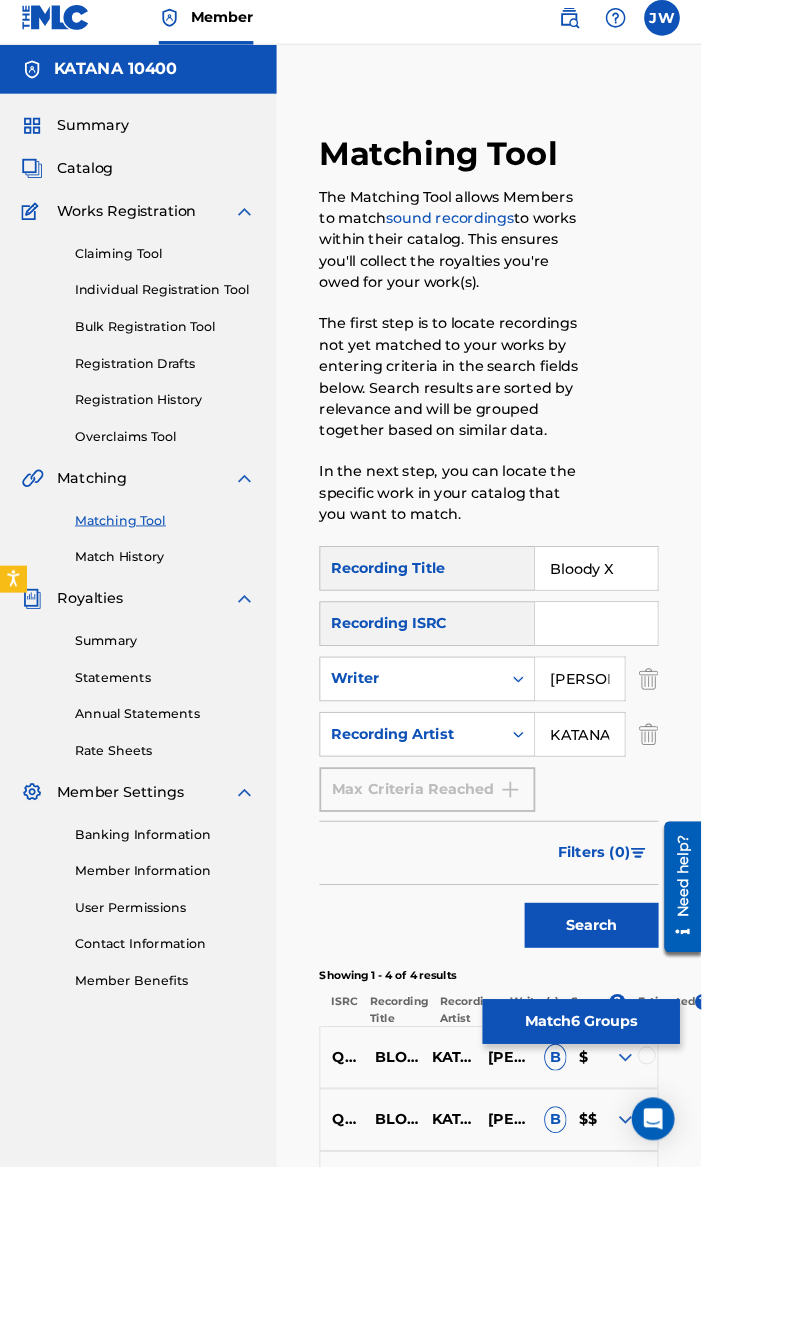 scroll, scrollTop: 6, scrollLeft: 0, axis: vertical 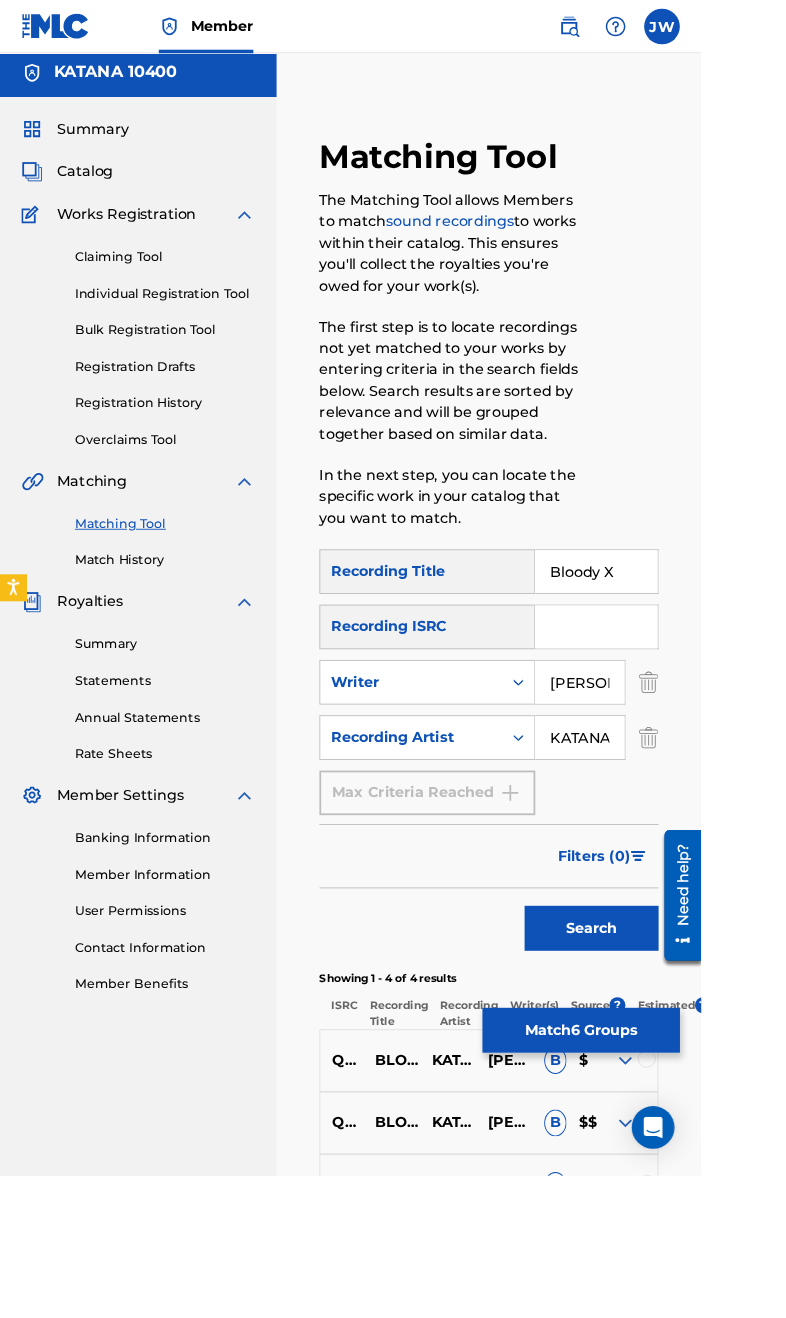 click at bounding box center (725, 1187) 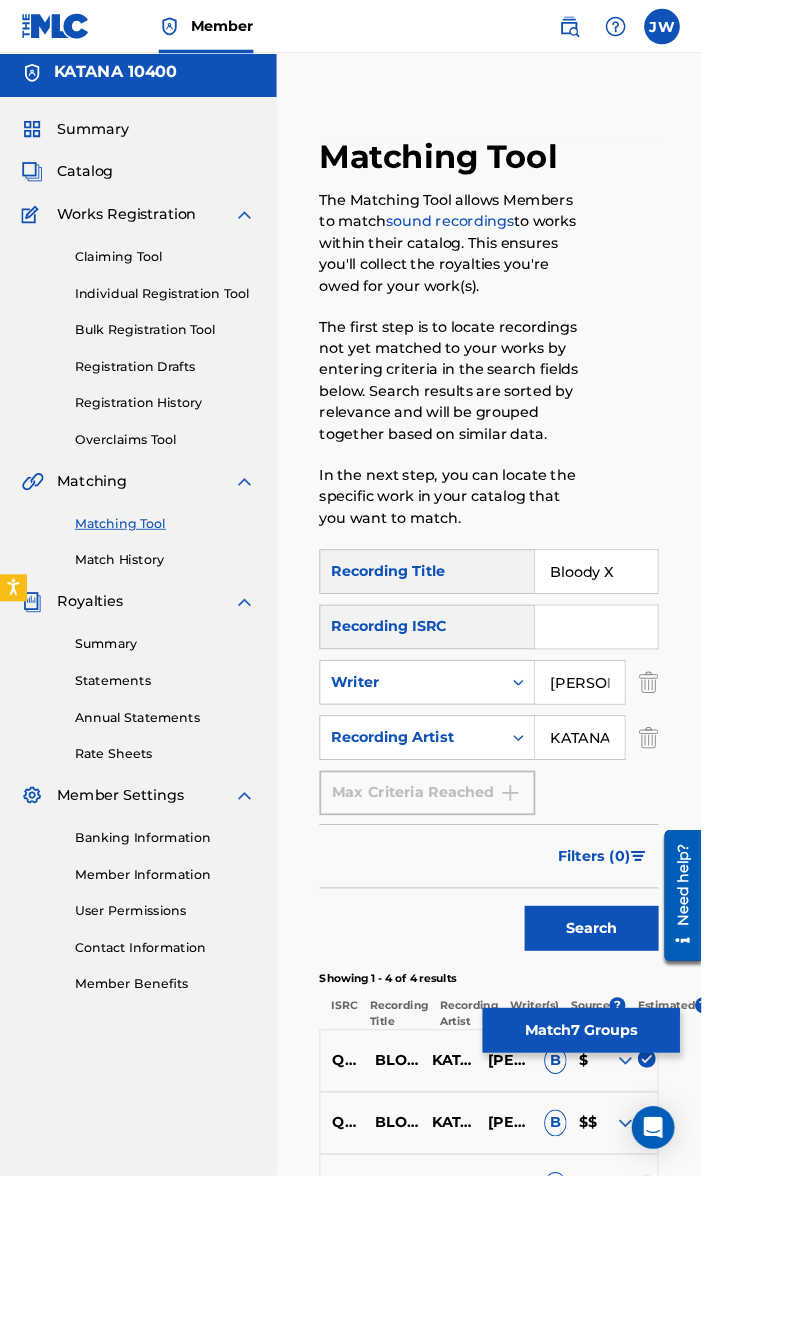 click at bounding box center (725, 1257) 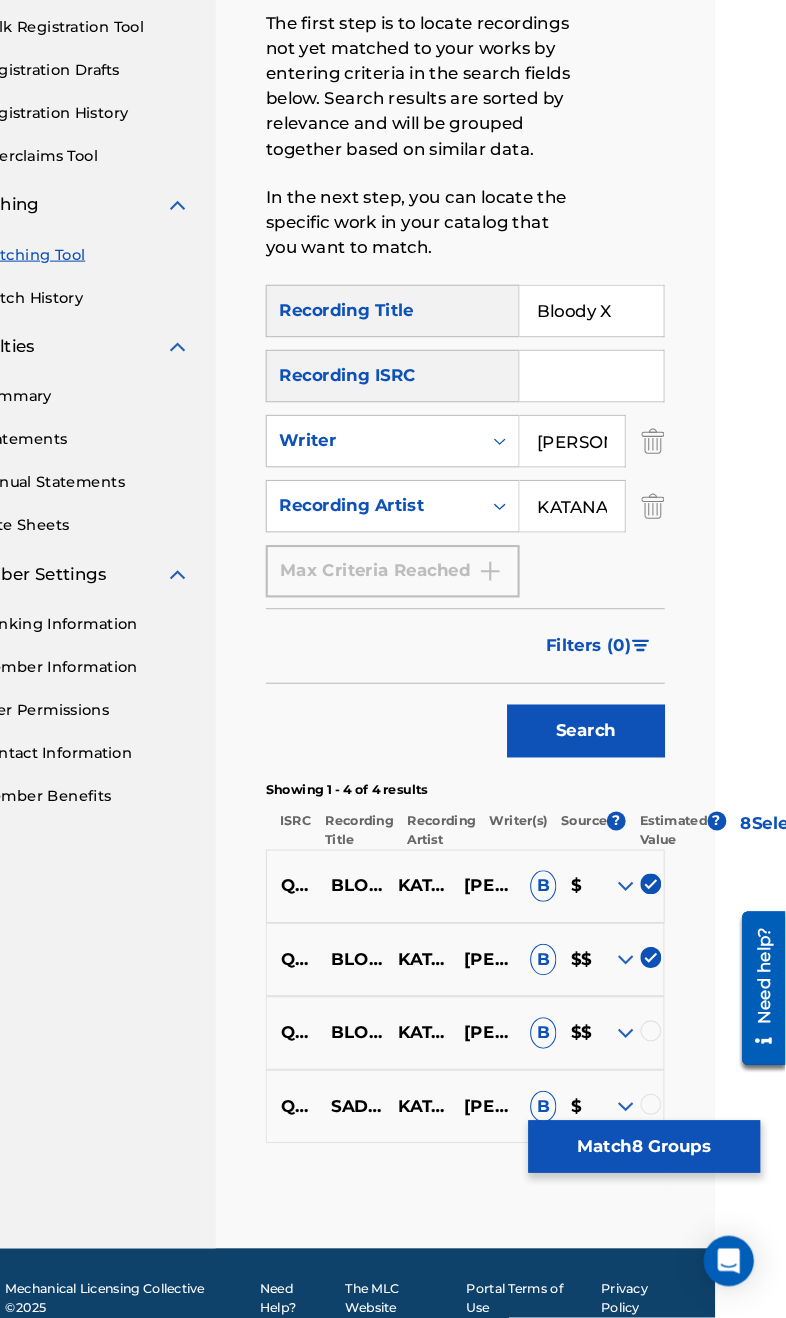 scroll, scrollTop: 330, scrollLeft: 67, axis: both 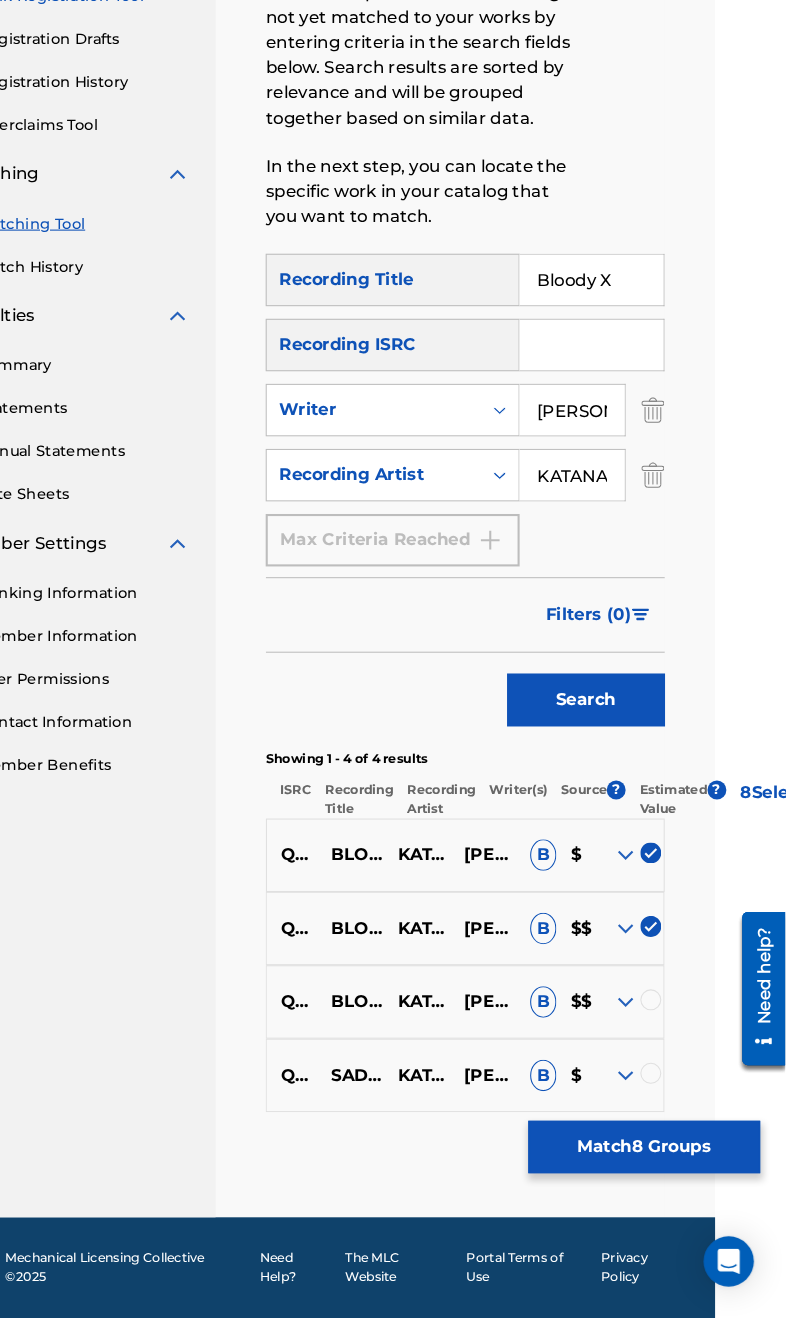 click at bounding box center (658, 1015) 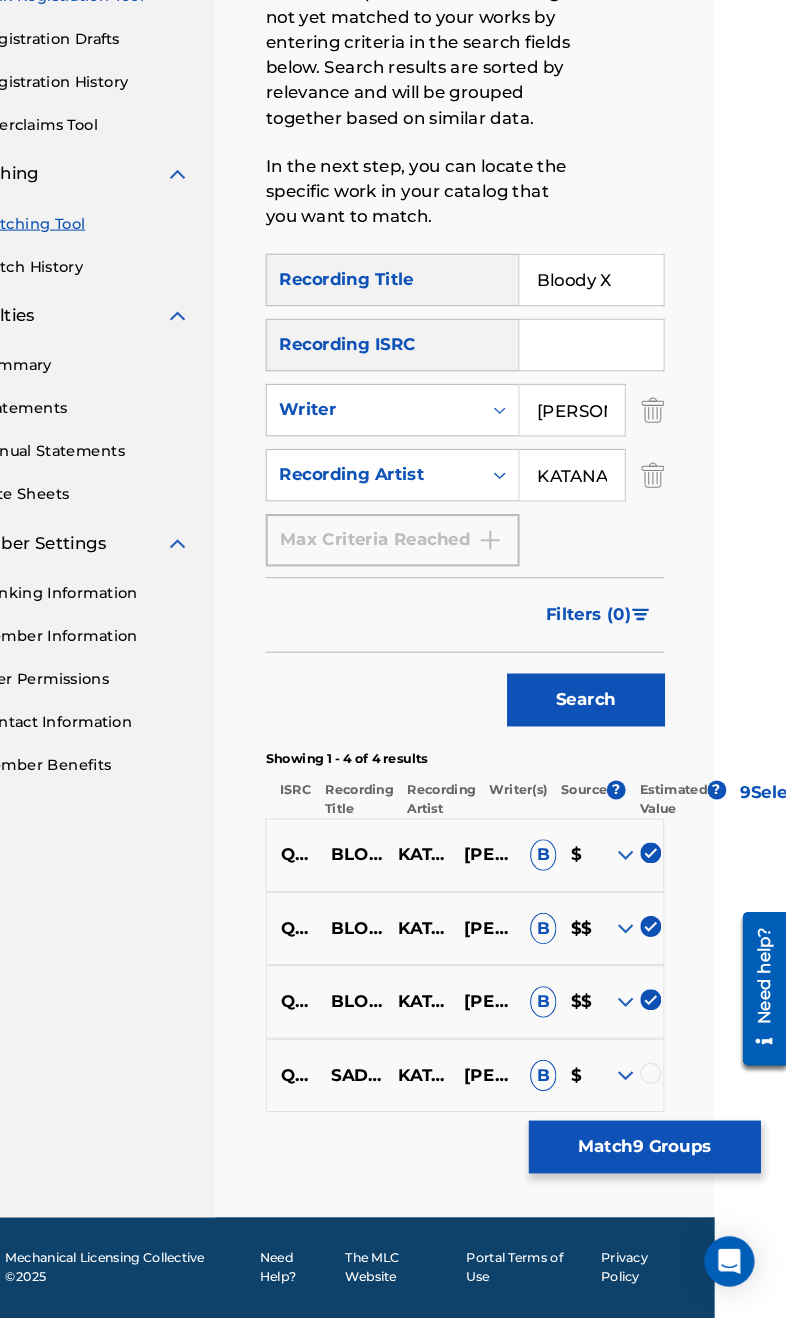 click at bounding box center [657, 1085] 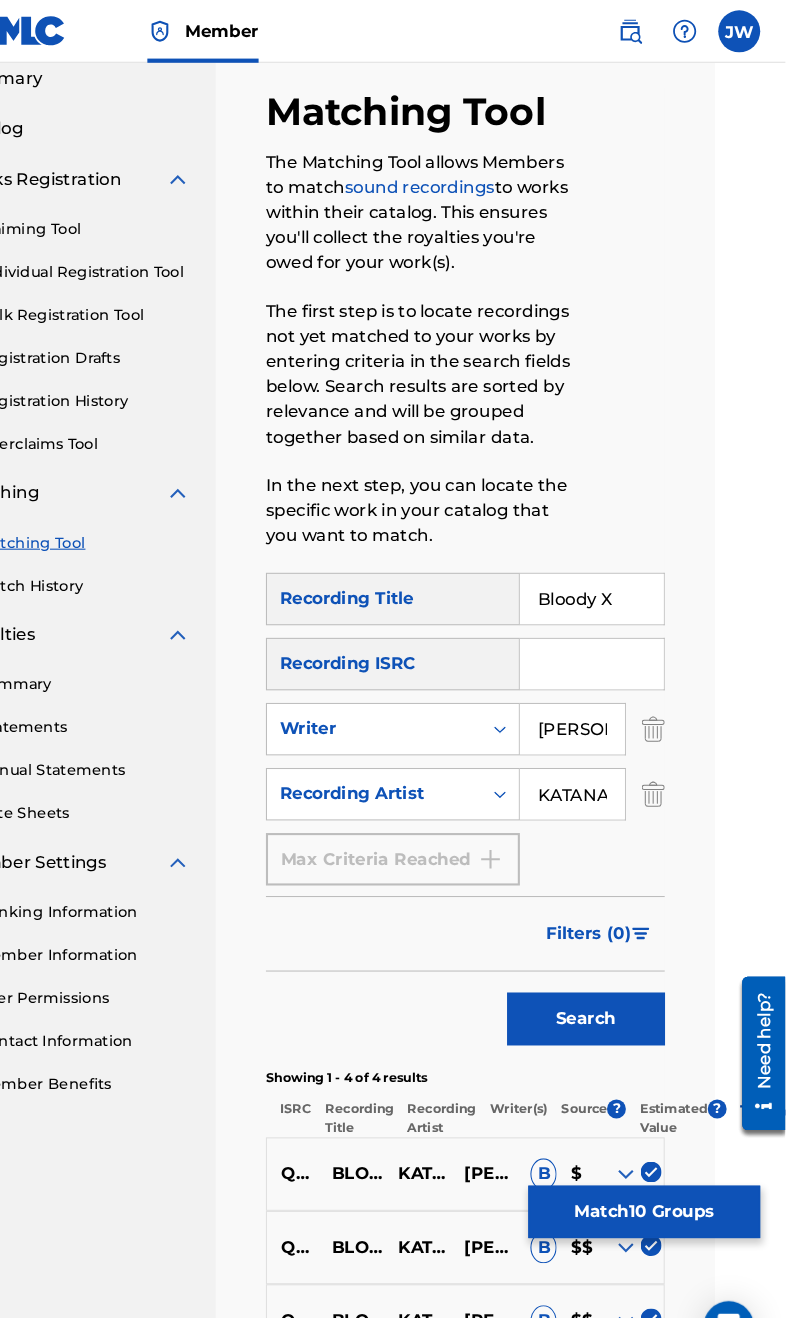 scroll, scrollTop: 0, scrollLeft: 67, axis: horizontal 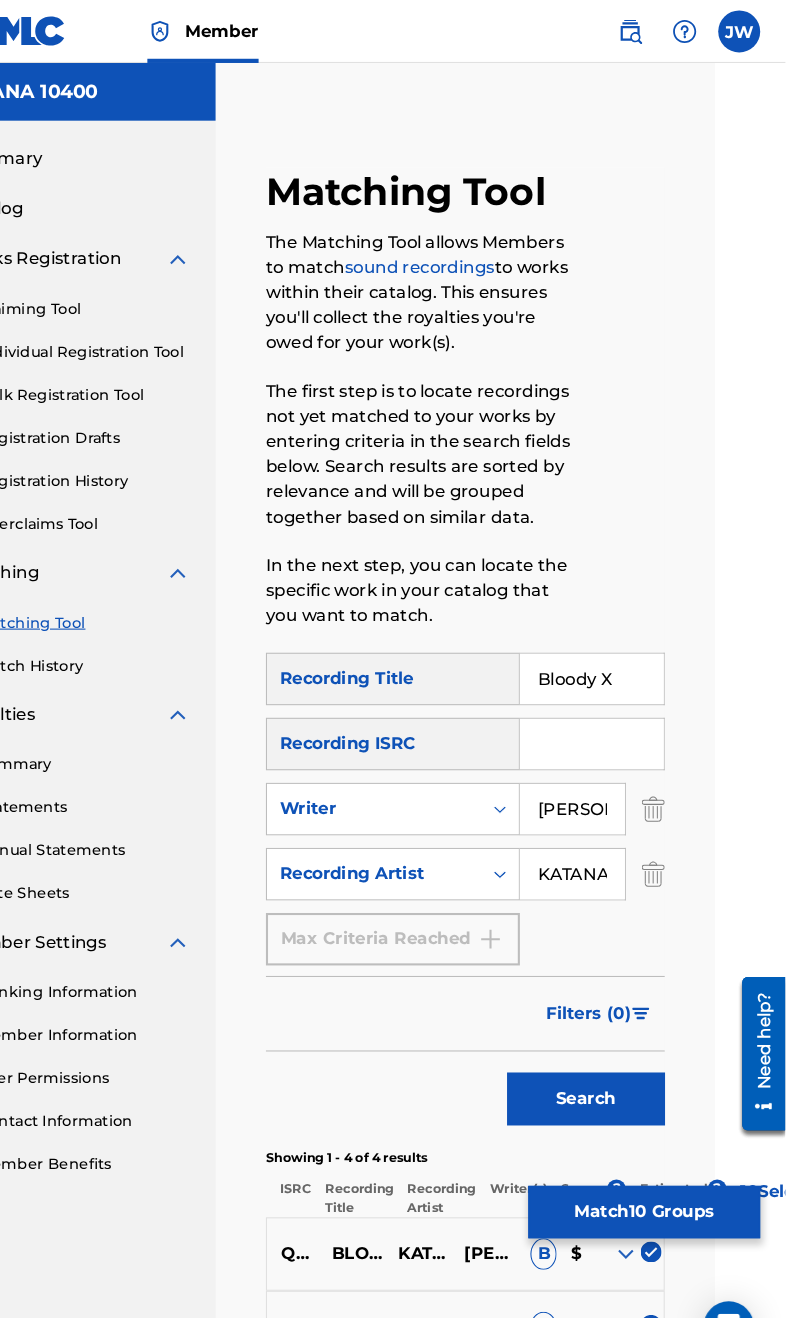 click on "Bloody X" at bounding box center (601, 647) 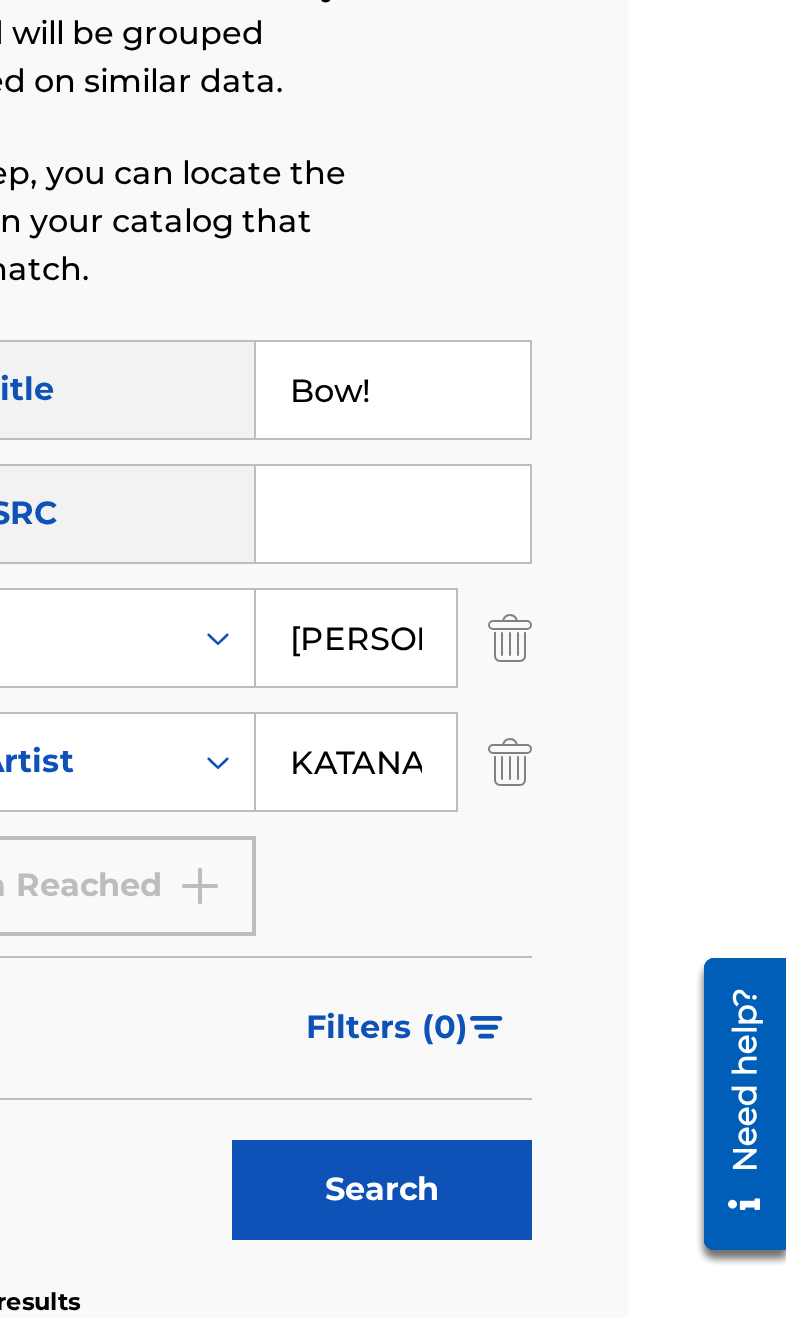 click on "Search" at bounding box center [584, 1047] 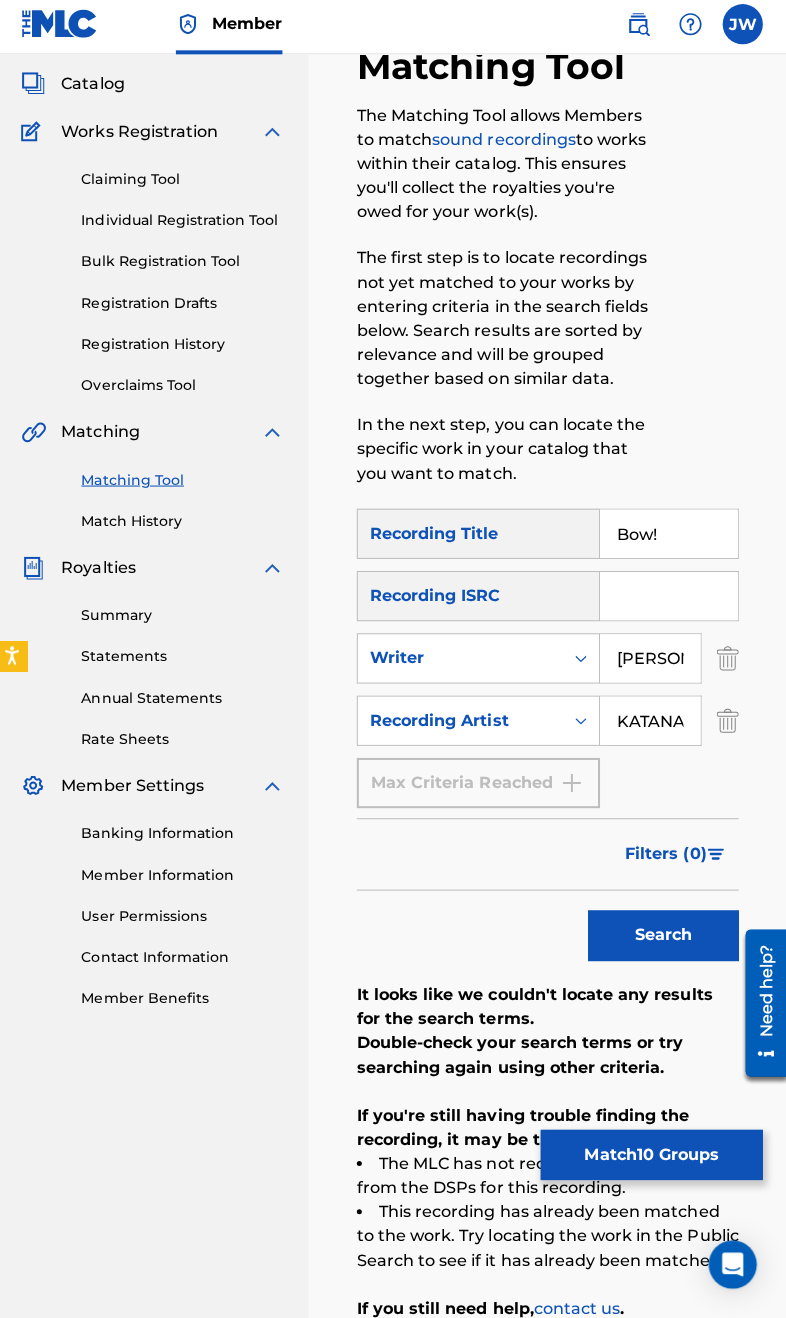 scroll, scrollTop: 120, scrollLeft: 0, axis: vertical 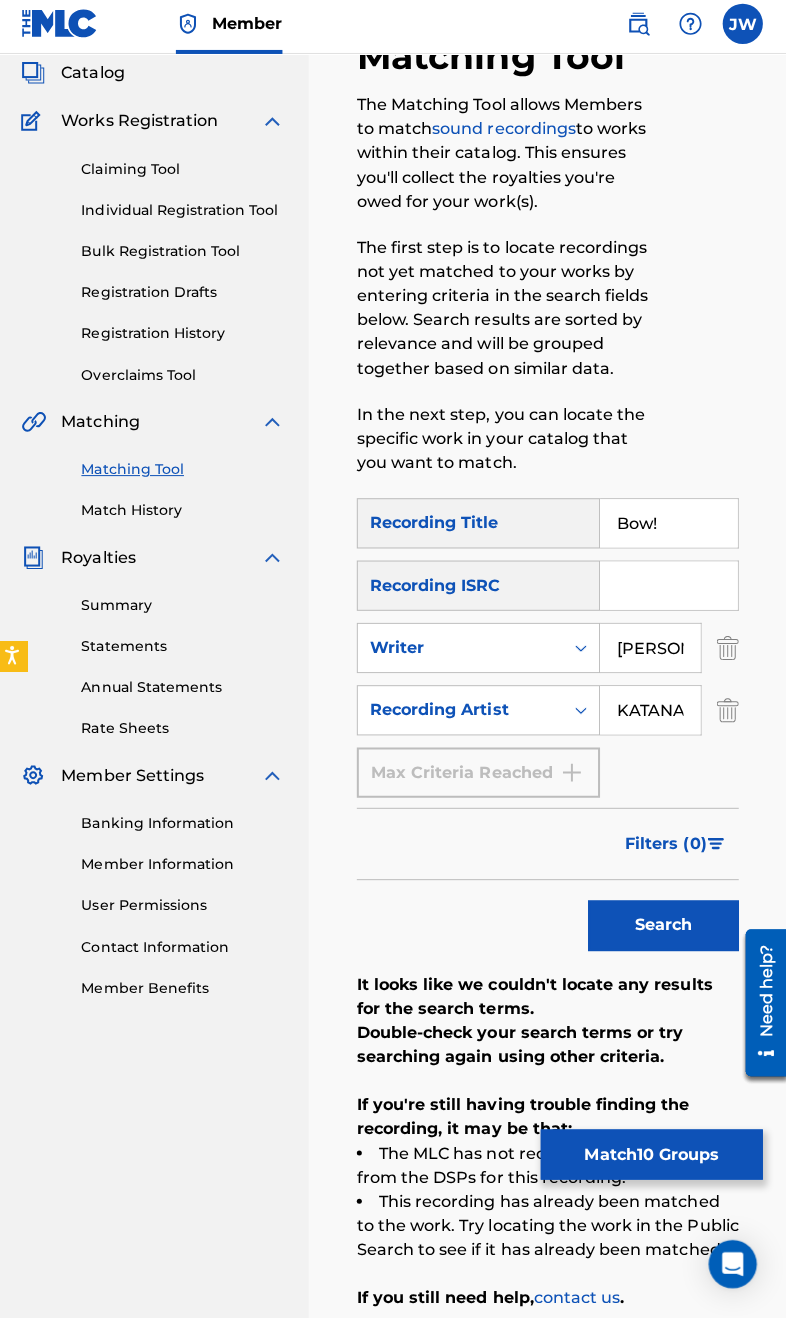 click on "Bow!" at bounding box center (668, 527) 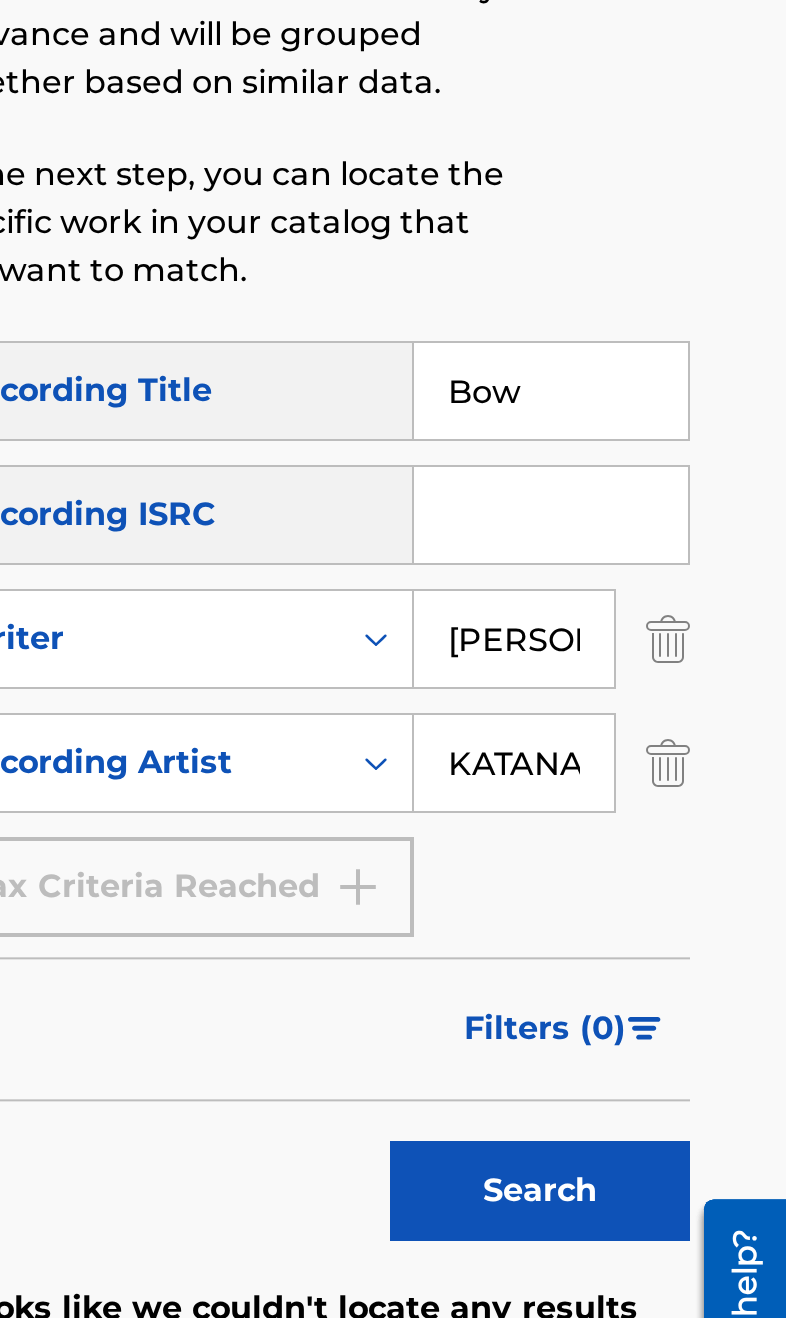 click on "Search" at bounding box center (663, 927) 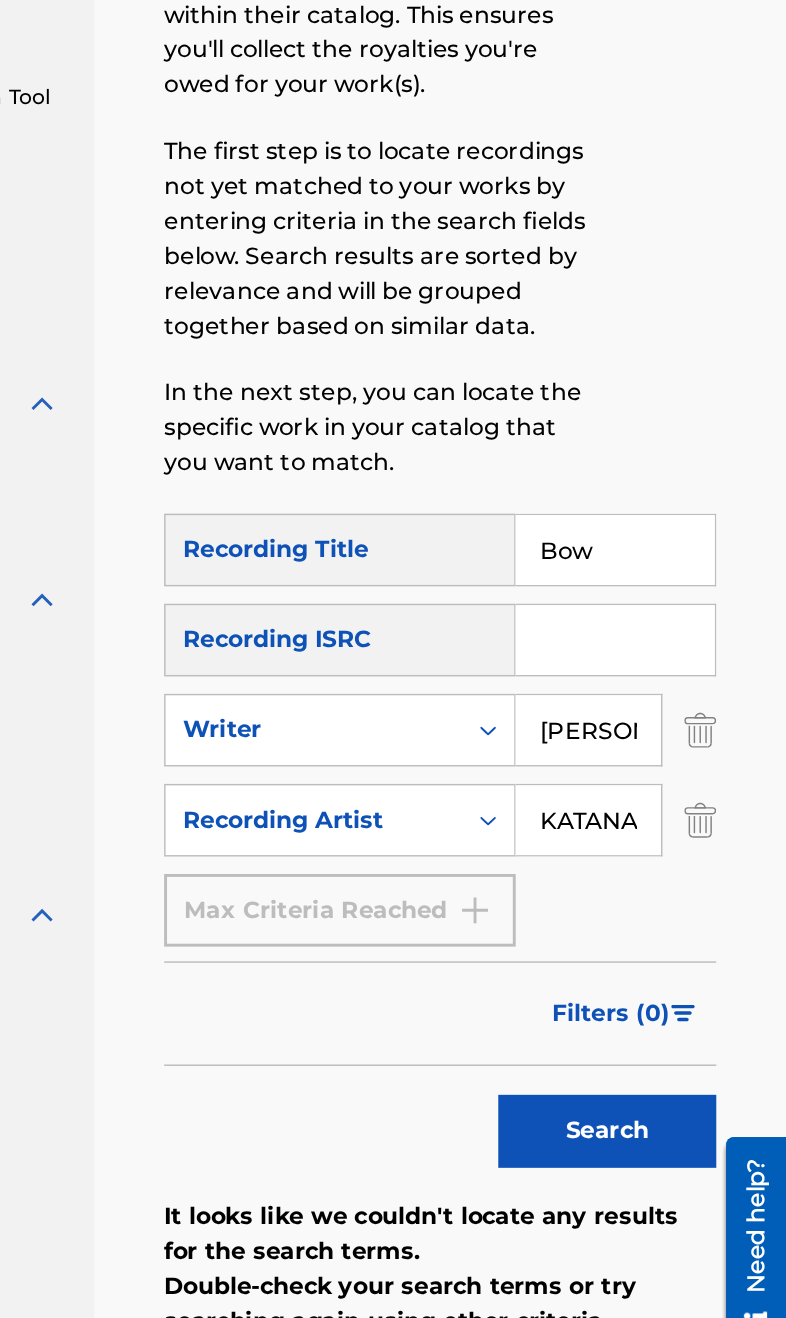 click on "Bow" at bounding box center [668, 527] 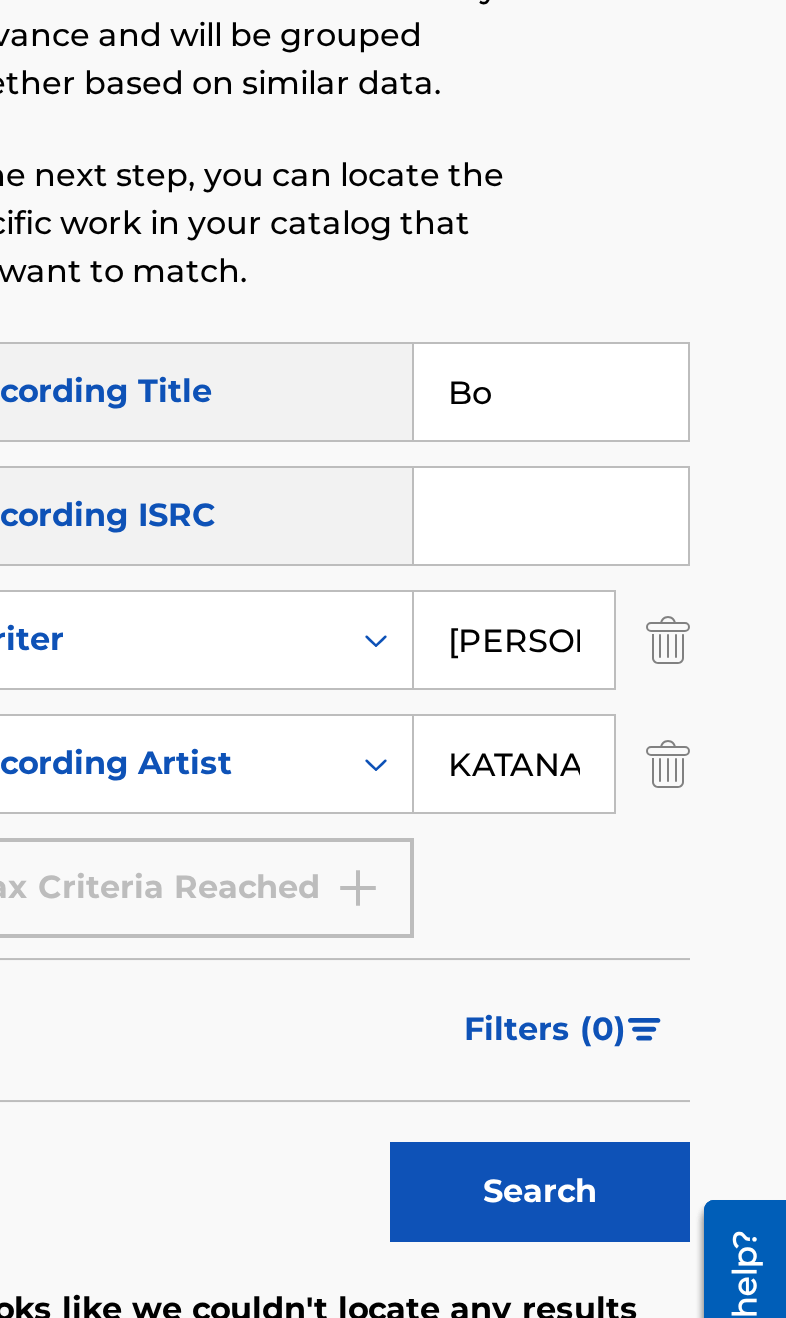 type on "B" 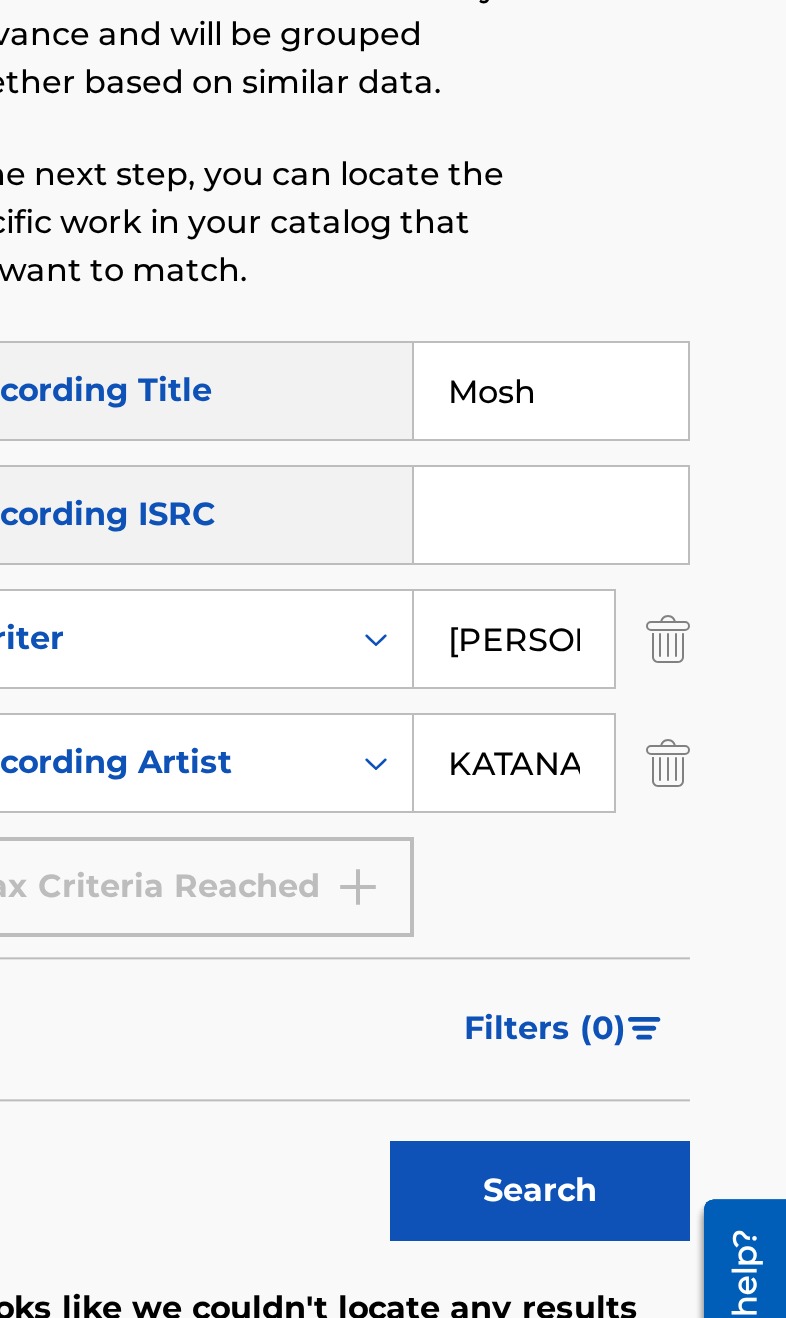 click on "Search" at bounding box center [663, 927] 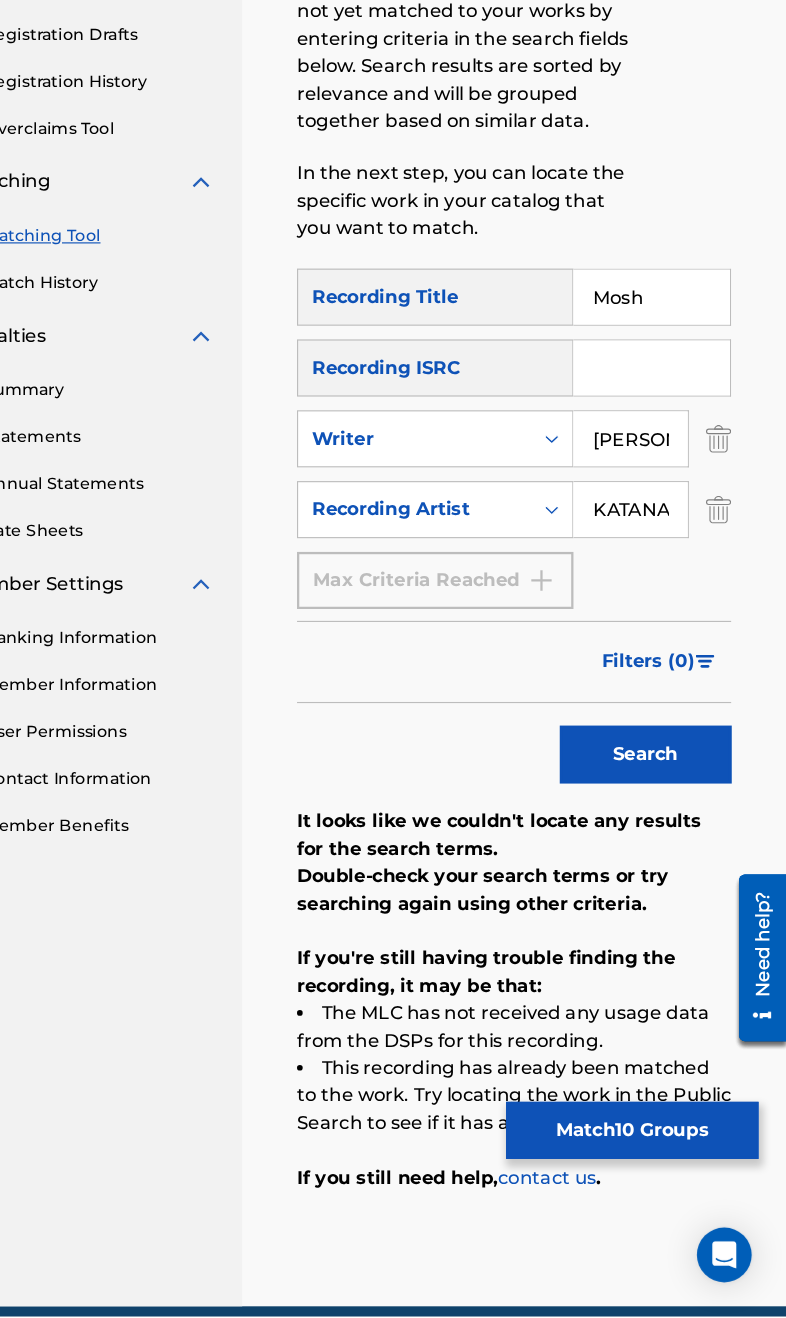 scroll, scrollTop: 222, scrollLeft: 0, axis: vertical 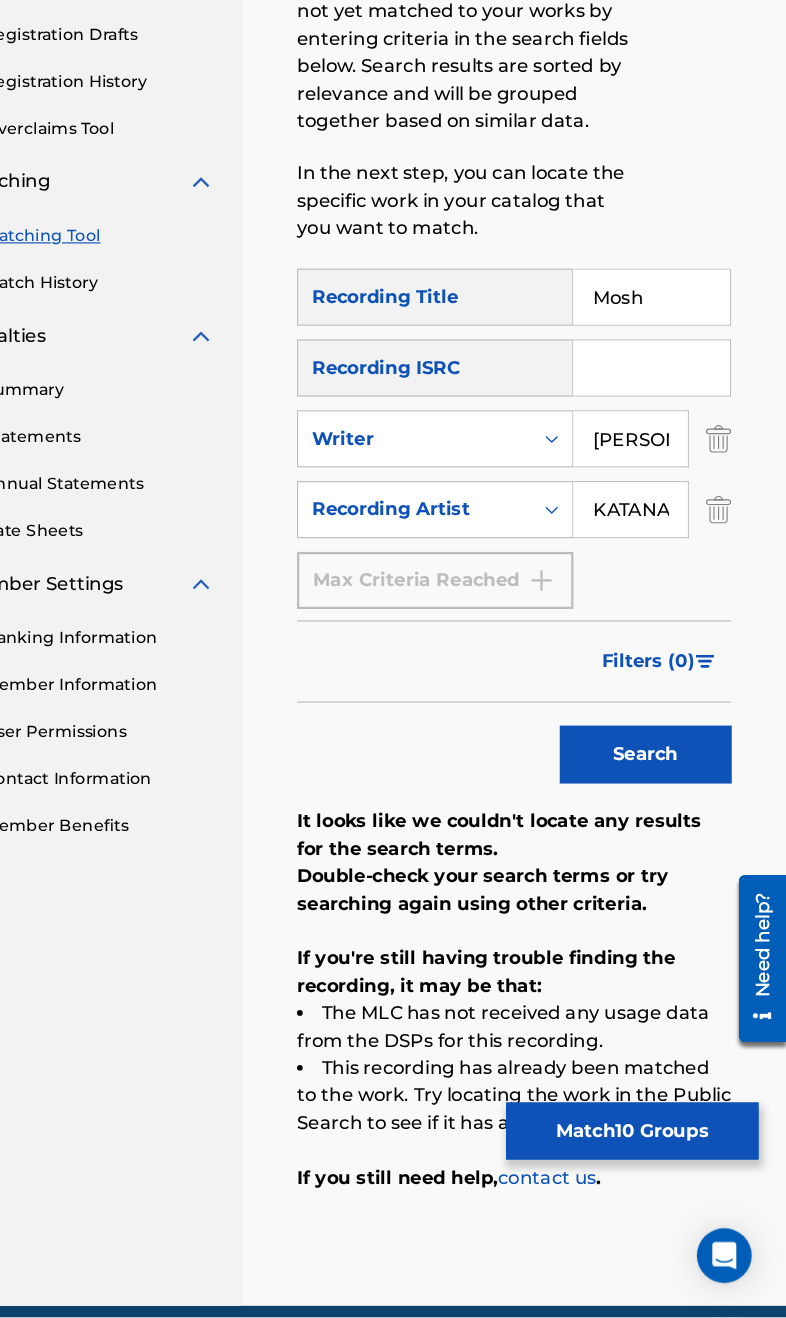 click on "Mosh" at bounding box center (668, 425) 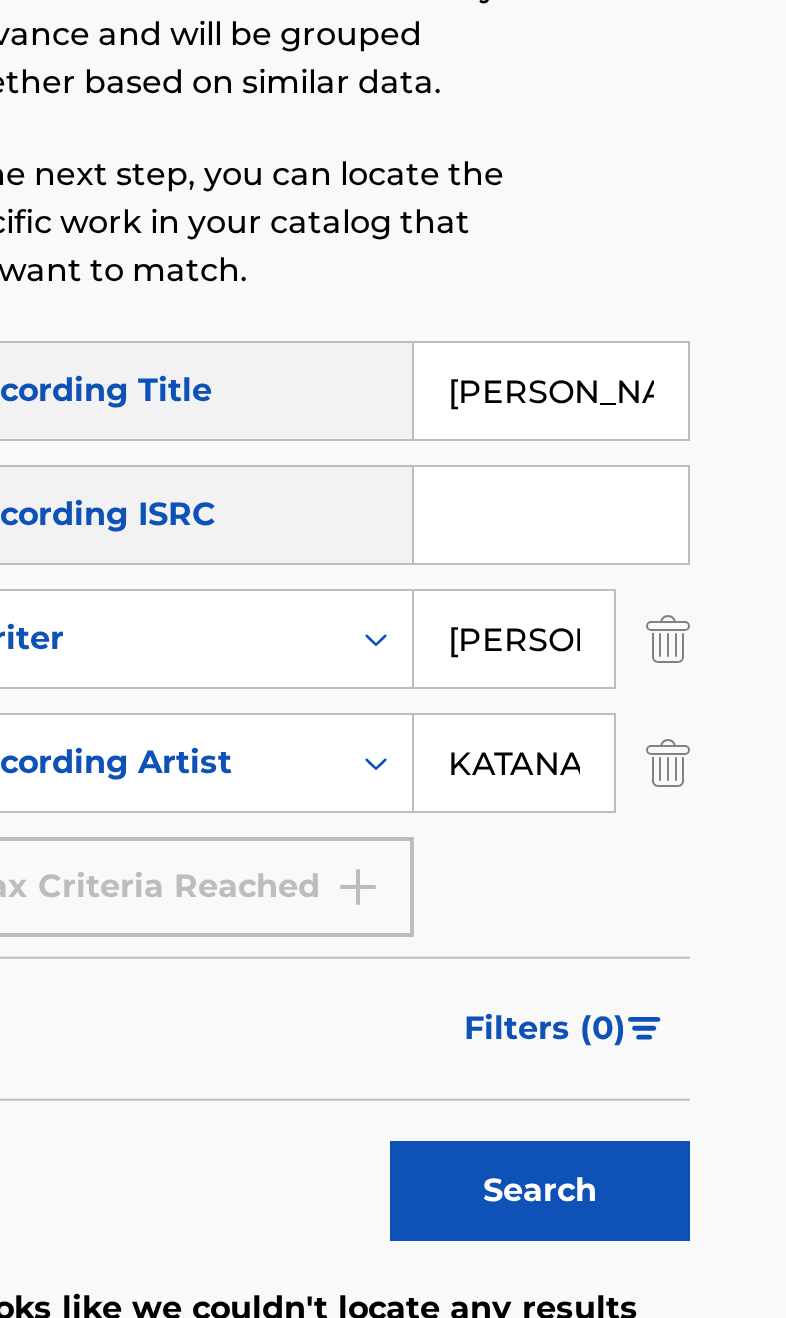 click on "Search" at bounding box center [663, 825] 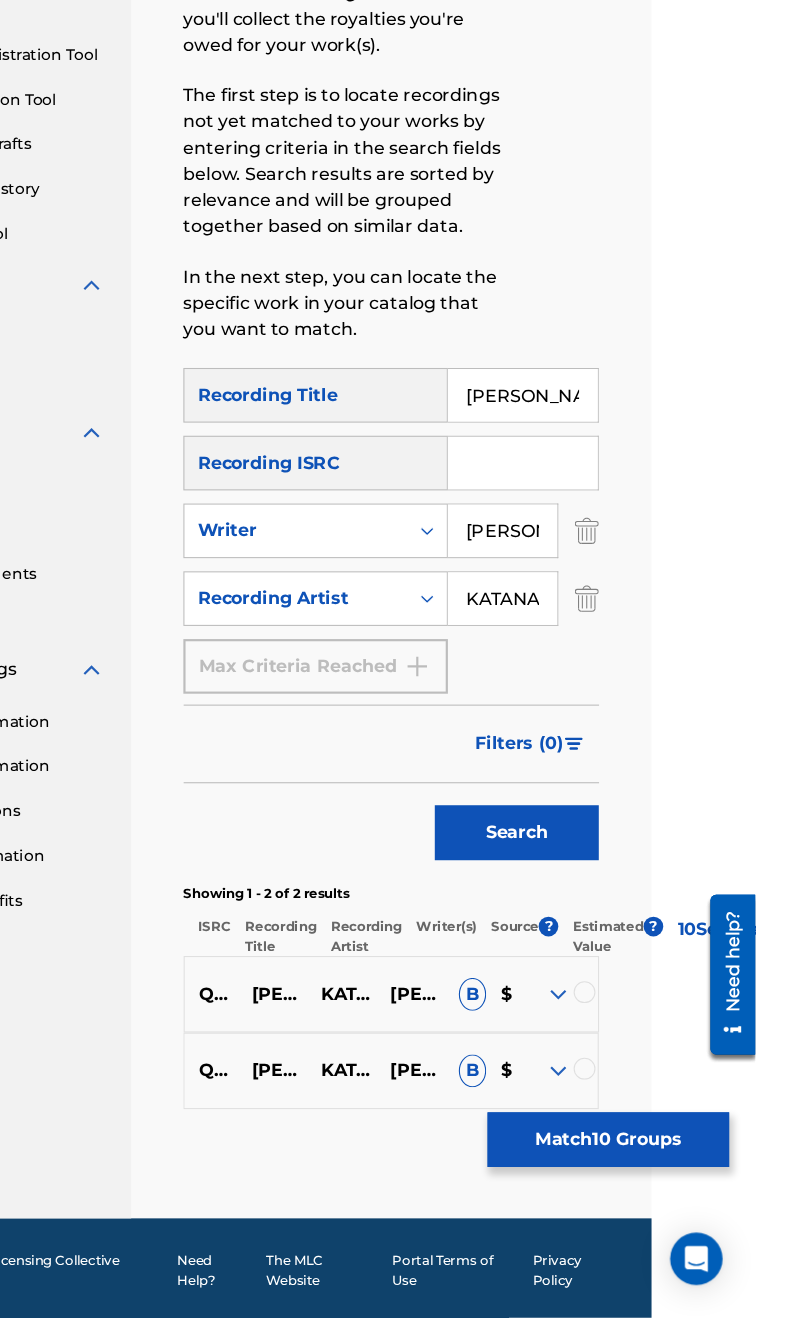 scroll, scrollTop: 190, scrollLeft: 95, axis: both 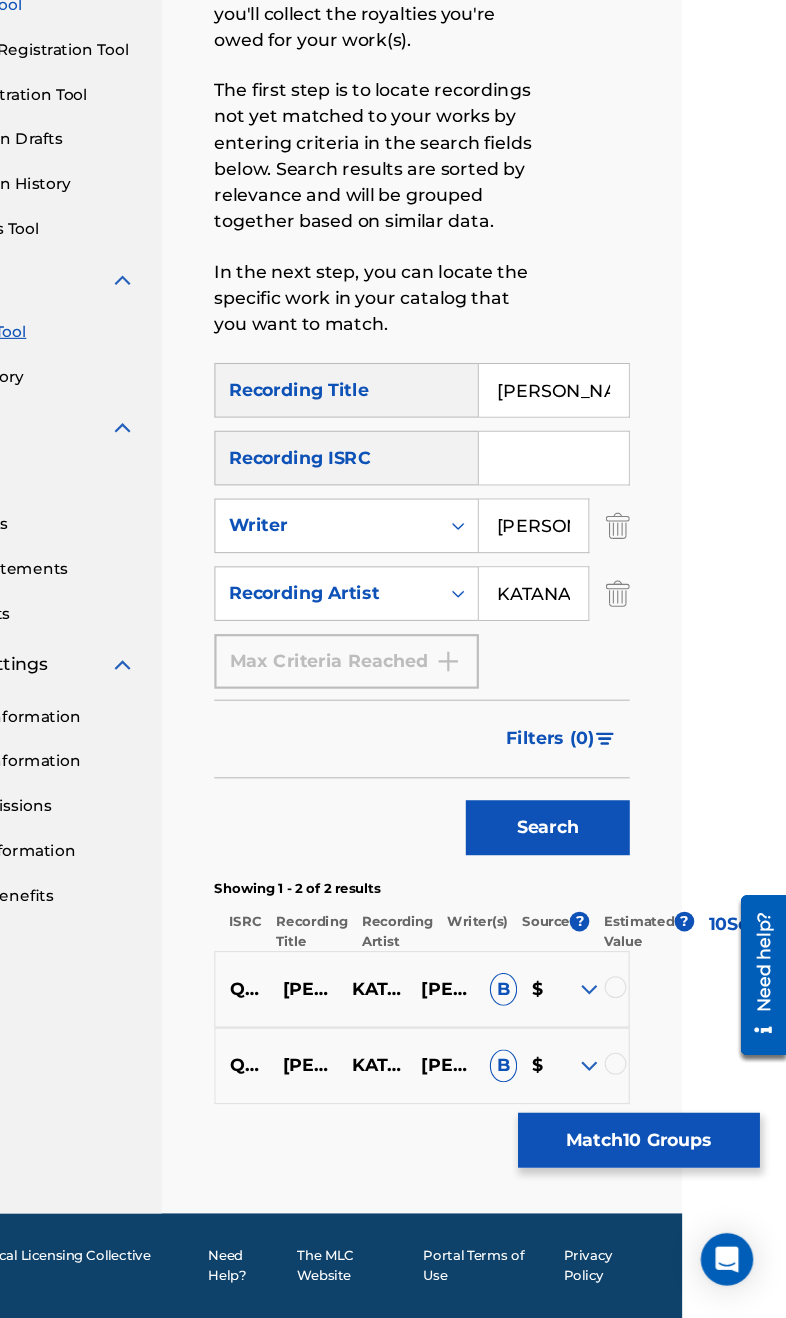 click at bounding box center [606, 1087] 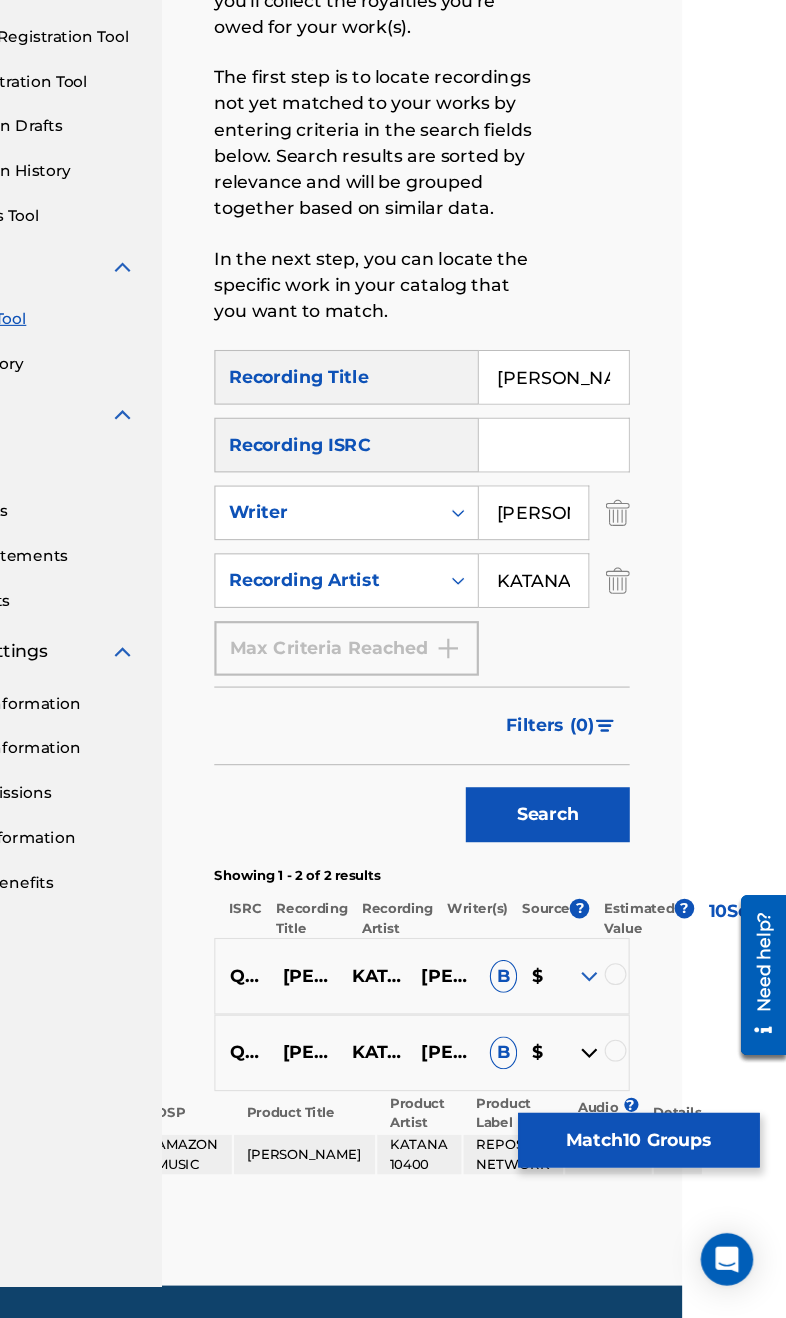 click at bounding box center (630, 1073) 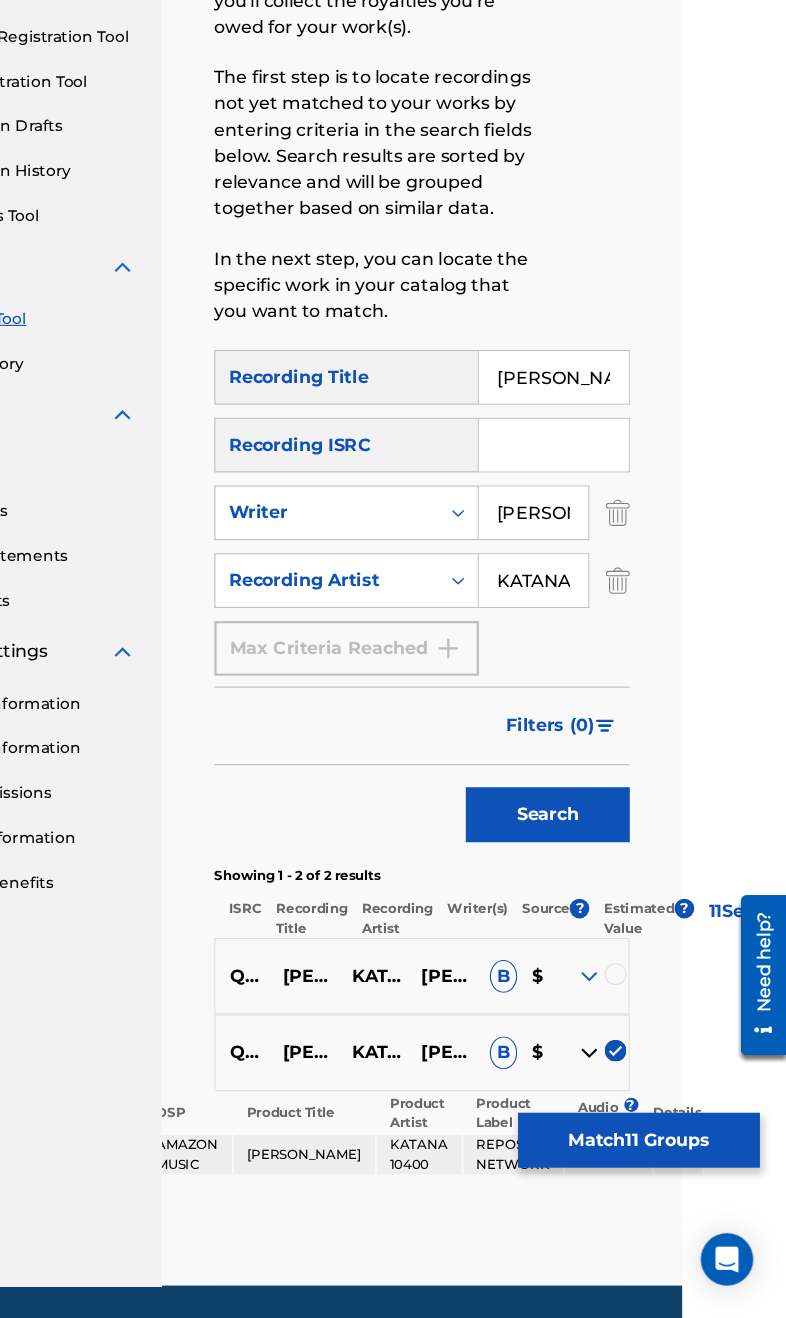 click at bounding box center [630, 1003] 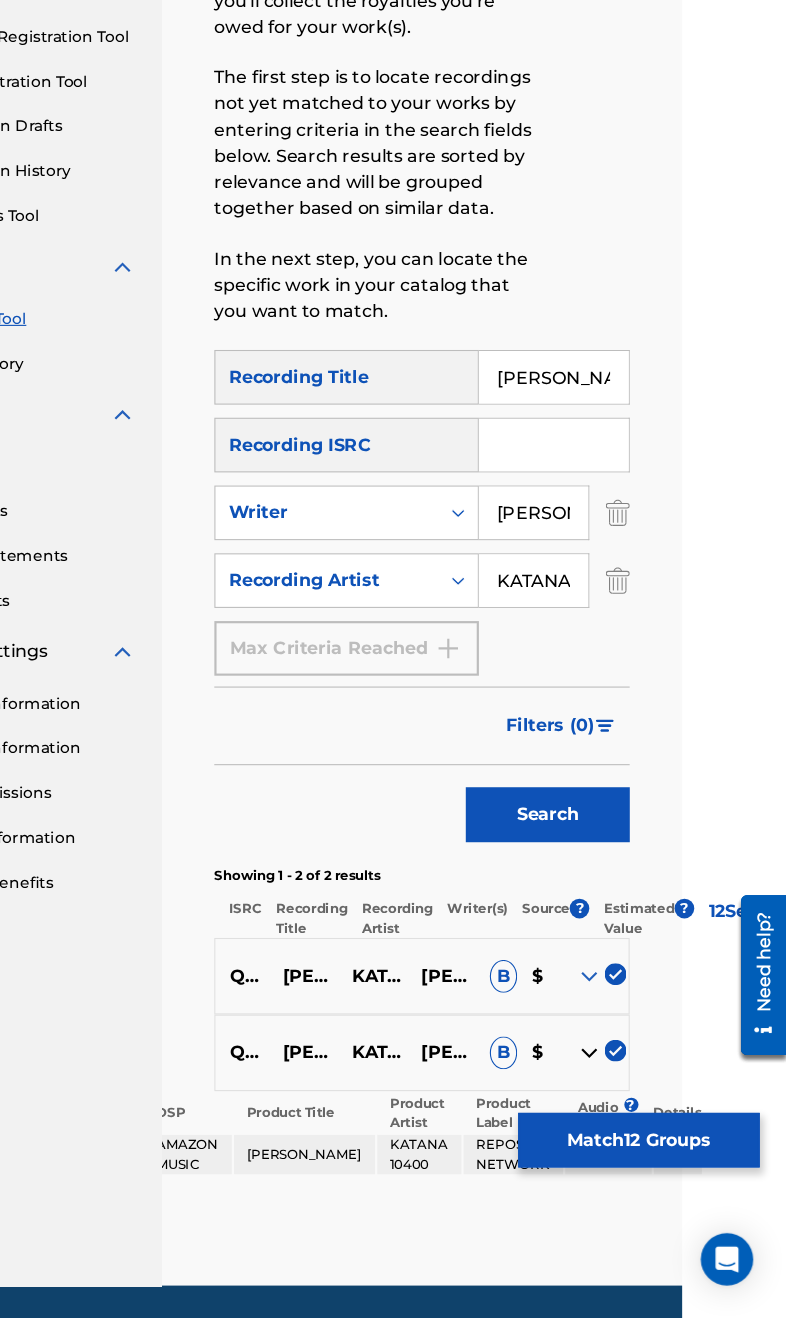 click on "[PERSON_NAME]" at bounding box center (573, 457) 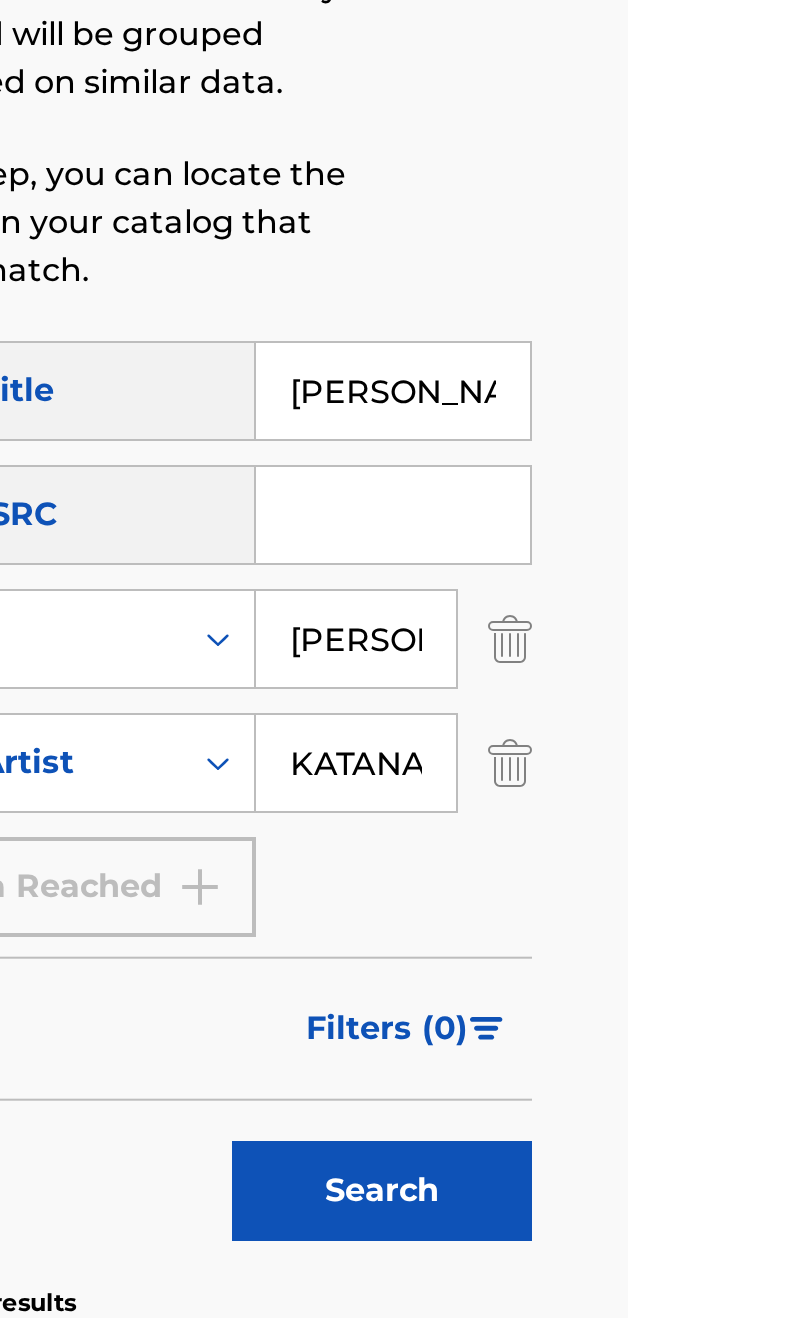 click on "[PERSON_NAME]" at bounding box center (573, 457) 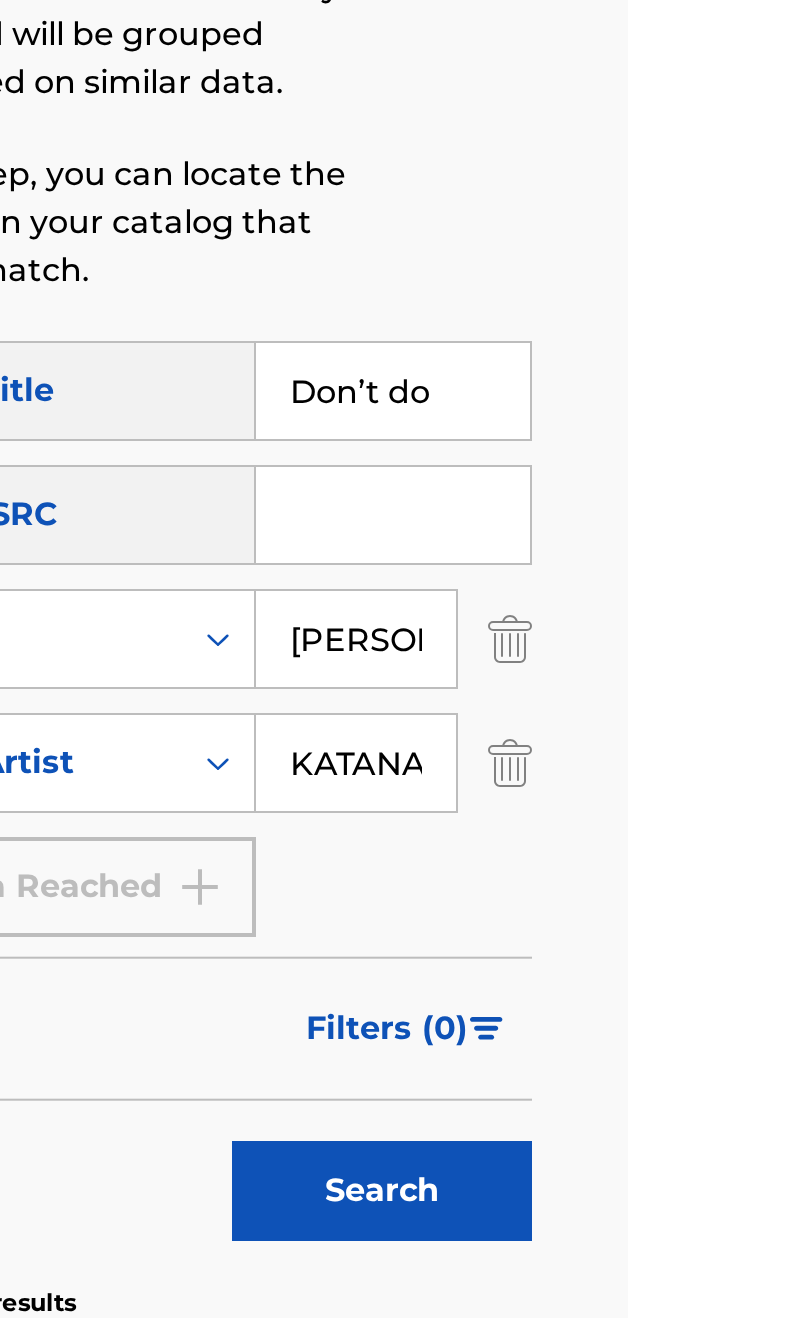click on "Search" at bounding box center (568, 857) 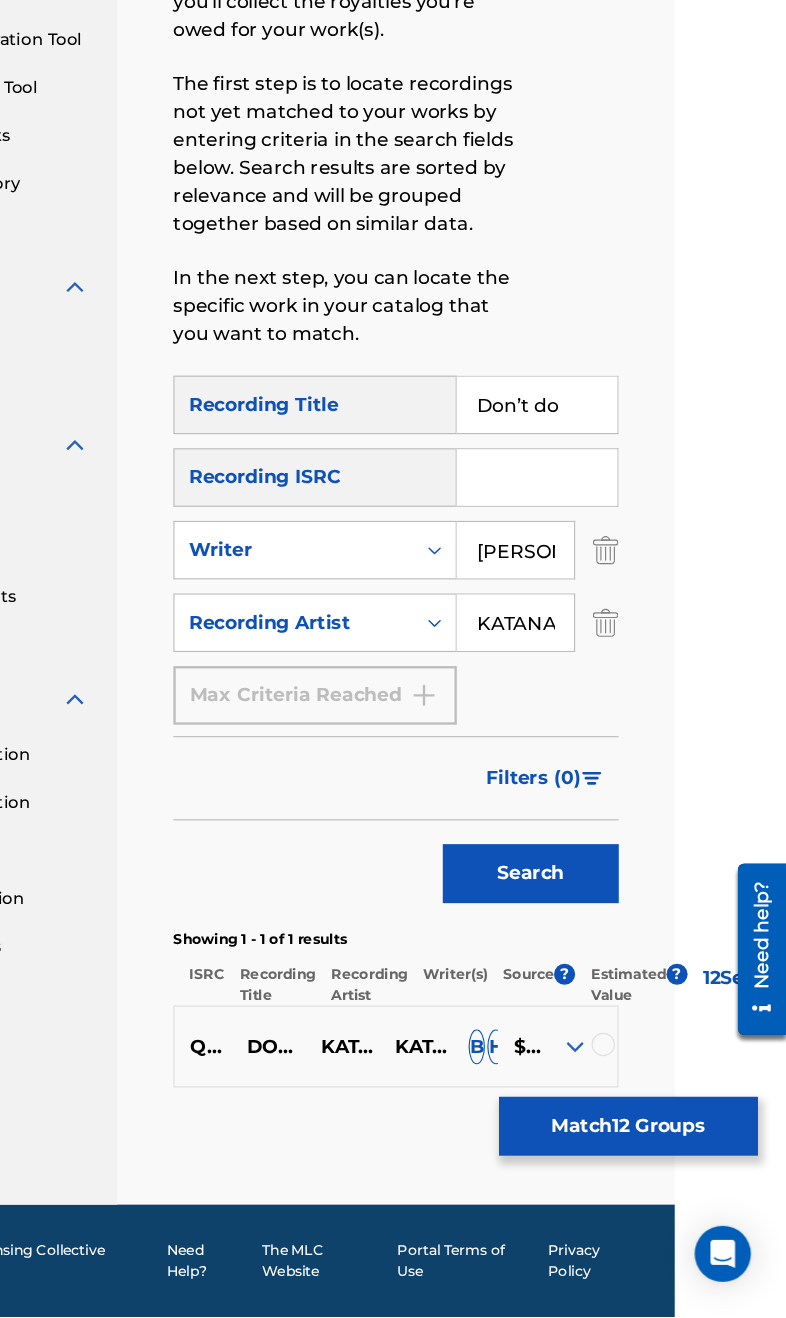 scroll, scrollTop: 157, scrollLeft: 95, axis: both 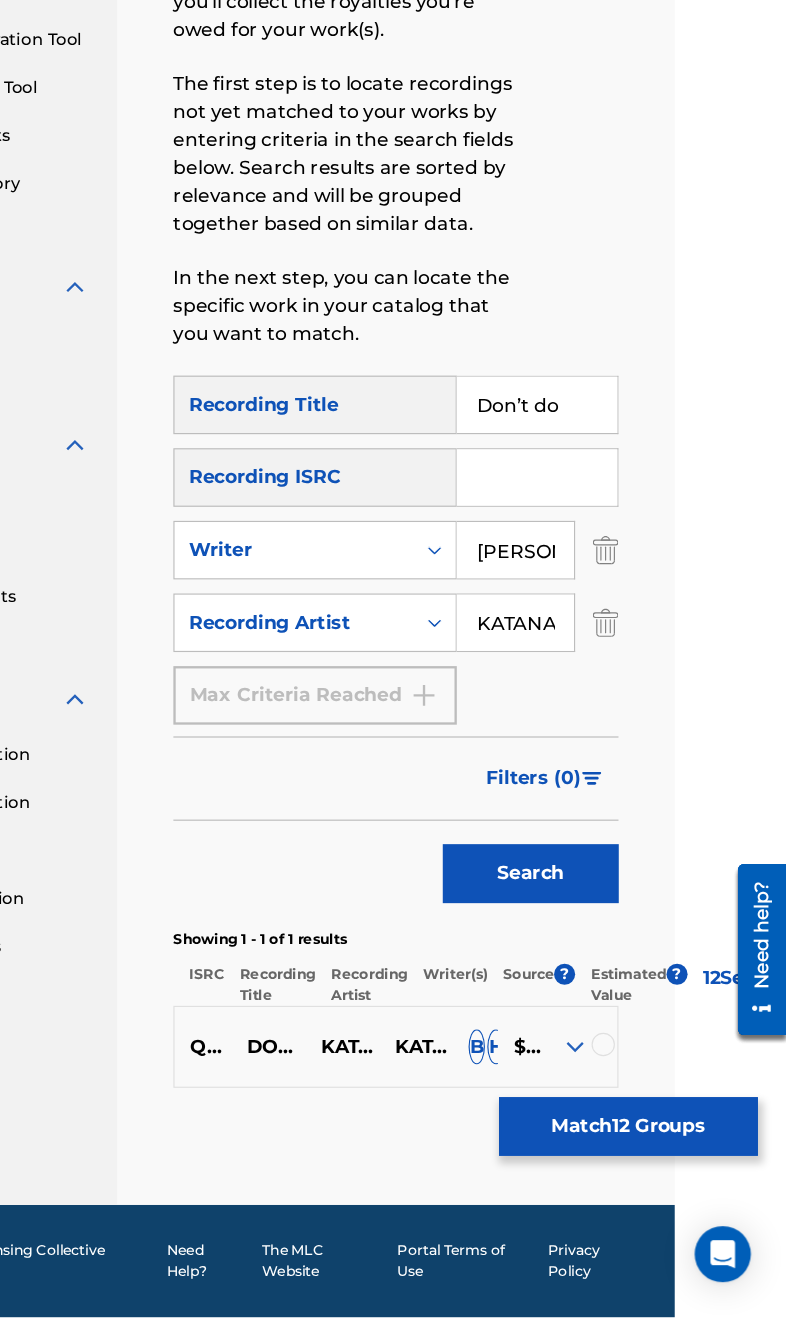 click at bounding box center (630, 1085) 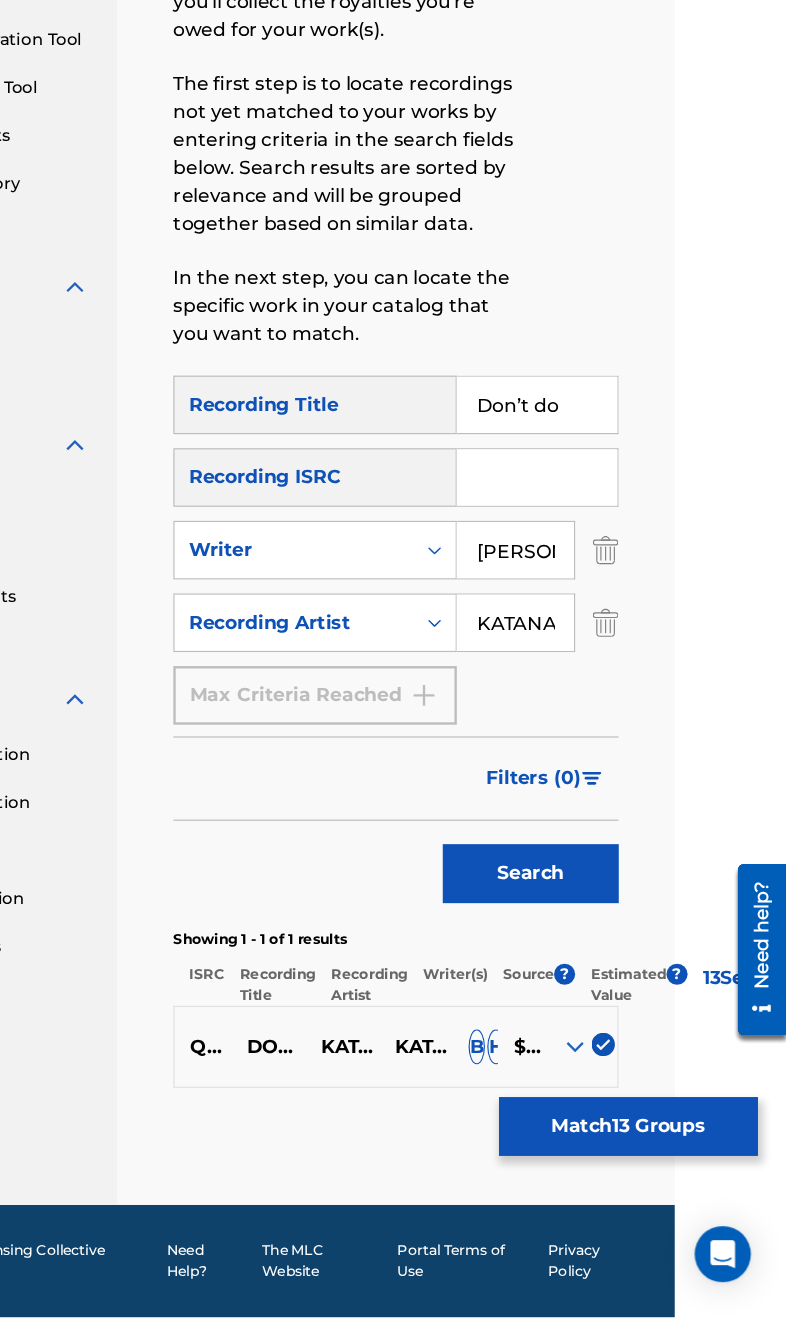 scroll, scrollTop: 158, scrollLeft: 95, axis: both 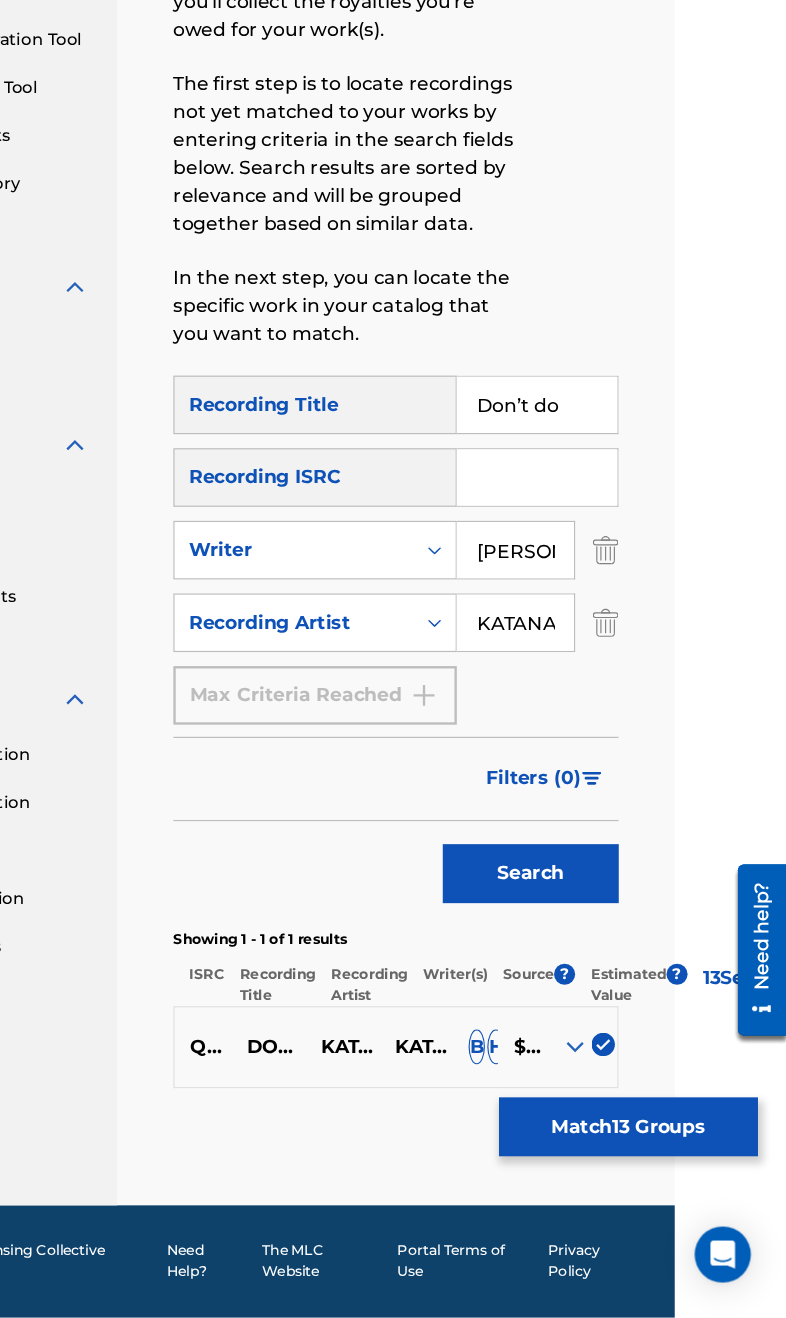 click at bounding box center (606, 1087) 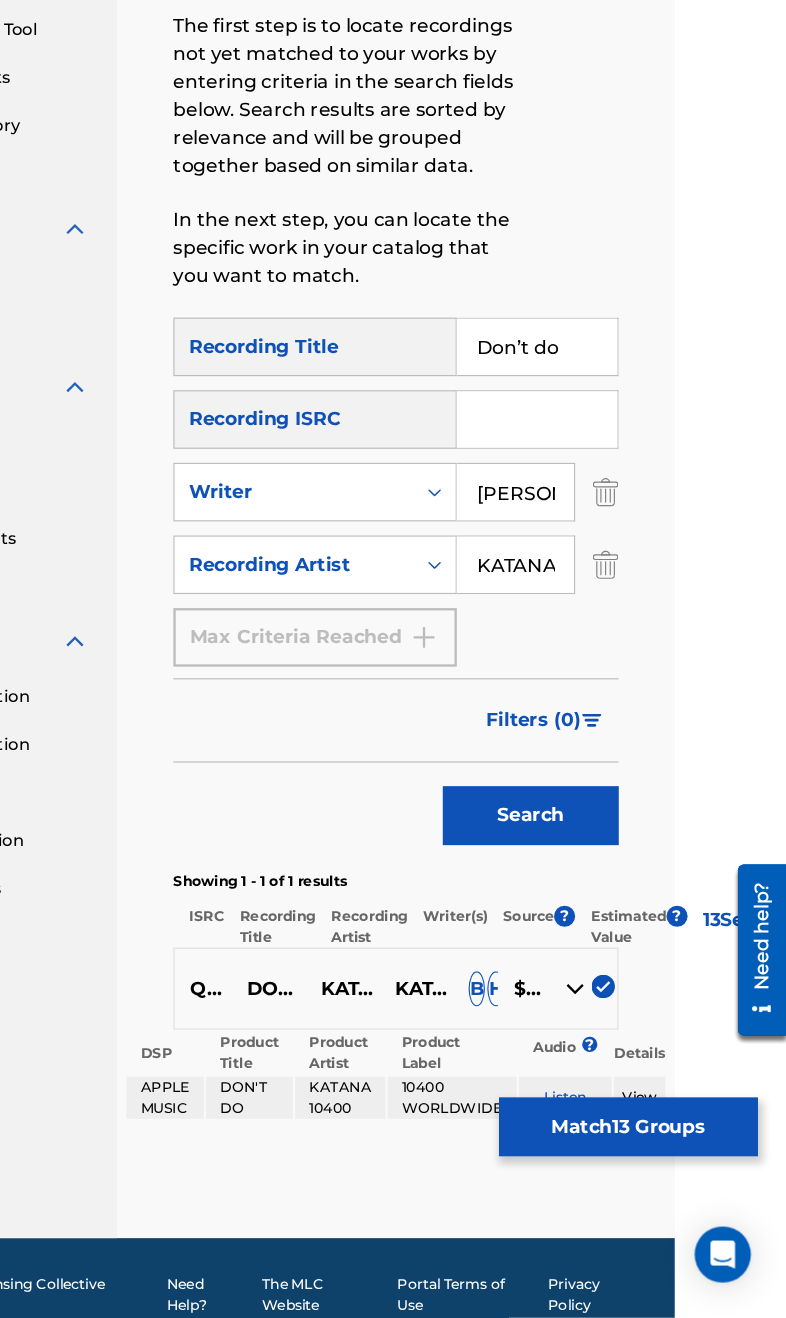 scroll, scrollTop: 198, scrollLeft: 95, axis: both 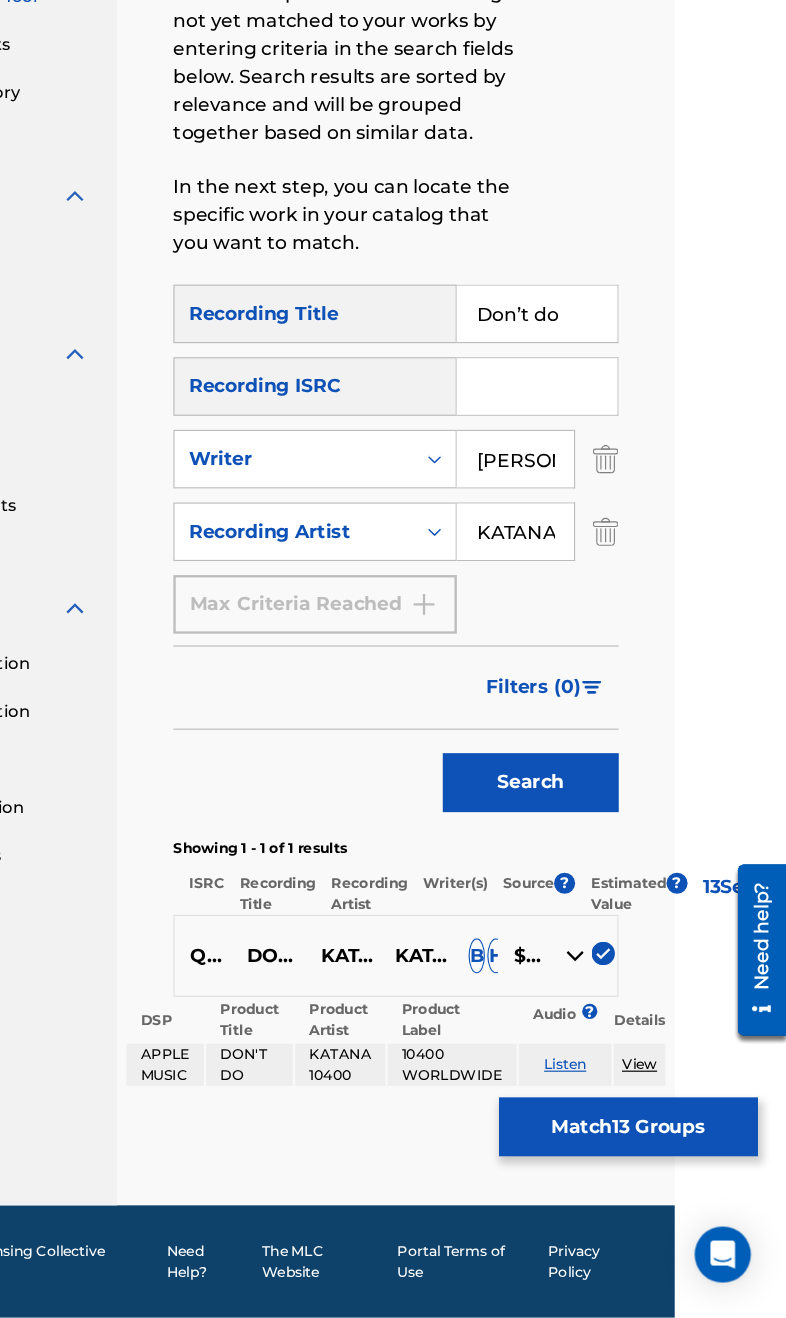 click on "$$$" at bounding box center [559, 1009] 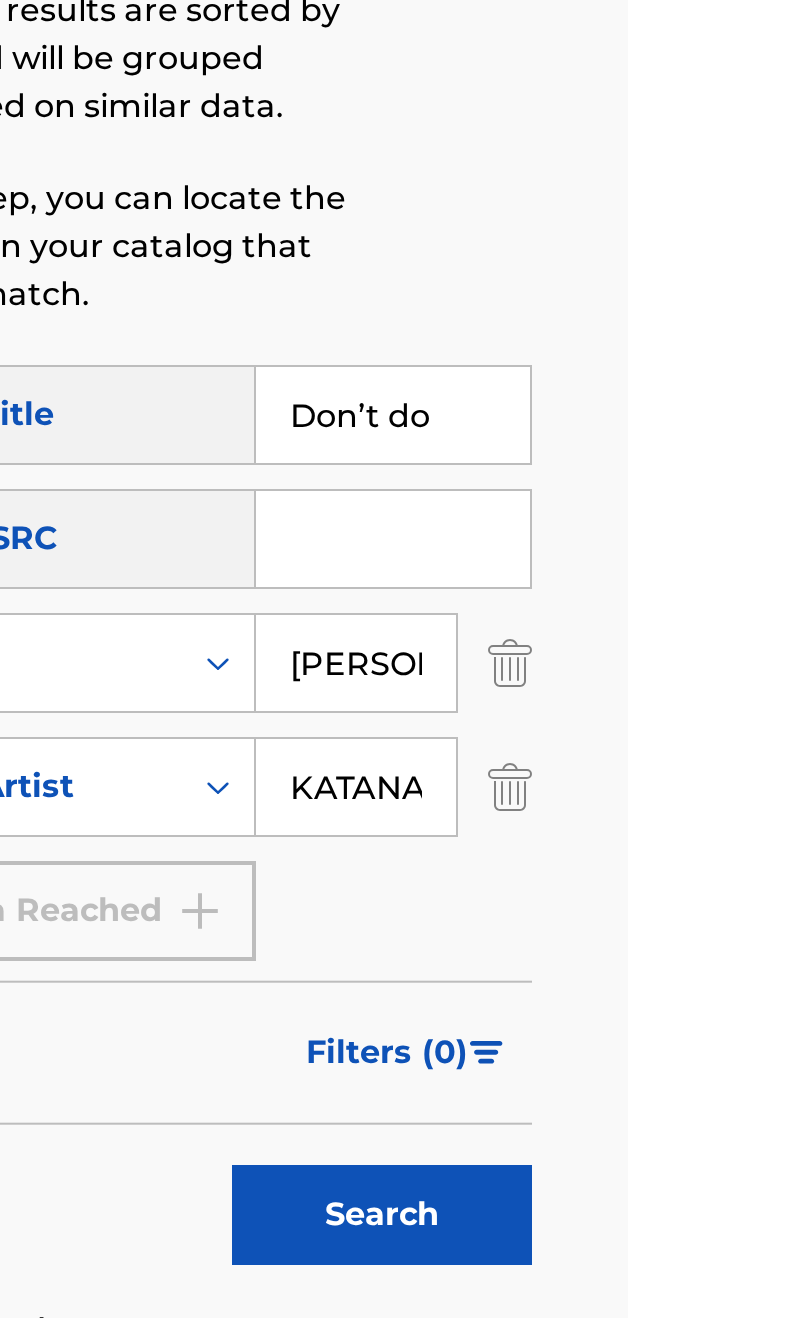 click on "Don’t do" at bounding box center (573, 461) 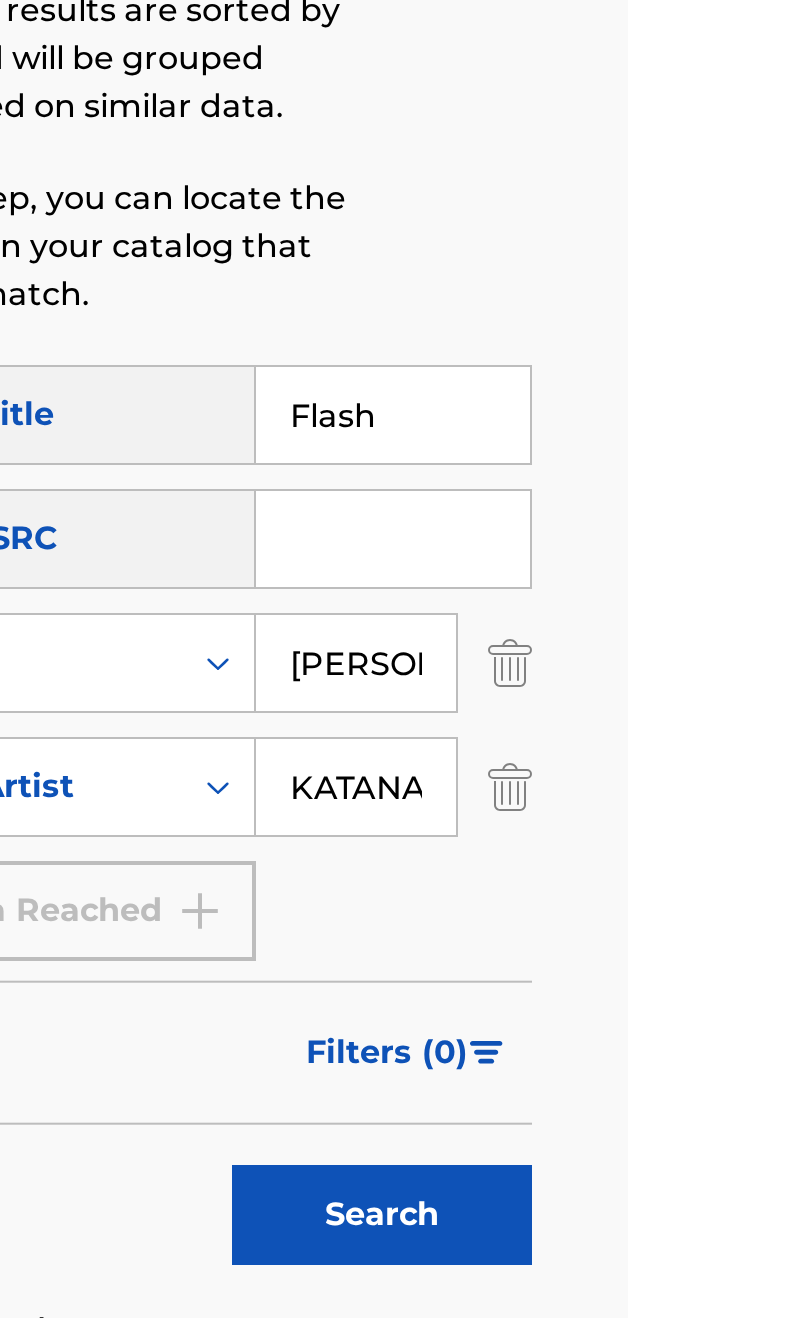 click on "Search" at bounding box center [568, 861] 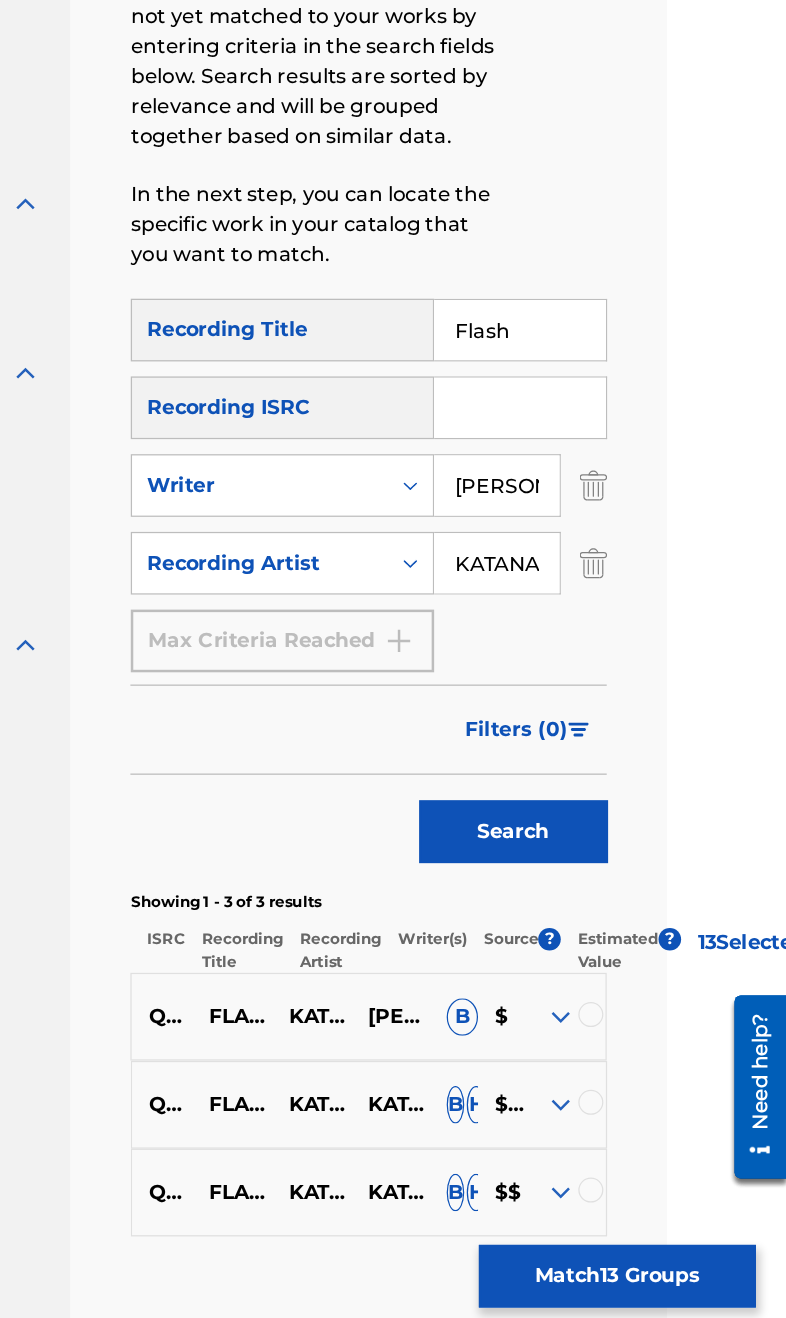 scroll, scrollTop: 260, scrollLeft: 95, axis: both 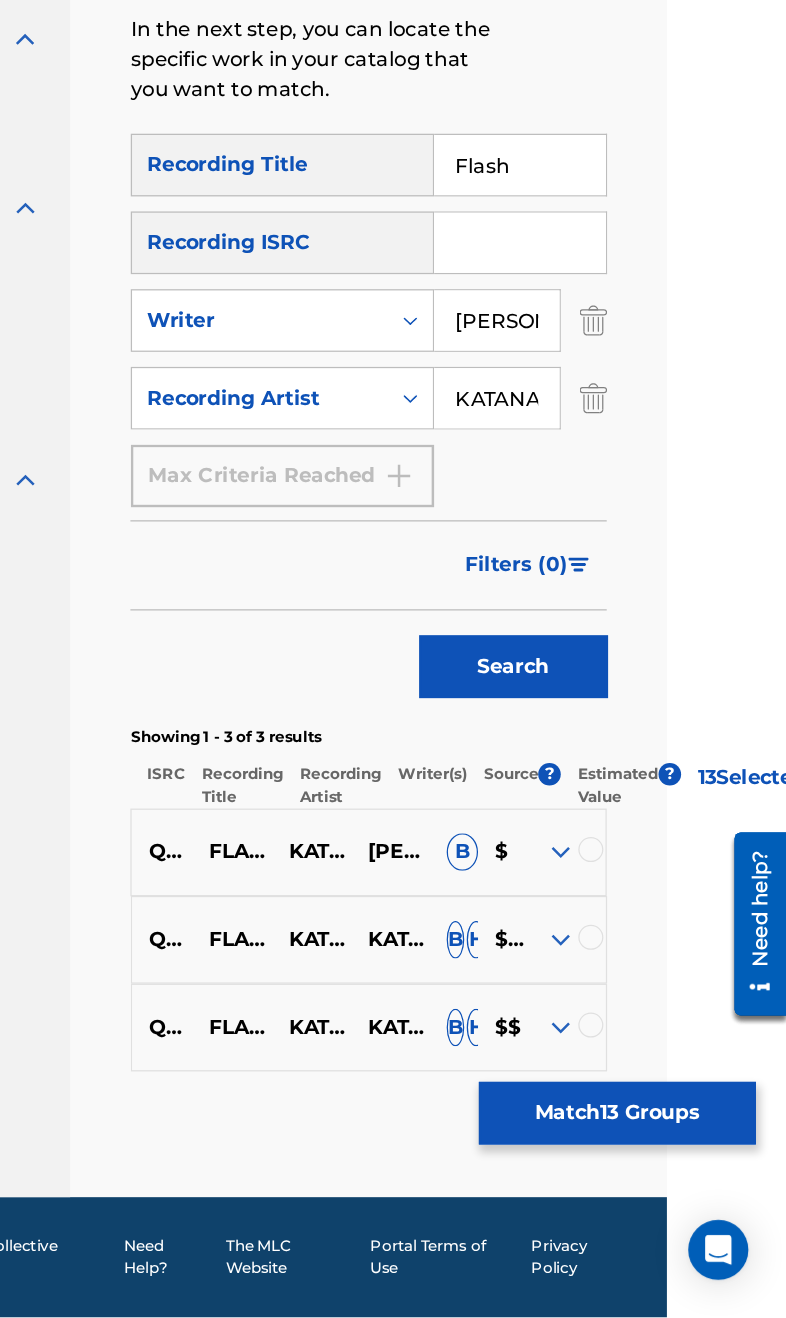 click on "$$" at bounding box center (559, 1087) 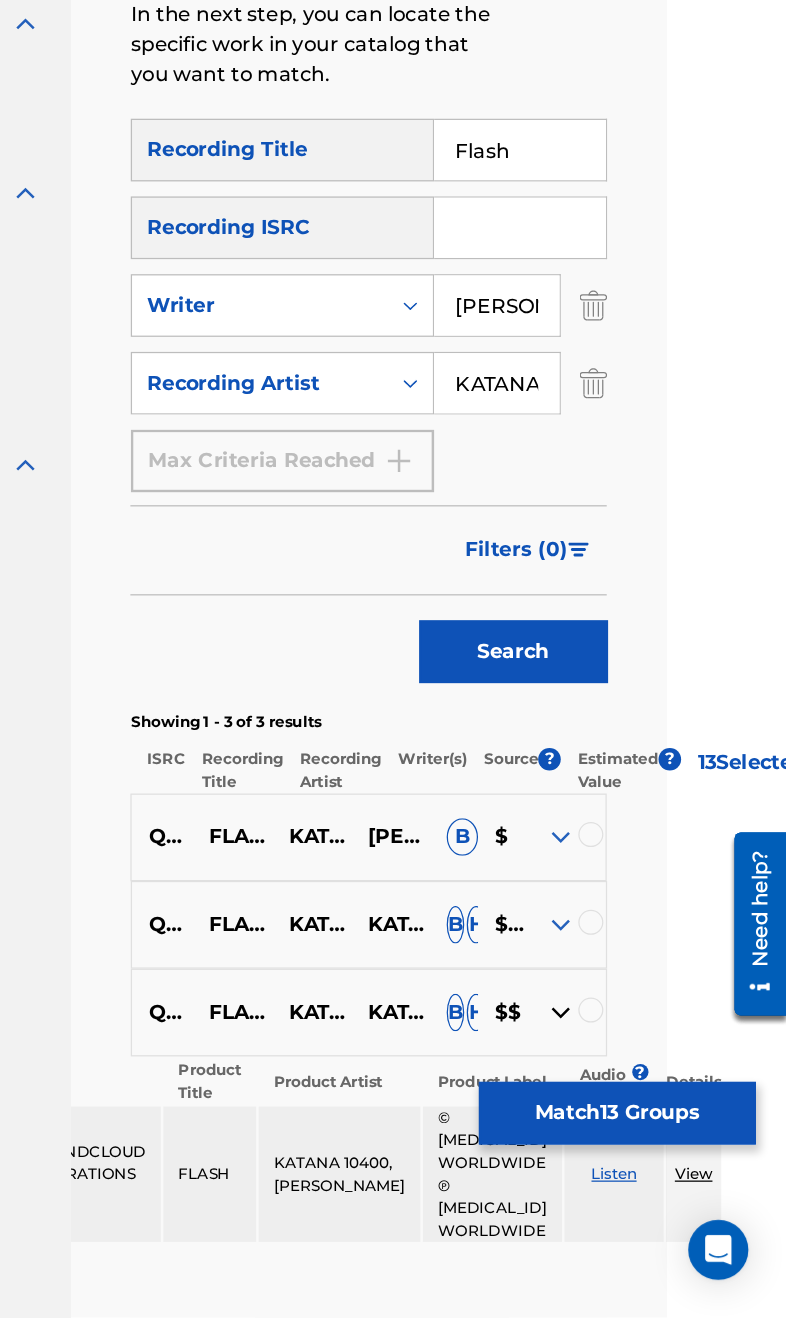 click on "$$" at bounding box center [559, 1075] 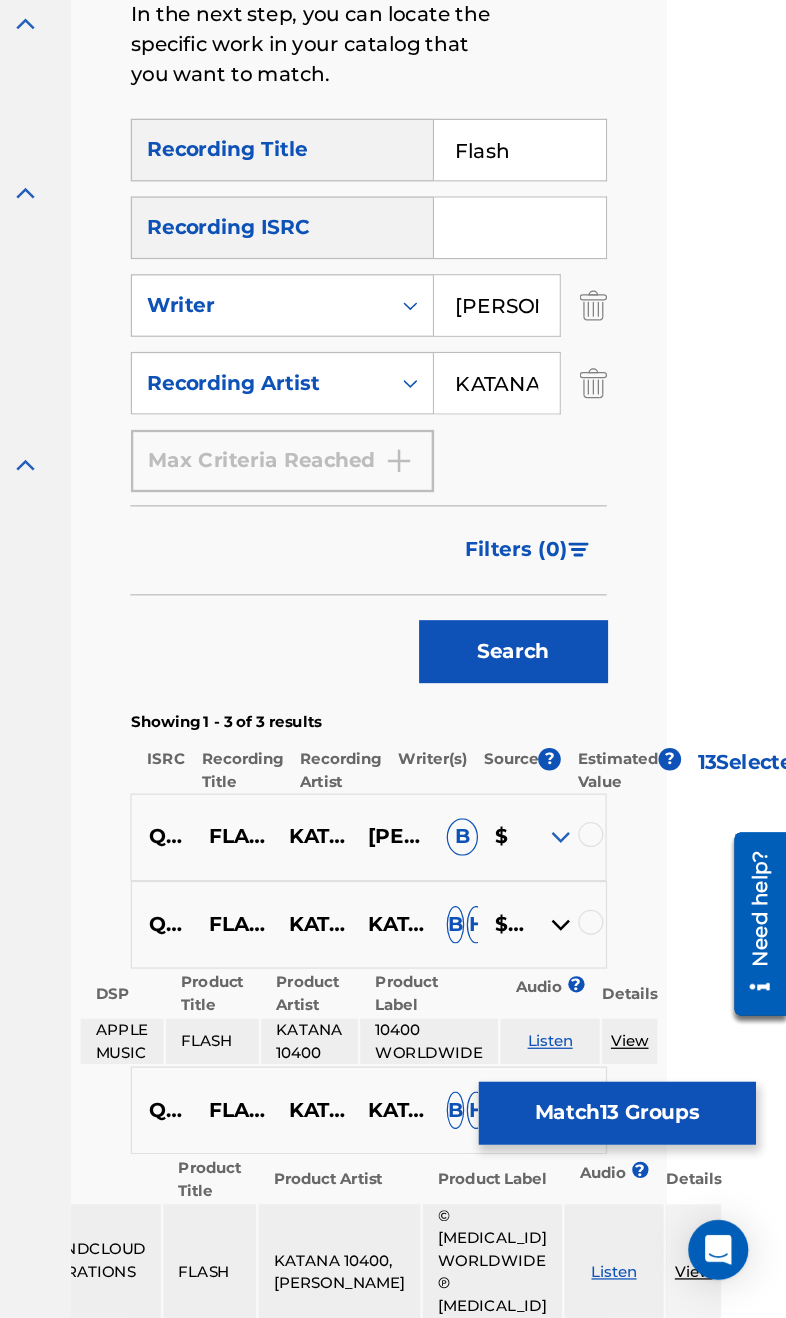 click on "$$$" at bounding box center (559, 1005) 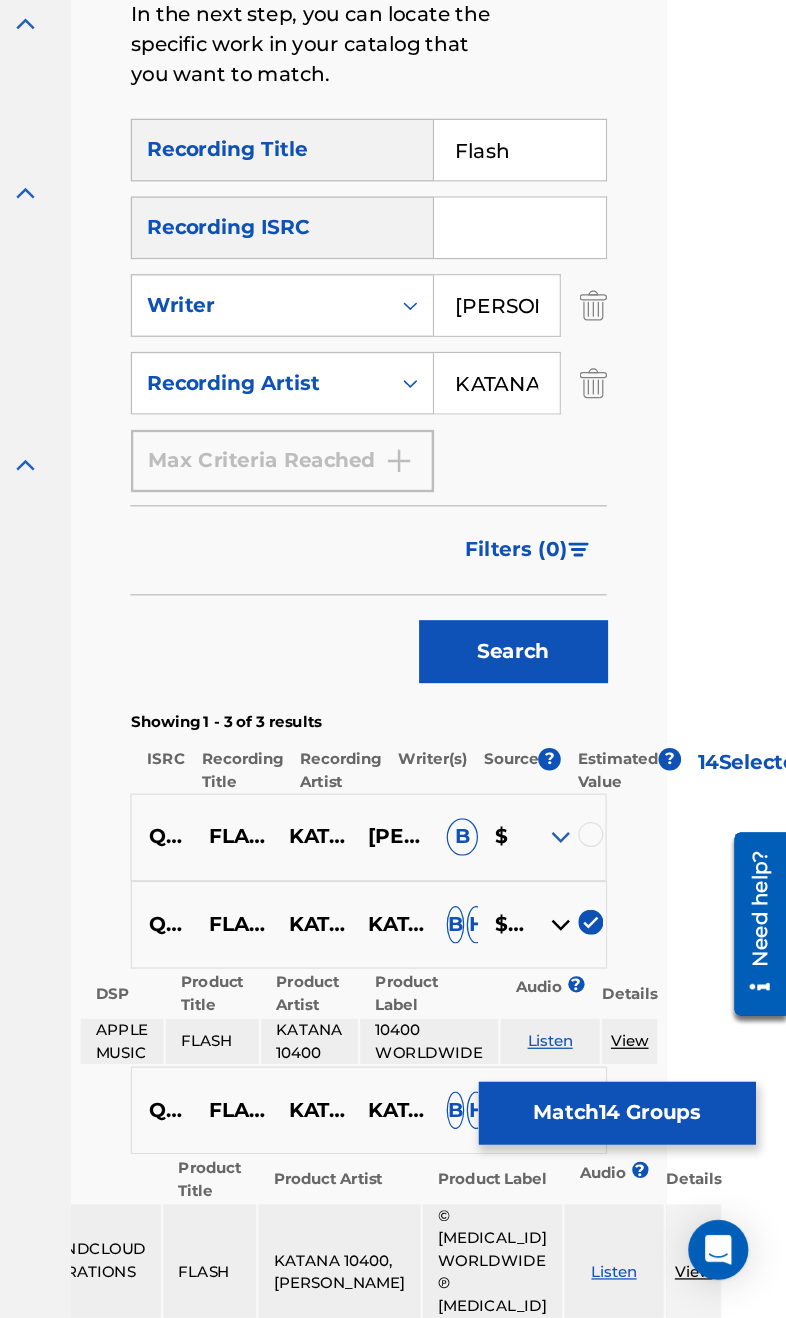 click at bounding box center [630, 933] 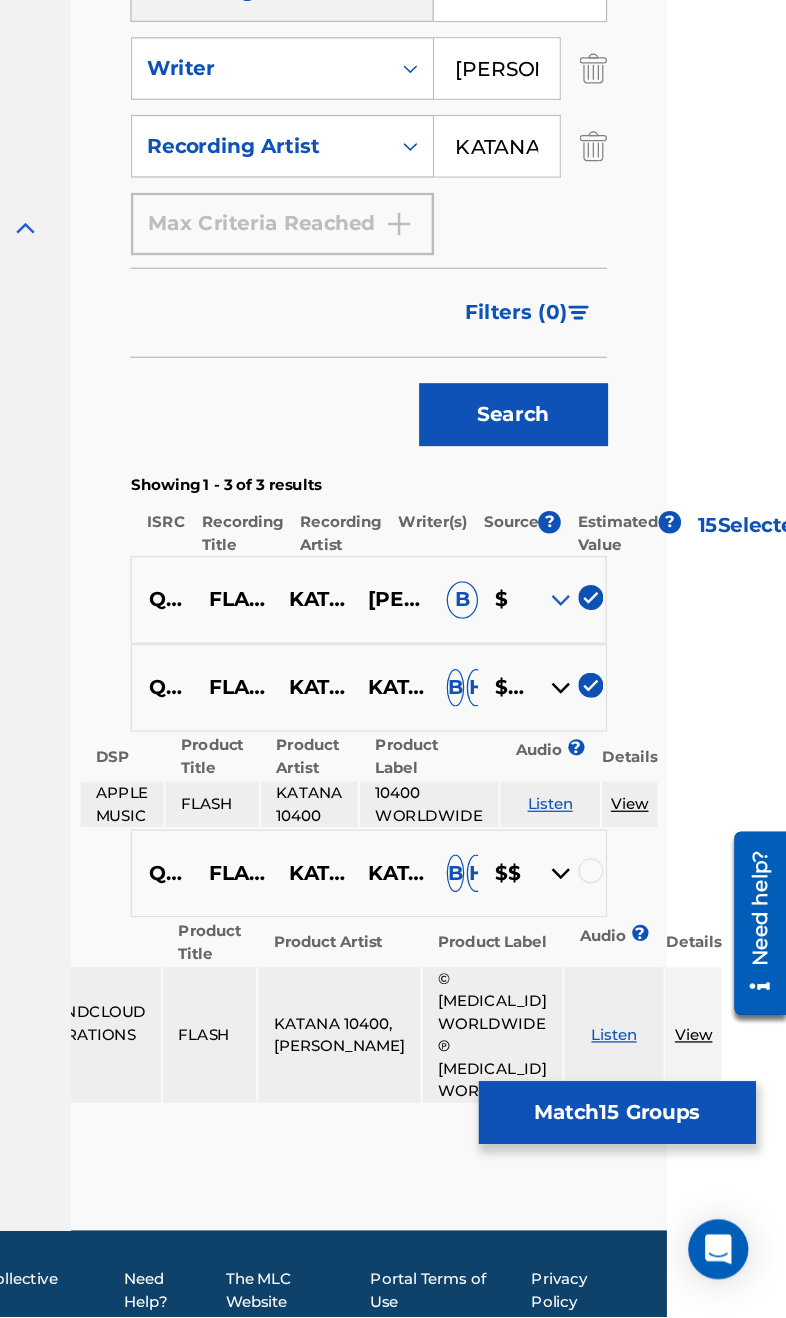 scroll, scrollTop: 452, scrollLeft: 95, axis: both 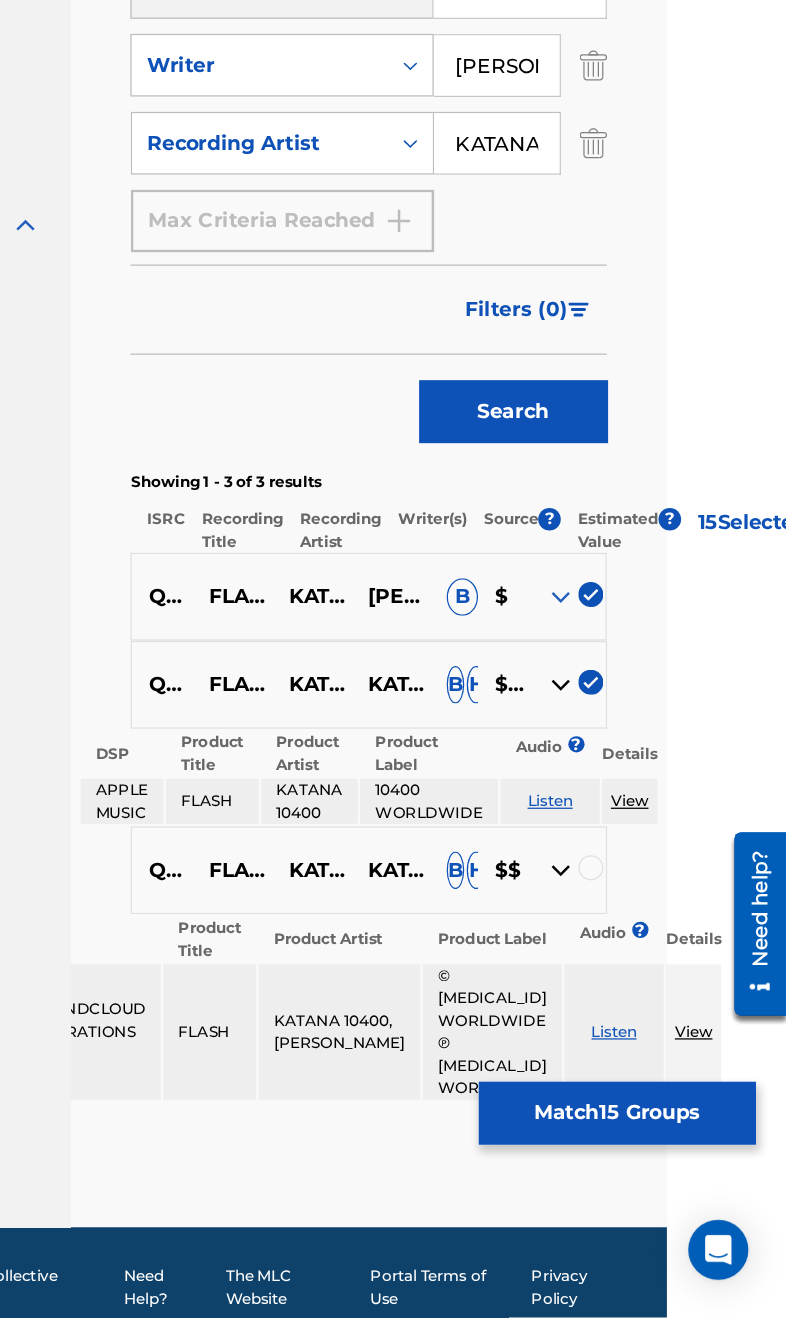 click at bounding box center (630, 959) 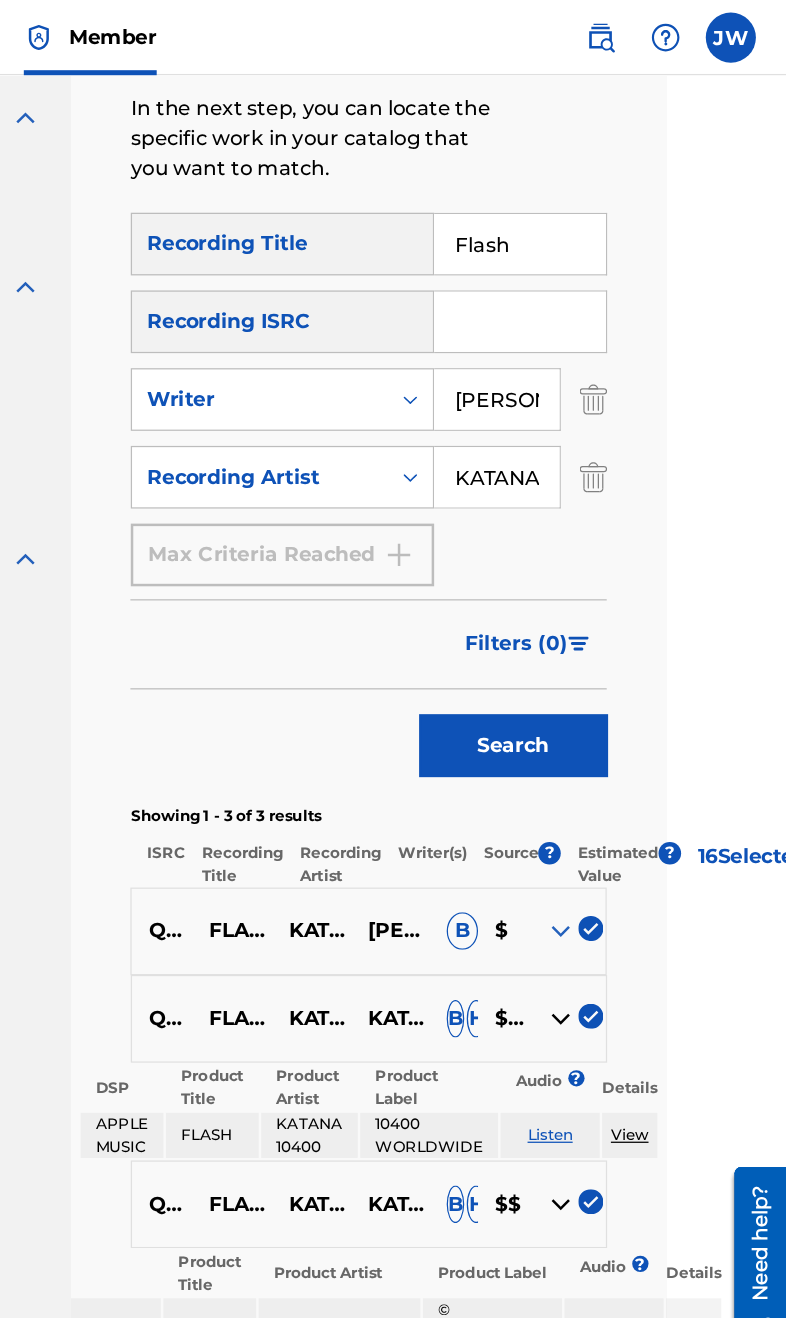 click on "Flash" at bounding box center (573, 195) 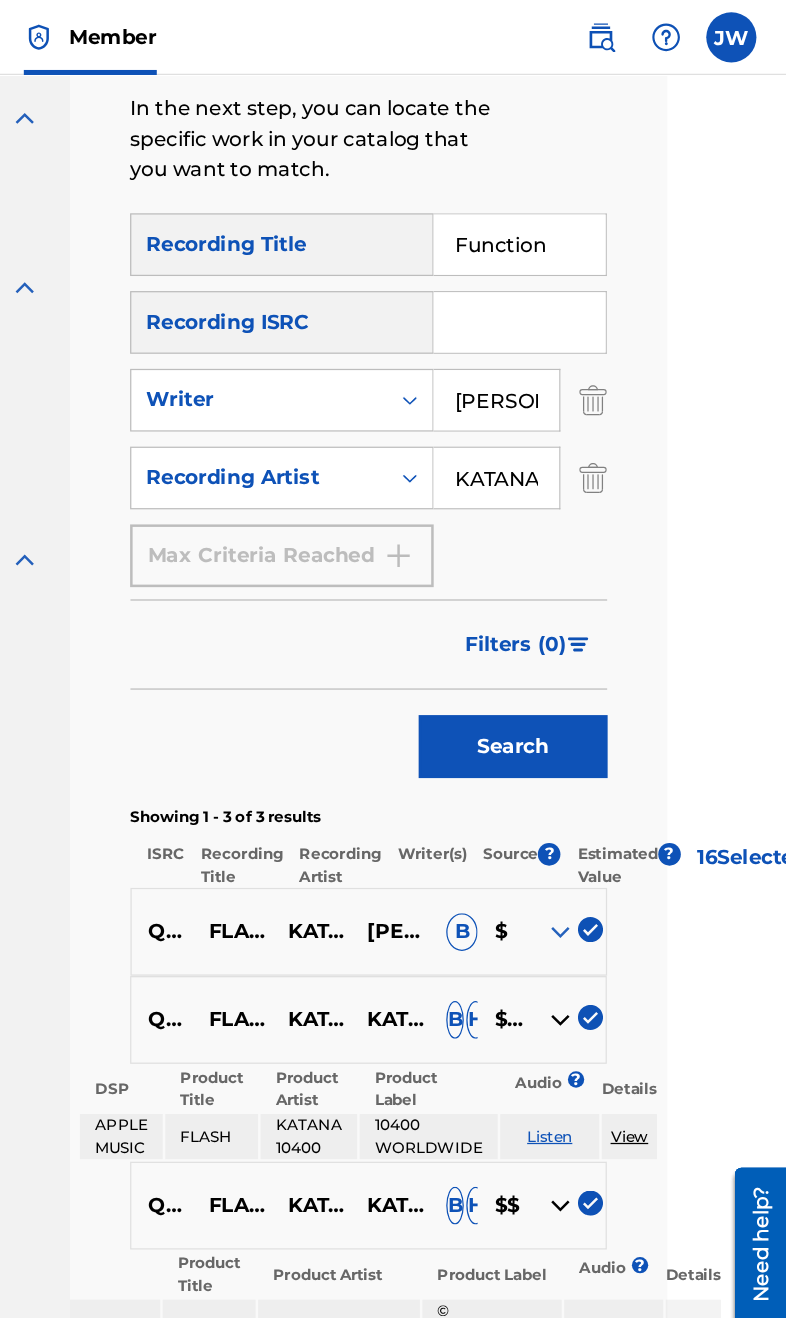 click on "Search" at bounding box center [568, 595] 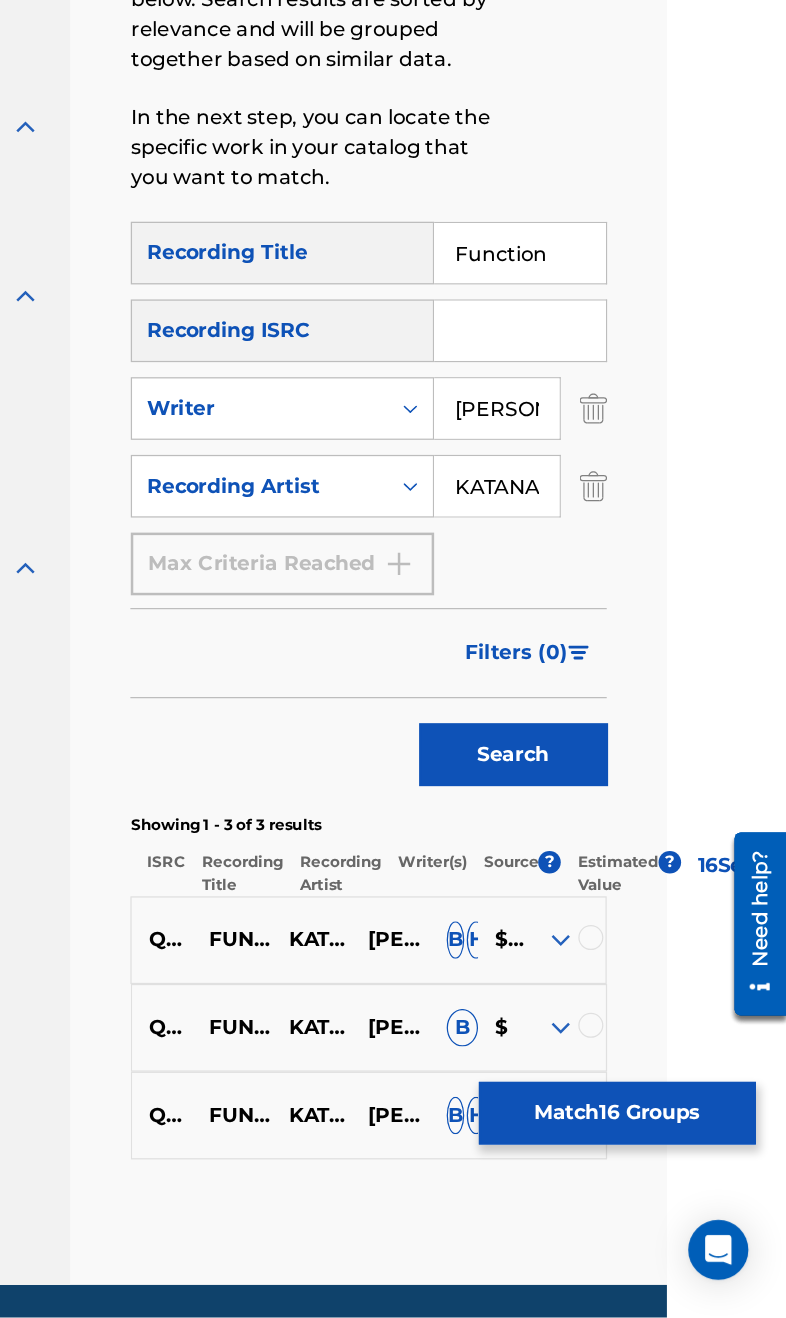 scroll, scrollTop: 260, scrollLeft: 95, axis: both 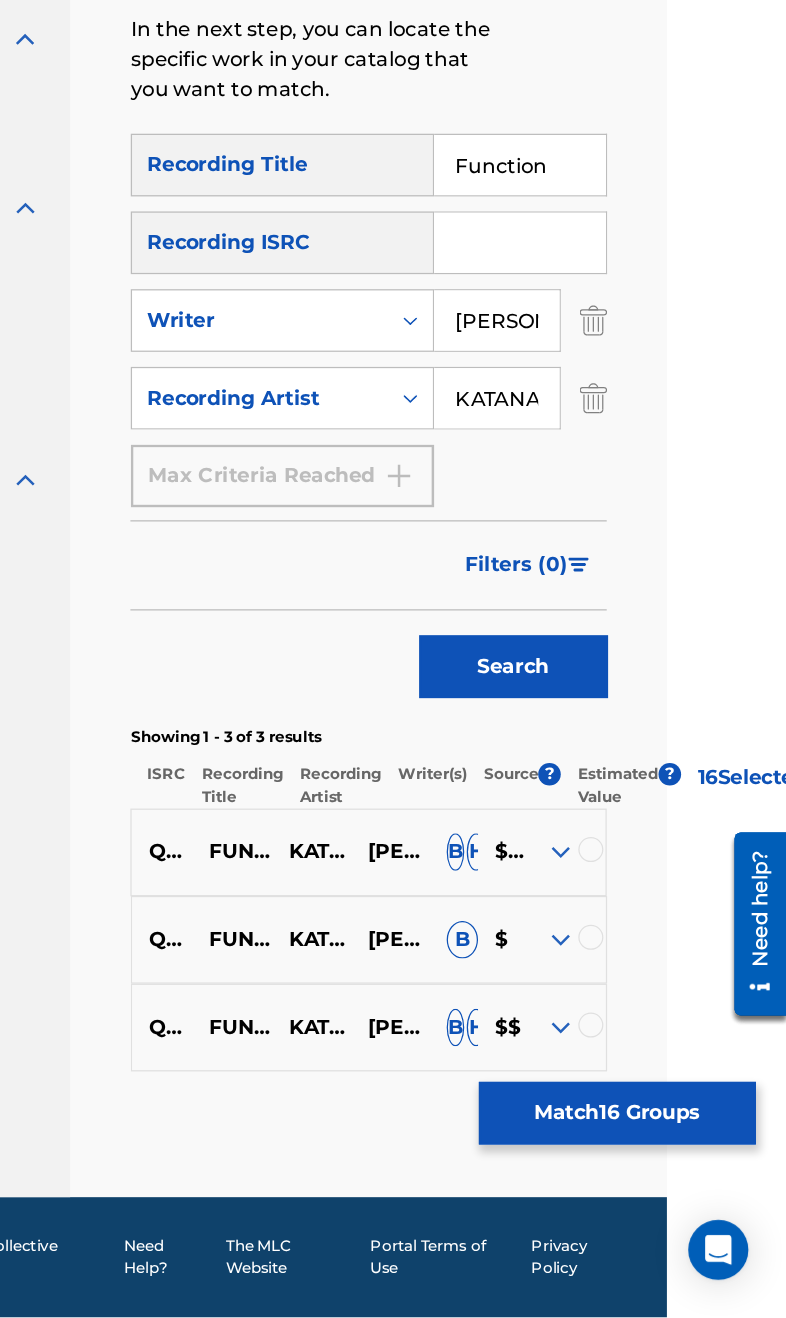 click at bounding box center [630, 945] 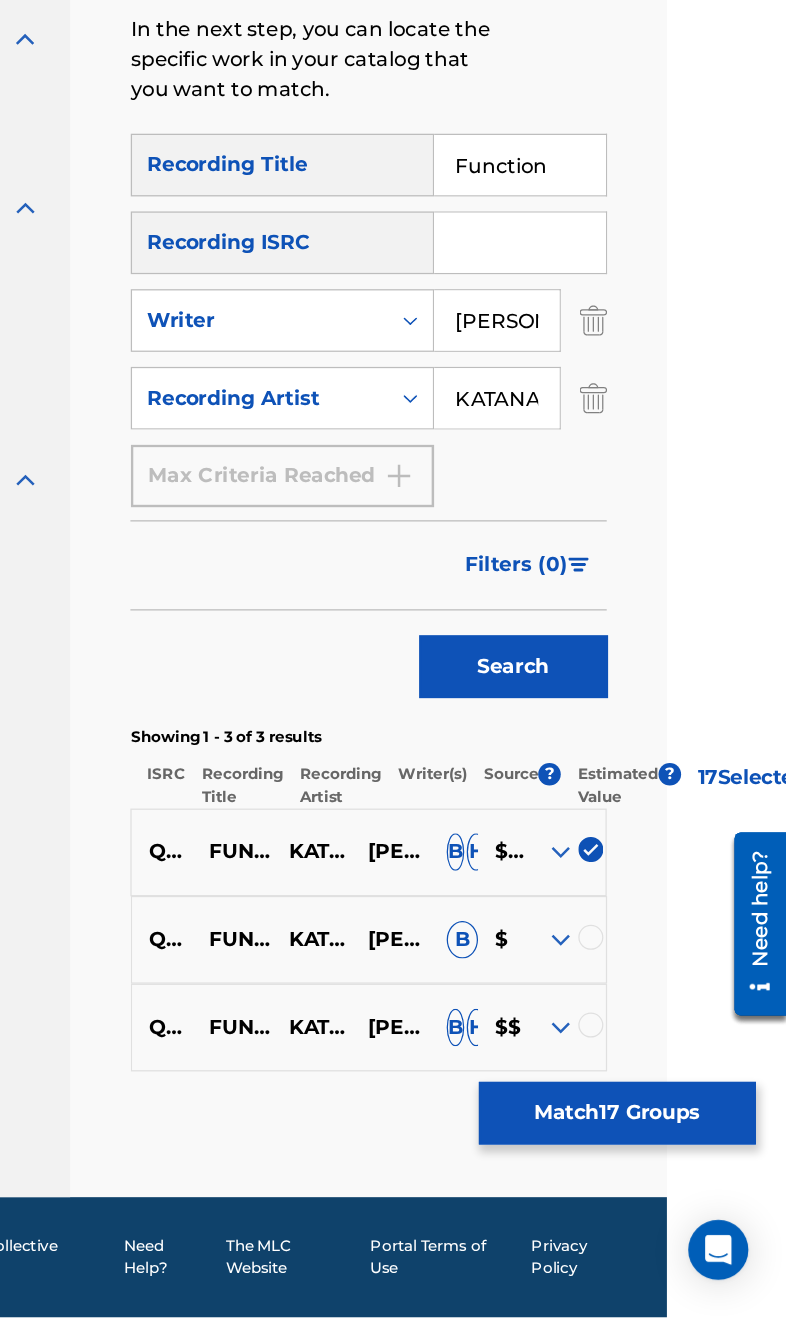 click at bounding box center [606, 947] 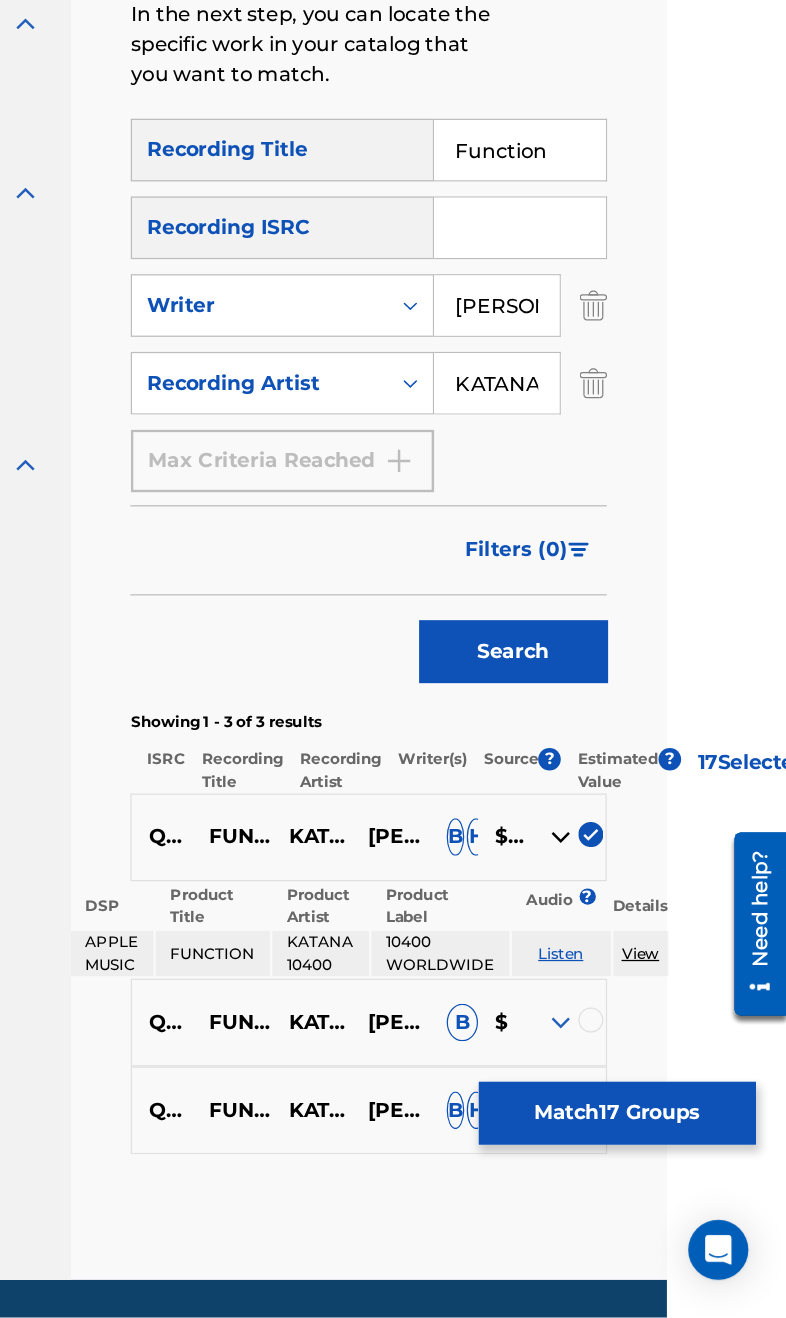 click on "$$$" at bounding box center [559, 935] 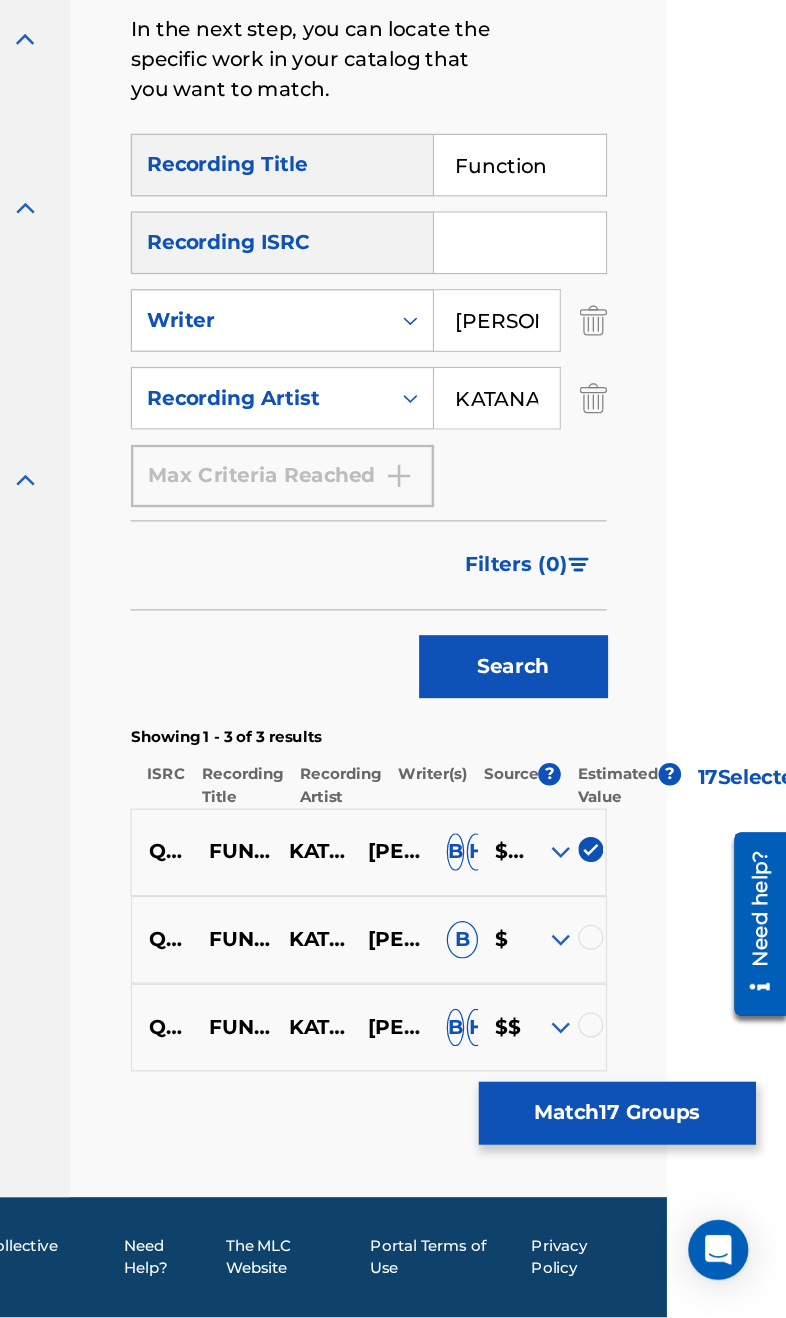click at bounding box center (630, 1015) 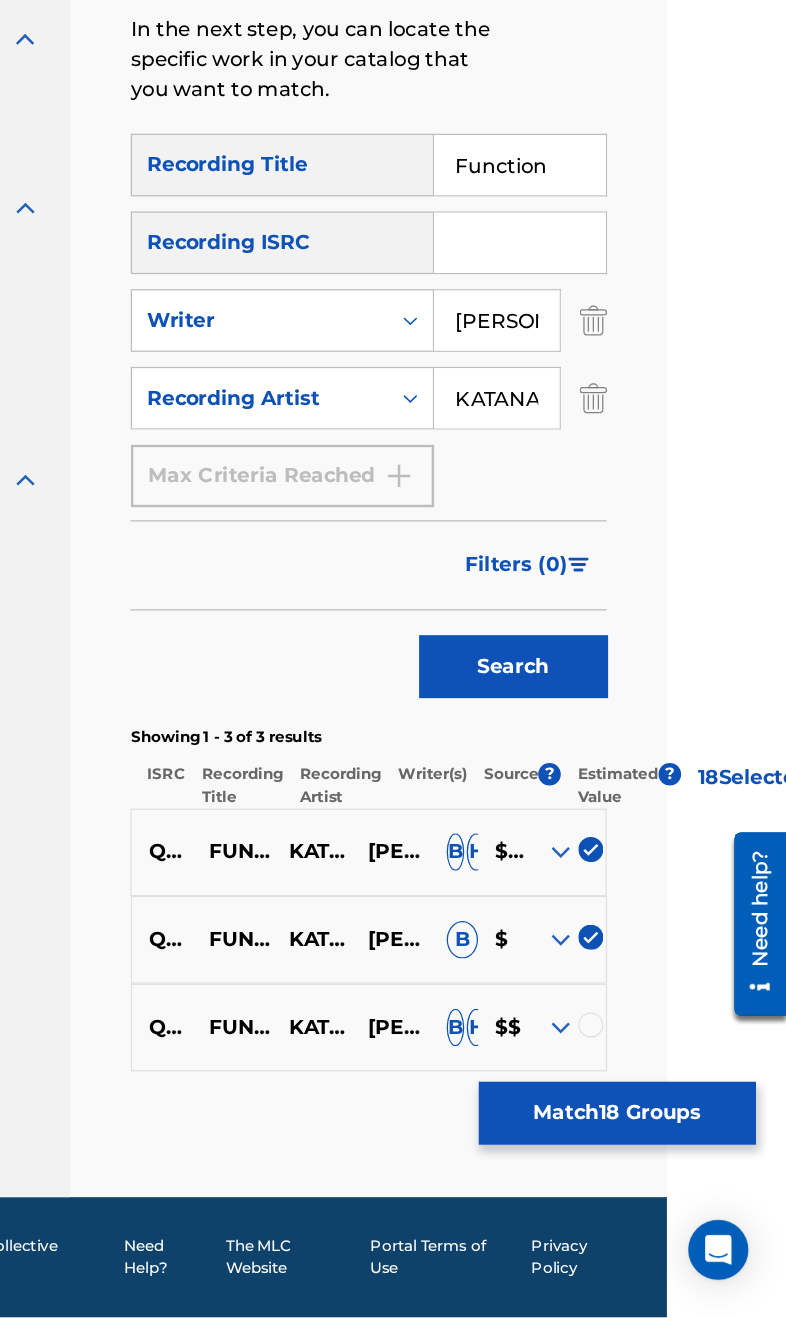 click at bounding box center (606, 1087) 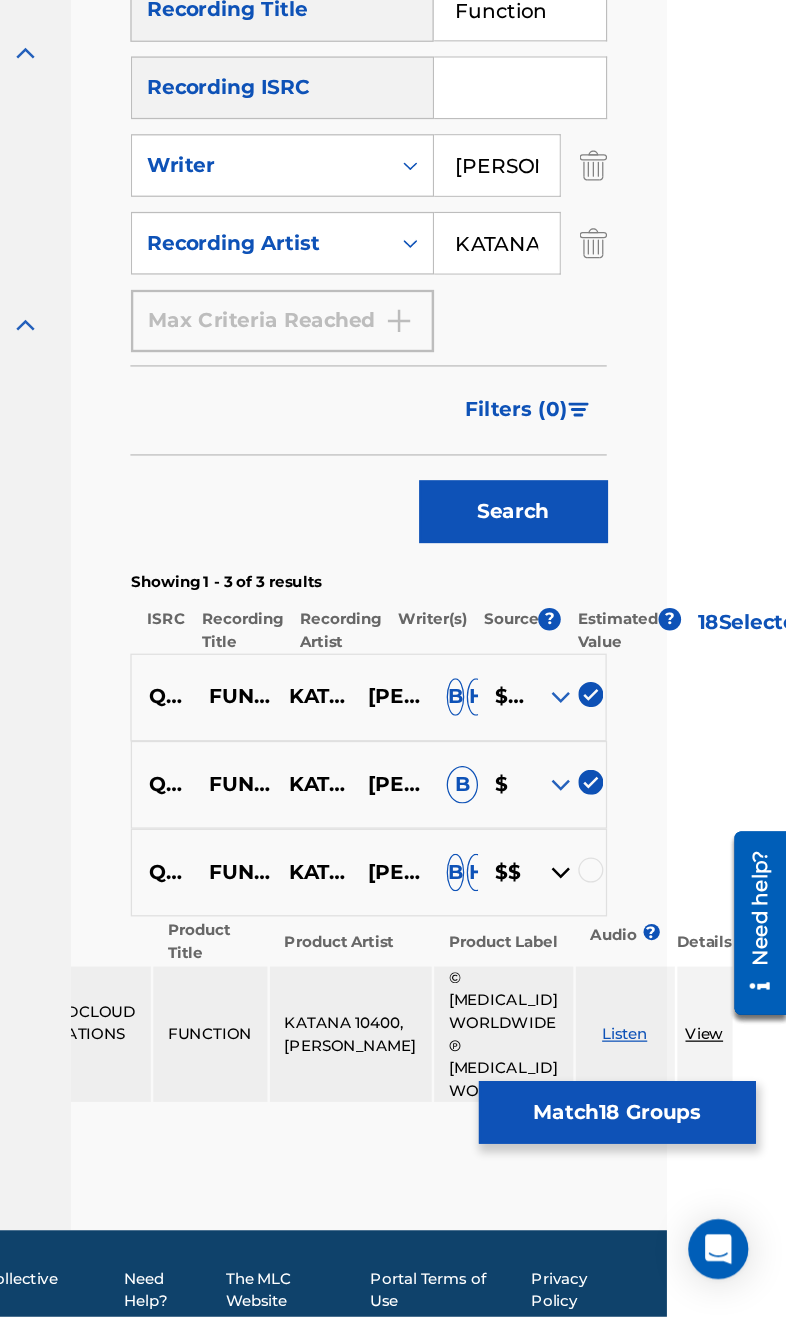 scroll, scrollTop: 374, scrollLeft: 95, axis: both 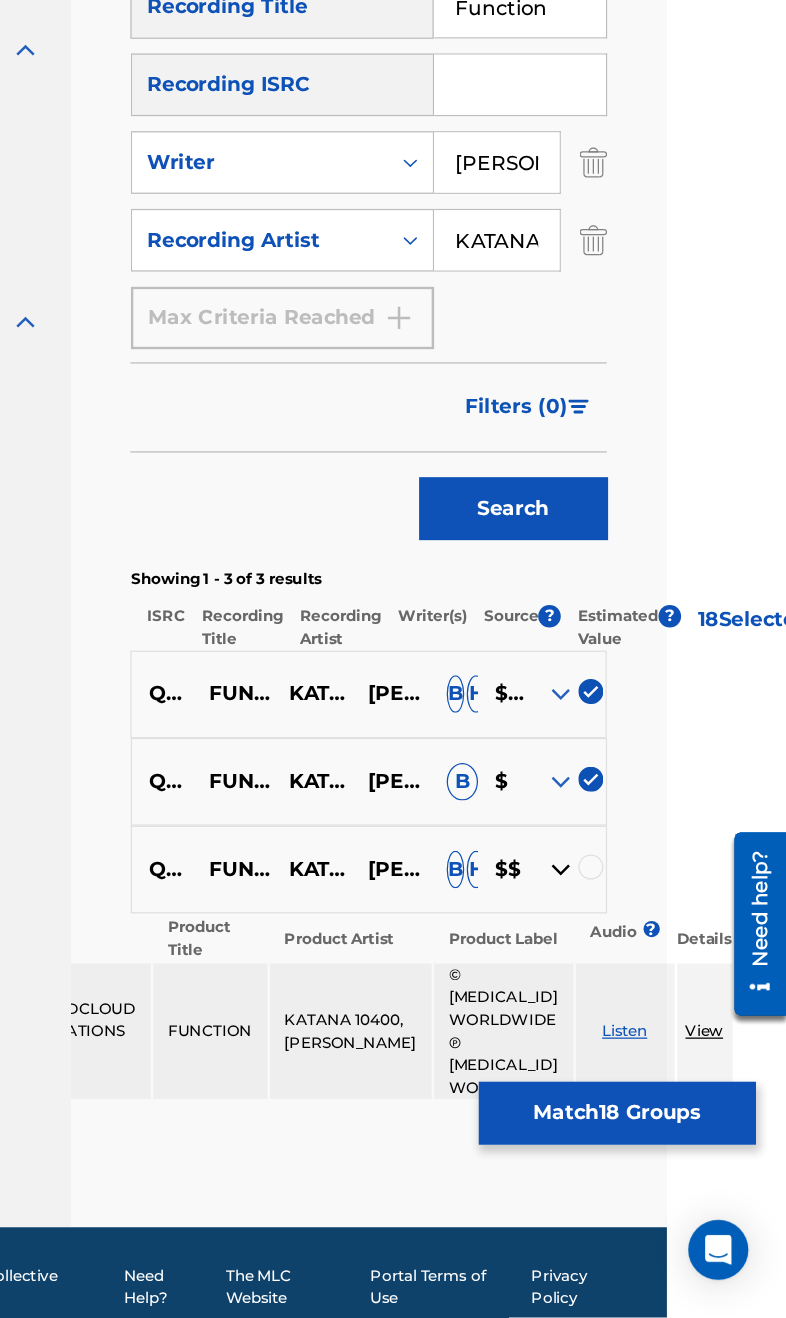 click at bounding box center [630, 959] 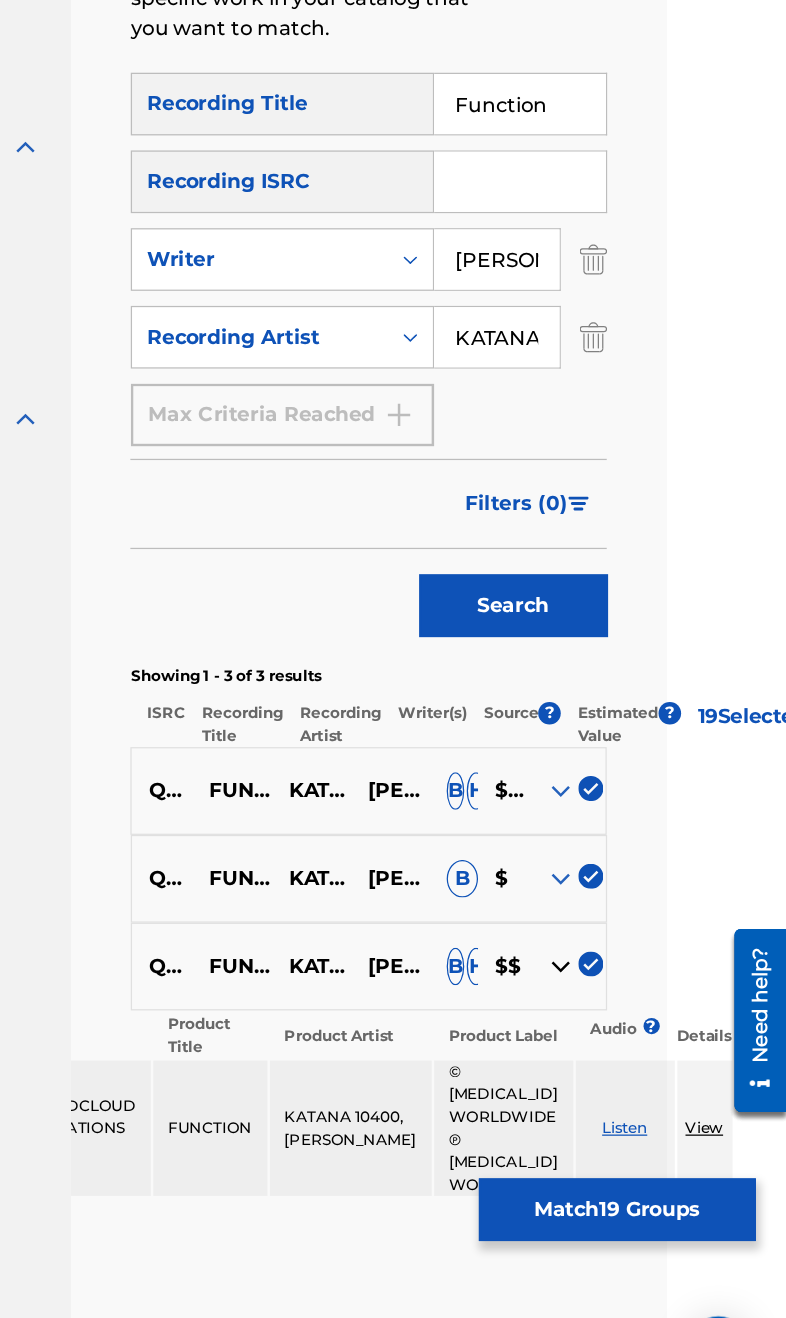 click on "Function" at bounding box center (573, 273) 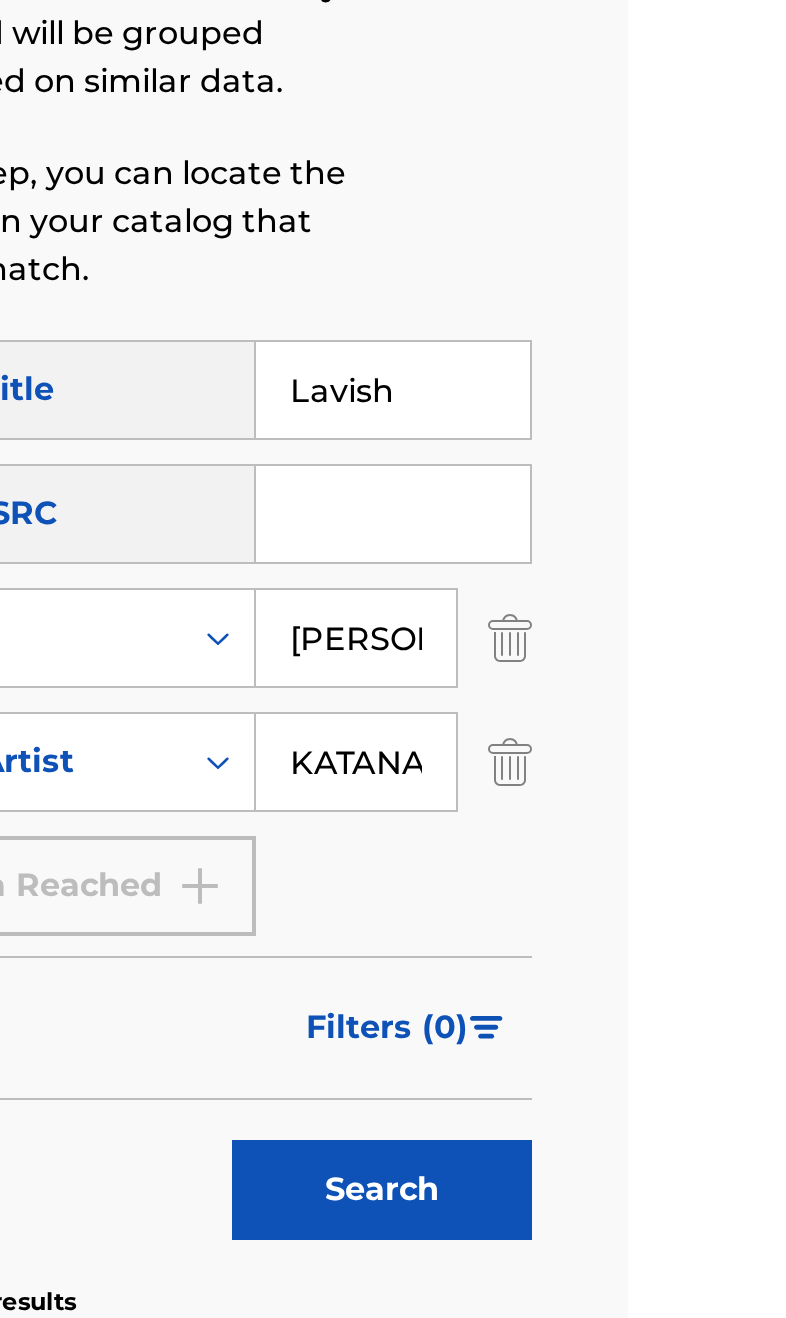 click on "Search" at bounding box center (568, 673) 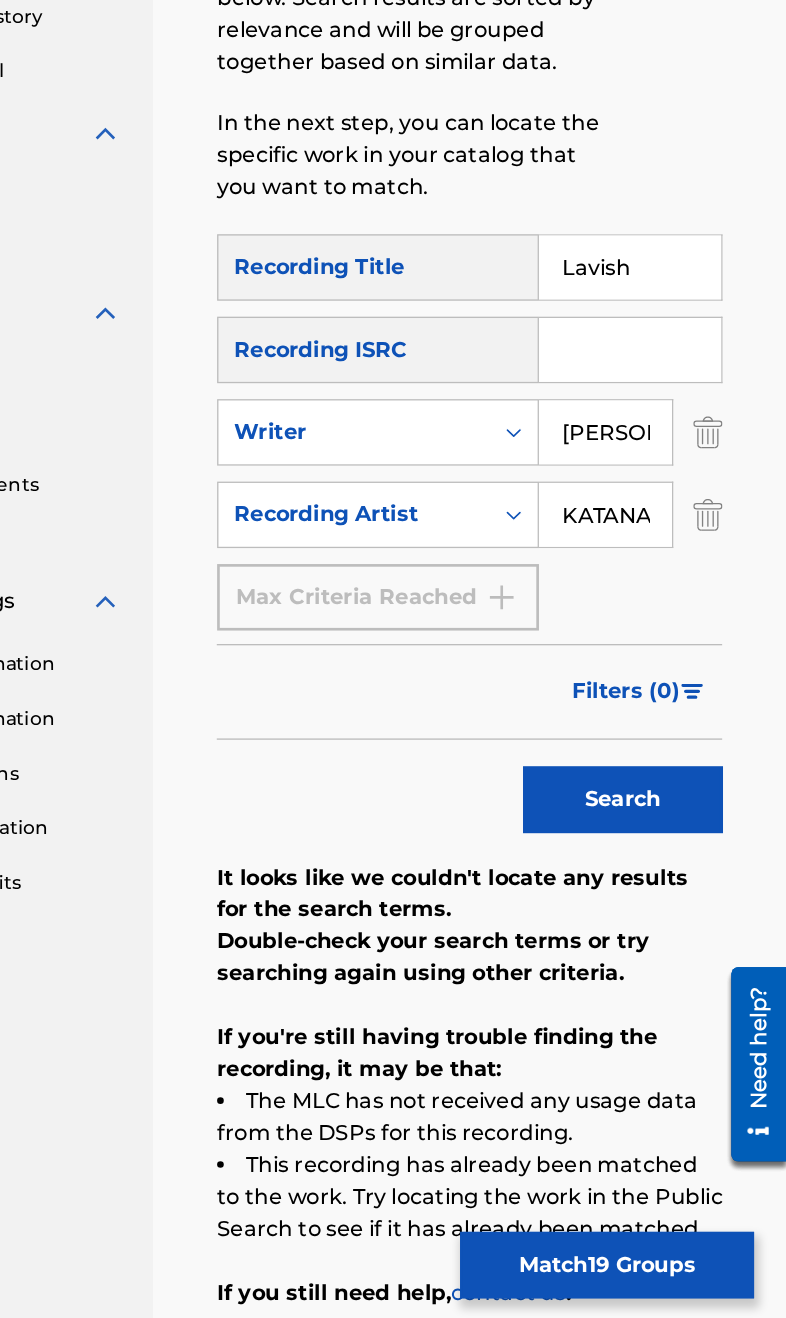 scroll, scrollTop: 243, scrollLeft: 0, axis: vertical 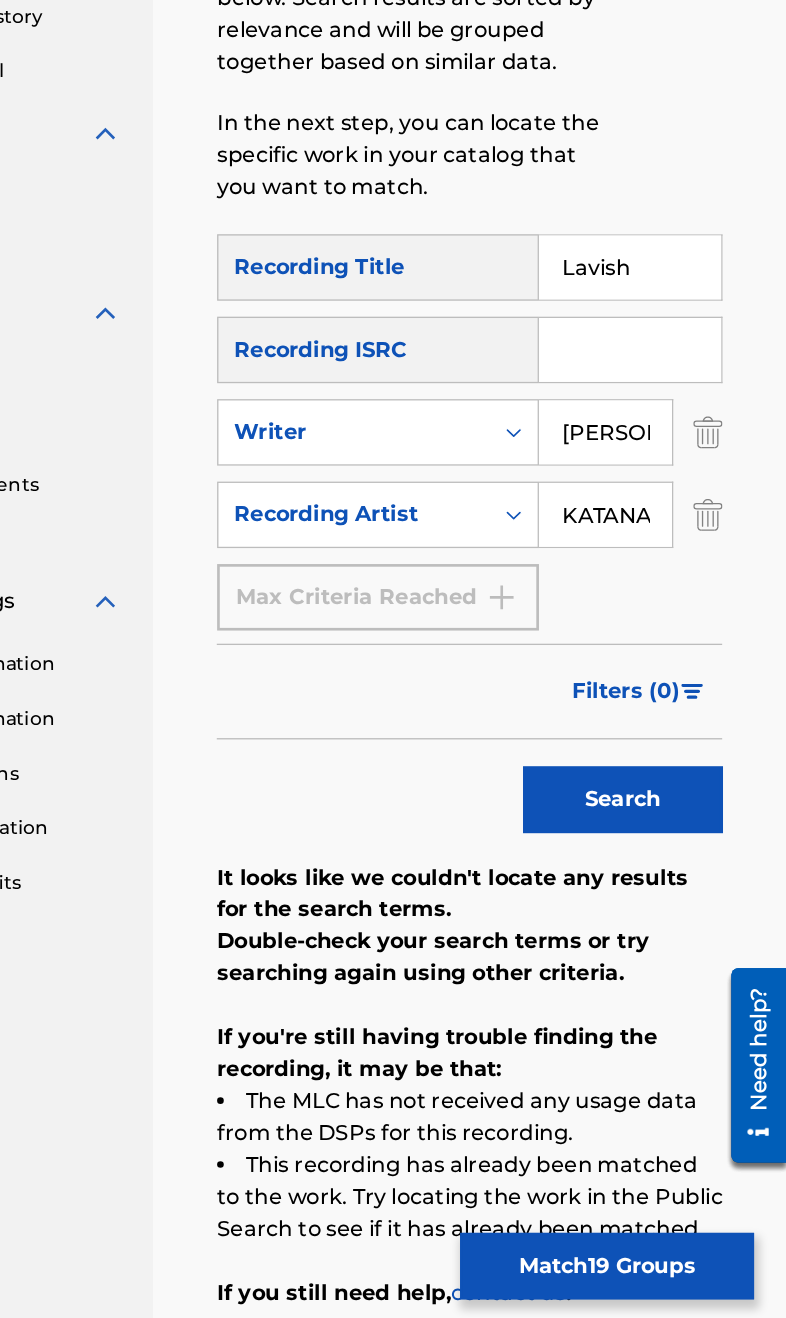click on "Lavish" at bounding box center (668, 404) 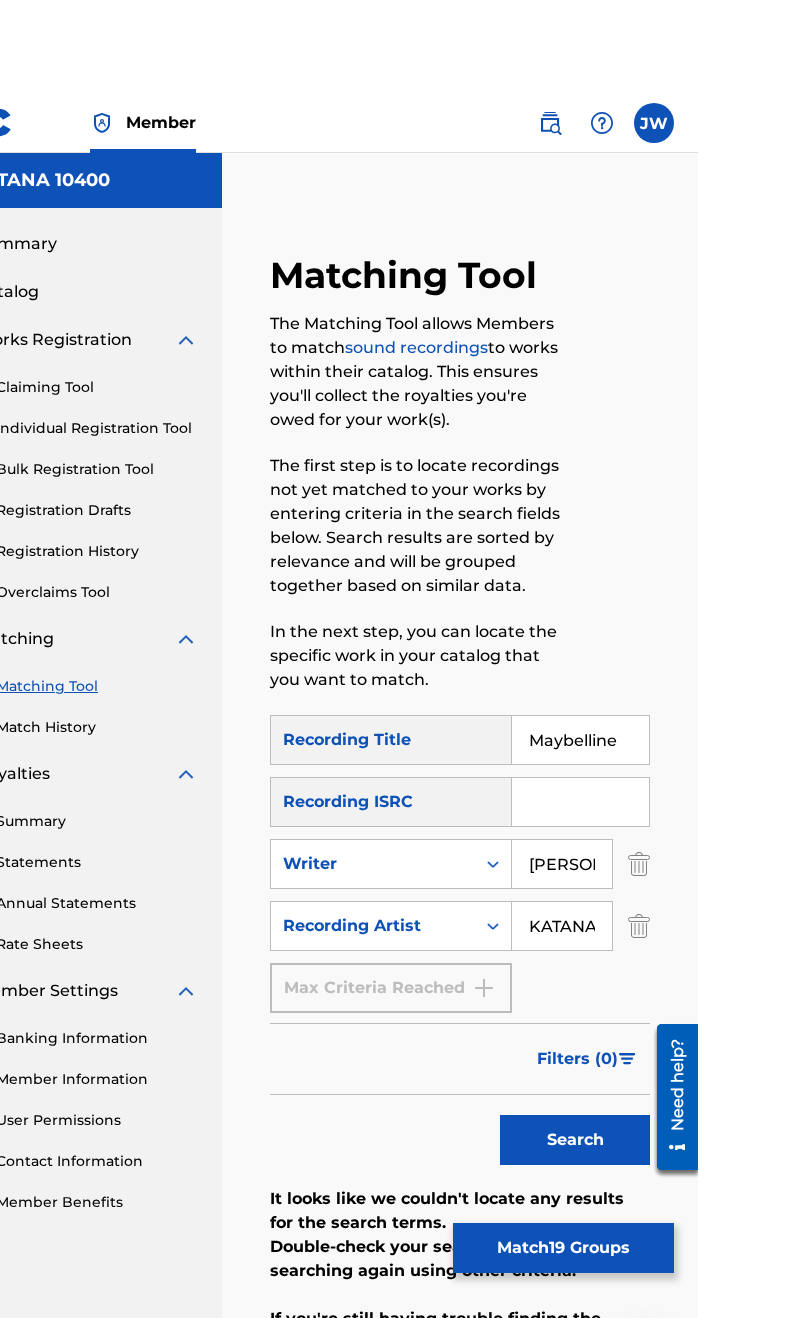 scroll, scrollTop: 3, scrollLeft: 0, axis: vertical 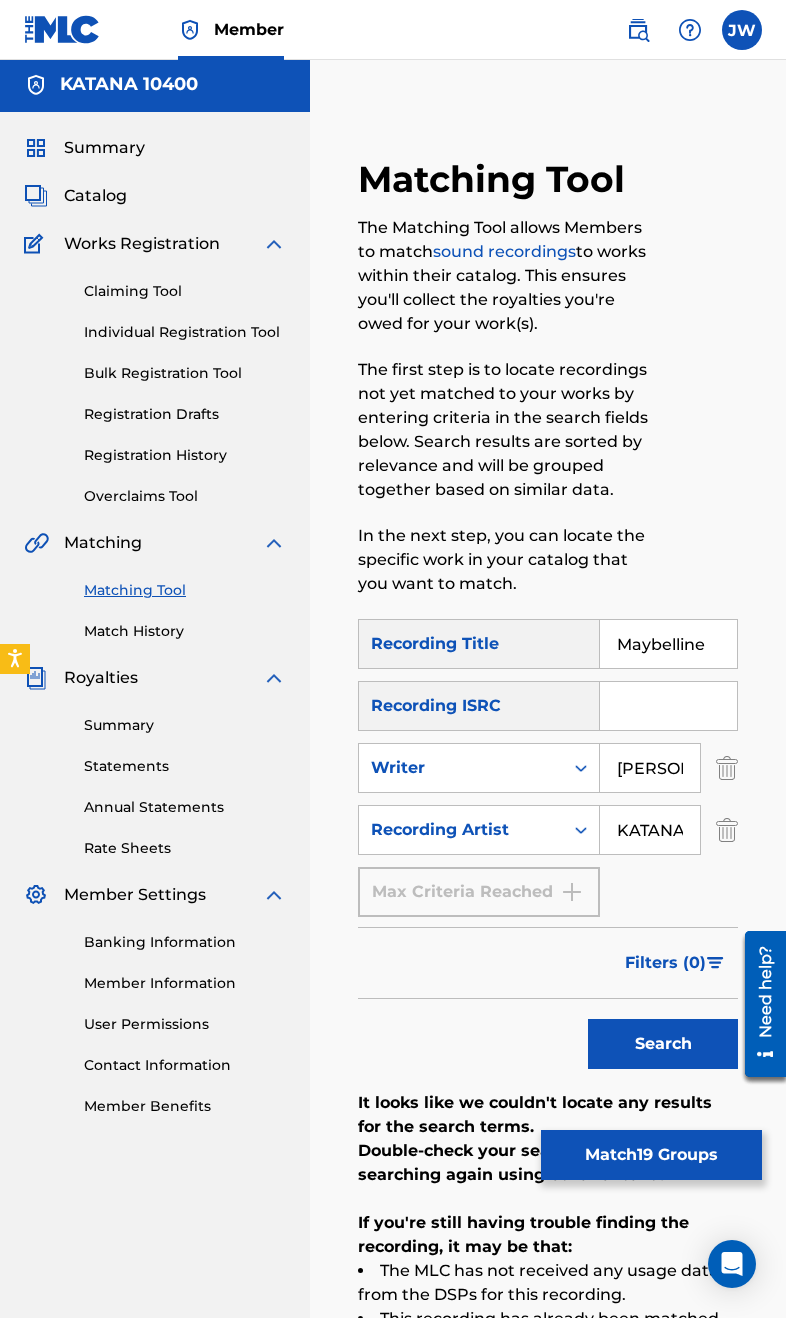 click on "Search" at bounding box center (663, 1044) 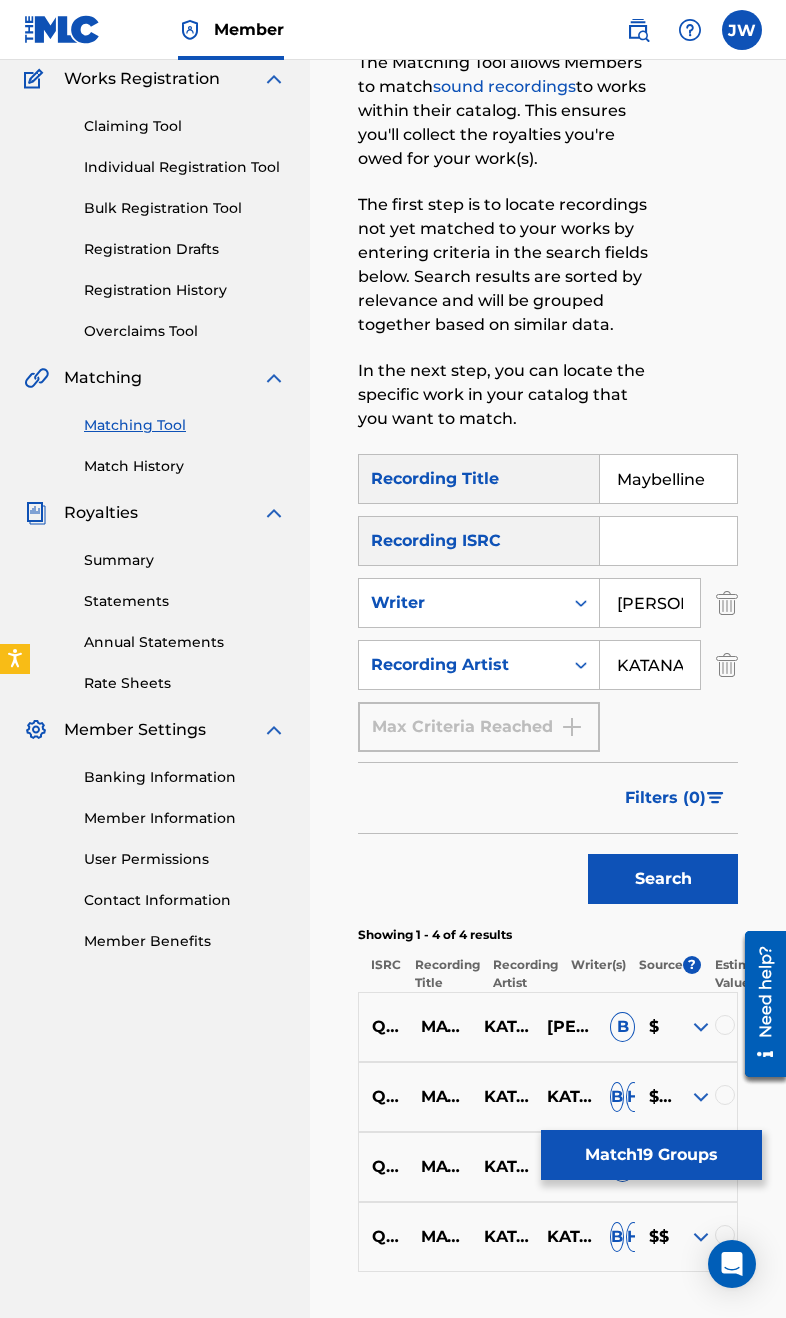 scroll, scrollTop: 330, scrollLeft: 0, axis: vertical 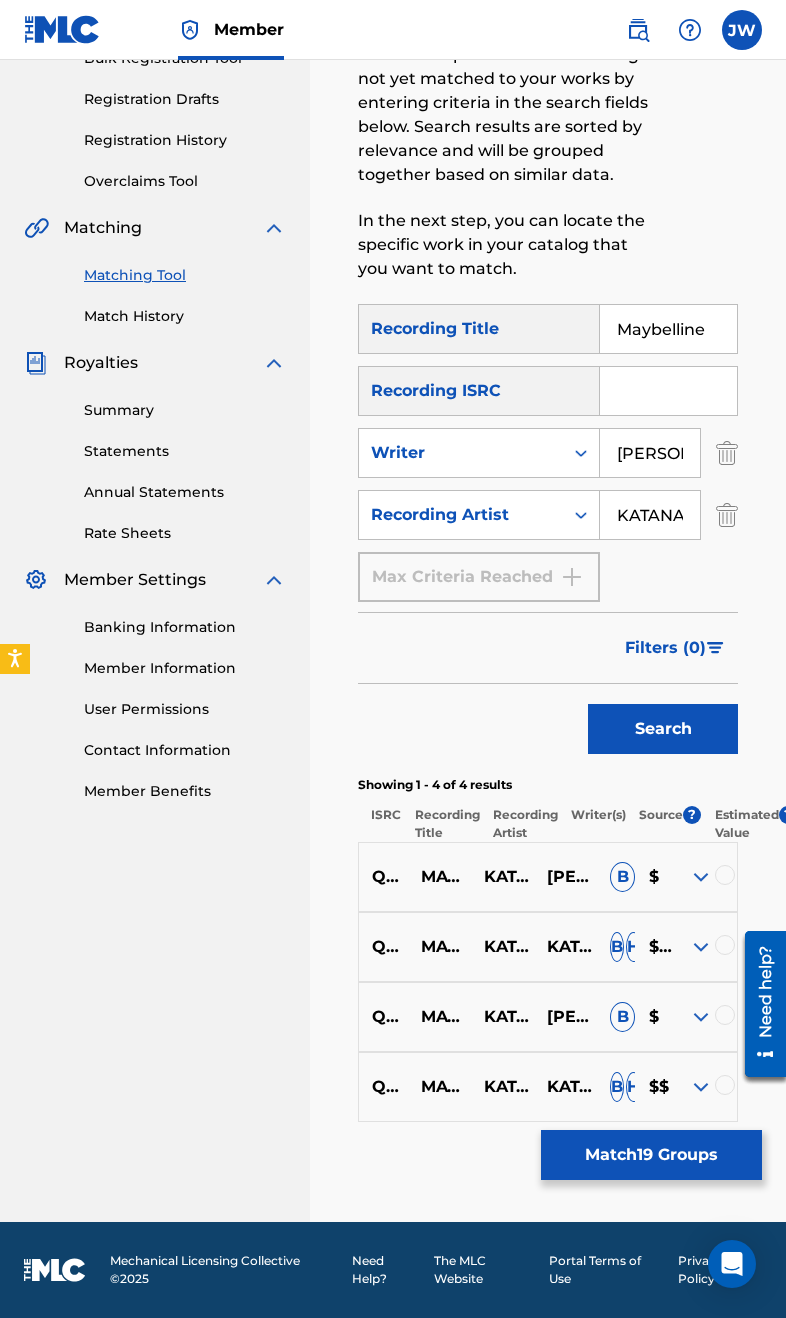 click at bounding box center [725, 875] 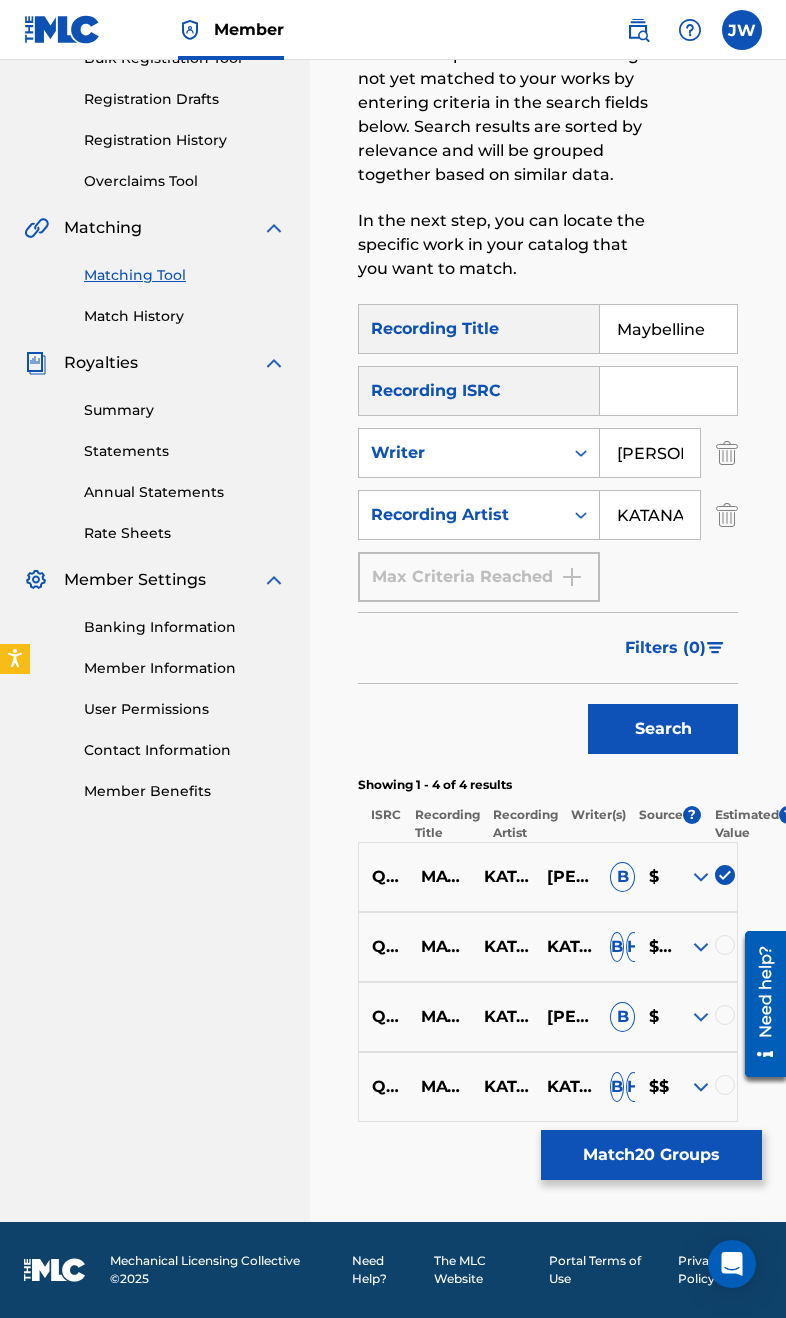 click at bounding box center (725, 945) 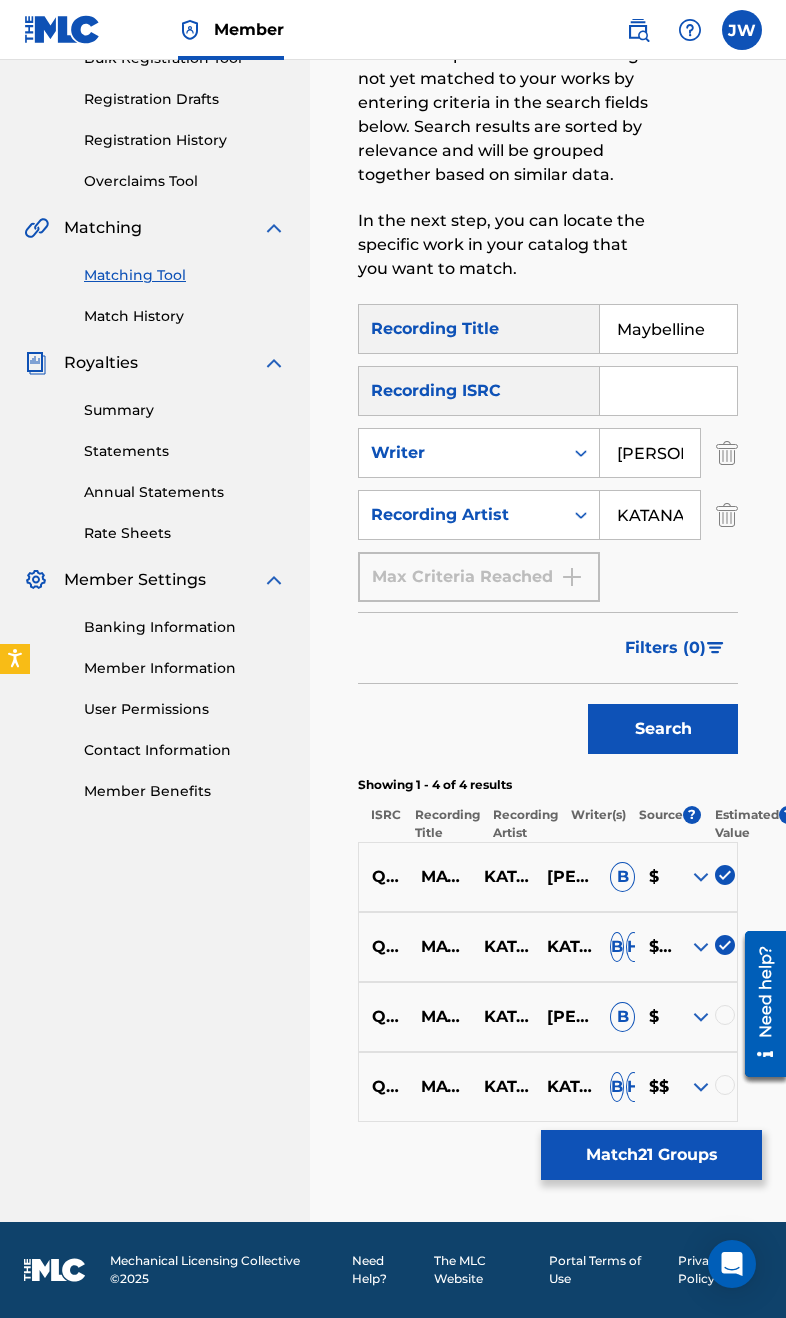 click at bounding box center [725, 1015] 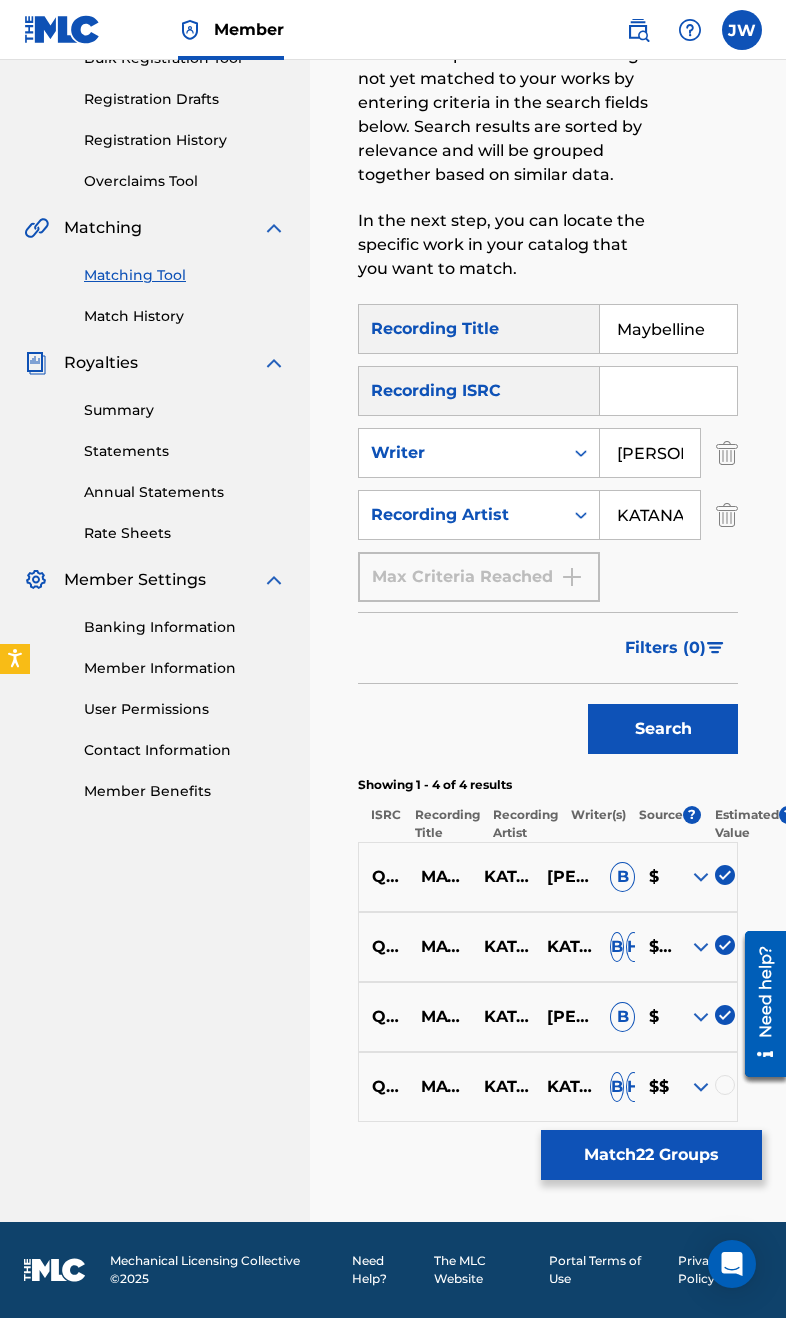 click at bounding box center (701, 1087) 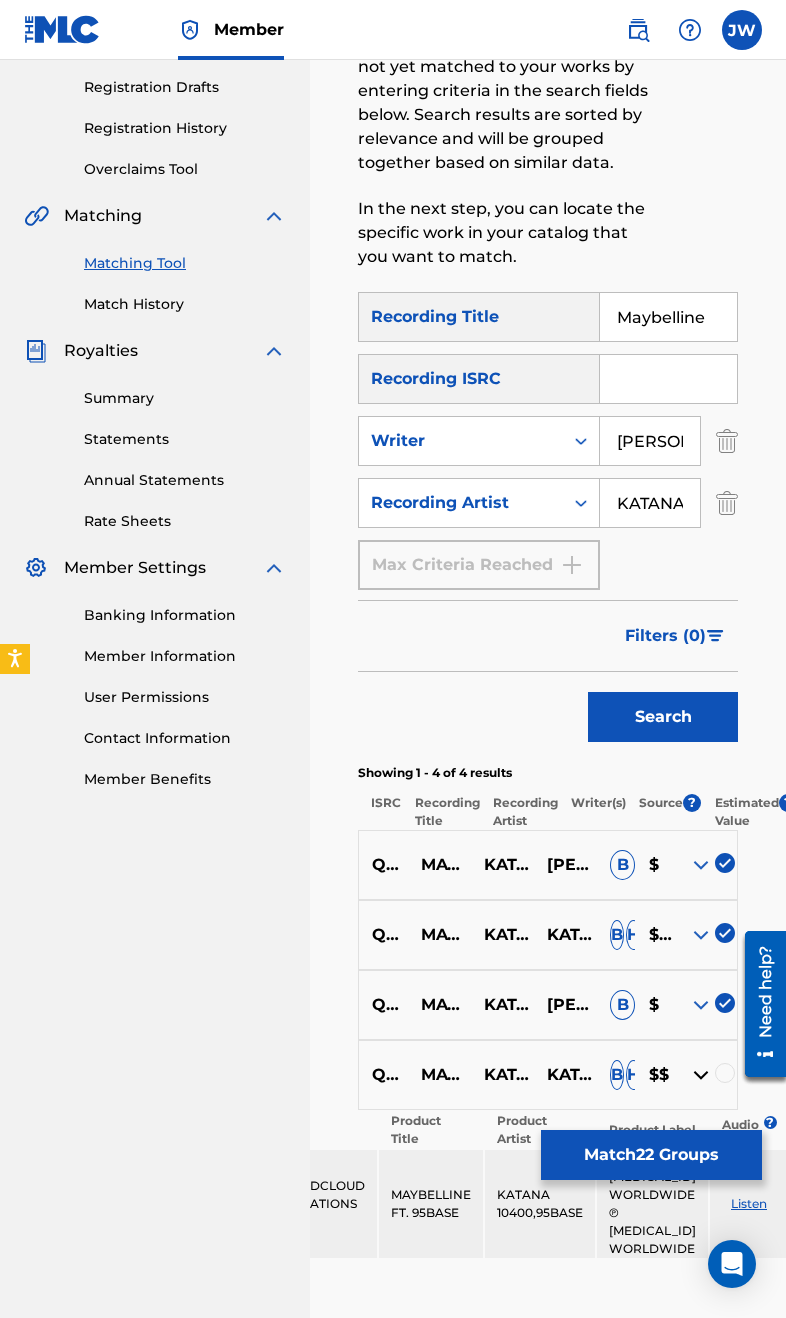 click at bounding box center (725, 1073) 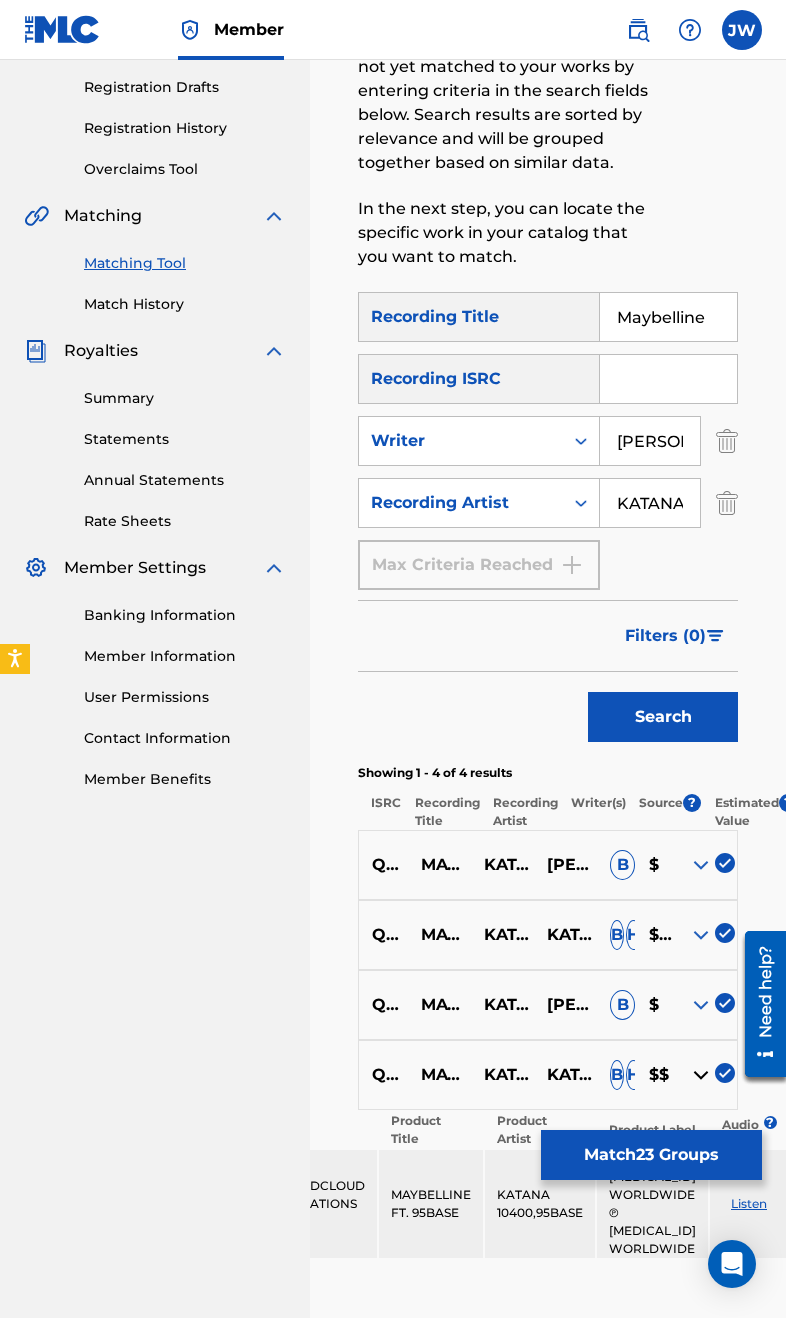 click on "Maybelline" at bounding box center (668, 317) 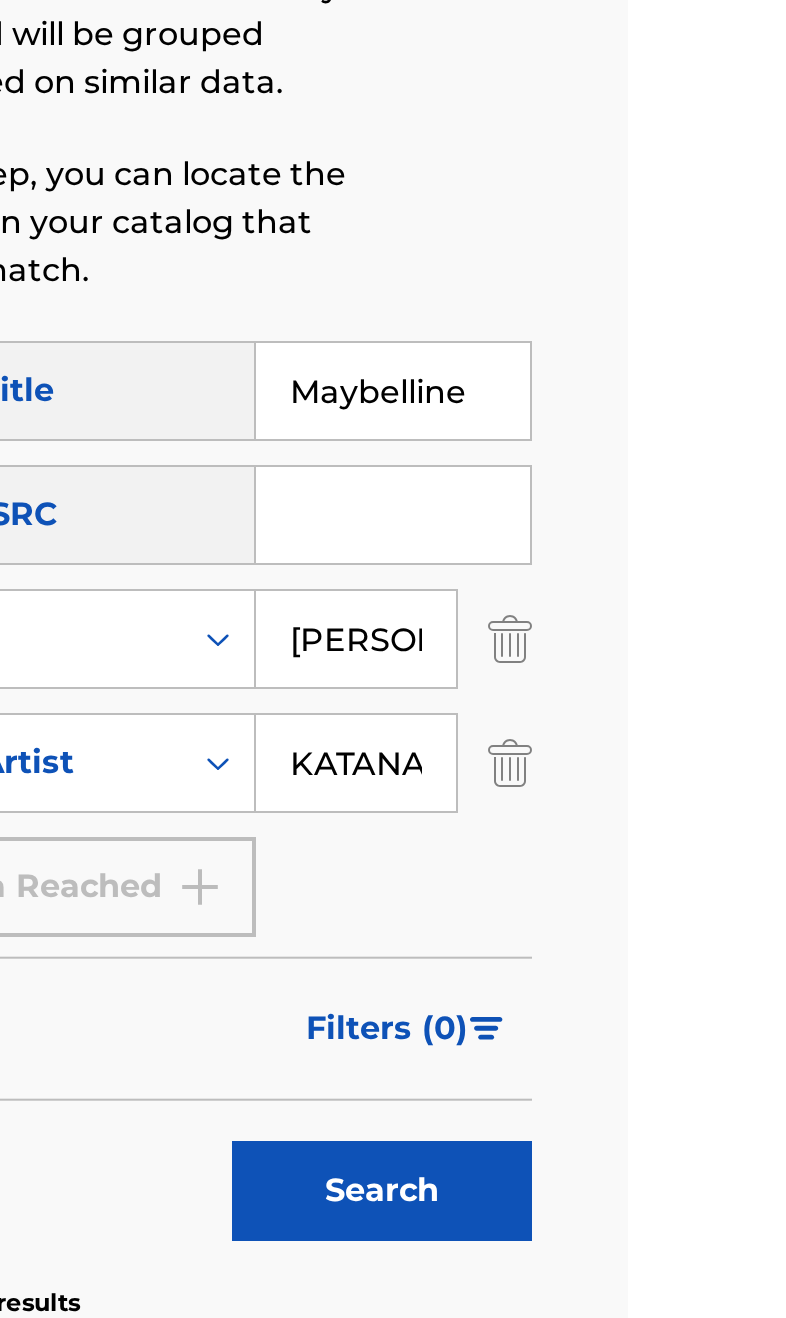 click on "Maybelline" at bounding box center [589, 317] 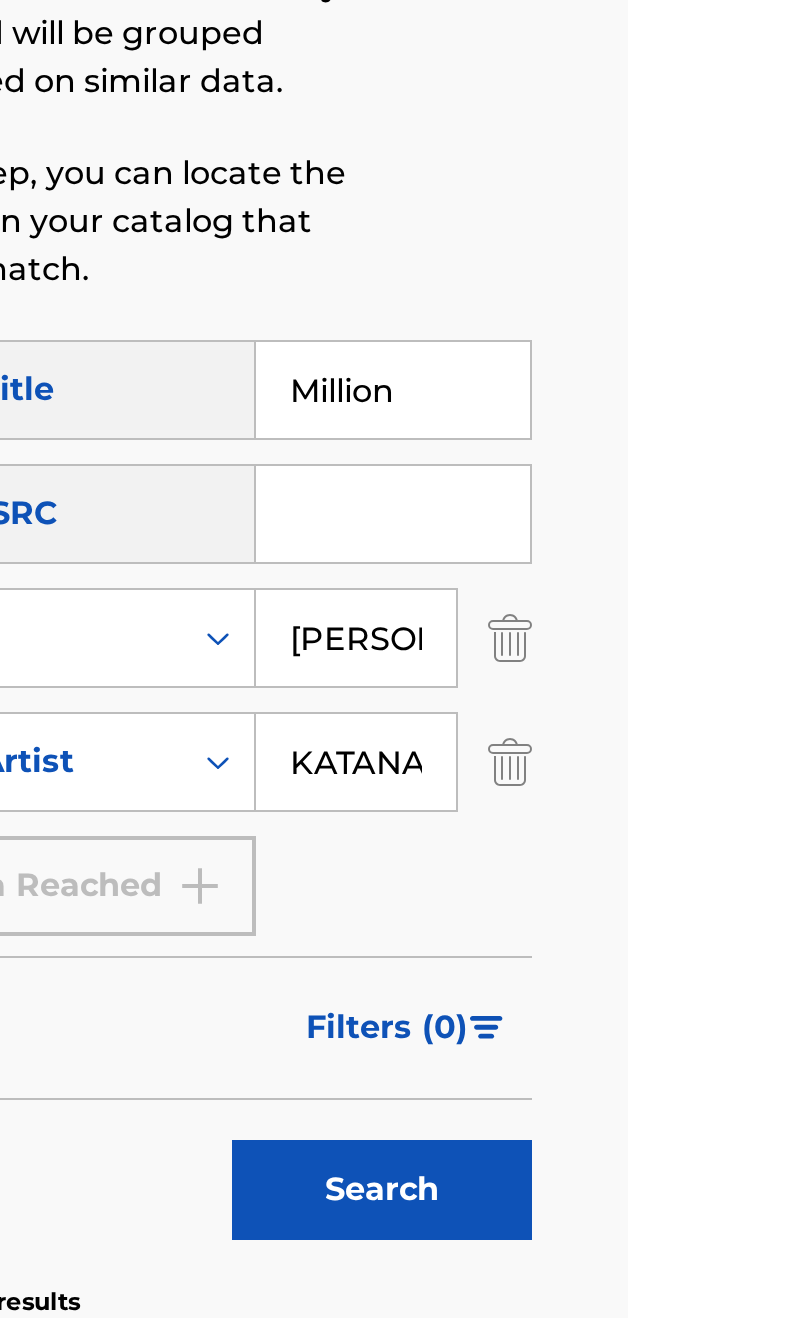 click on "Search" at bounding box center [584, 717] 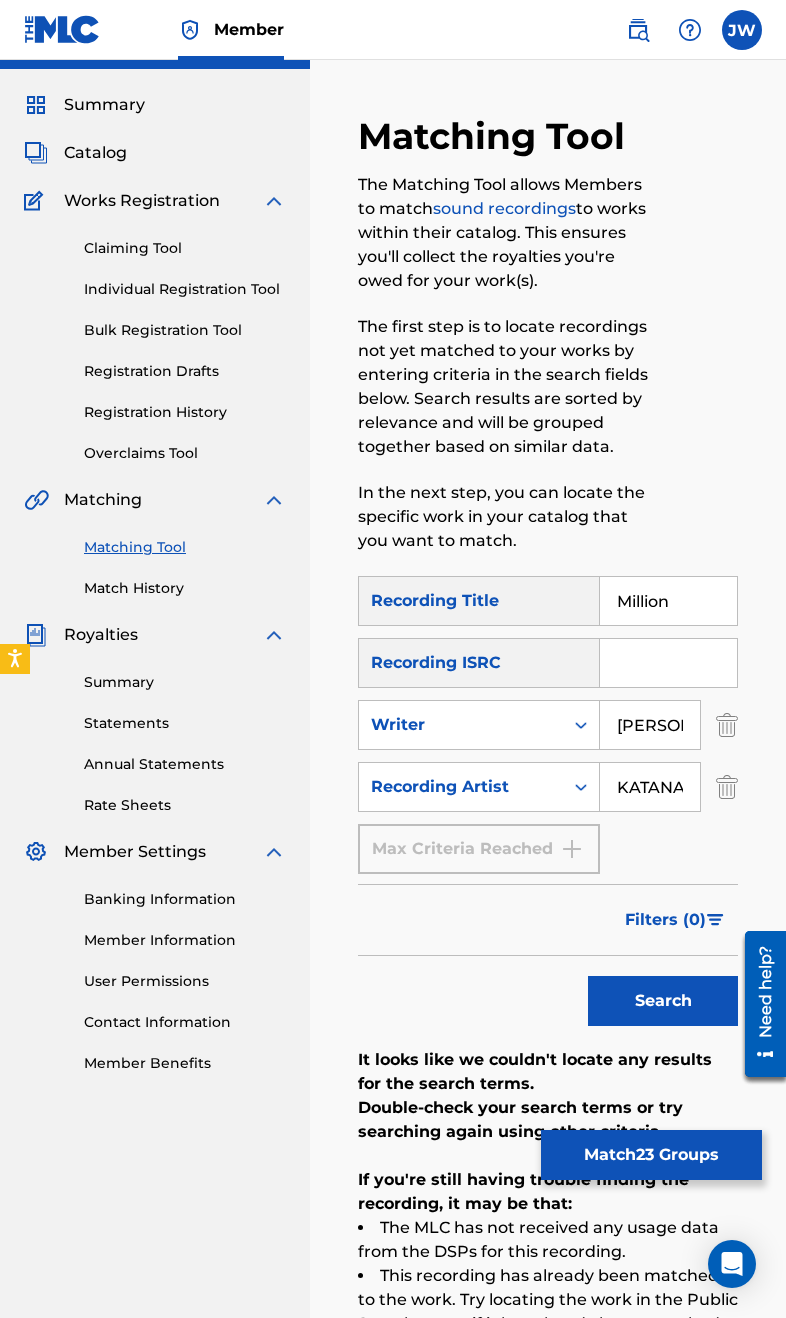 scroll, scrollTop: 46, scrollLeft: 0, axis: vertical 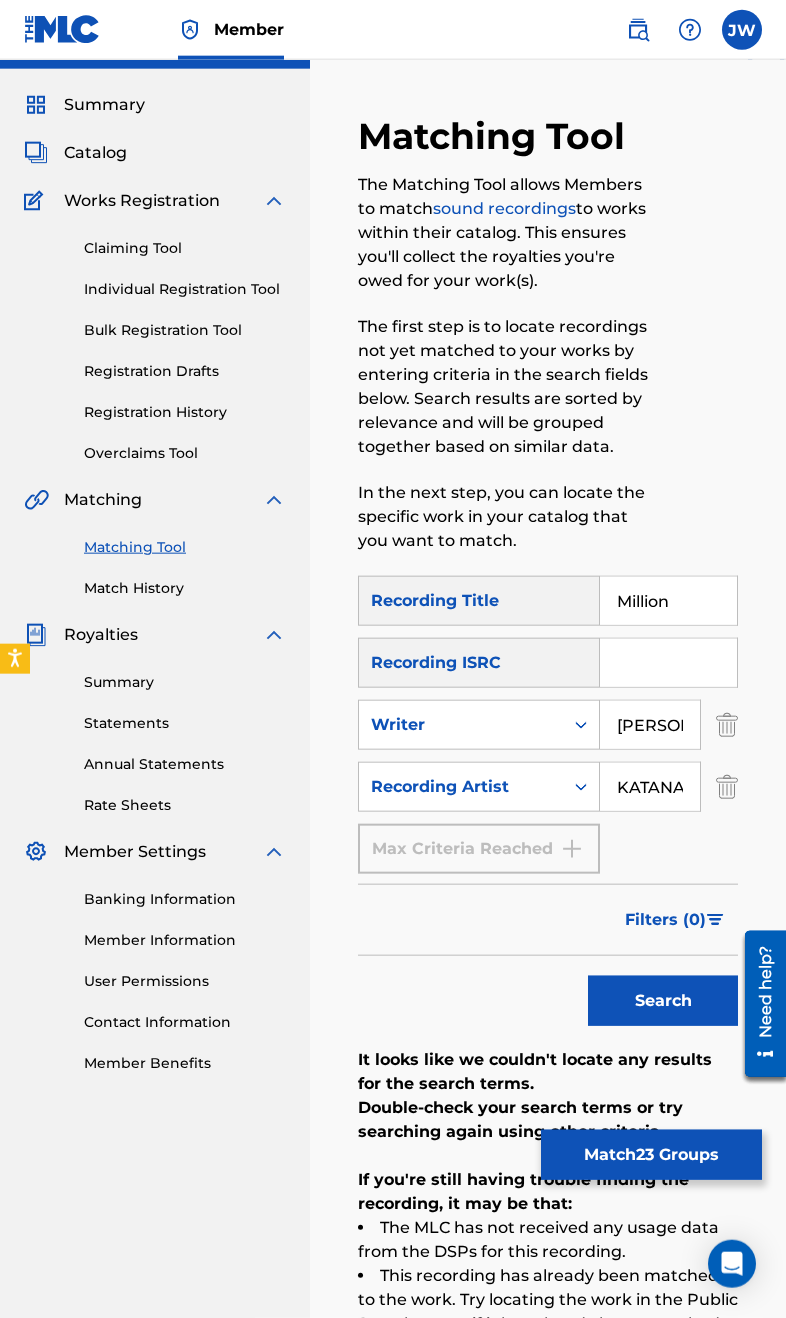 click on "Million" at bounding box center (668, 601) 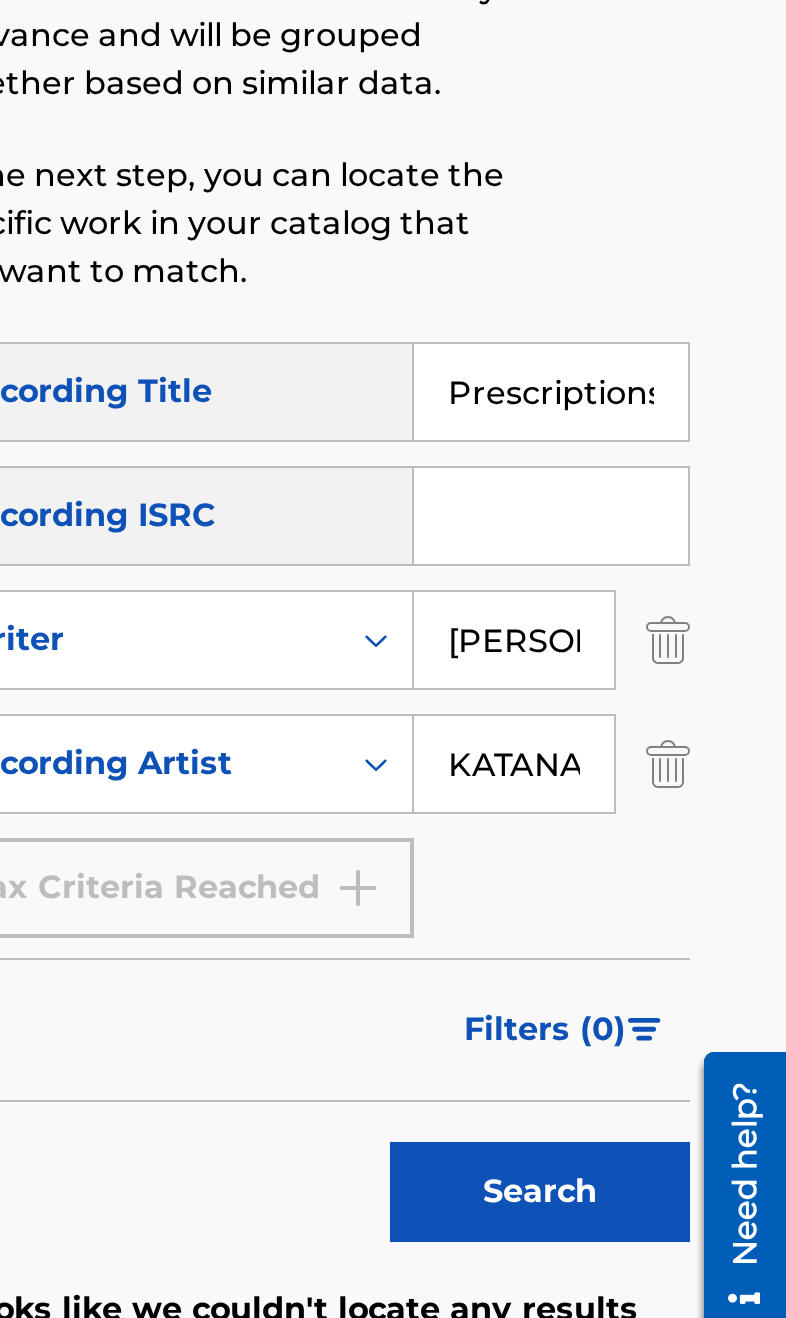 click on "Search" at bounding box center (663, 1001) 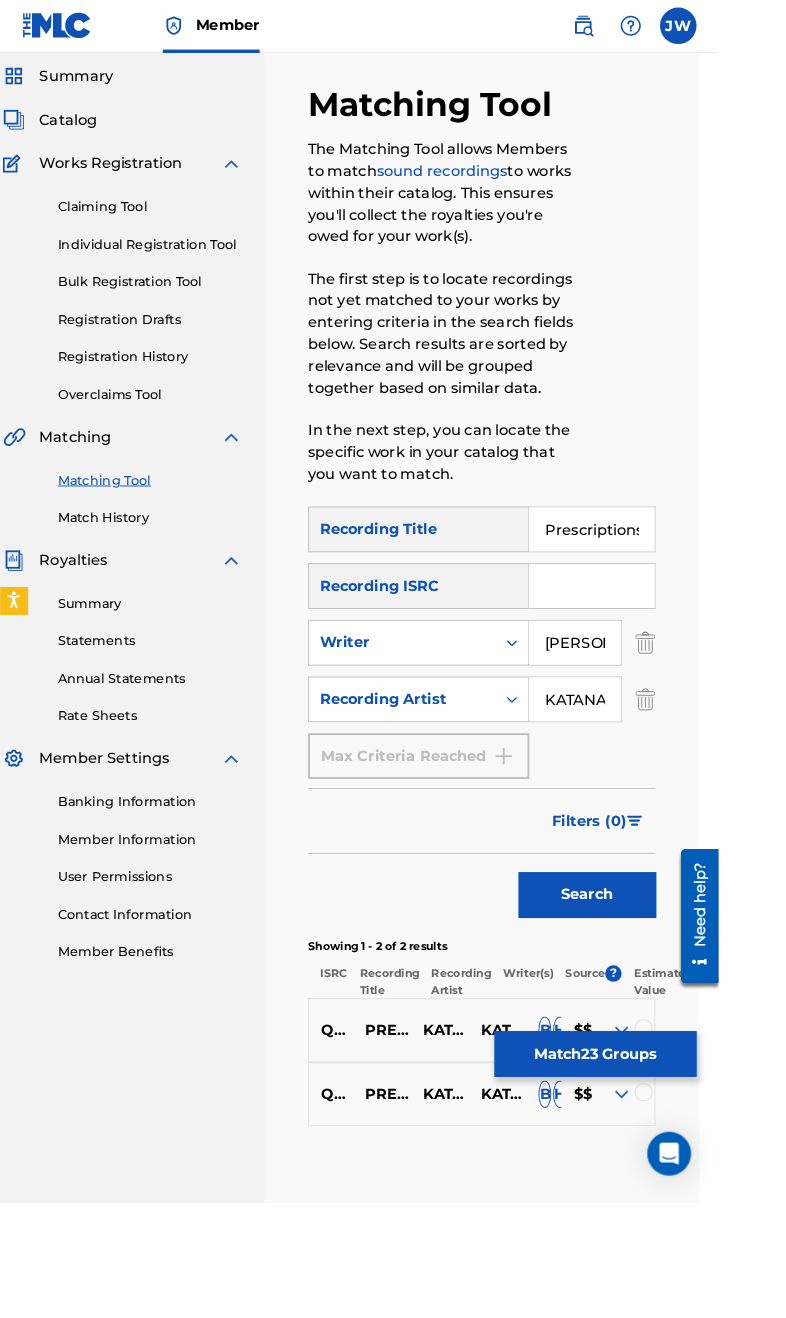 scroll, scrollTop: 66, scrollLeft: 21, axis: both 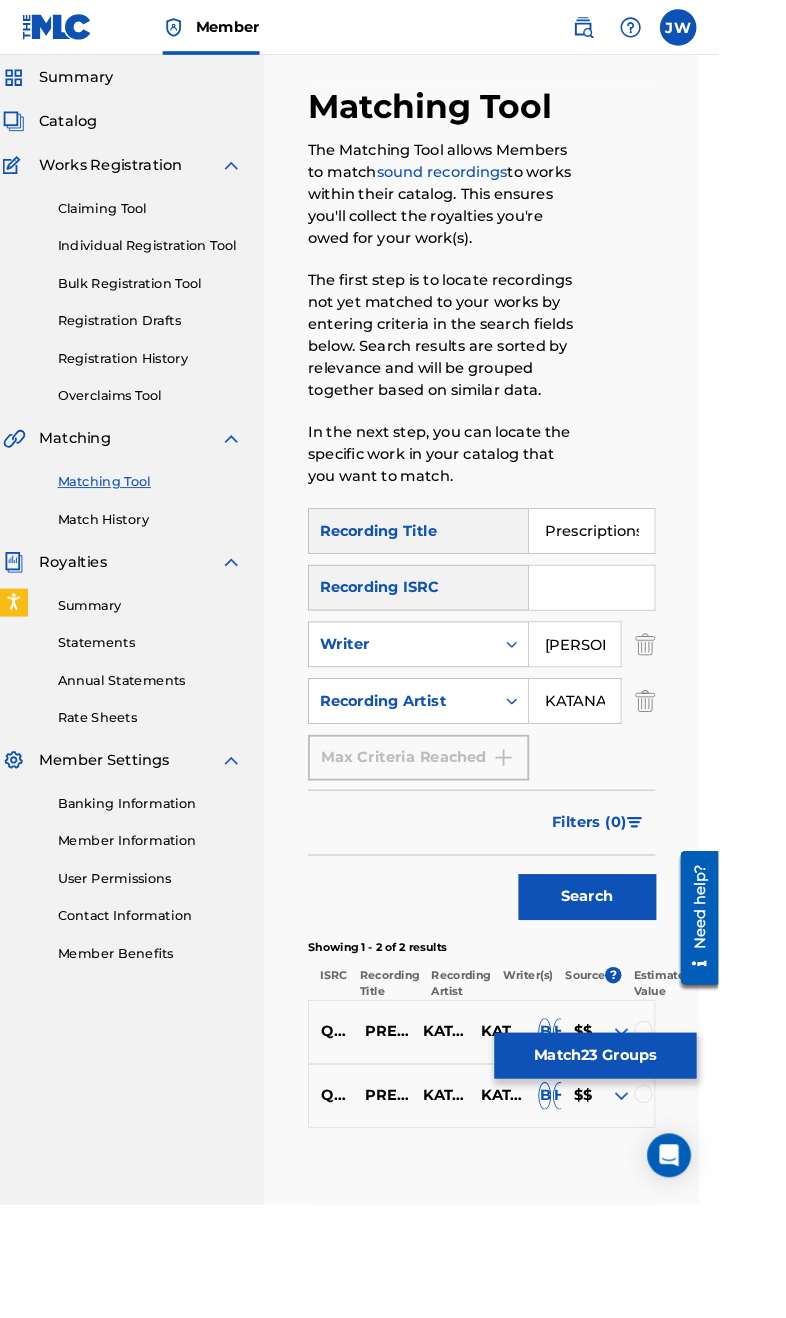 click at bounding box center (704, 1197) 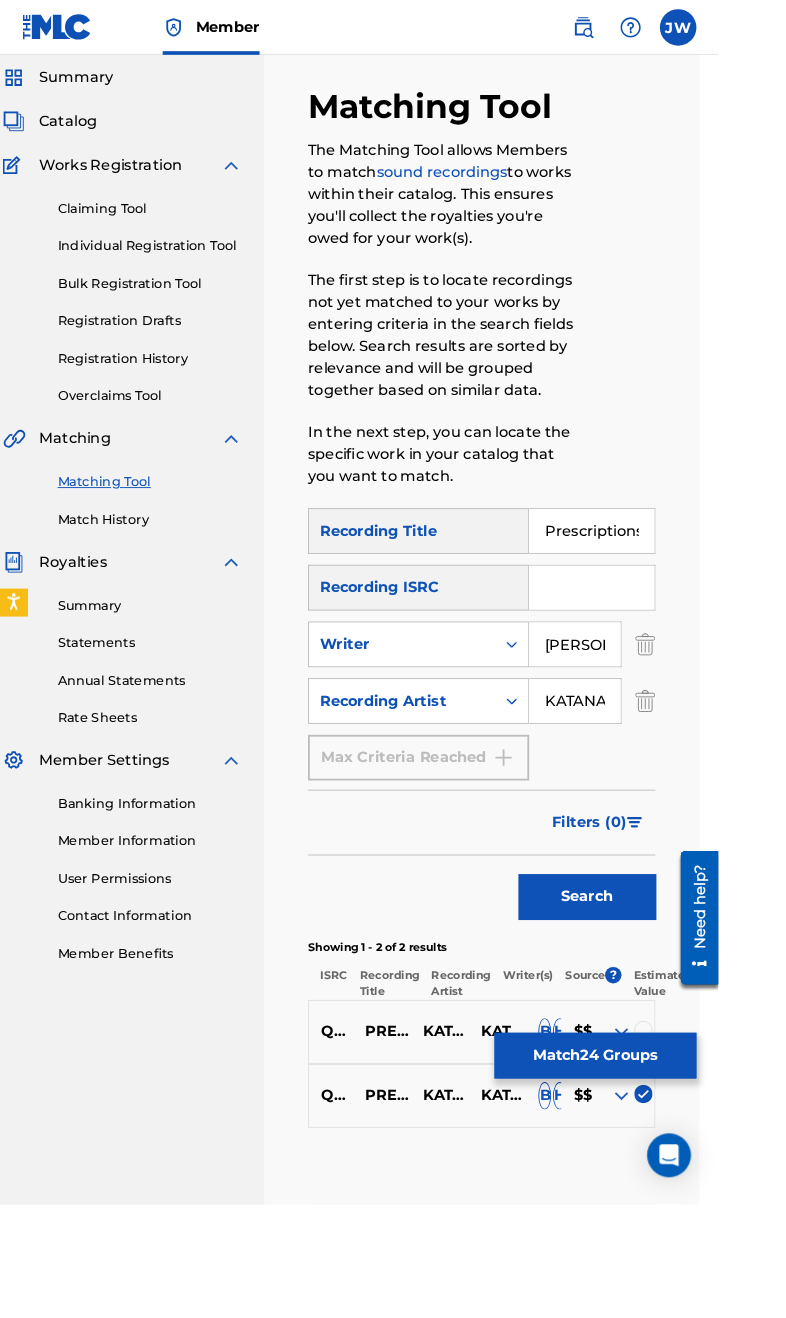 click at bounding box center (704, 1127) 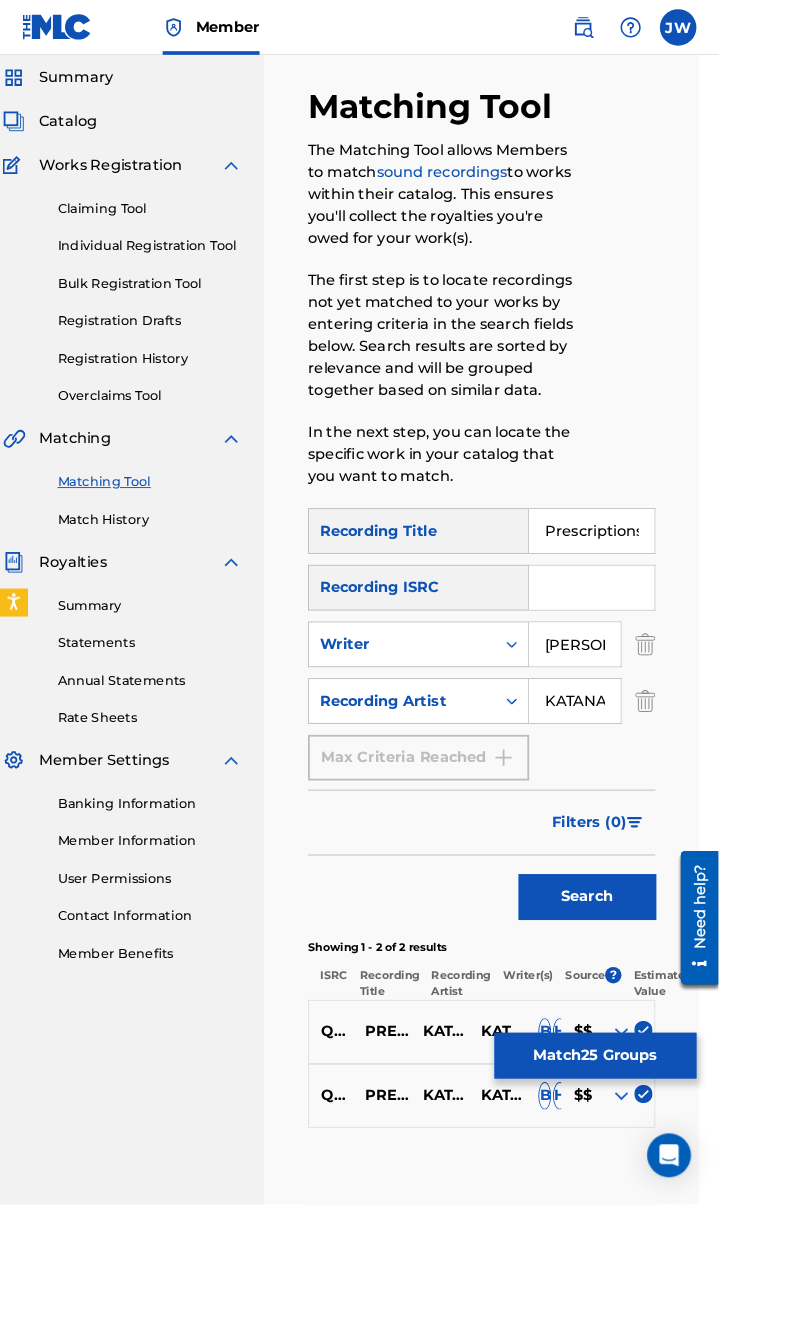 click on "Prescriptions" at bounding box center [647, 581] 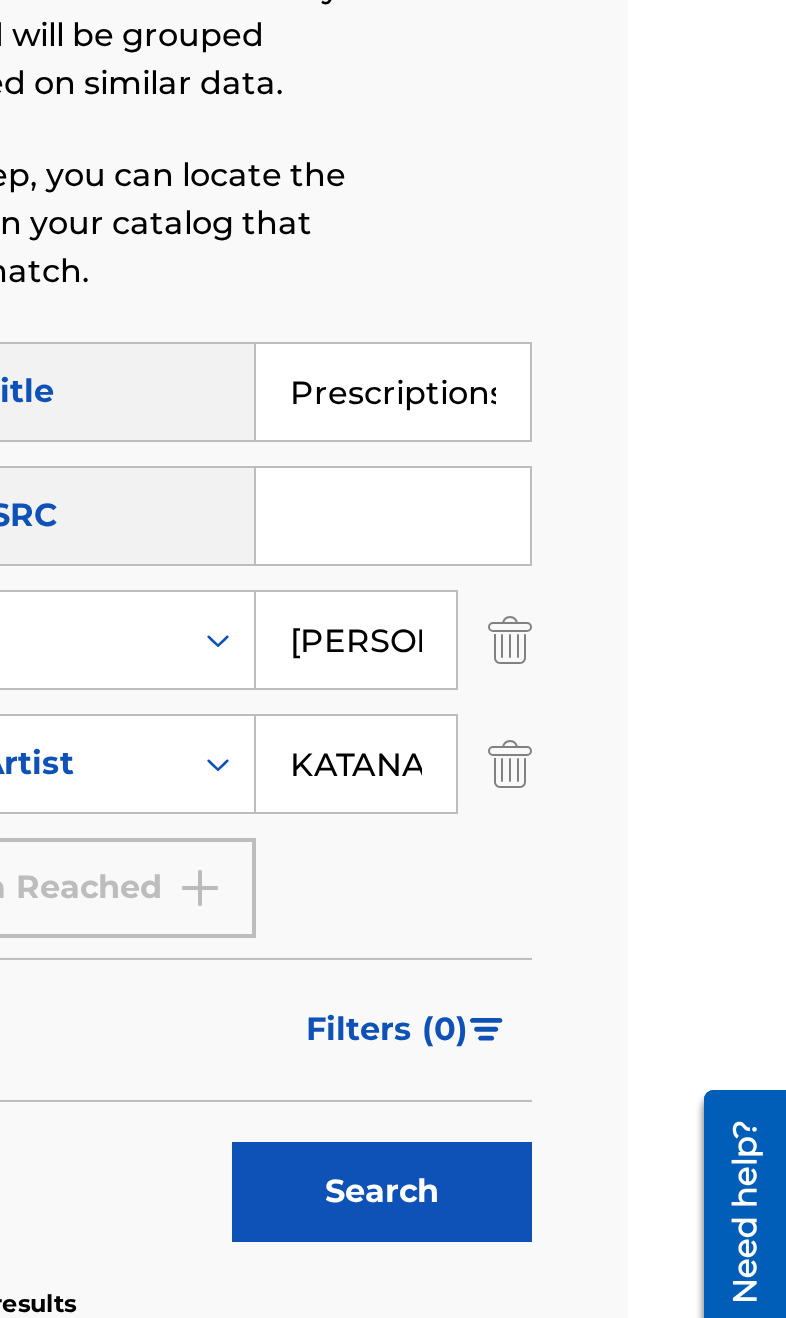 click on "Prescriptions" at bounding box center (589, 582) 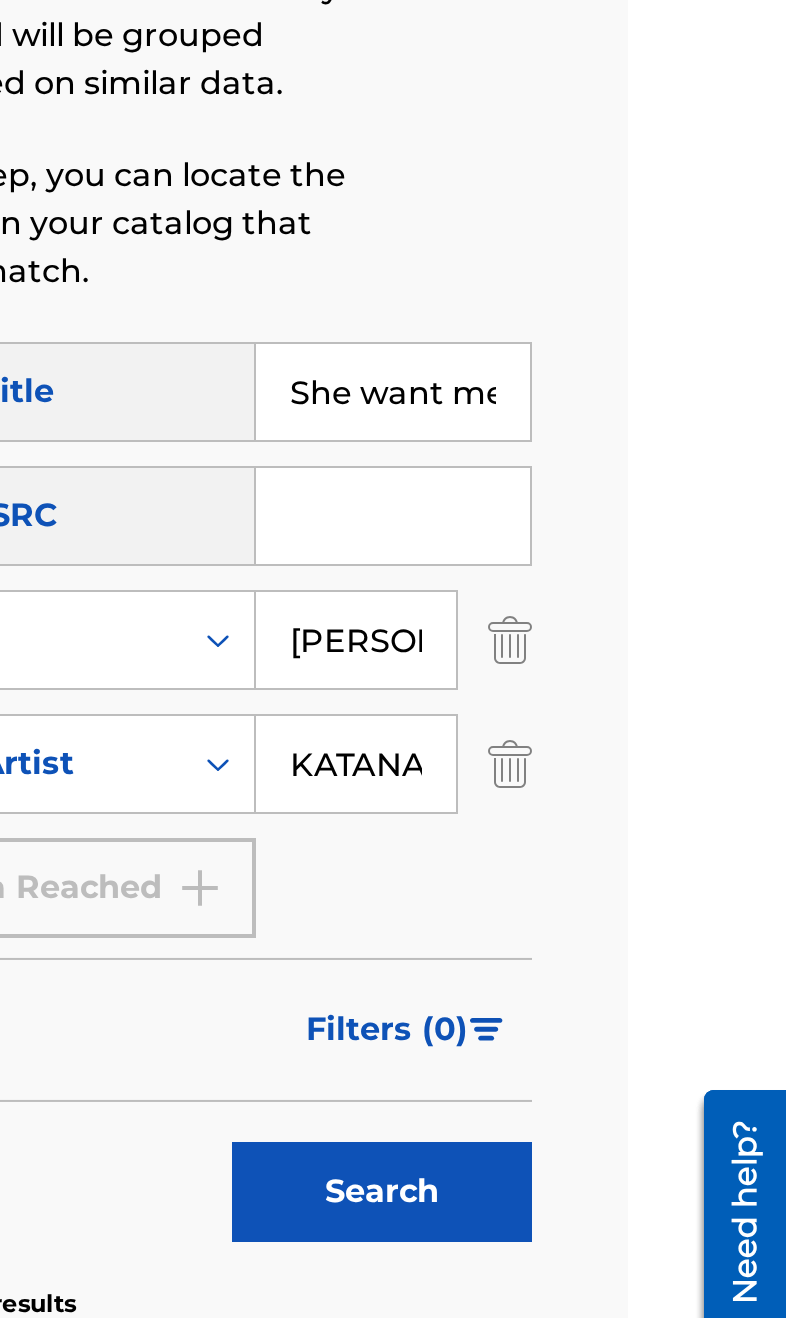 click on "Search" at bounding box center [584, 982] 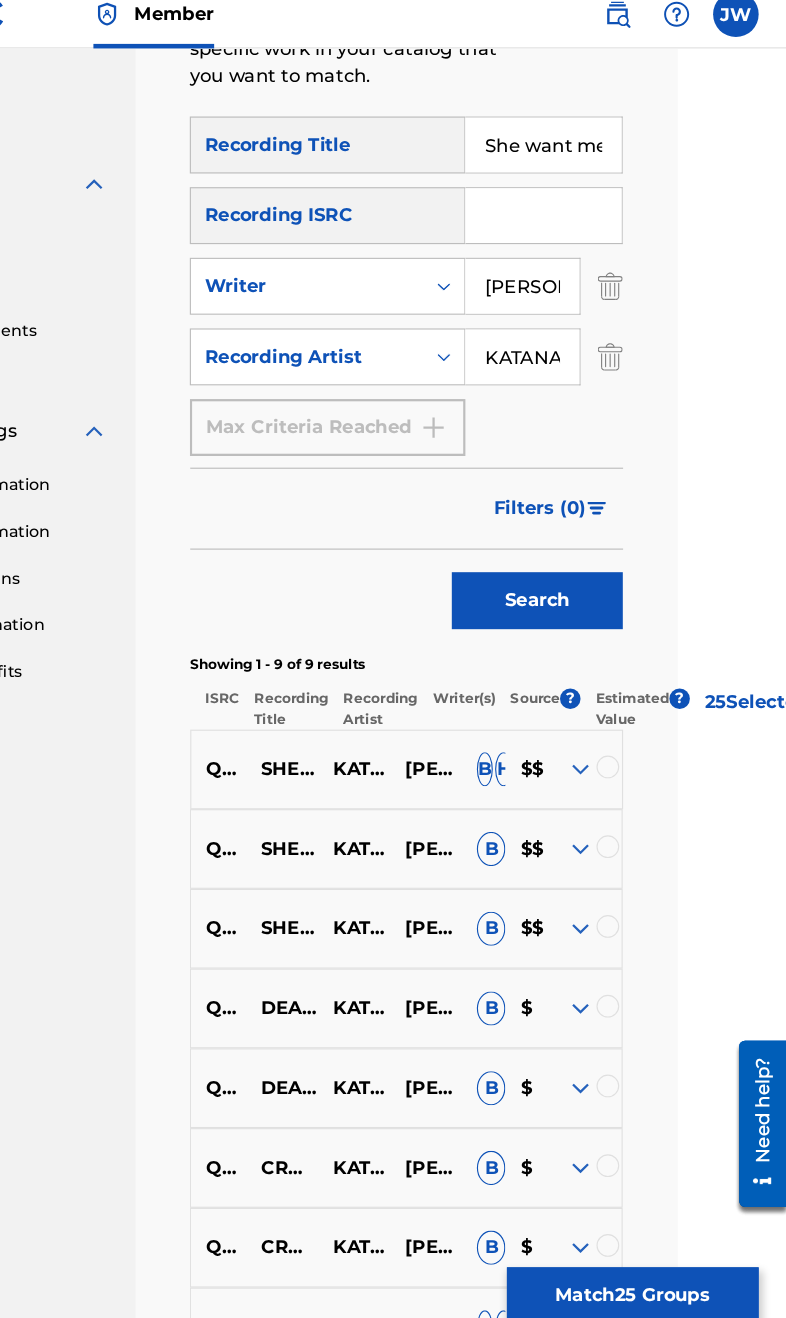scroll, scrollTop: 662, scrollLeft: 95, axis: both 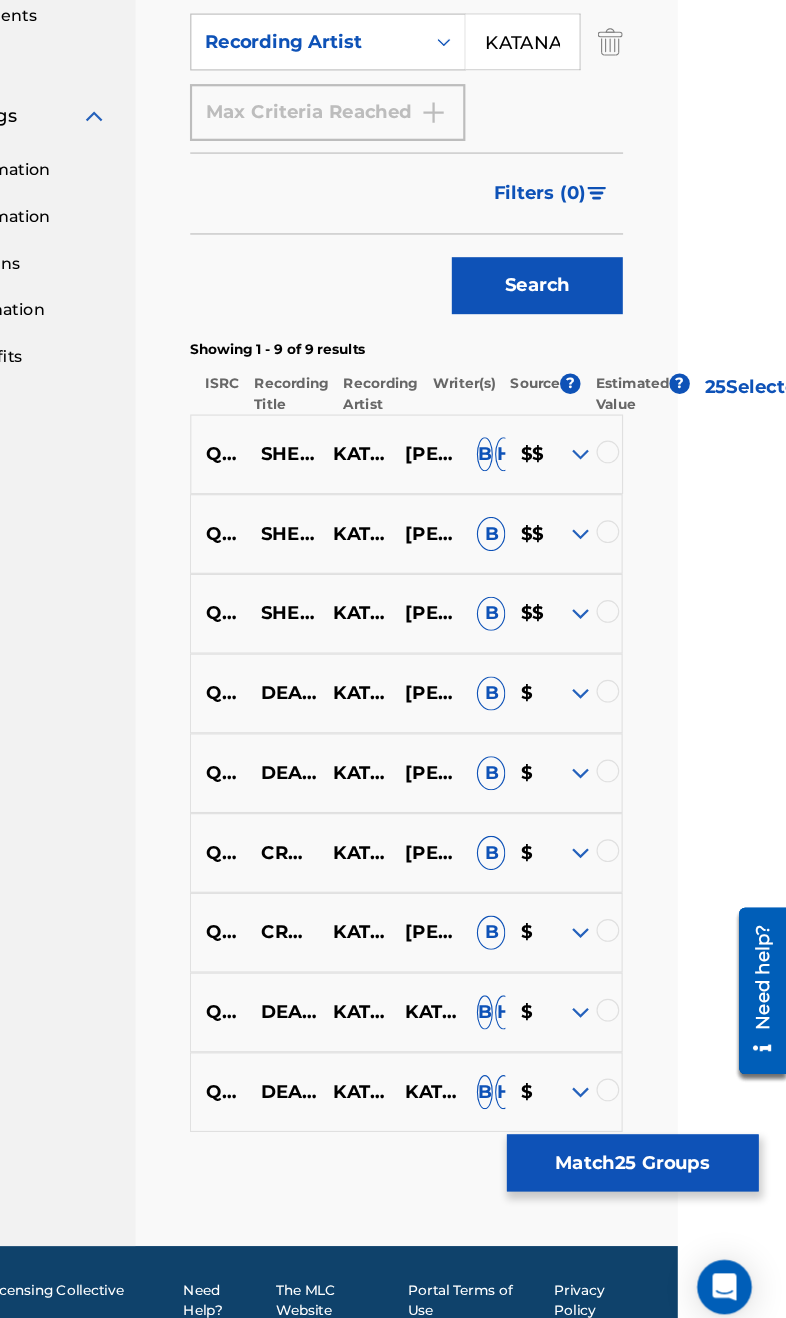 click at bounding box center [606, 953] 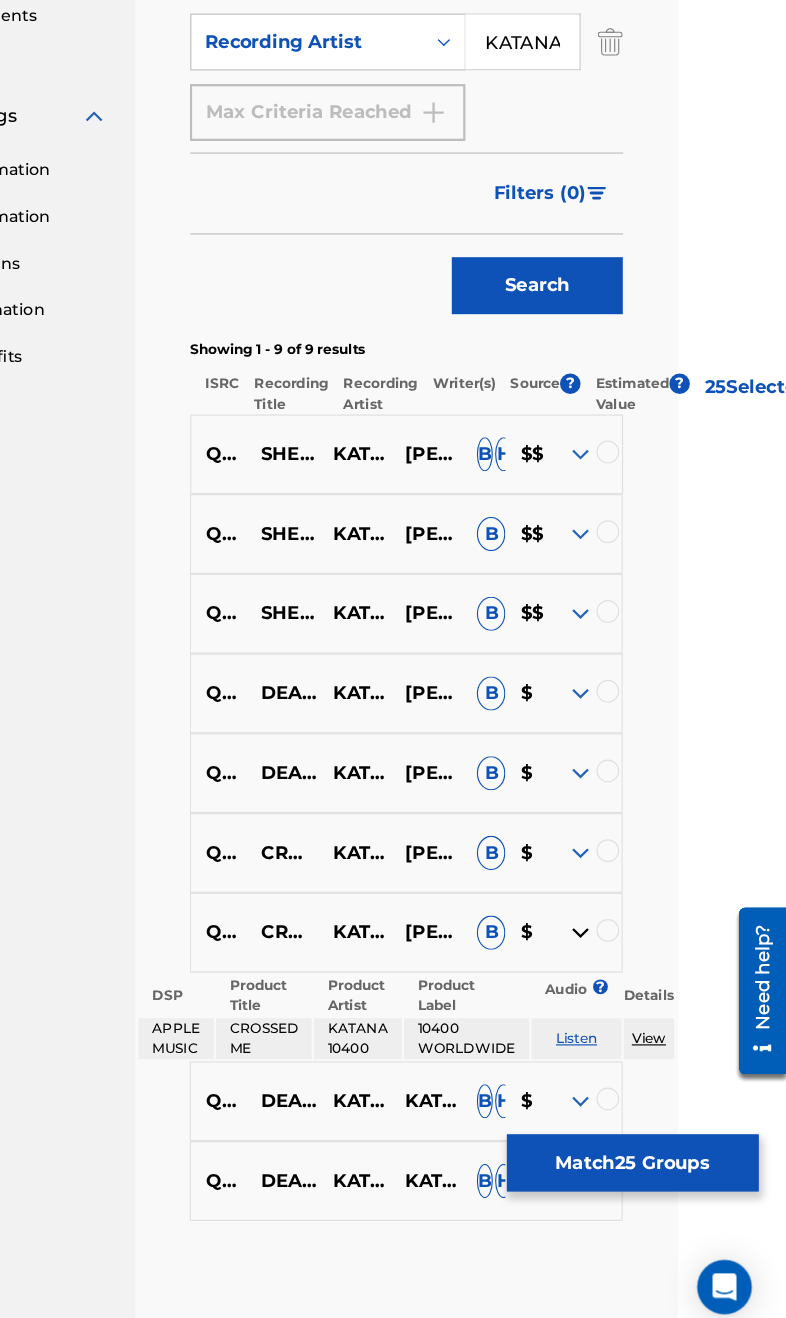 click at bounding box center (606, 953) 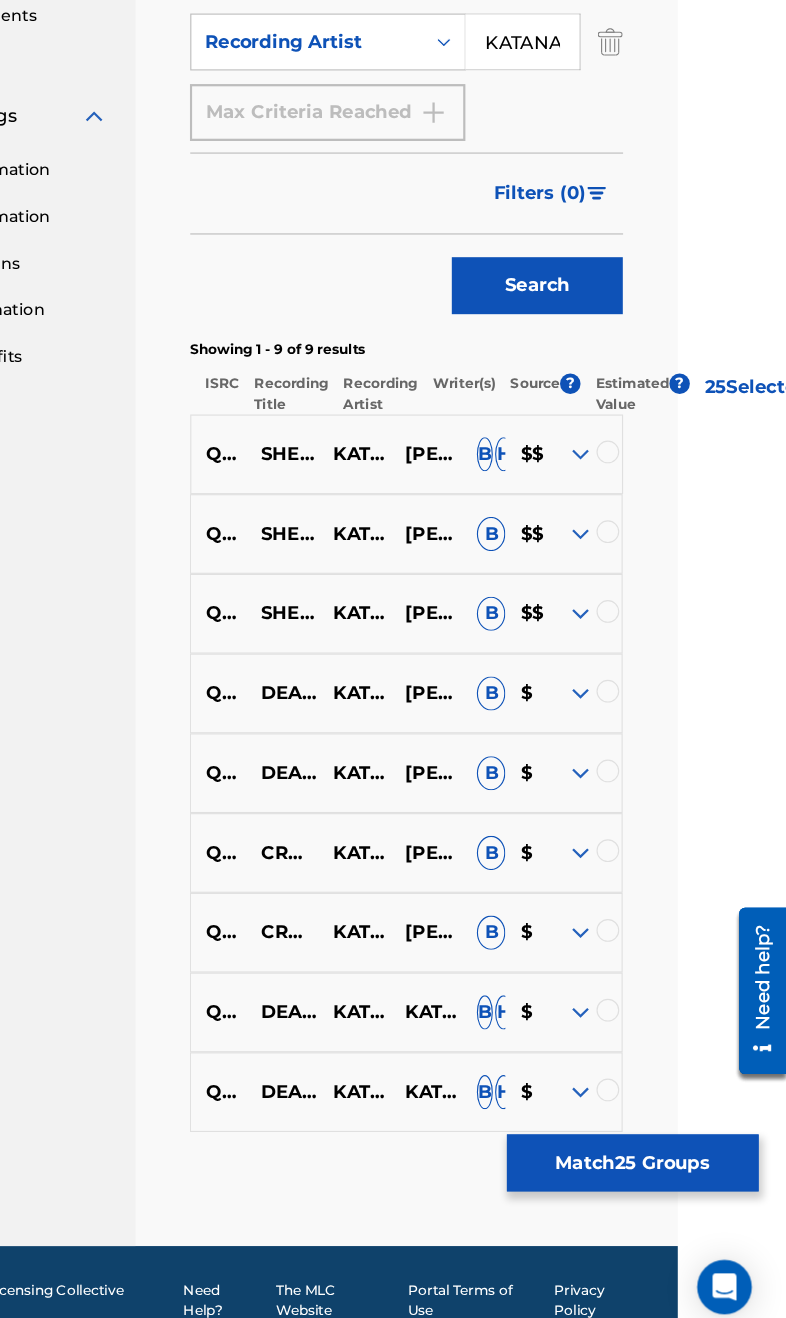 click at bounding box center (606, 1093) 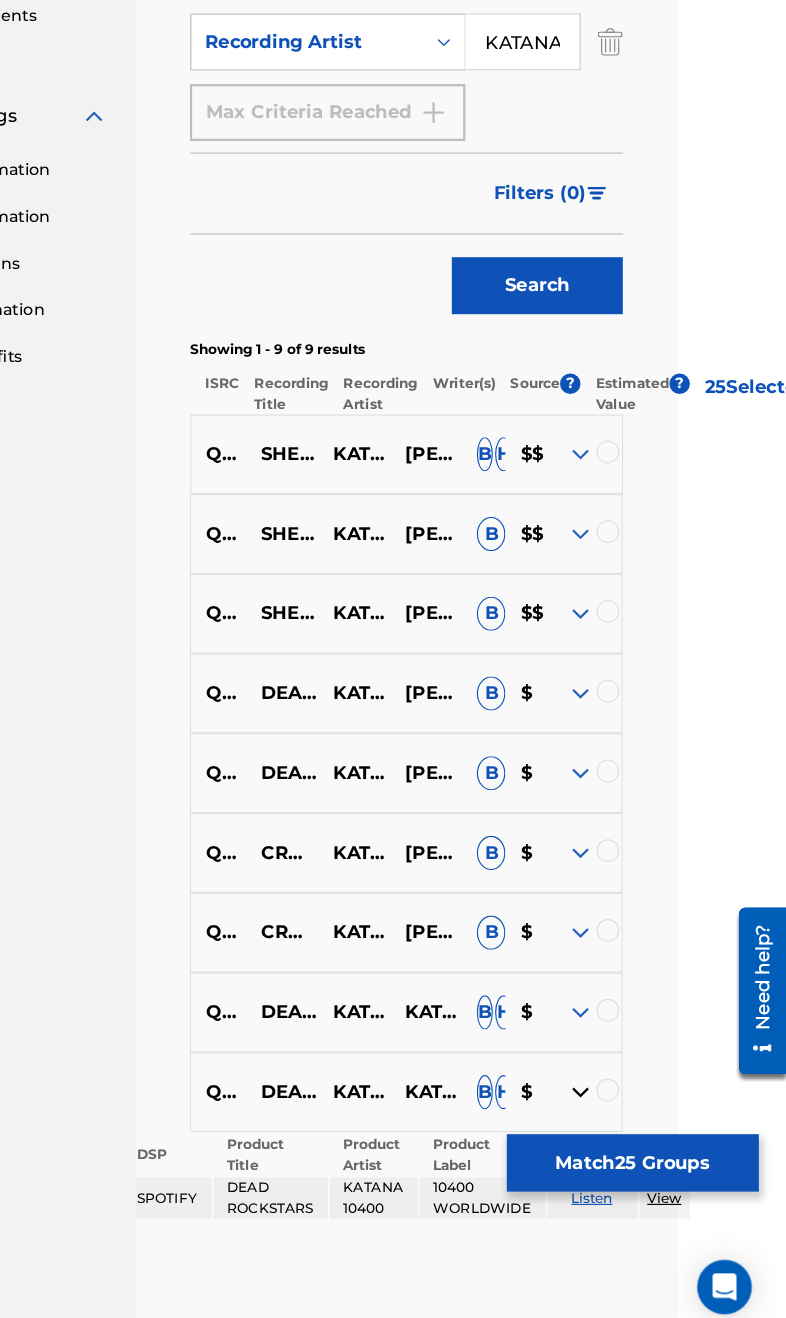 click at bounding box center [606, 1093] 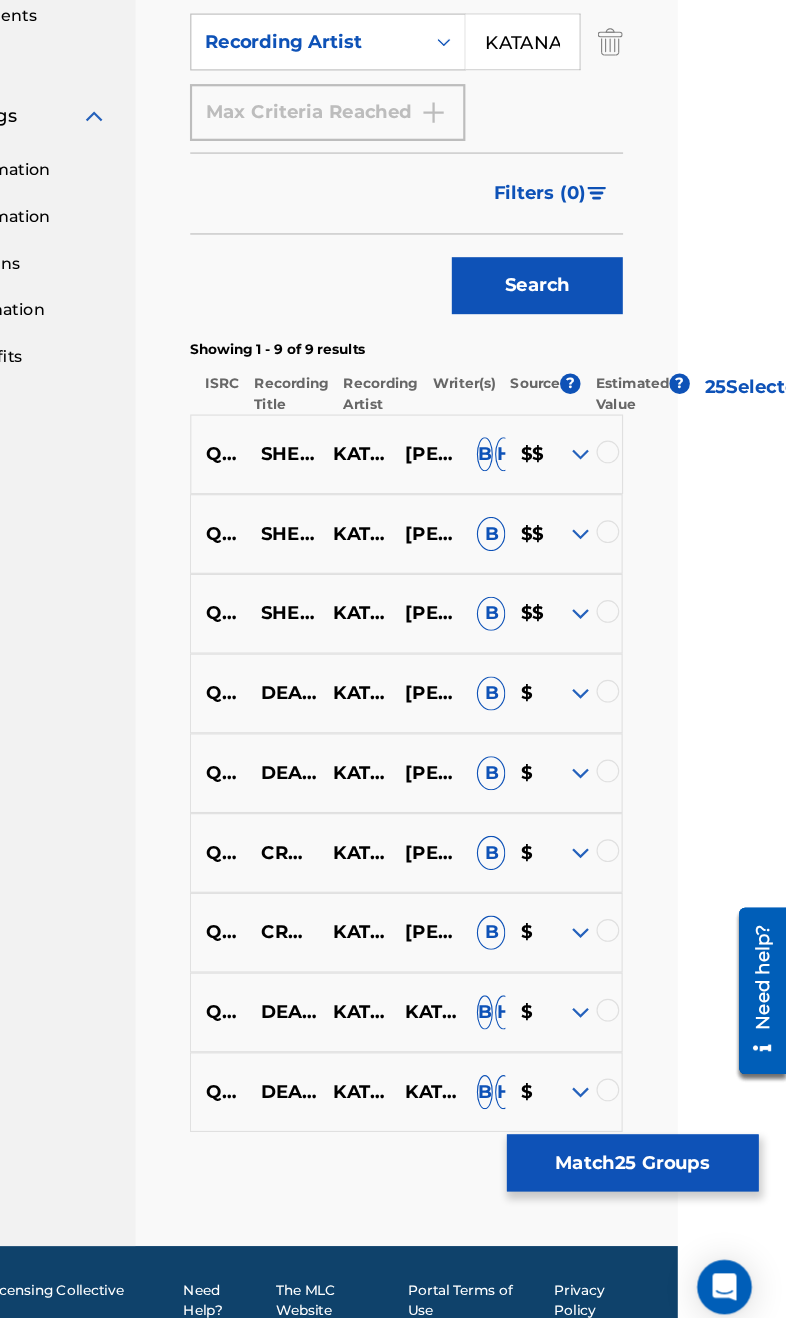 click at bounding box center [630, 671] 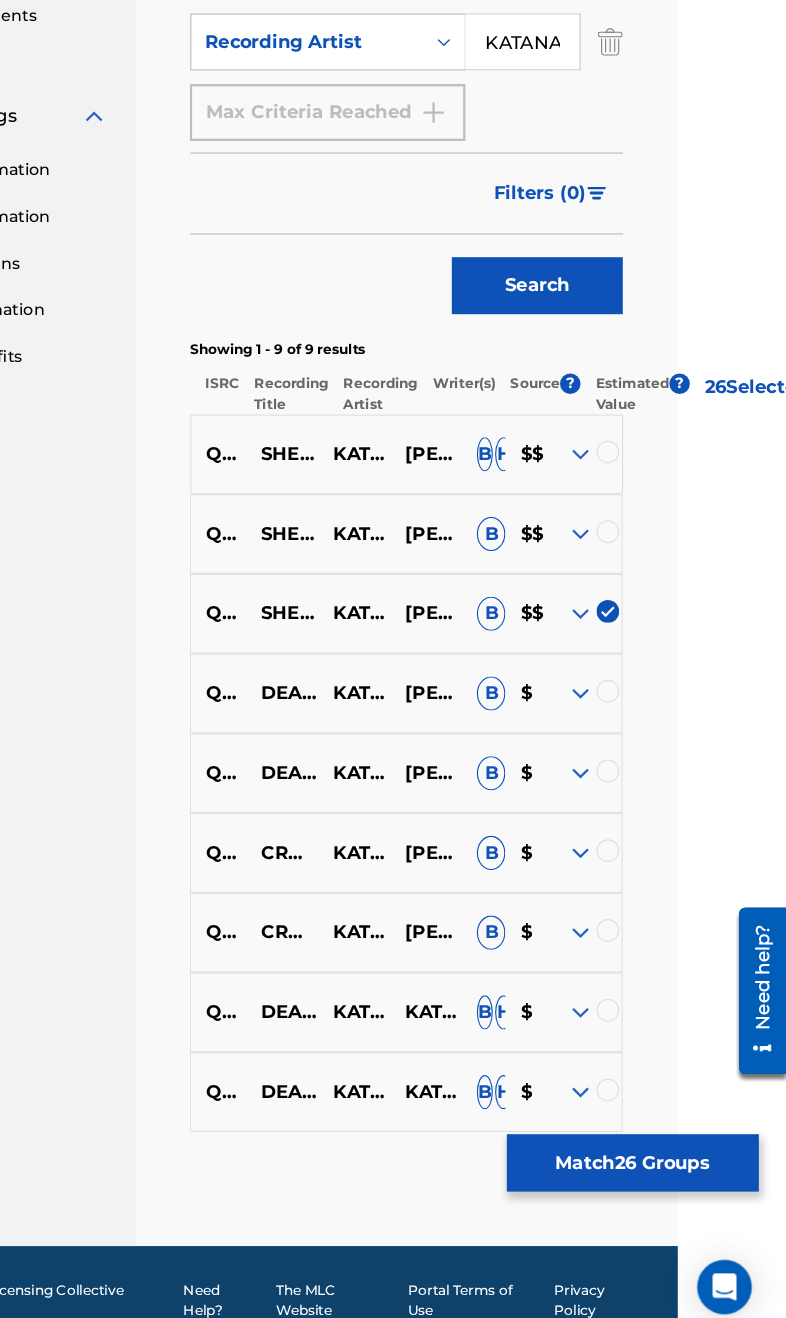 click at bounding box center [630, 601] 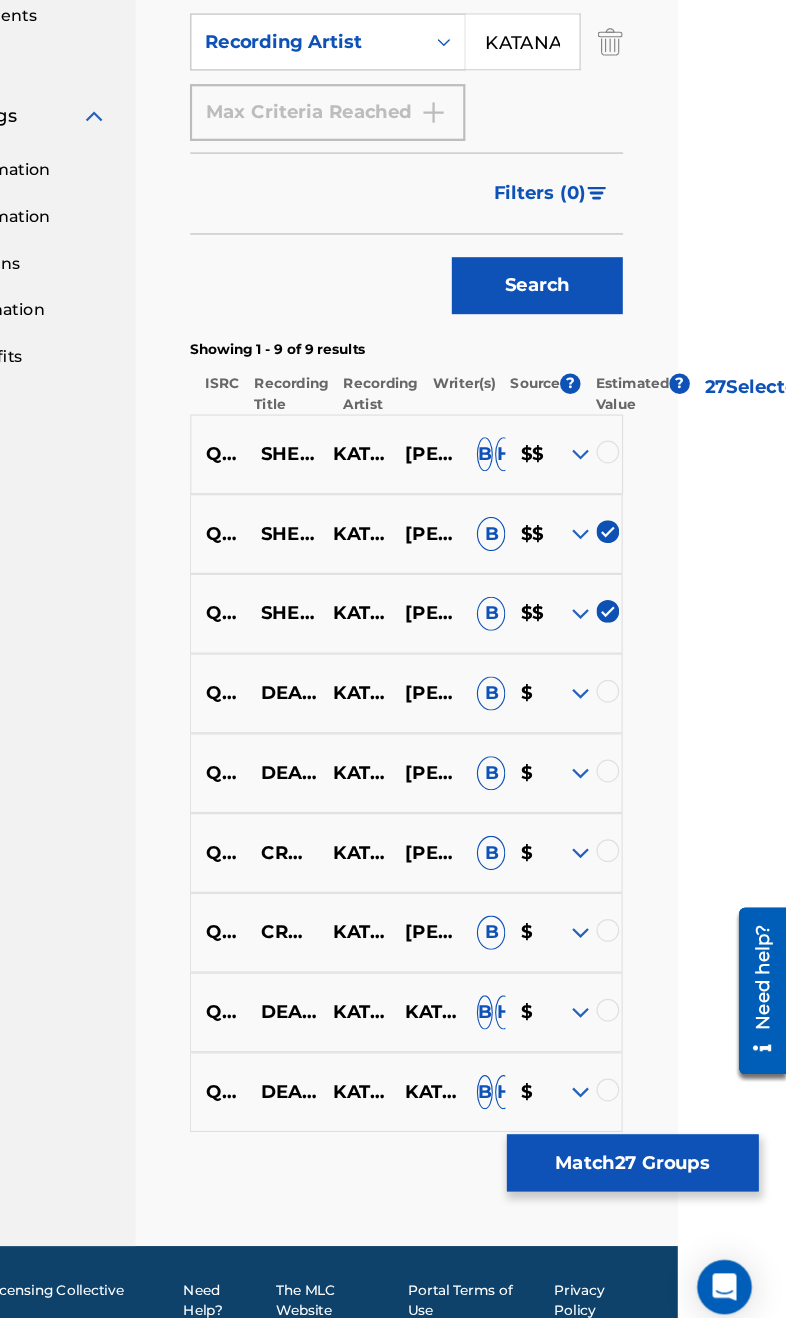 click at bounding box center [630, 531] 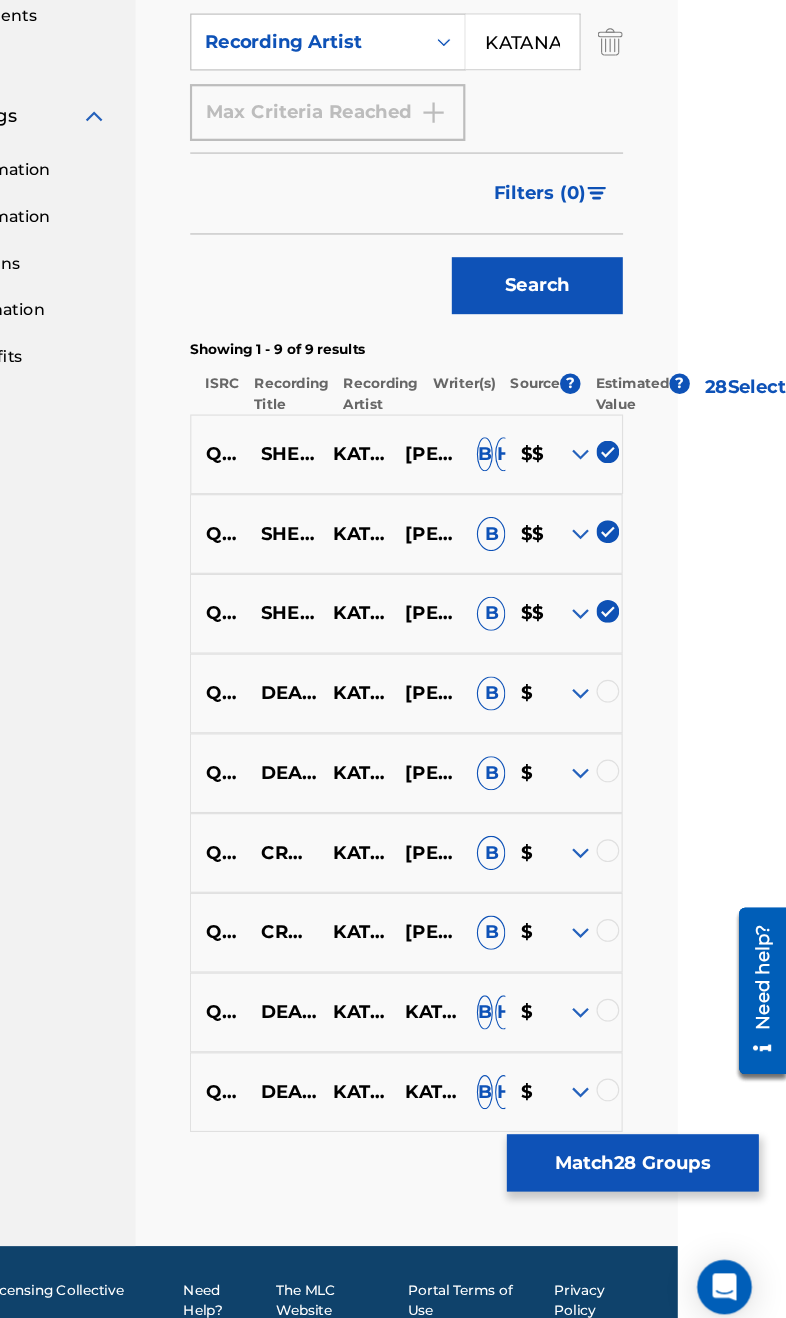 click at bounding box center (606, 673) 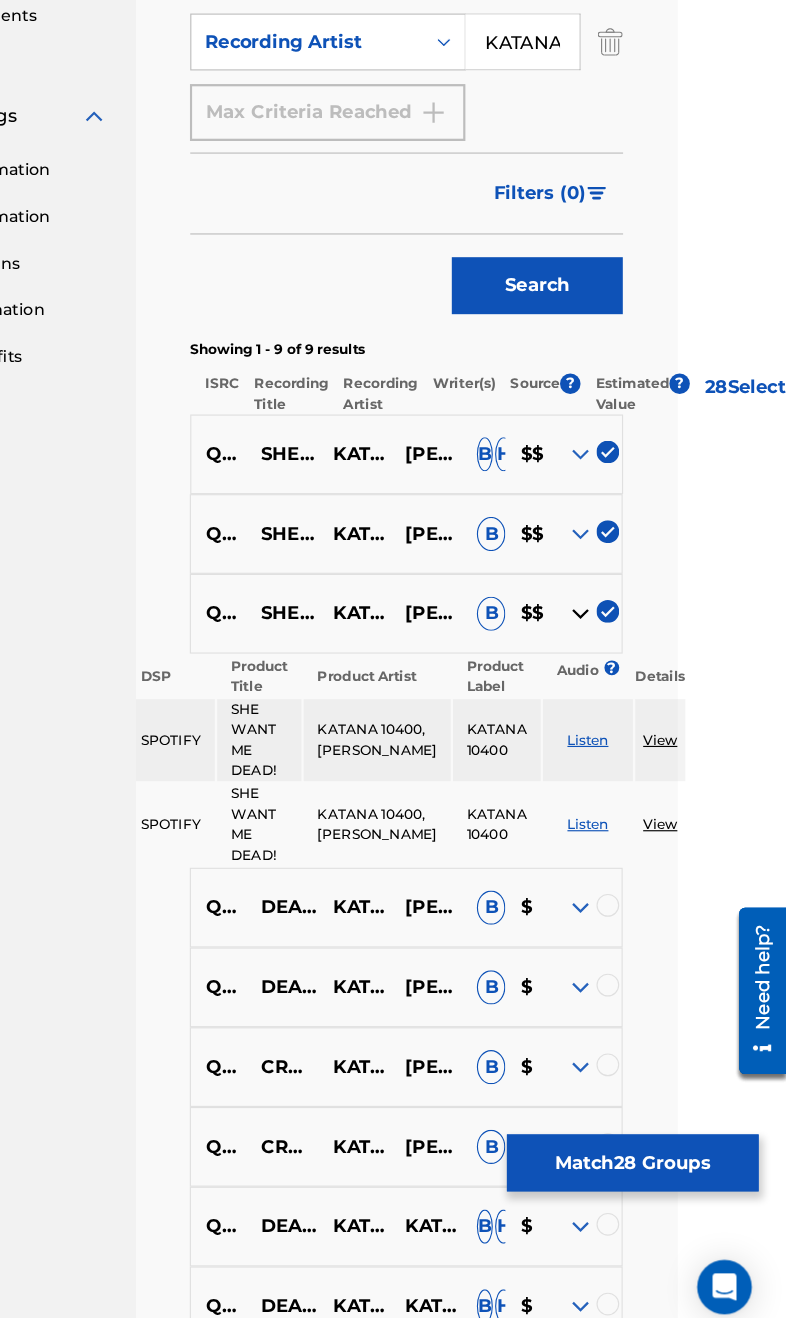 click at bounding box center (606, 603) 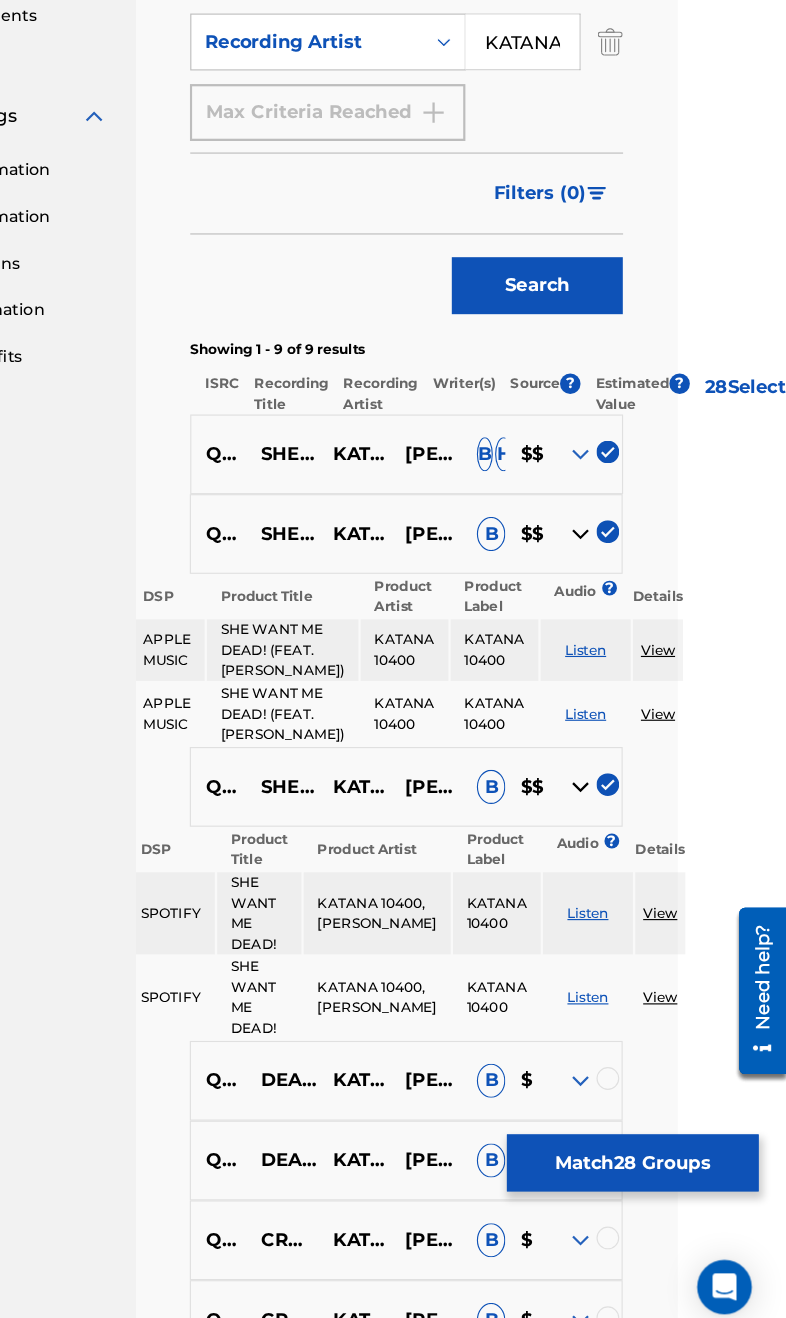 click at bounding box center [606, 533] 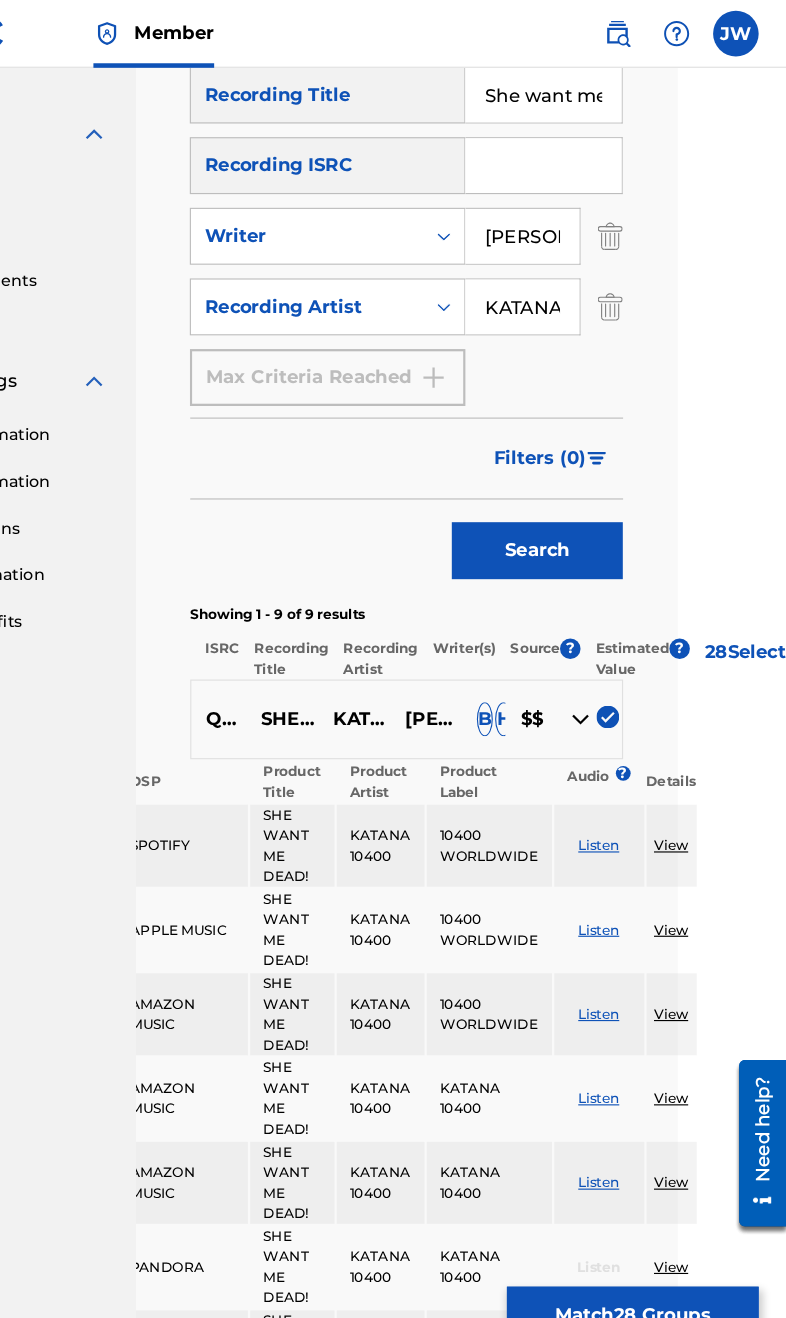 scroll, scrollTop: 517, scrollLeft: 95, axis: both 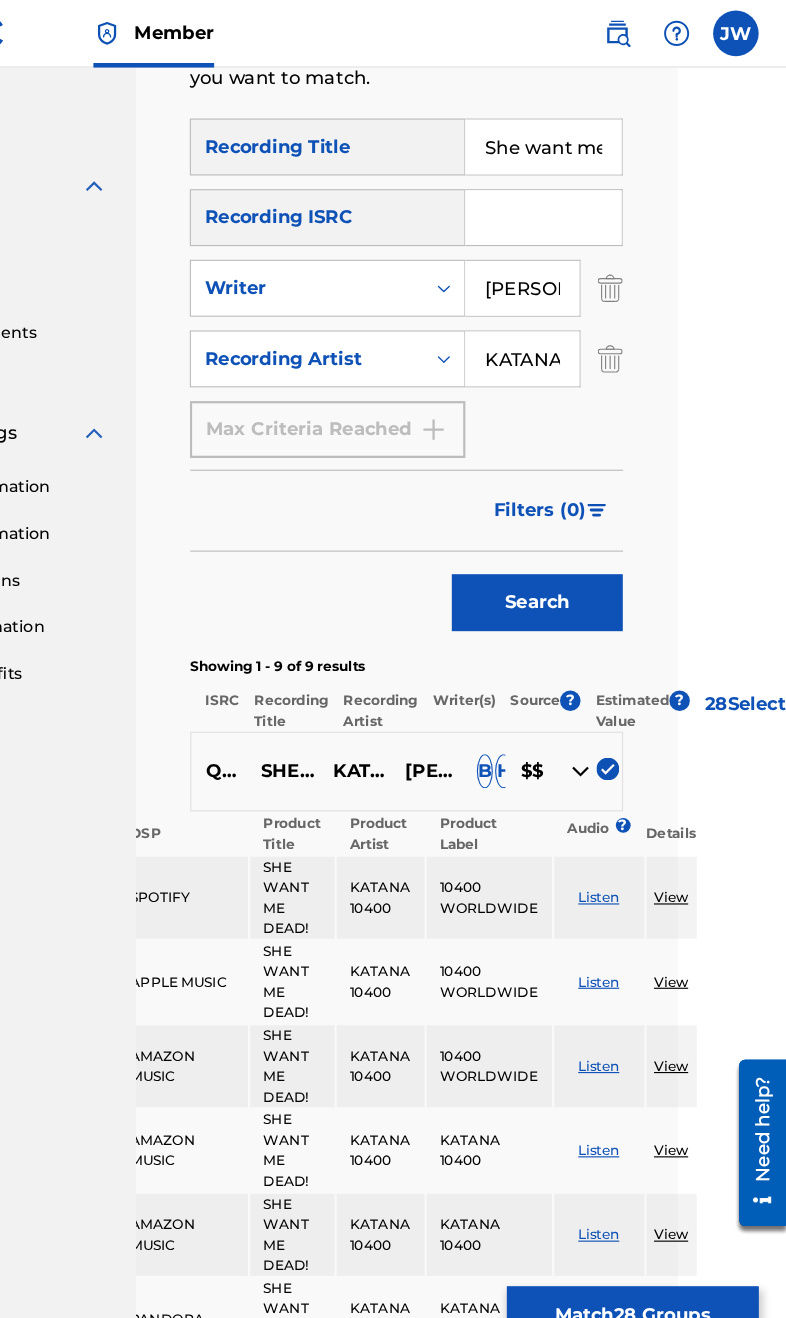 click on "She want me dead" at bounding box center (573, 130) 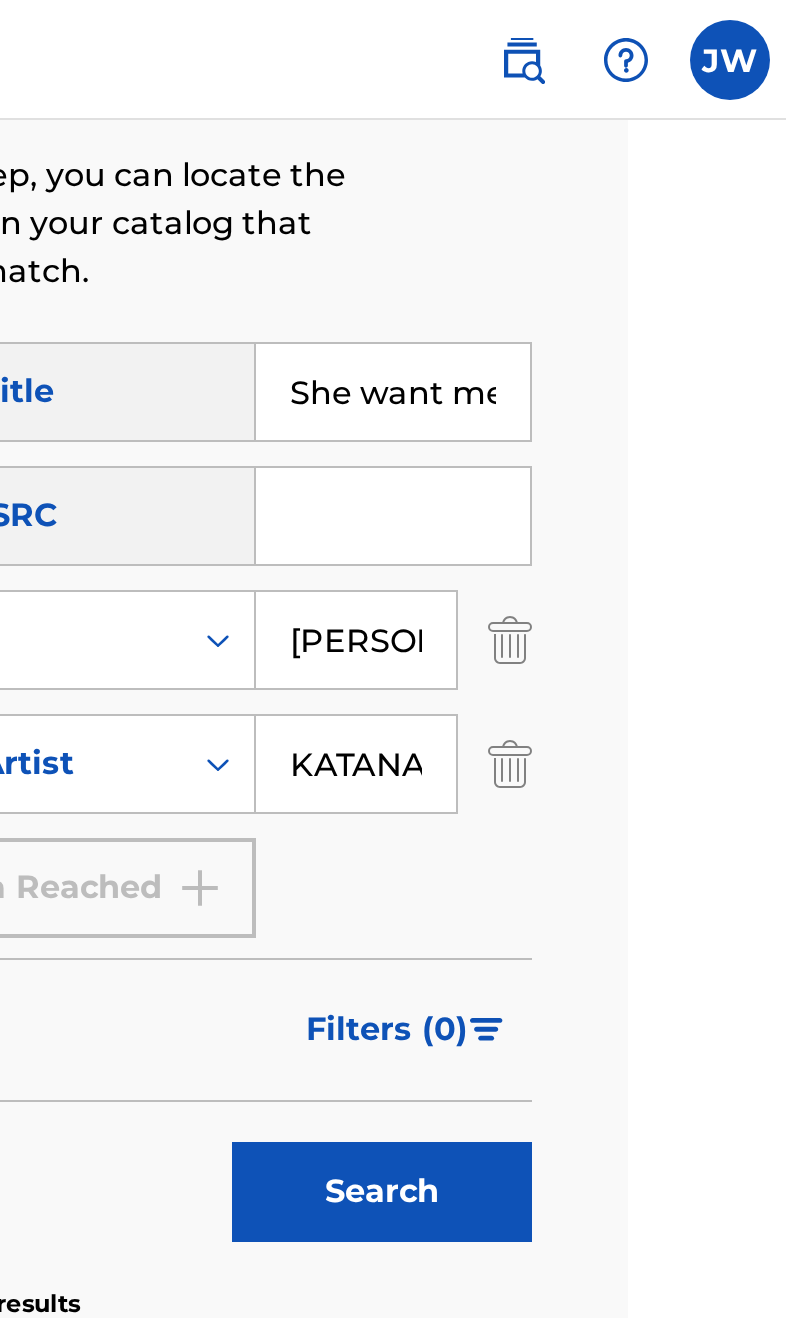 click on "She want me dead" at bounding box center [573, 196] 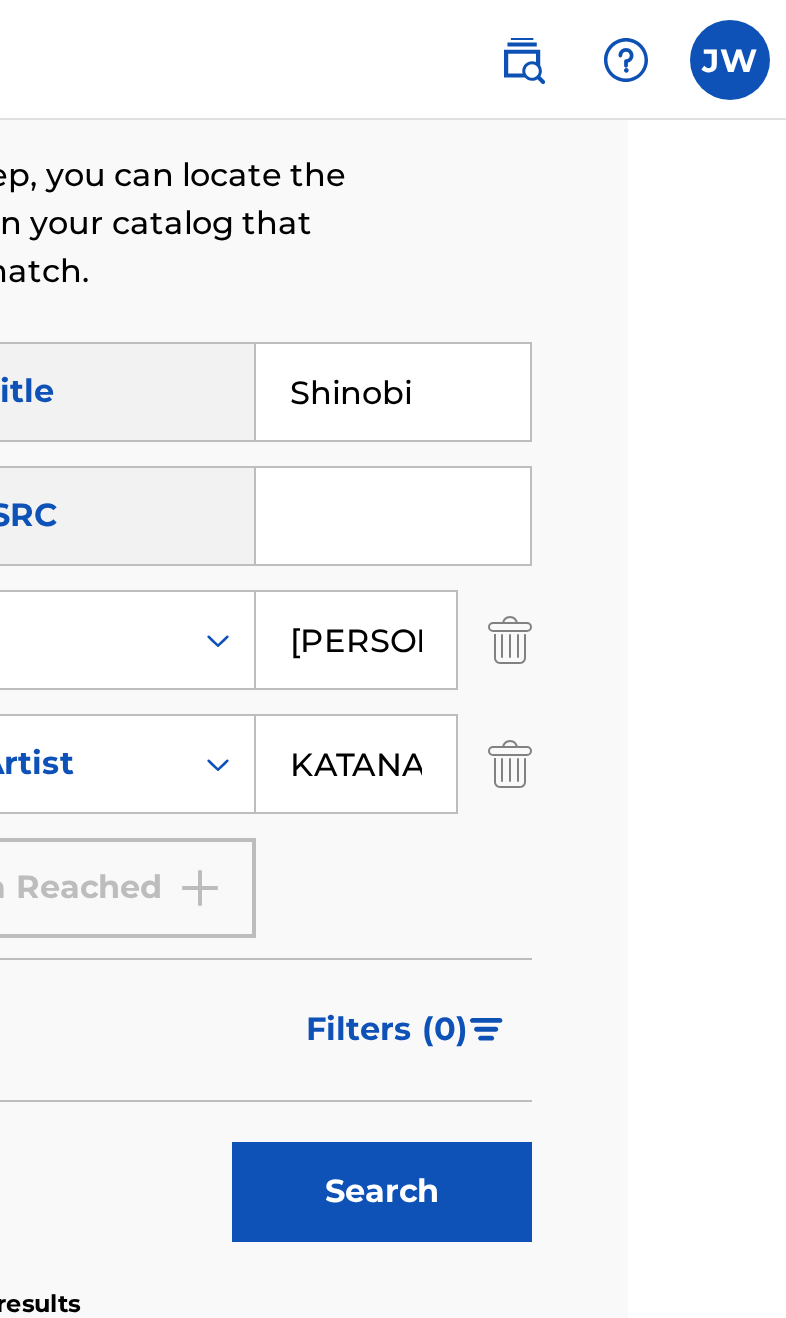 type on "Shinobi" 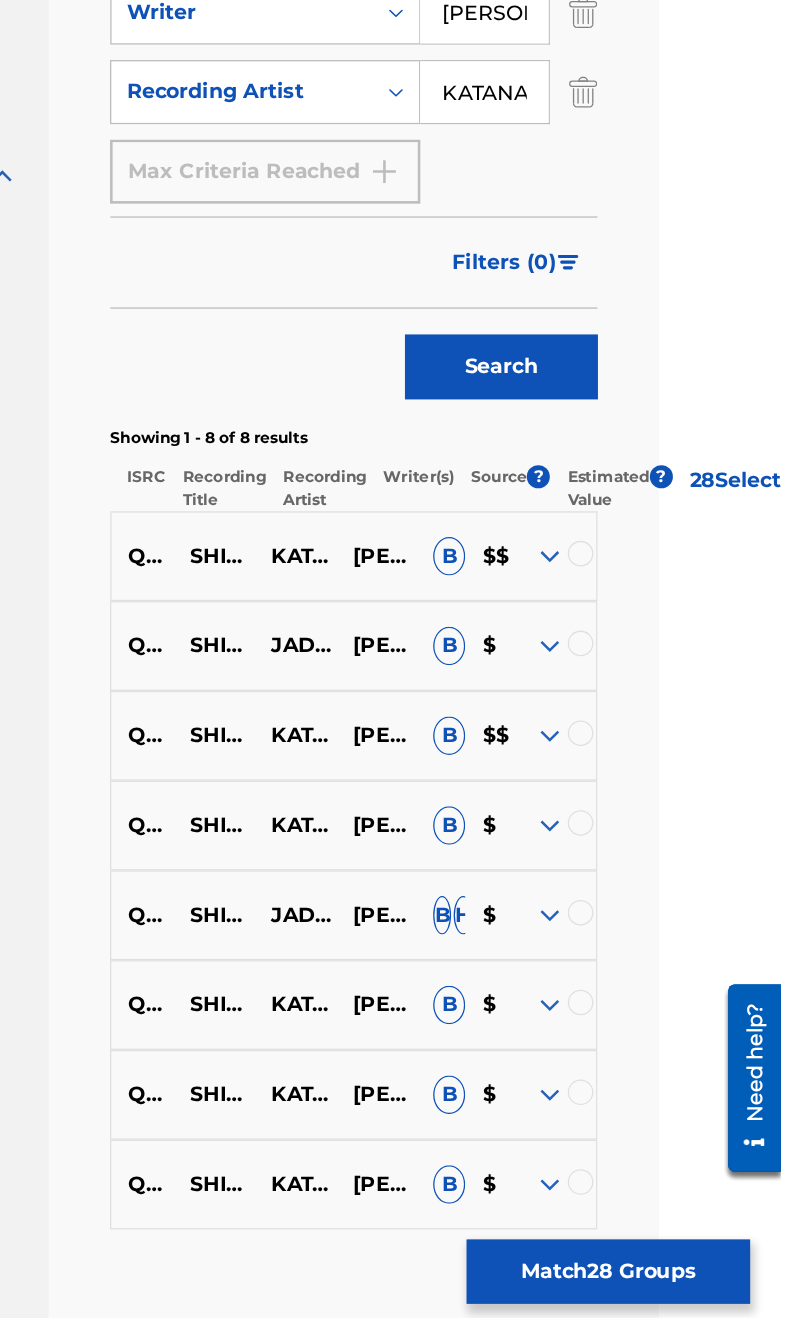 scroll, scrollTop: 610, scrollLeft: 95, axis: both 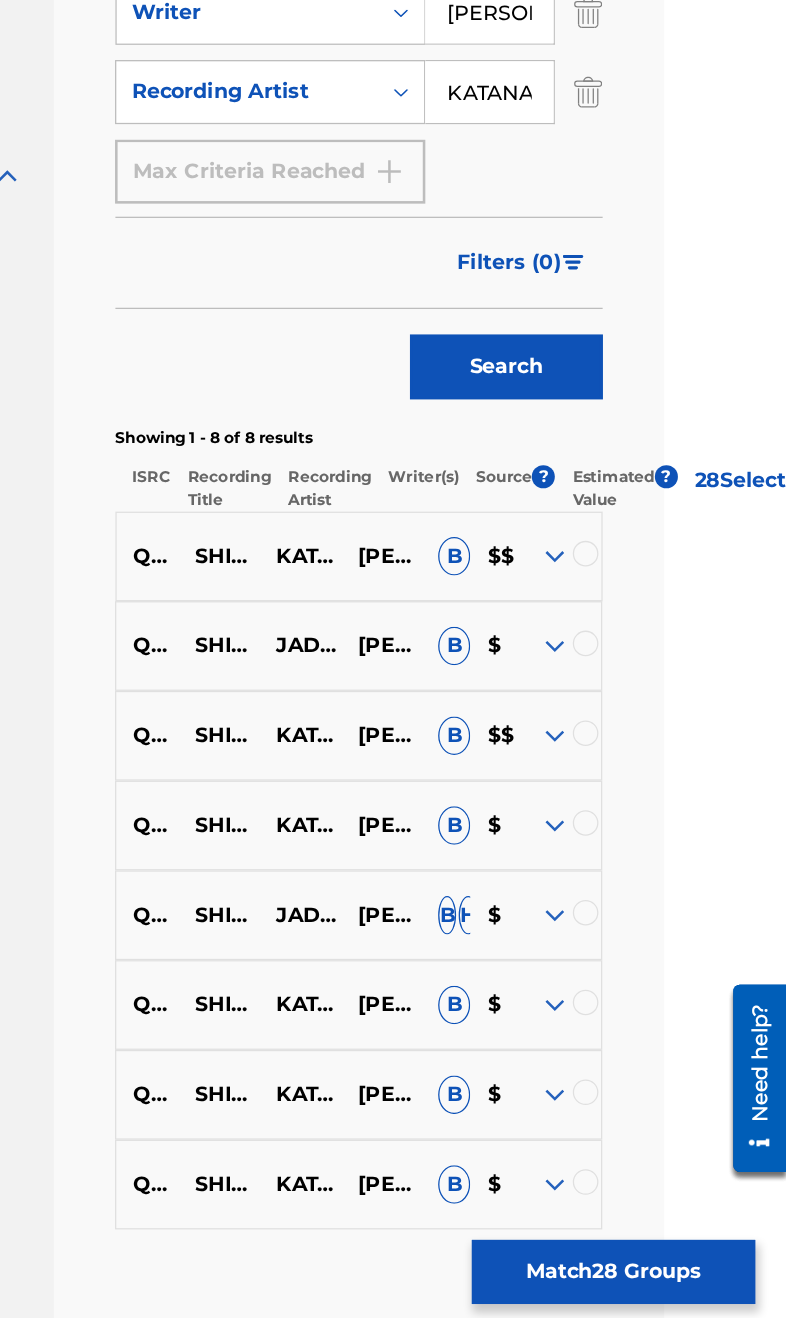 click at bounding box center [630, 1085] 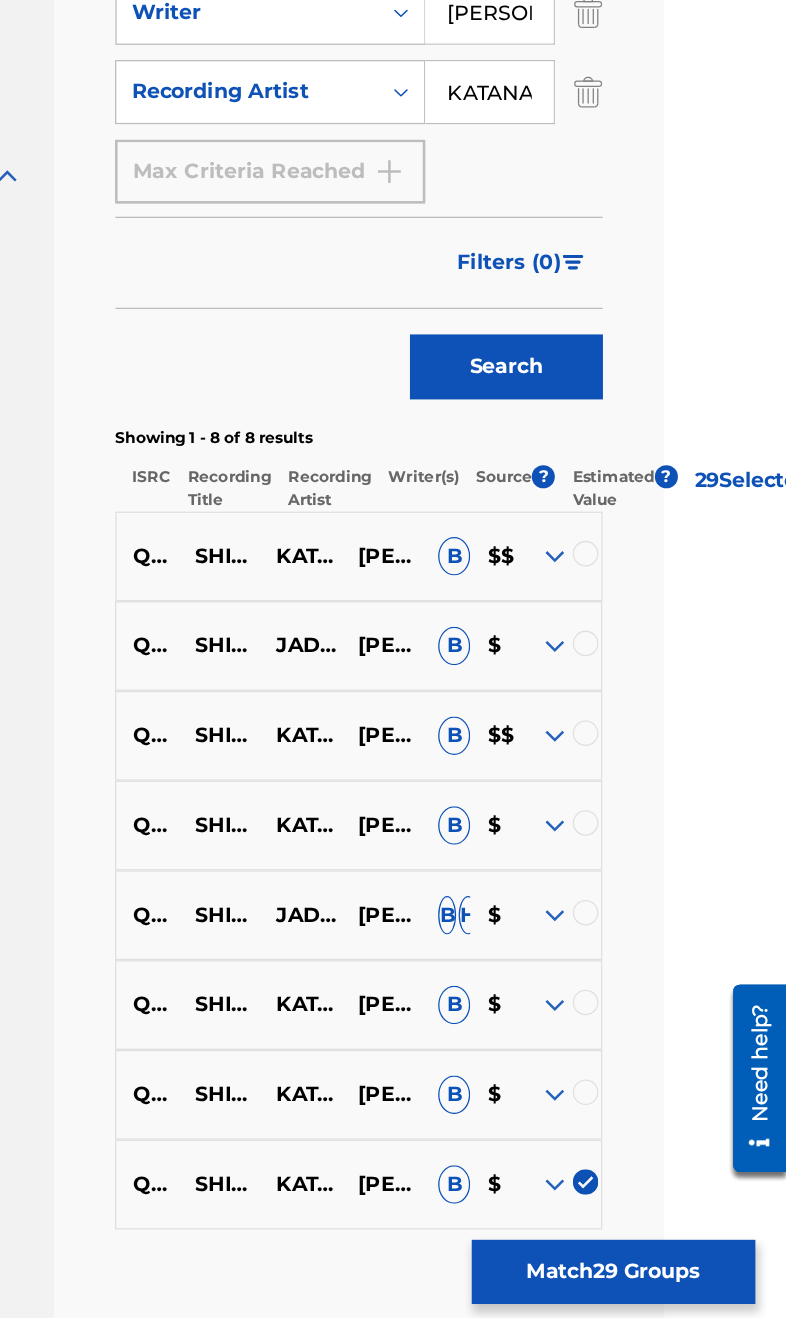 click at bounding box center [630, 1015] 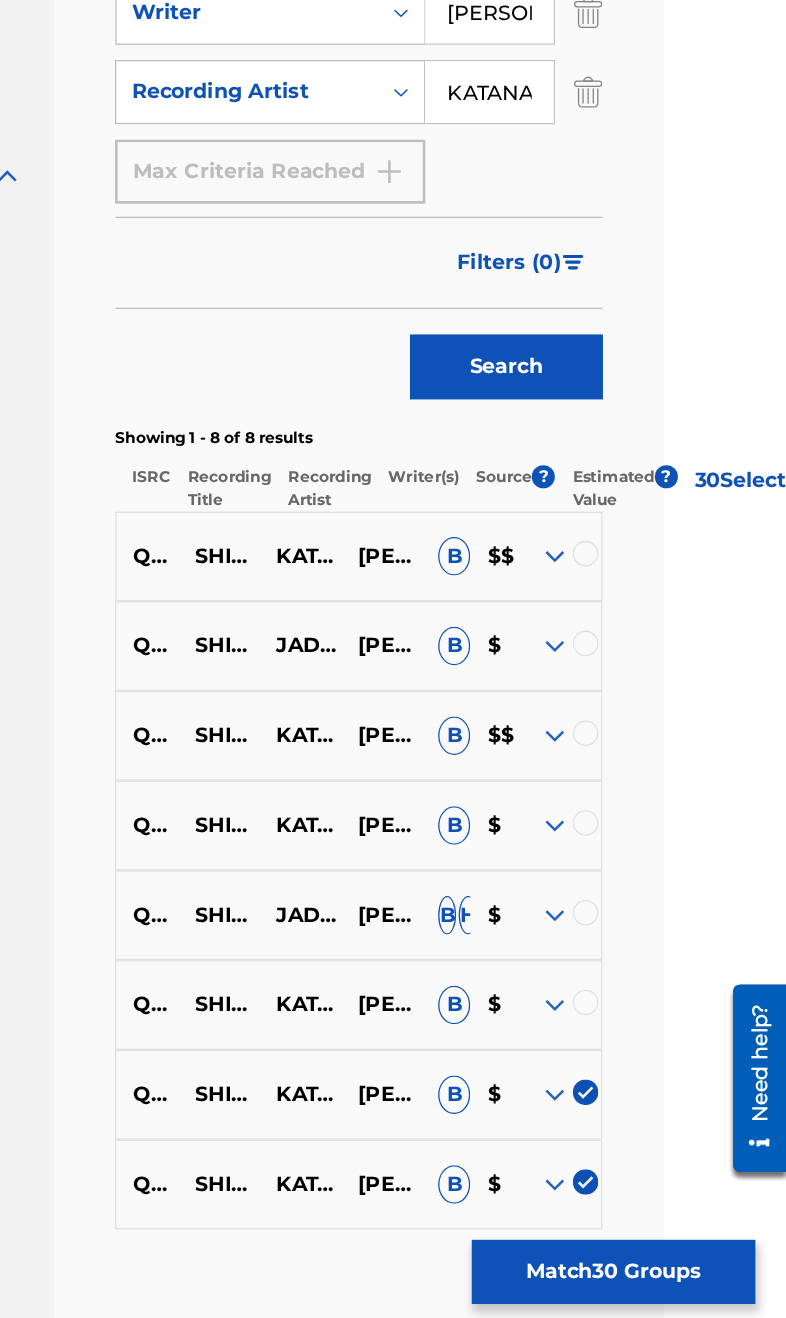 click at bounding box center [630, 945] 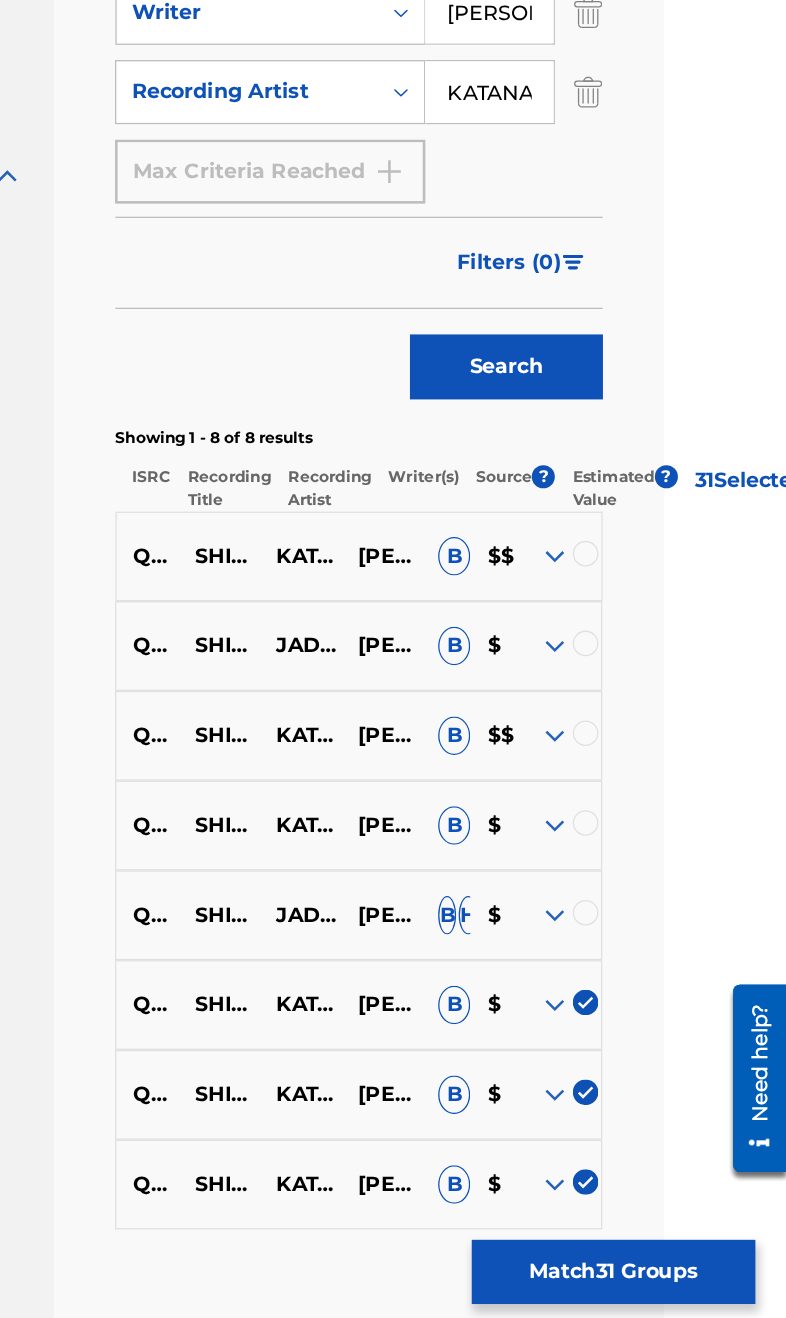 click at bounding box center [606, 877] 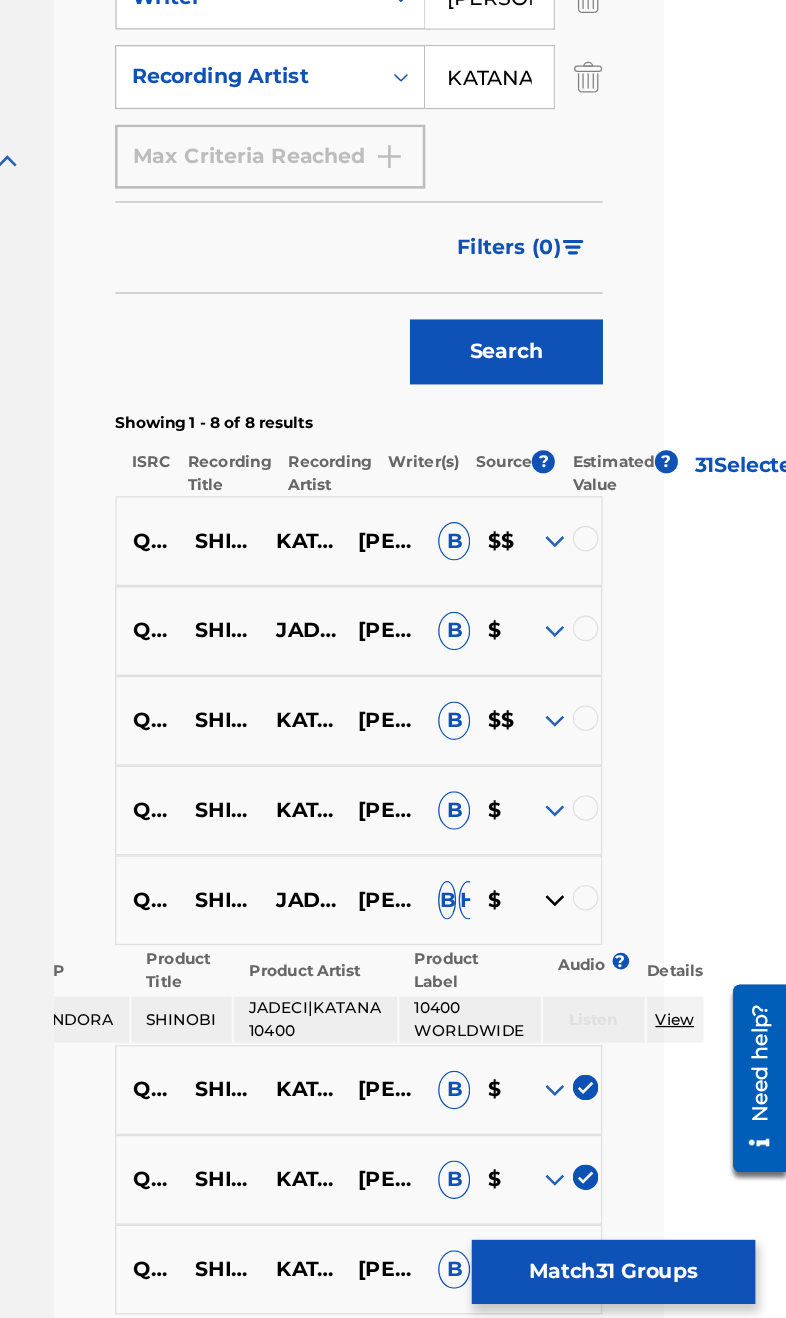 click at bounding box center [630, 863] 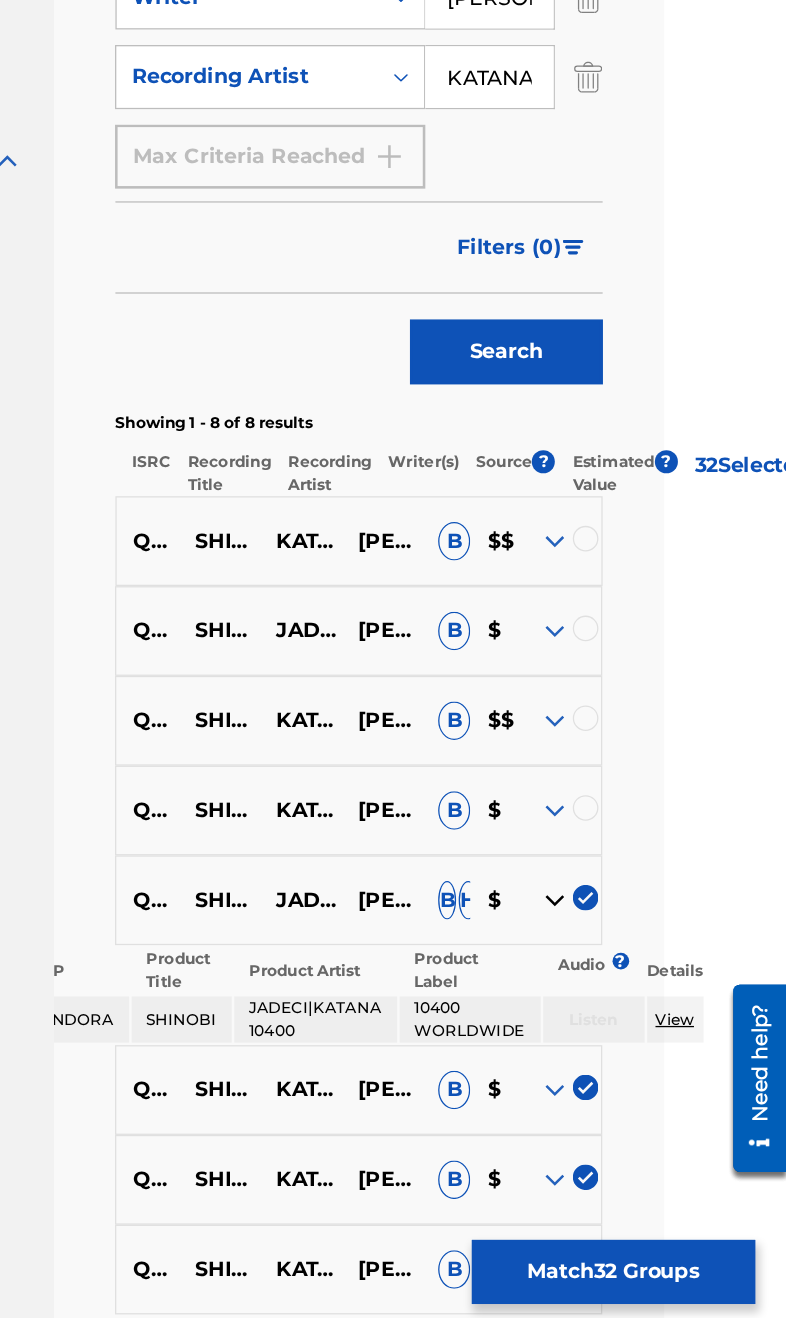 click at bounding box center [630, 793] 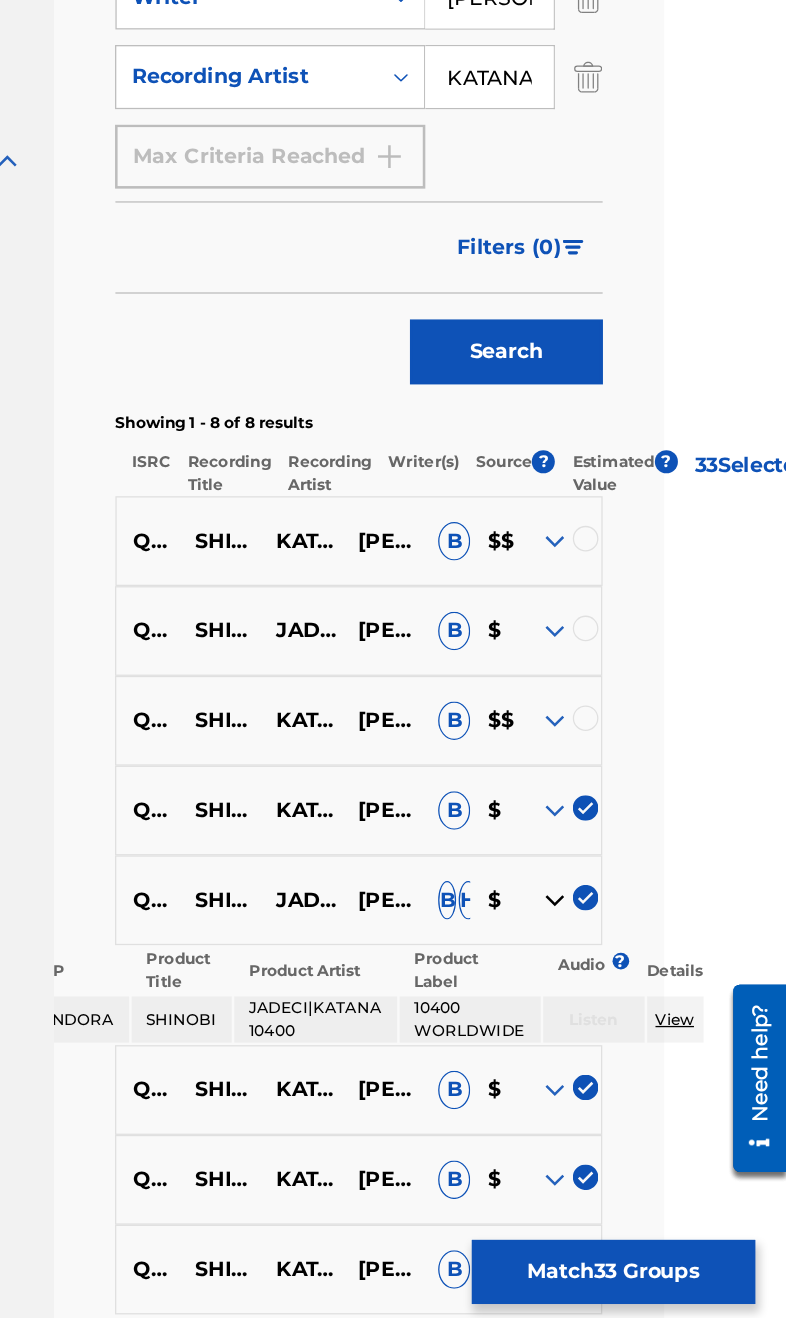 click at bounding box center [630, 723] 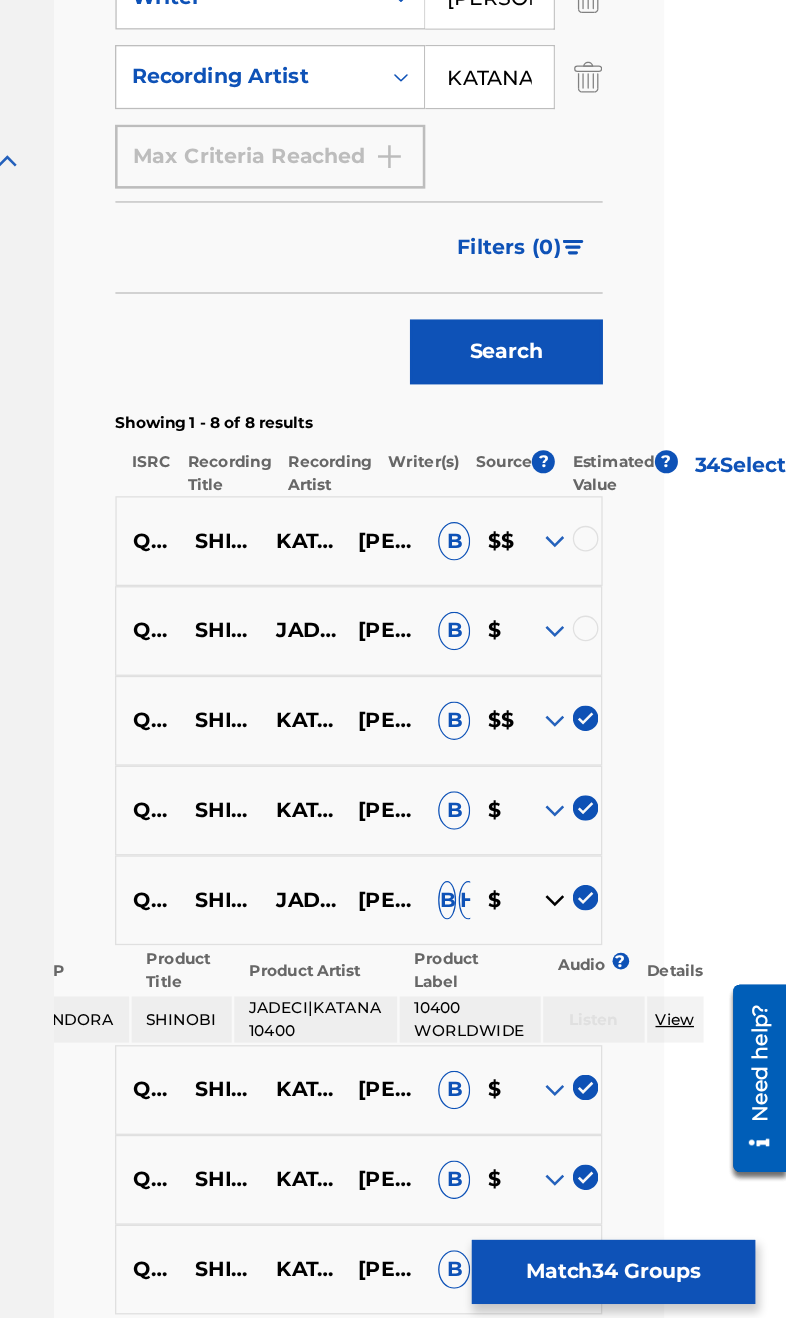 click at bounding box center (630, 653) 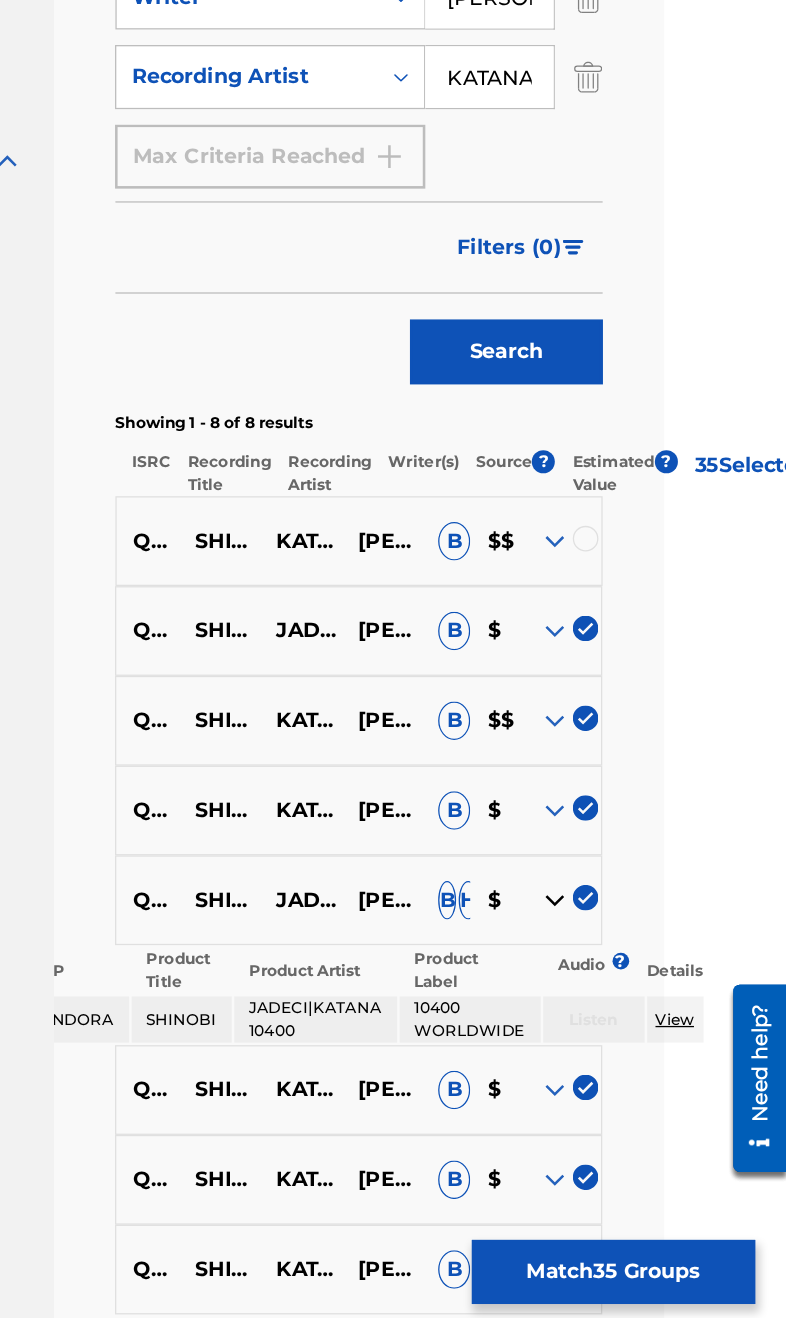 click at bounding box center (630, 583) 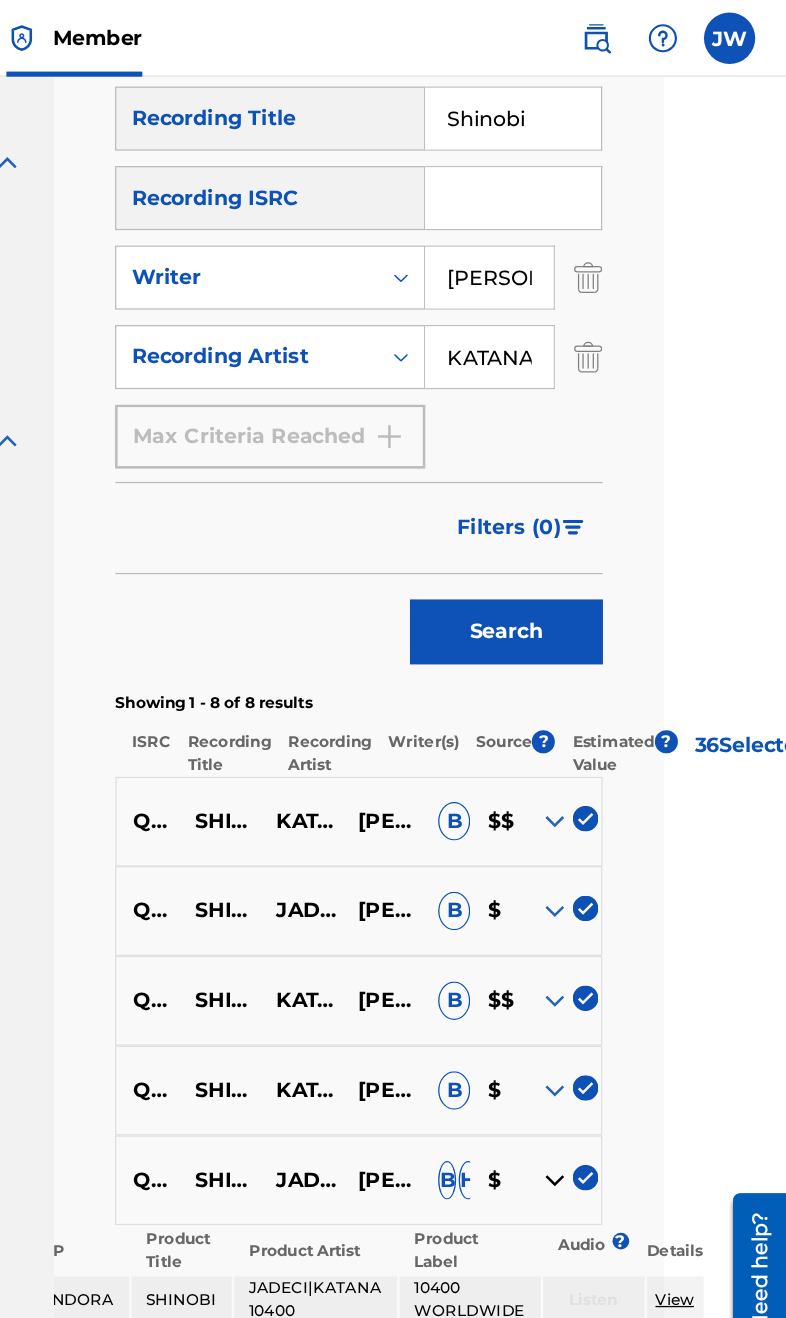 scroll, scrollTop: 543, scrollLeft: 95, axis: both 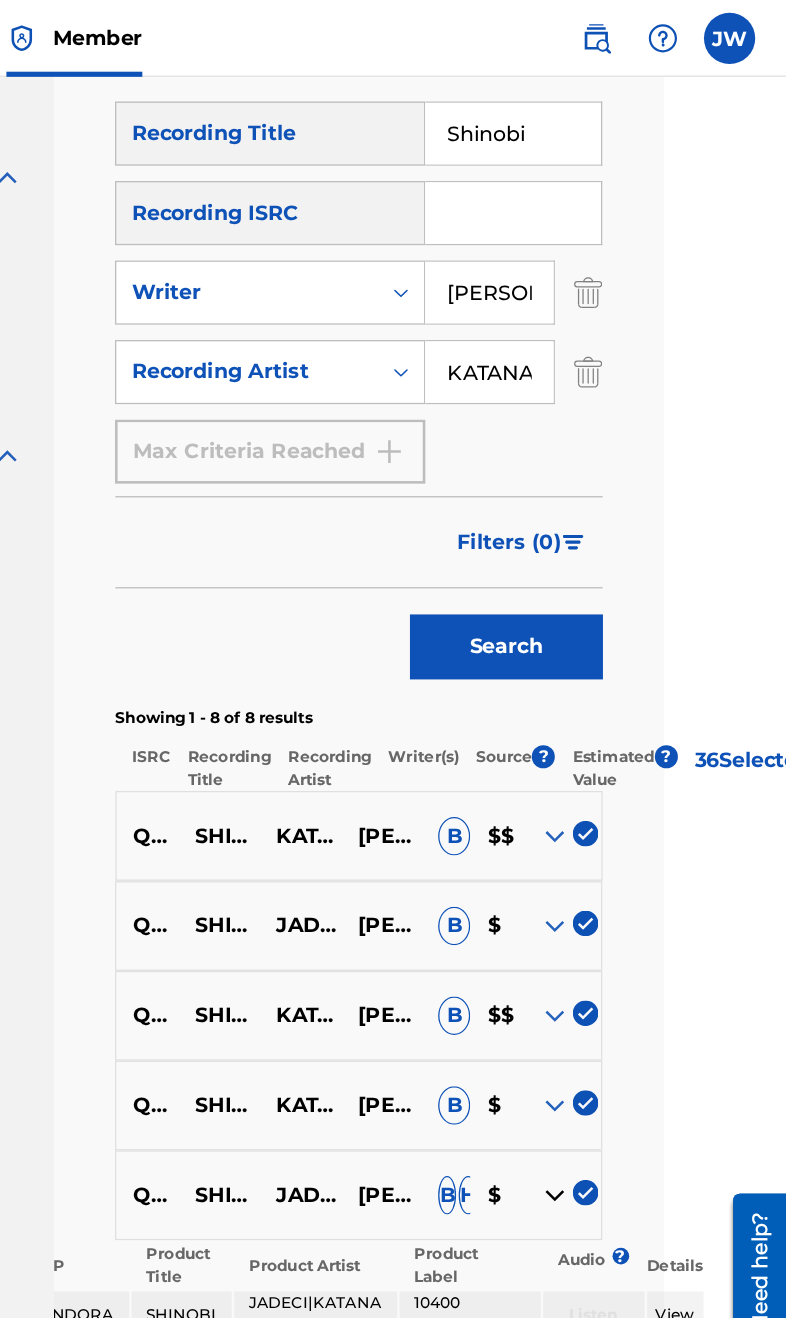 click on "KATANA 10400" at bounding box center (555, 290) 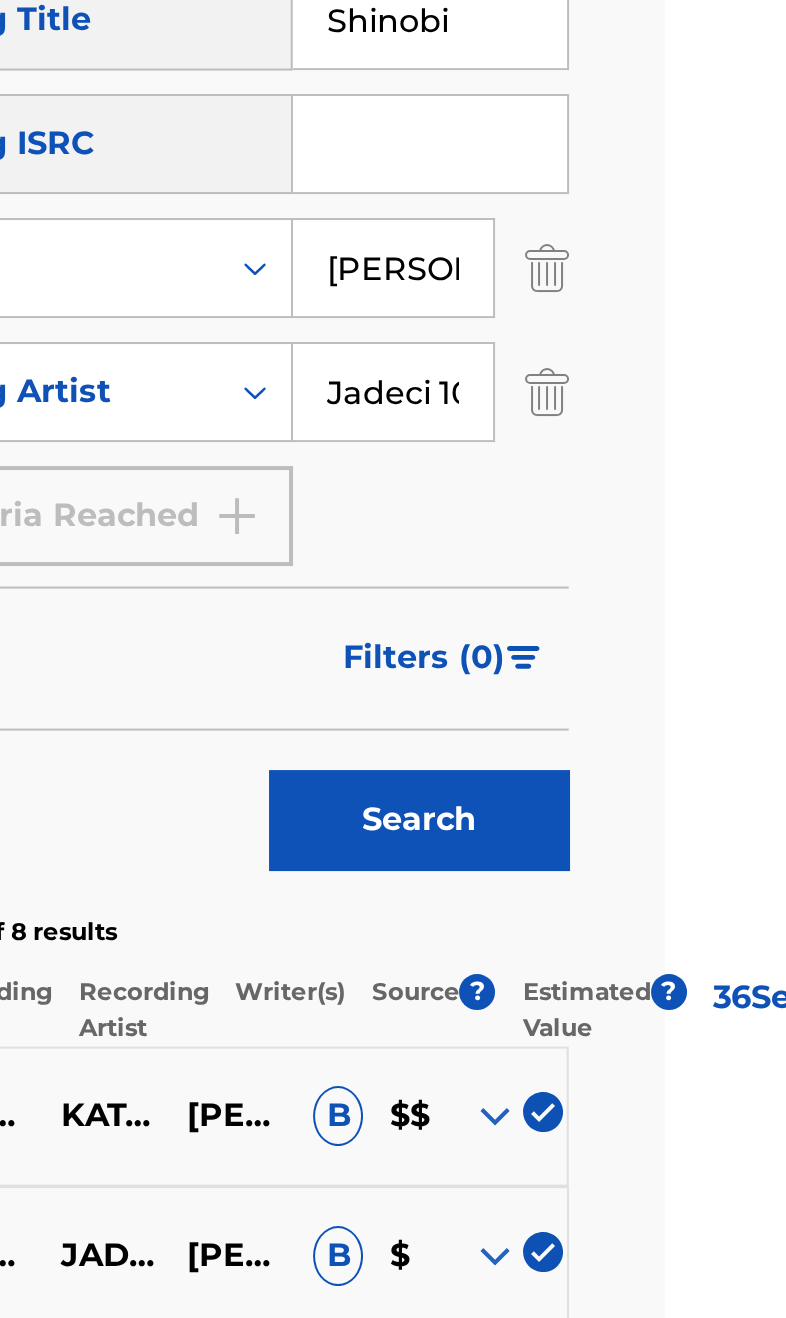 click on "Jadeci 10400" at bounding box center (555, 290) 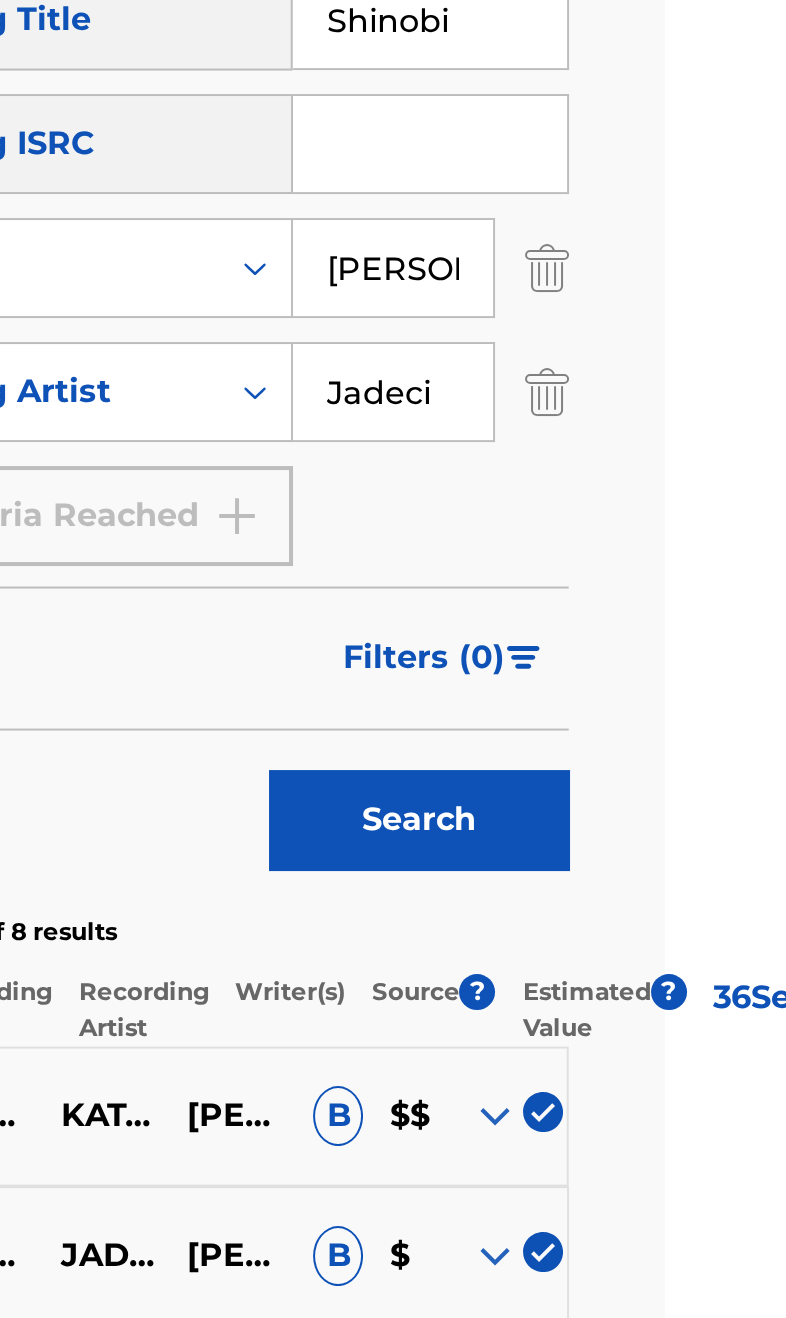 type on "Jadeci" 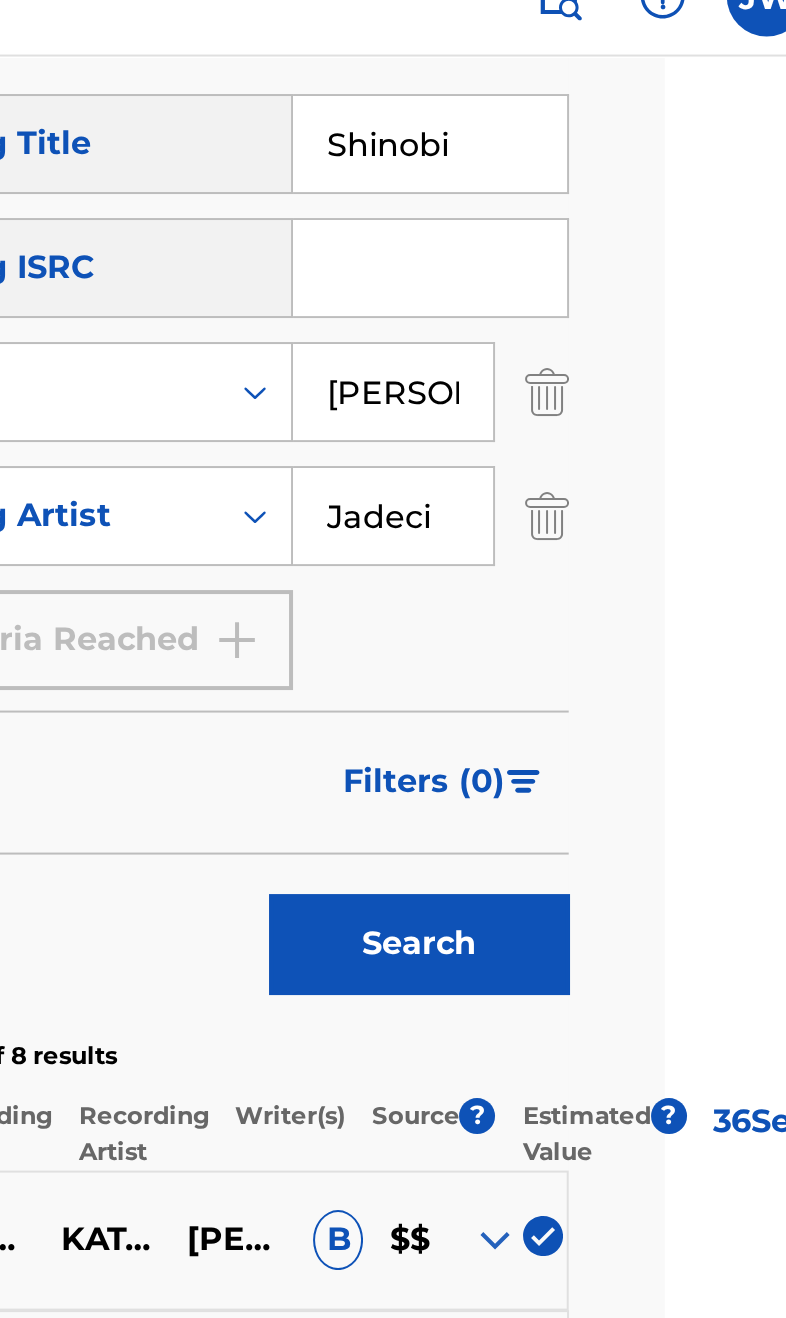 click on "[PERSON_NAME]" at bounding box center (555, 228) 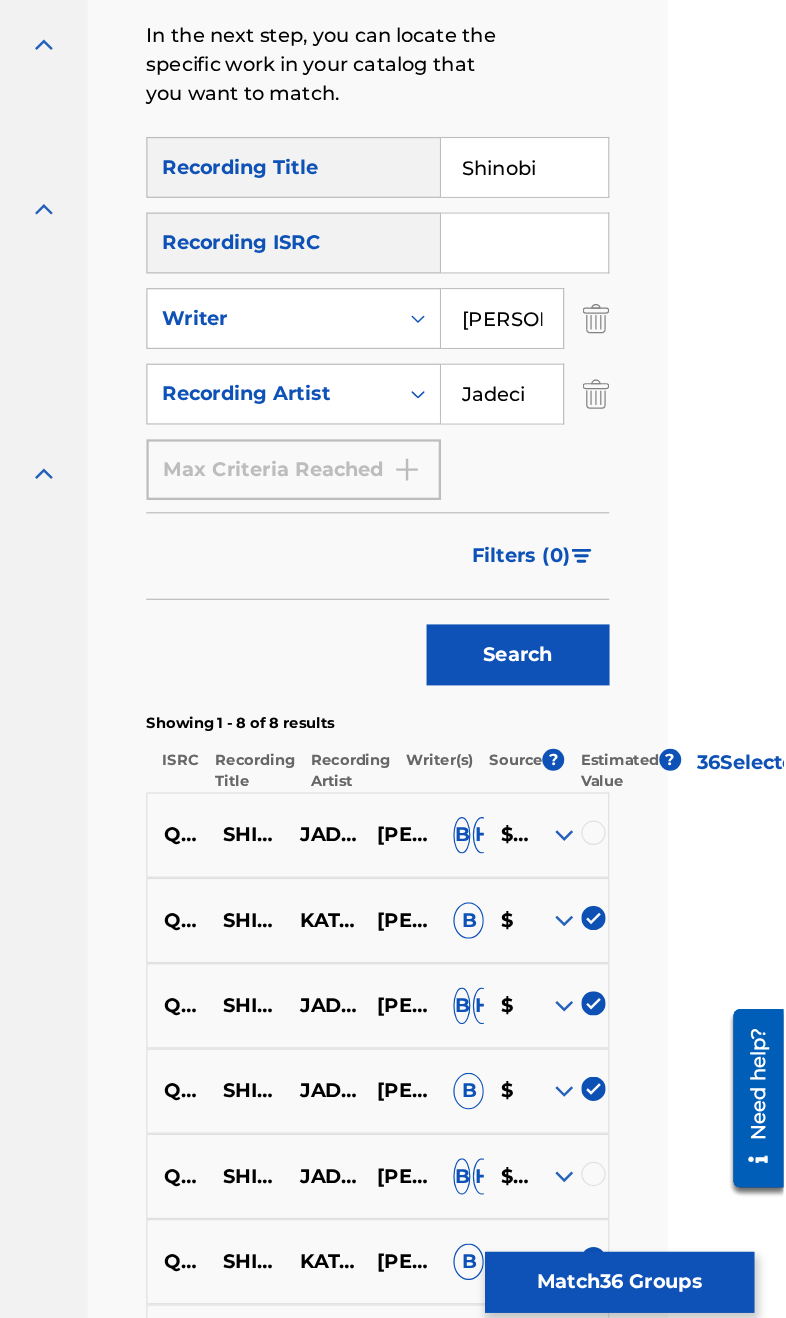 scroll, scrollTop: 408, scrollLeft: 95, axis: both 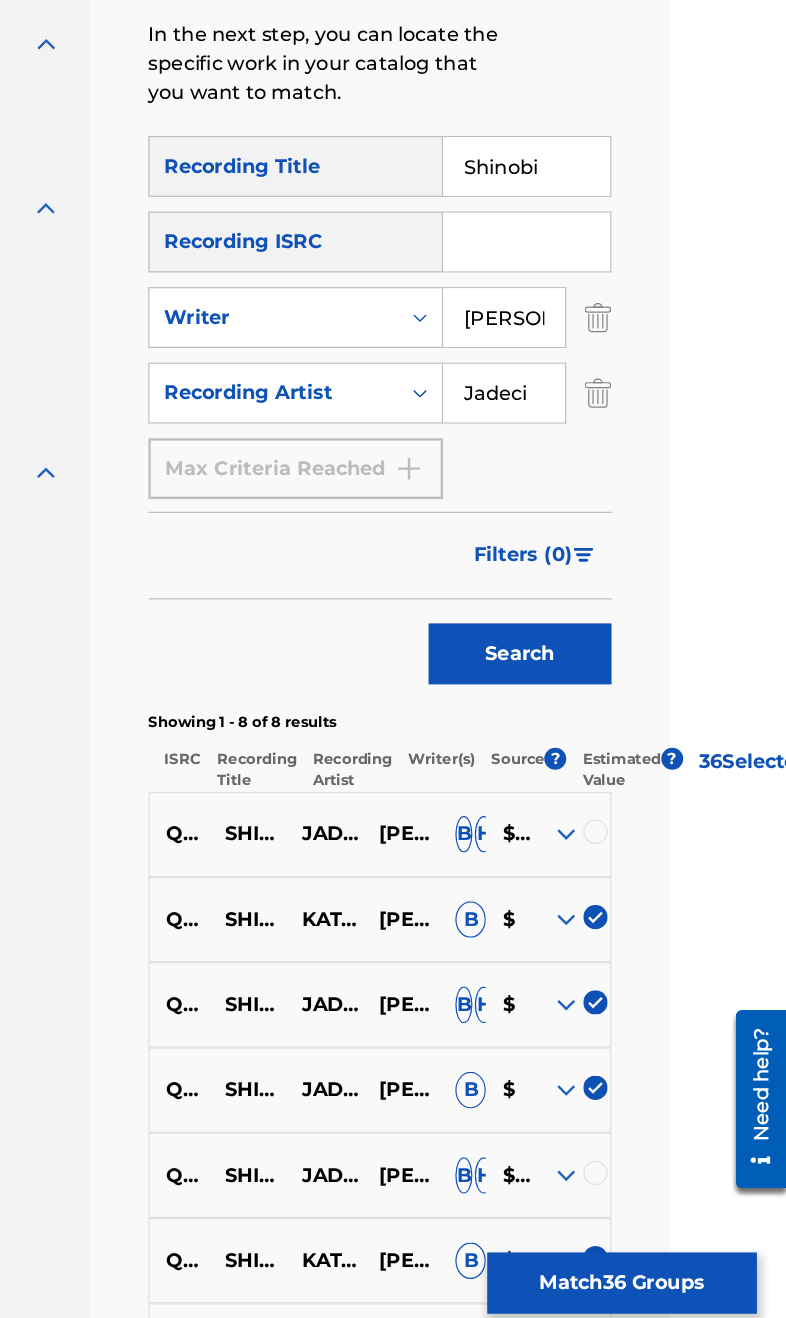 click at bounding box center (606, 787) 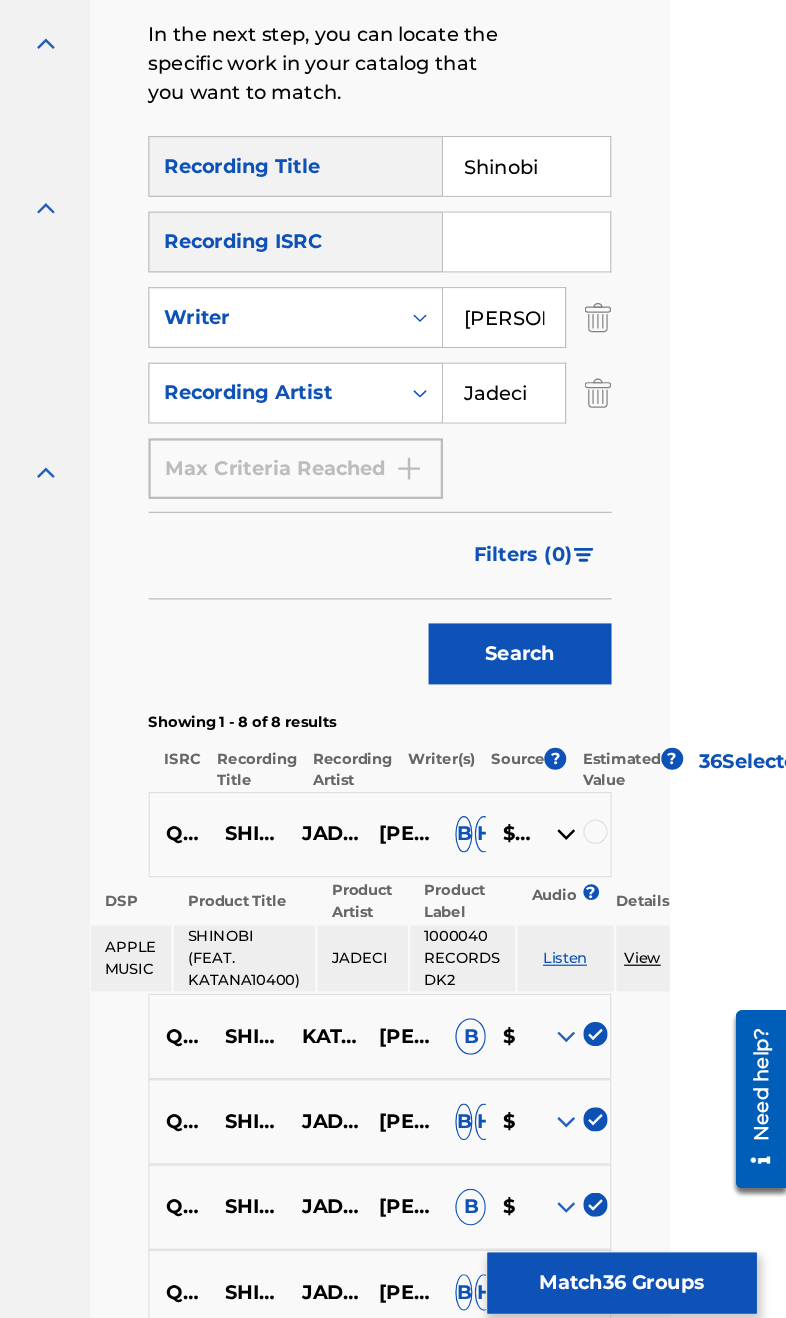 scroll, scrollTop: 409, scrollLeft: 95, axis: both 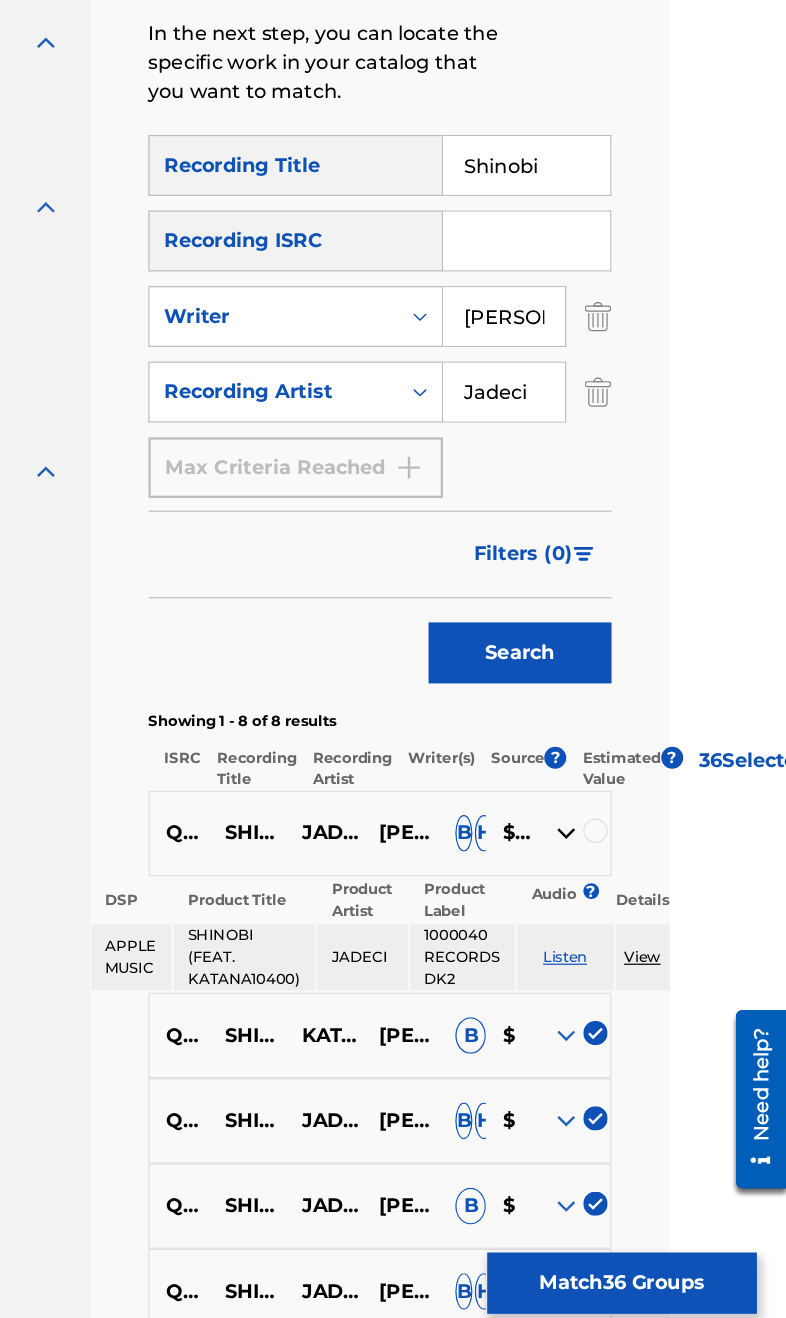 click on "$$$" at bounding box center (559, 786) 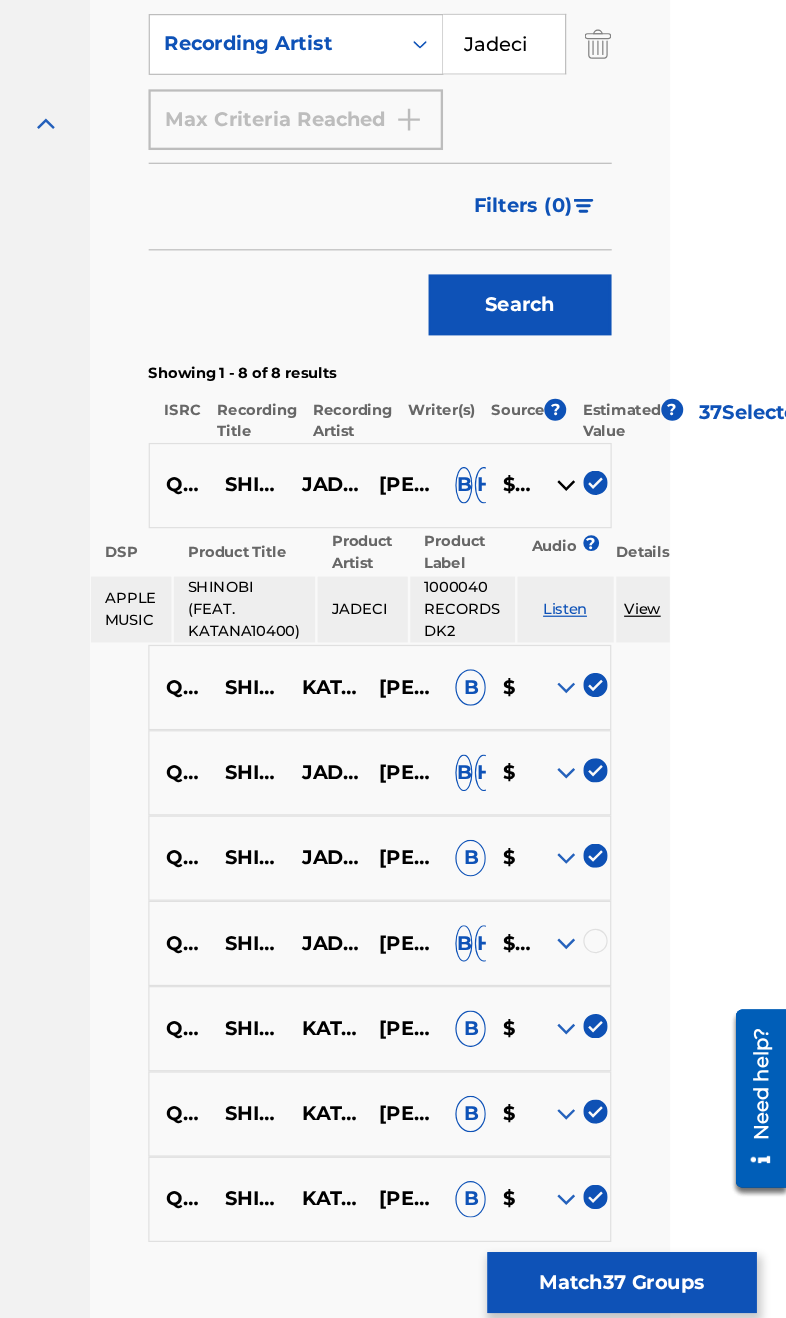 scroll, scrollTop: 706, scrollLeft: 95, axis: both 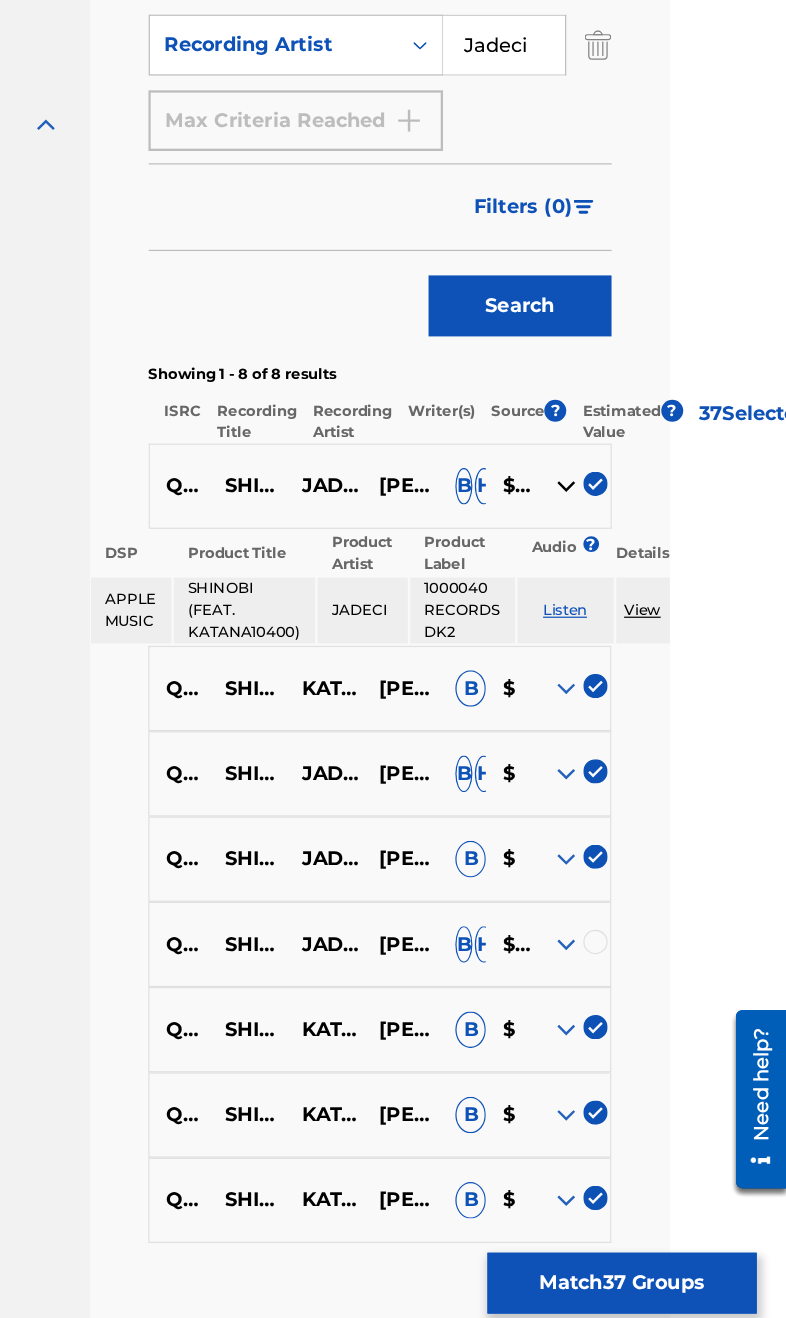 click at bounding box center [606, 877] 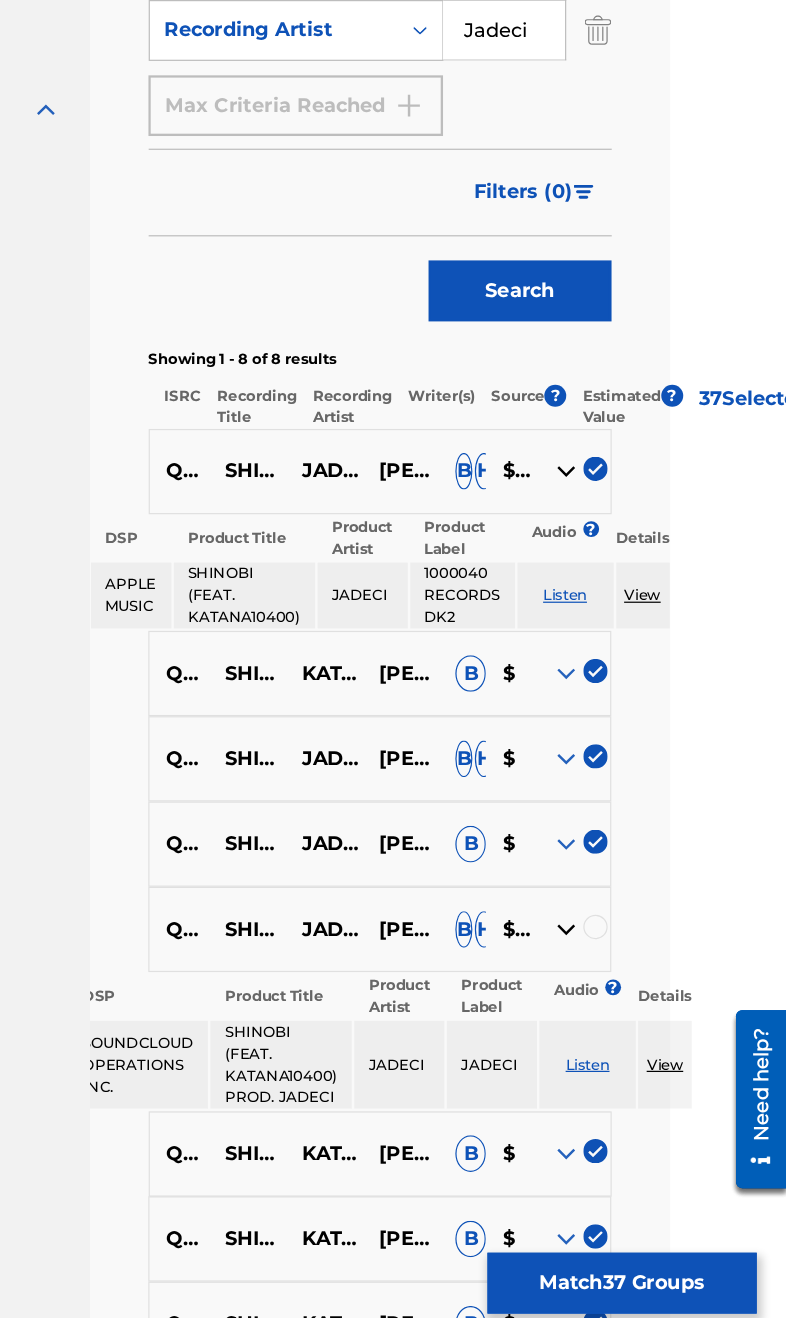 click on "$$$" at bounding box center [559, 865] 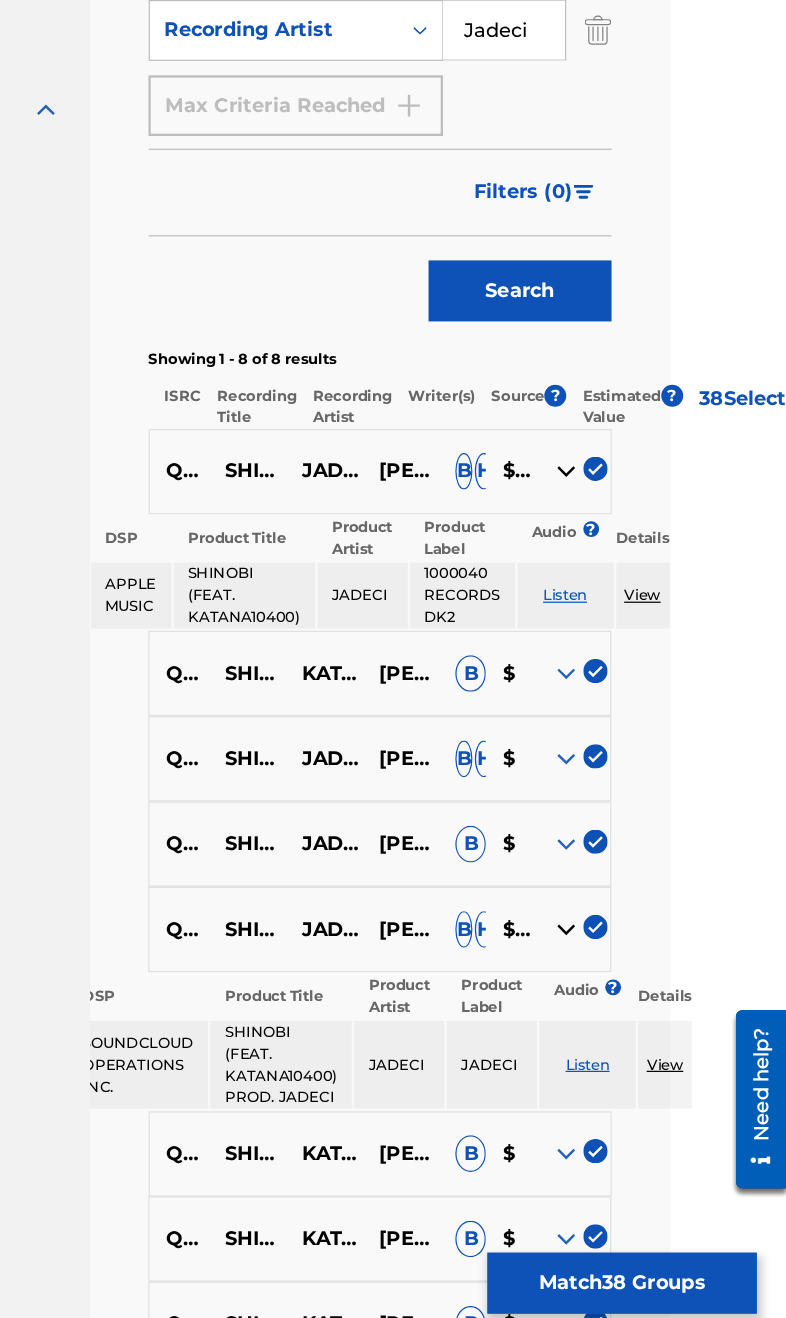 click at bounding box center (606, 865) 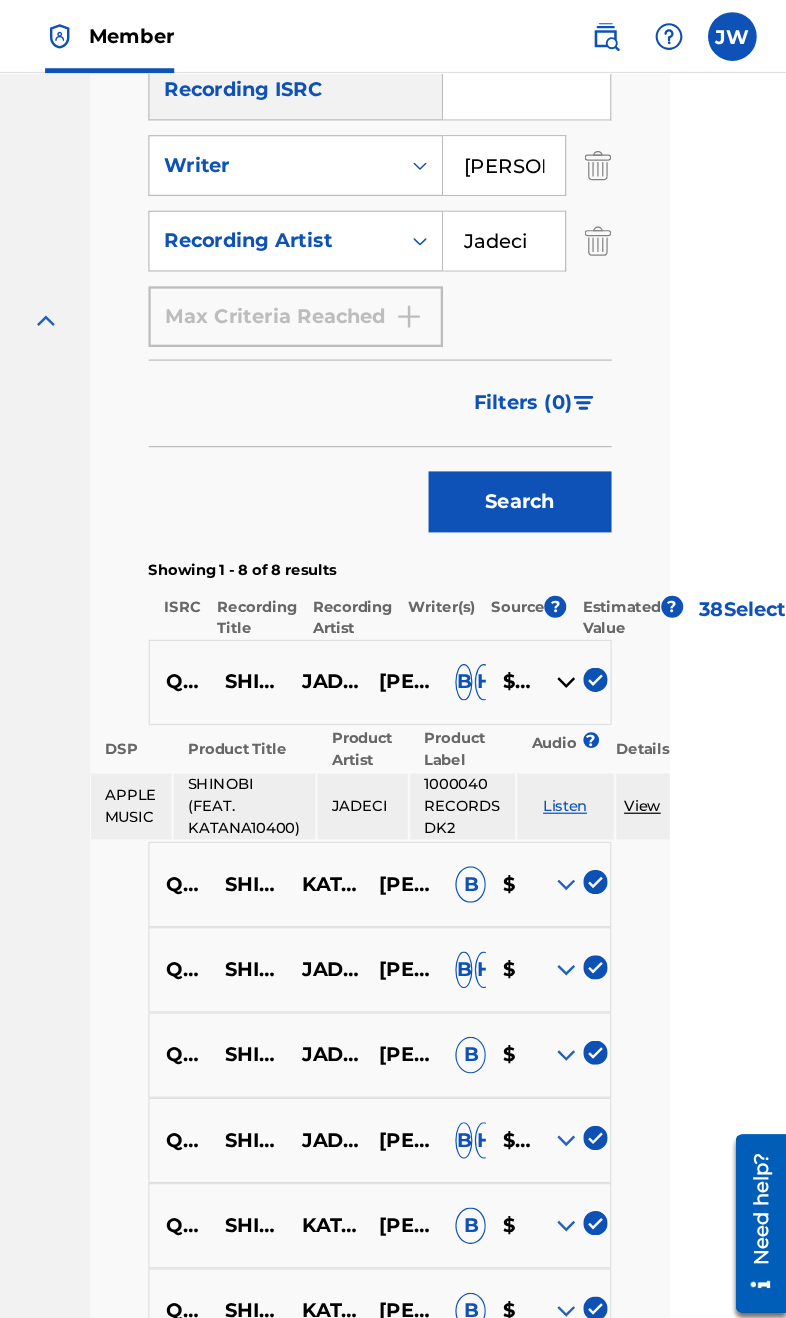 click on "Jadeci" at bounding box center [555, 198] 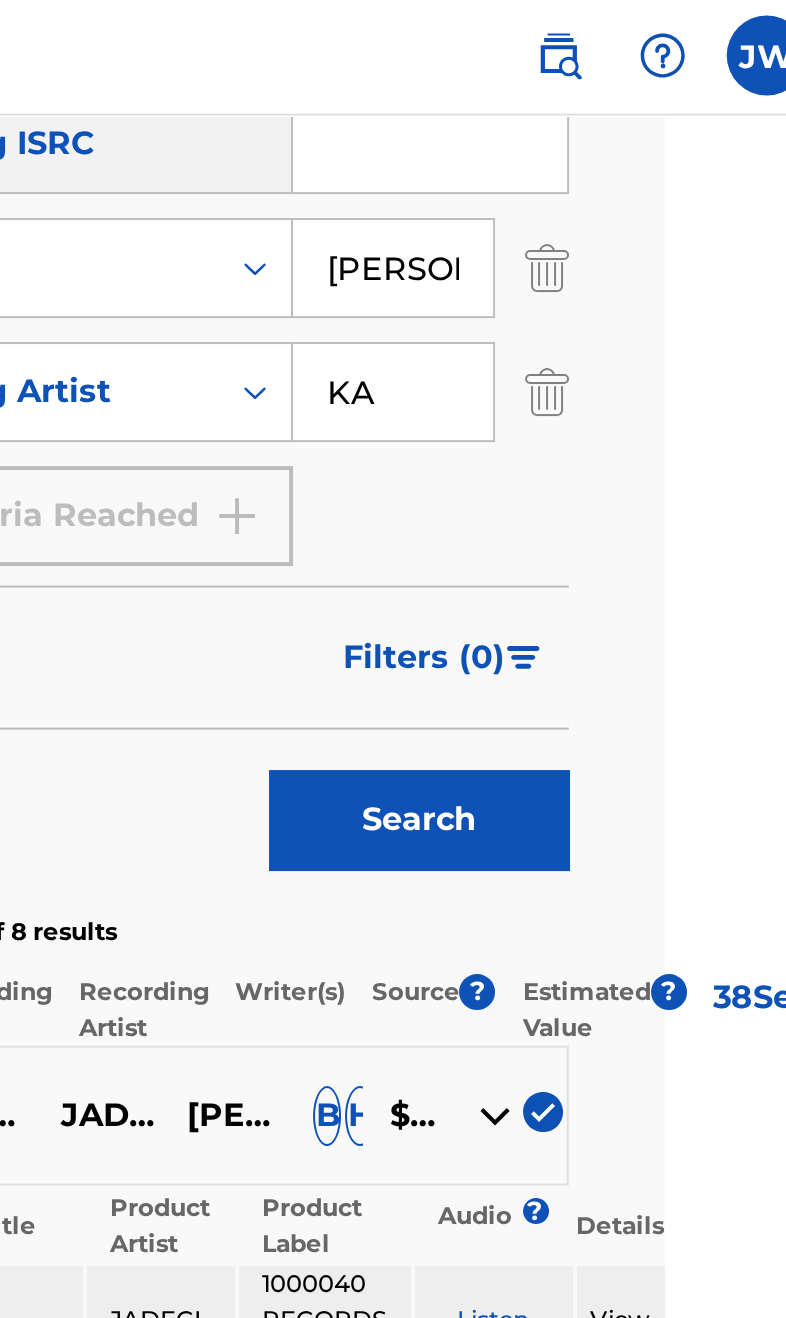 type on "K" 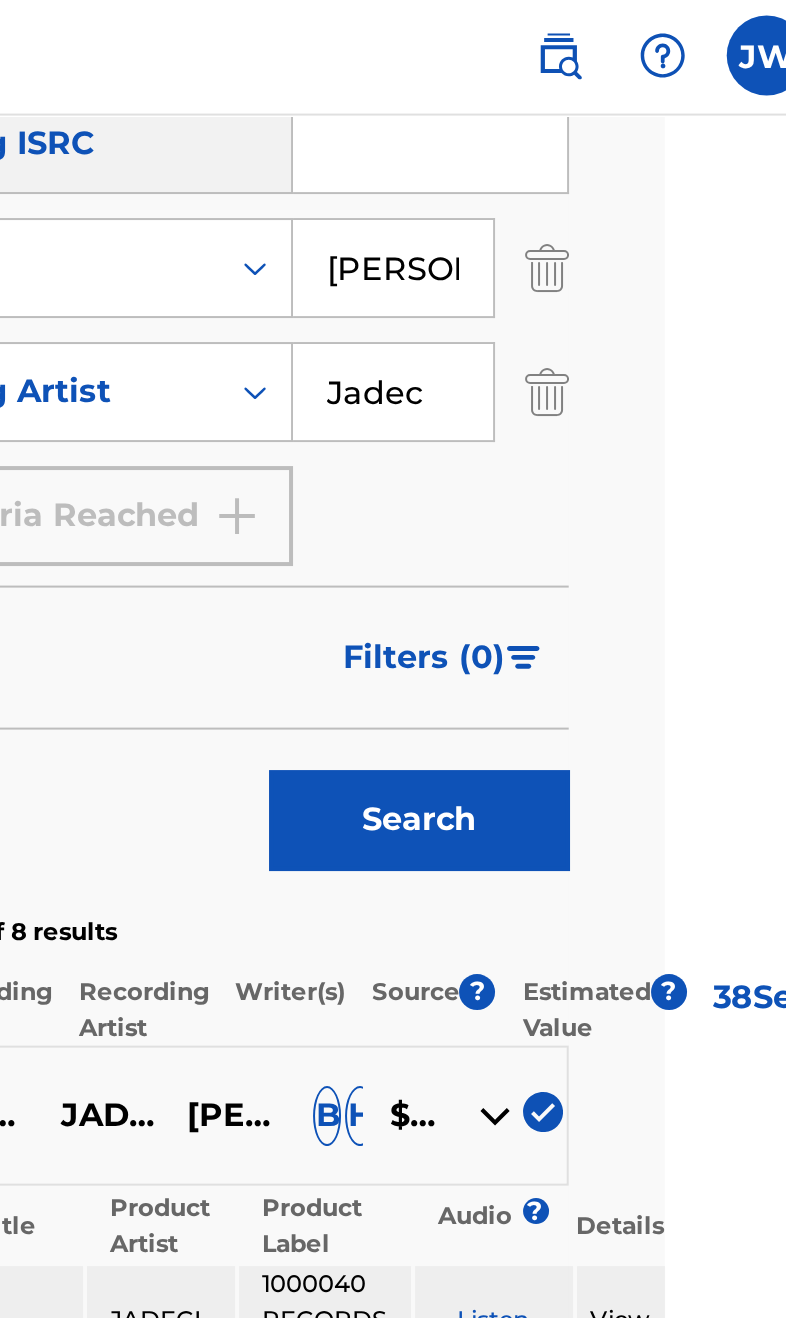 type on "Jadeci" 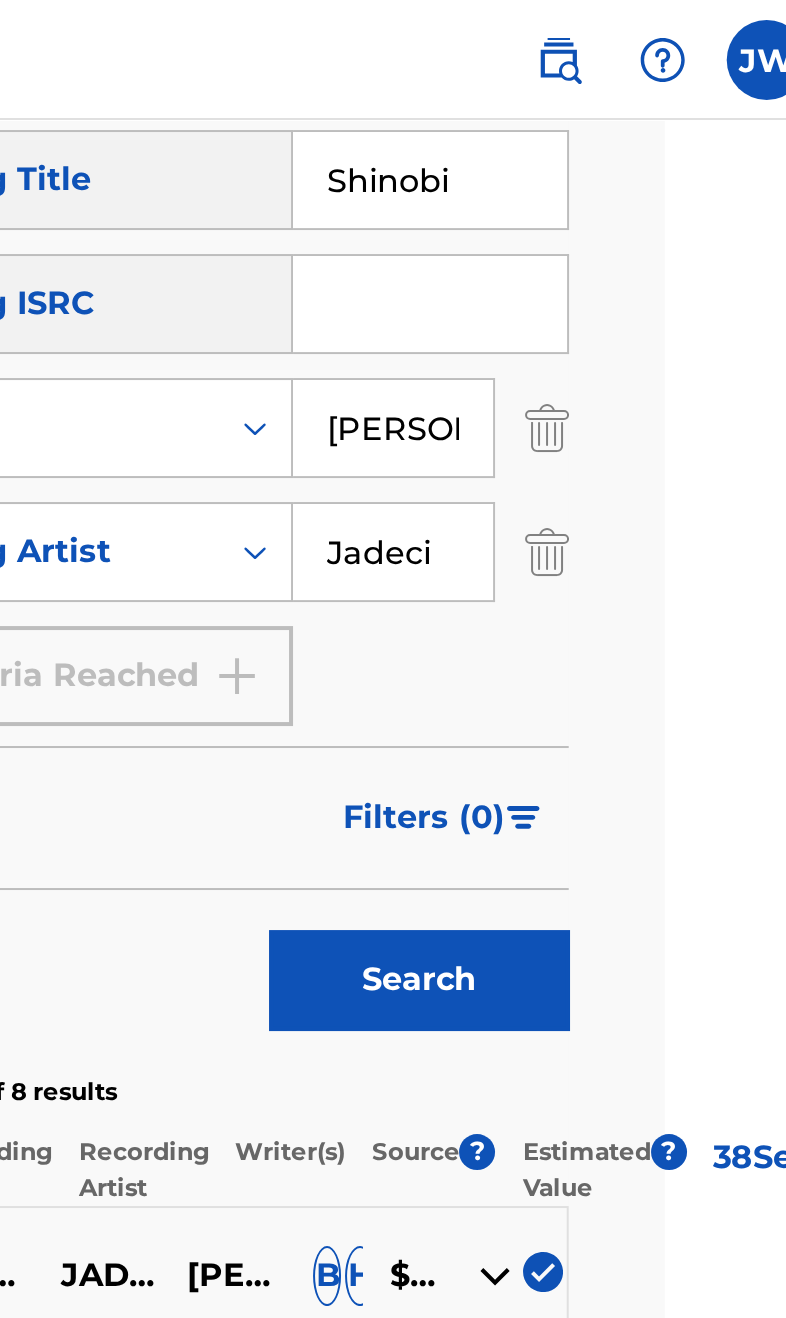 click on "Shinobi" at bounding box center [573, 90] 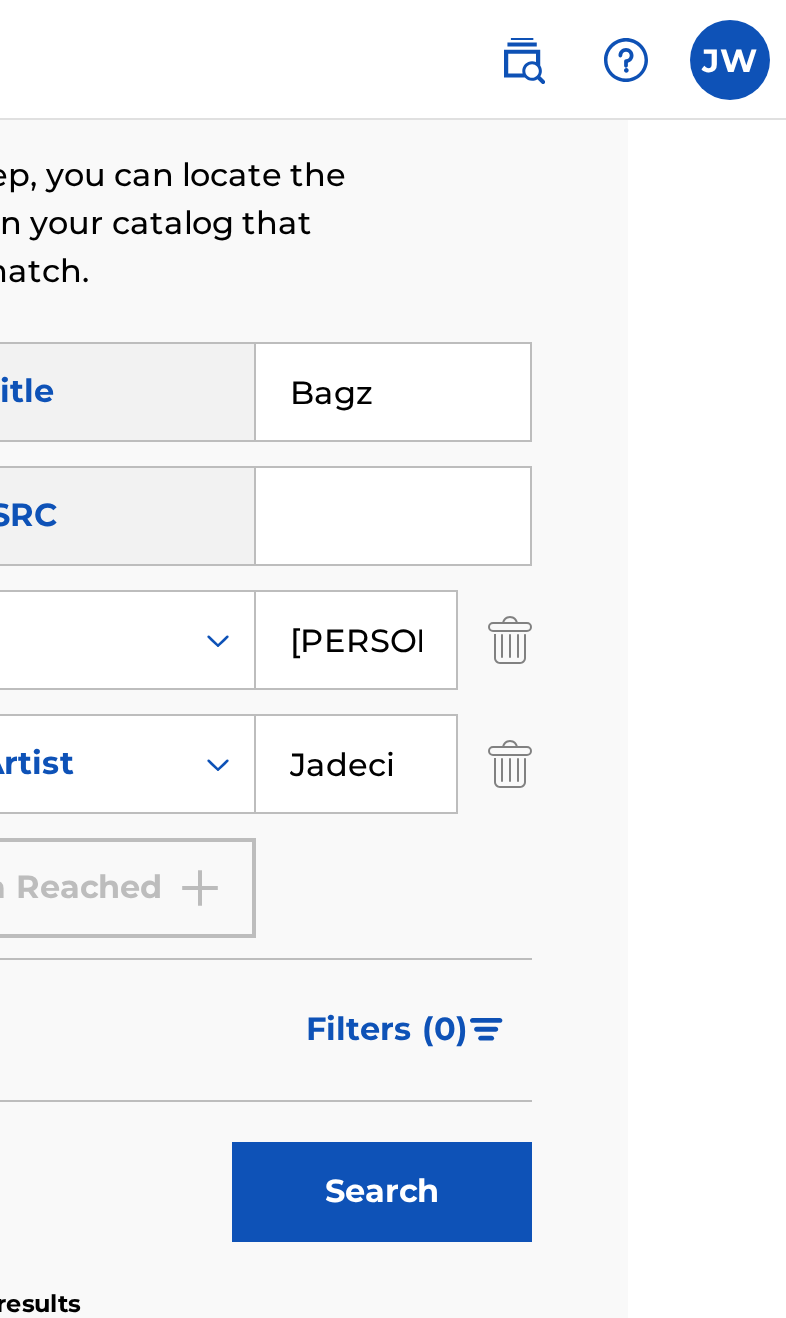 type on "Bagz" 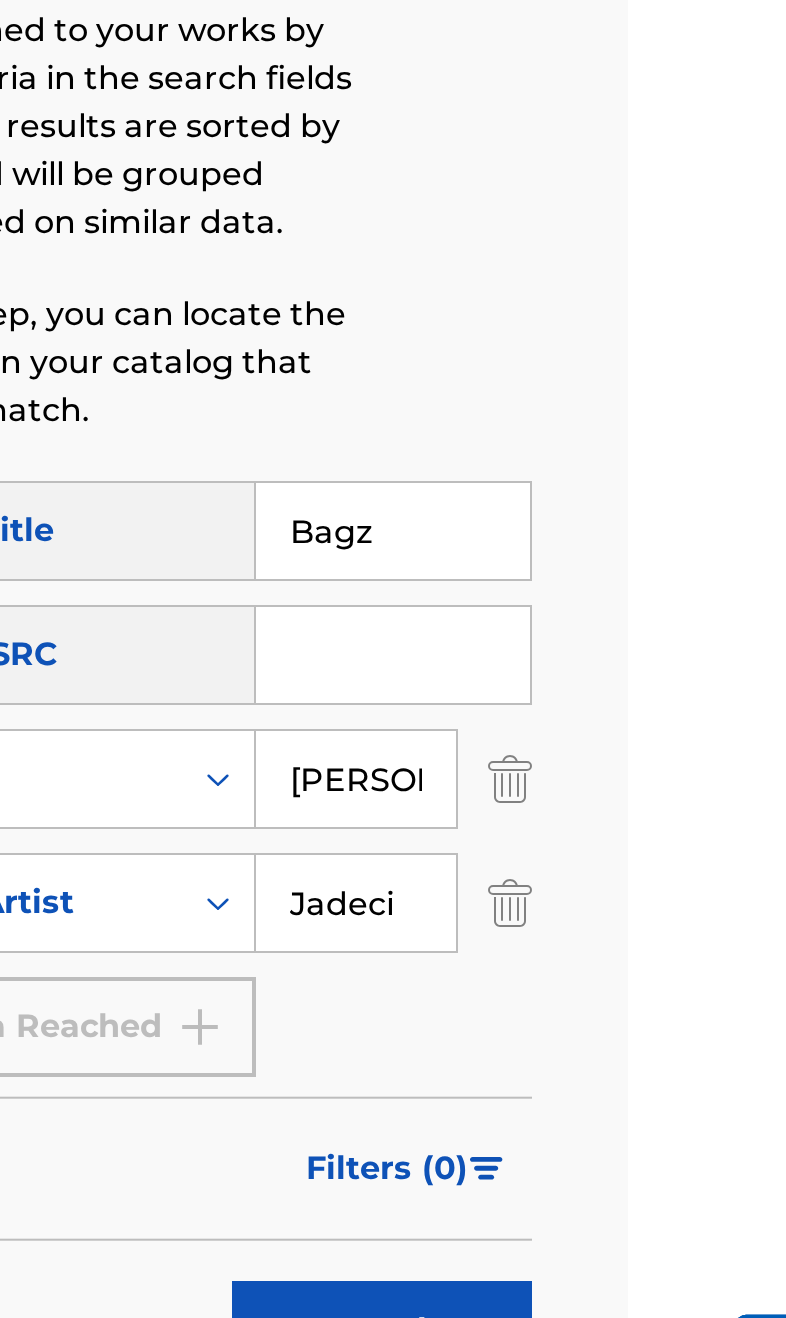 scroll, scrollTop: 164, scrollLeft: 95, axis: both 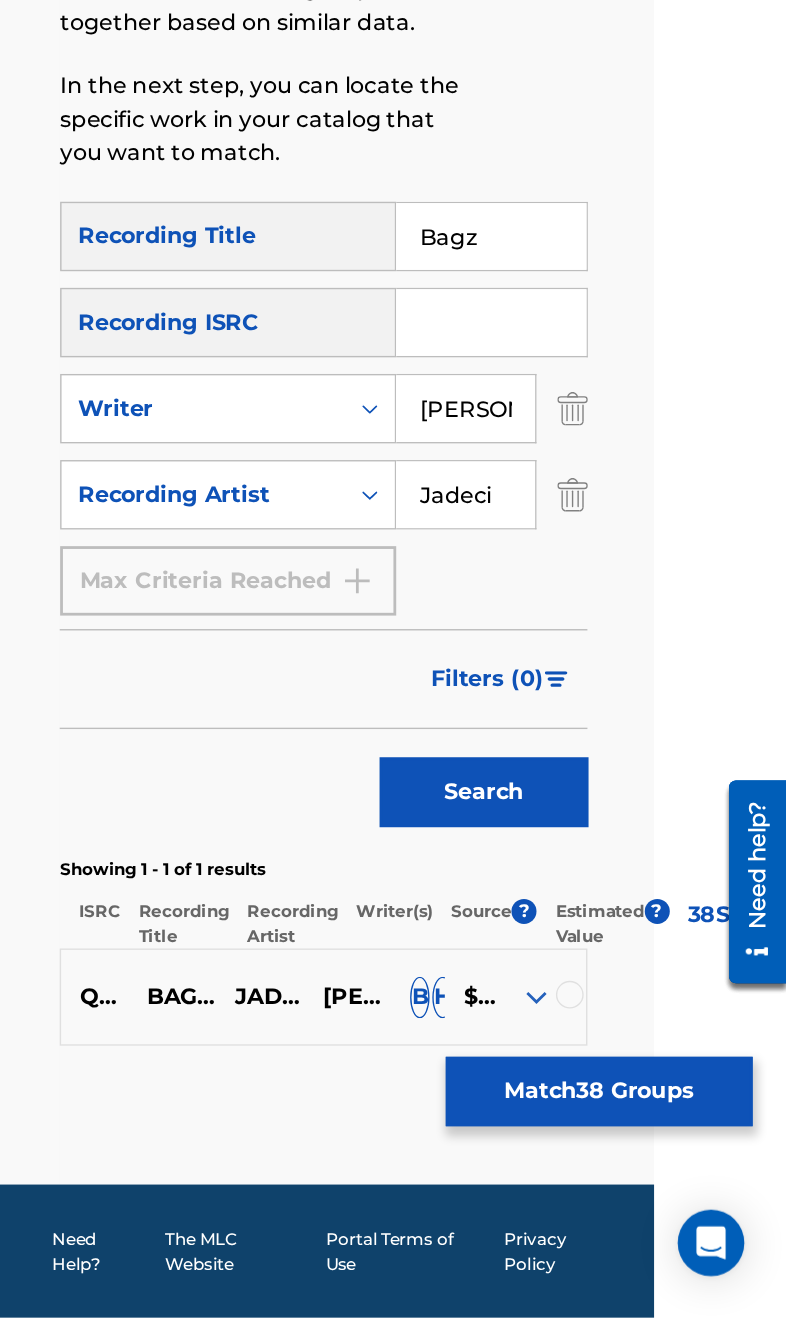 click at bounding box center (630, 1085) 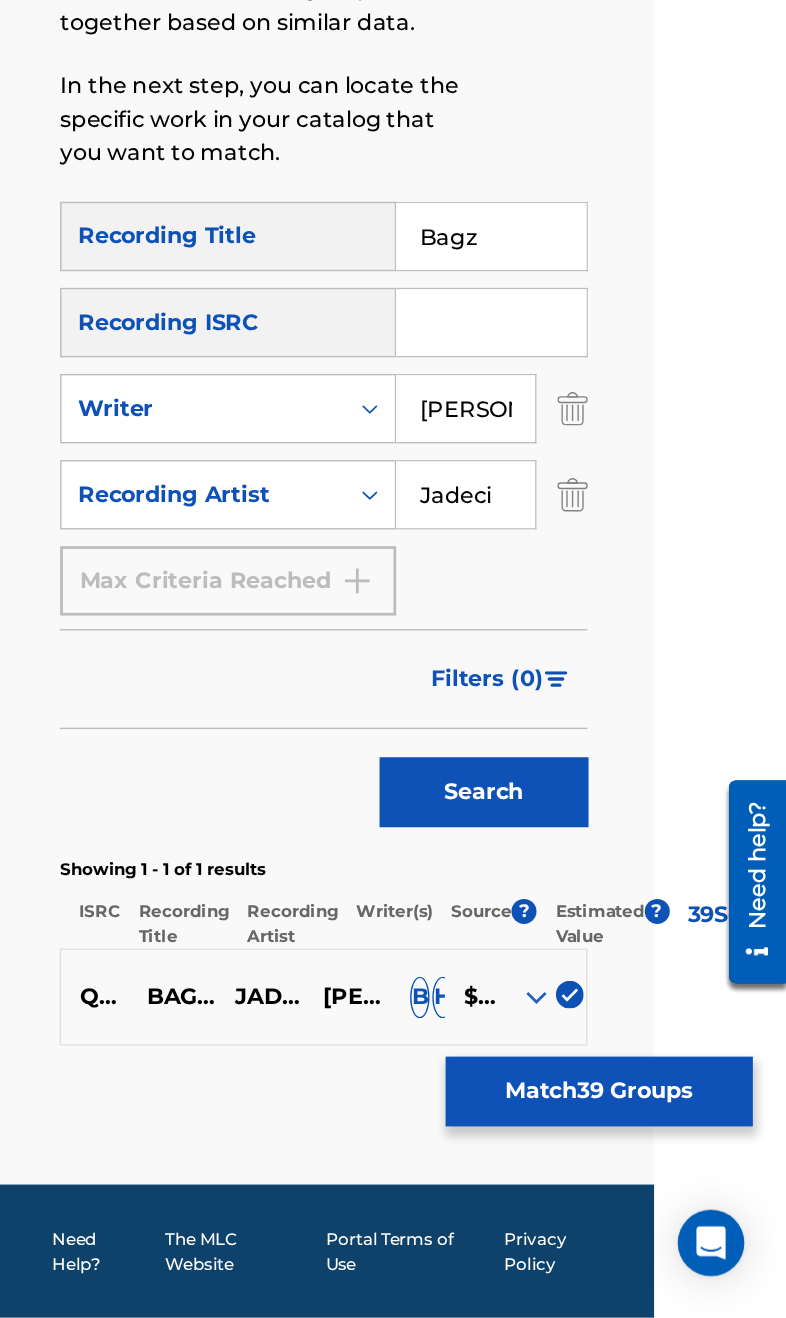 click at bounding box center [606, 1087] 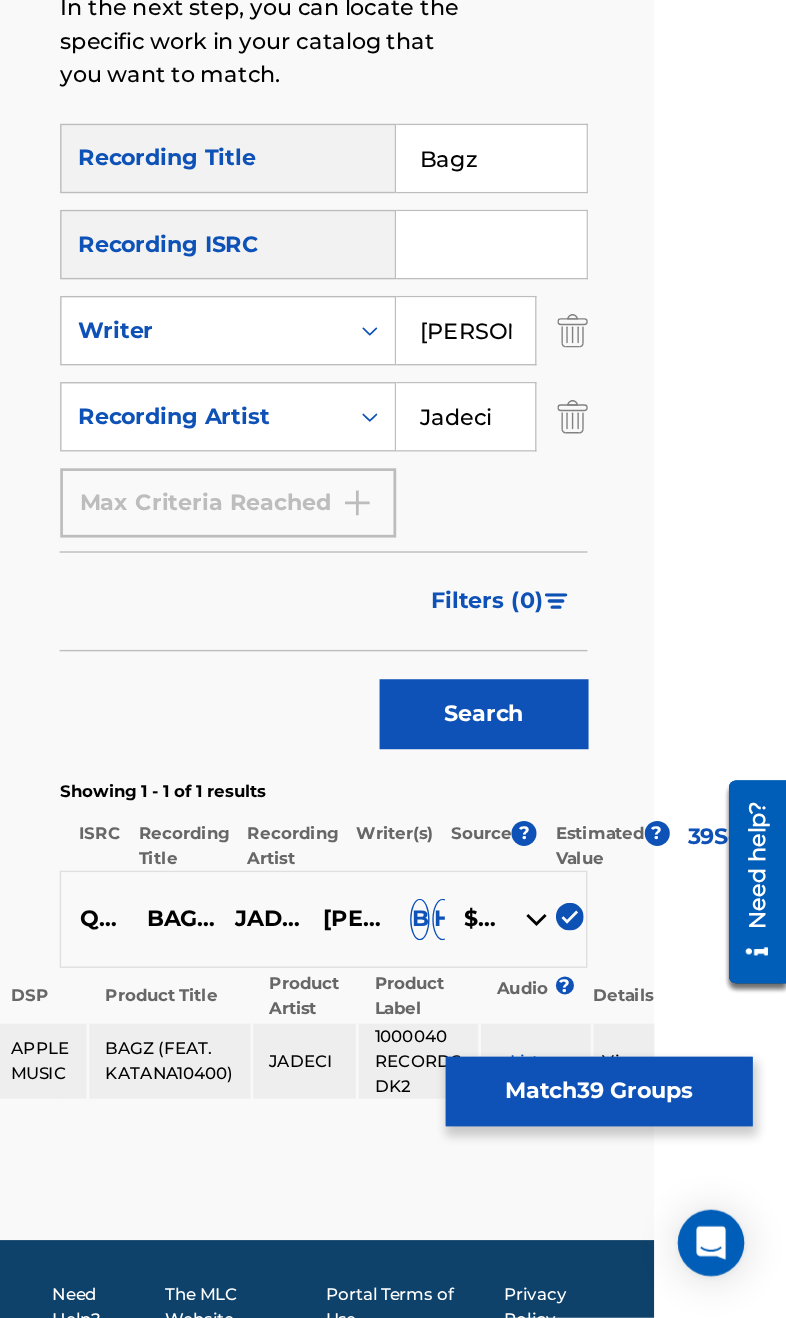 click on "$$$" at bounding box center (559, 1031) 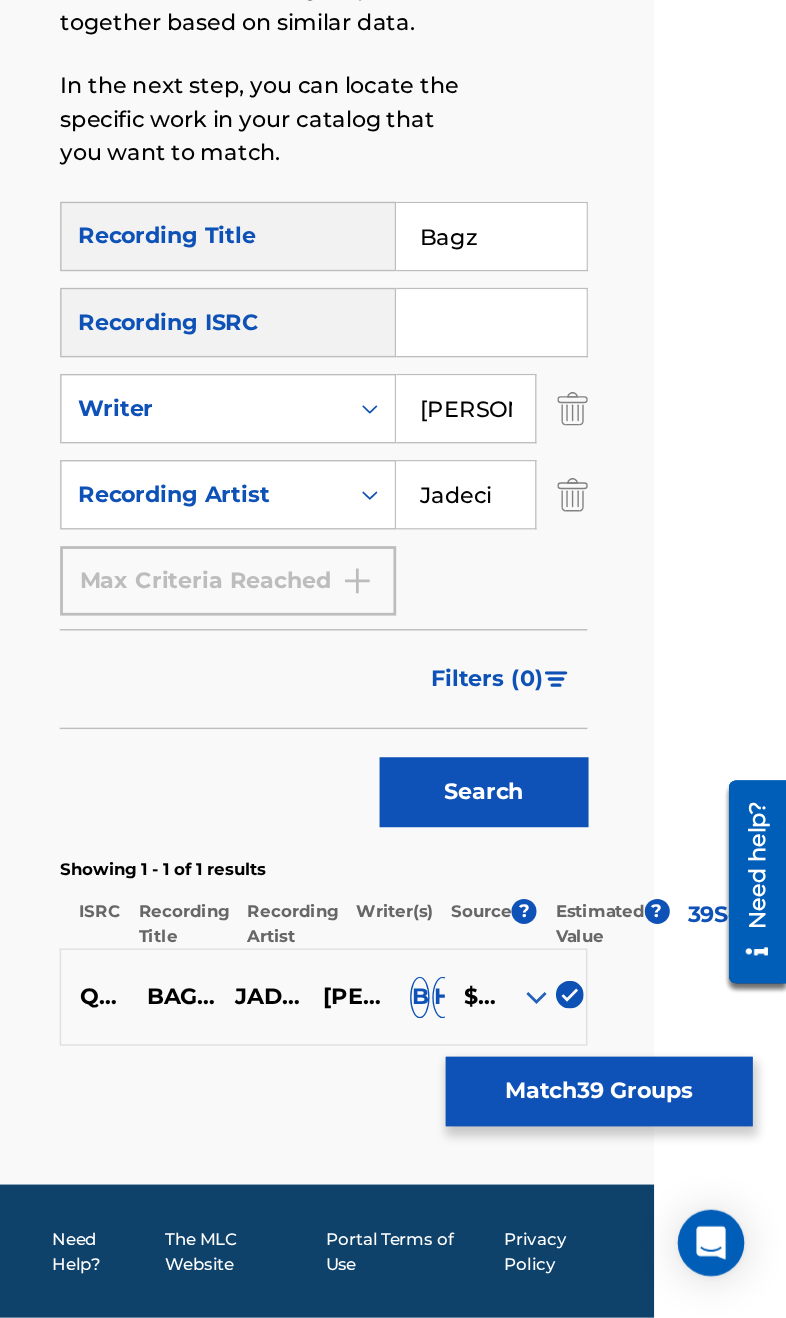 click on "Jadeci" at bounding box center (555, 725) 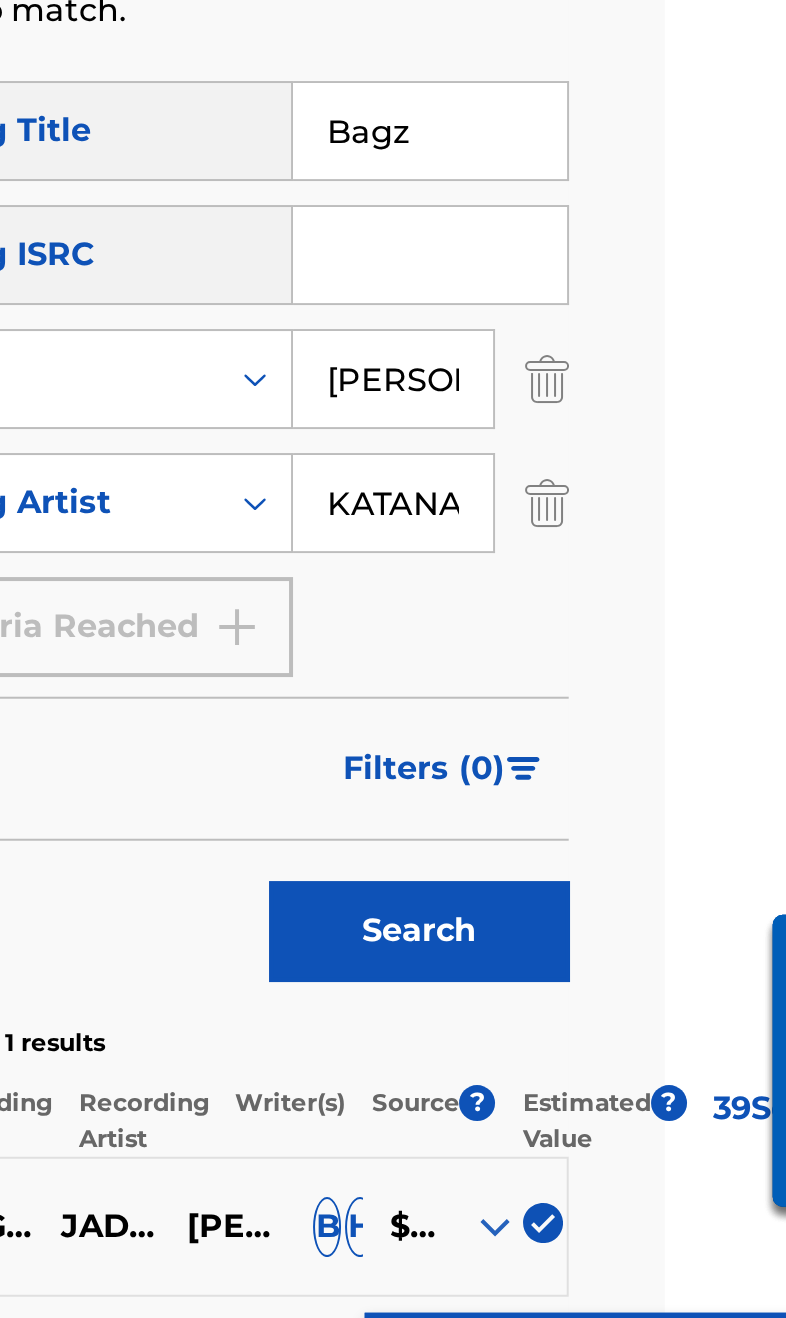type on "KATANA 10400" 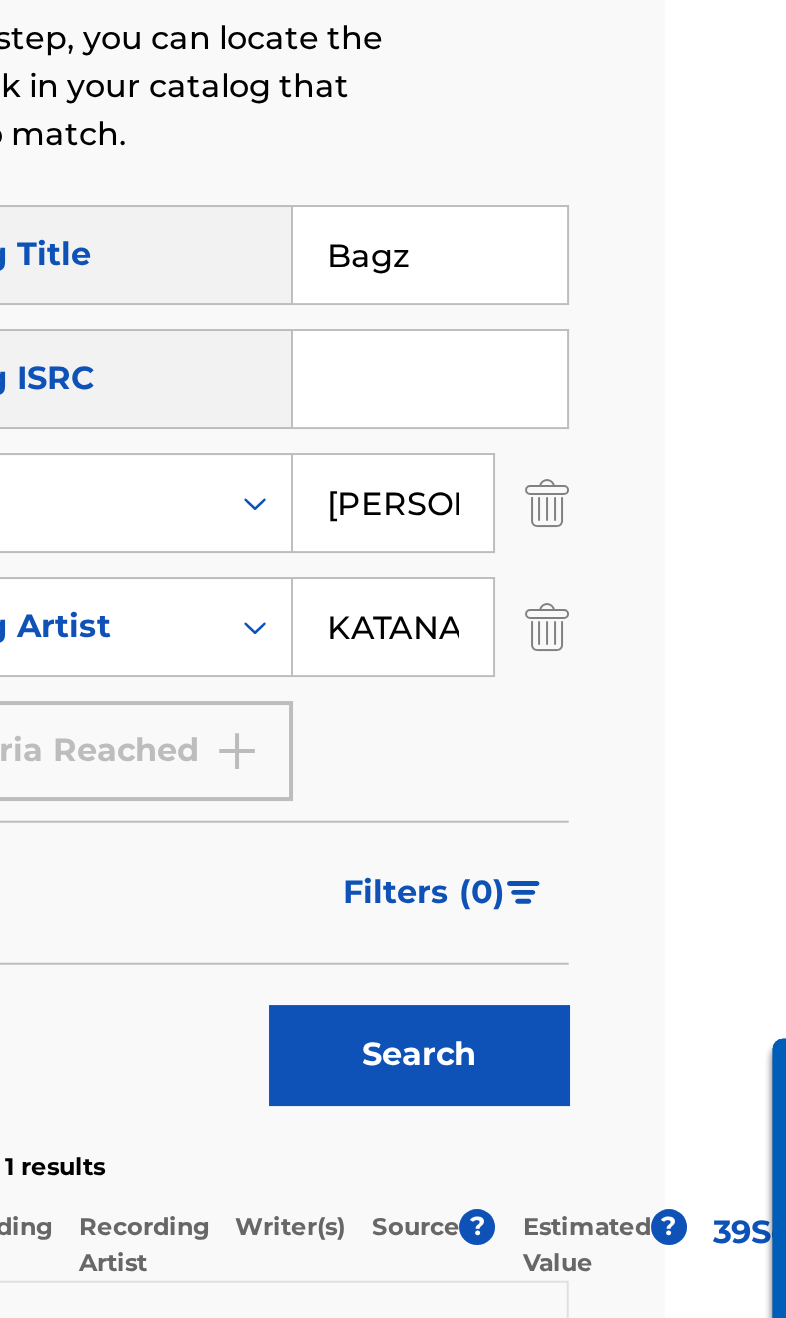 type on "[PERSON_NAME]" 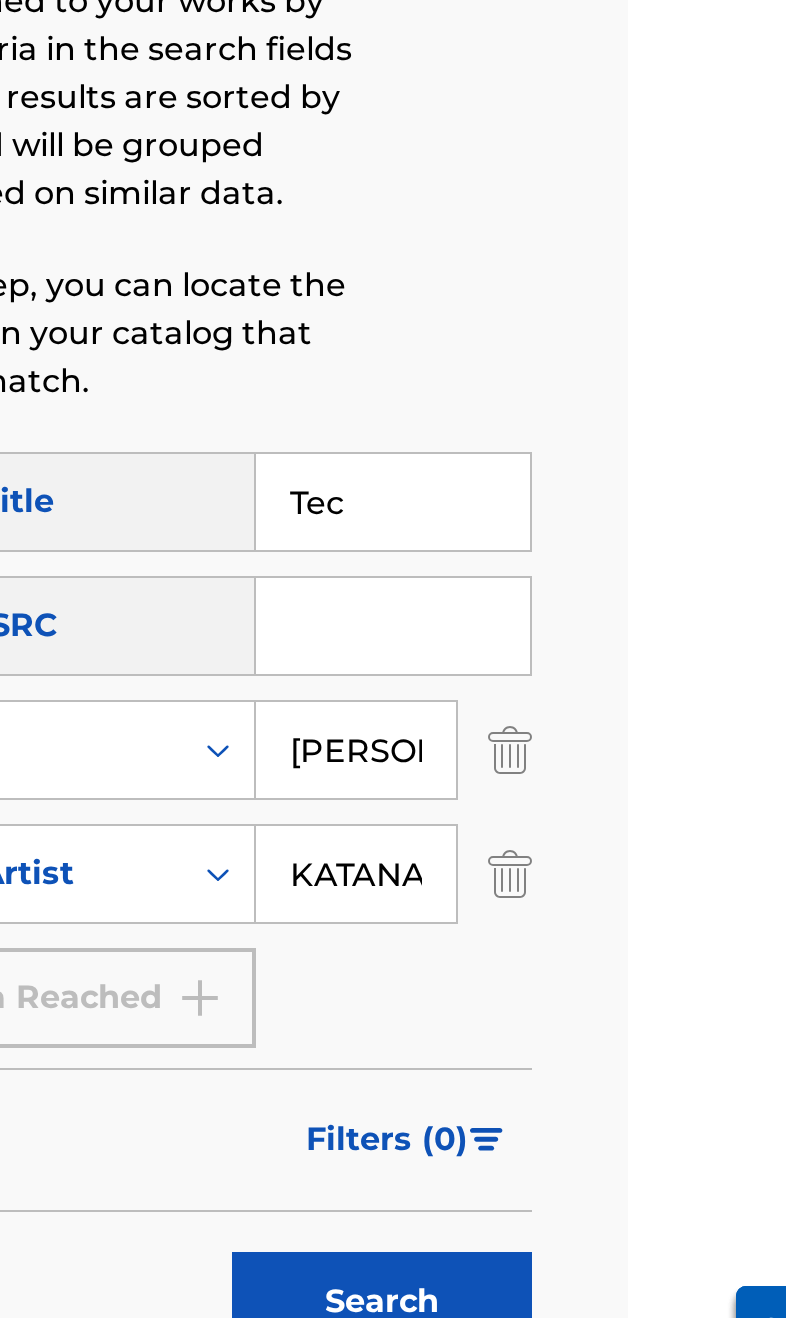 click on "Search" at bounding box center [568, 939] 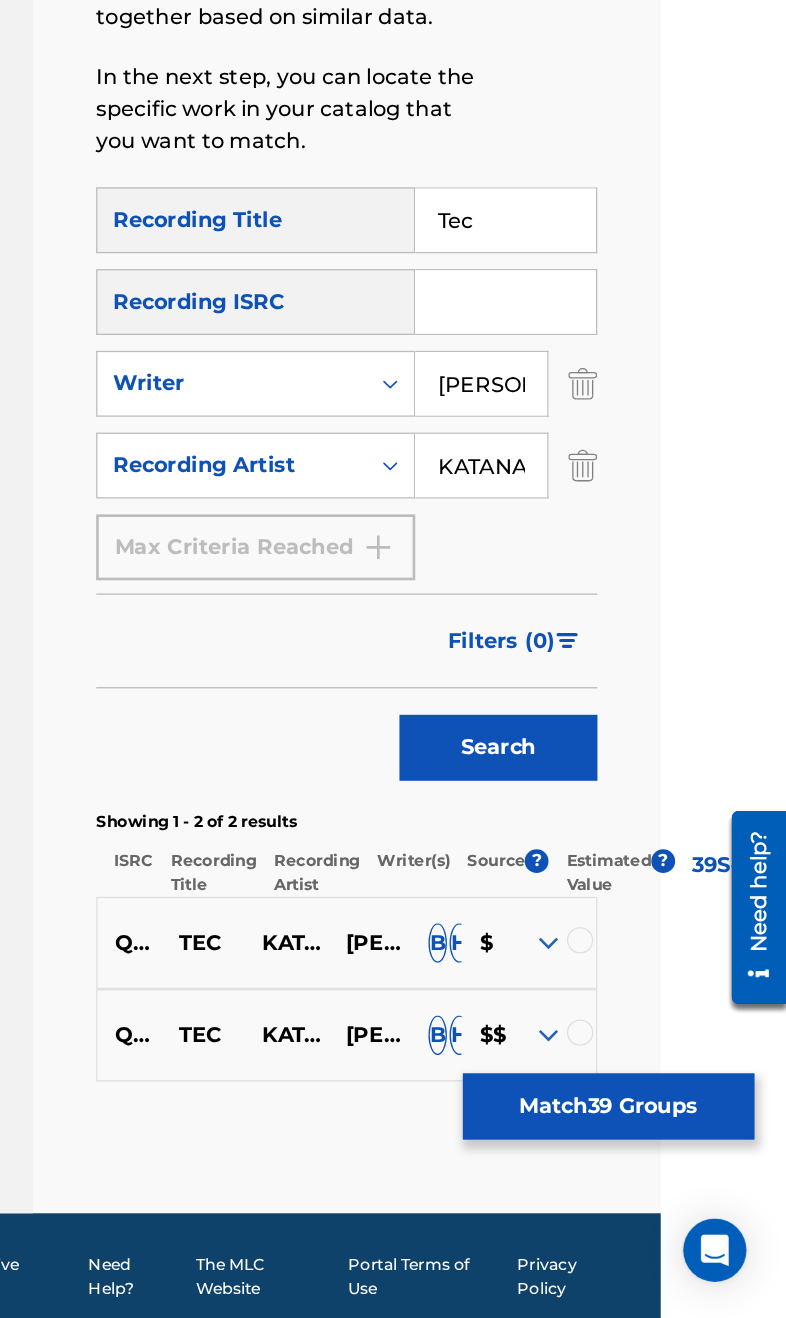 scroll, scrollTop: 190, scrollLeft: 95, axis: both 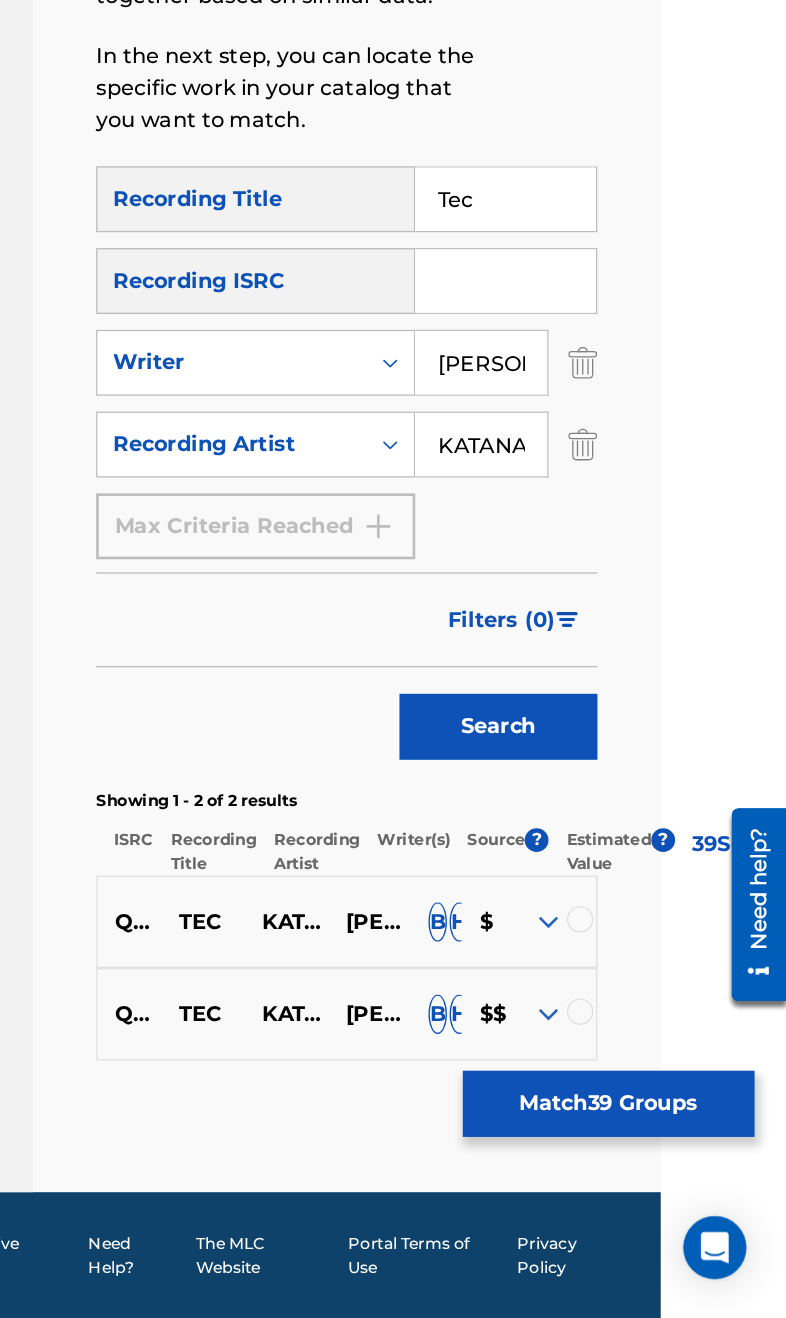 click at bounding box center (630, 1085) 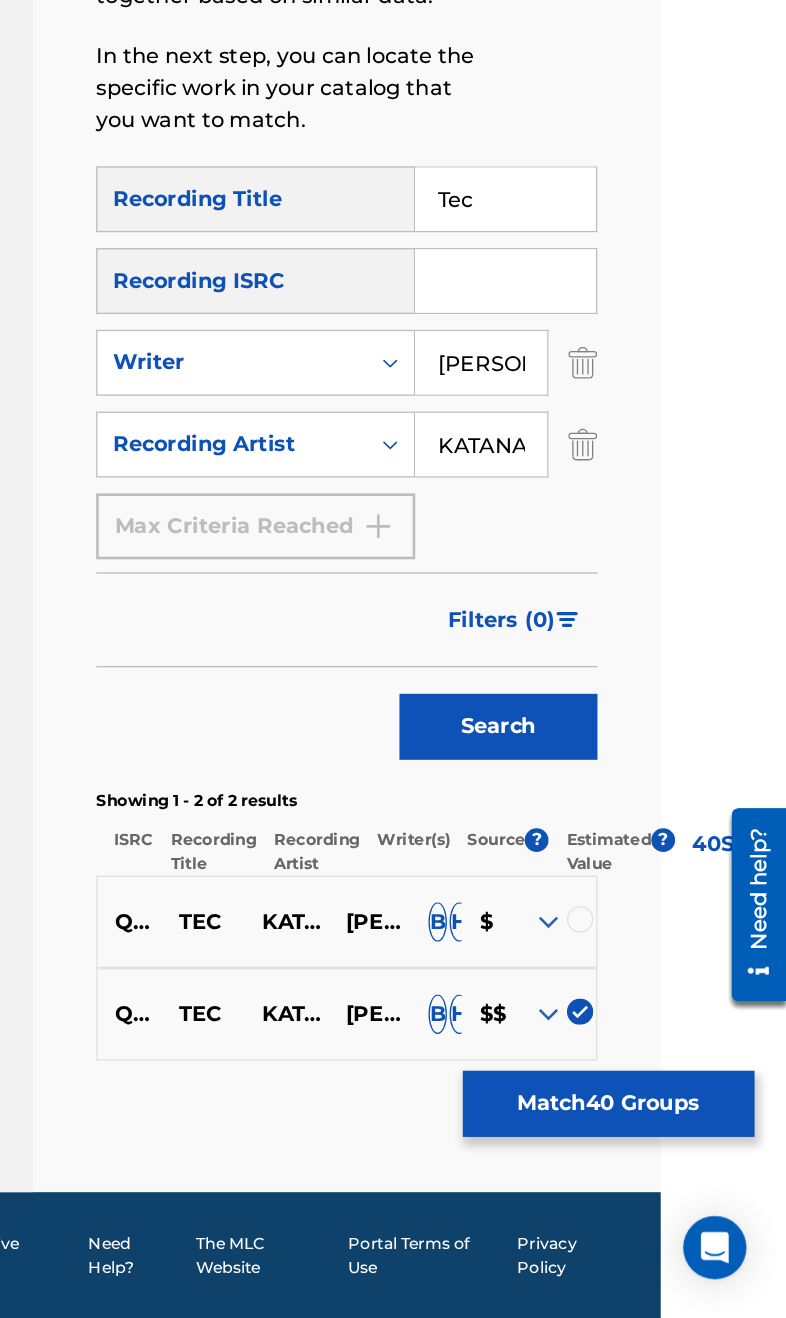 click at bounding box center (630, 1015) 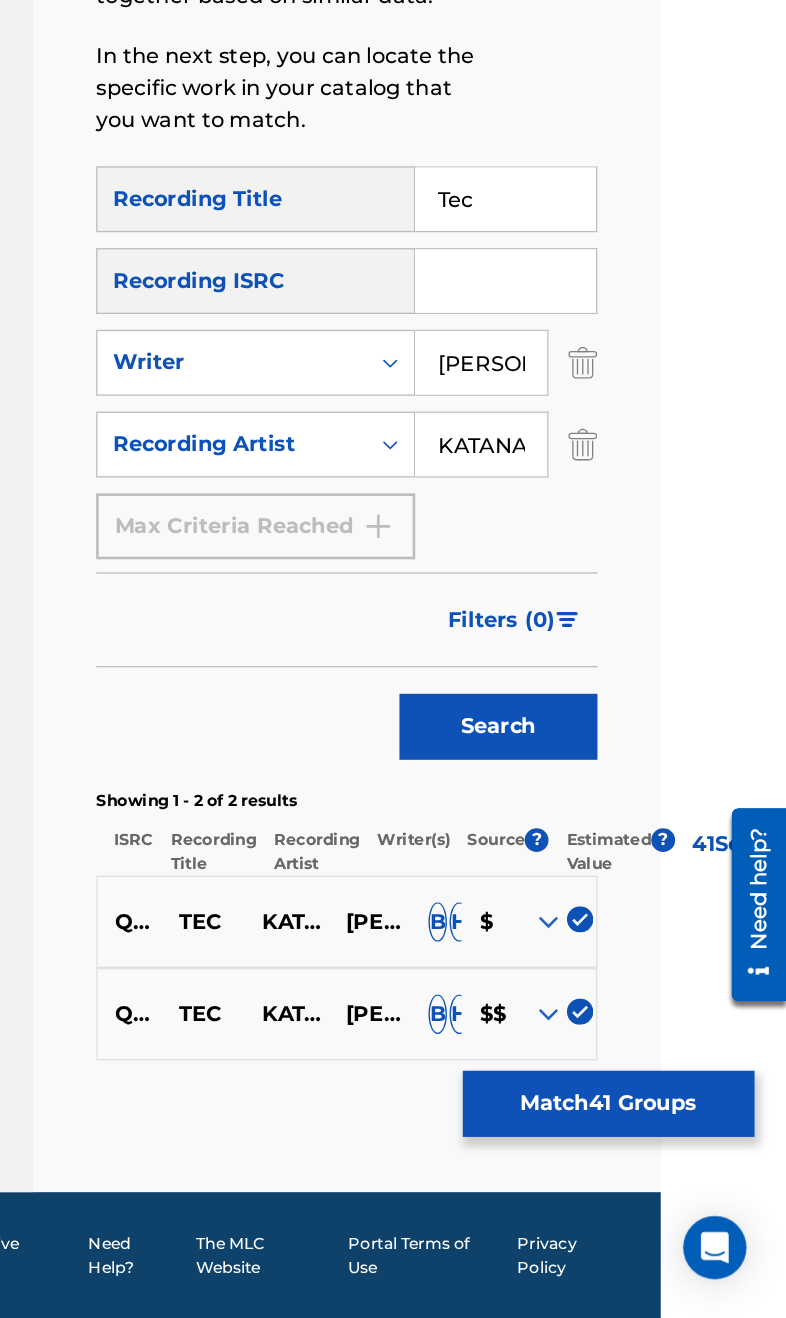 click on "Tec" at bounding box center [573, 469] 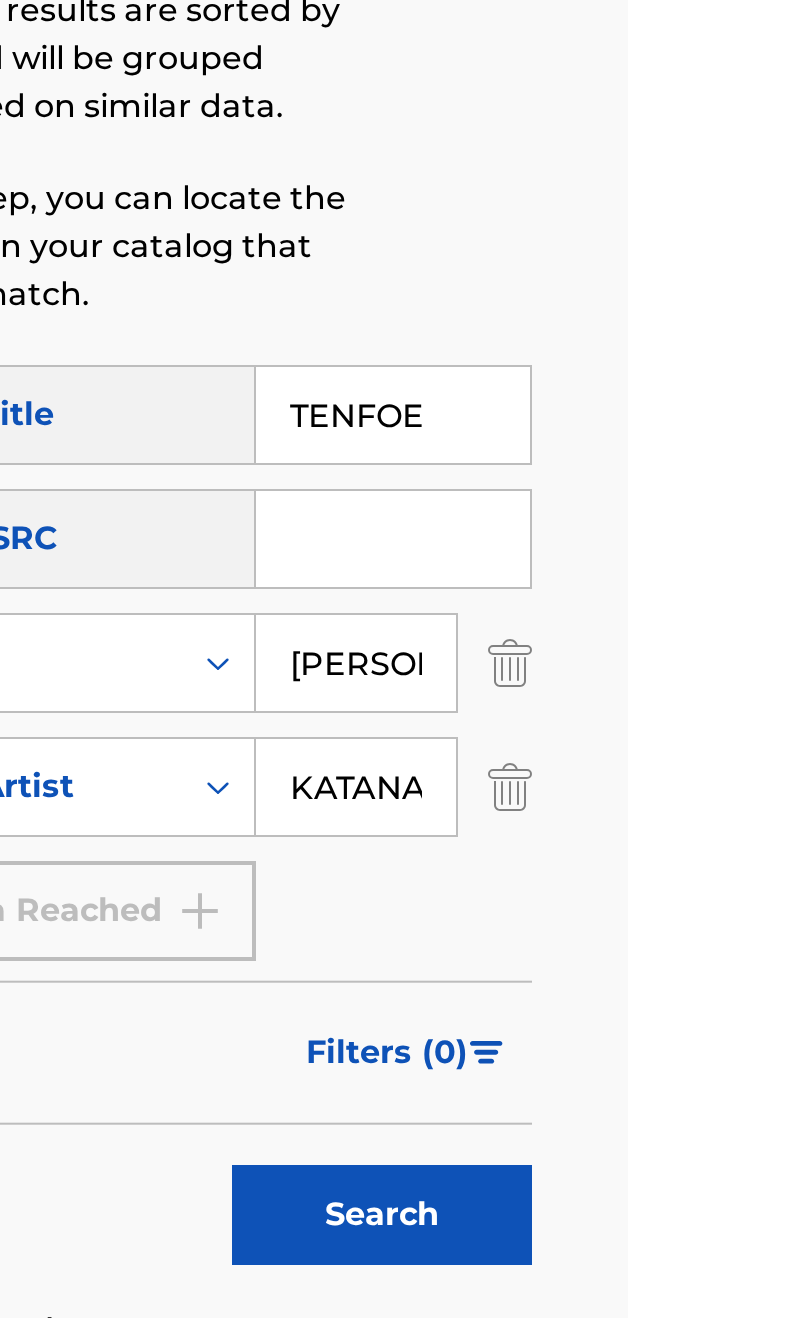 click on "Search" at bounding box center [568, 869] 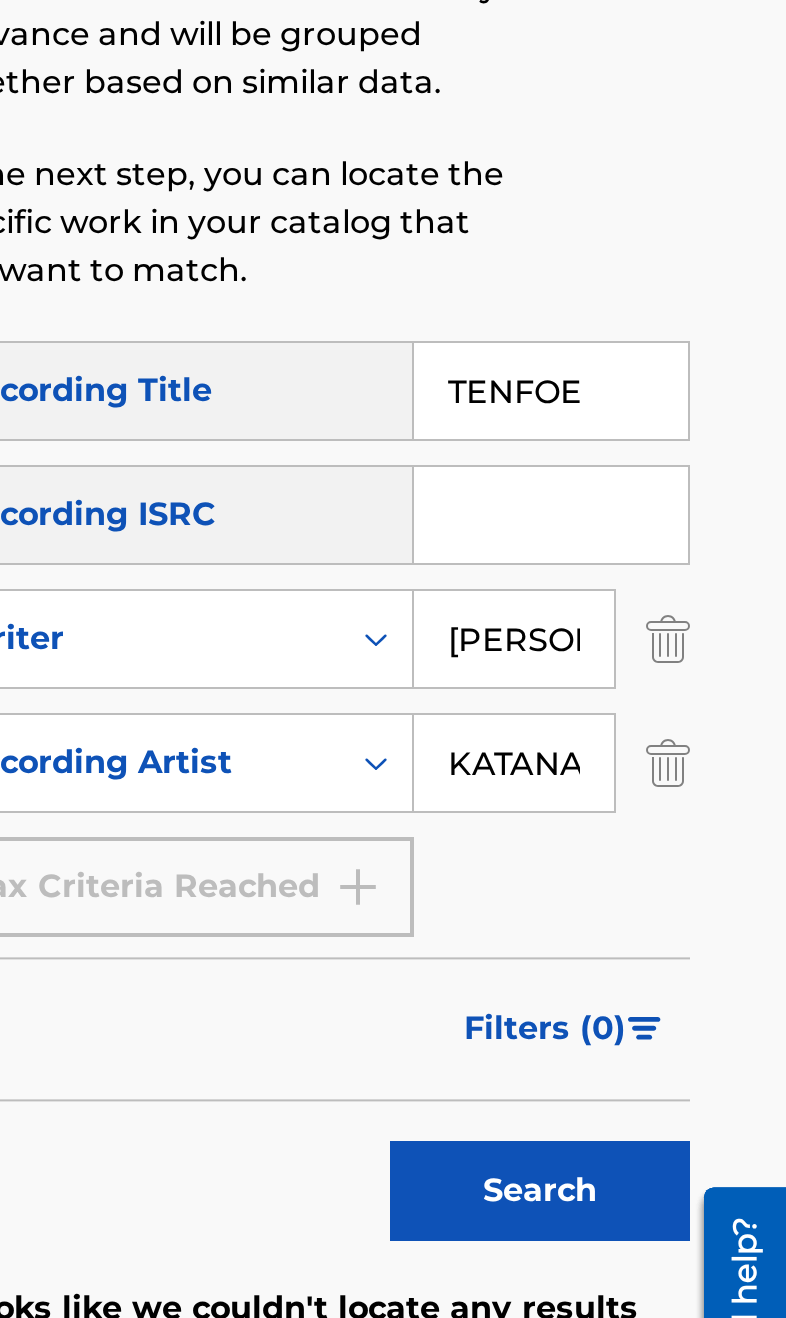 scroll, scrollTop: 0, scrollLeft: 0, axis: both 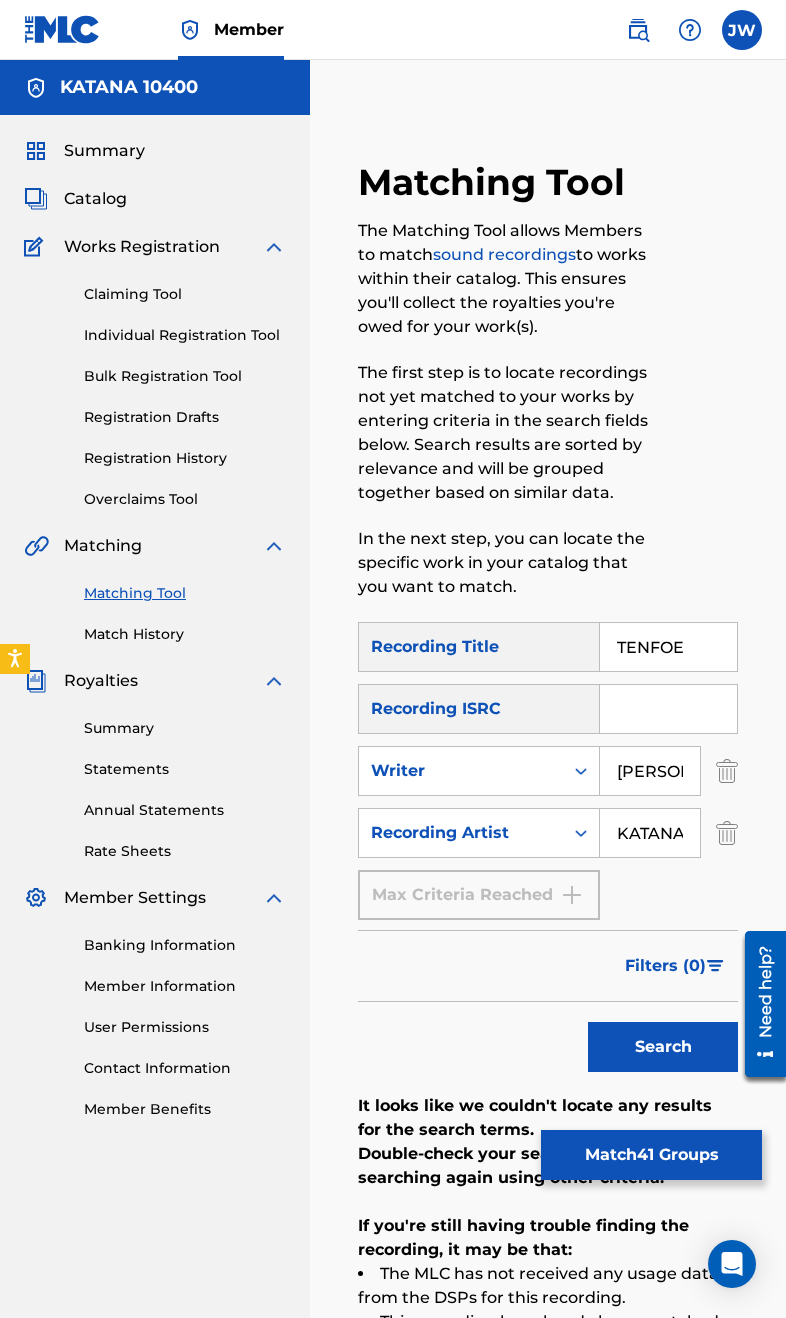 click on "TENFOE" at bounding box center (668, 647) 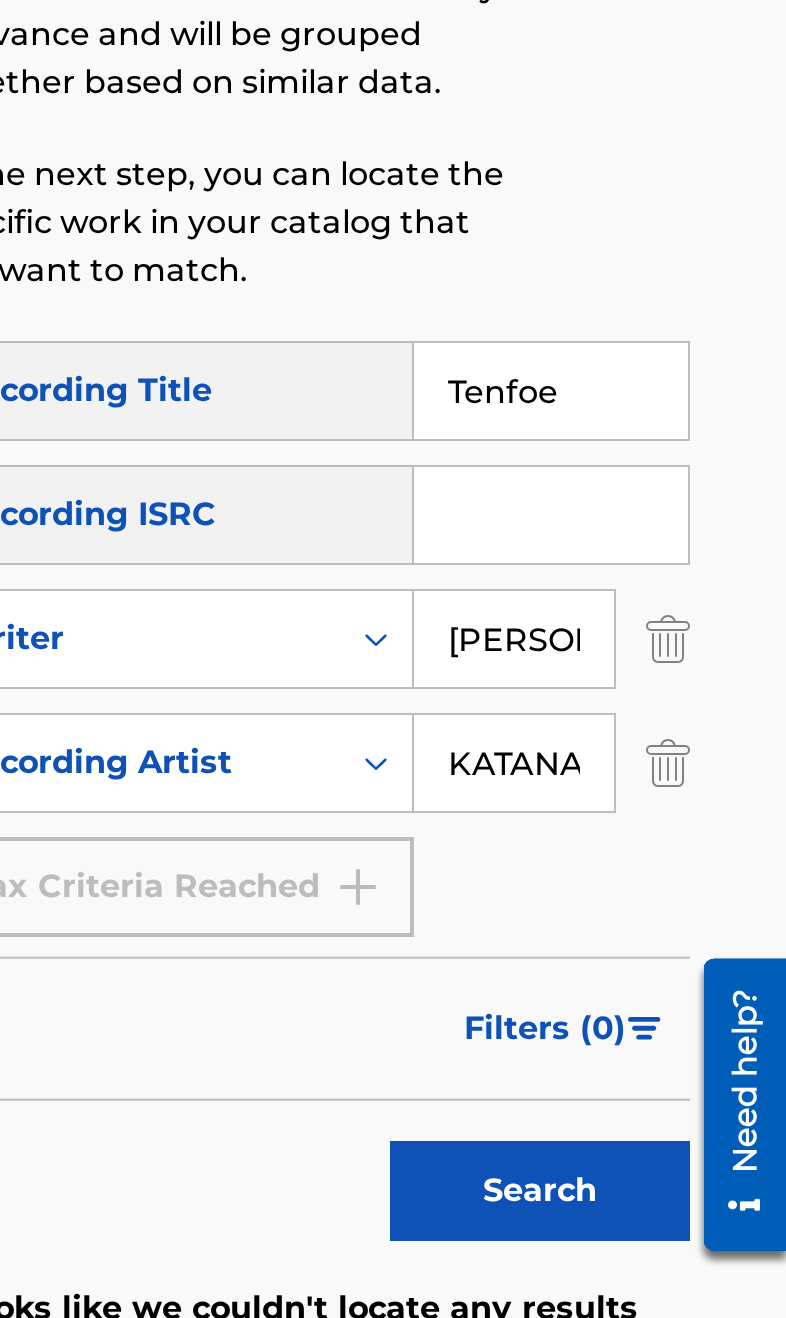 scroll, scrollTop: 1, scrollLeft: 0, axis: vertical 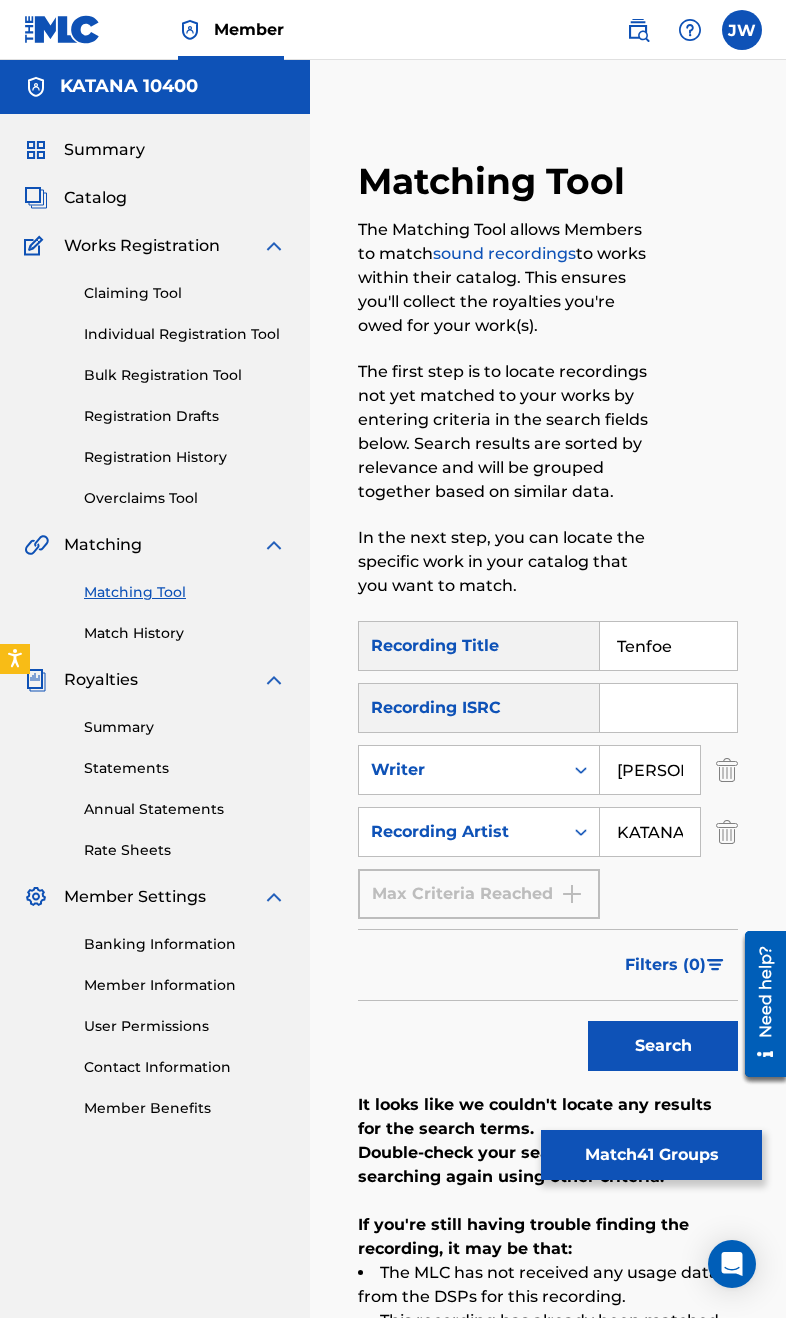 click on "Search" at bounding box center (663, 1046) 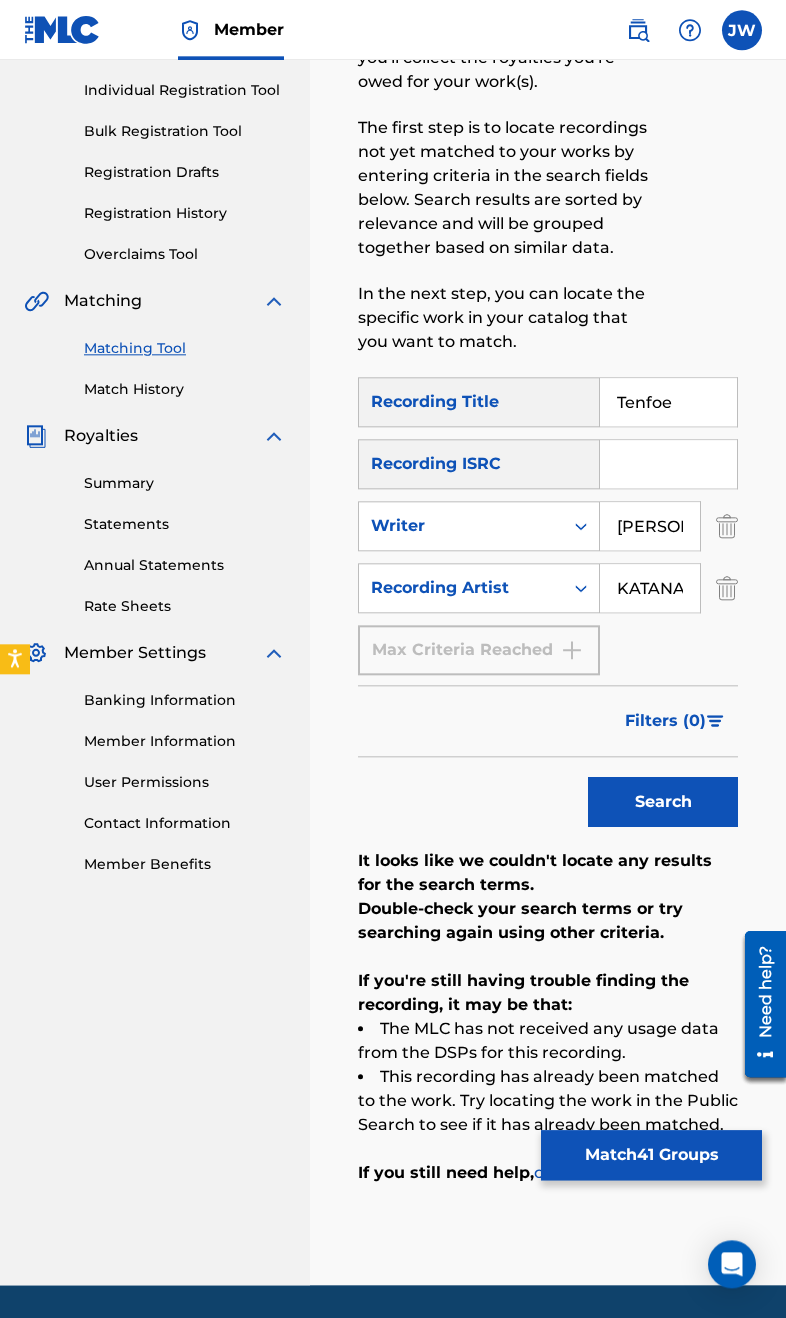 scroll, scrollTop: 254, scrollLeft: 0, axis: vertical 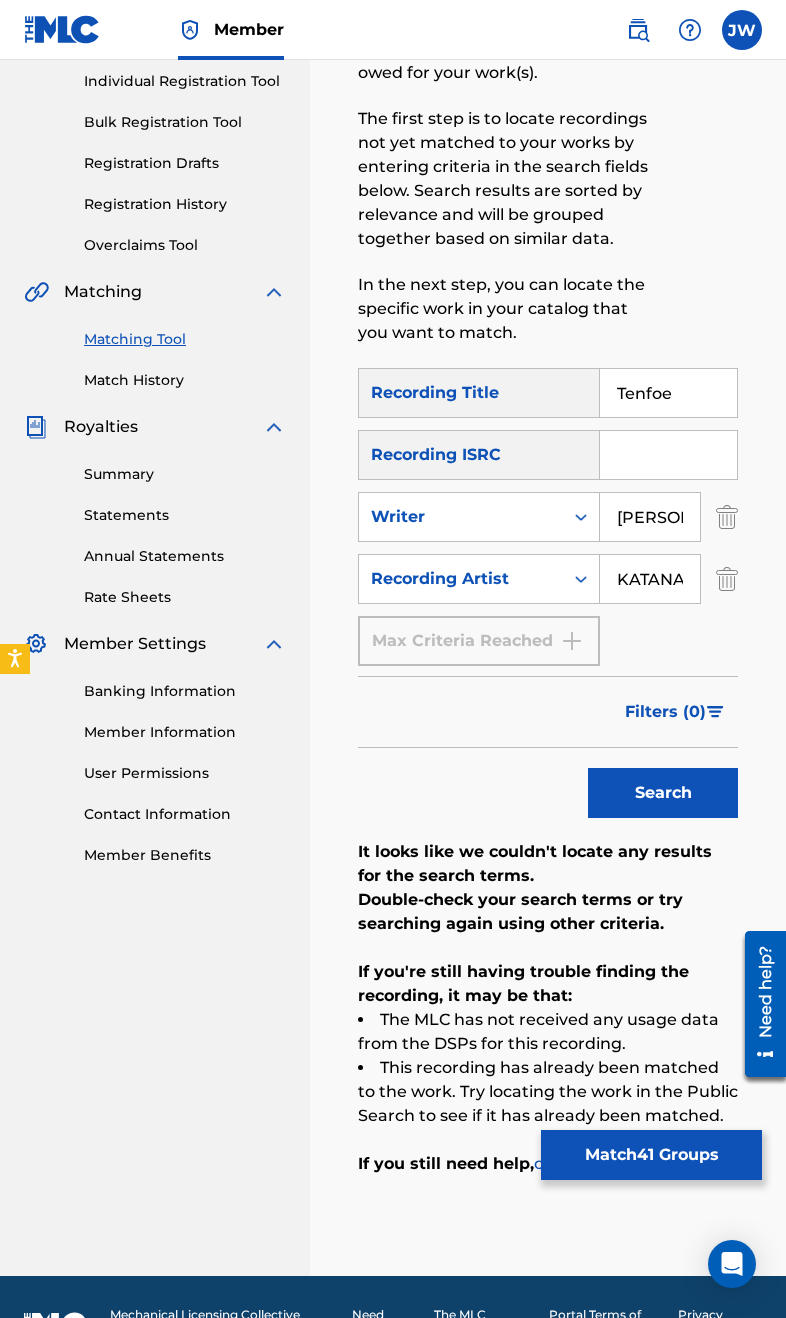 click on "Tenfoe" at bounding box center [668, 393] 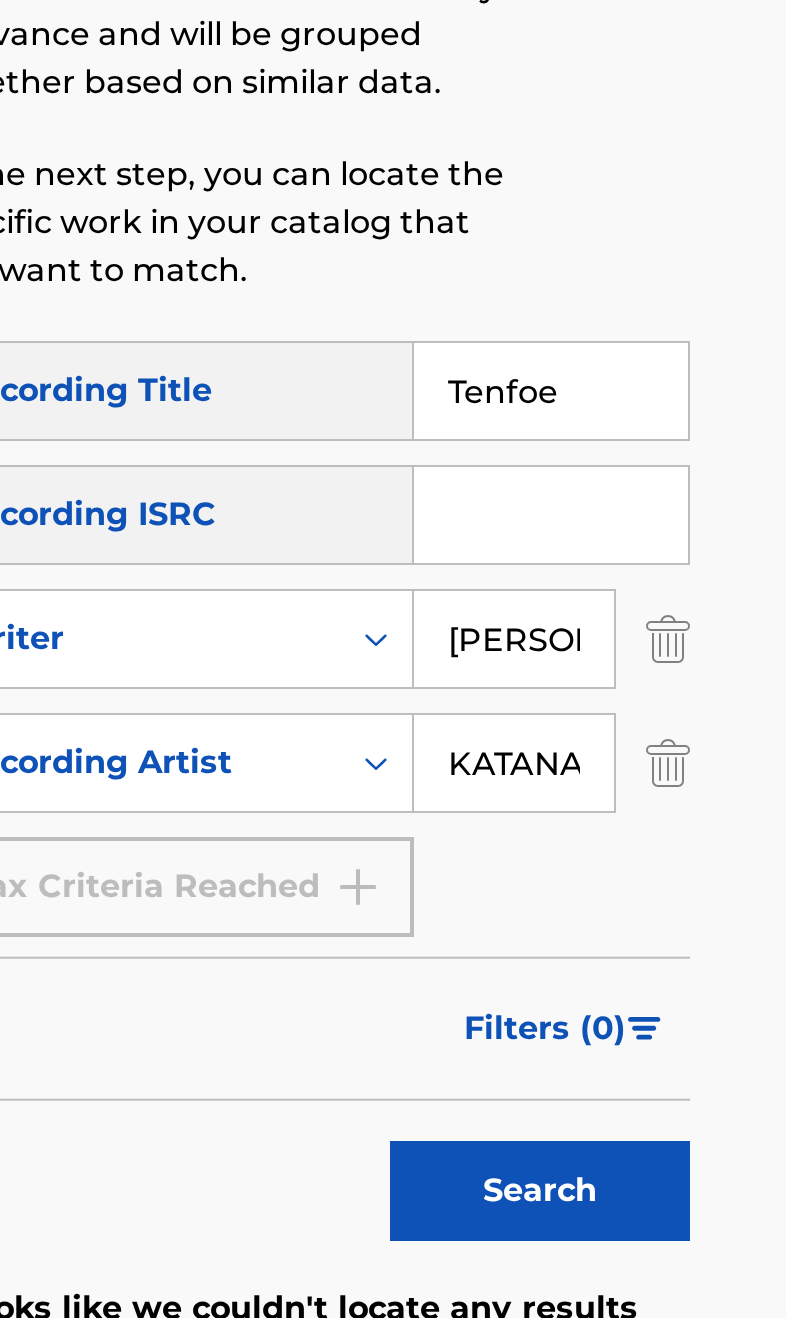 click on "Search" at bounding box center (663, 793) 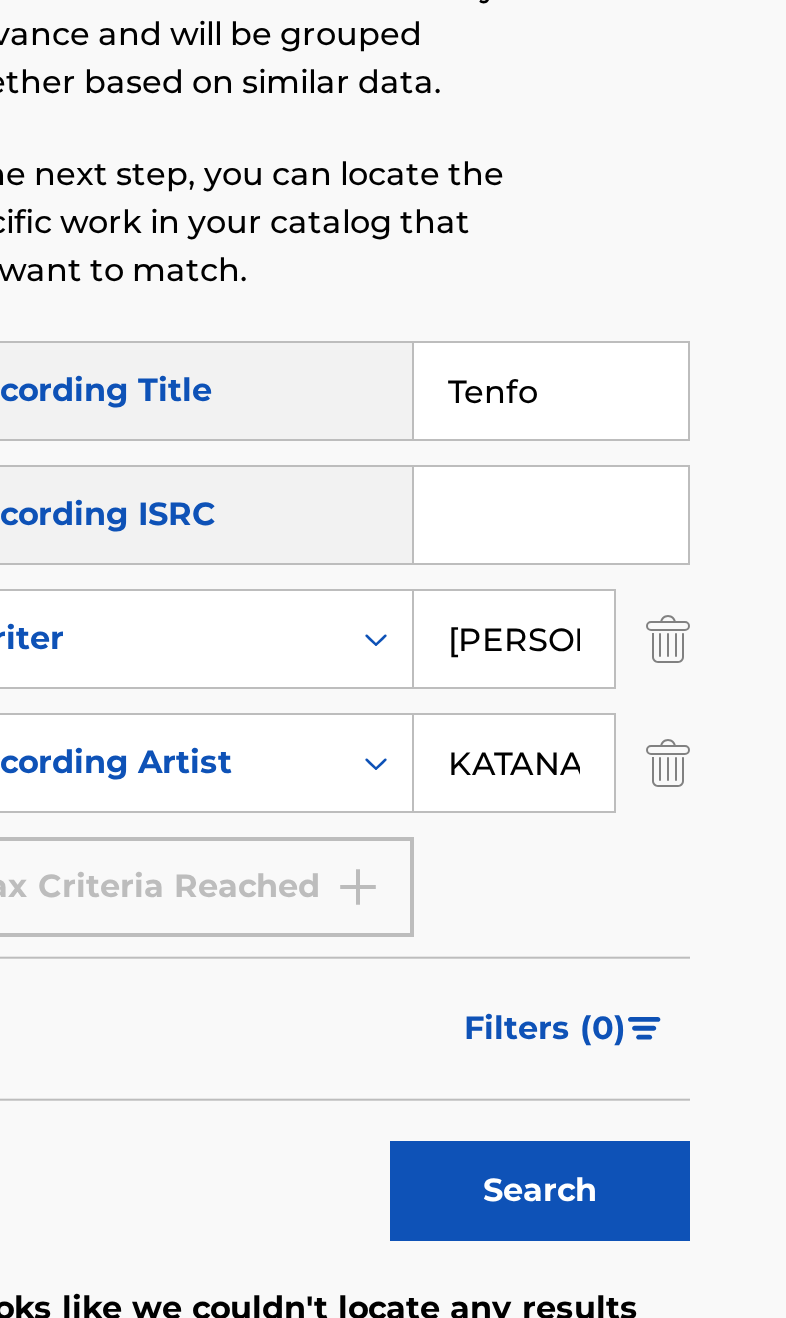 scroll, scrollTop: 164, scrollLeft: 0, axis: vertical 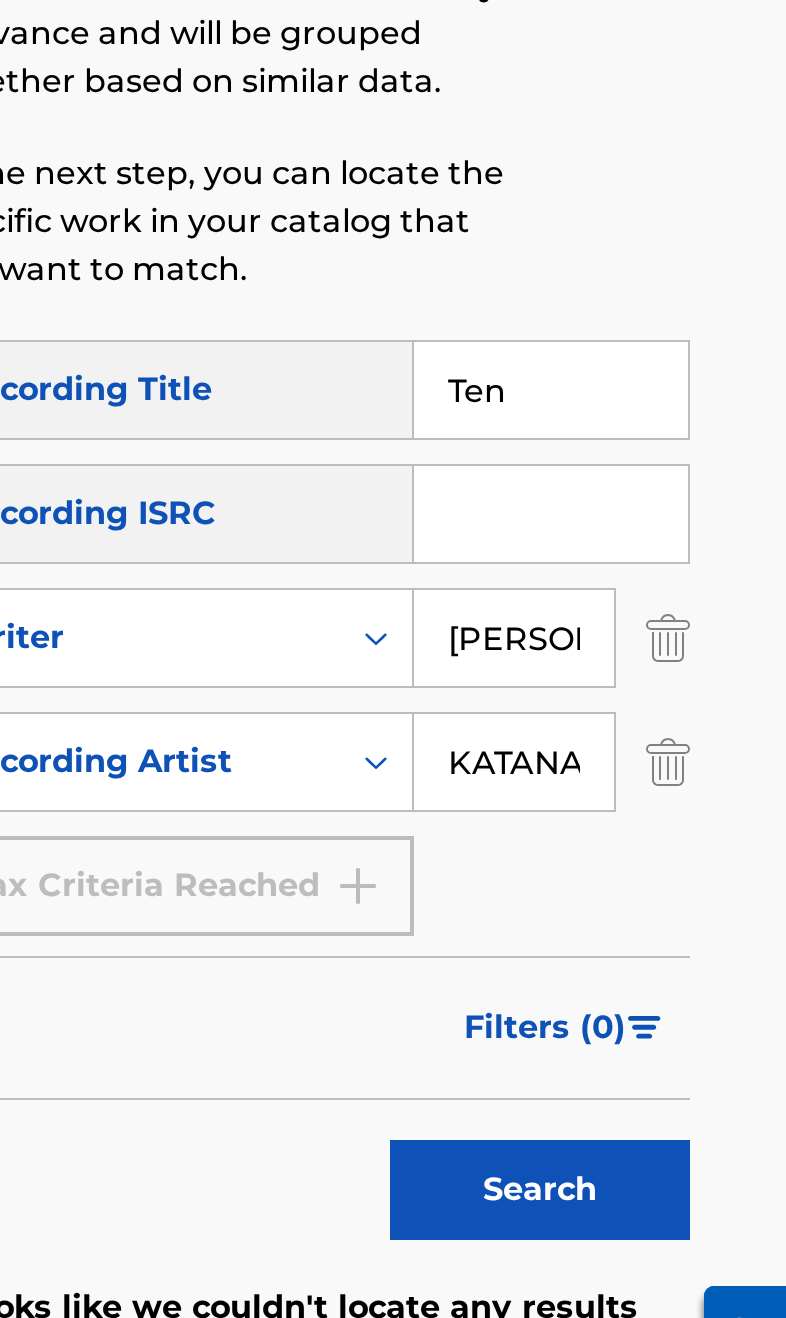 click on "Search" at bounding box center [663, 883] 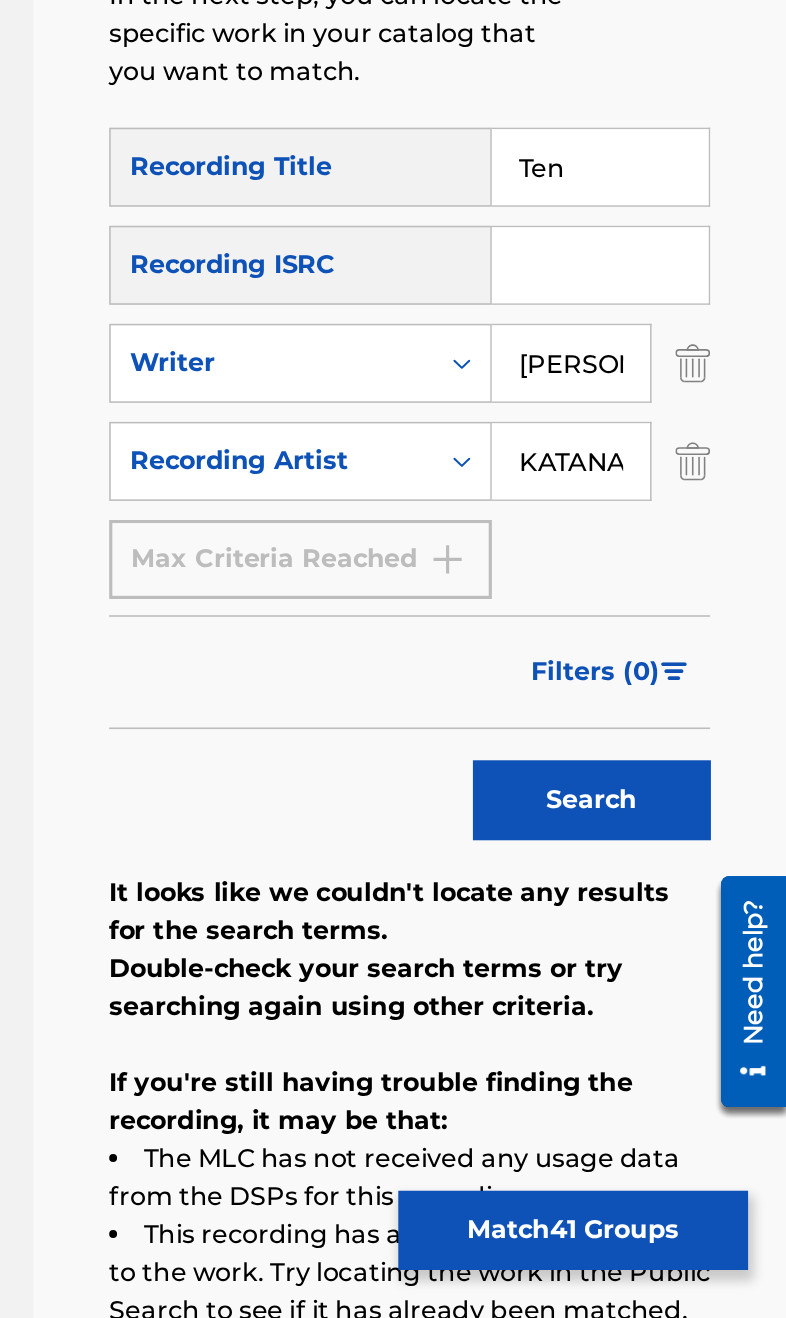 click on "Ten" at bounding box center [668, 483] 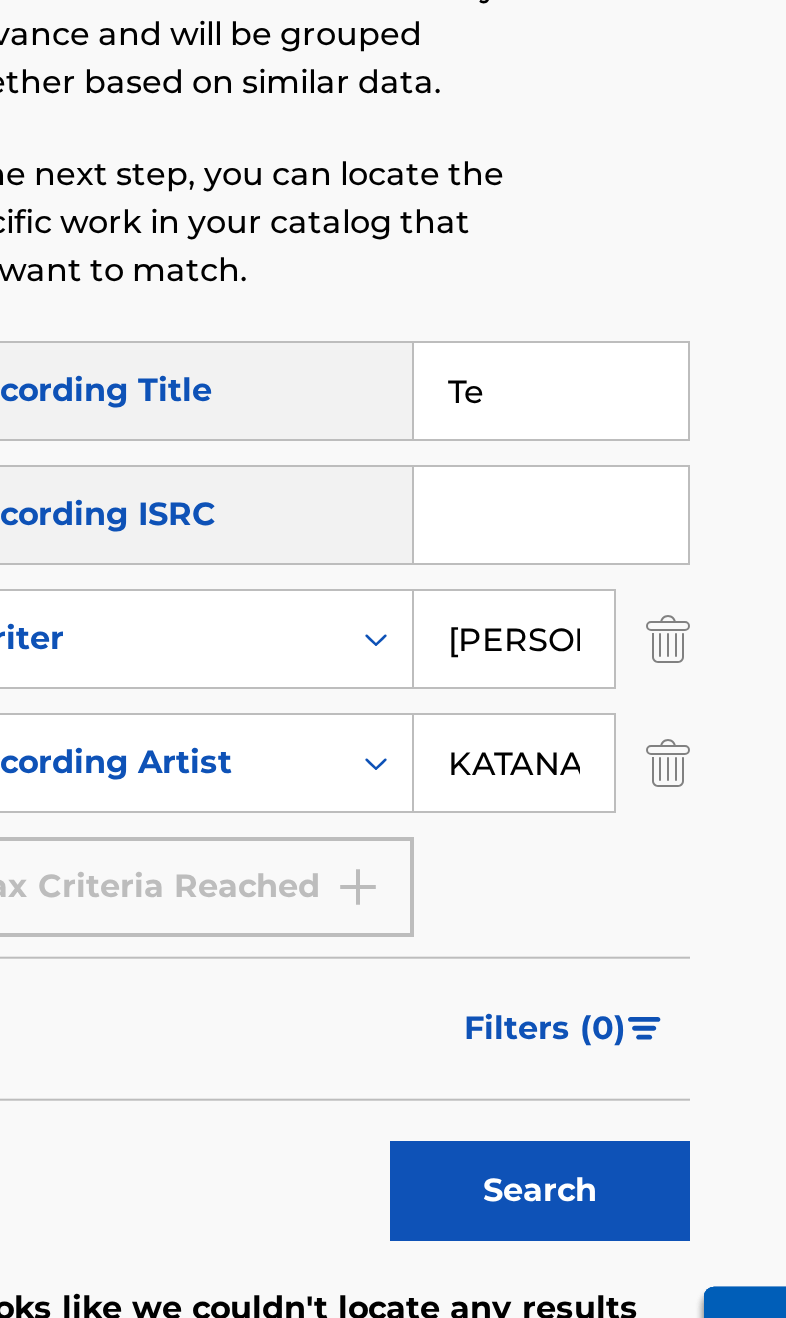 type on "T" 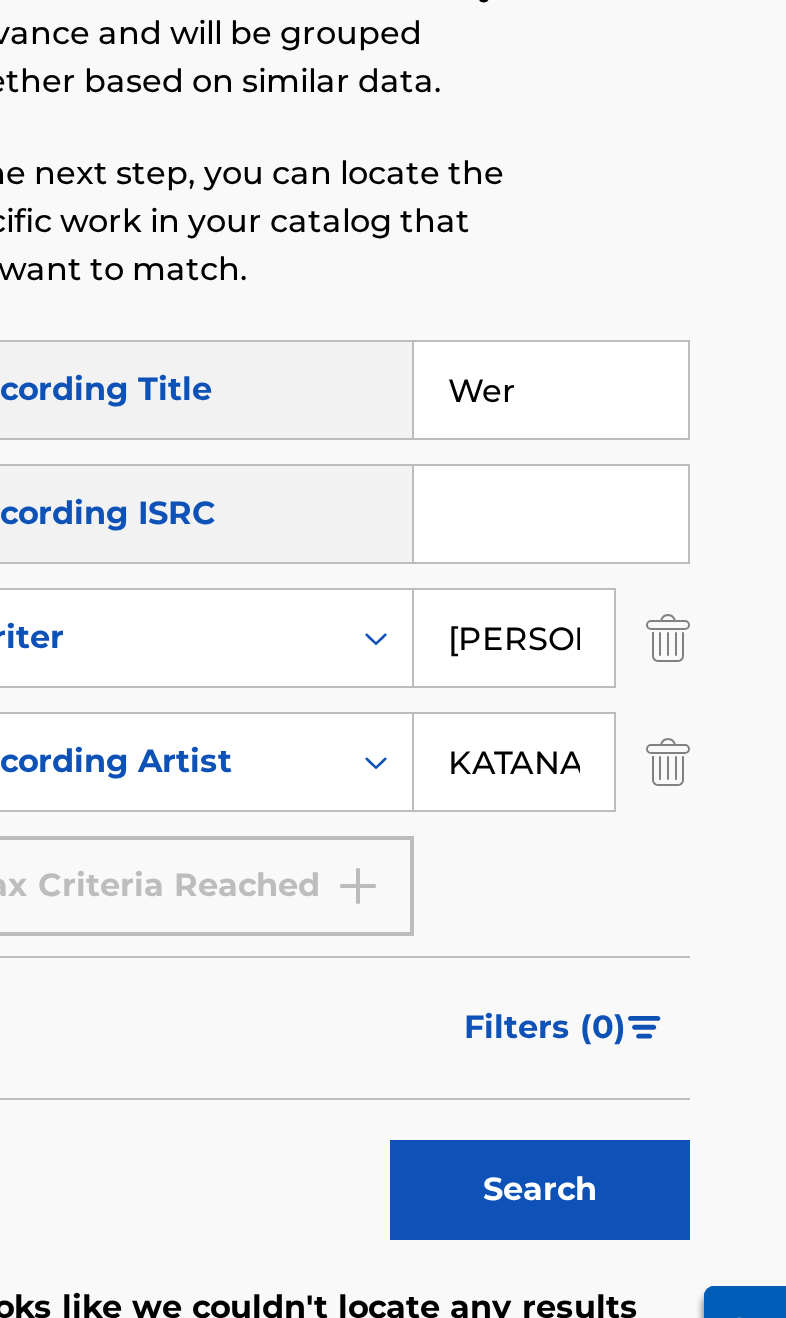 click on "Wer" at bounding box center [668, 483] 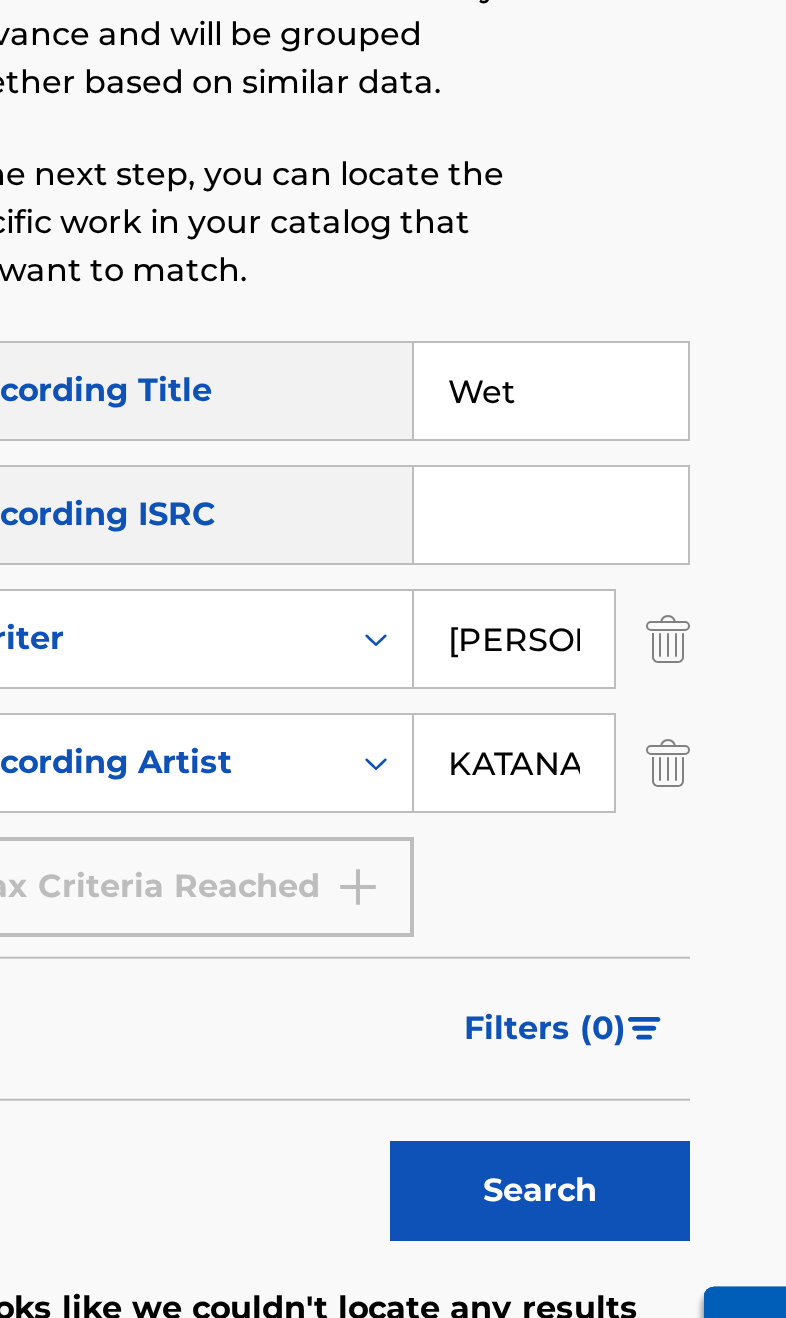 type on "Wet" 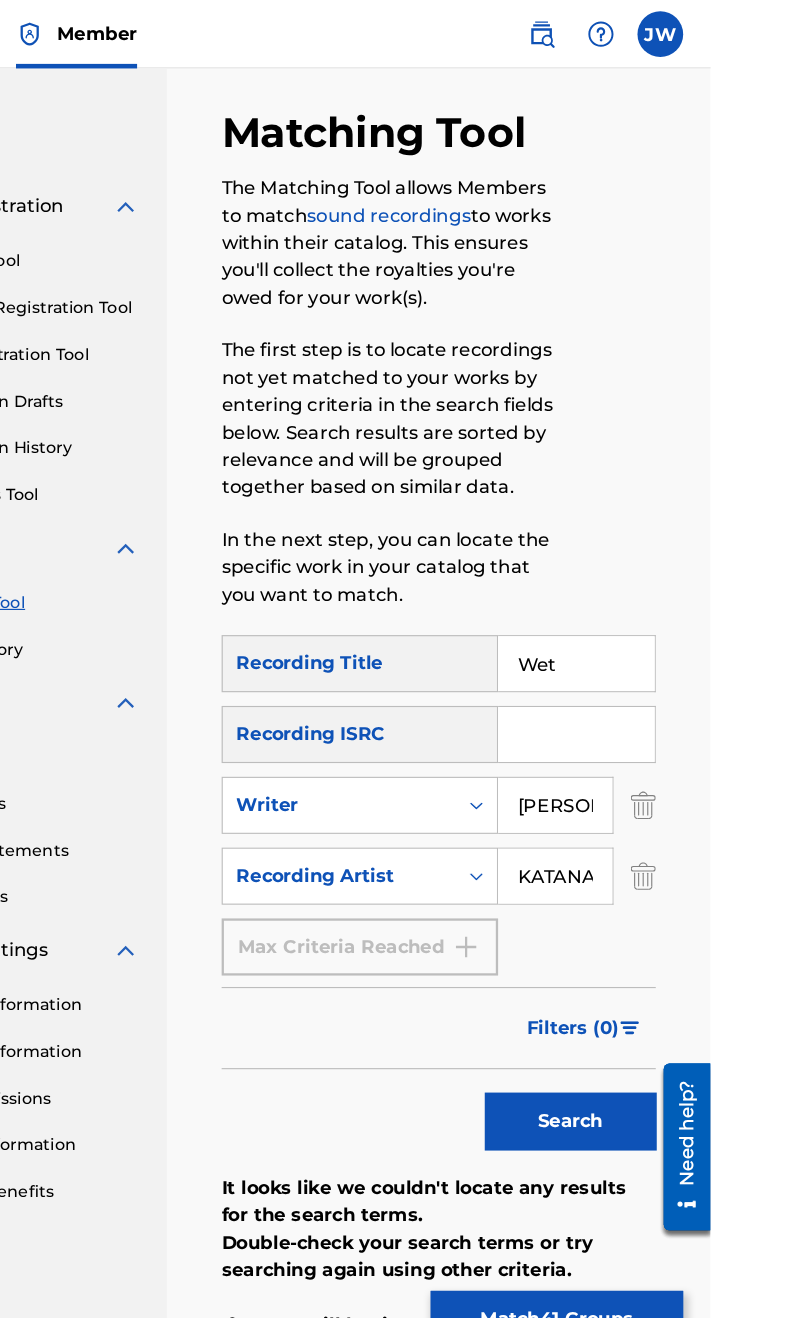 scroll, scrollTop: 0, scrollLeft: 0, axis: both 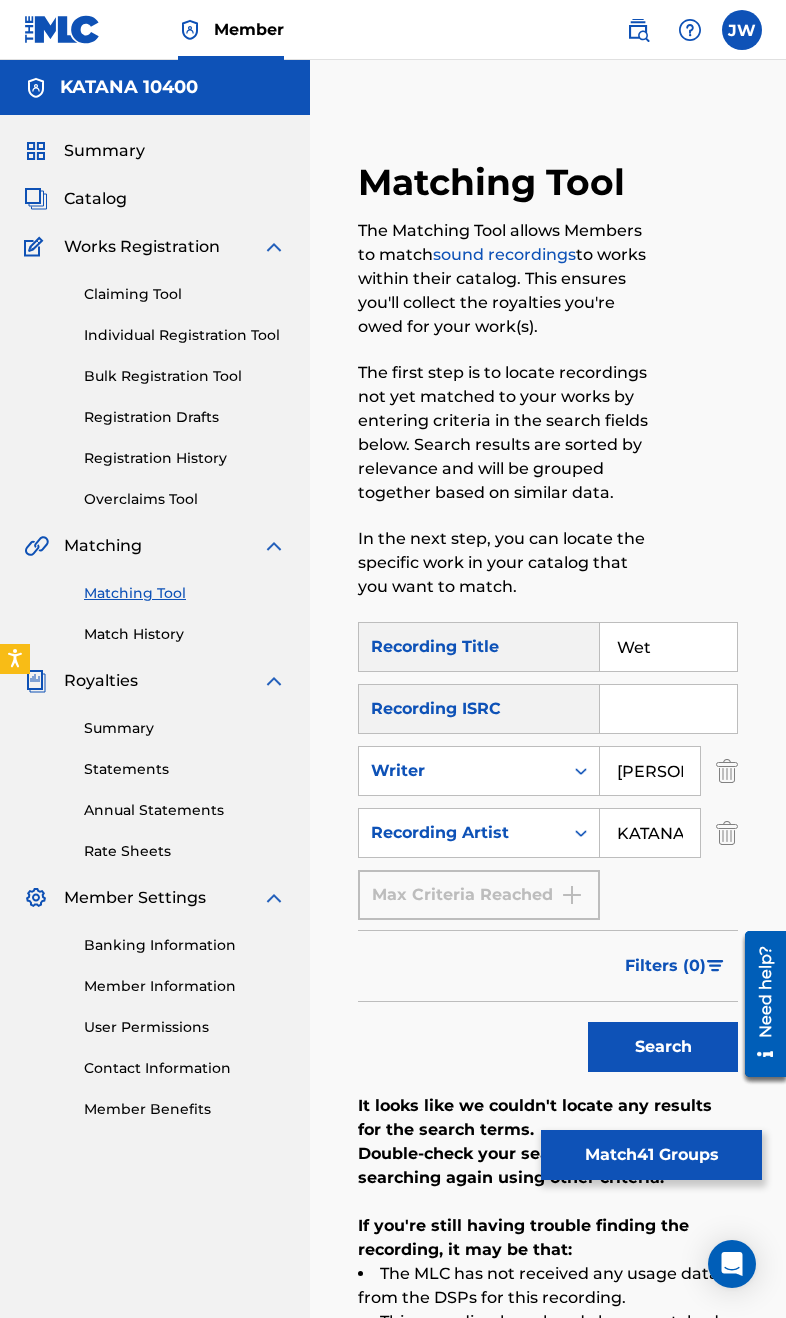click on "Search" at bounding box center (663, 1047) 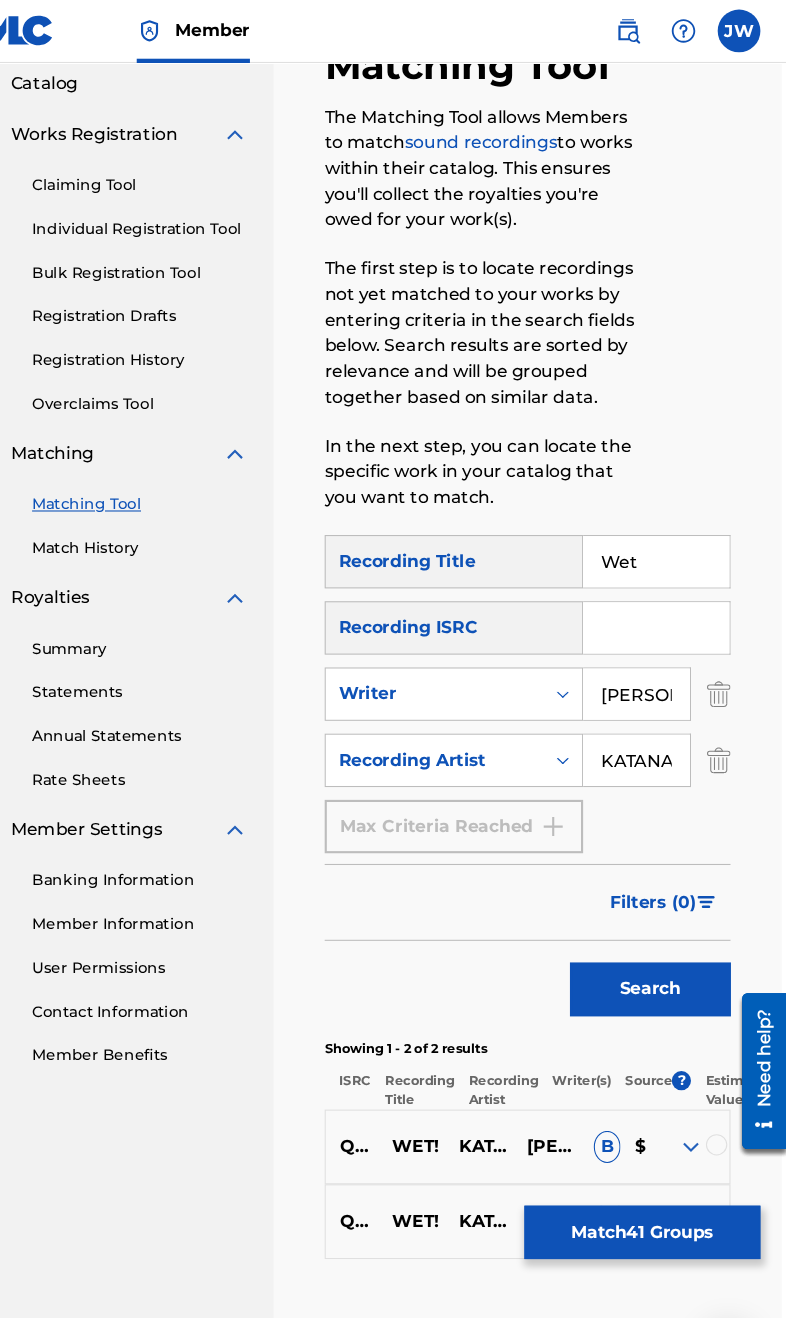 scroll, scrollTop: 120, scrollLeft: 4, axis: both 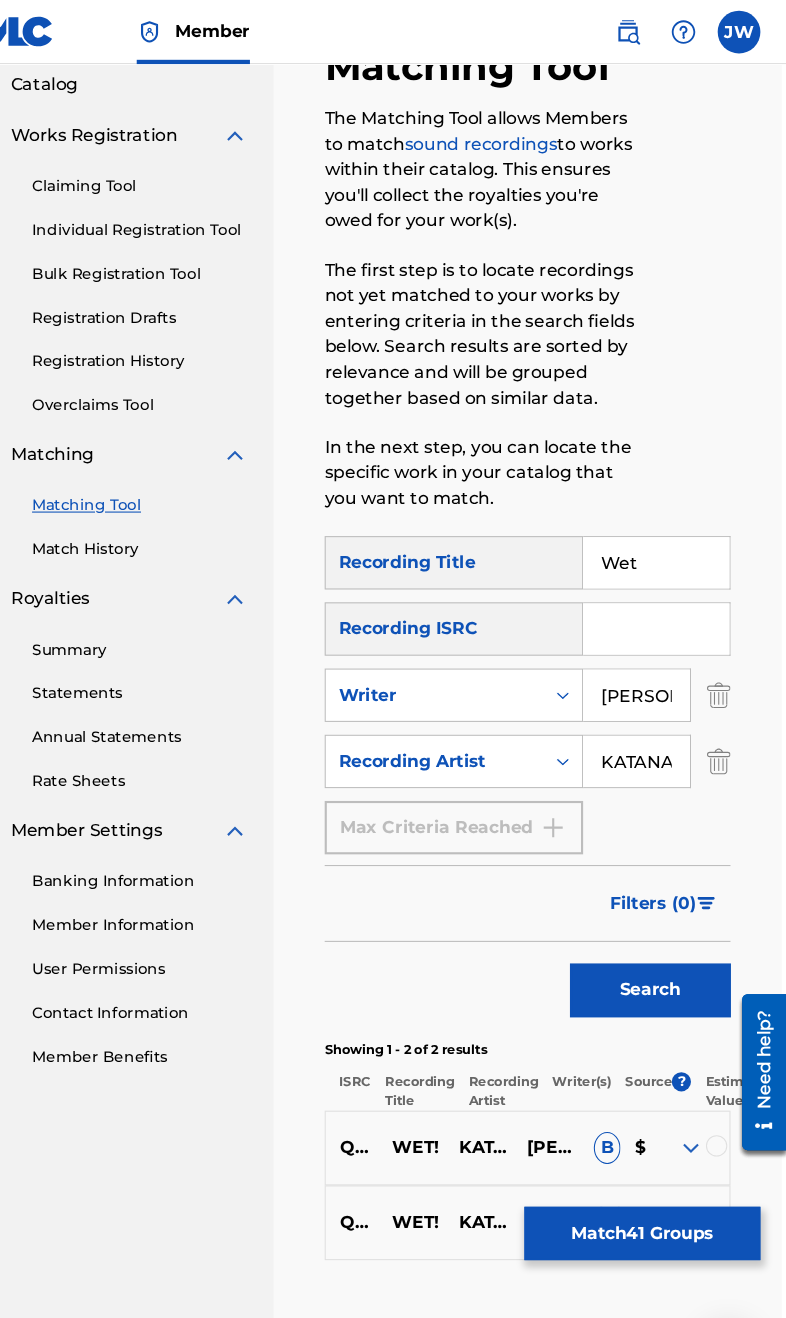 click at bounding box center (721, 1073) 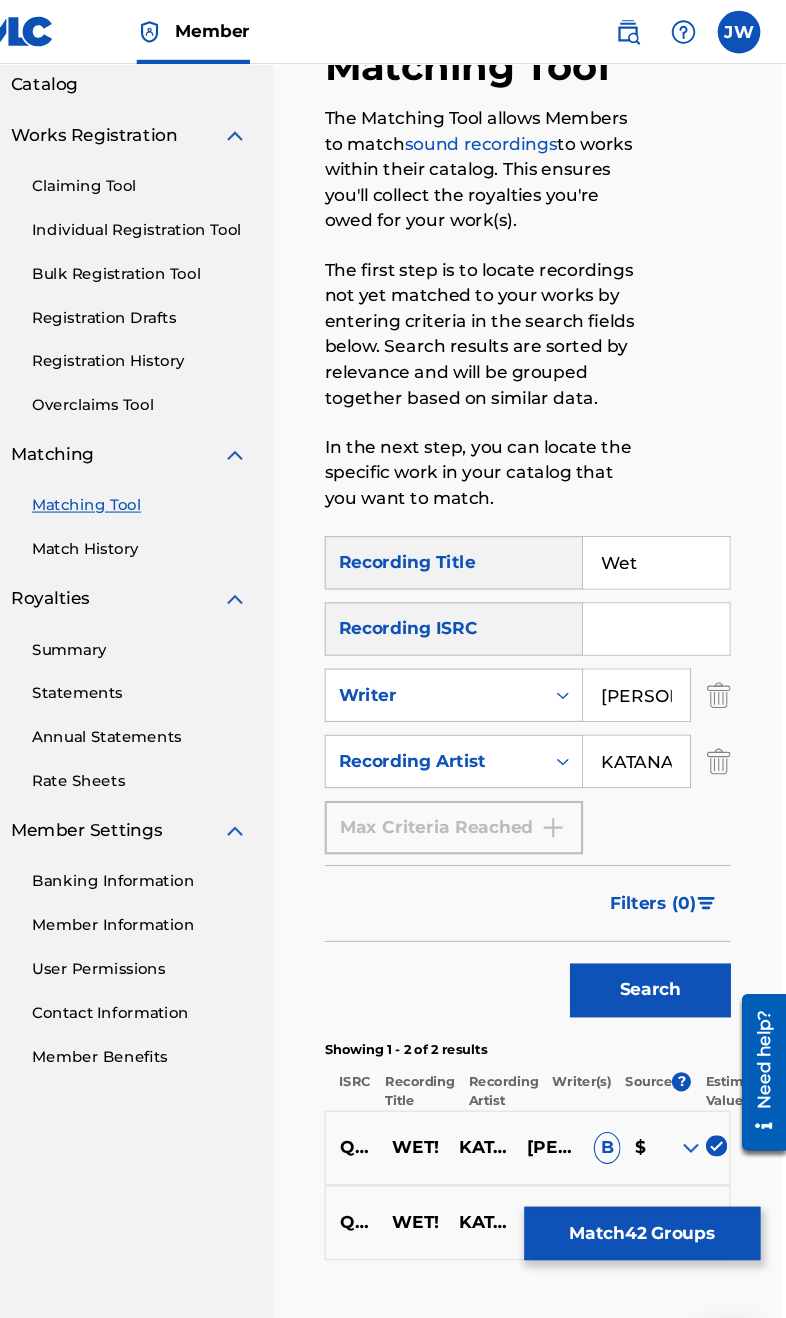 click at bounding box center (721, 1143) 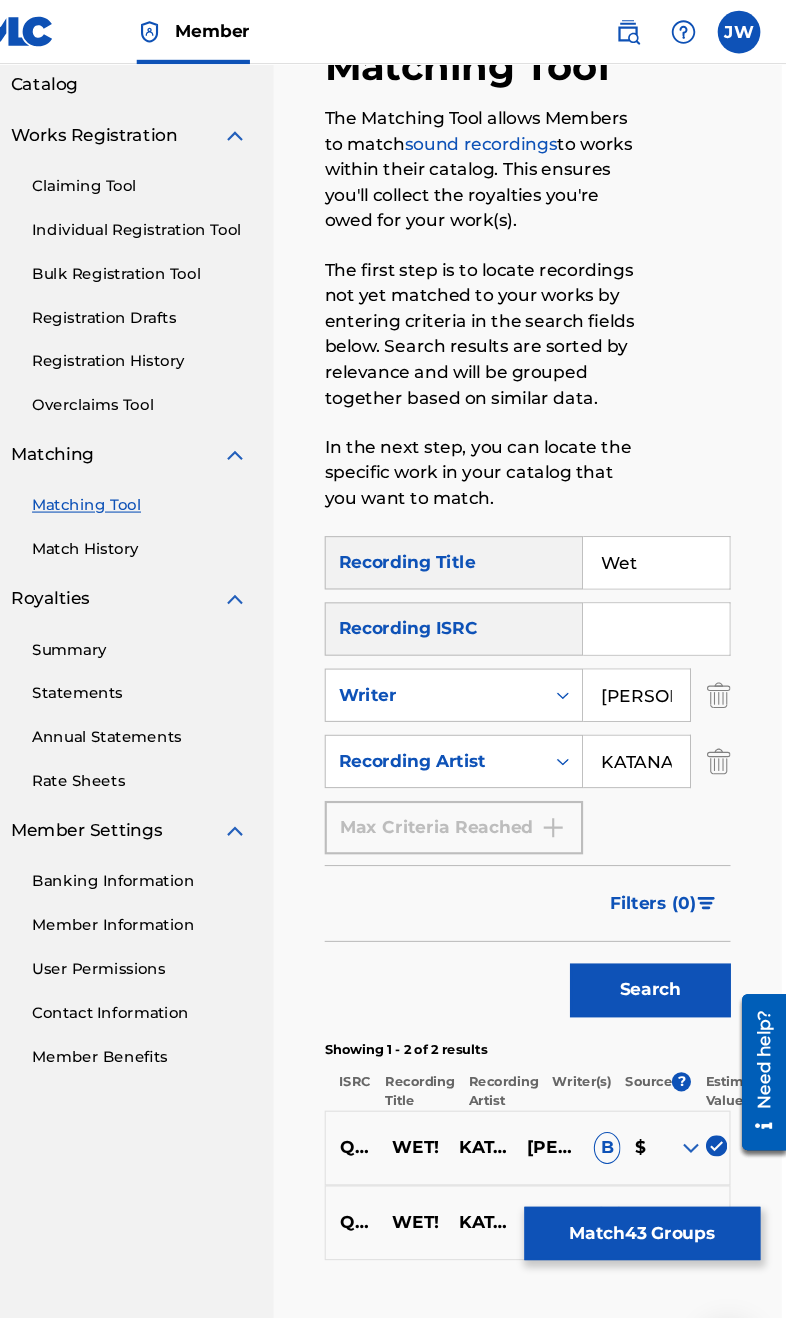 click on "Match  43 Groups" at bounding box center (651, 1155) 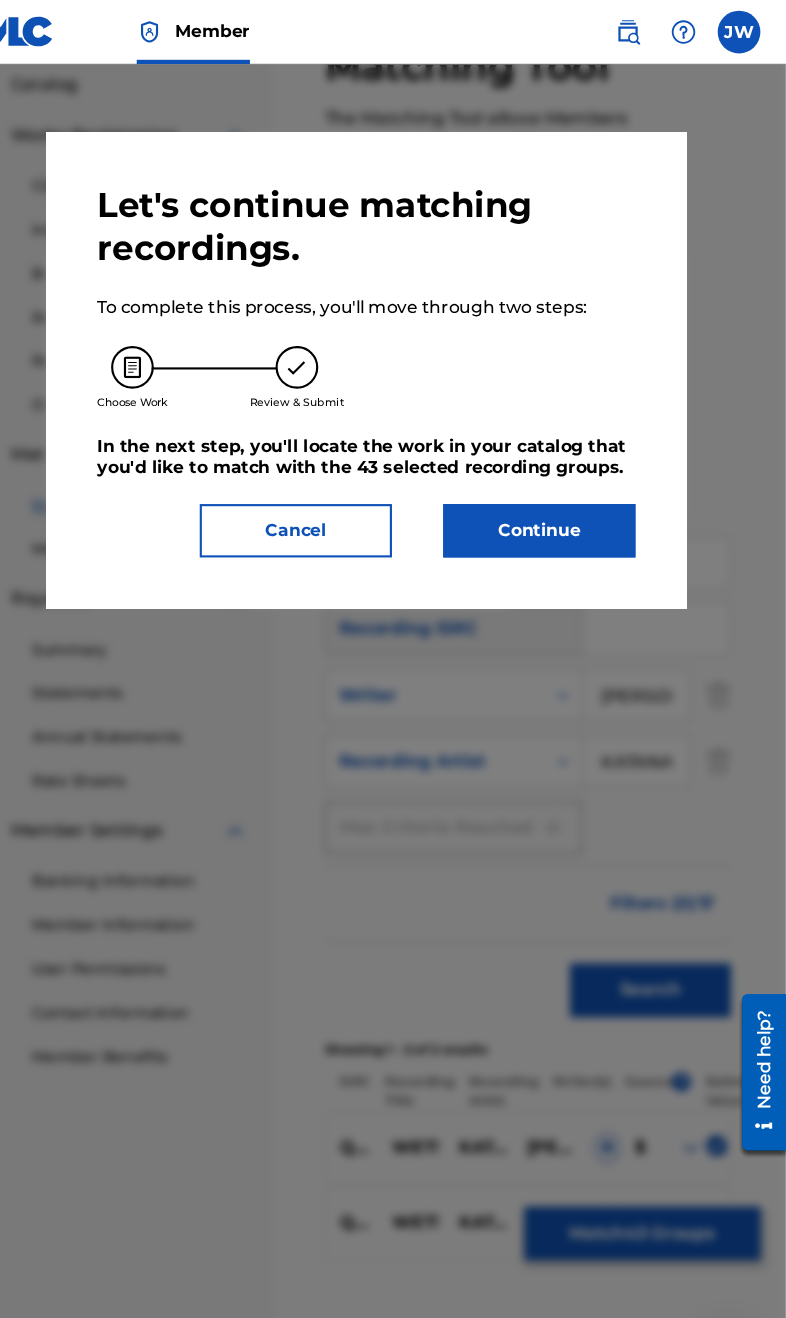 click on "Continue" at bounding box center [555, 497] 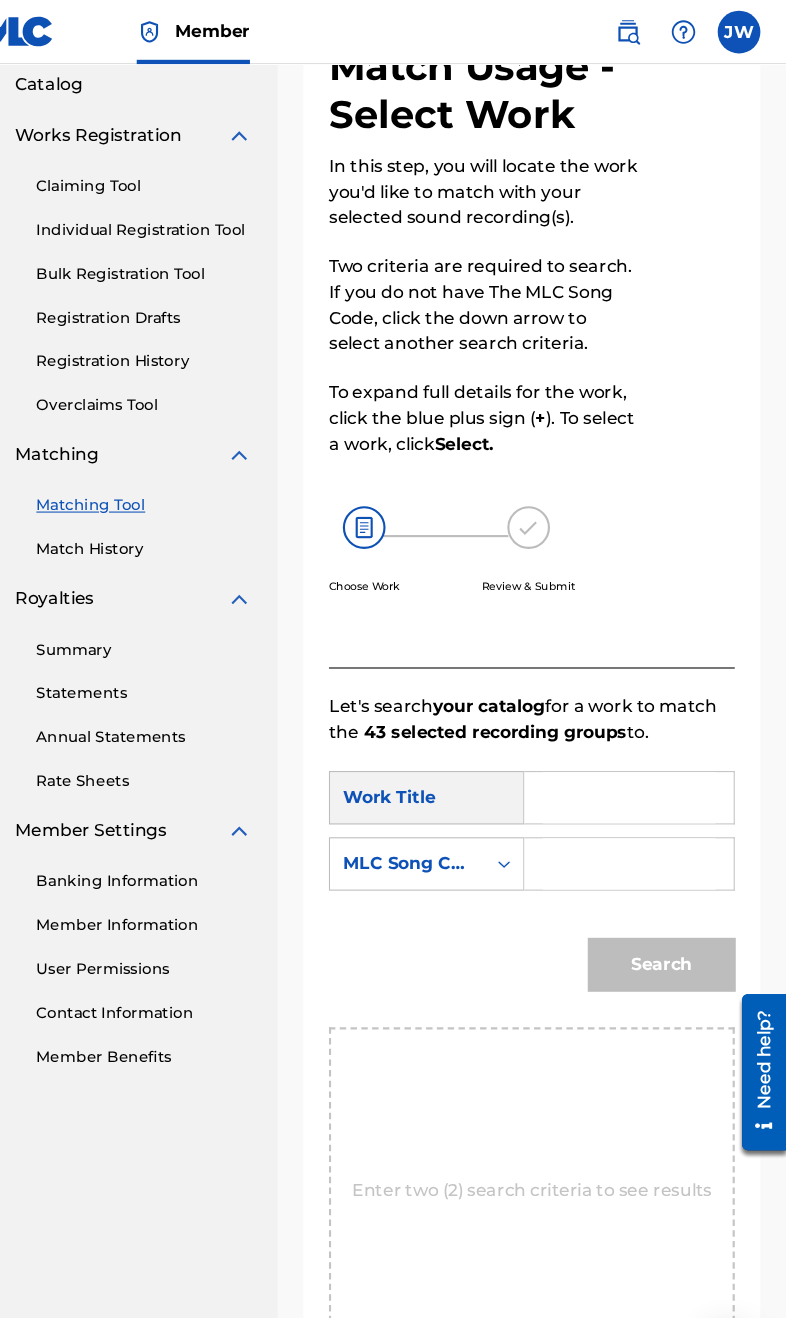 scroll, scrollTop: 94, scrollLeft: 0, axis: vertical 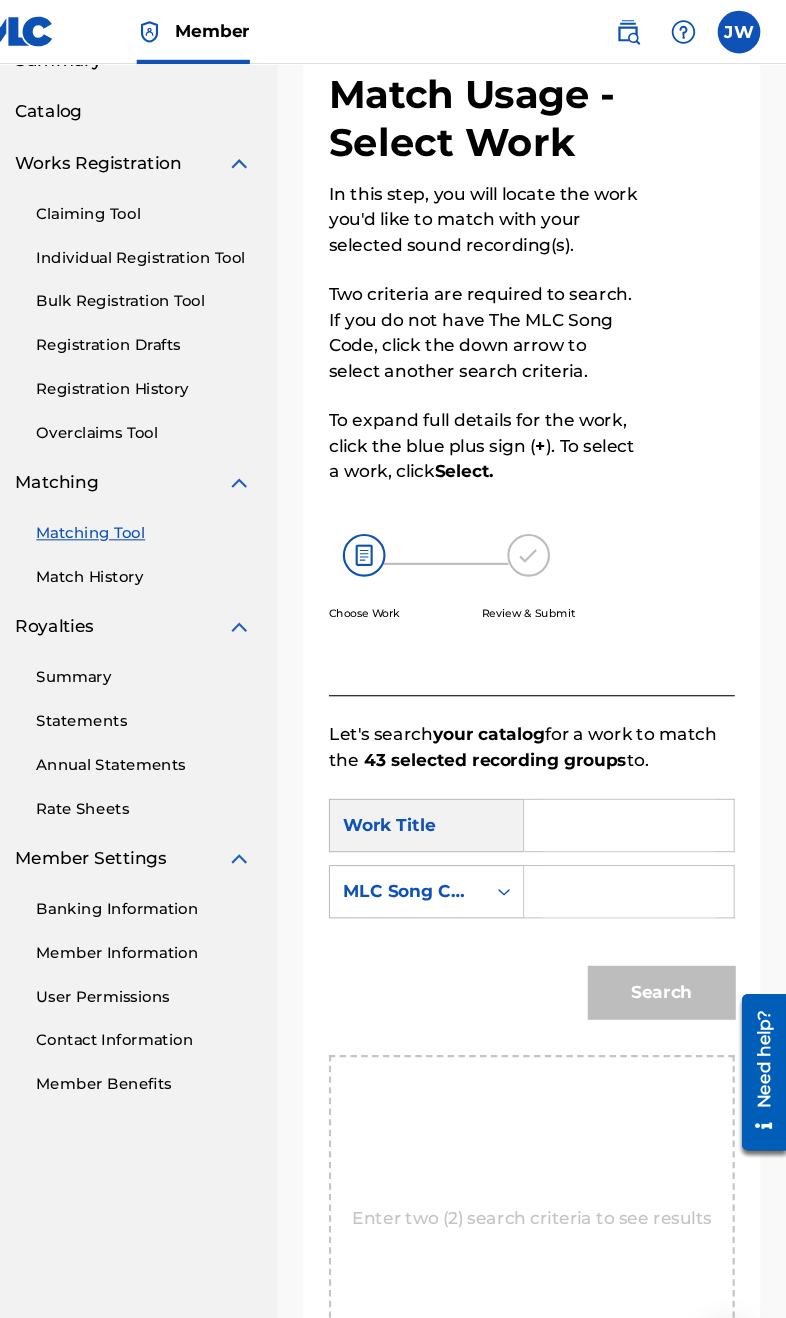 click at bounding box center (639, 773) 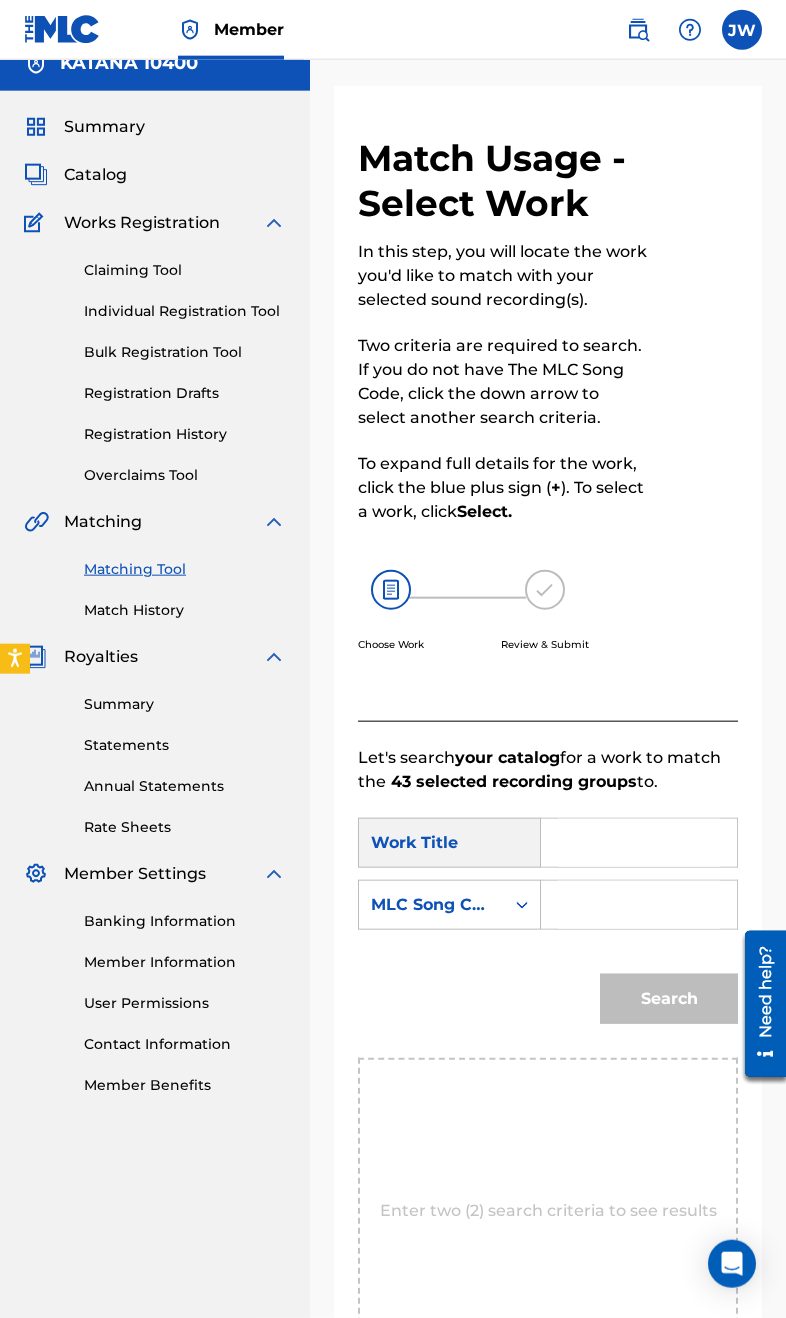 scroll, scrollTop: 0, scrollLeft: 0, axis: both 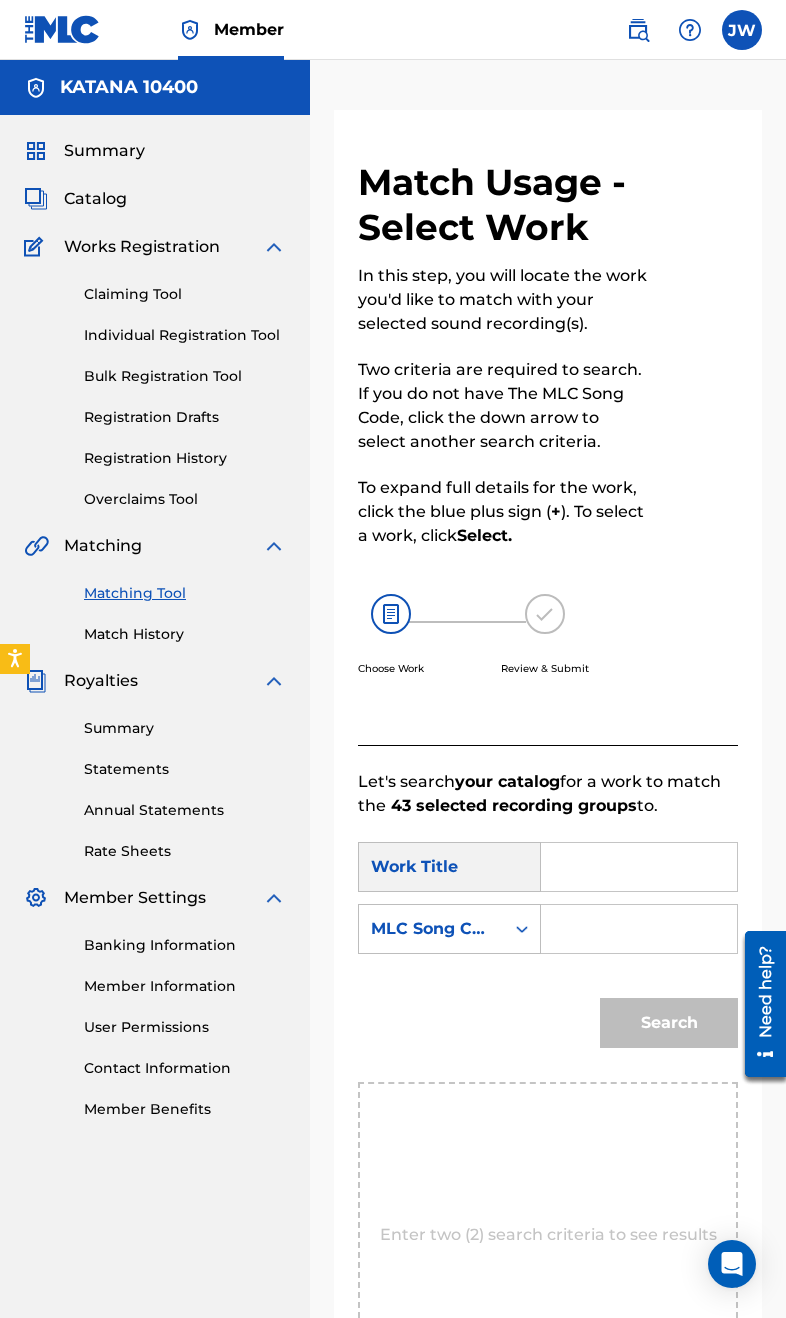 click on "Matching Tool" at bounding box center [185, 593] 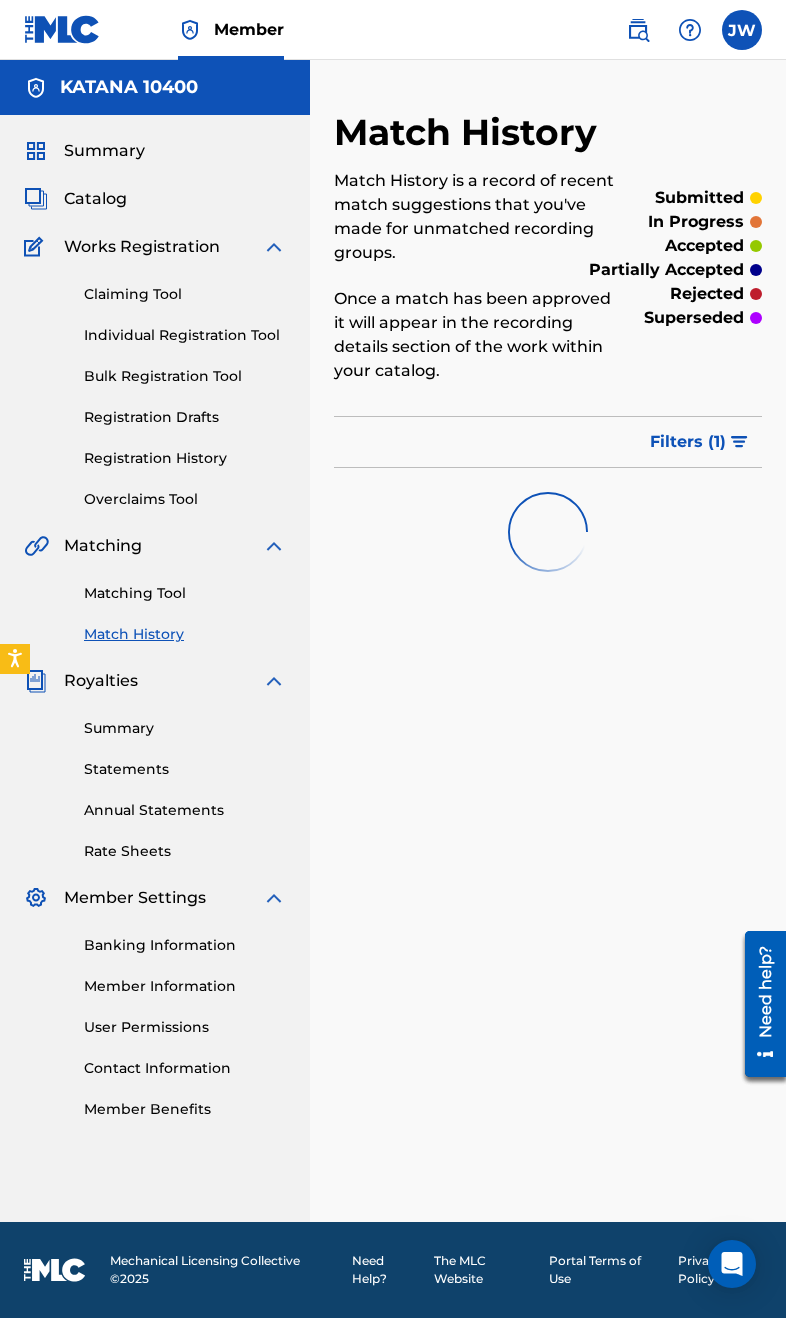 click on "Matching Tool" at bounding box center [185, 593] 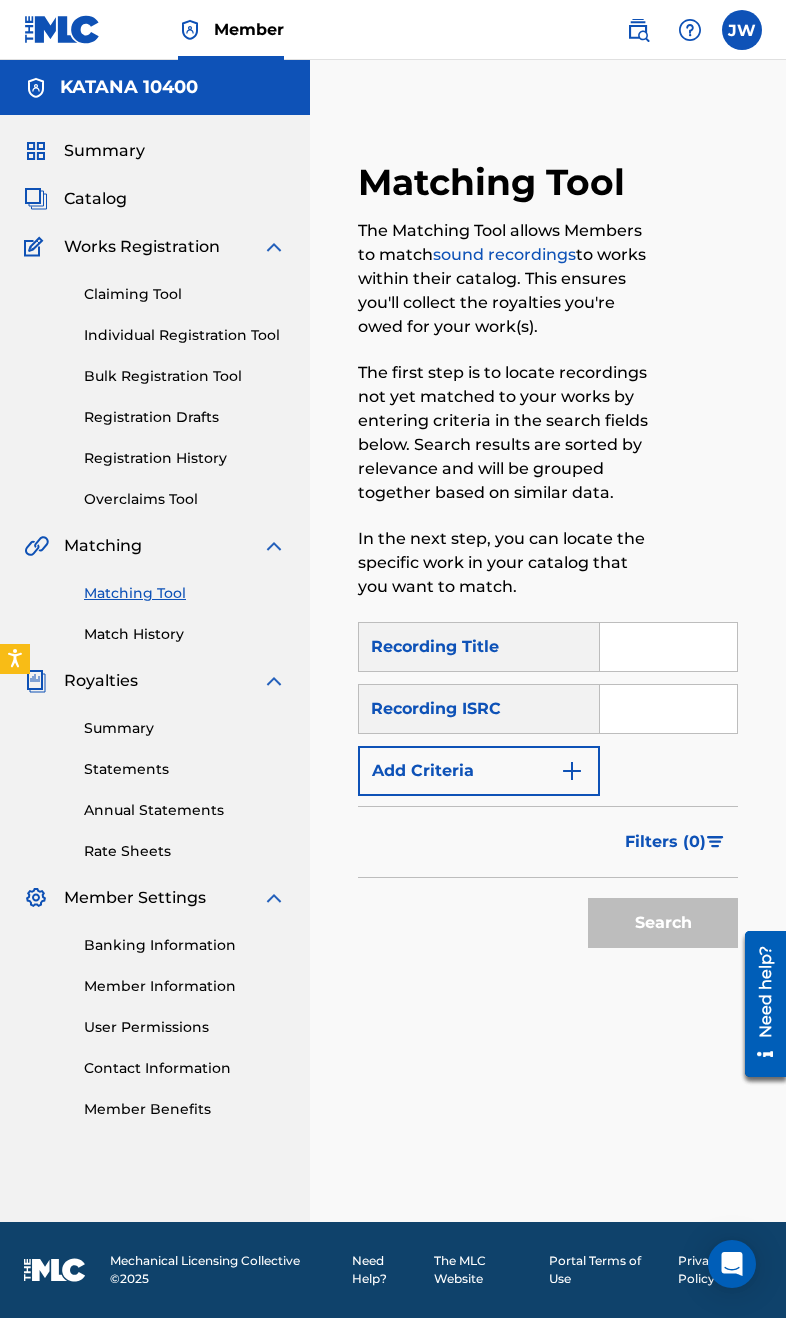 scroll, scrollTop: 68, scrollLeft: 0, axis: vertical 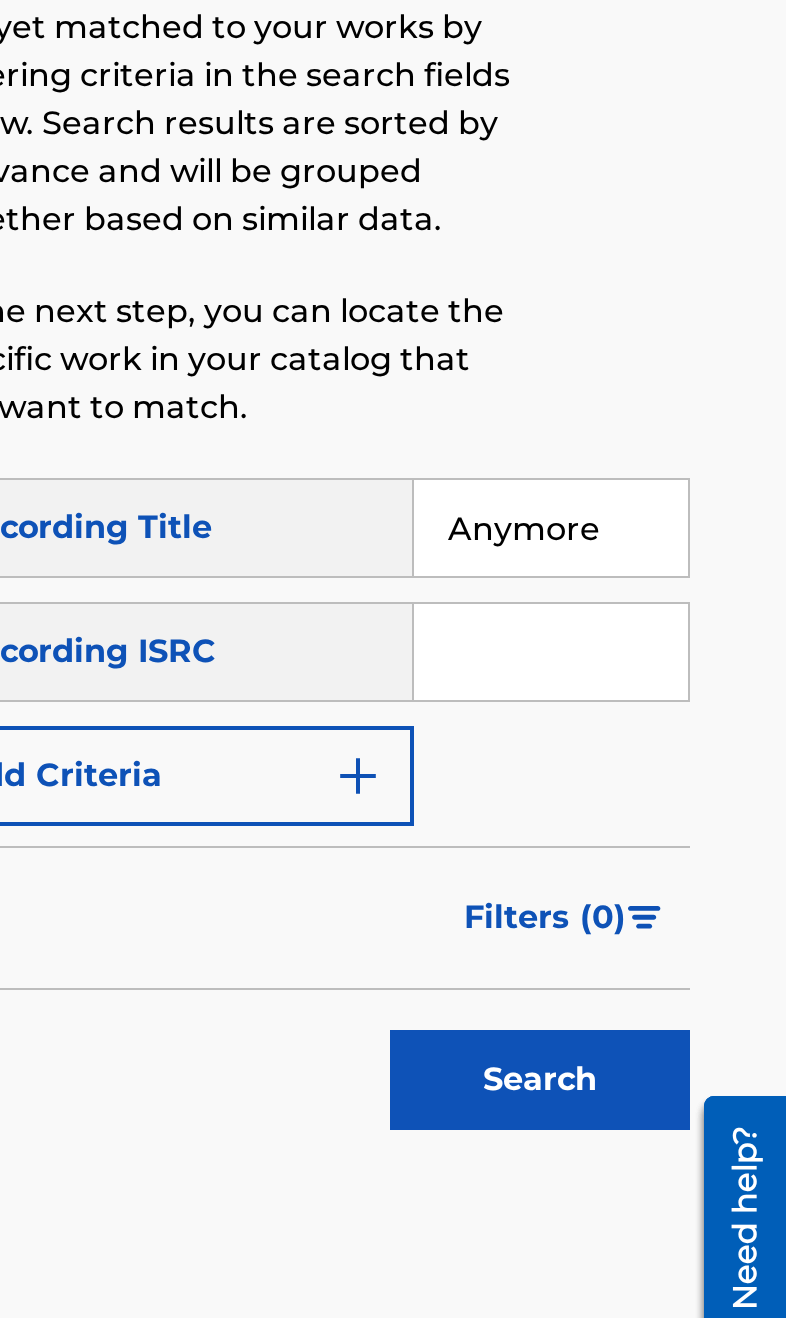 type on "Anymore" 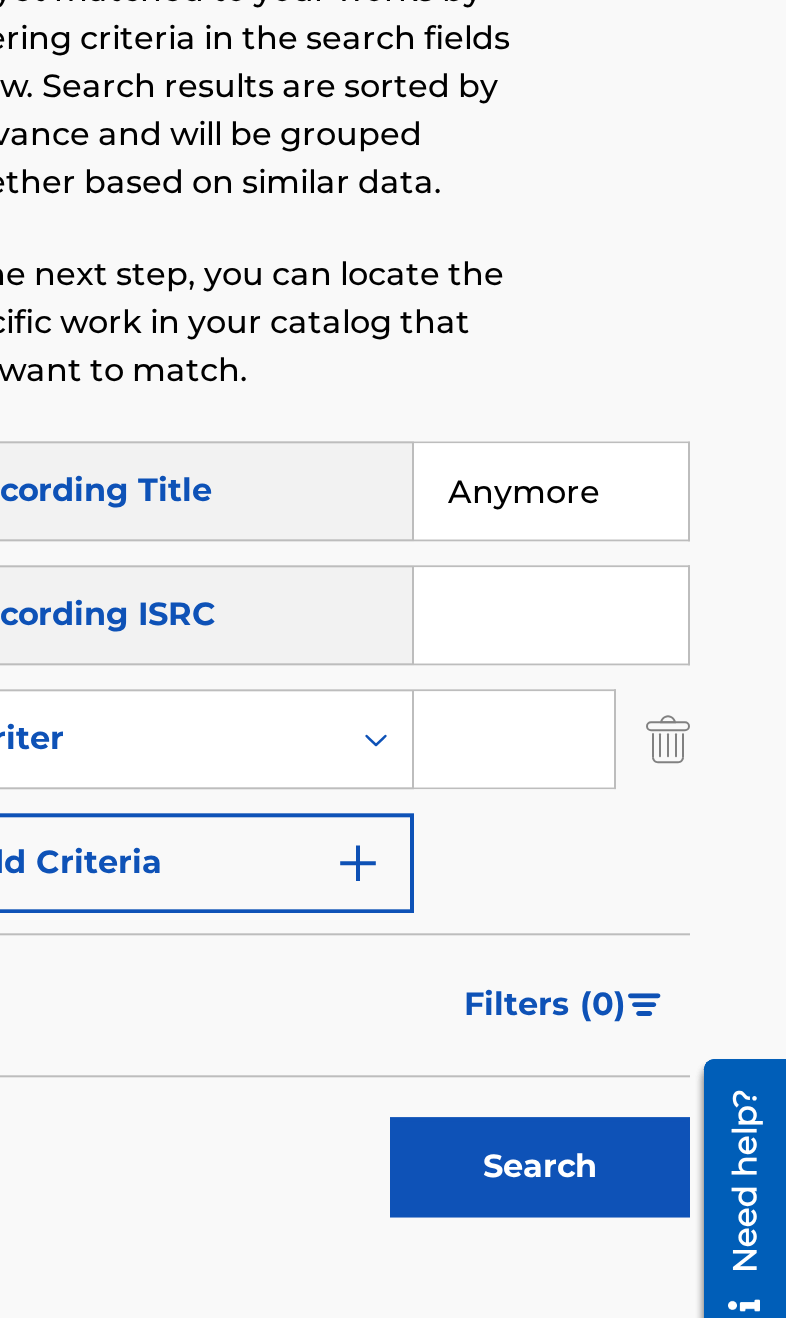 click at bounding box center [650, 771] 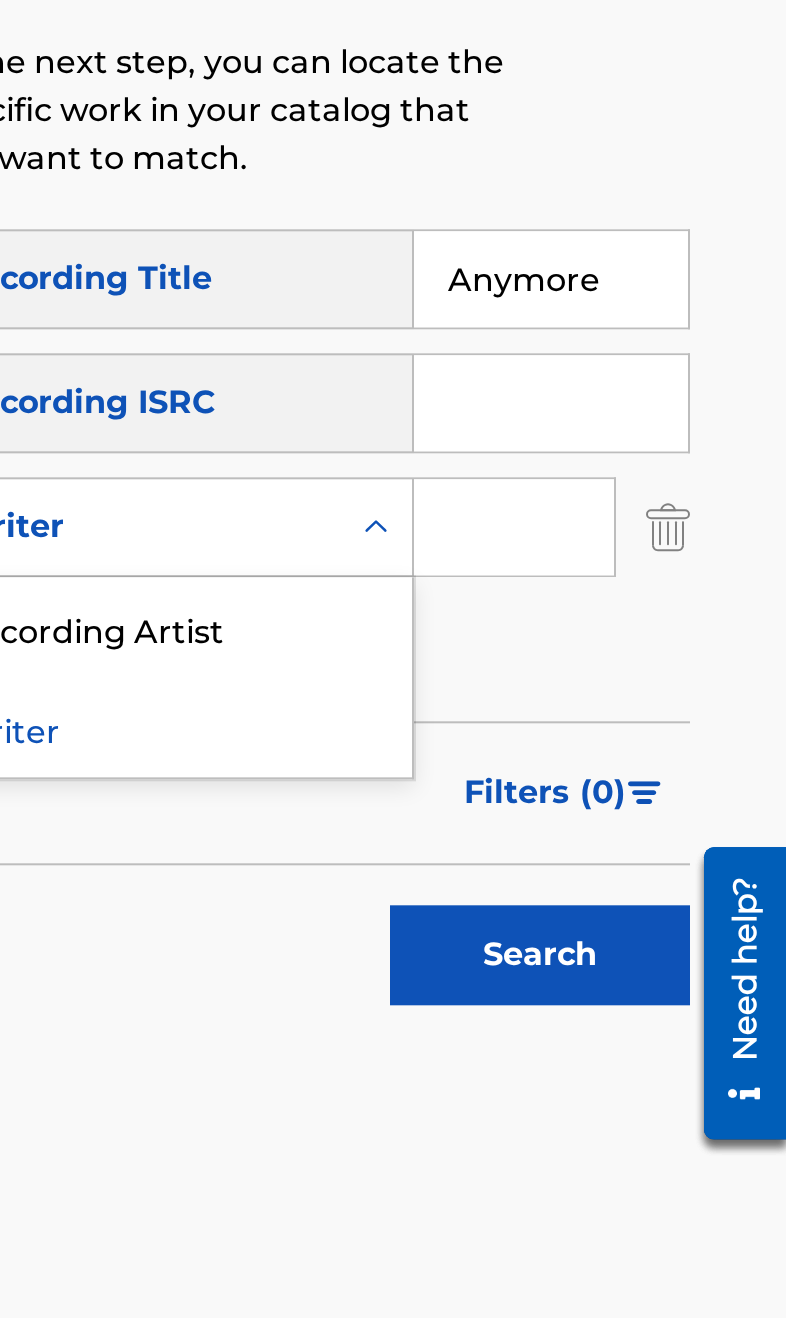 click on "Recording Artist" at bounding box center [479, 821] 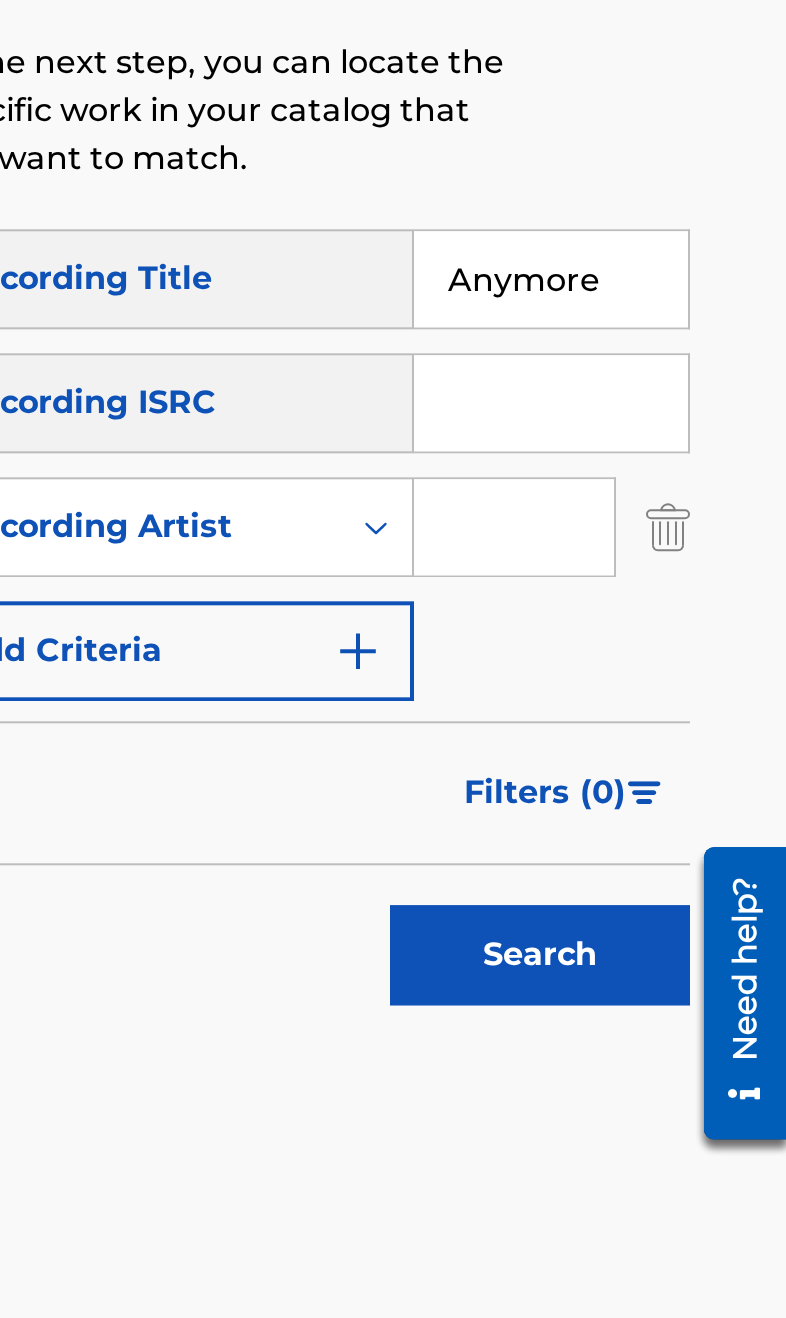 click at bounding box center [650, 771] 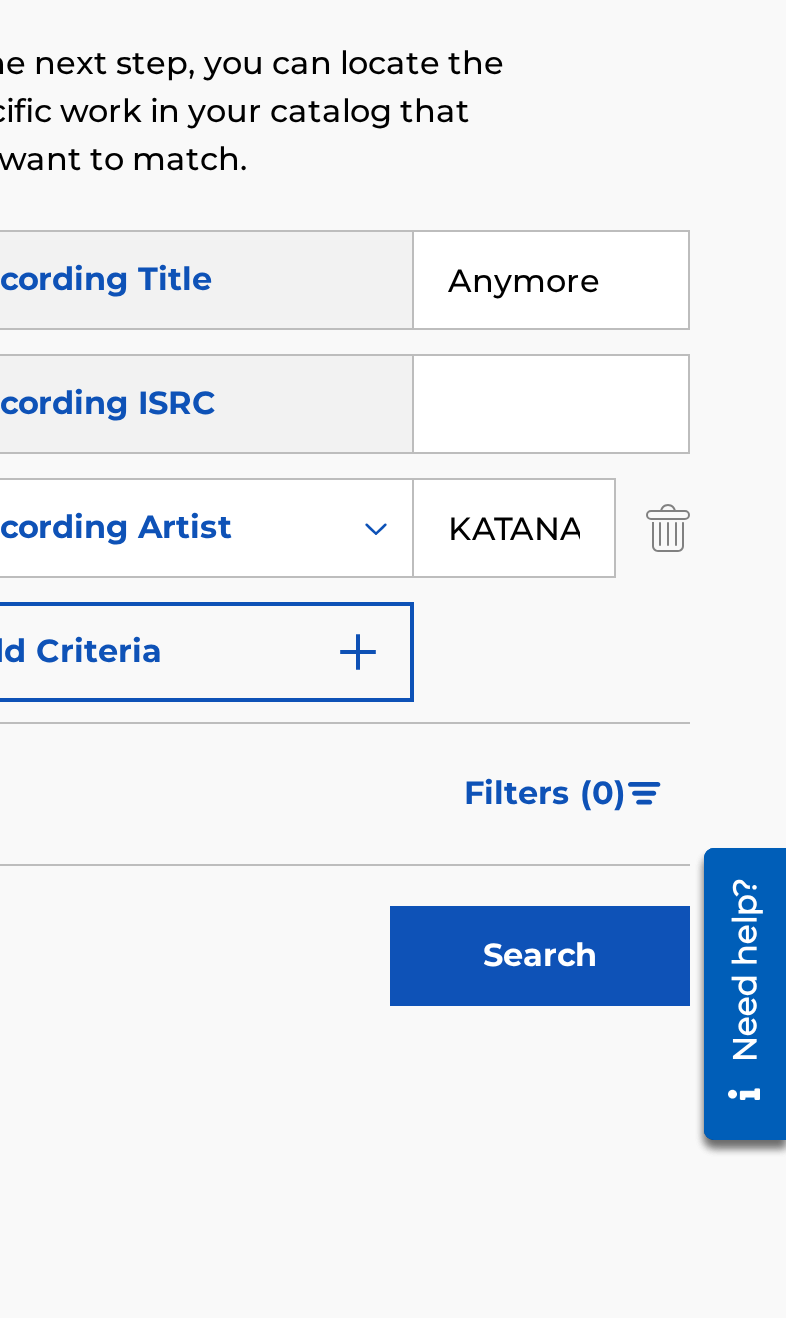 type on "KATANA 10400" 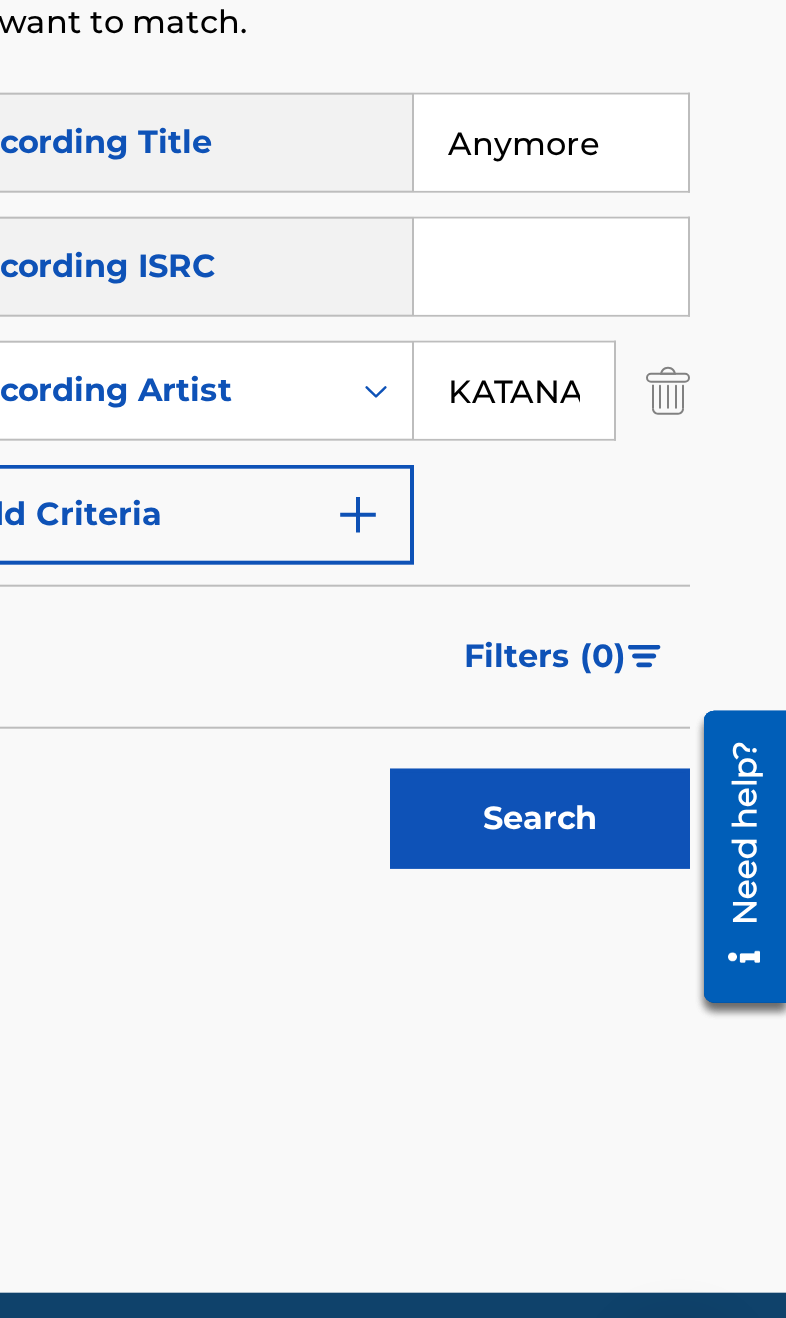 scroll, scrollTop: 11, scrollLeft: 0, axis: vertical 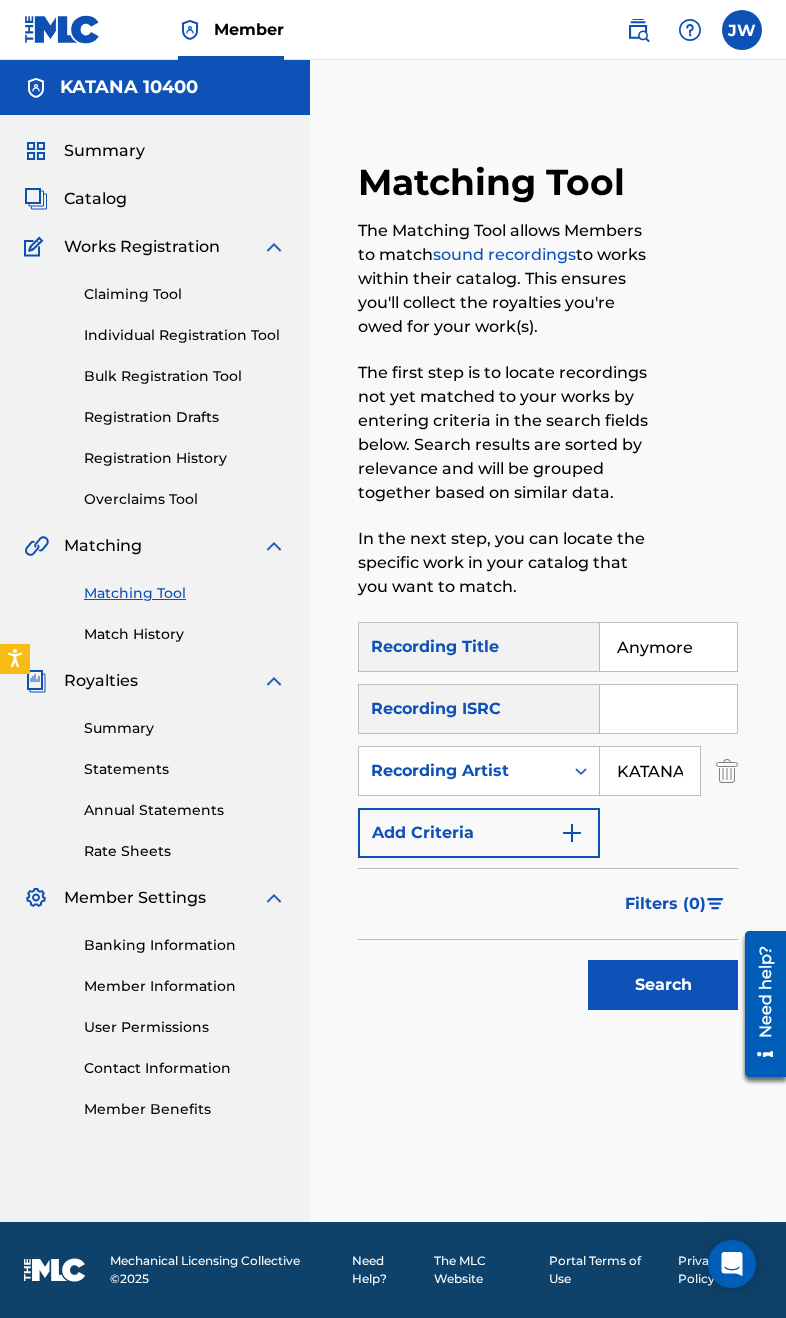 click on "Search" at bounding box center (663, 985) 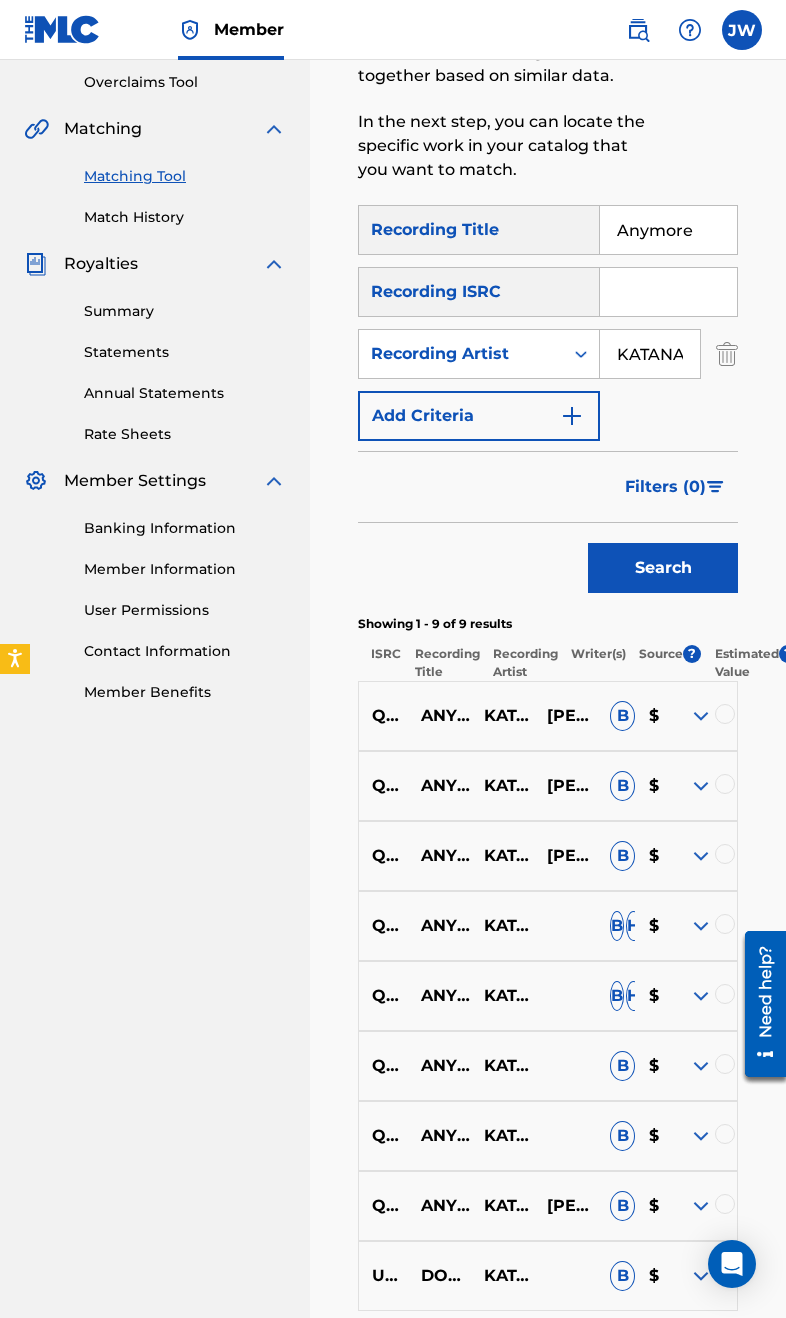 scroll, scrollTop: 454, scrollLeft: 0, axis: vertical 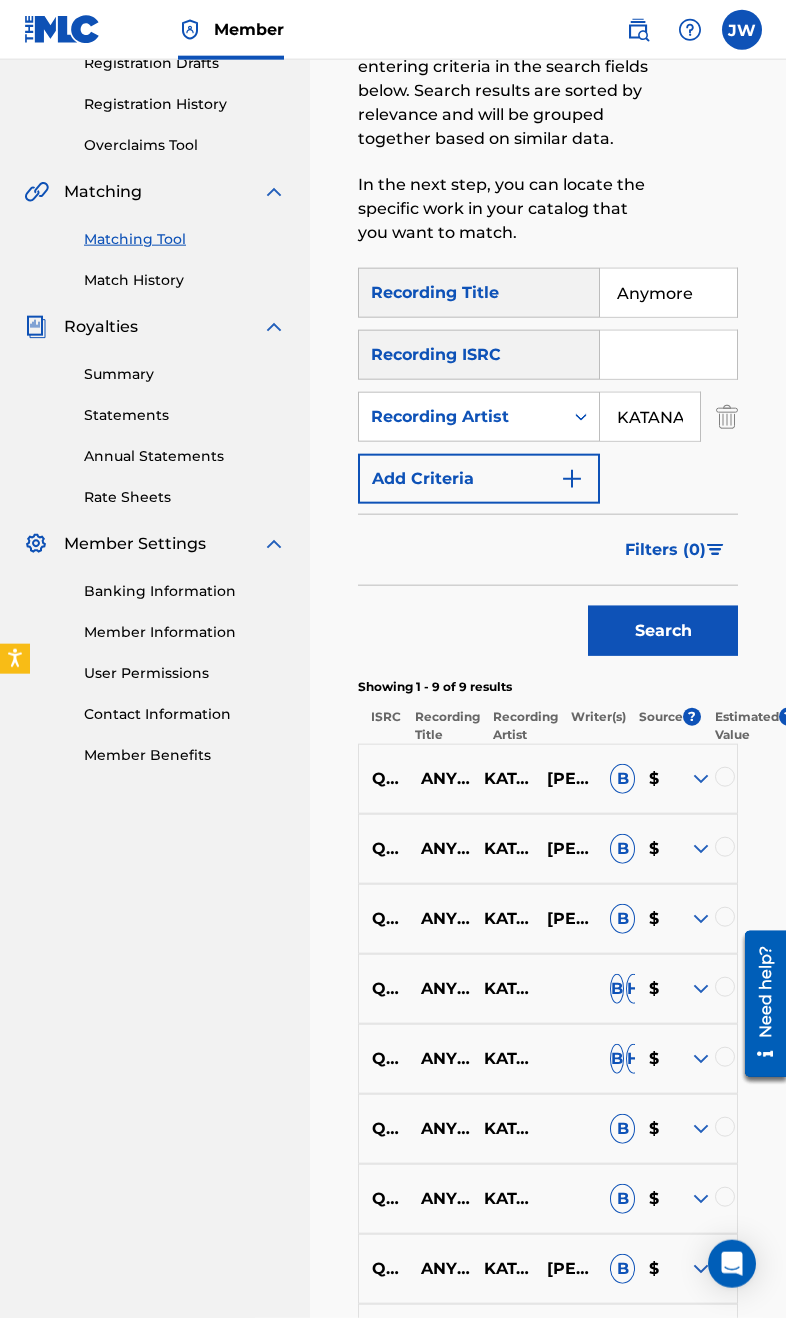 click at bounding box center [725, 1267] 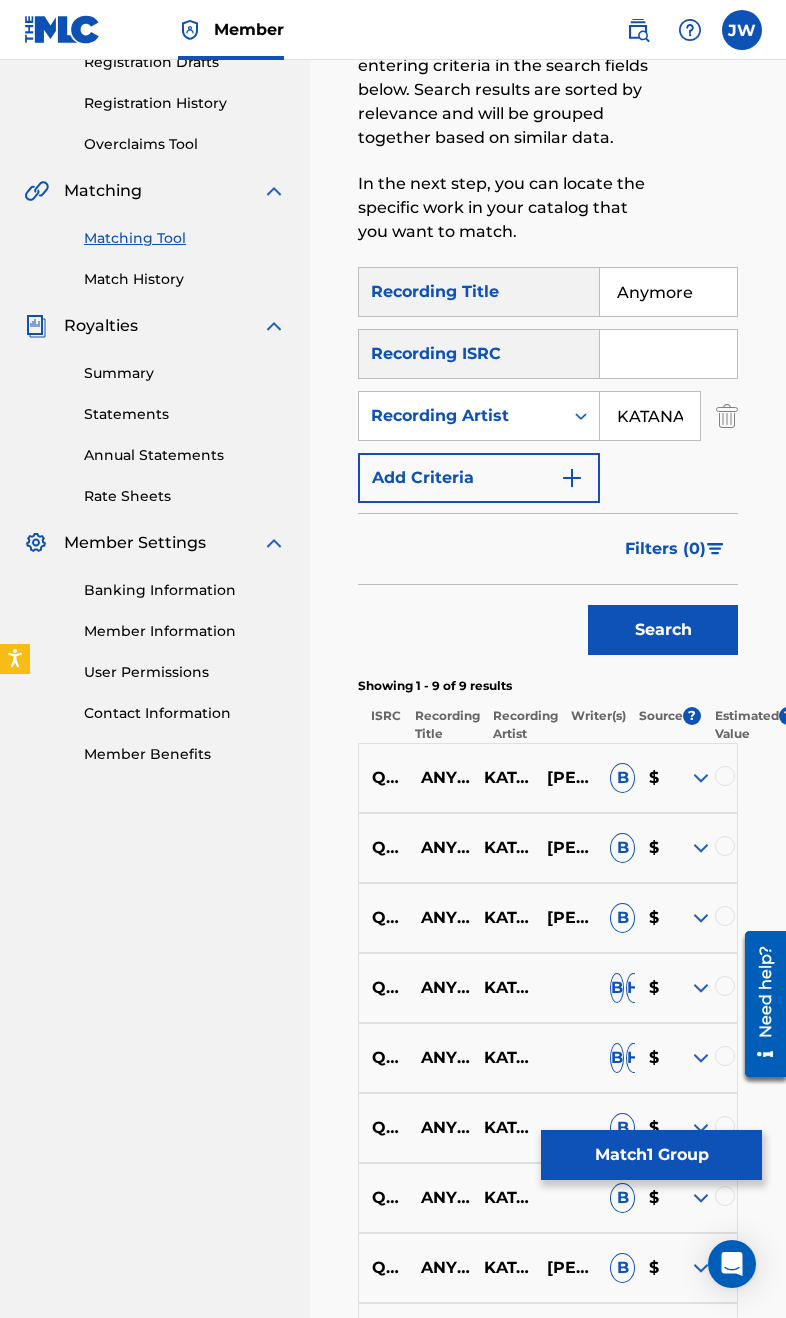 click at bounding box center [725, 1196] 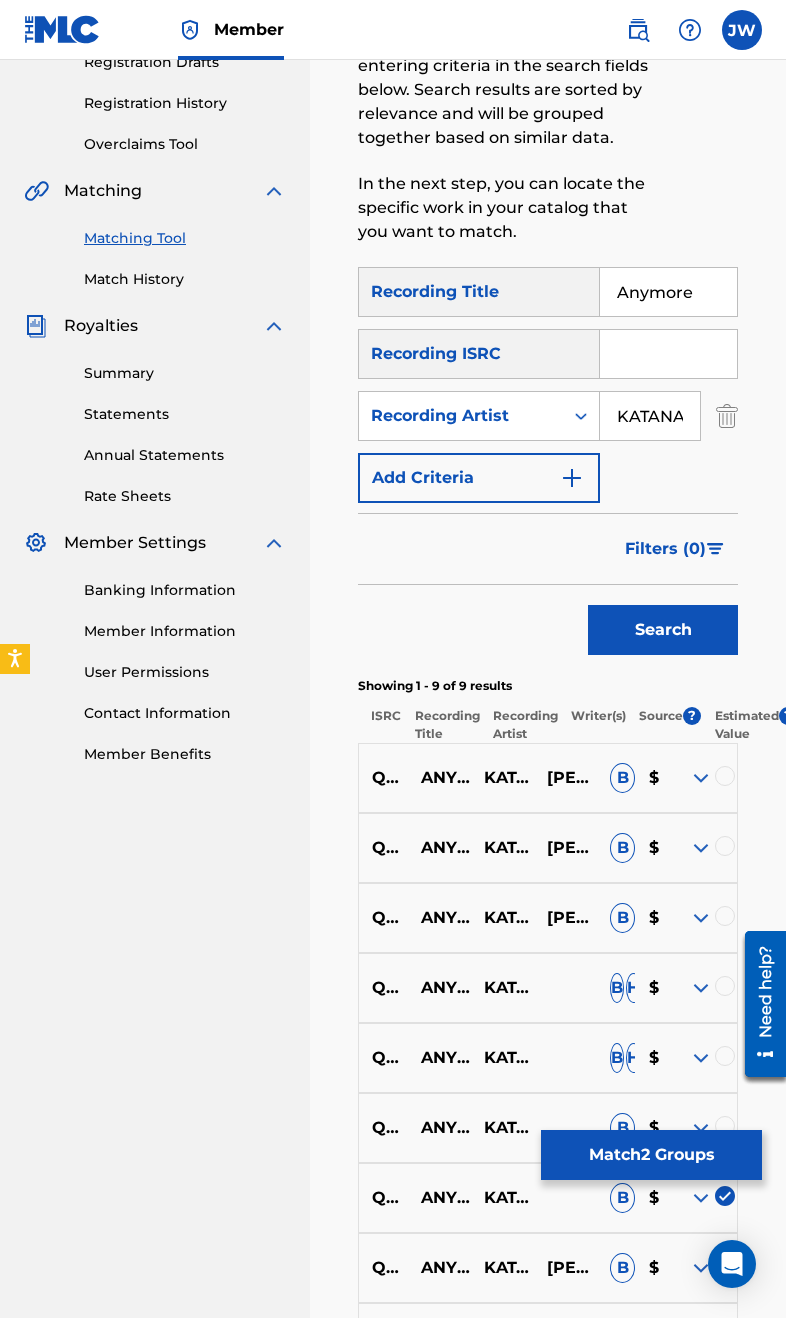 click at bounding box center [725, 1126] 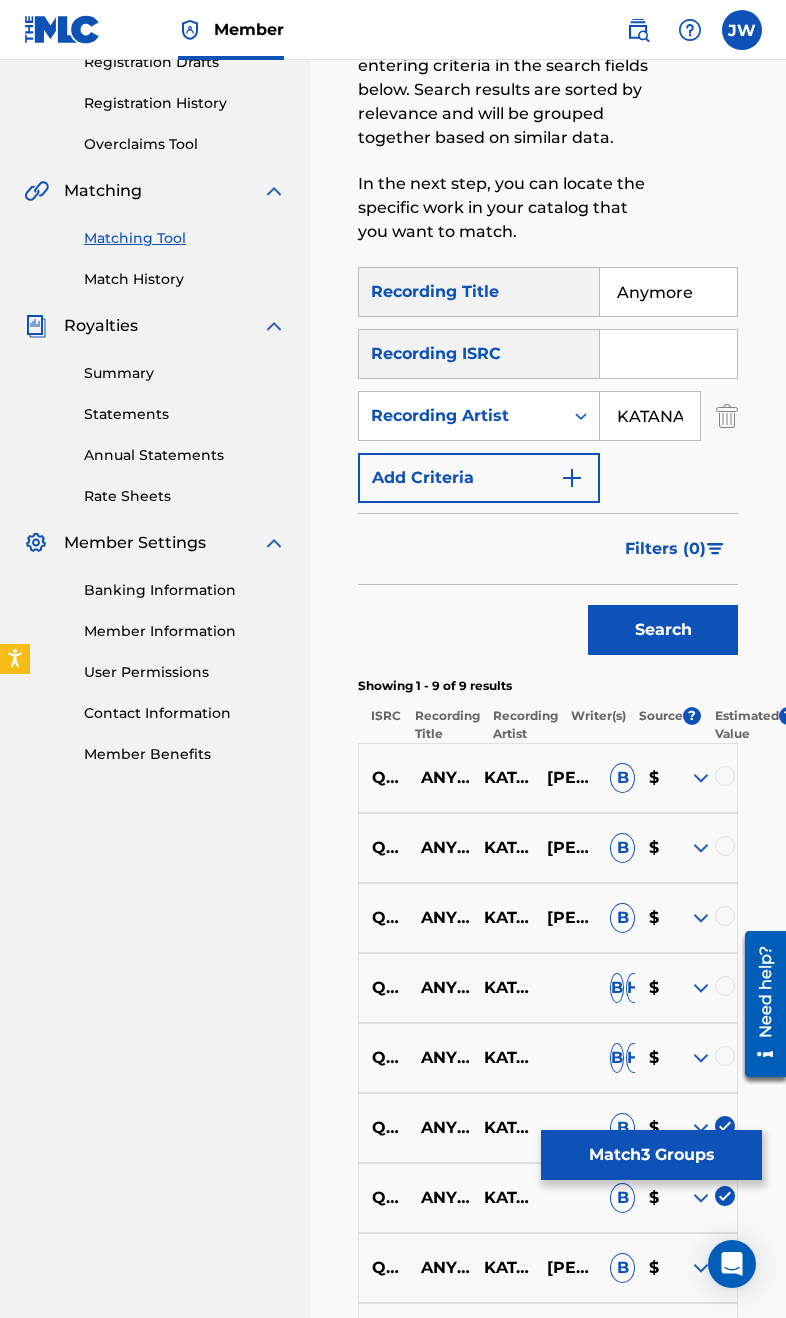 click at bounding box center (701, 1058) 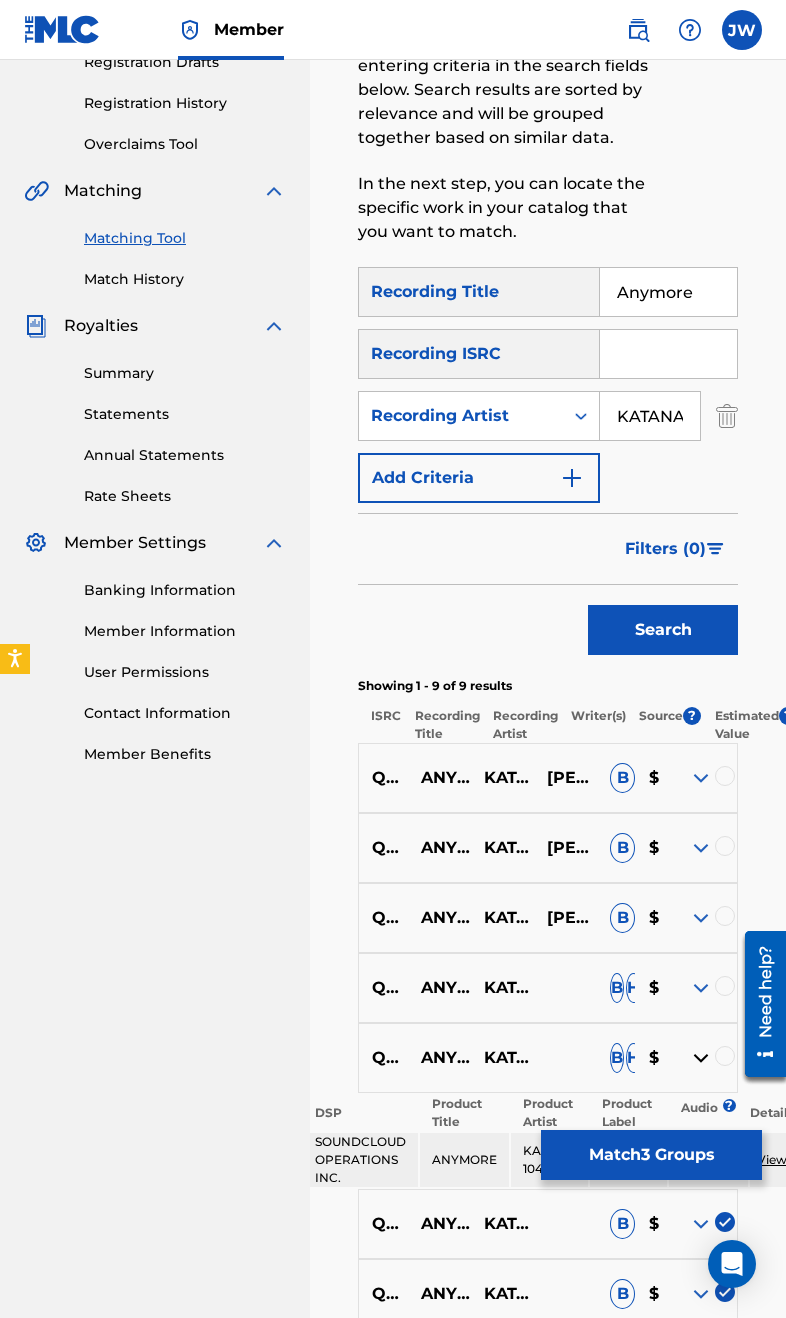 click at bounding box center (725, 1056) 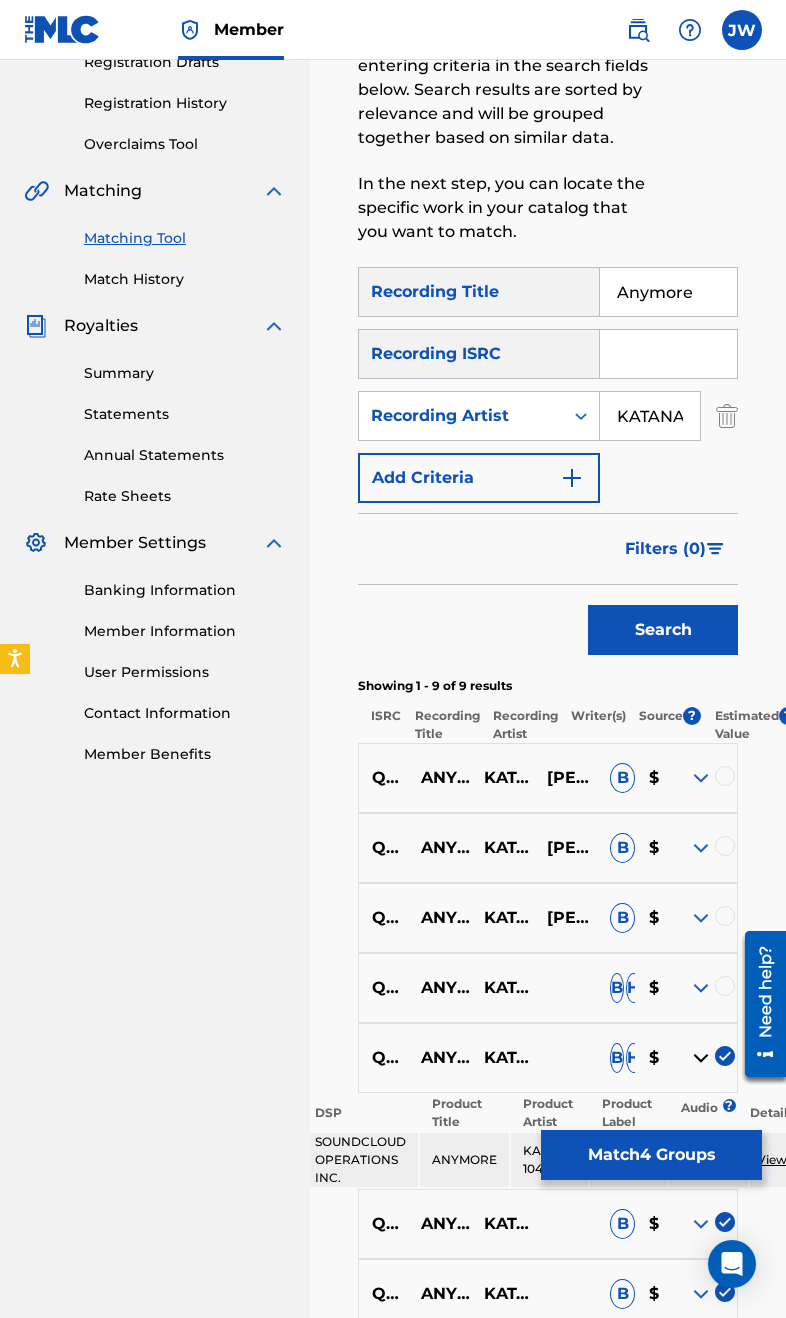 click at bounding box center [701, 988] 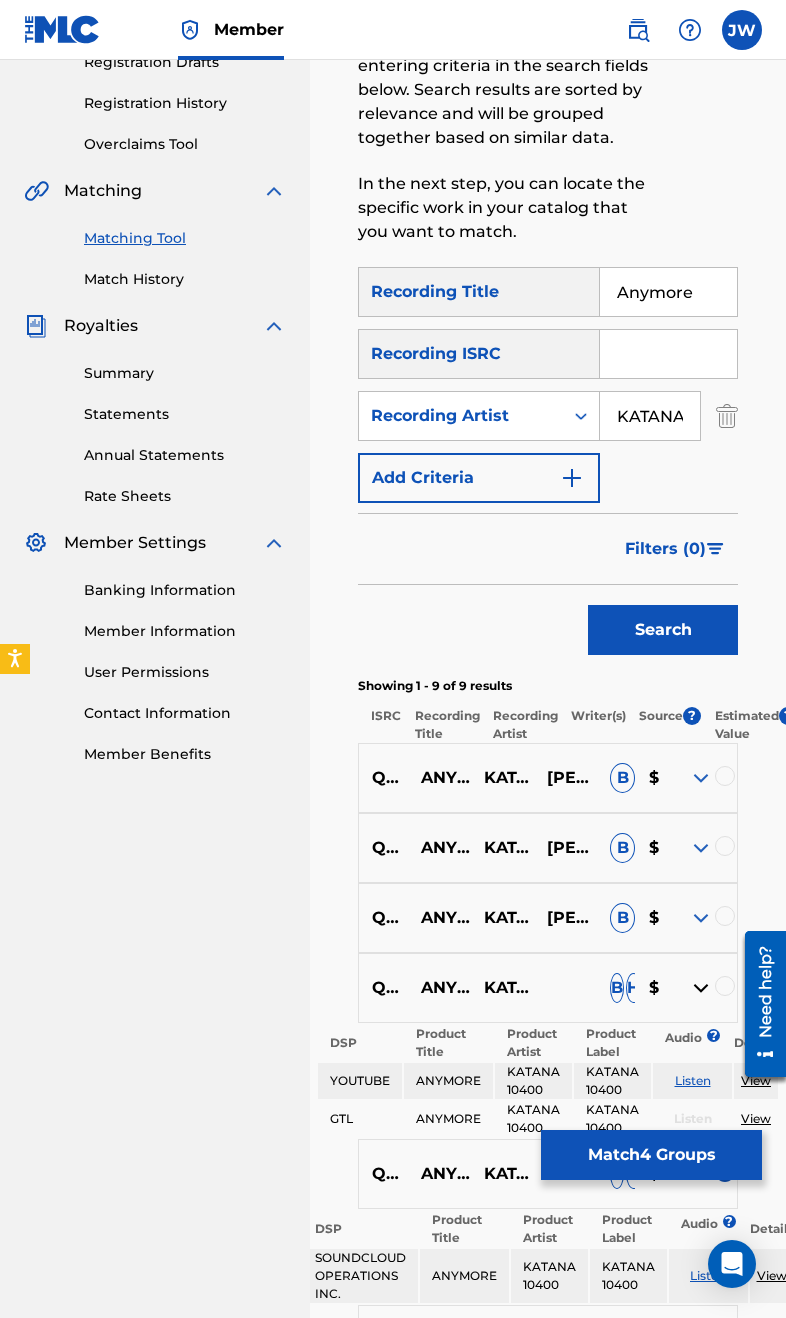 click at bounding box center [701, 988] 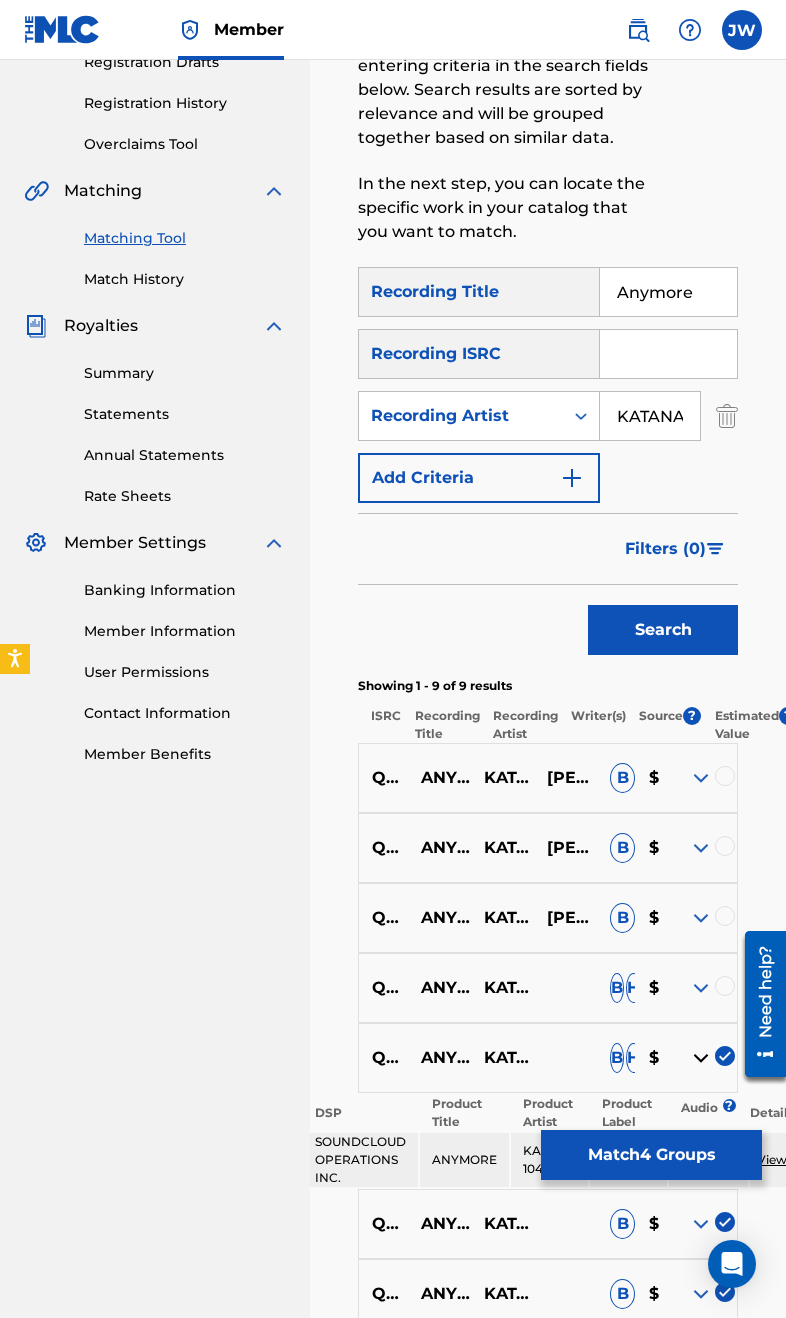 click at bounding box center [725, 986] 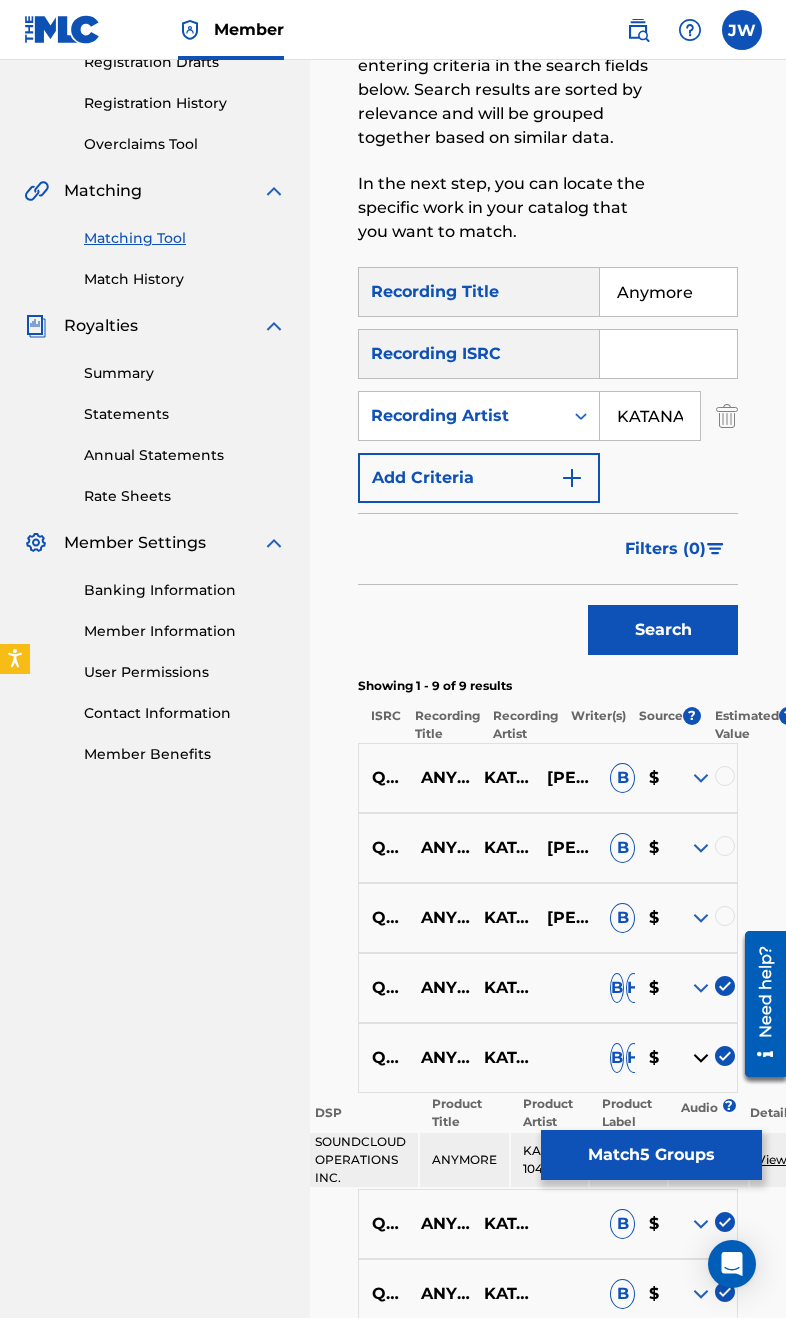 click at bounding box center [725, 916] 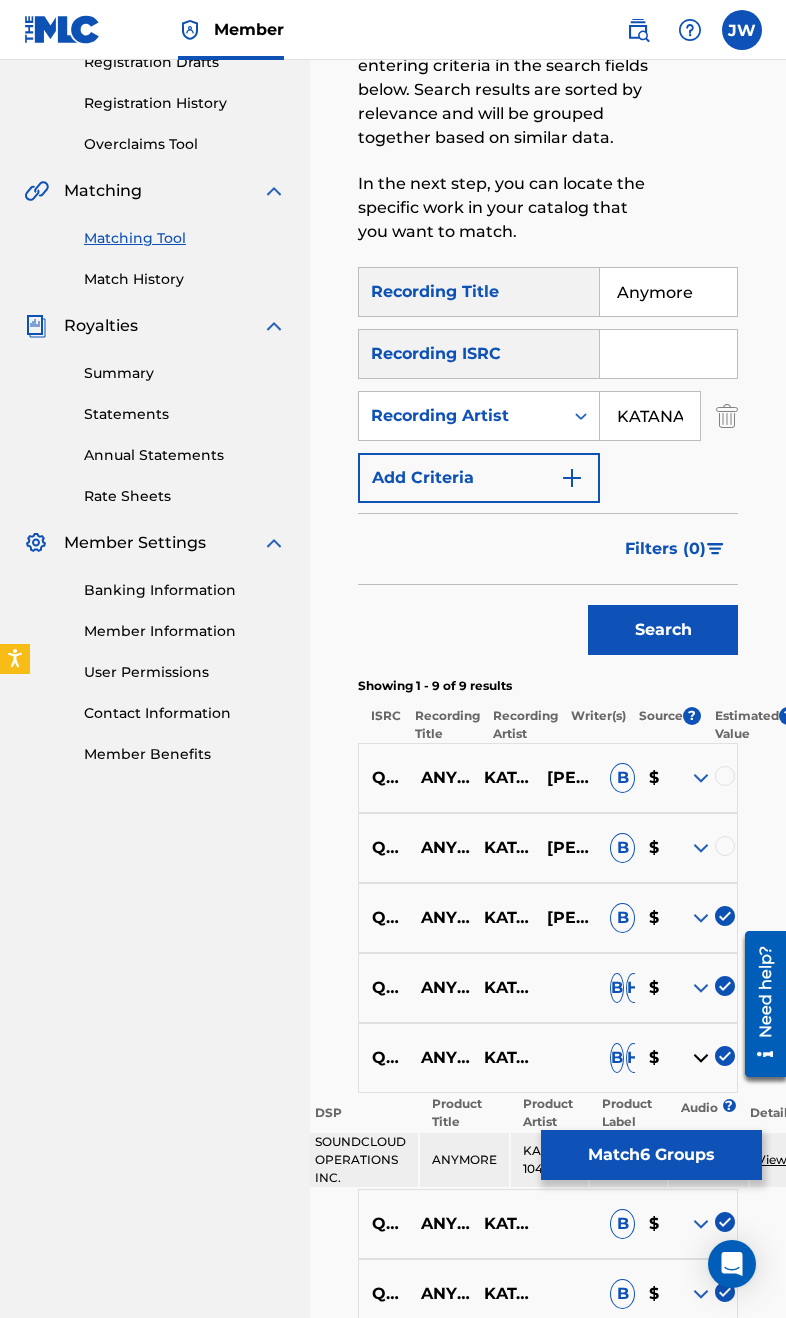 click at bounding box center (701, 848) 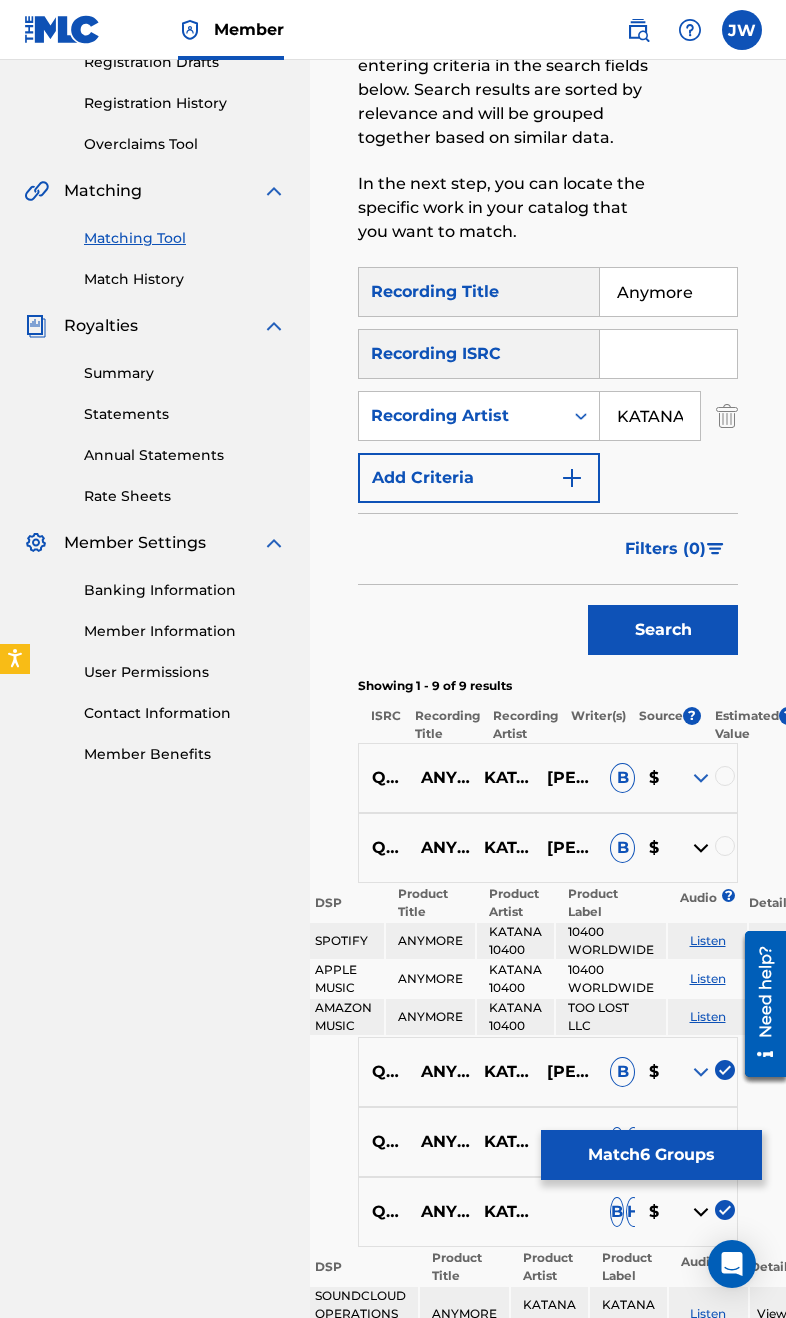 click at bounding box center [725, 846] 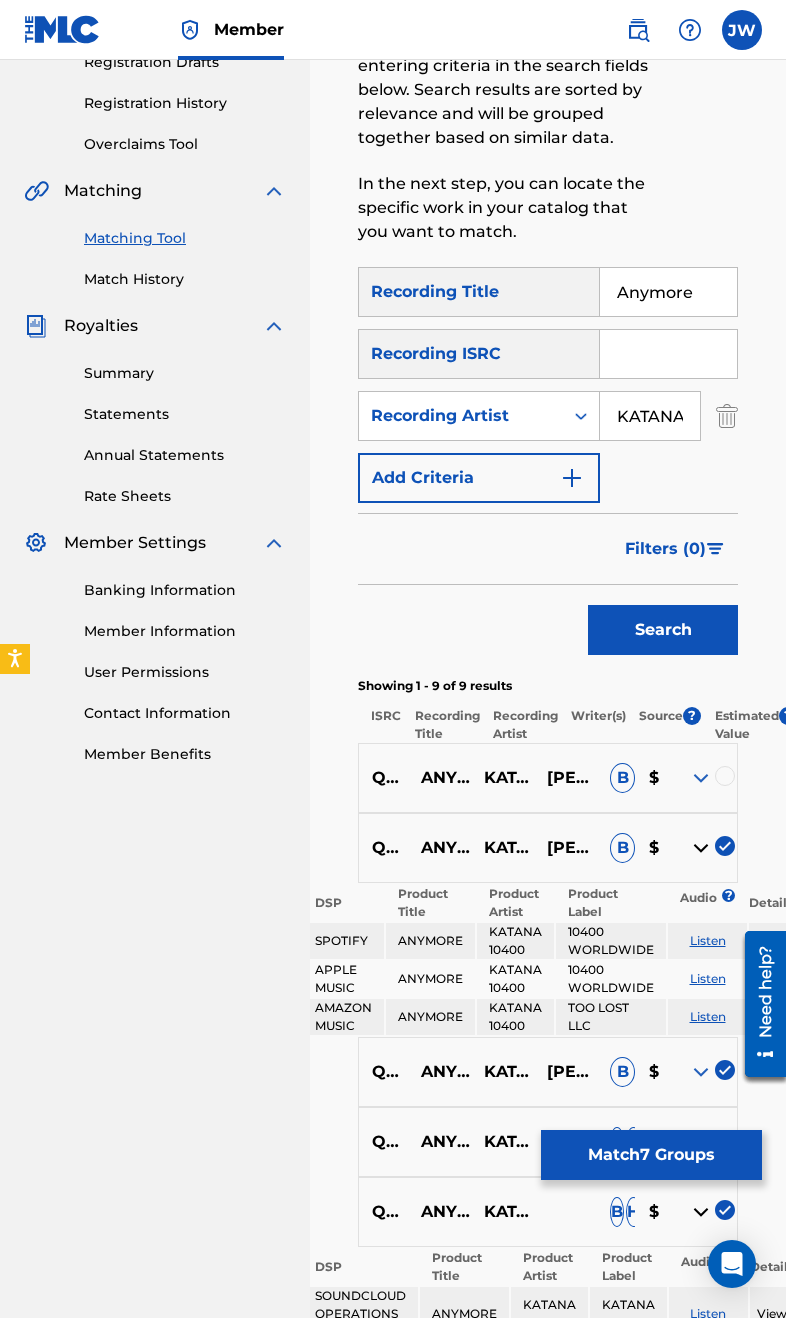 click at bounding box center (725, 776) 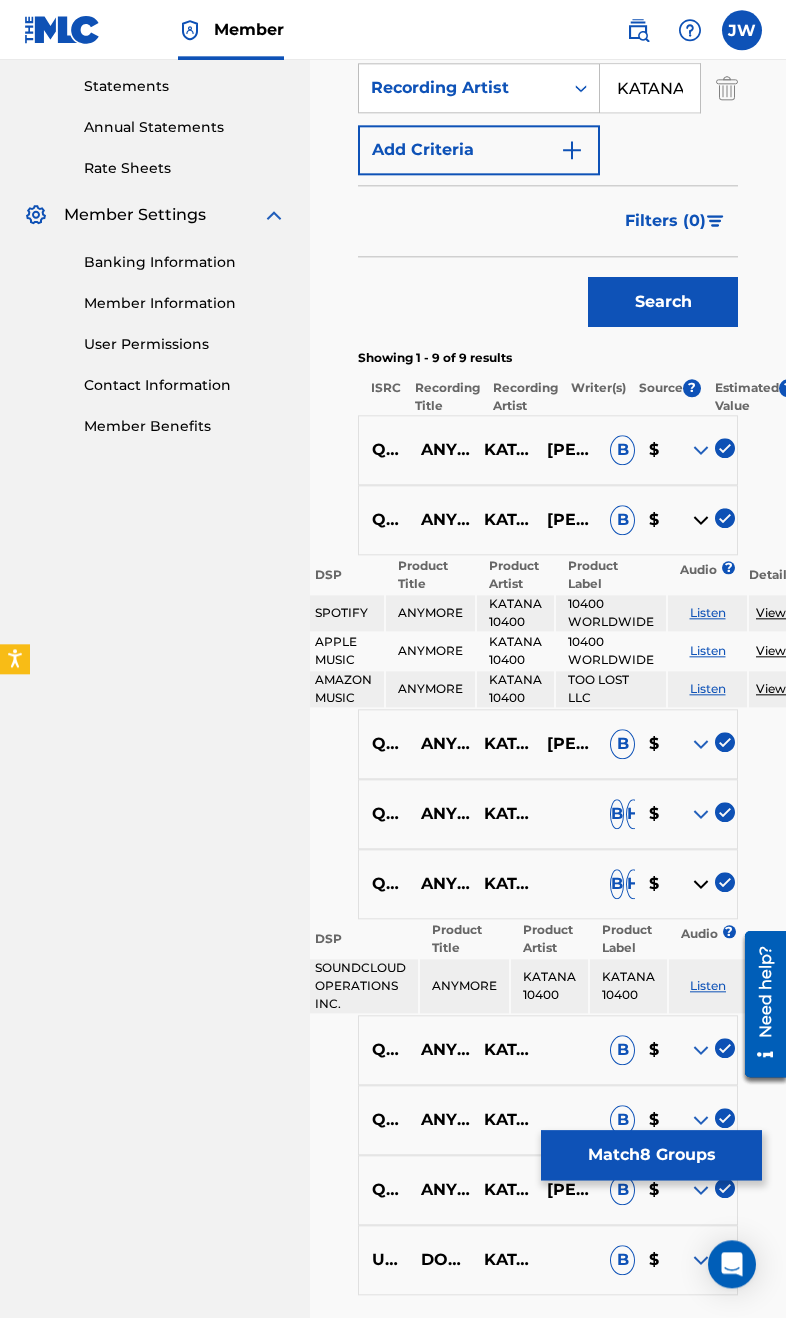 scroll, scrollTop: 685, scrollLeft: 0, axis: vertical 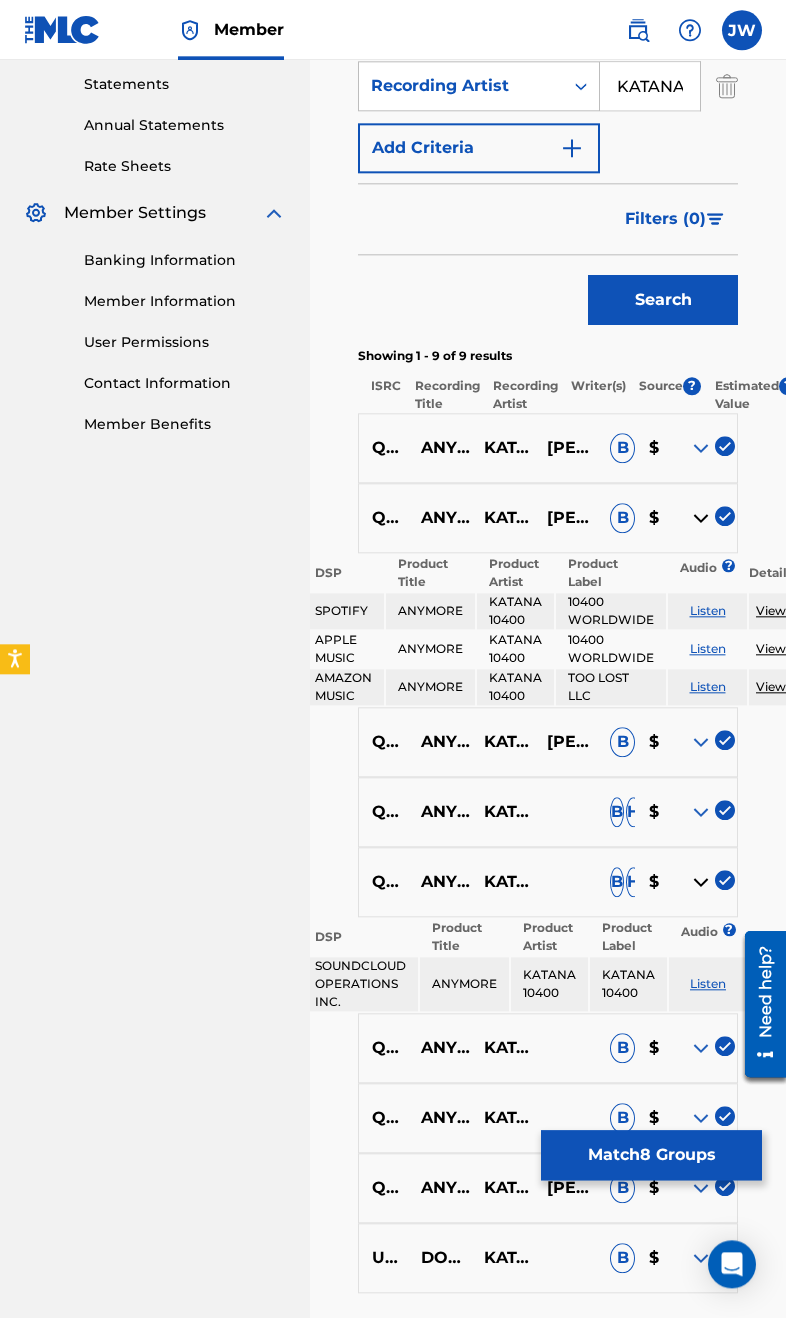 click at bounding box center (701, 1258) 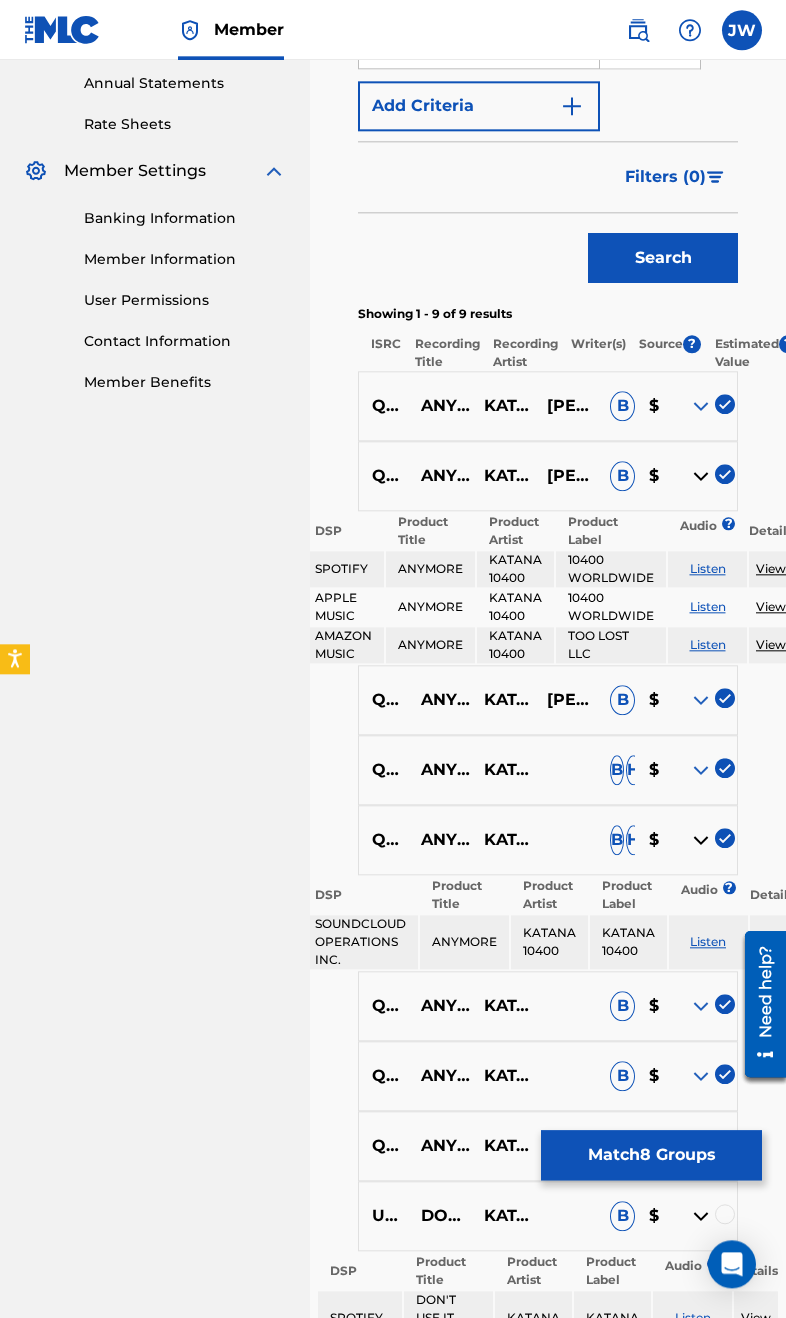 scroll, scrollTop: 725, scrollLeft: 0, axis: vertical 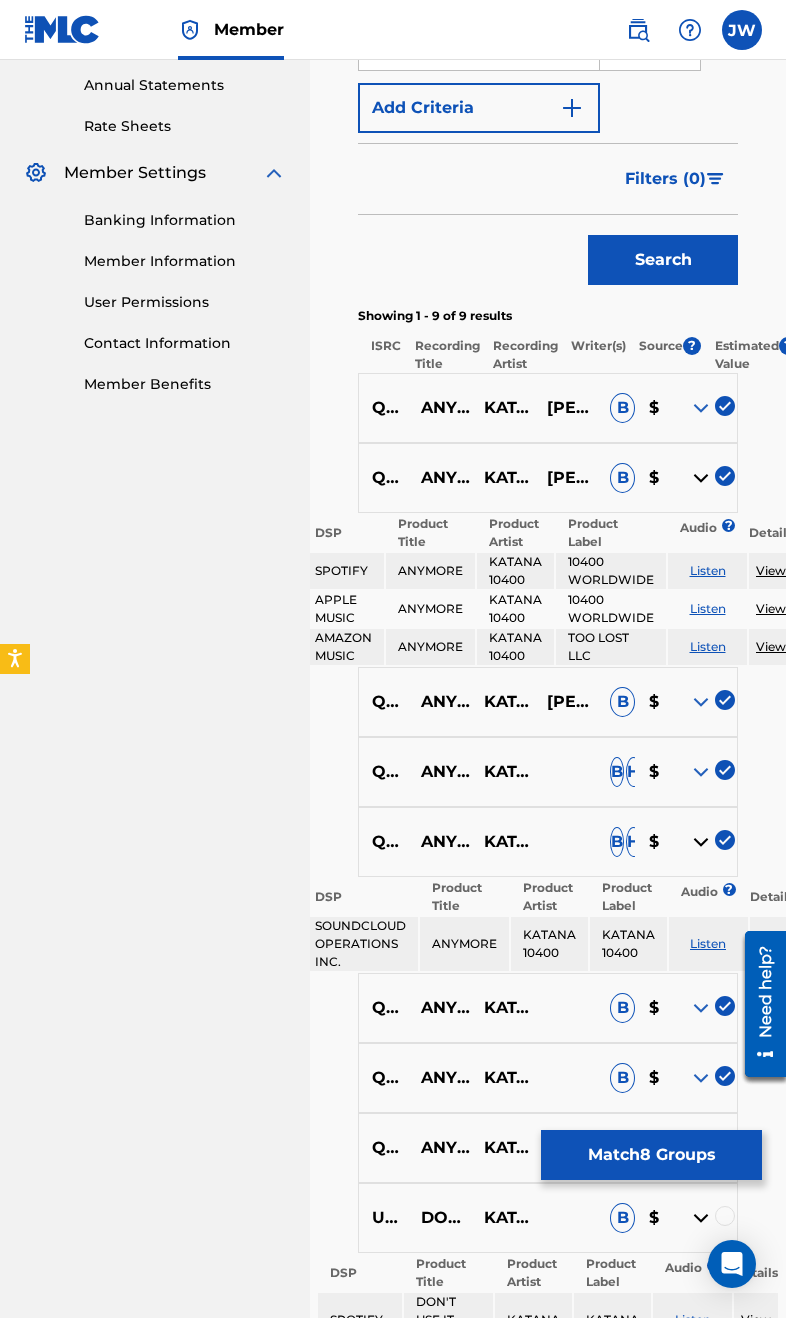 click at bounding box center [701, 1148] 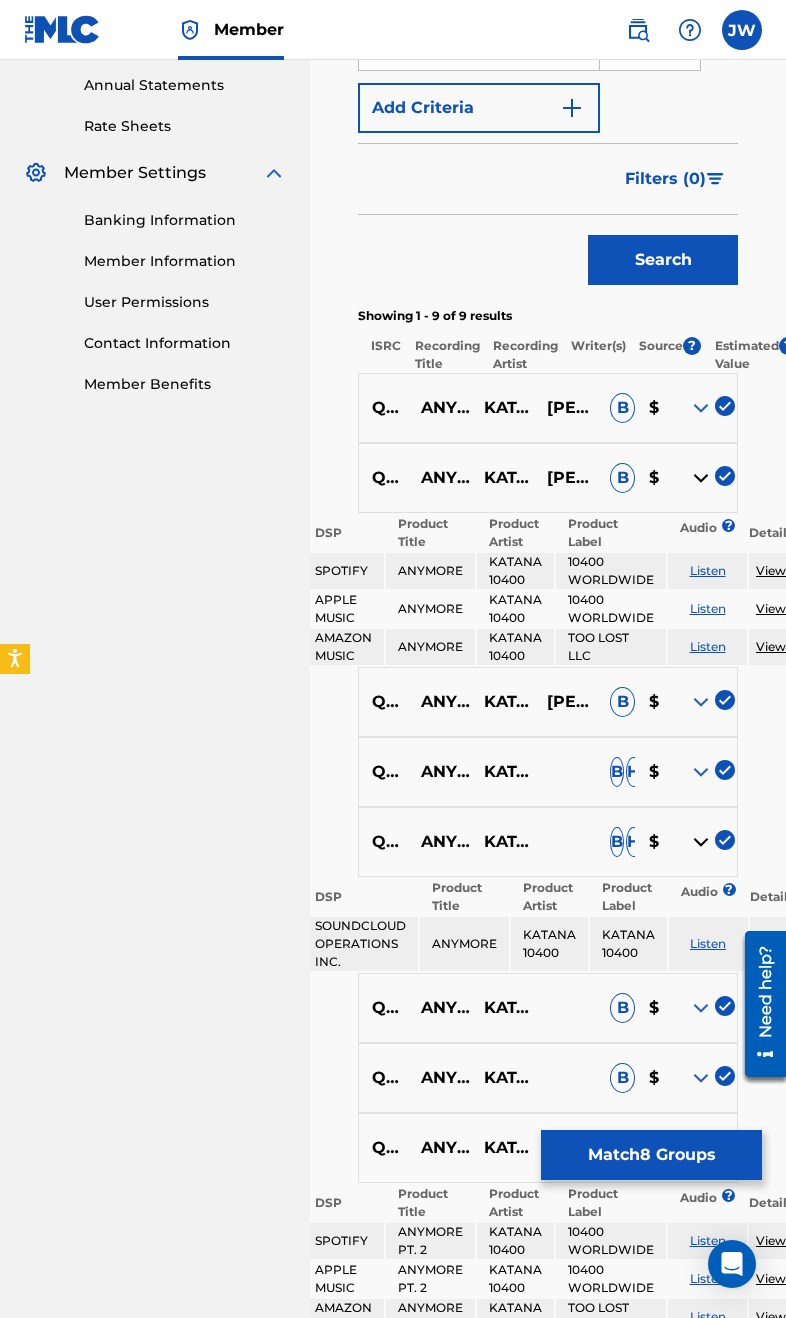 click at bounding box center (701, 1078) 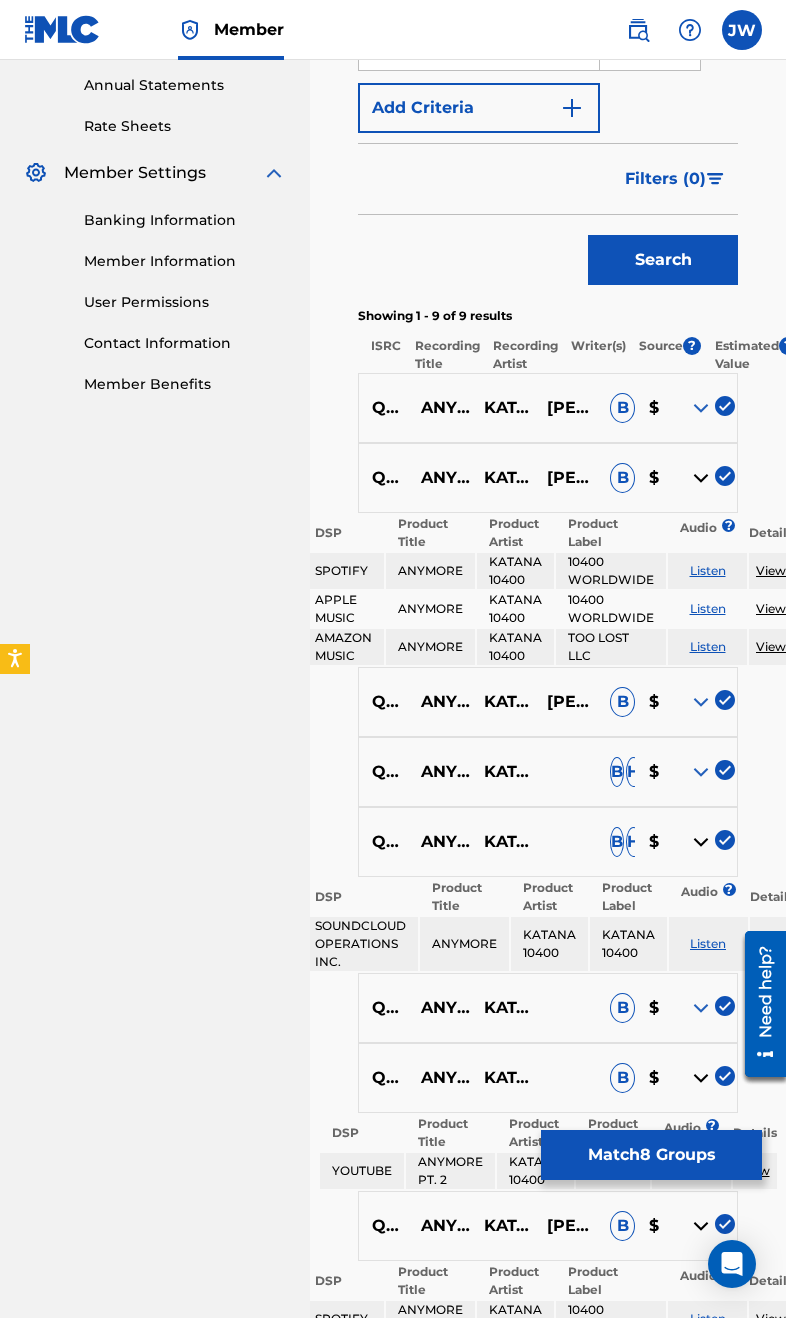 click at bounding box center (701, 1008) 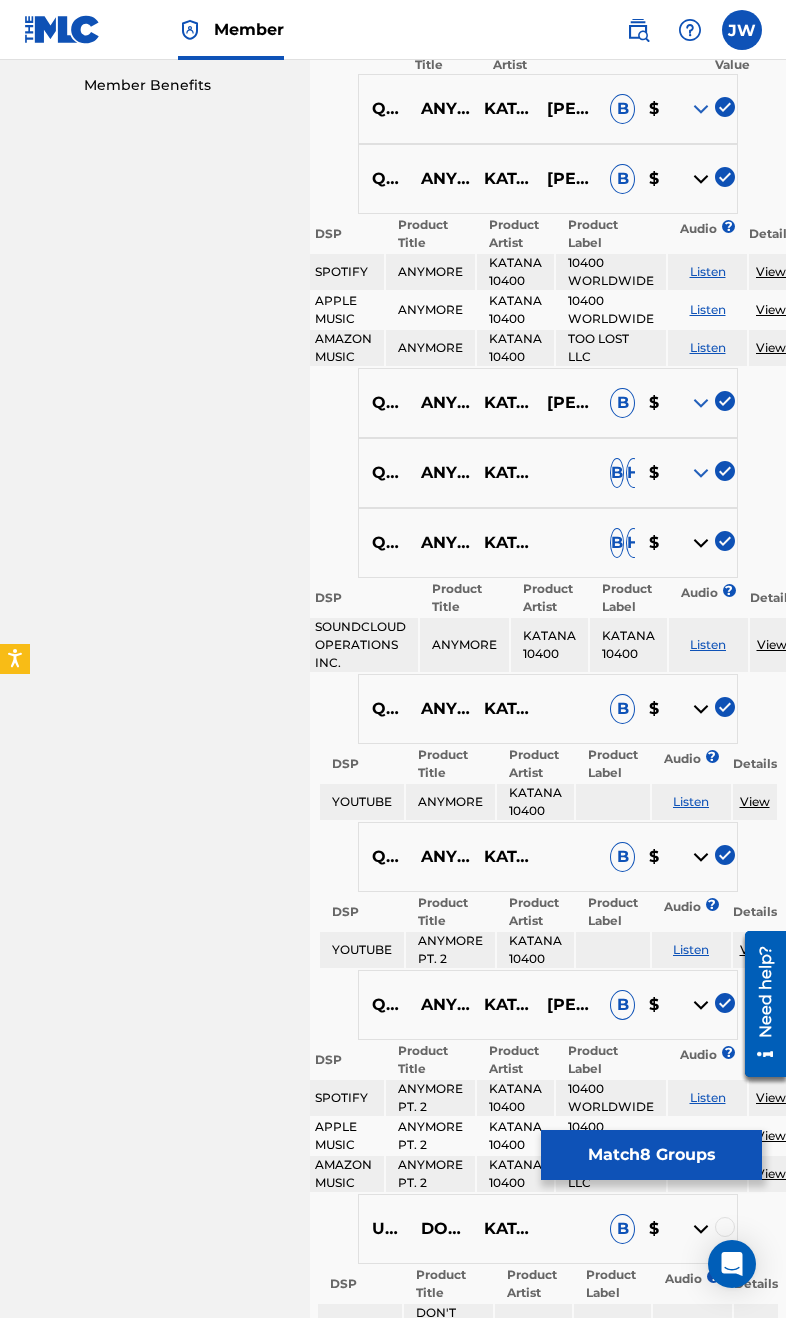 scroll, scrollTop: 1027, scrollLeft: 0, axis: vertical 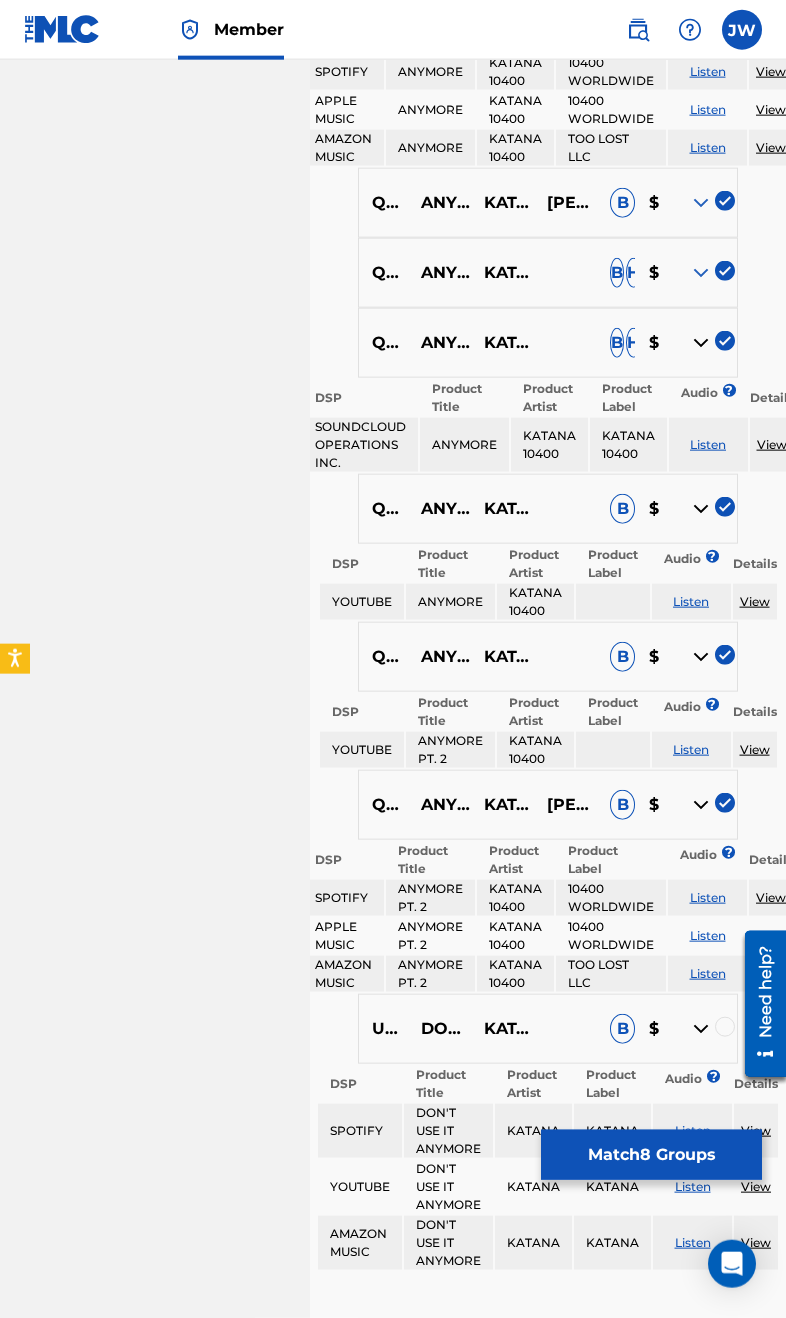 click at bounding box center (725, 803) 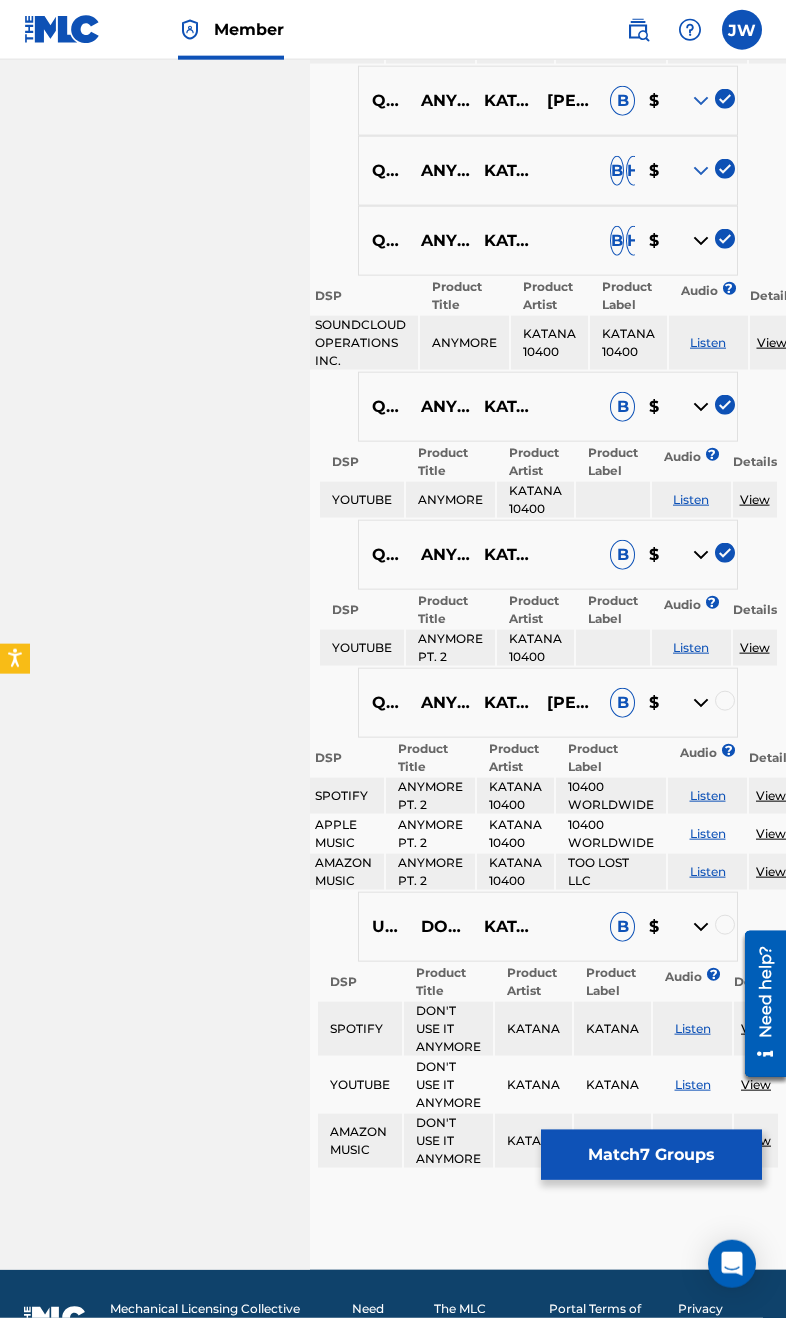 scroll, scrollTop: 1386, scrollLeft: 0, axis: vertical 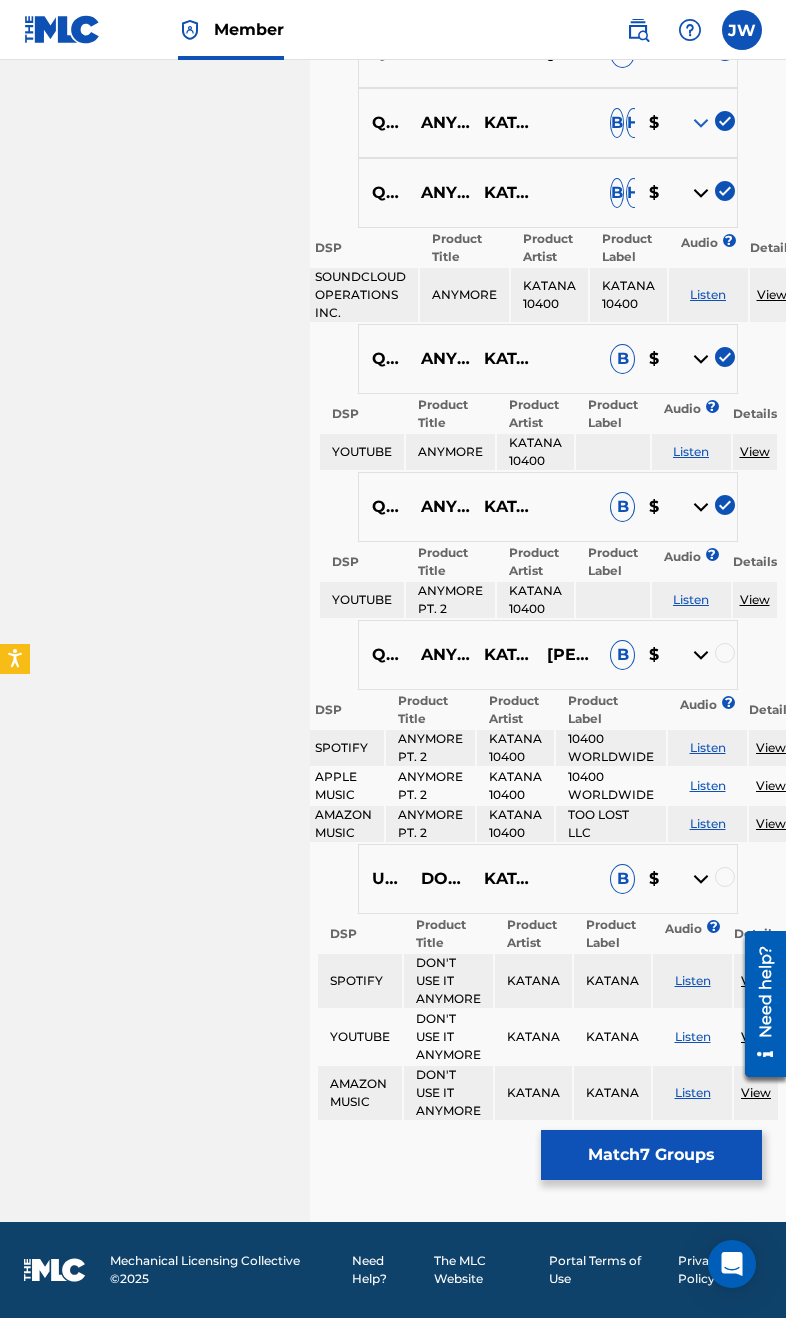 click at bounding box center (701, 655) 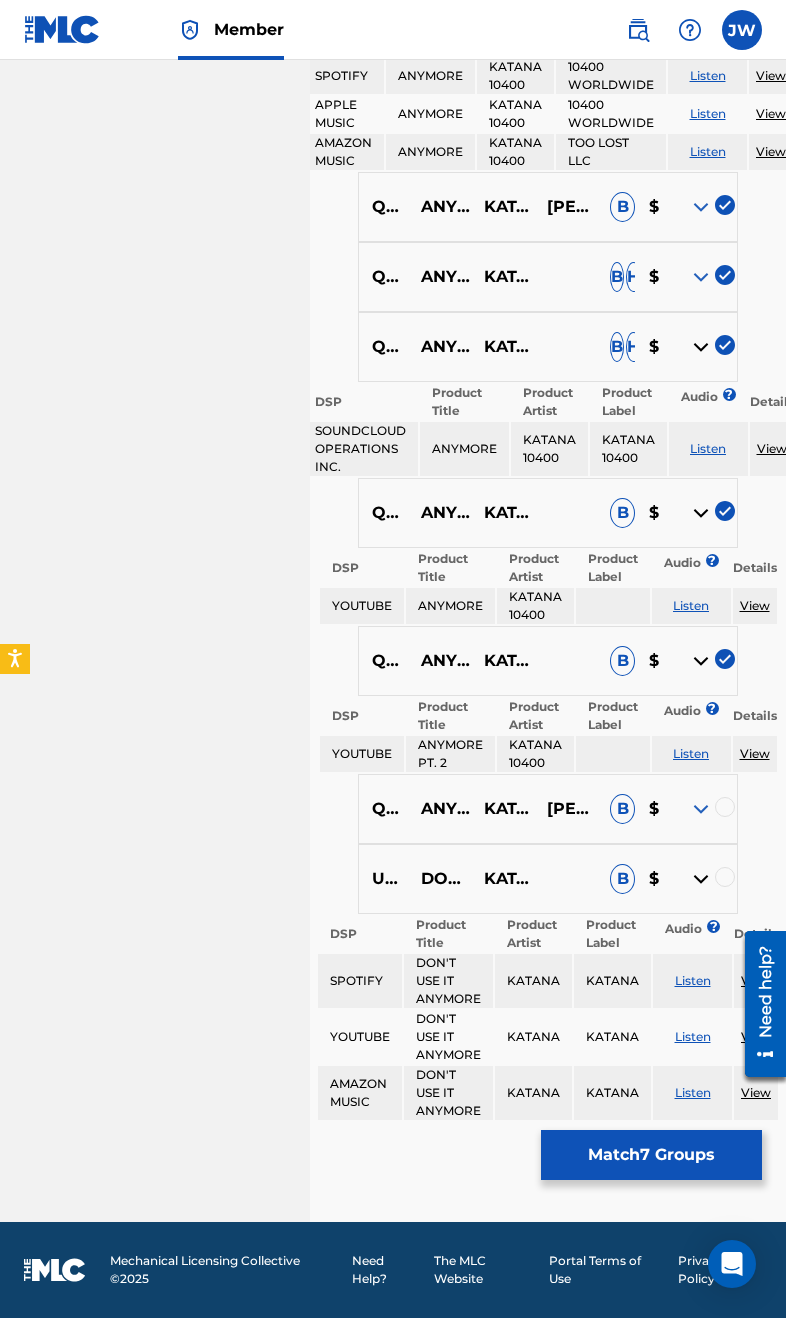 click at bounding box center (701, 879) 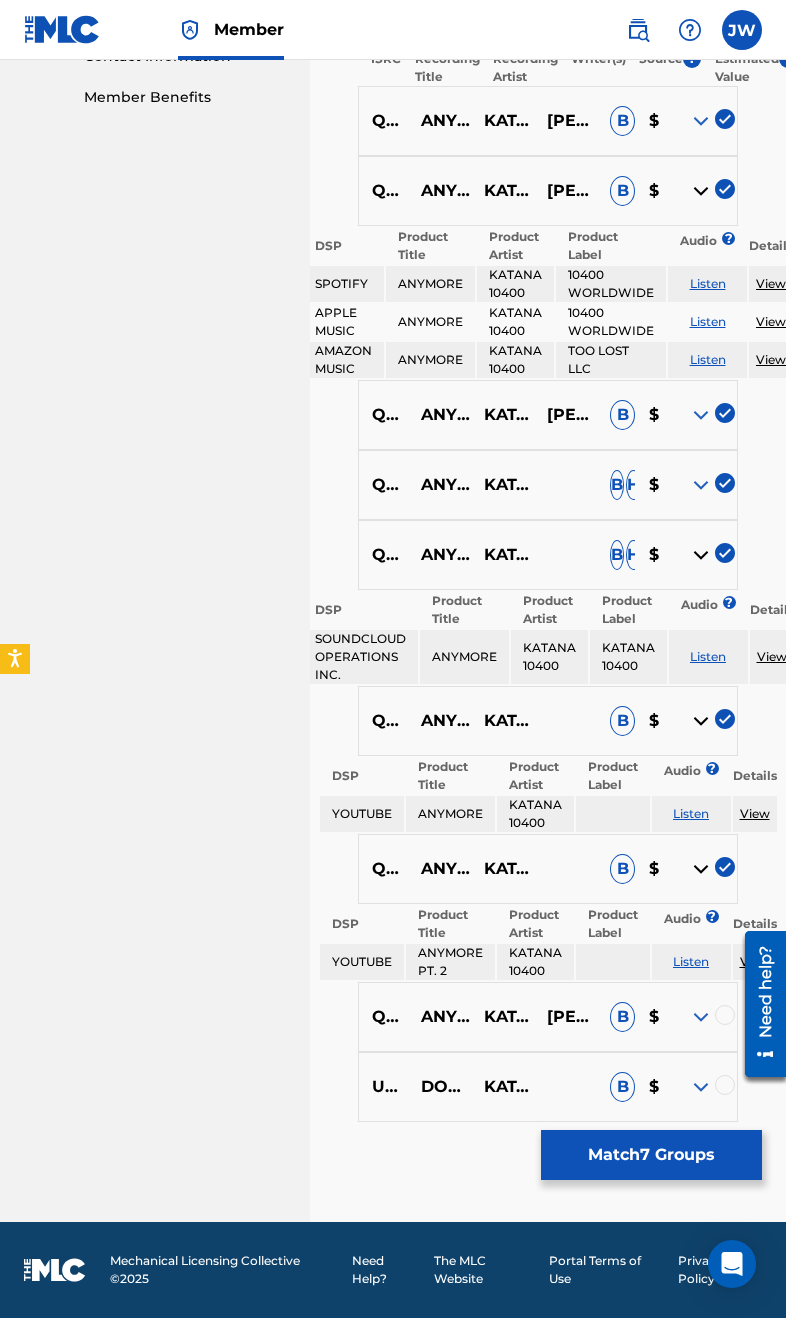 click at bounding box center [725, 867] 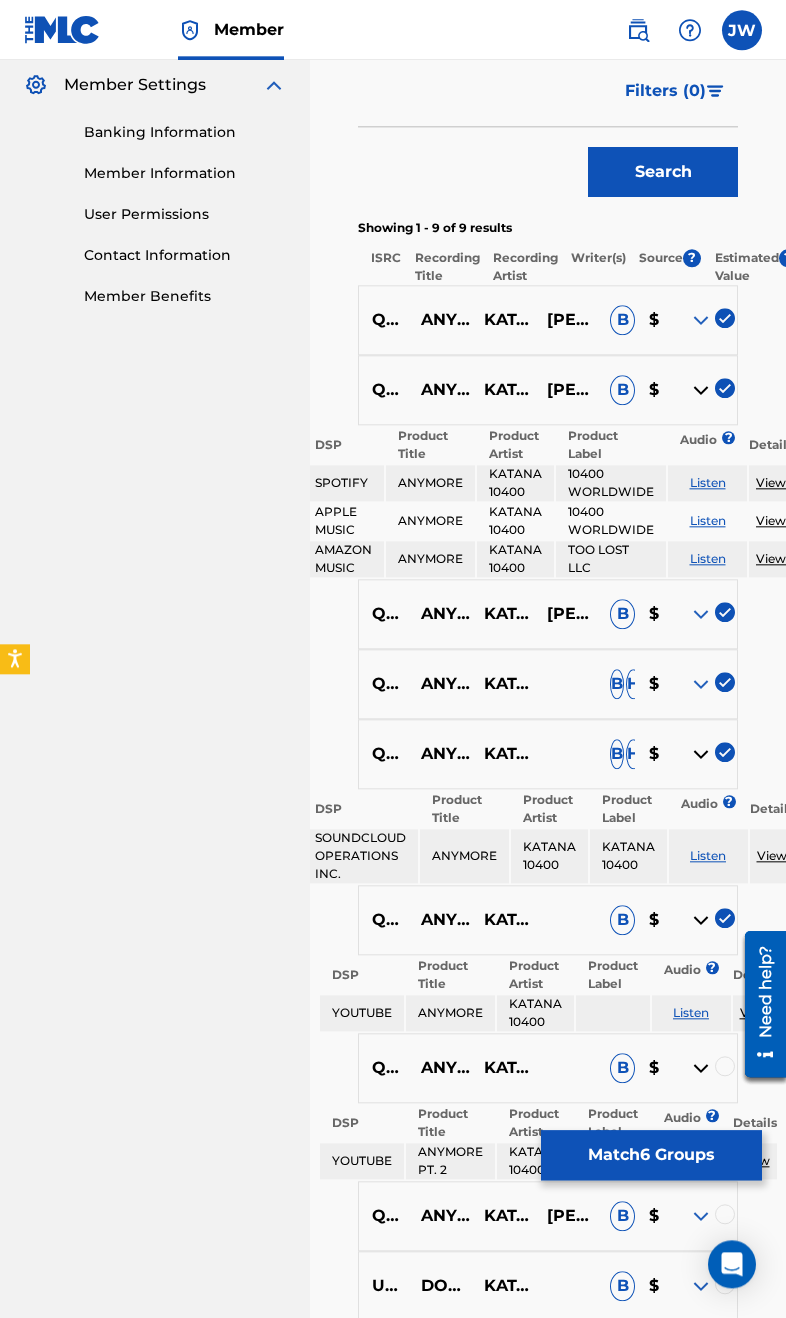 scroll, scrollTop: 804, scrollLeft: 0, axis: vertical 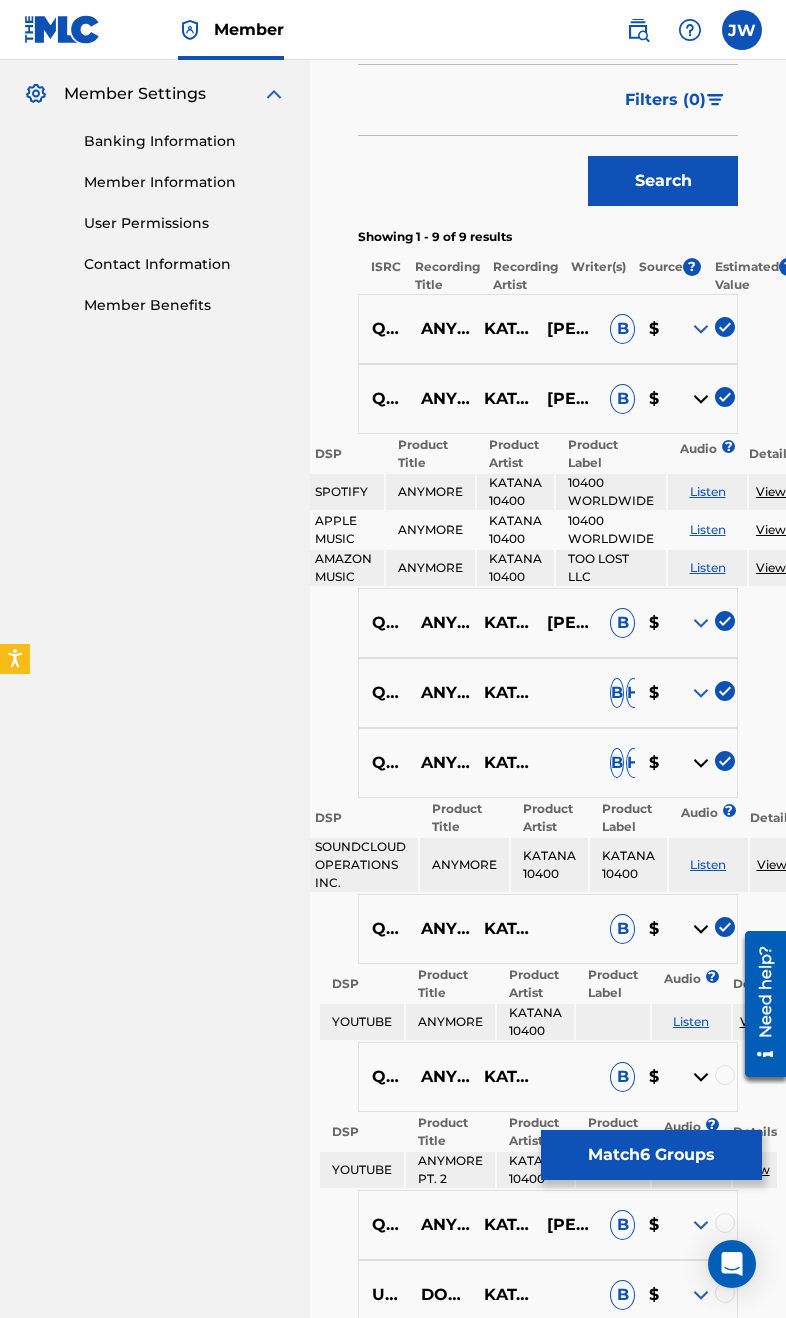 click on "Match  6 Groups" at bounding box center [651, 1155] 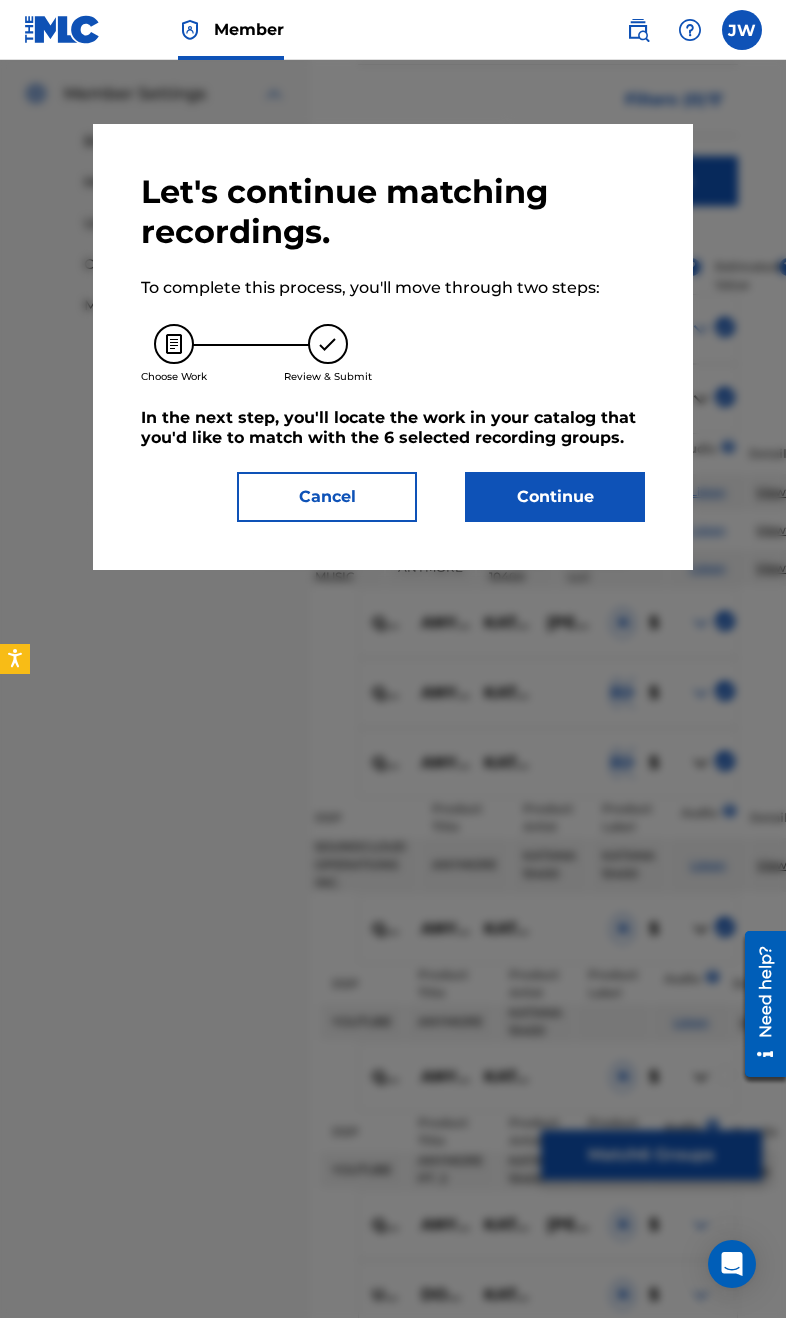click on "Continue" at bounding box center [555, 497] 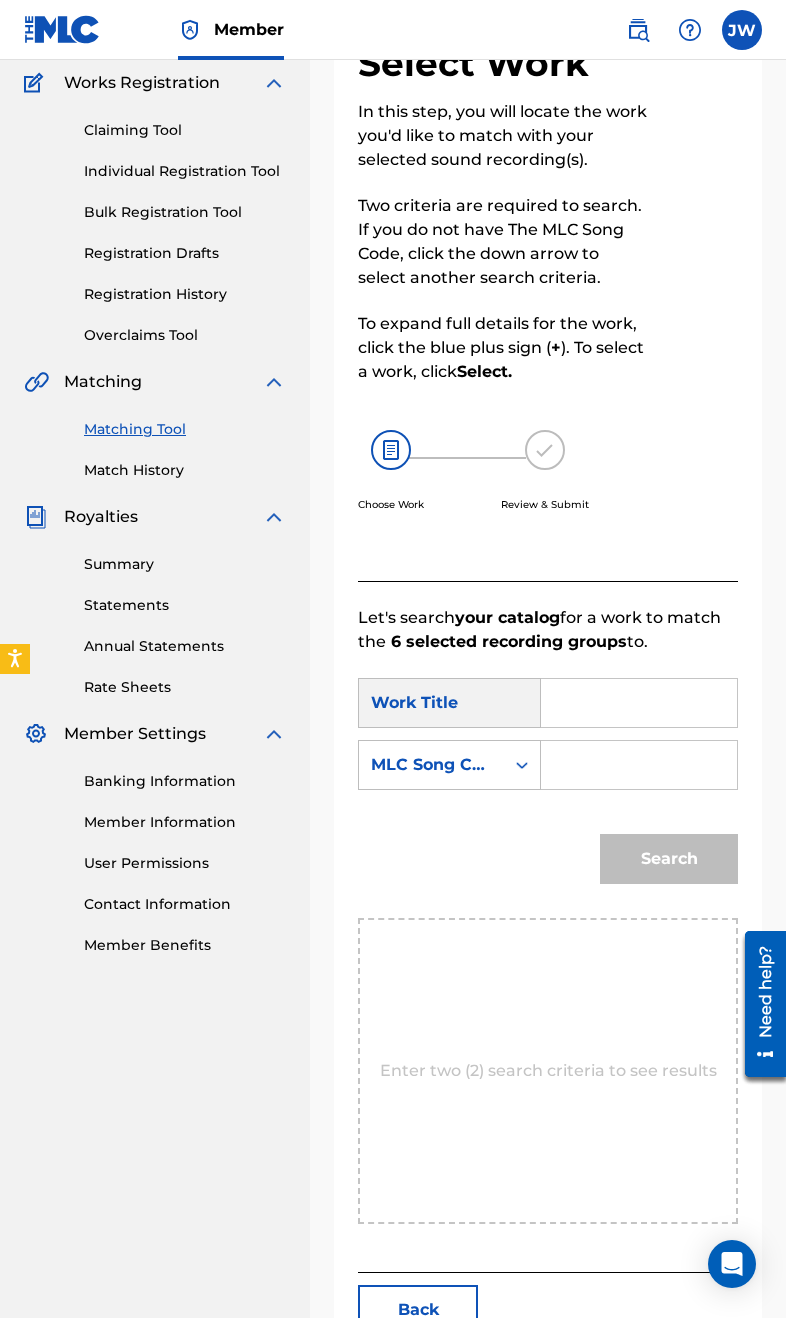 click at bounding box center [639, 703] 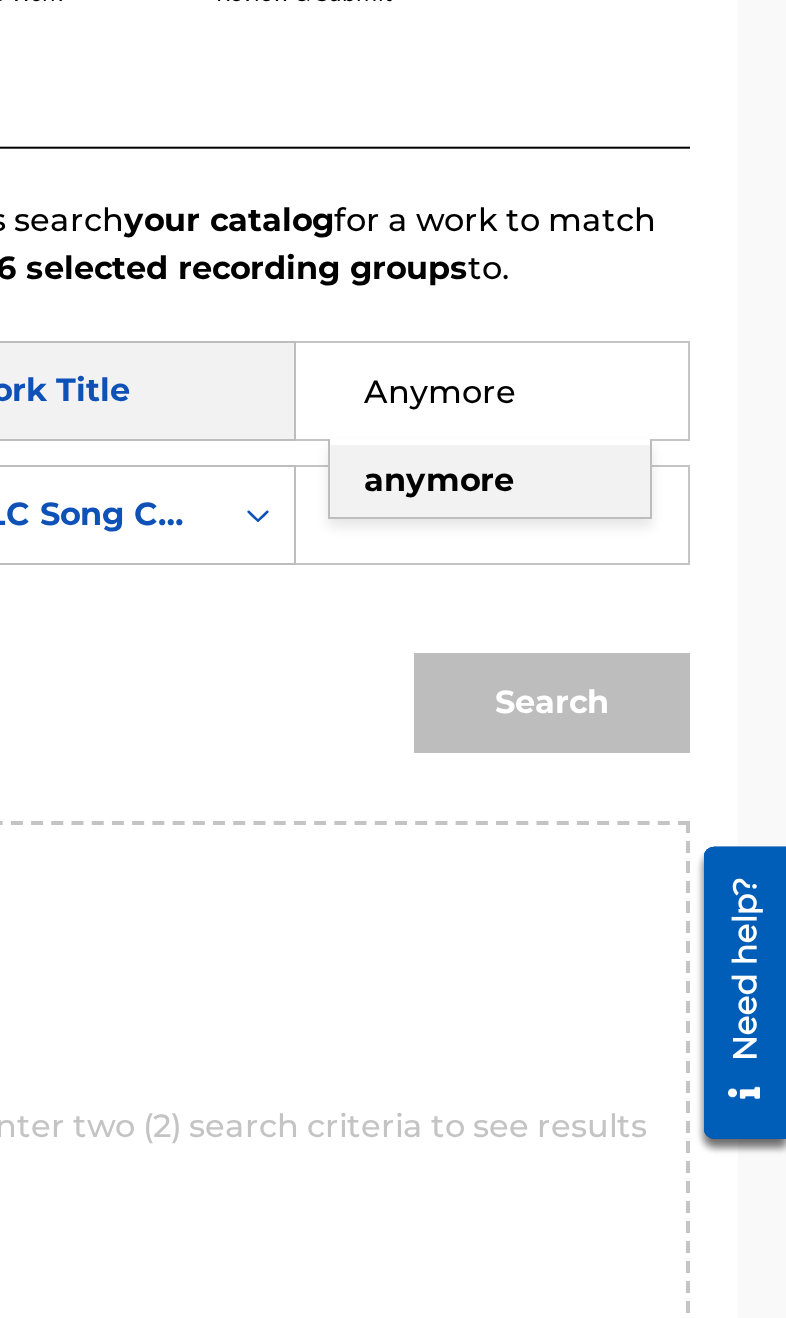 click on "anymore" at bounding box center (638, 748) 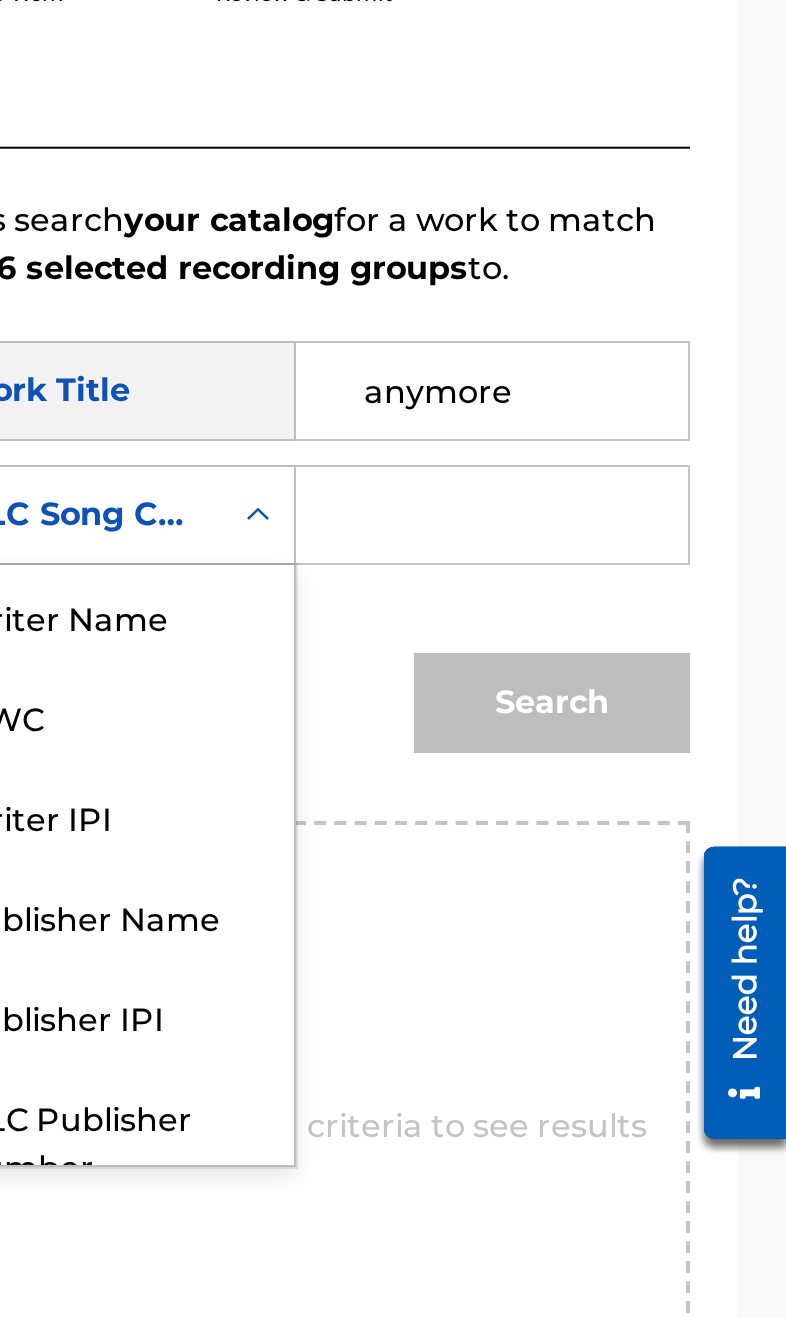 scroll, scrollTop: 74, scrollLeft: 0, axis: vertical 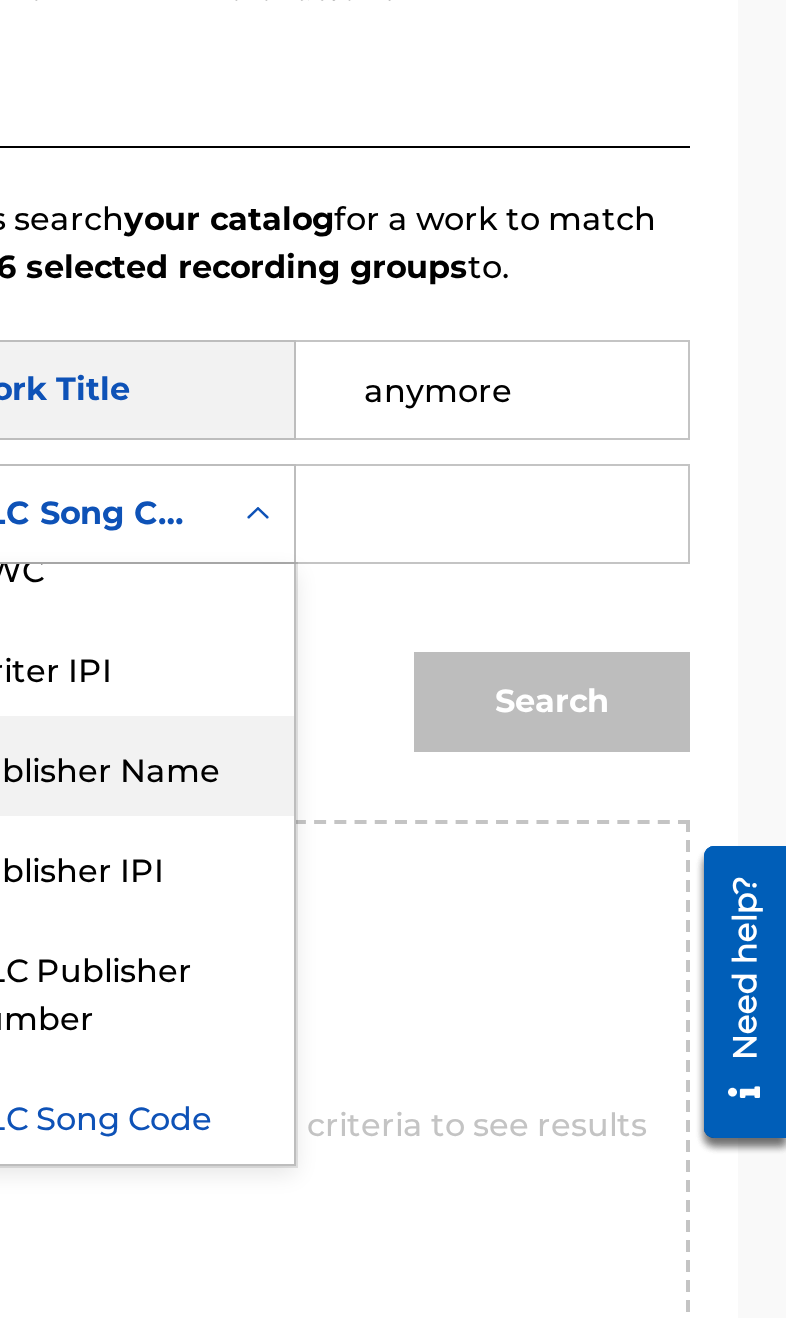 click on "Publisher Name" at bounding box center [449, 891] 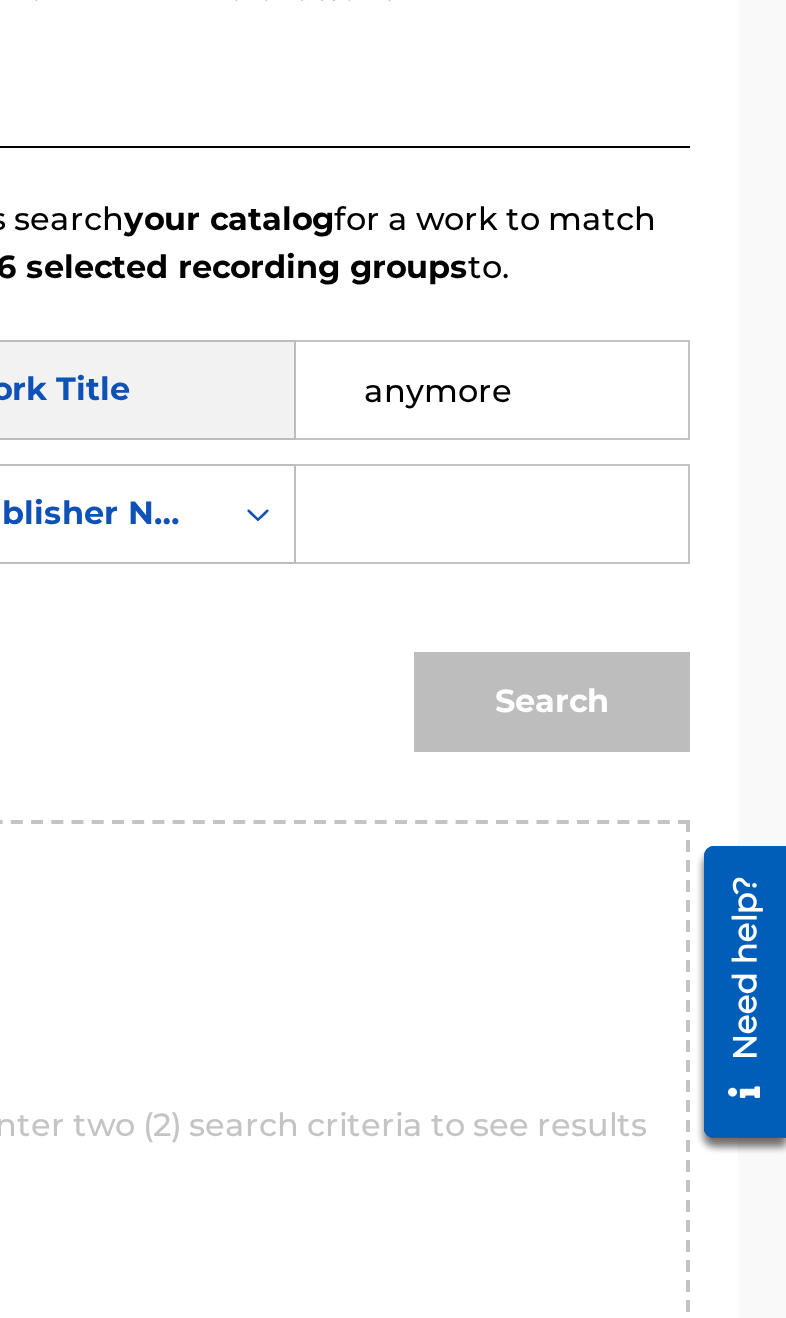 click at bounding box center [639, 765] 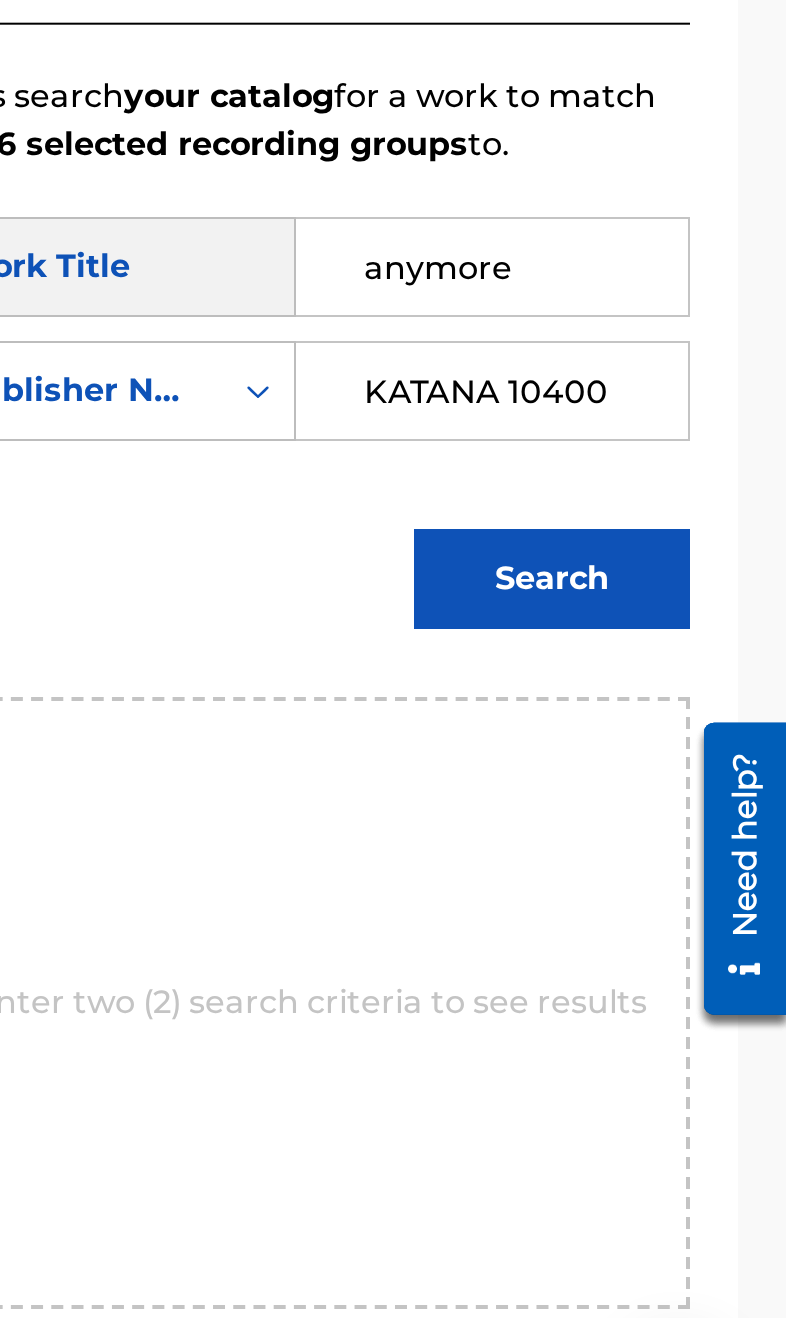 type on "KATANA 10400" 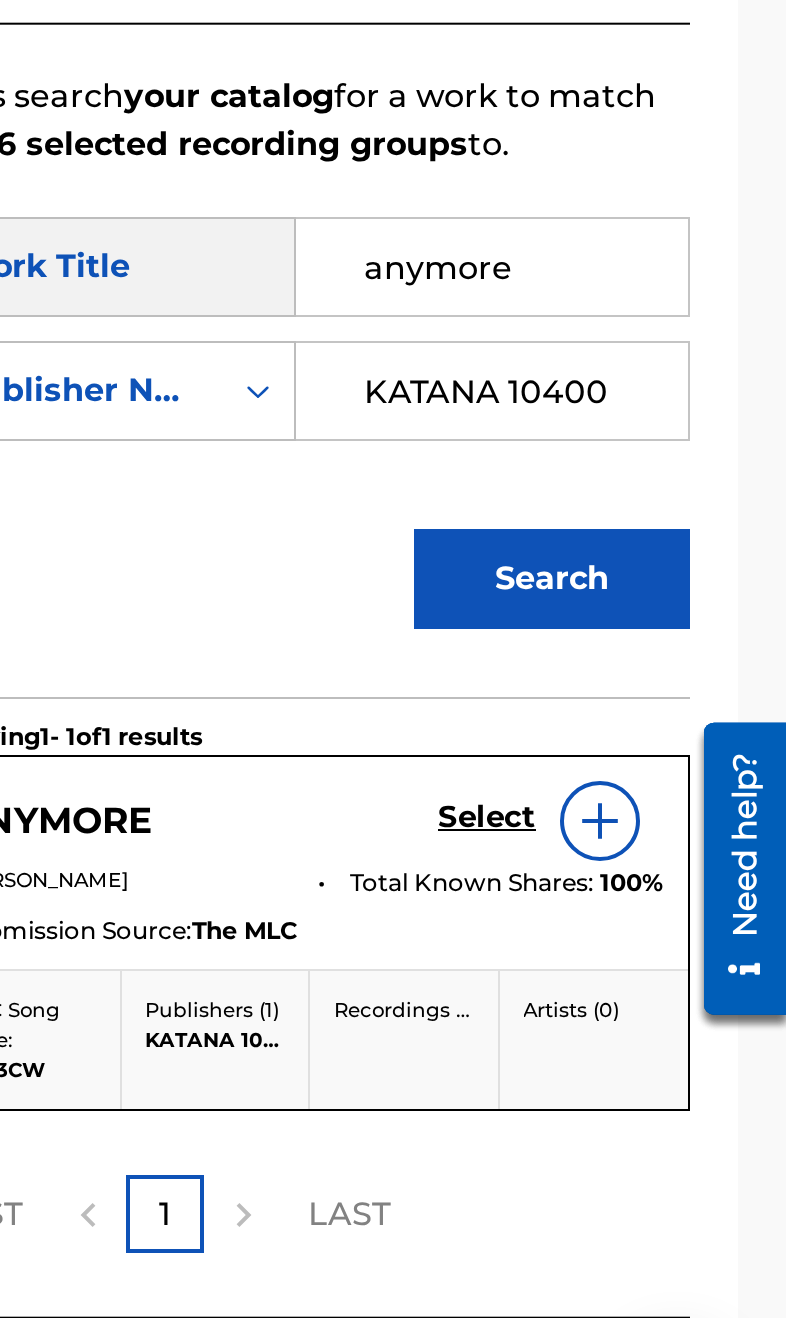 click on "Need help?" at bounding box center [709, 786] 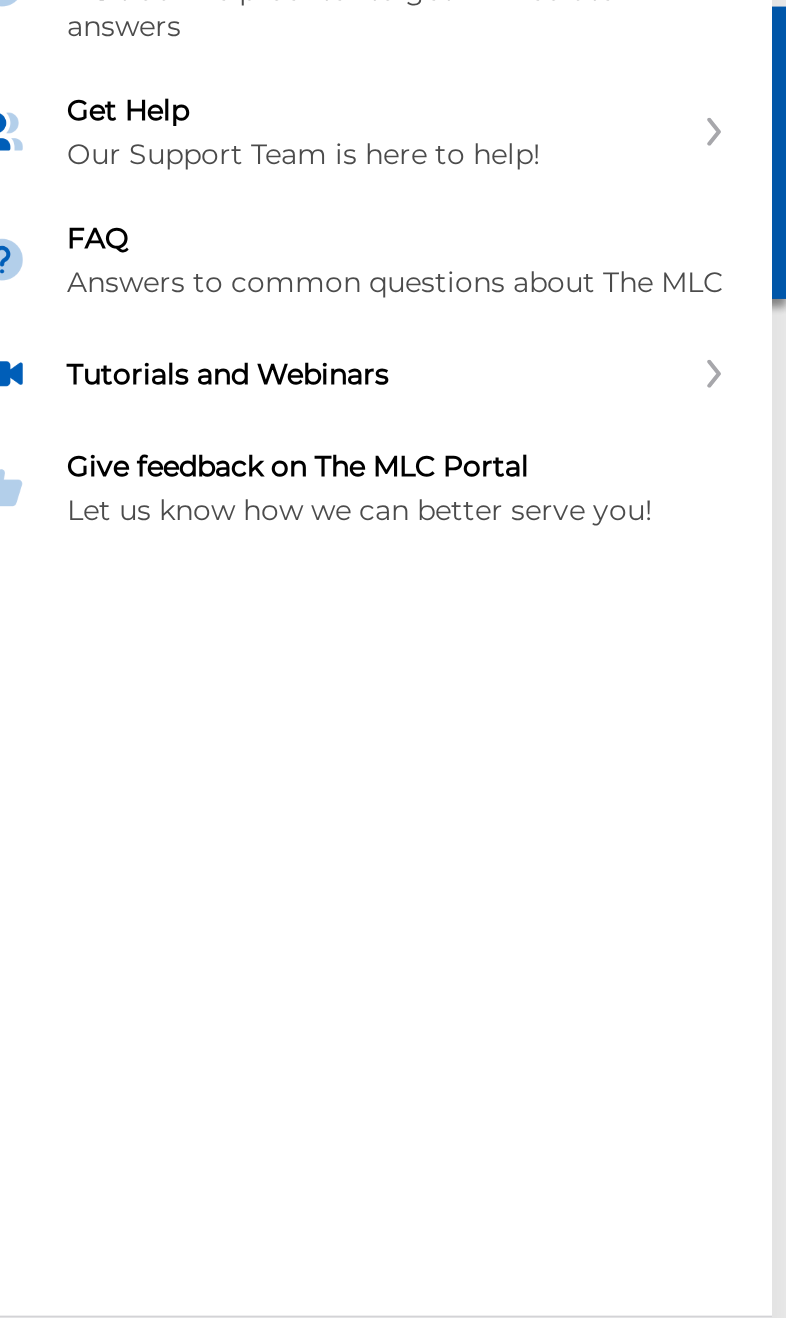 scroll, scrollTop: 163, scrollLeft: 0, axis: vertical 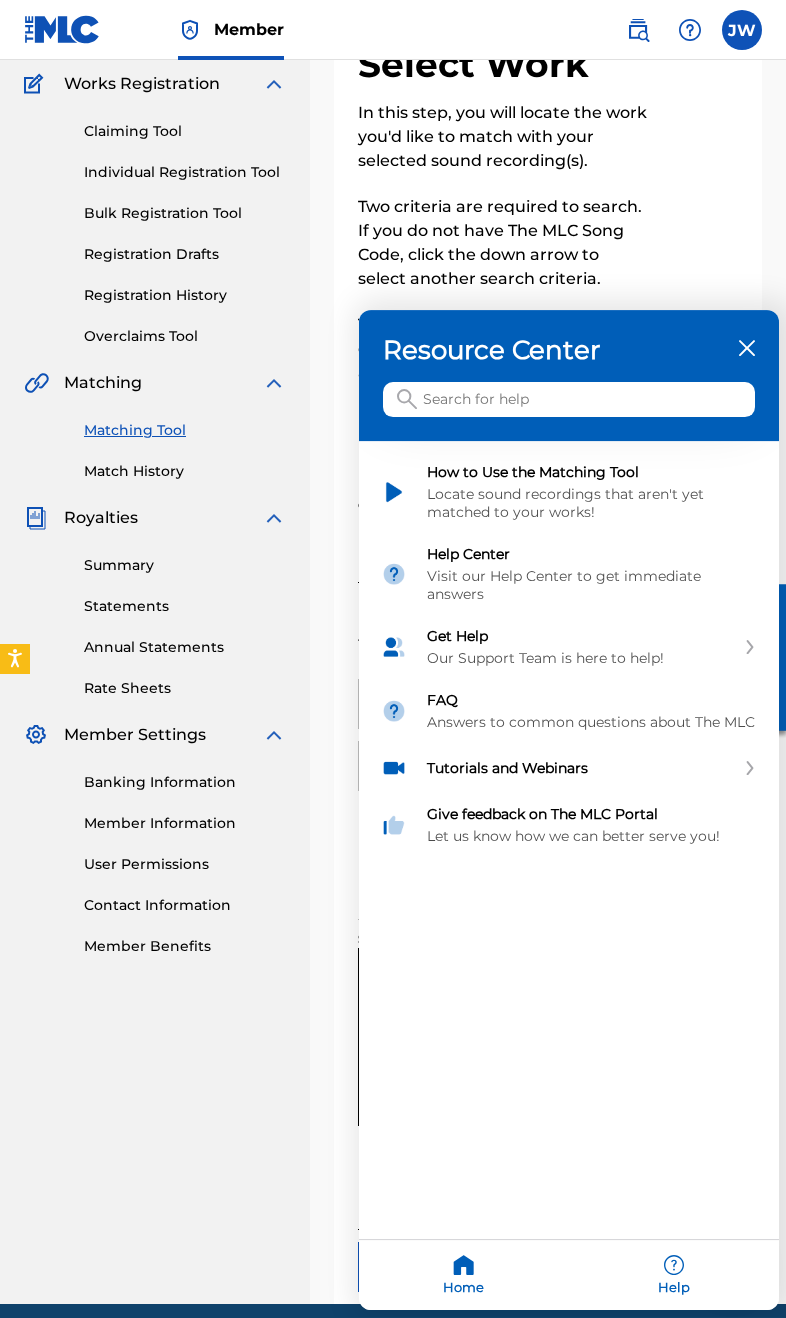 click 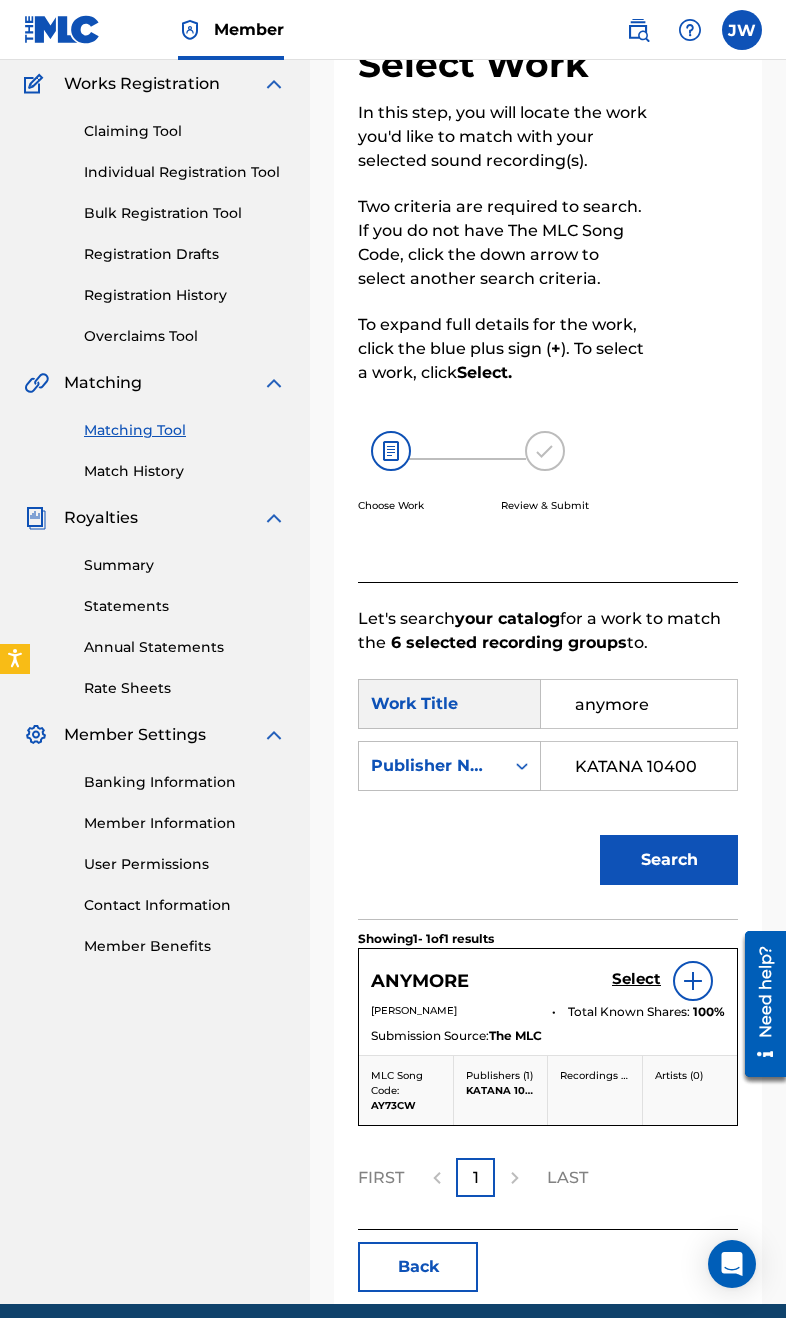 click at bounding box center (693, 981) 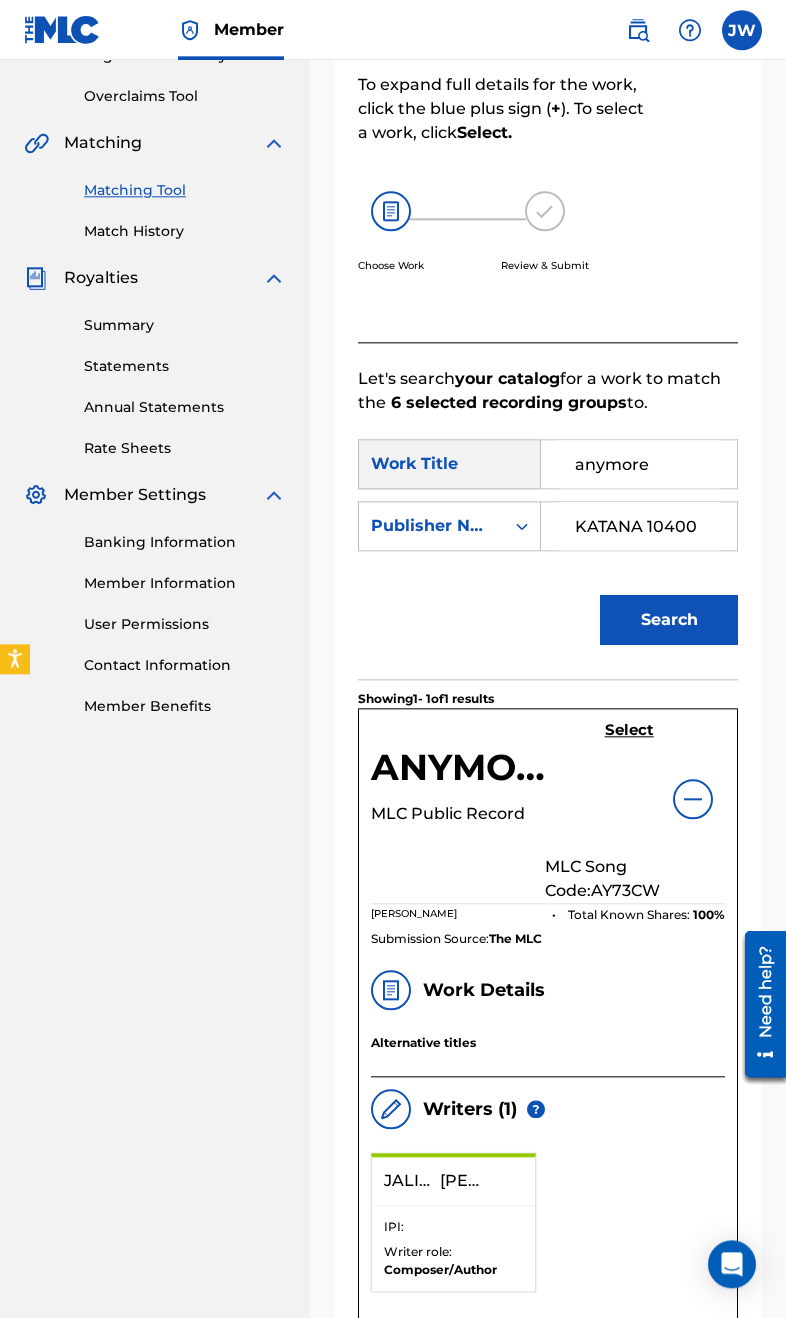 scroll, scrollTop: 403, scrollLeft: 0, axis: vertical 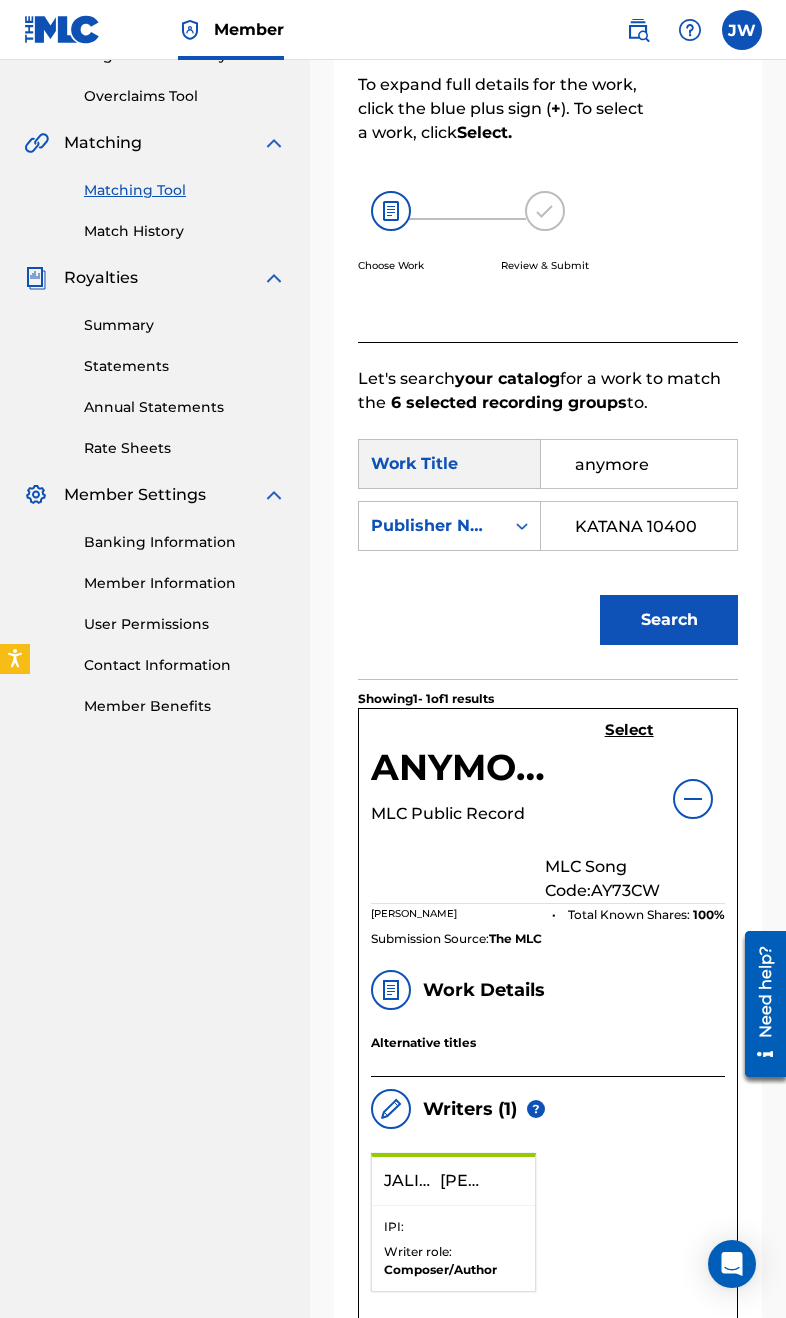 click on "Select" at bounding box center [629, 730] 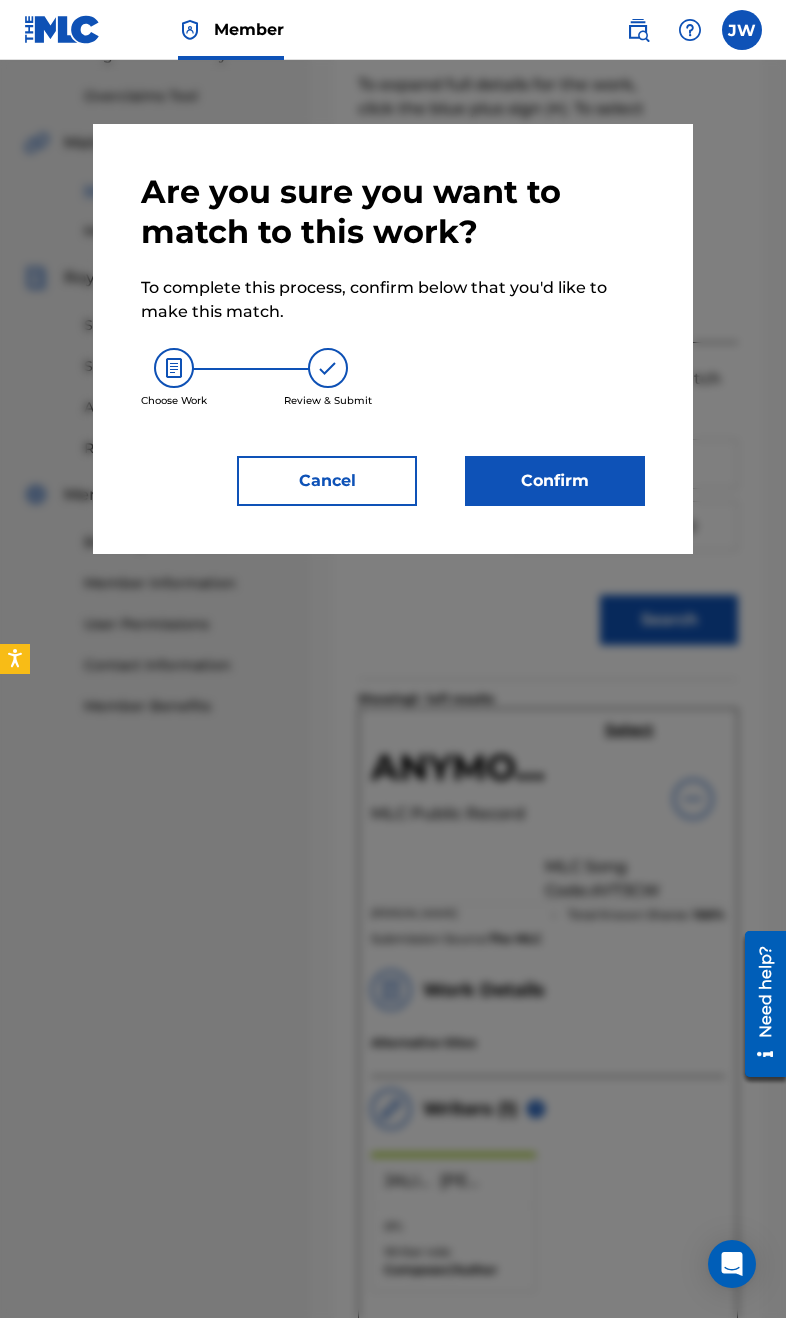 click on "Confirm" at bounding box center [555, 481] 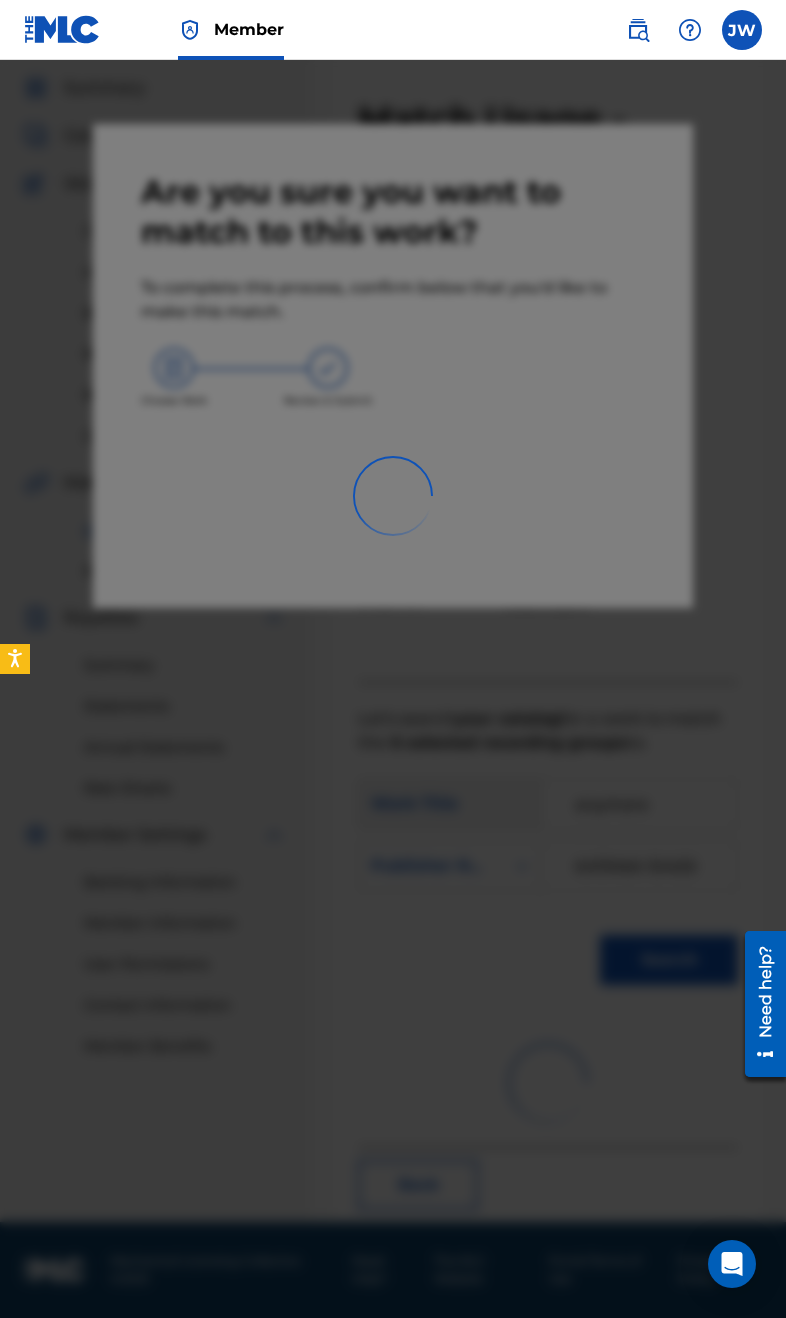 scroll, scrollTop: 164, scrollLeft: 0, axis: vertical 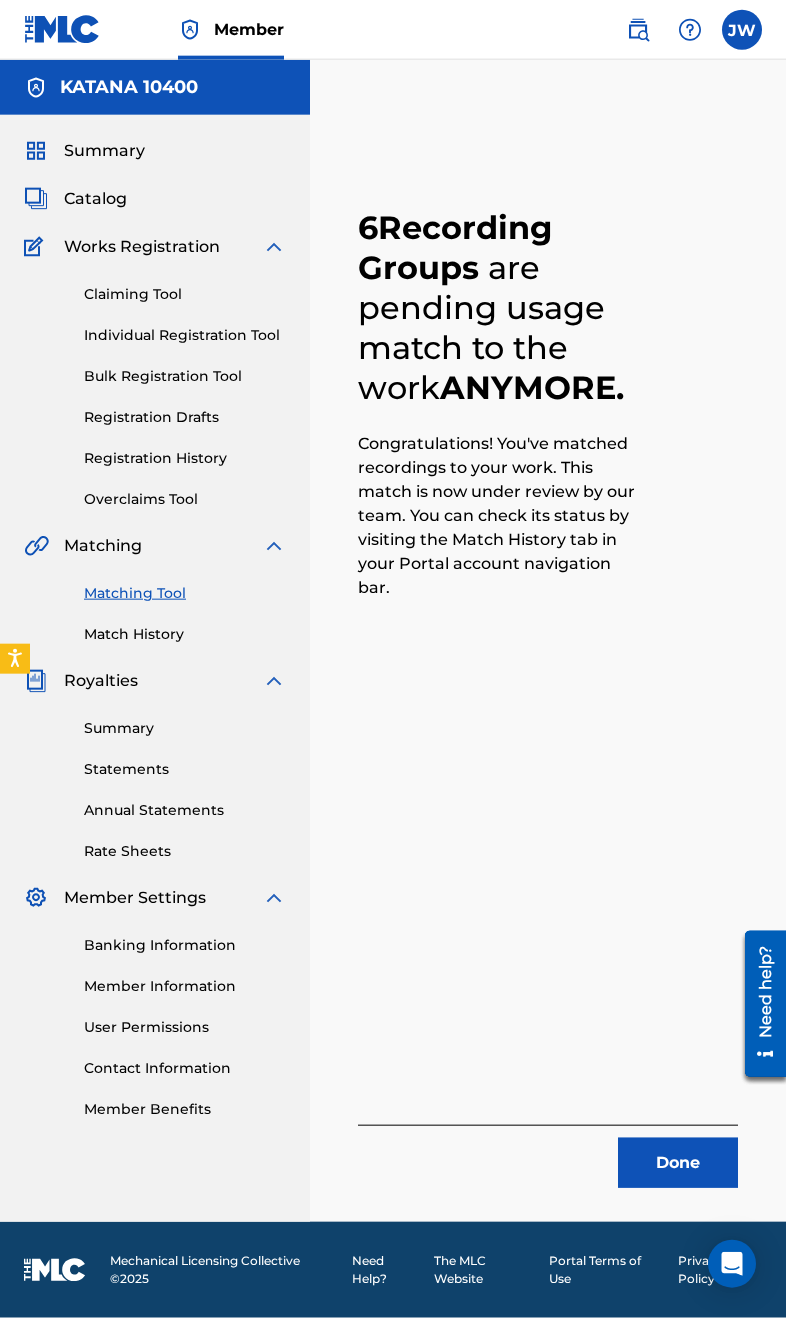 click on "Done" at bounding box center (678, 1163) 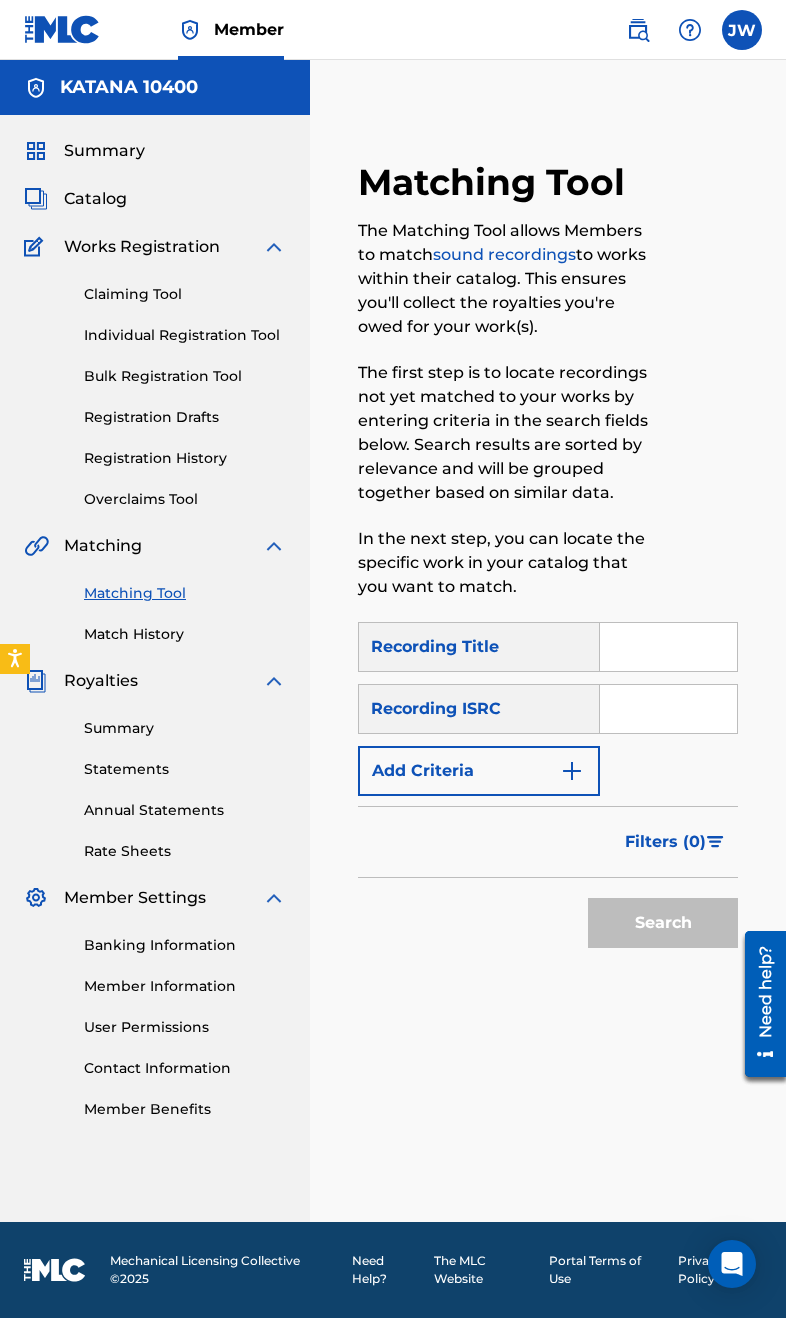 click at bounding box center (668, 647) 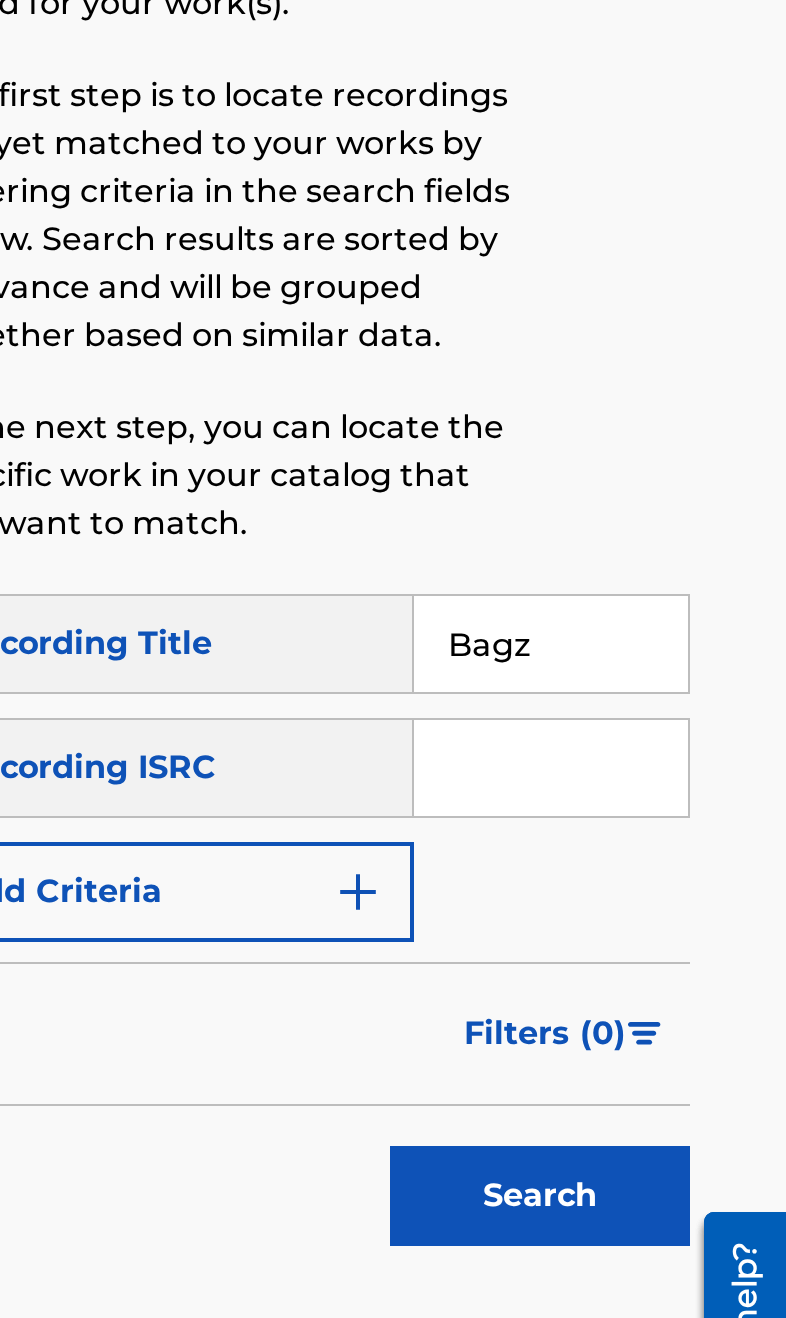 type on "Bagz" 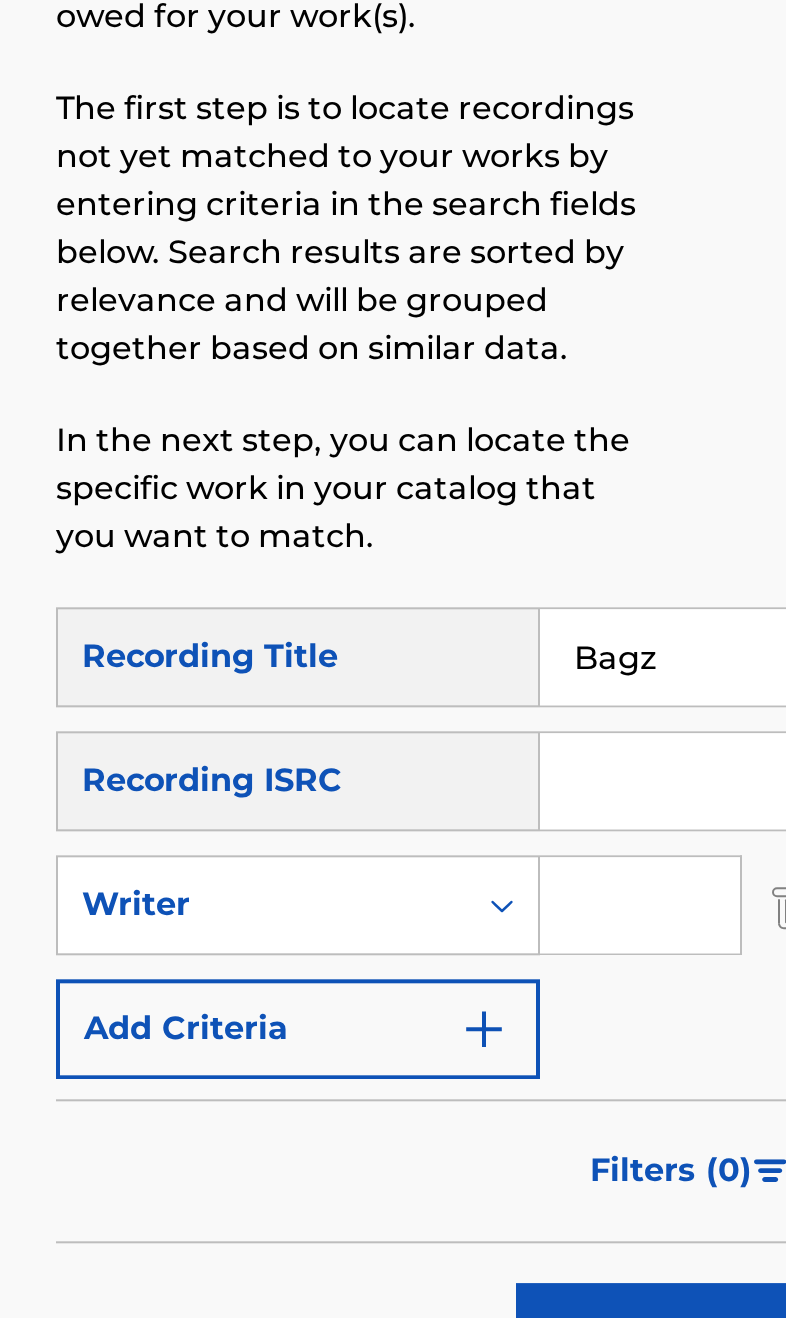 click at bounding box center [650, 771] 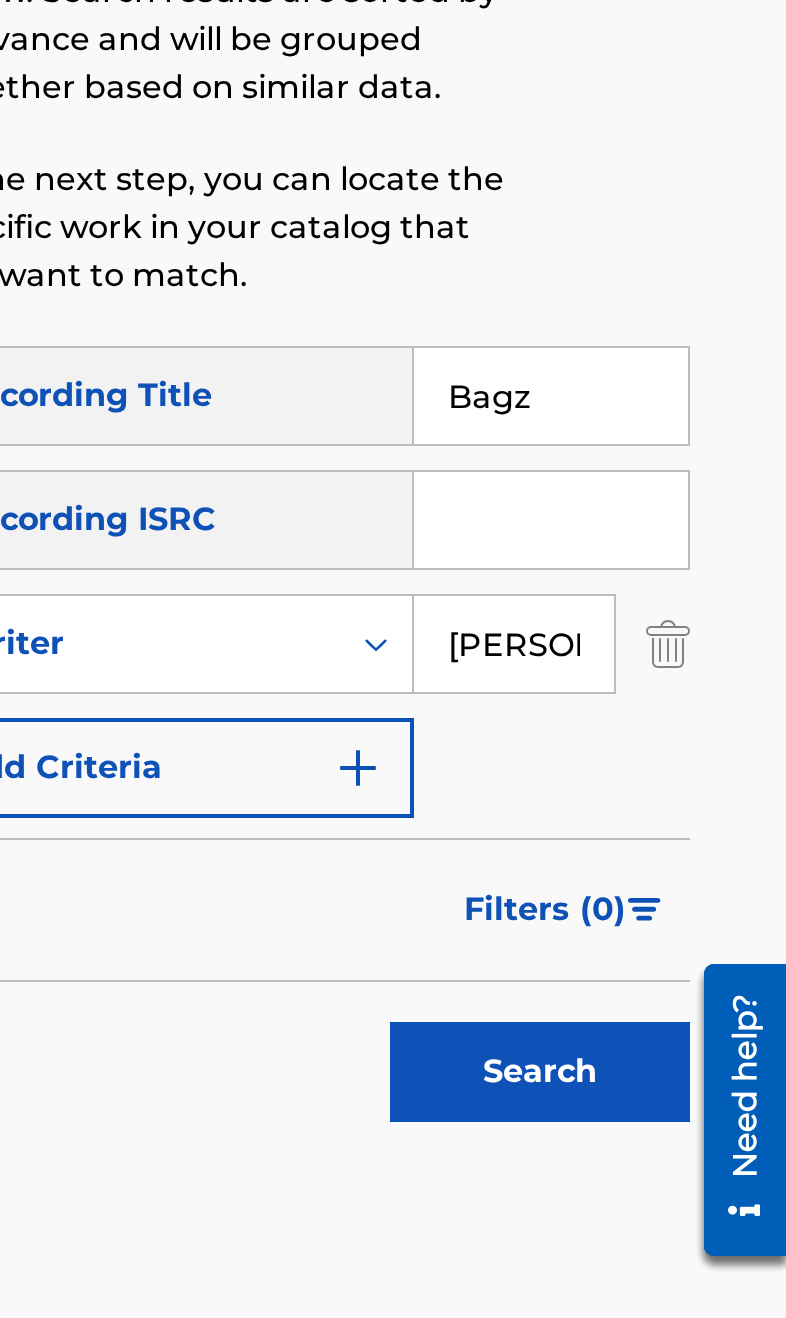 click on "Search" at bounding box center (663, 985) 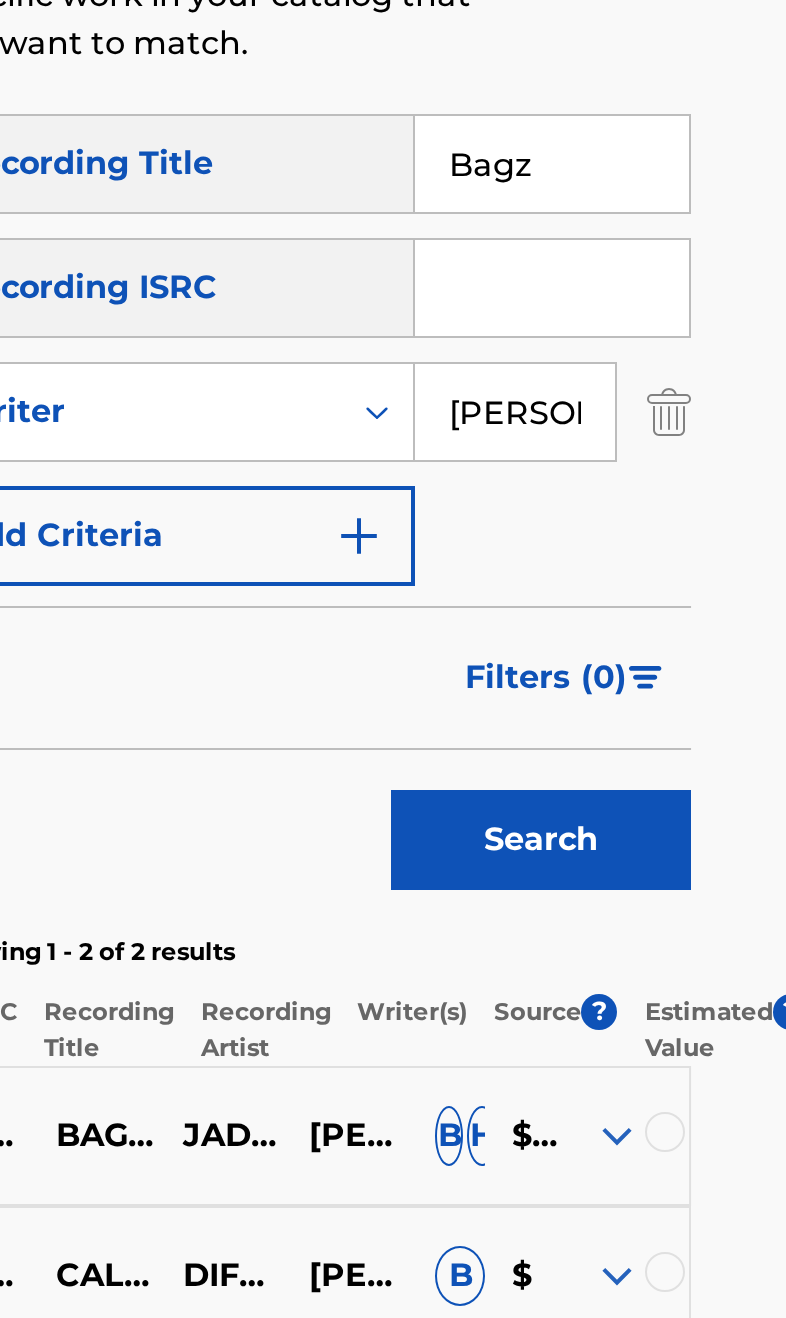 scroll, scrollTop: 126, scrollLeft: 85, axis: both 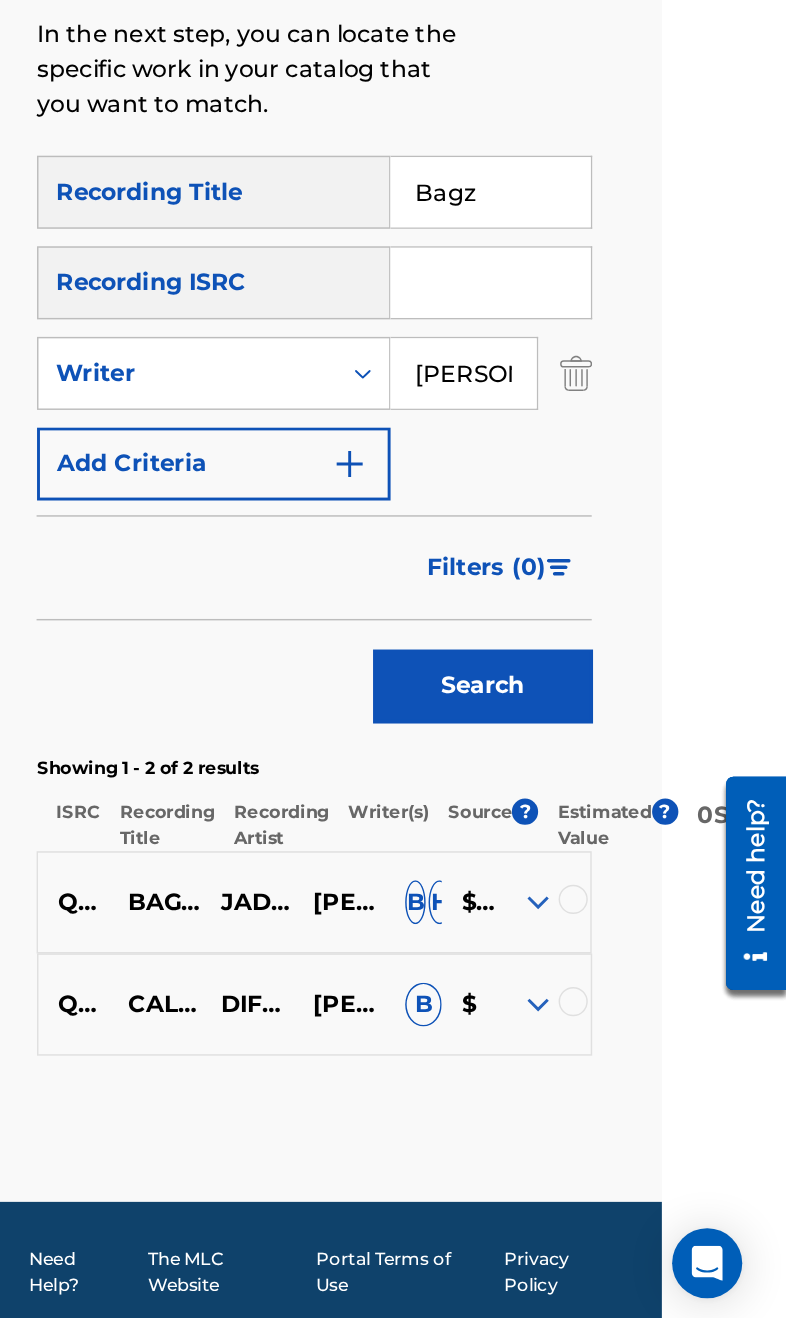click at bounding box center (616, 1017) 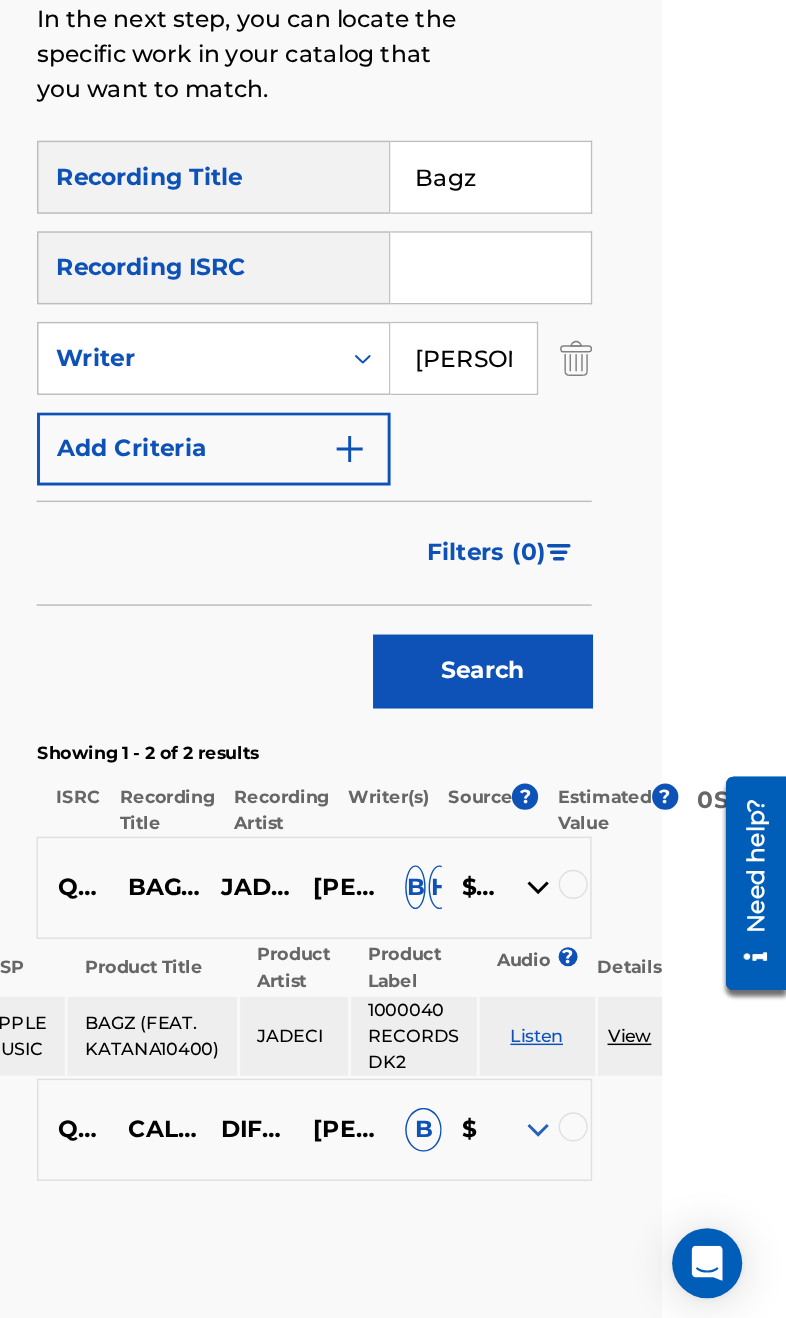 click at bounding box center (640, 1005) 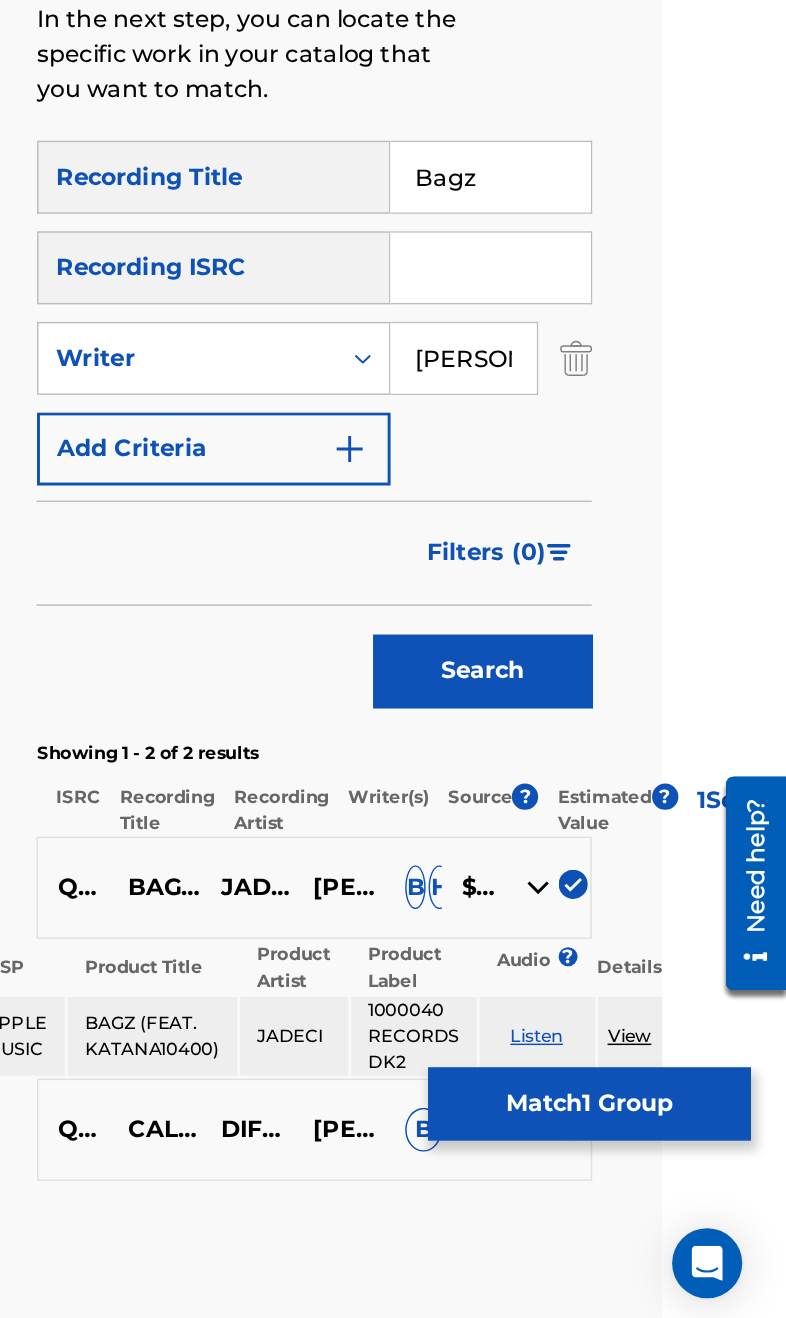 click on "[PERSON_NAME]" at bounding box center (565, 645) 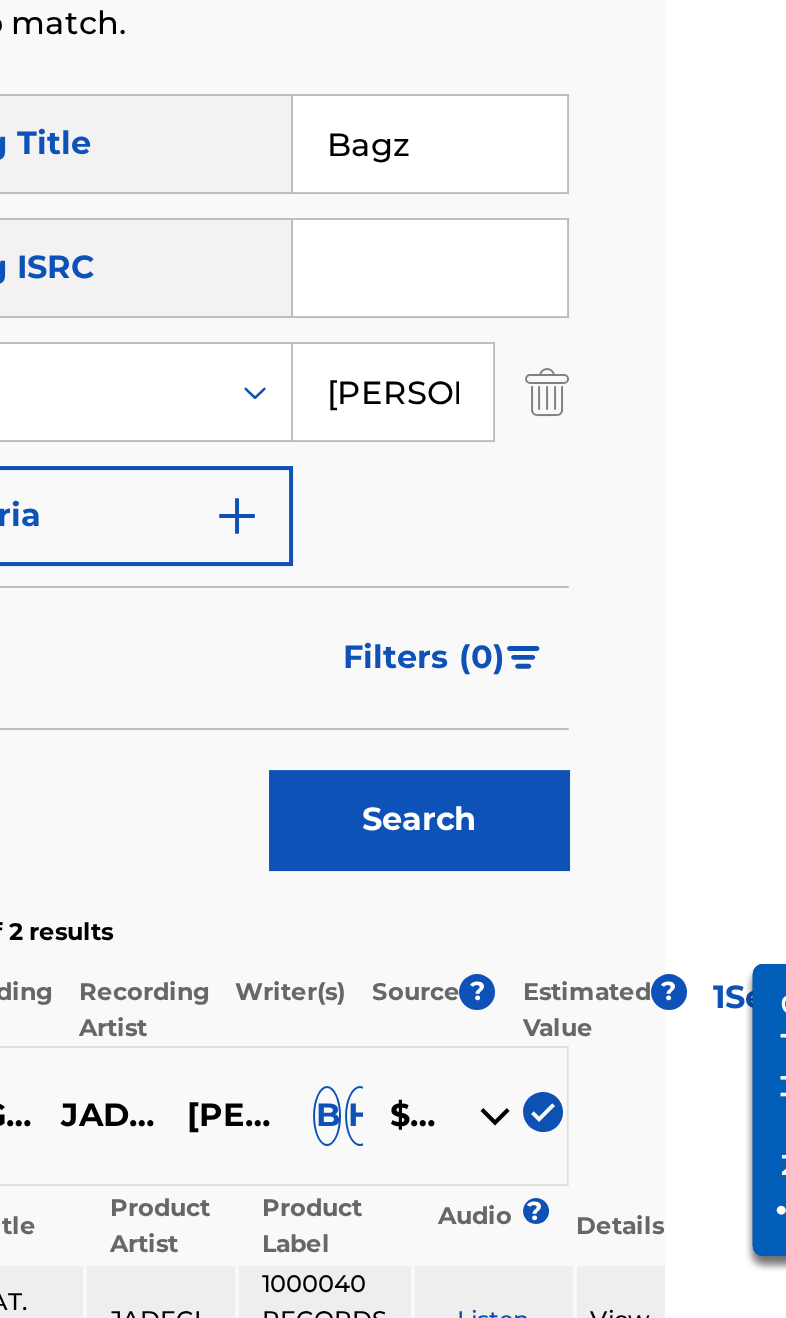 click on "[PERSON_NAME]" at bounding box center [565, 645] 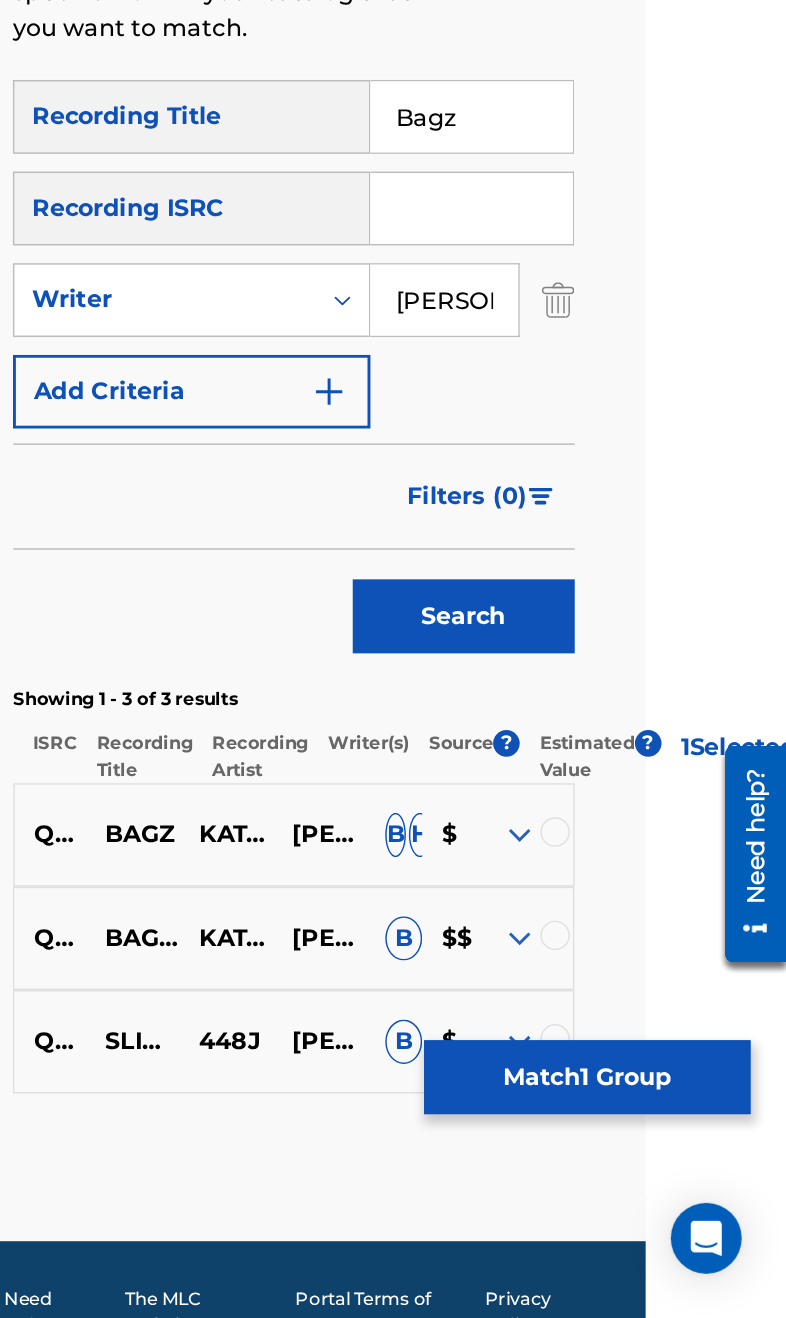 scroll, scrollTop: 149, scrollLeft: 95, axis: both 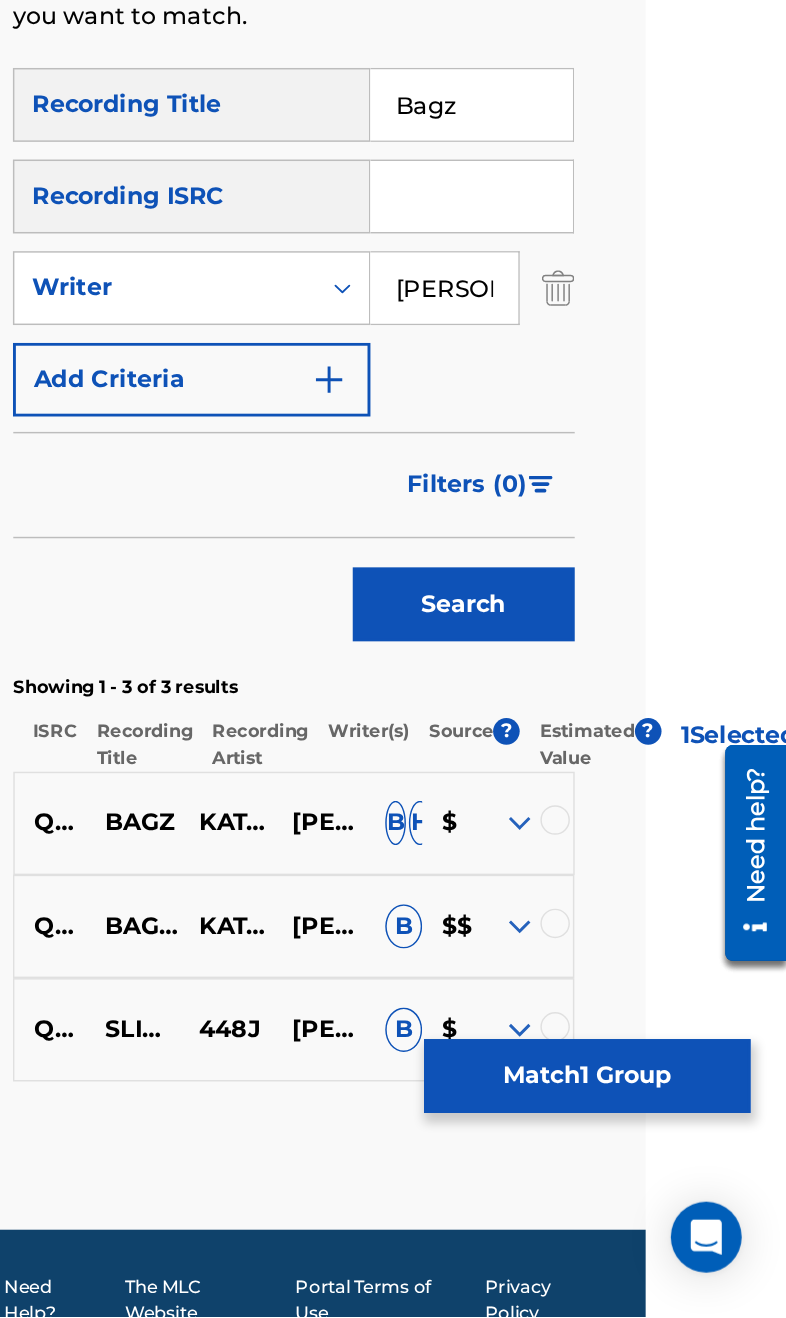 click at bounding box center [630, 1052] 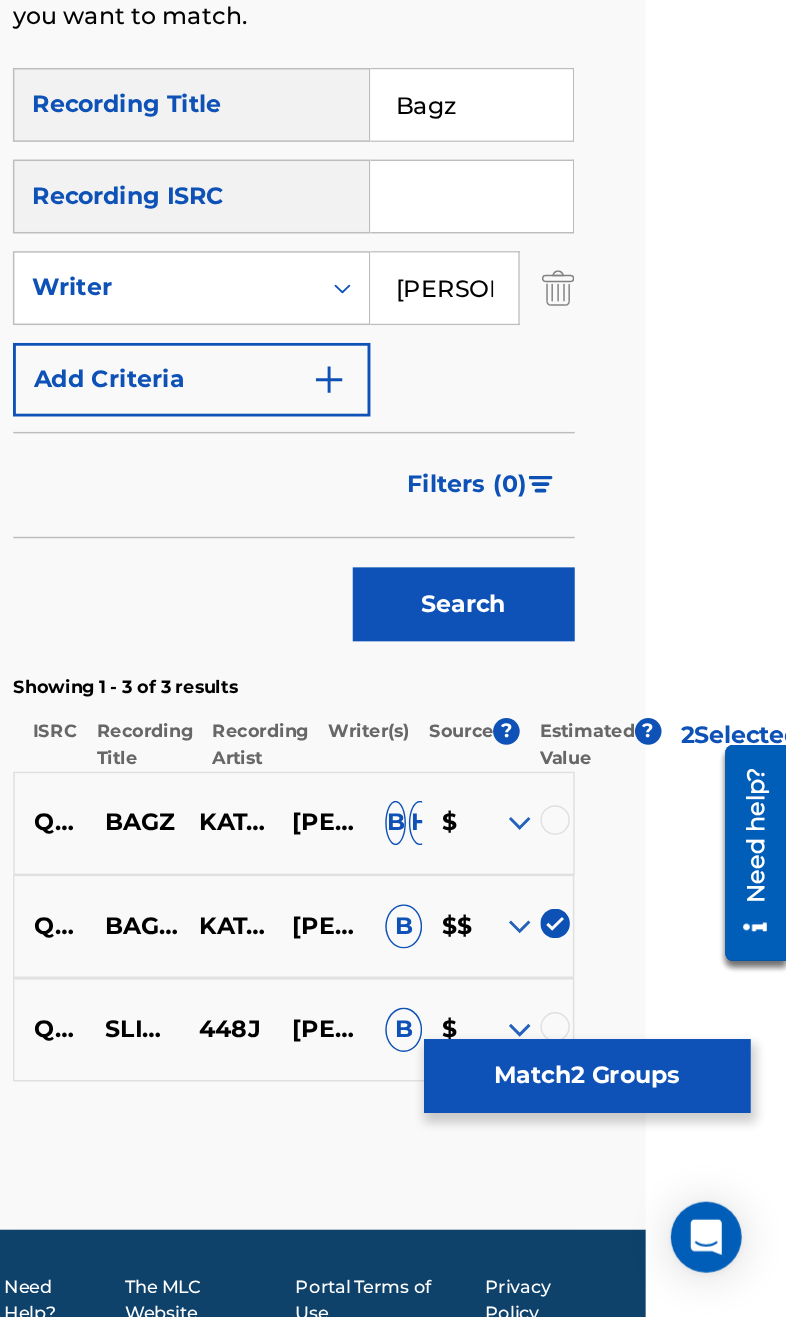 scroll, scrollTop: 150, scrollLeft: 95, axis: both 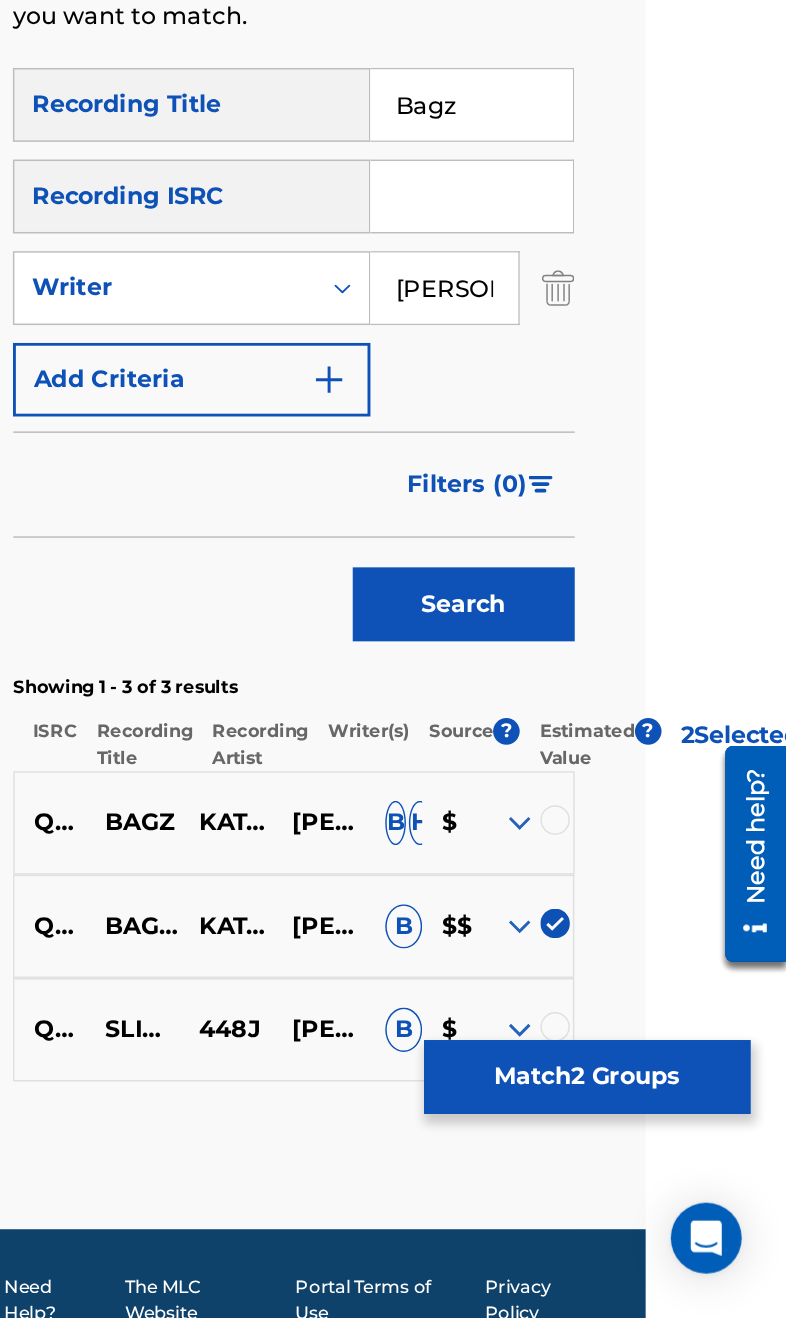 click at bounding box center [630, 981] 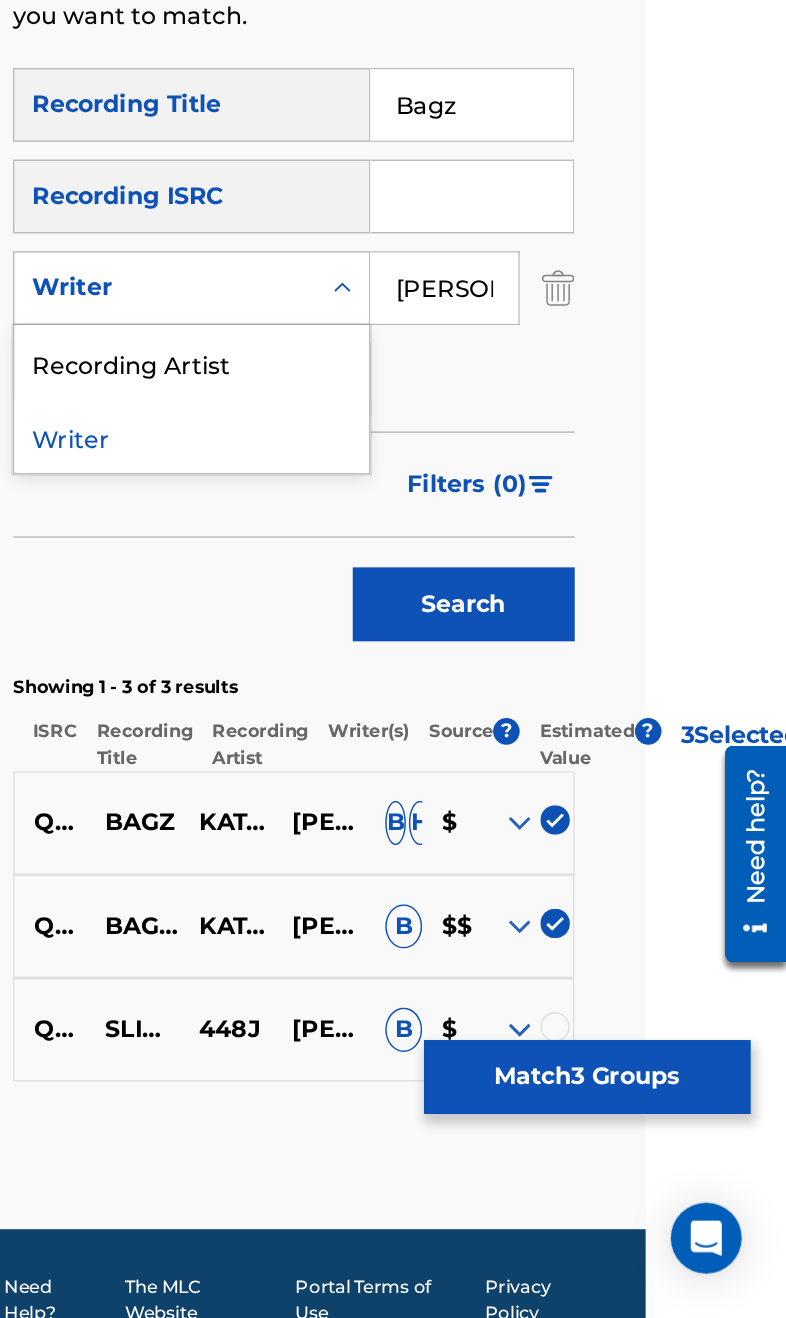 click on "Recording Artist" at bounding box center [384, 671] 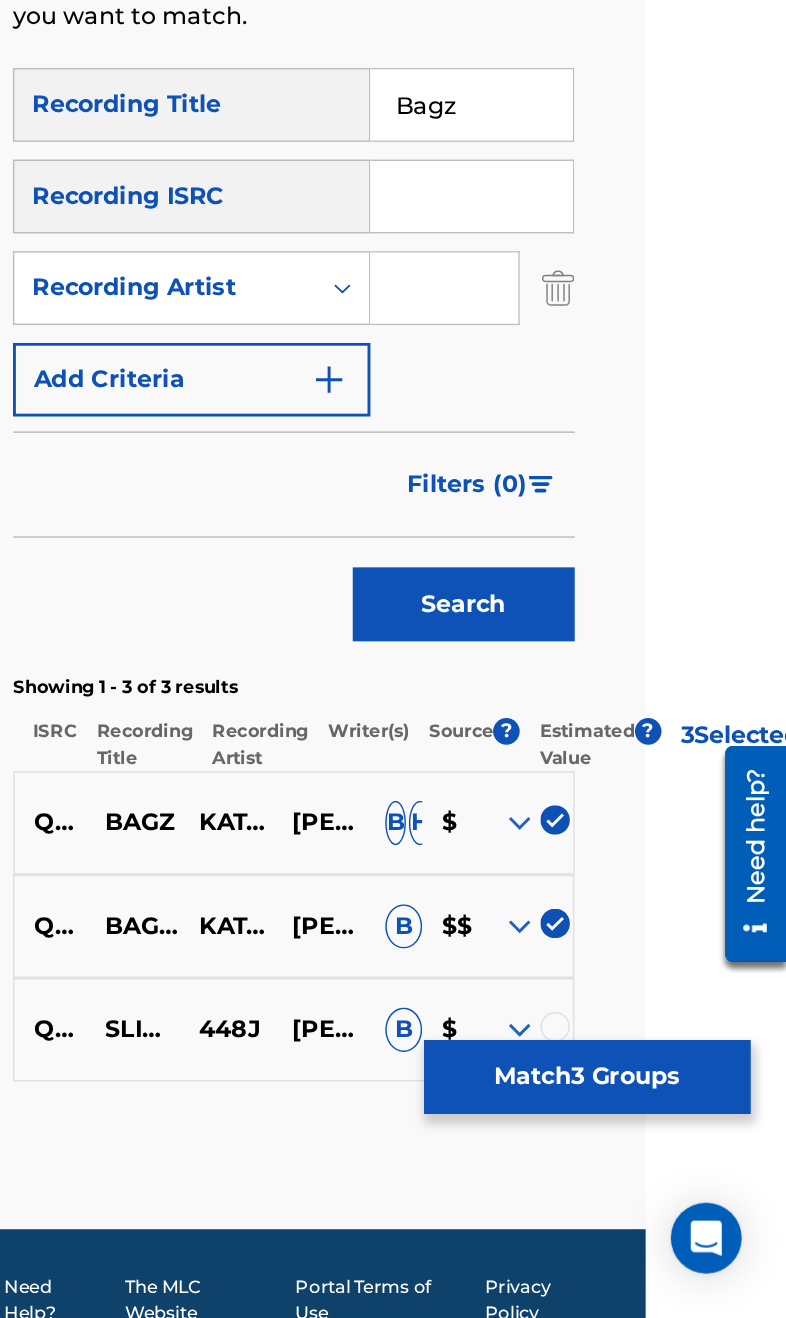 click at bounding box center [555, 621] 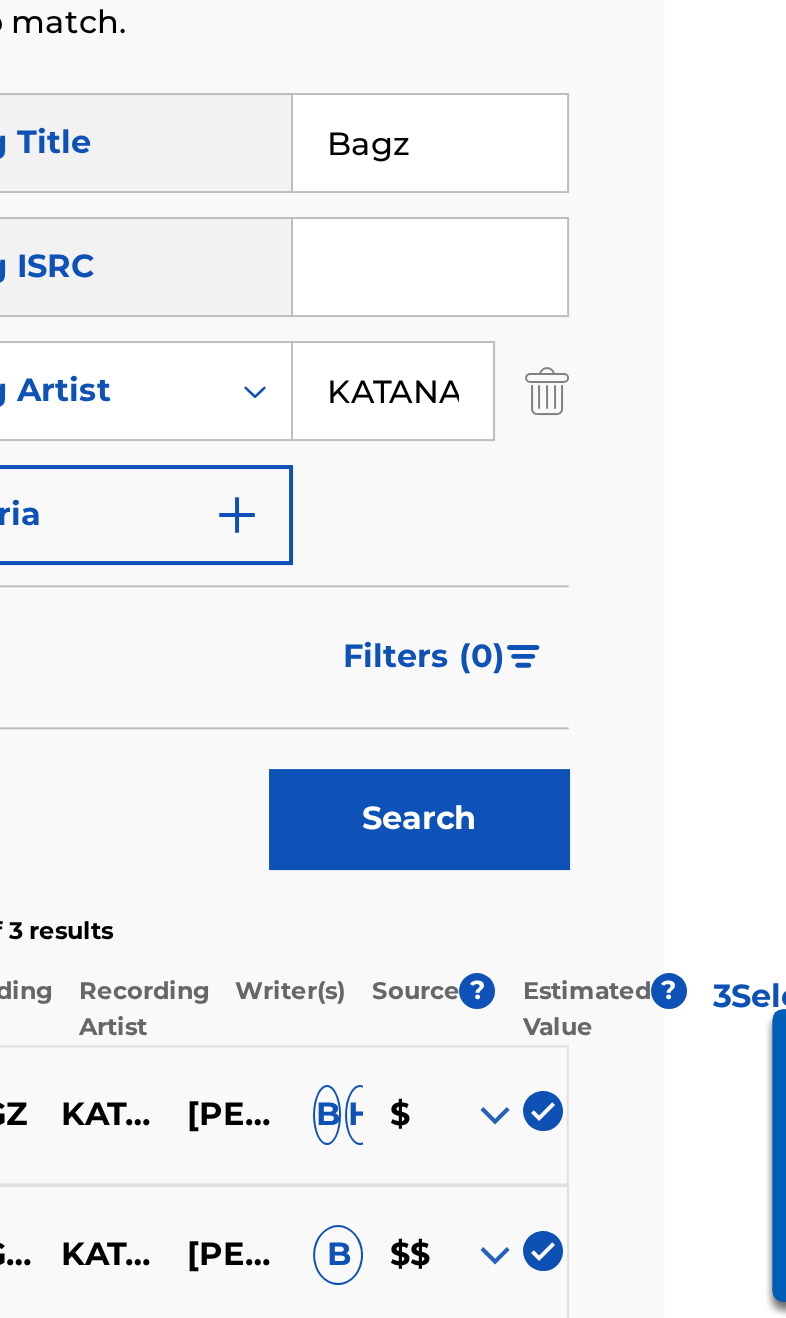 type on "KATANA 10400" 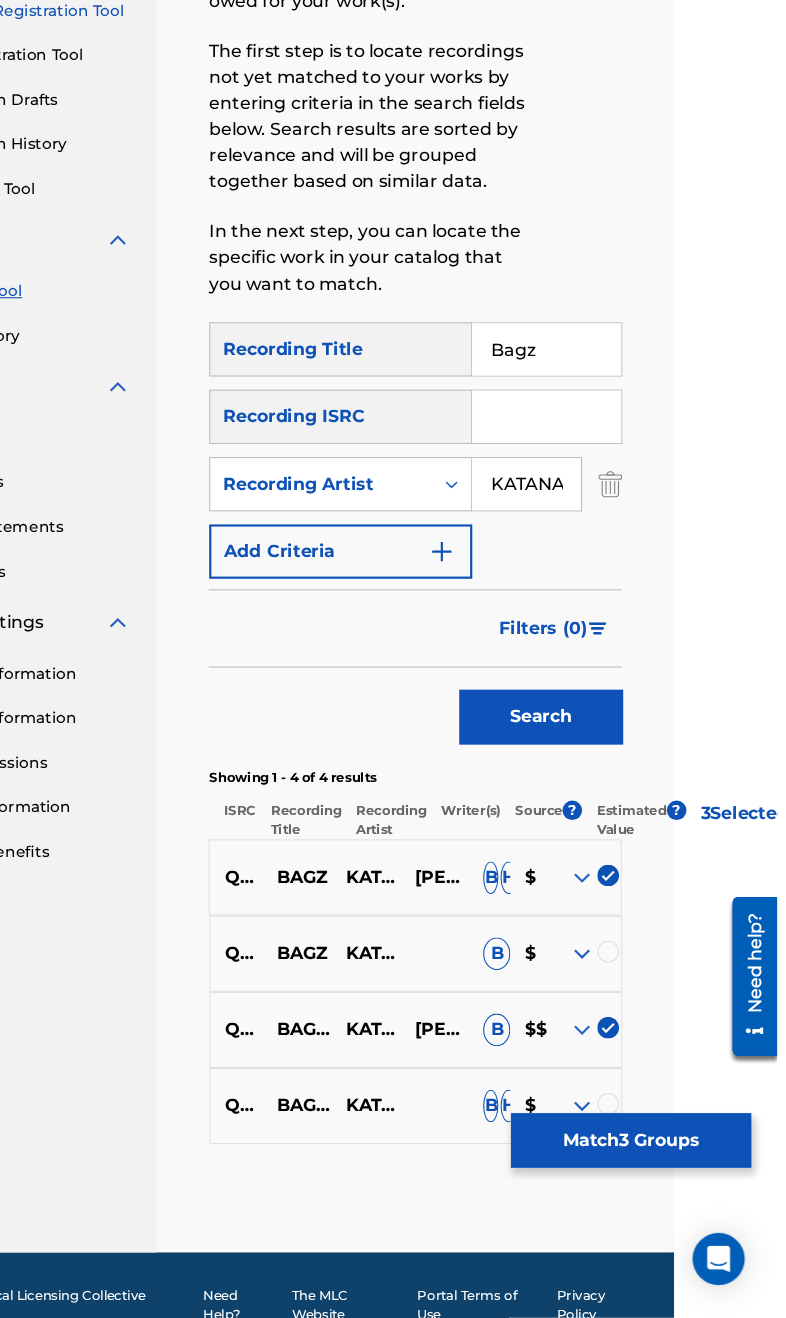 scroll, scrollTop: 268, scrollLeft: 95, axis: both 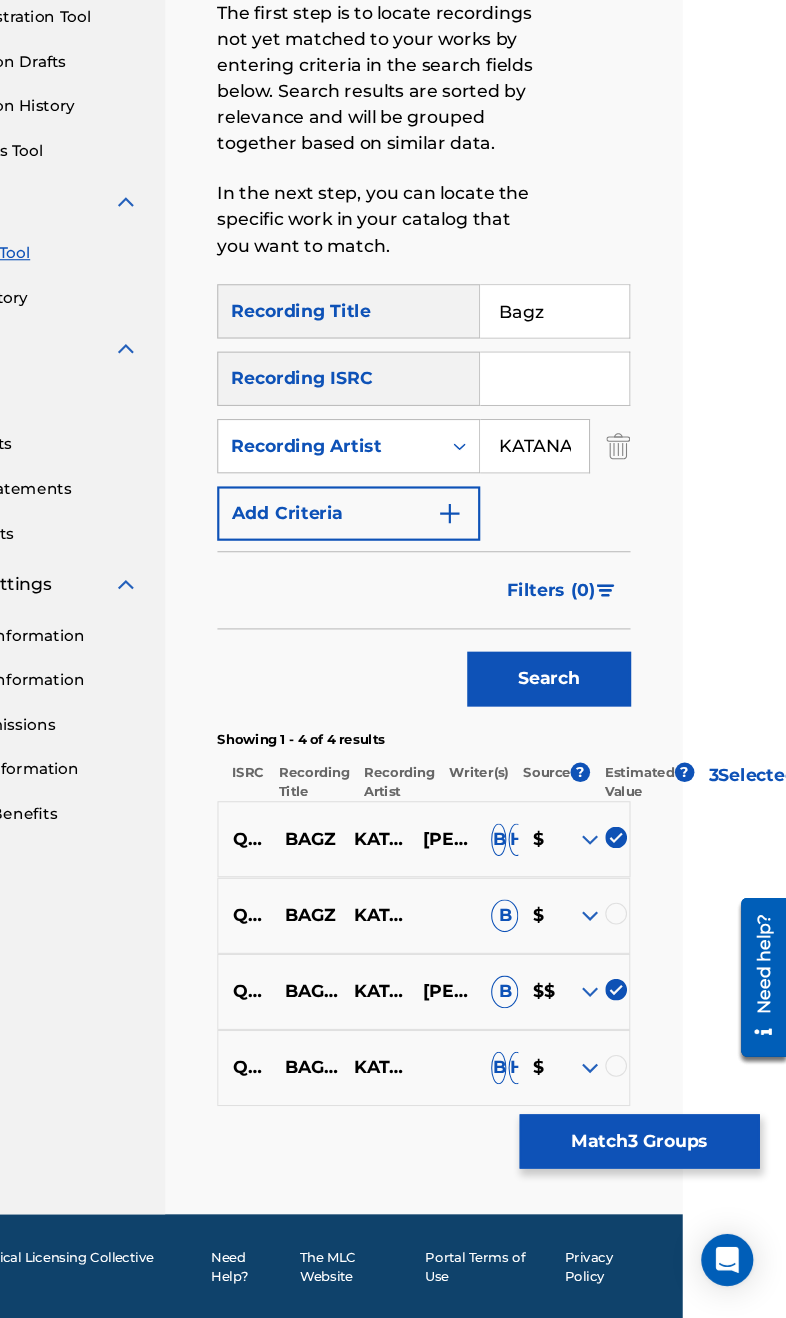 click at bounding box center (606, 947) 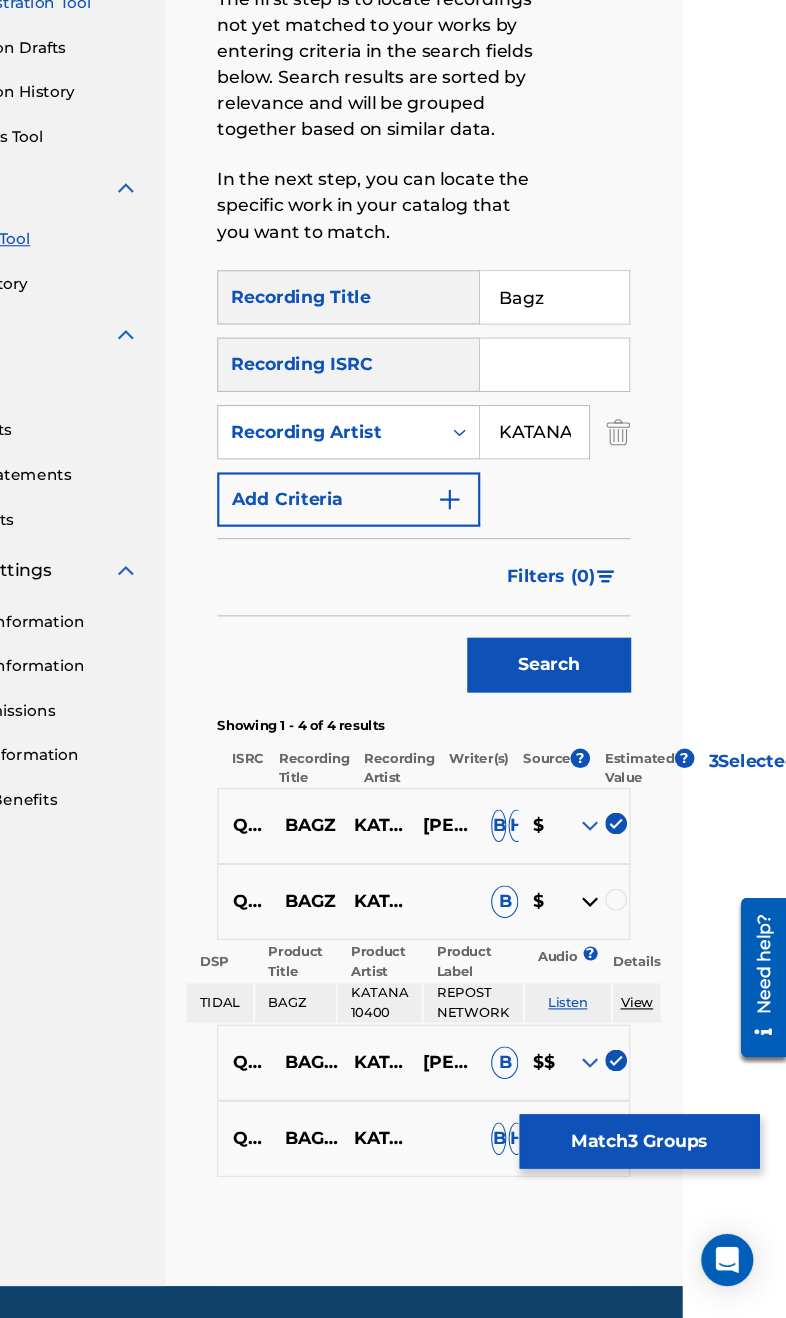 click at bounding box center [630, 933] 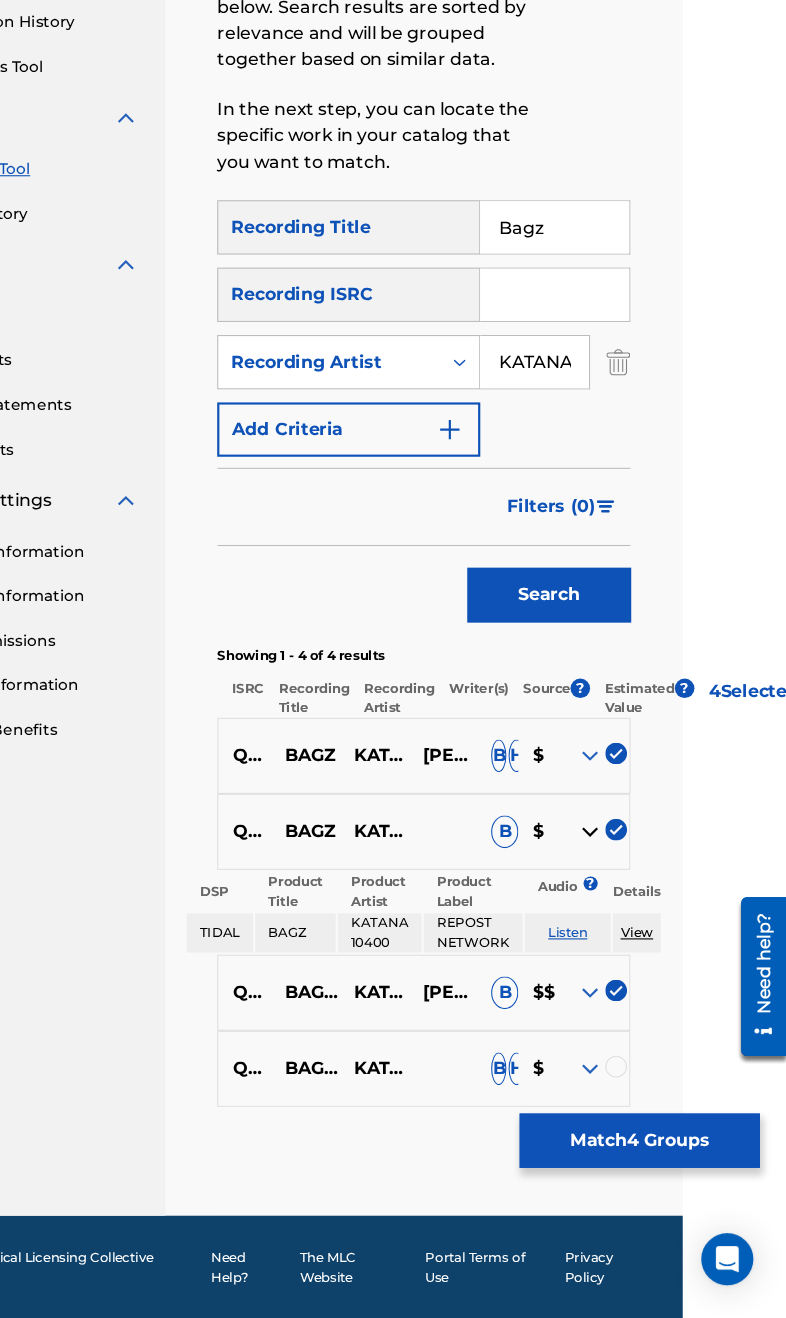 scroll, scrollTop: 346, scrollLeft: 95, axis: both 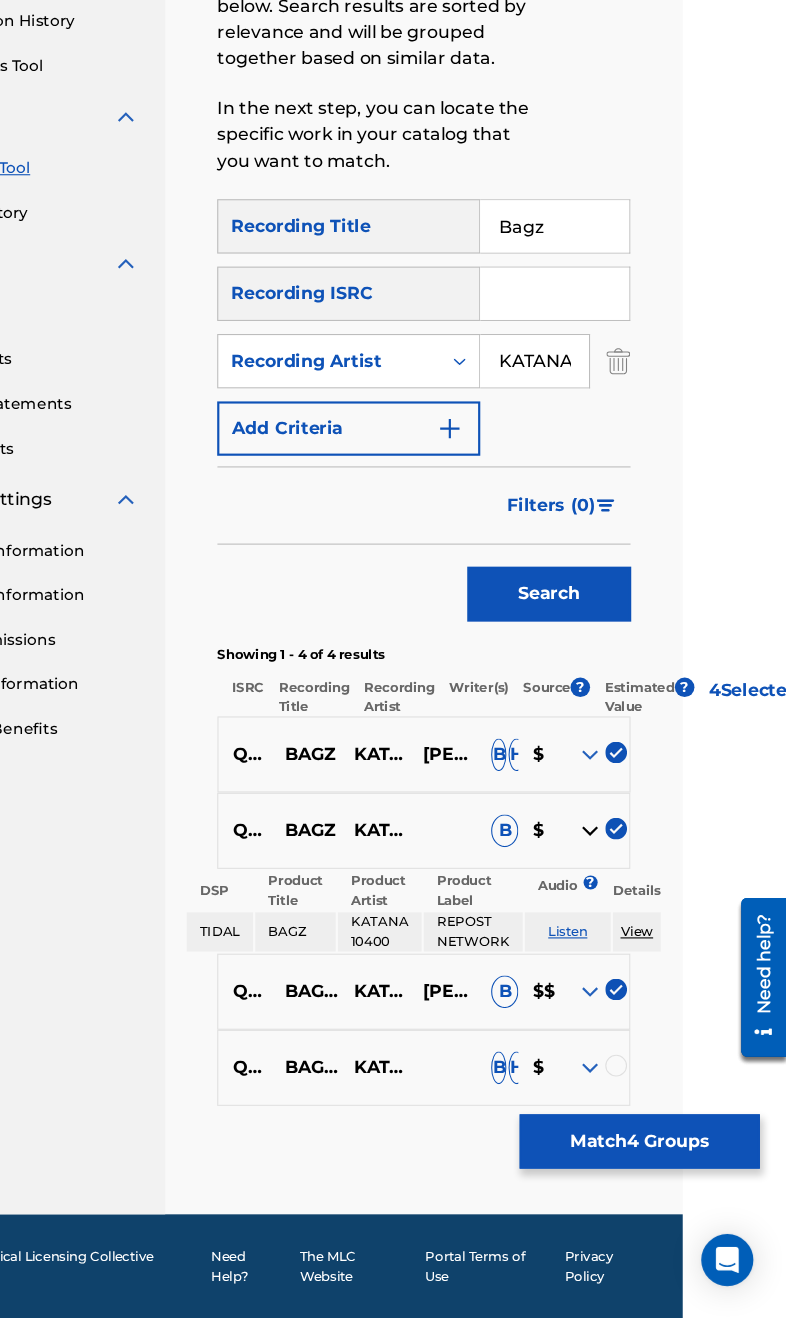 click at bounding box center (630, 1085) 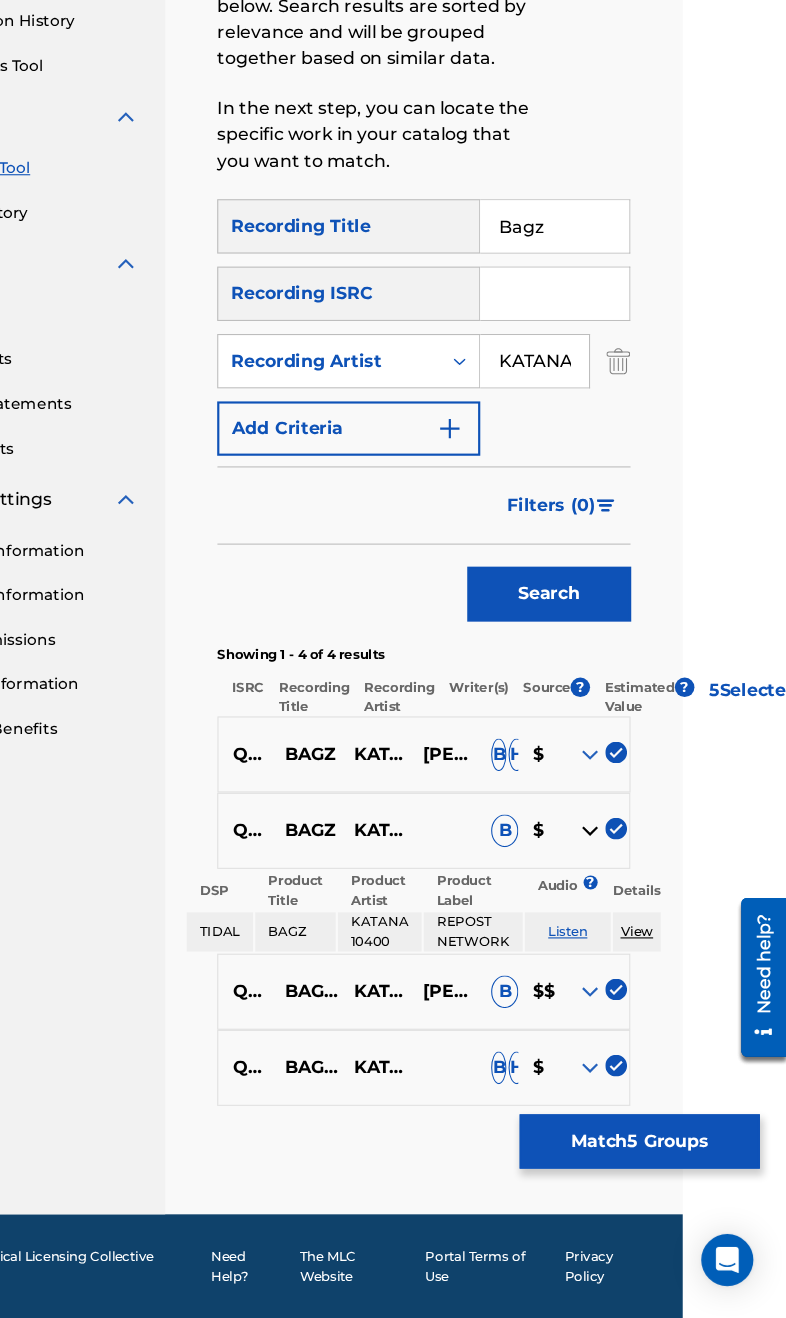 click at bounding box center [606, 1087] 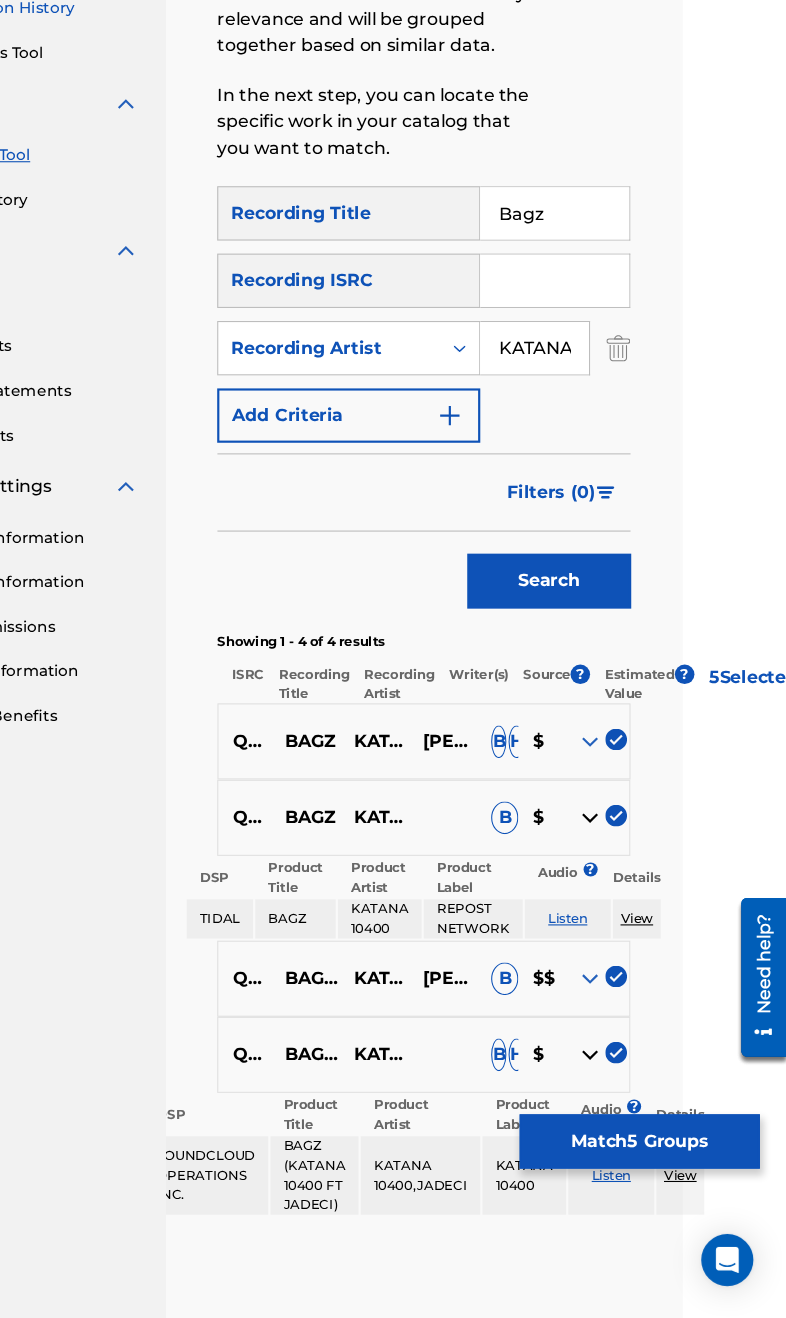 click on "Match  5 Groups" at bounding box center [651, 1155] 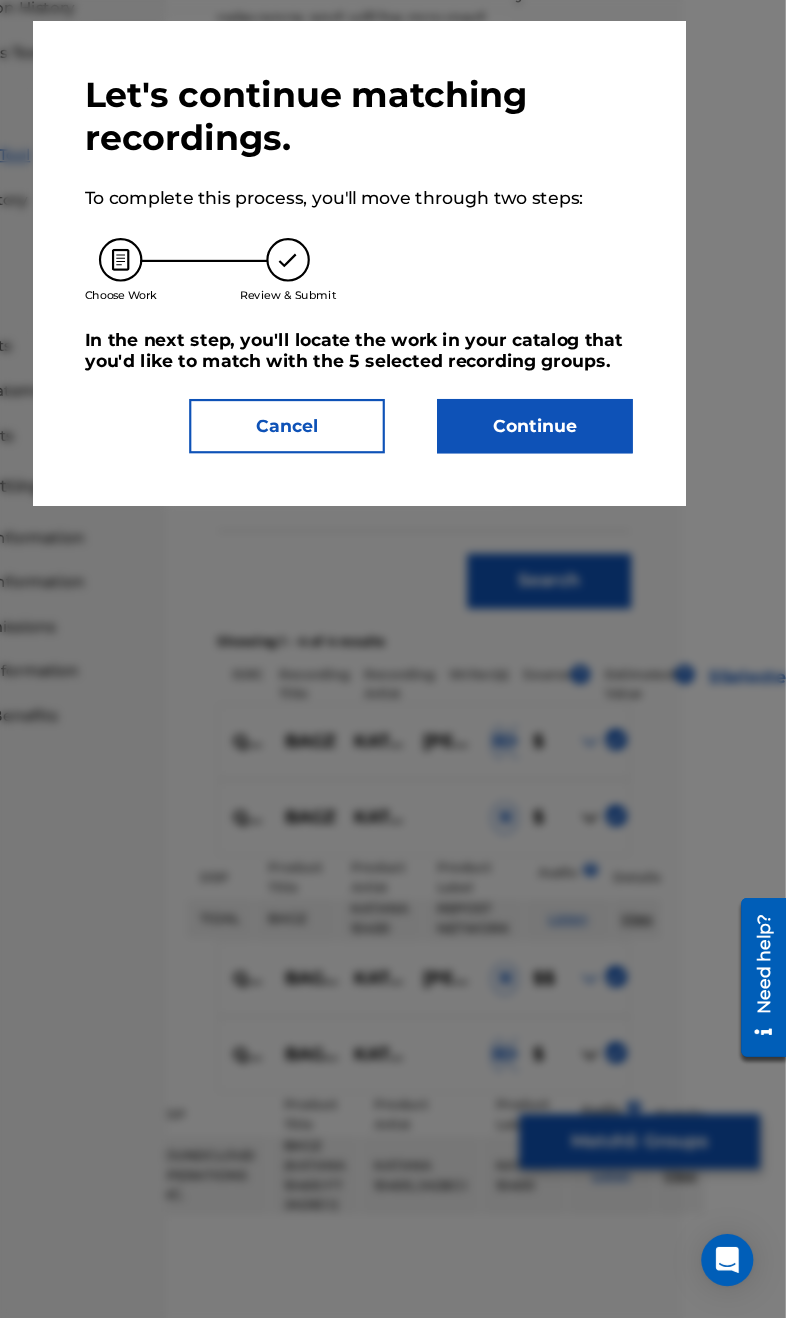 click on "Continue" at bounding box center [555, 497] 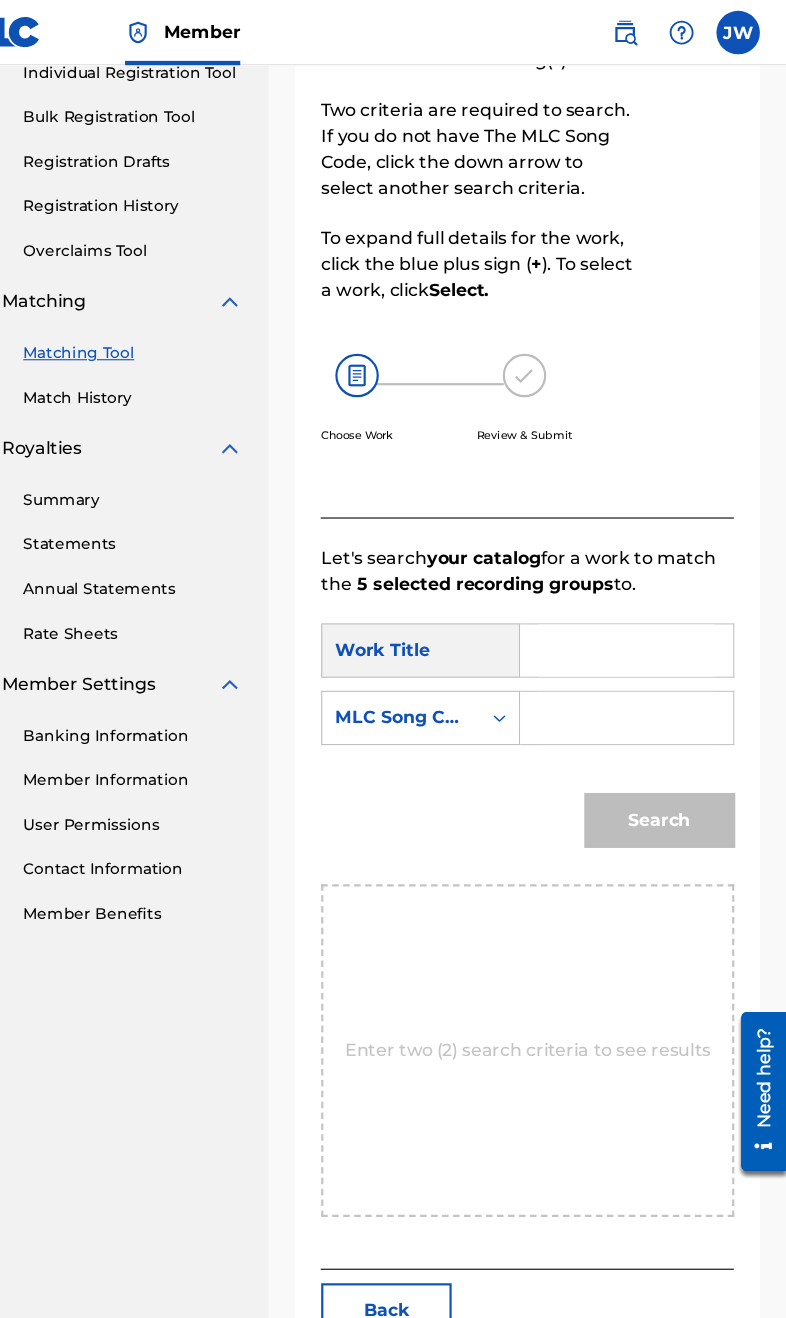 click at bounding box center [639, 598] 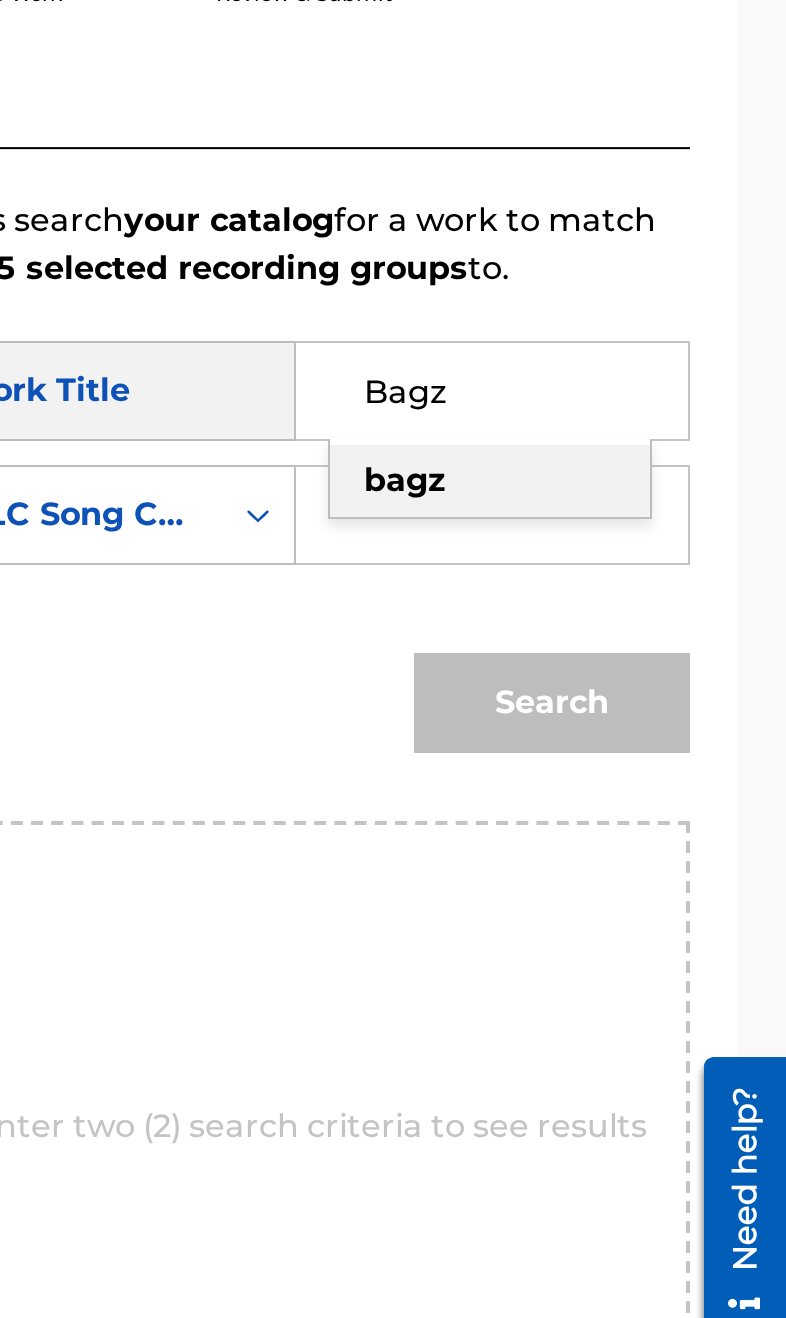 type on "Bagz" 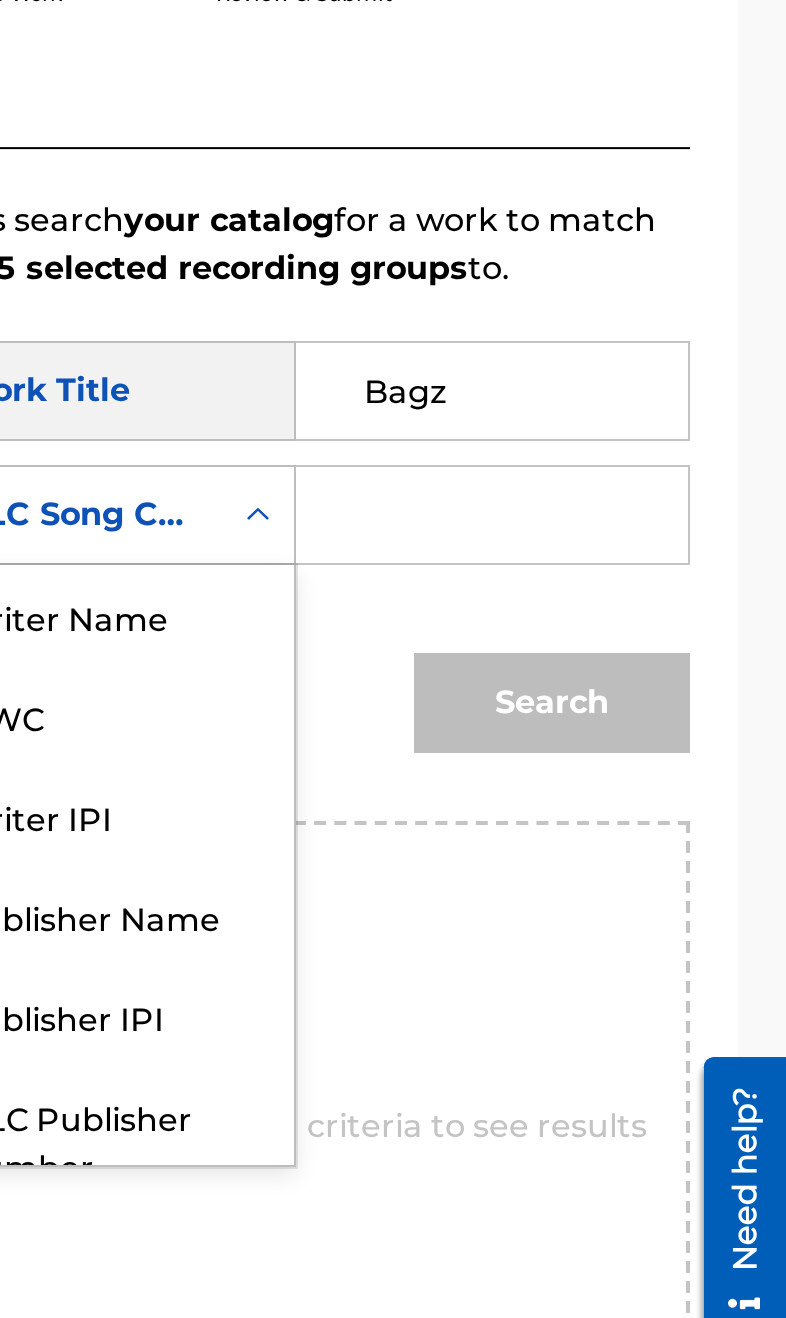 scroll, scrollTop: 74, scrollLeft: 0, axis: vertical 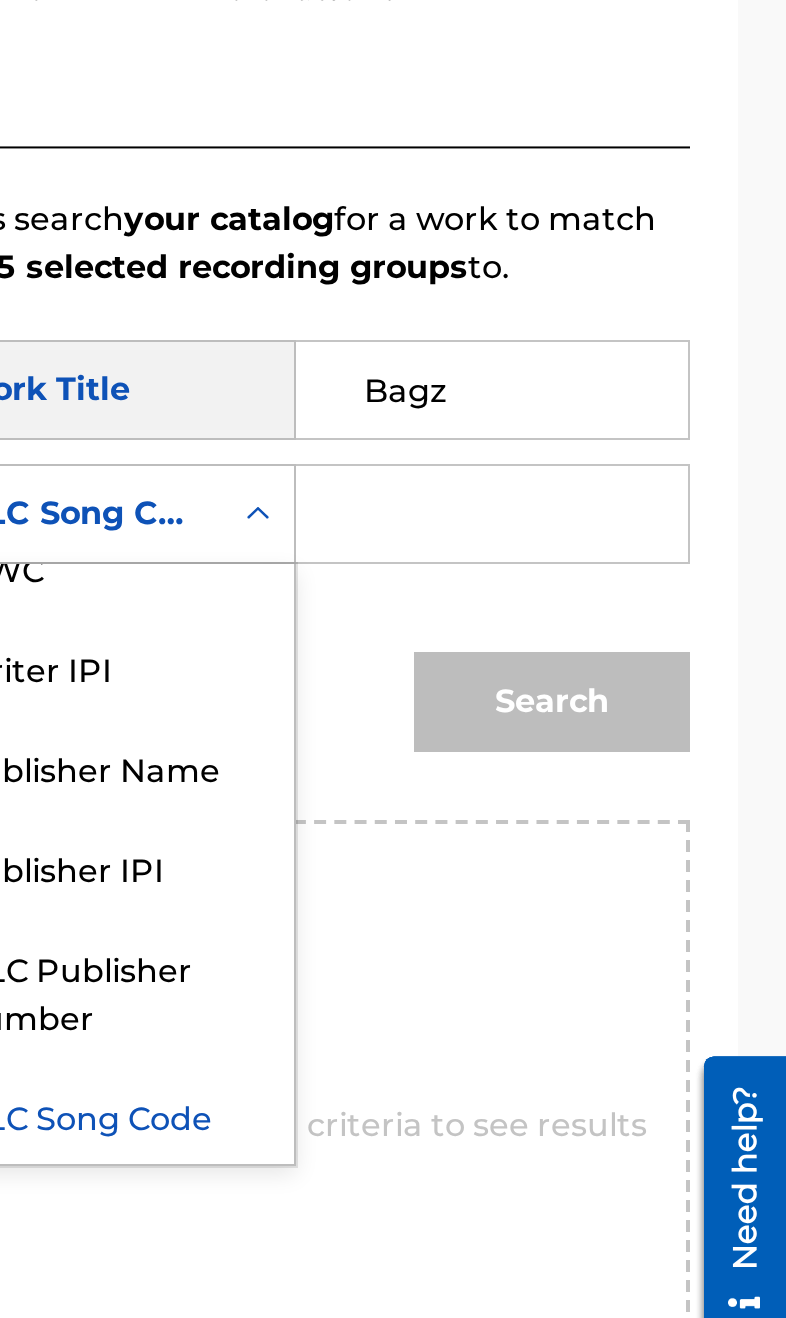 click on "Publisher Name" at bounding box center [449, 786] 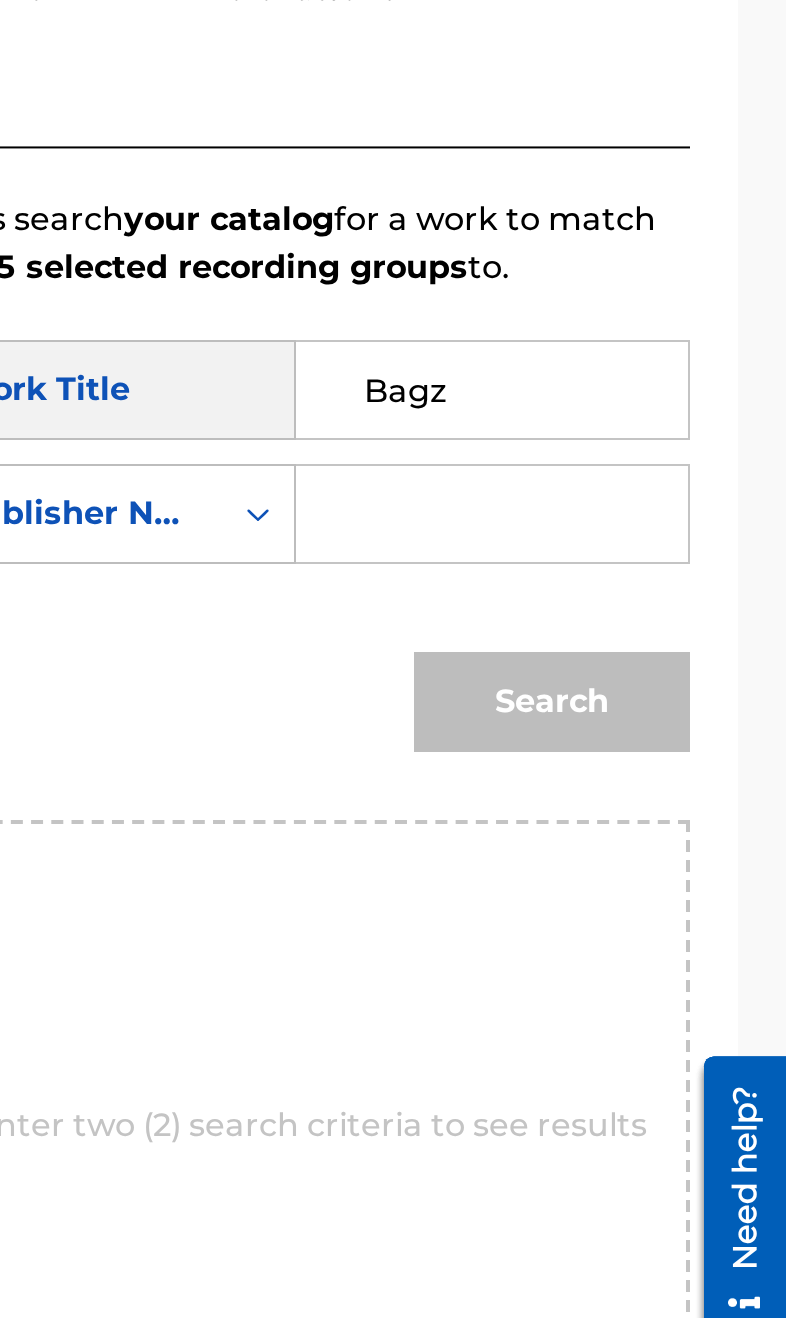 click at bounding box center [639, 660] 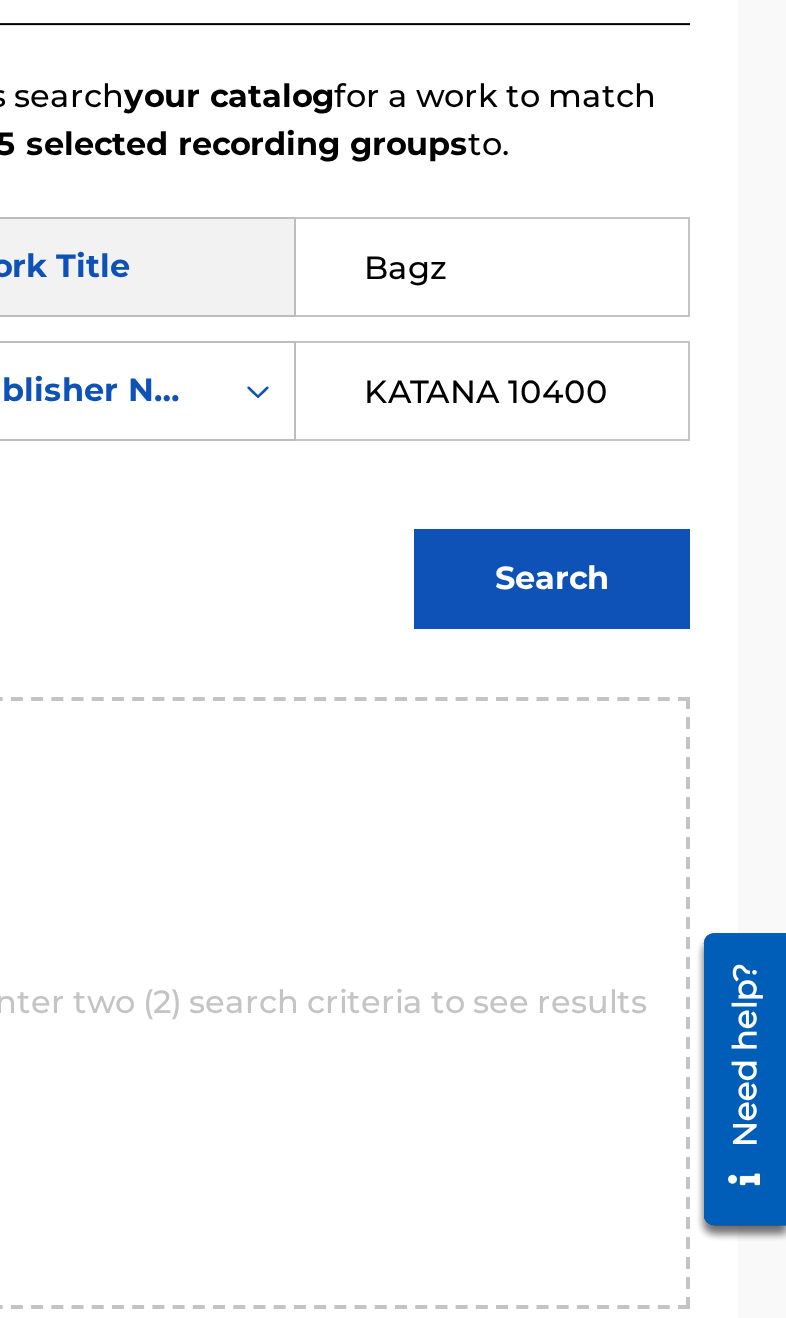 type on "KATANA 10400" 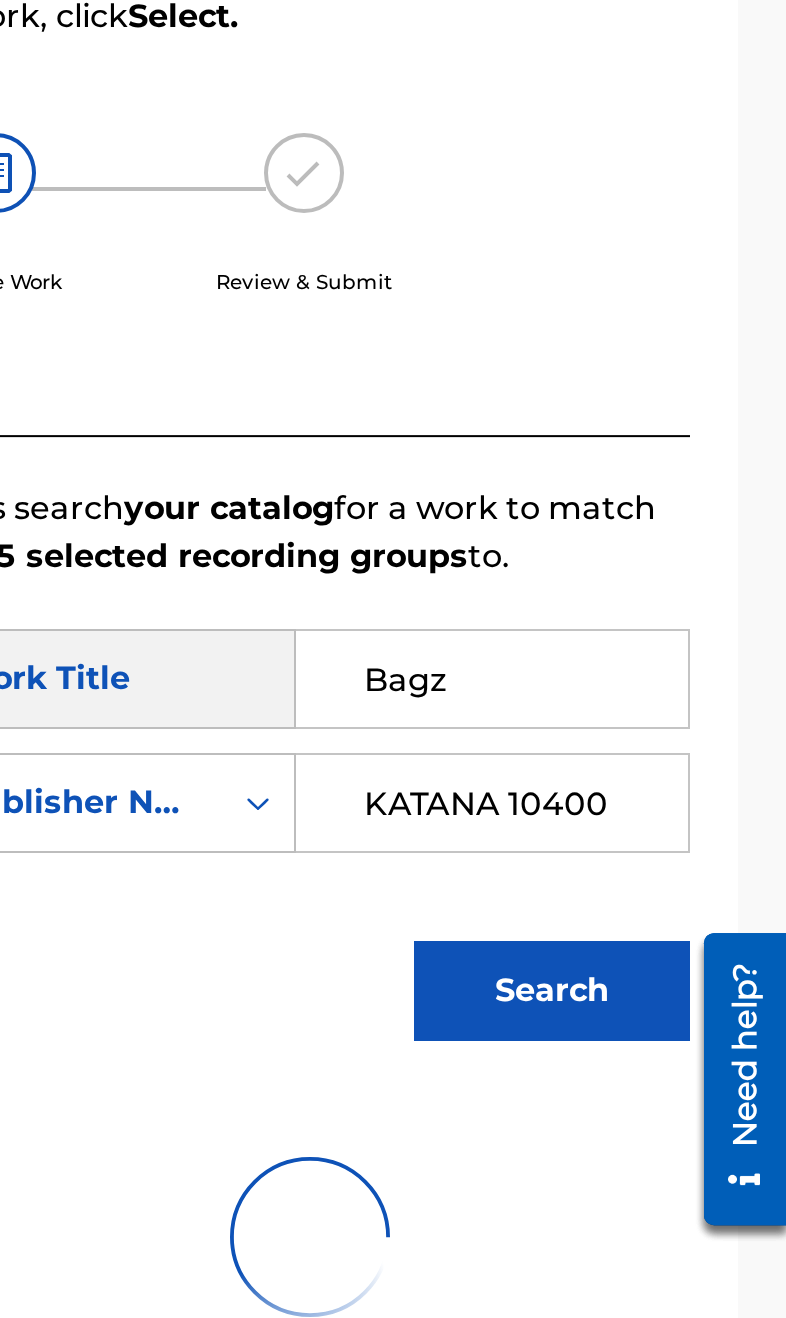 scroll, scrollTop: 164, scrollLeft: 0, axis: vertical 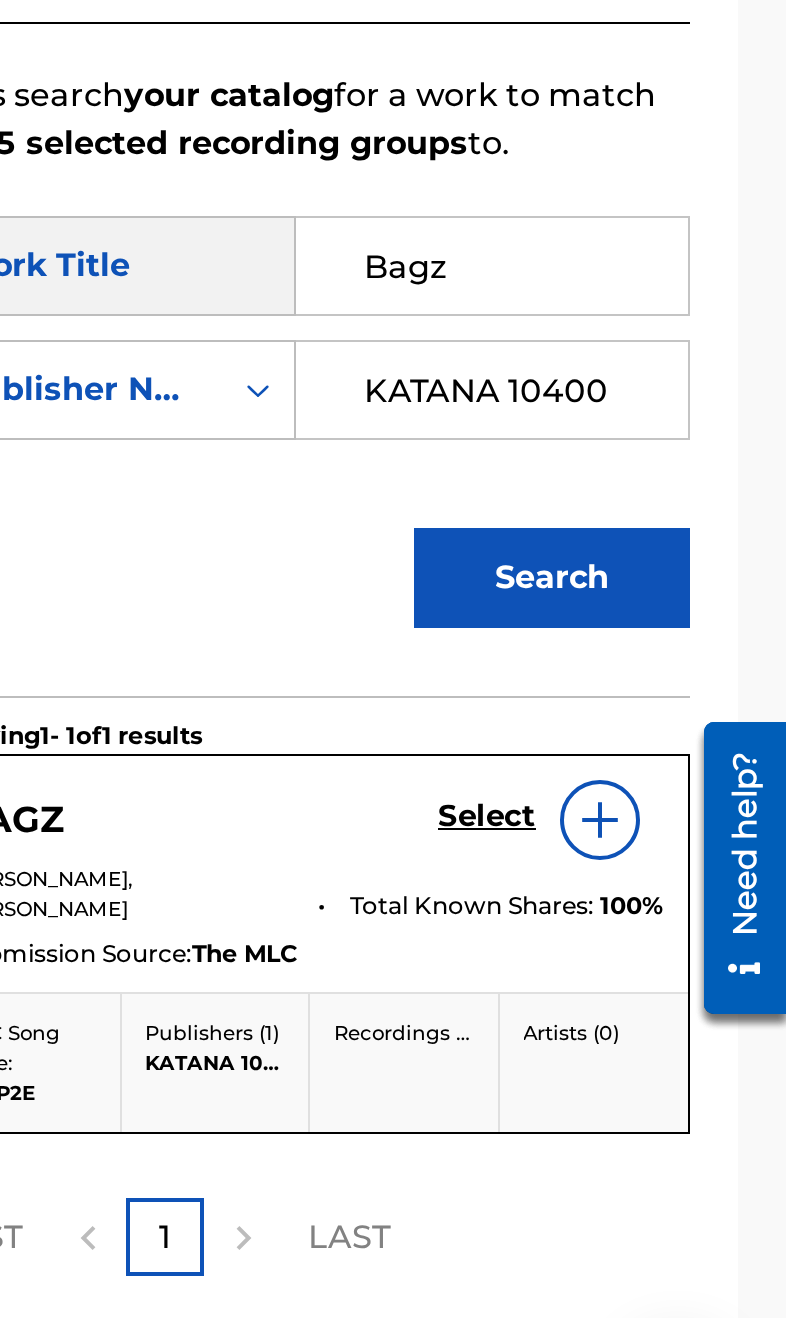 click on "Select" at bounding box center (636, 978) 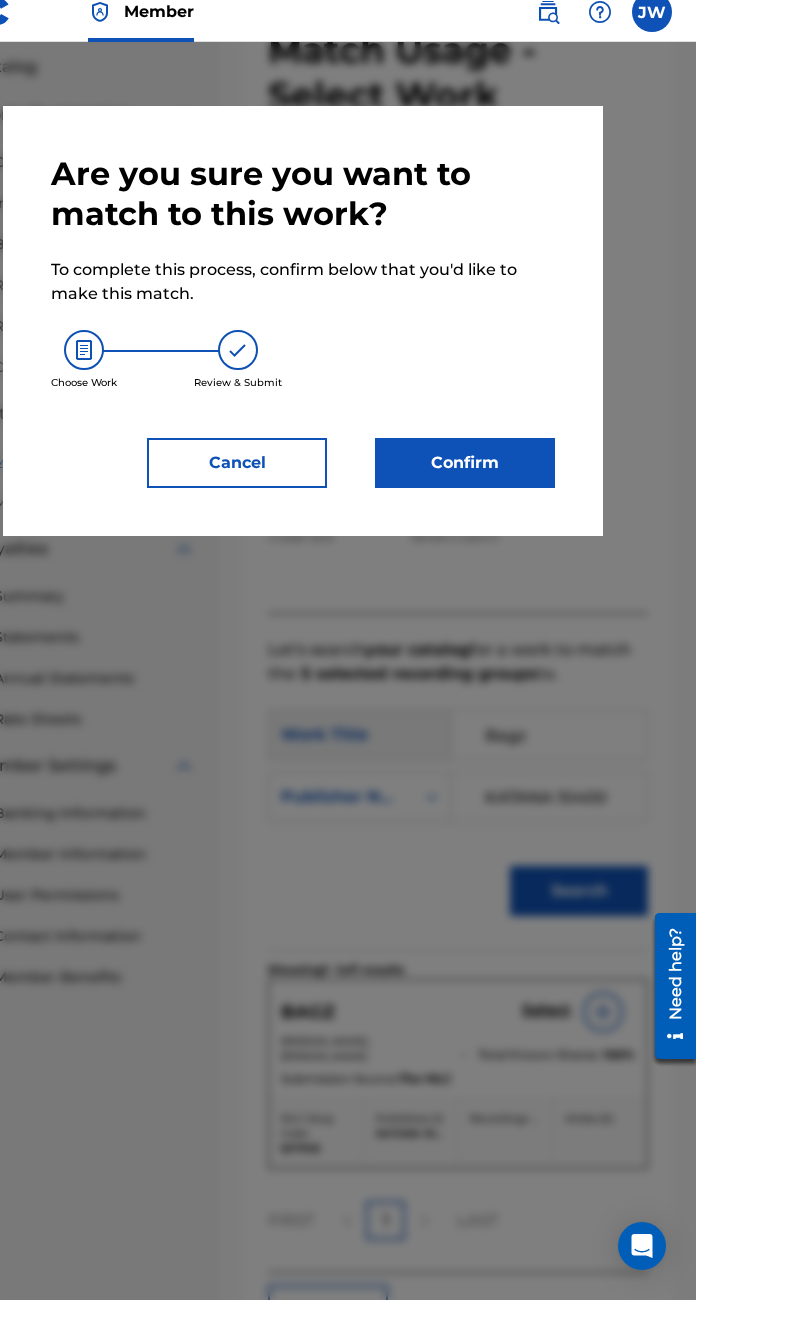 scroll, scrollTop: 132, scrollLeft: 0, axis: vertical 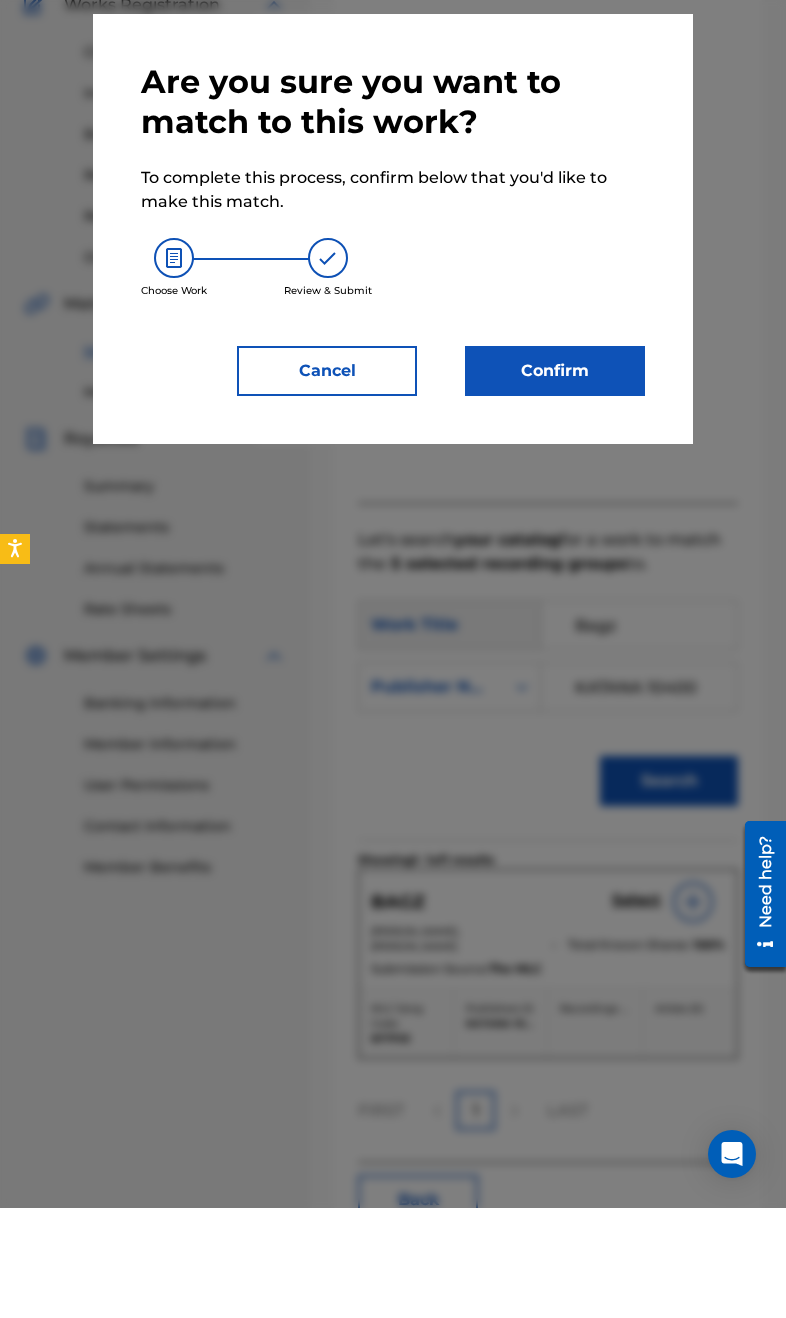 click at bounding box center (393, 719) 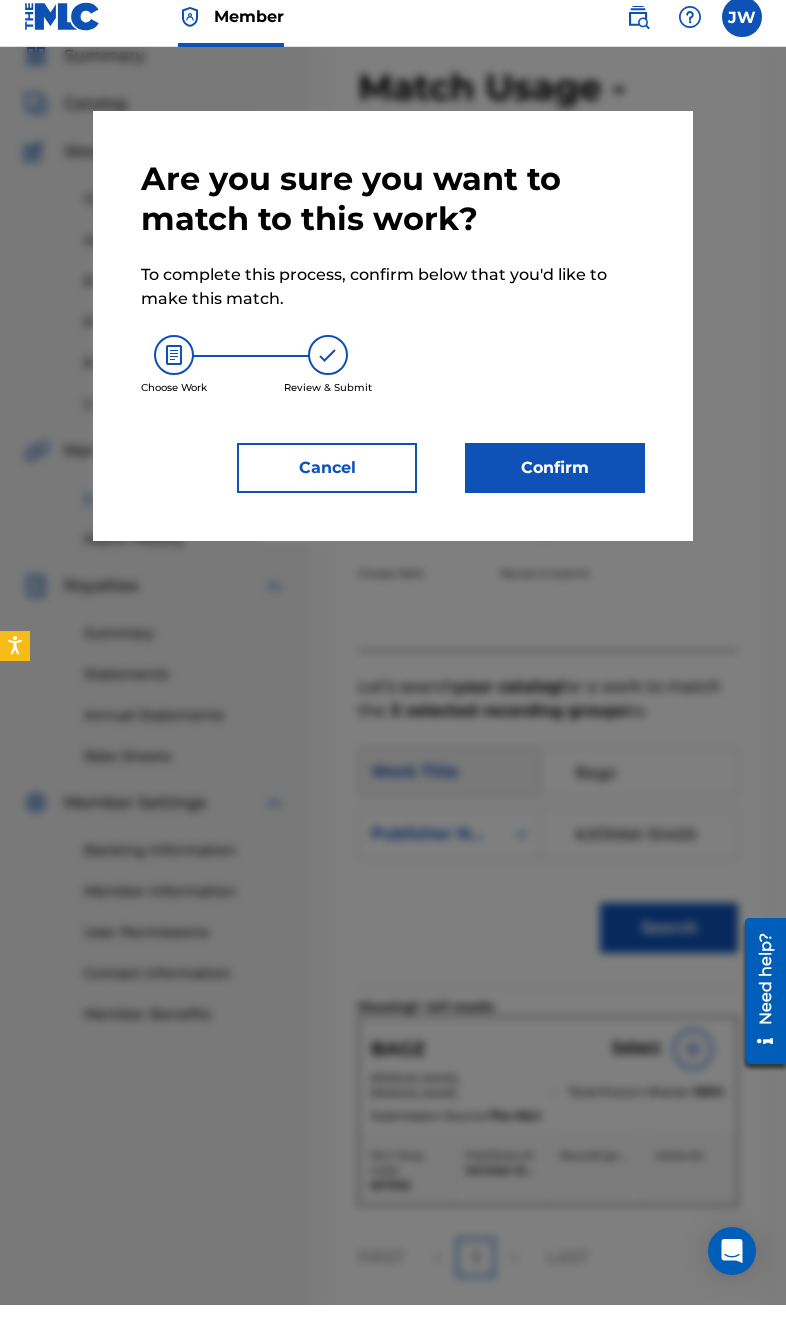 scroll, scrollTop: 81, scrollLeft: 0, axis: vertical 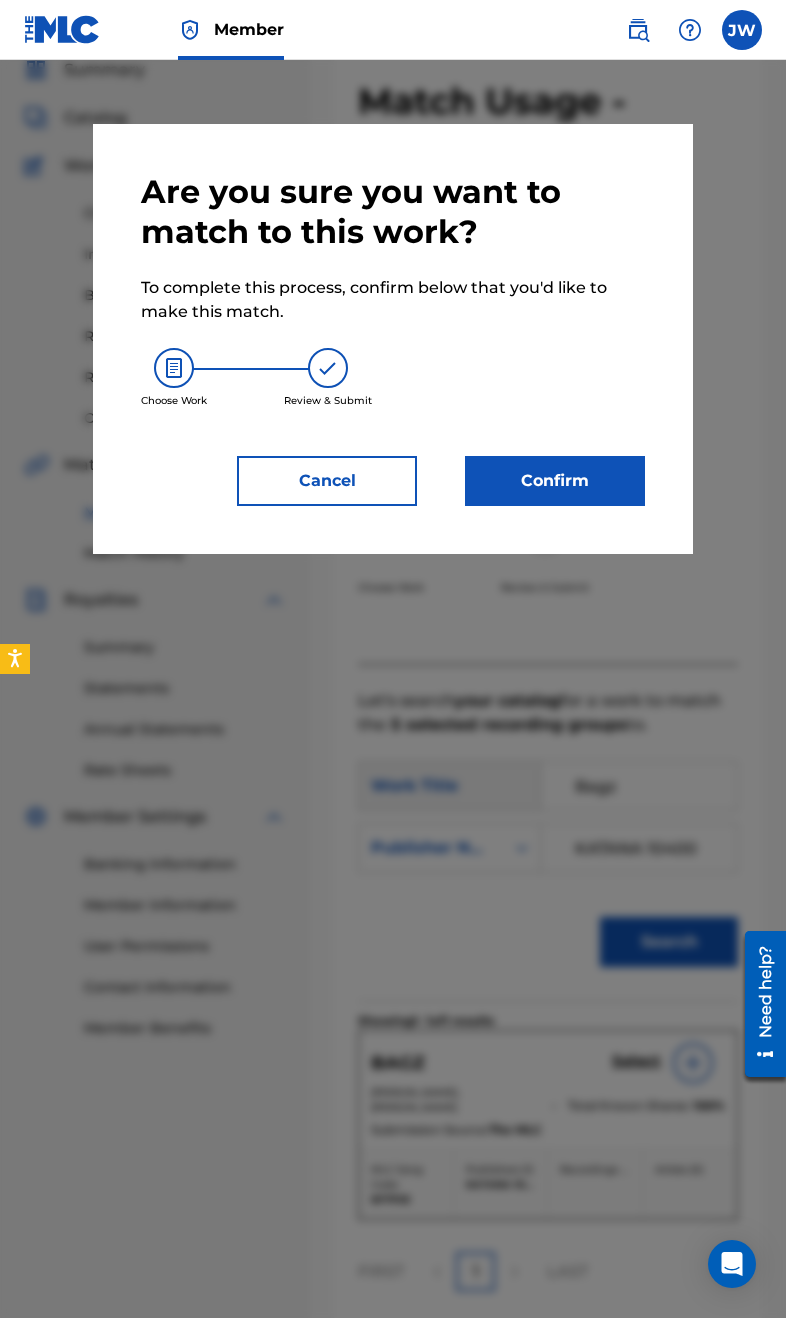click on "Confirm" at bounding box center (555, 481) 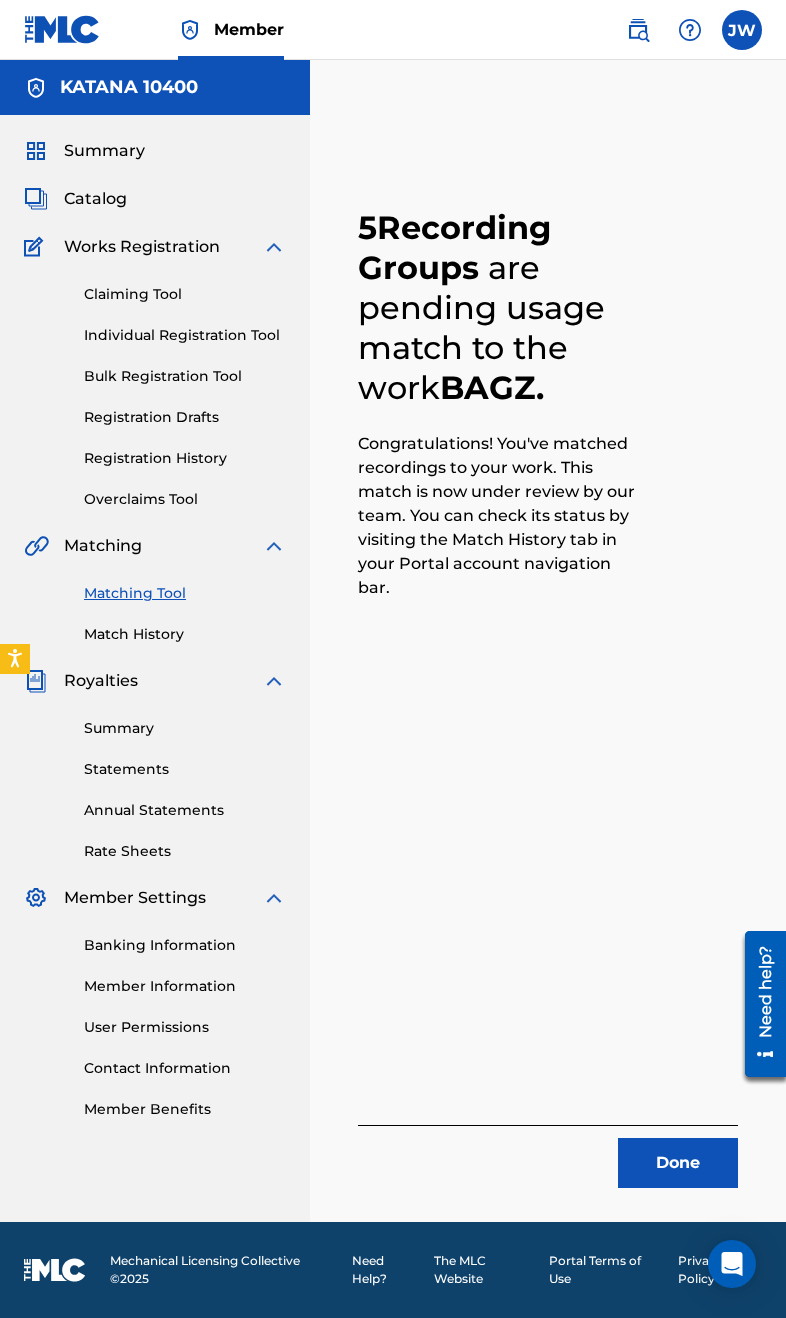 click on "Done" at bounding box center (678, 1163) 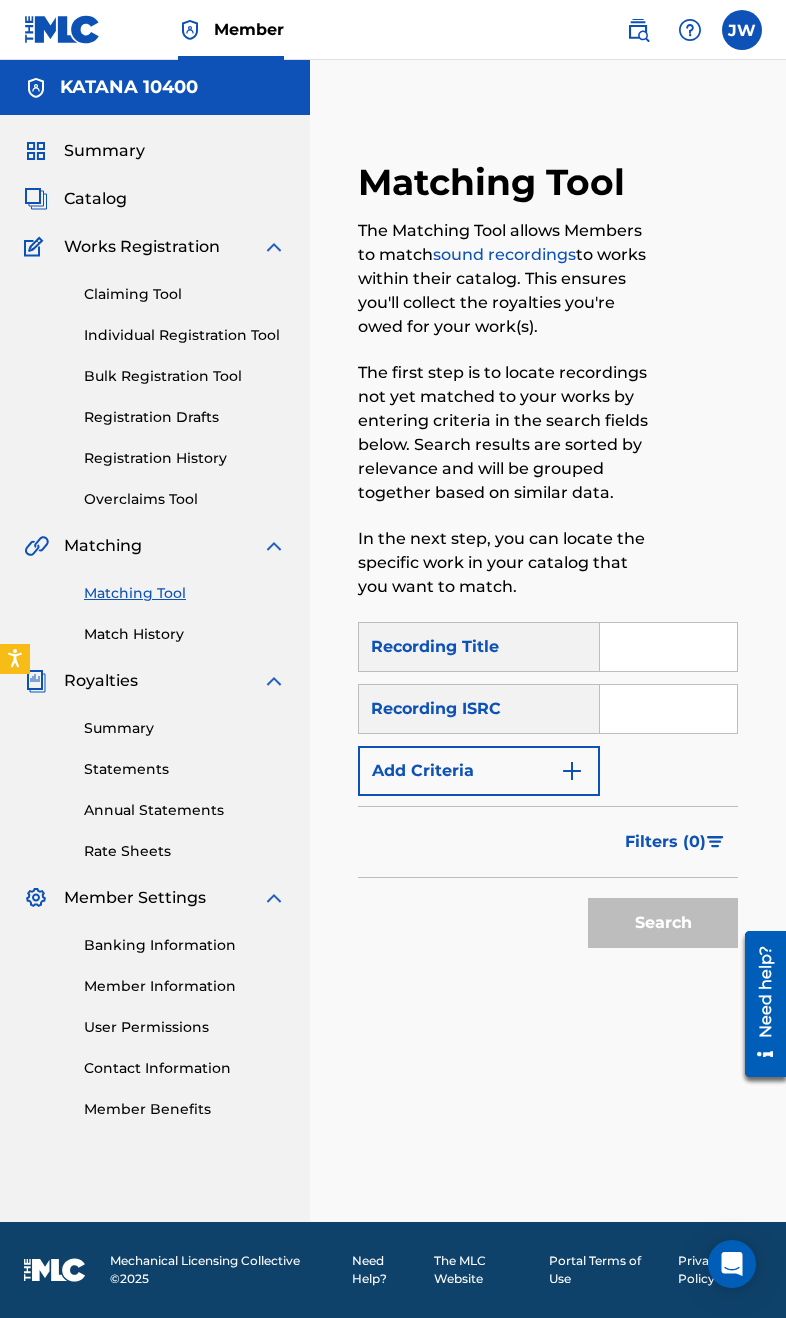 click at bounding box center [668, 647] 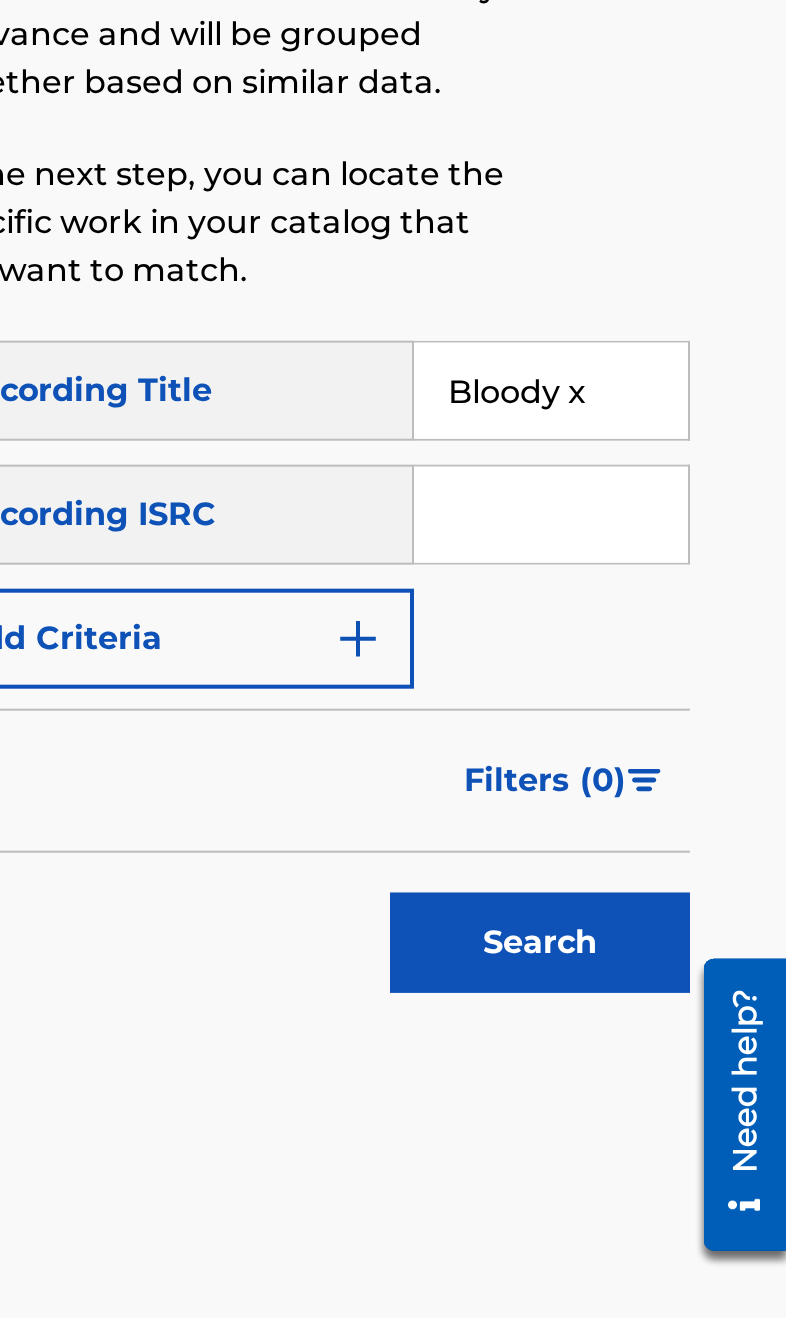 type on "Bloody x" 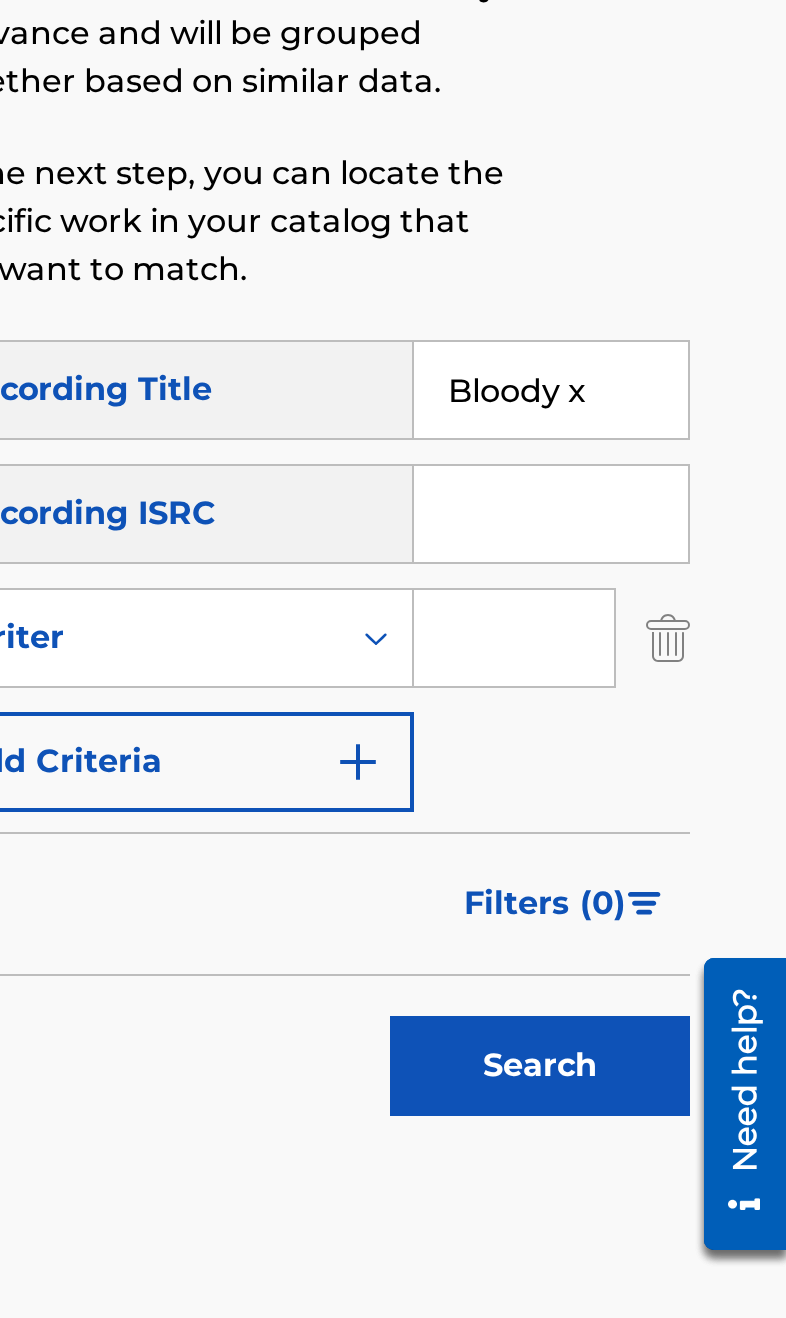 click at bounding box center [650, 771] 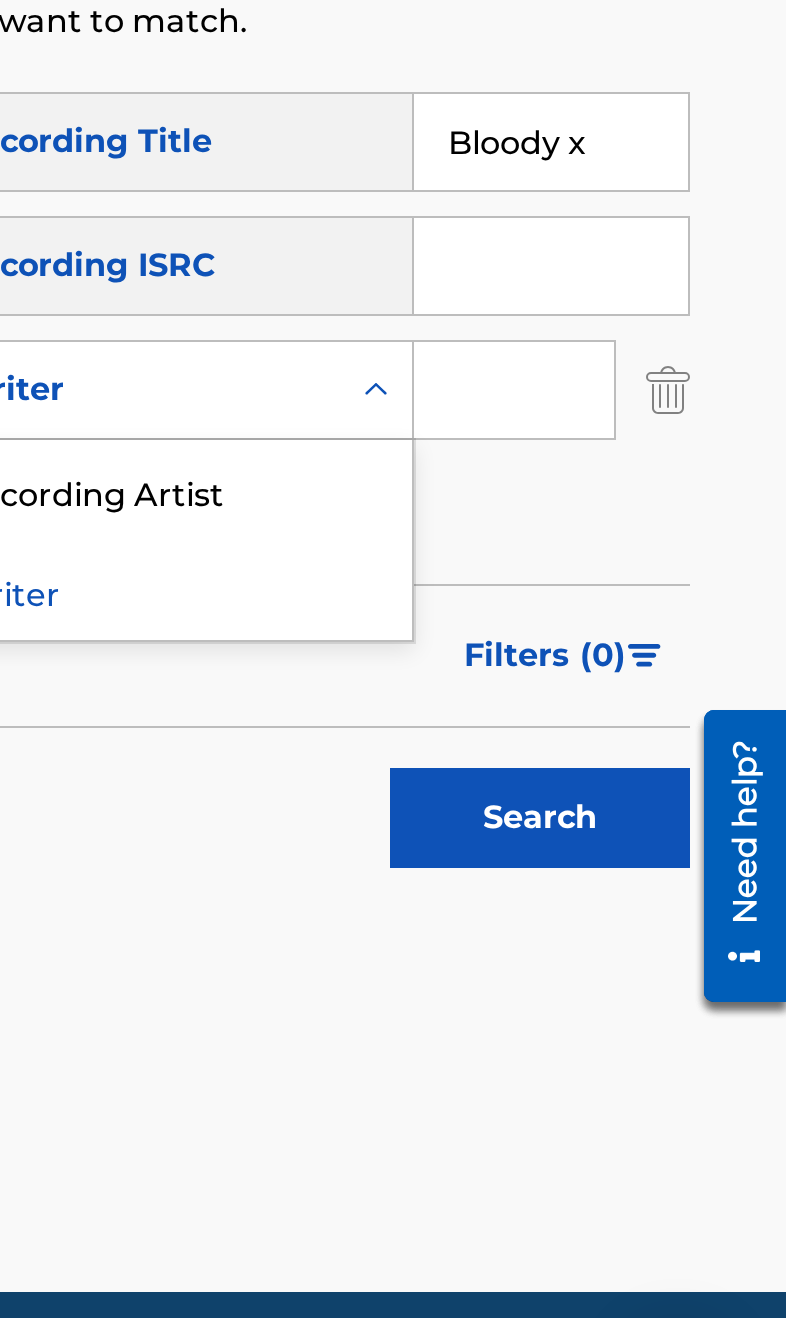 click on "Recording Artist" at bounding box center (479, 821) 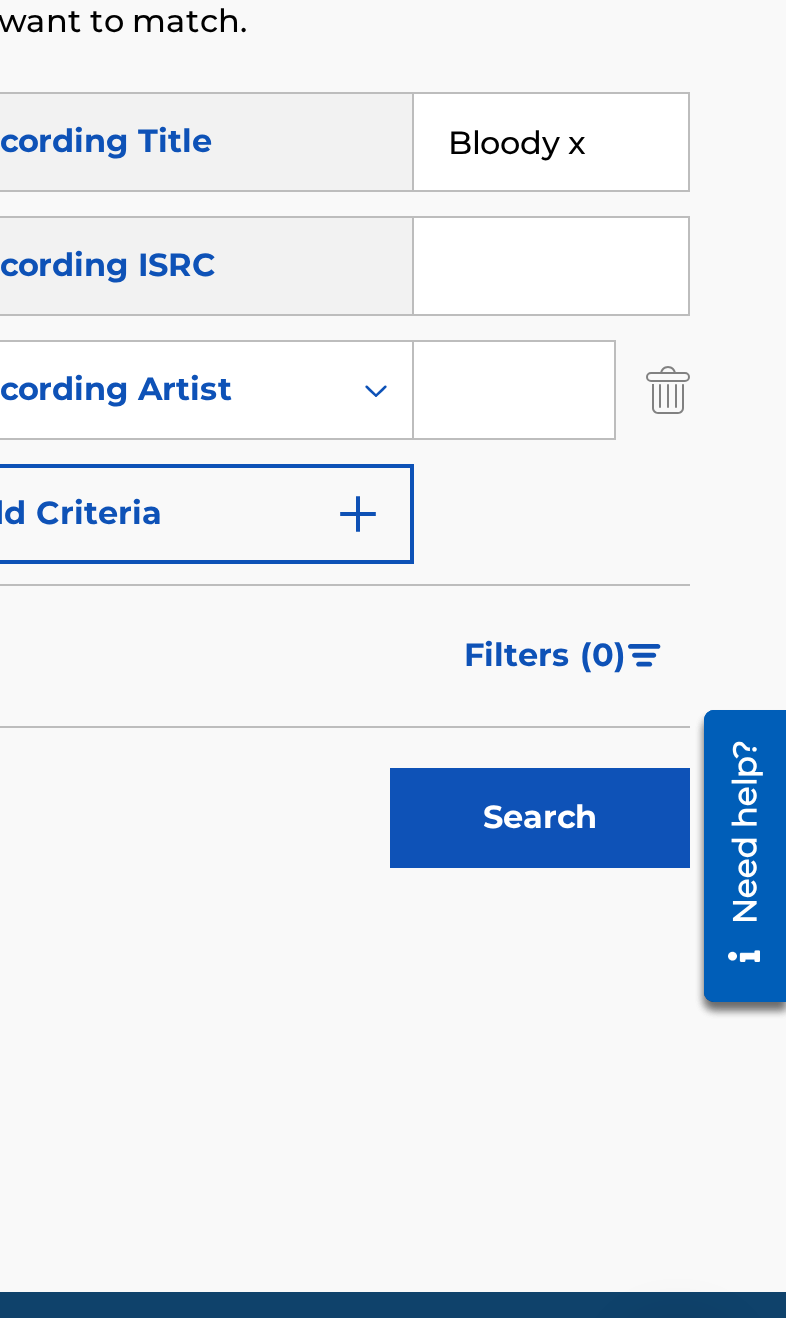 click at bounding box center (650, 771) 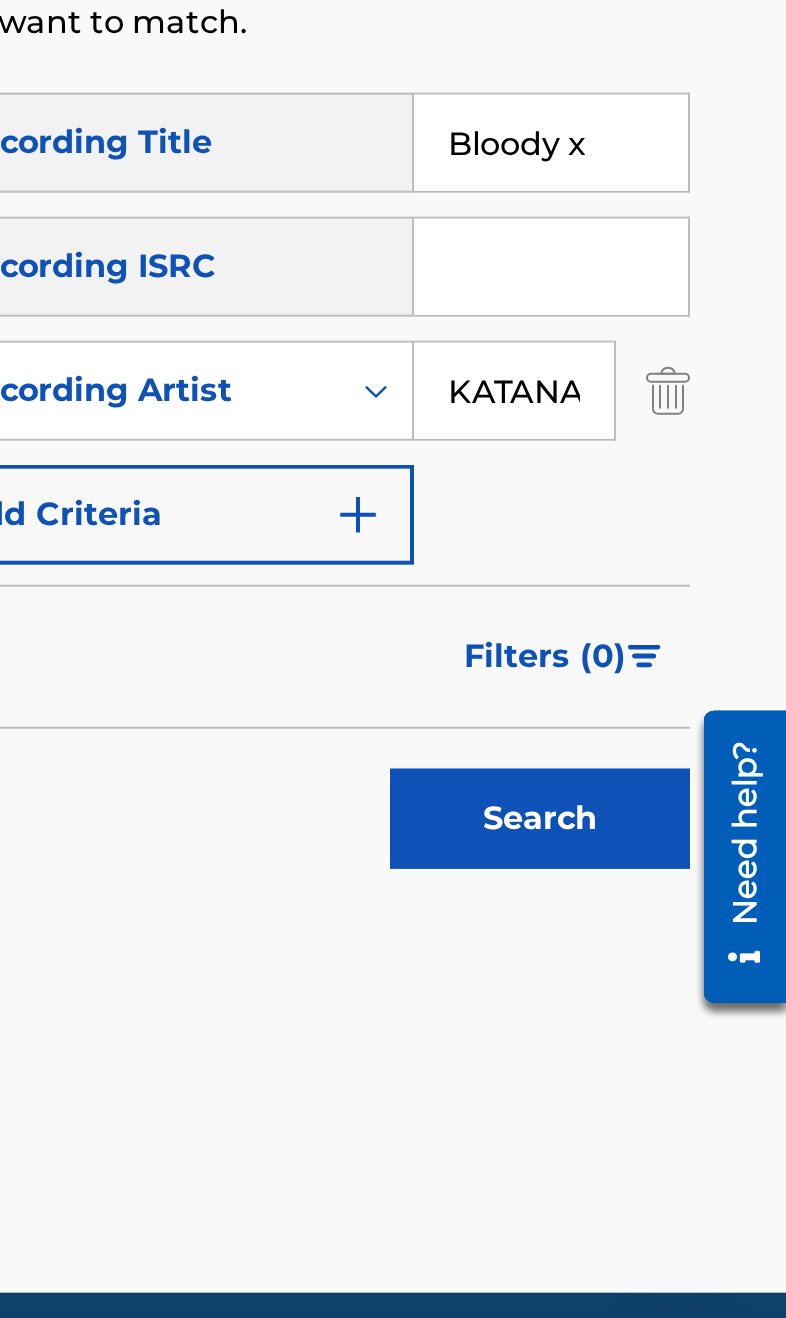 type on "KATANA 10400" 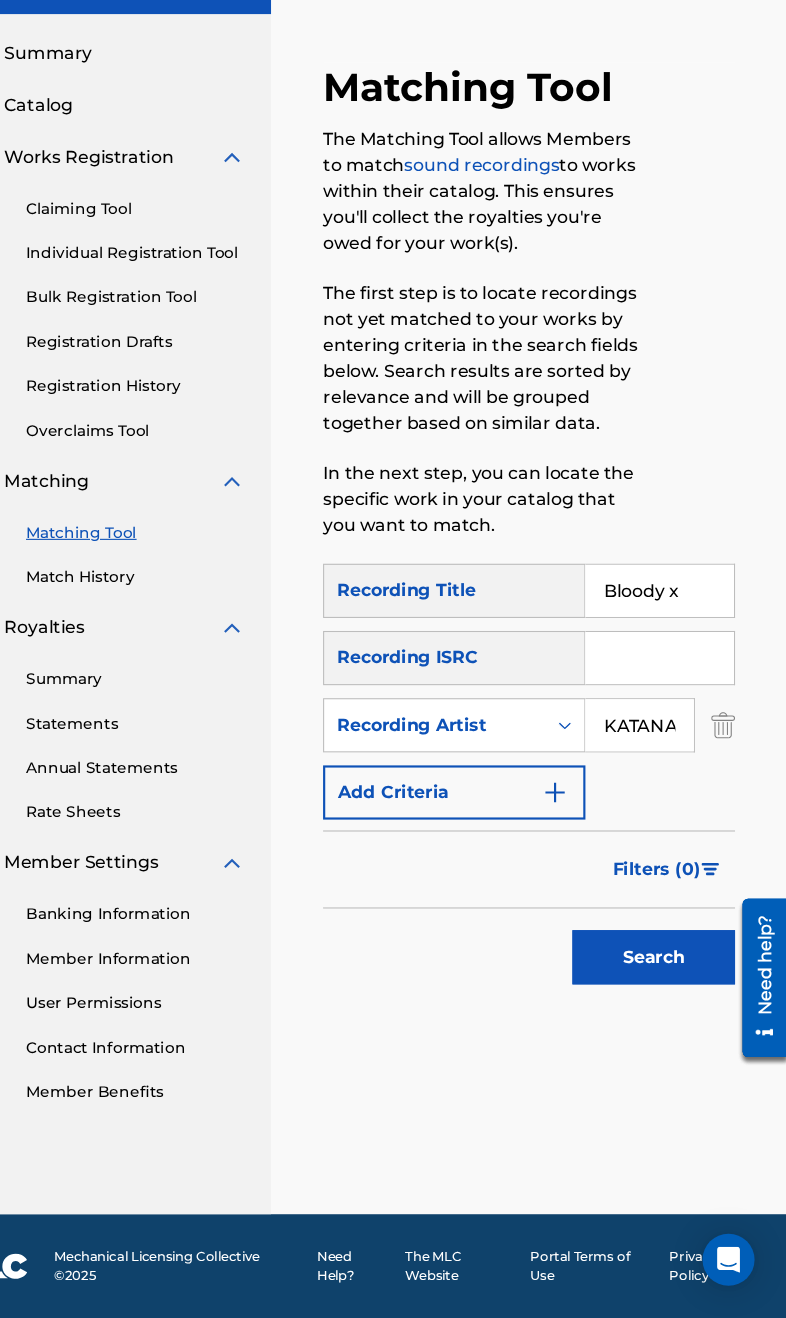 click on "Search" at bounding box center [663, 985] 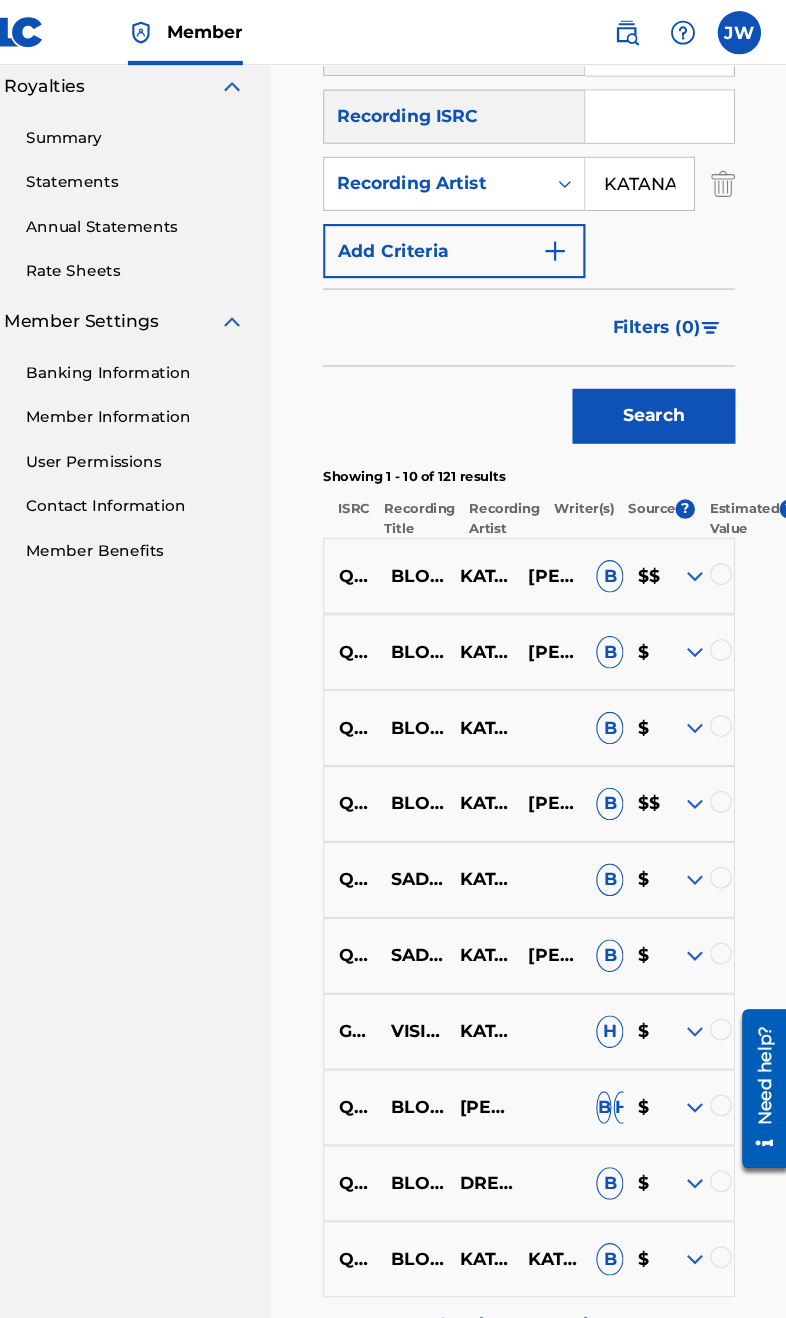 scroll, scrollTop: 609, scrollLeft: 0, axis: vertical 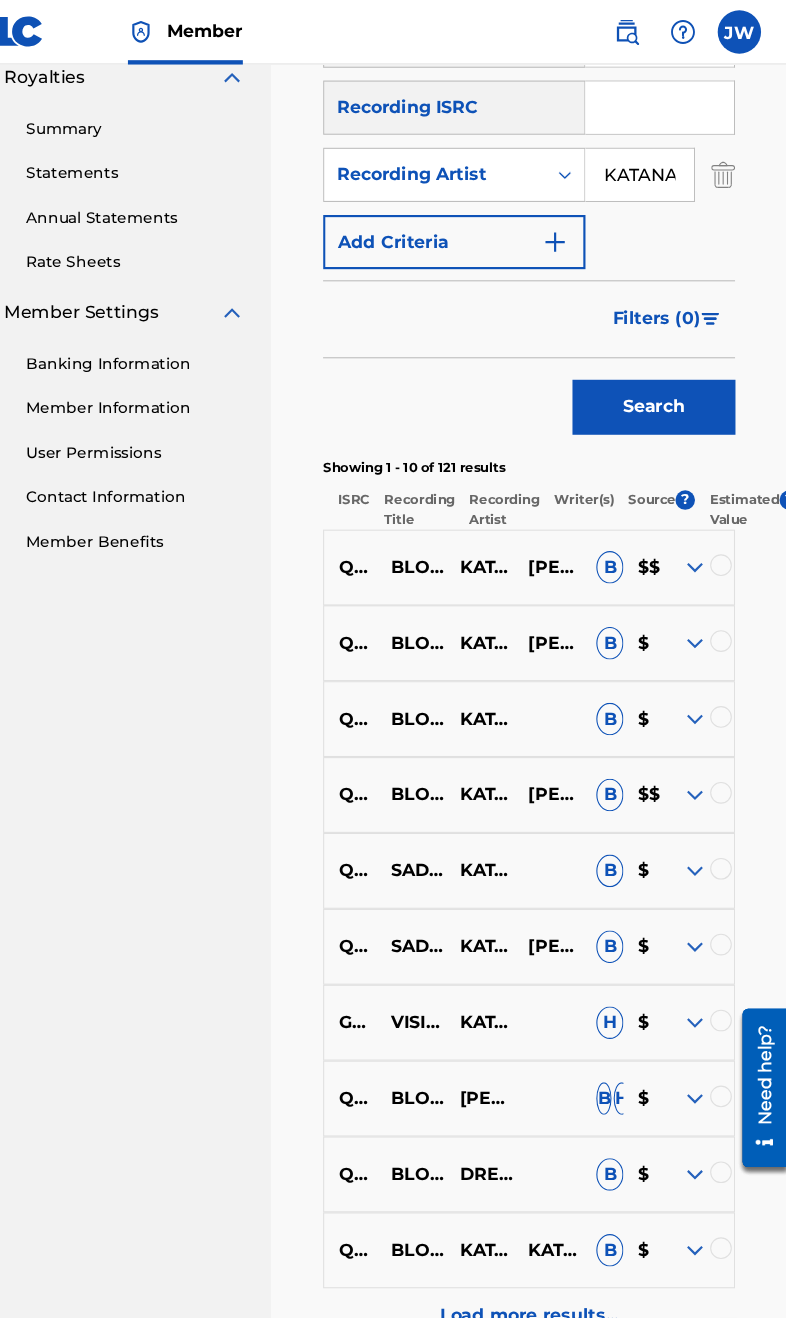 click at bounding box center (725, 522) 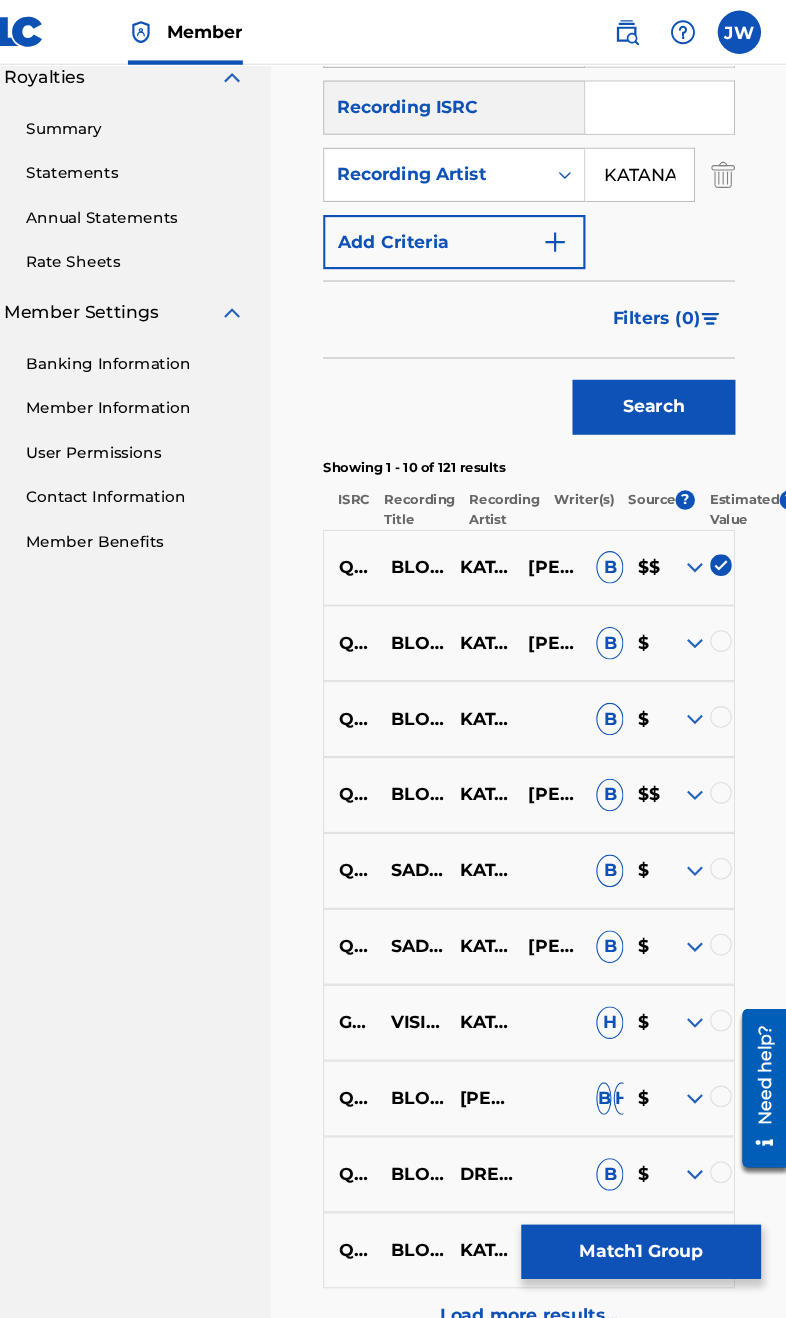 click at bounding box center (725, 592) 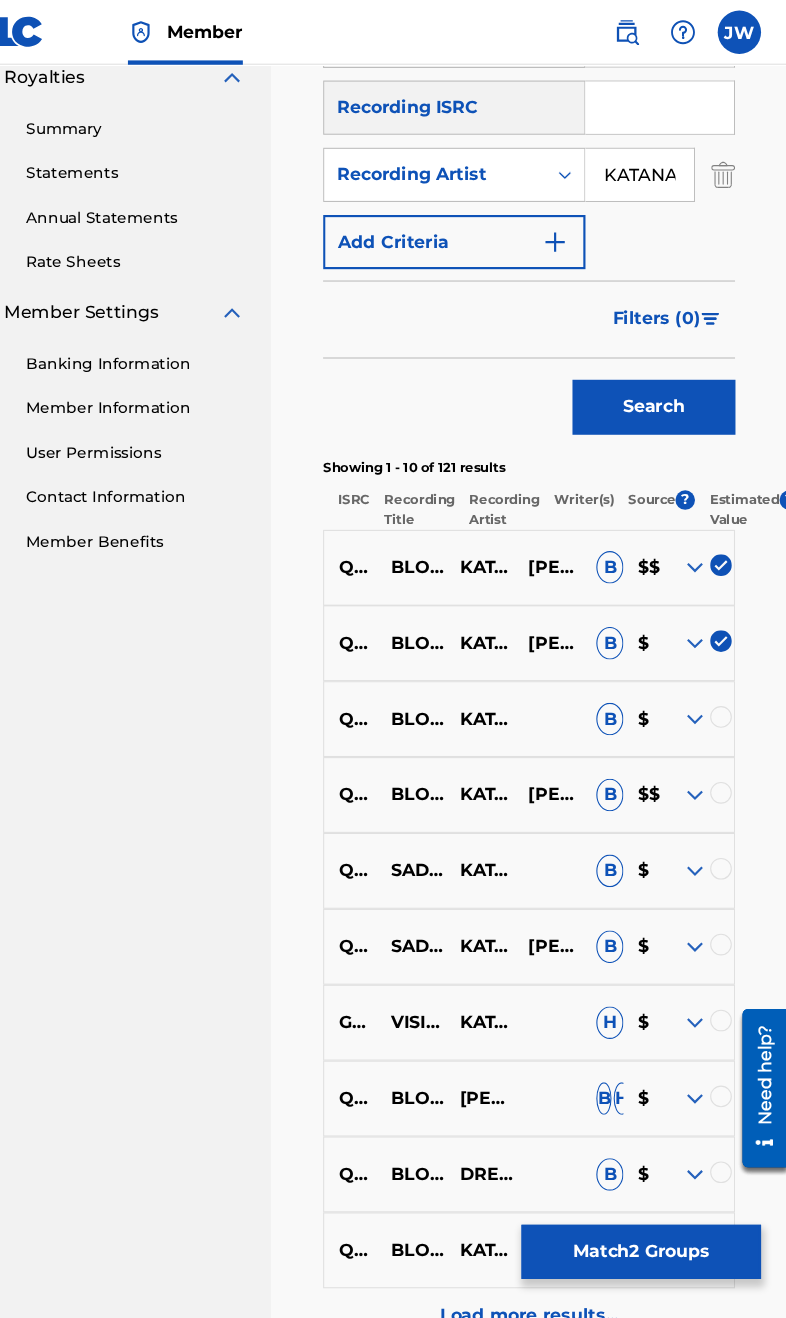 click at bounding box center (725, 662) 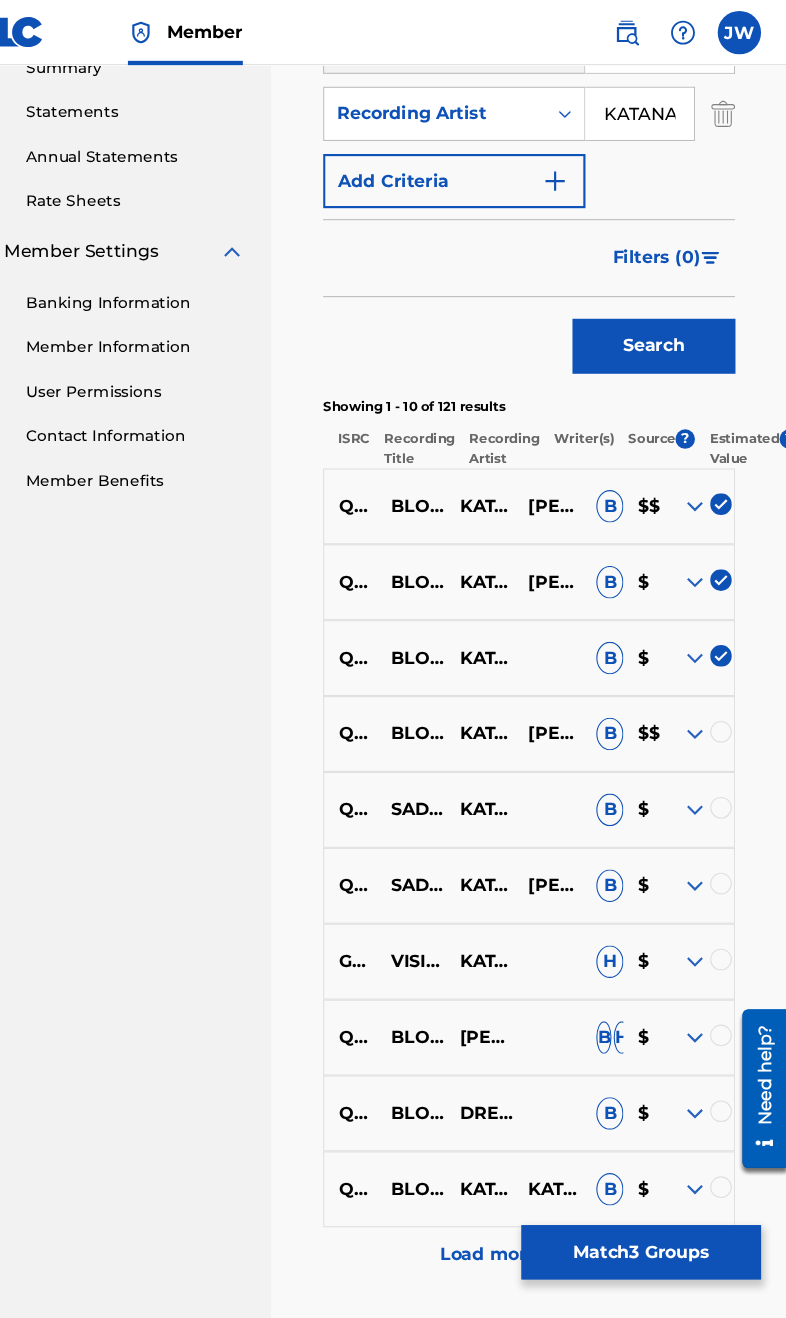 scroll, scrollTop: 688, scrollLeft: 0, axis: vertical 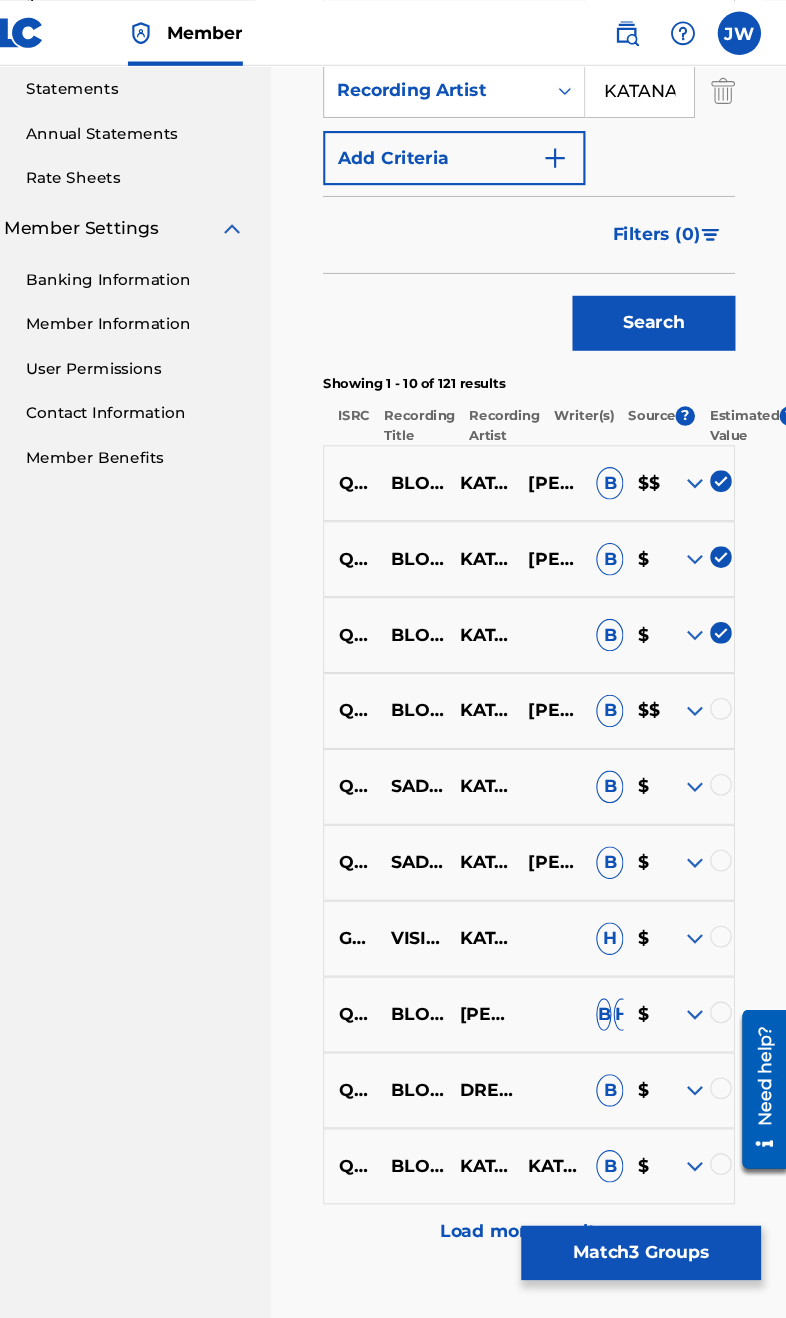 click at bounding box center [725, 653] 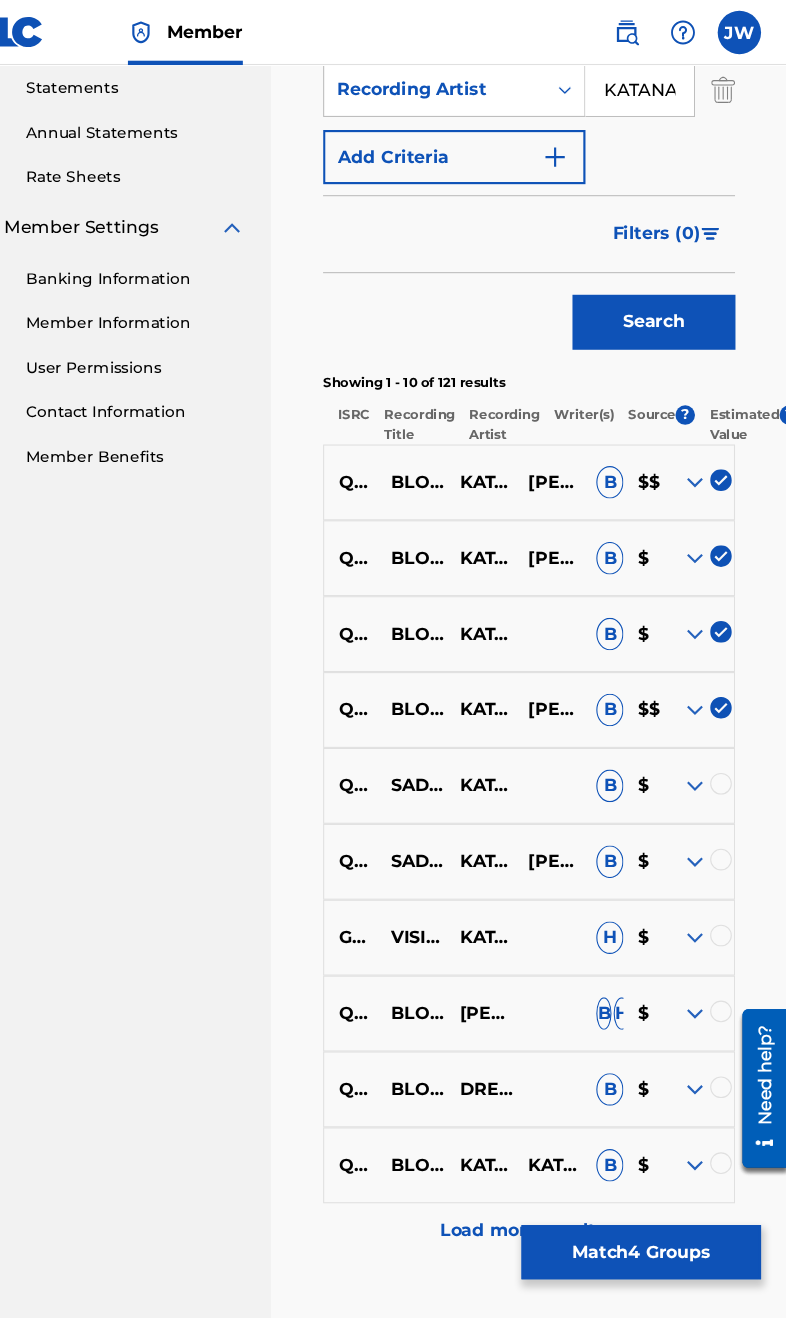 click at bounding box center [701, 1075] 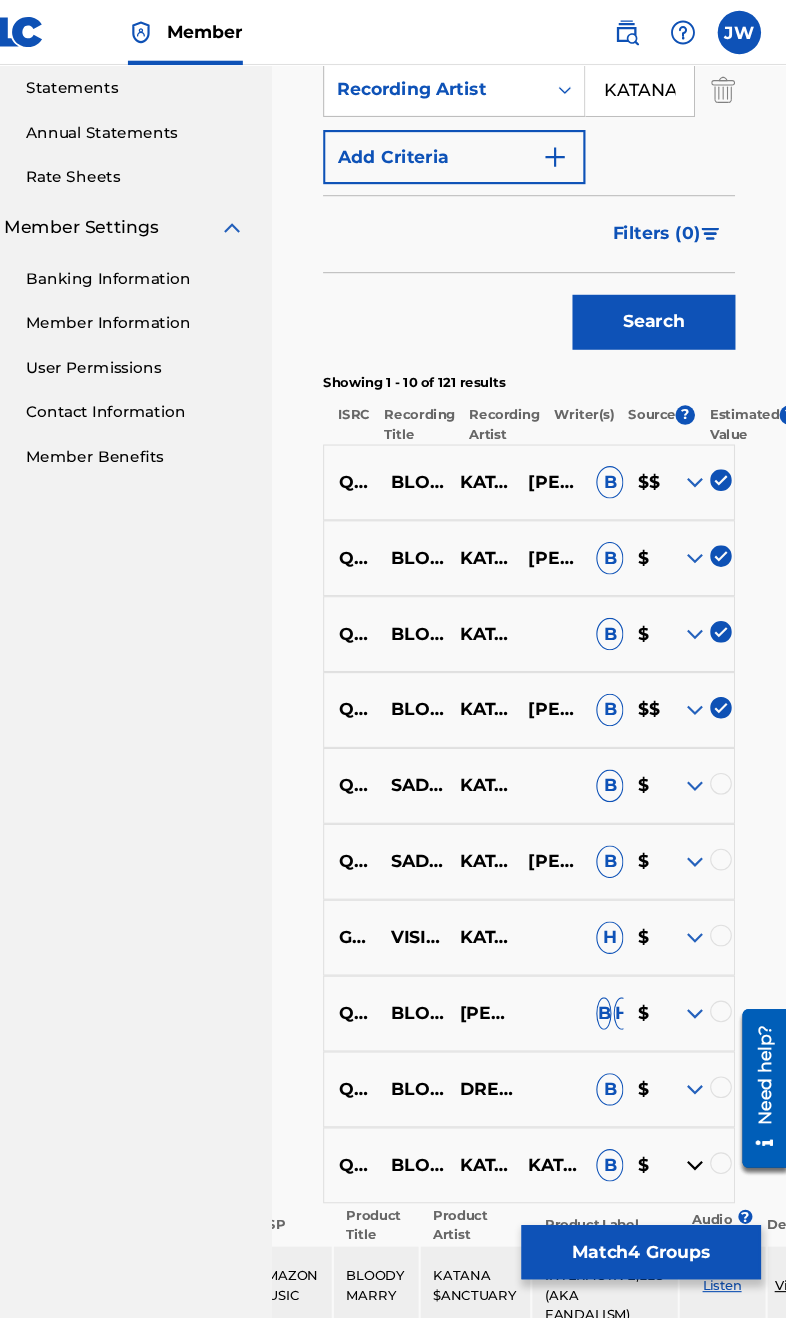 click at bounding box center [701, 935] 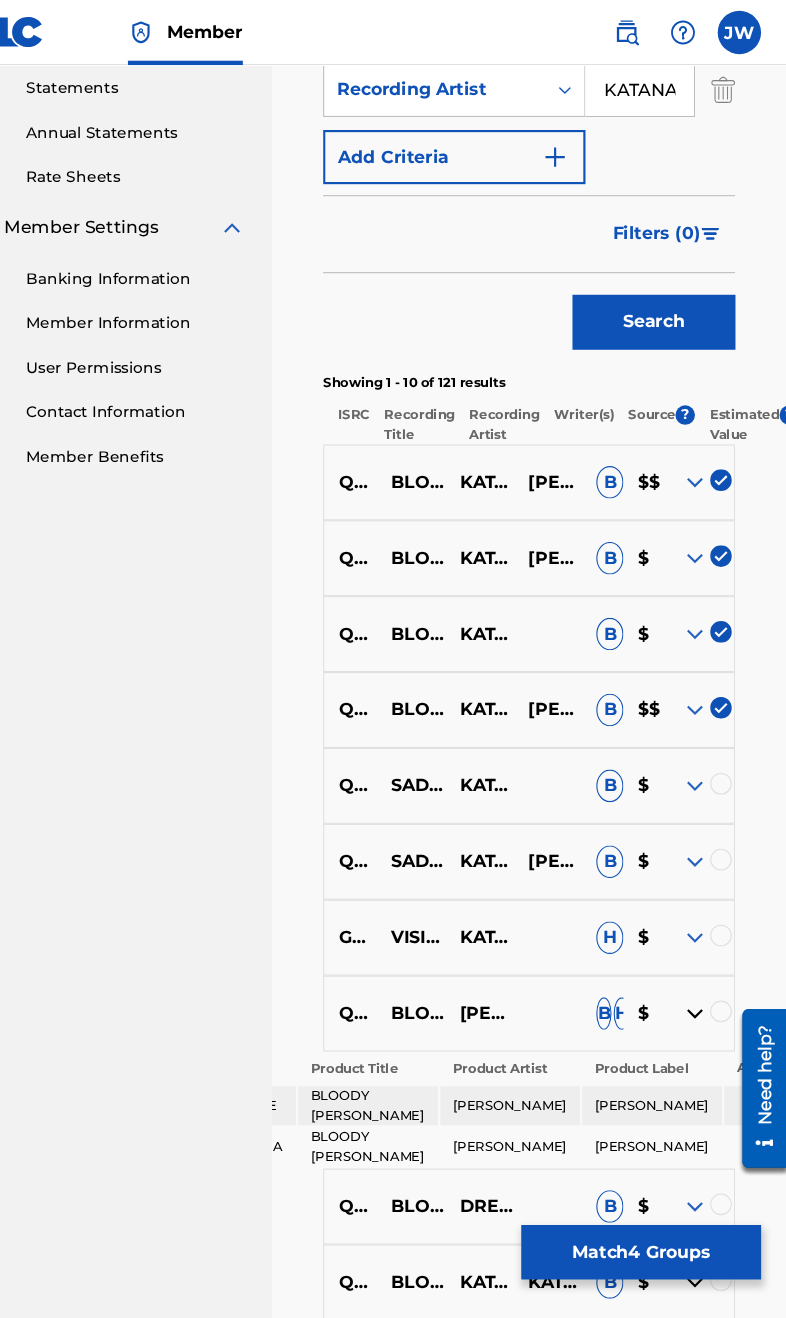 click at bounding box center [701, 795] 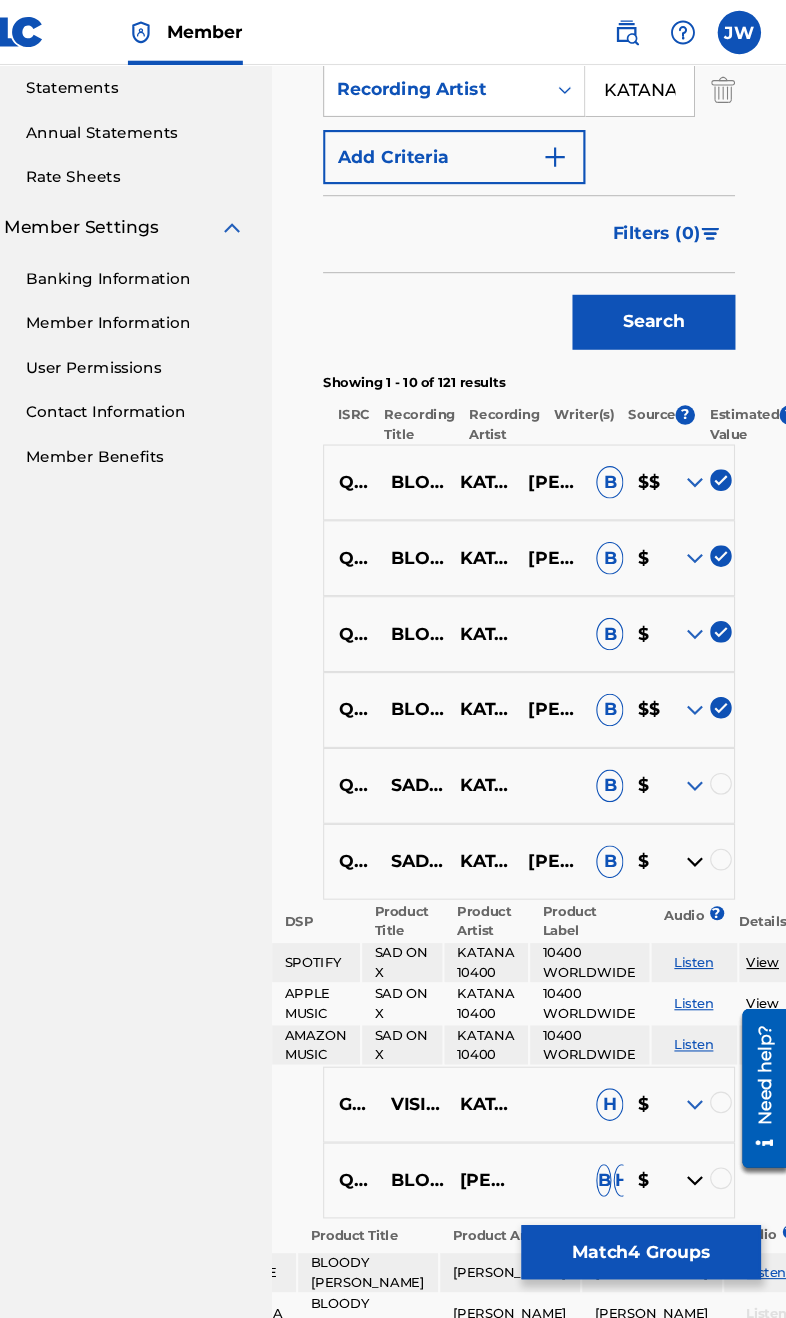 click at bounding box center [701, 795] 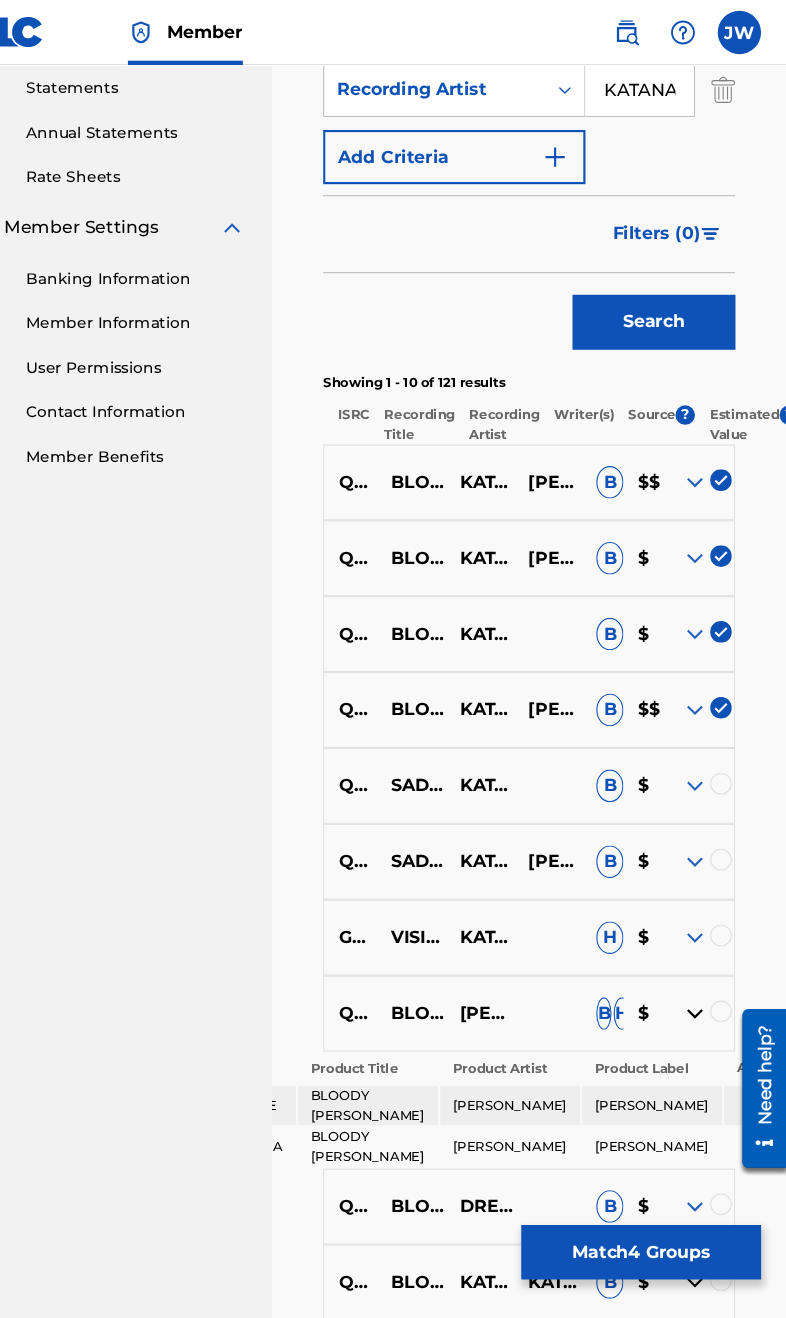 click at bounding box center (701, 725) 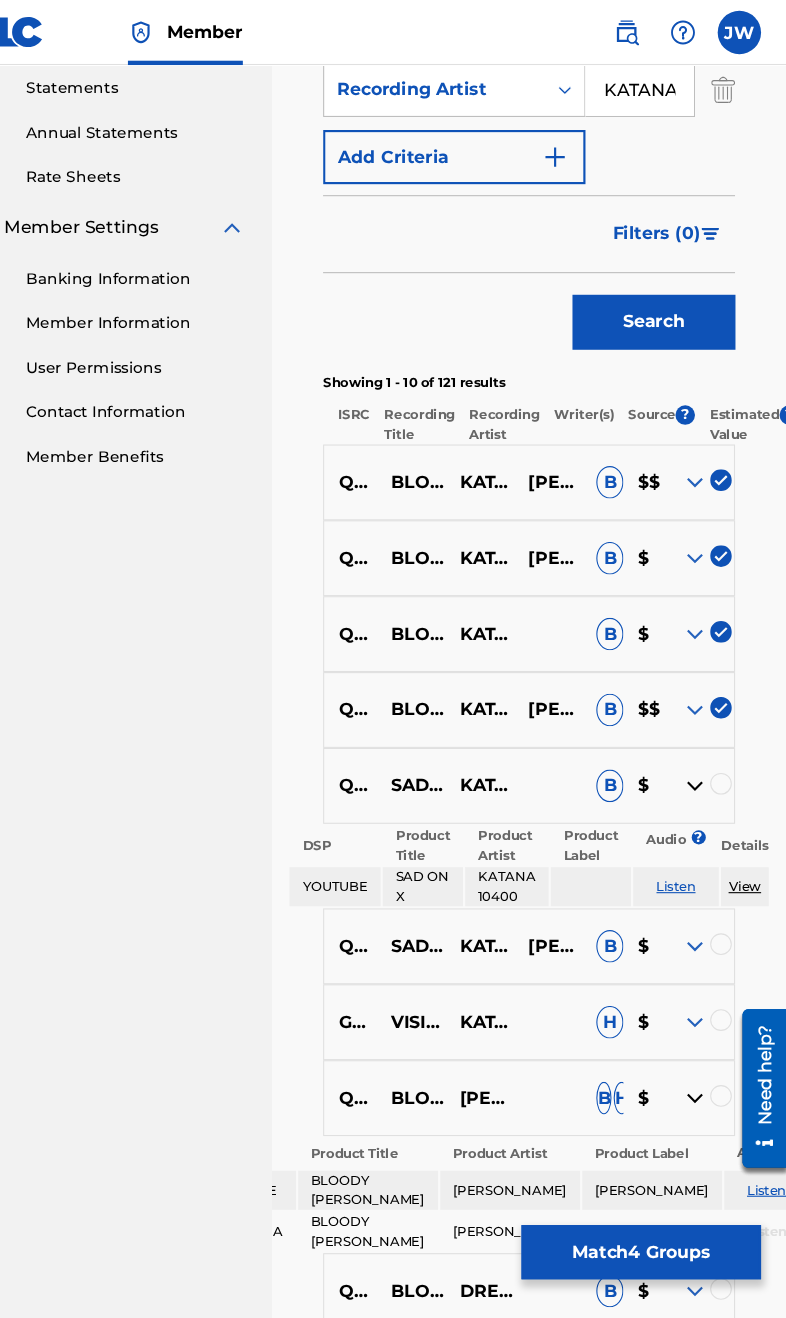 click at bounding box center [701, 725] 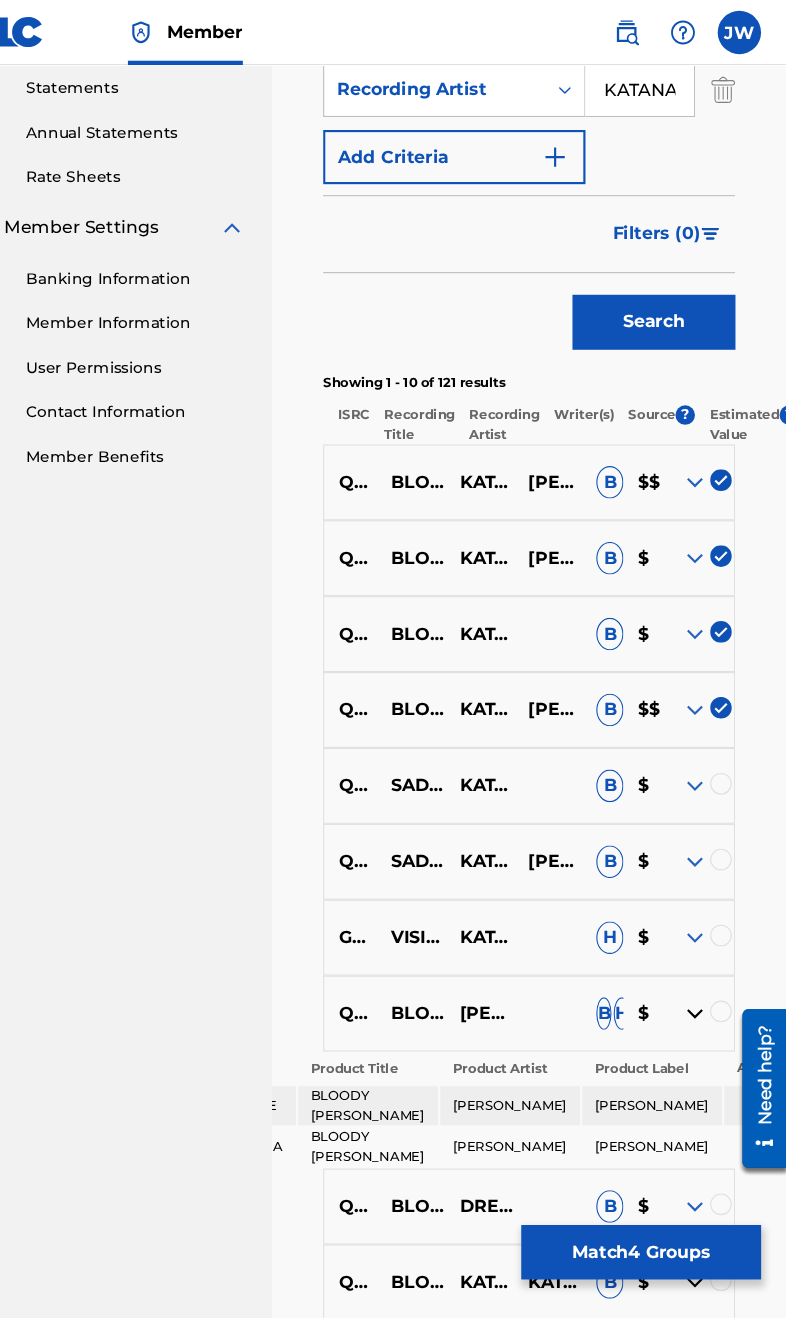 click at bounding box center (701, 655) 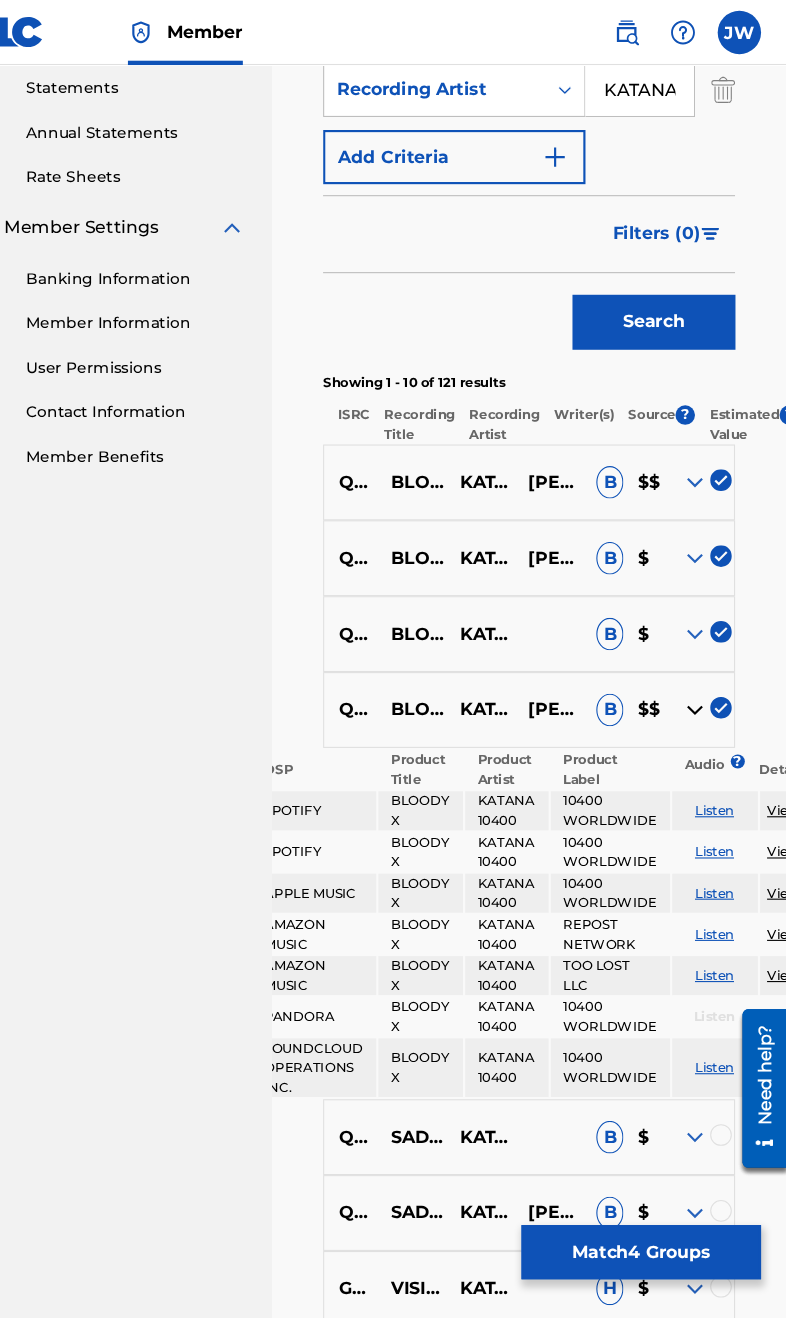 click at bounding box center [701, 585] 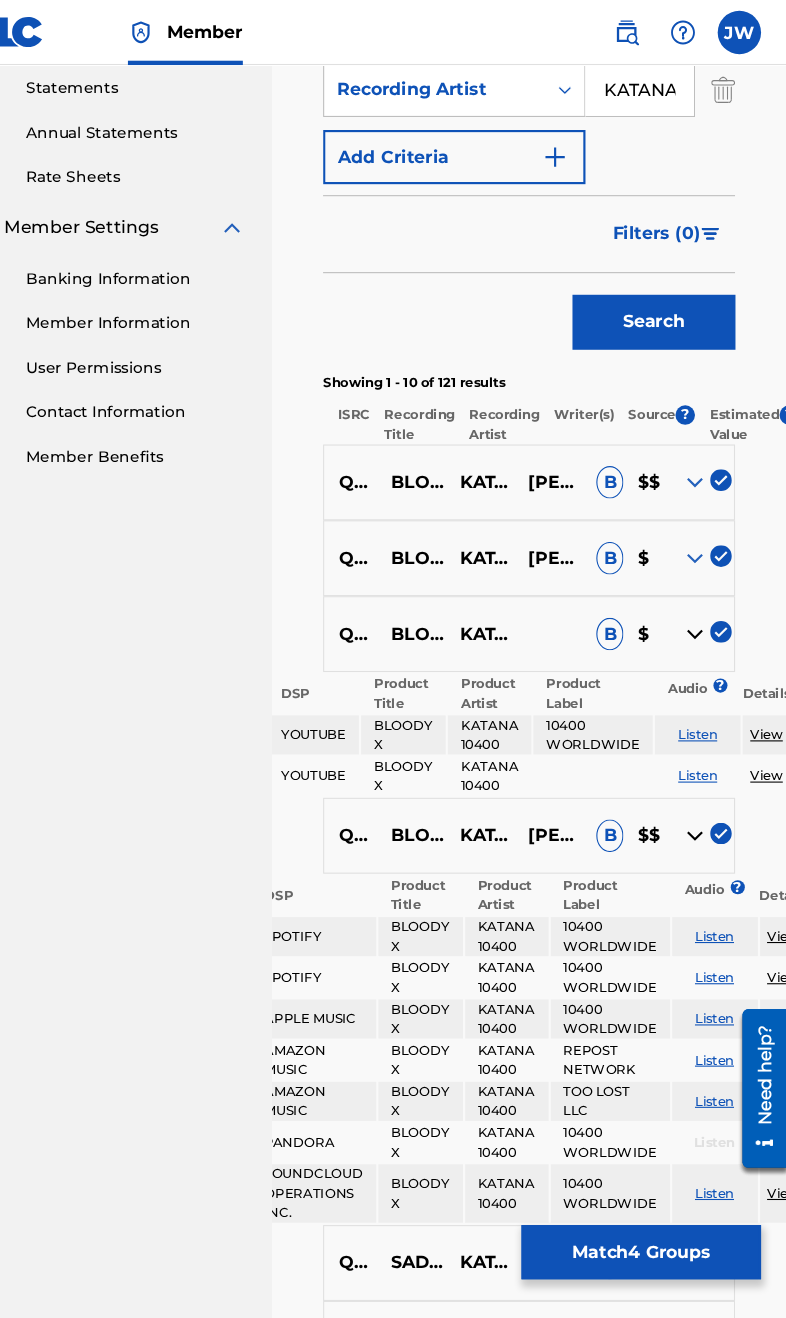 click at bounding box center (701, 515) 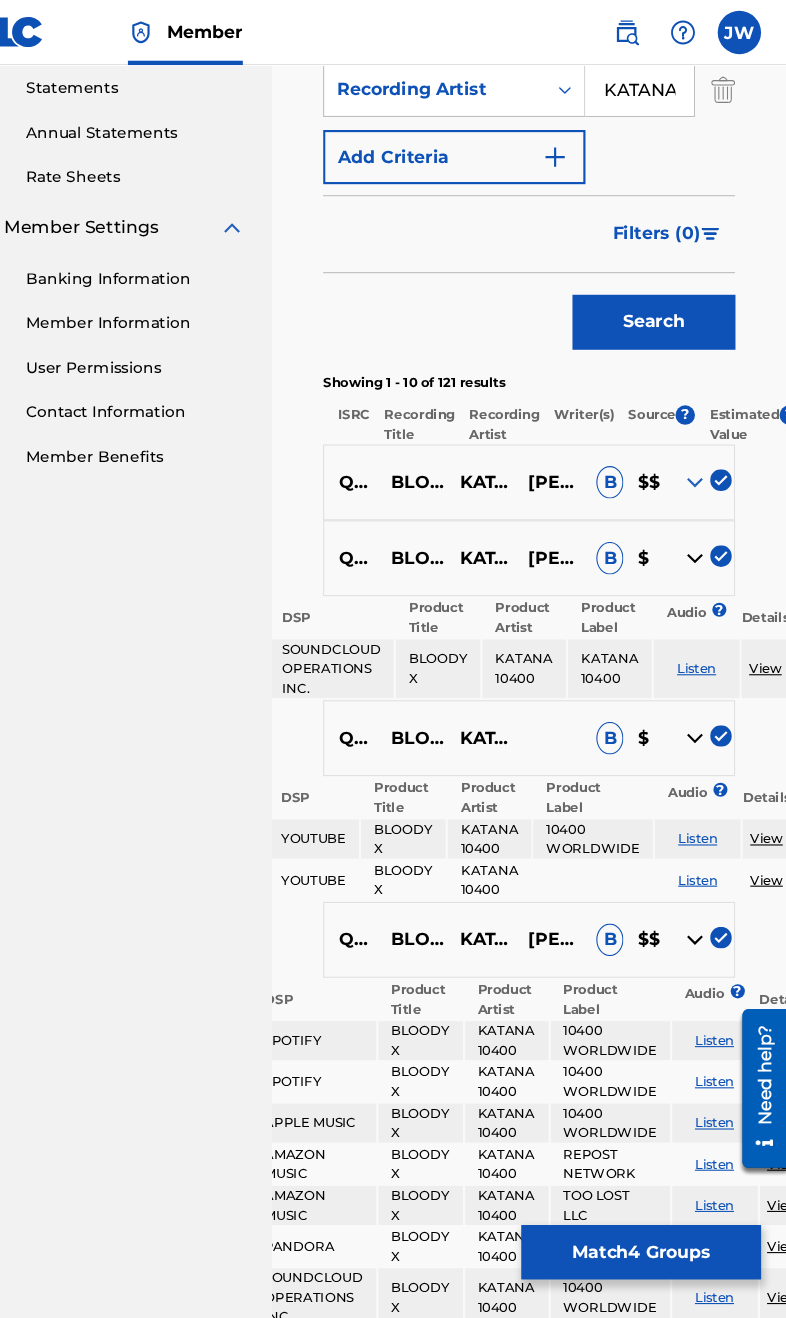 click at bounding box center (701, 445) 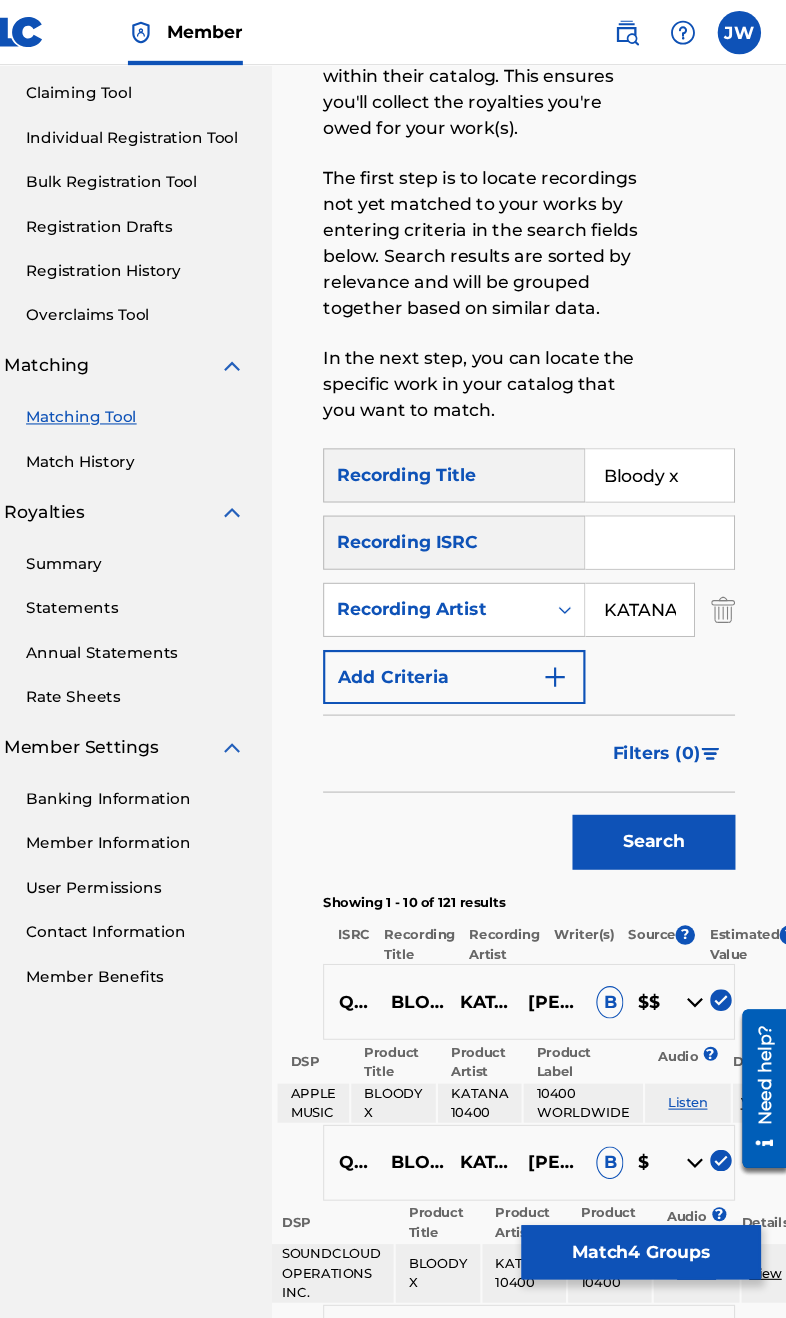 scroll, scrollTop: 208, scrollLeft: 0, axis: vertical 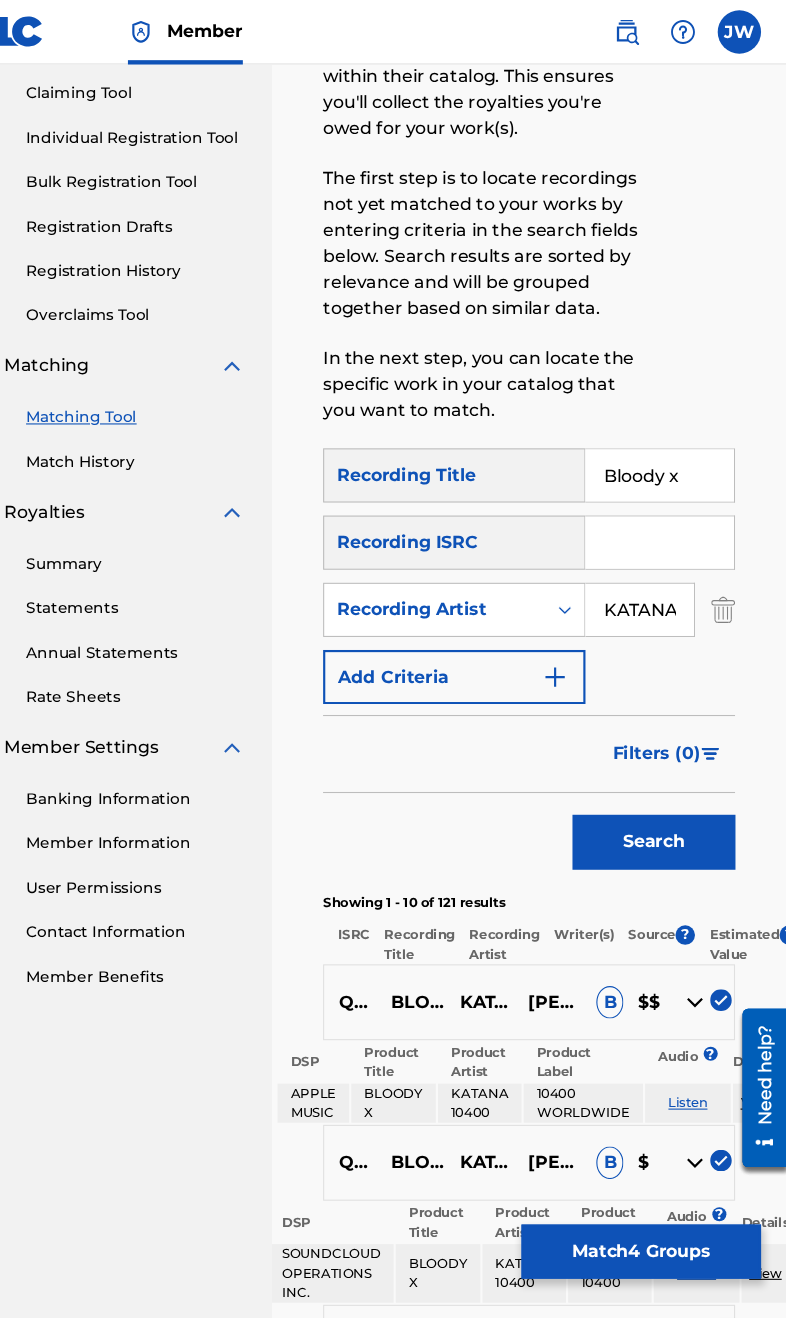 click on "Match  4 Groups" at bounding box center [651, 1155] 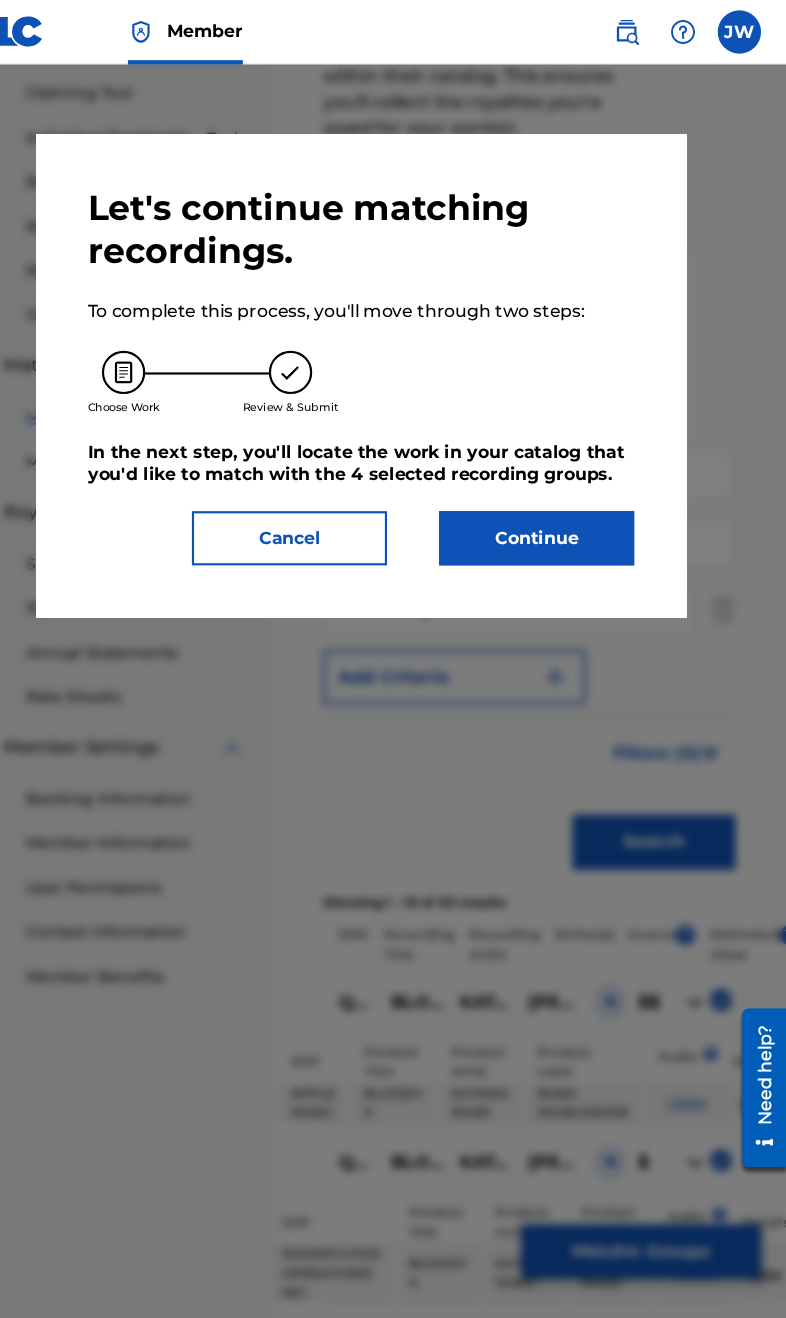 click on "Continue" at bounding box center (555, 497) 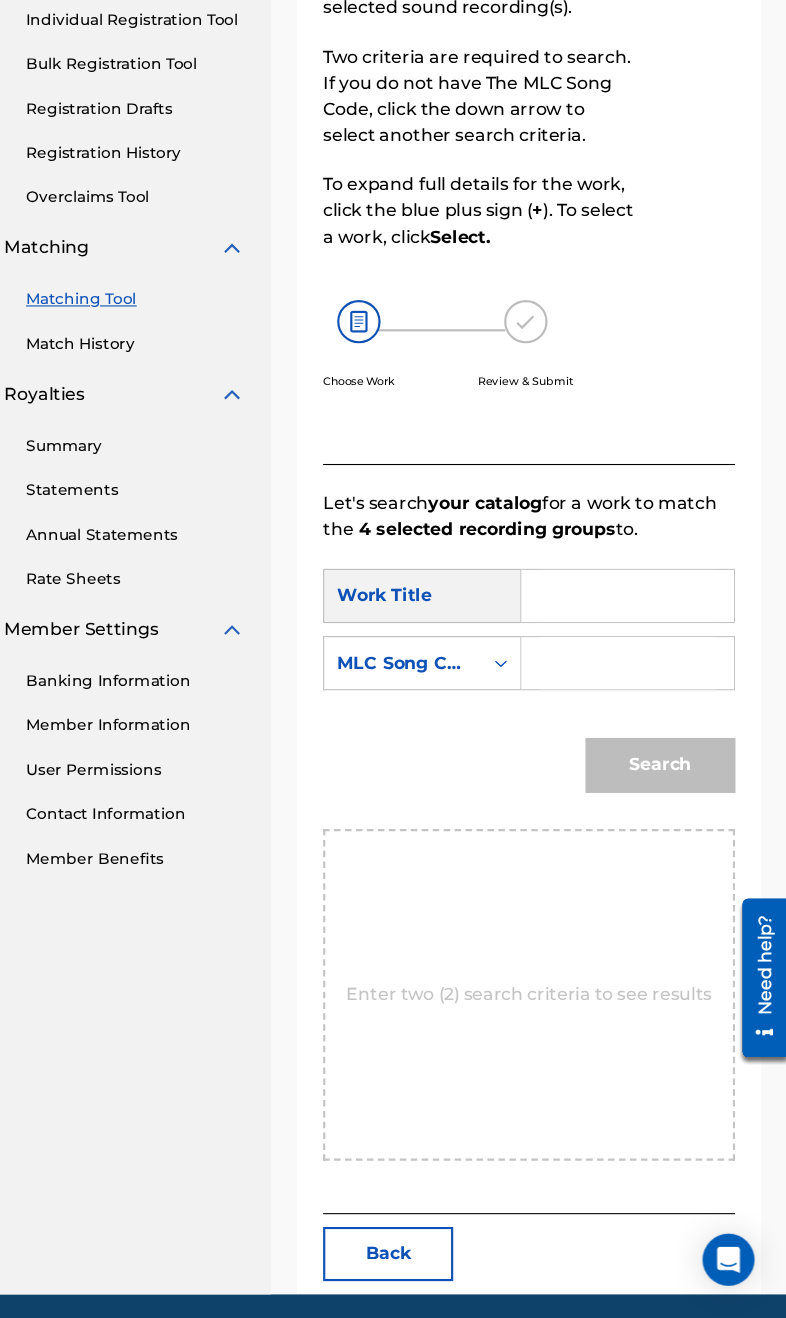 scroll, scrollTop: 236, scrollLeft: 0, axis: vertical 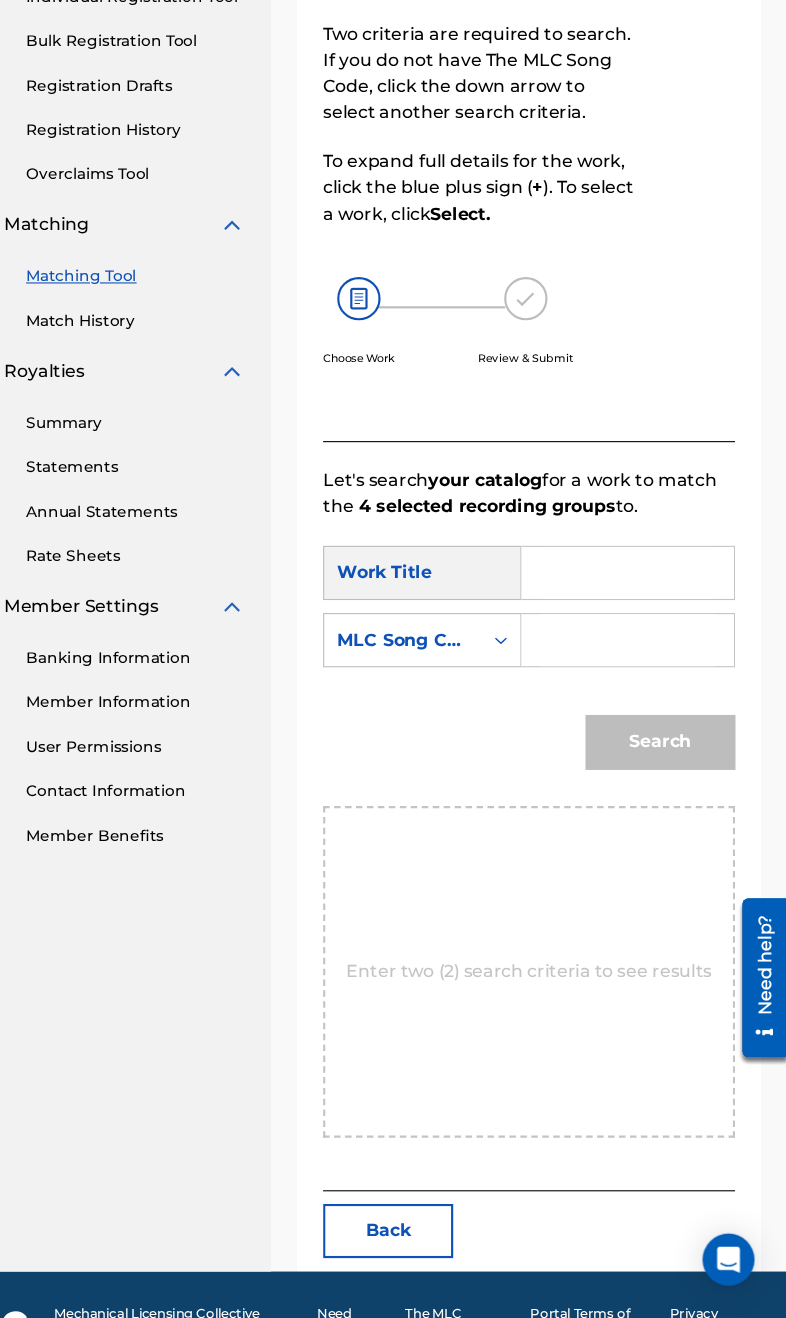 click at bounding box center [639, 631] 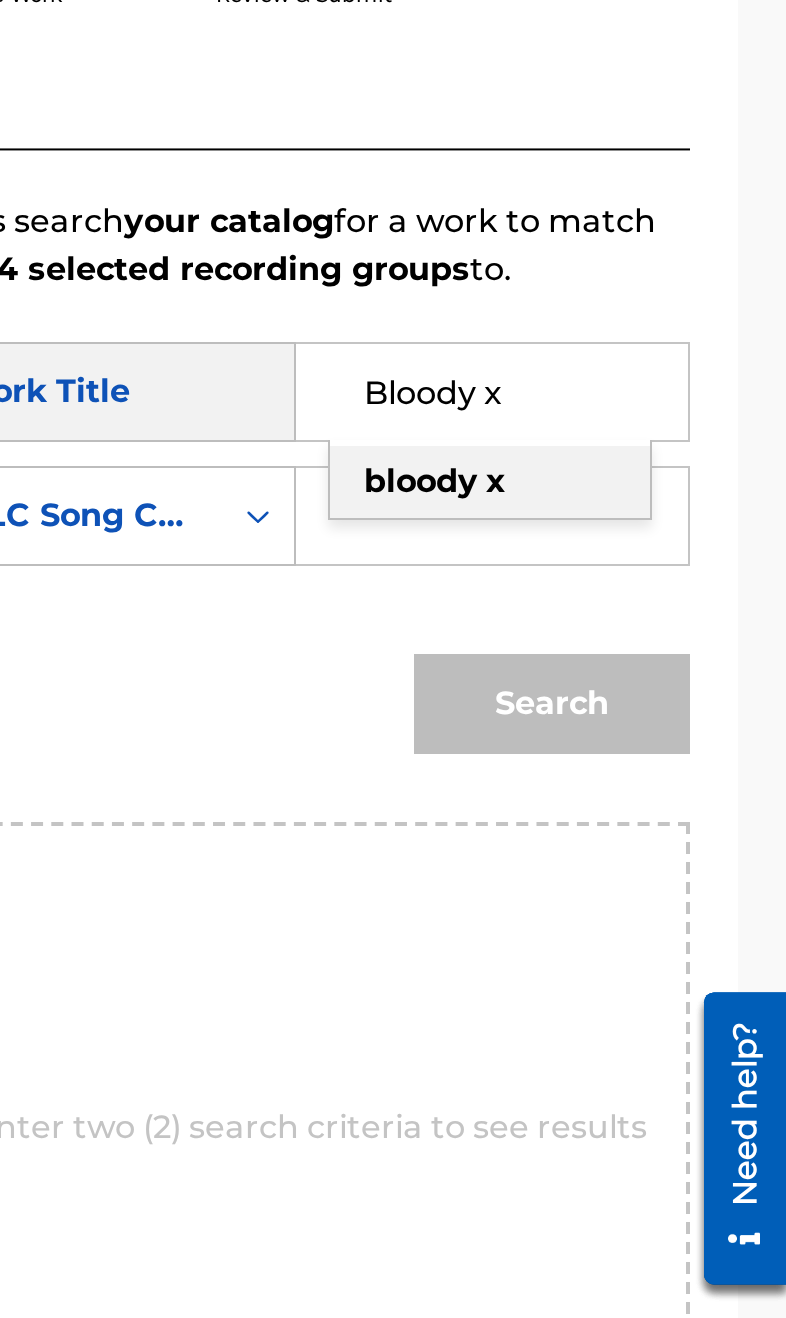 type on "bloody x" 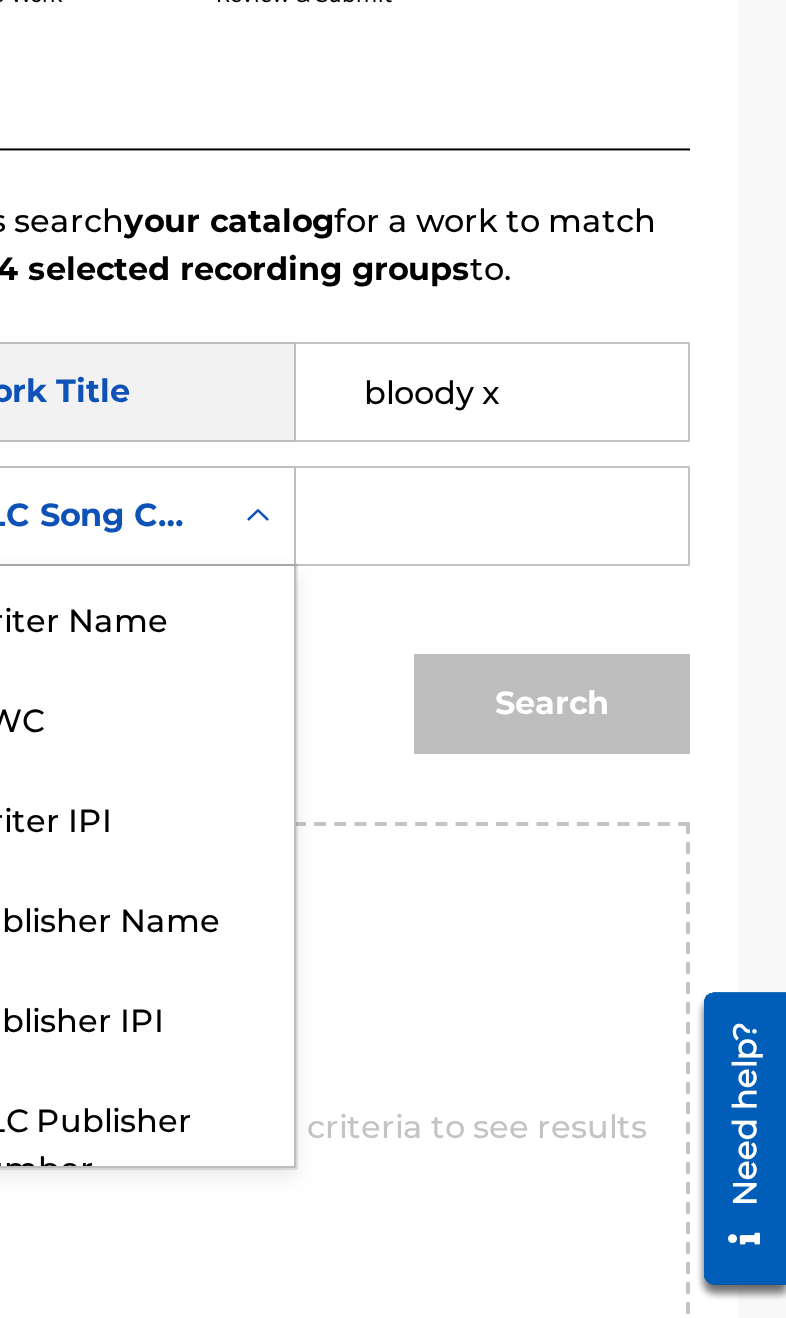 scroll, scrollTop: 74, scrollLeft: 0, axis: vertical 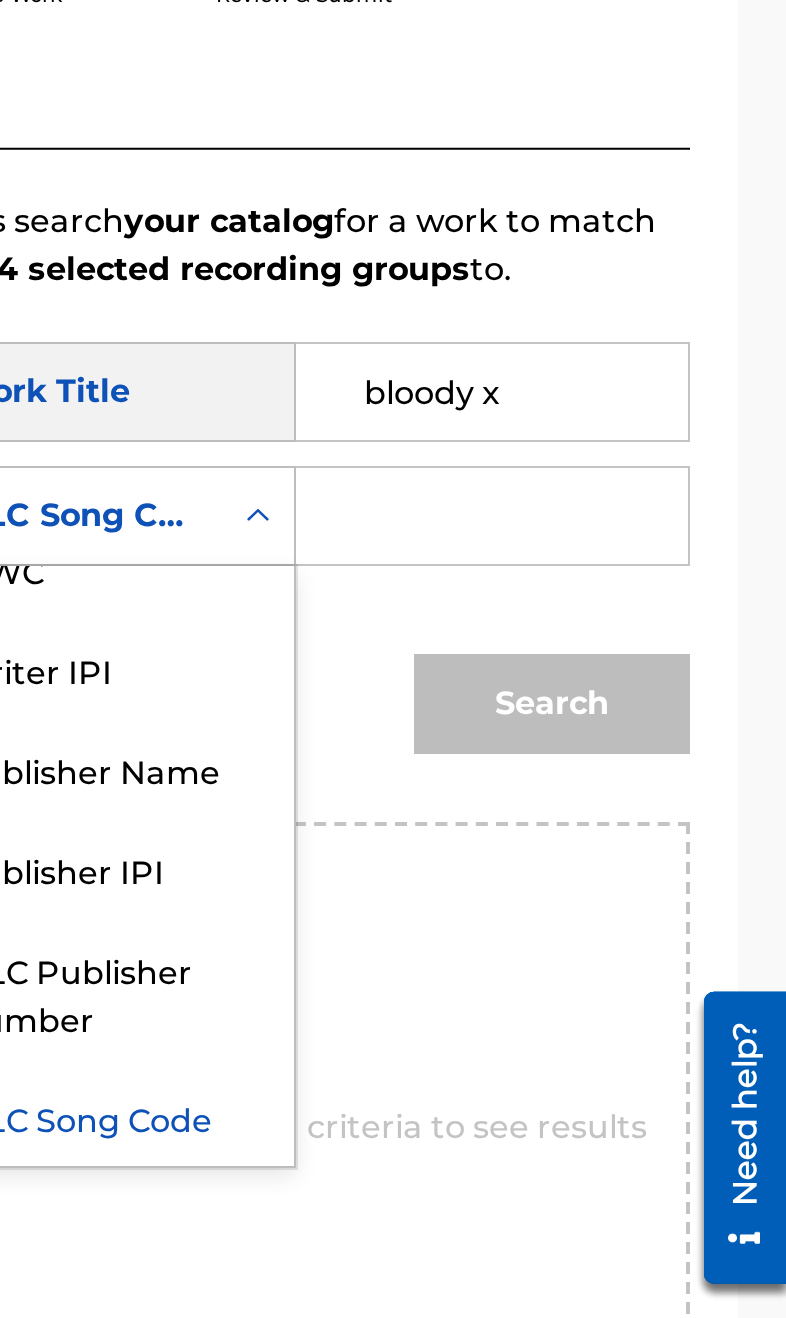 click on "Publisher Name" at bounding box center (449, 819) 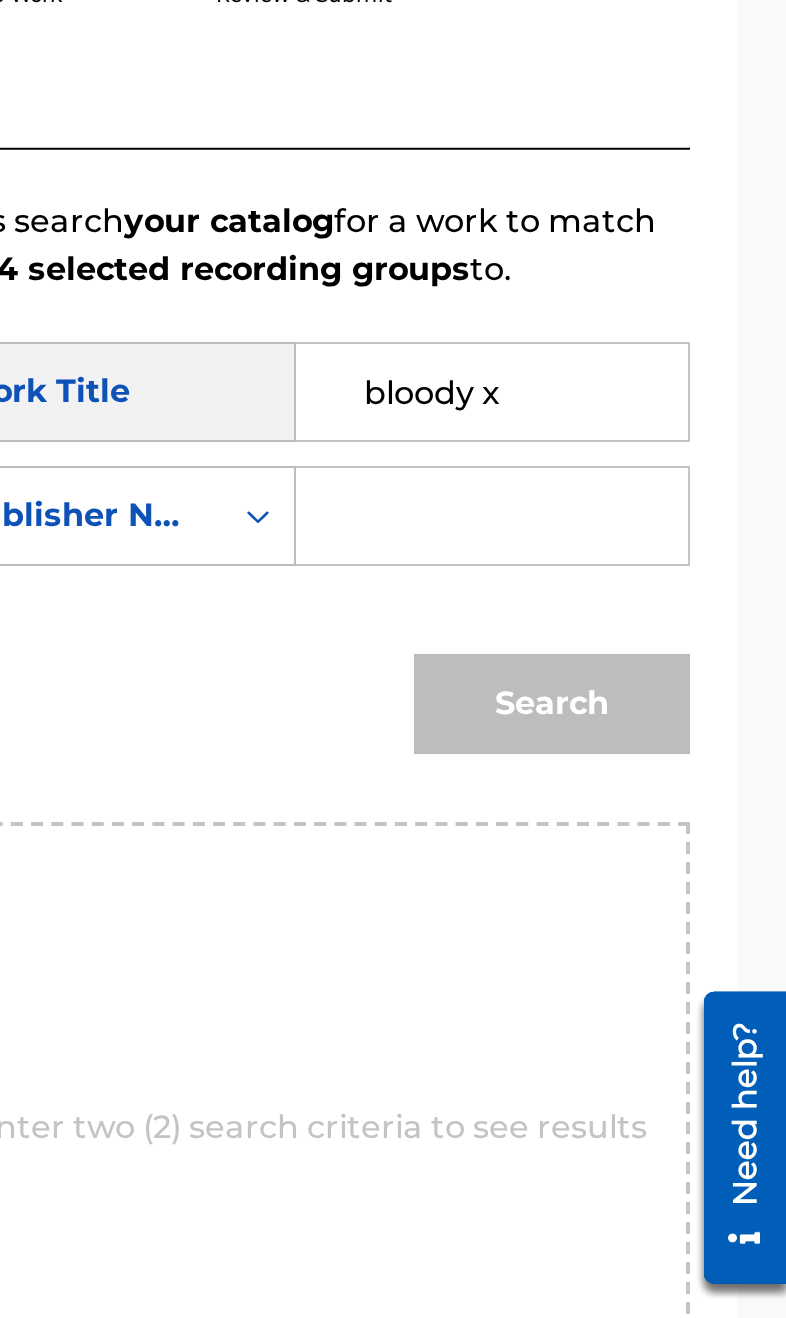 click at bounding box center (639, 693) 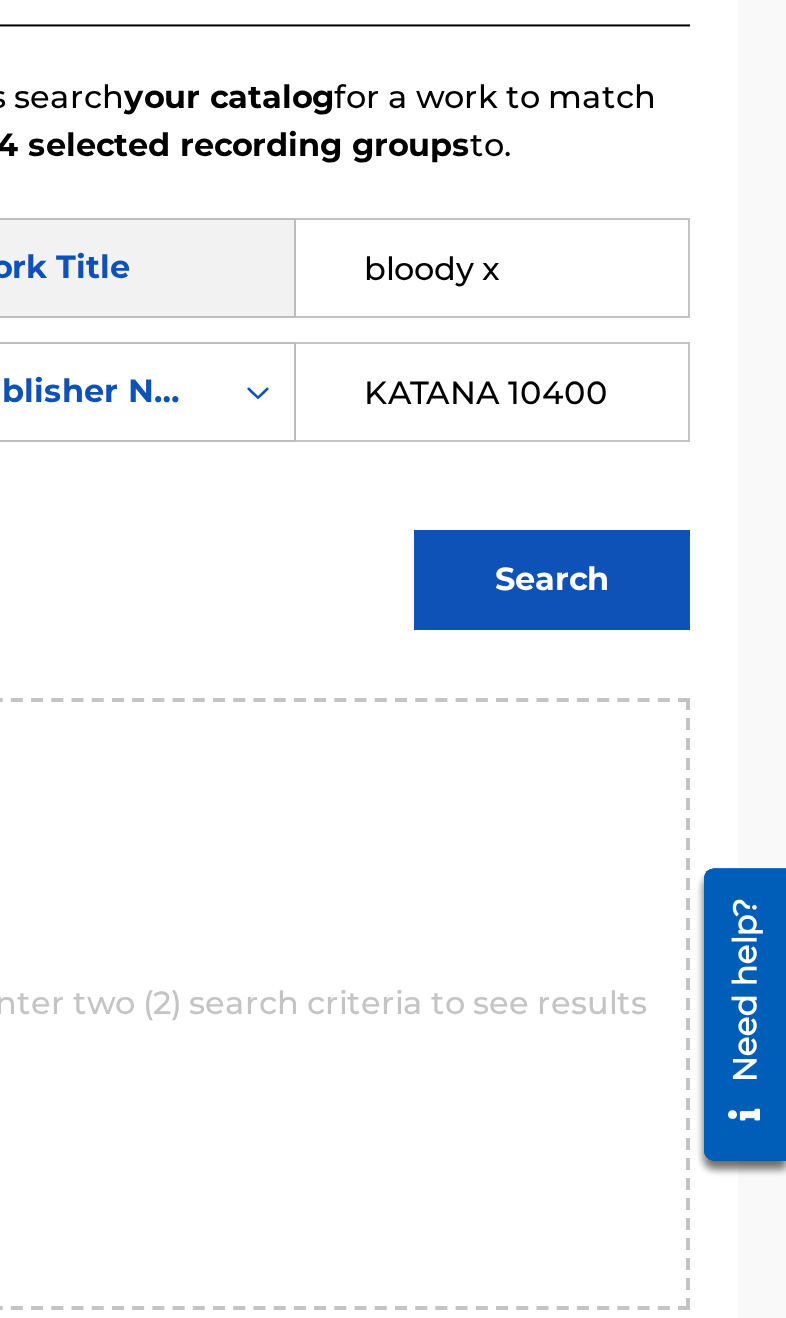 type on "KATANA 10400" 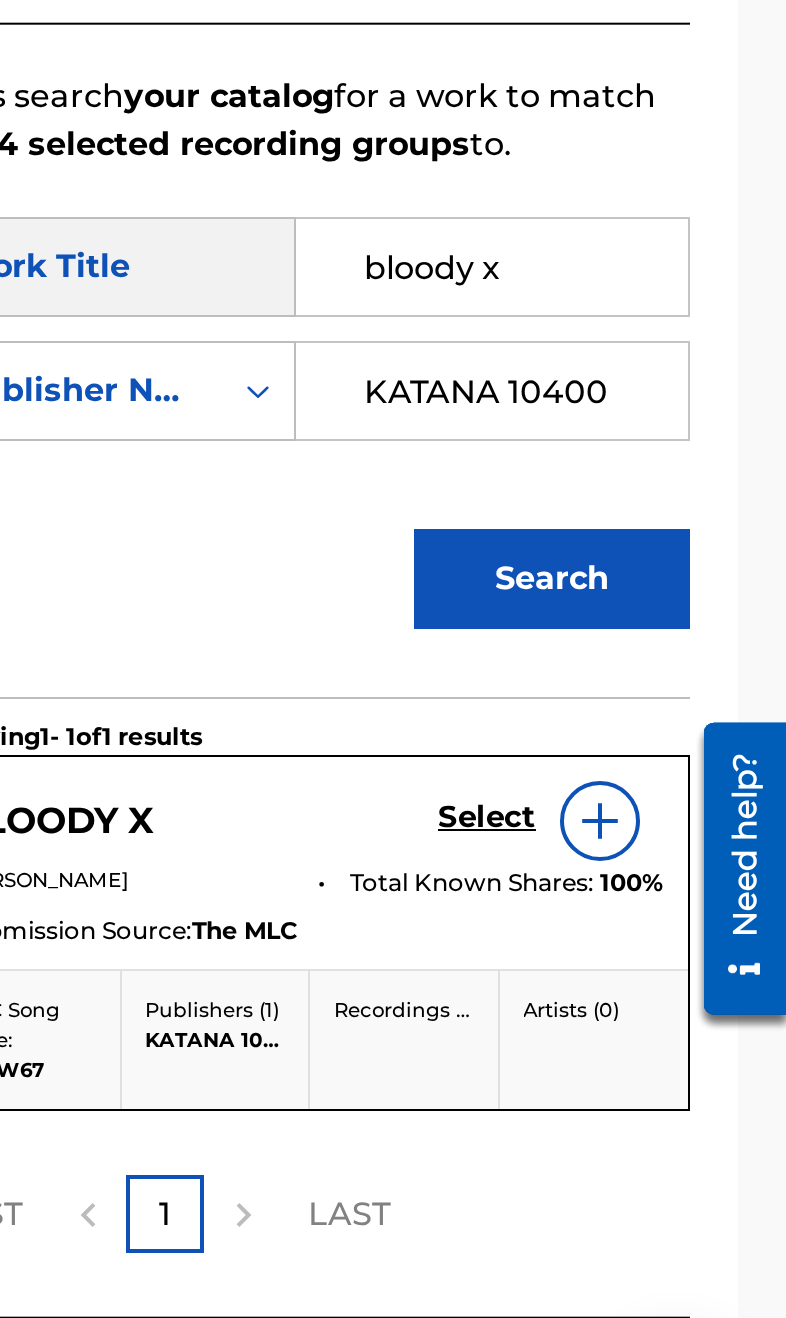 scroll, scrollTop: 165, scrollLeft: 0, axis: vertical 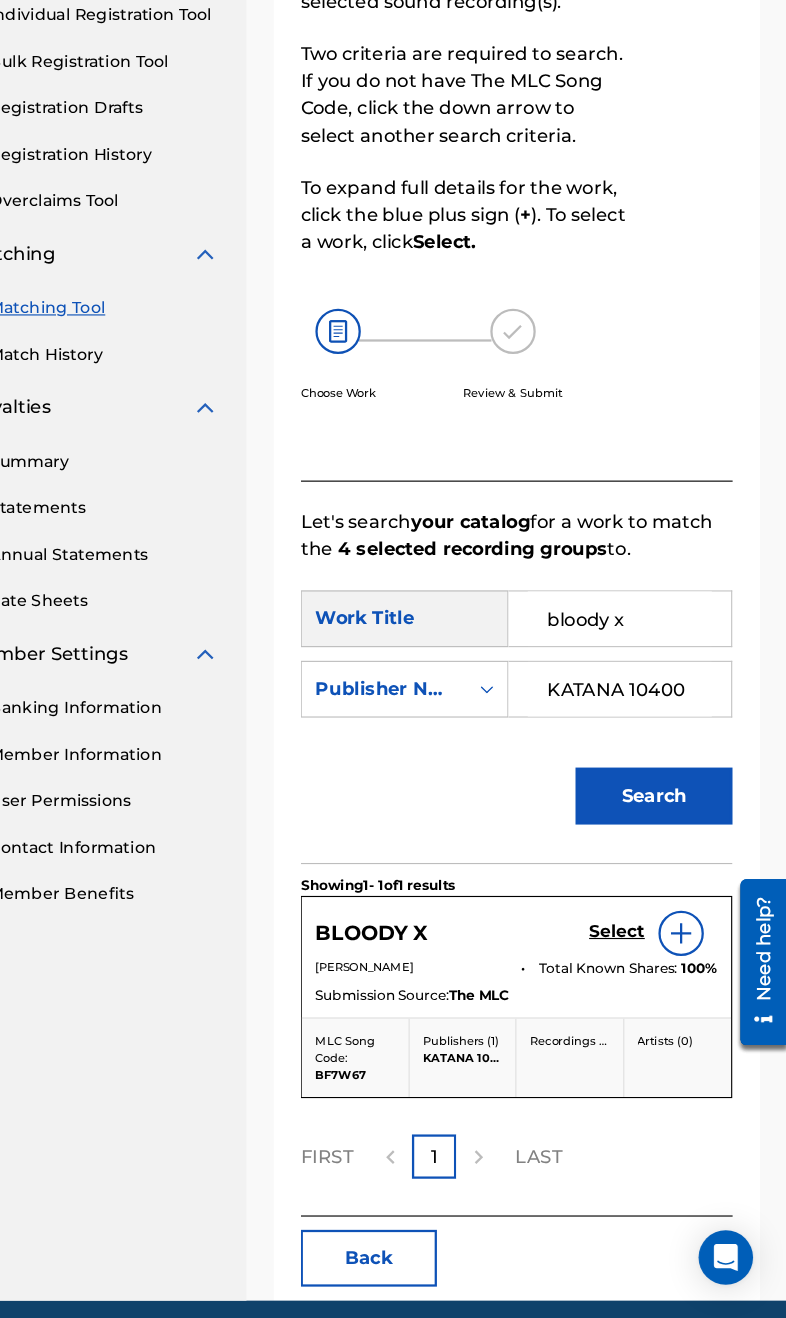 click on "Select" at bounding box center (636, 977) 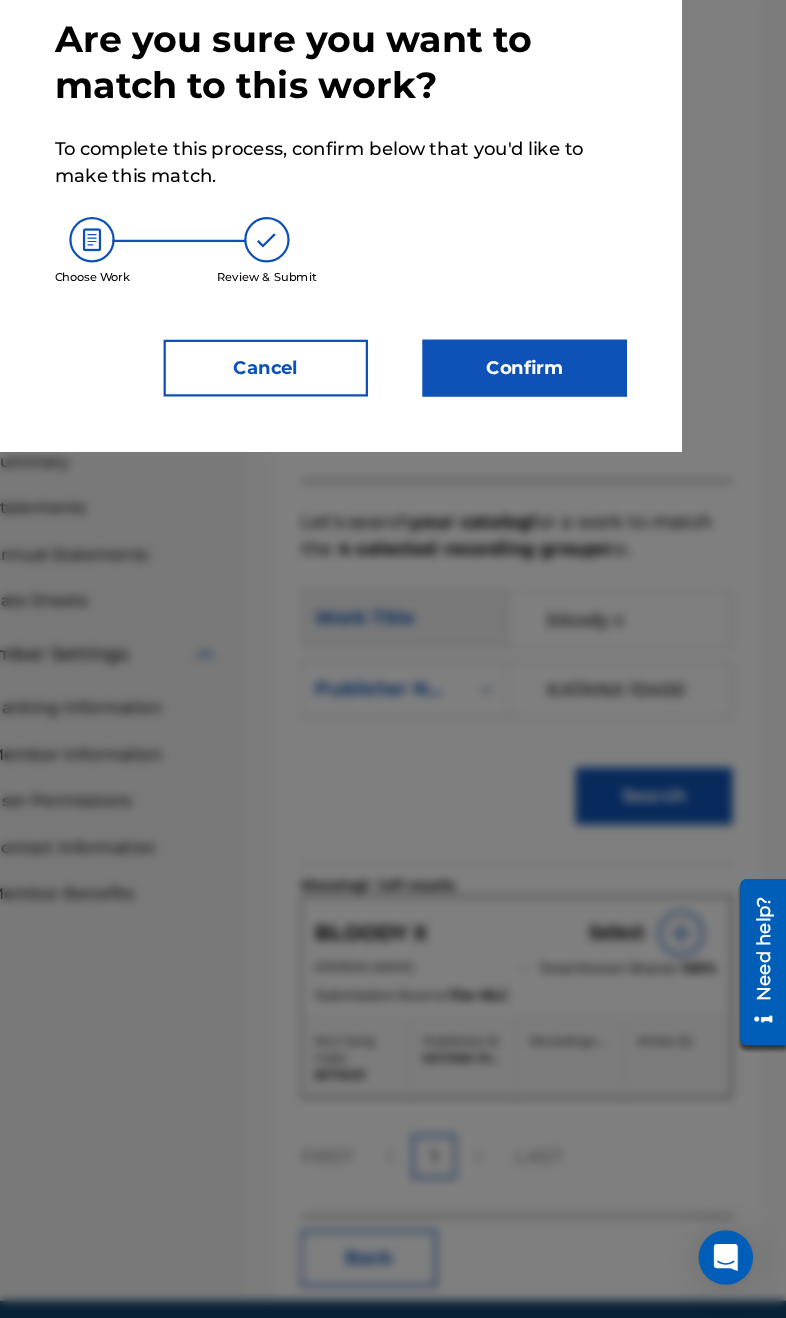 click on "Confirm" at bounding box center [555, 481] 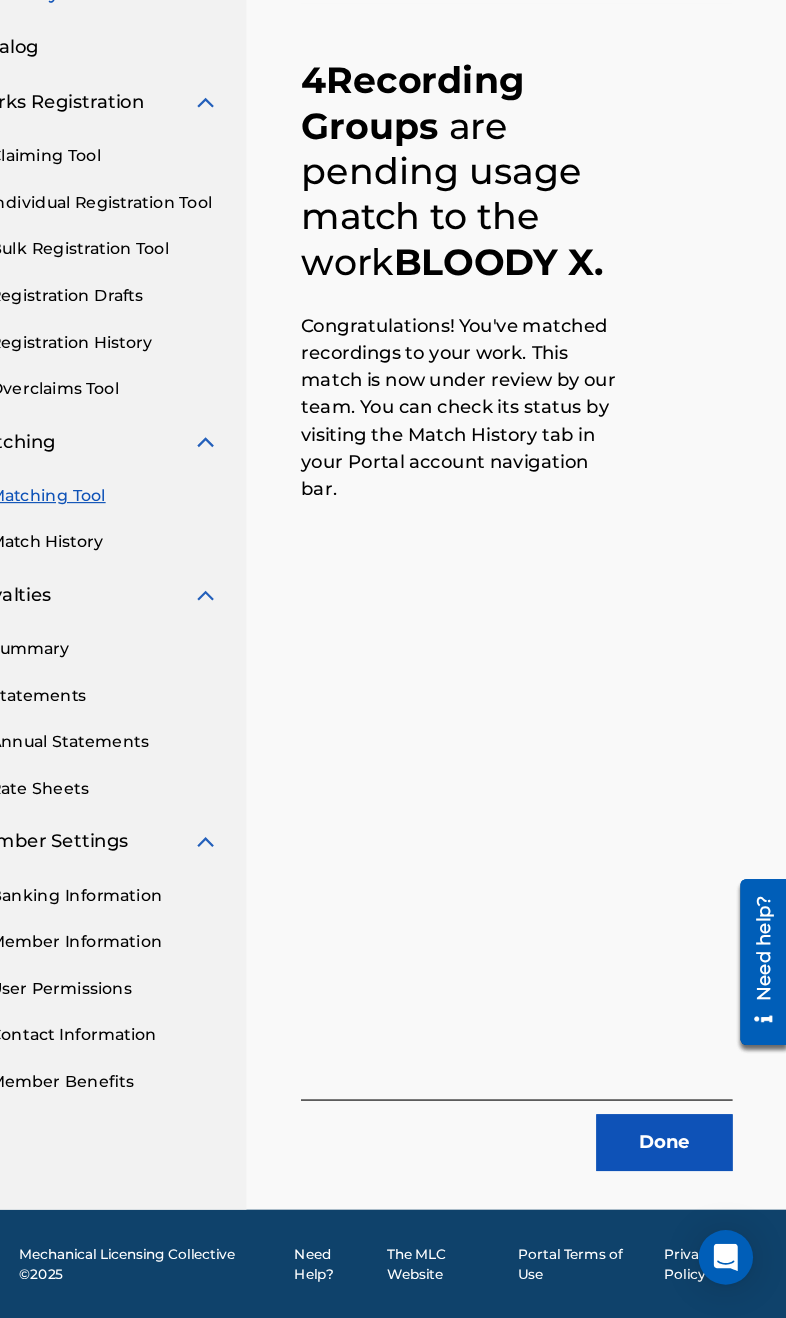 click on "Done" at bounding box center (678, 1163) 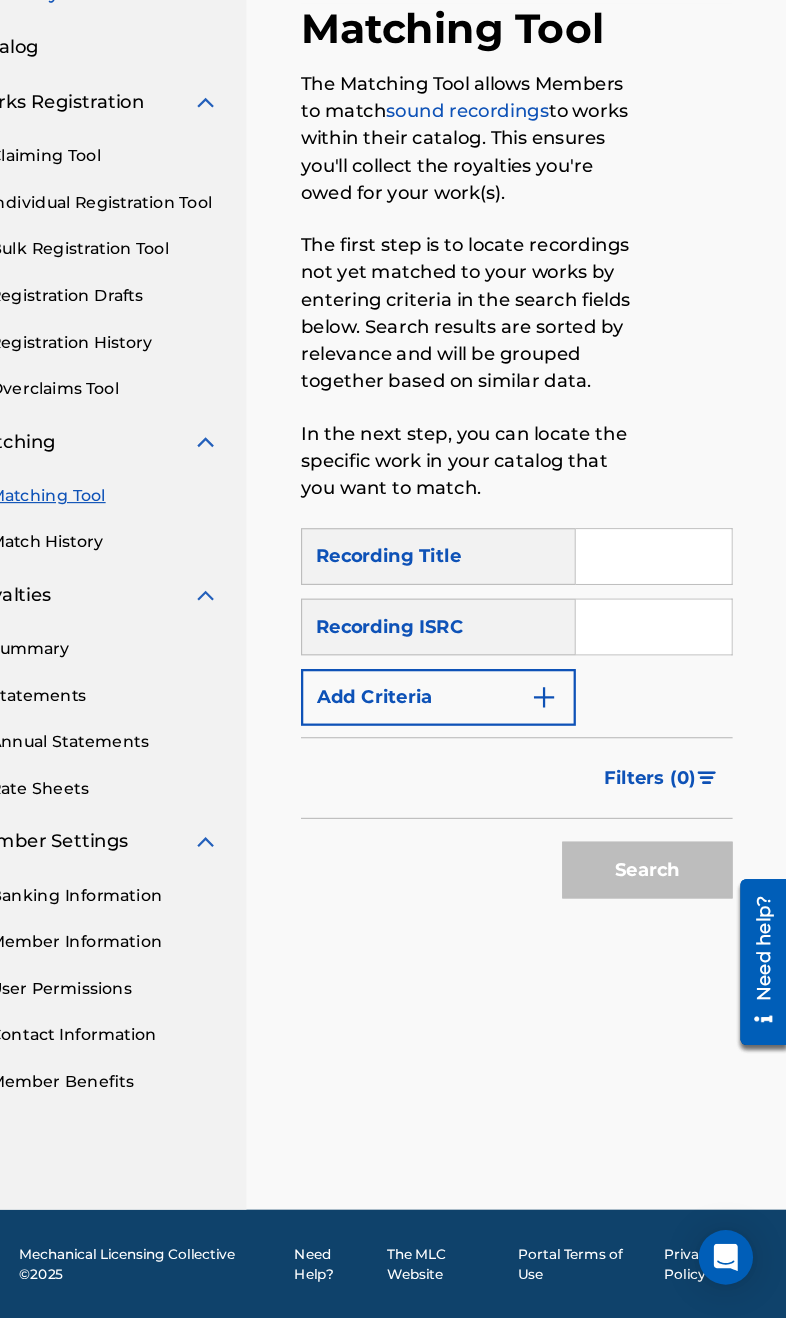 click at bounding box center (668, 647) 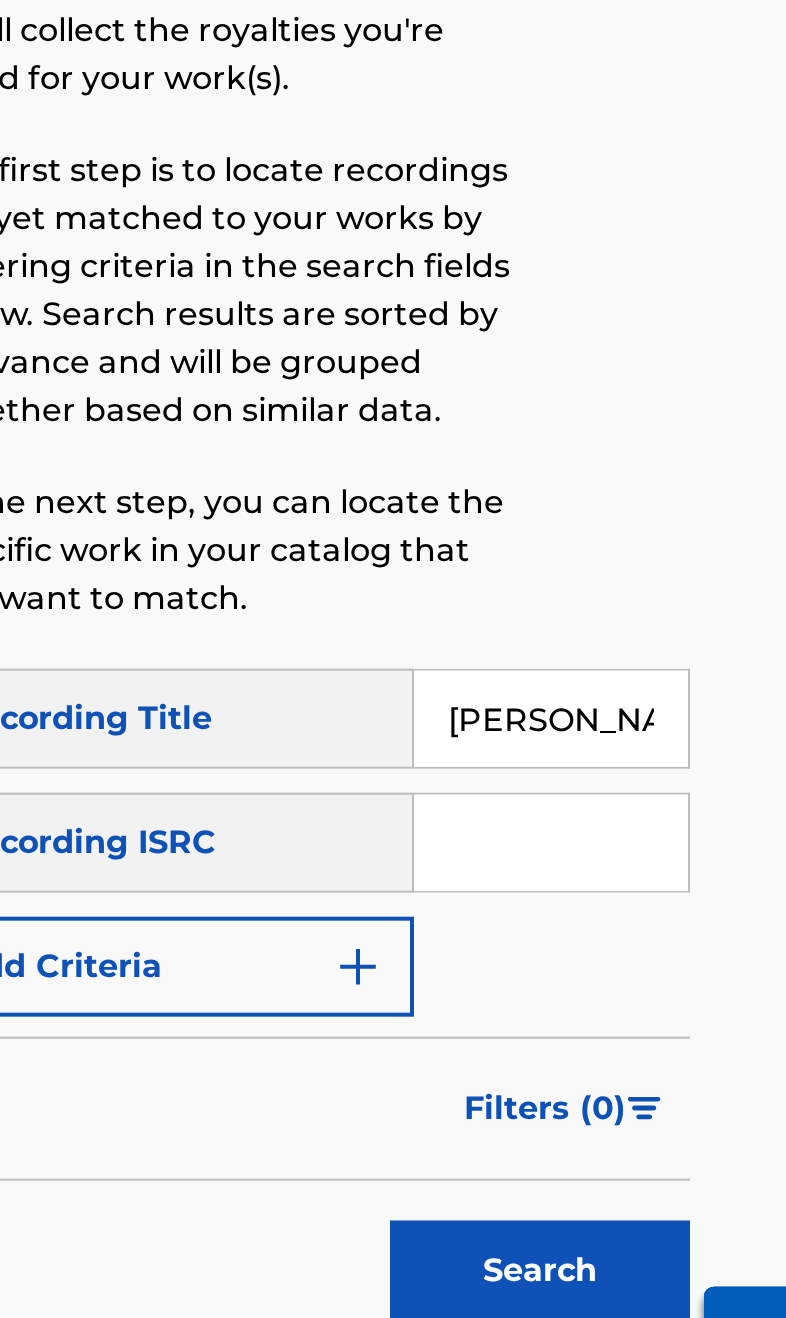 type on "[PERSON_NAME]" 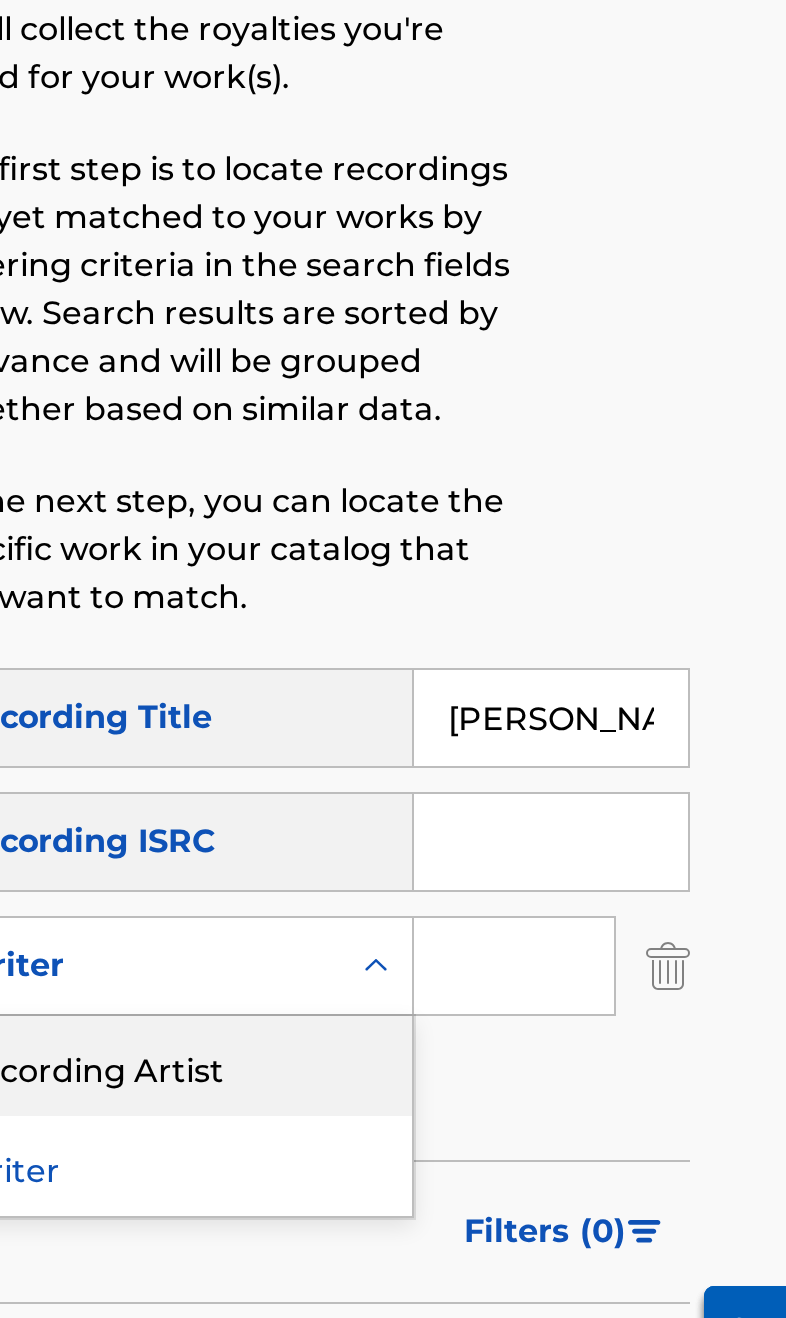 click on "Recording Artist" at bounding box center (479, 821) 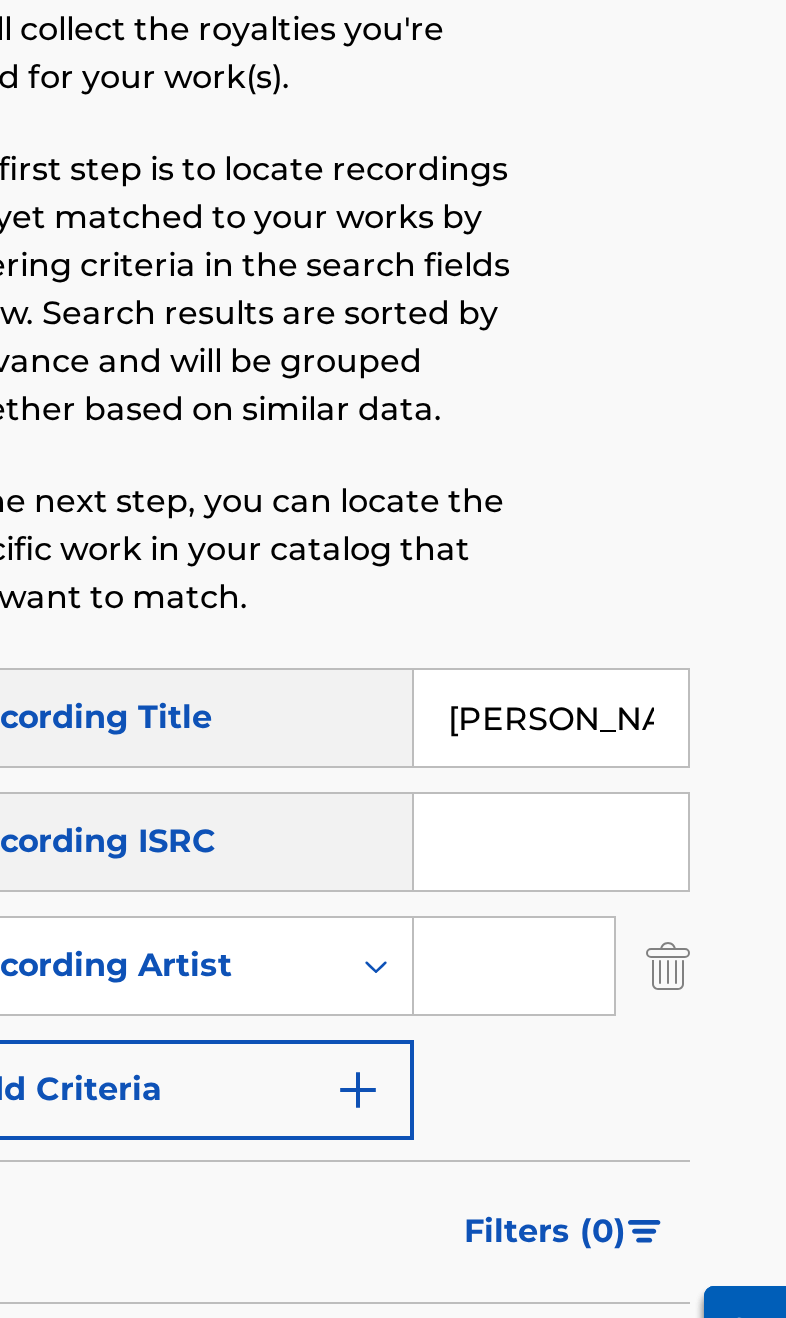 click at bounding box center (650, 771) 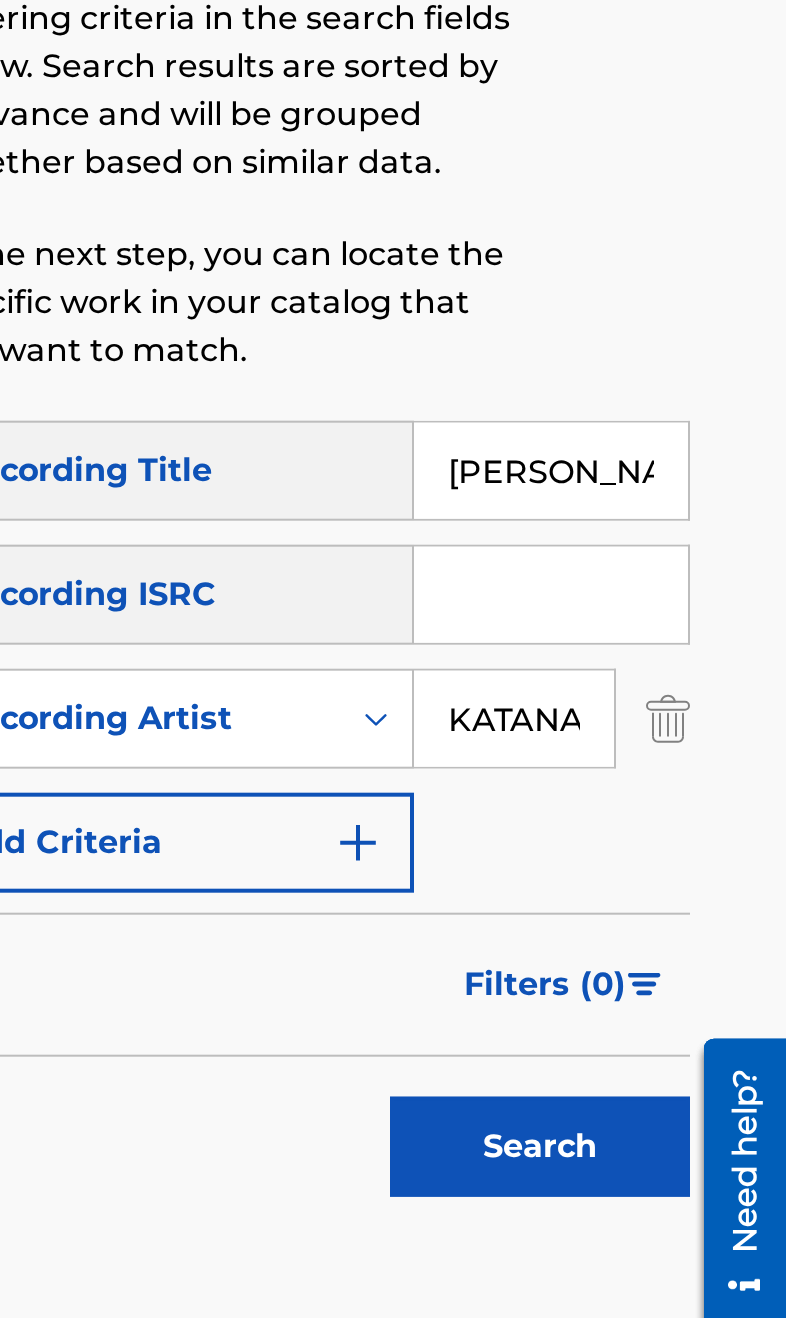 type on "KATANA 10400" 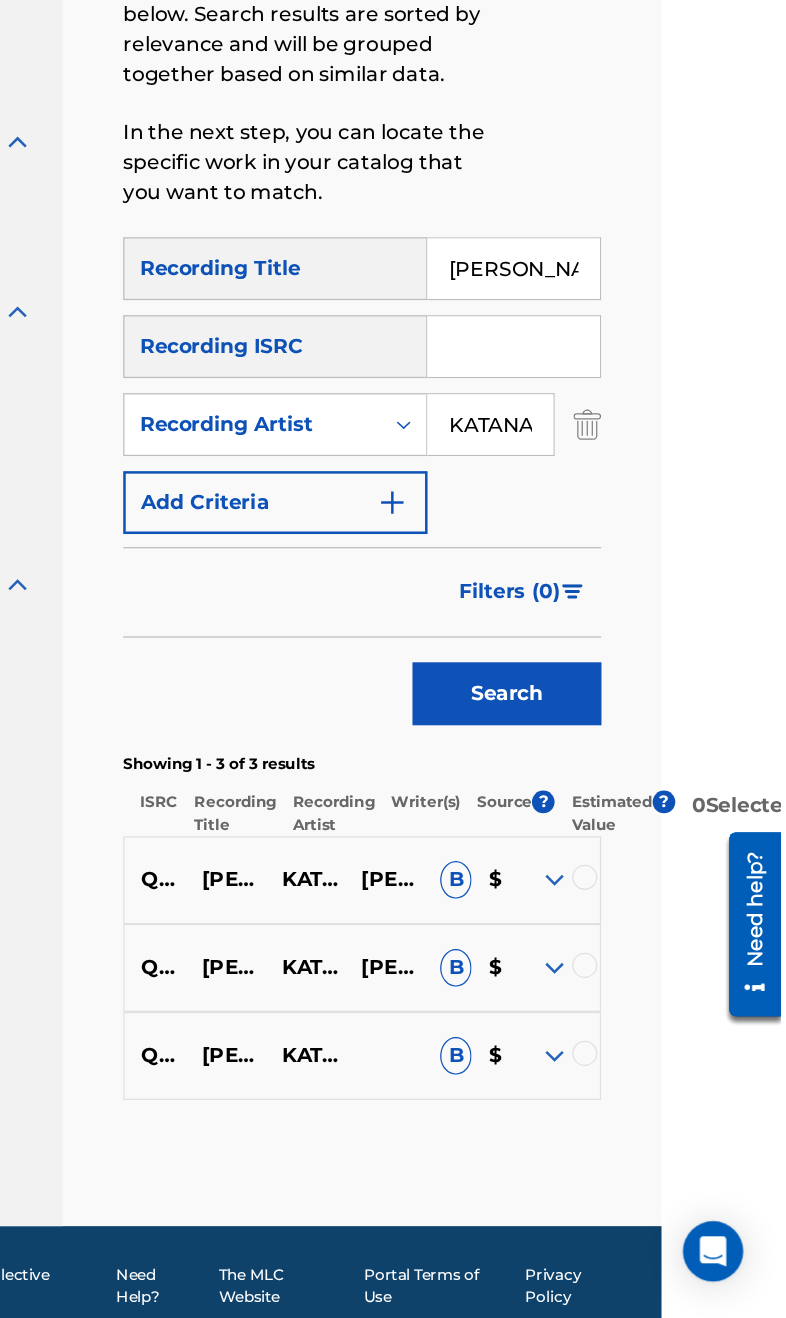 scroll, scrollTop: 198, scrollLeft: 95, axis: both 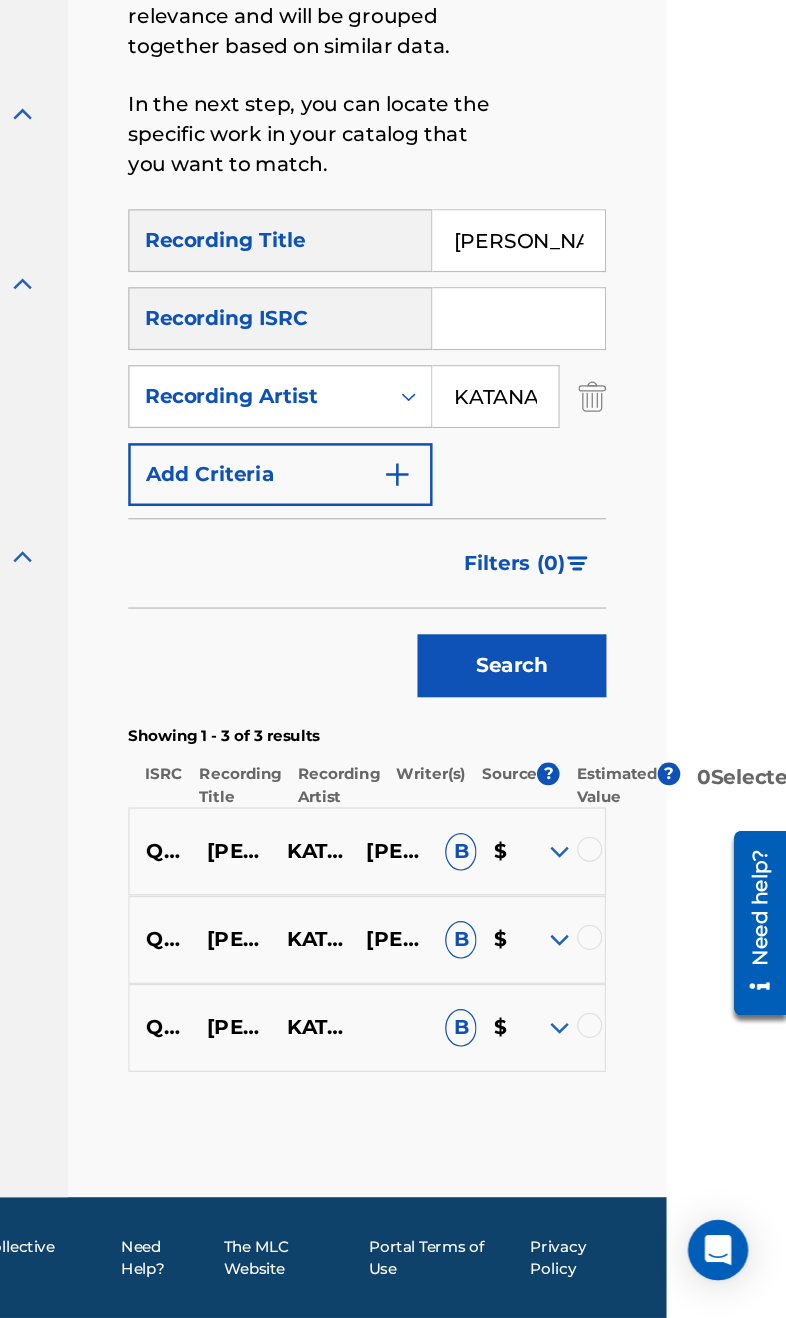 click at bounding box center [630, 1085] 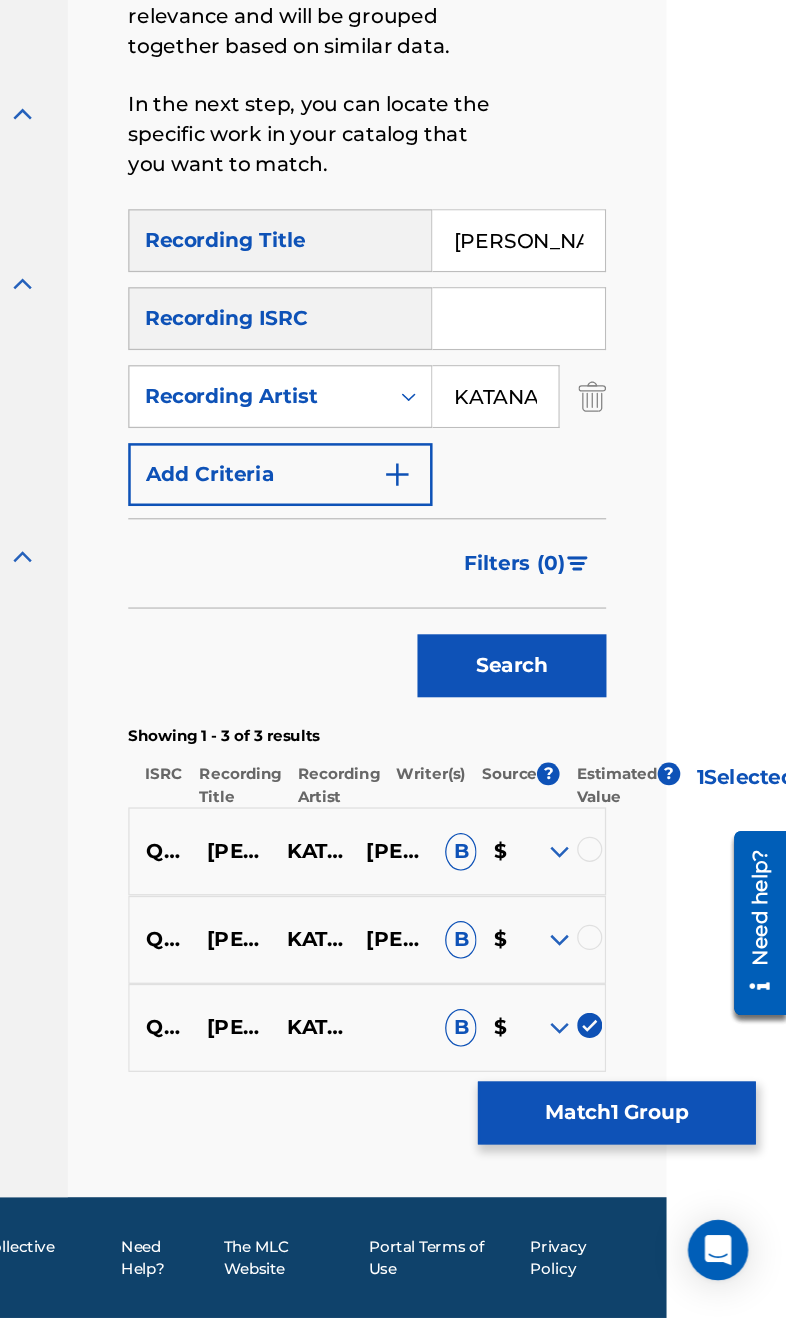 click at bounding box center [630, 1015] 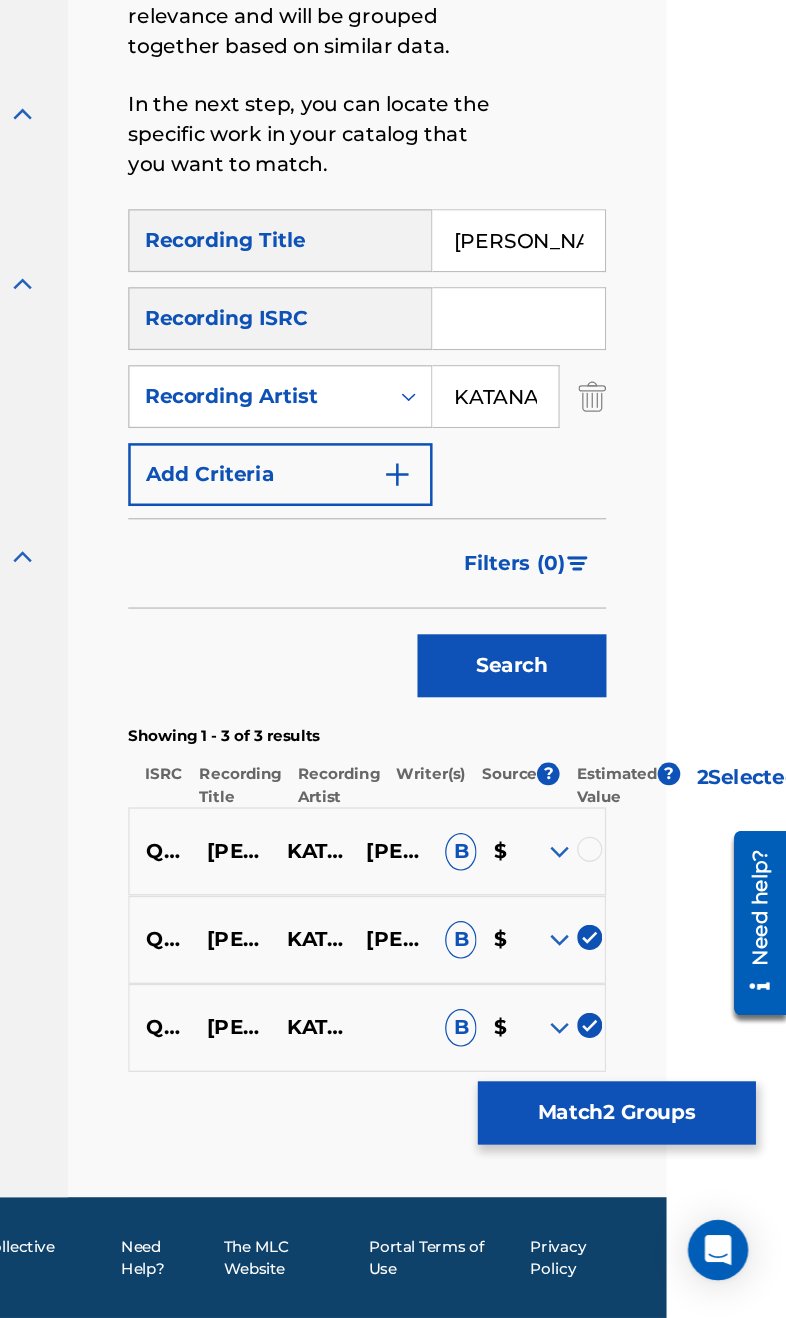 click at bounding box center (630, 945) 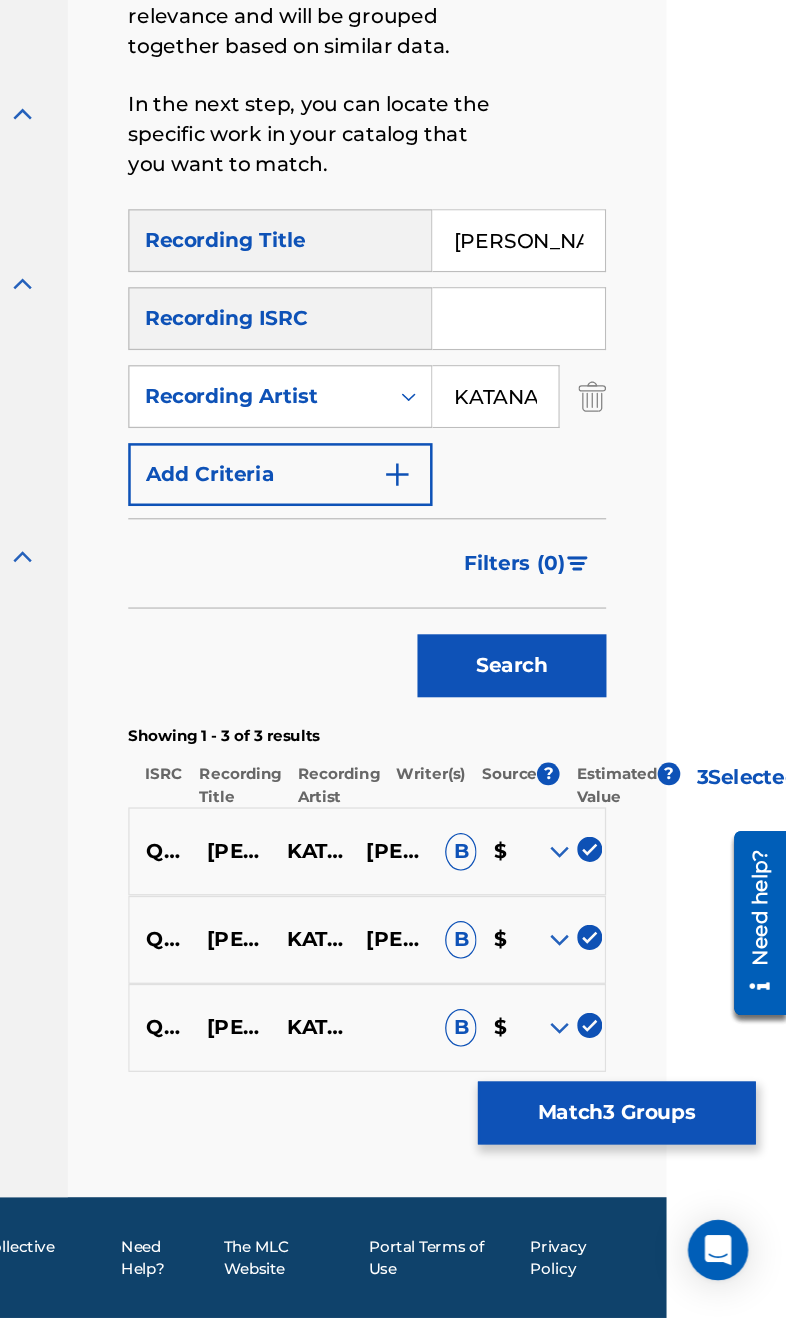 click on "Match  3 Groups" at bounding box center (651, 1155) 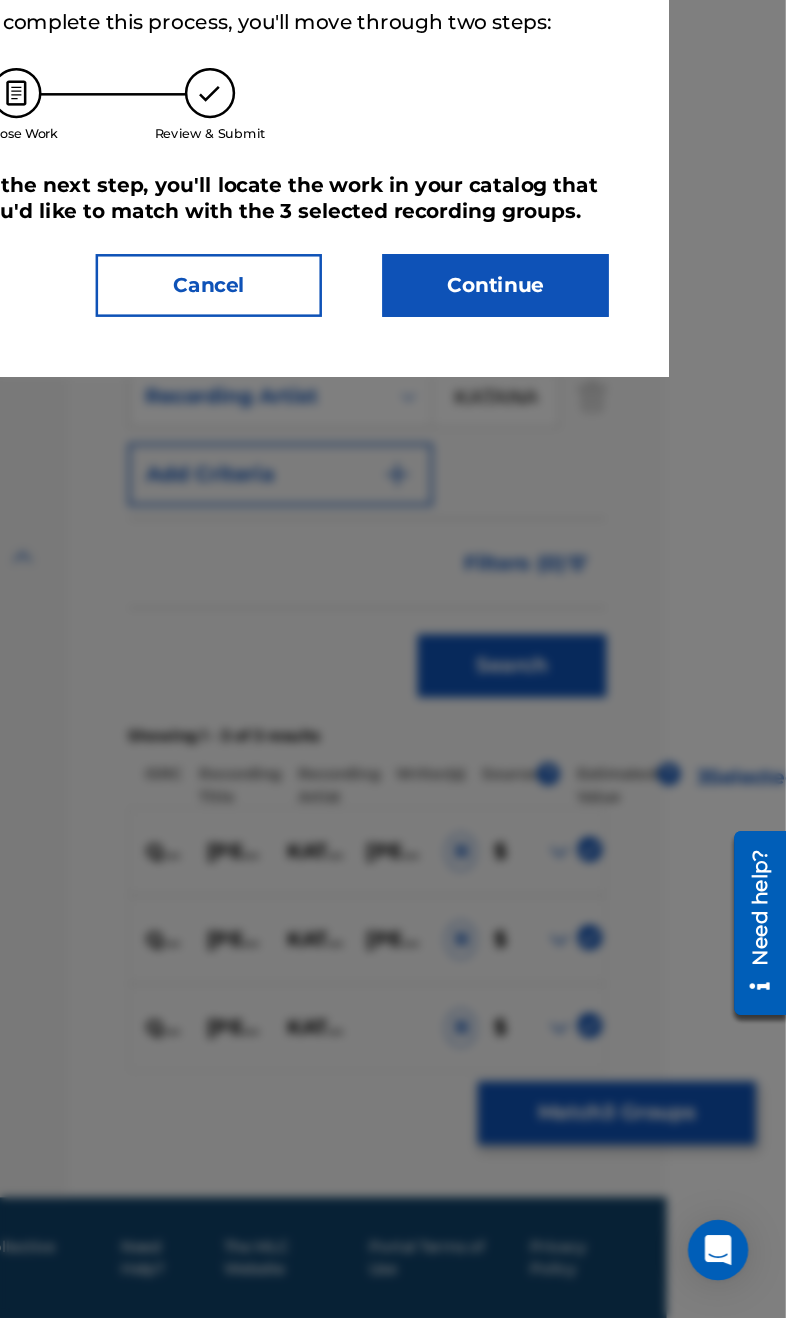 click on "Continue" at bounding box center [555, 497] 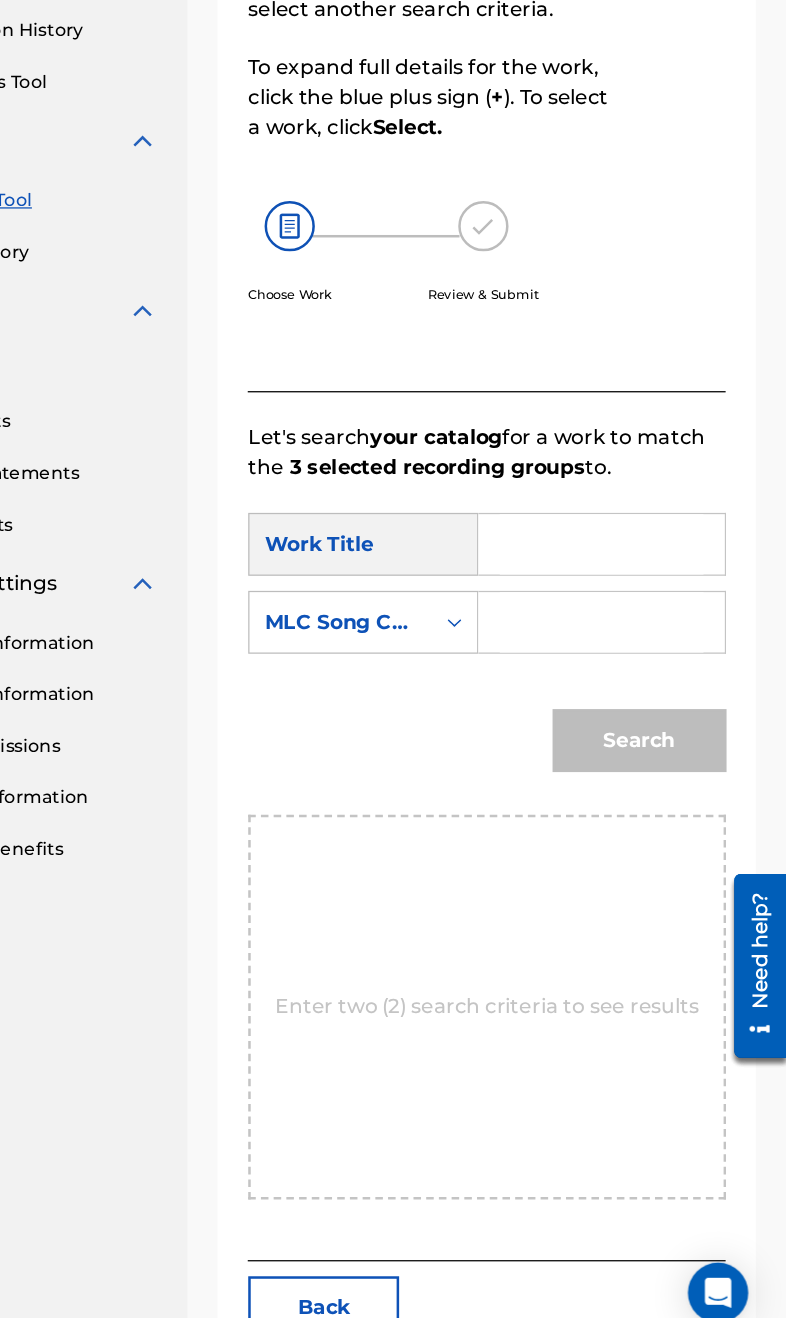 click at bounding box center (639, 669) 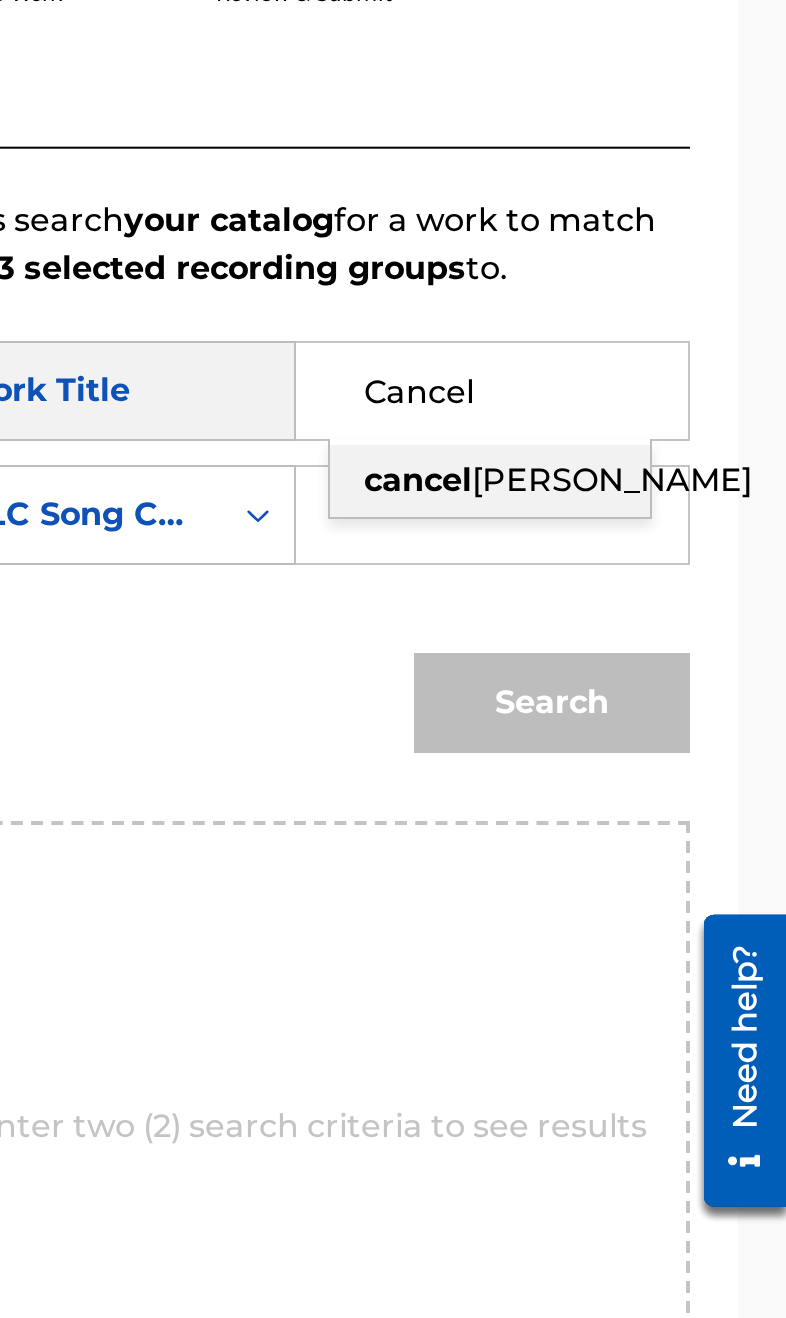 click on "cancel  [PERSON_NAME]" at bounding box center (638, 714) 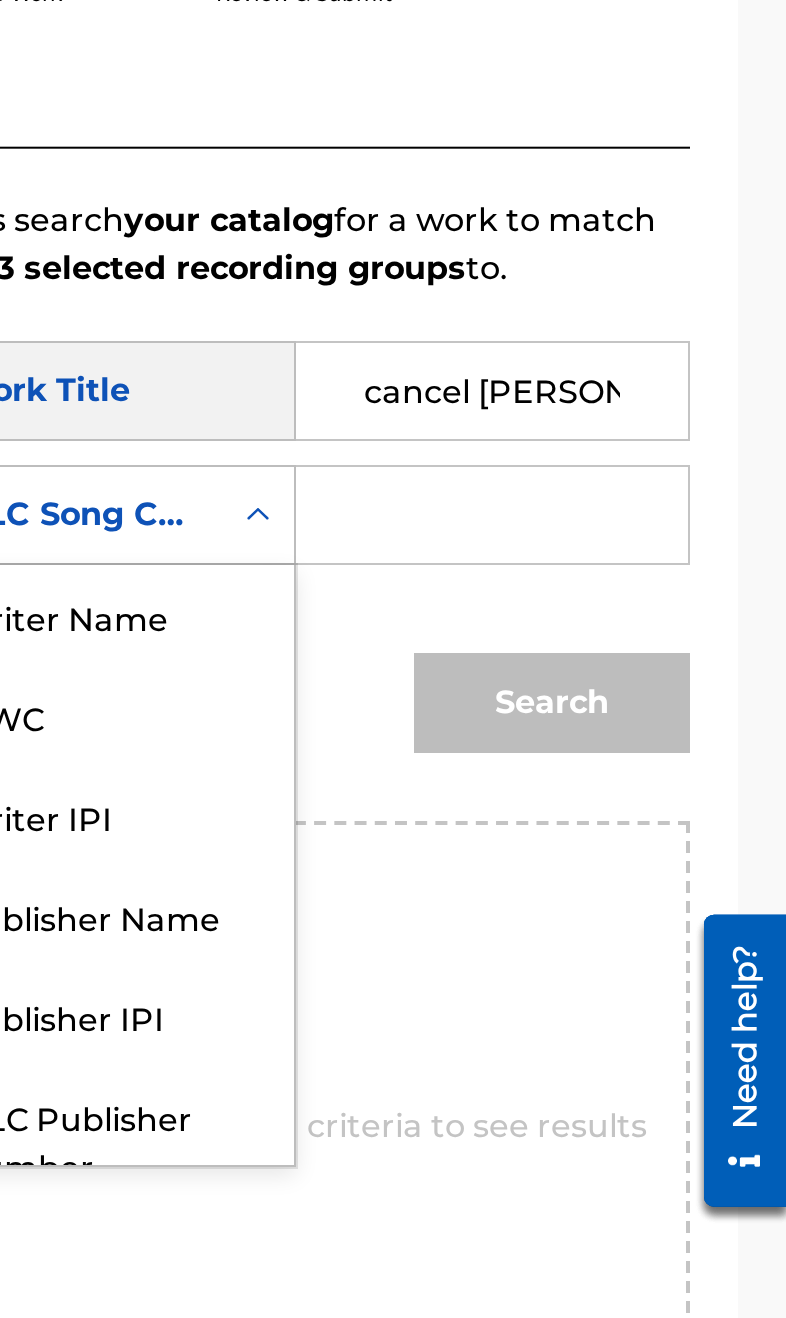 scroll, scrollTop: 74, scrollLeft: 0, axis: vertical 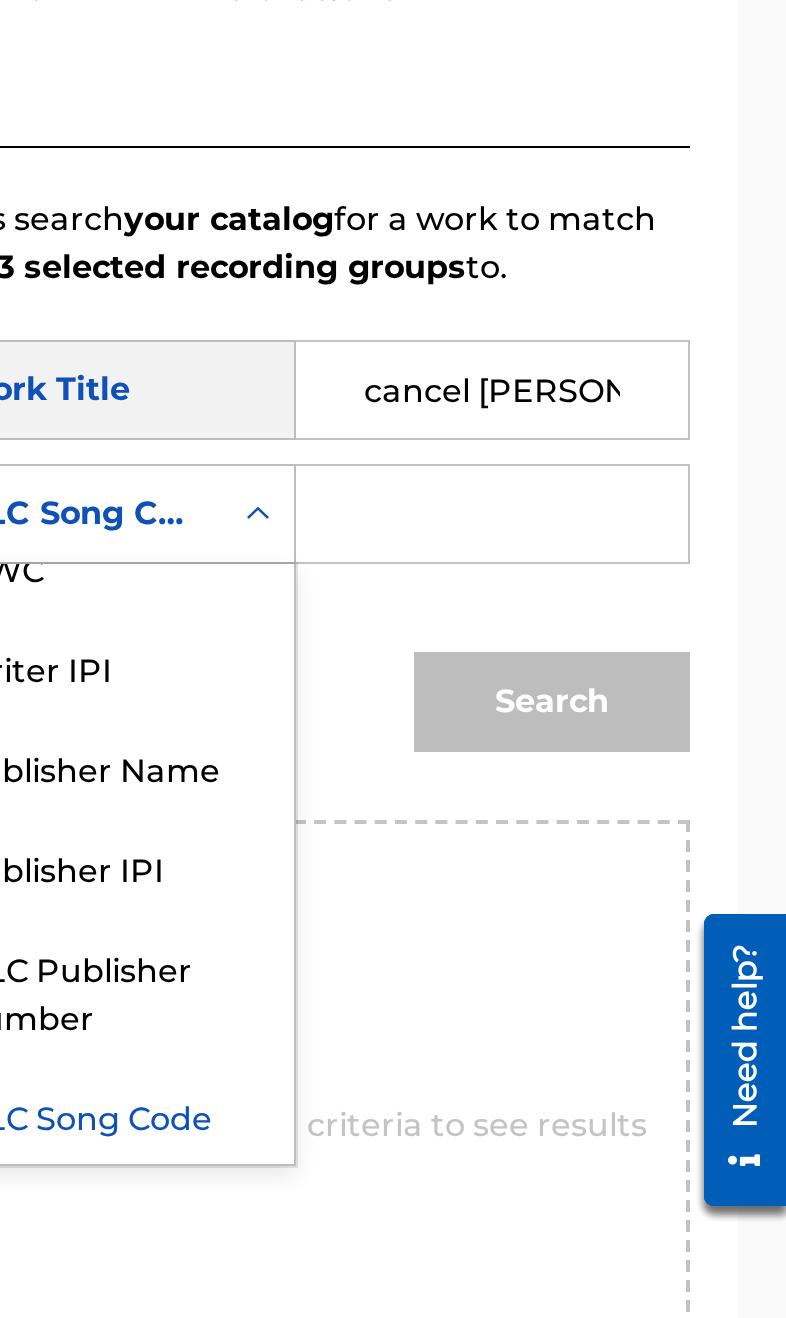 click on "Publisher Name" at bounding box center [449, 857] 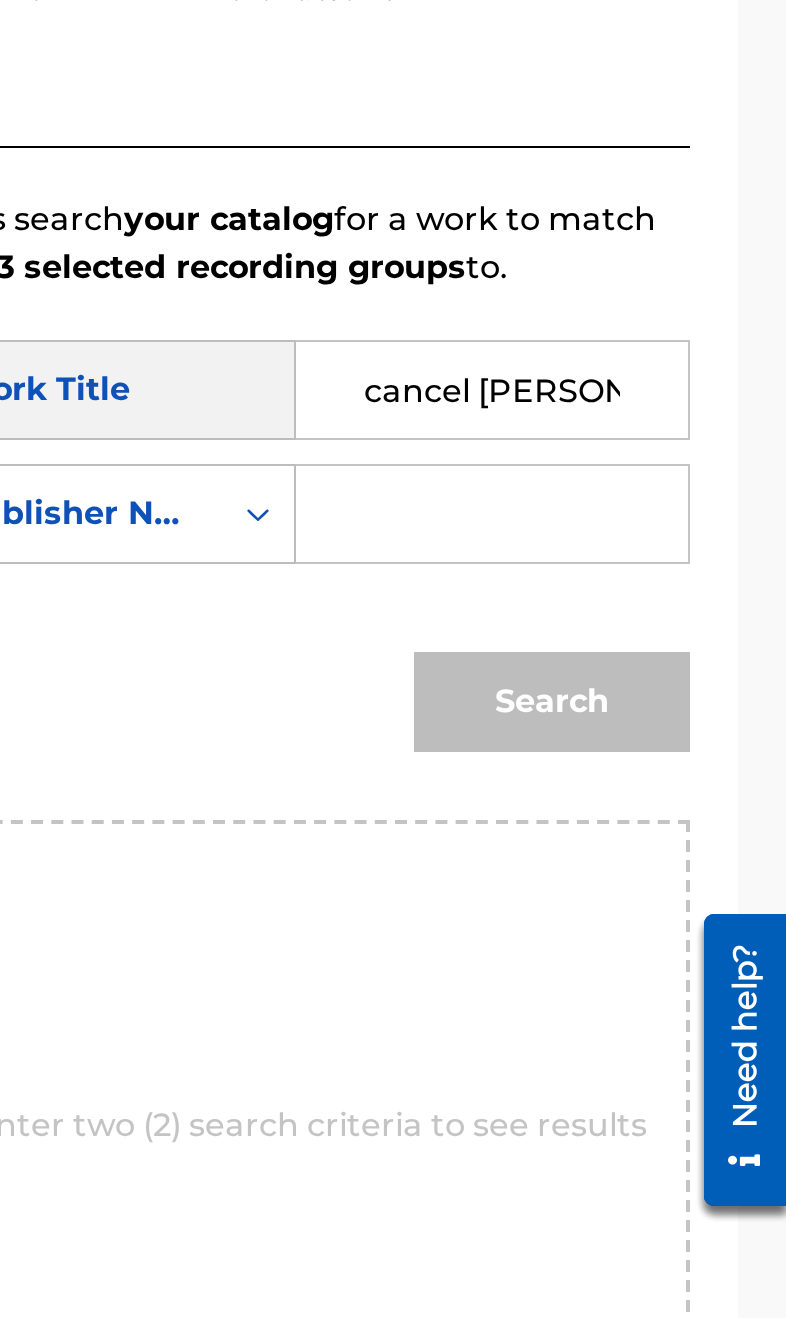 click at bounding box center (639, 731) 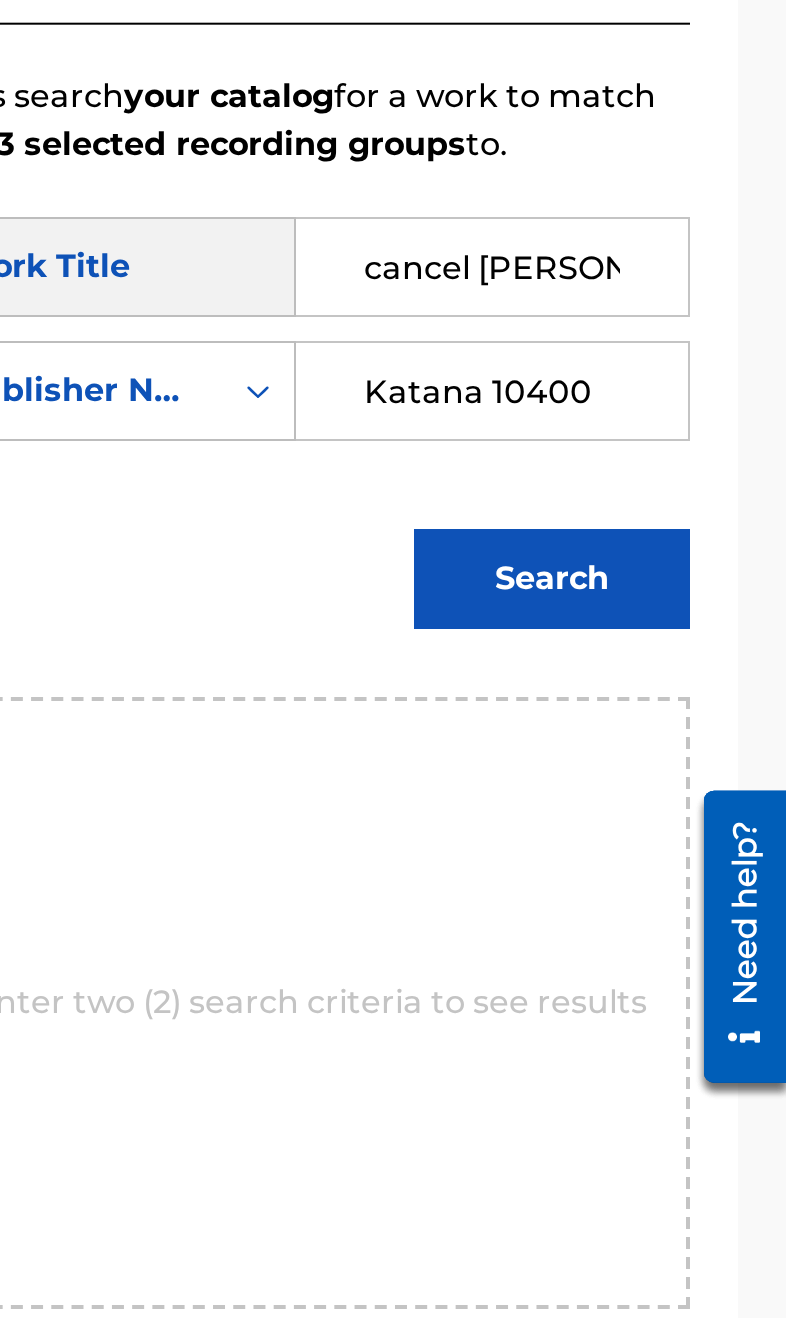 type on "Katana 10400" 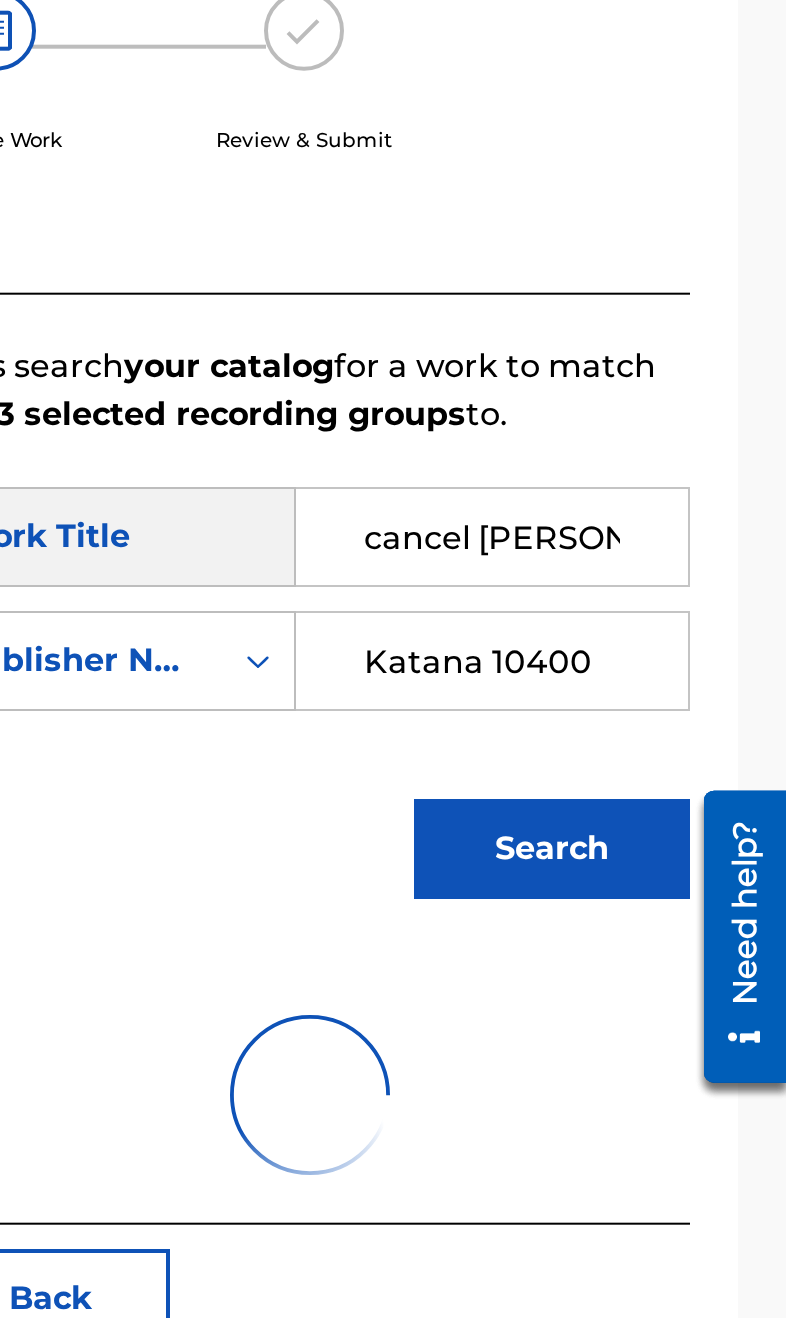 scroll, scrollTop: 164, scrollLeft: 0, axis: vertical 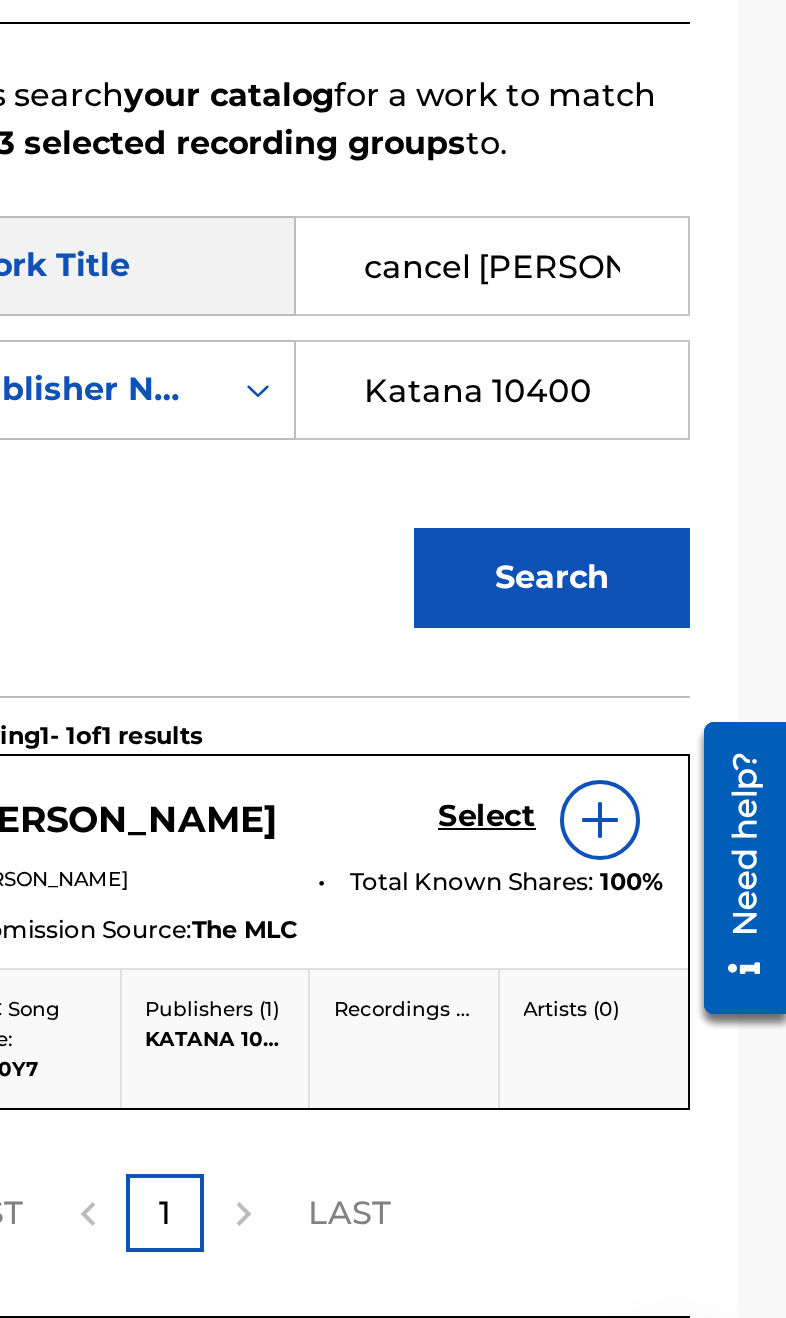 click on "Select" at bounding box center [636, 978] 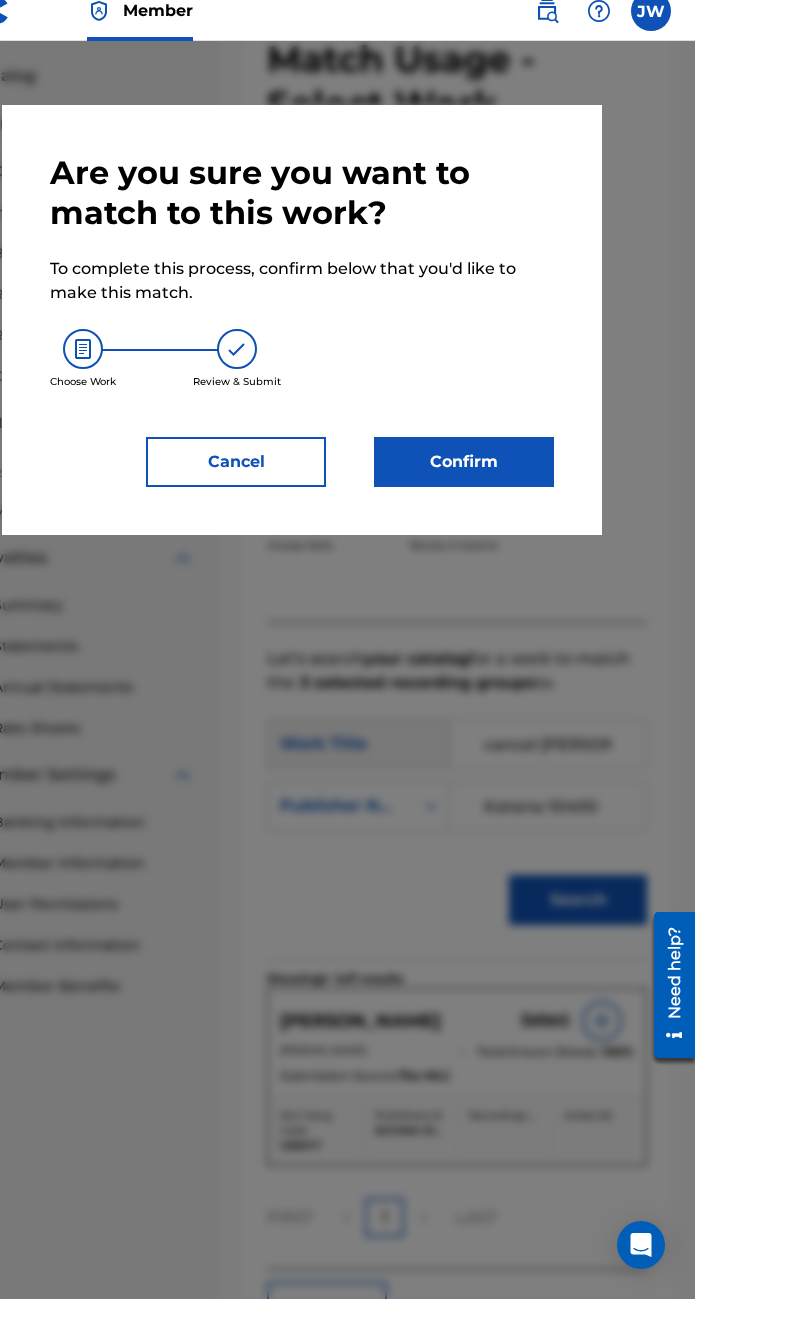 scroll, scrollTop: 123, scrollLeft: 0, axis: vertical 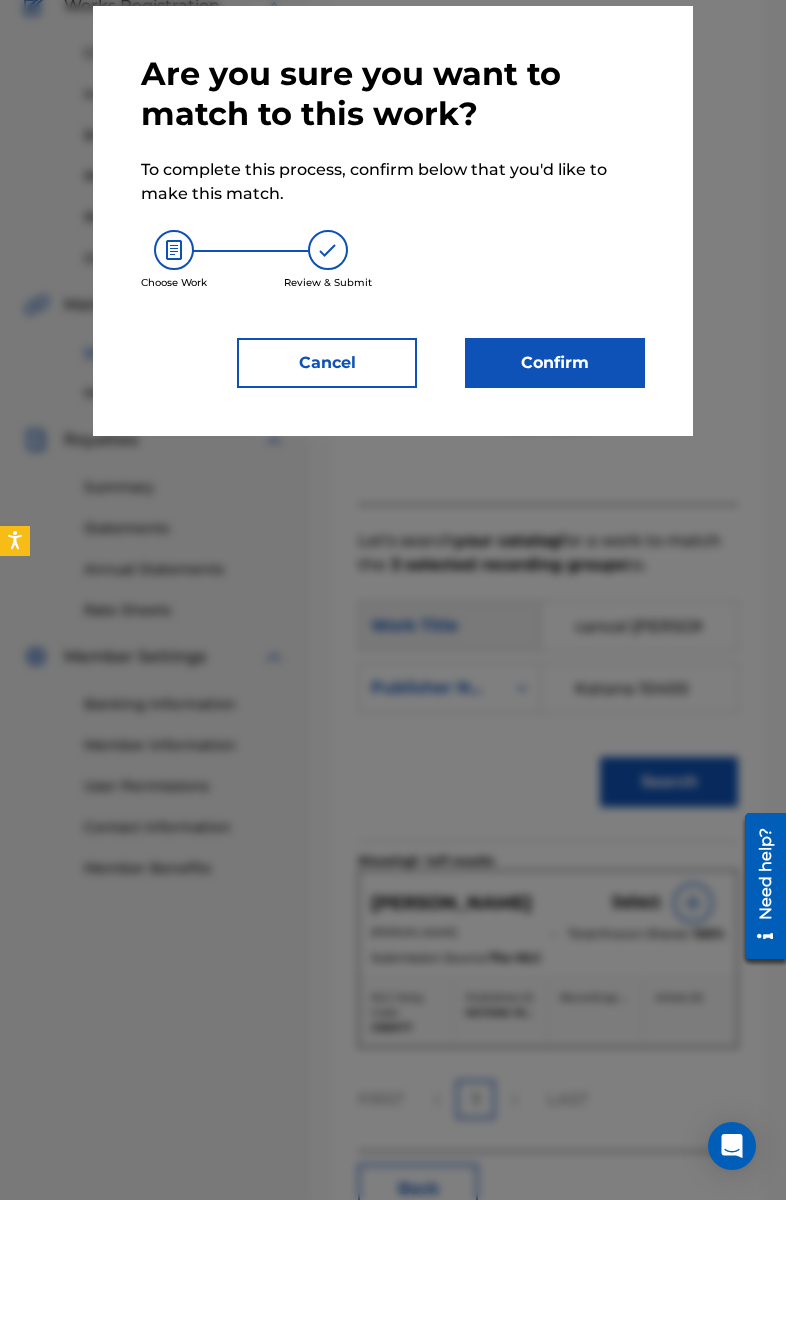 click at bounding box center [393, 719] 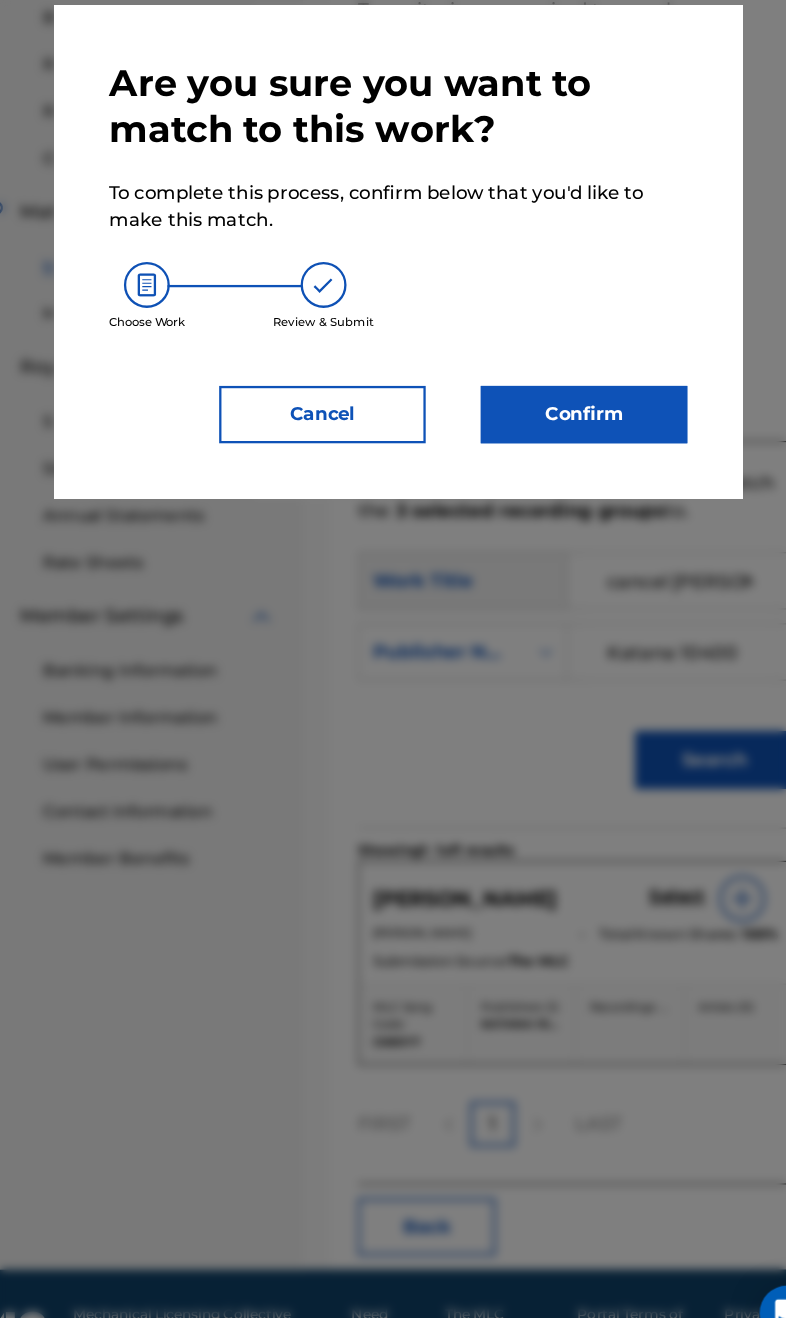 click on "Confirm" at bounding box center [555, 481] 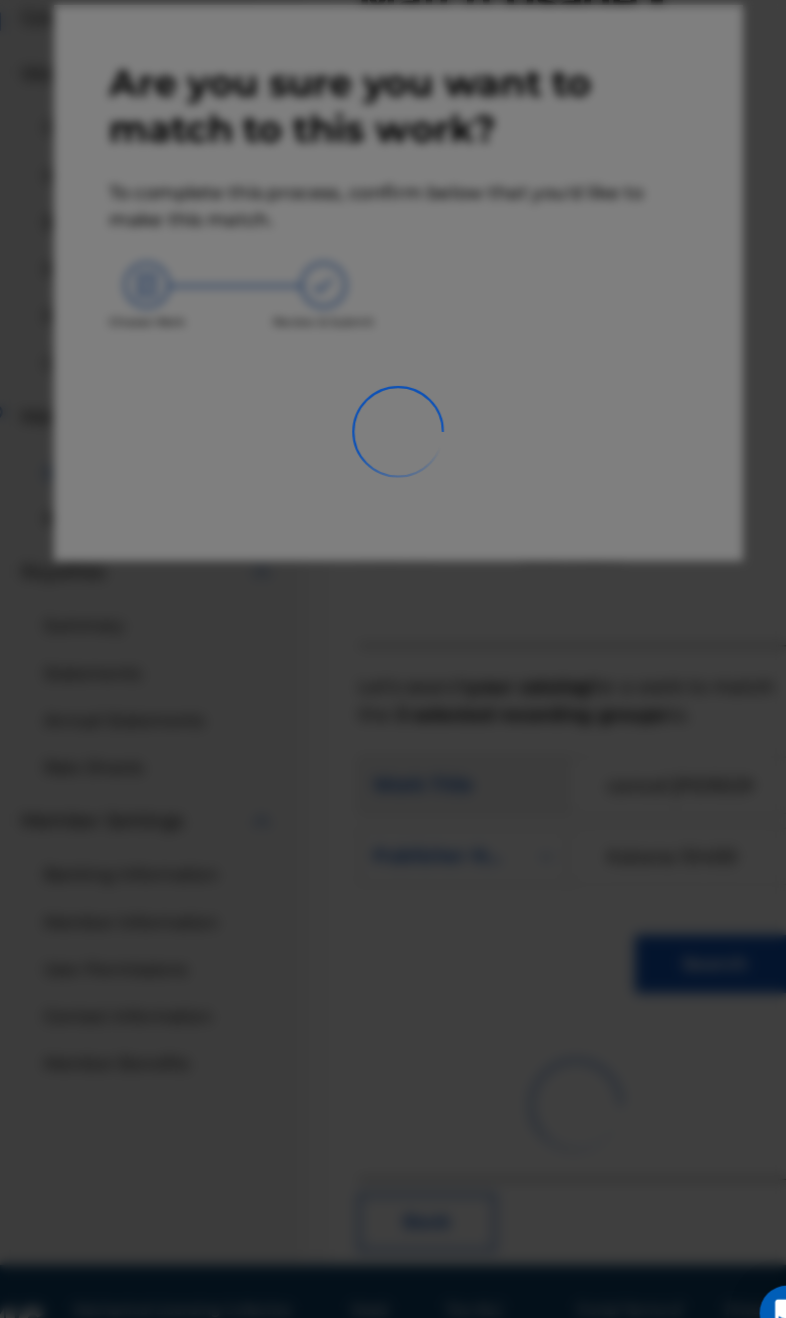 scroll, scrollTop: 164, scrollLeft: 0, axis: vertical 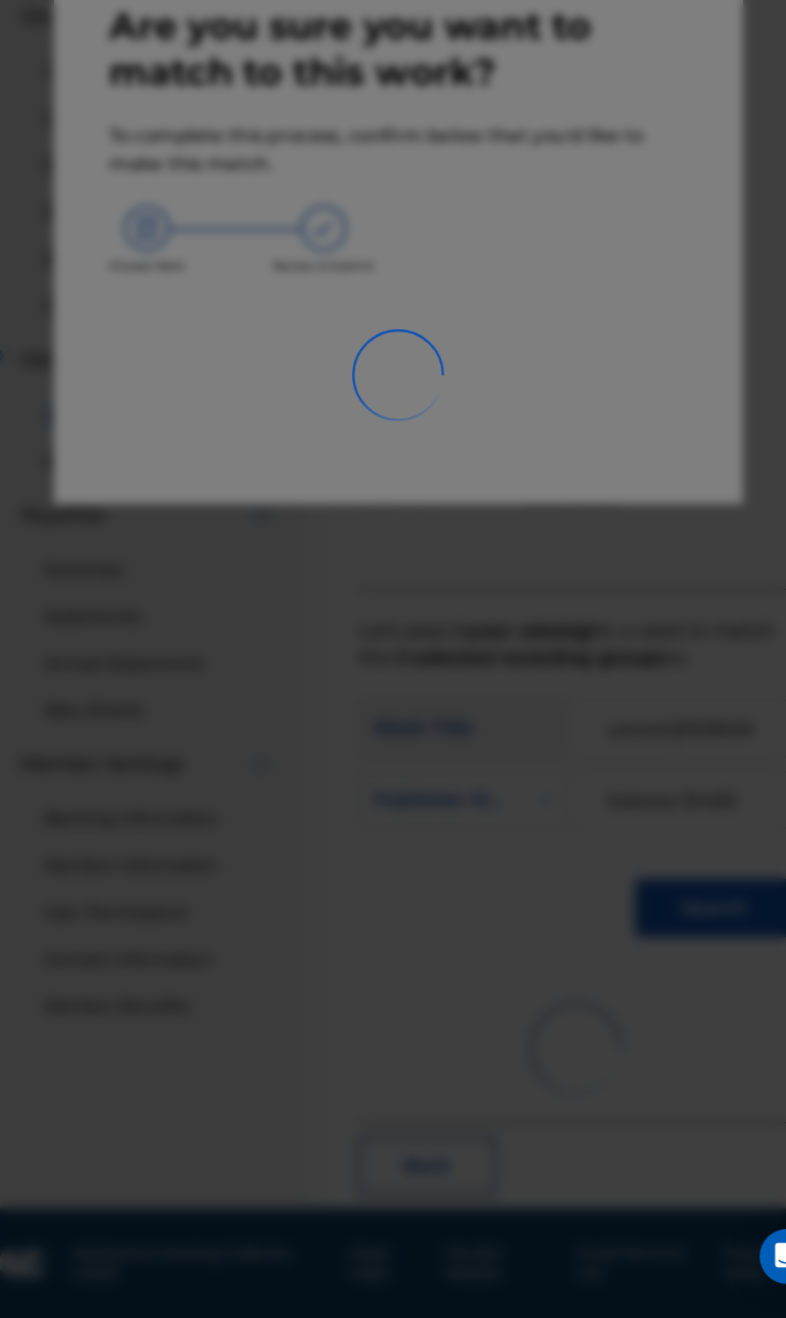 click at bounding box center (393, 719) 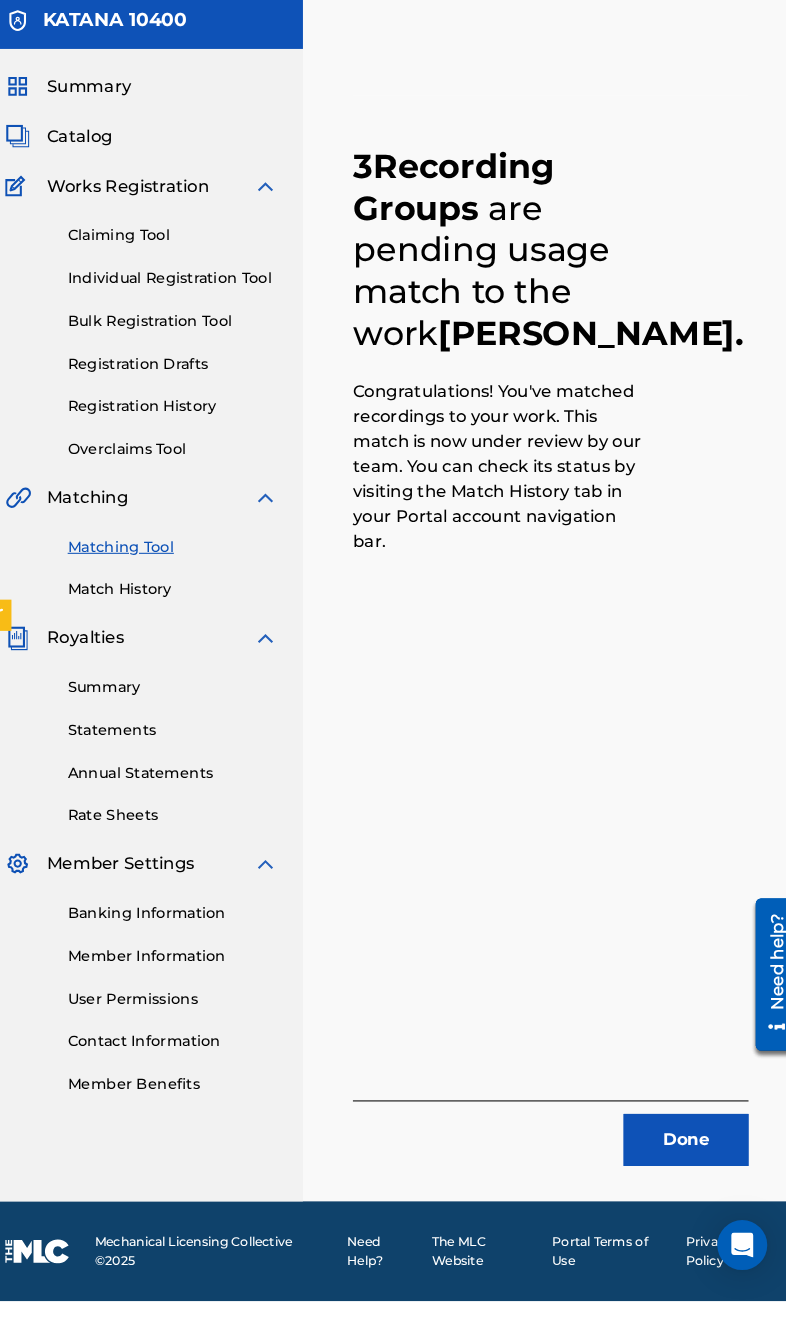 scroll, scrollTop: 0, scrollLeft: 0, axis: both 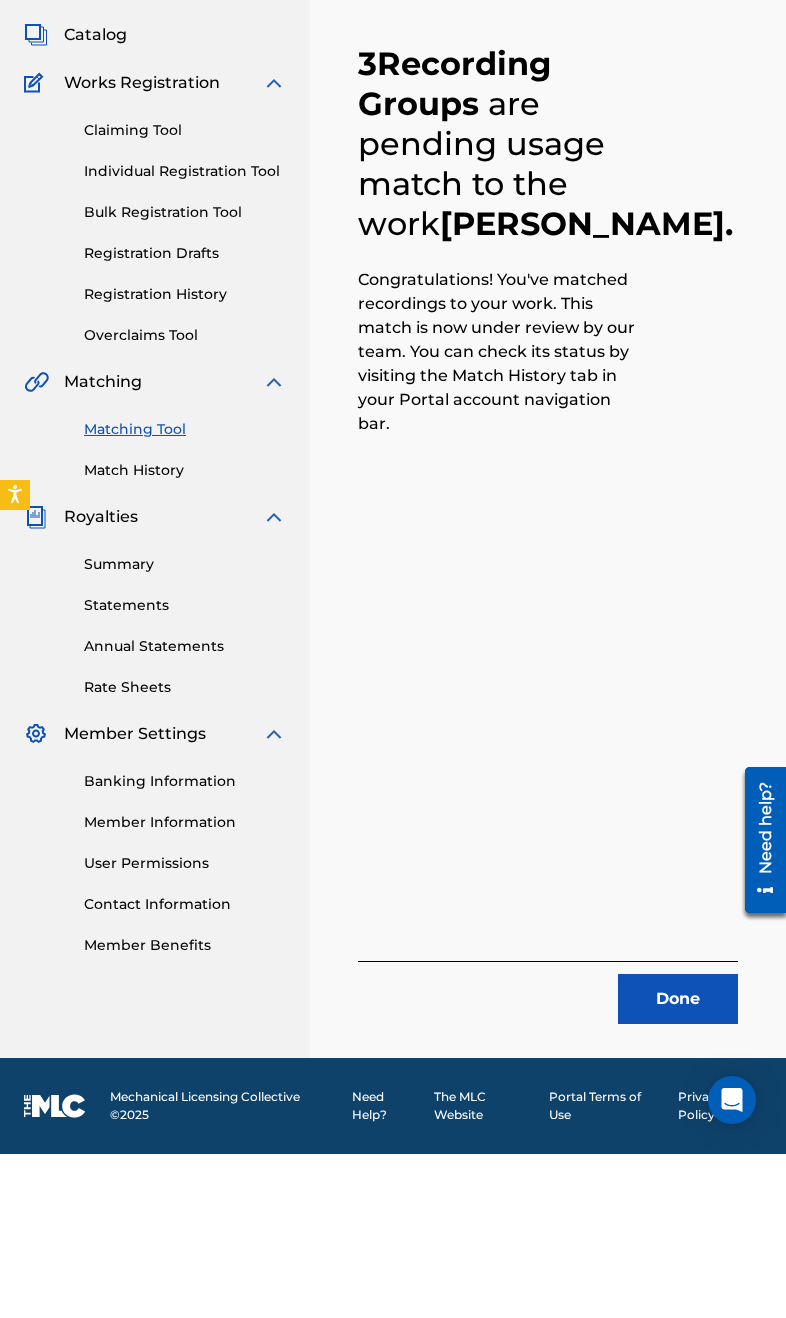 click on "Done" at bounding box center (678, 1163) 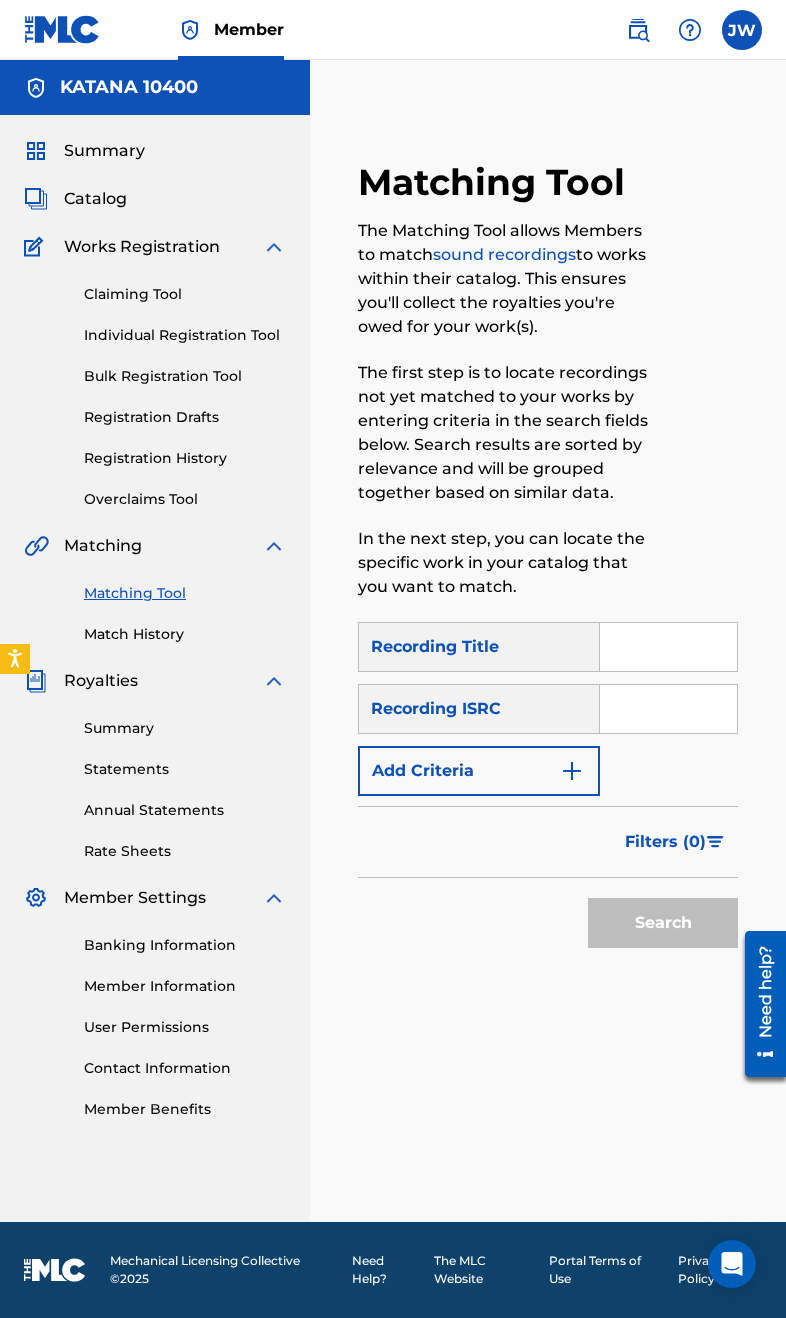 click at bounding box center [668, 647] 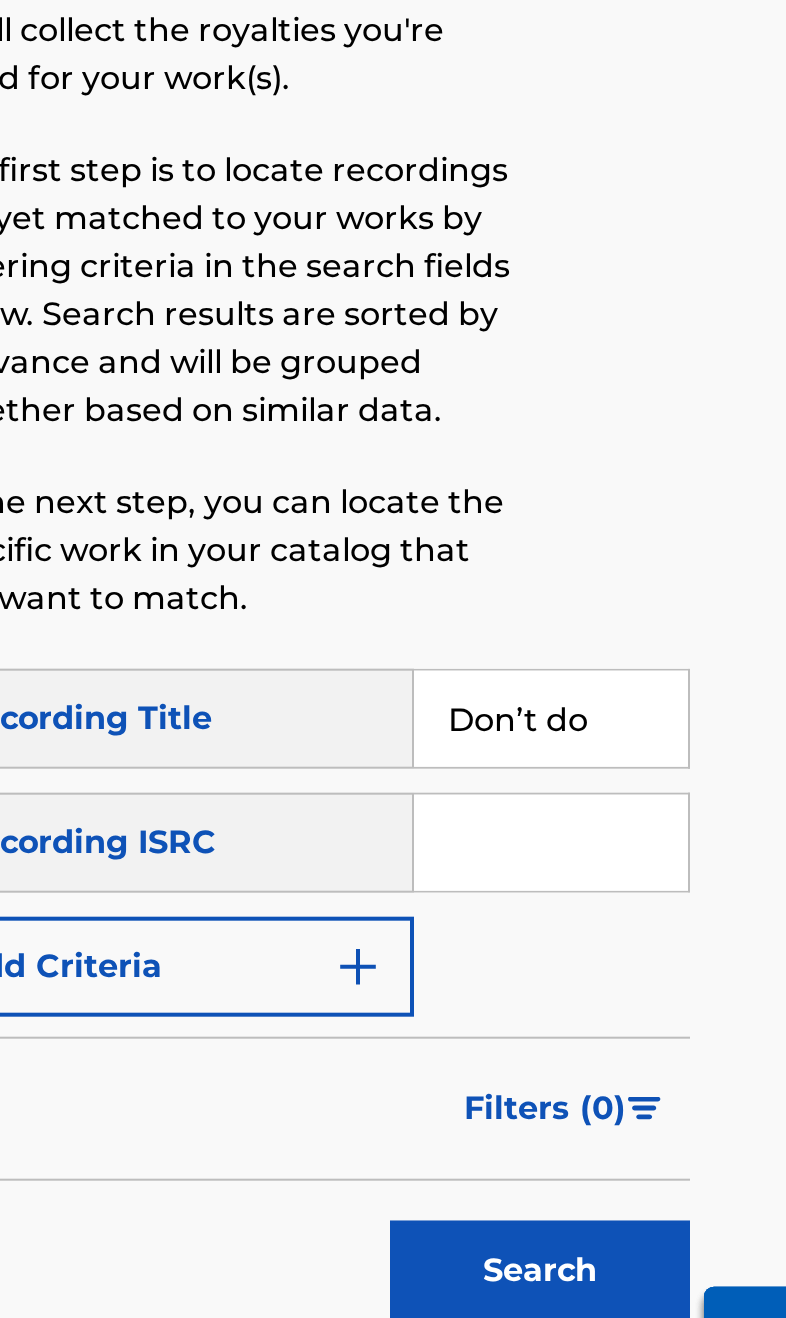type on "Don’t do" 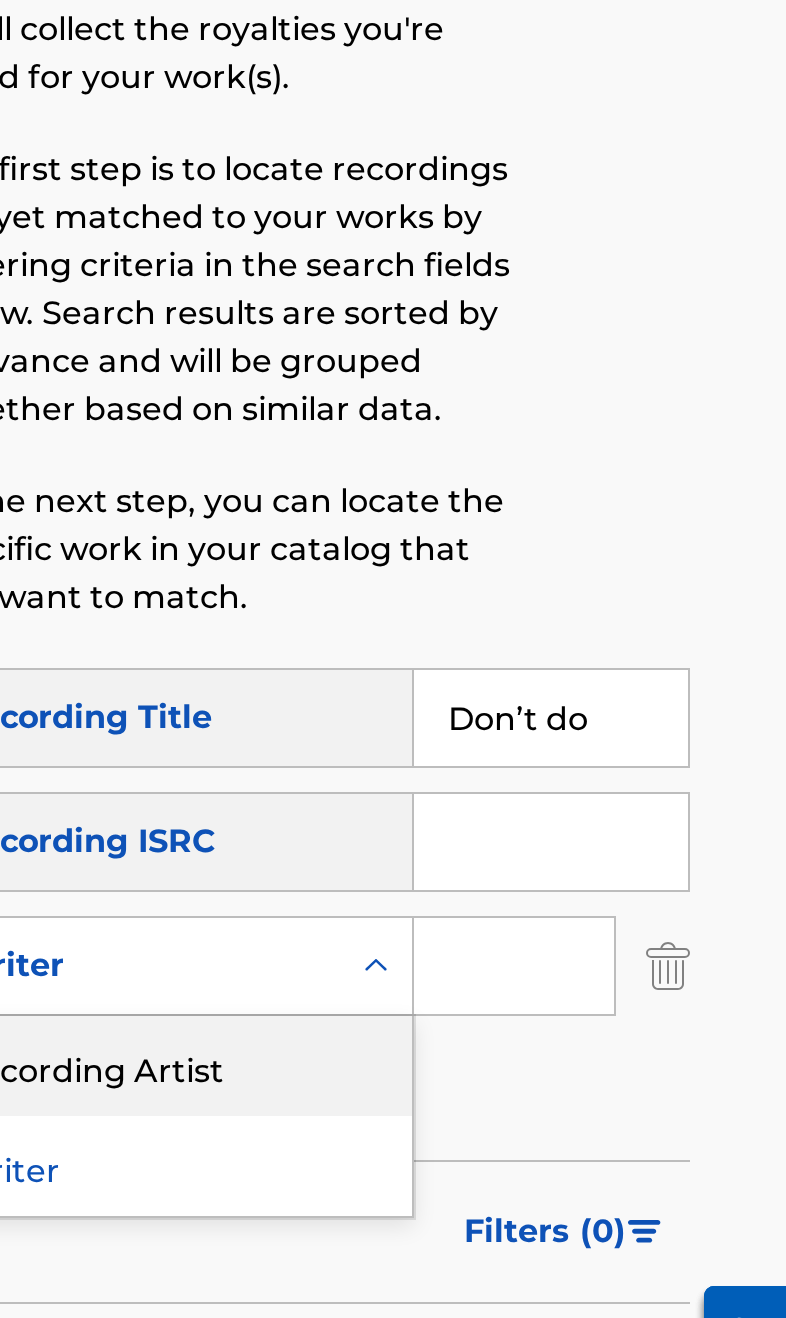 click on "Recording Artist" at bounding box center (479, 821) 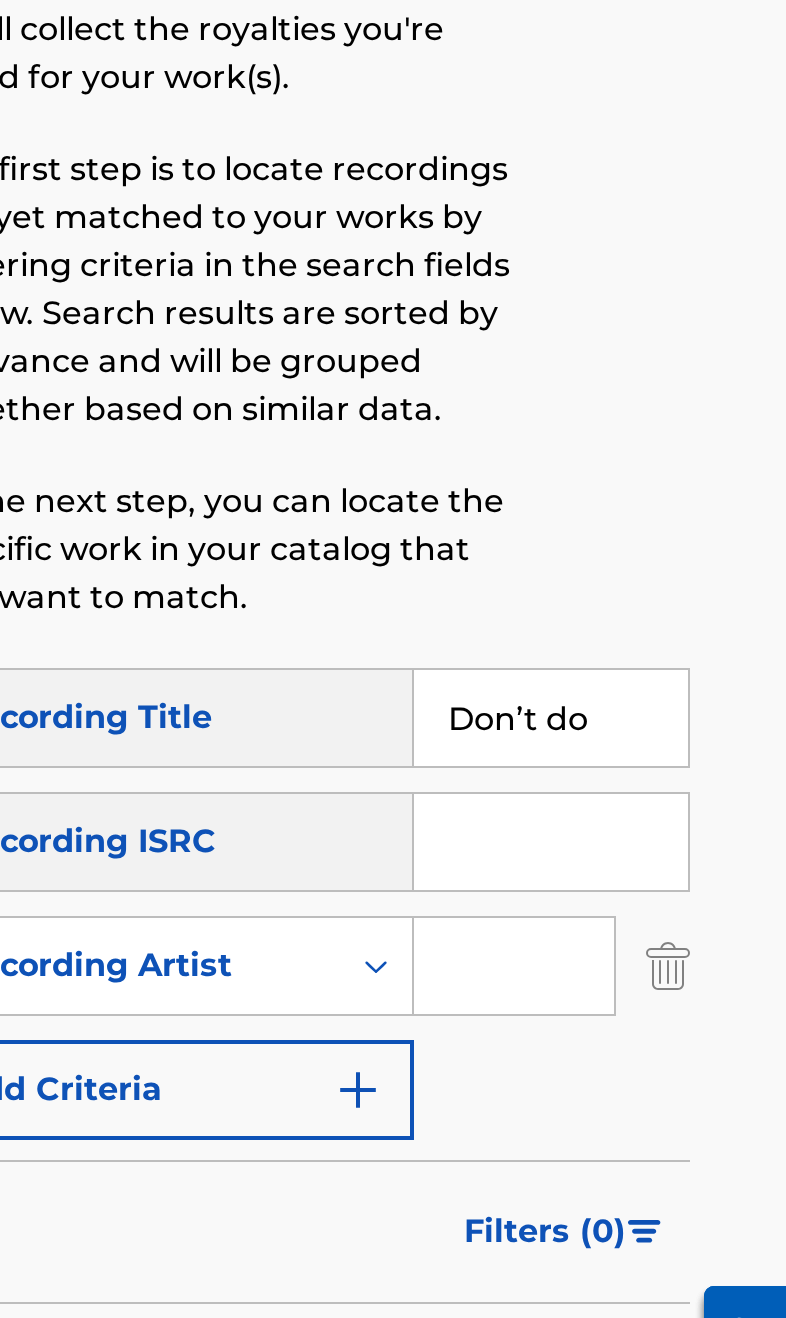 click at bounding box center [650, 771] 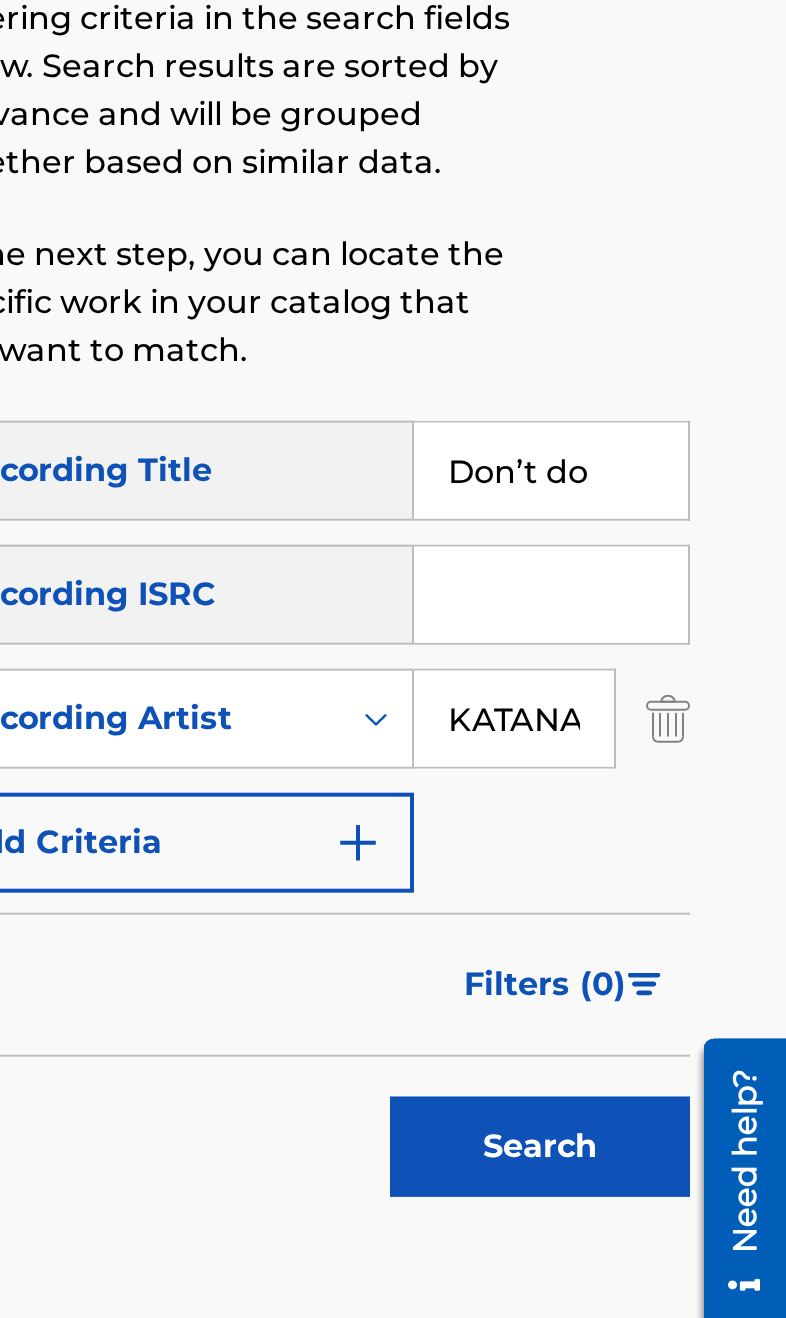 type on "KATANA 10400" 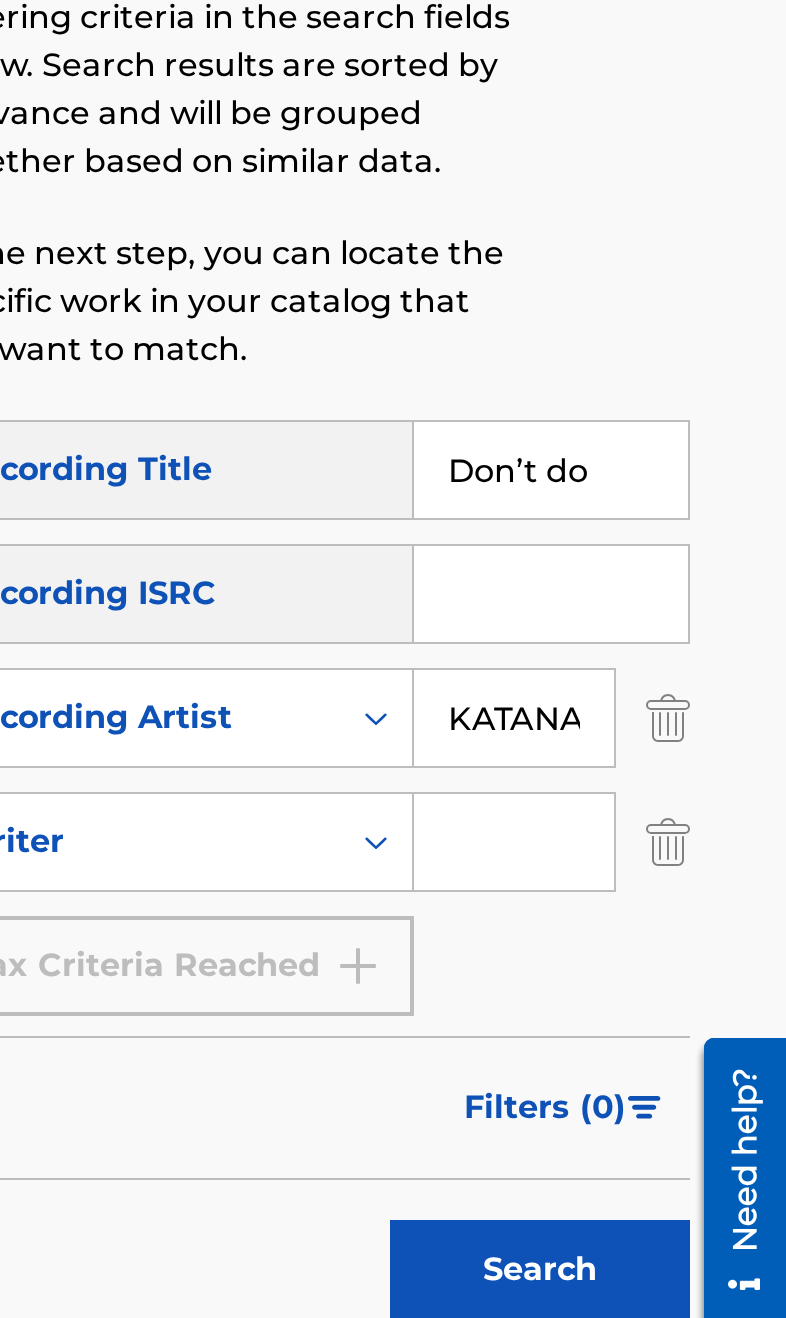 click at bounding box center [650, 833] 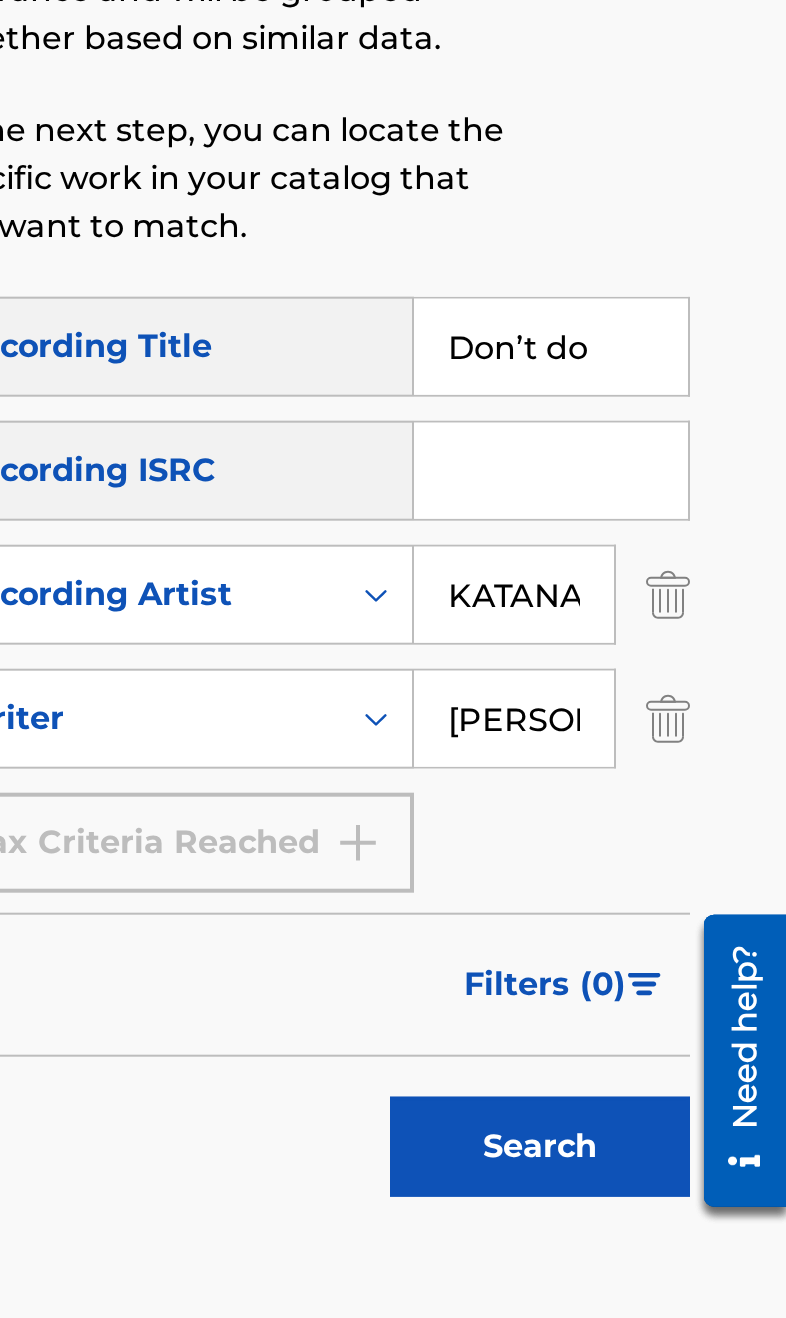 type on "[PERSON_NAME]" 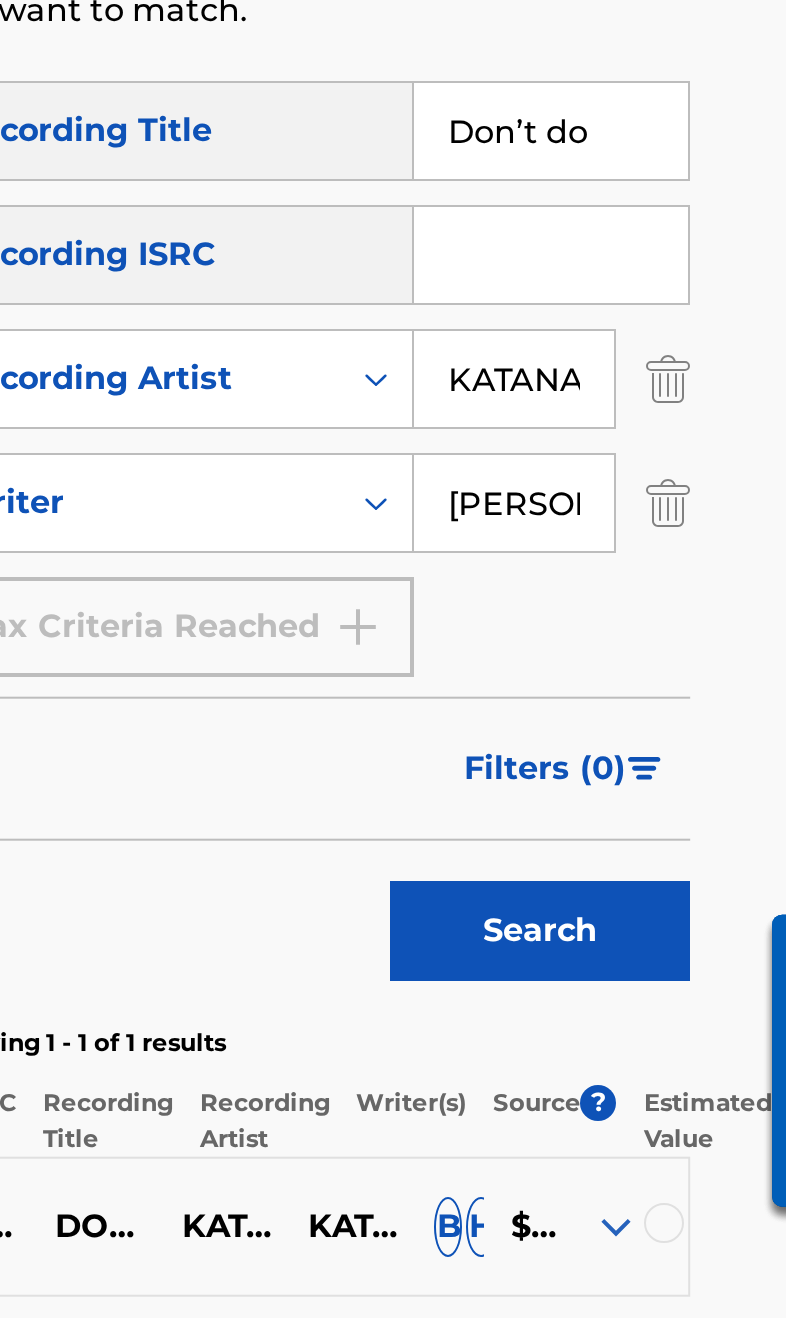 scroll, scrollTop: 164, scrollLeft: 95, axis: both 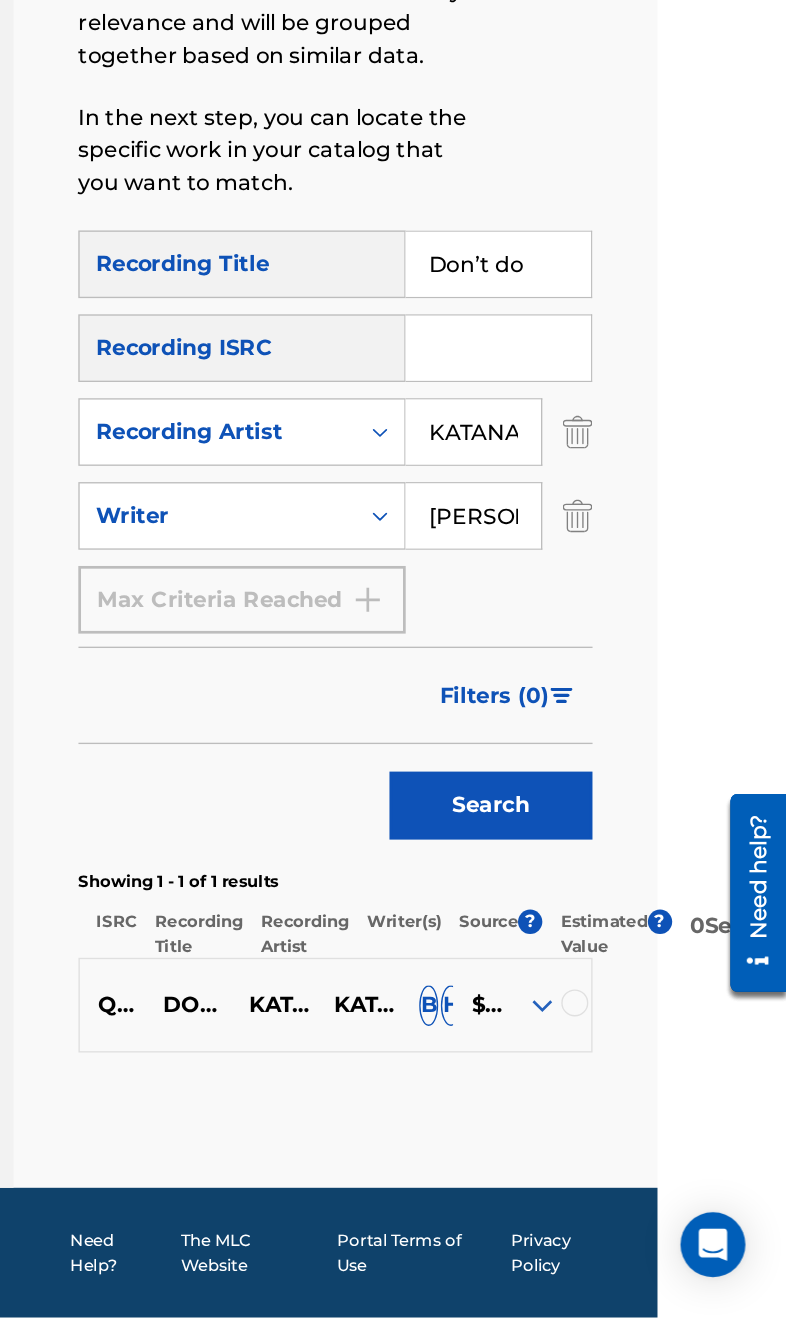 click at bounding box center (630, 1085) 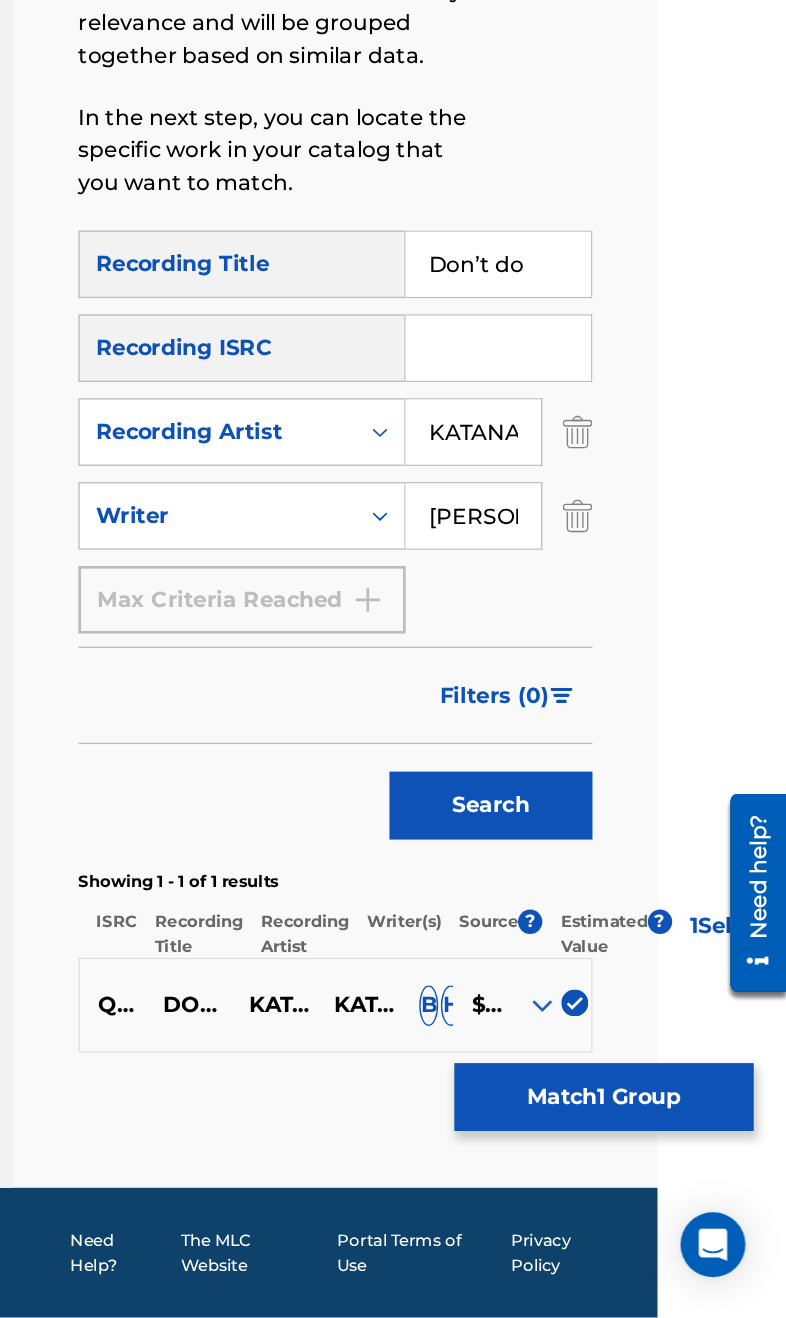 click at bounding box center (632, 725) 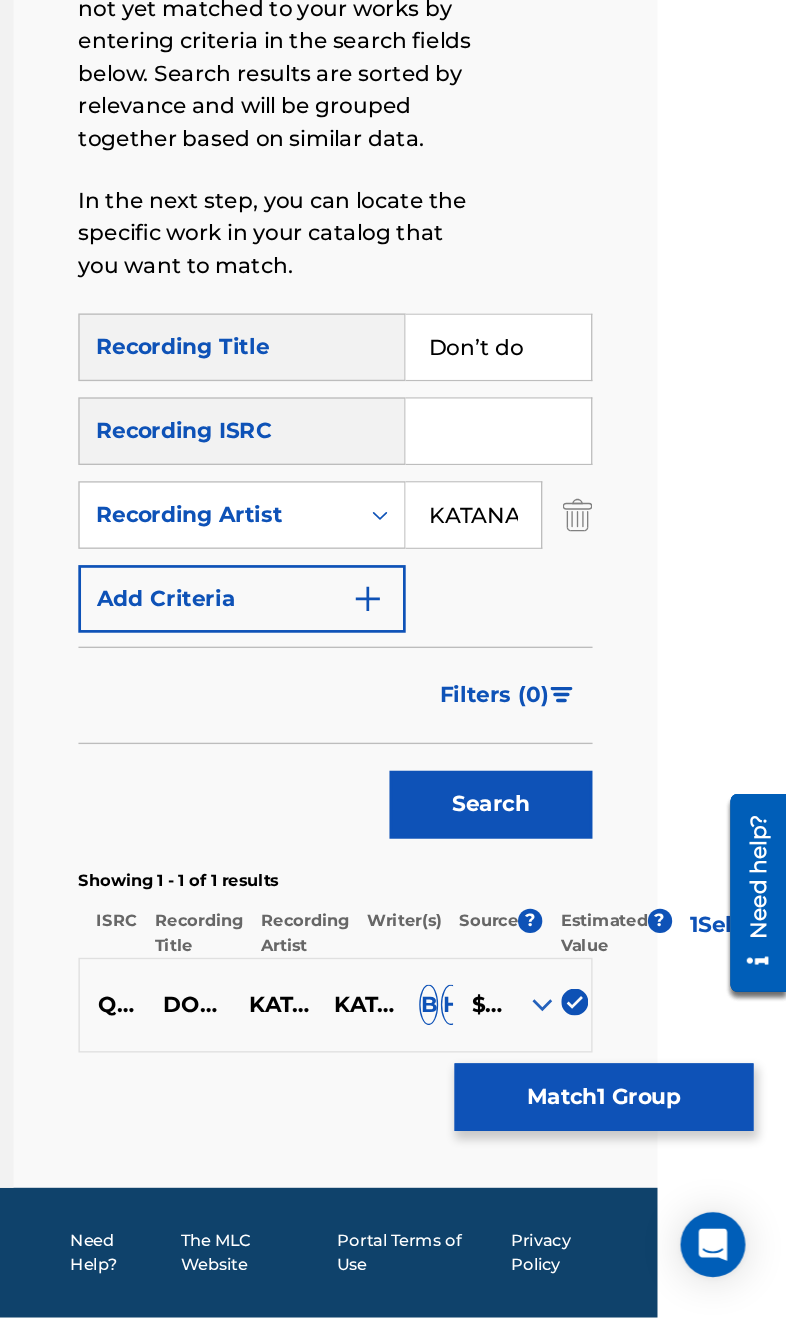 click on "Search" at bounding box center [568, 939] 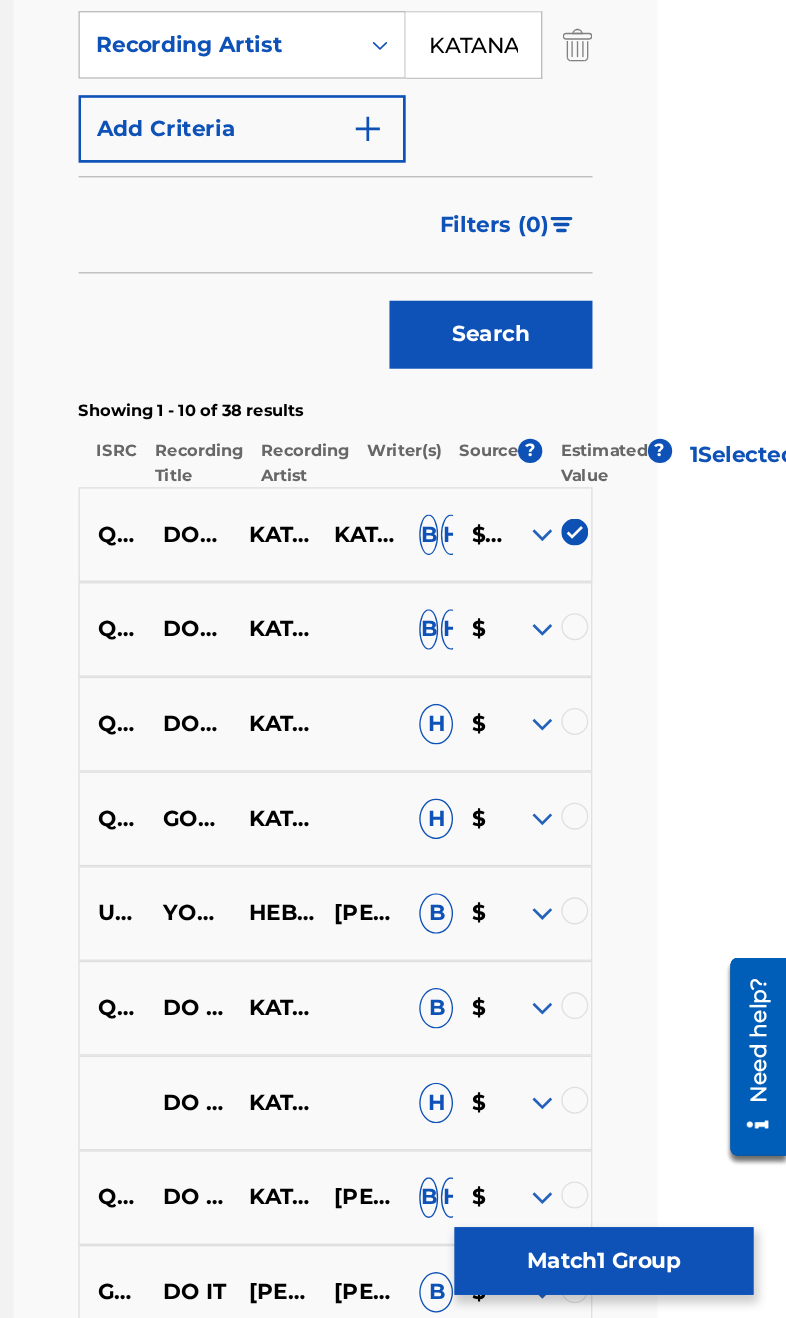scroll, scrollTop: 527, scrollLeft: 95, axis: both 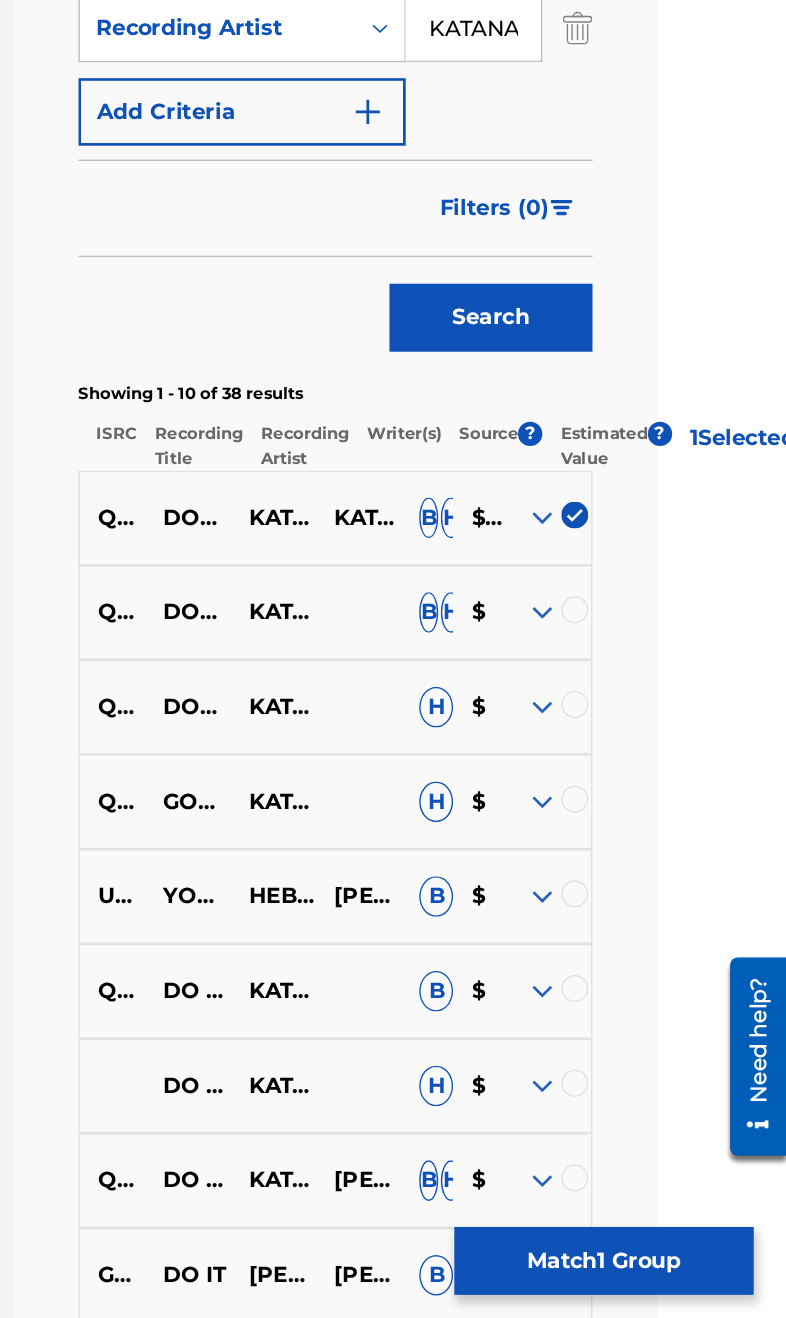 click at bounding box center [606, 676] 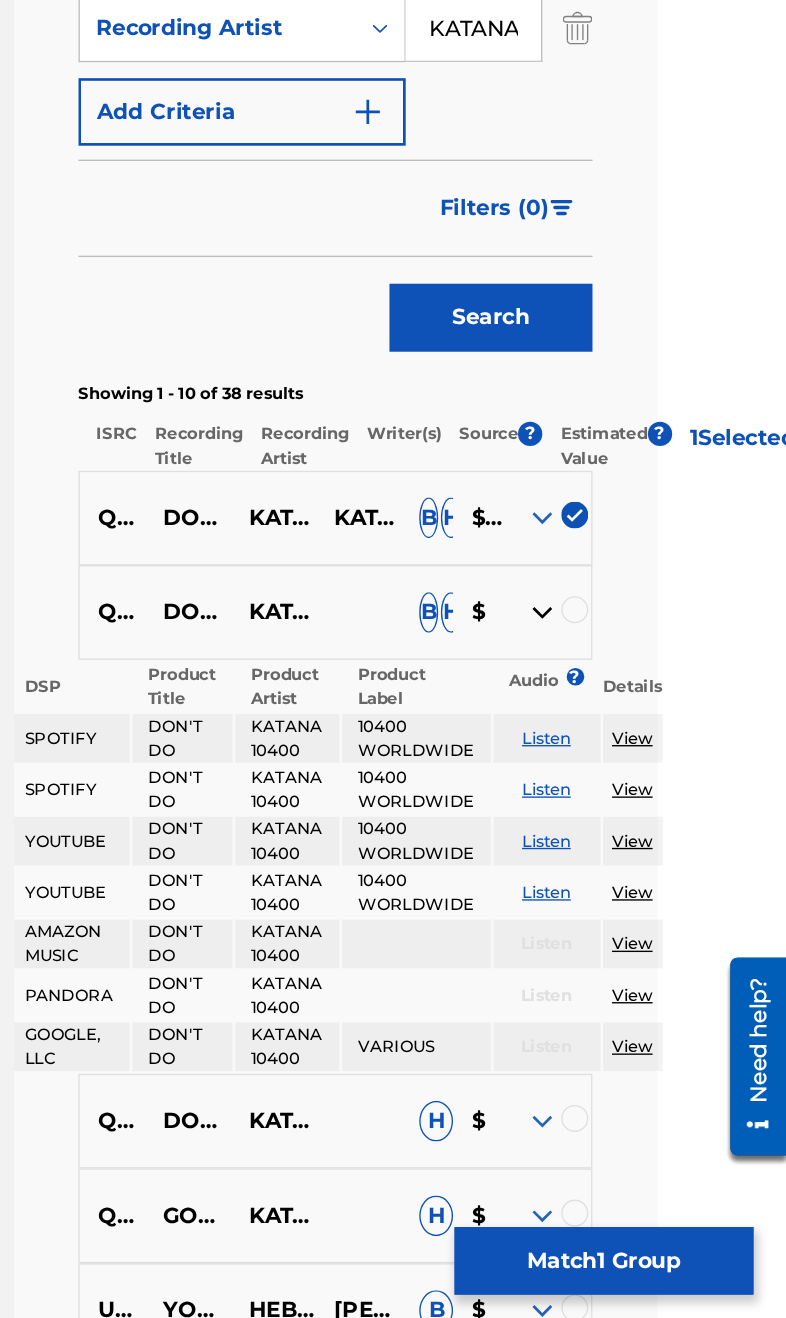 click at bounding box center [630, 674] 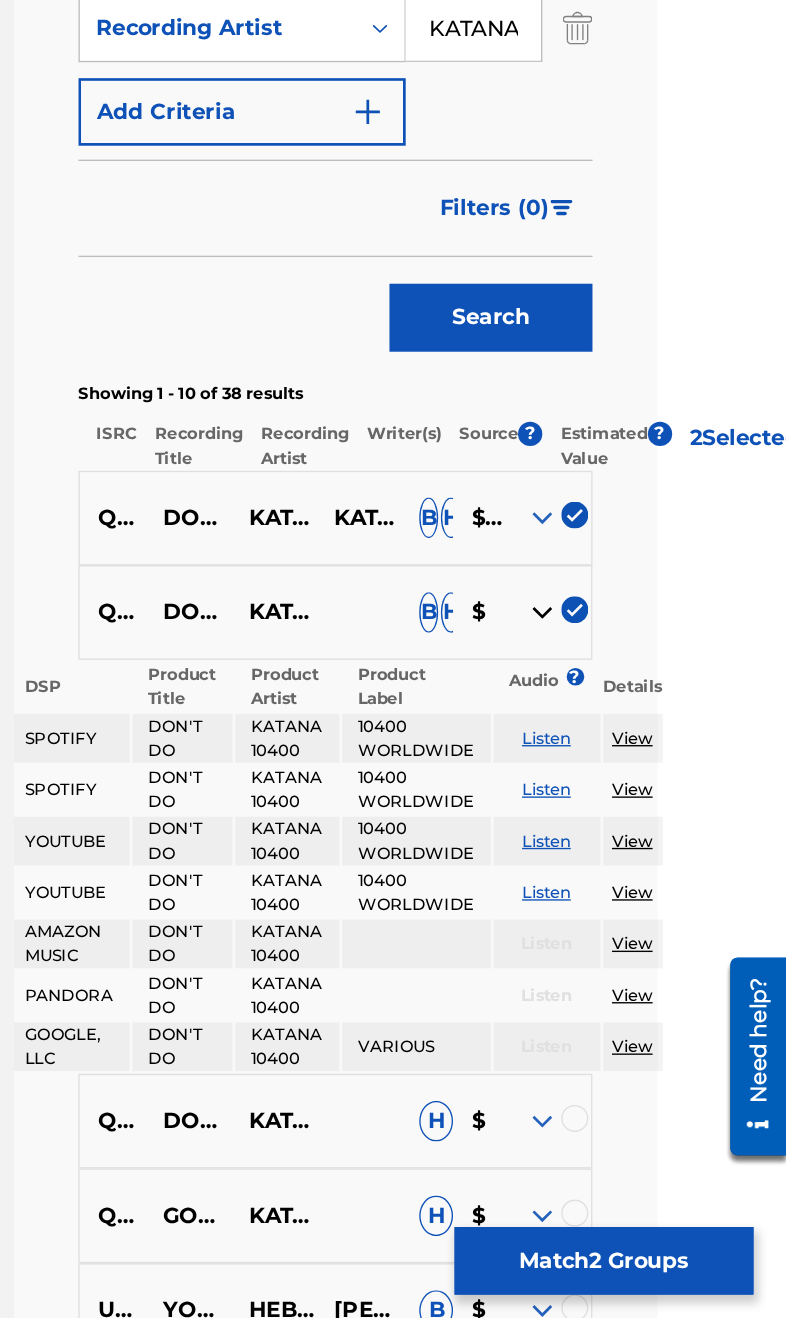 click at bounding box center (606, 676) 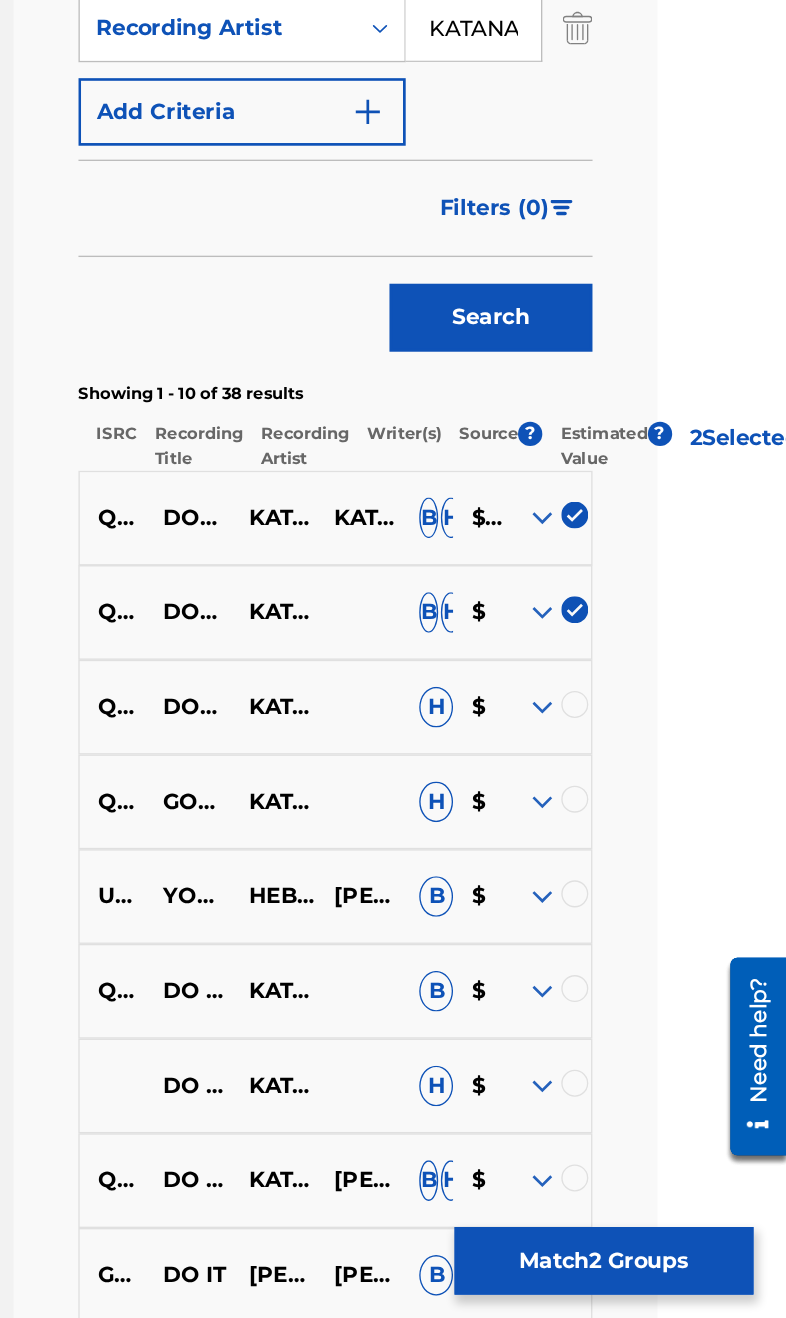 click at bounding box center (606, 746) 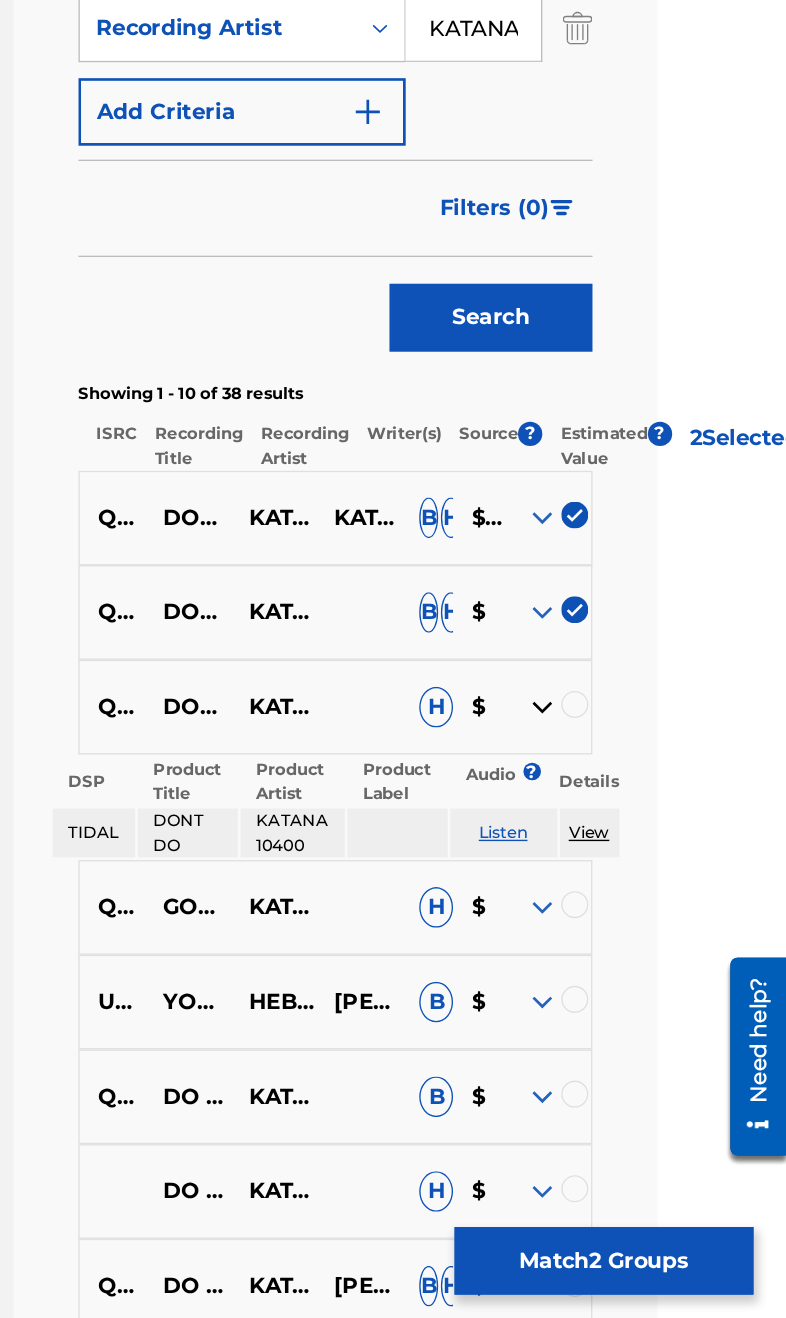 click at bounding box center [630, 744] 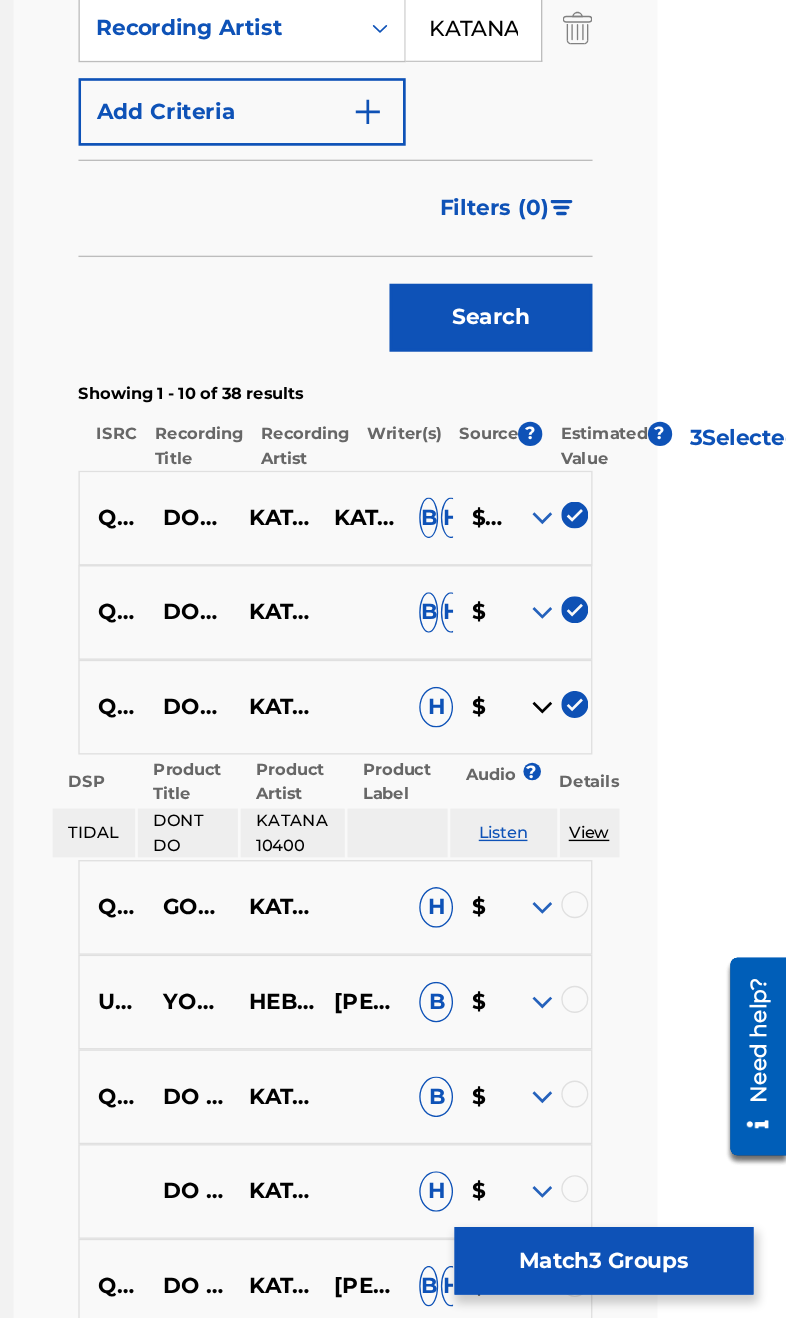 click at bounding box center [606, 746] 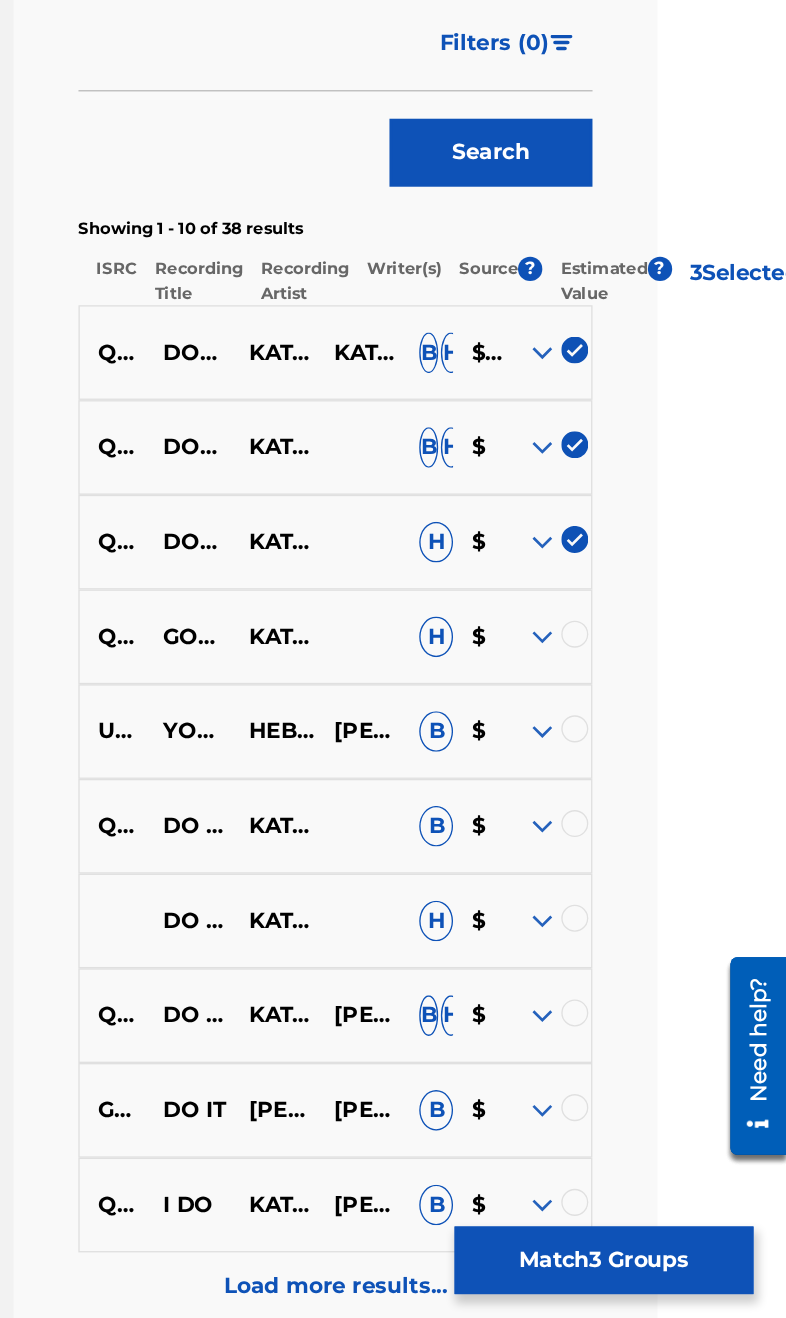 scroll, scrollTop: 650, scrollLeft: 95, axis: both 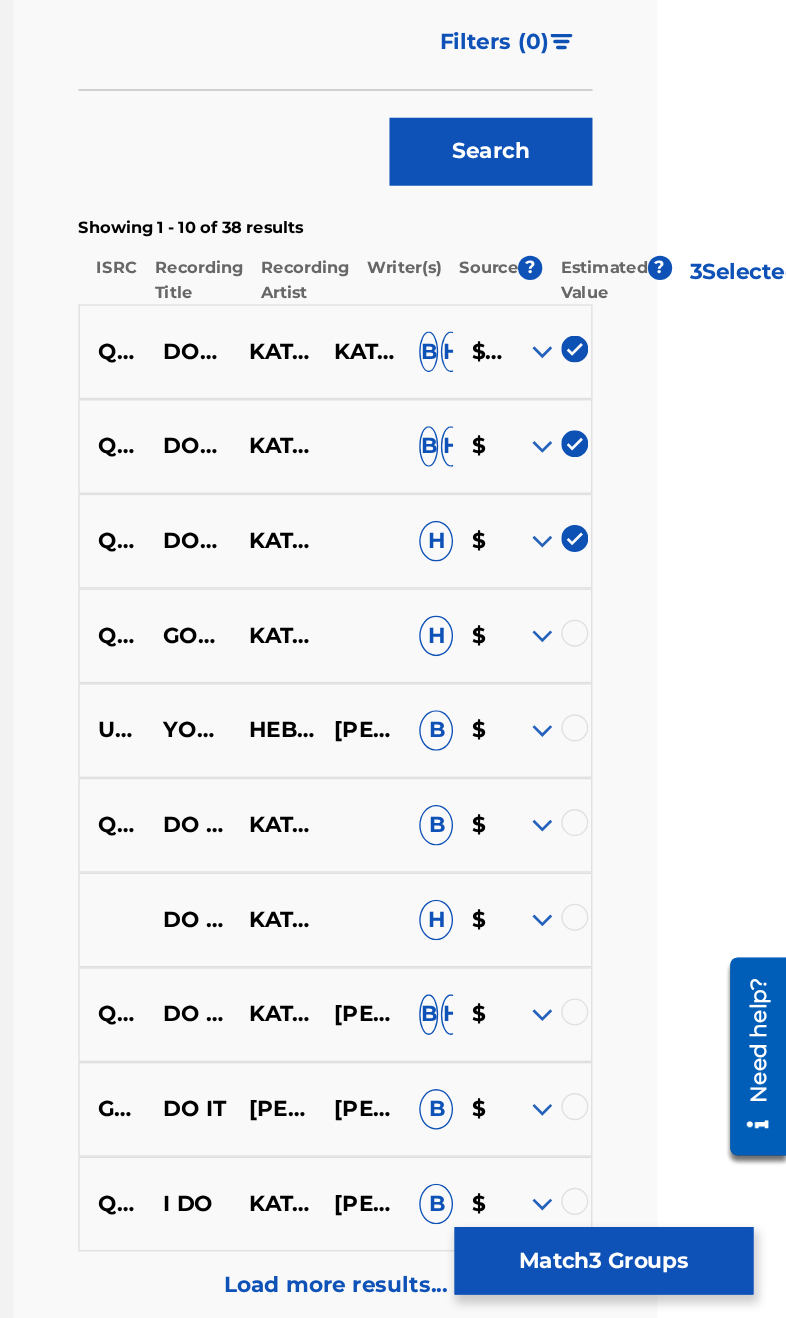 click at bounding box center (606, 693) 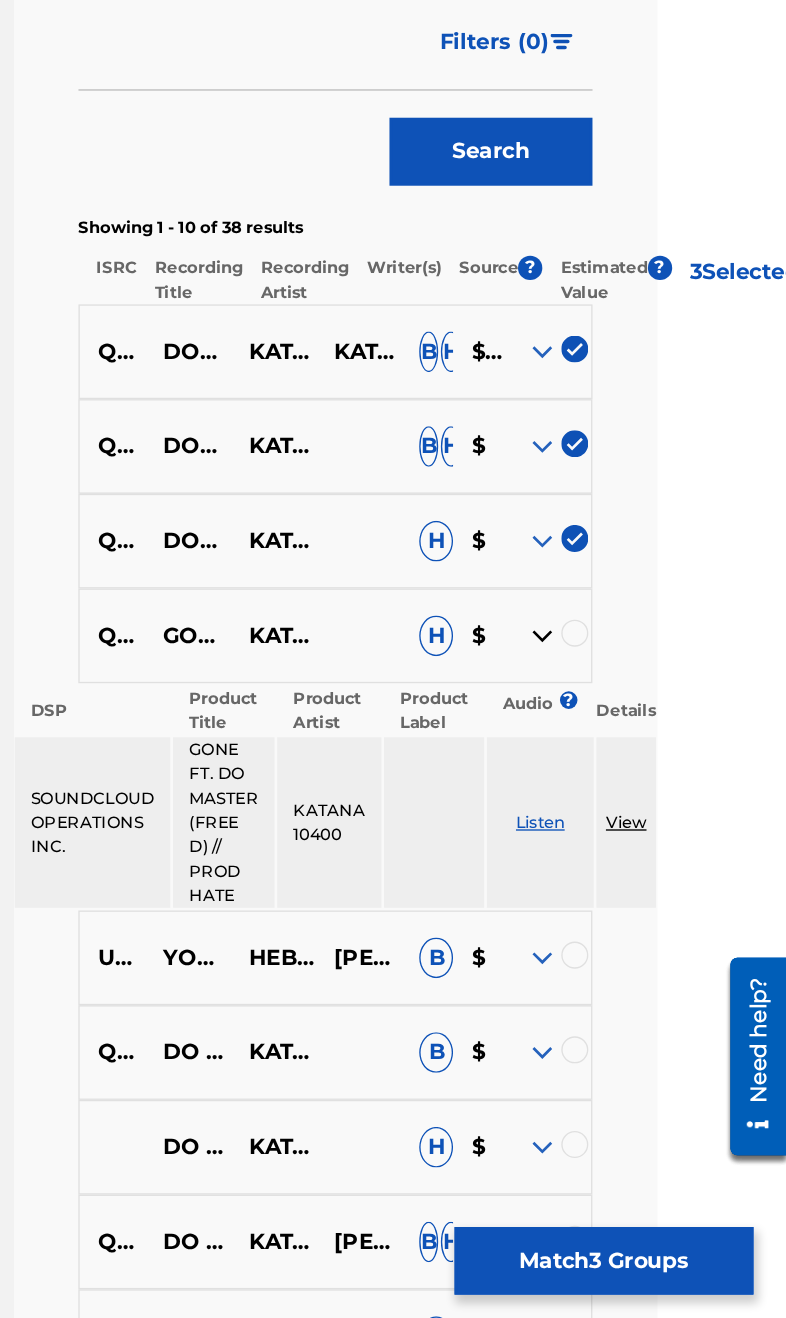 click at bounding box center [606, 693] 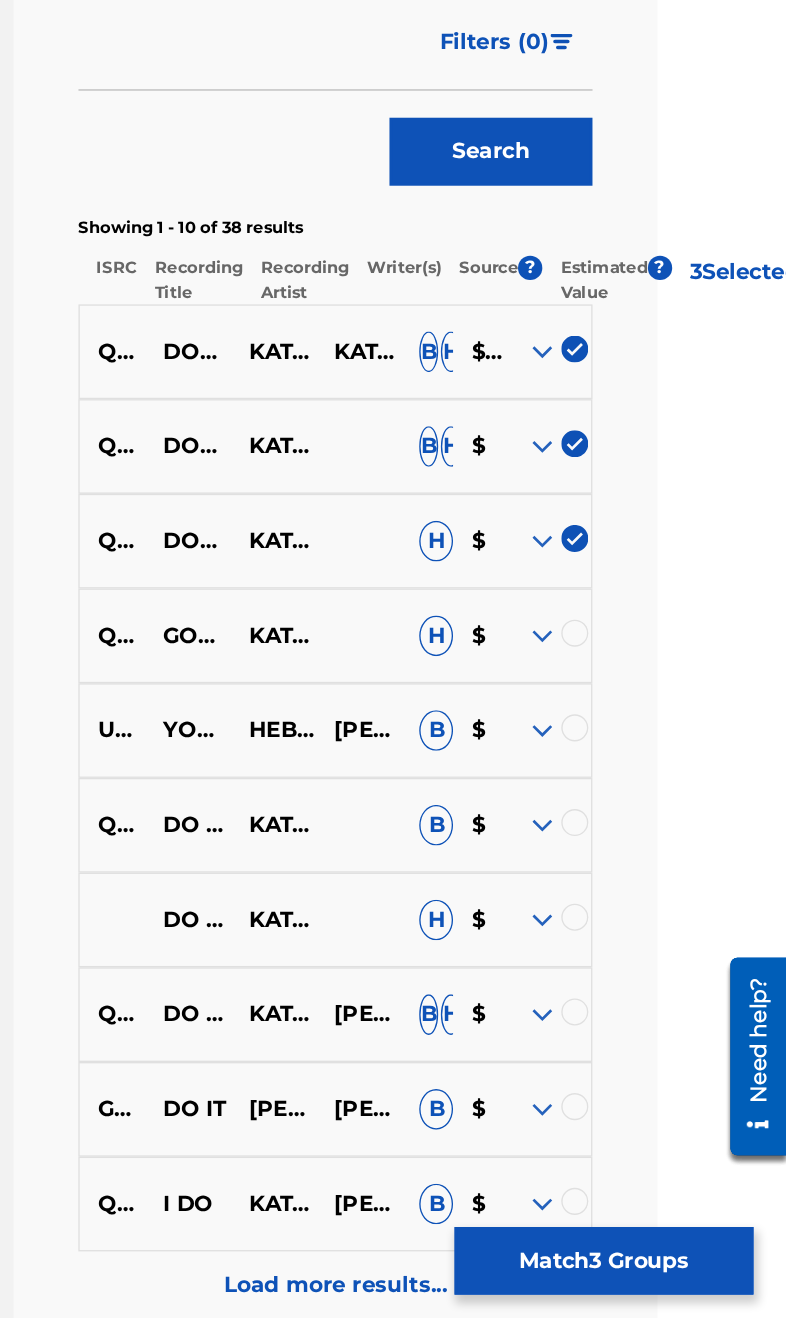 click at bounding box center [606, 833] 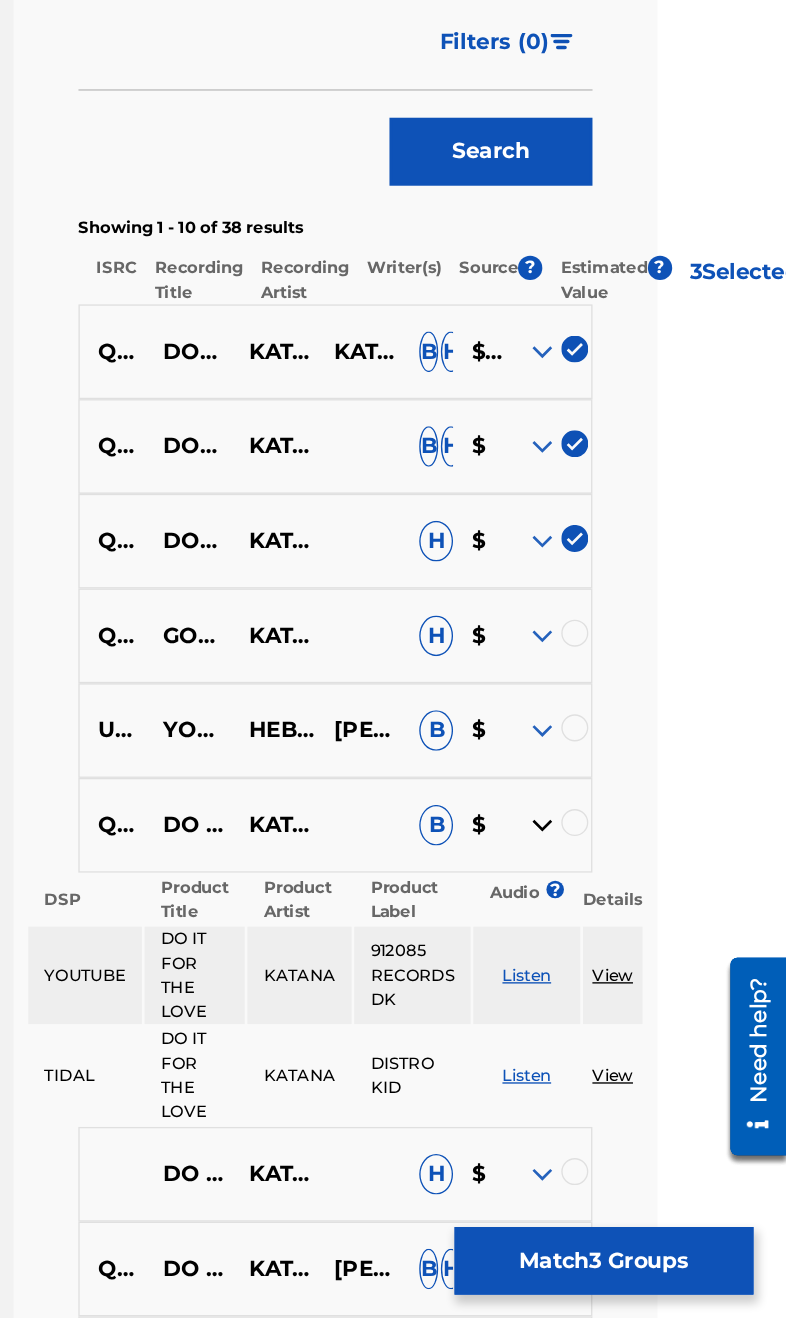 click at bounding box center (606, 833) 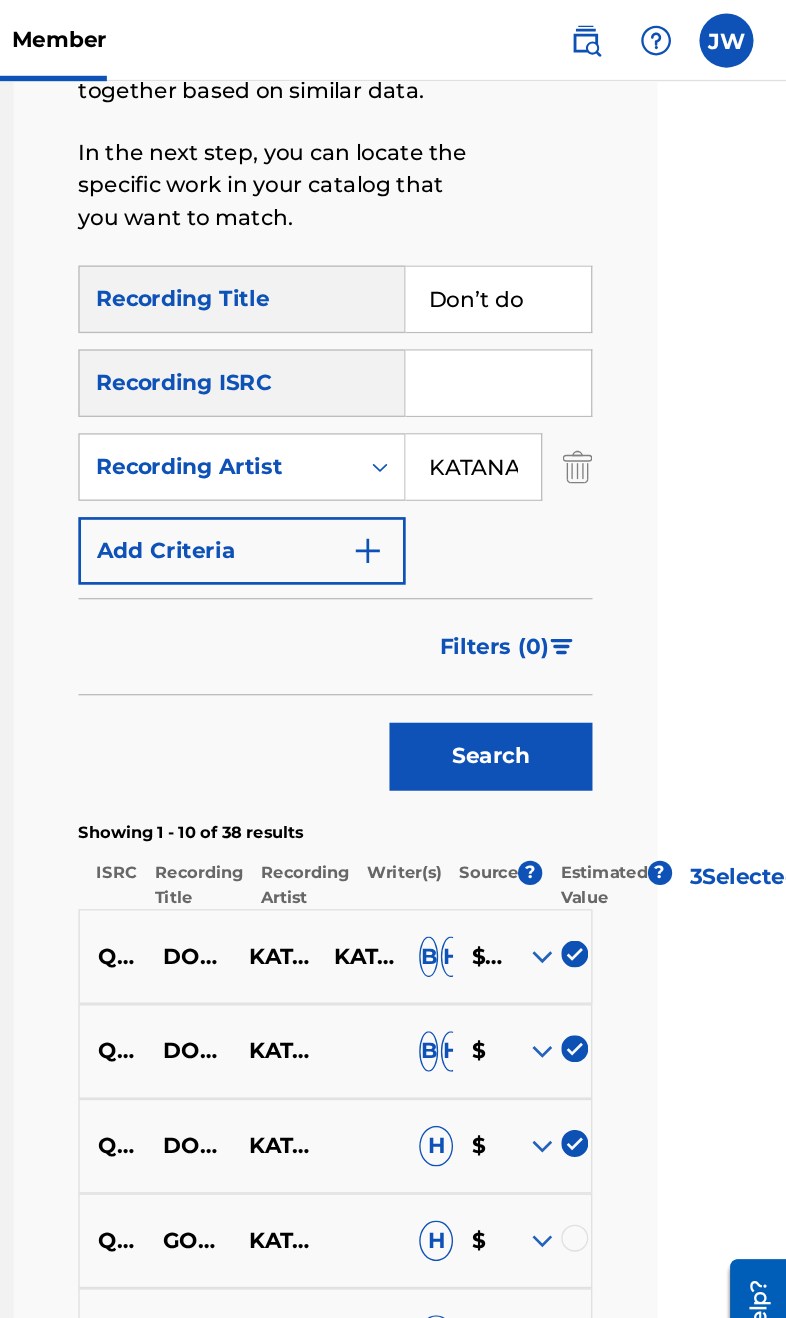 scroll, scrollTop: 424, scrollLeft: 95, axis: both 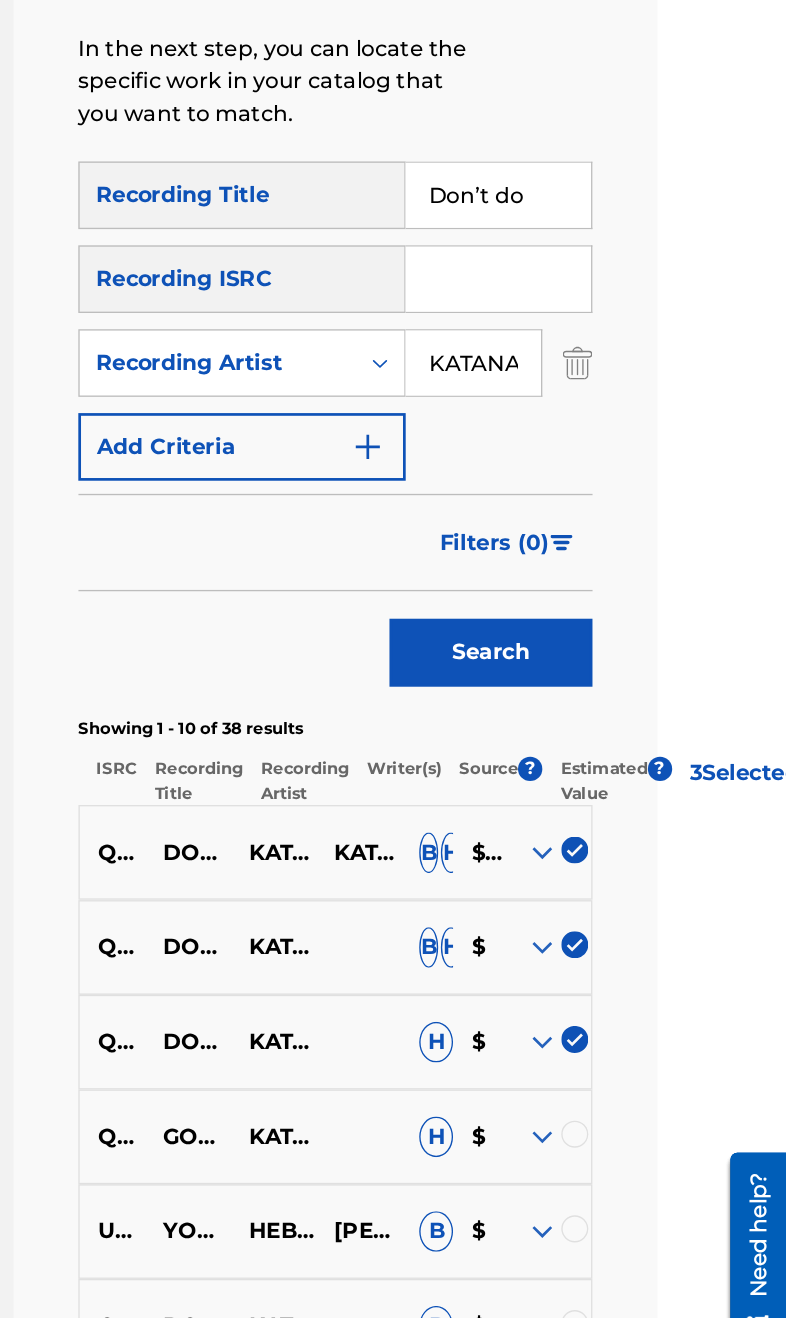 click on "Search" at bounding box center [568, 561] 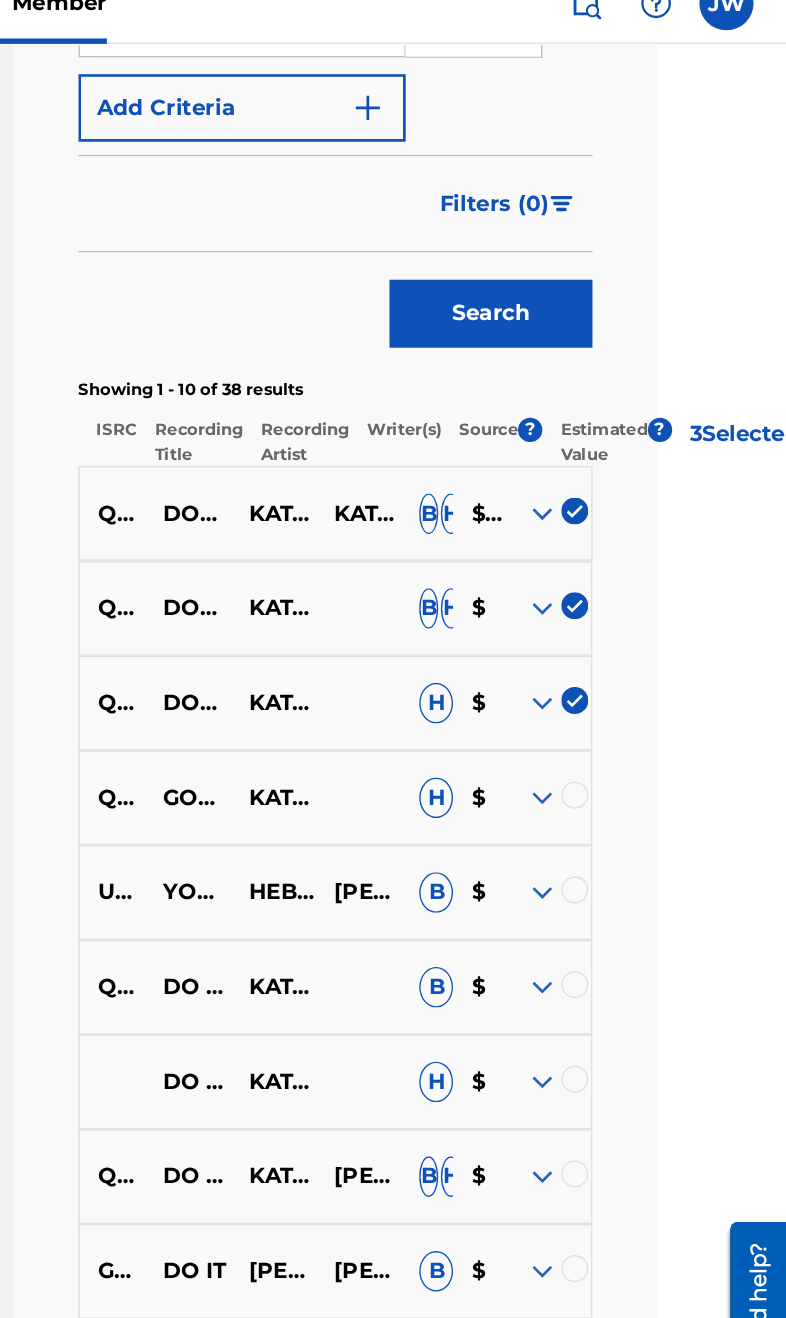 scroll, scrollTop: 691, scrollLeft: 95, axis: both 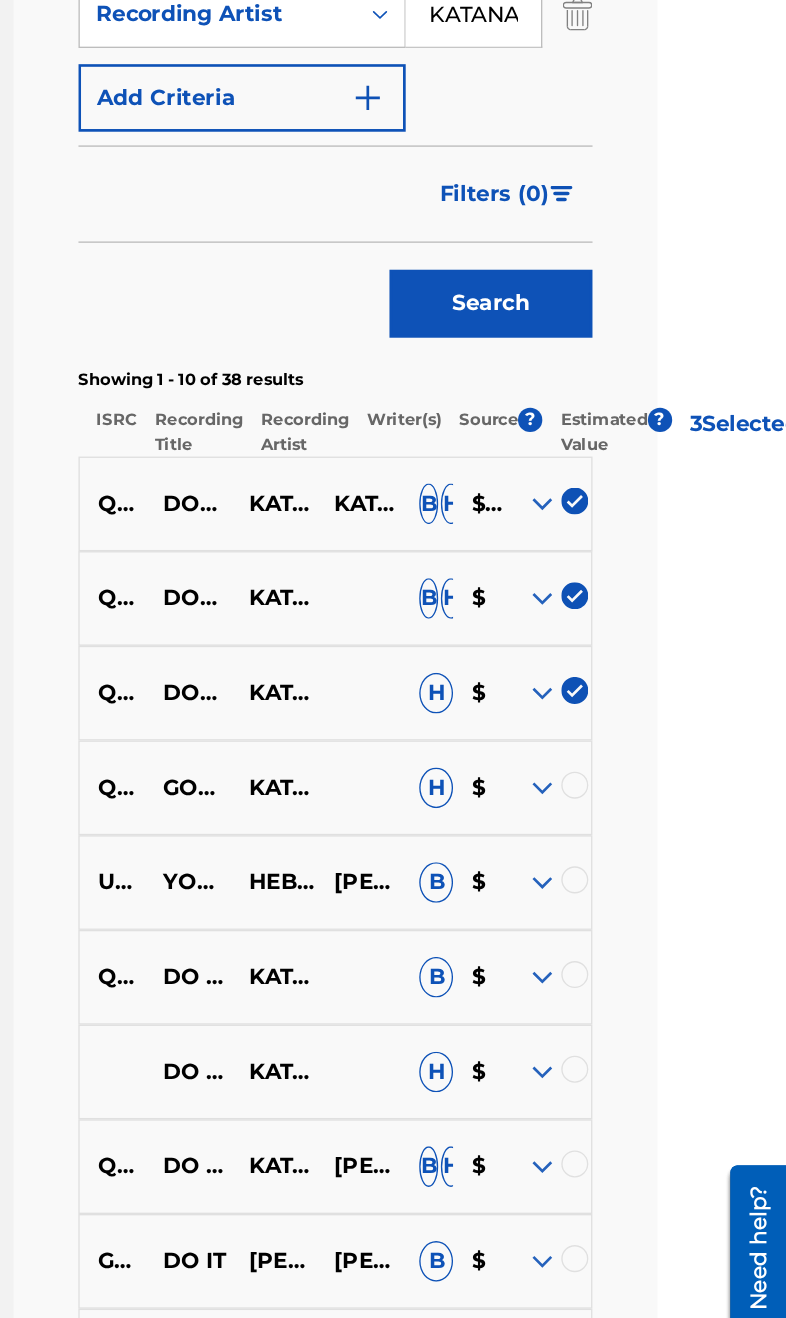 click at bounding box center [606, 442] 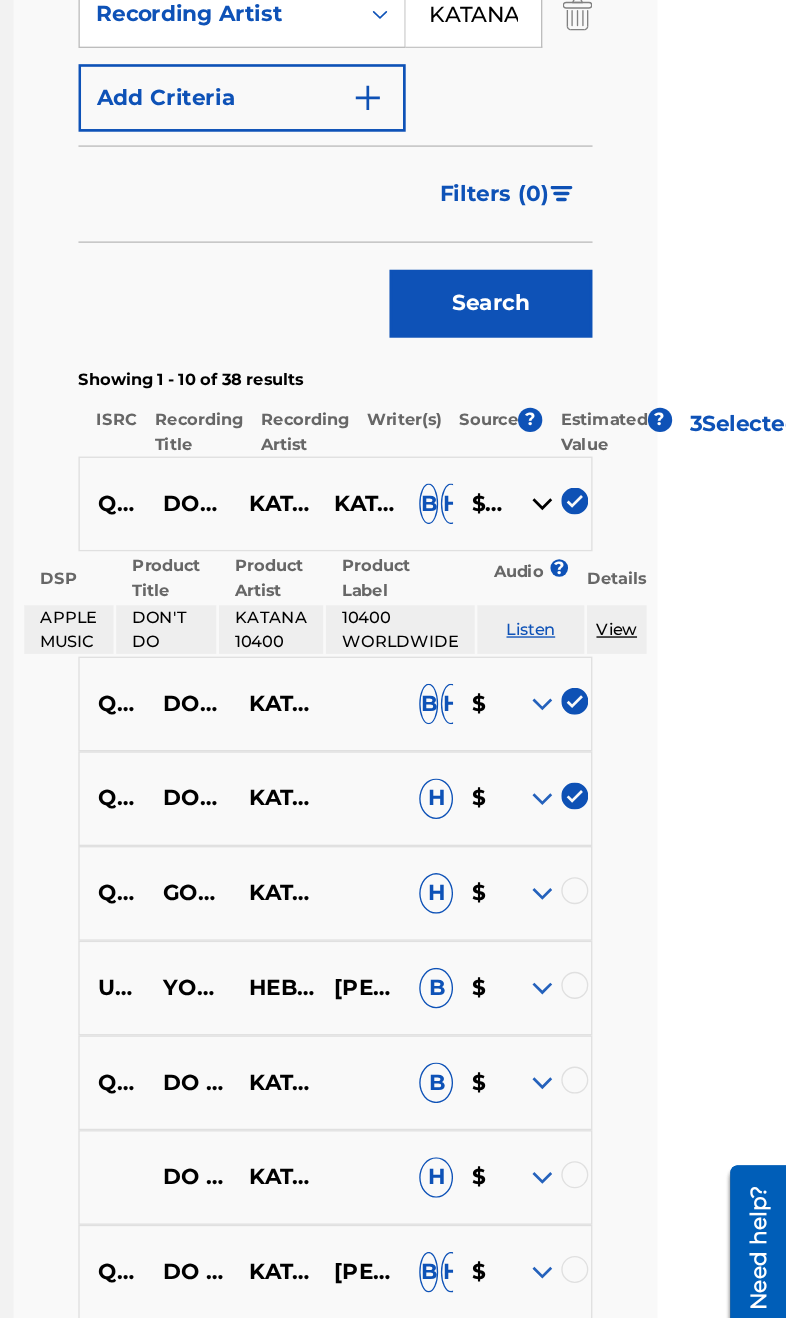 click at bounding box center [606, 590] 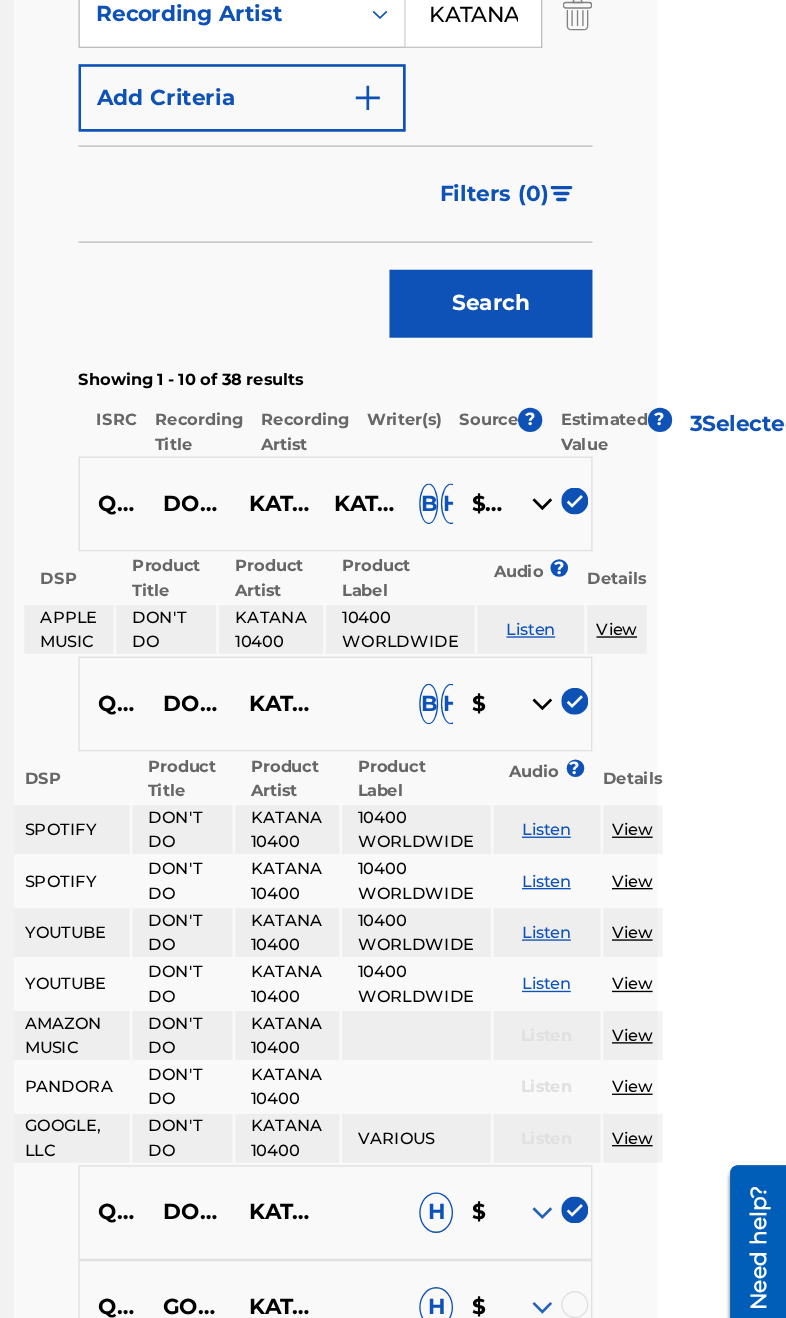click on "$$$" at bounding box center (559, 442) 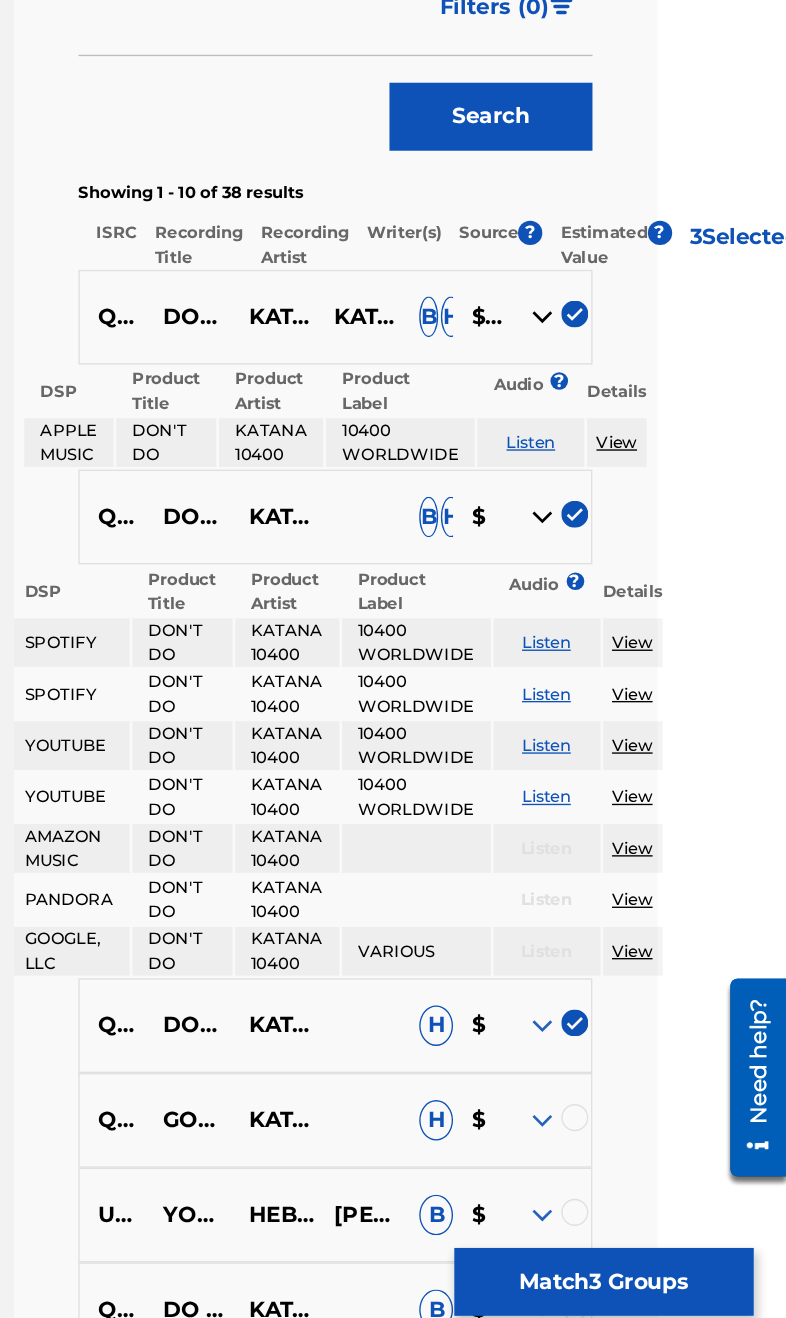click on "Match  3 Groups" at bounding box center (651, 1155) 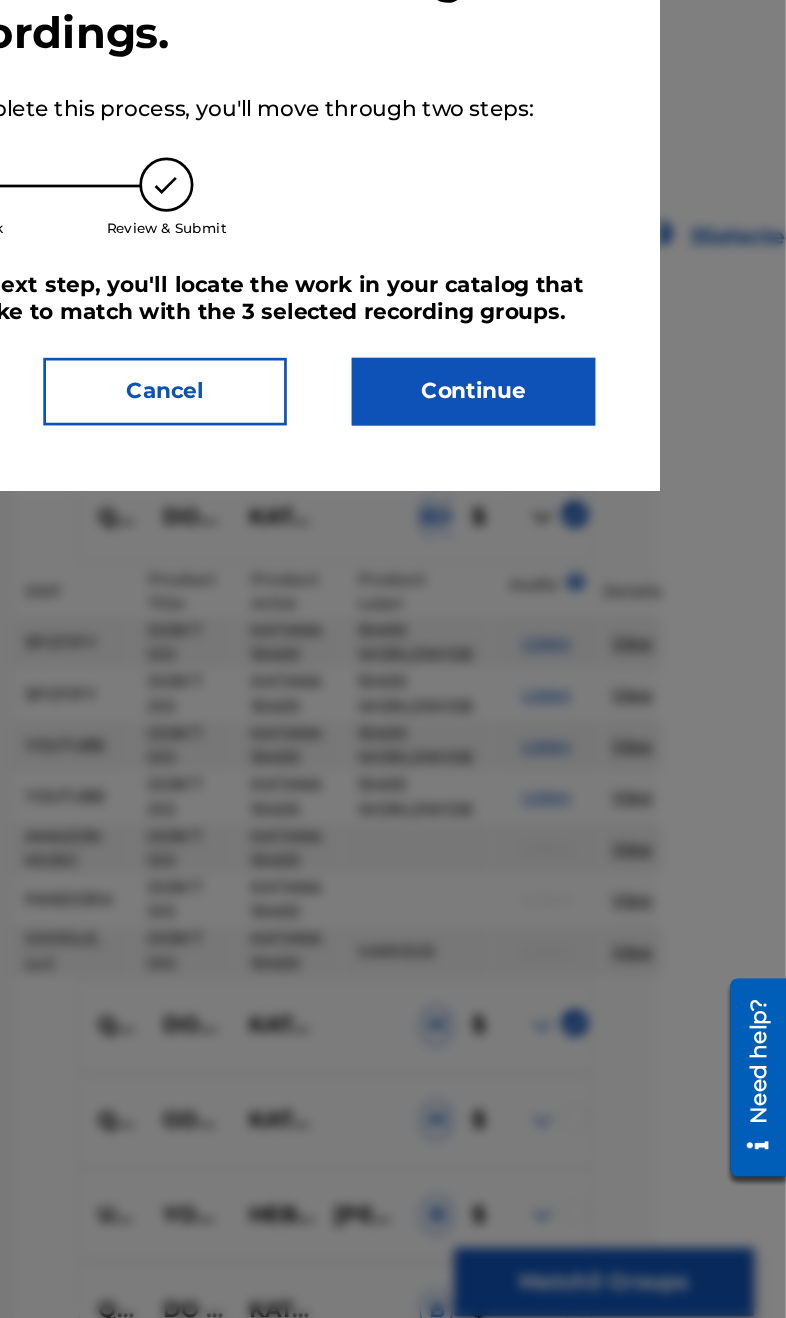 click on "Continue" at bounding box center (555, 497) 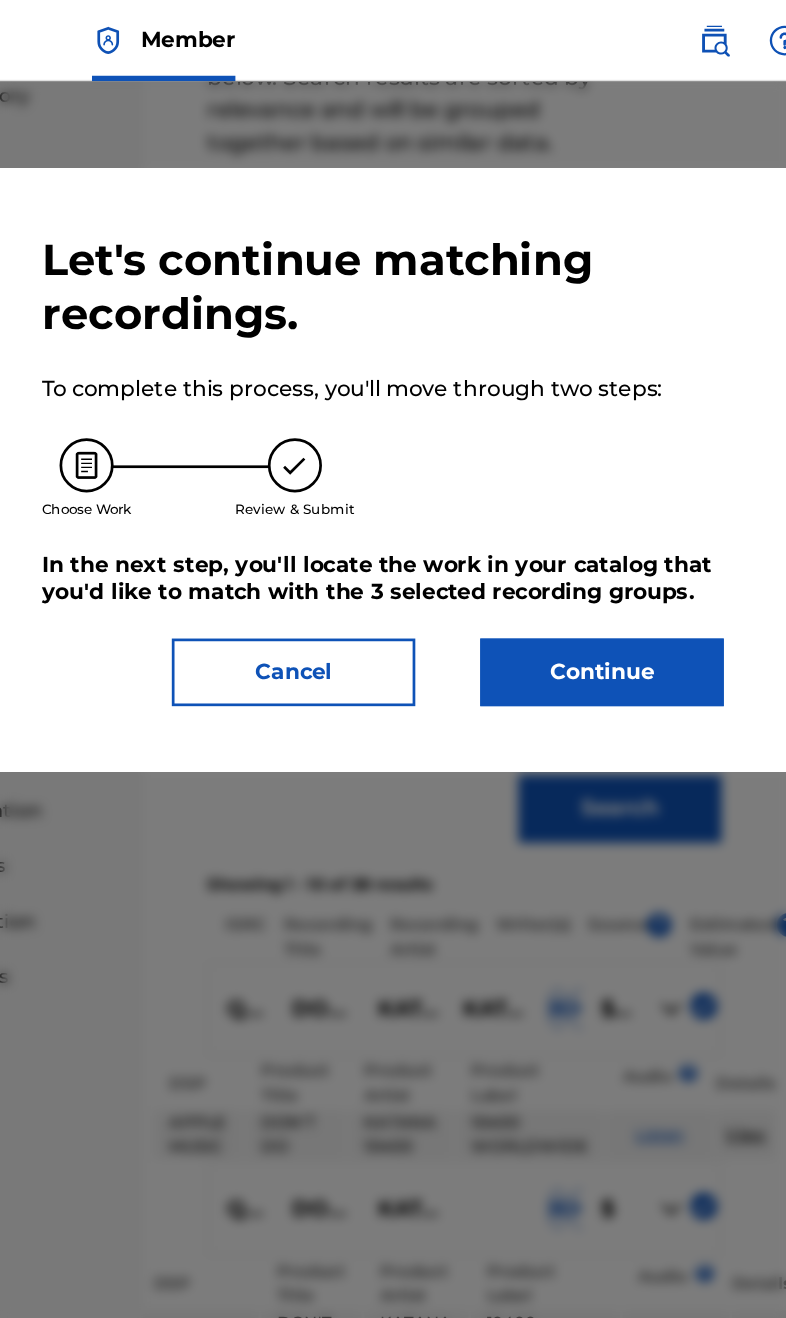 scroll, scrollTop: 289, scrollLeft: 0, axis: vertical 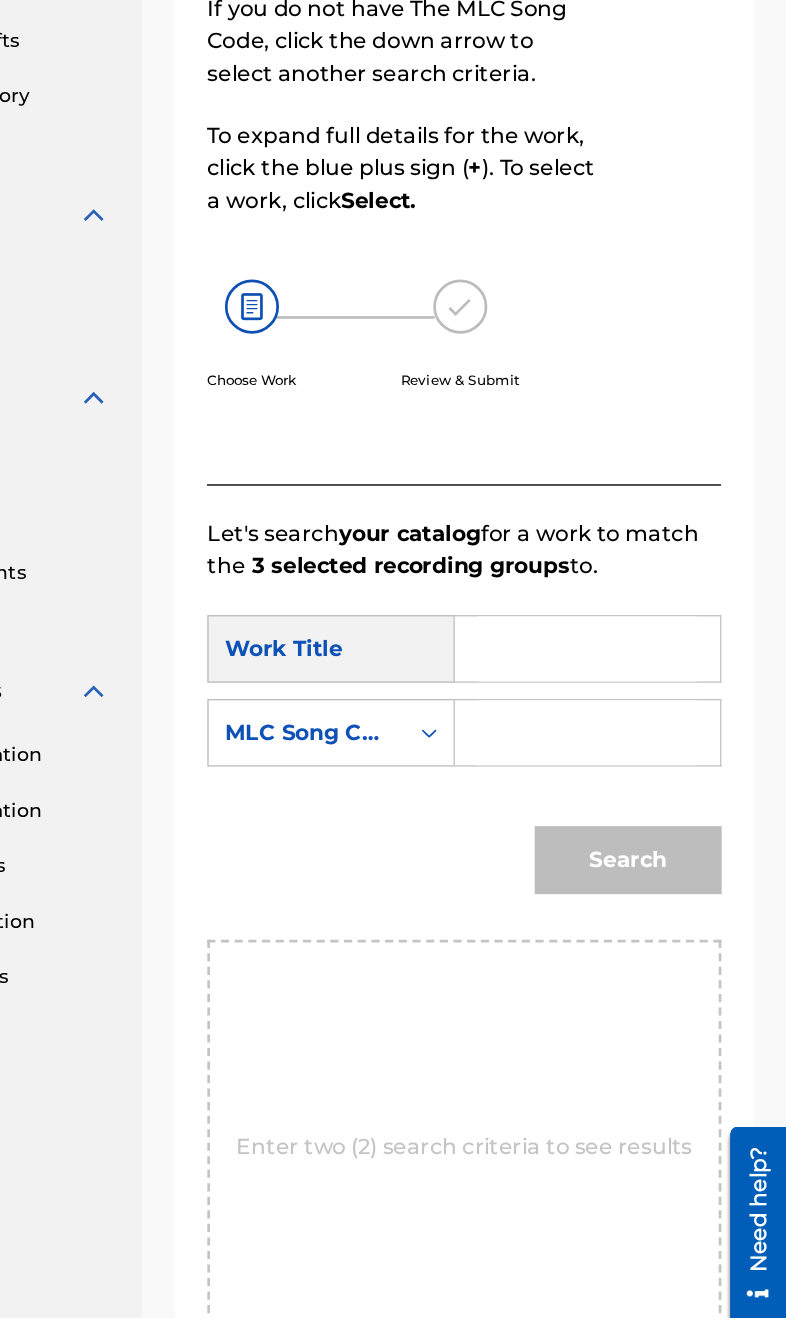 click at bounding box center [639, 578] 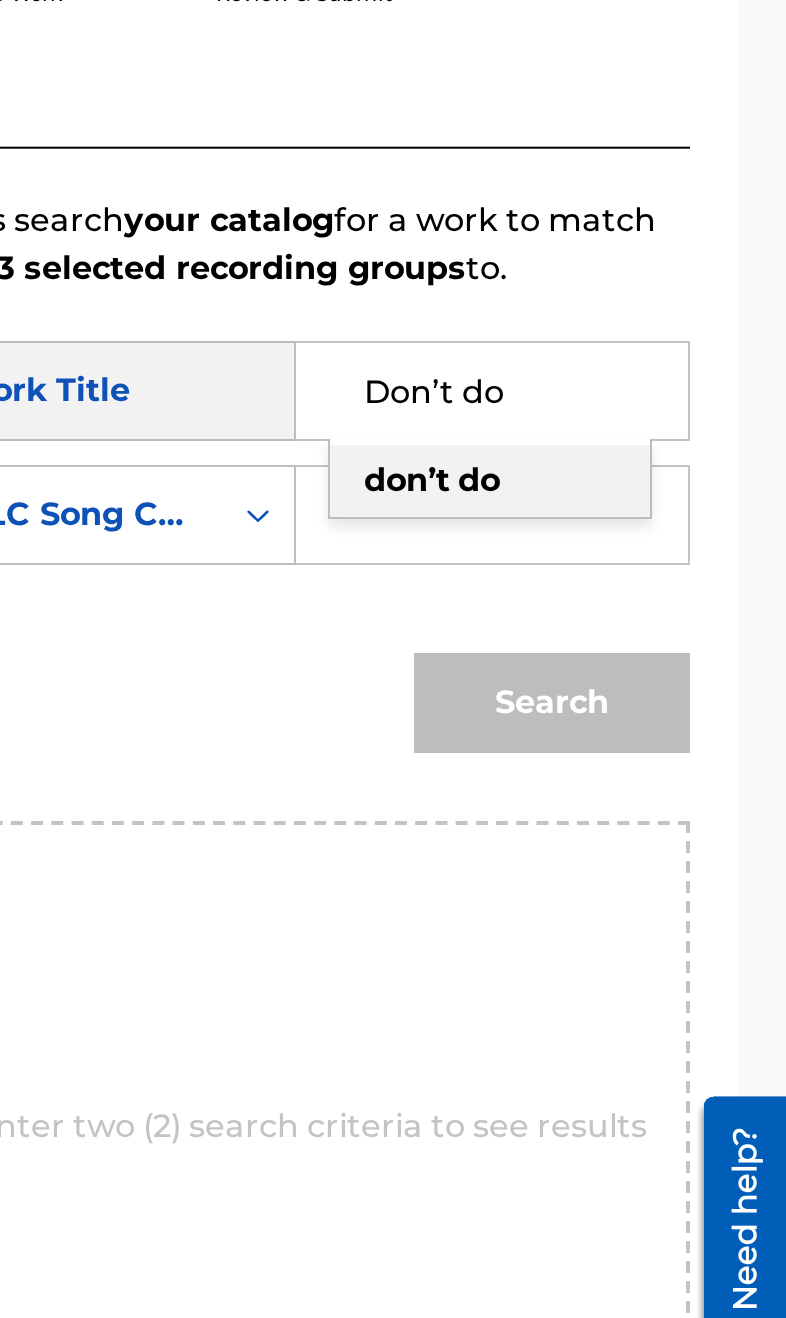 click on "don’t   do" at bounding box center (638, 623) 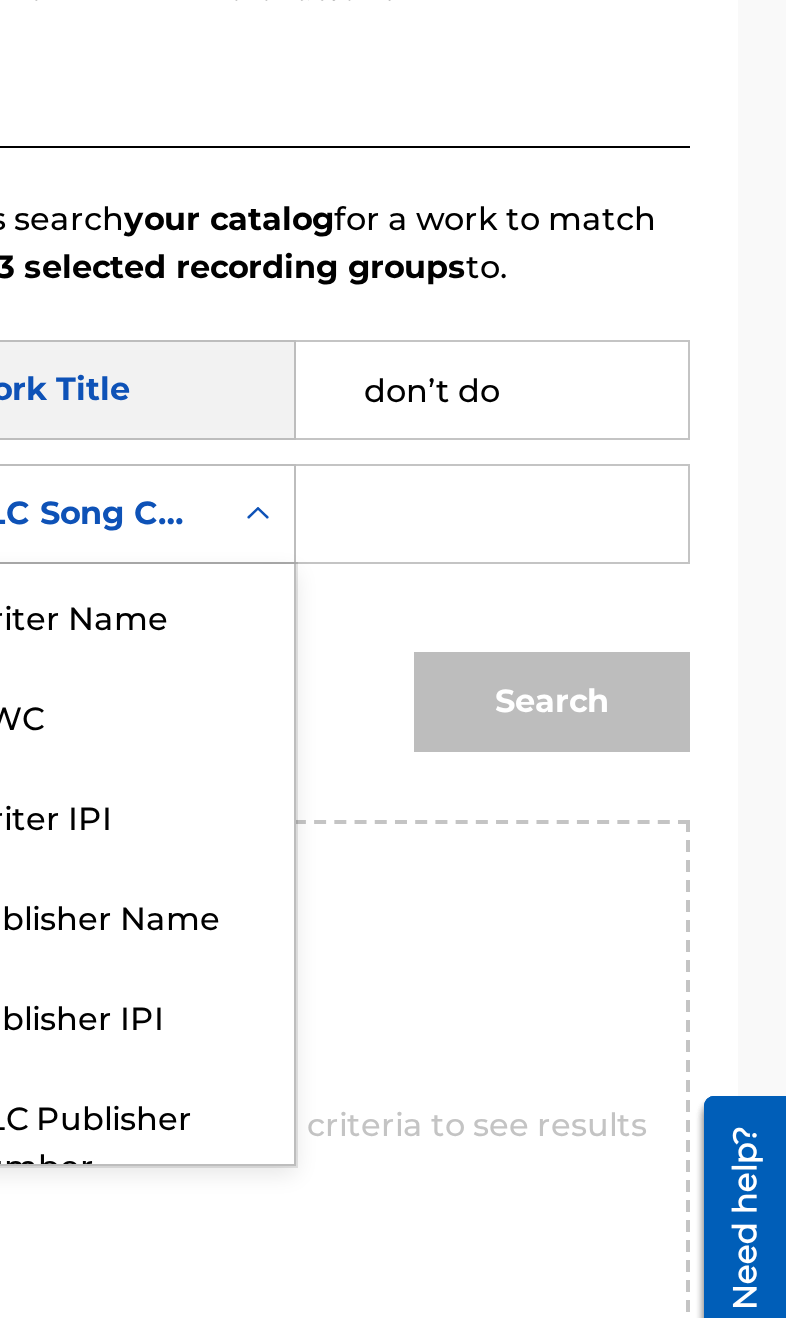 scroll, scrollTop: 74, scrollLeft: 0, axis: vertical 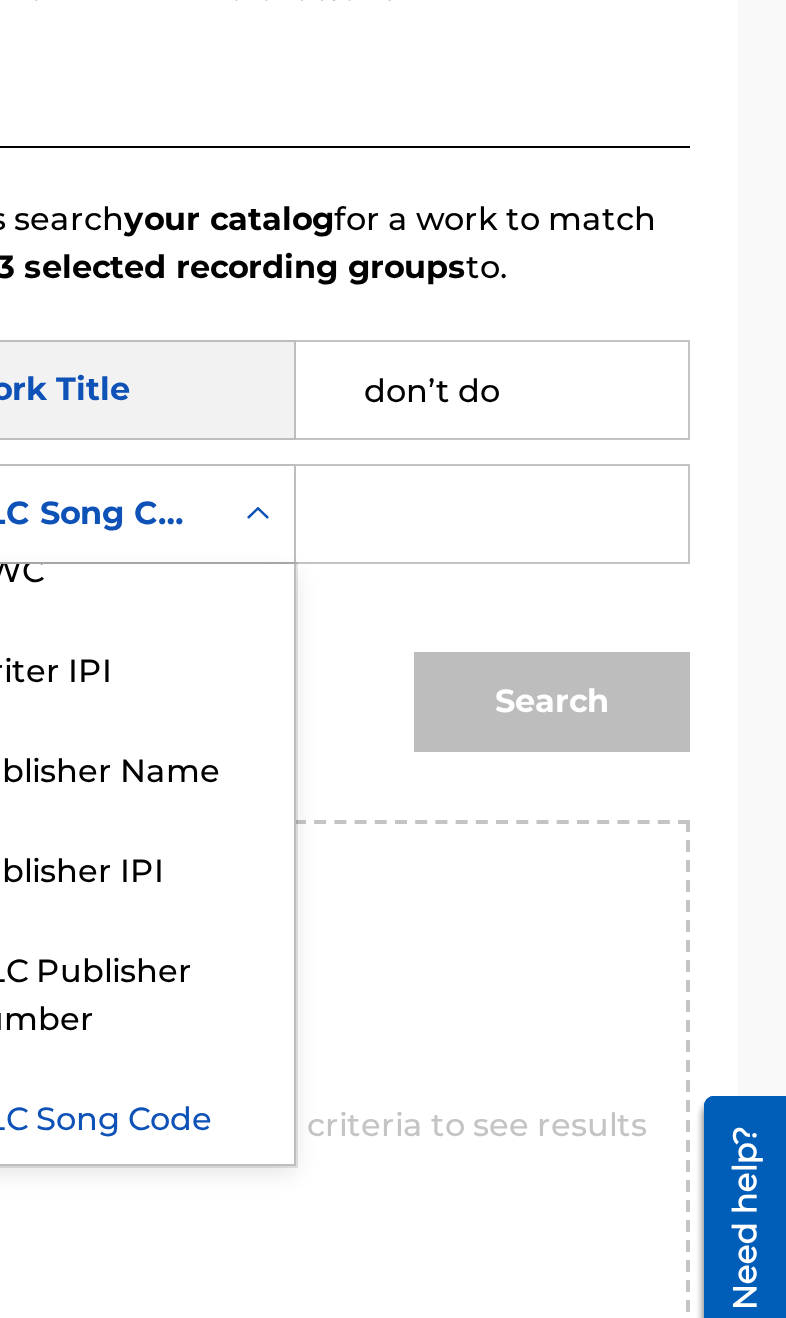 click on "Publisher Name" at bounding box center (449, 766) 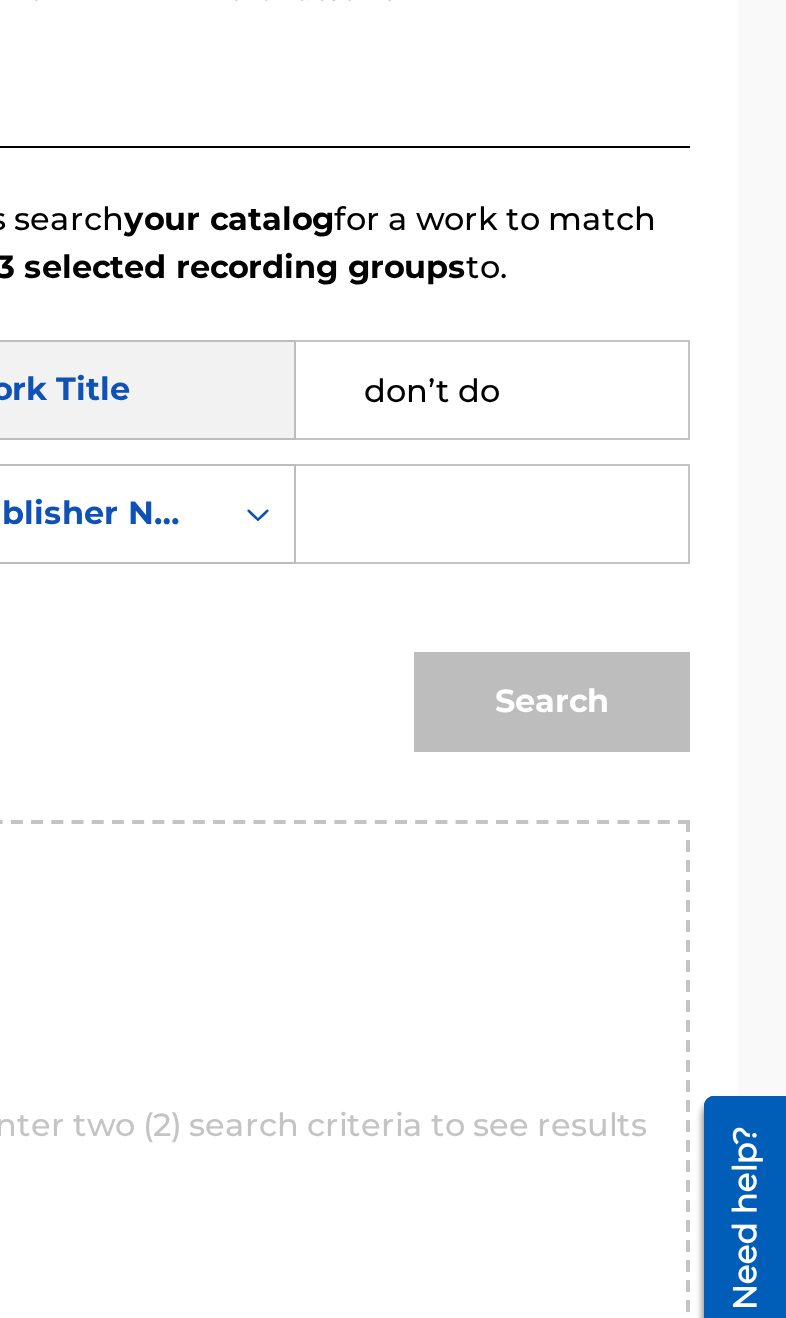 click at bounding box center (639, 640) 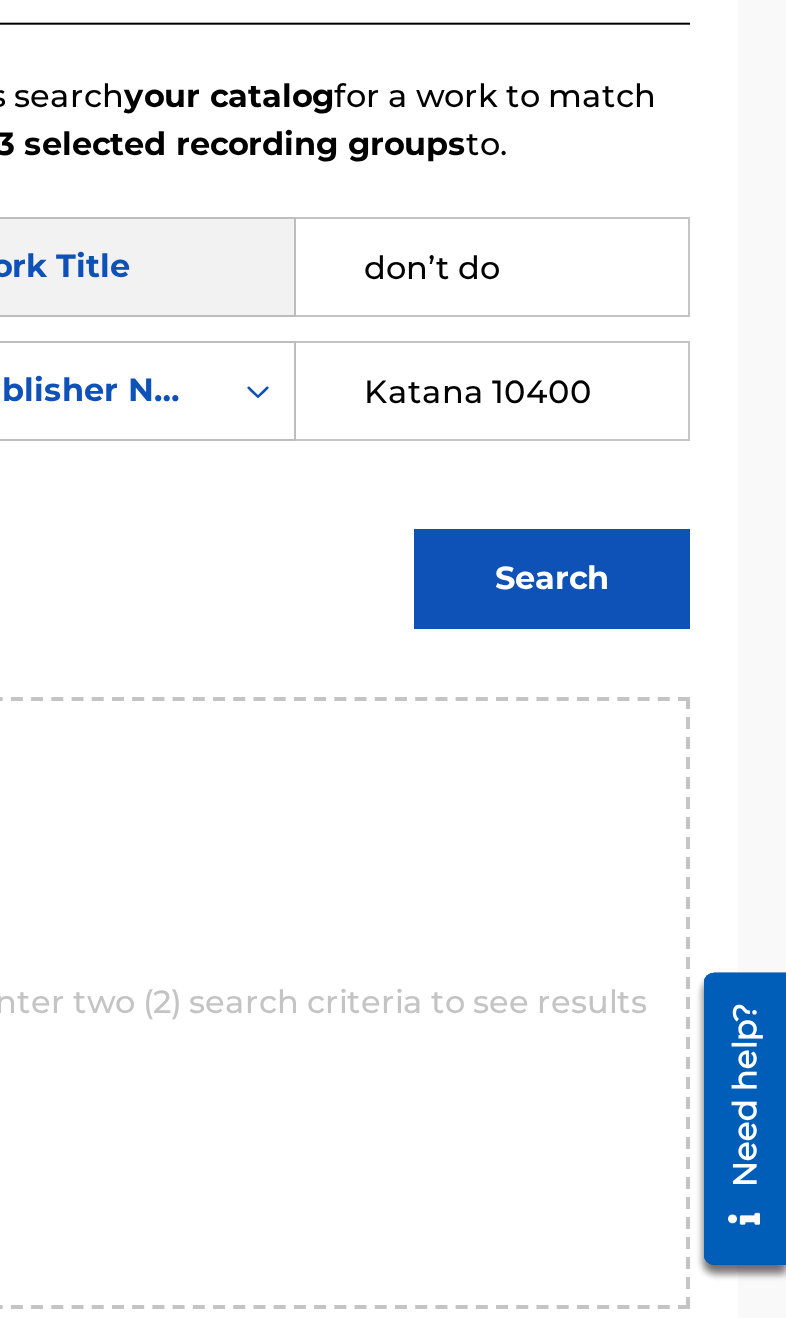 type on "Katana 10400" 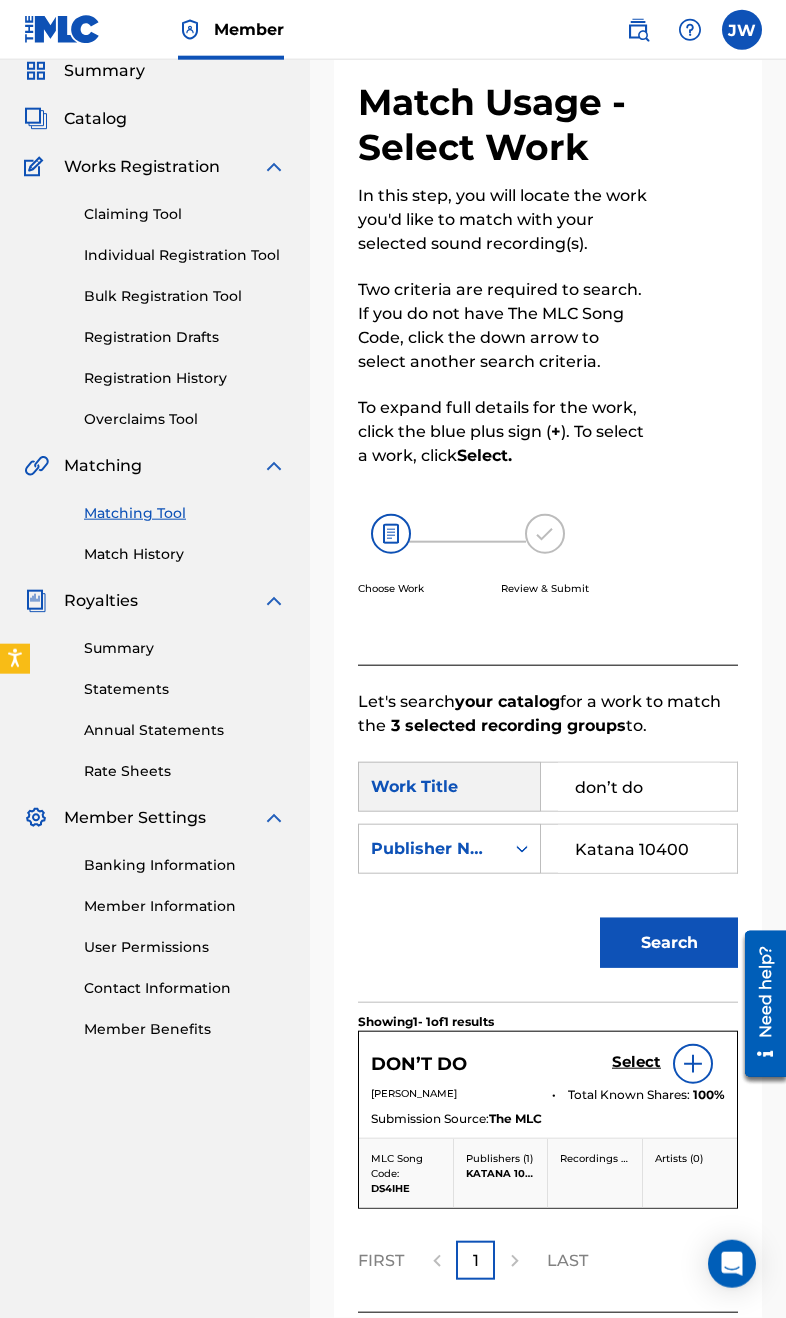 scroll, scrollTop: 81, scrollLeft: 0, axis: vertical 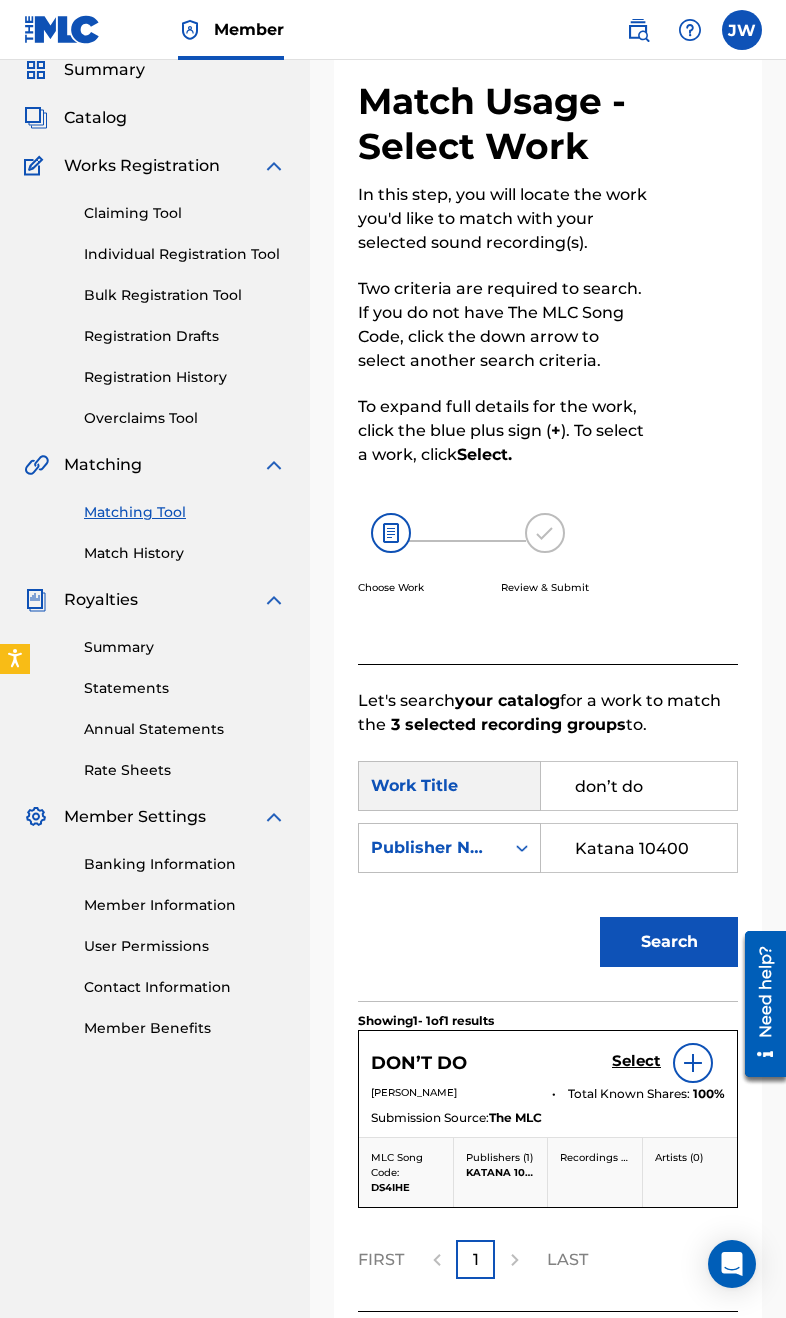 click on "Select" at bounding box center (636, 1061) 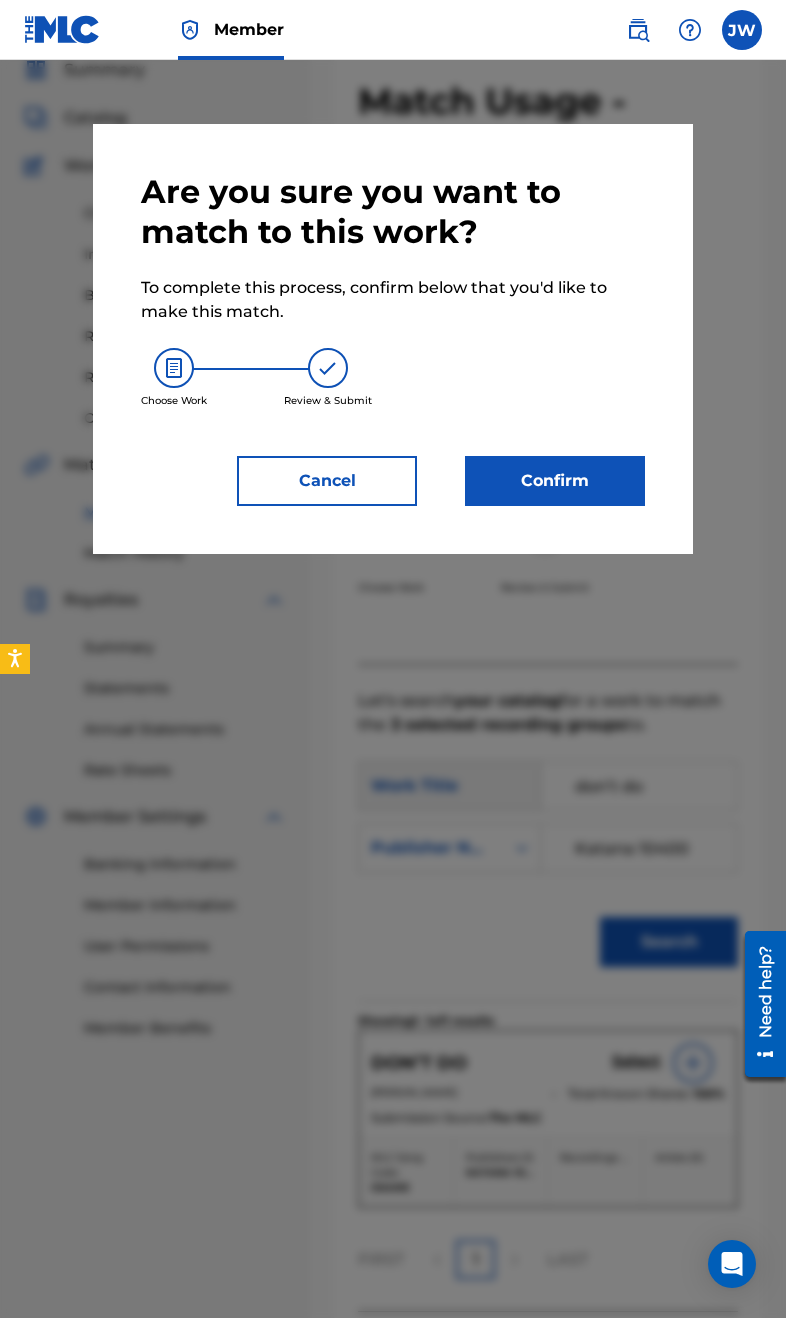 click on "Confirm" at bounding box center [555, 481] 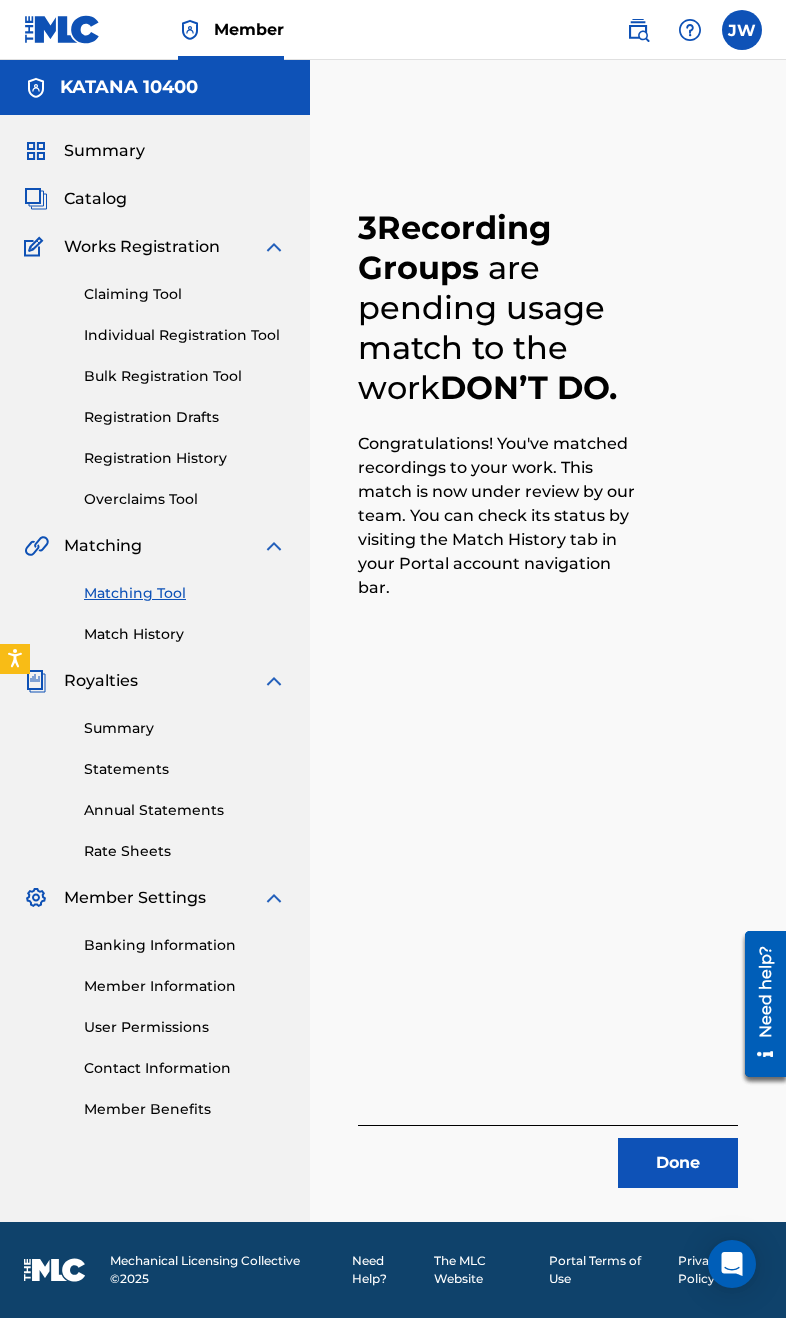 click on "Done" at bounding box center (678, 1163) 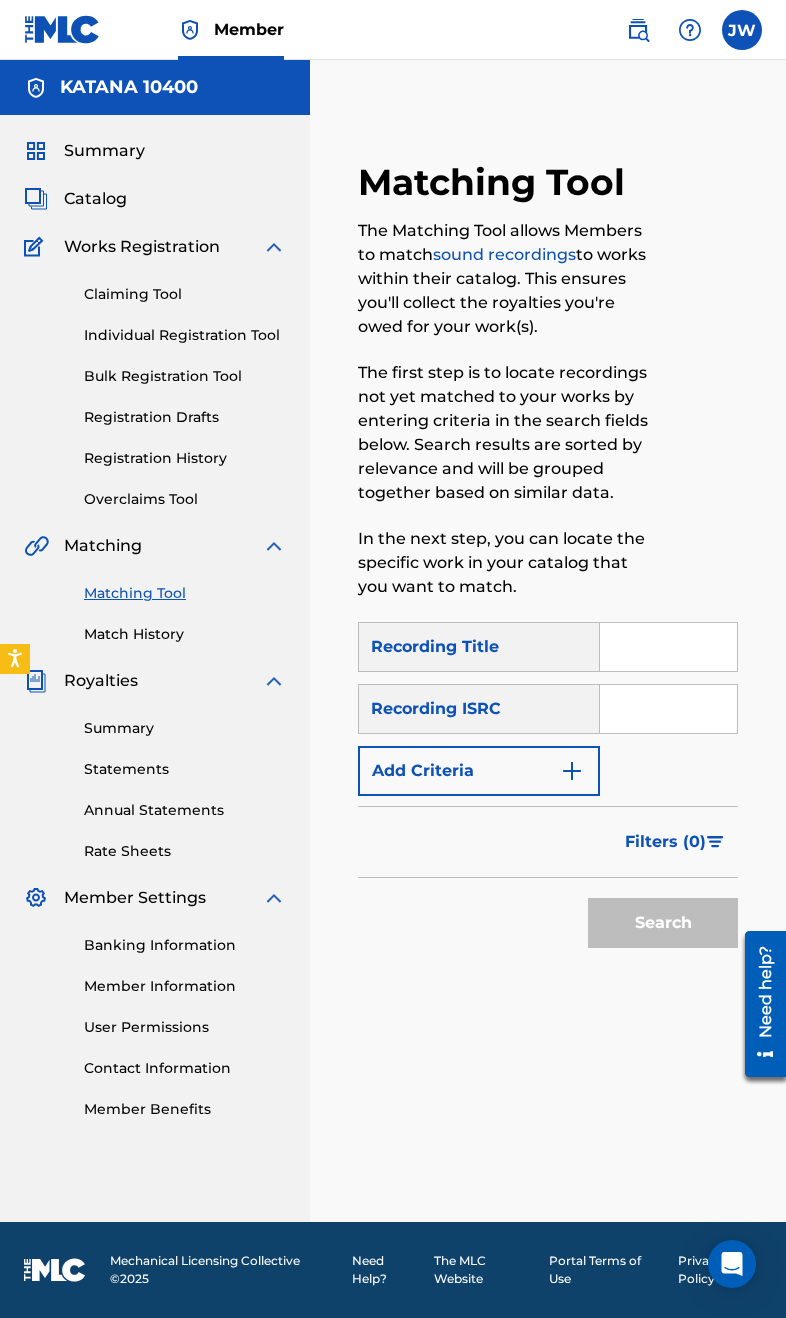 click at bounding box center [668, 647] 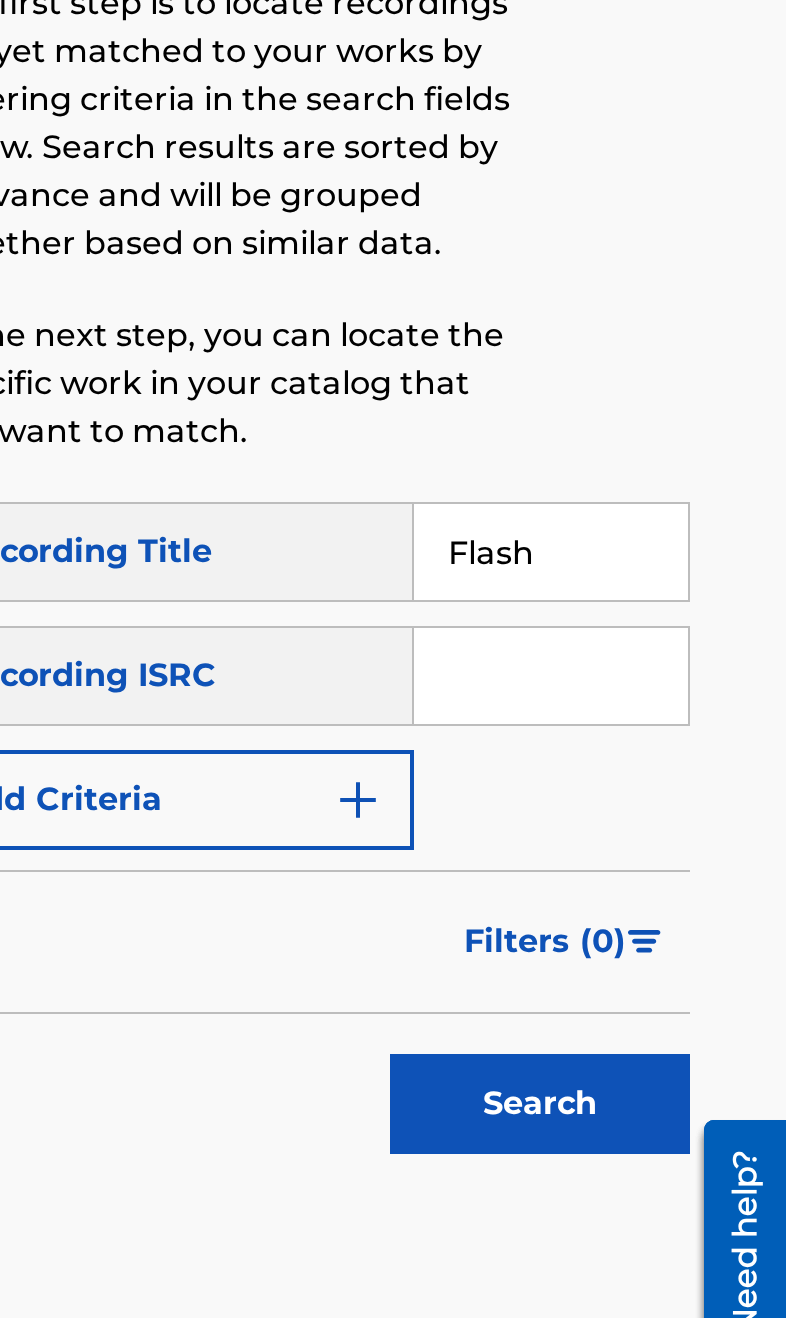 type on "Flash" 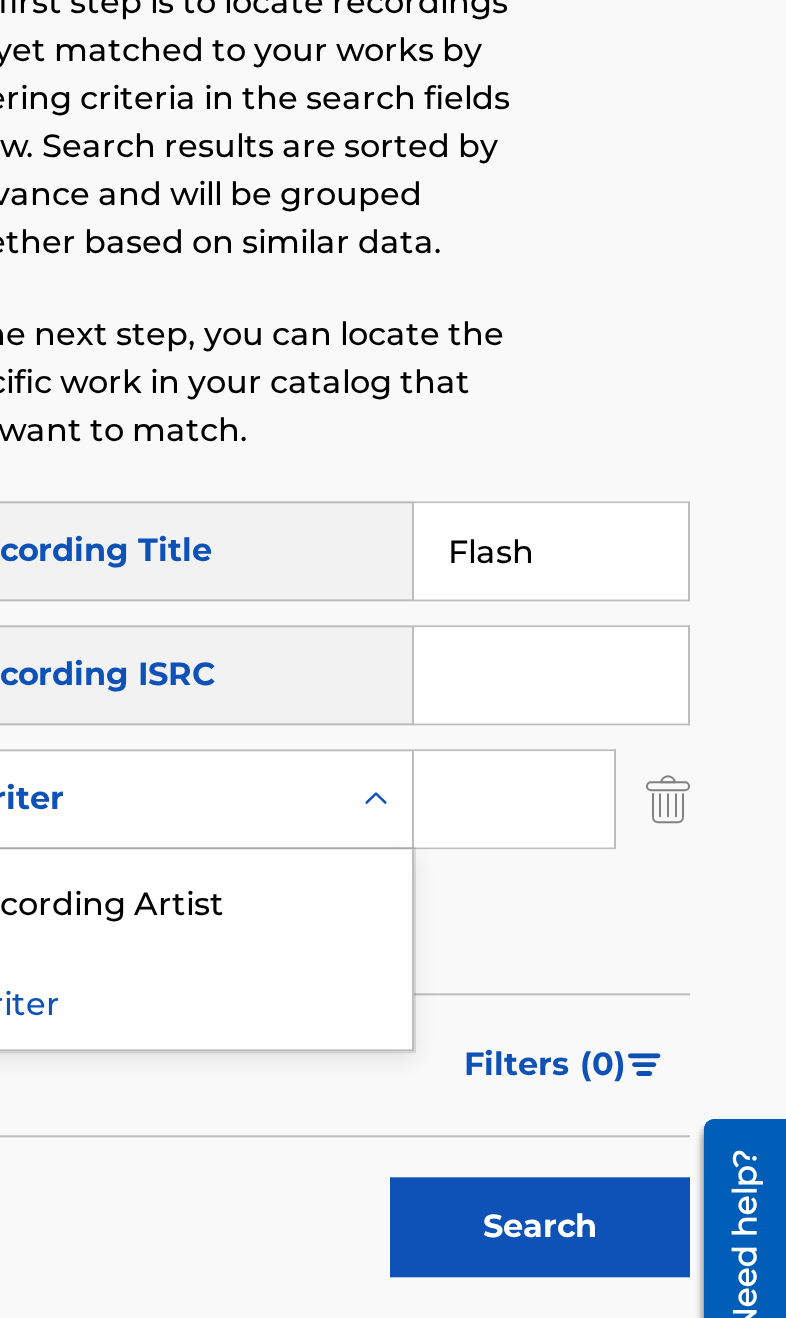 click on "Recording Artist" at bounding box center (479, 821) 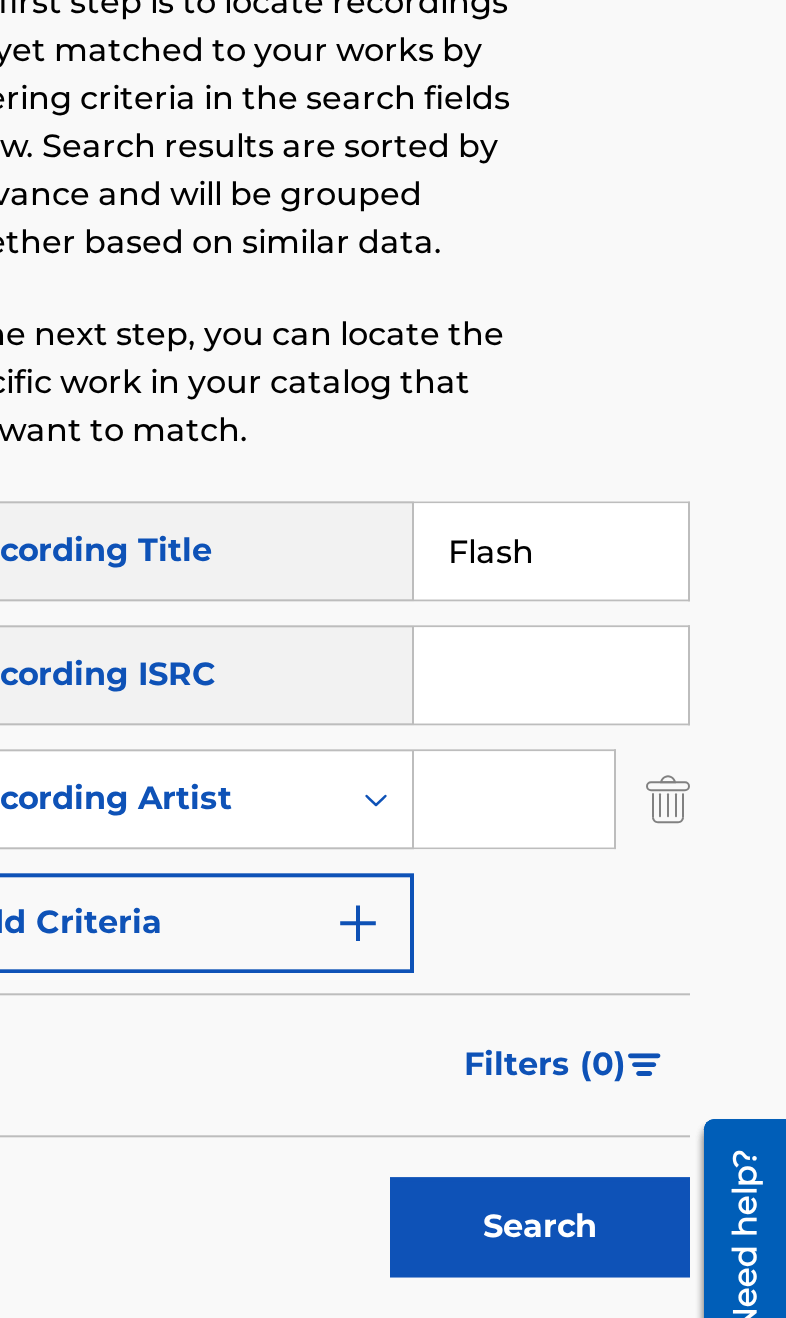 click at bounding box center [650, 771] 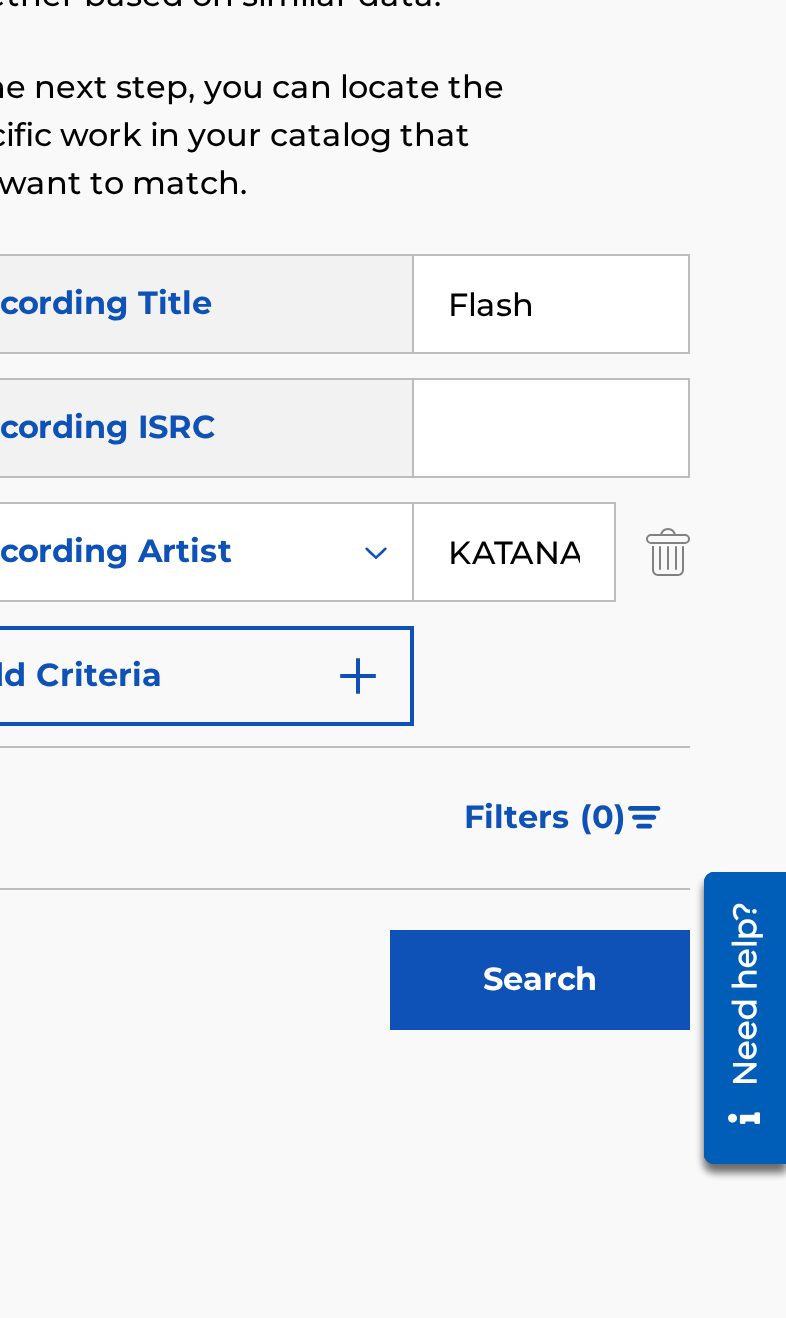 type on "KATANA 10400" 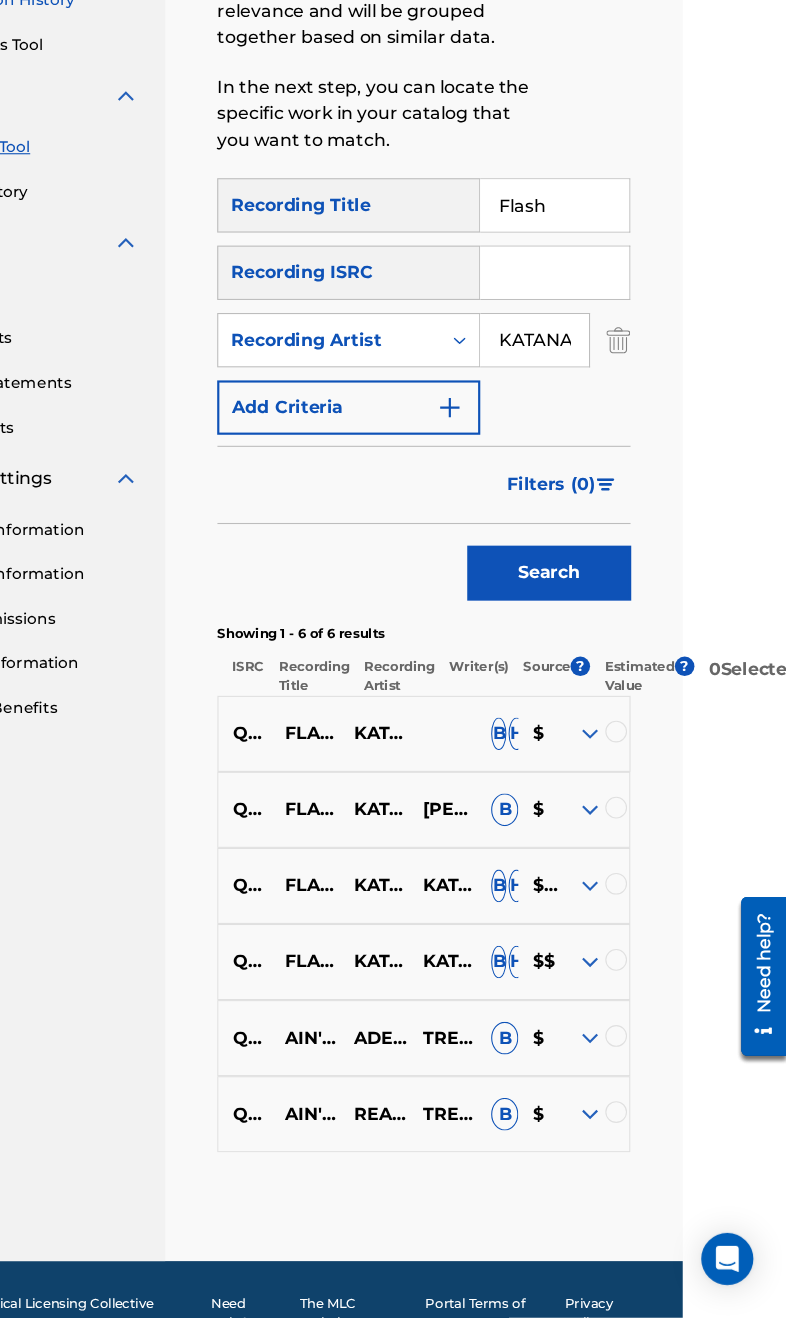 scroll, scrollTop: 408, scrollLeft: 95, axis: both 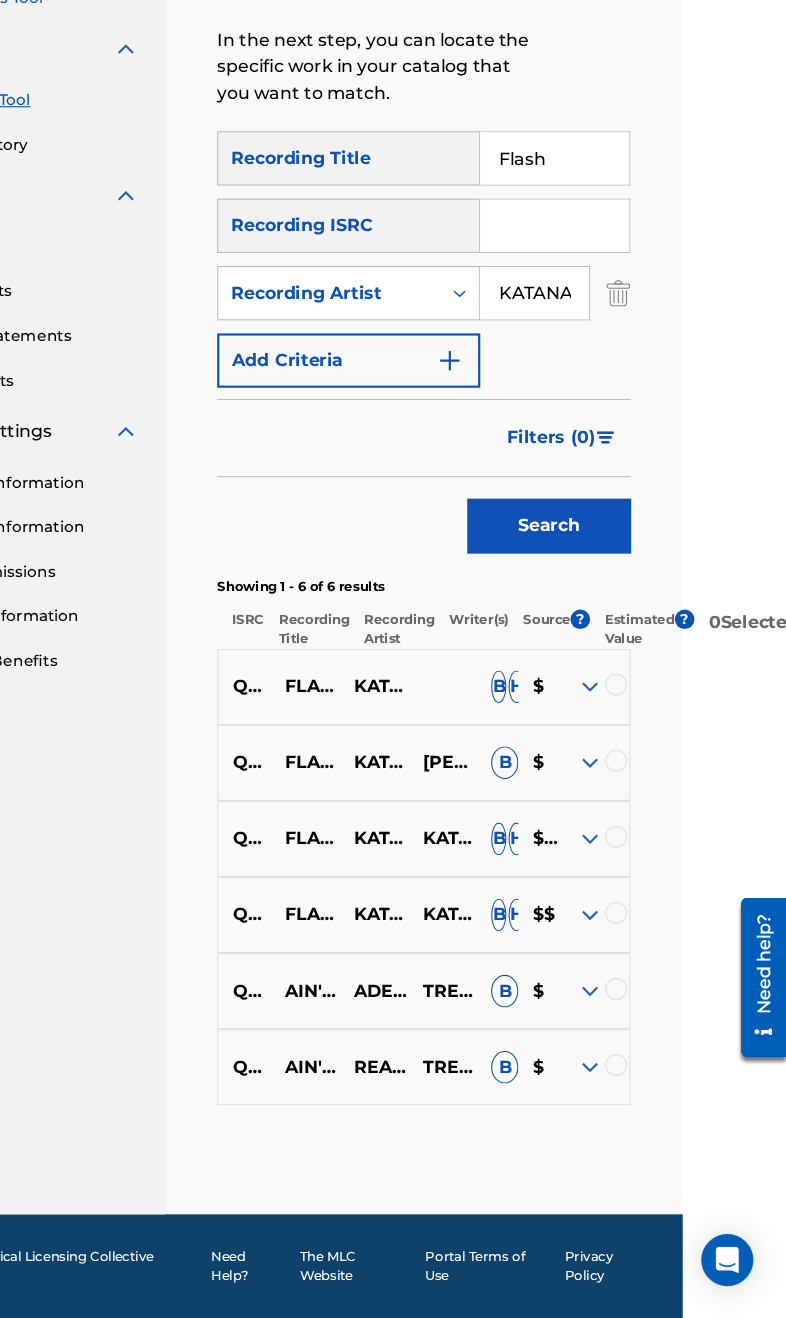 click at bounding box center (630, 945) 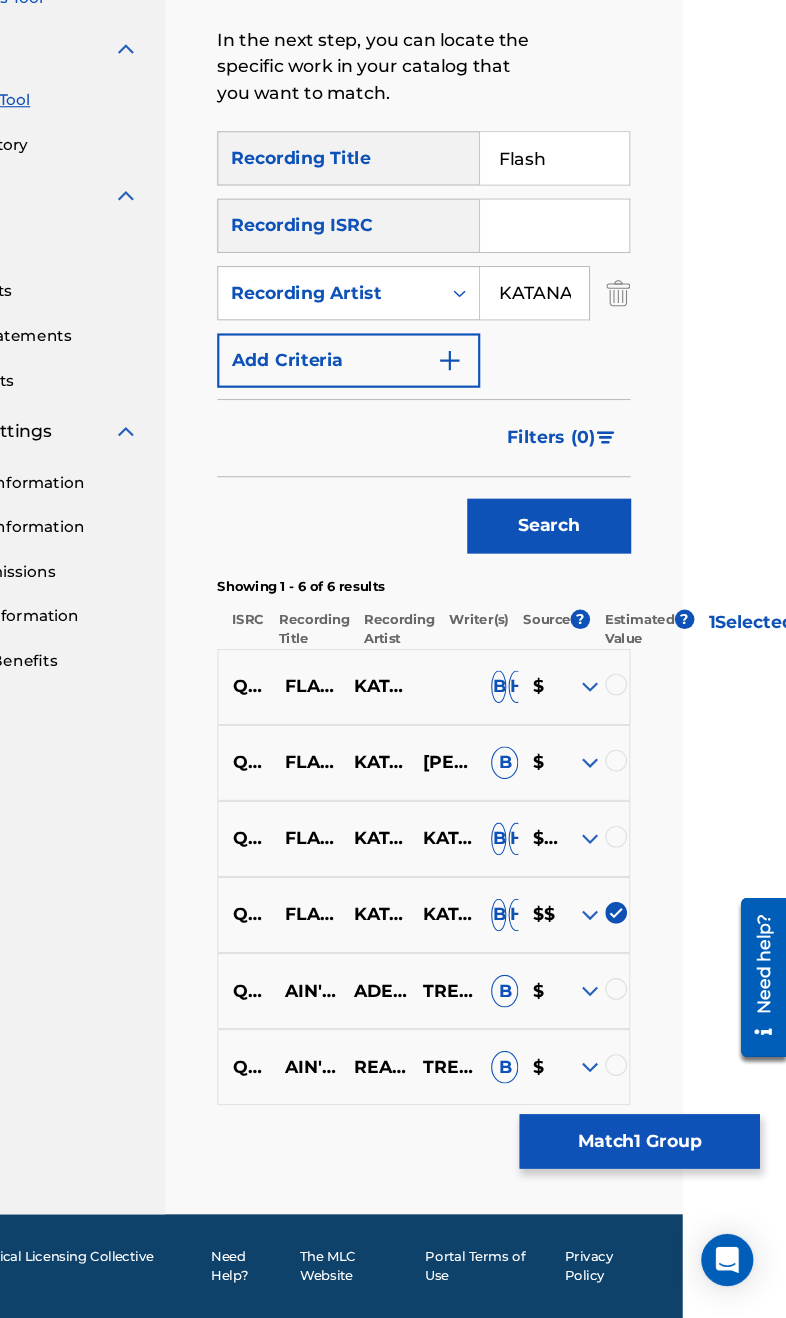 click at bounding box center (630, 875) 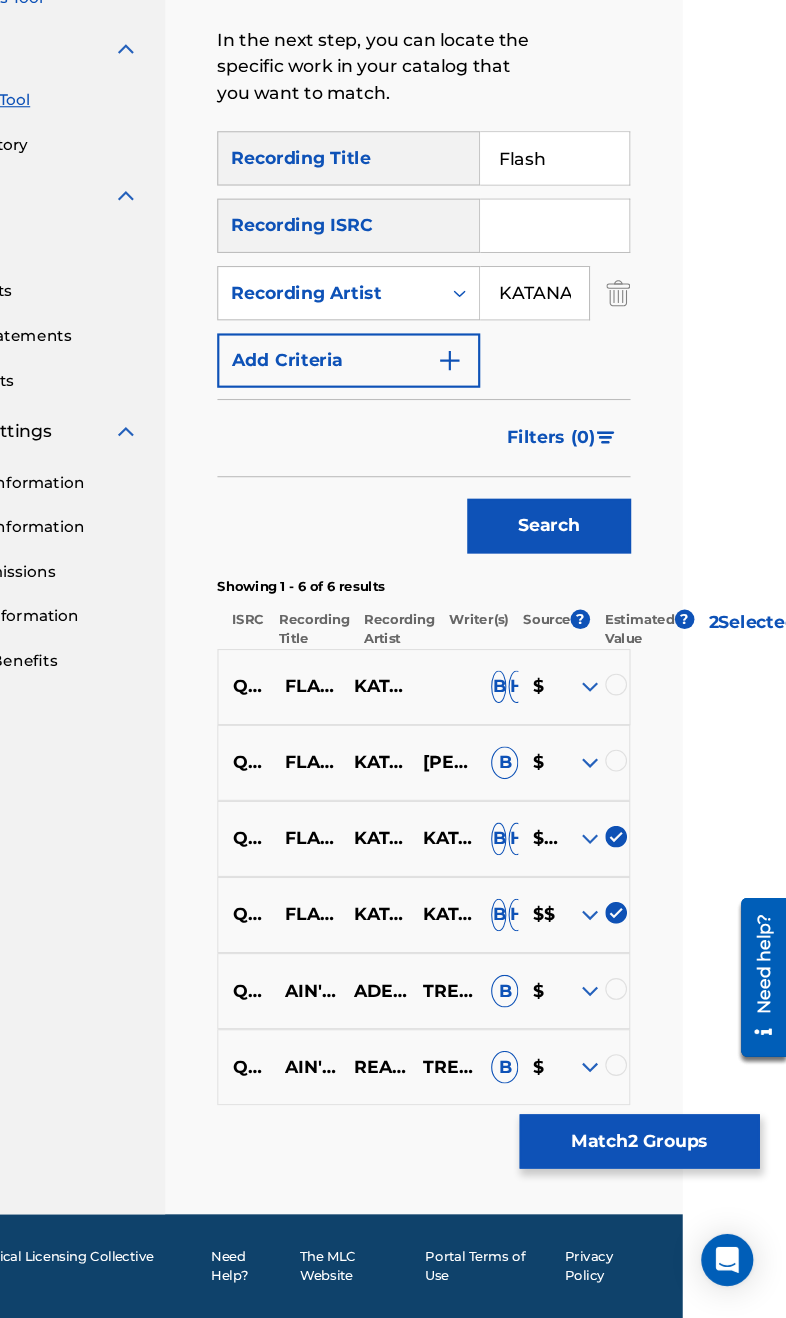 click at bounding box center [630, 805] 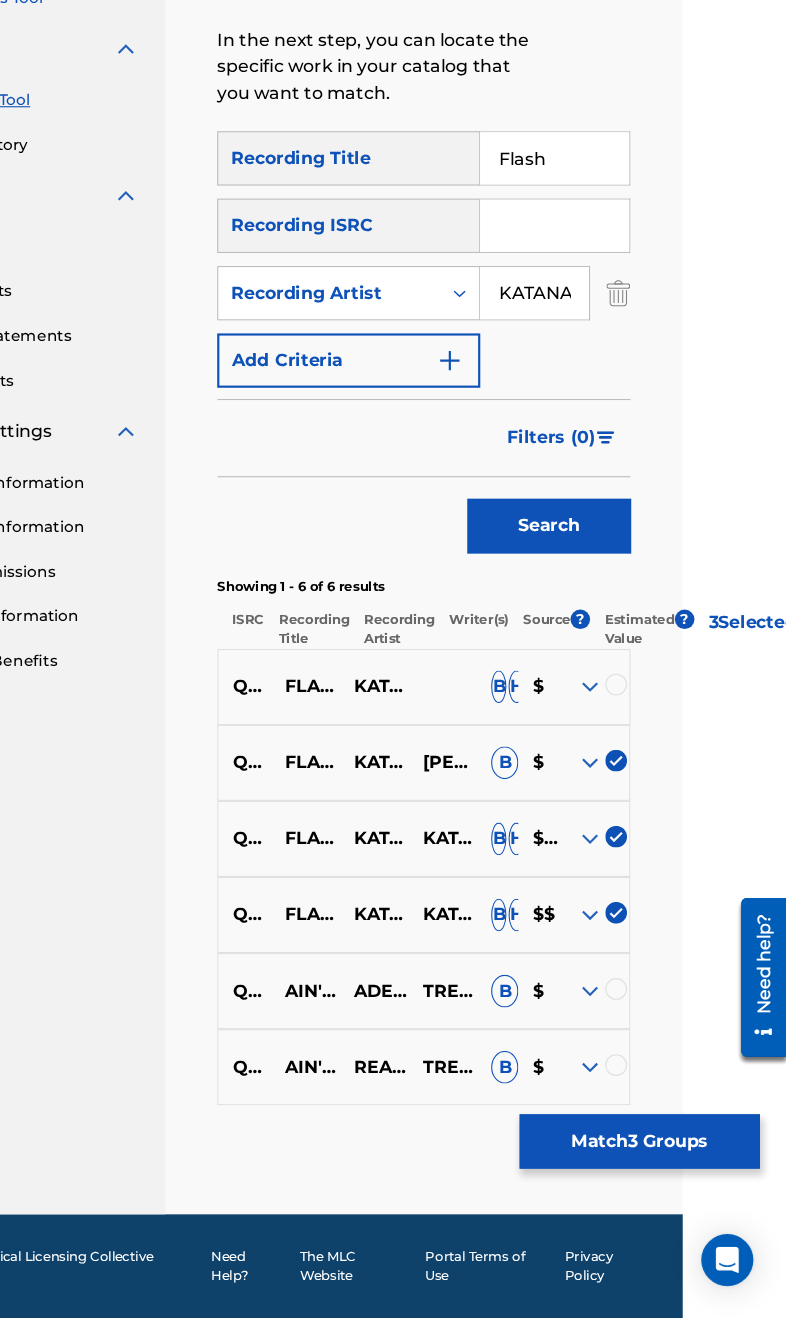 click at bounding box center (606, 737) 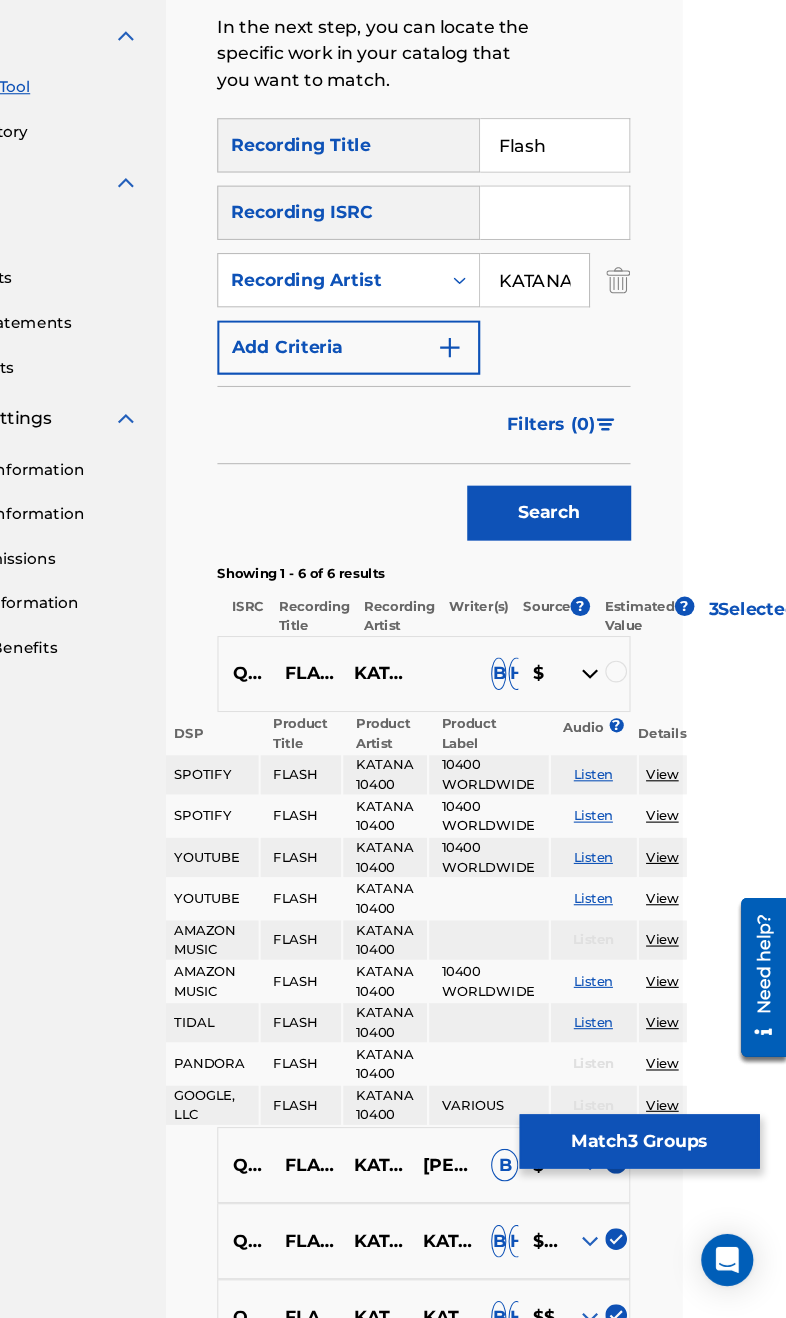 click at bounding box center (606, 725) 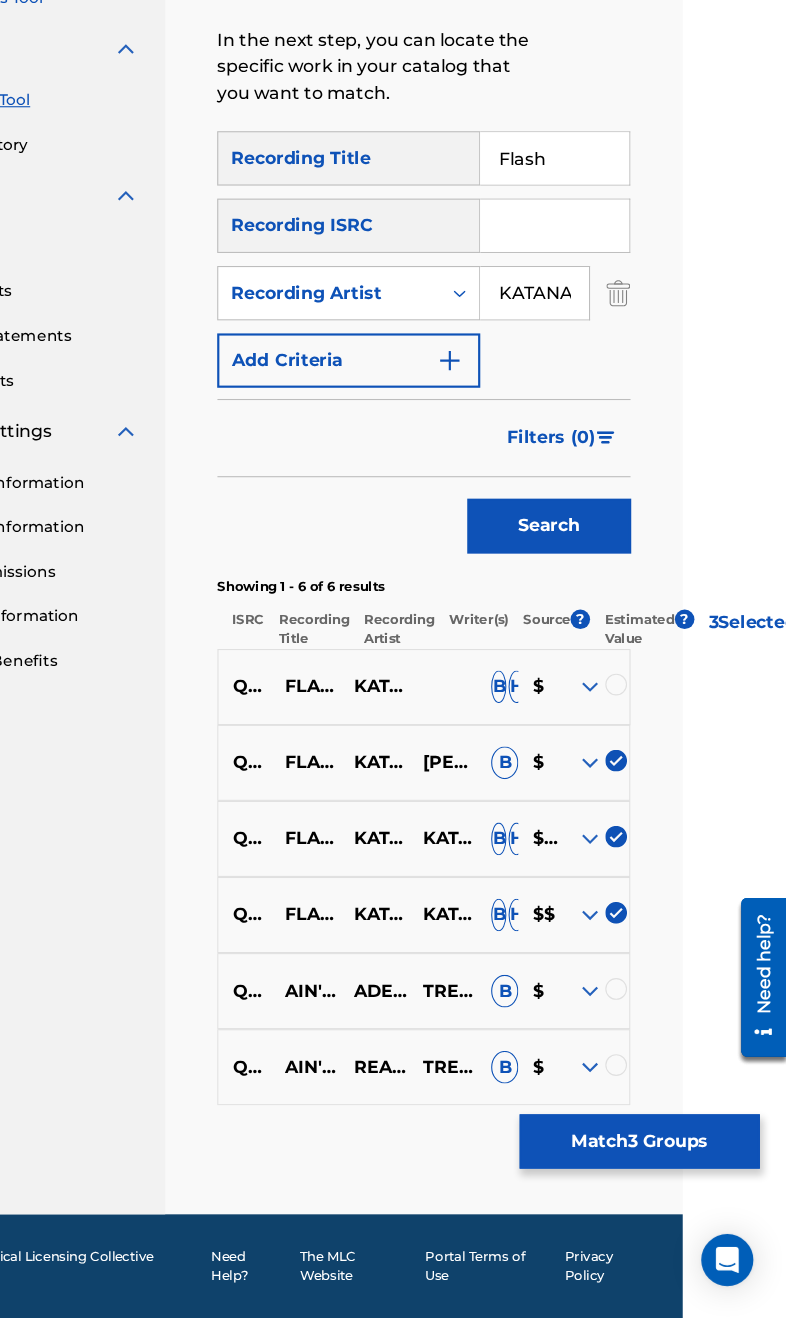 click at bounding box center (630, 735) 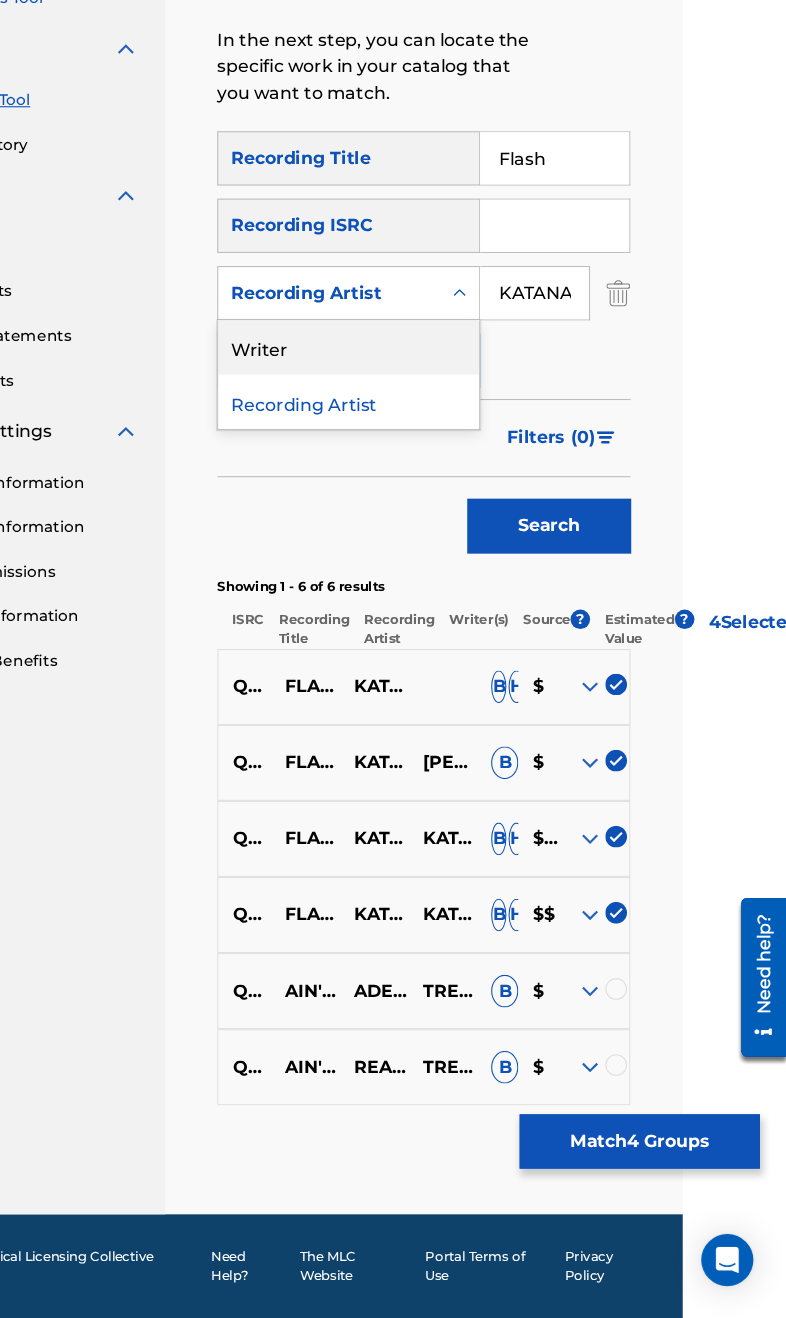 click on "Writer" at bounding box center [384, 425] 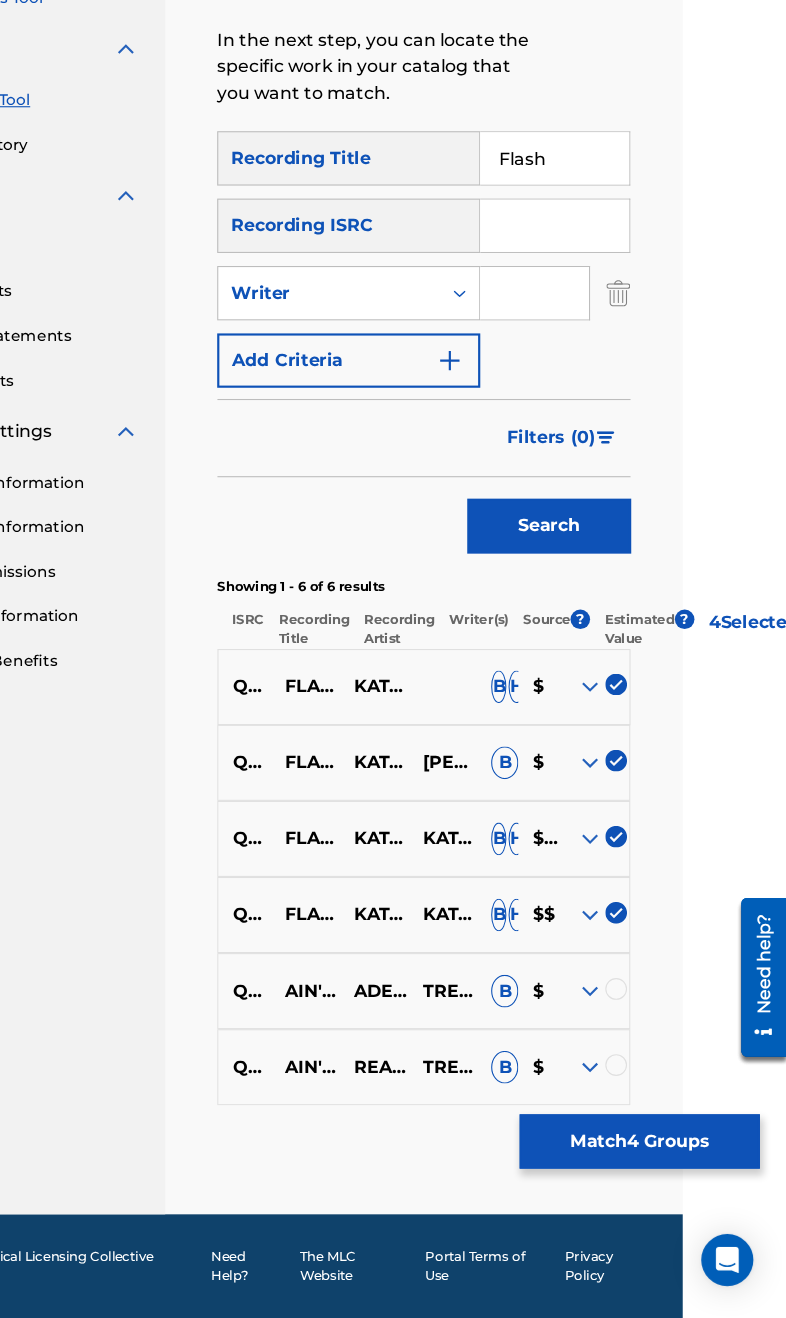 click at bounding box center (555, 375) 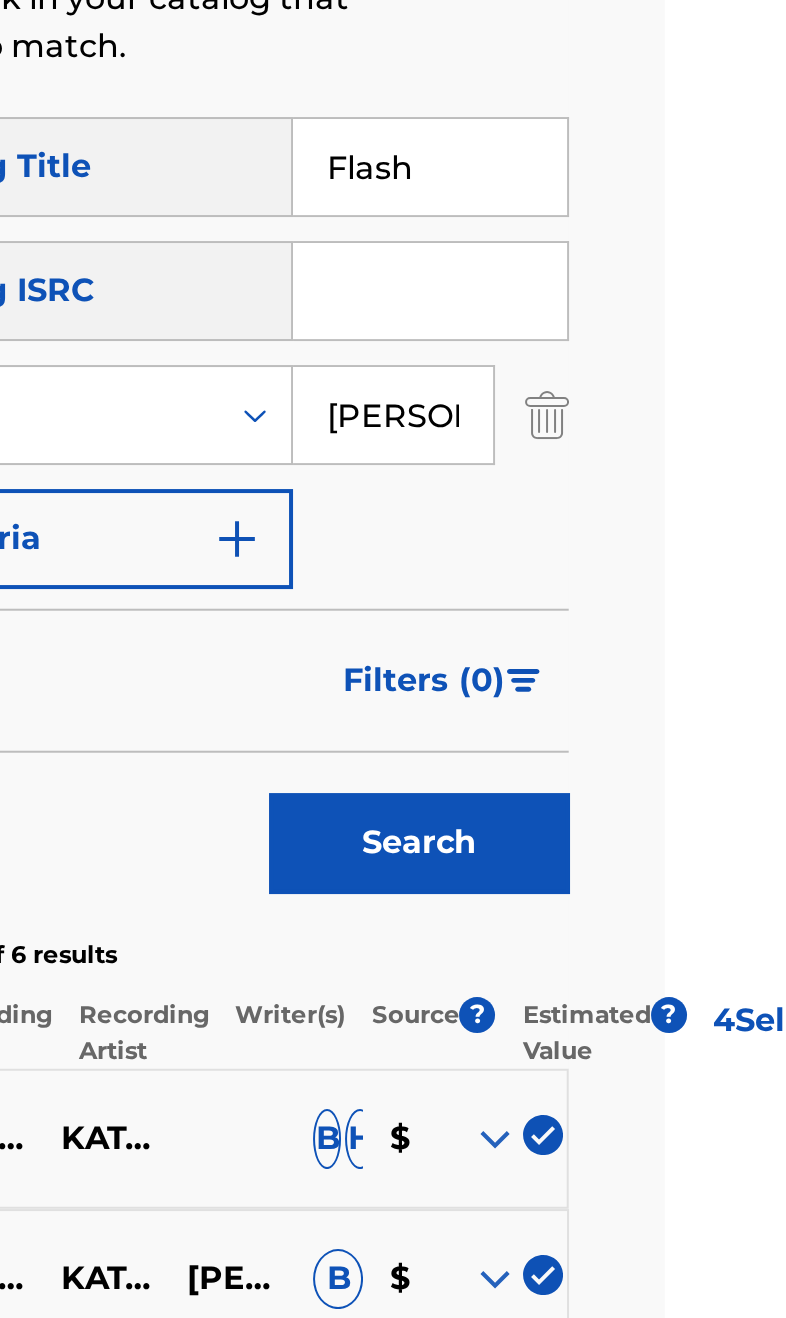type on "[PERSON_NAME]" 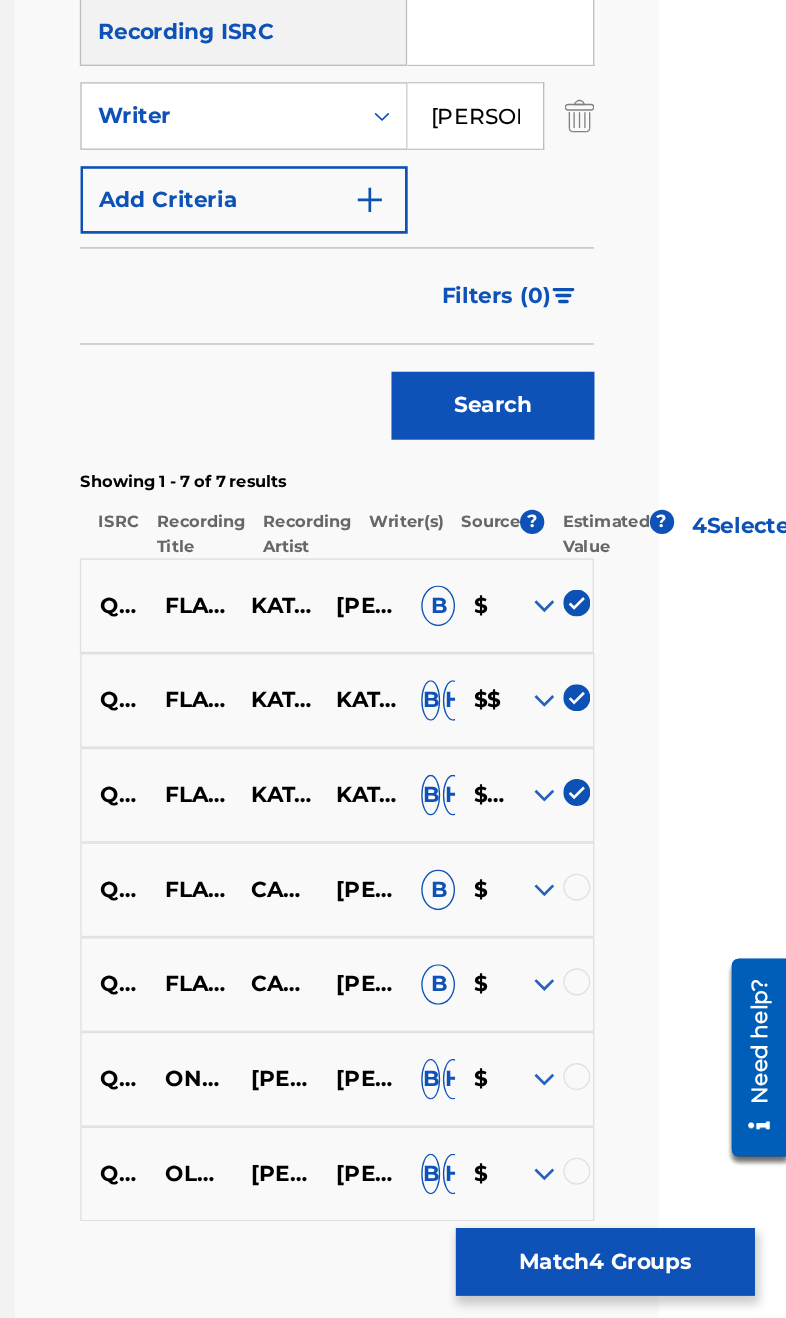 scroll, scrollTop: 465, scrollLeft: 95, axis: both 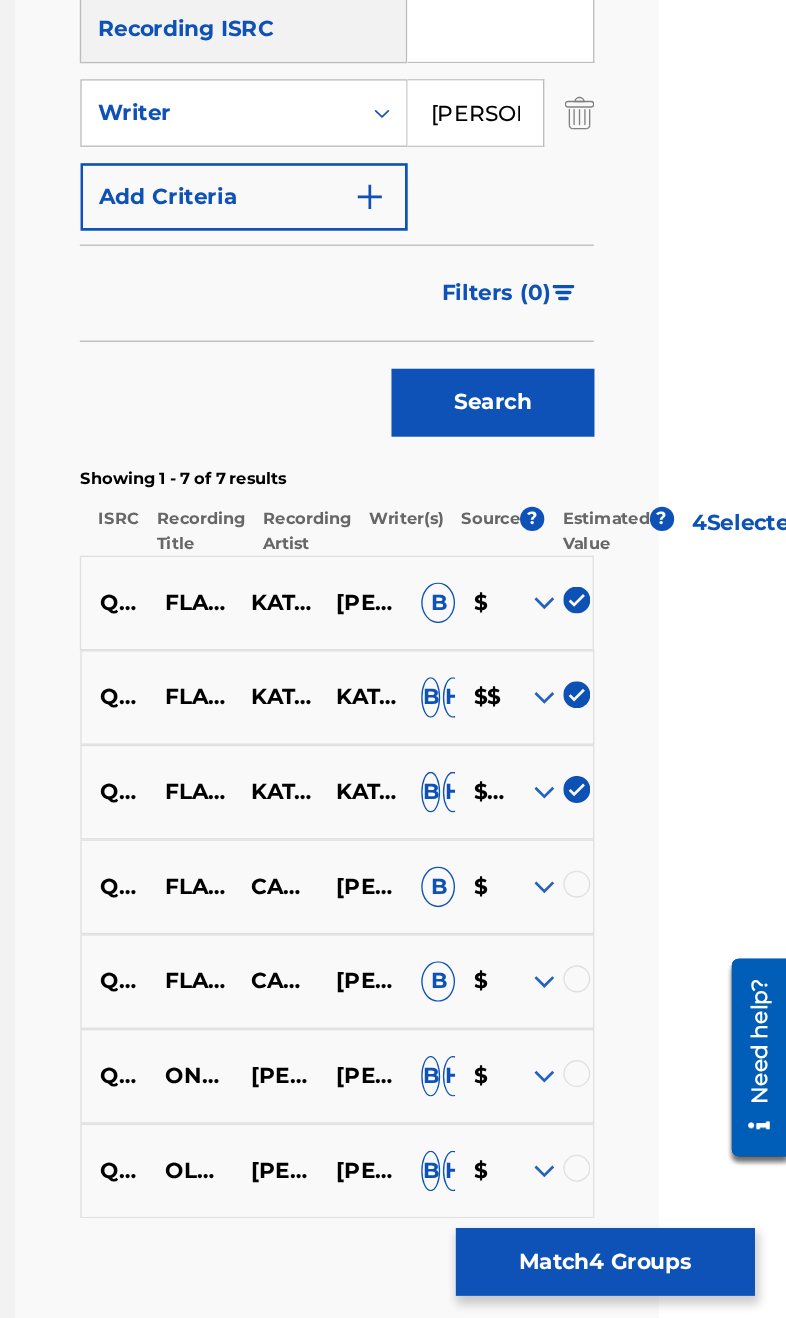 click on "Match  4 Groups" at bounding box center [651, 1155] 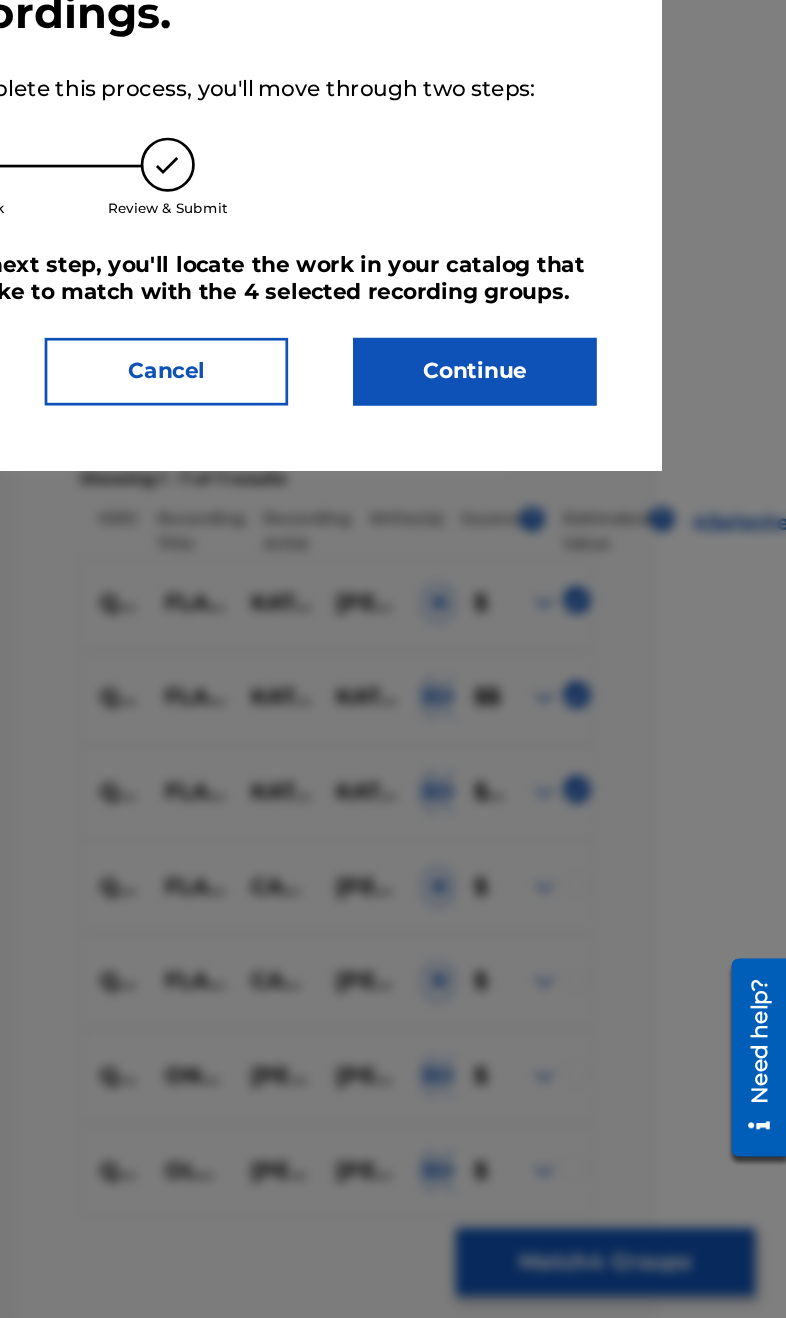 scroll, scrollTop: 466, scrollLeft: 95, axis: both 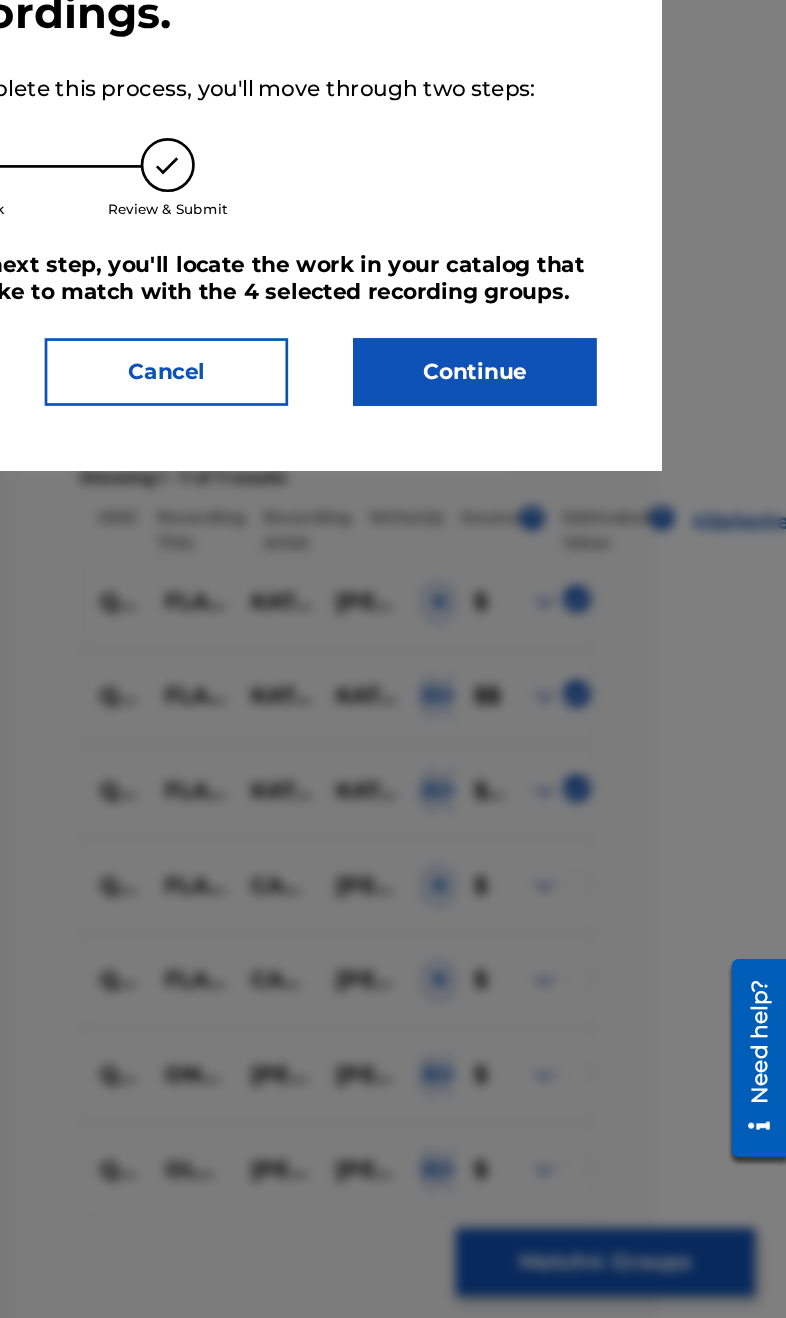 click on "Continue" at bounding box center (555, 497) 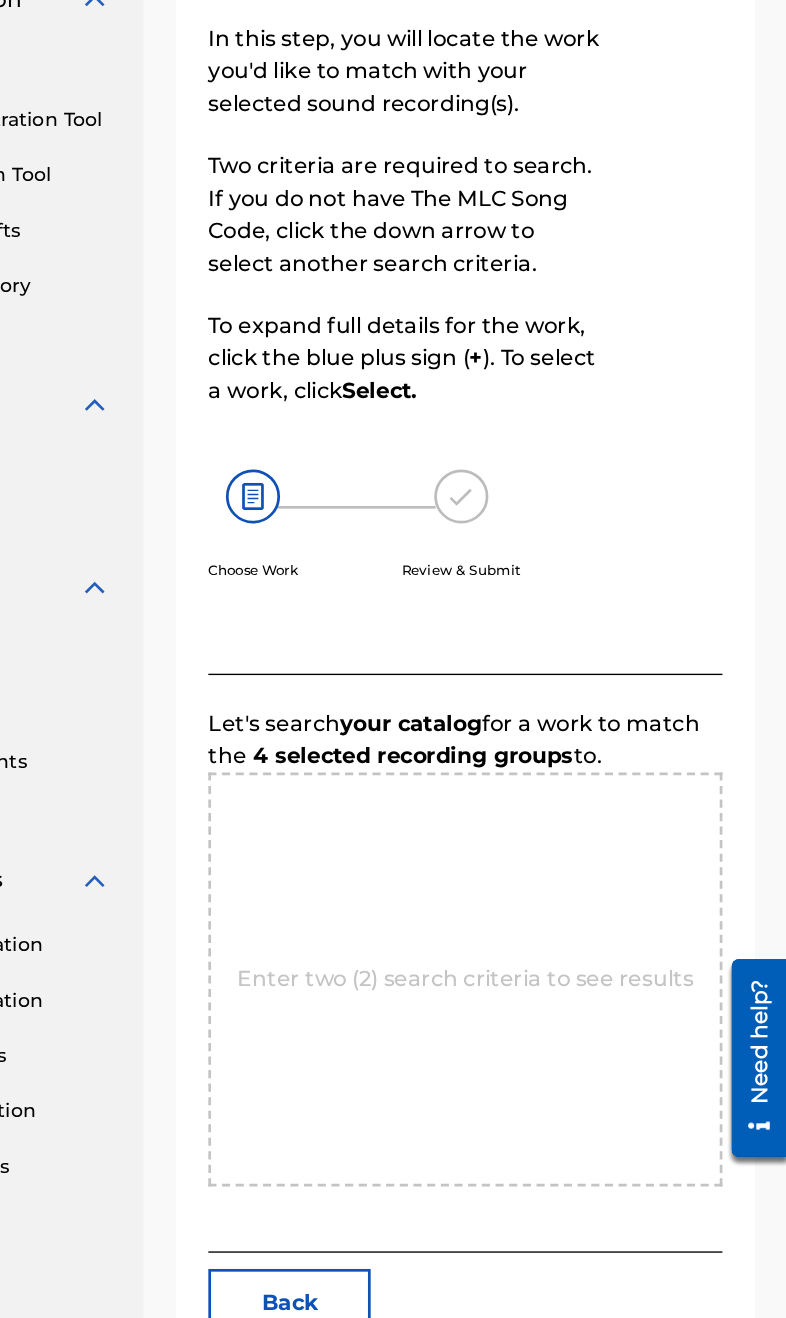 scroll, scrollTop: 164, scrollLeft: 0, axis: vertical 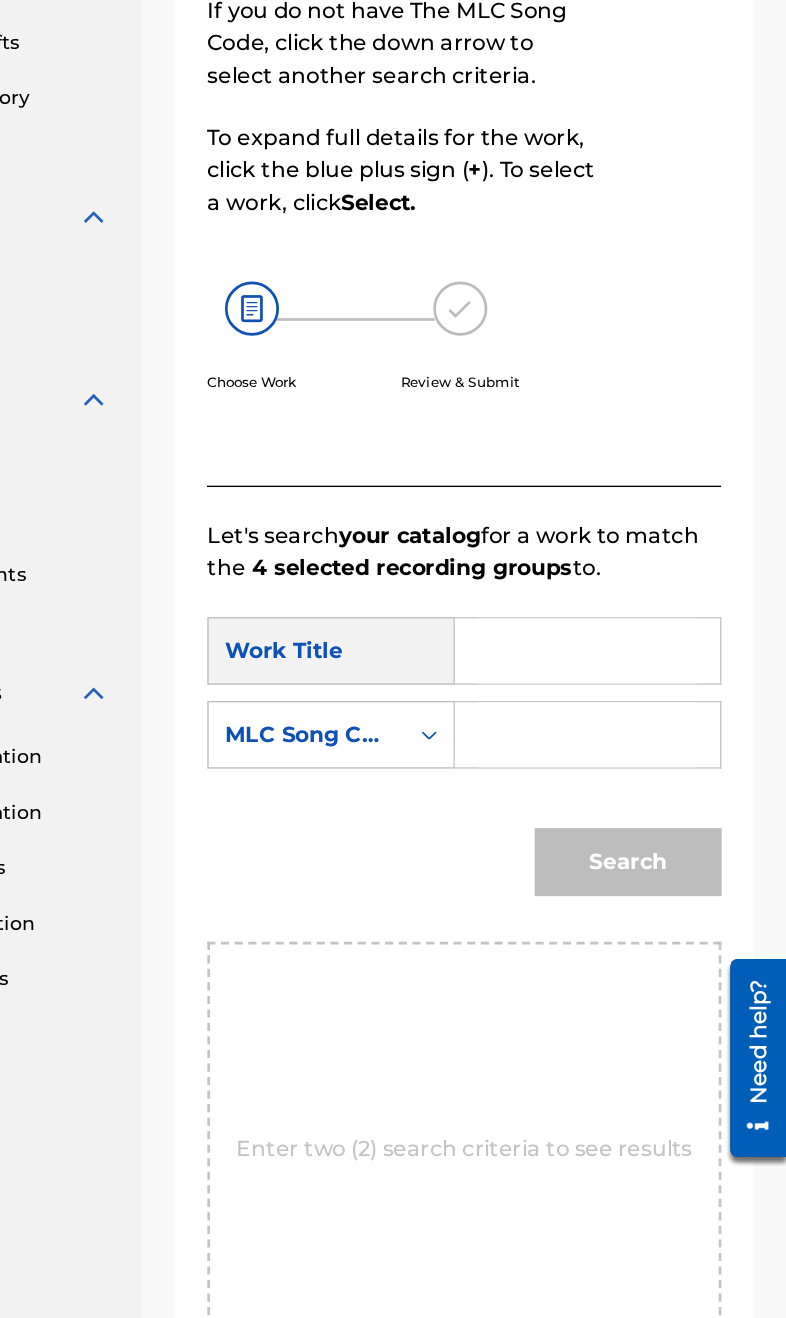 click at bounding box center (639, 703) 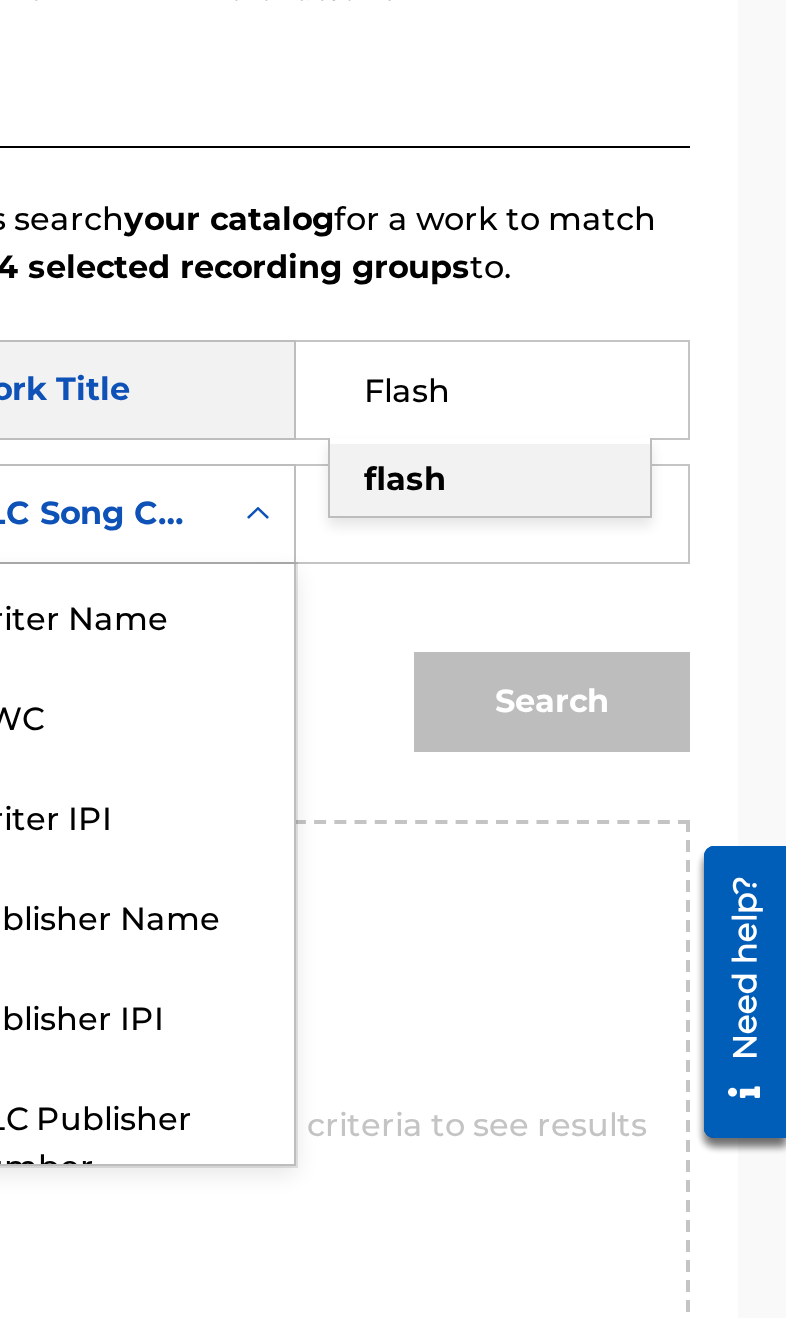 scroll, scrollTop: 74, scrollLeft: 0, axis: vertical 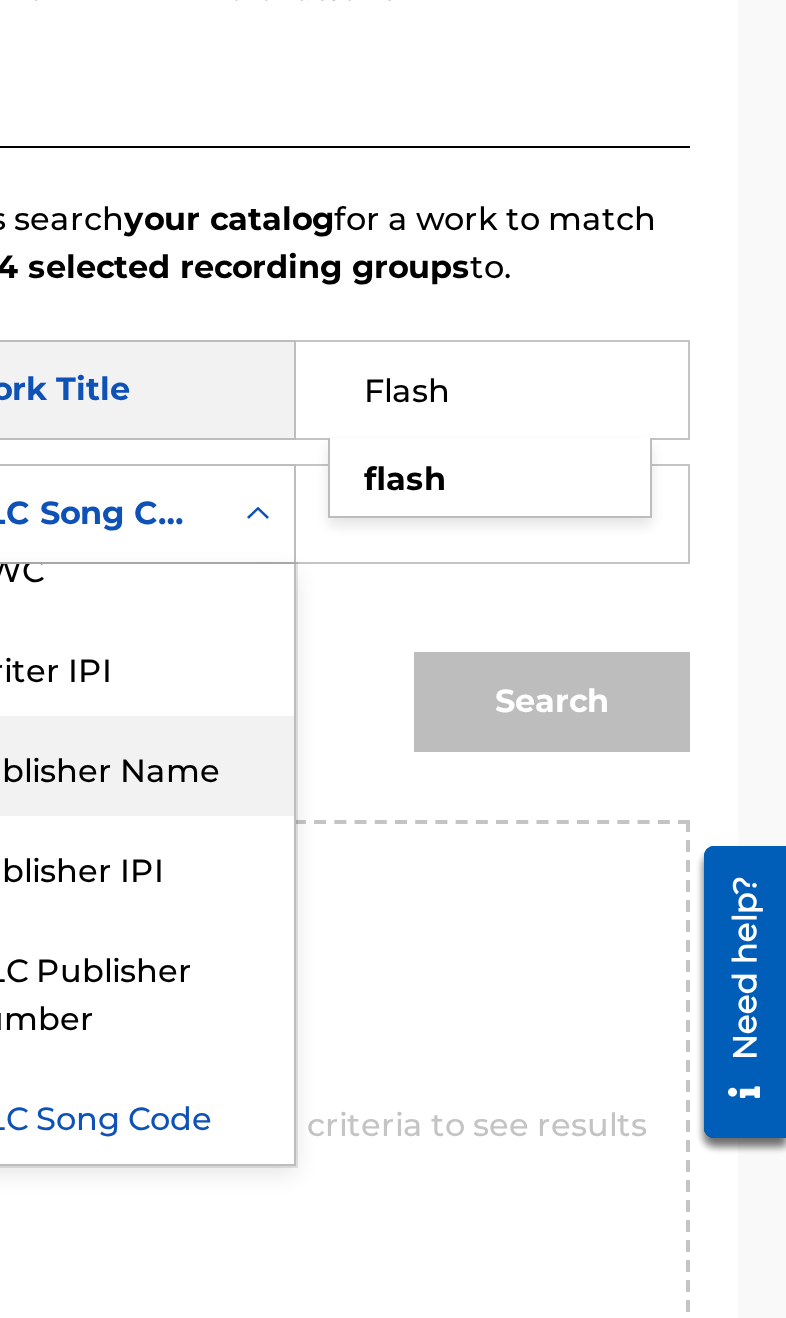 click on "Publisher Name" at bounding box center [449, 891] 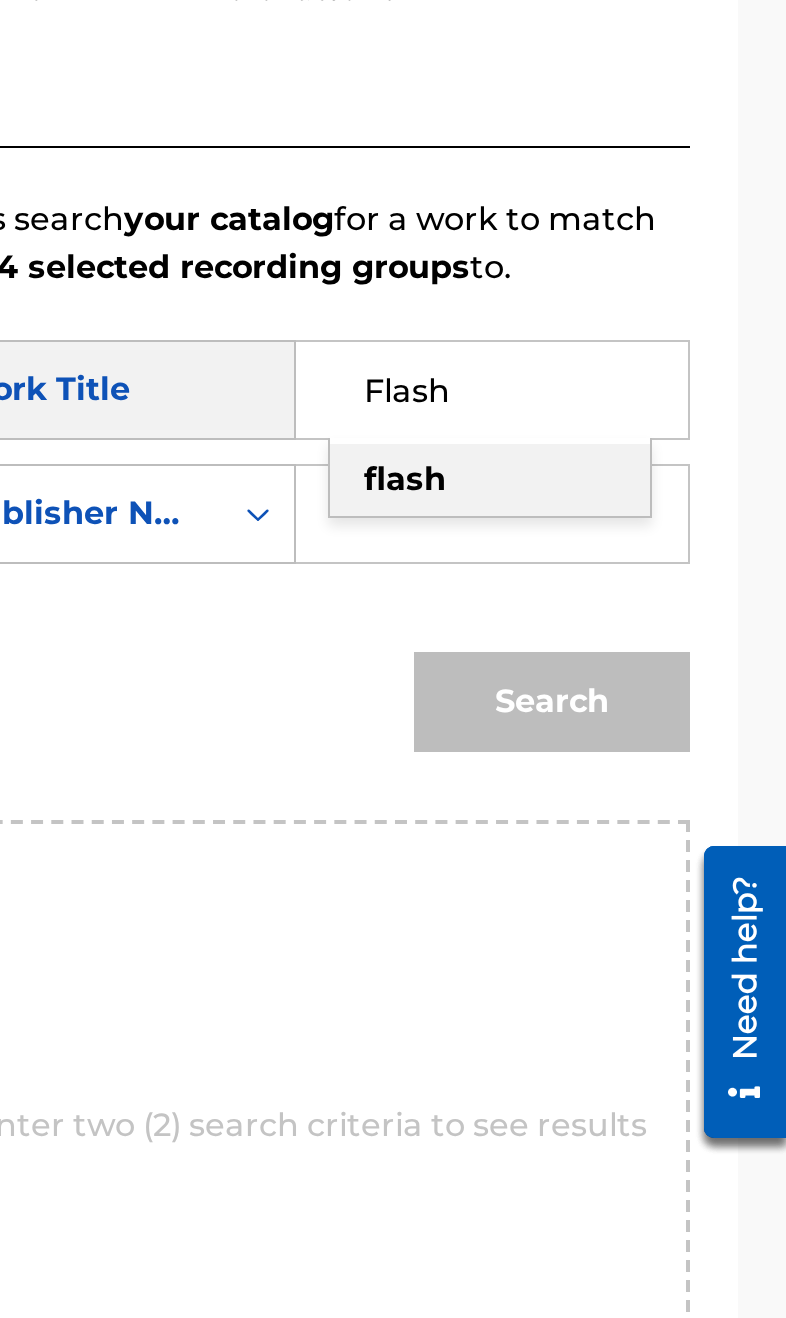 click on "flash" at bounding box center [638, 748] 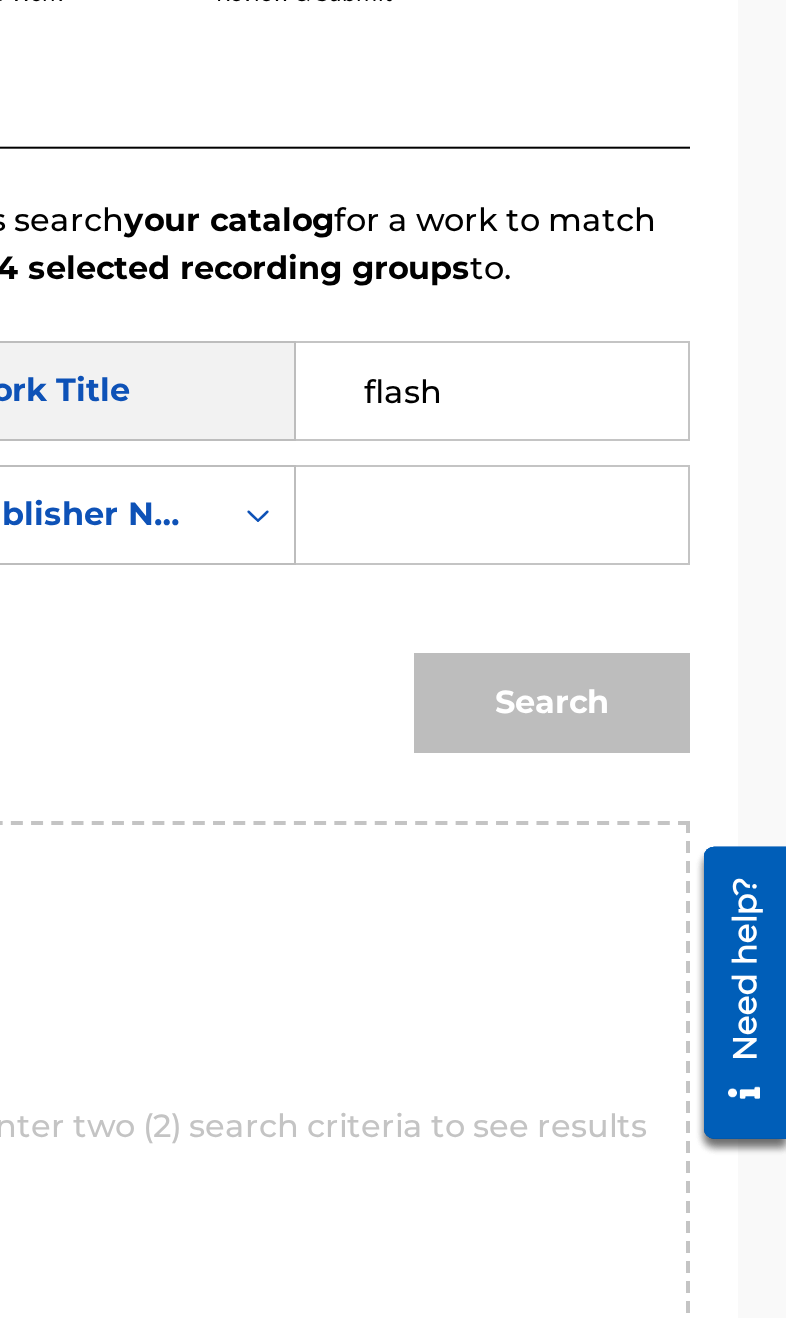 click at bounding box center (639, 765) 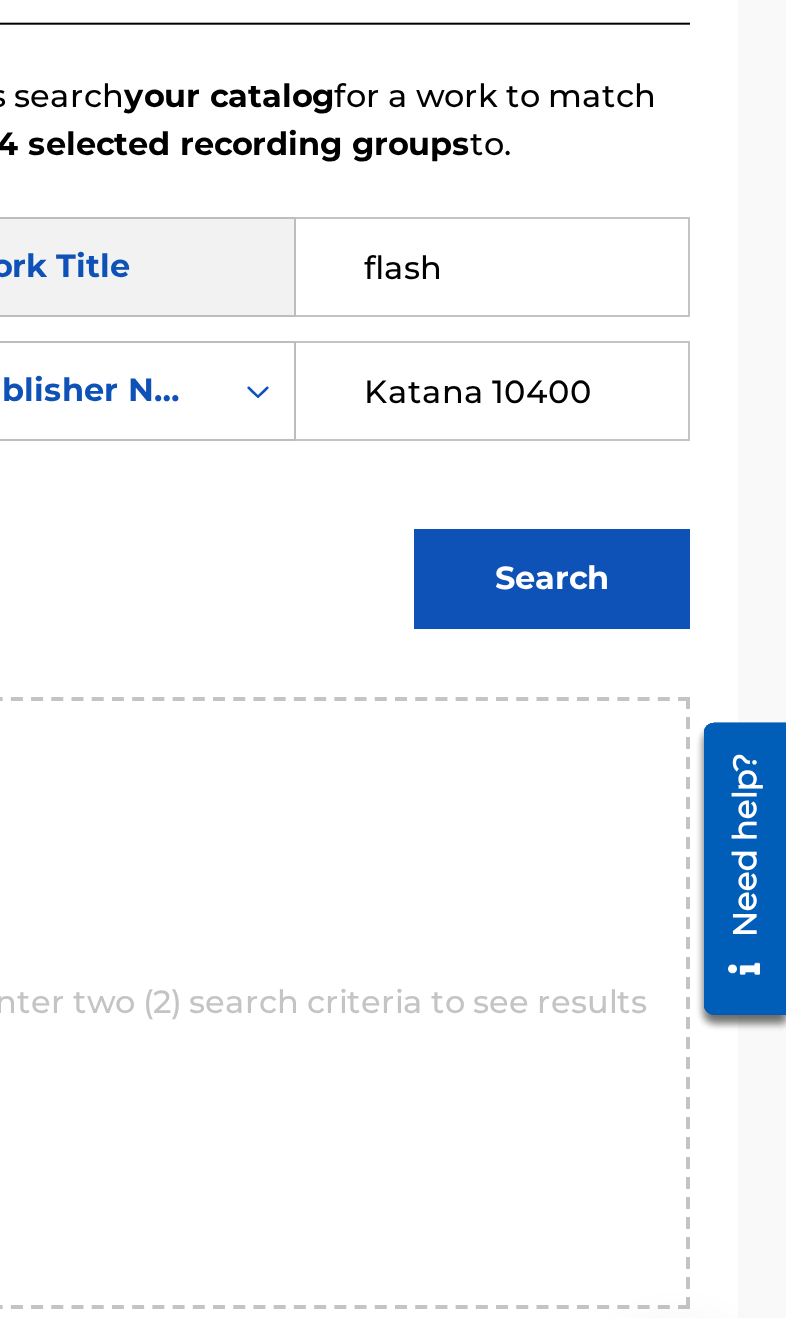 type on "Katana 10400" 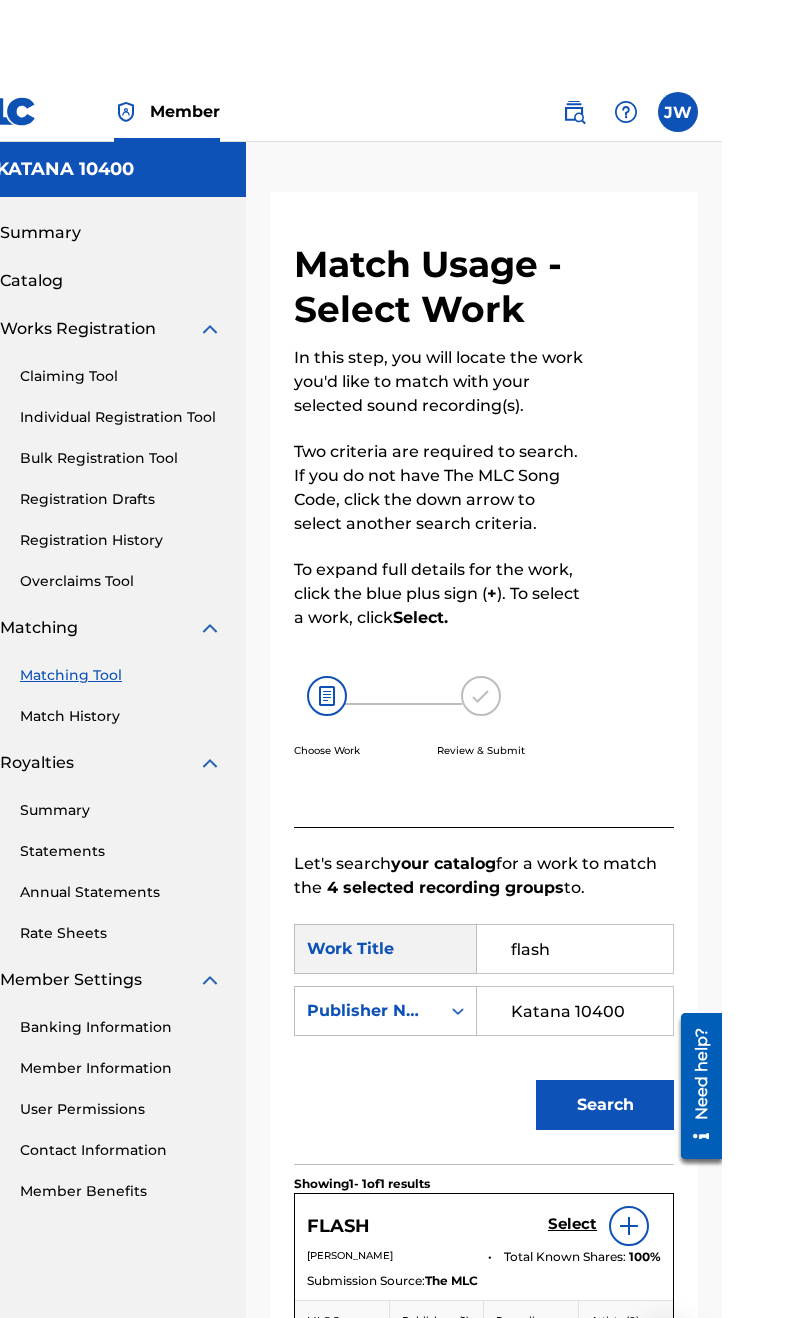 scroll, scrollTop: 66, scrollLeft: 0, axis: vertical 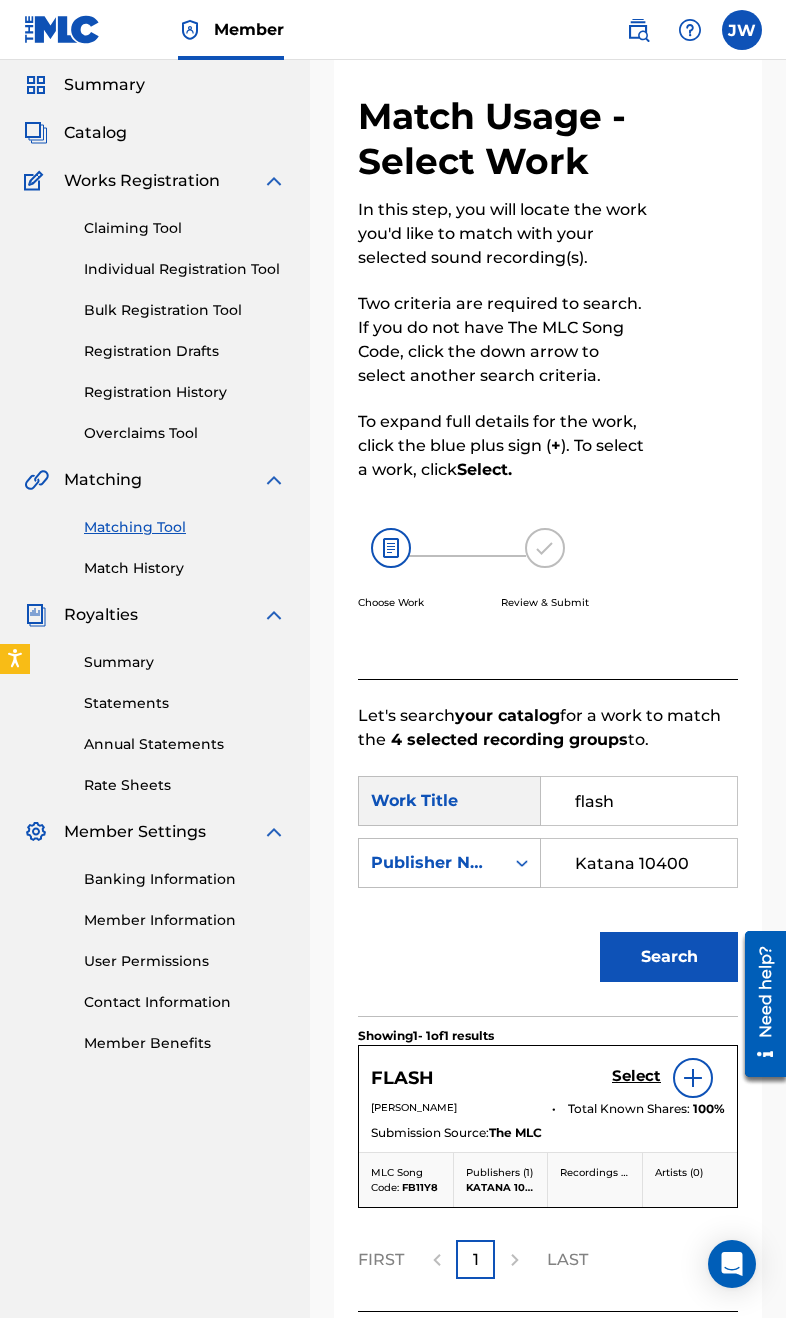 click on "Select" at bounding box center (636, 1076) 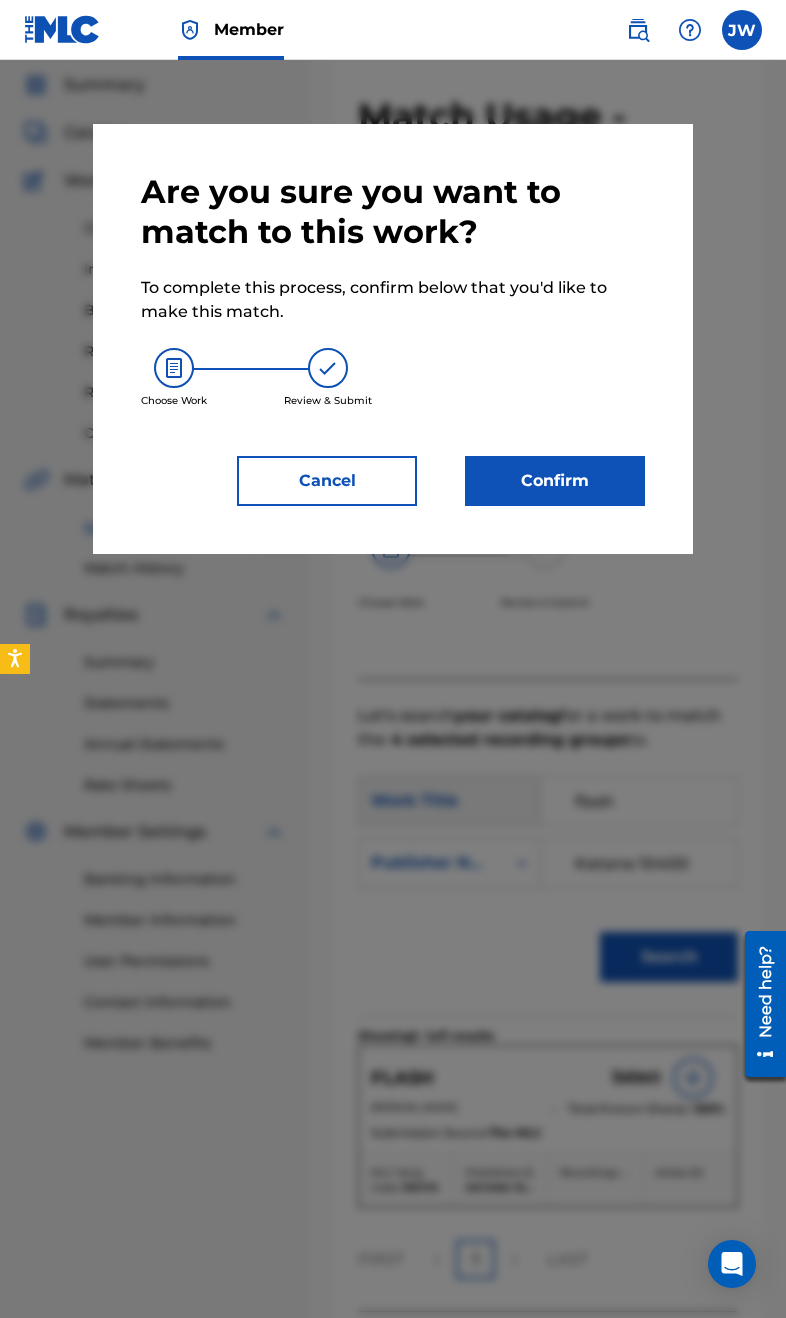 click on "Confirm" at bounding box center (555, 481) 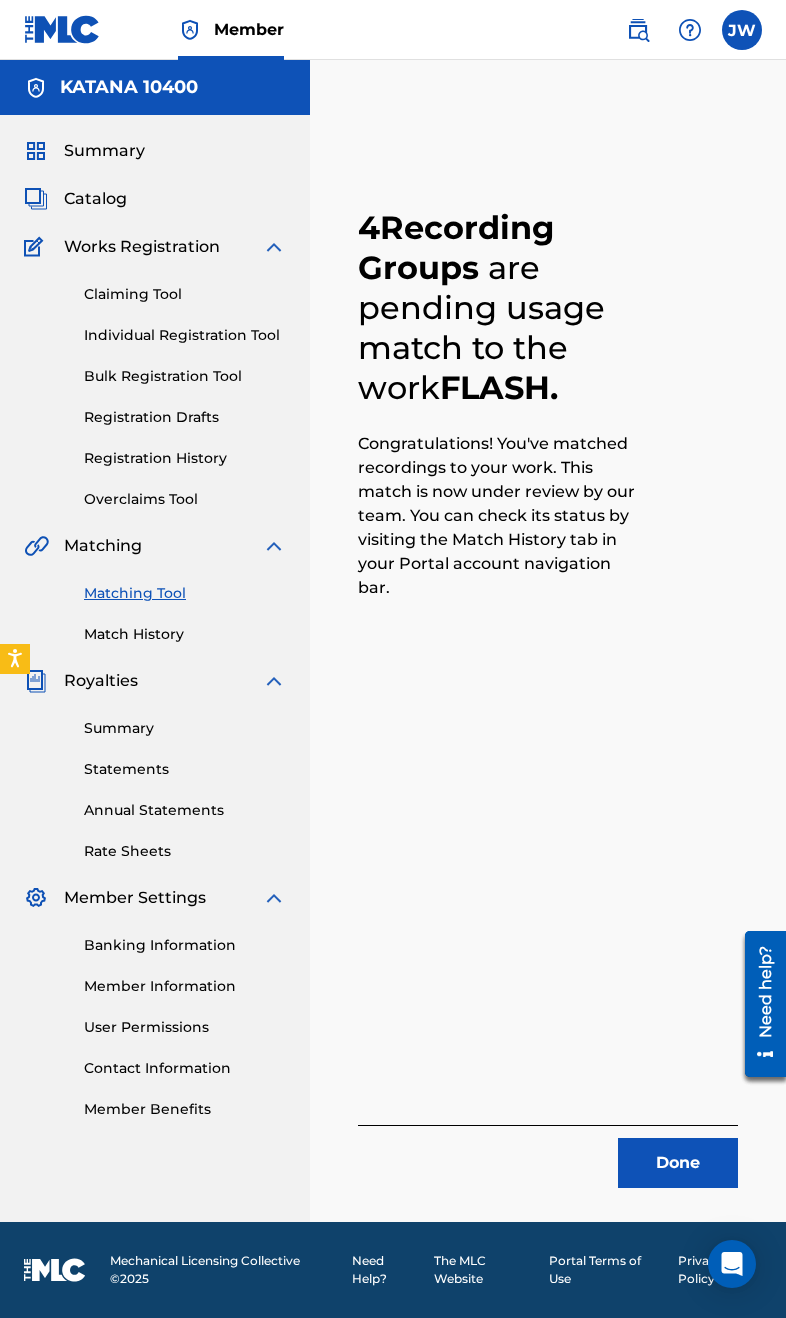 click on "Done" at bounding box center (678, 1163) 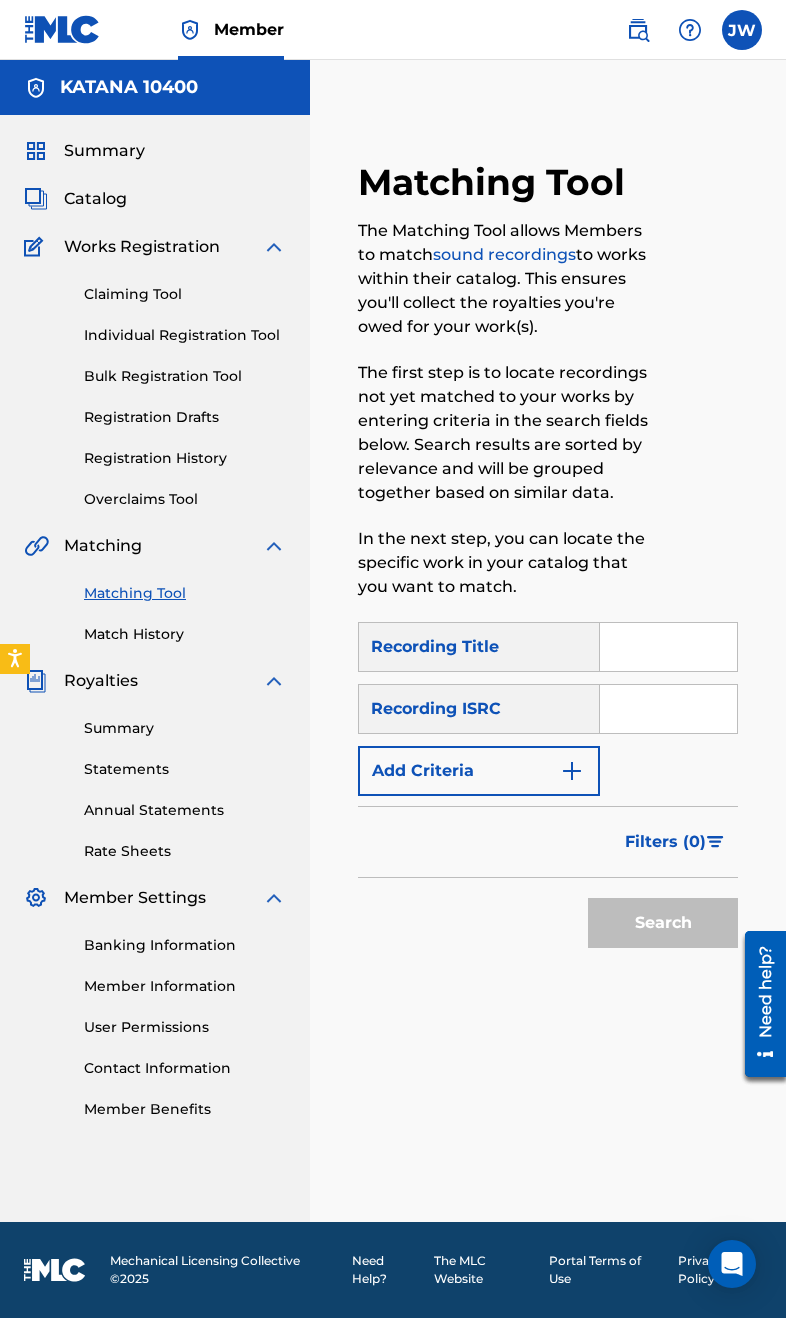 click at bounding box center (668, 647) 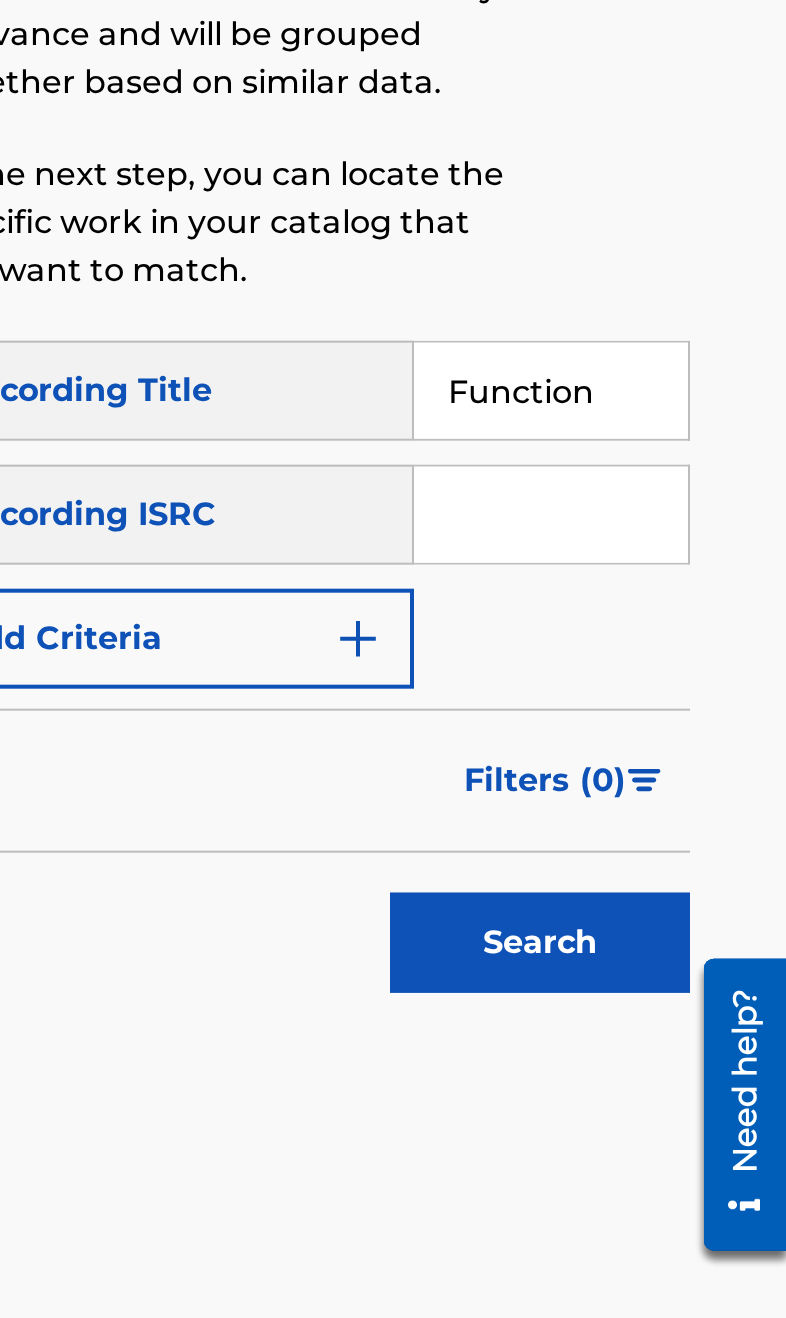 type on "Function" 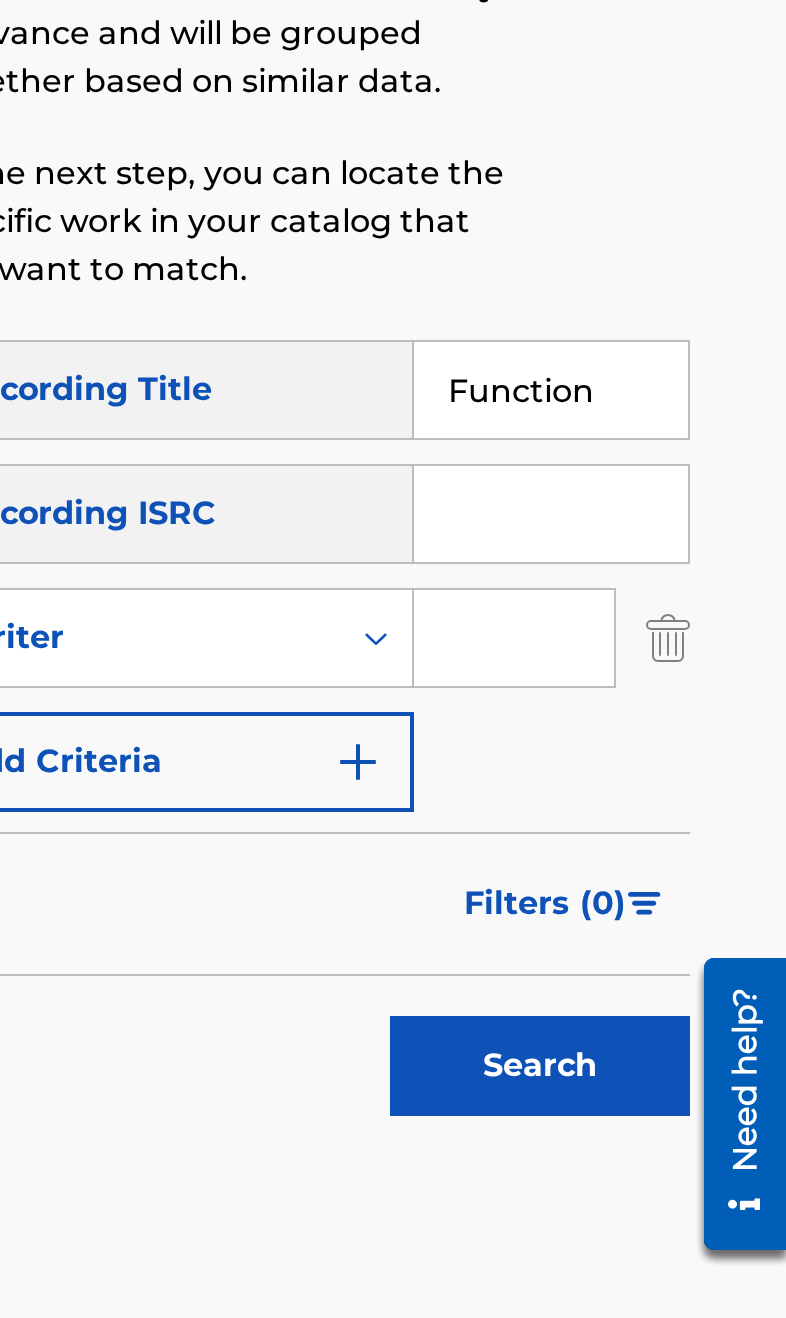 click at bounding box center [650, 771] 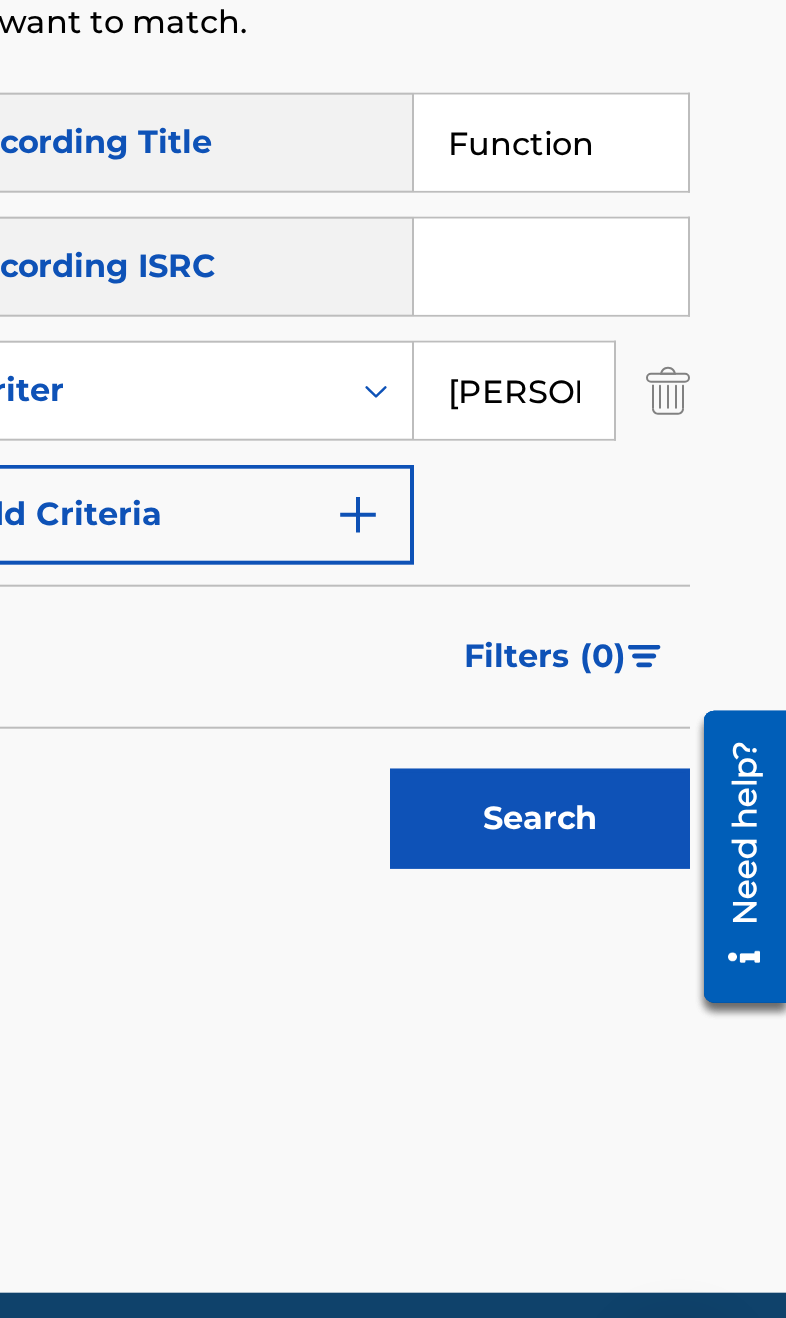 type on "[PERSON_NAME]" 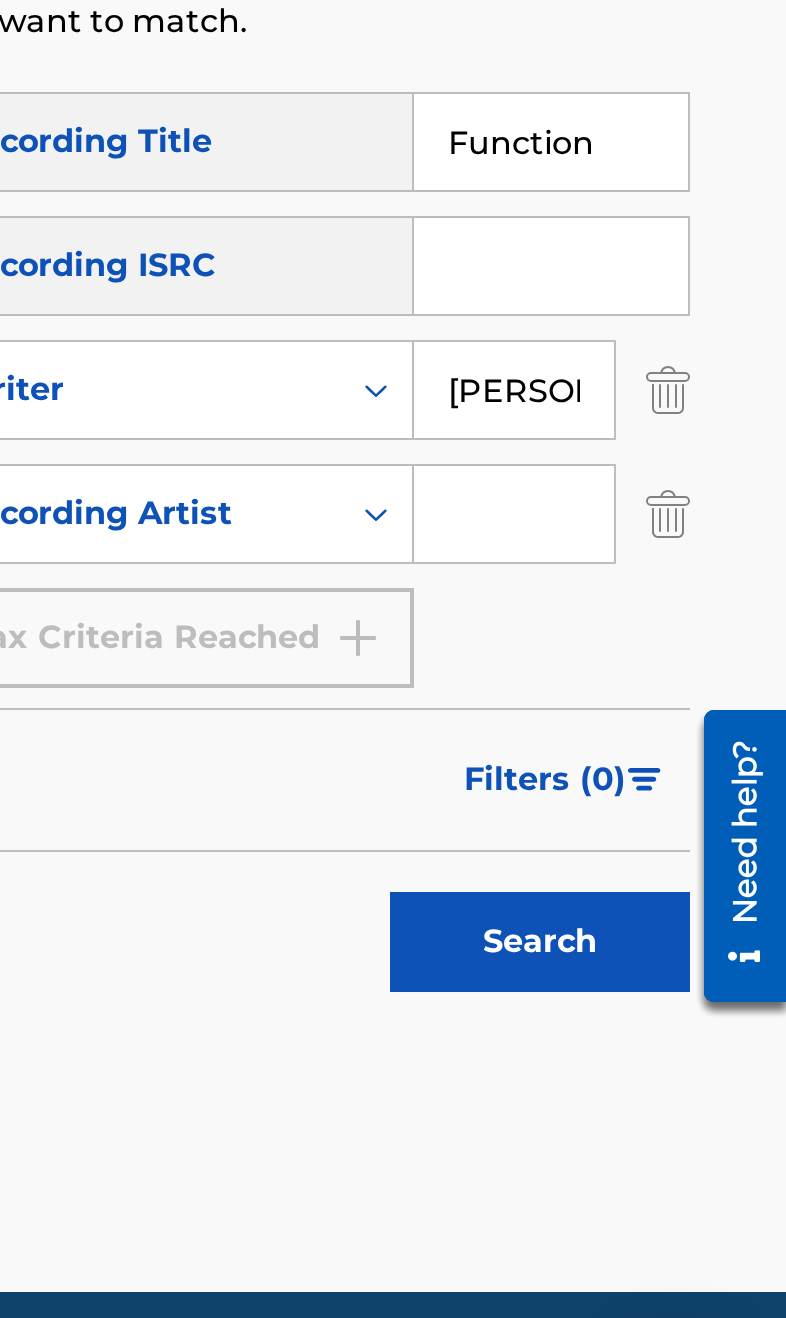 click at bounding box center (650, 833) 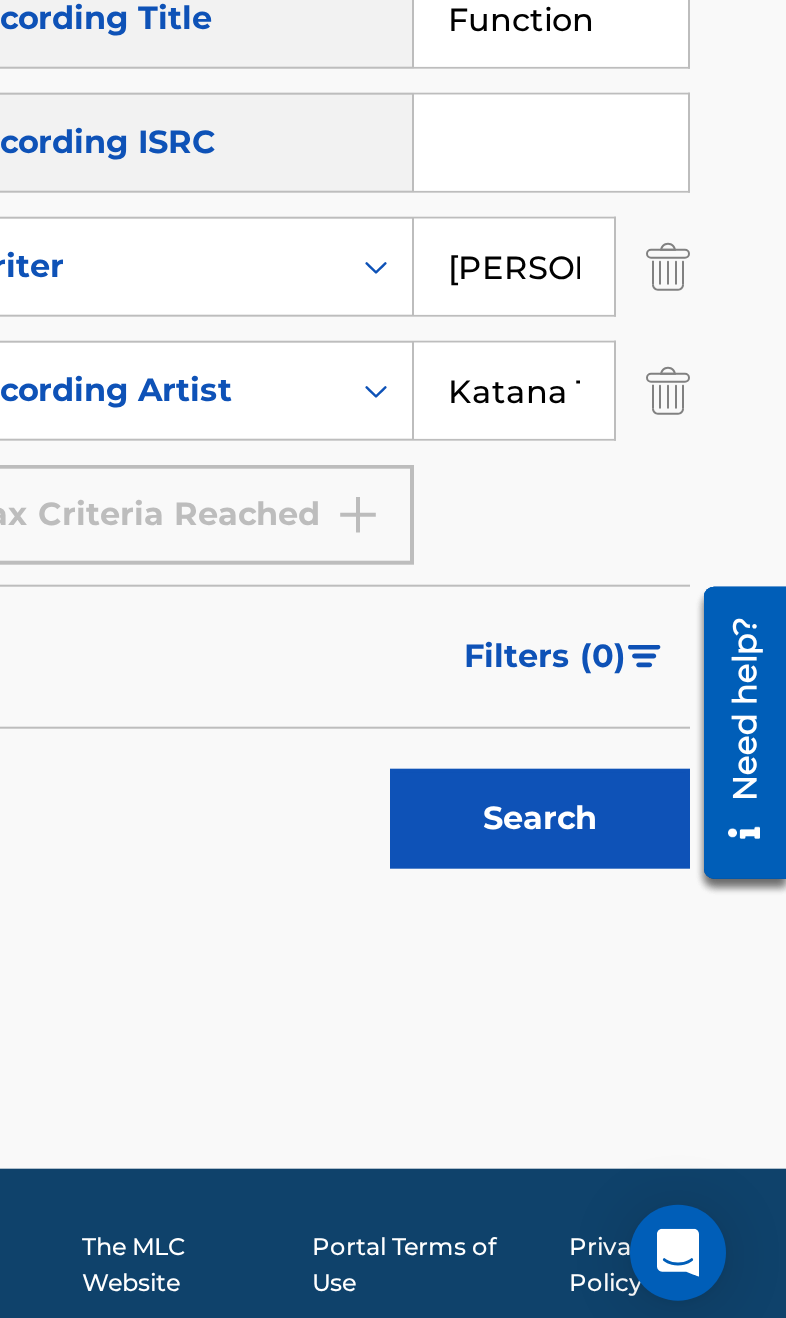 type on "Katana 10400" 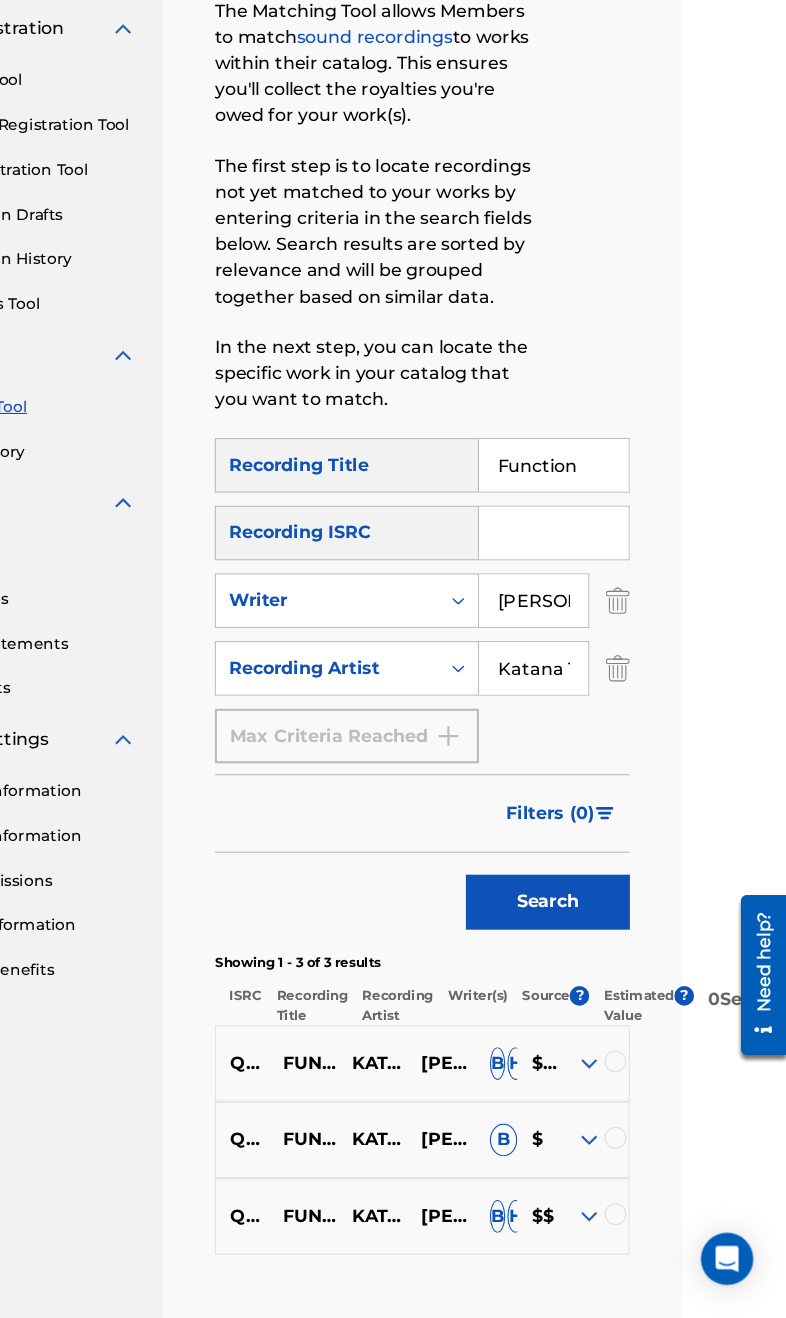 scroll, scrollTop: 260, scrollLeft: 95, axis: both 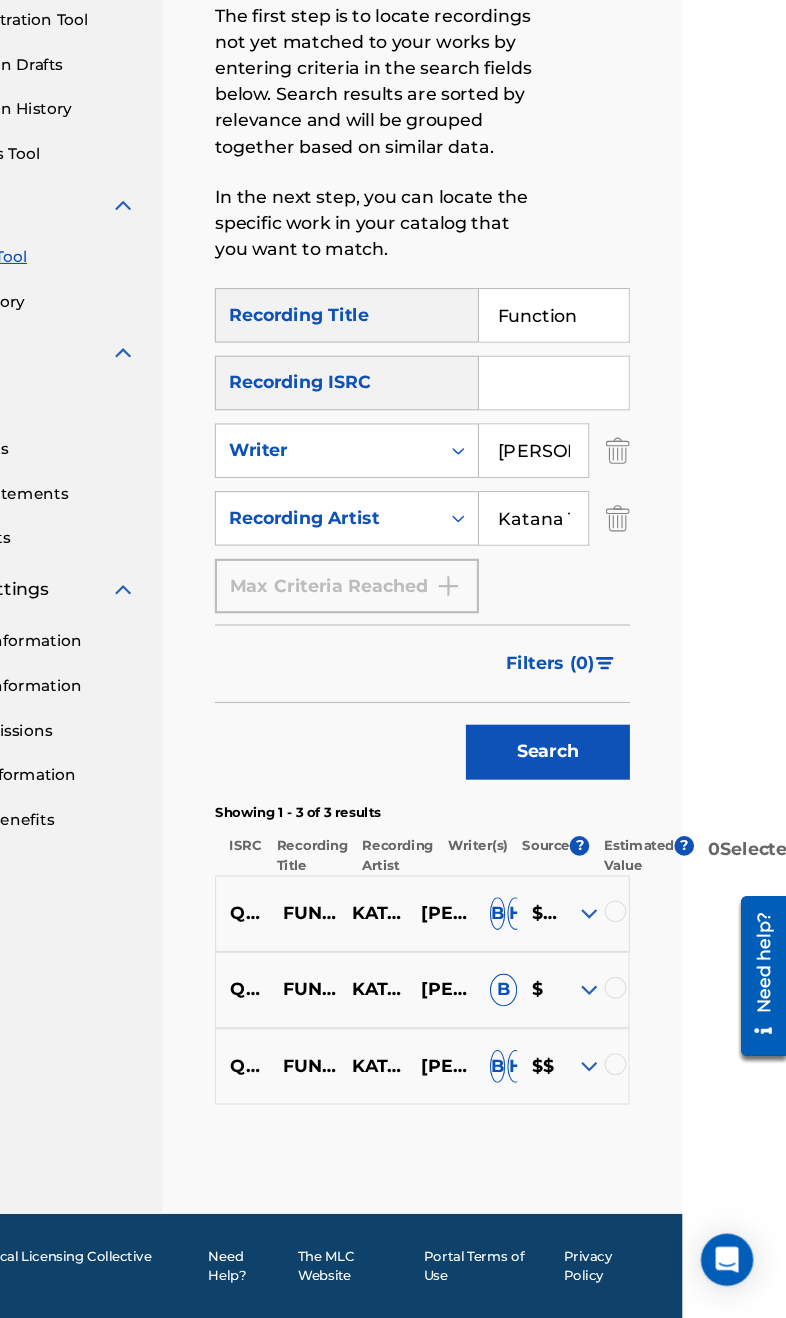 click at bounding box center [630, 945] 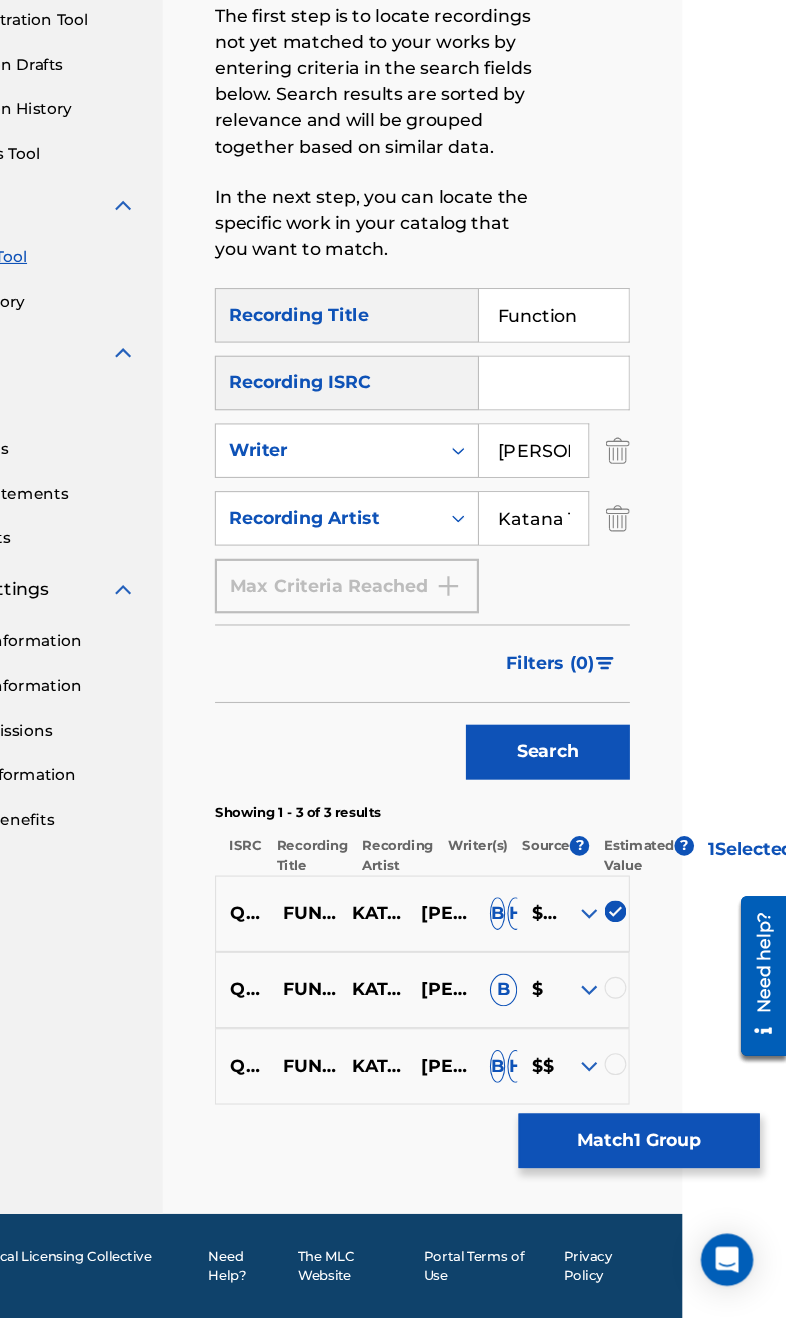 click at bounding box center [630, 1015] 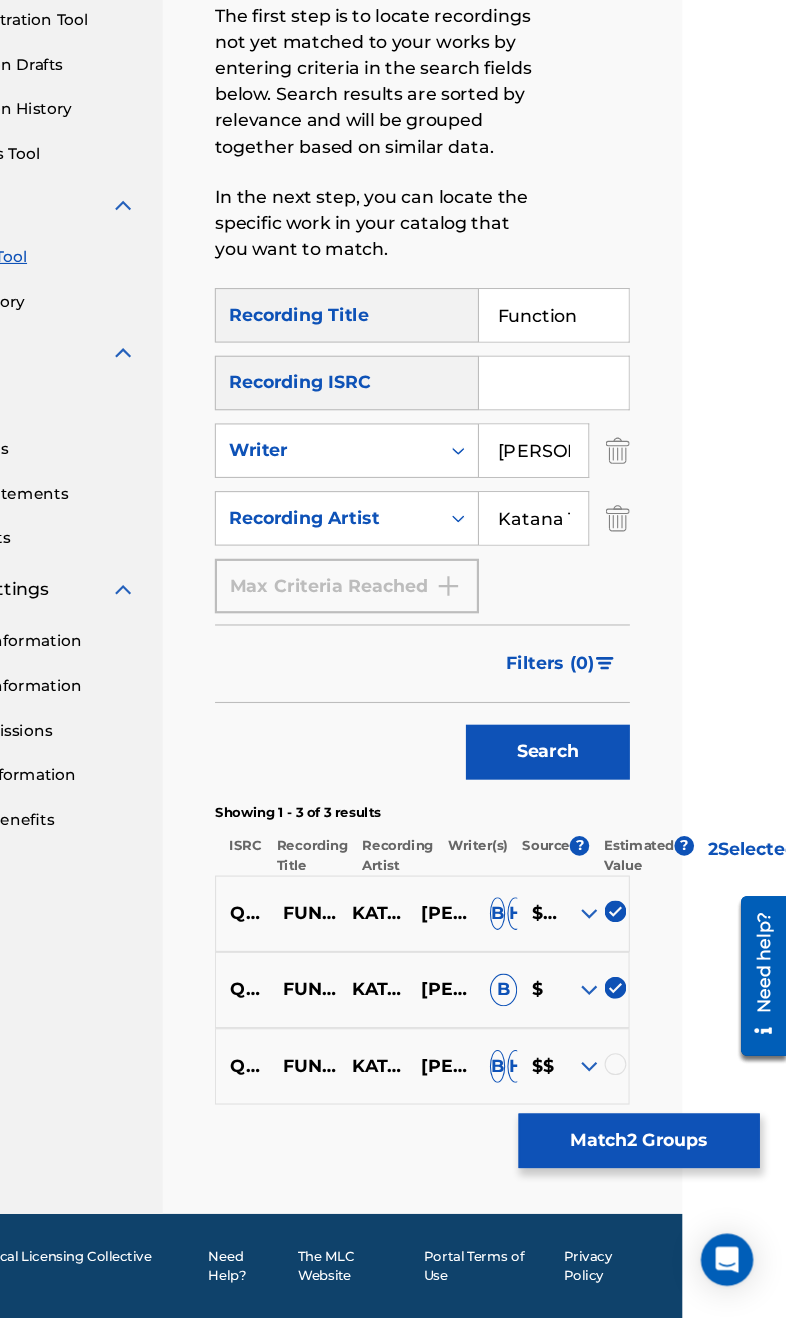 click at bounding box center [610, 1087] 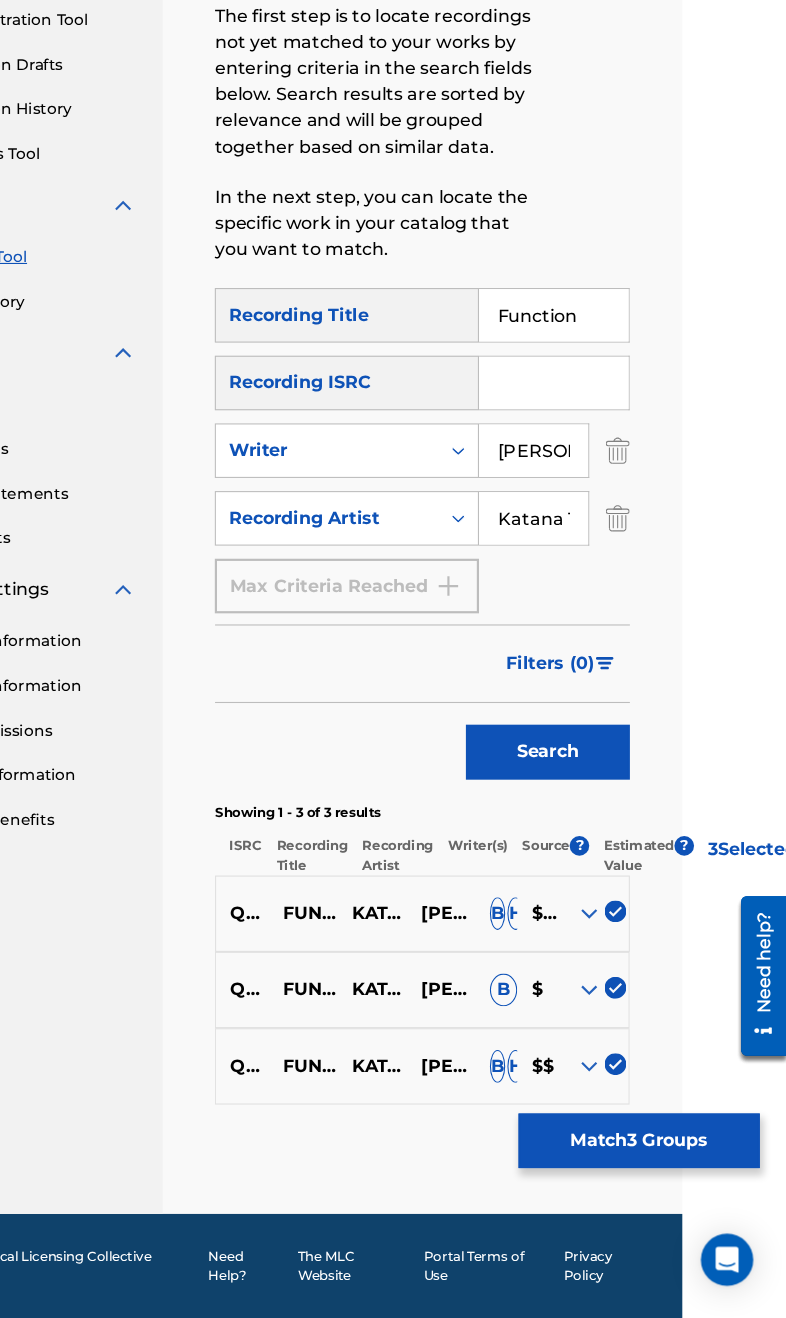 click at bounding box center (632, 523) 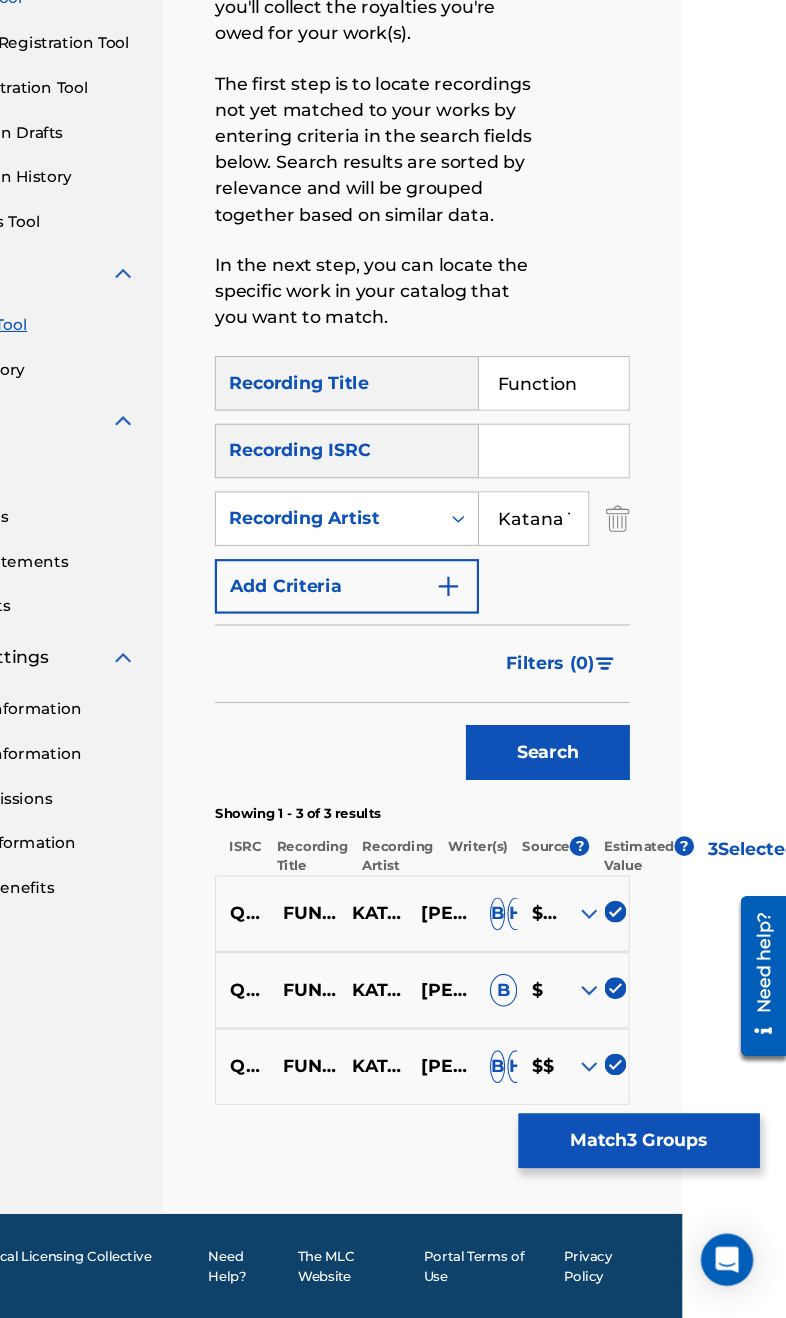 scroll, scrollTop: 198, scrollLeft: 95, axis: both 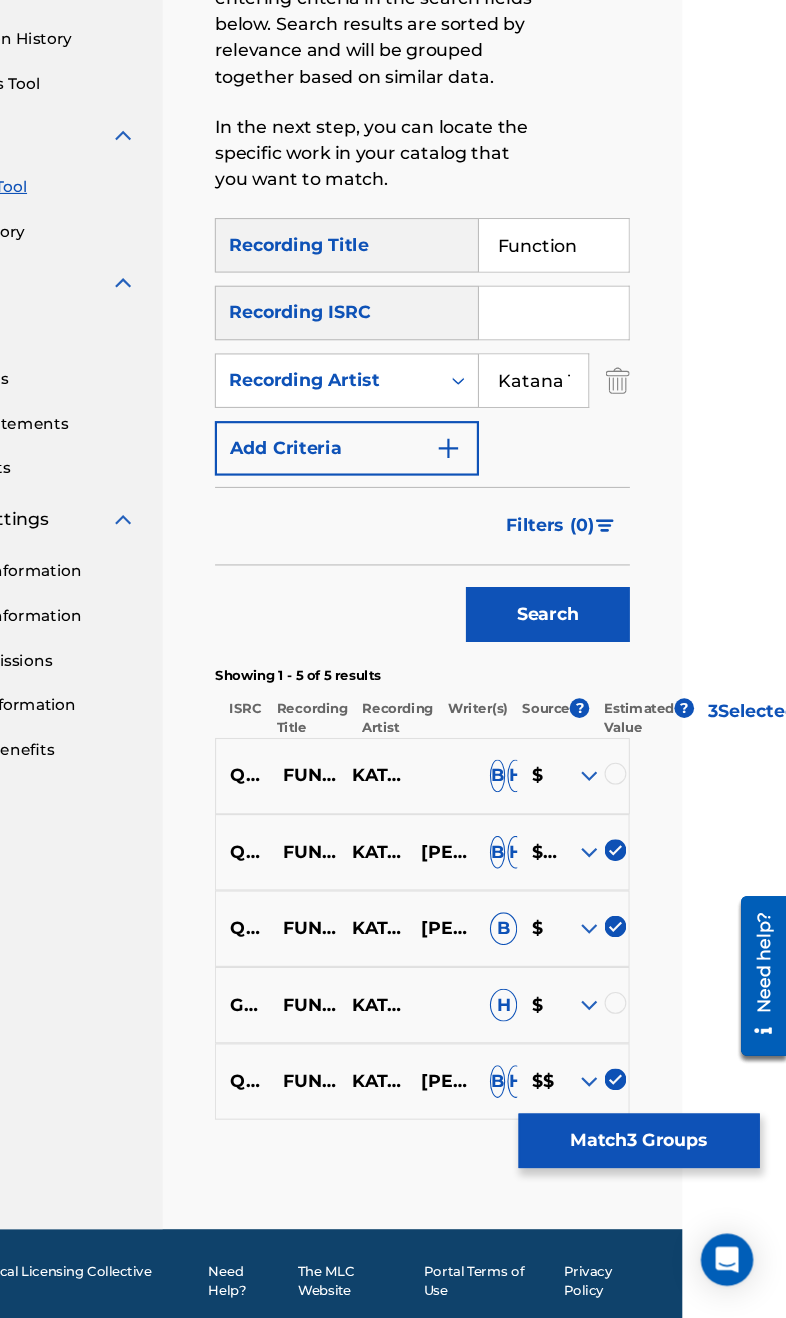 click at bounding box center [630, 819] 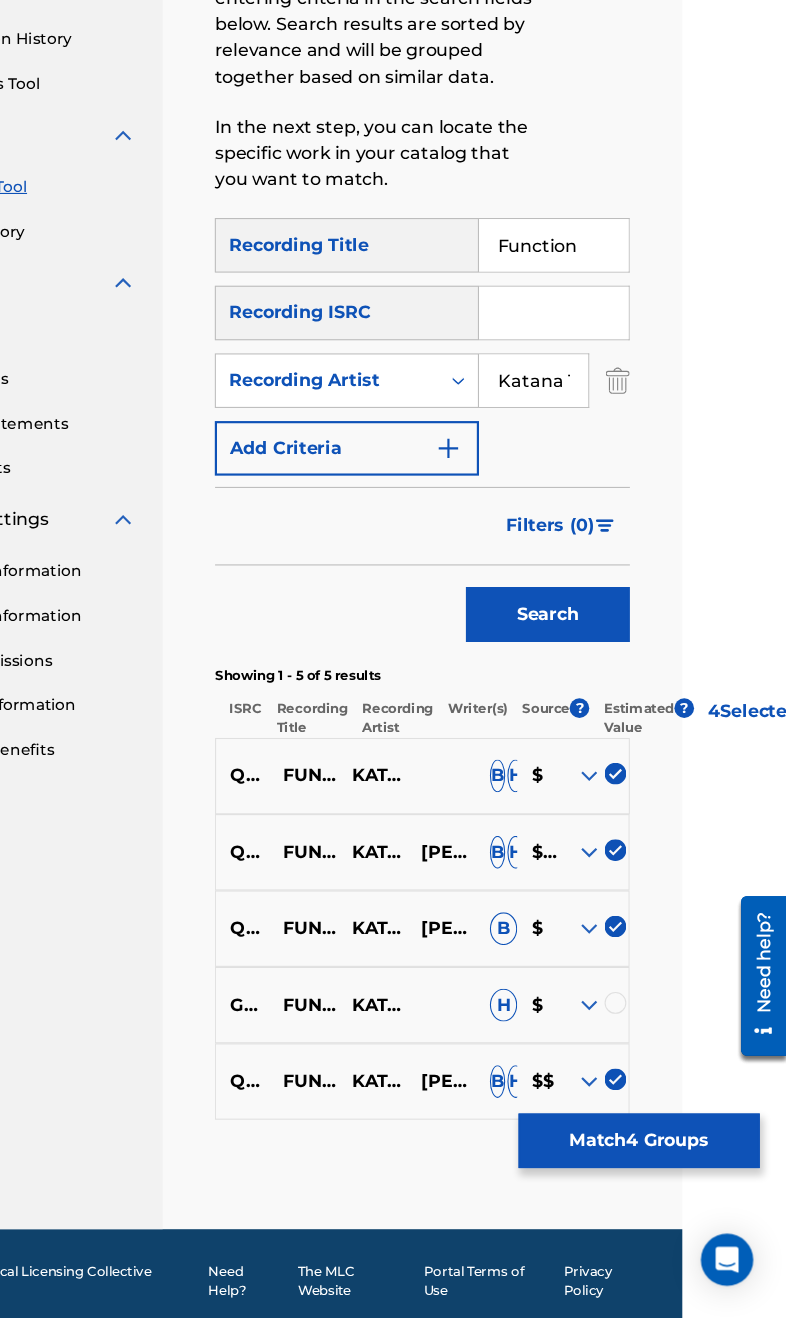 scroll, scrollTop: 338, scrollLeft: 95, axis: both 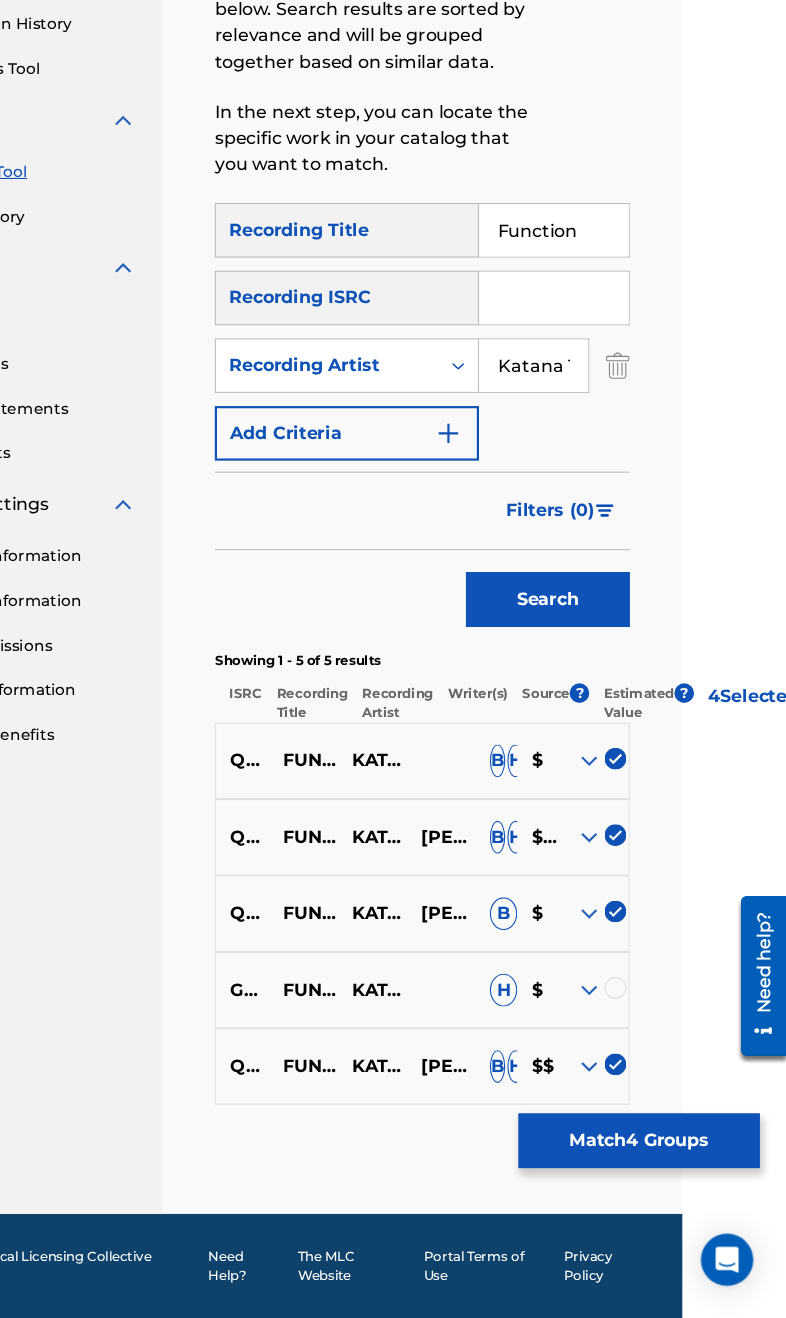 click at bounding box center (630, 1015) 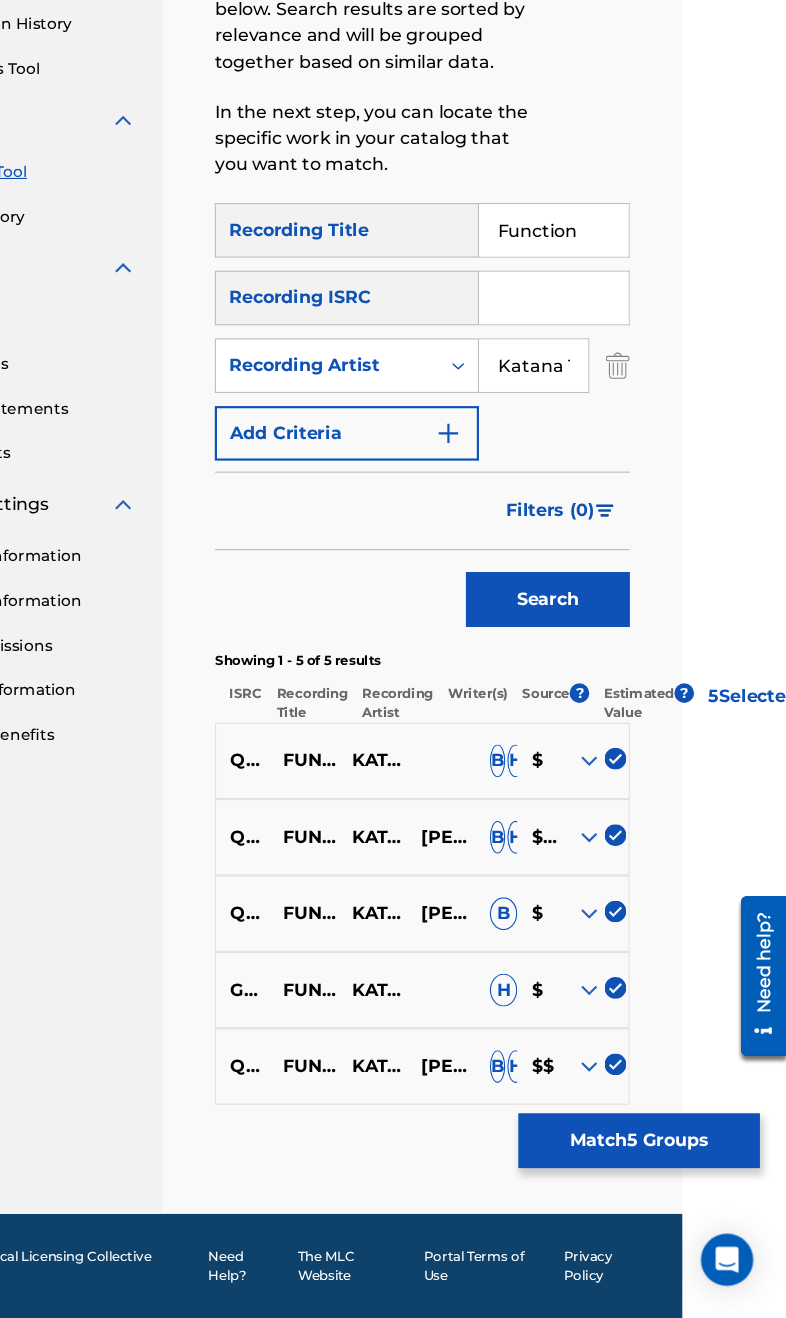 click on "Match  5 Groups" at bounding box center (651, 1155) 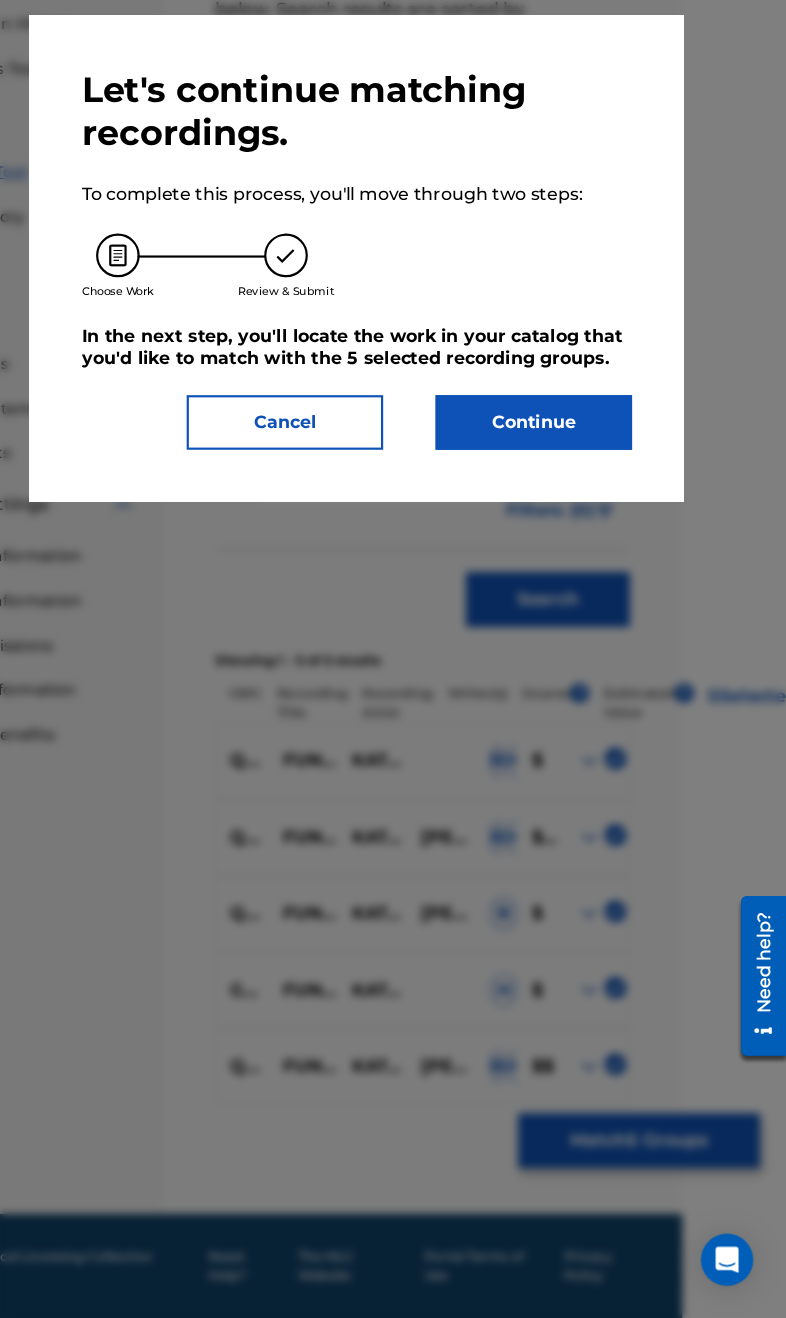 click on "Continue" at bounding box center (555, 497) 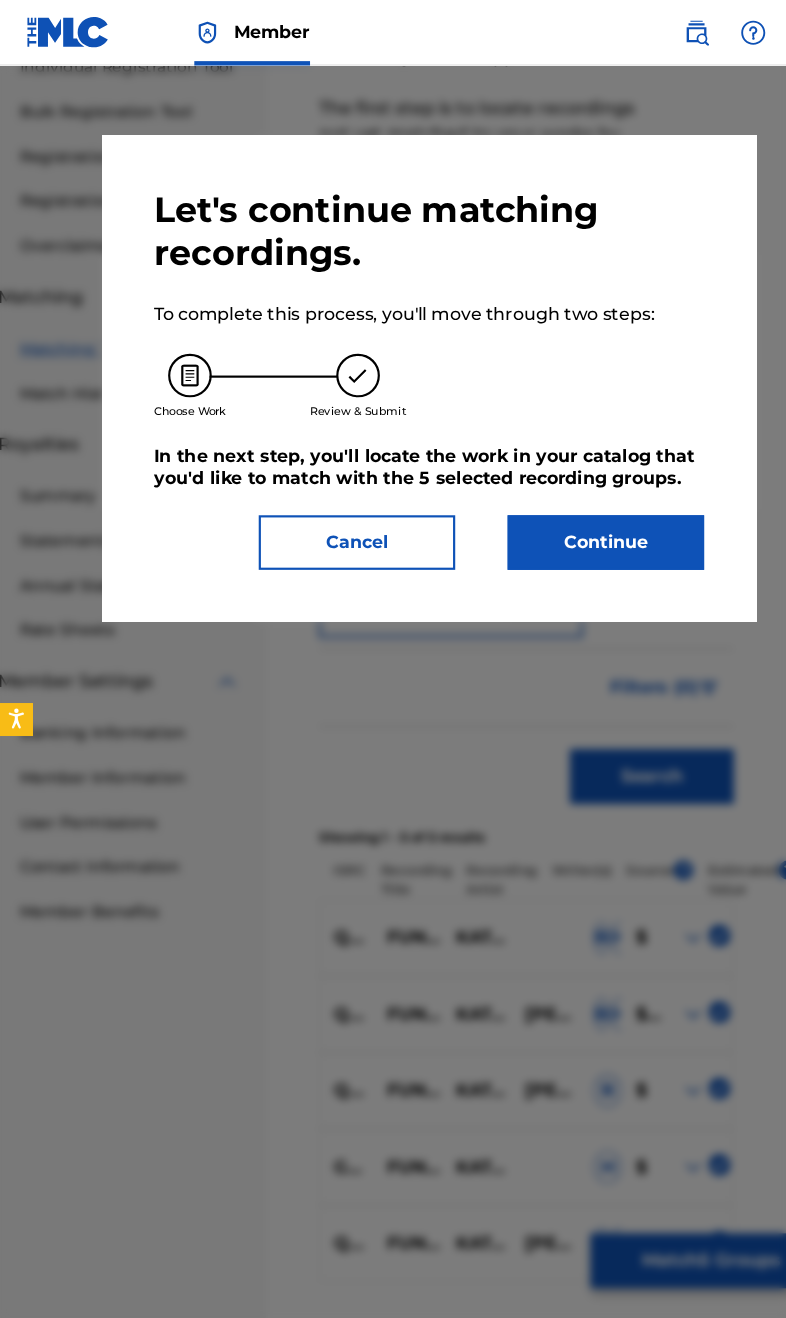 scroll, scrollTop: 164, scrollLeft: 0, axis: vertical 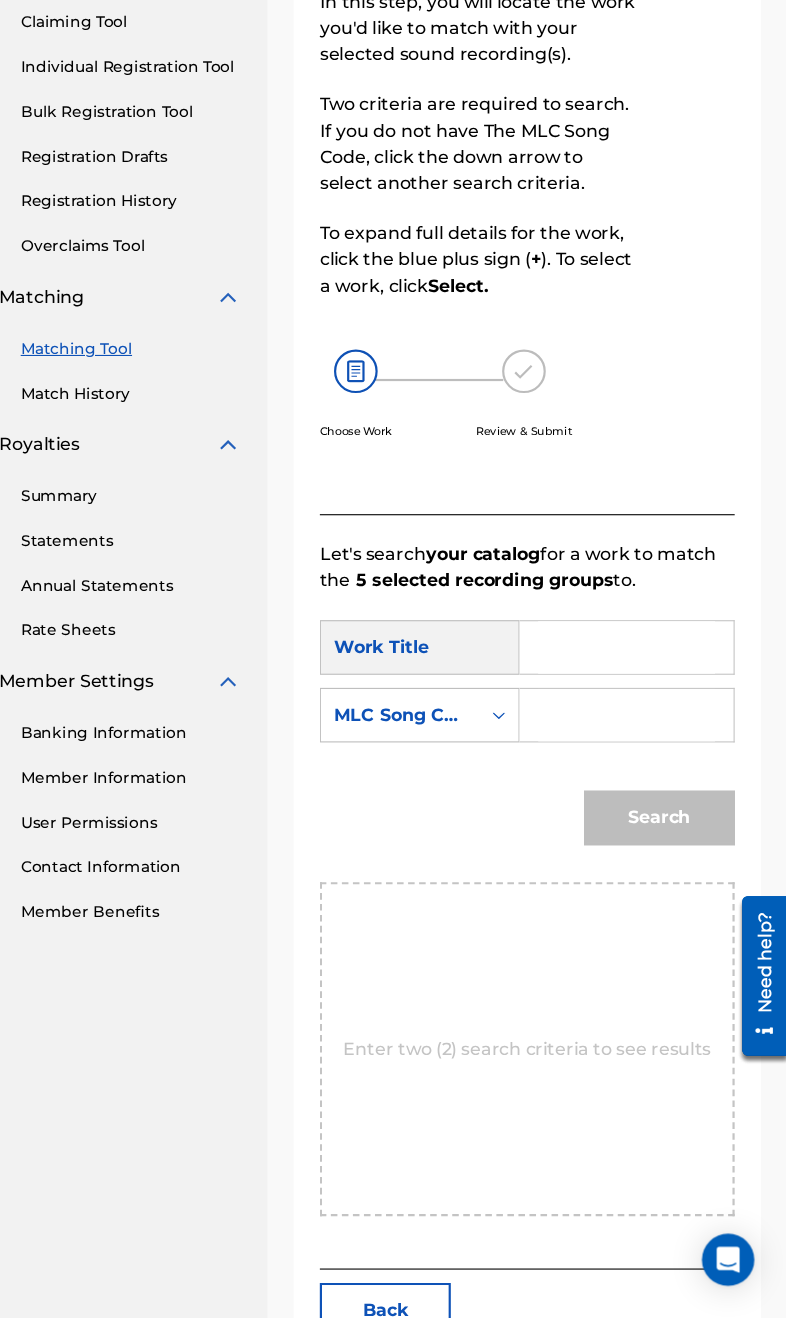 click at bounding box center (639, 703) 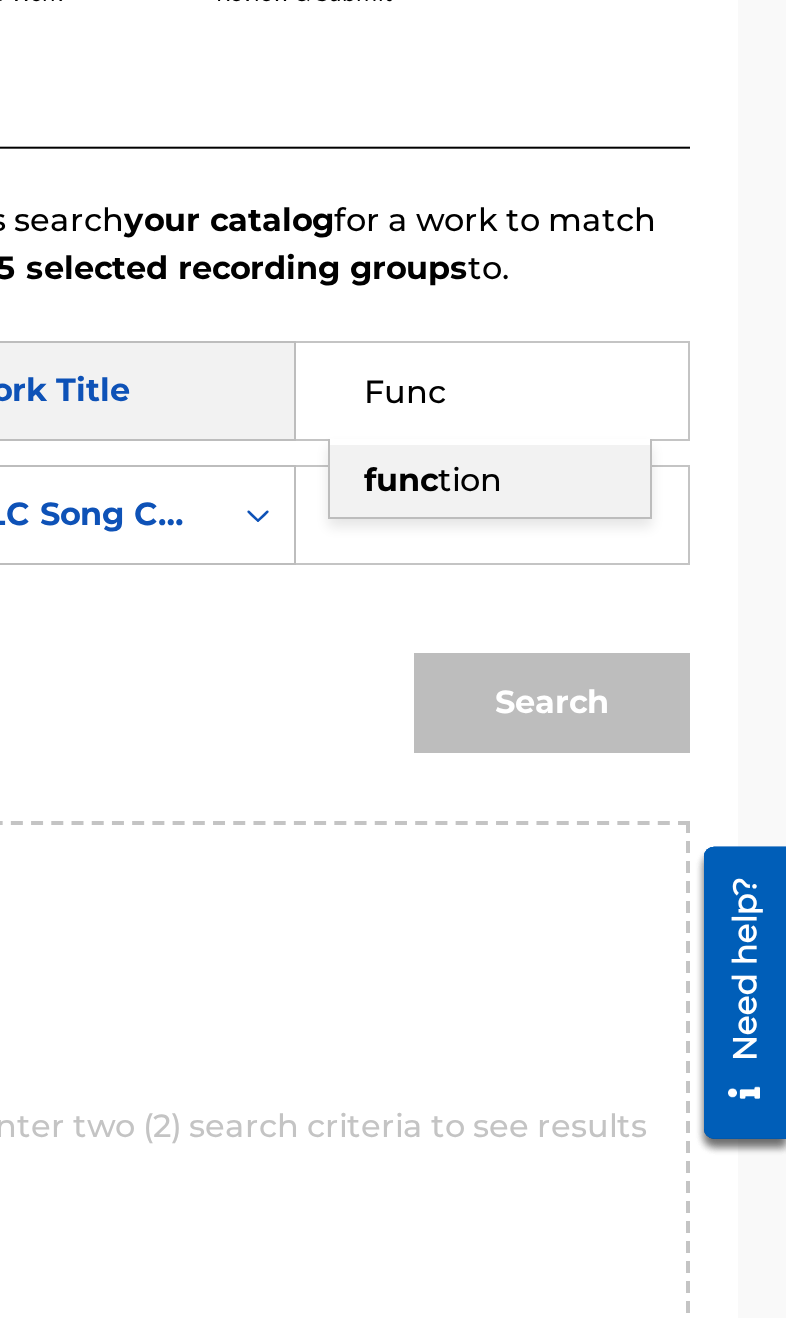 click on "func tion" at bounding box center [638, 748] 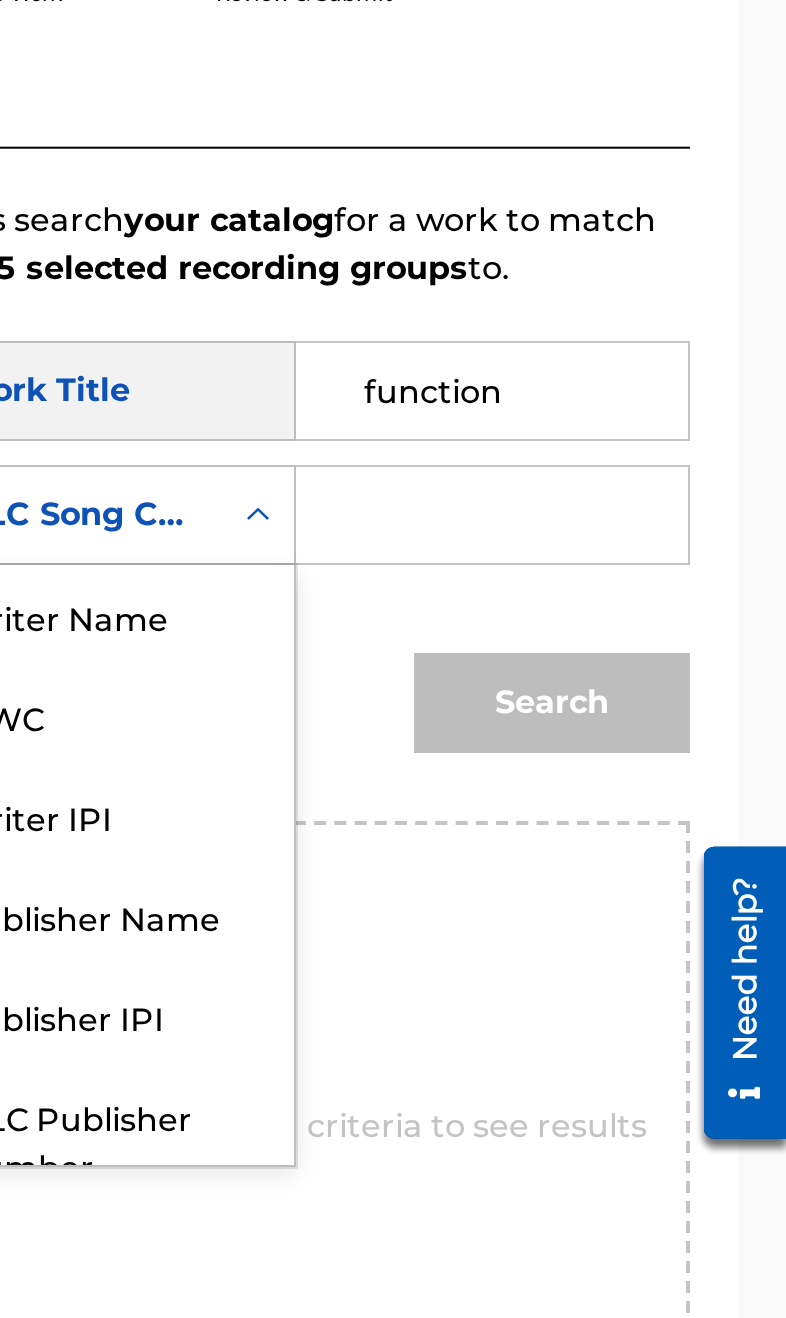 scroll, scrollTop: 74, scrollLeft: 0, axis: vertical 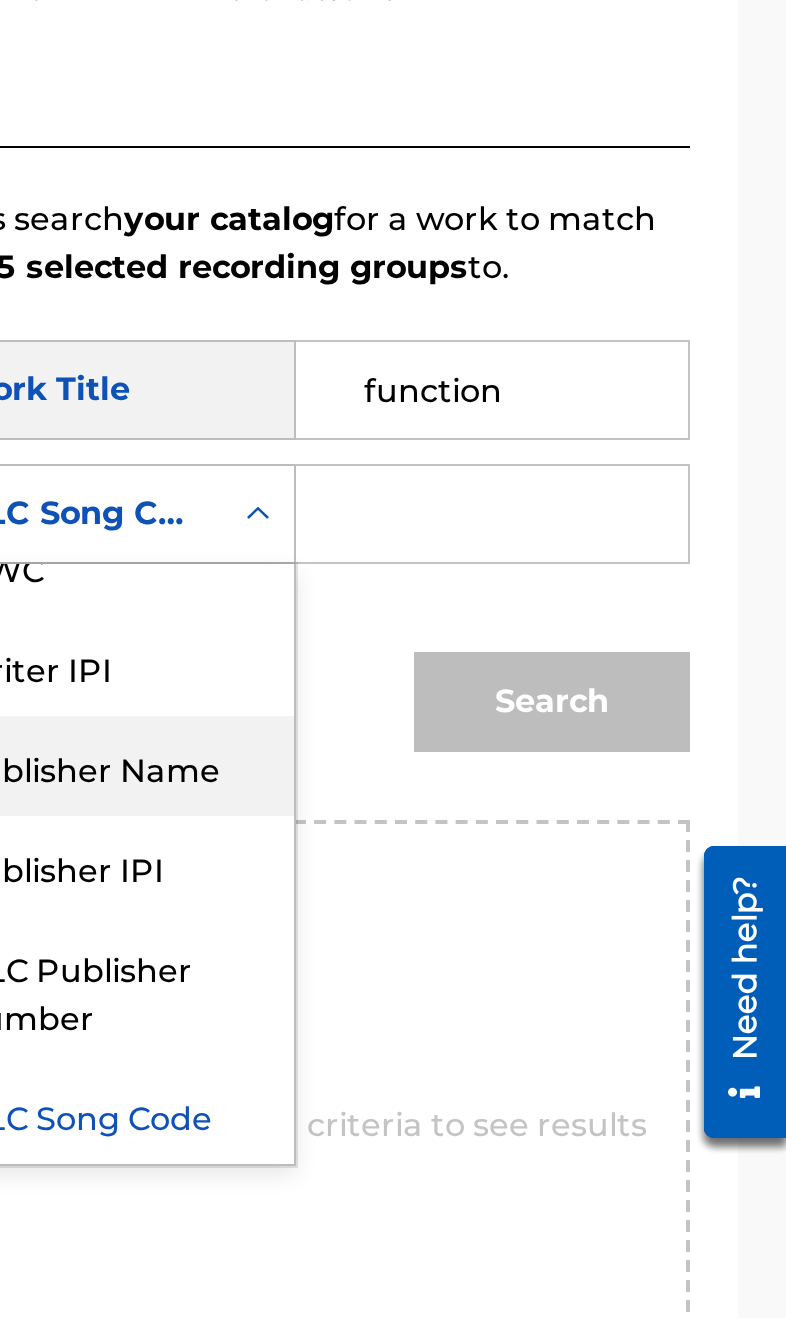 click on "Publisher Name" at bounding box center [449, 891] 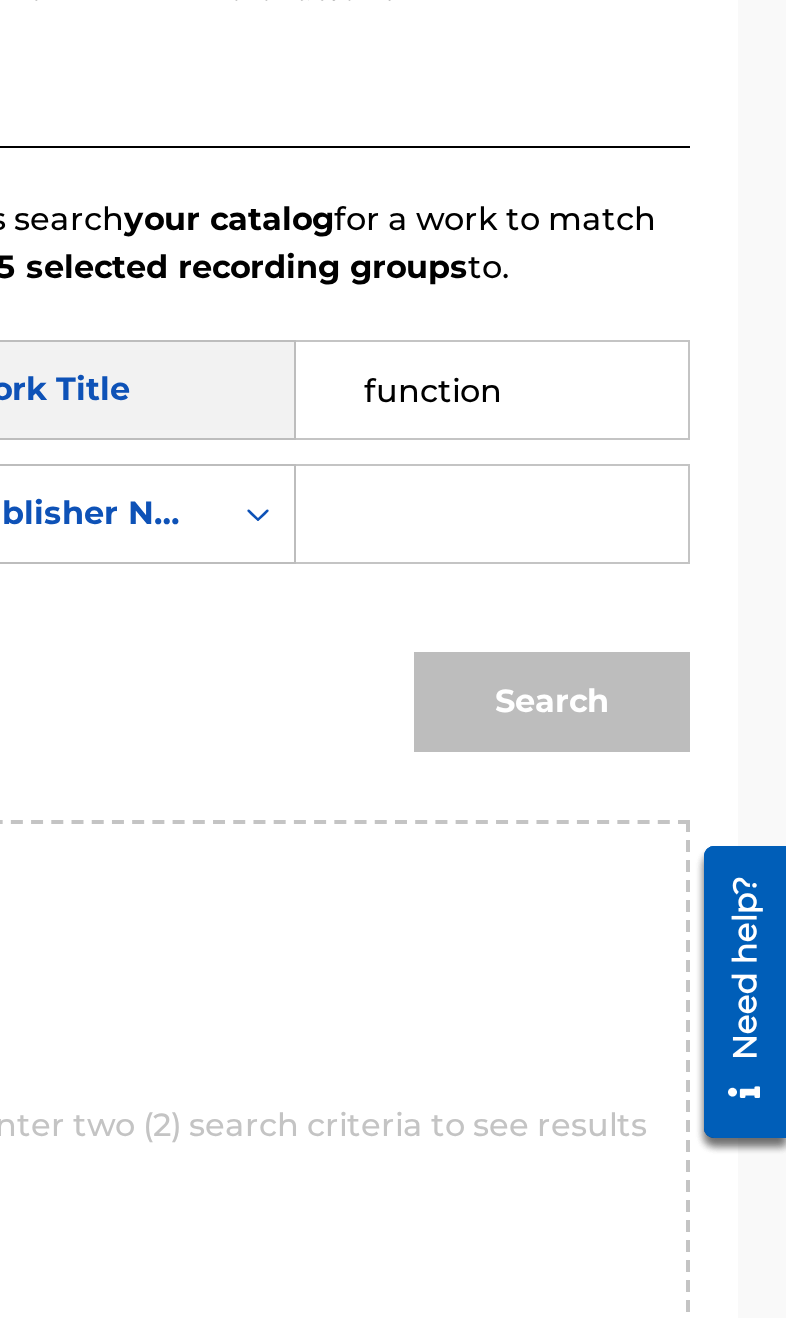 click at bounding box center [639, 765] 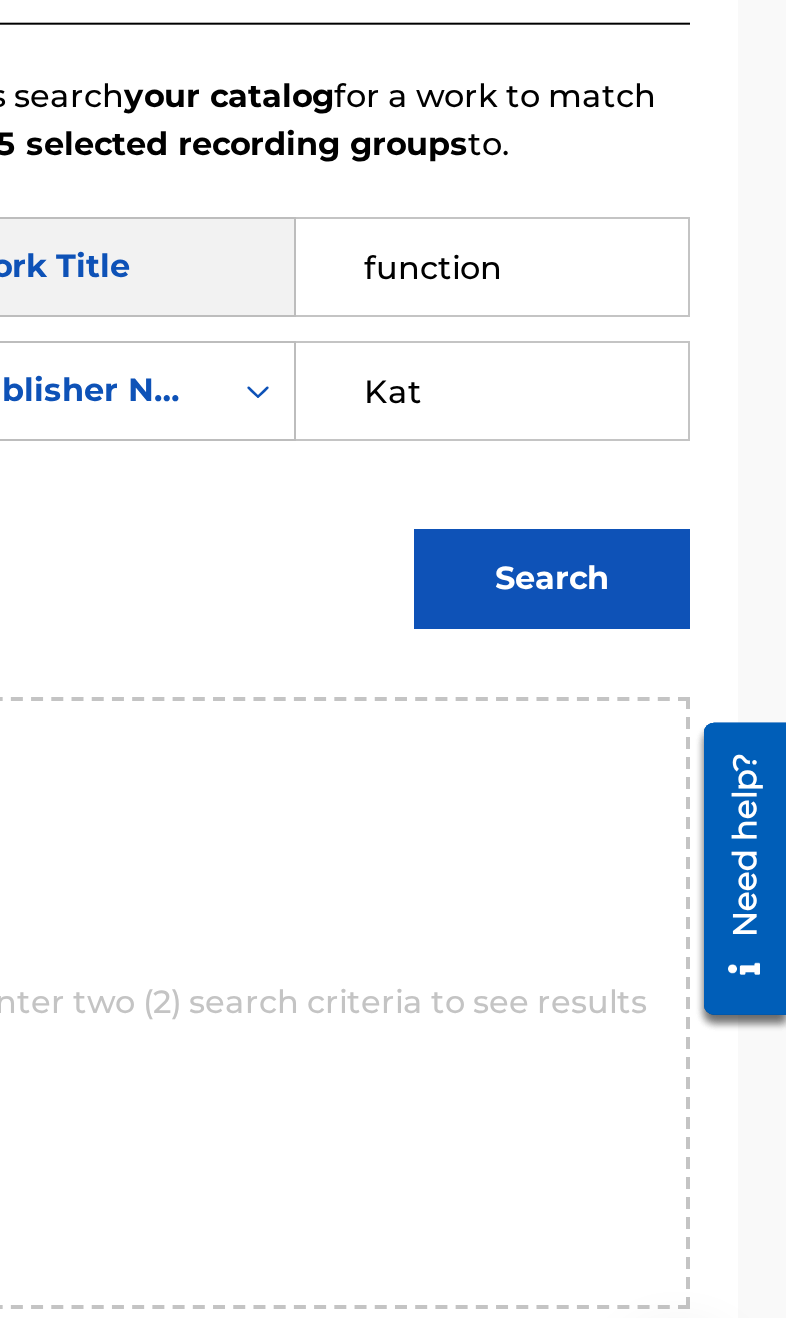 type on "Kat" 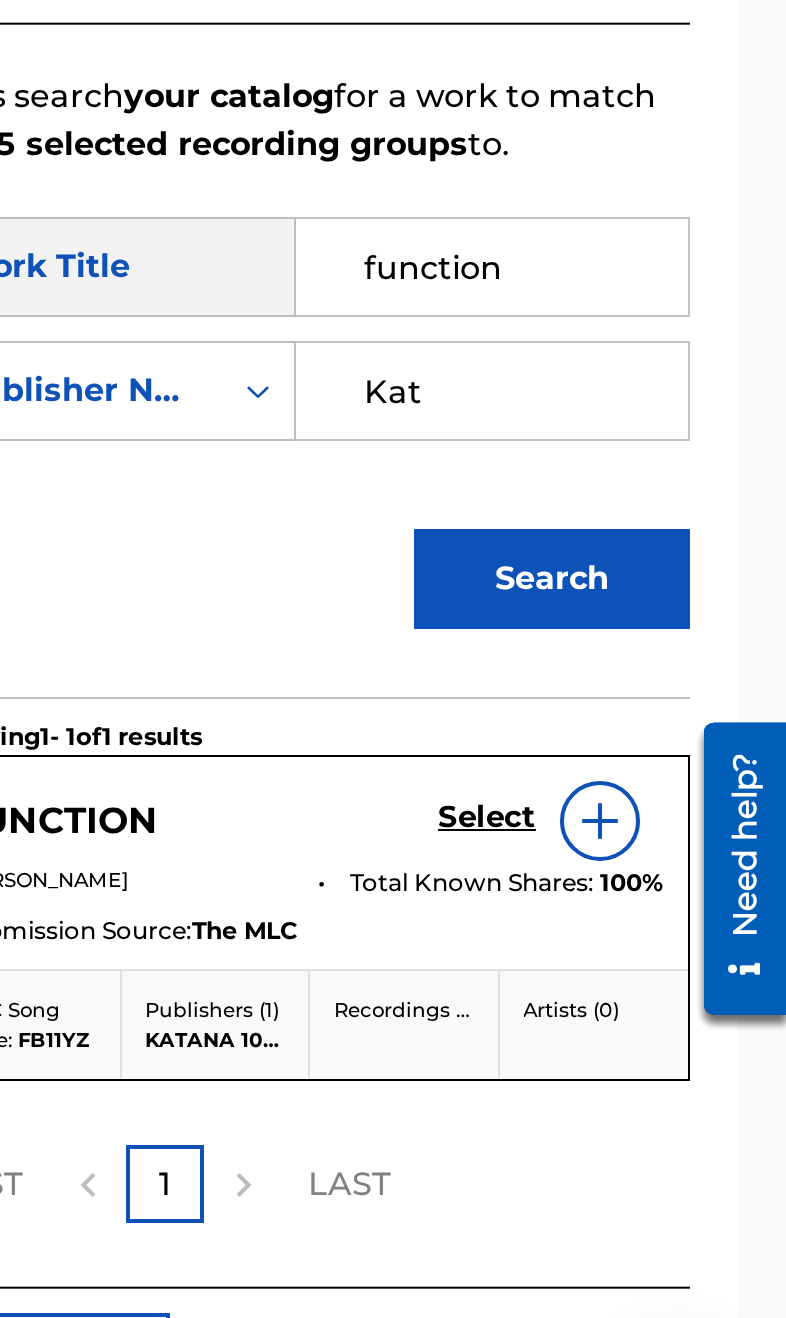 click at bounding box center [702, 786] 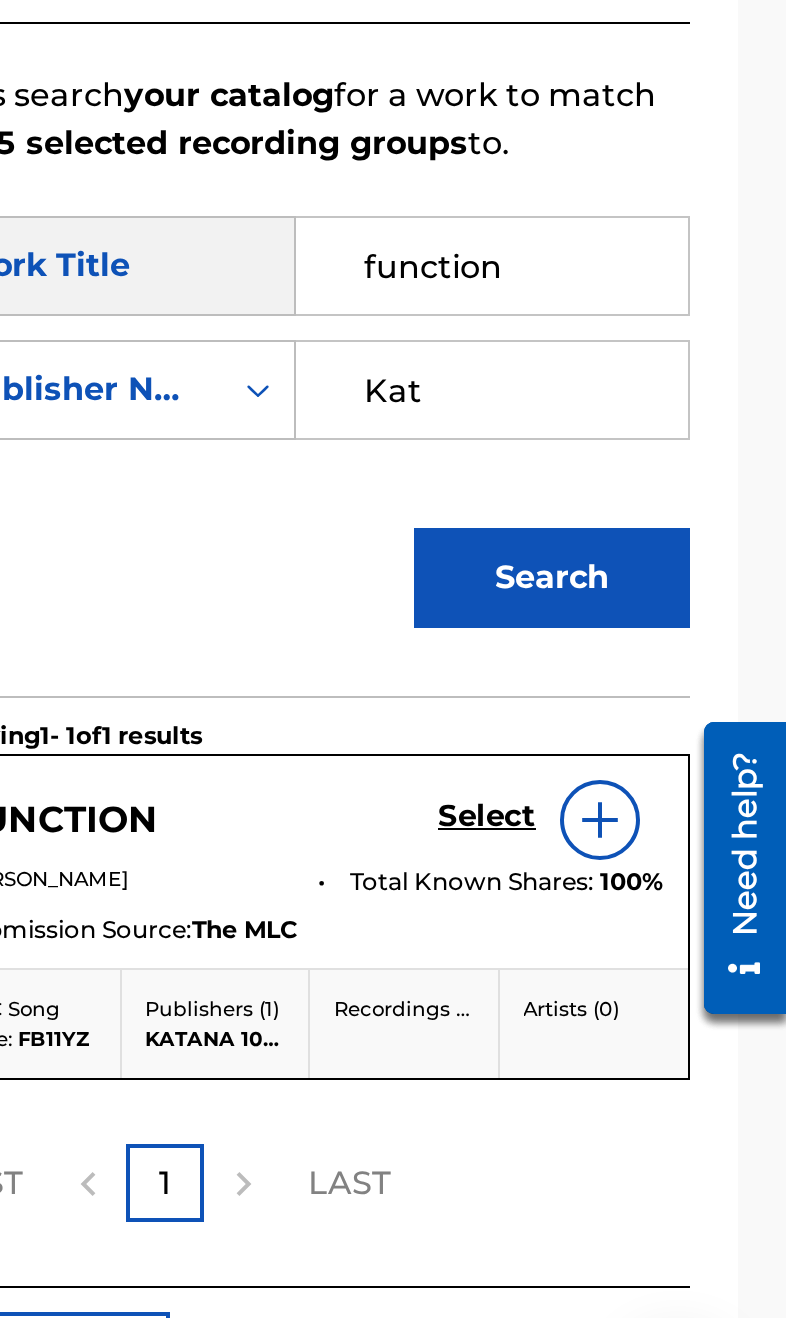 click on "Select" at bounding box center (636, 978) 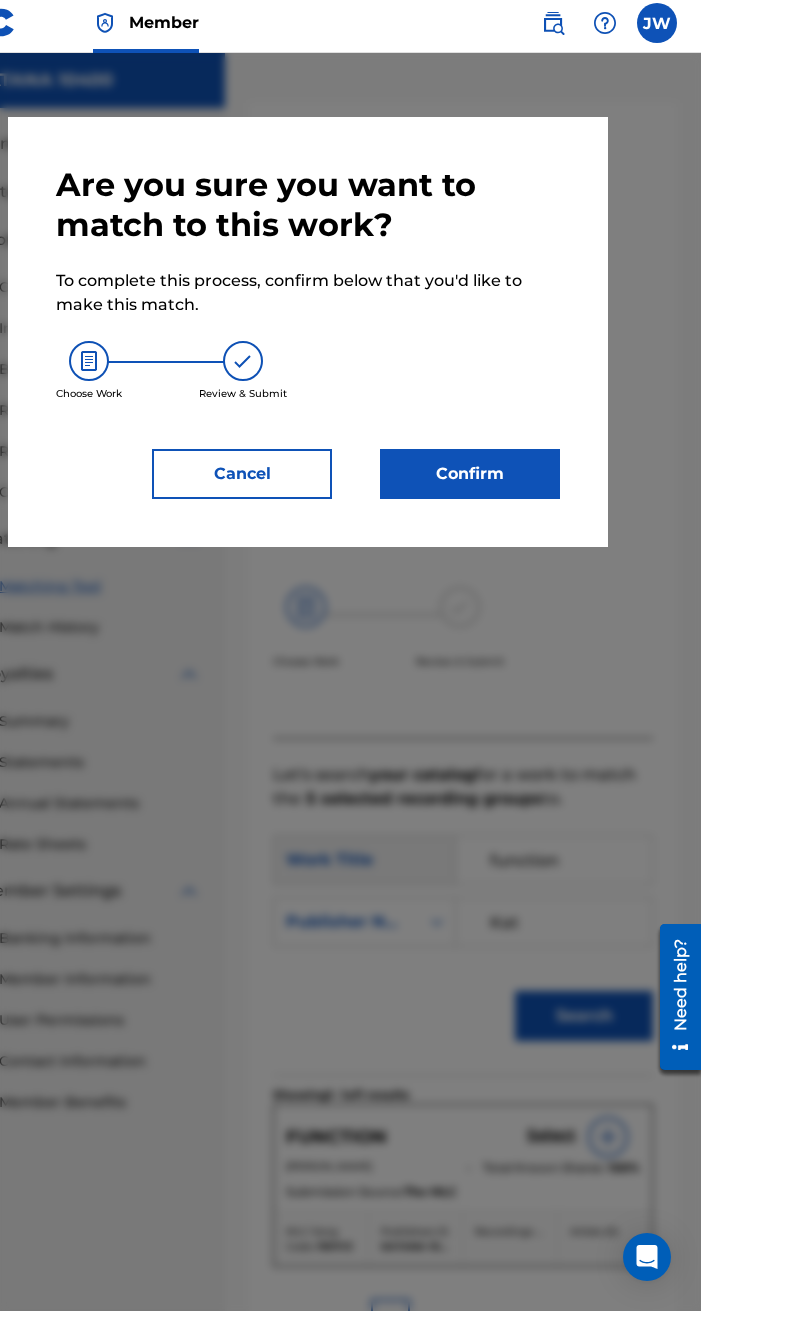scroll, scrollTop: 7, scrollLeft: 0, axis: vertical 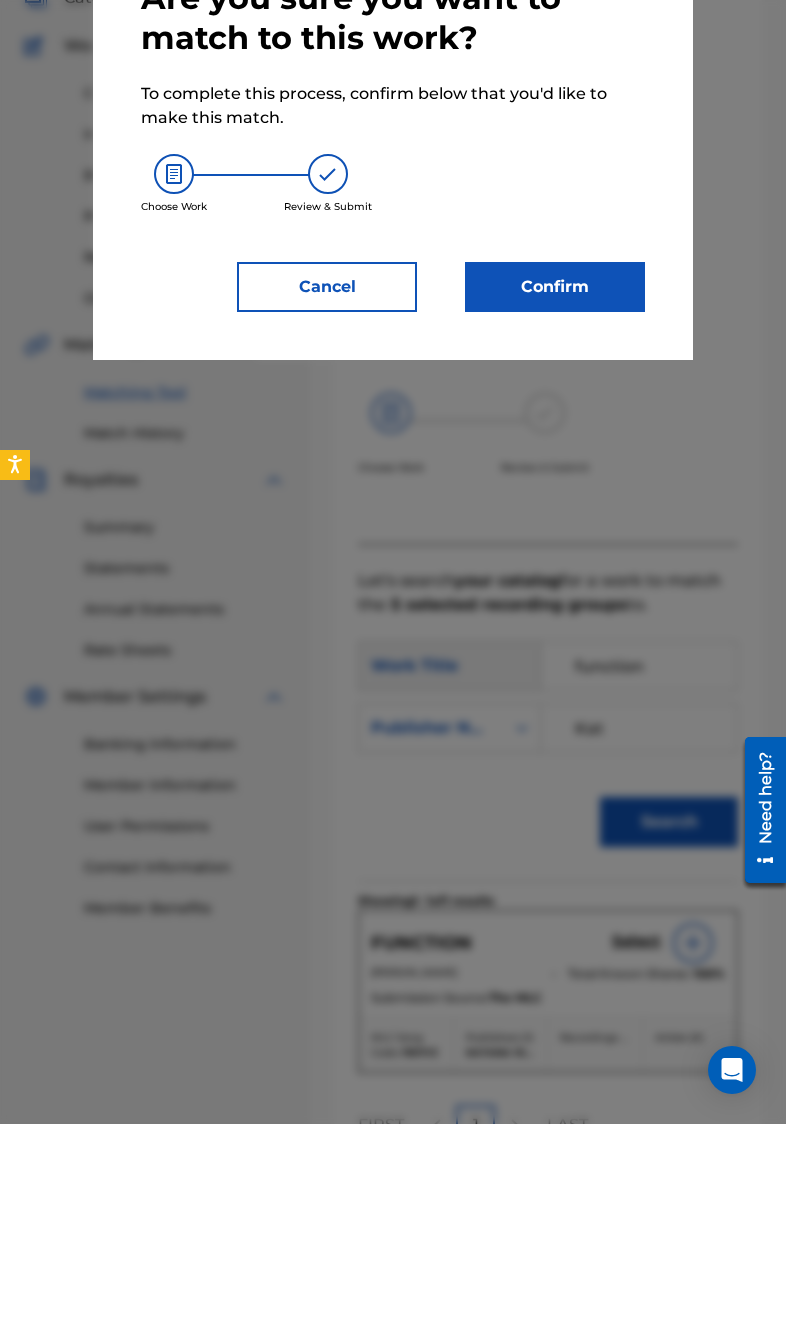 click at bounding box center (393, 719) 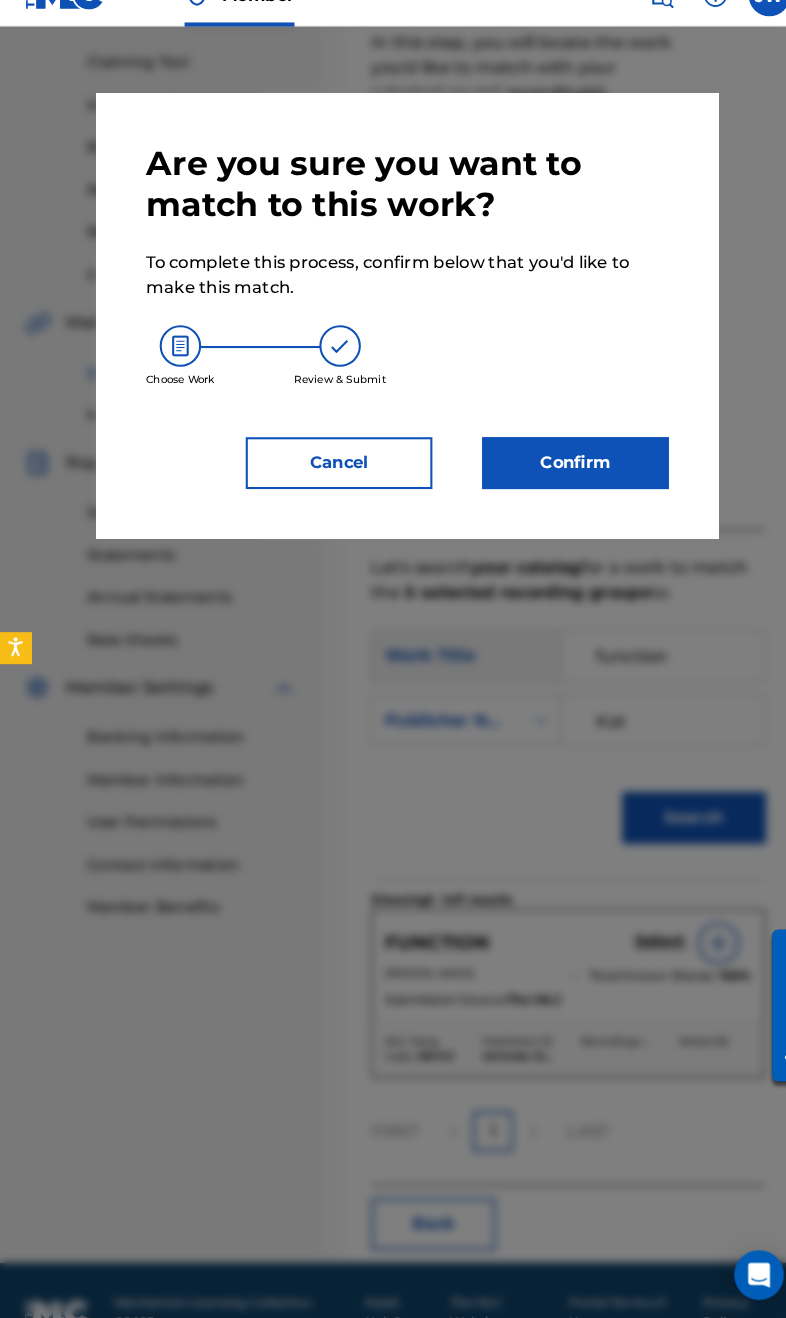 click on "Confirm" at bounding box center [555, 481] 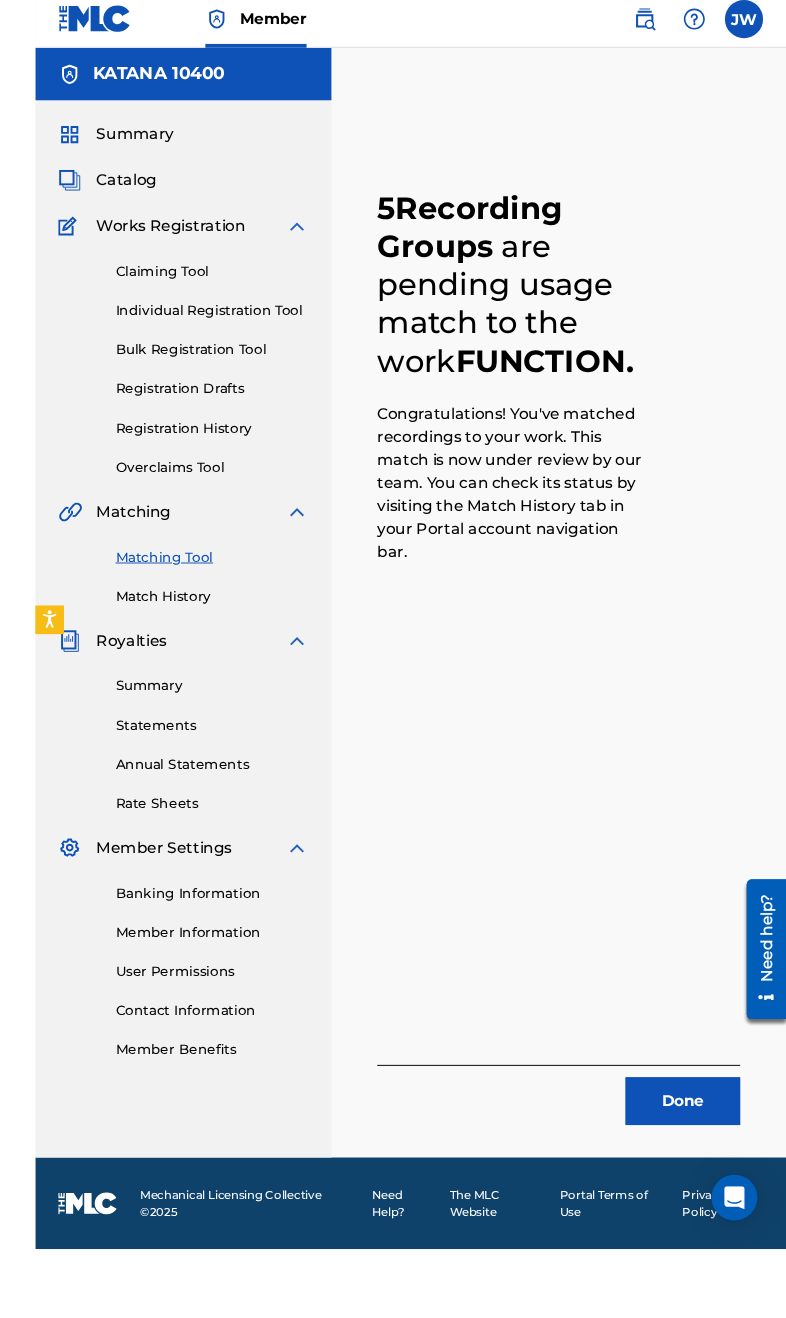 scroll, scrollTop: 164, scrollLeft: 0, axis: vertical 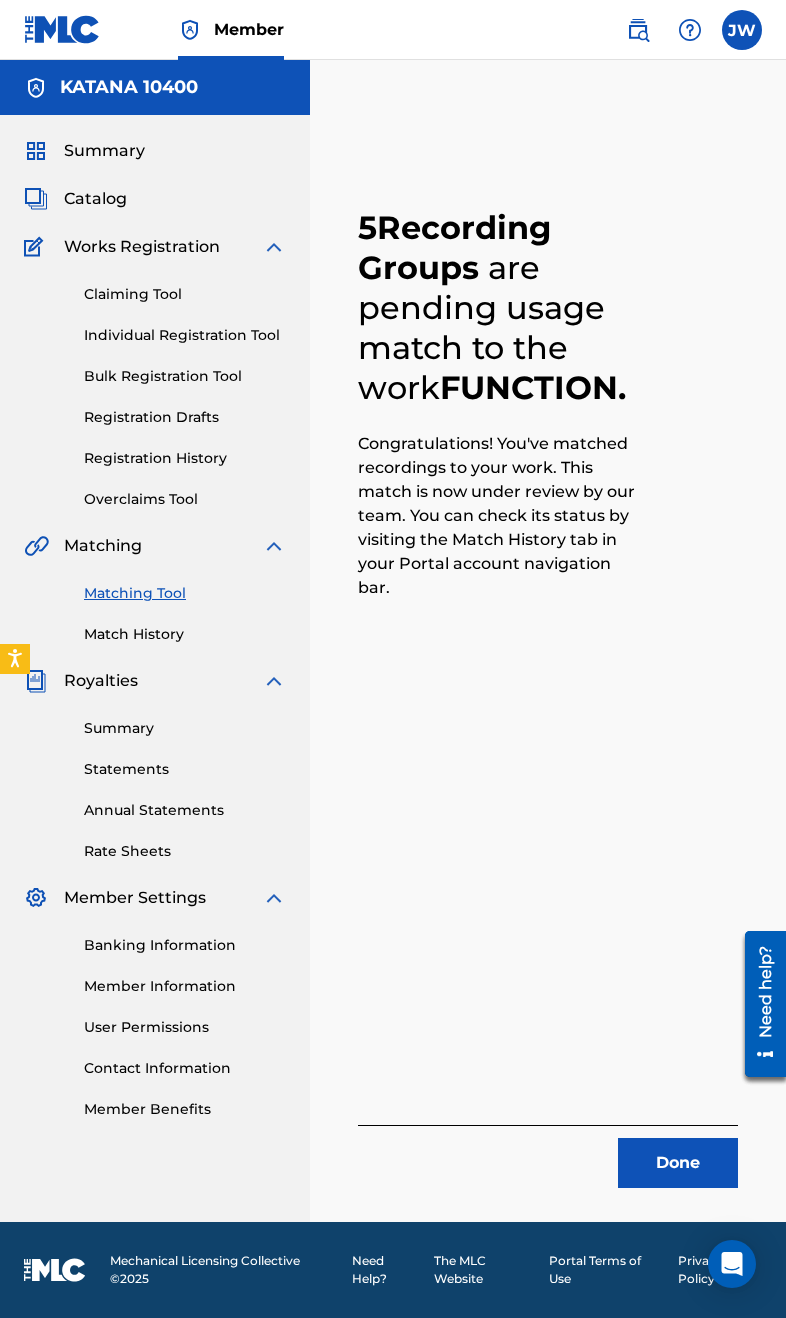 click on "Done" at bounding box center [678, 1163] 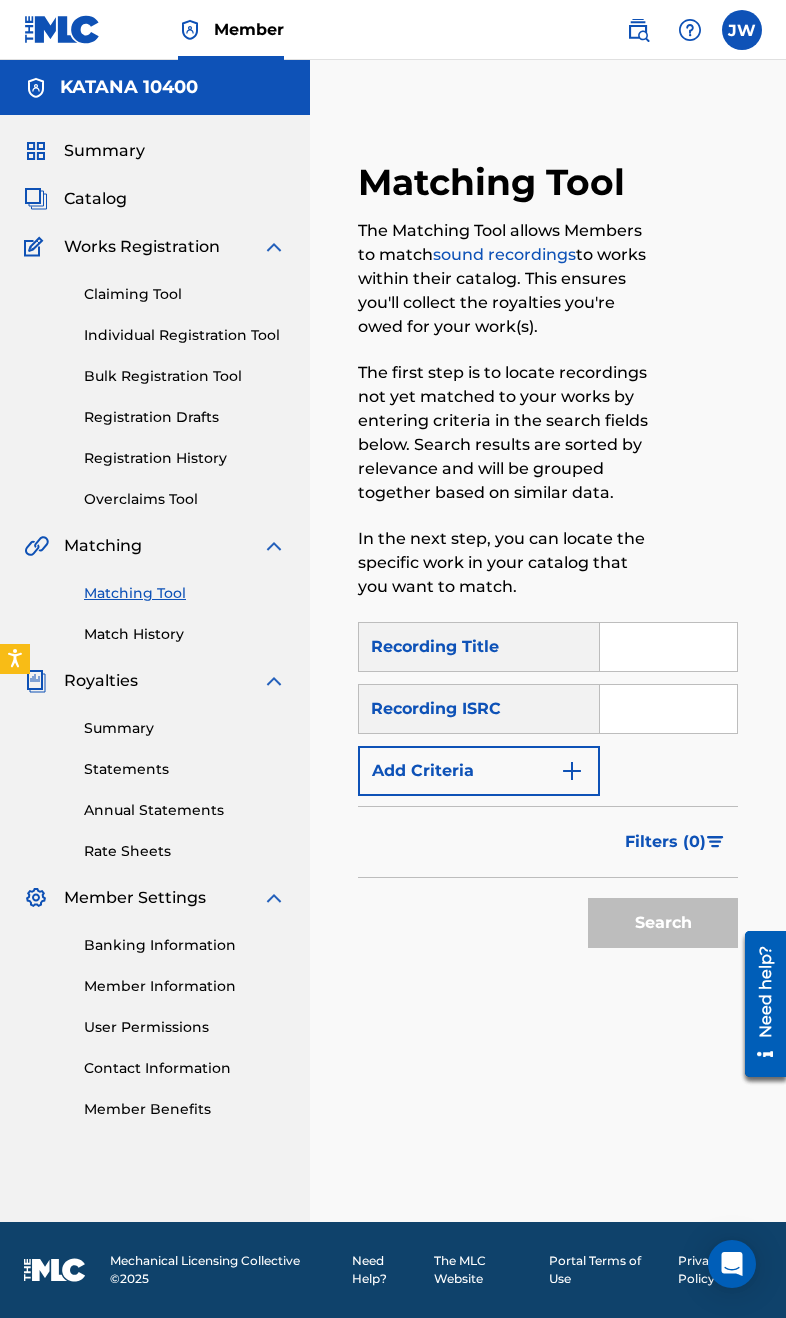 click at bounding box center [668, 647] 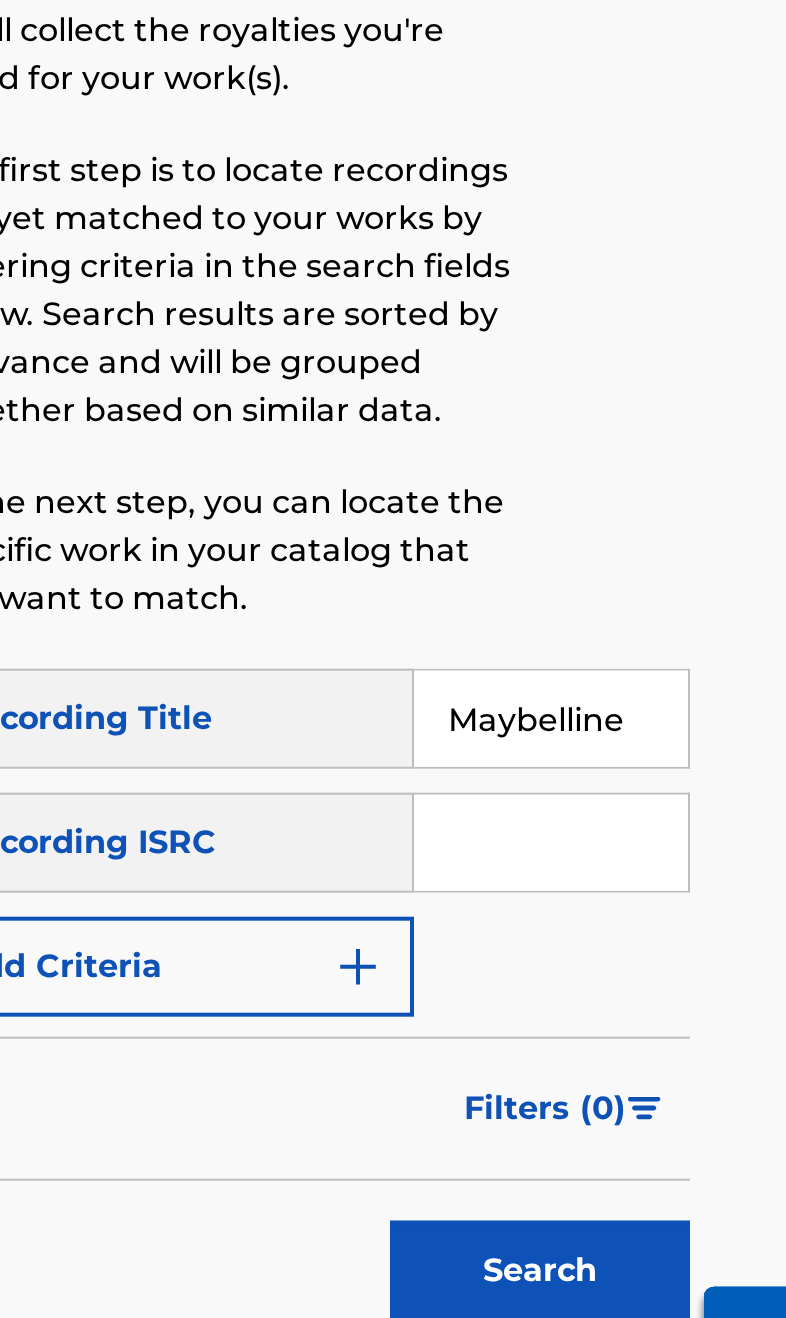 type on "Maybelline" 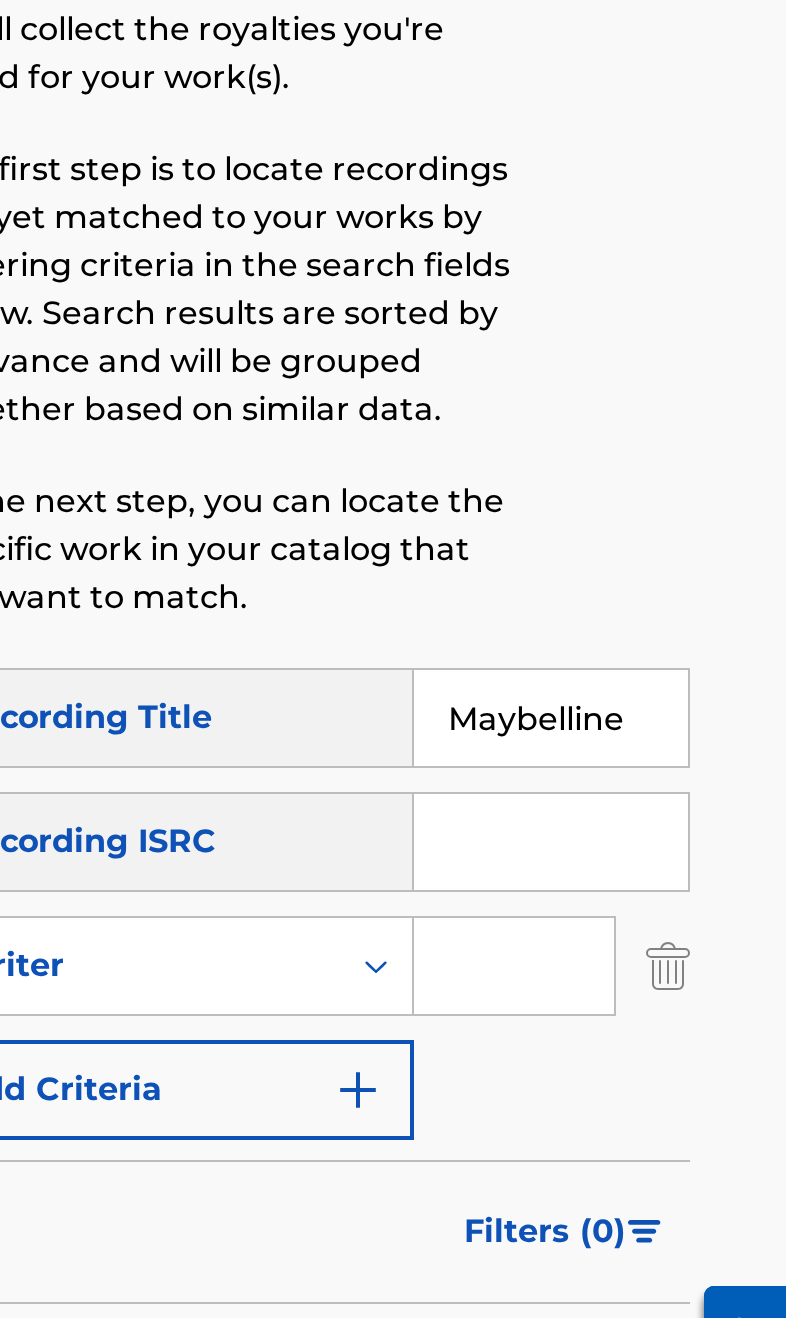 click at bounding box center (650, 771) 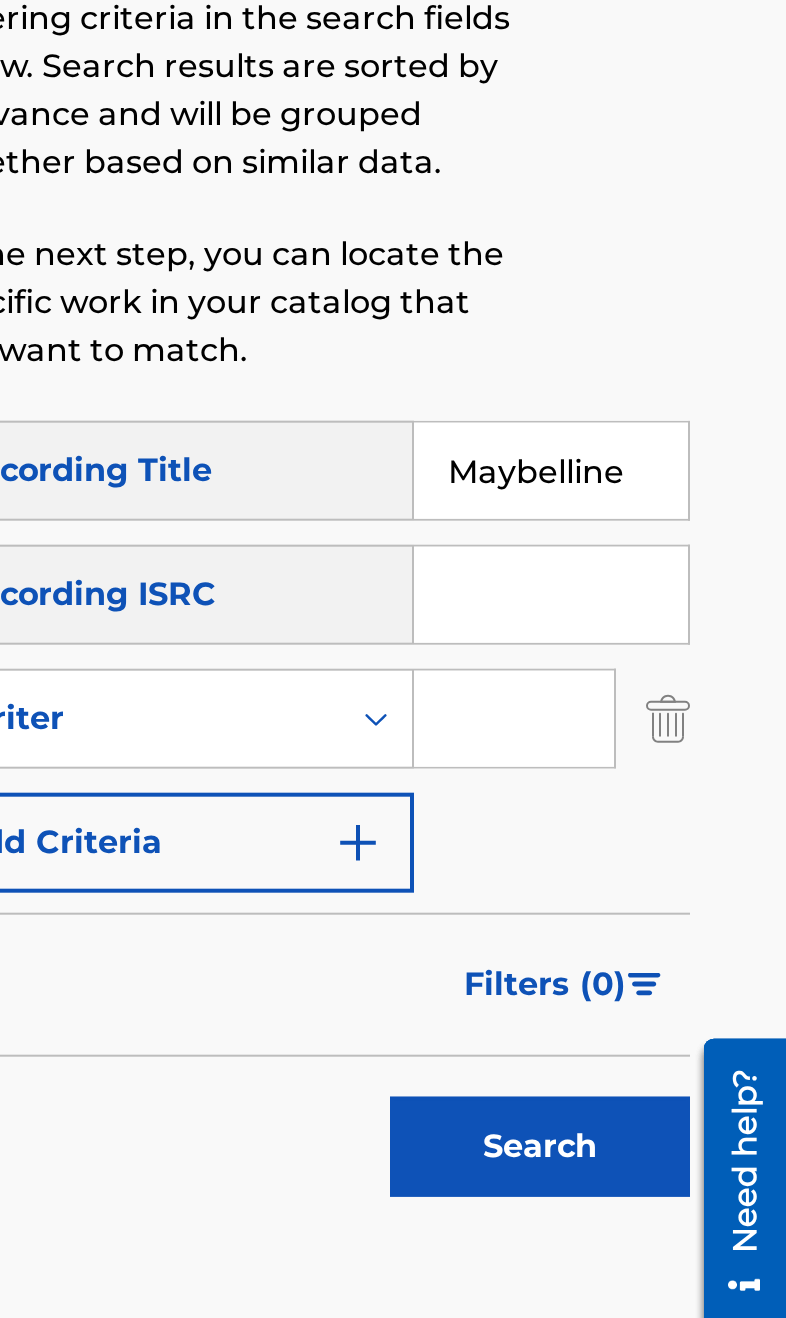 type on "K" 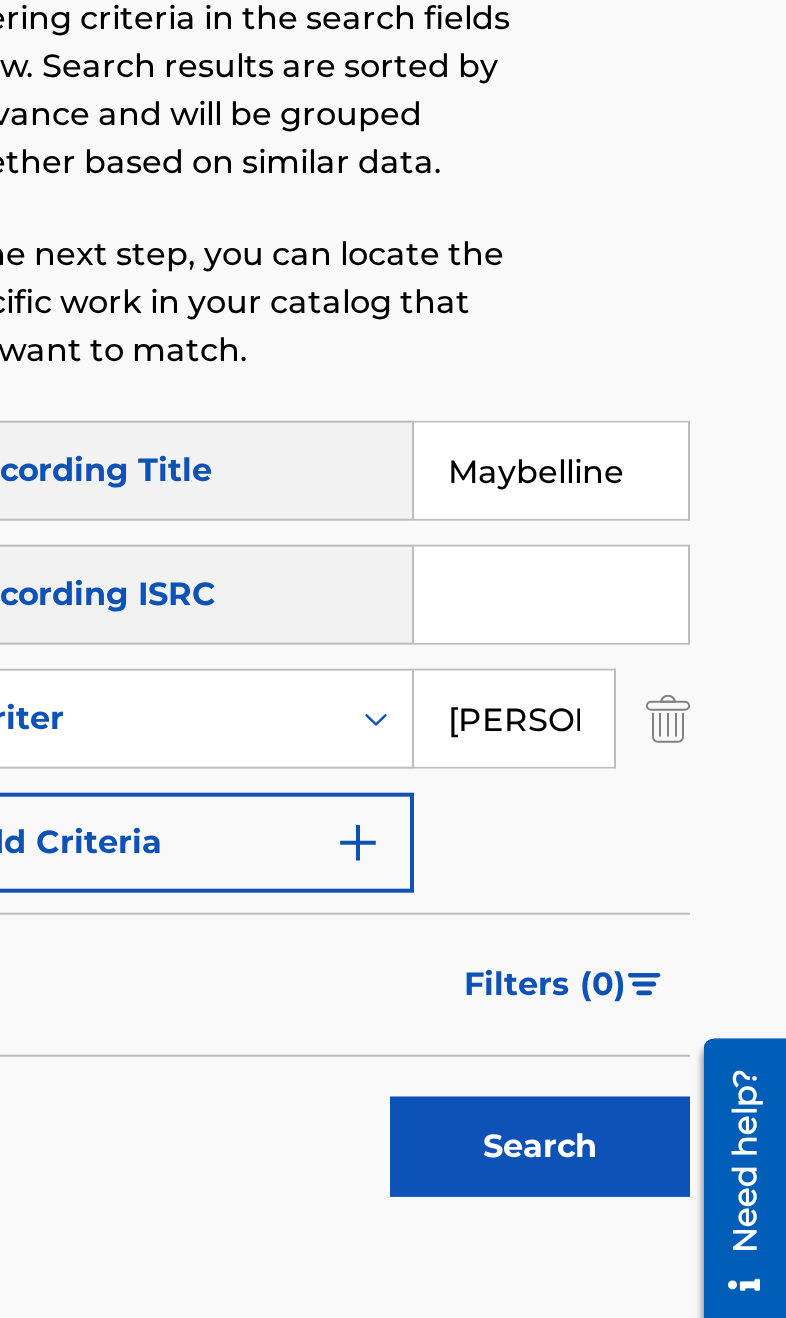 type on "[PERSON_NAME]" 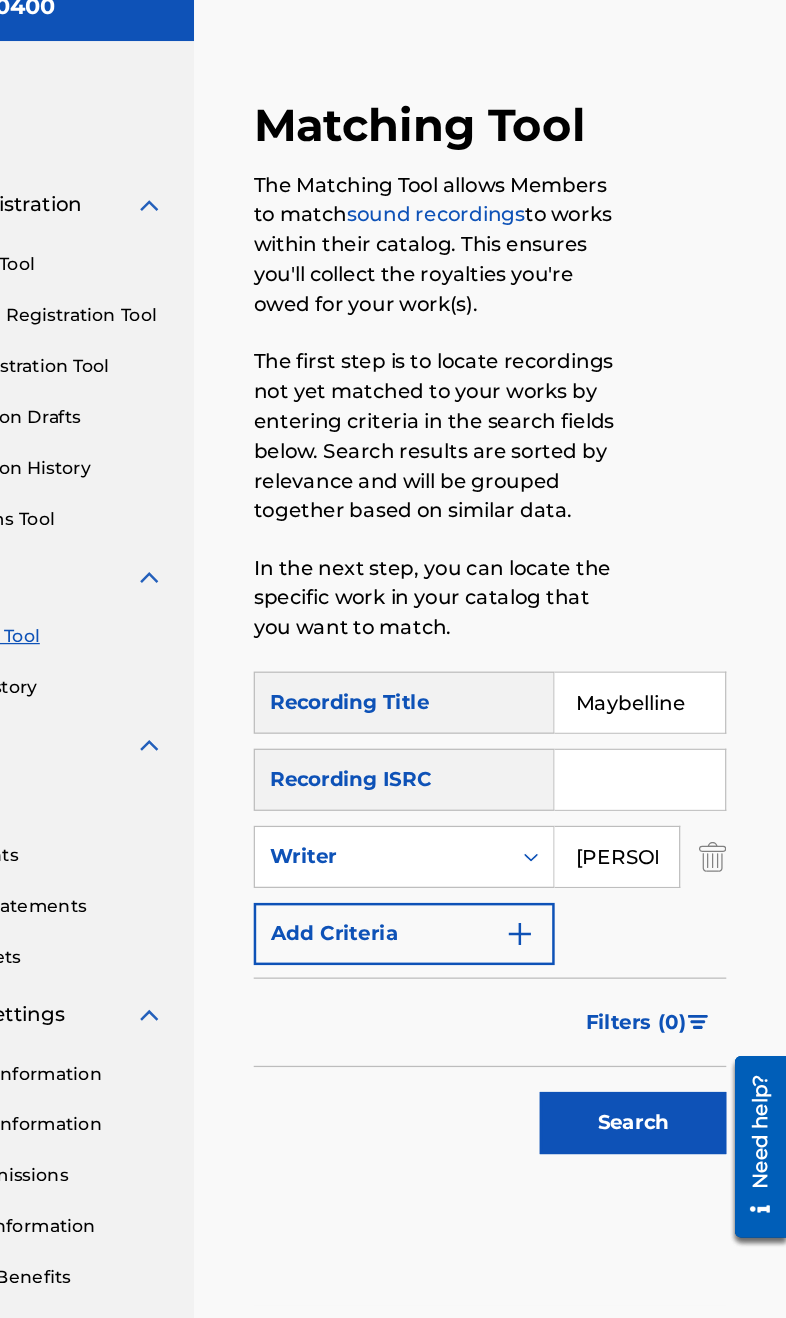 click on "Search" at bounding box center (663, 985) 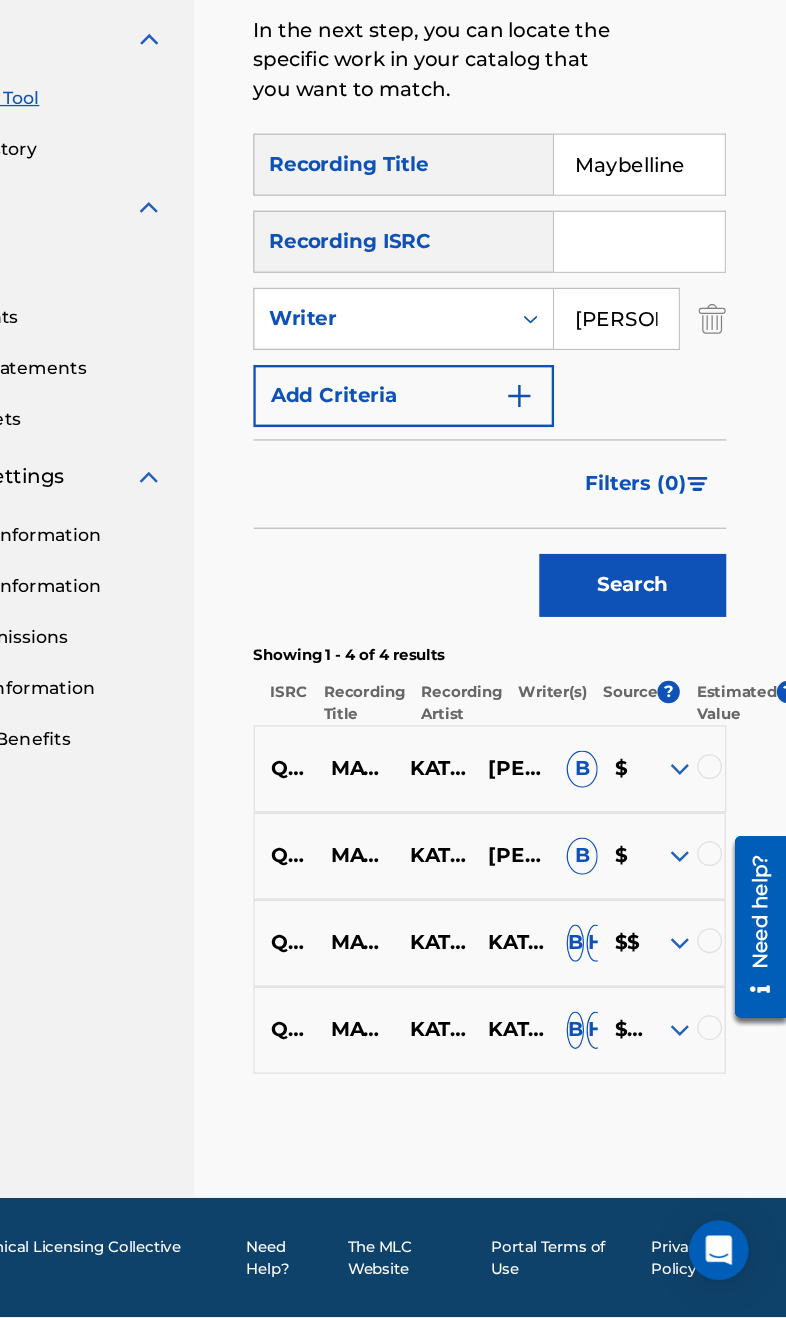 scroll, scrollTop: 268, scrollLeft: 0, axis: vertical 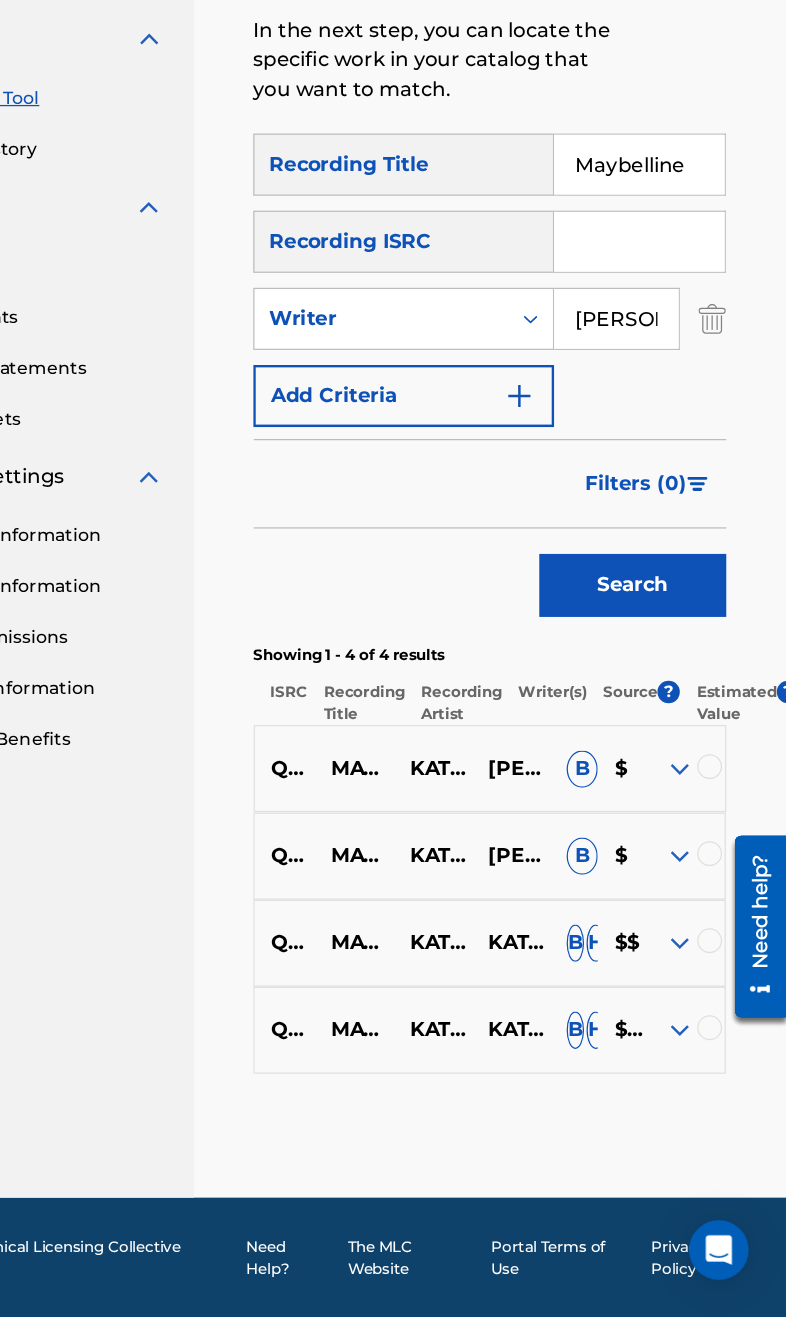 click at bounding box center [725, 1085] 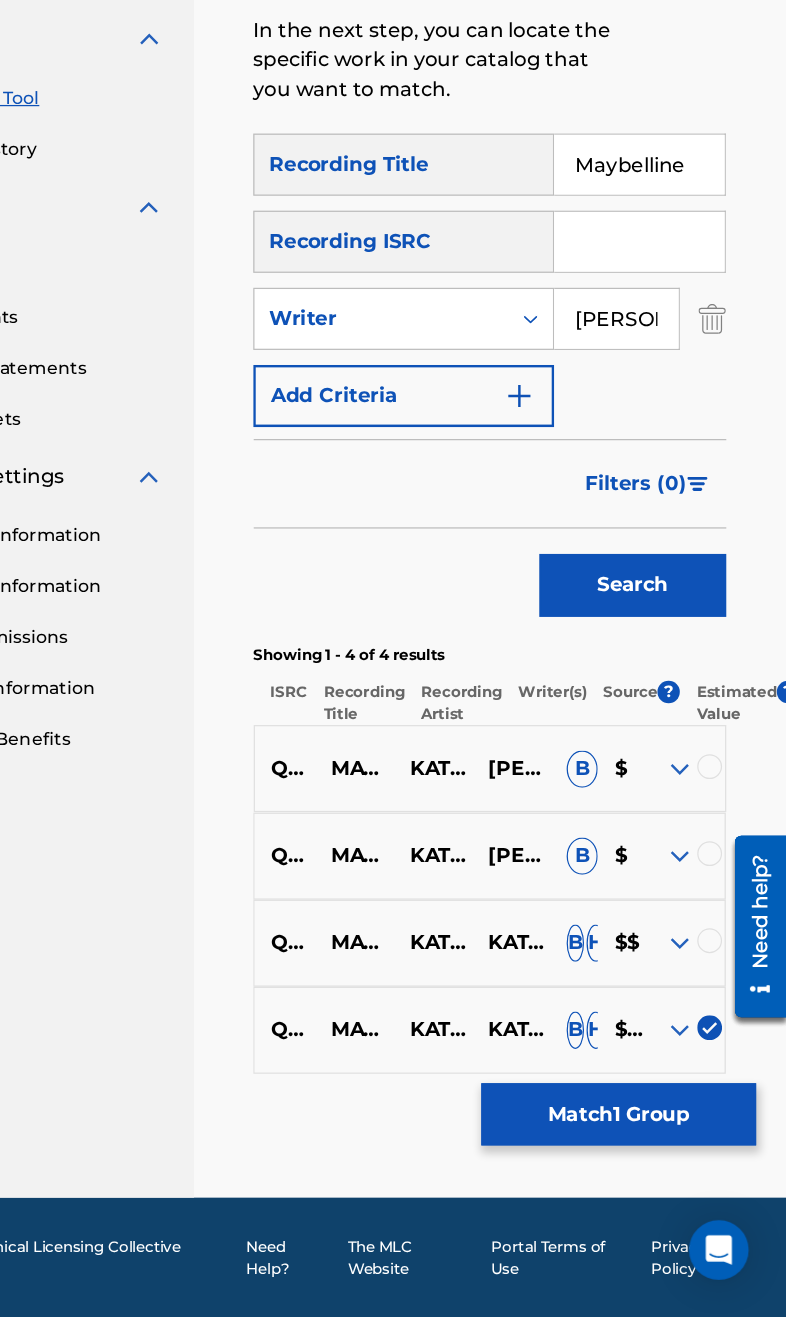 click at bounding box center (725, 1015) 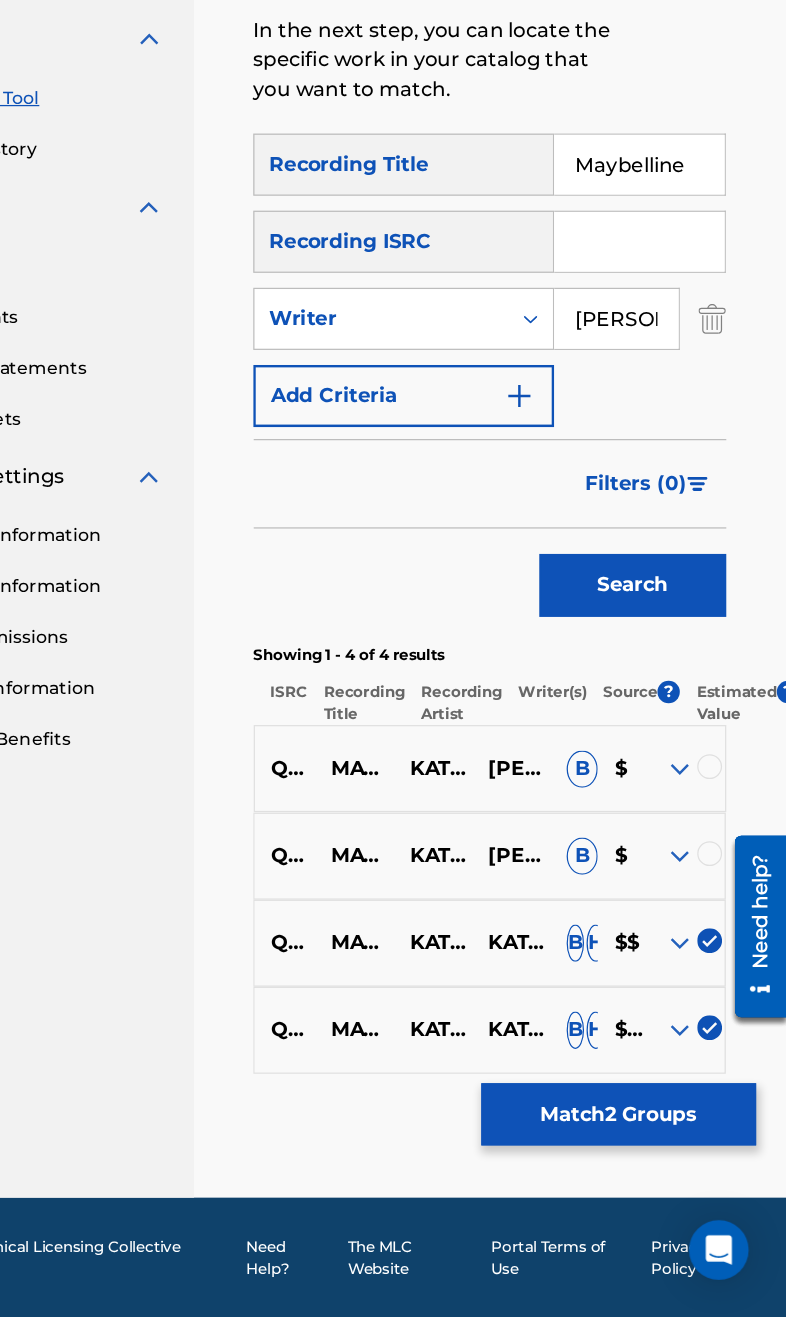 click at bounding box center (701, 947) 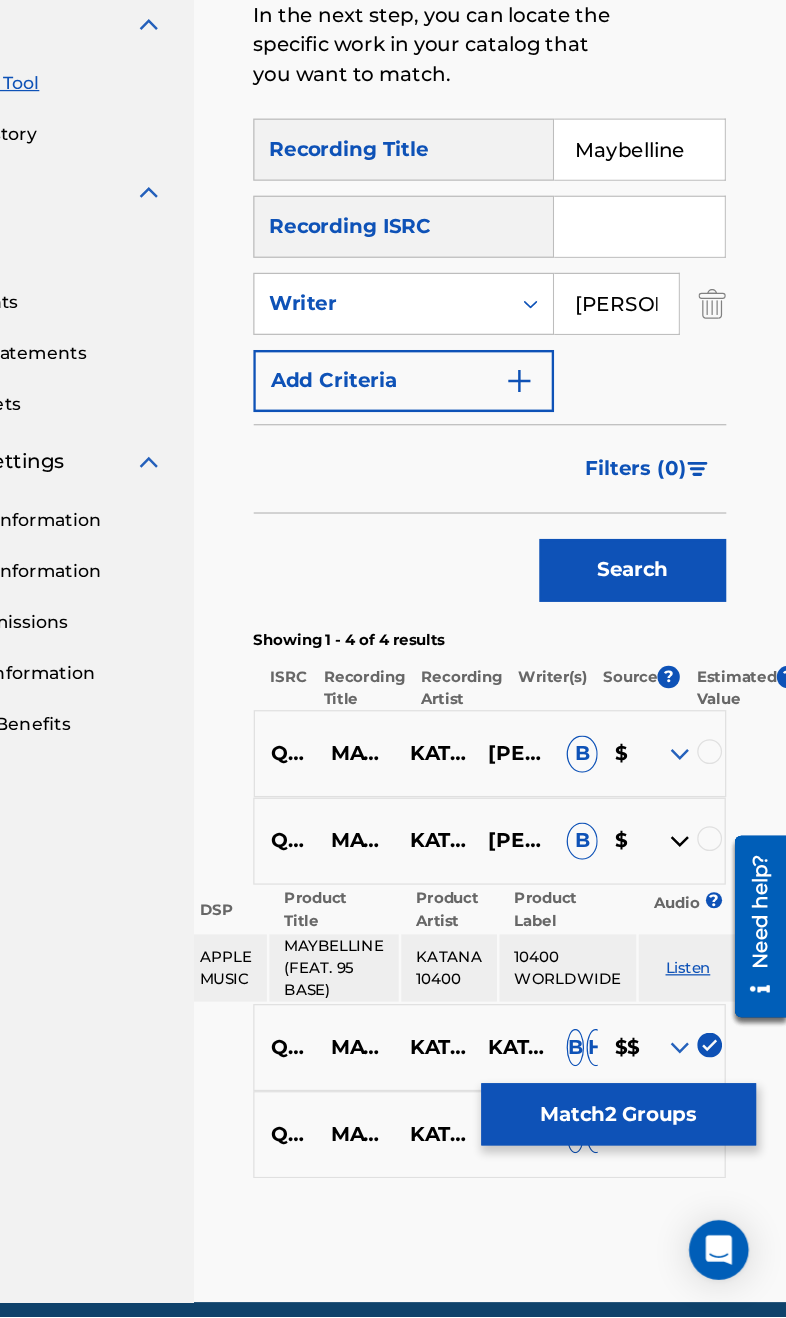 click at bounding box center (725, 933) 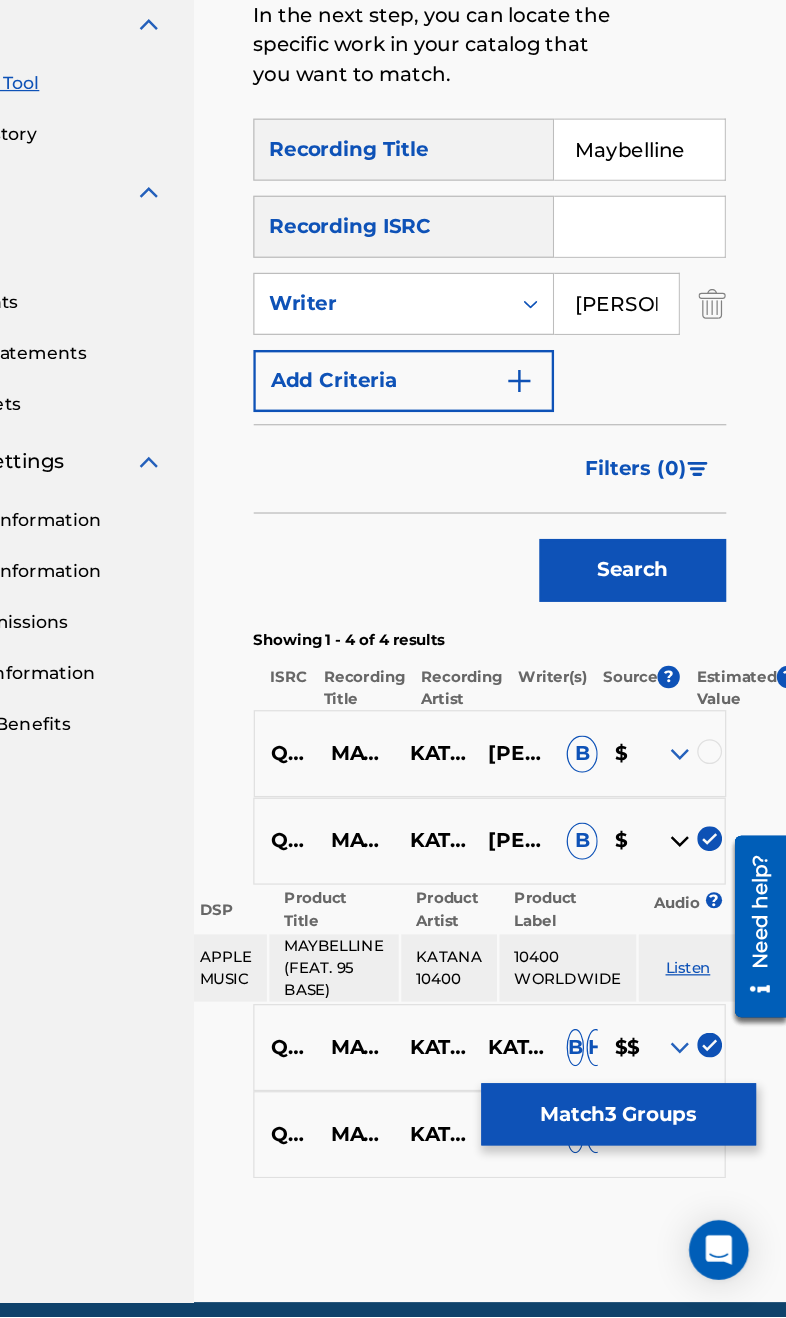 click at bounding box center [725, 863] 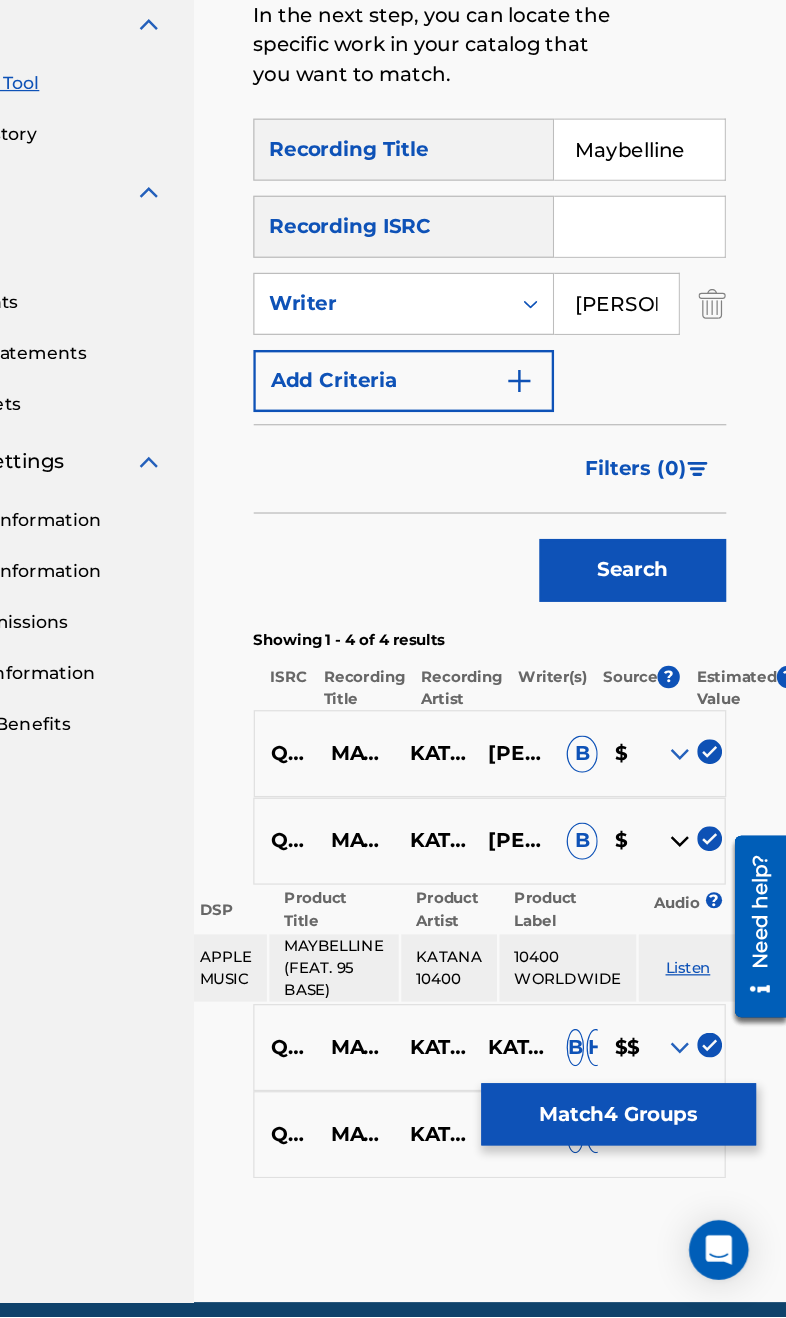 click at bounding box center (727, 503) 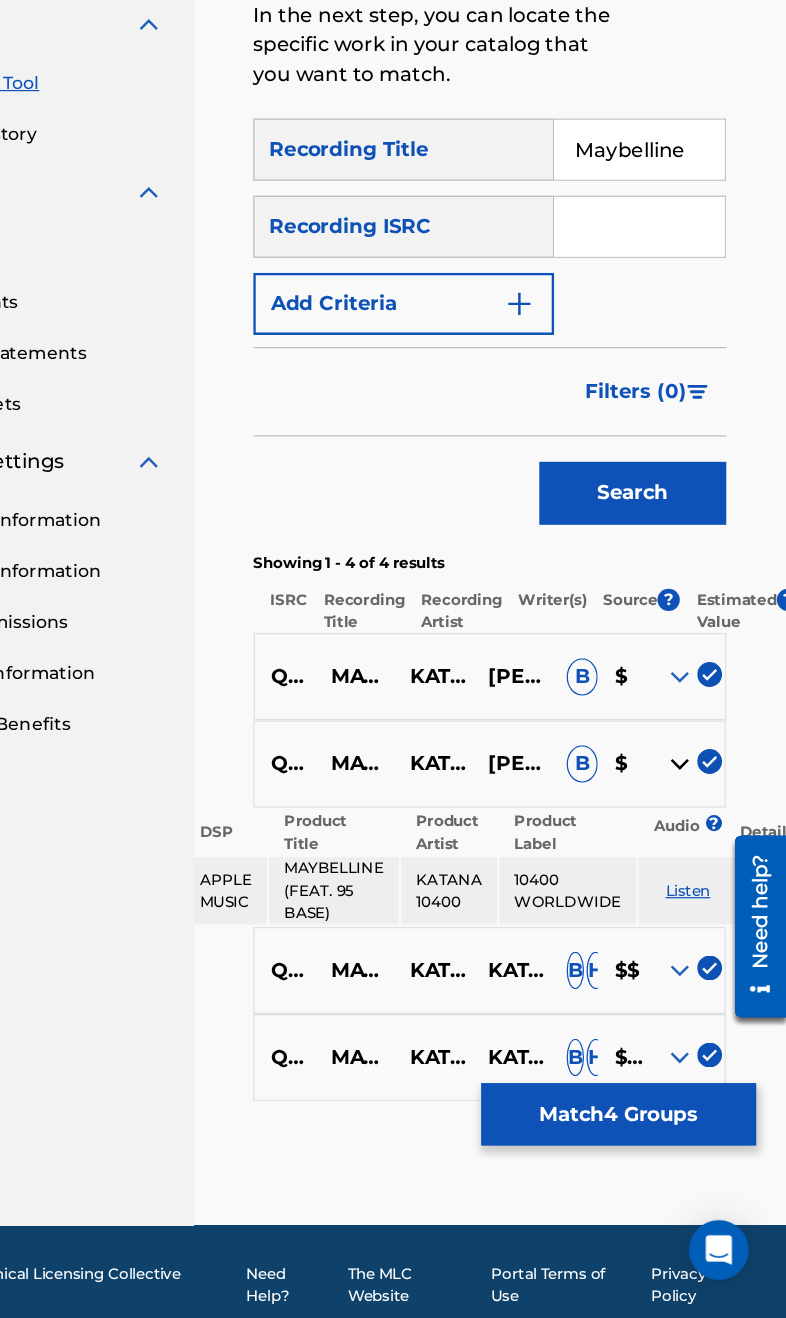 click at bounding box center [572, 503] 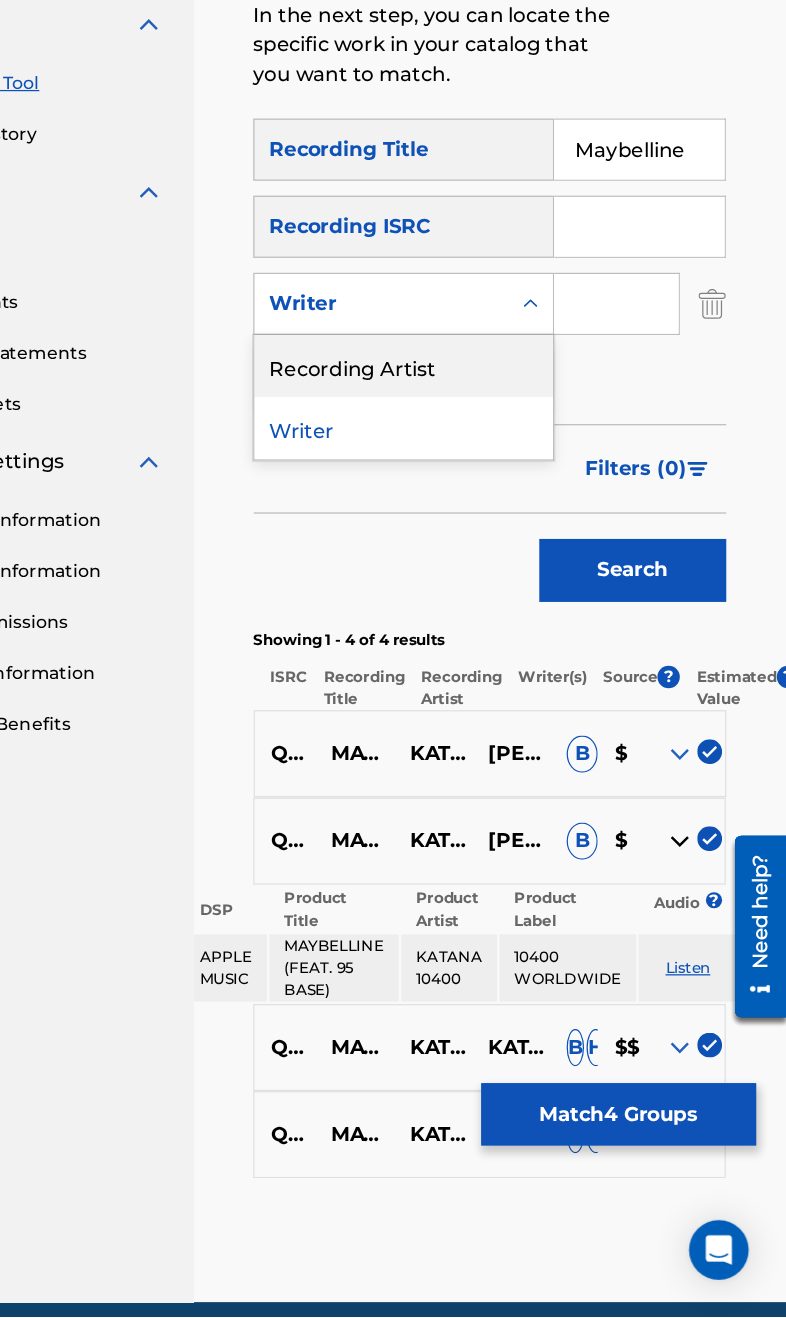 click on "Recording Artist" at bounding box center [479, 553] 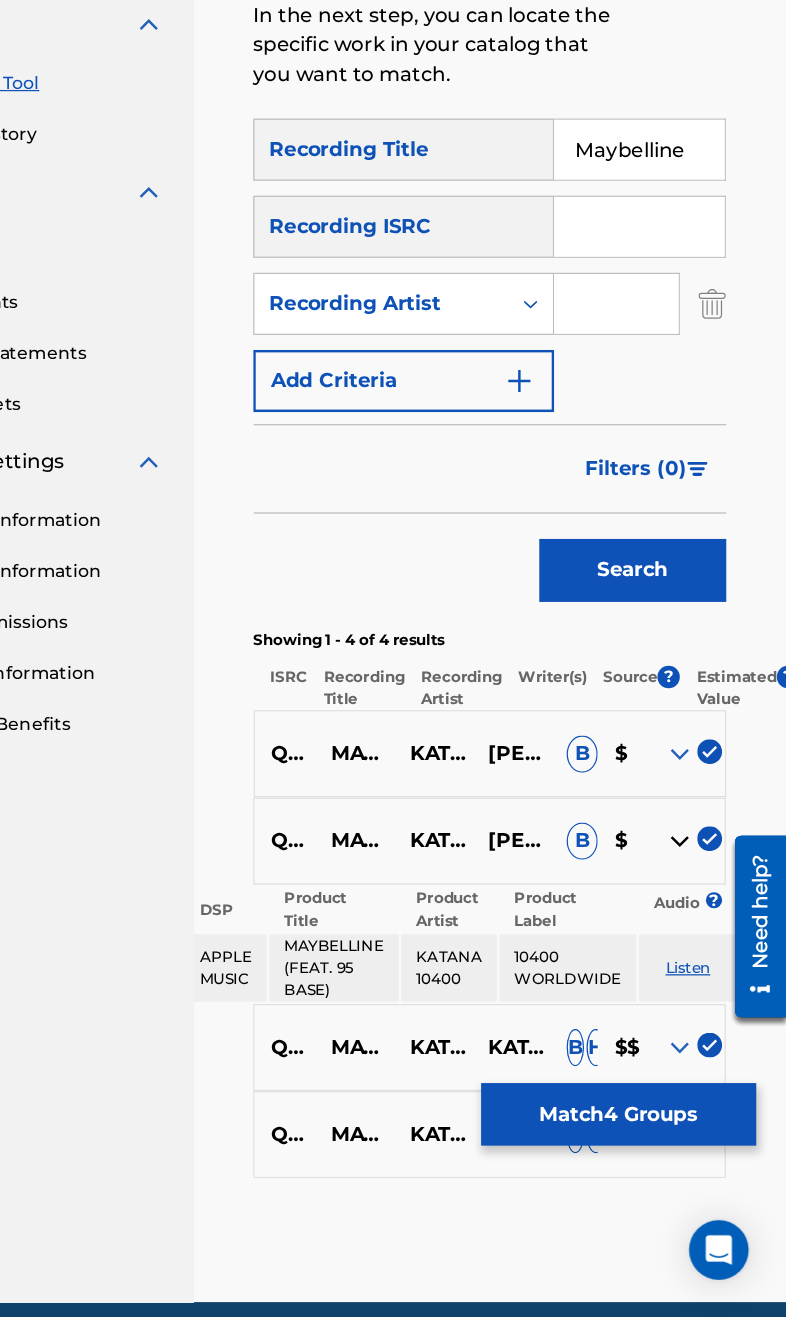 click at bounding box center (650, 503) 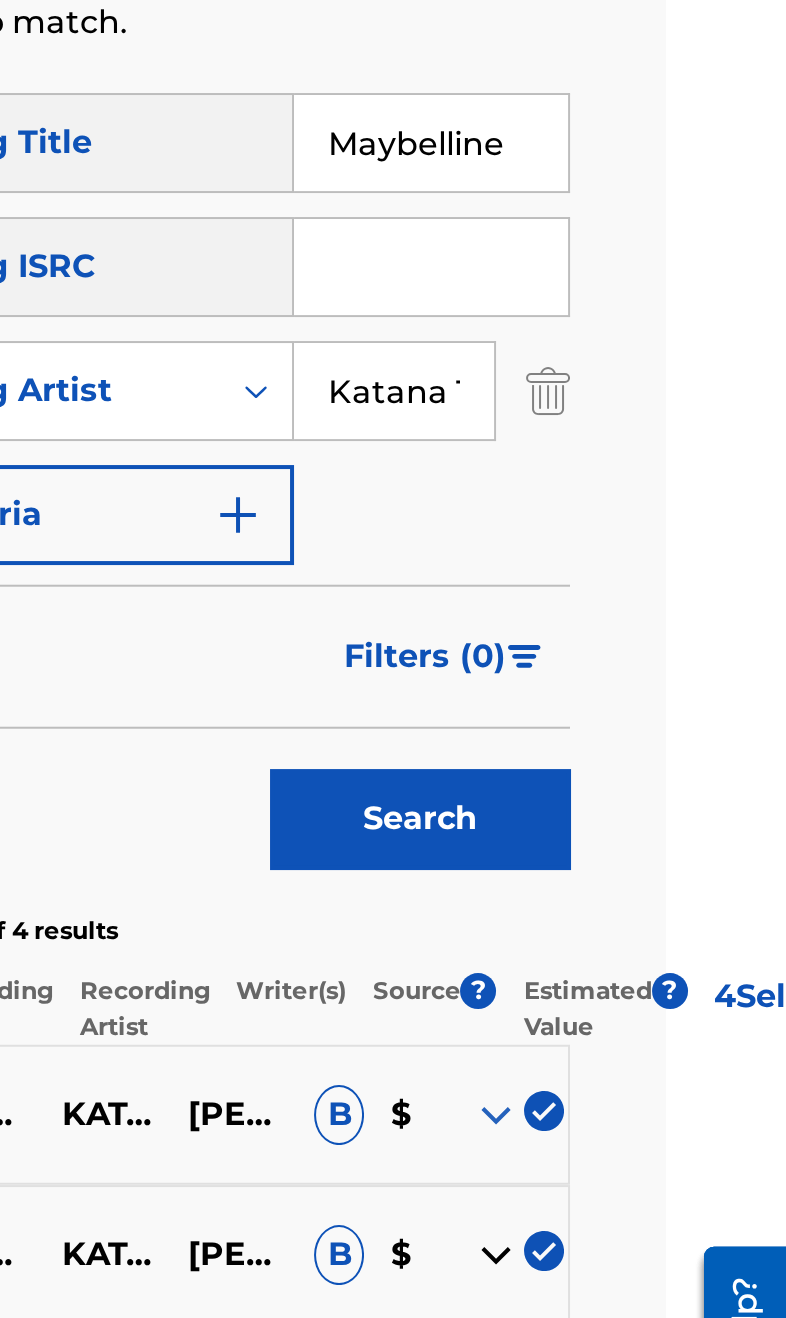 type on "Katana 10400" 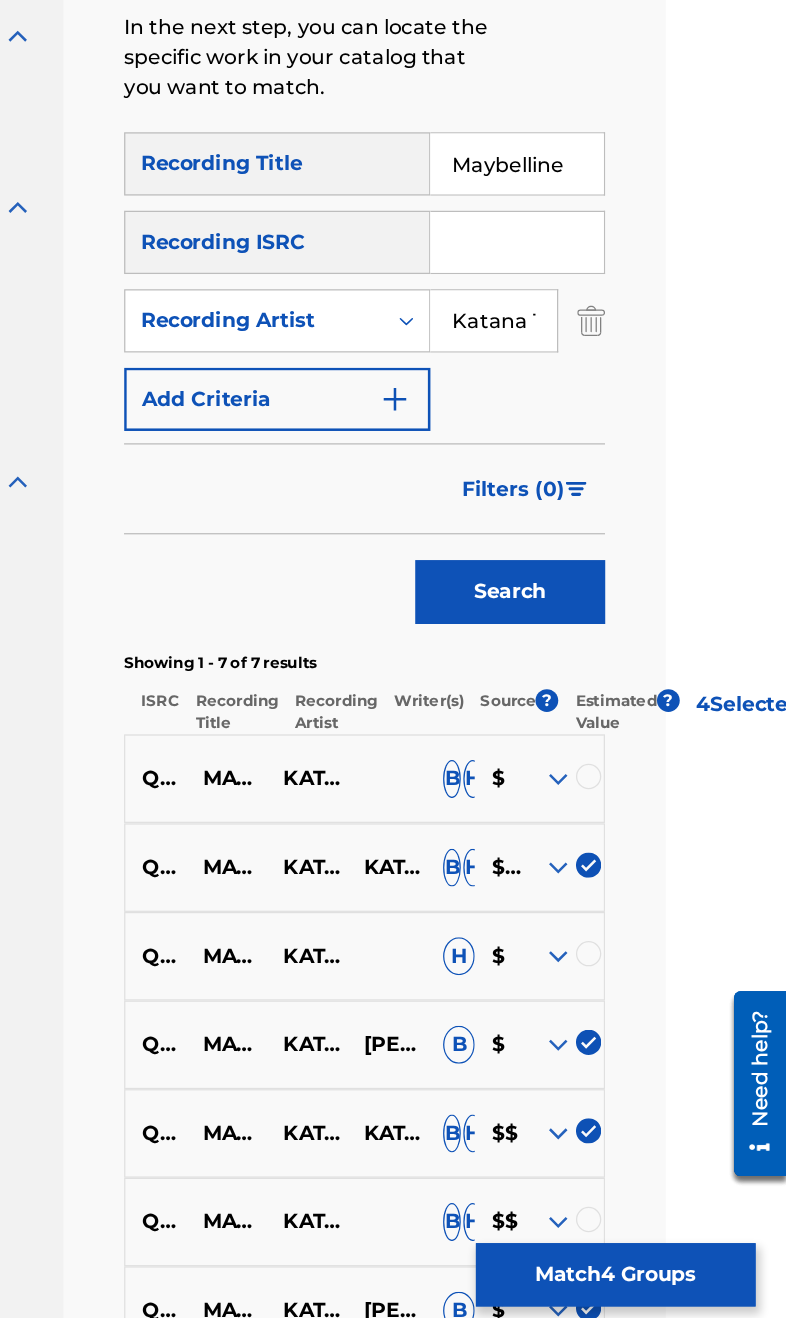 scroll, scrollTop: 373, scrollLeft: 95, axis: both 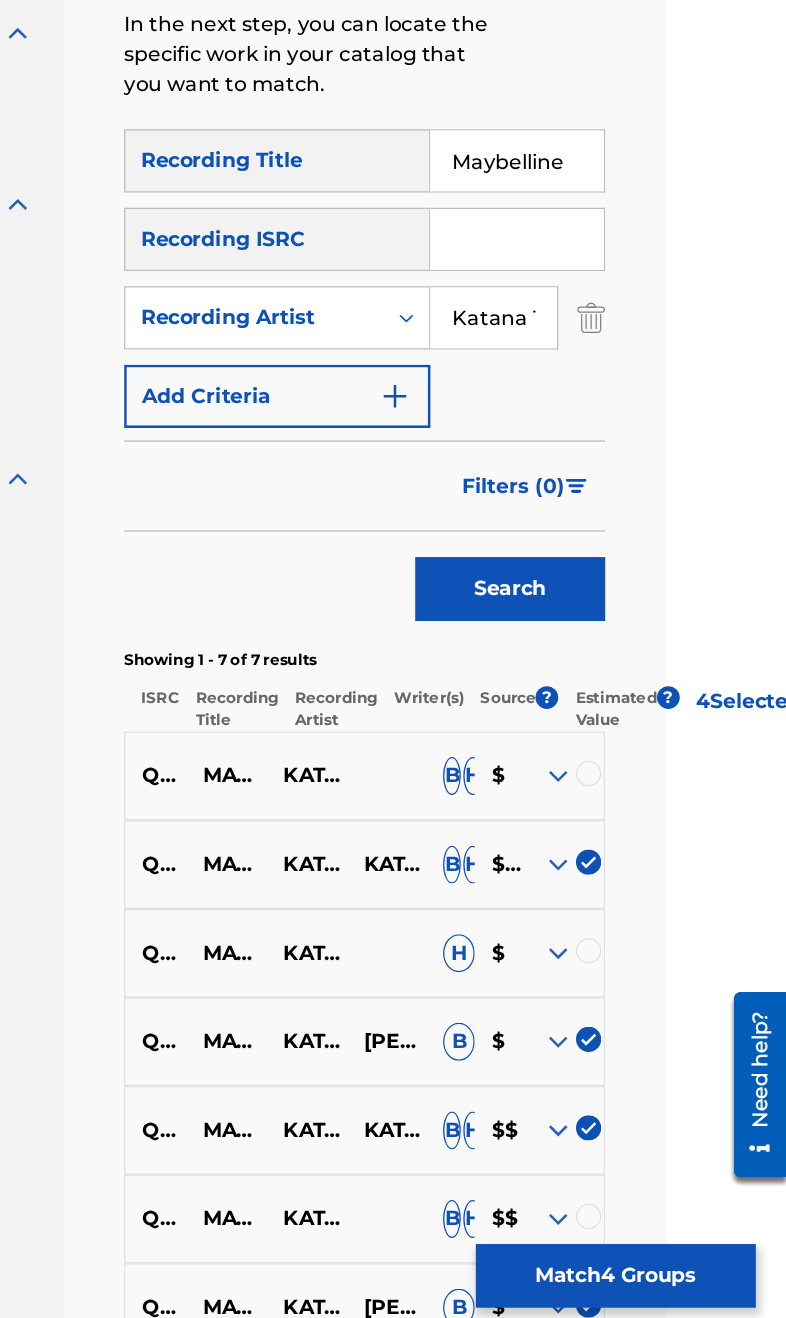 click at bounding box center [630, 758] 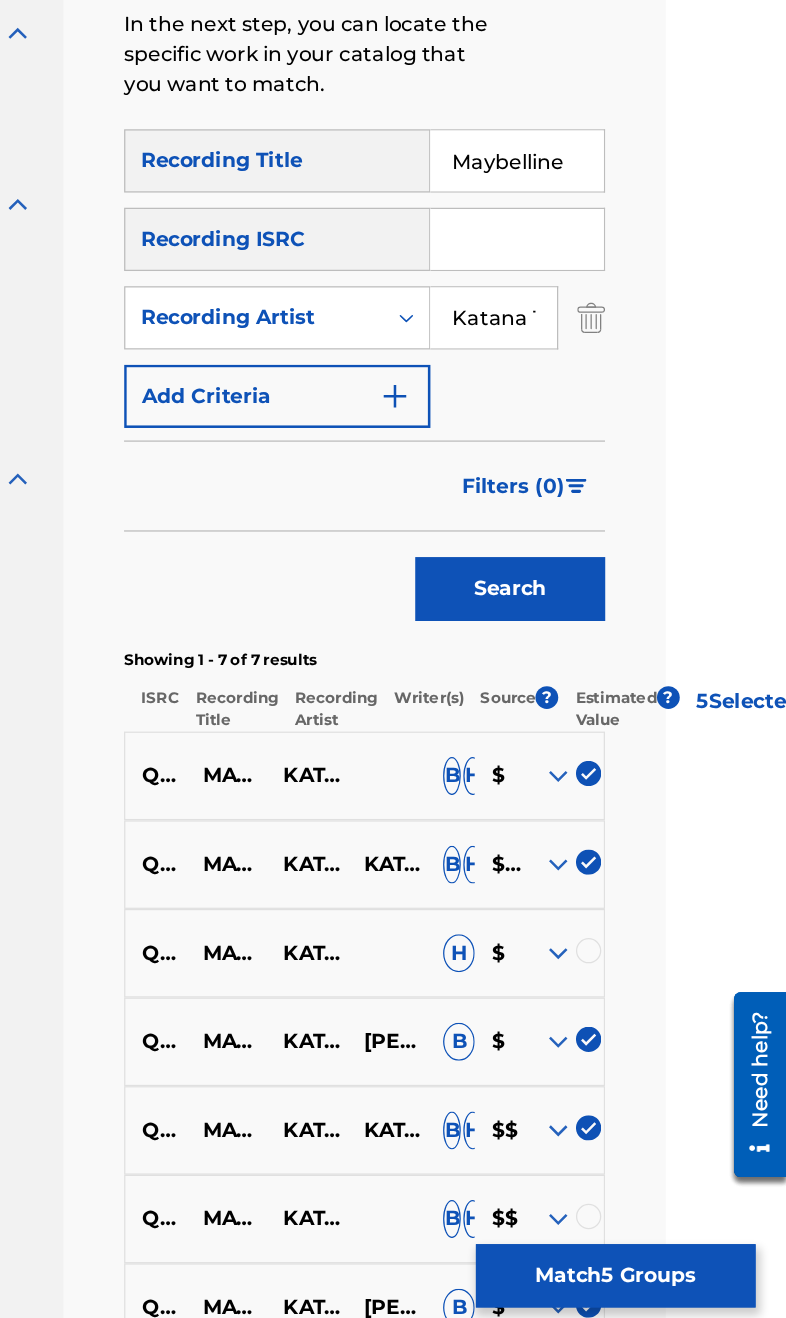 click at bounding box center (630, 898) 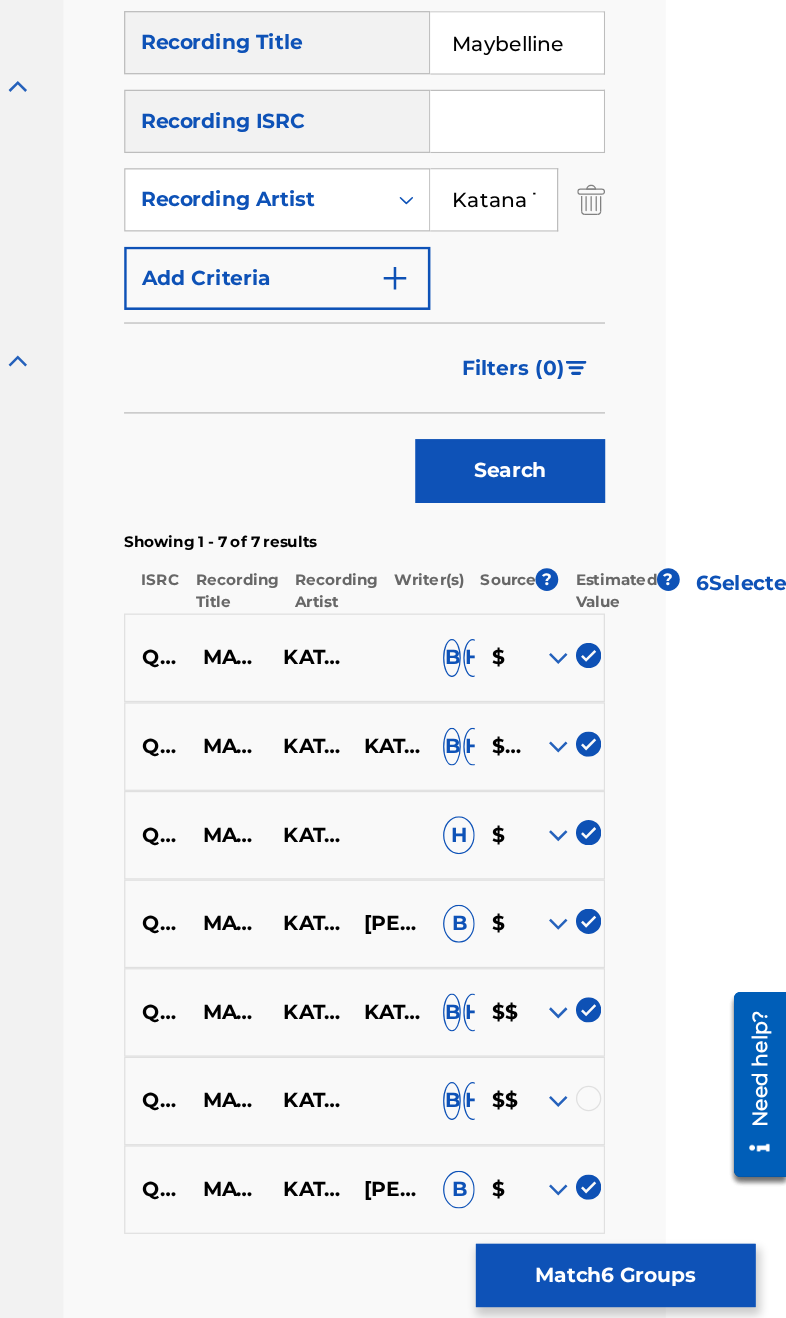 scroll, scrollTop: 478, scrollLeft: 95, axis: both 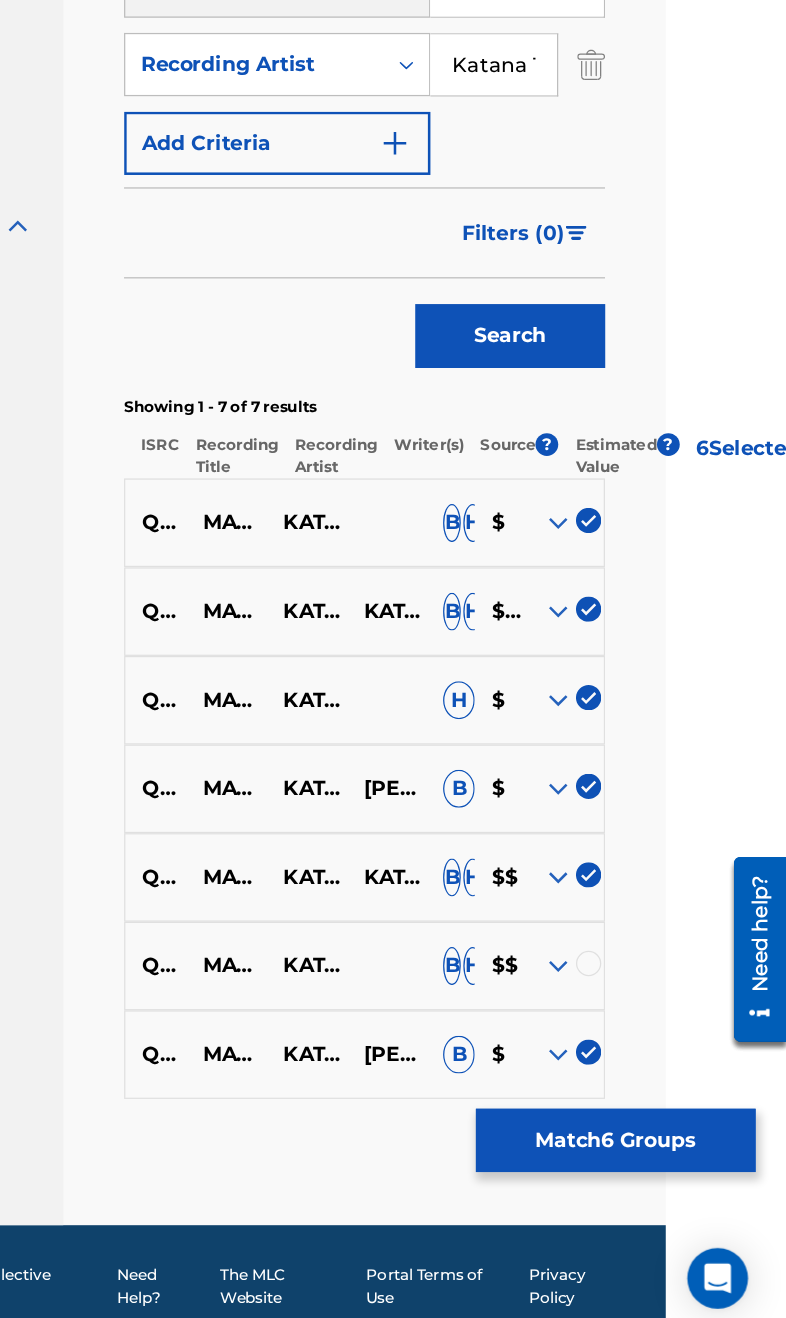 click at bounding box center (630, 1015) 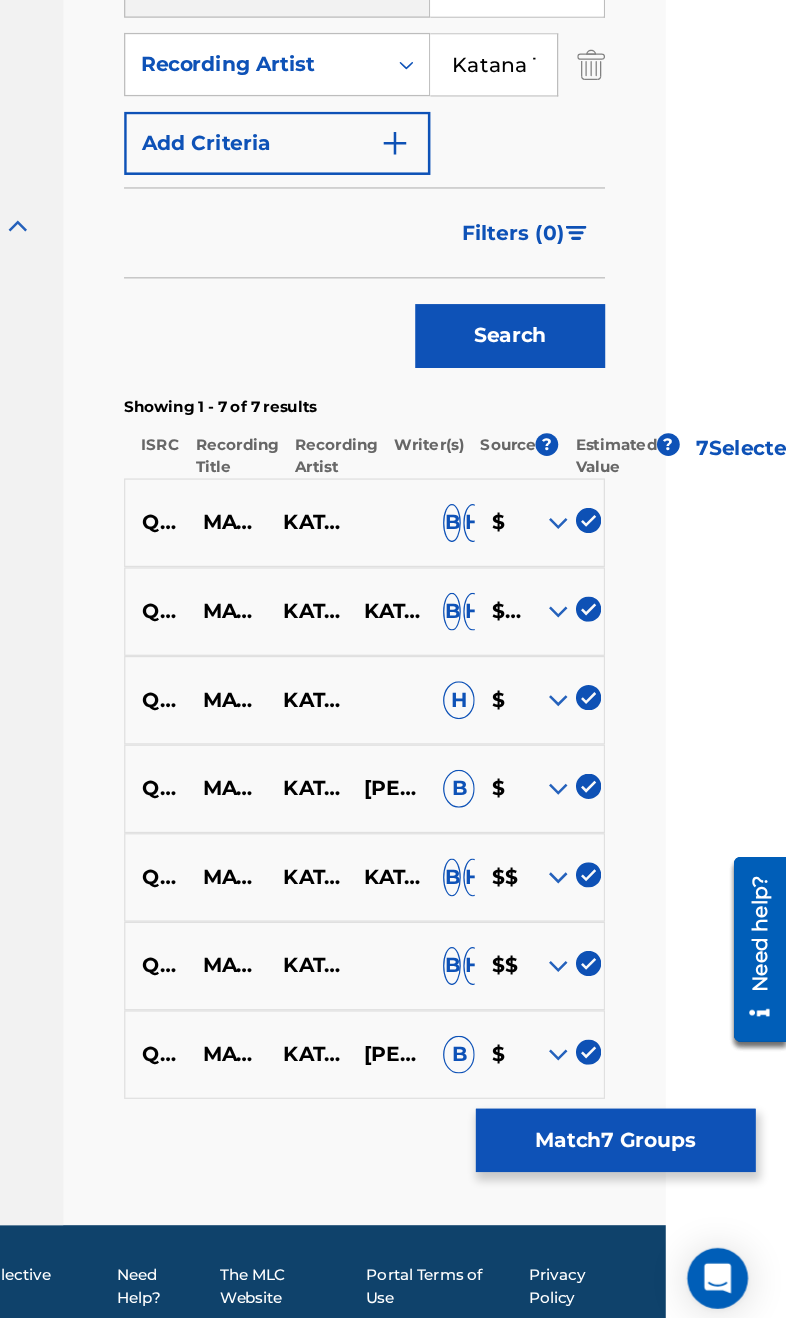 click at bounding box center [606, 737] 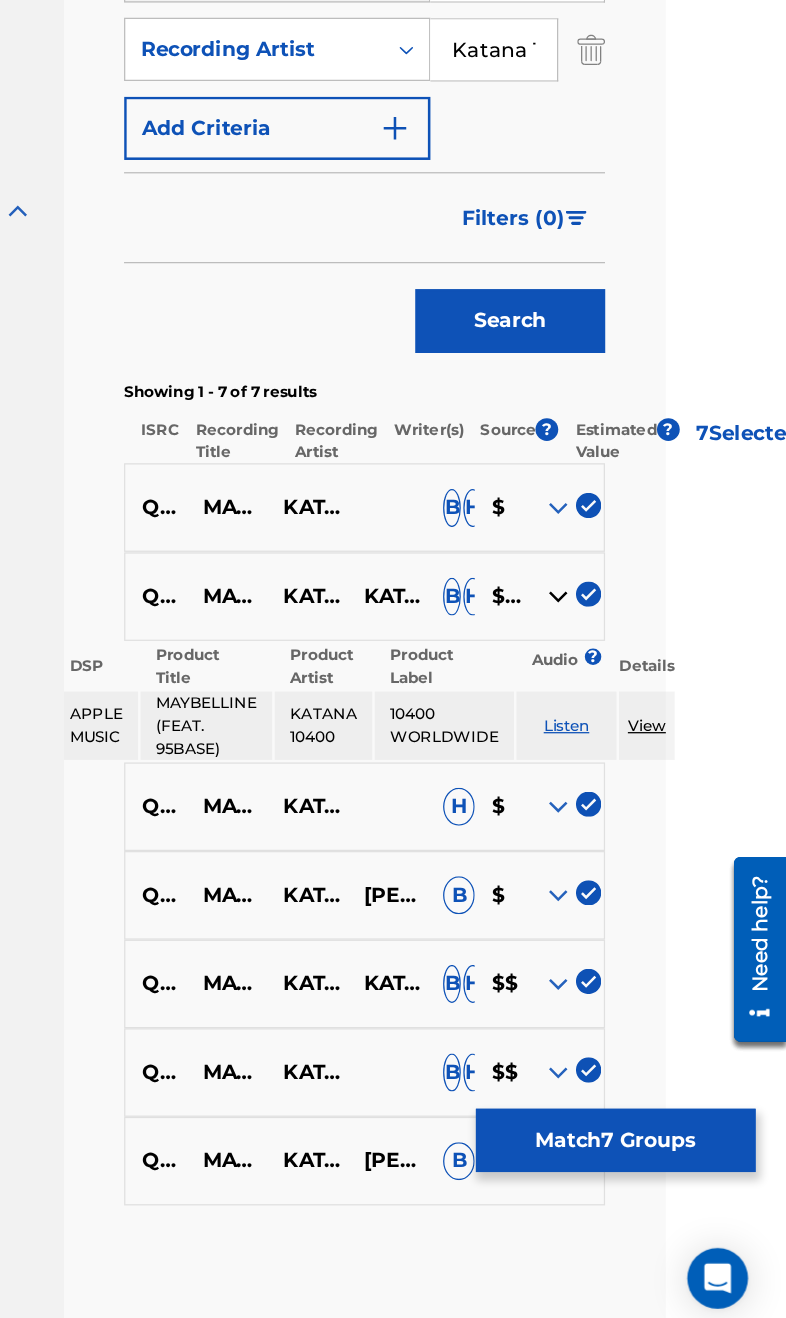 click on "$$$" at bounding box center [559, 725] 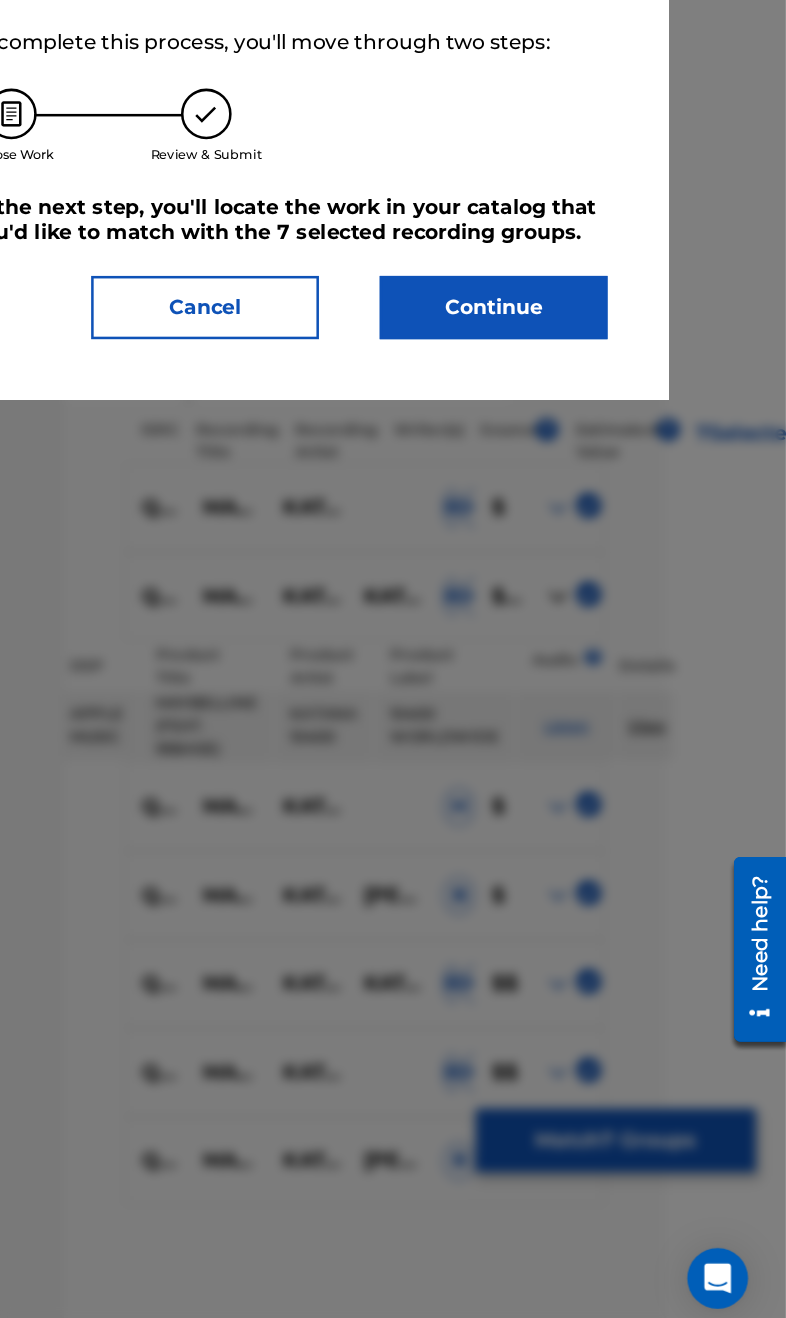 click on "Continue" at bounding box center [555, 497] 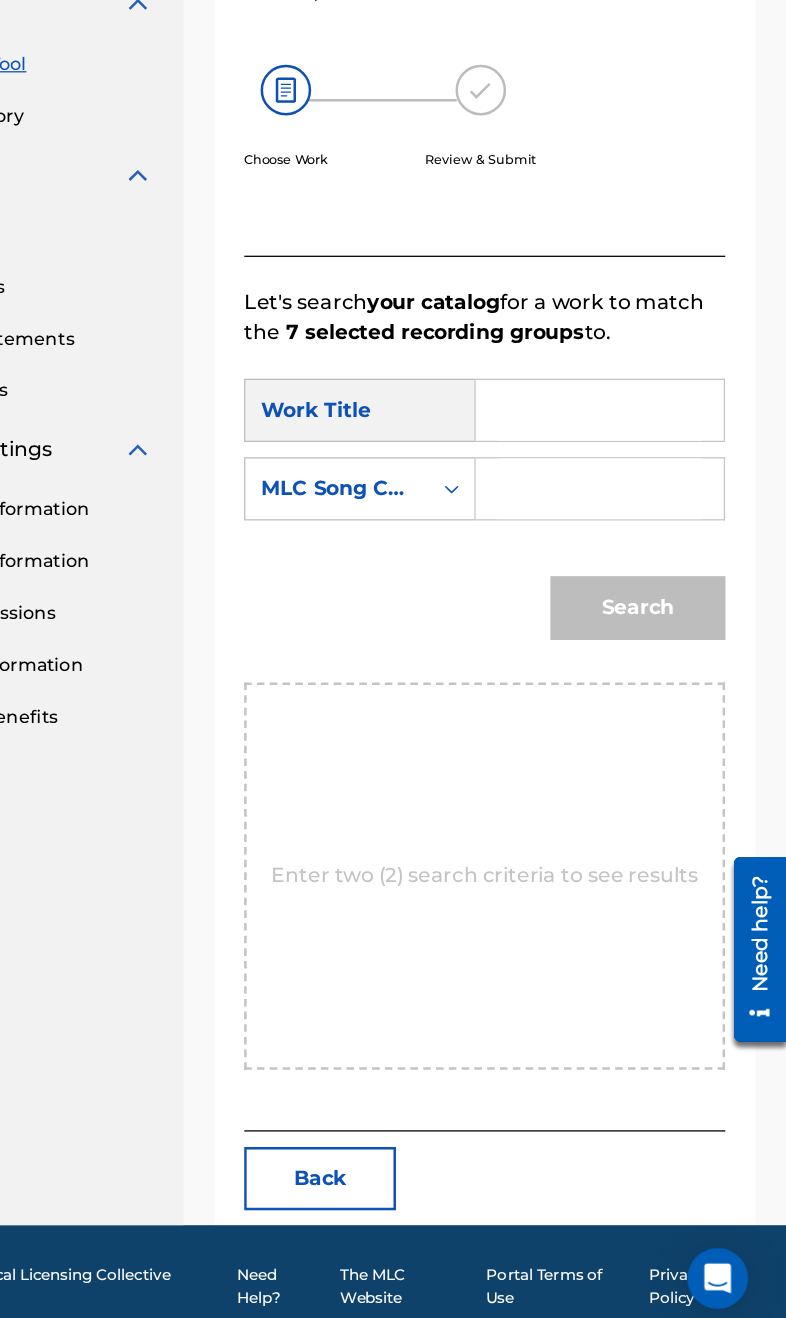 scroll, scrollTop: 164, scrollLeft: 0, axis: vertical 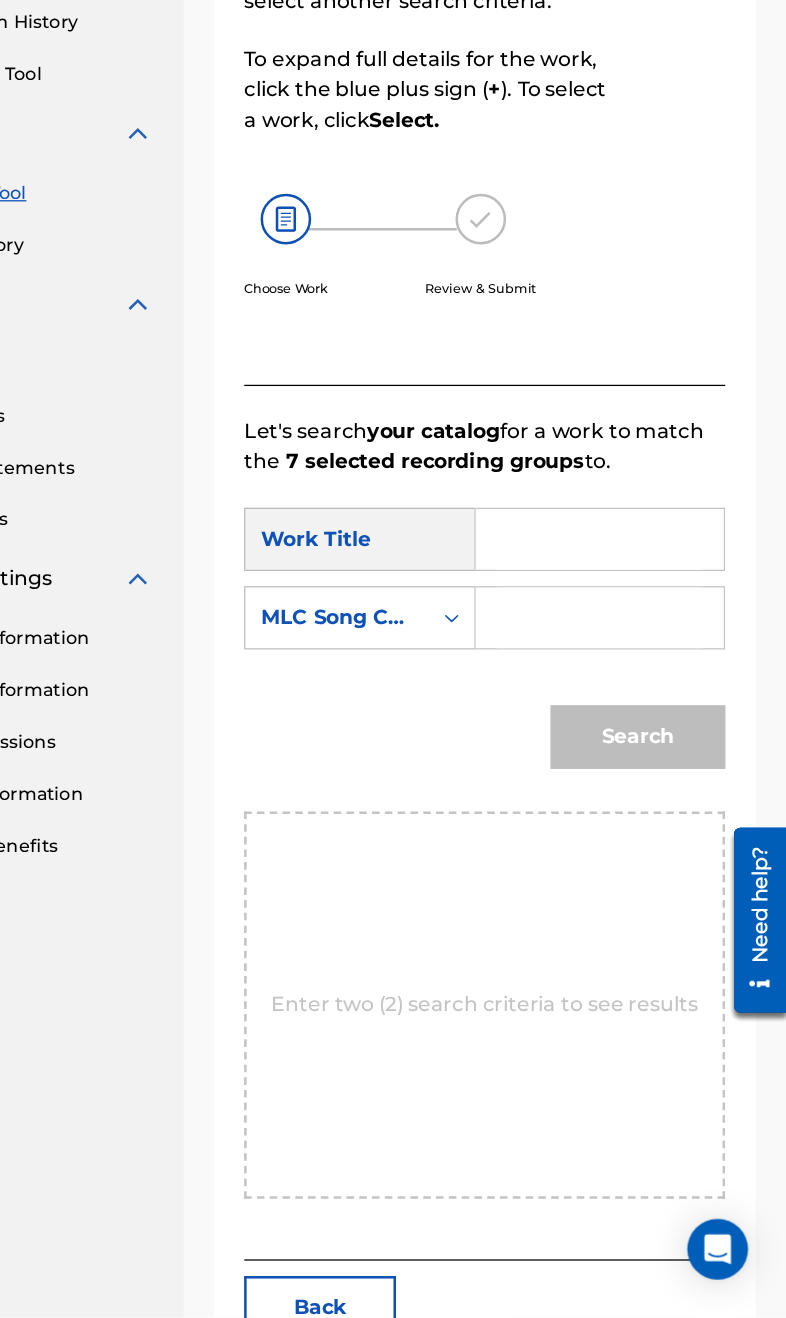click at bounding box center [639, 703] 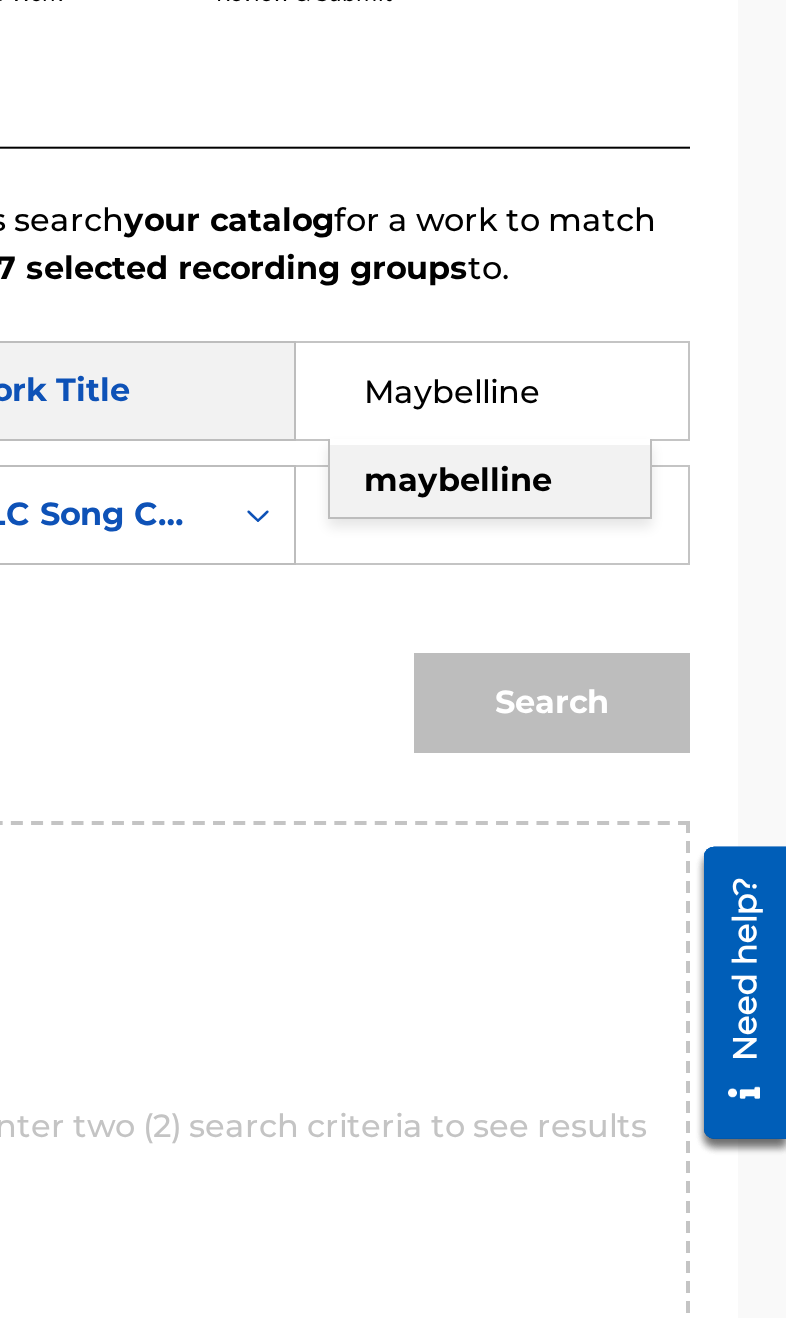 click on "maybelline" at bounding box center [638, 748] 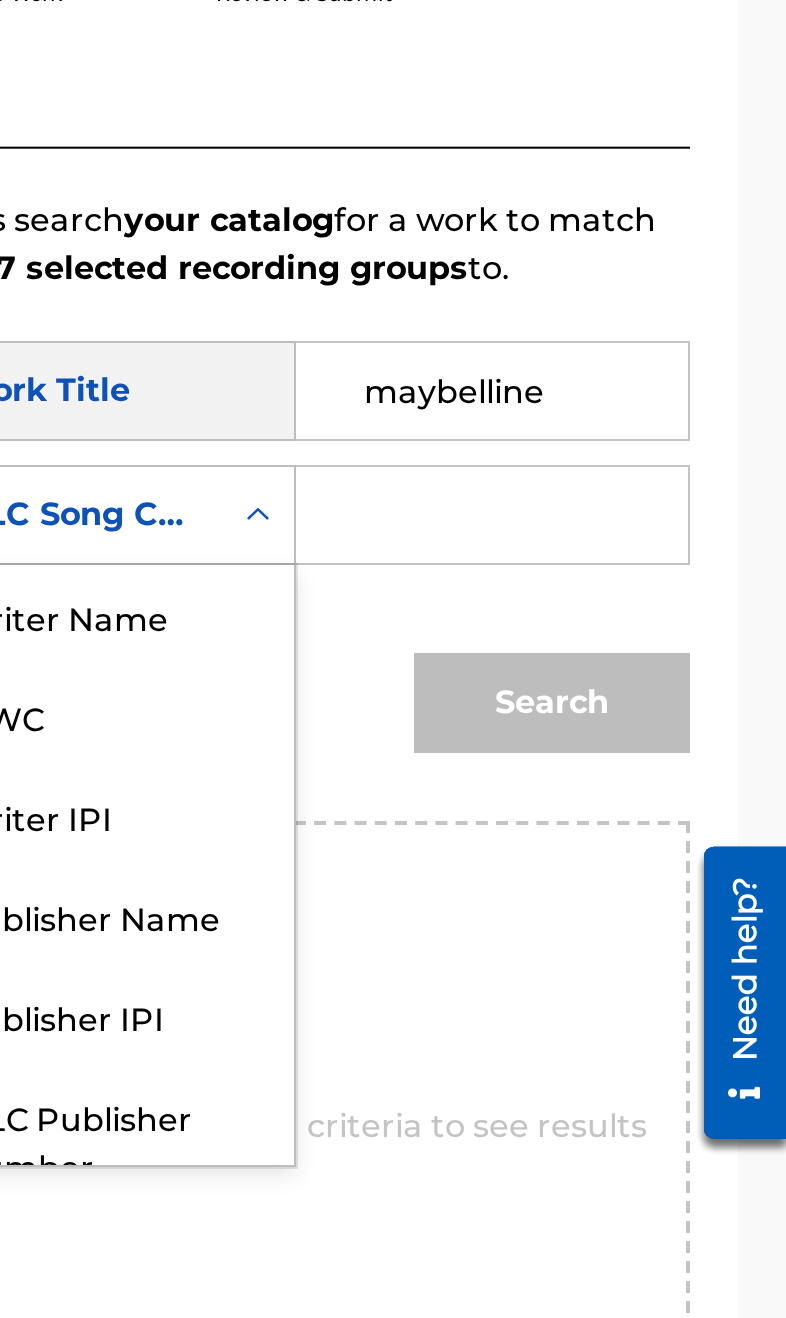 scroll, scrollTop: 74, scrollLeft: 0, axis: vertical 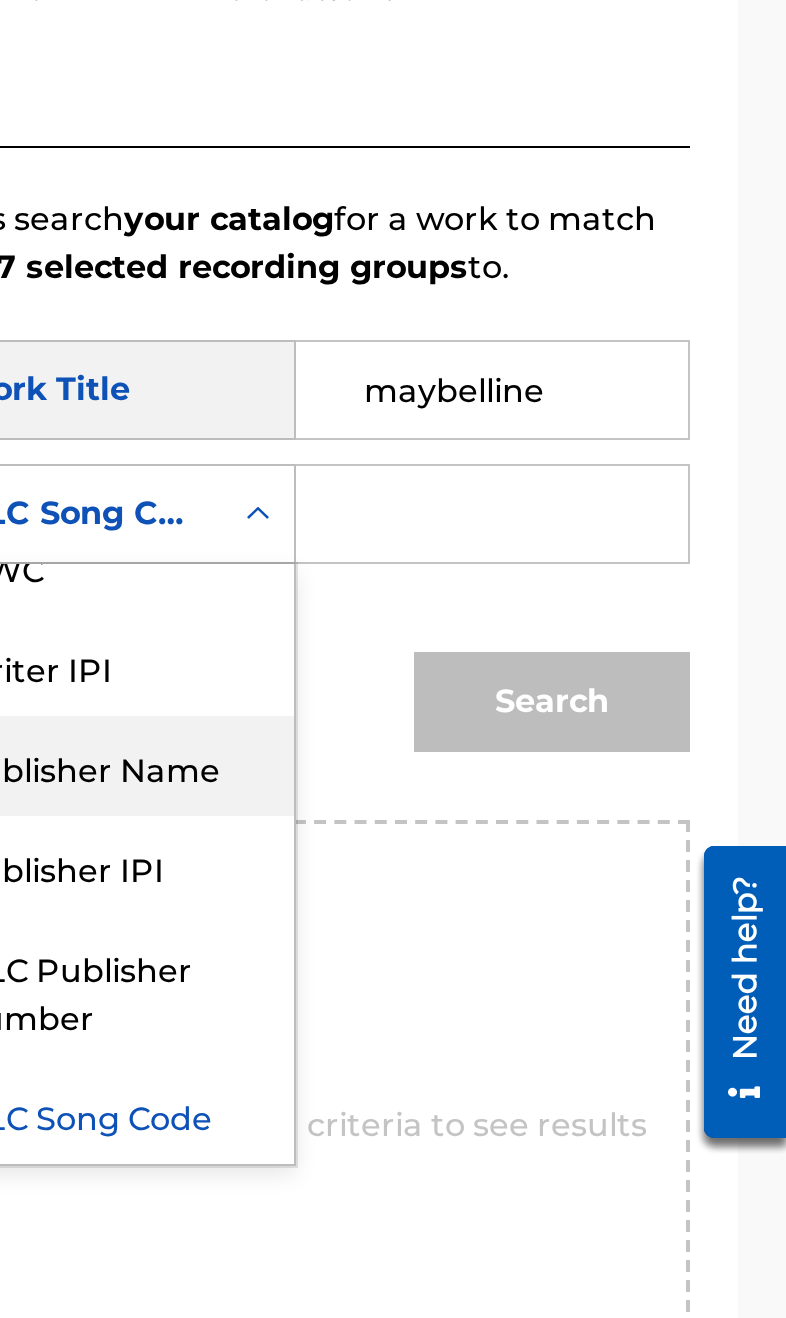 click on "Publisher Name" at bounding box center [449, 891] 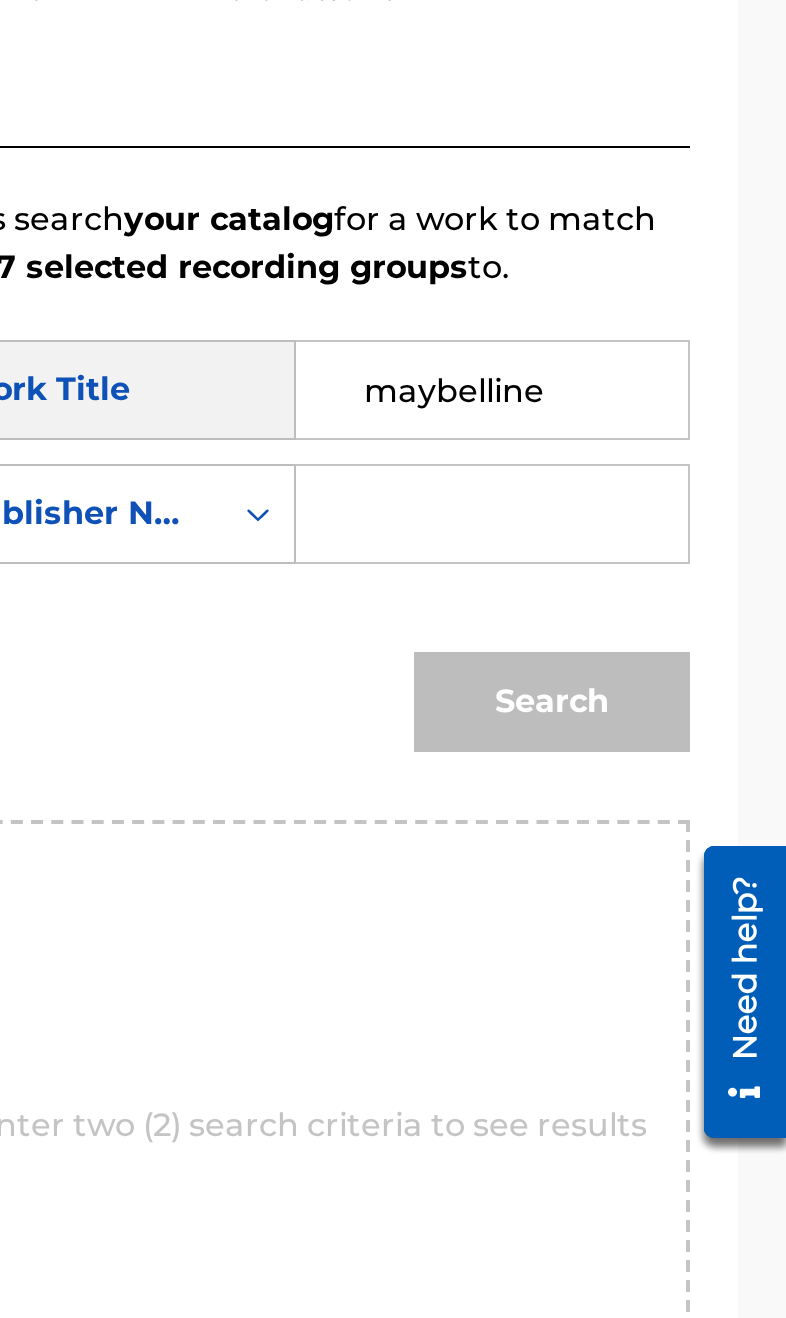 click at bounding box center (639, 765) 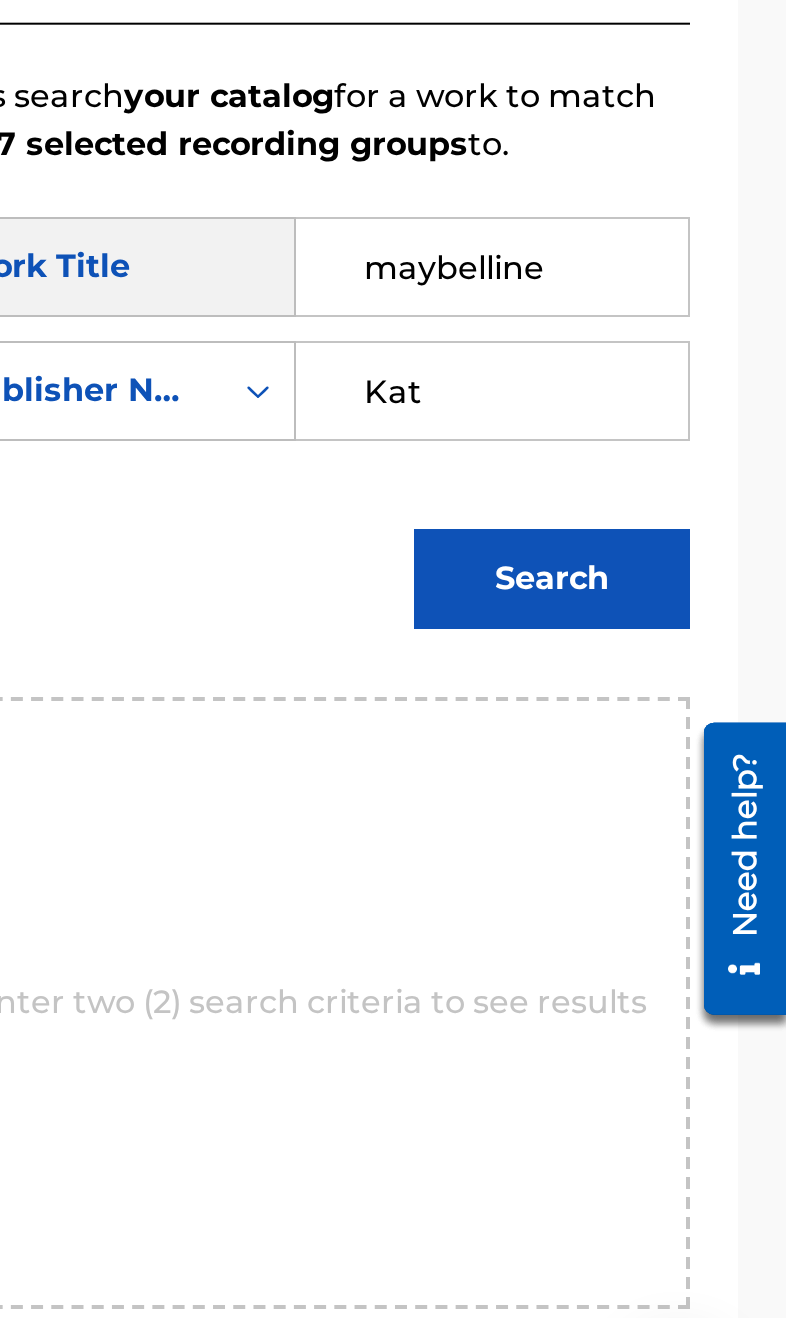 type on "Kat" 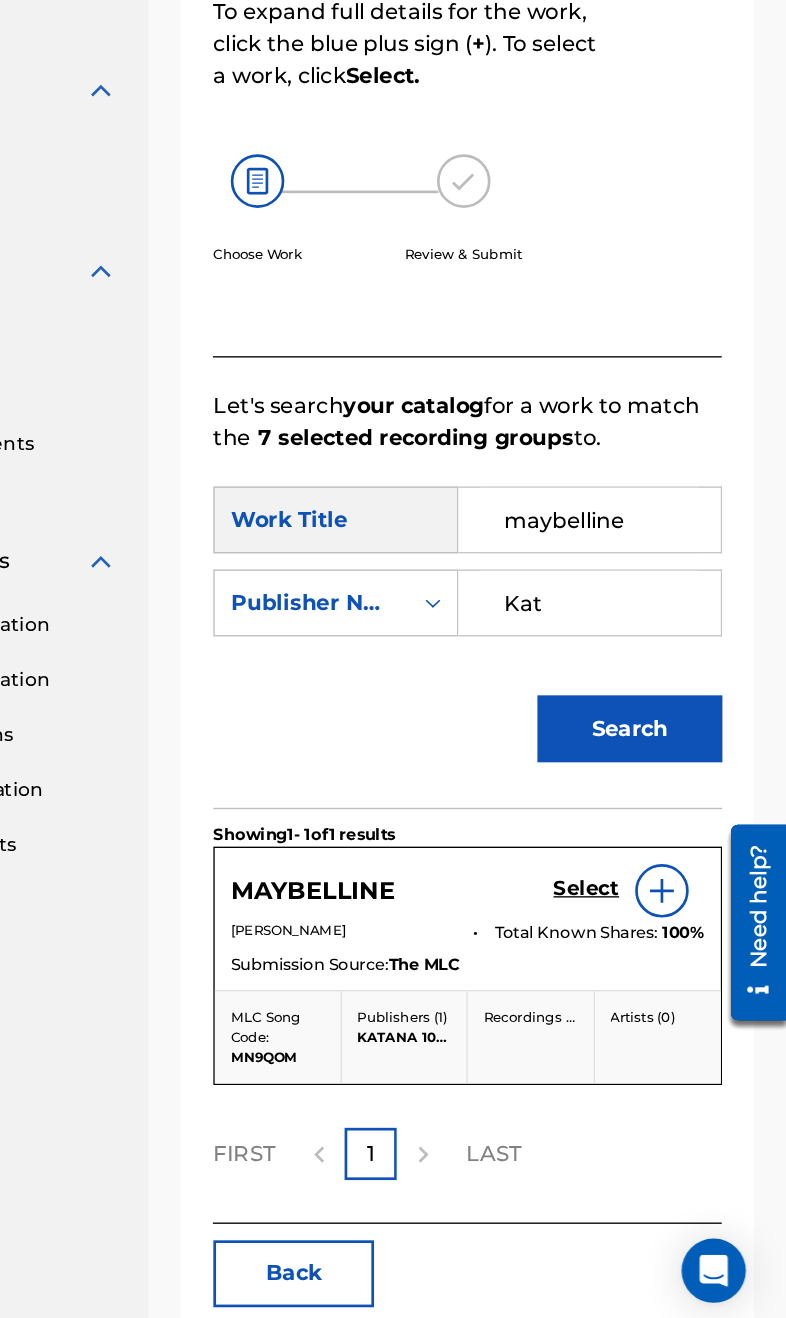 click on "Select" at bounding box center [636, 978] 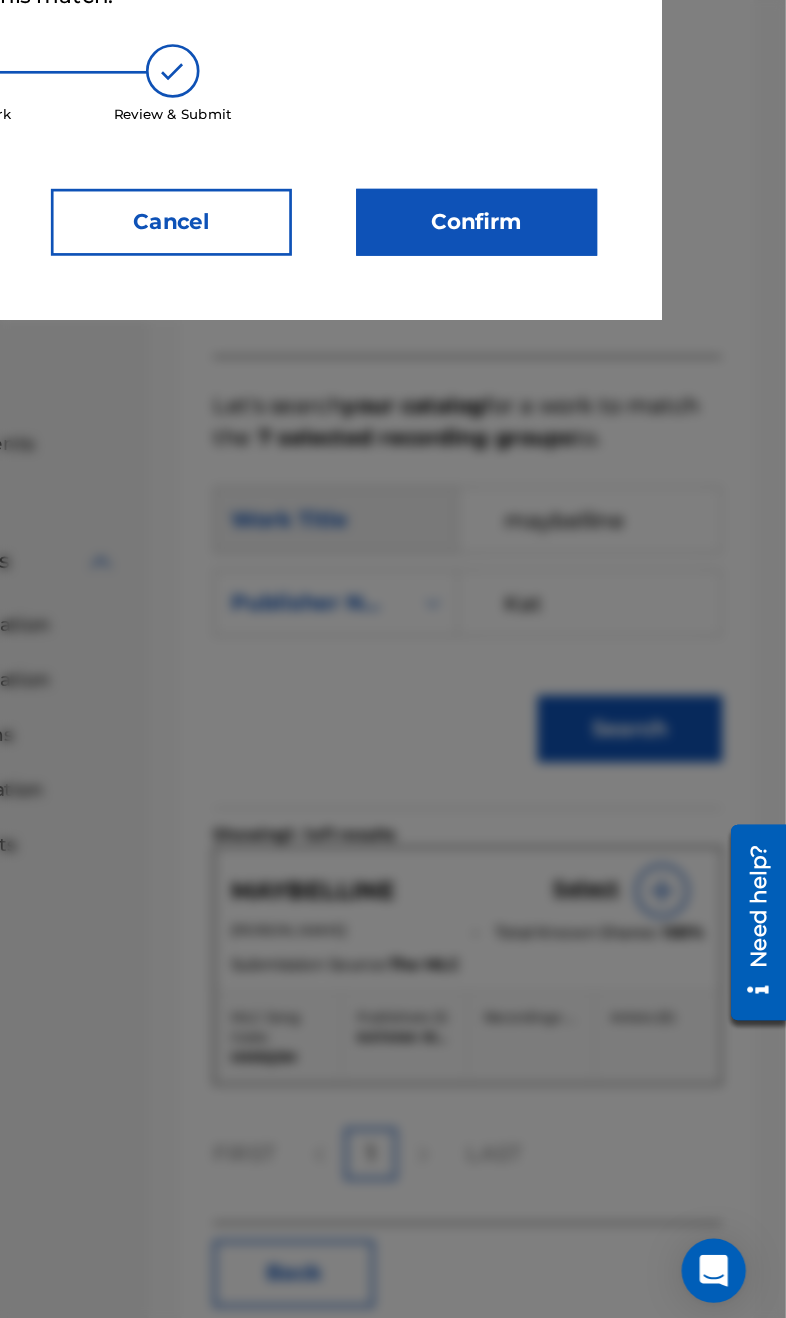 click on "Confirm" at bounding box center [555, 481] 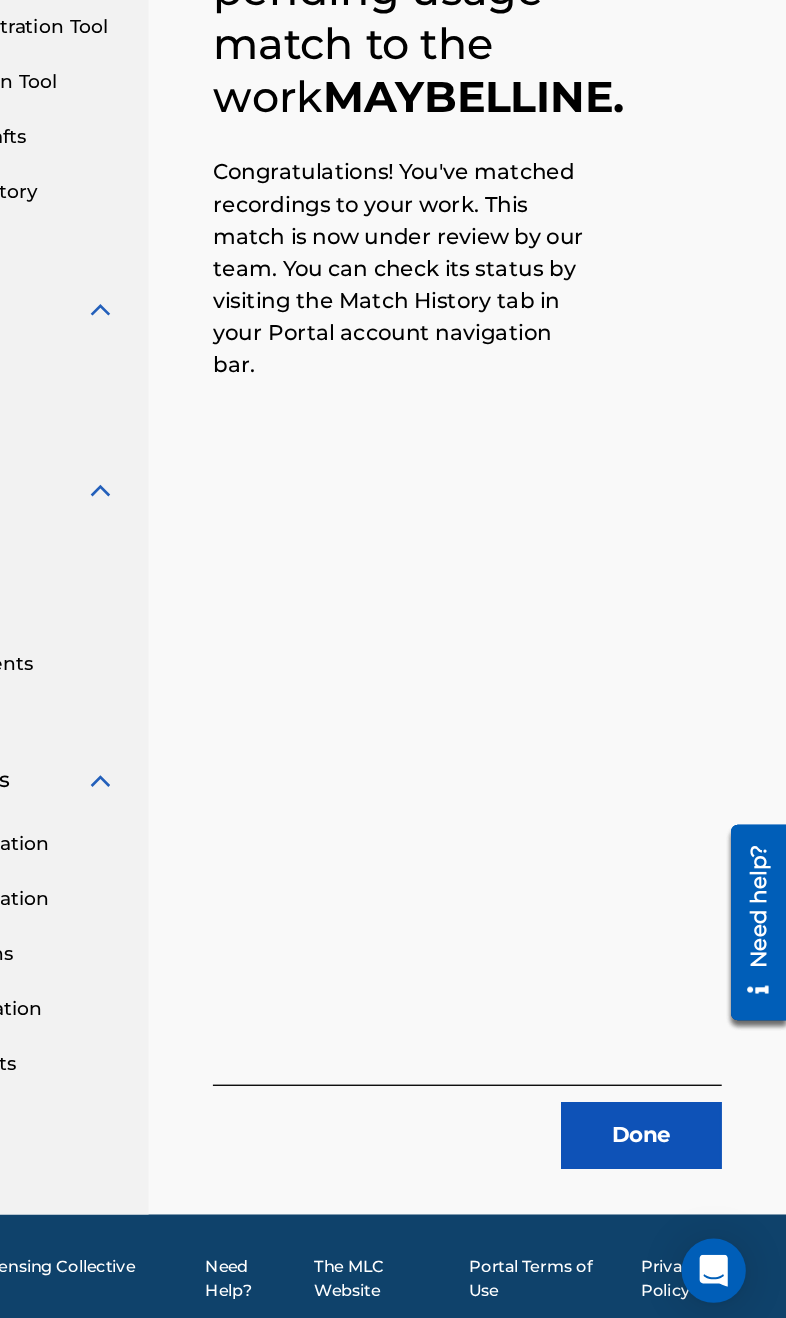 click on "Done" at bounding box center (678, 1163) 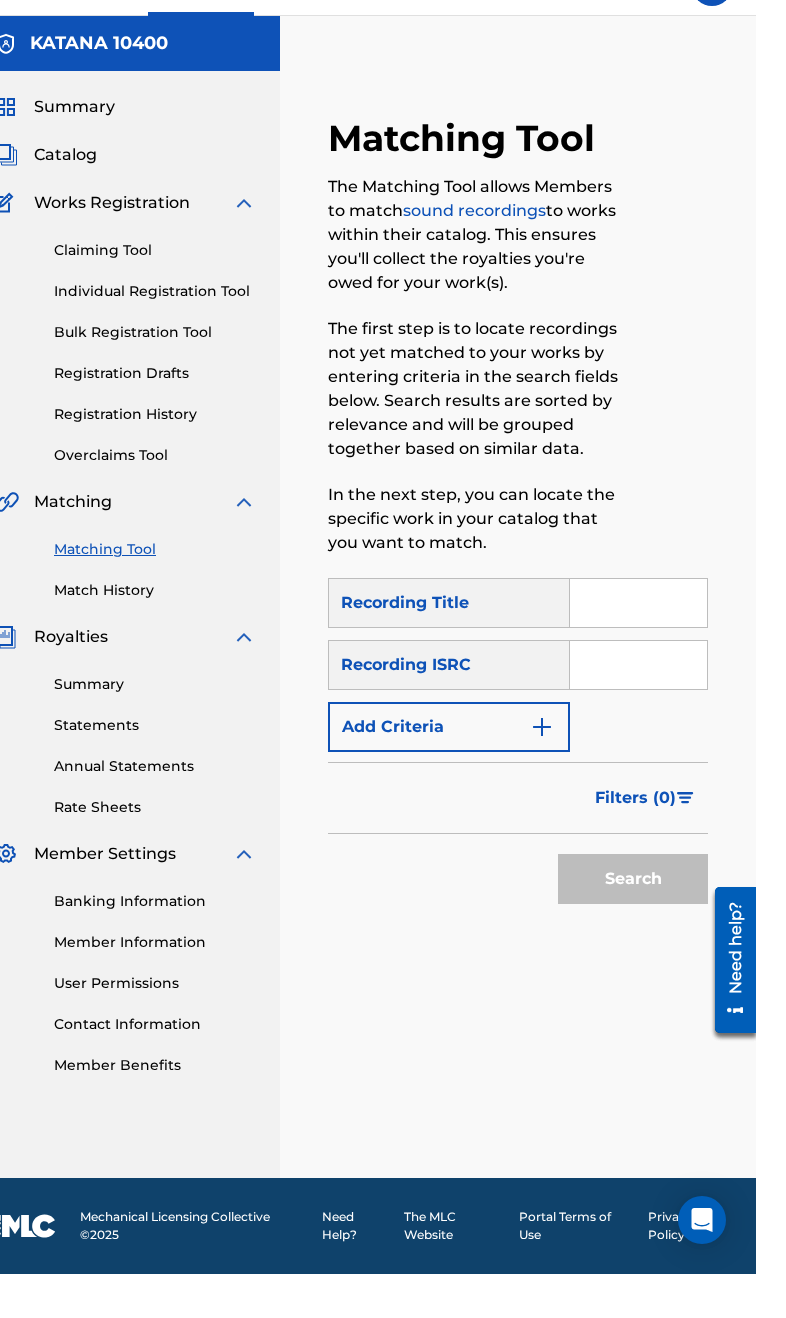 scroll, scrollTop: 164, scrollLeft: 0, axis: vertical 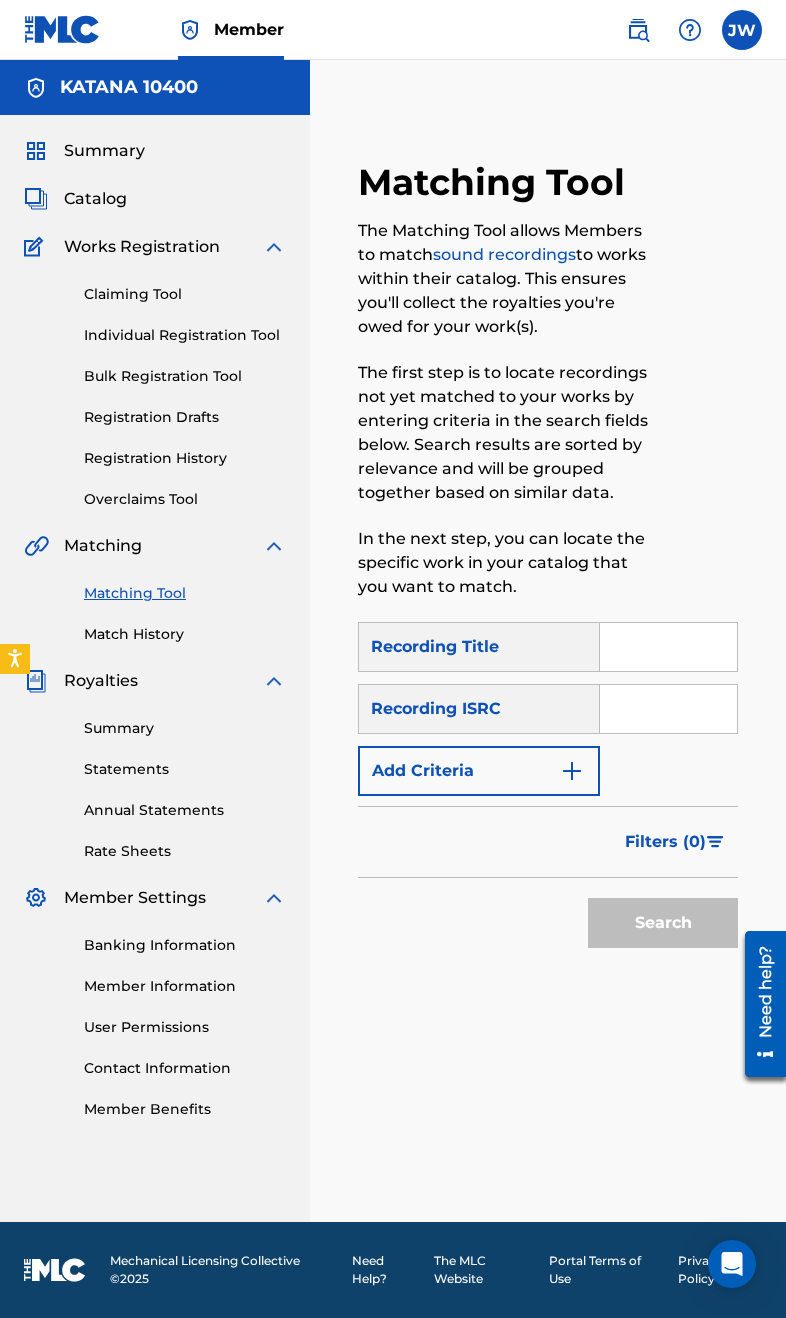 click at bounding box center [668, 647] 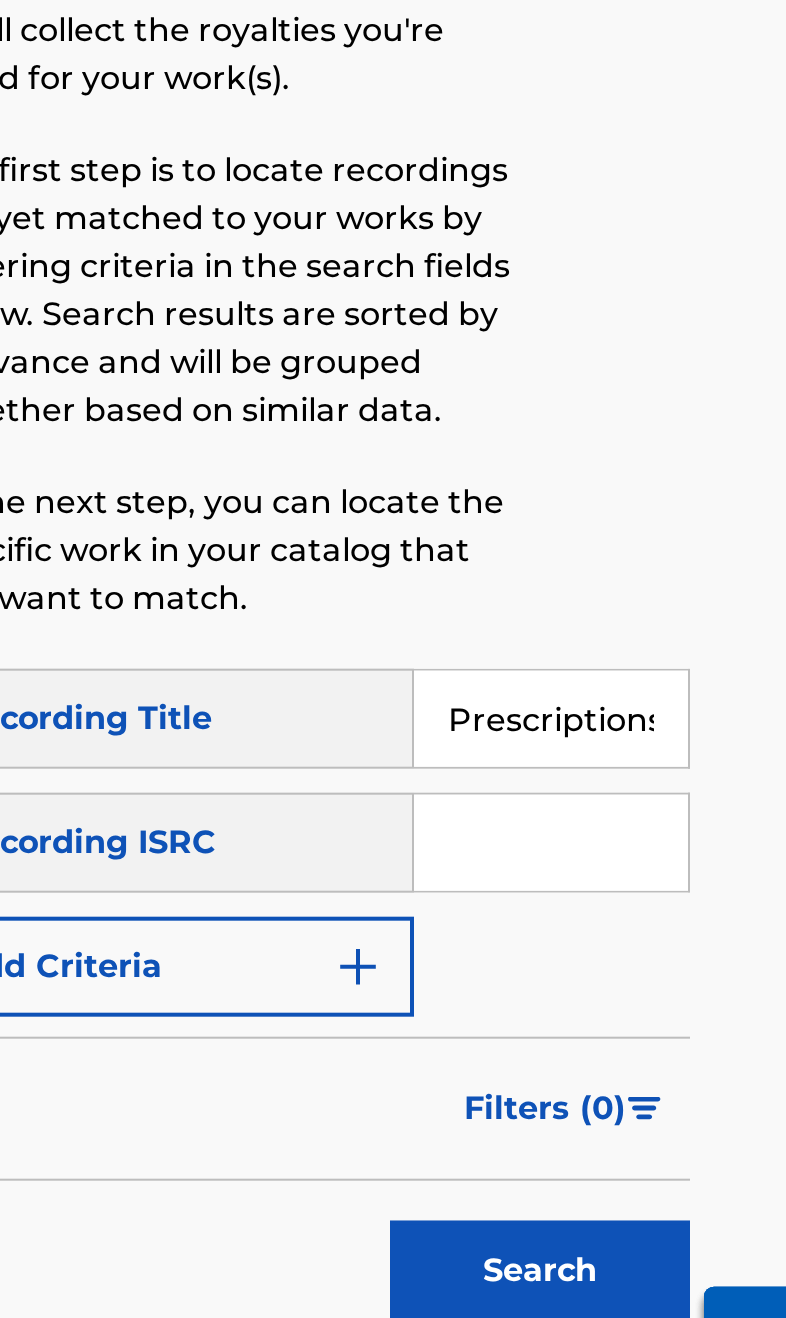 type on "Prescriptions" 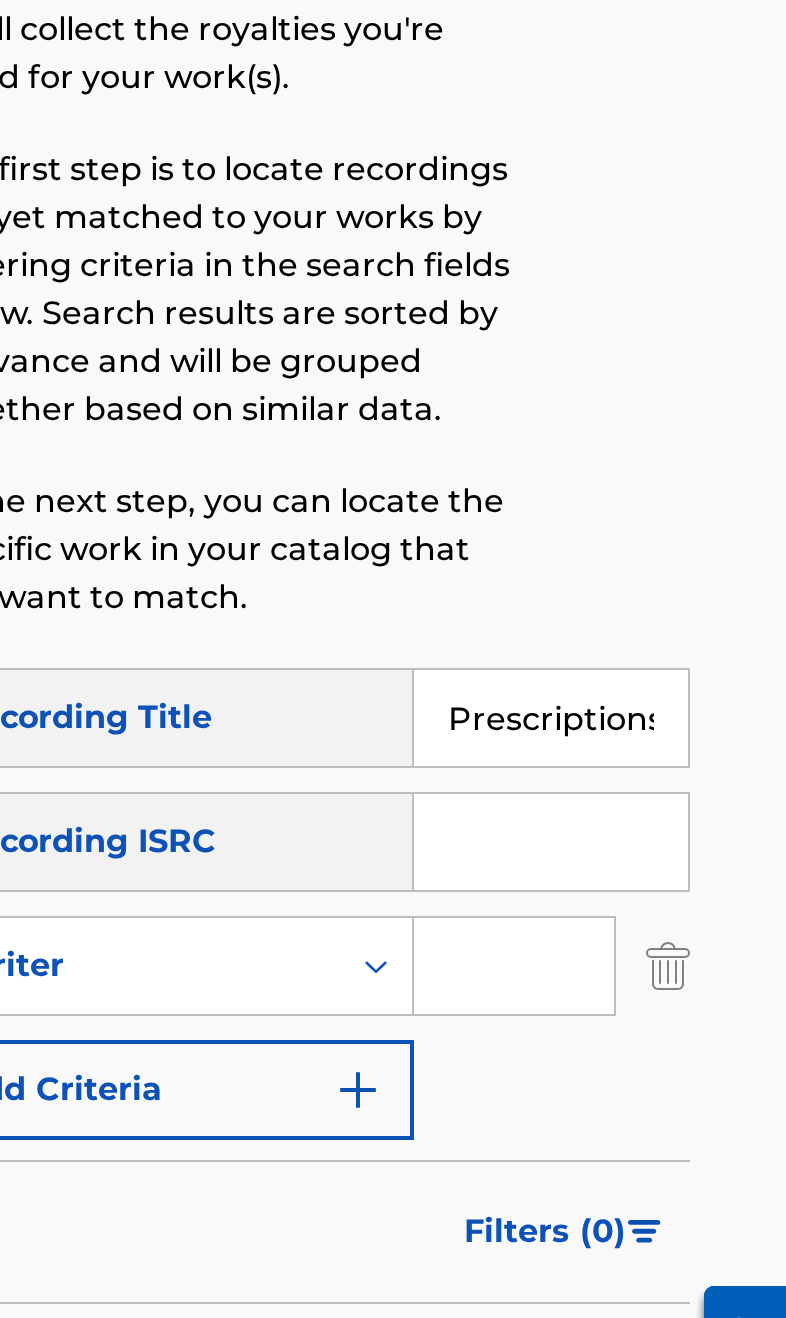click at bounding box center (650, 771) 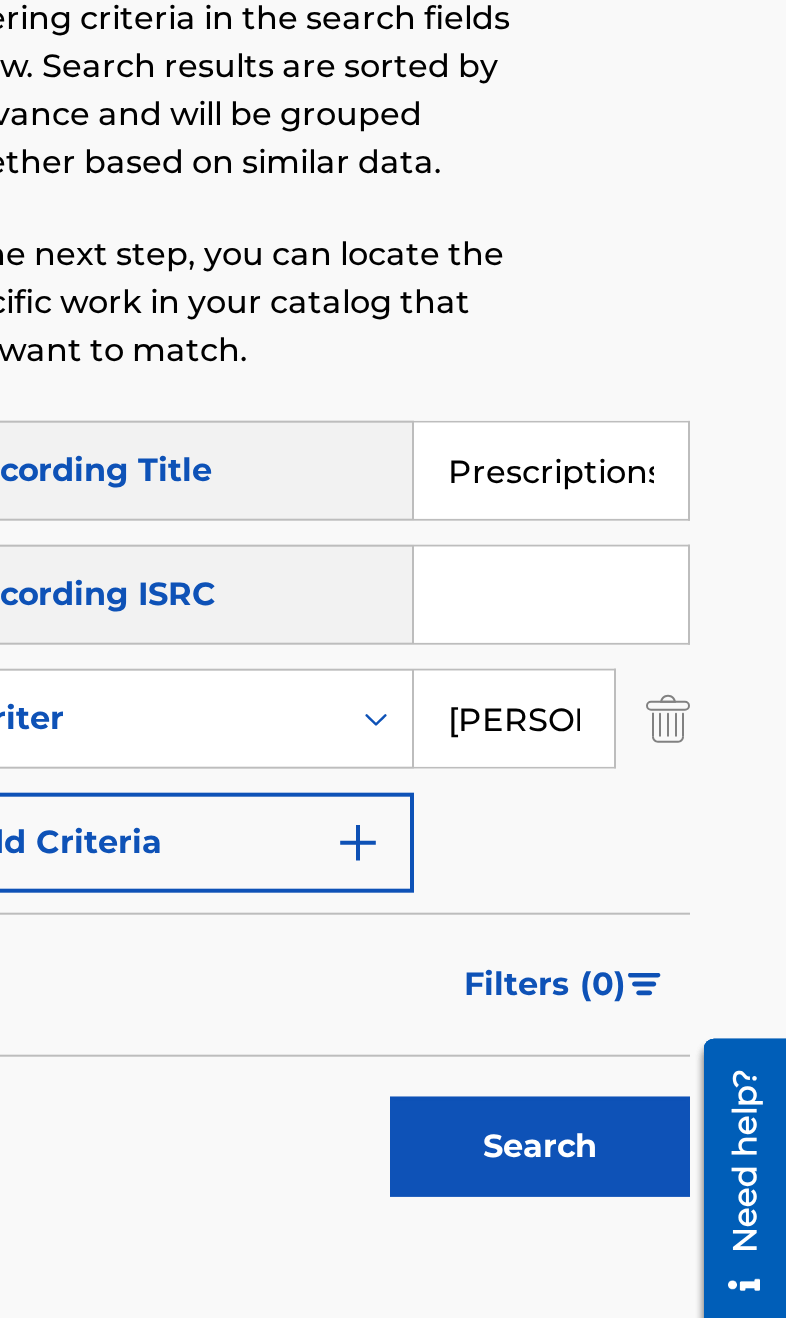 type on "[PERSON_NAME]" 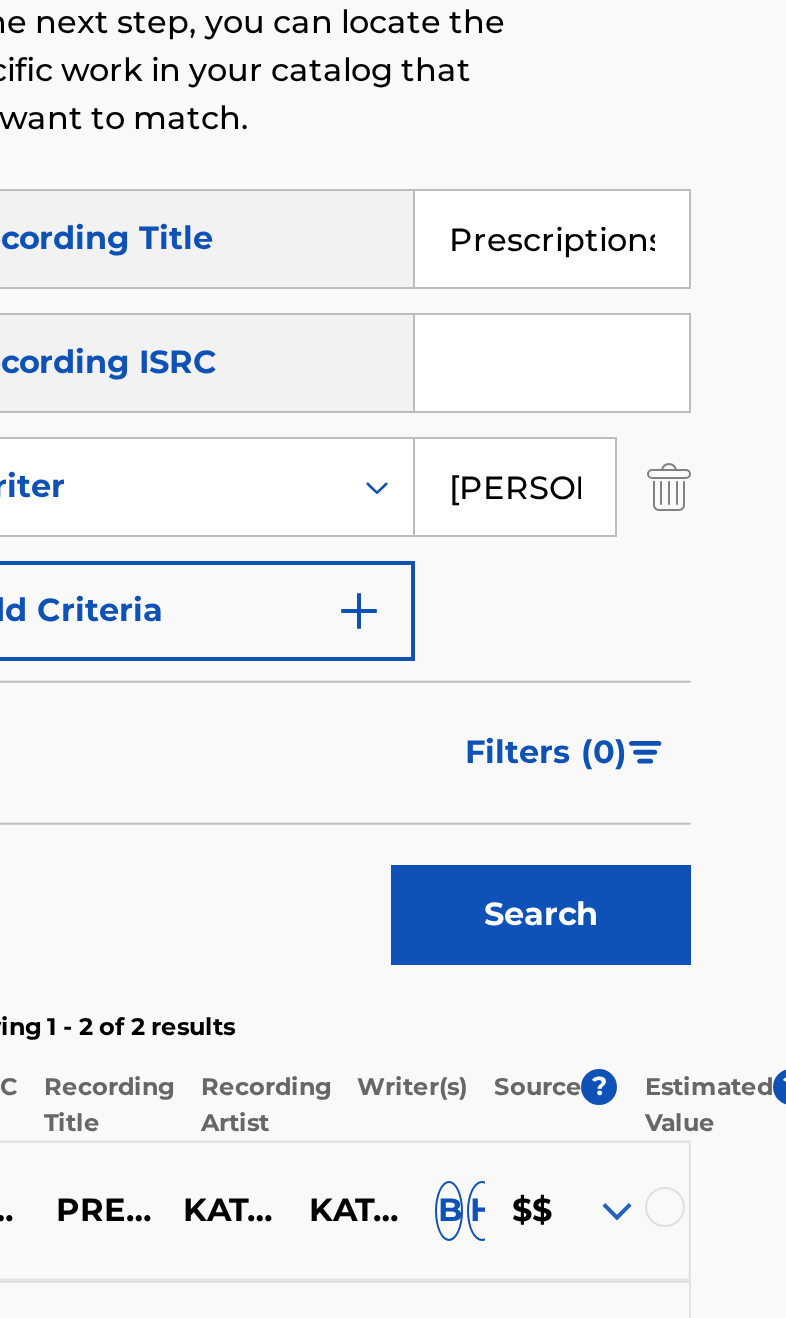scroll, scrollTop: 164, scrollLeft: 95, axis: both 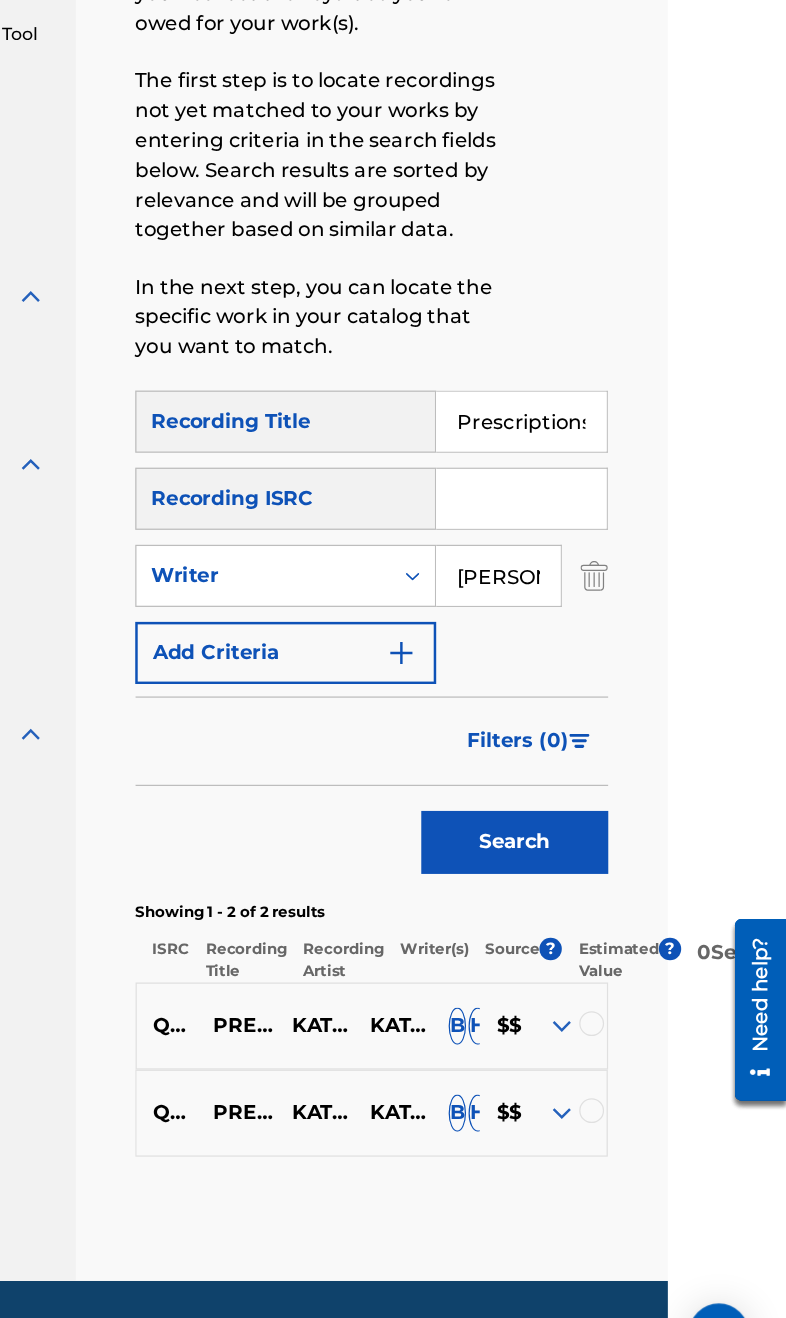 click at bounding box center (630, 1015) 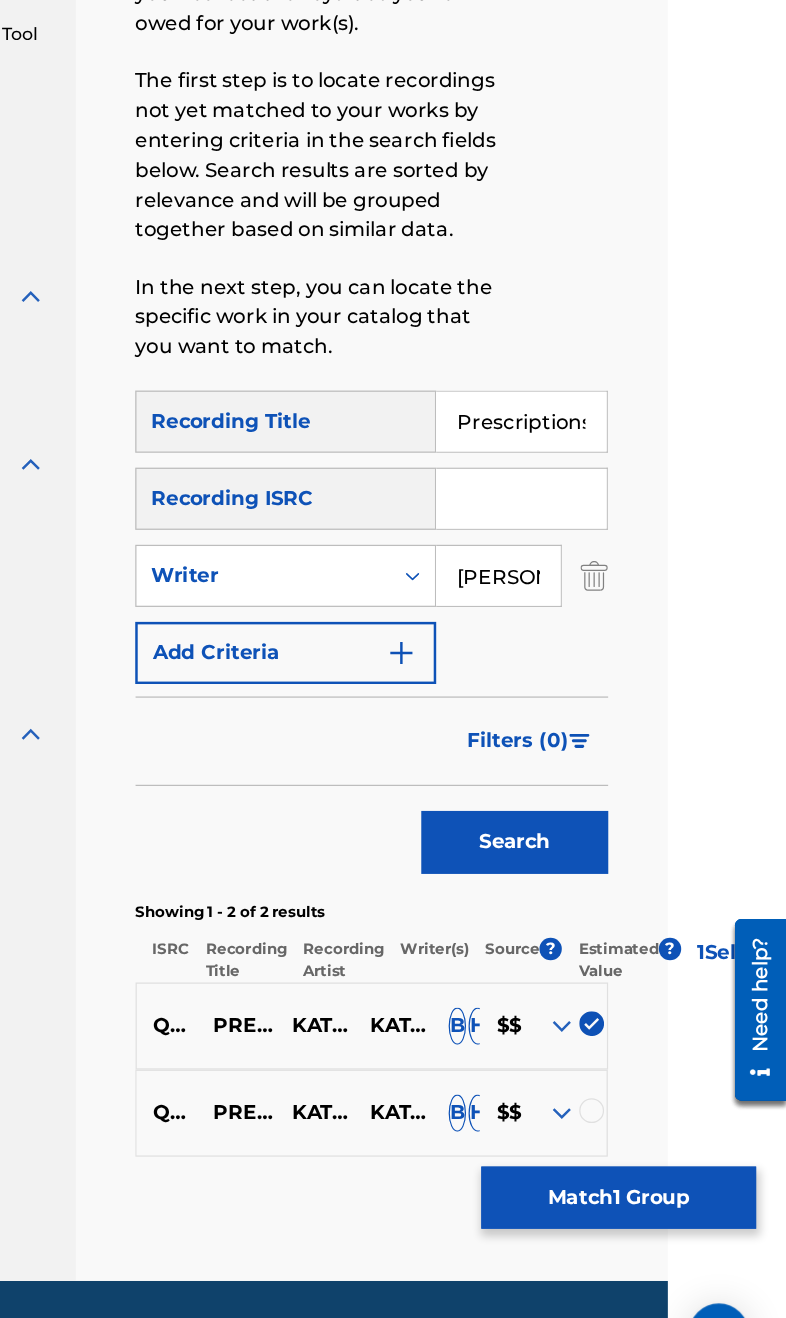 click at bounding box center [630, 1085] 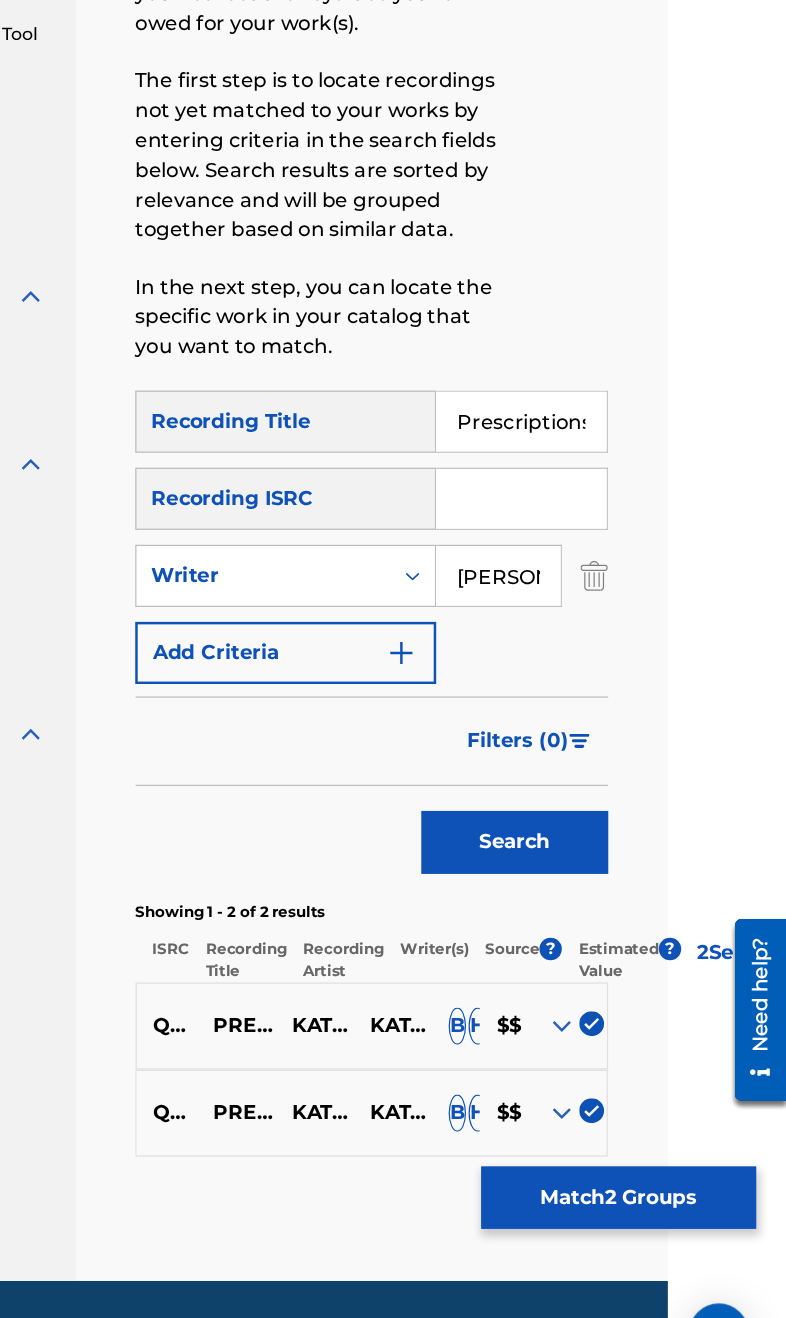 click on "Prescriptions" at bounding box center (573, 531) 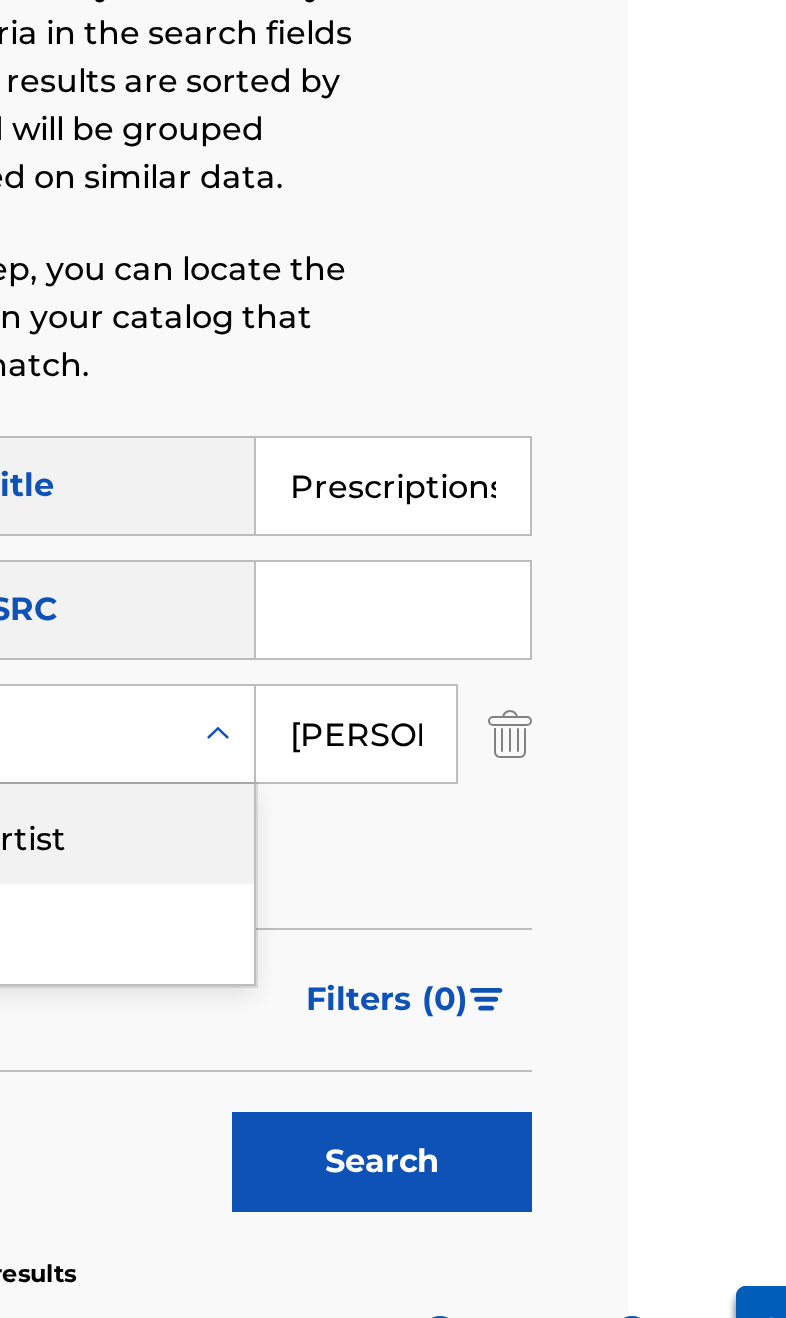 click on "Recording Artist" at bounding box center [384, 705] 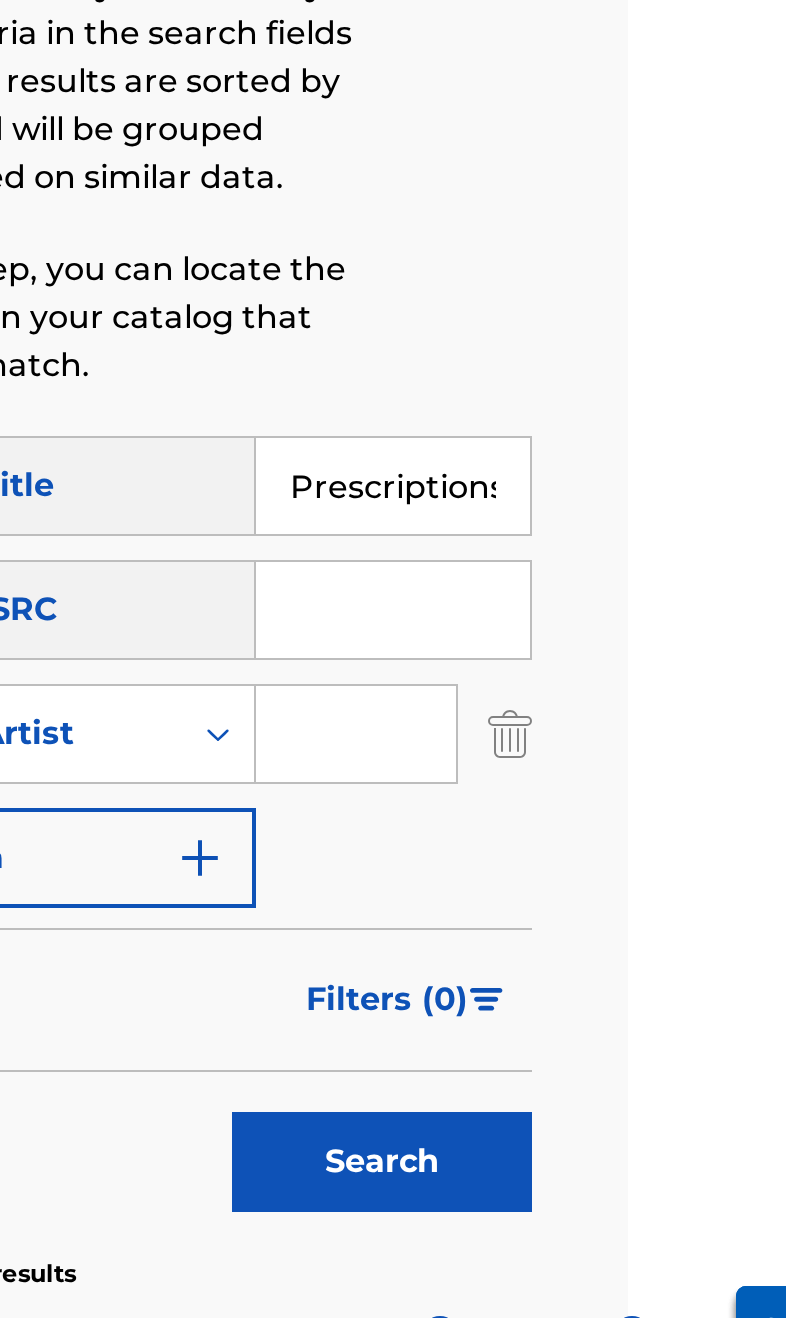 click at bounding box center (555, 655) 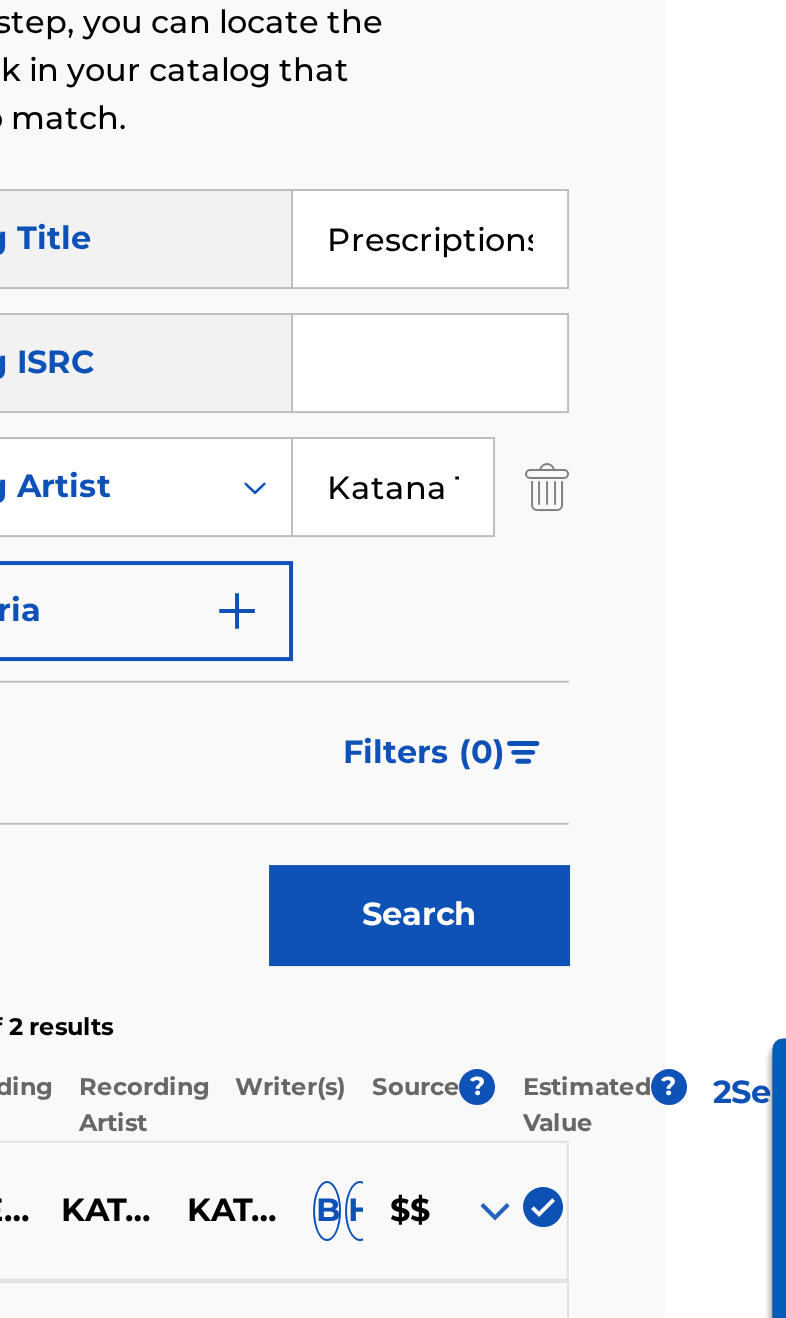 type on "Katana 10400" 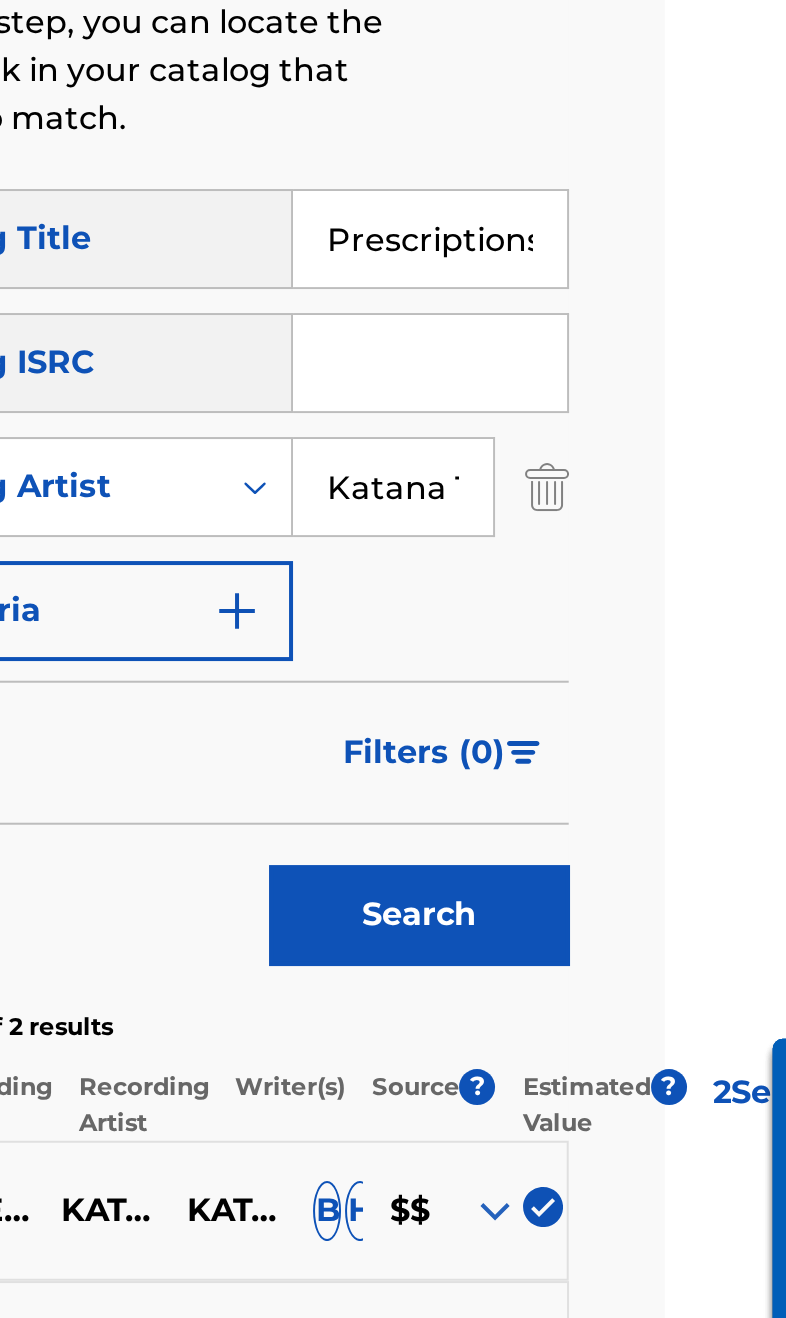 click on "Search" at bounding box center [568, 869] 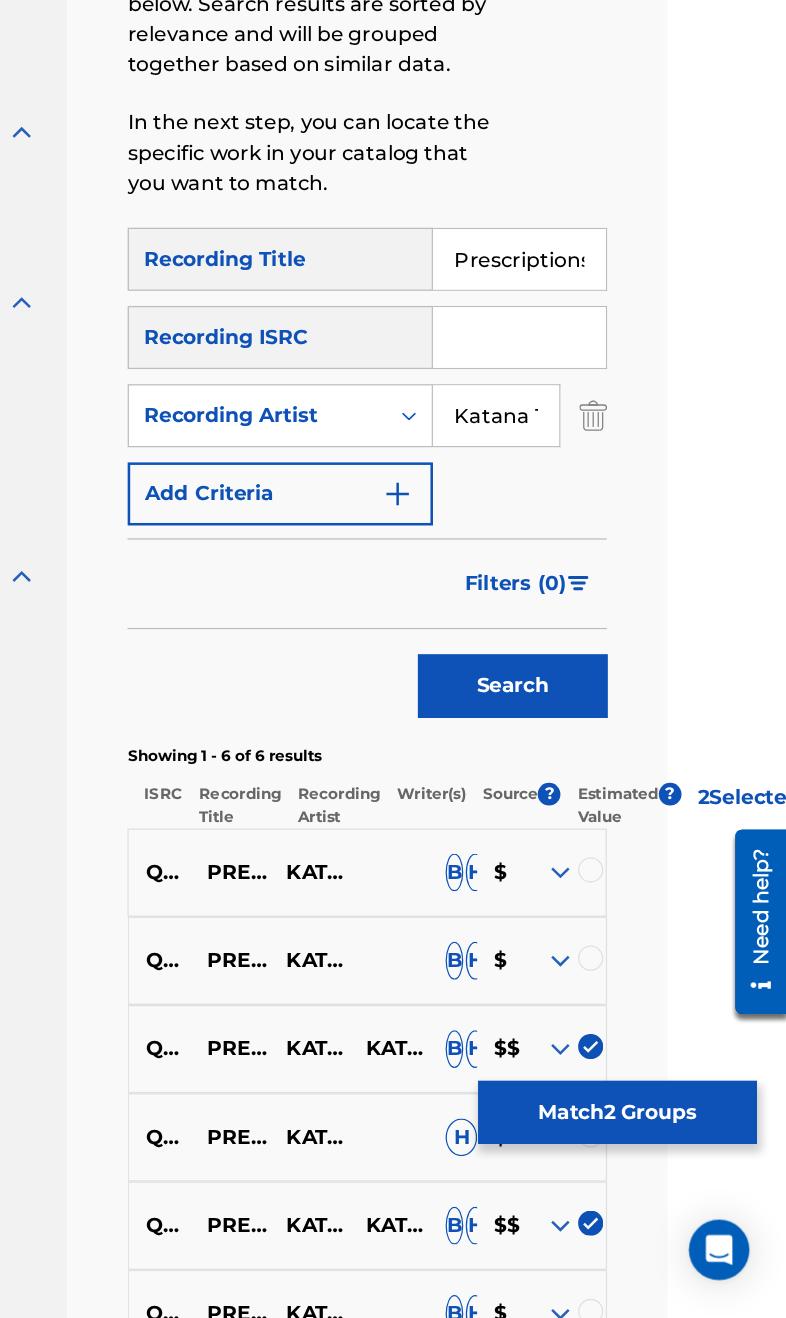 scroll, scrollTop: 171, scrollLeft: 95, axis: both 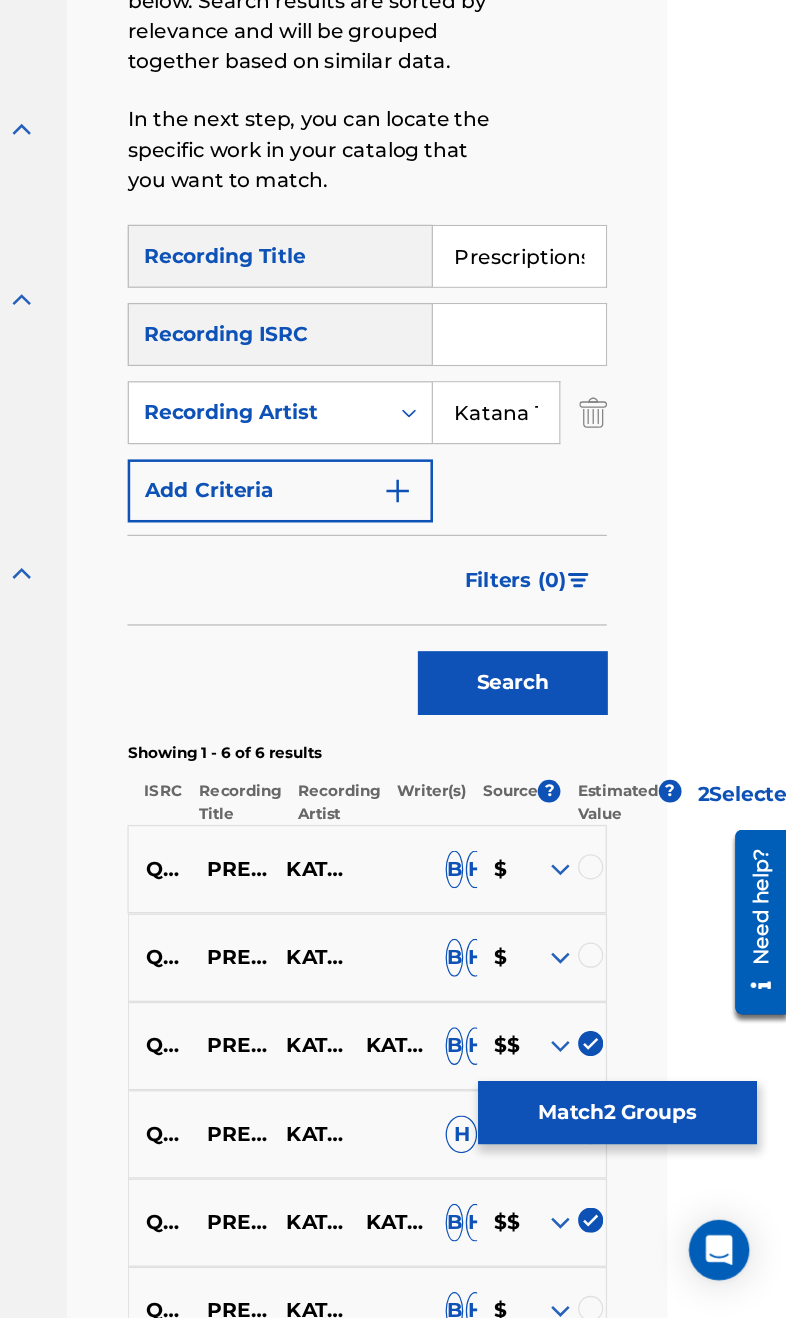 click at bounding box center [630, 1030] 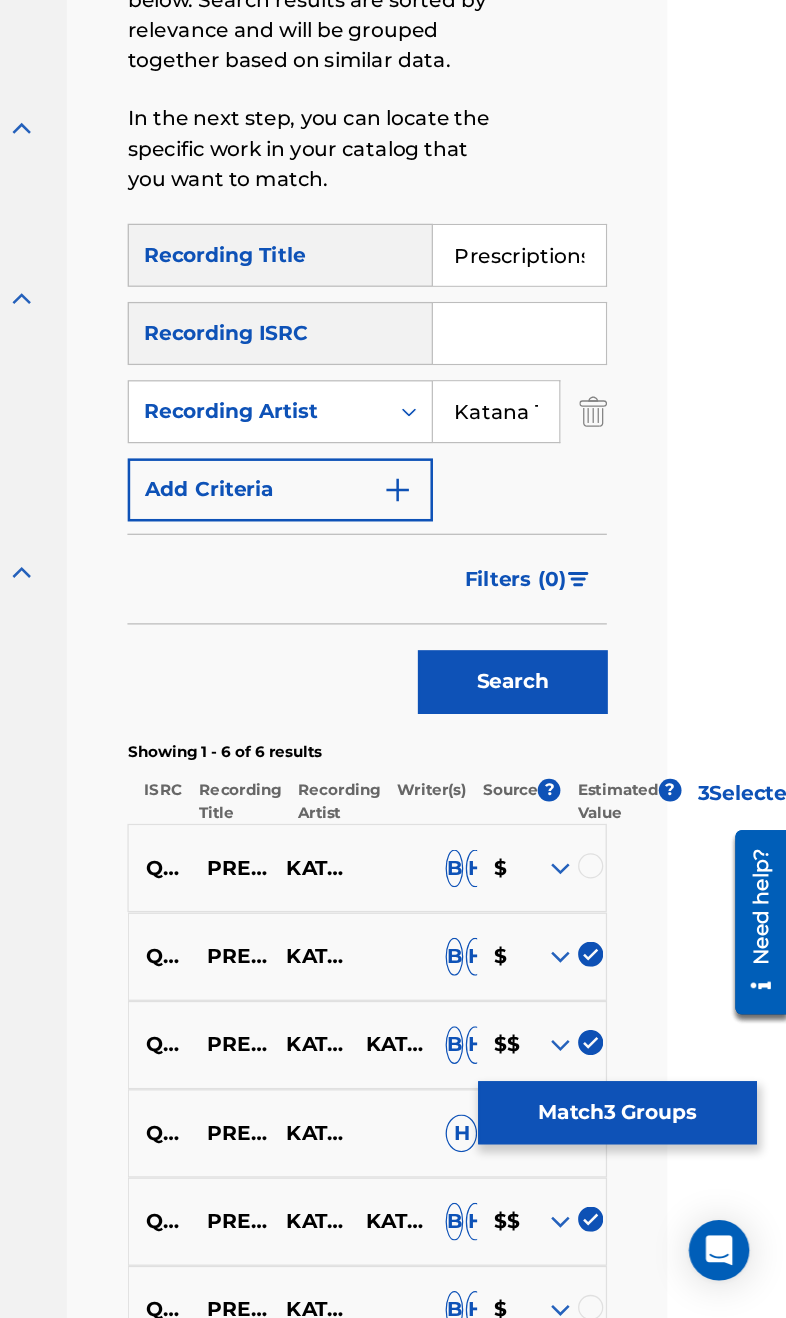 click at bounding box center (606, 961) 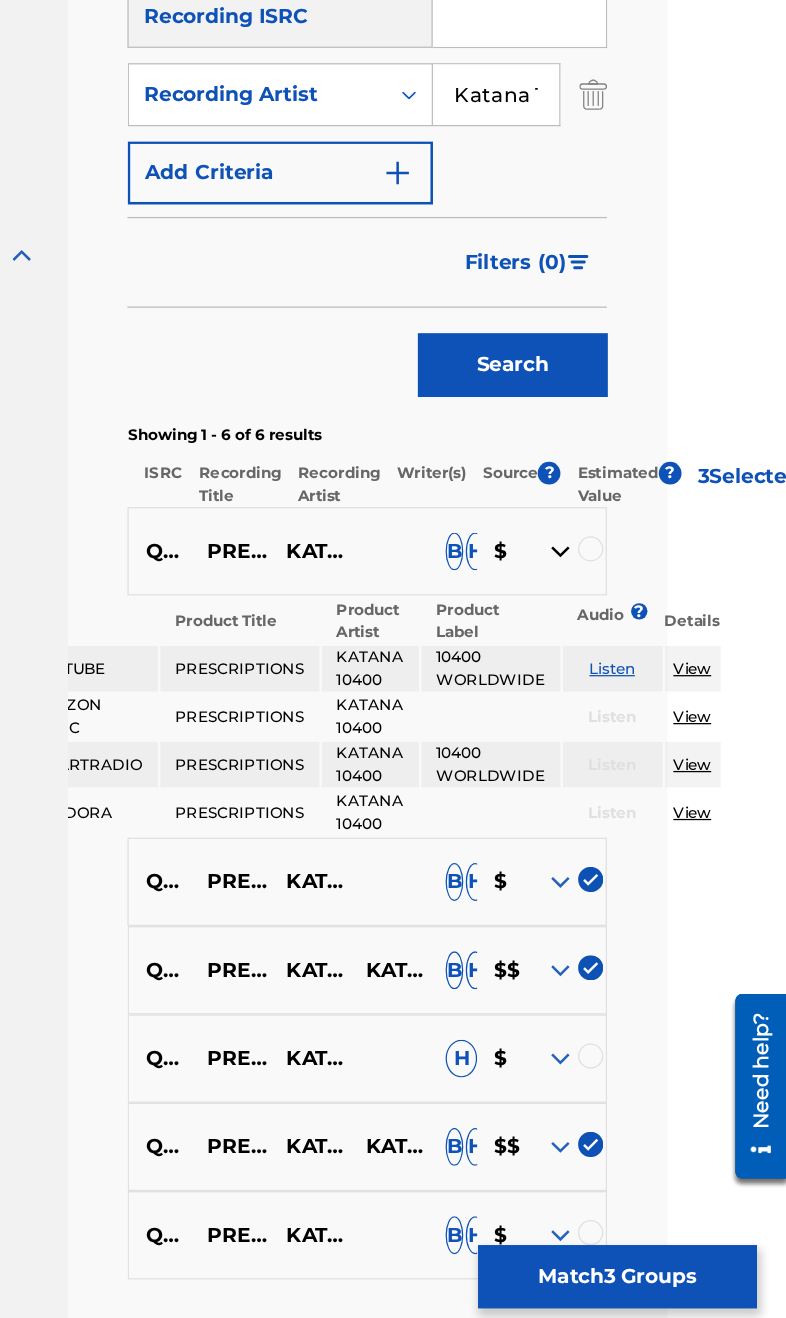 click at bounding box center [606, 580] 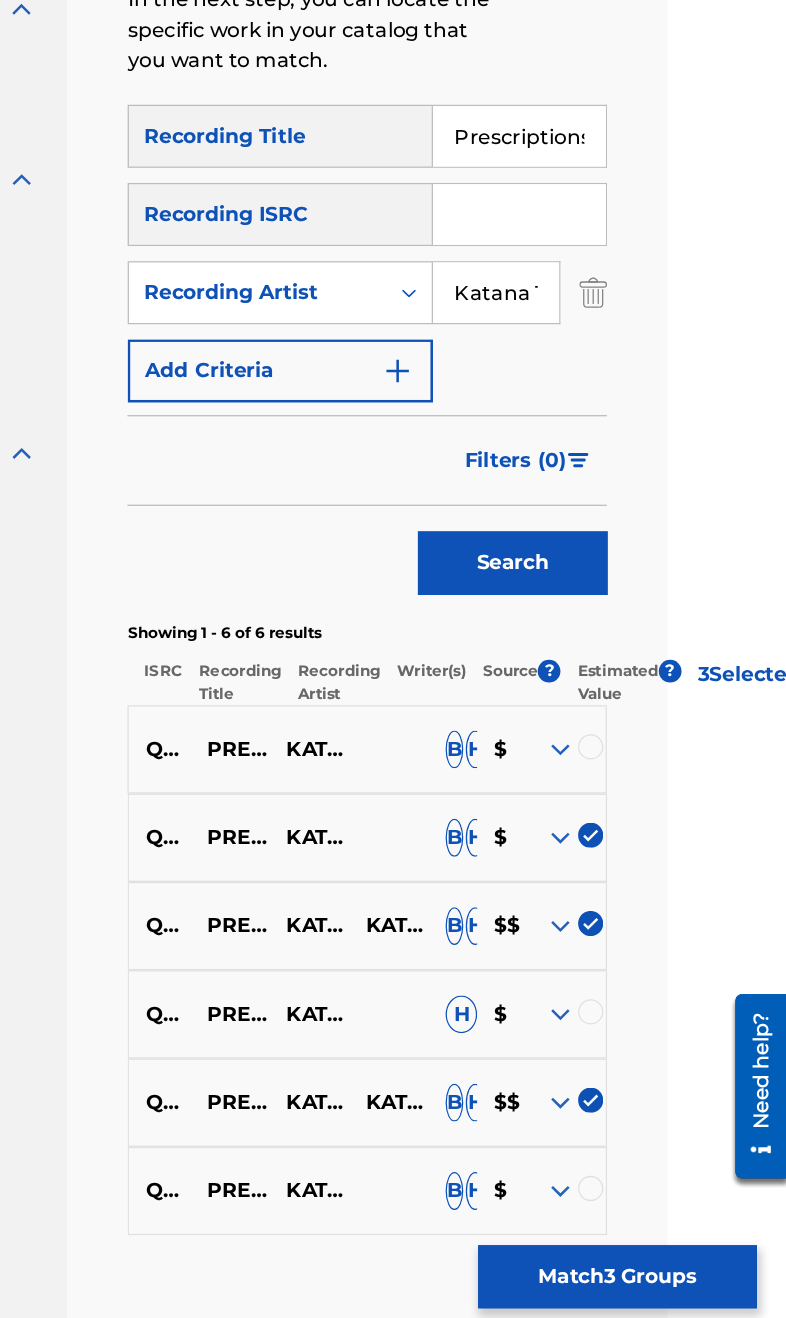 click at bounding box center [630, 735] 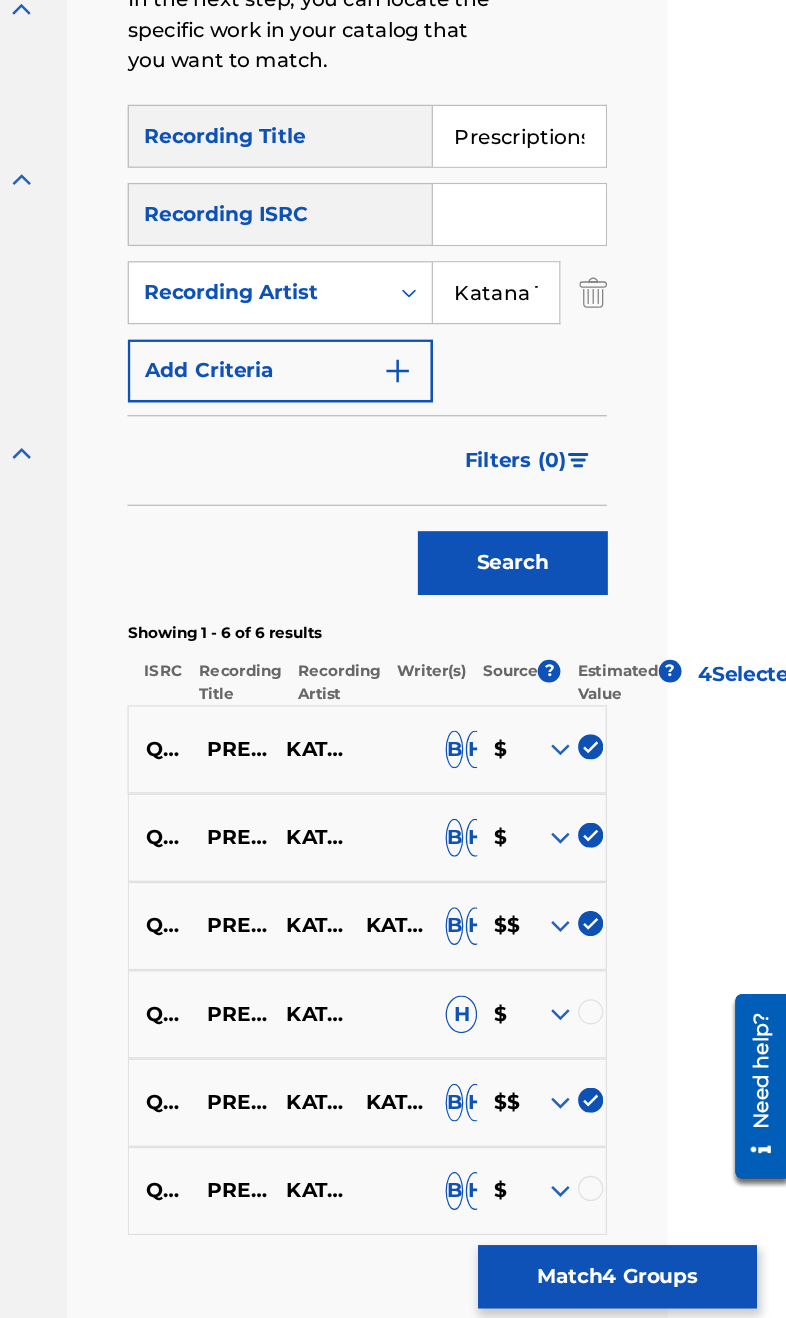 click at bounding box center (630, 945) 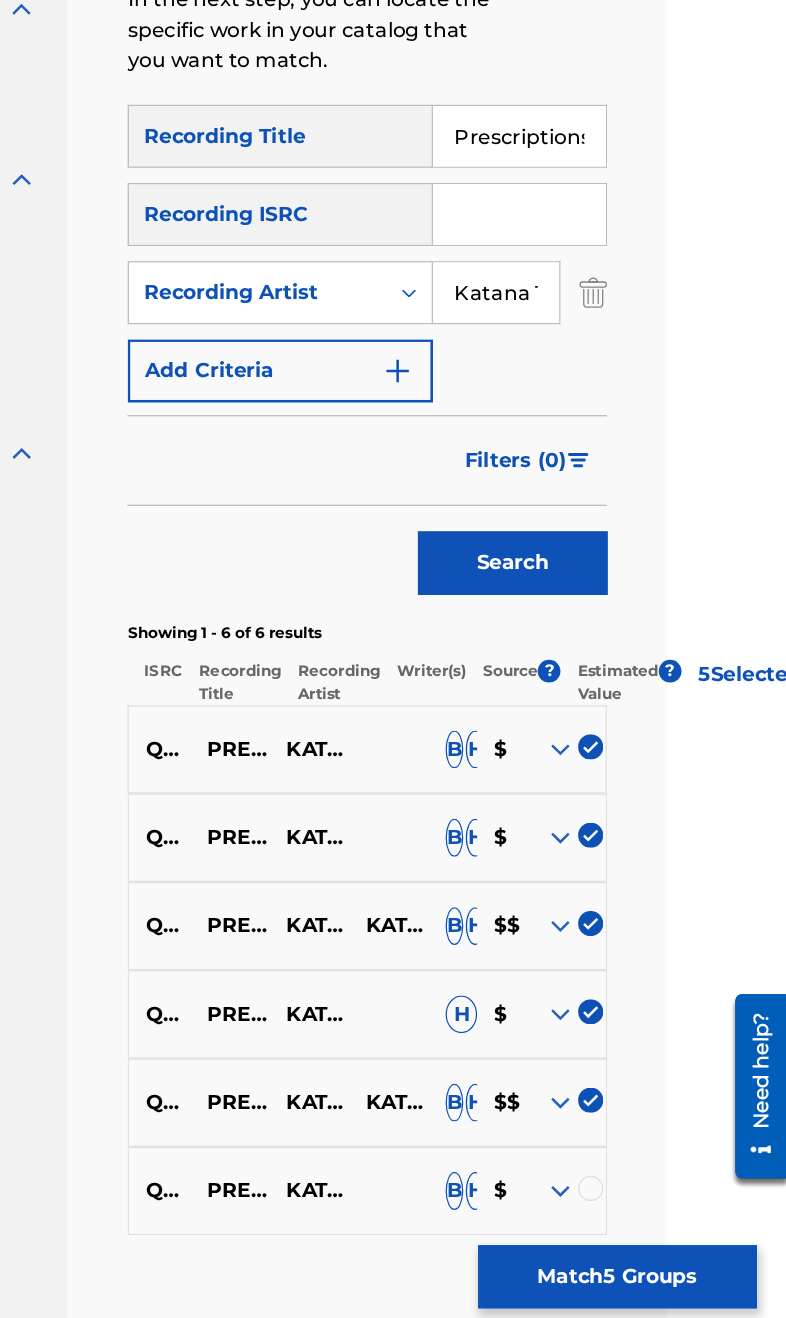 click at bounding box center (630, 1085) 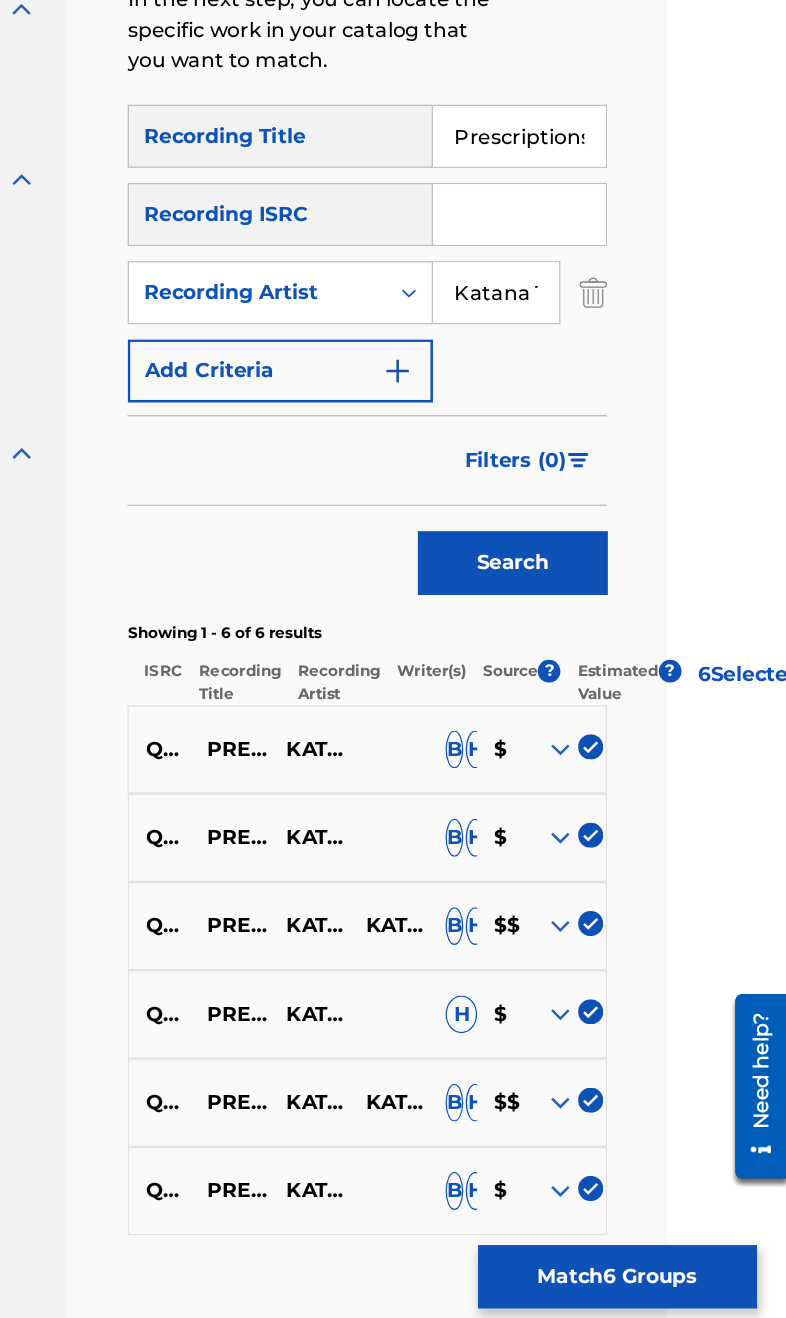 click on "Match  6 Groups" at bounding box center [651, 1155] 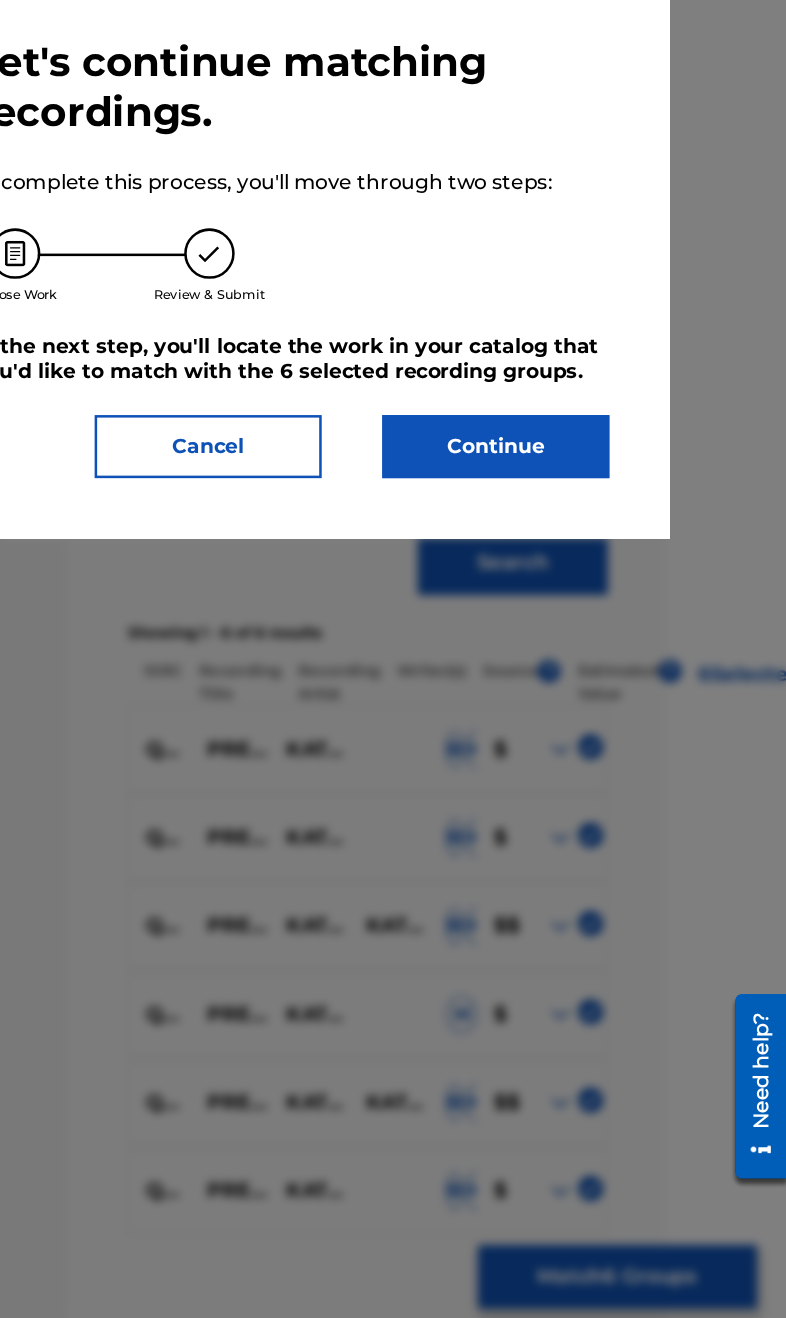 click on "Continue" at bounding box center (555, 497) 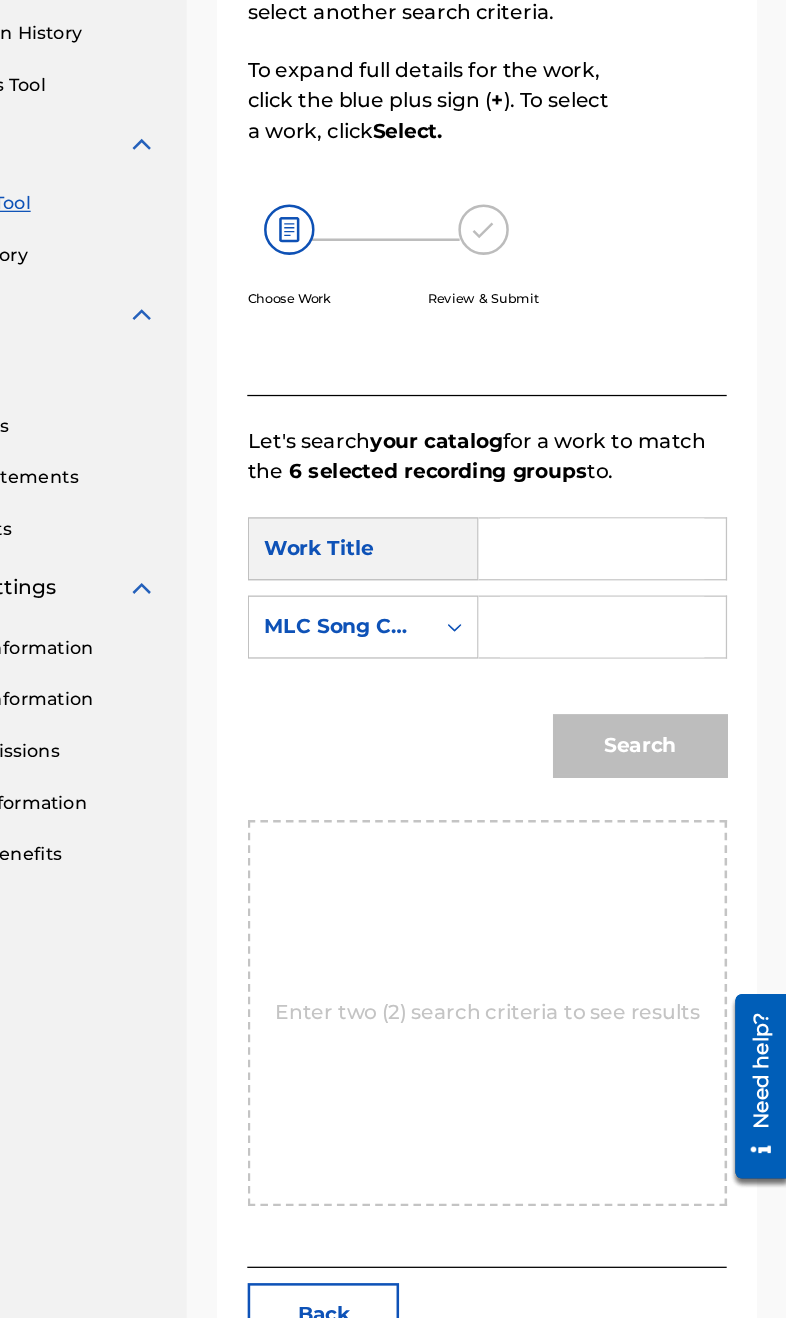 scroll, scrollTop: 164, scrollLeft: 0, axis: vertical 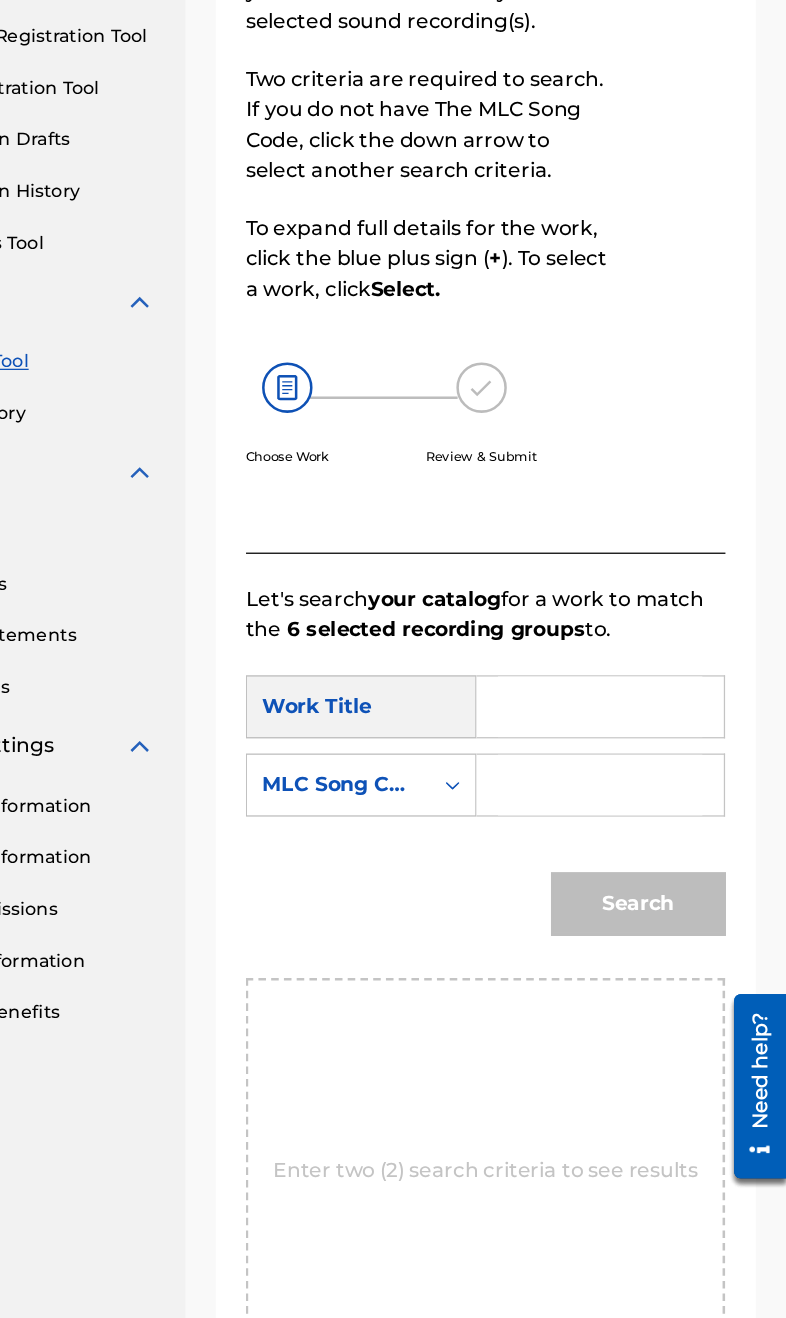 click at bounding box center (639, 703) 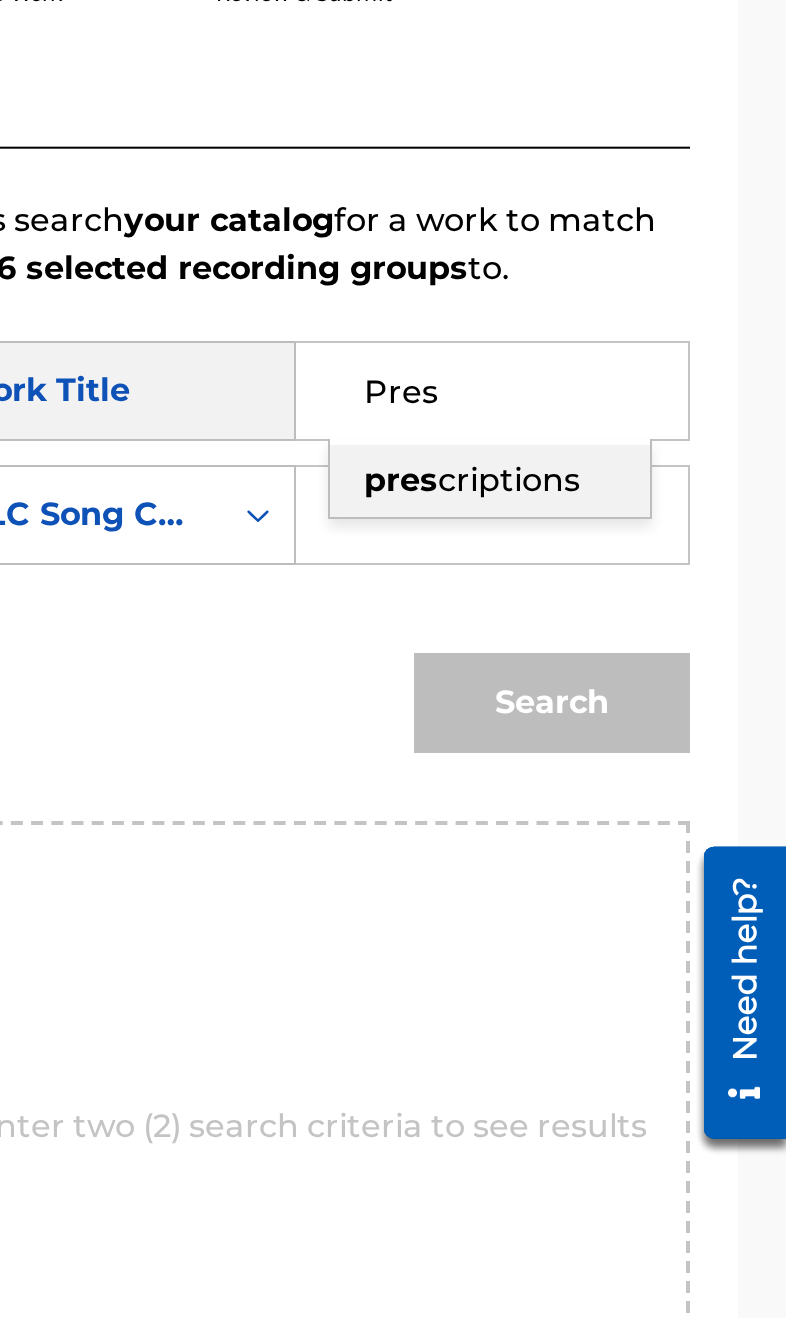 click on "criptions" at bounding box center (647, 747) 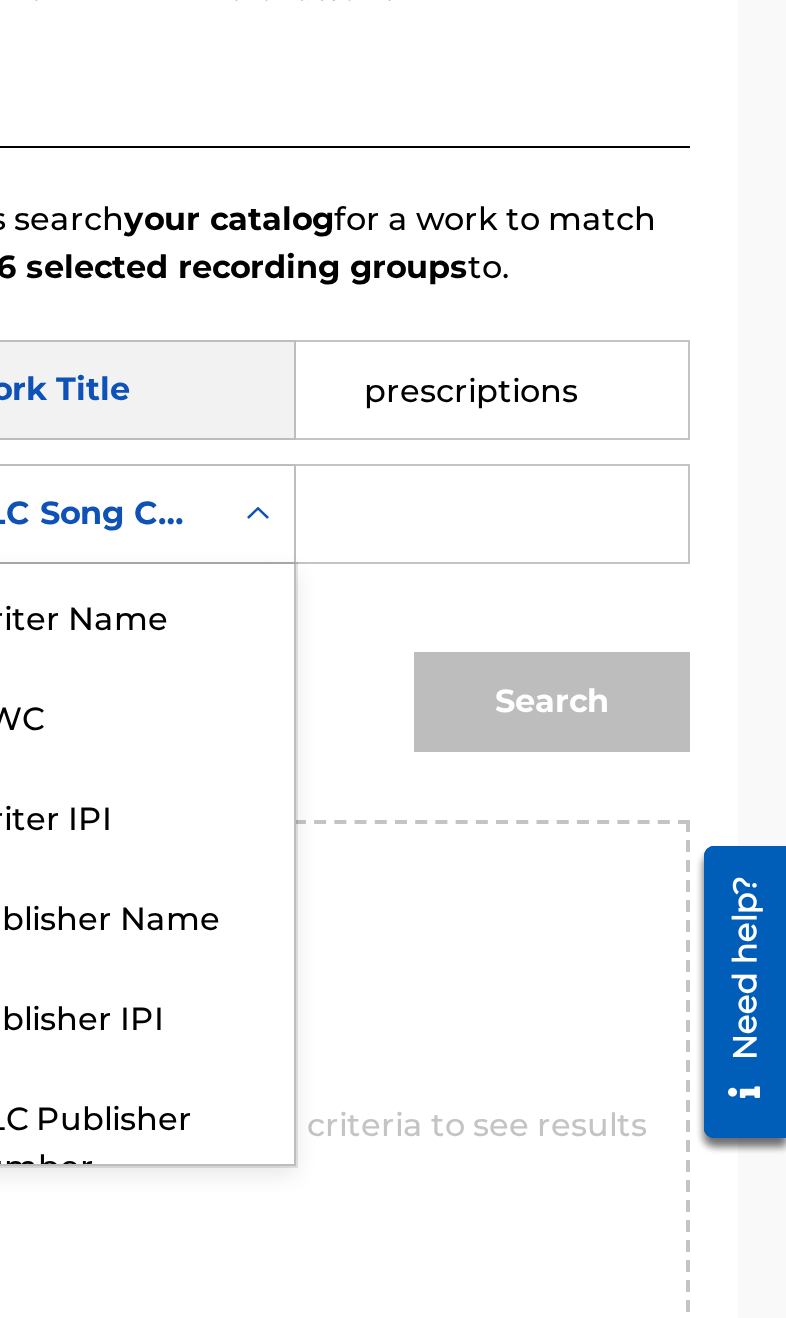 scroll, scrollTop: 74, scrollLeft: 0, axis: vertical 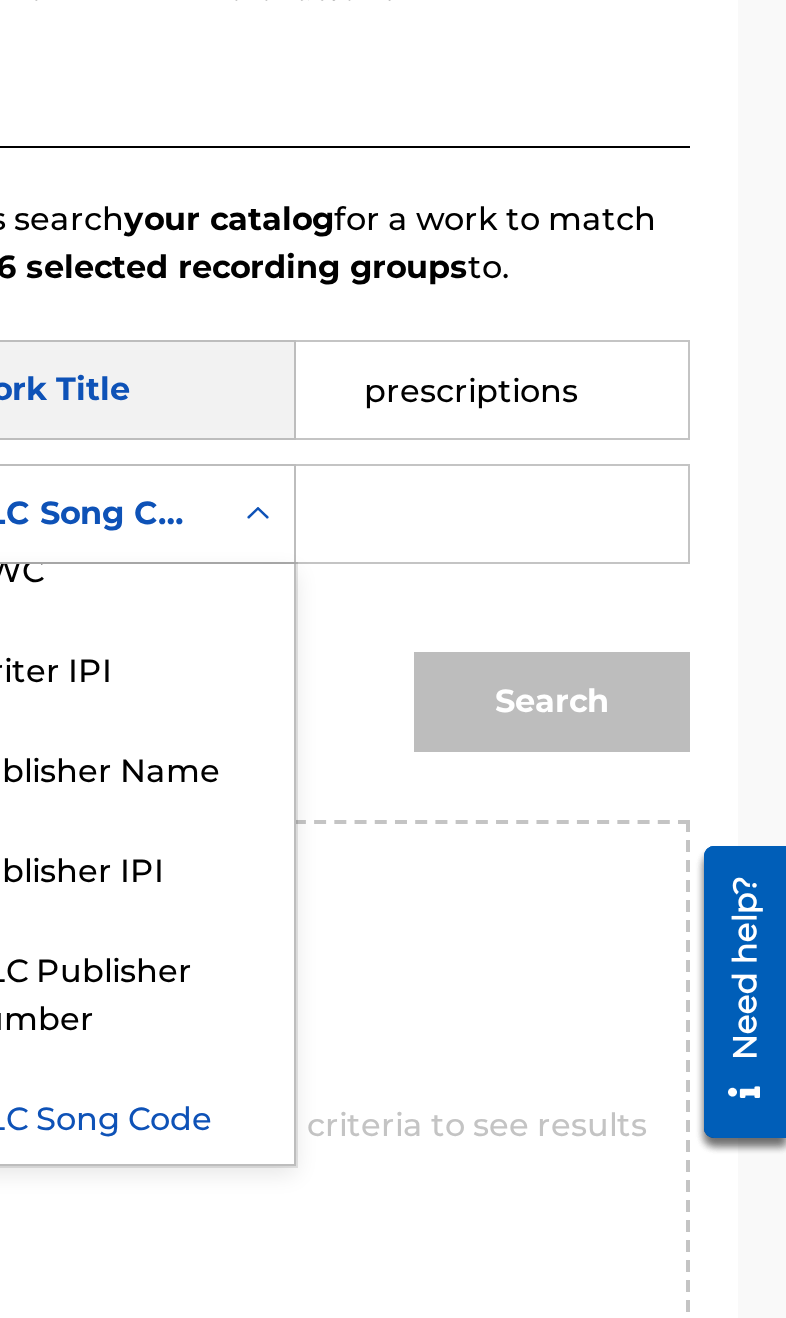 click on "Publisher Name" at bounding box center (449, 891) 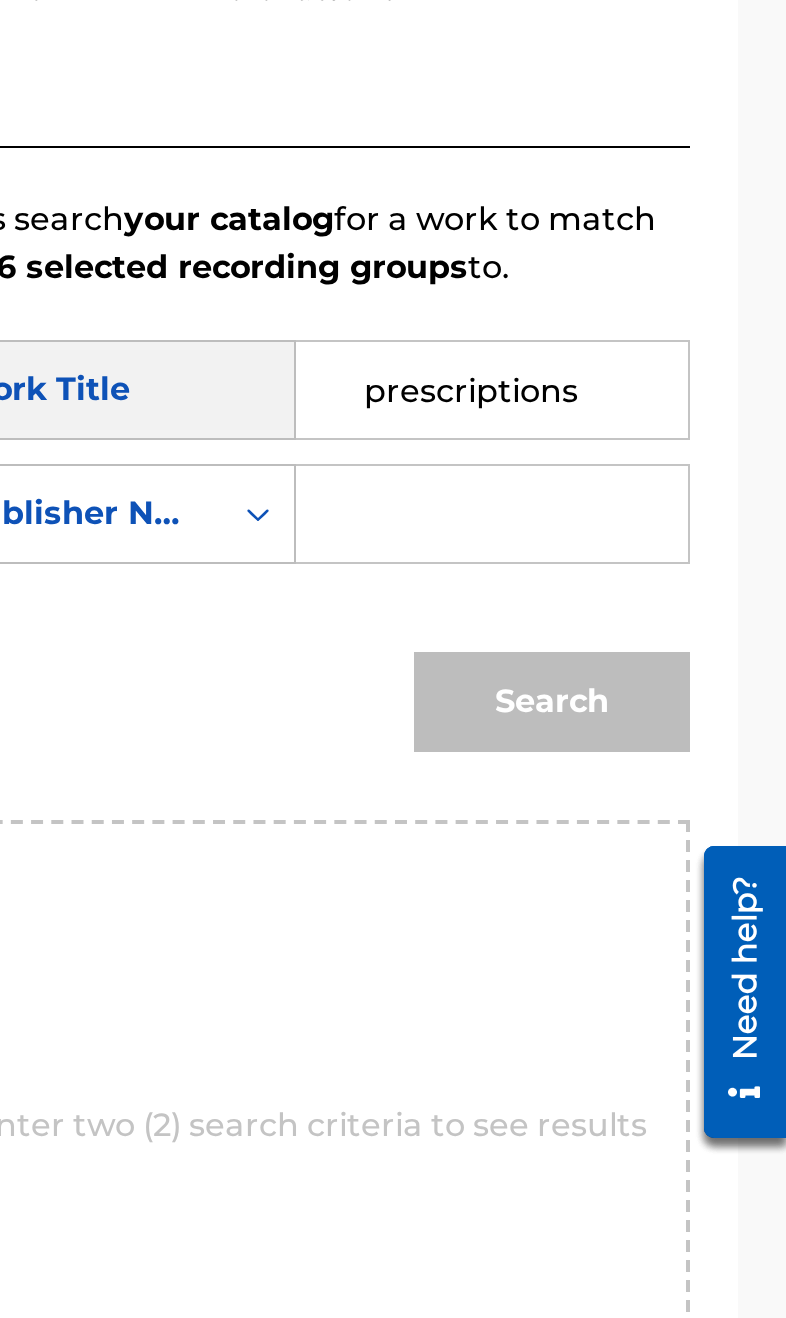click at bounding box center [639, 765] 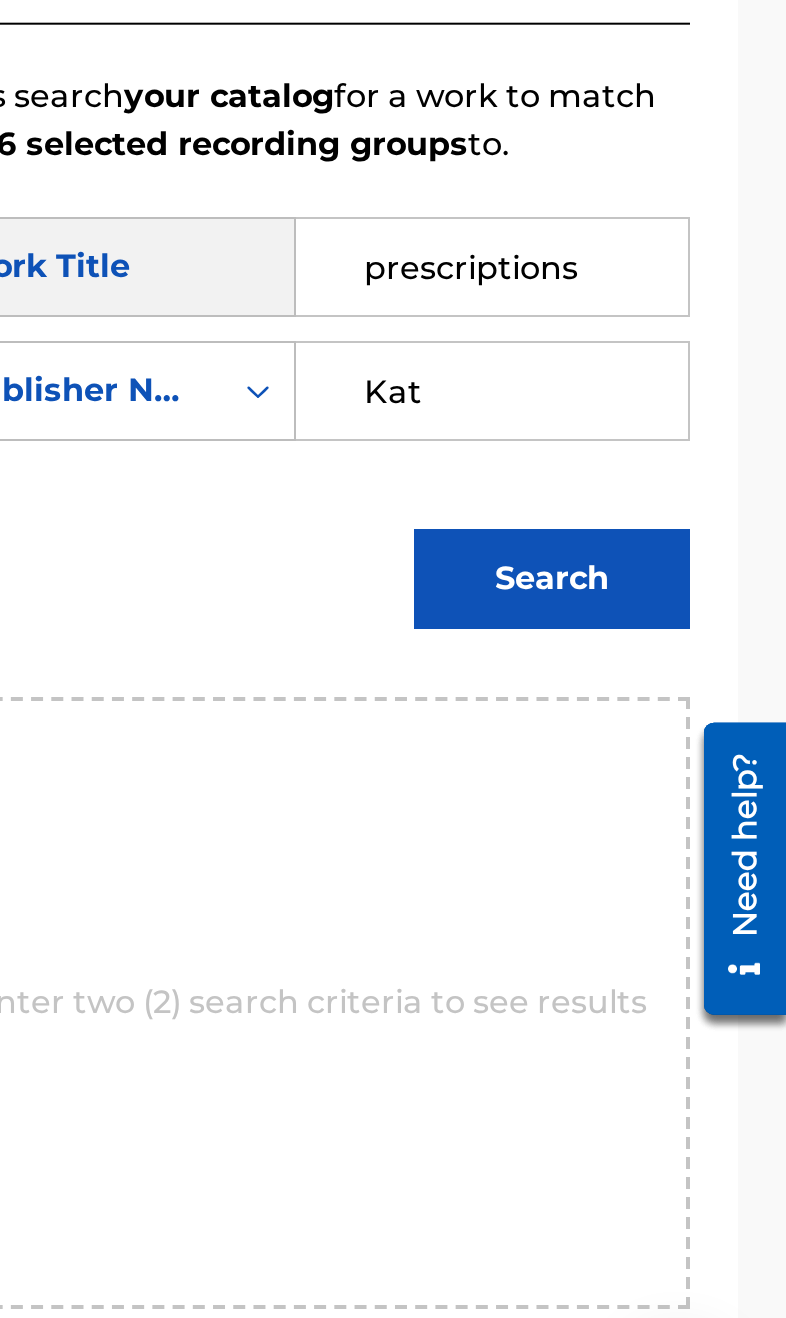 type on "Kat" 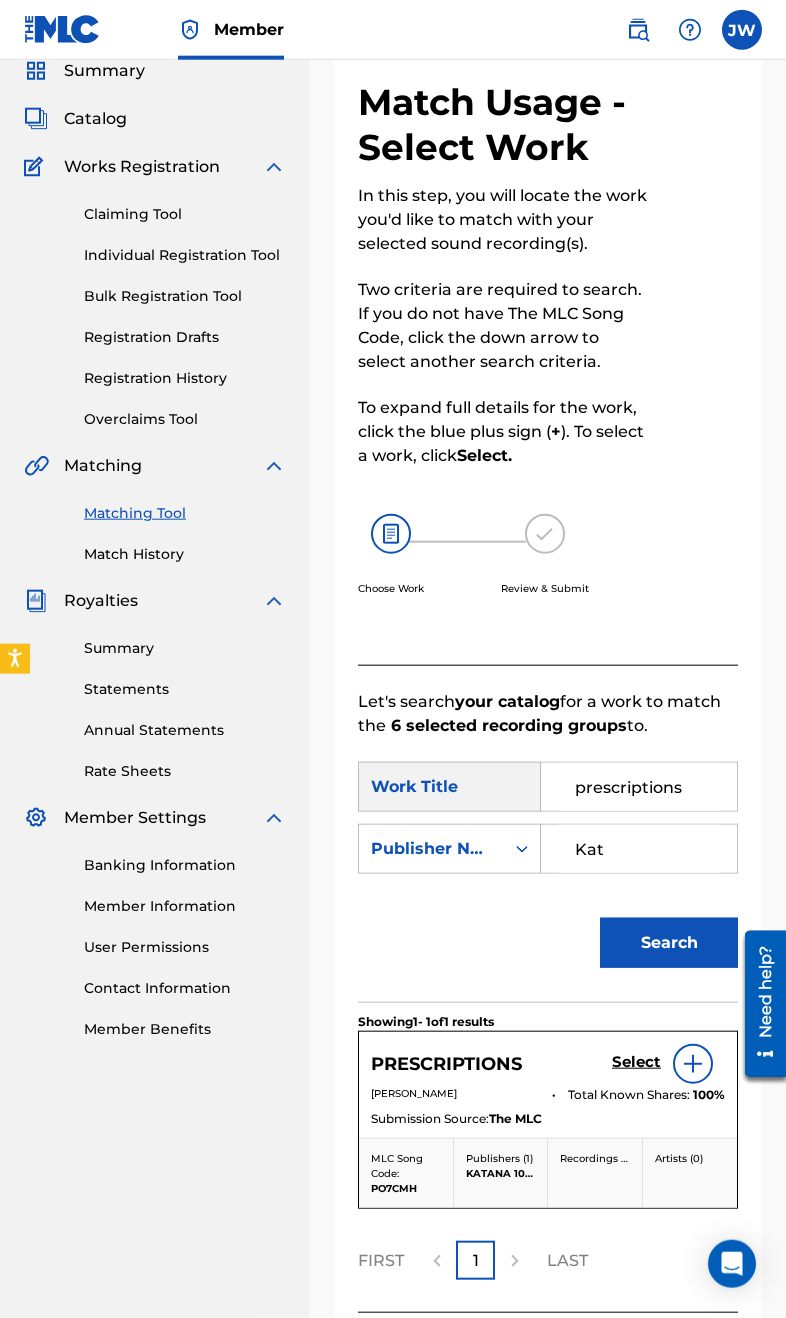 scroll, scrollTop: 81, scrollLeft: 0, axis: vertical 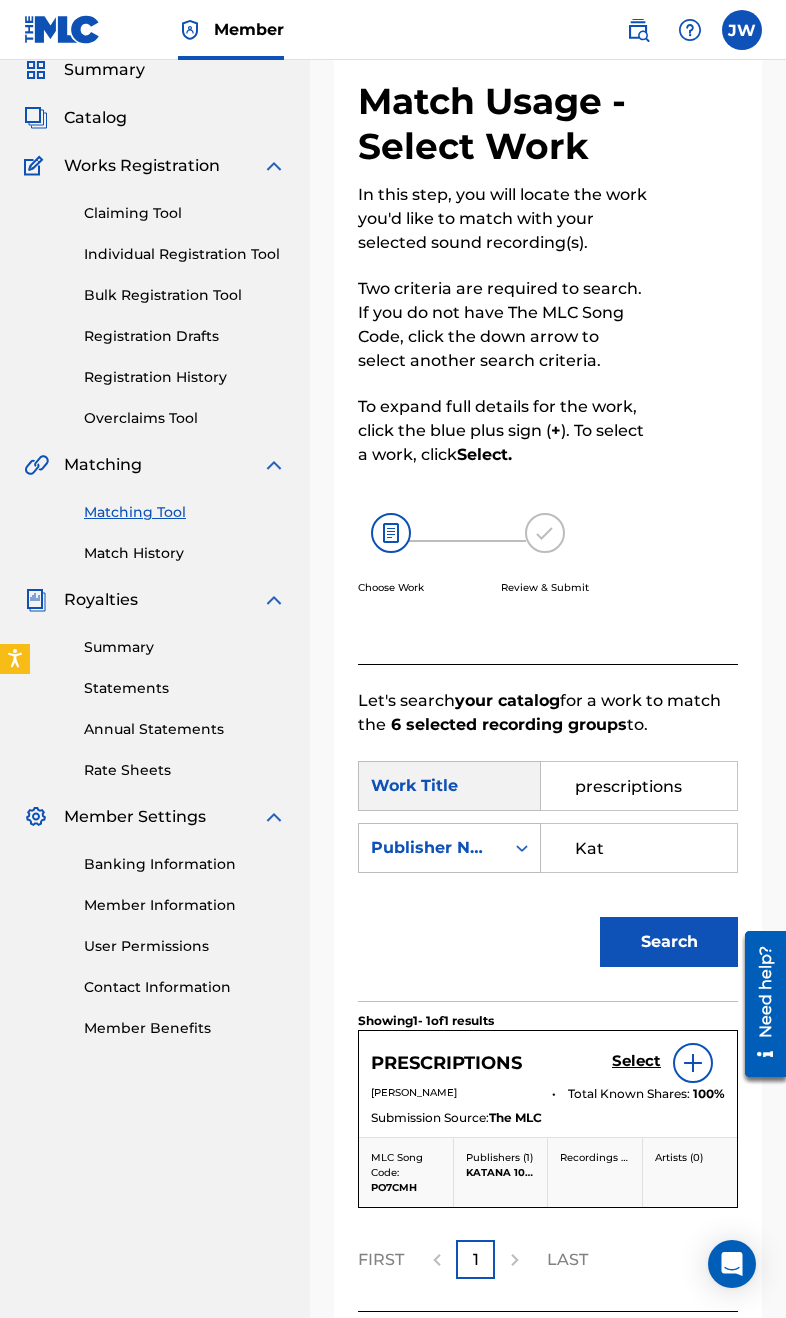 click on "Select" at bounding box center [636, 1061] 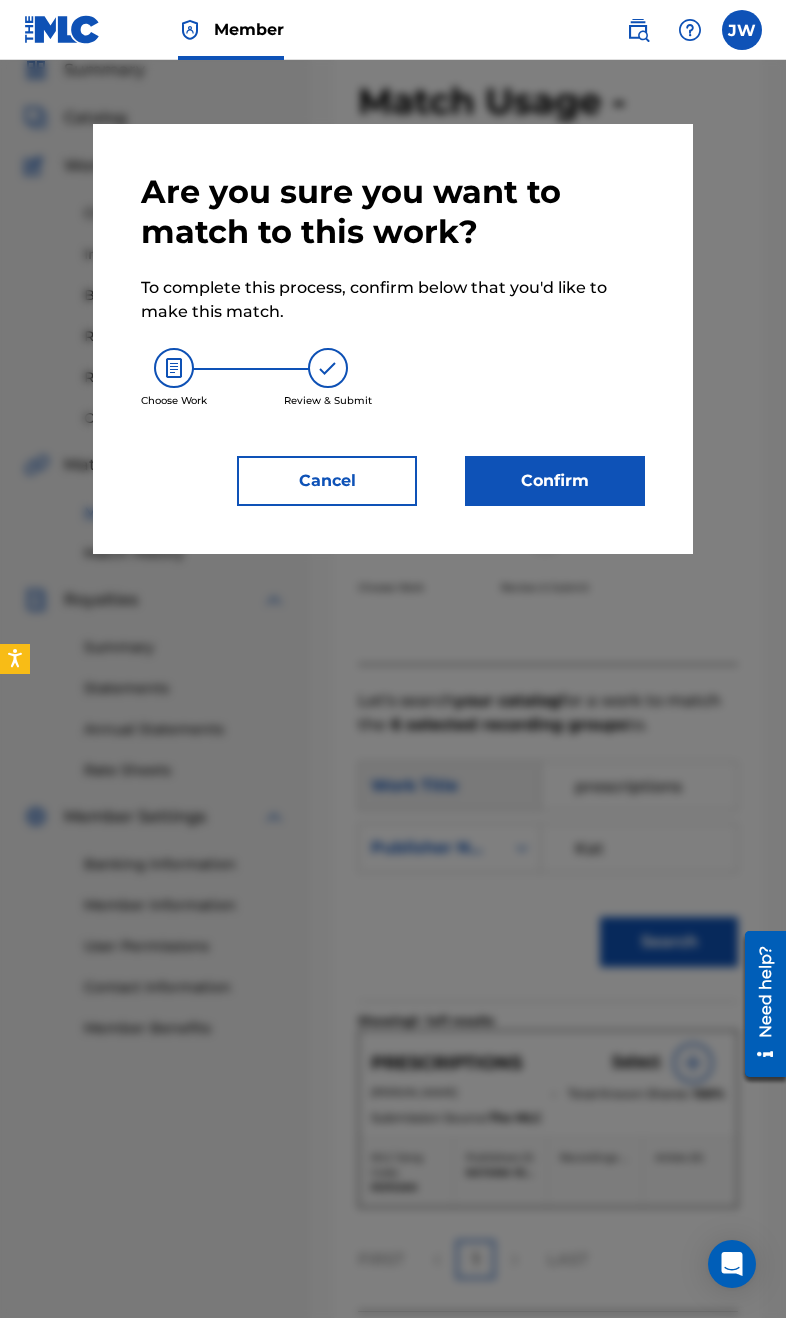 click on "Confirm" at bounding box center (555, 481) 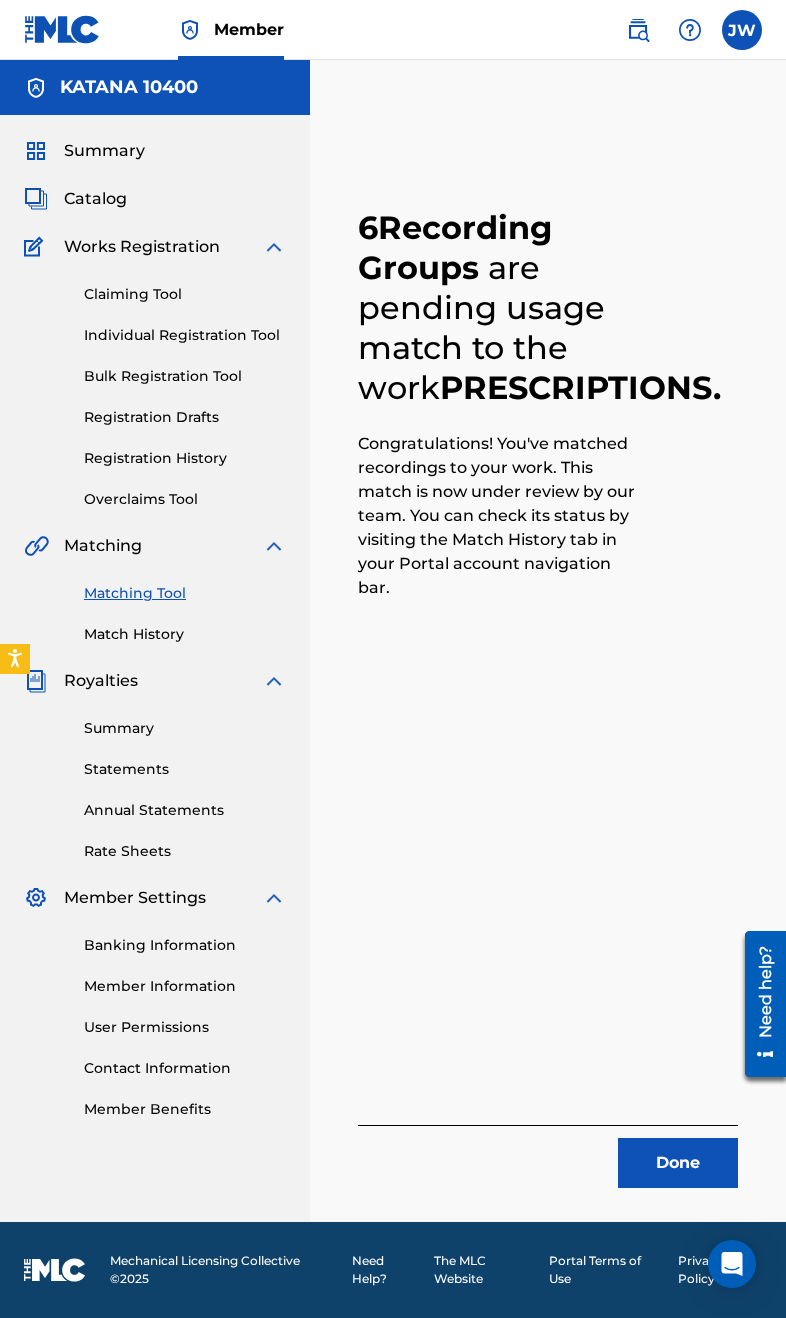 click on "Done" at bounding box center (678, 1163) 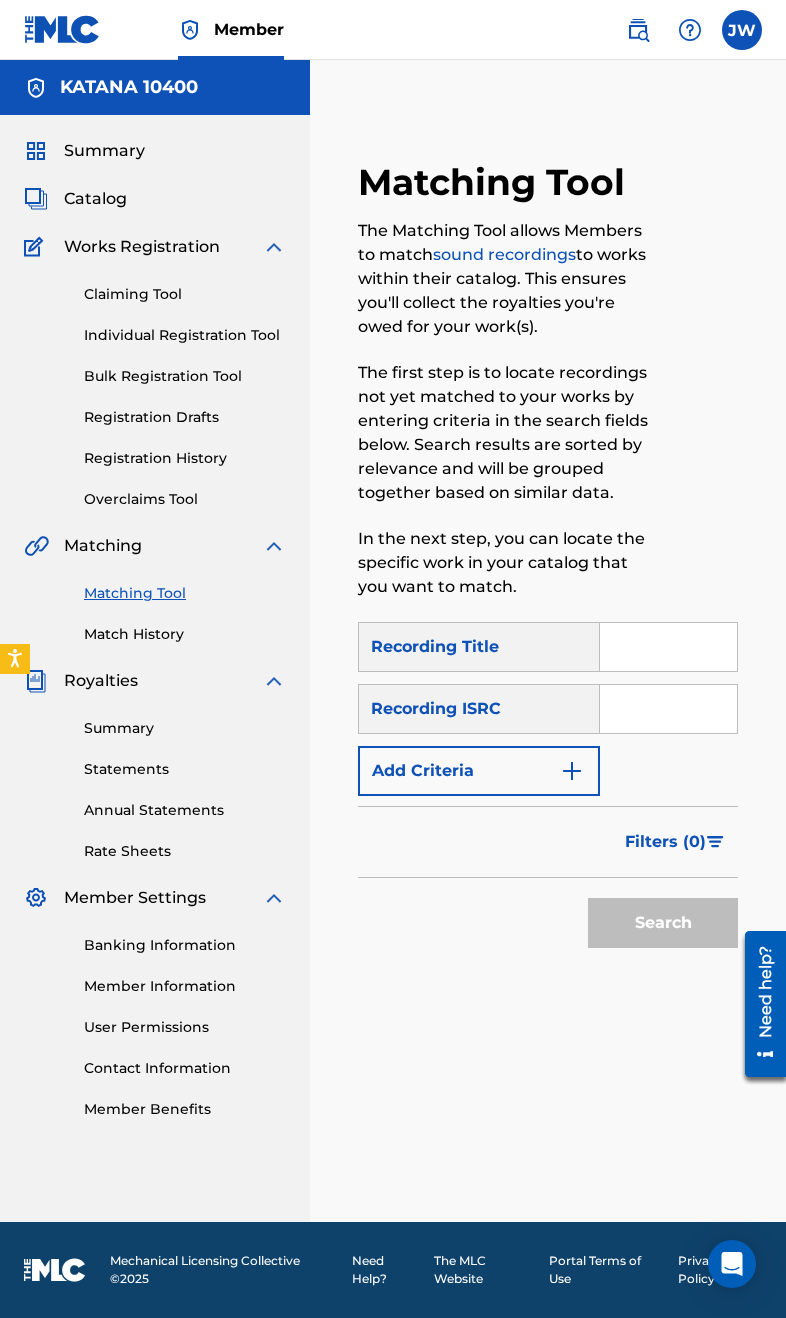 click at bounding box center [668, 647] 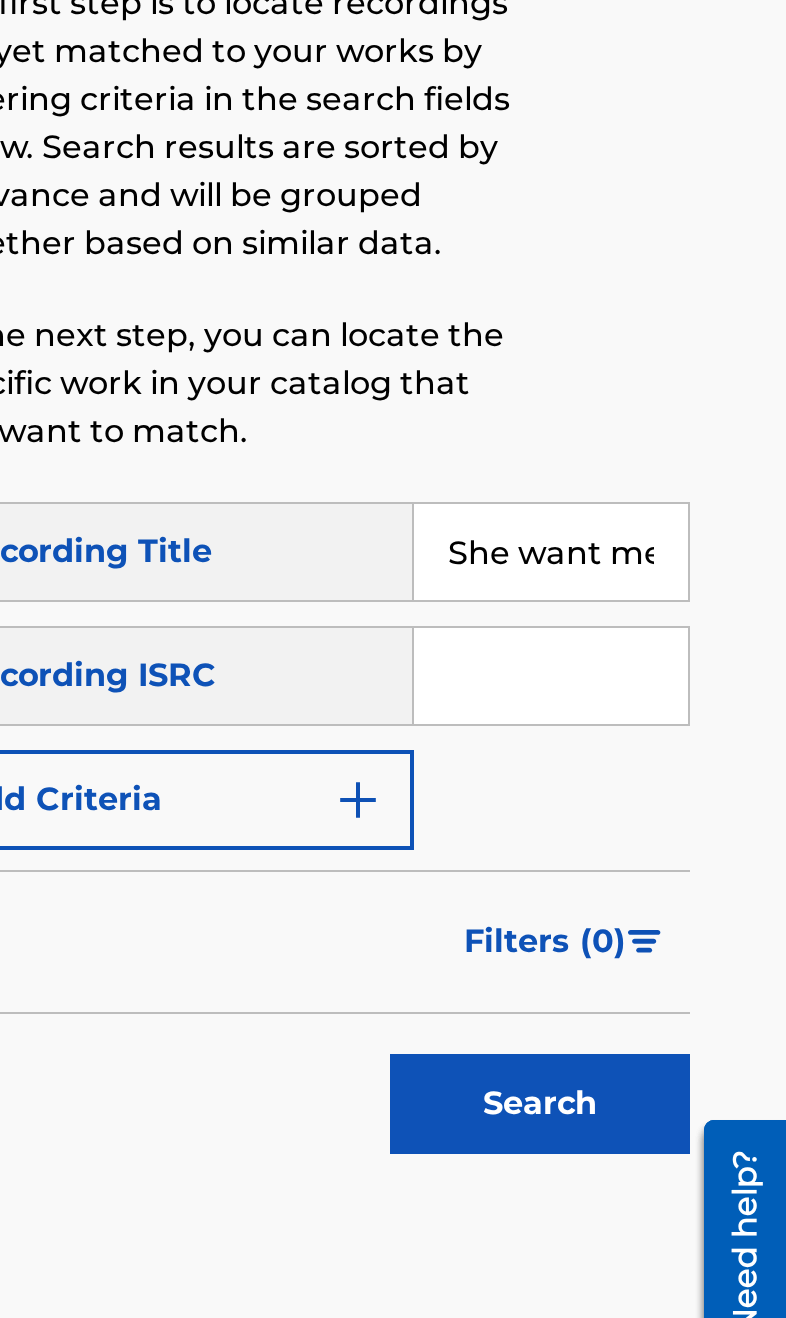 type on "She want me dead" 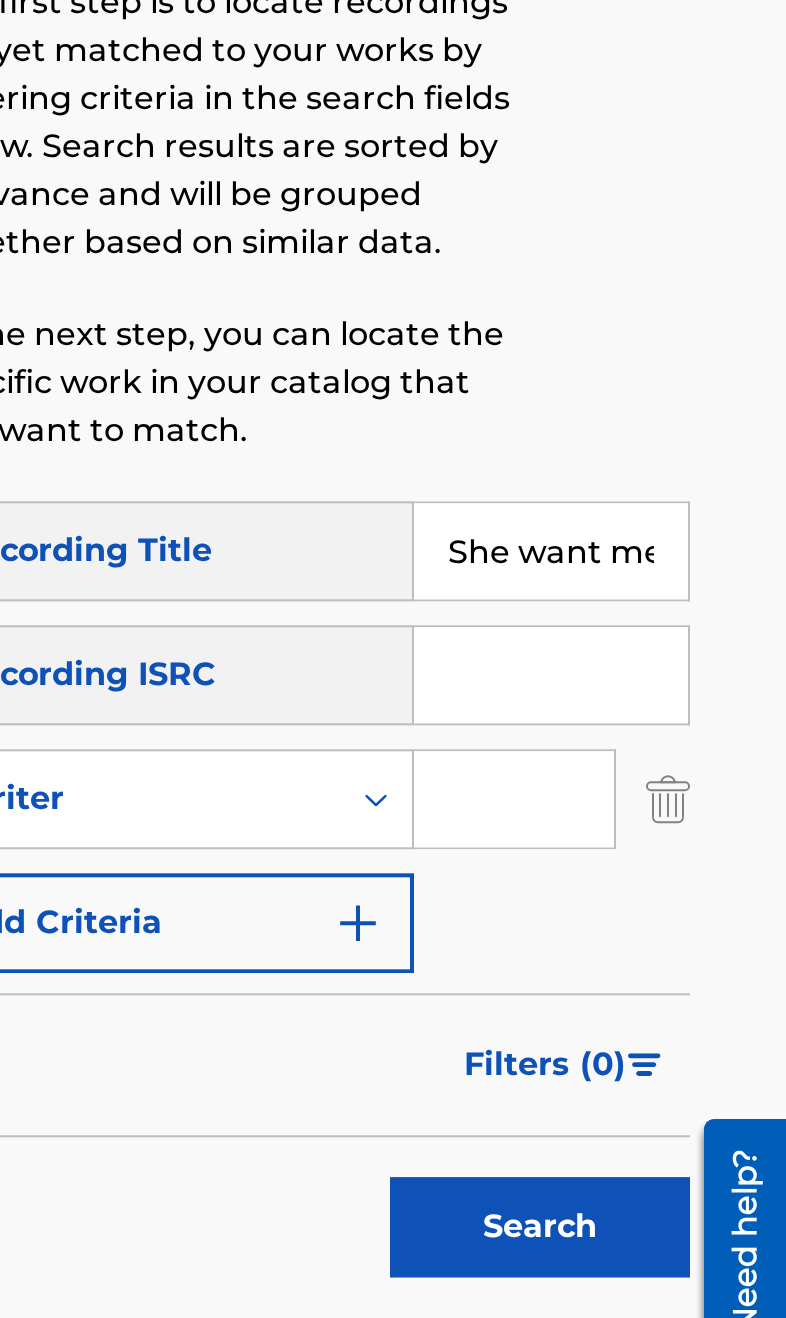 click at bounding box center (650, 771) 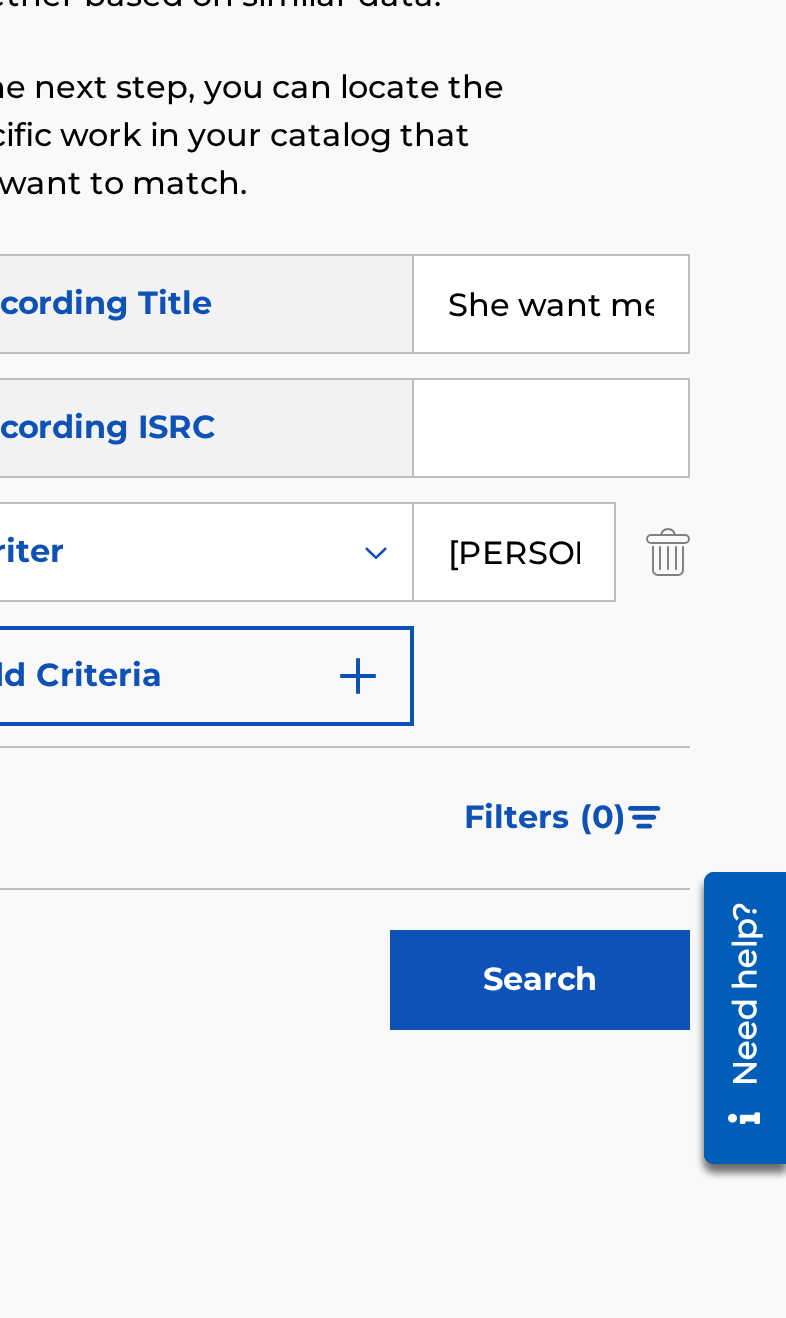 type on "[PERSON_NAME]" 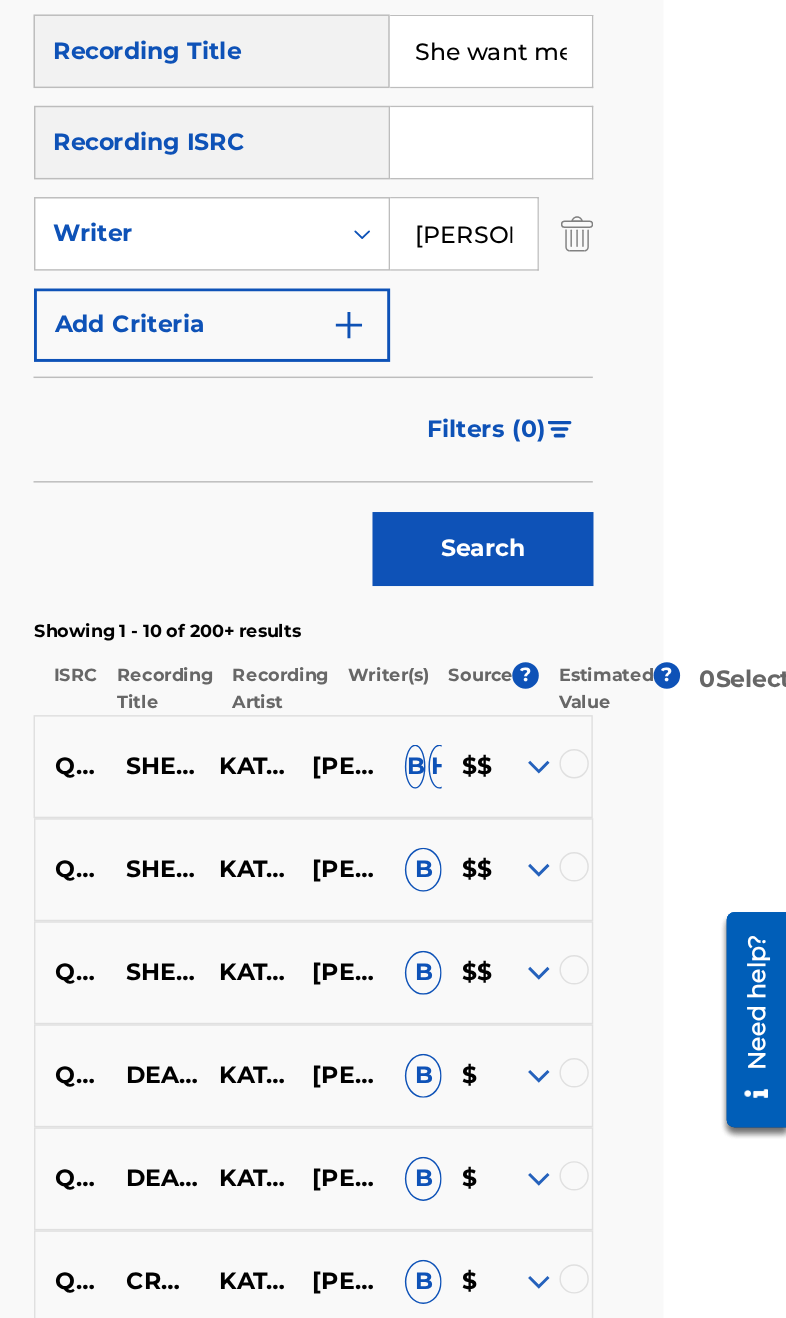 scroll, scrollTop: 302, scrollLeft: 84, axis: both 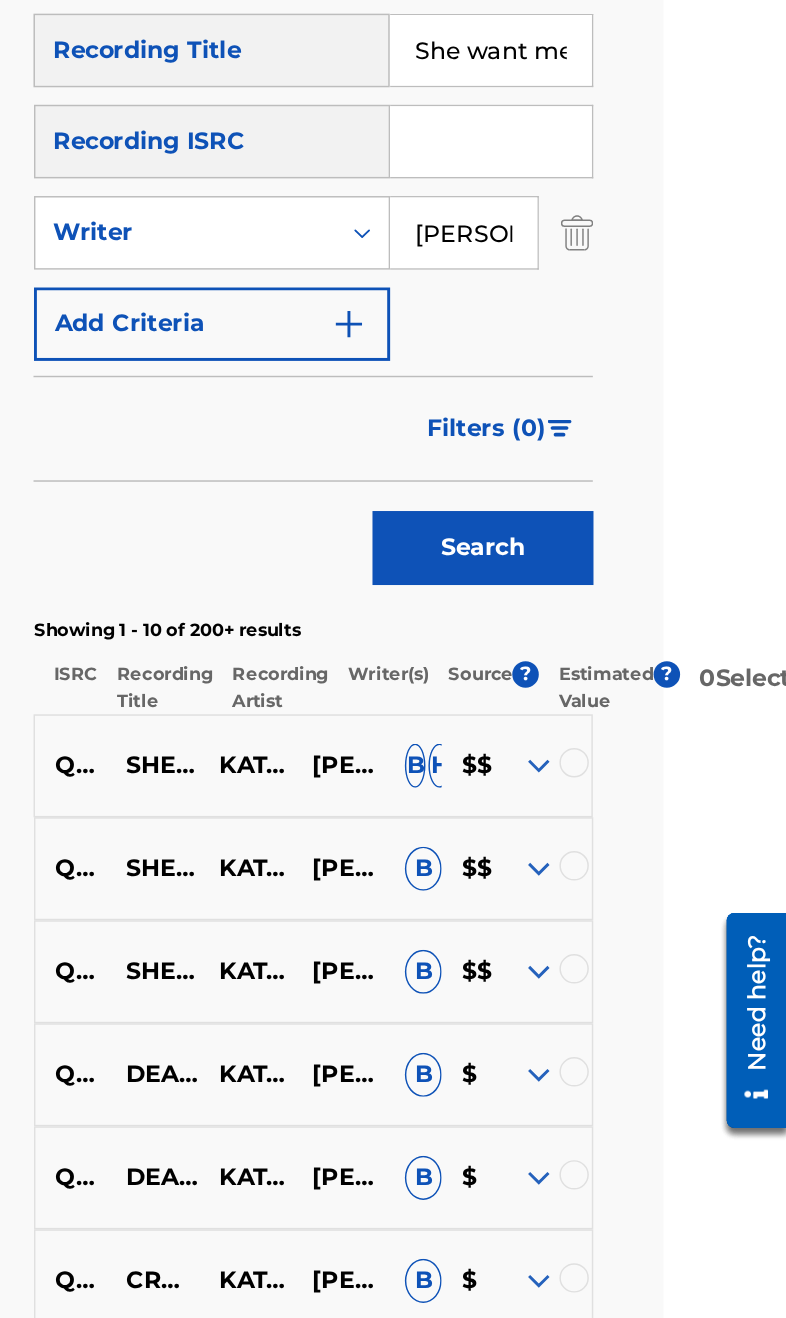 click at bounding box center (641, 829) 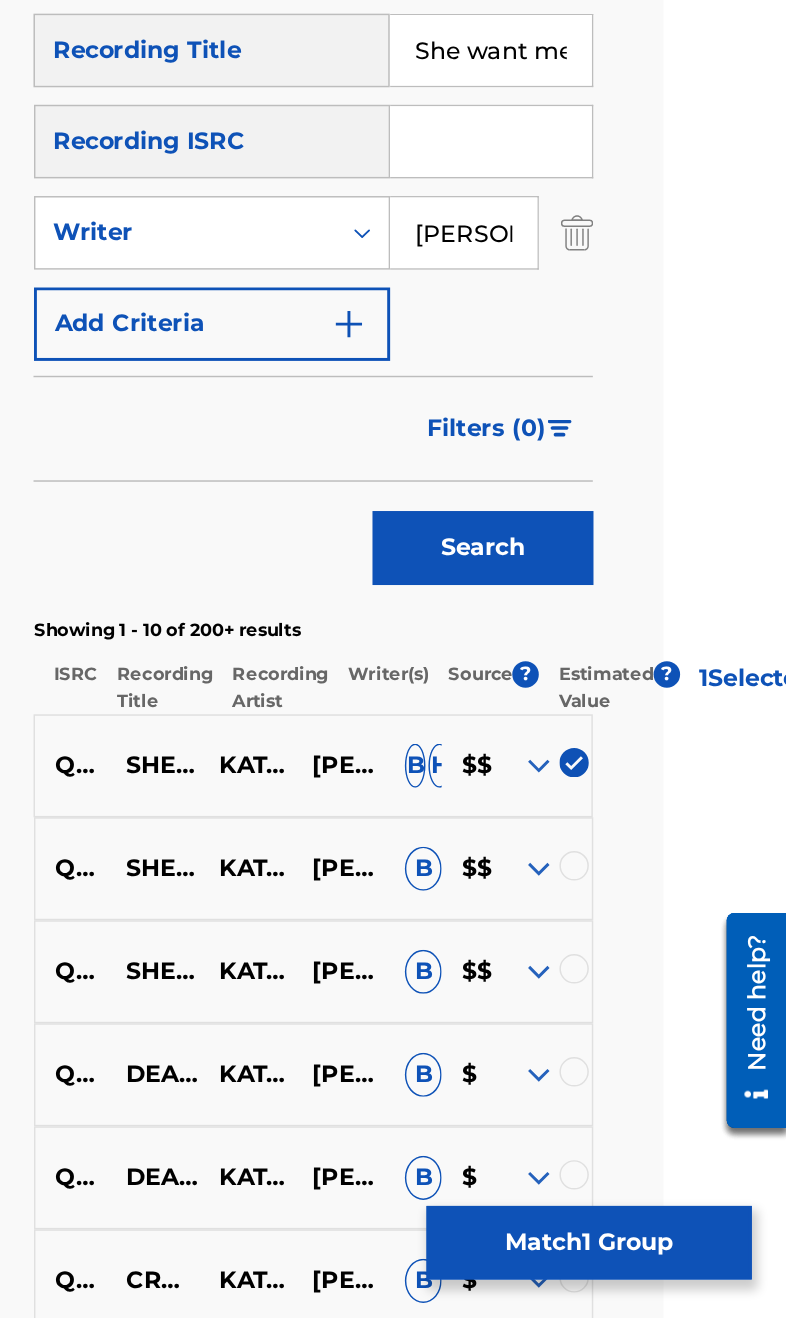 click at bounding box center [641, 899] 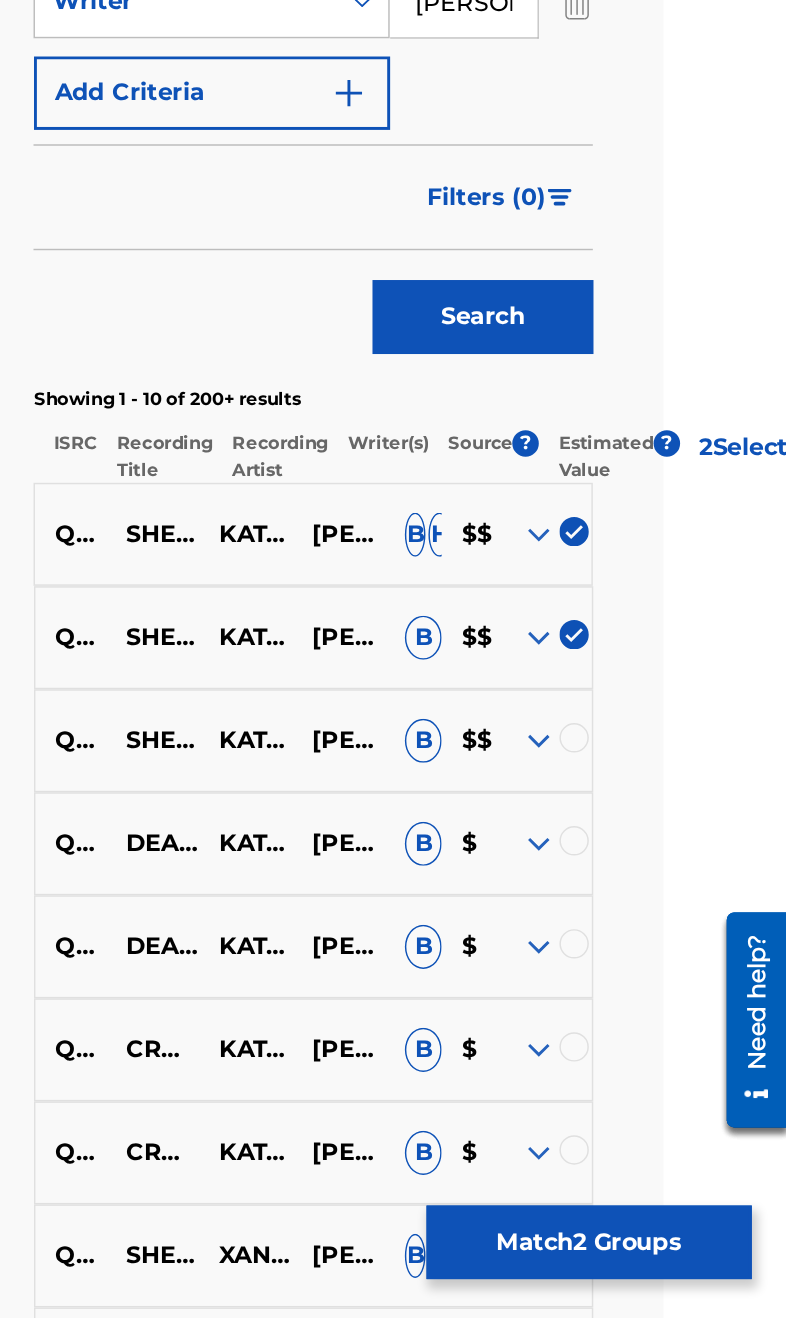 scroll, scrollTop: 465, scrollLeft: 84, axis: both 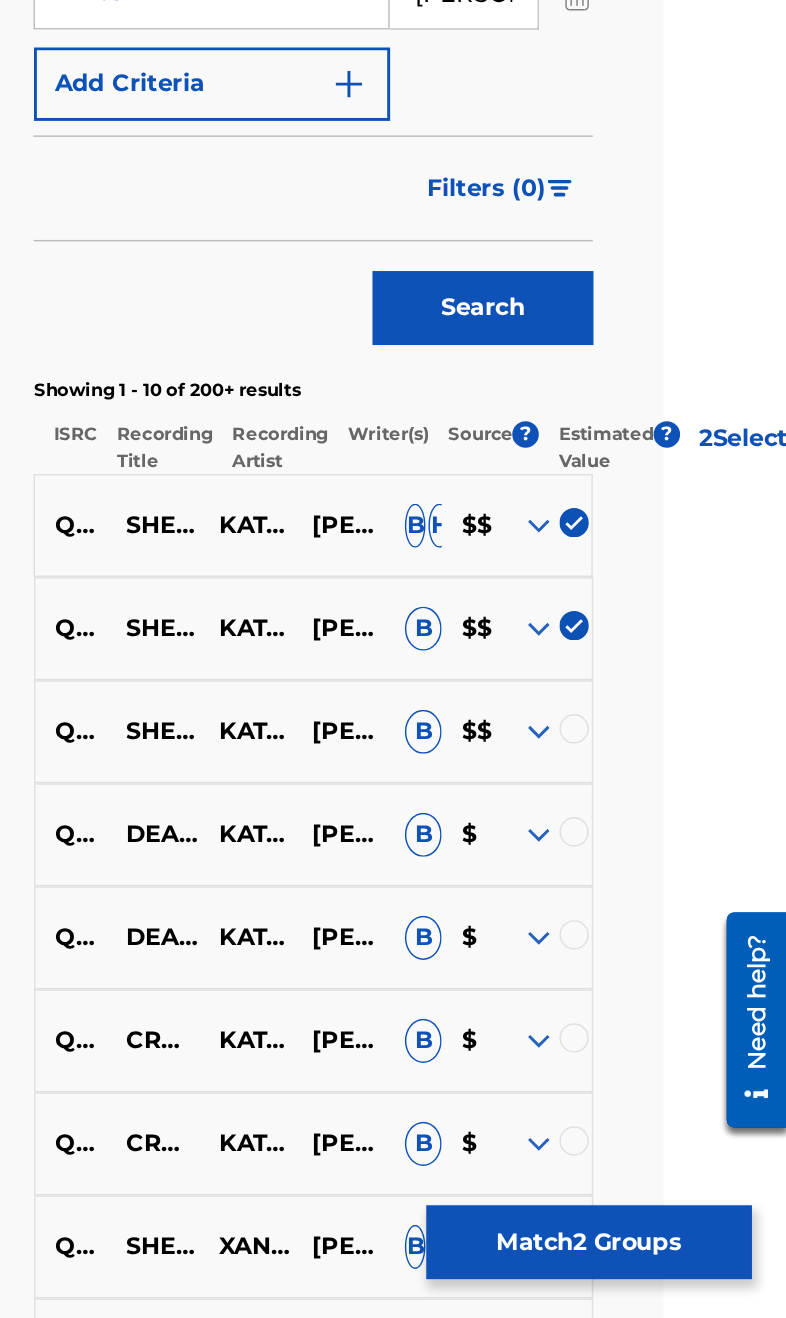 click at bounding box center [641, 806] 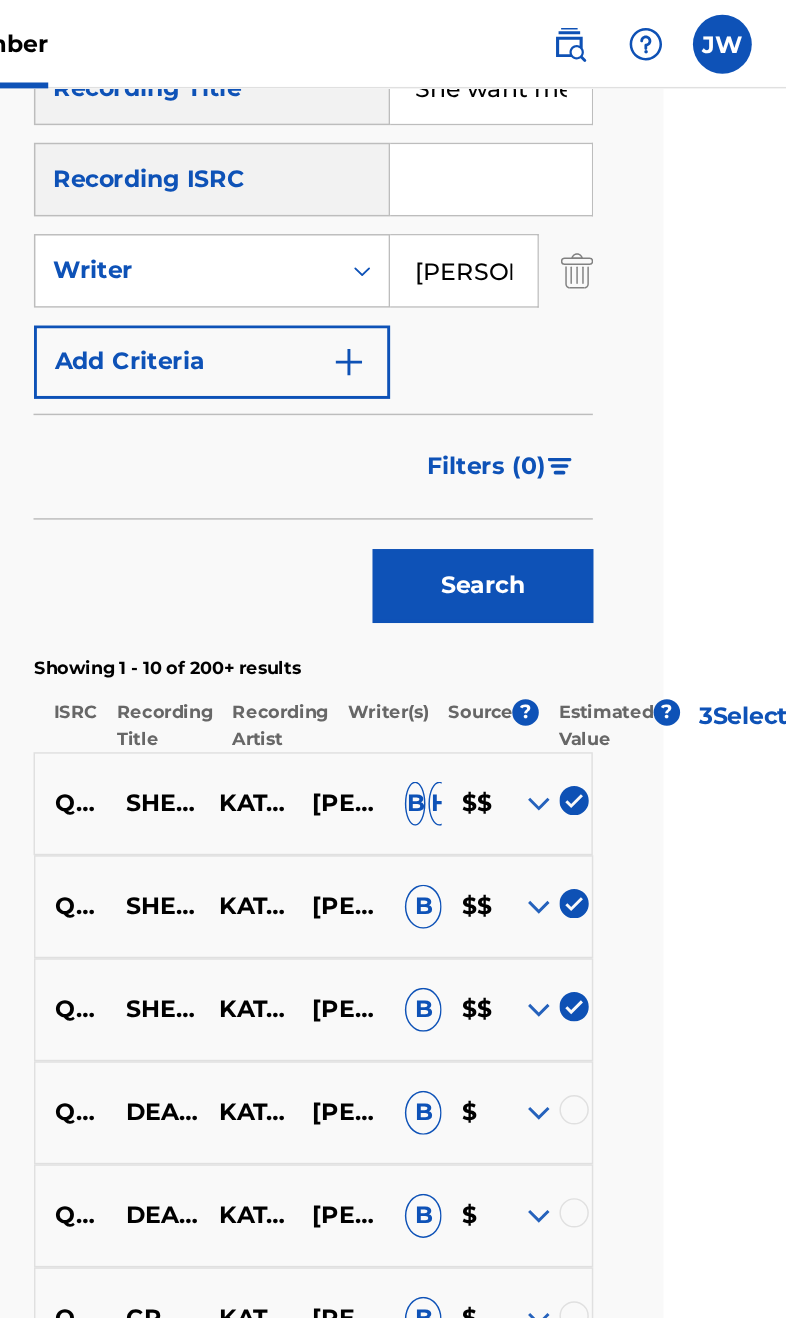 scroll, scrollTop: 587, scrollLeft: 84, axis: both 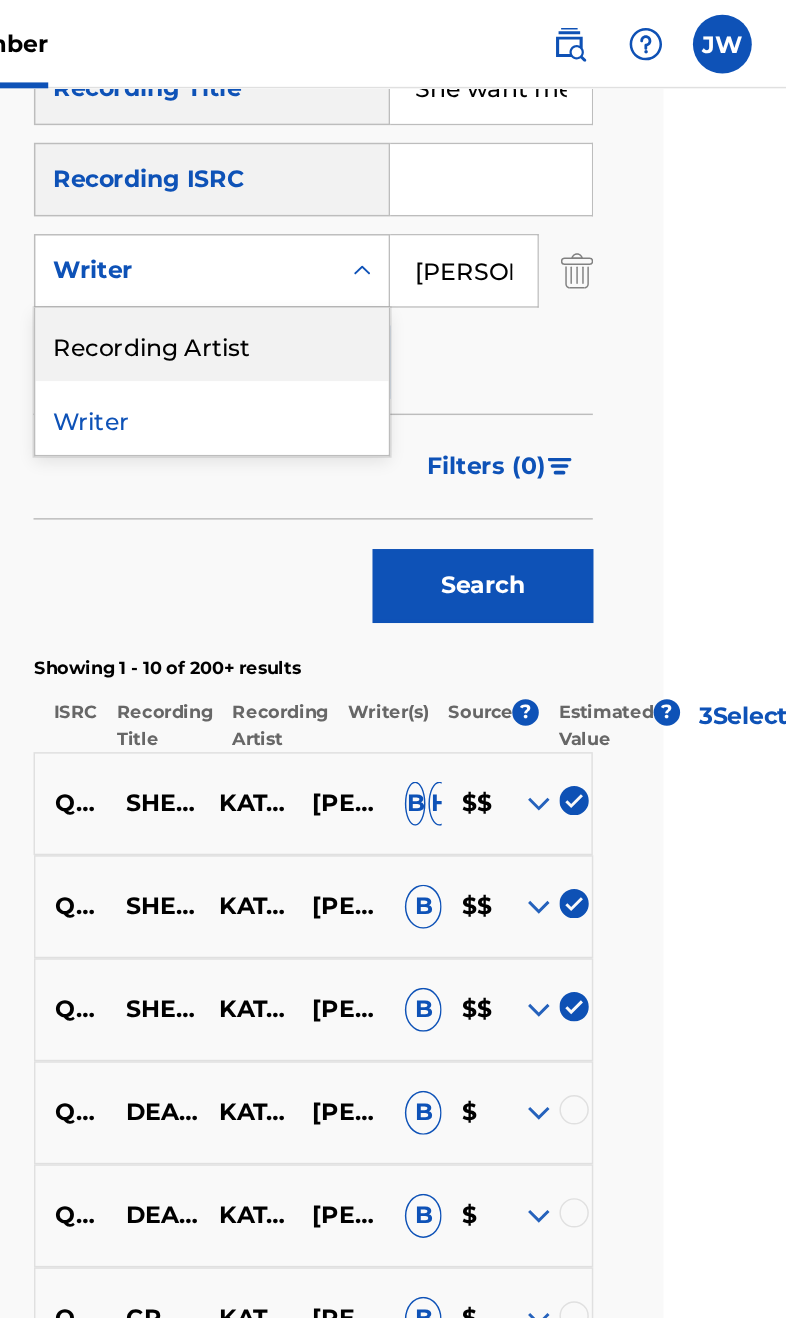 click on "Recording Artist" at bounding box center (395, 234) 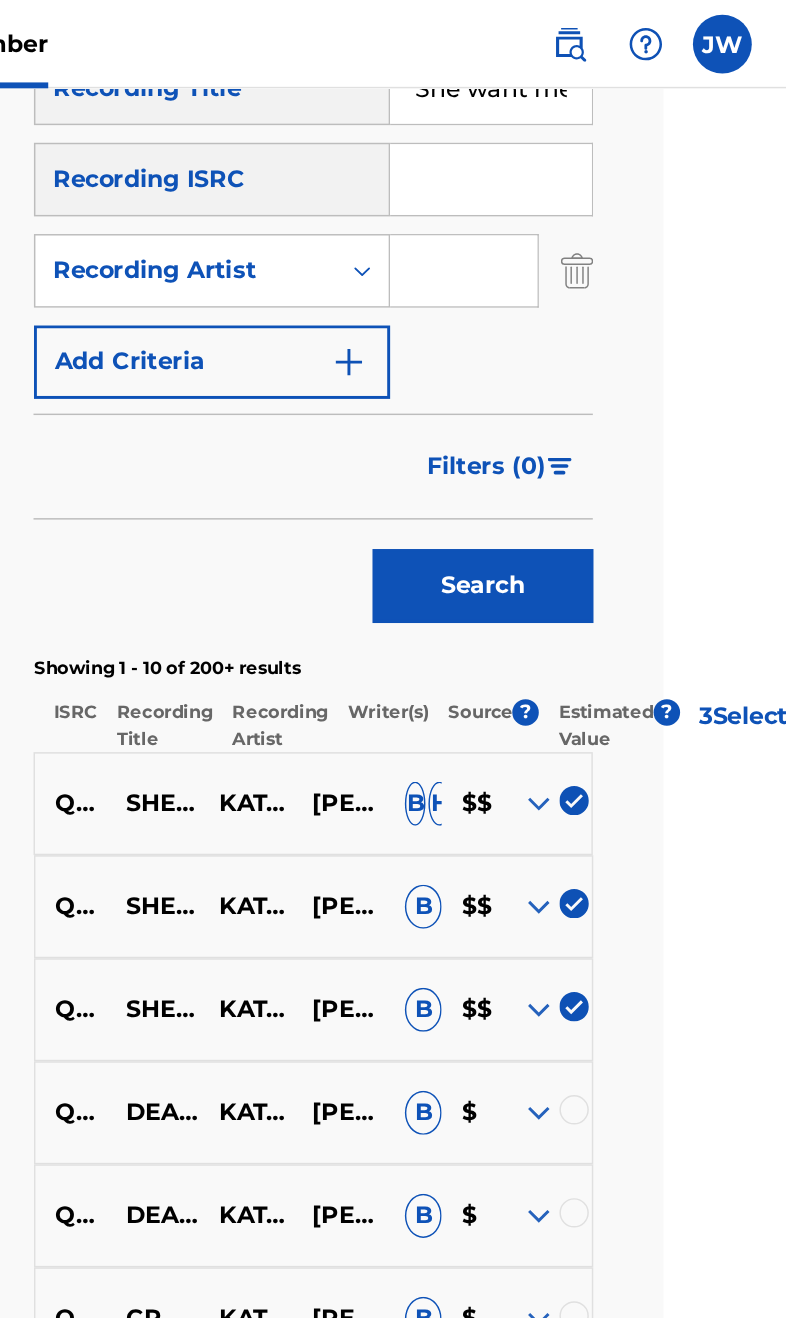 click at bounding box center (566, 184) 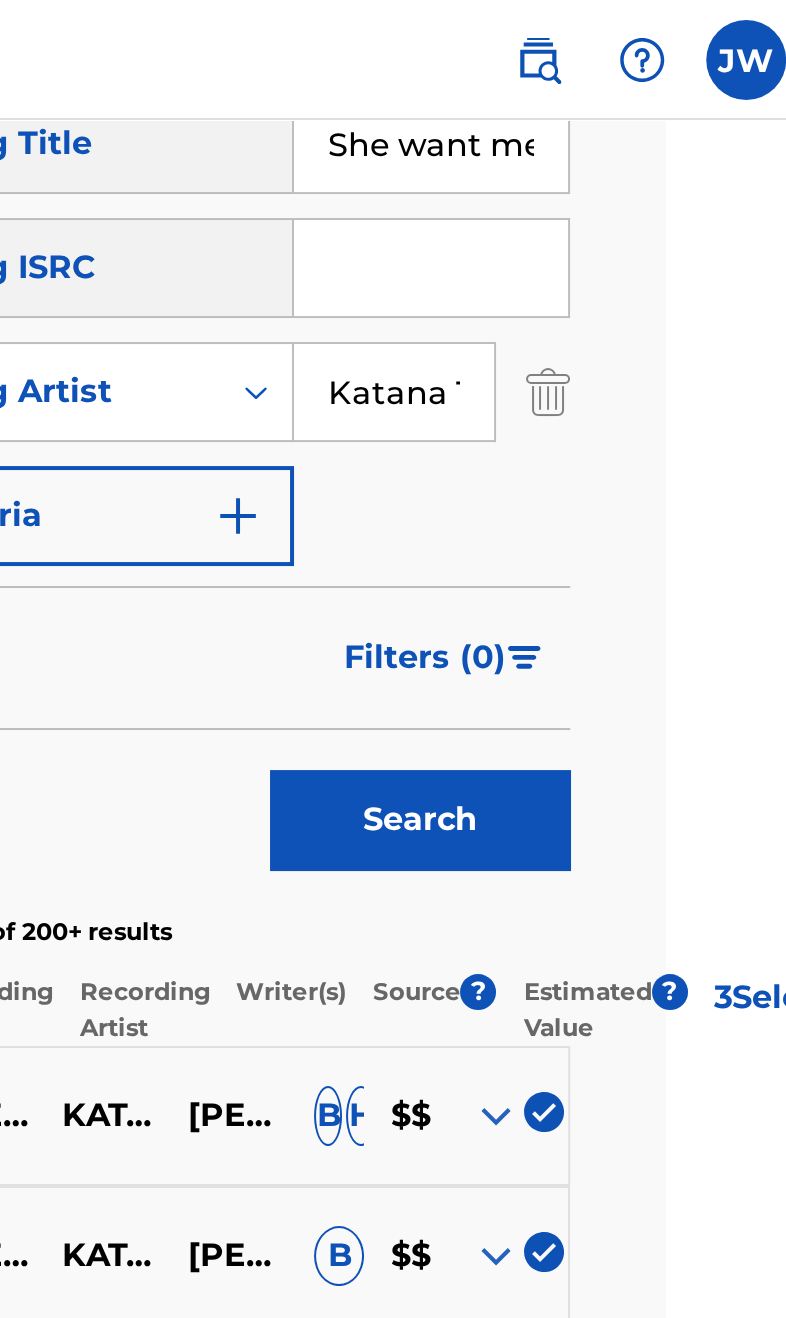 type on "Katana 10400" 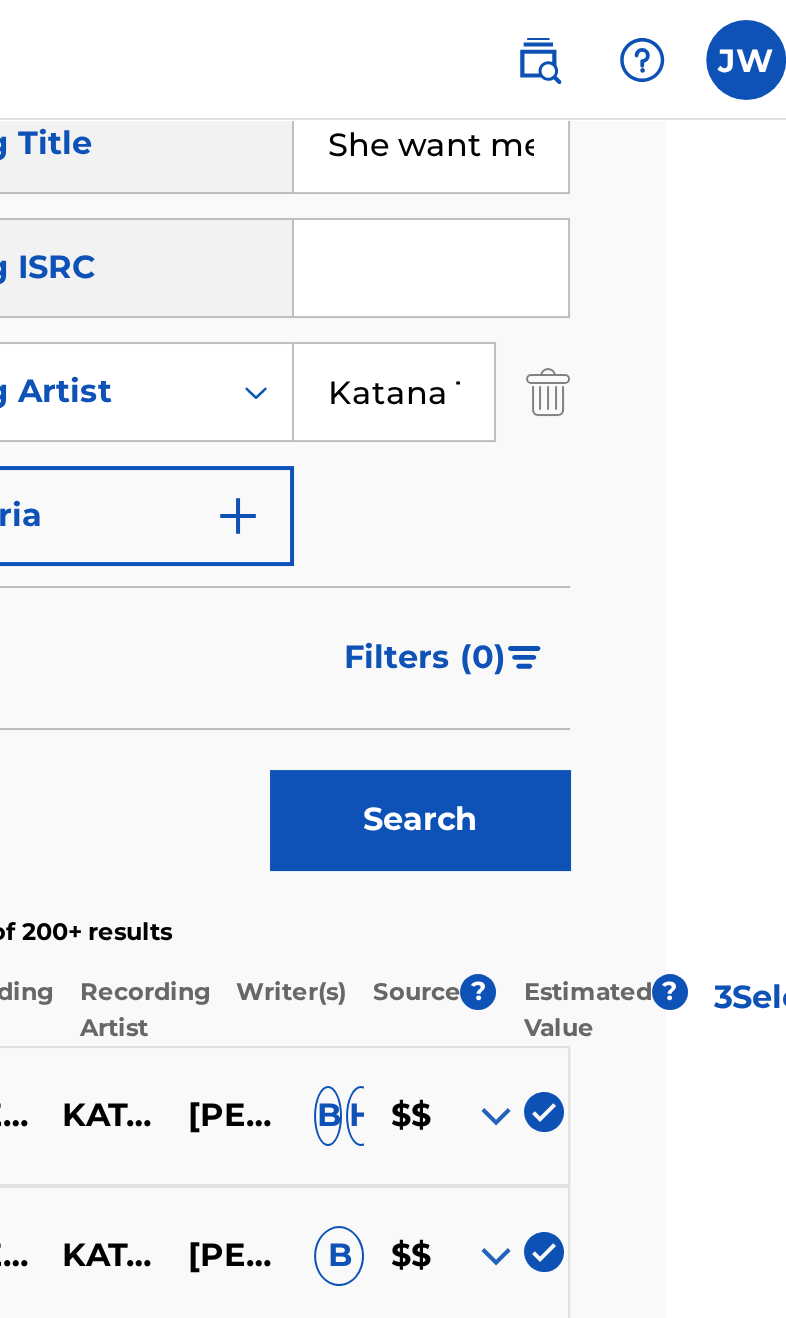click on "Search" at bounding box center [579, 410] 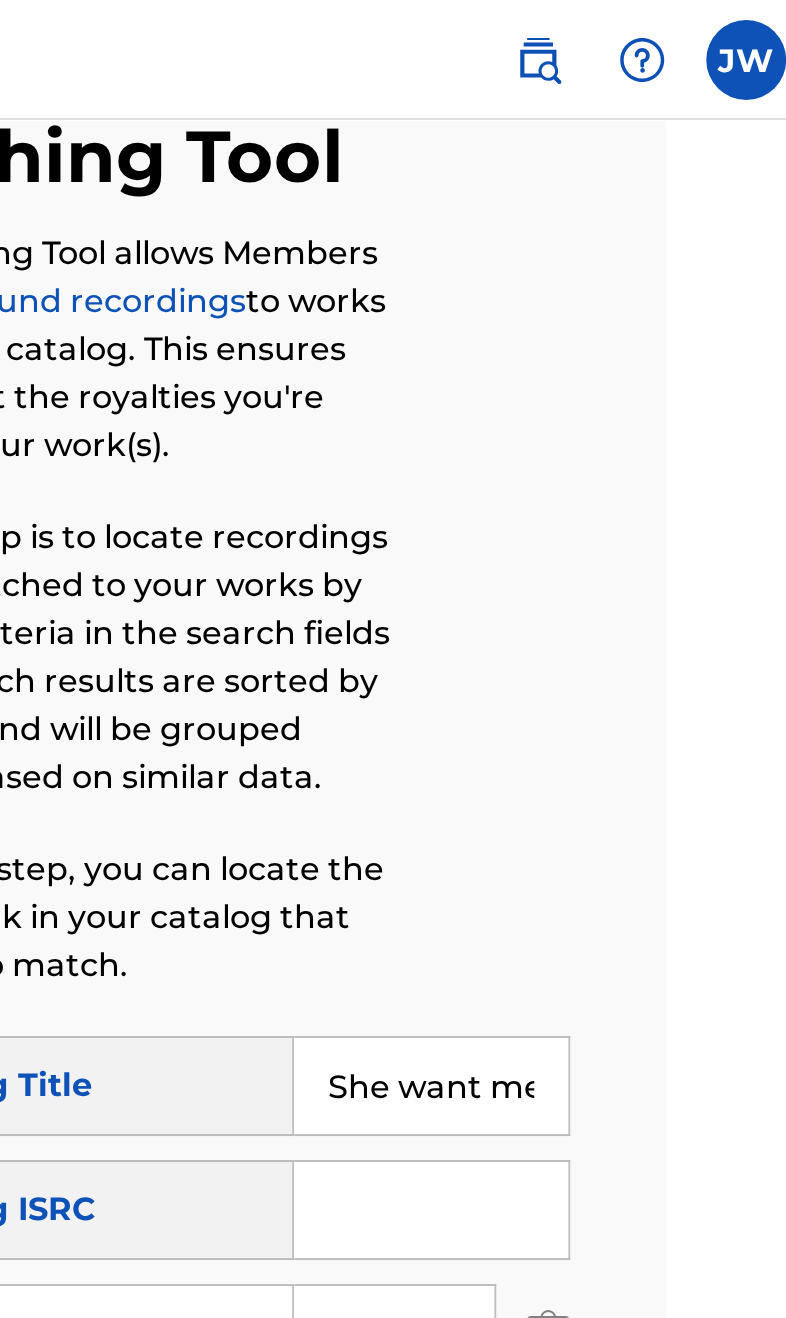 scroll, scrollTop: 164, scrollLeft: 84, axis: both 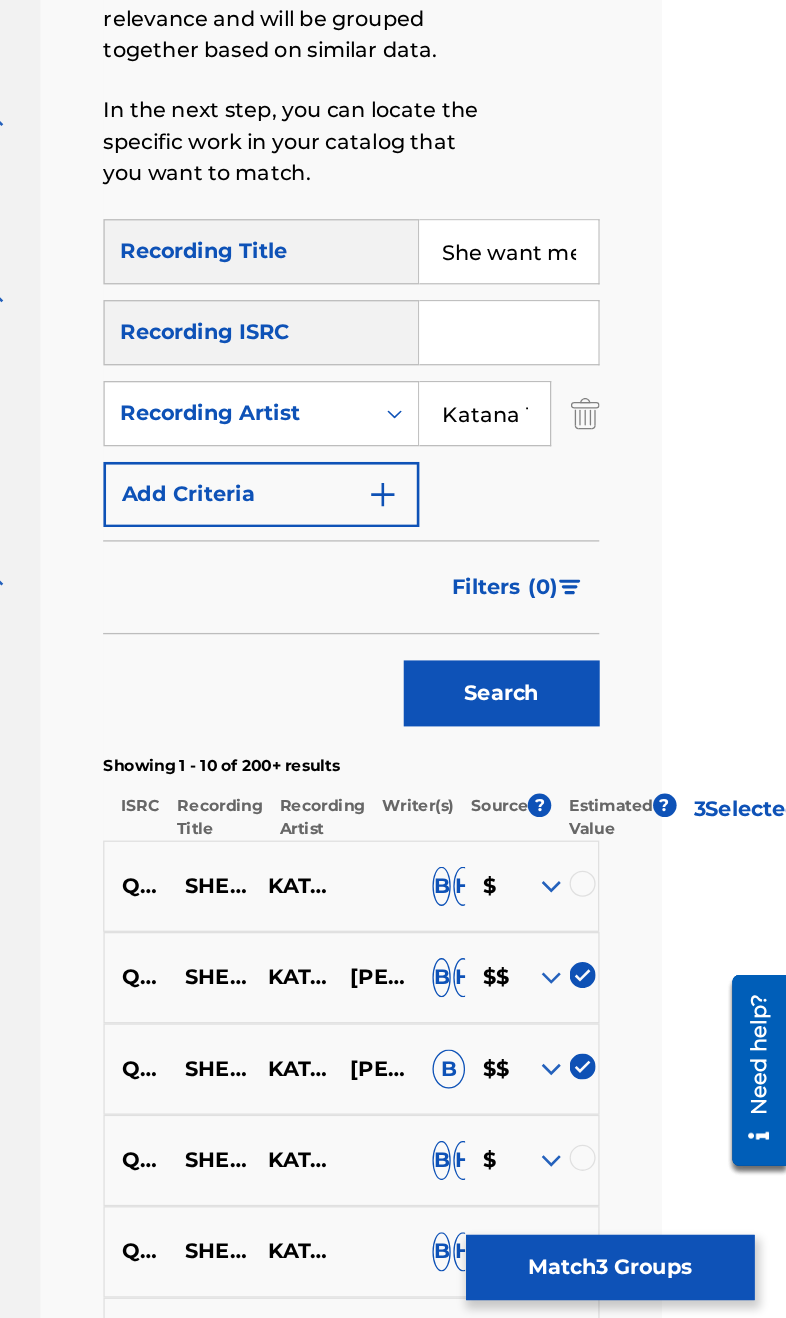 click at bounding box center [630, 861] 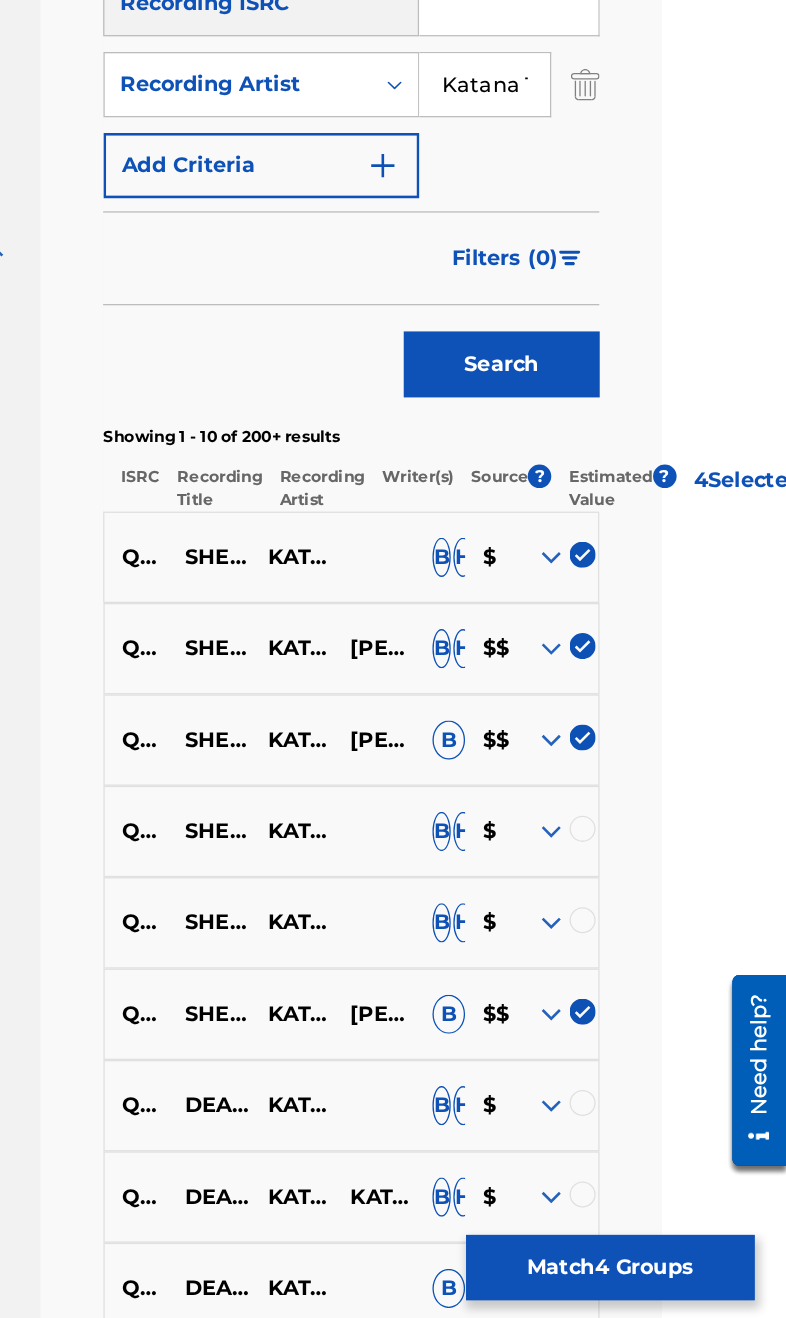 scroll, scrollTop: 526, scrollLeft: 95, axis: both 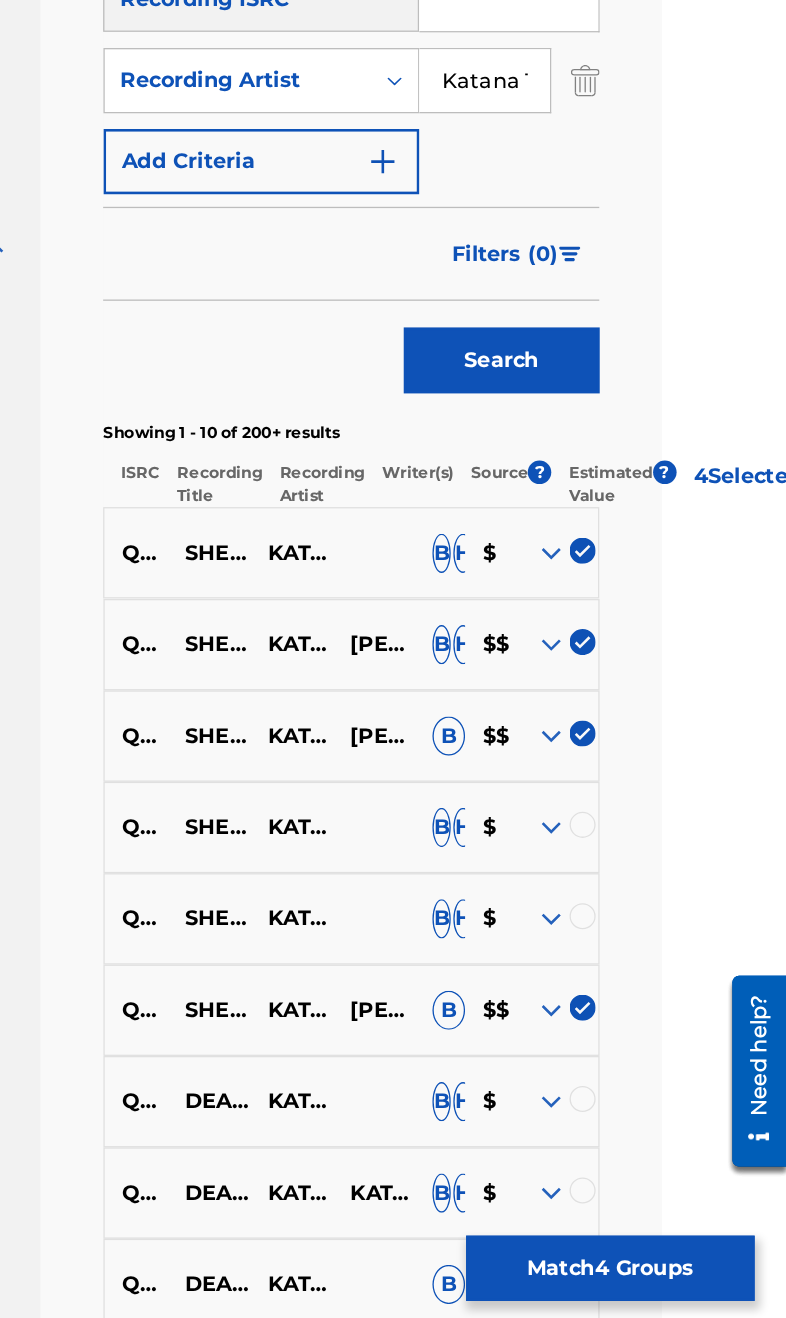 click at bounding box center (630, 815) 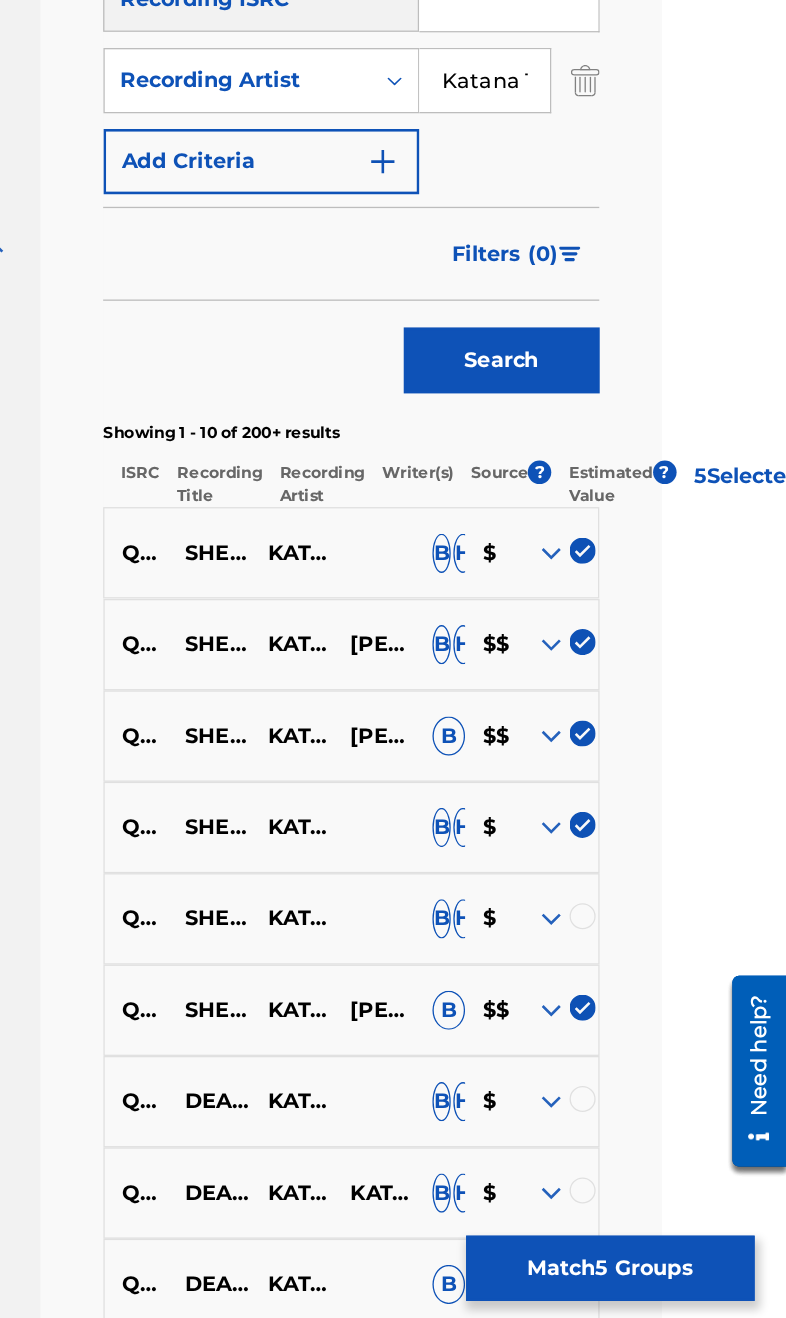 click at bounding box center (630, 885) 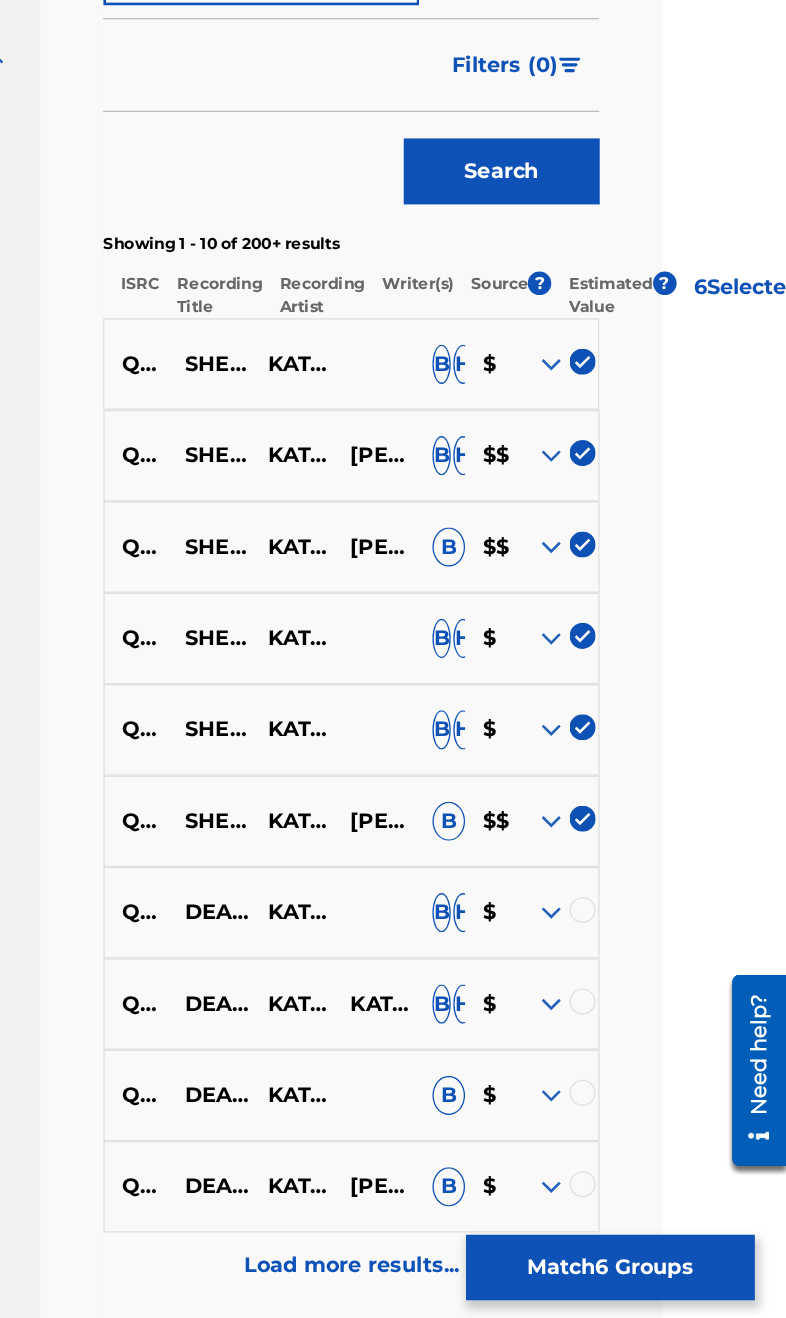 scroll, scrollTop: 738, scrollLeft: 95, axis: both 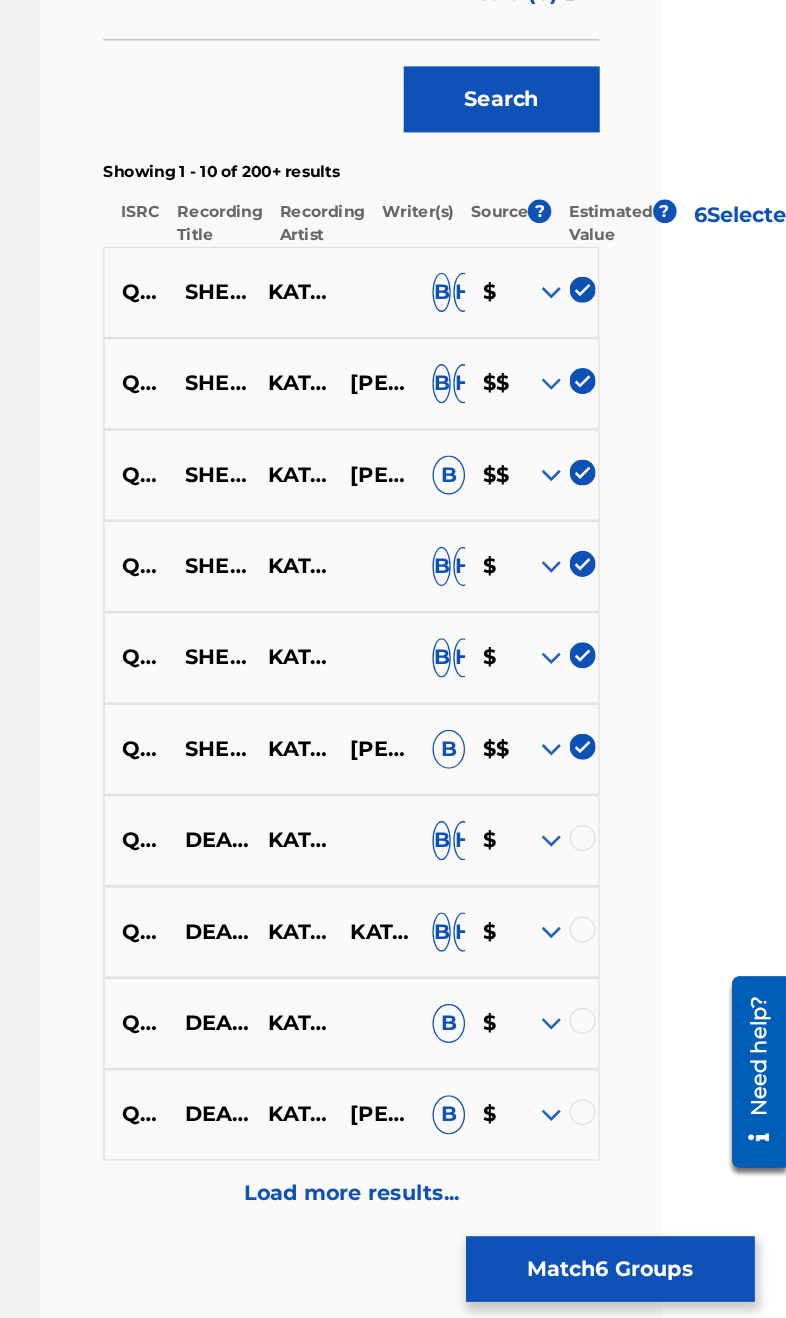 click at bounding box center (606, 1037) 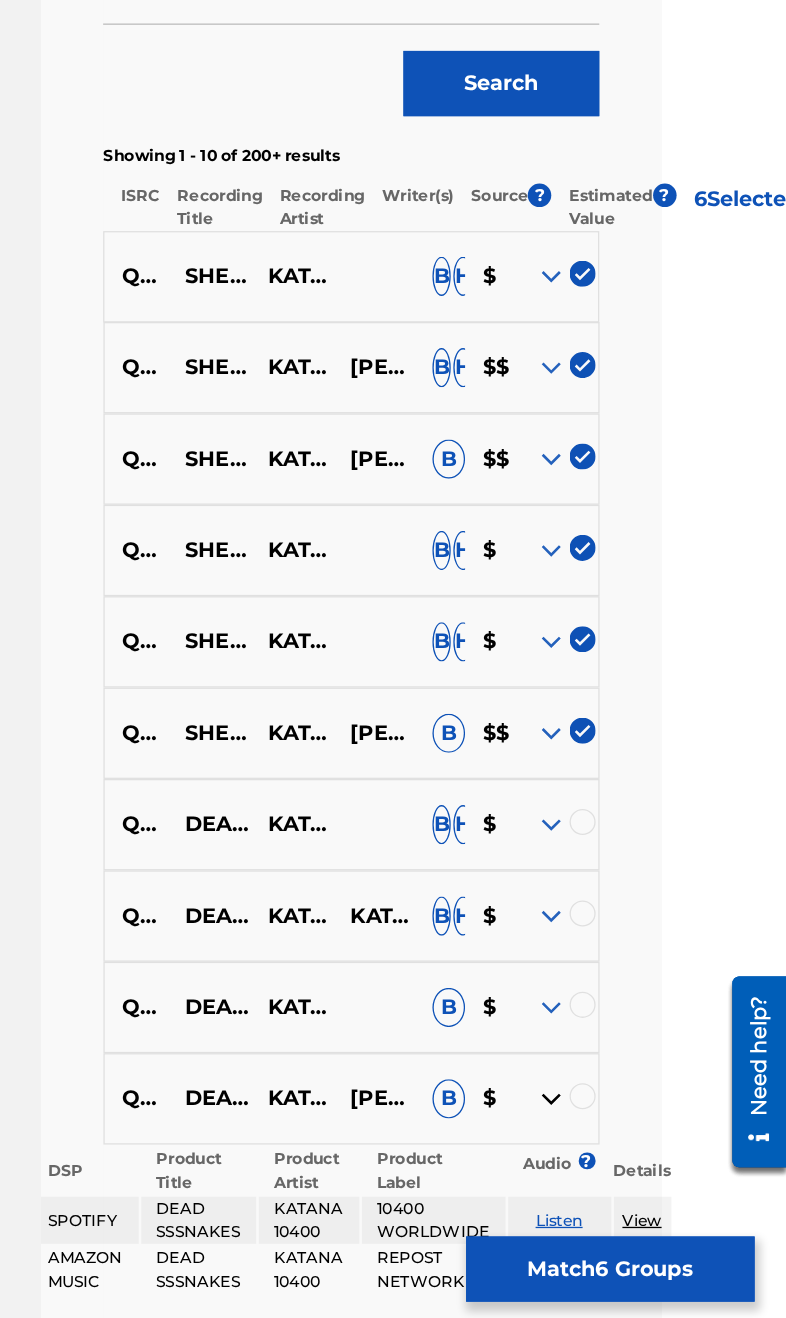click at bounding box center (606, 1025) 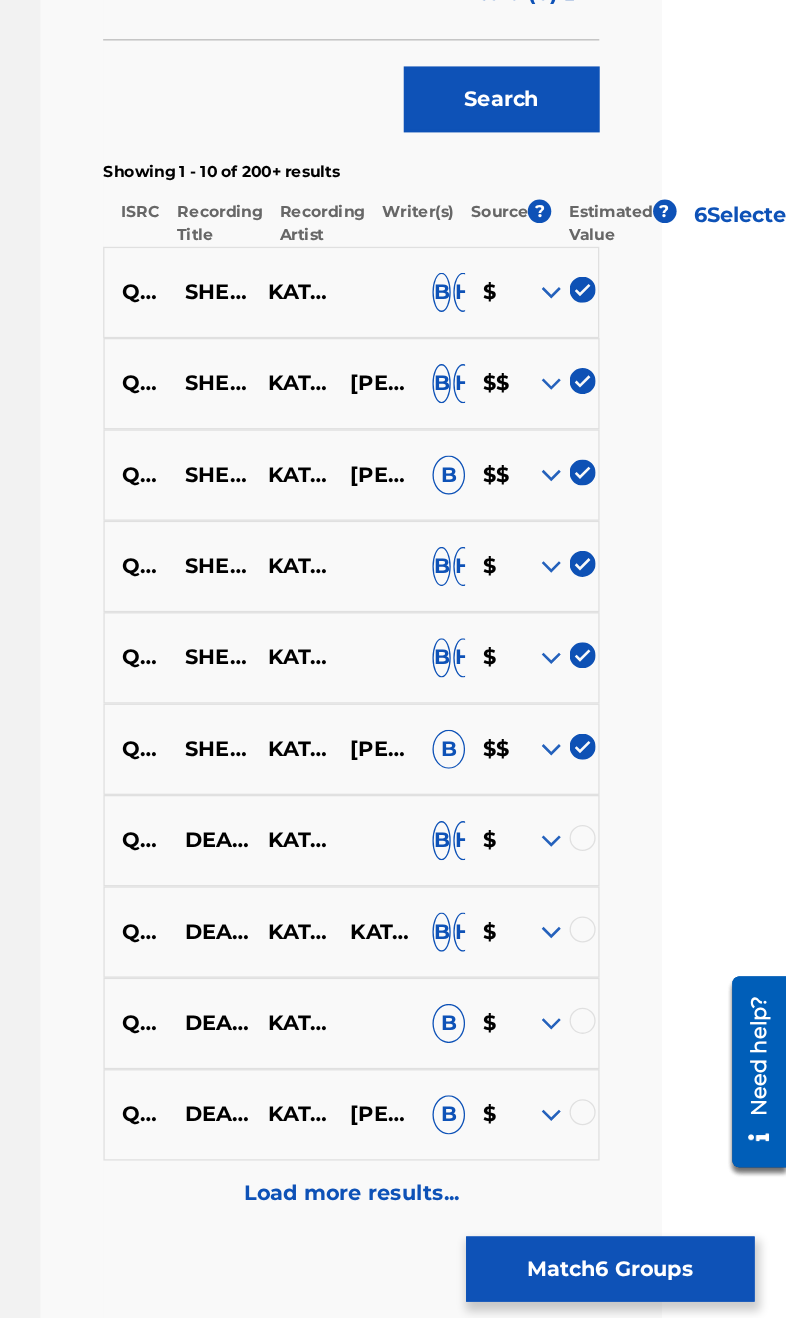 click at bounding box center (606, 967) 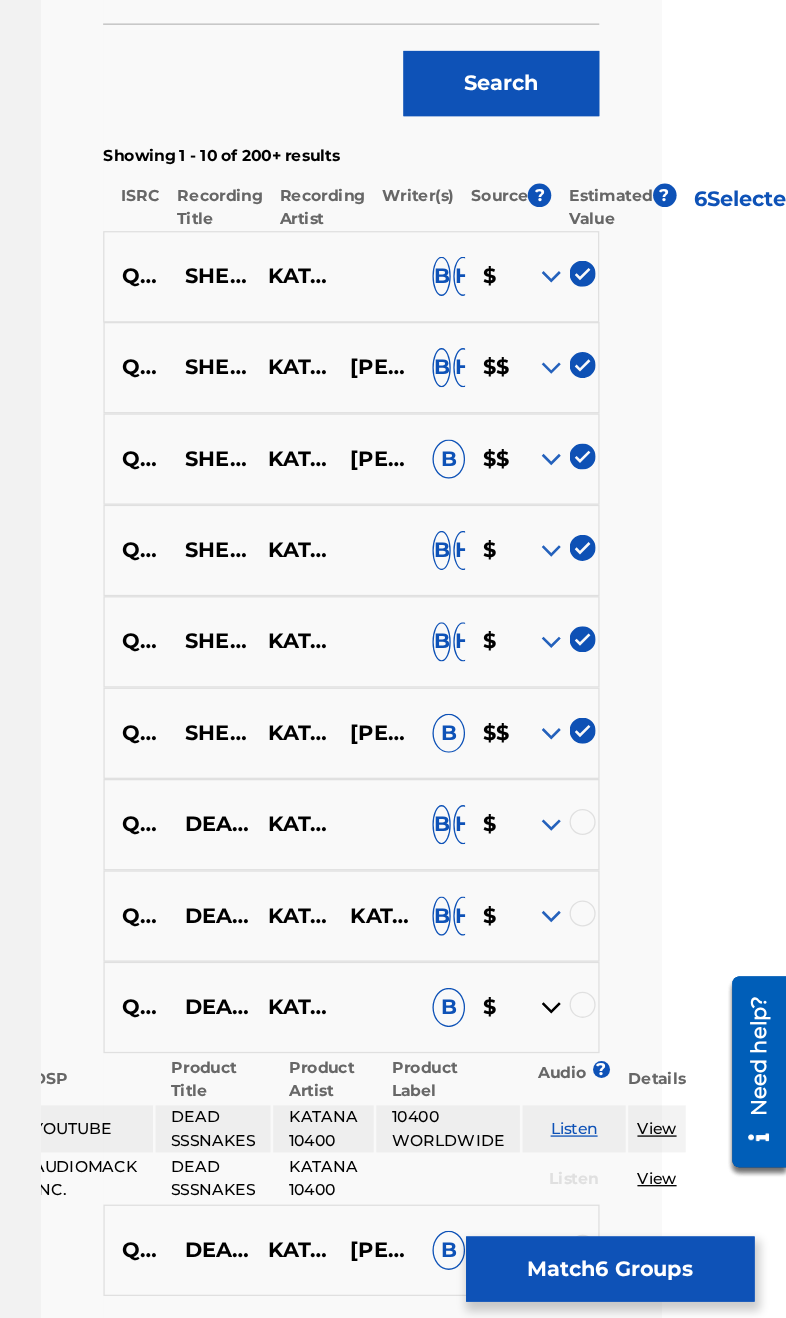click at bounding box center [606, 955] 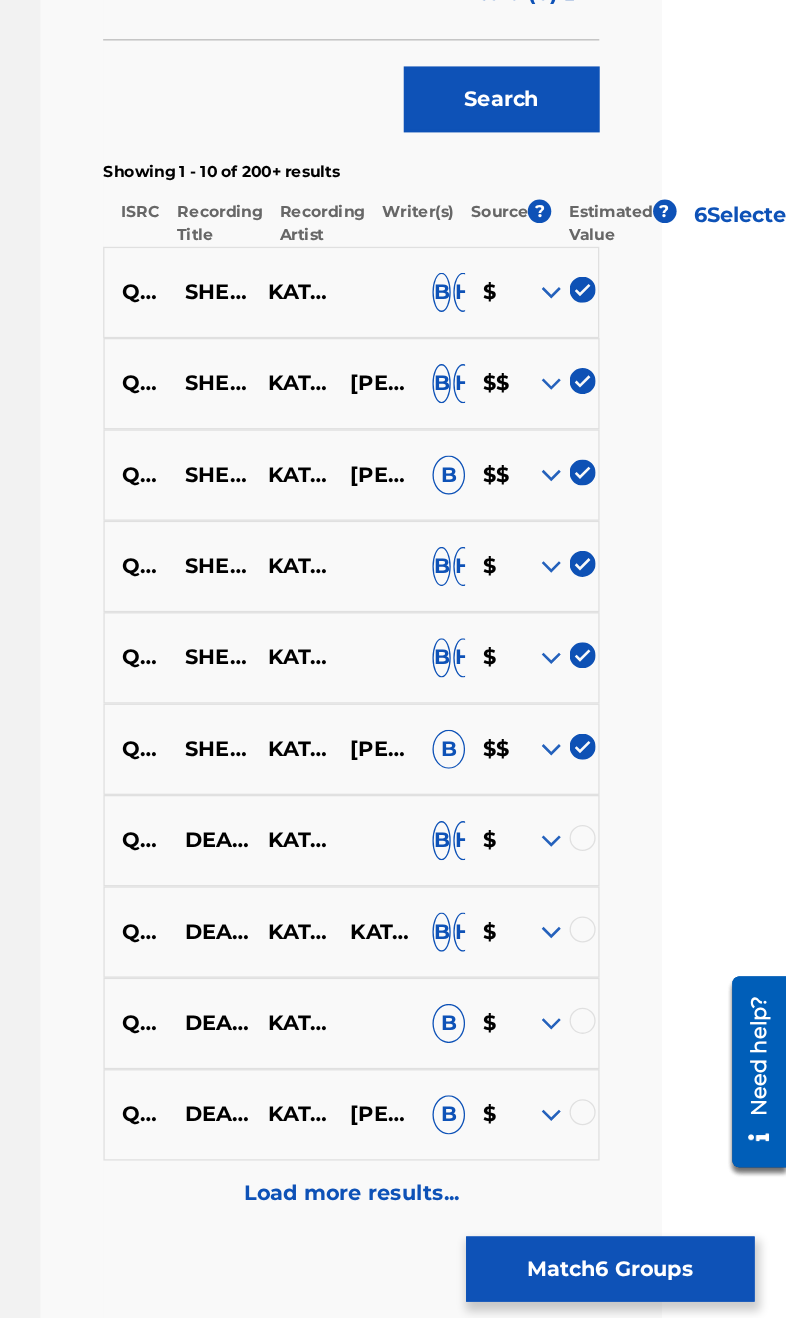 click at bounding box center [606, 897] 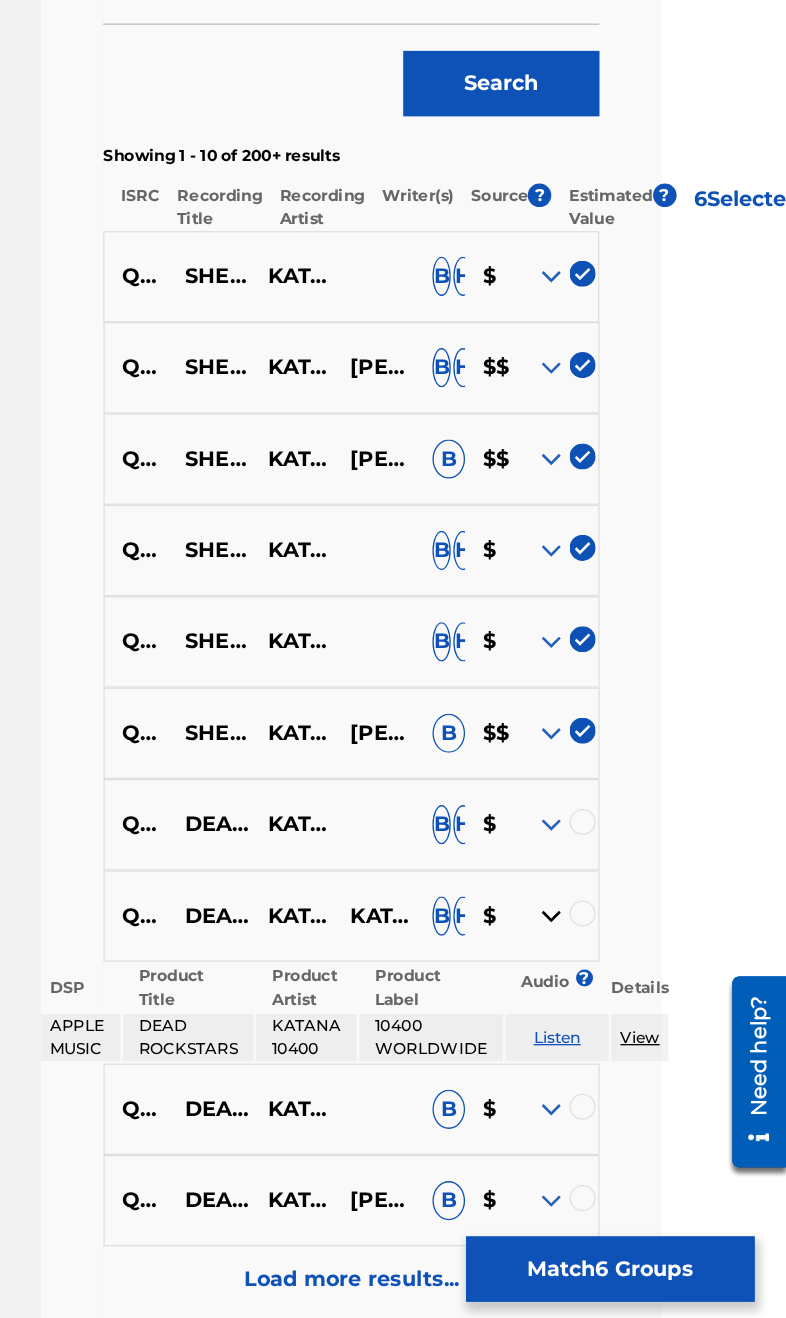 click at bounding box center [606, 885] 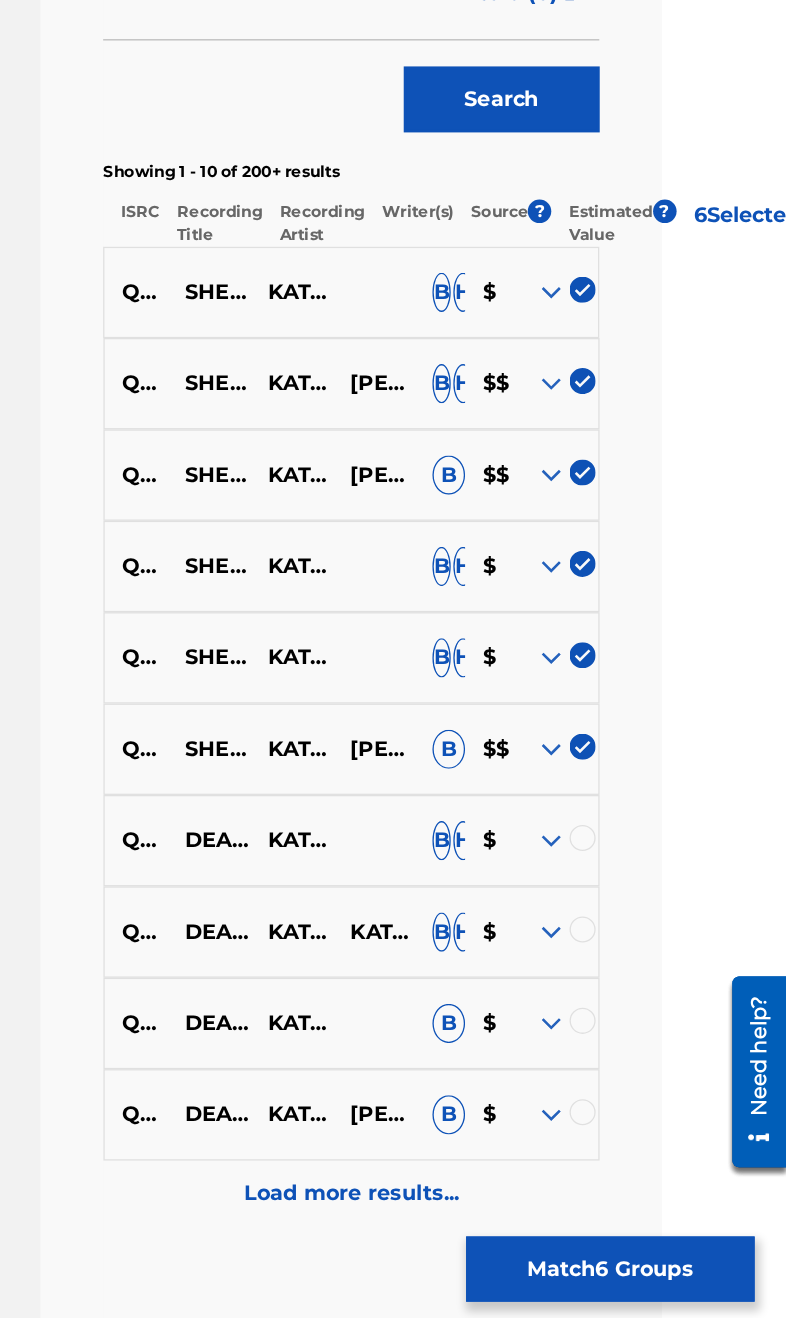 click at bounding box center (610, 827) 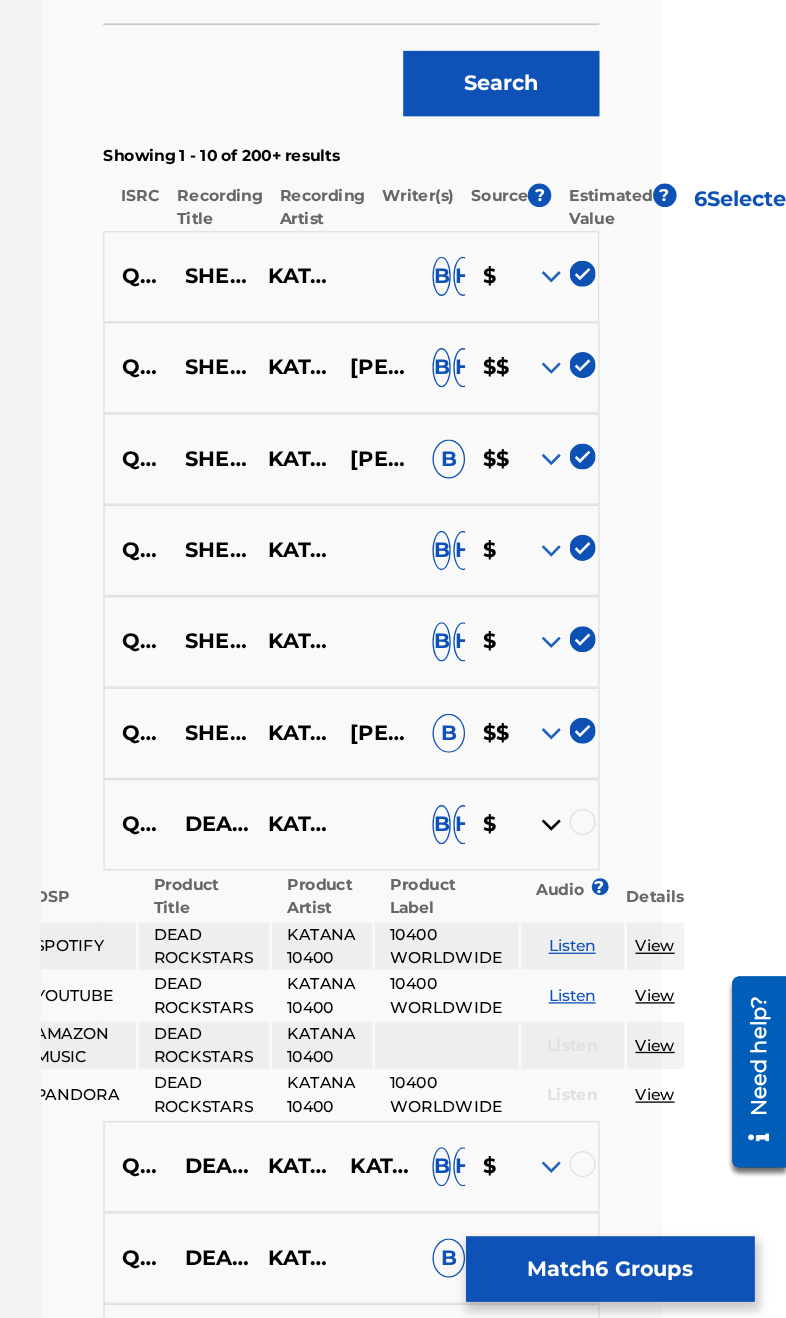 click at bounding box center (606, 815) 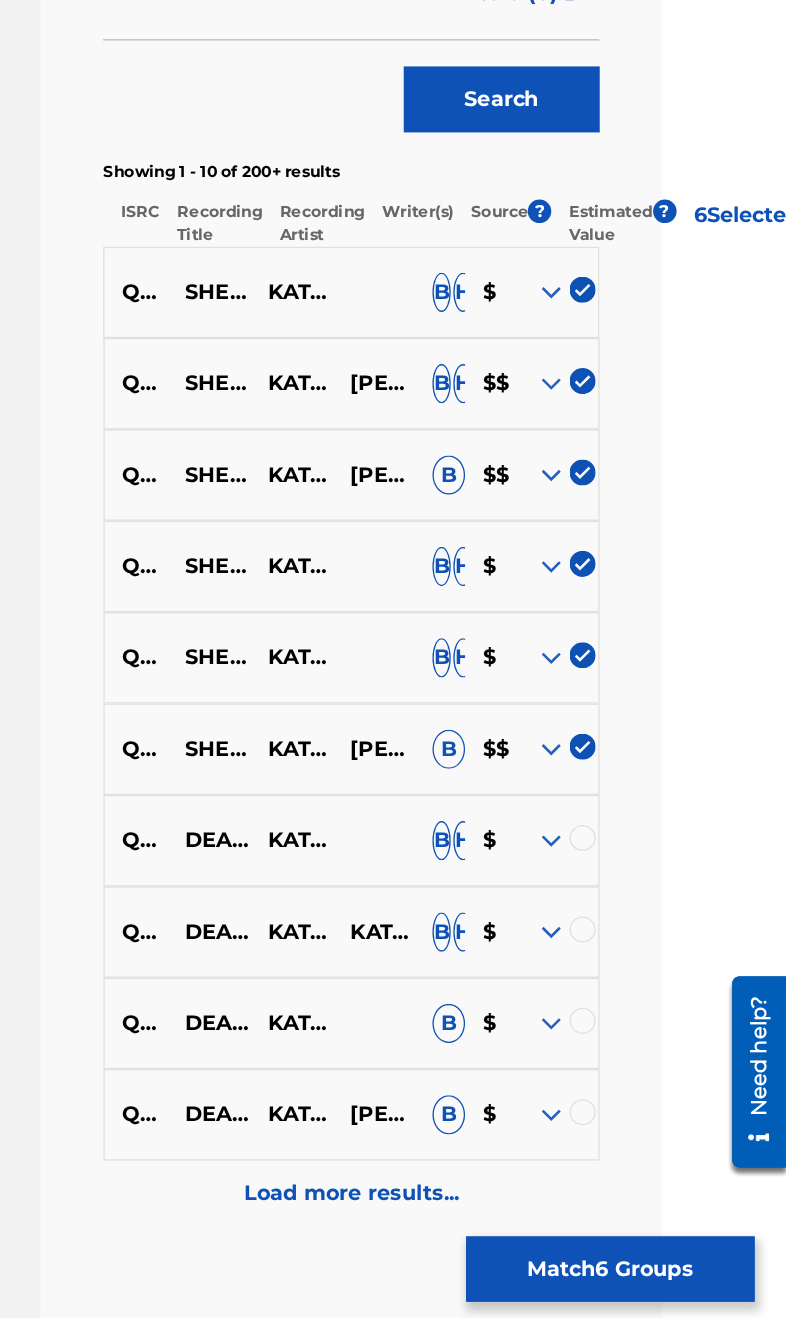 click on "Match  6 Groups" at bounding box center (651, 1155) 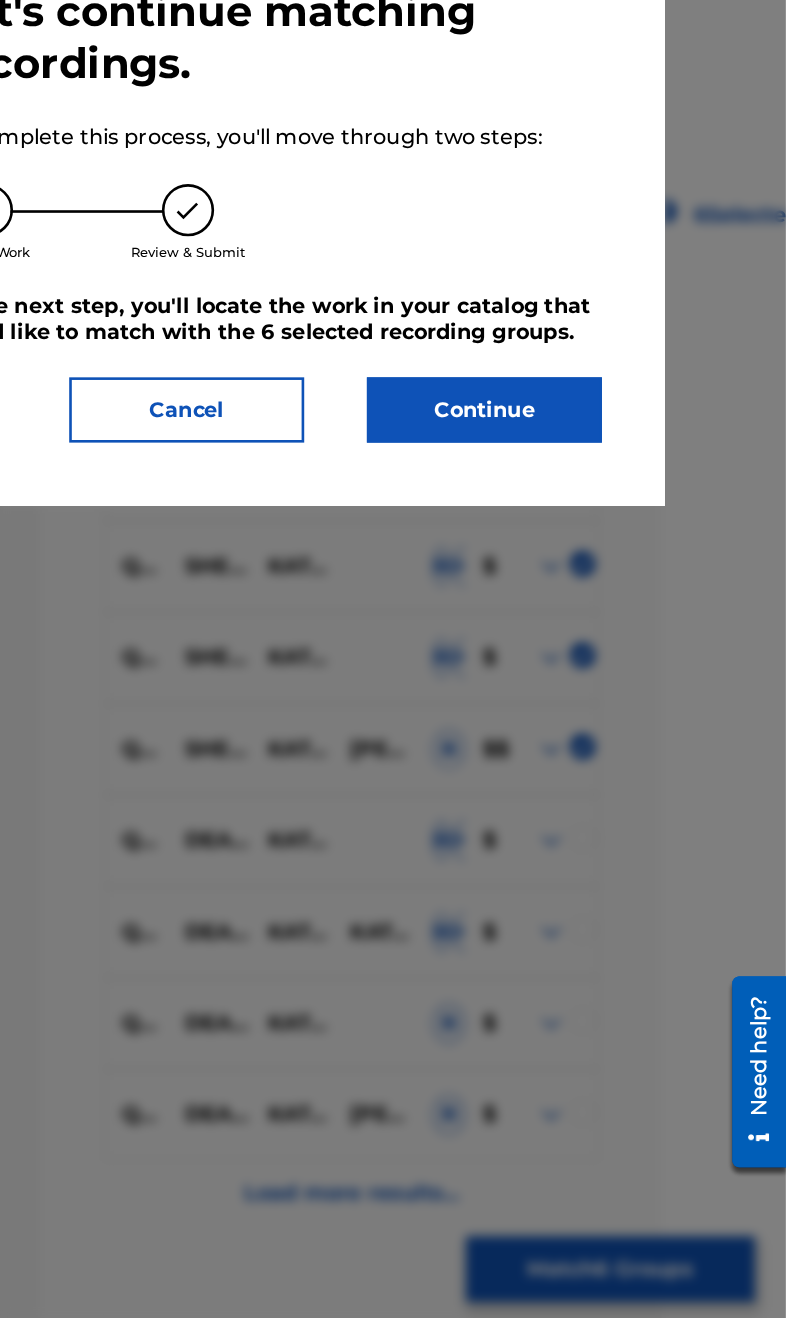 click on "Continue" at bounding box center [555, 497] 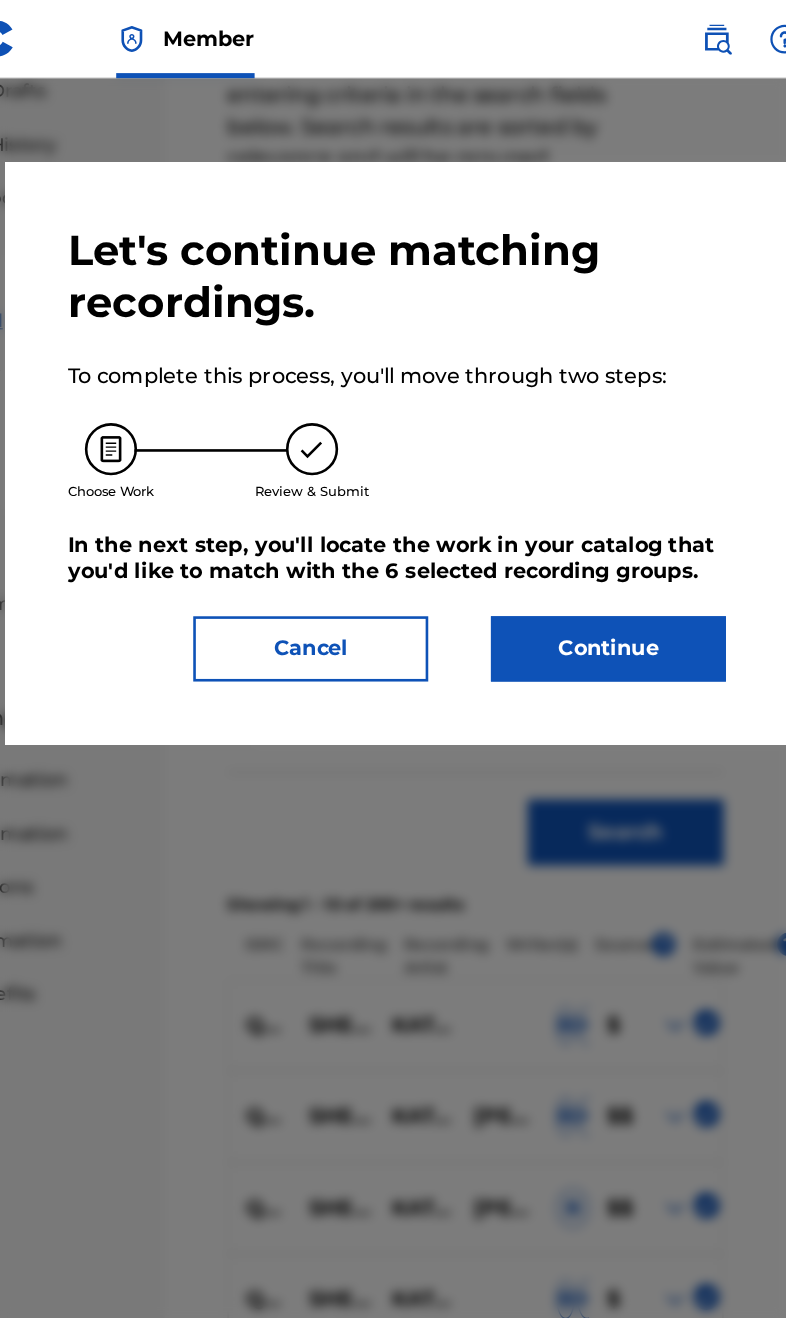 scroll, scrollTop: 289, scrollLeft: 0, axis: vertical 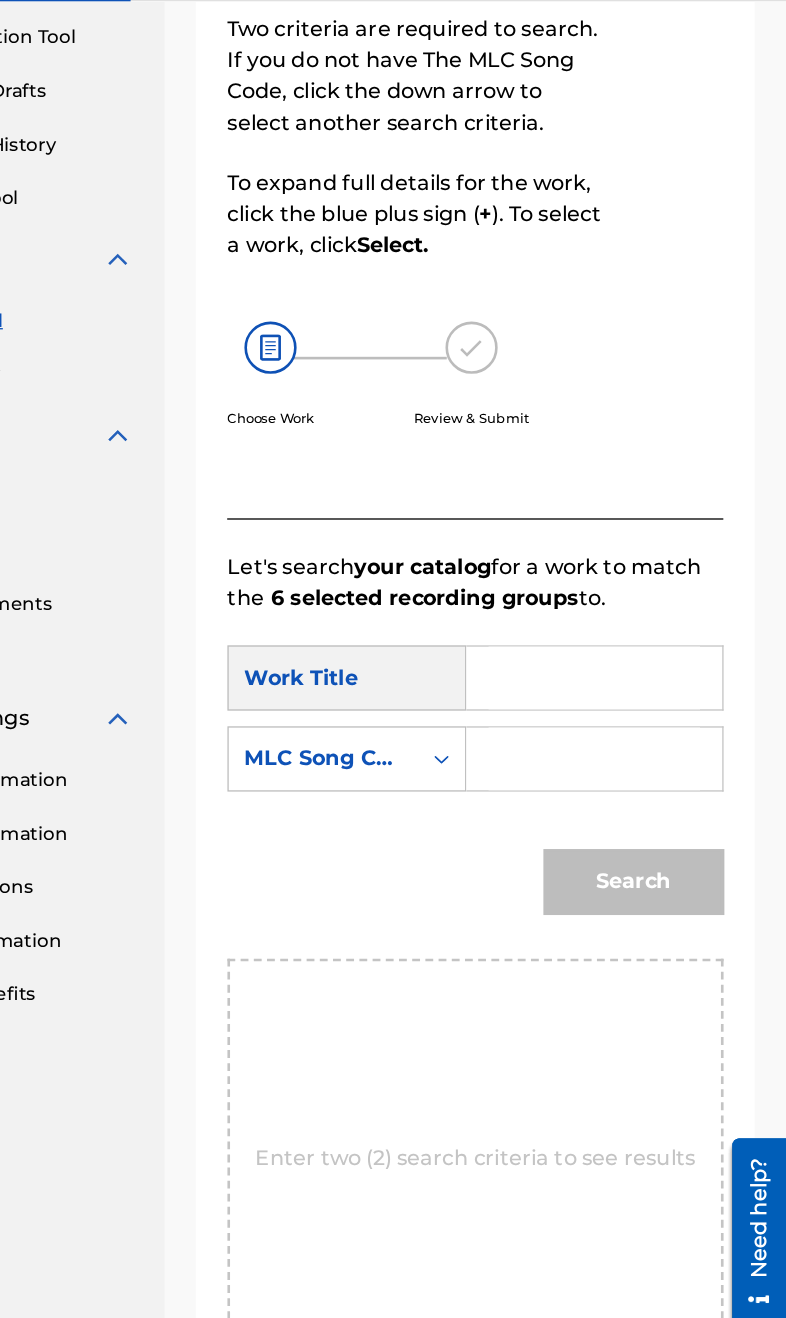 click at bounding box center (639, 578) 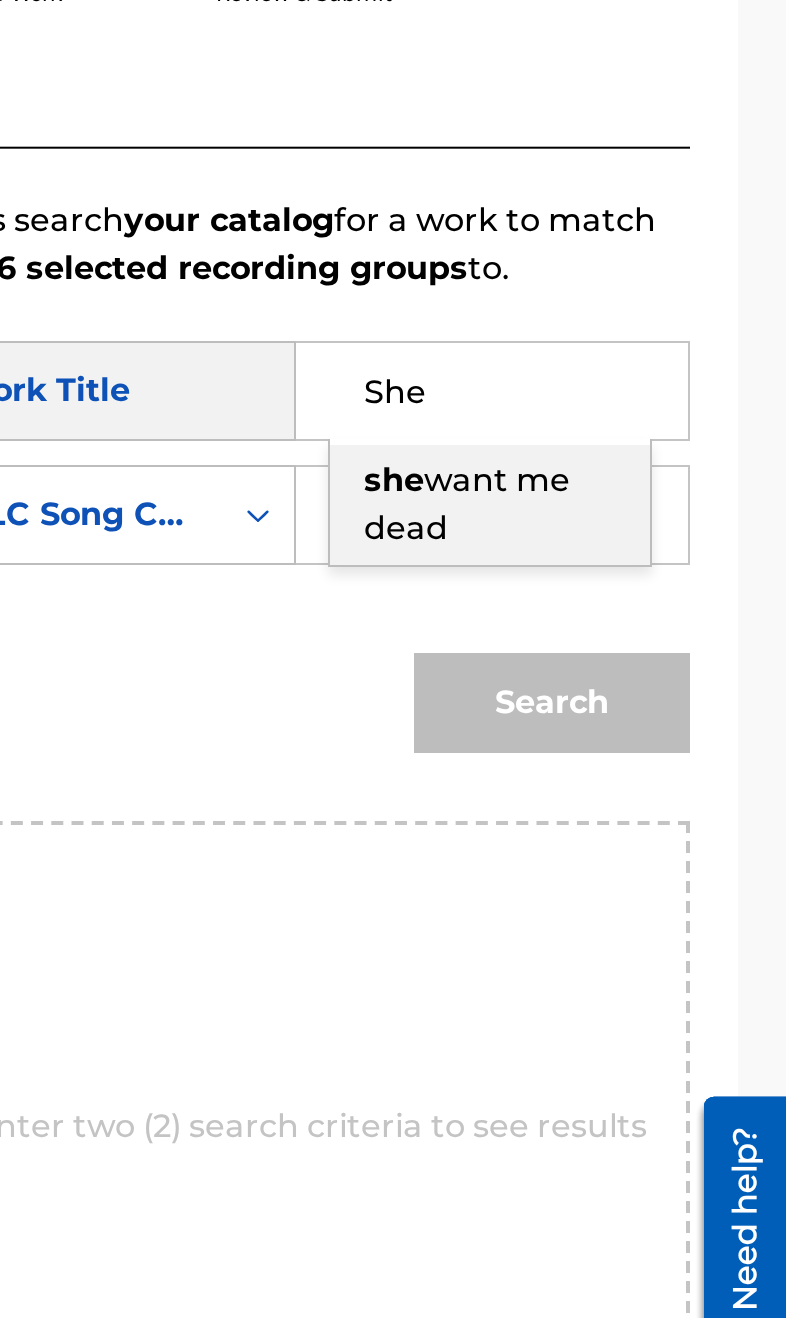 click on "want me dead" at bounding box center (626, 634) 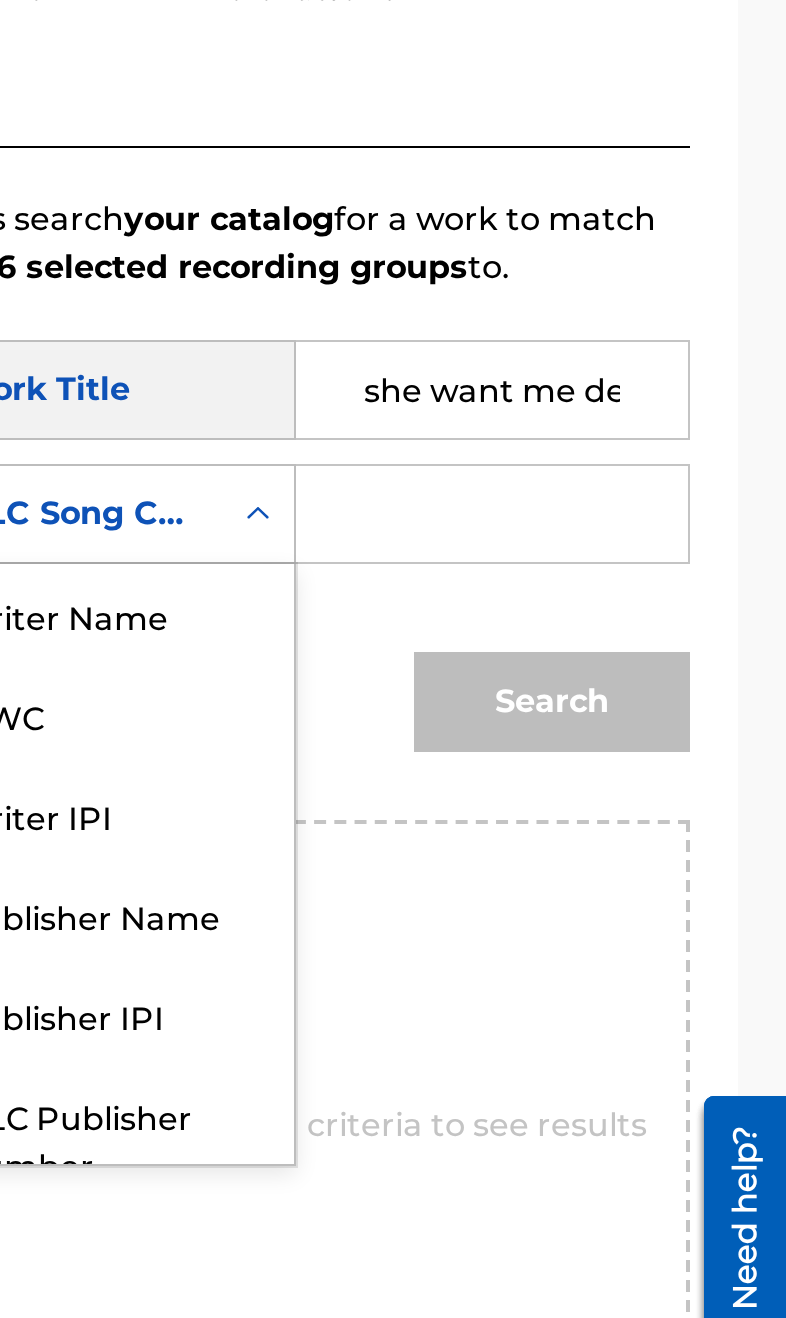 scroll, scrollTop: 74, scrollLeft: 0, axis: vertical 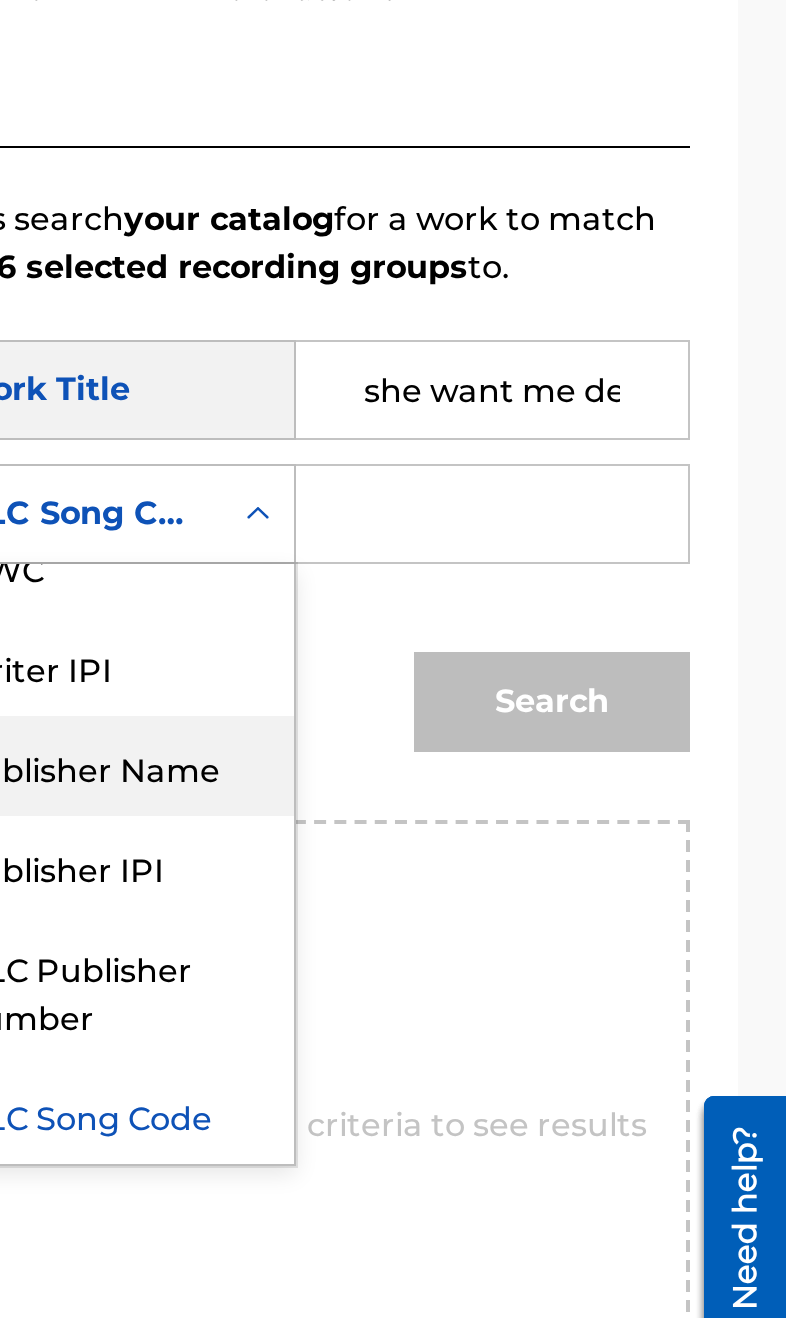 click on "Publisher Name" at bounding box center (449, 766) 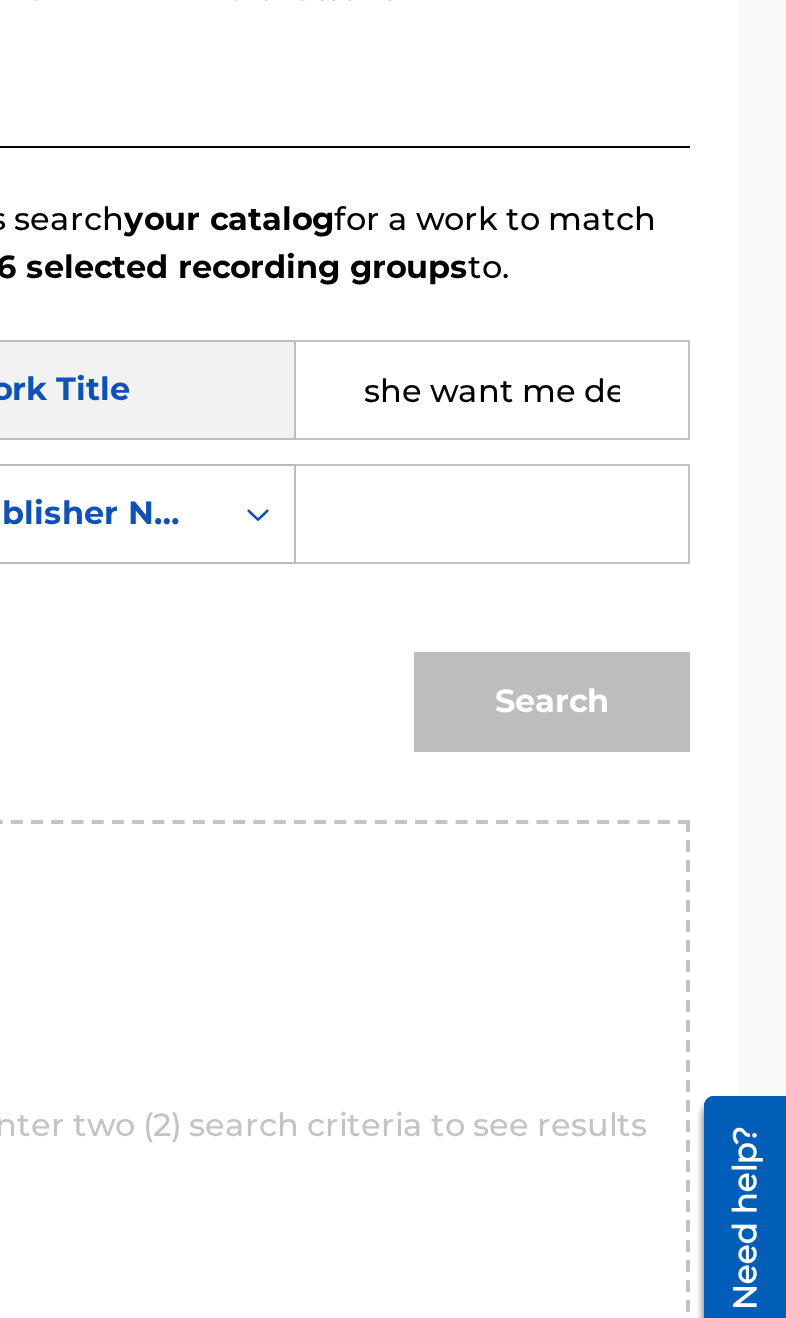 click at bounding box center (639, 640) 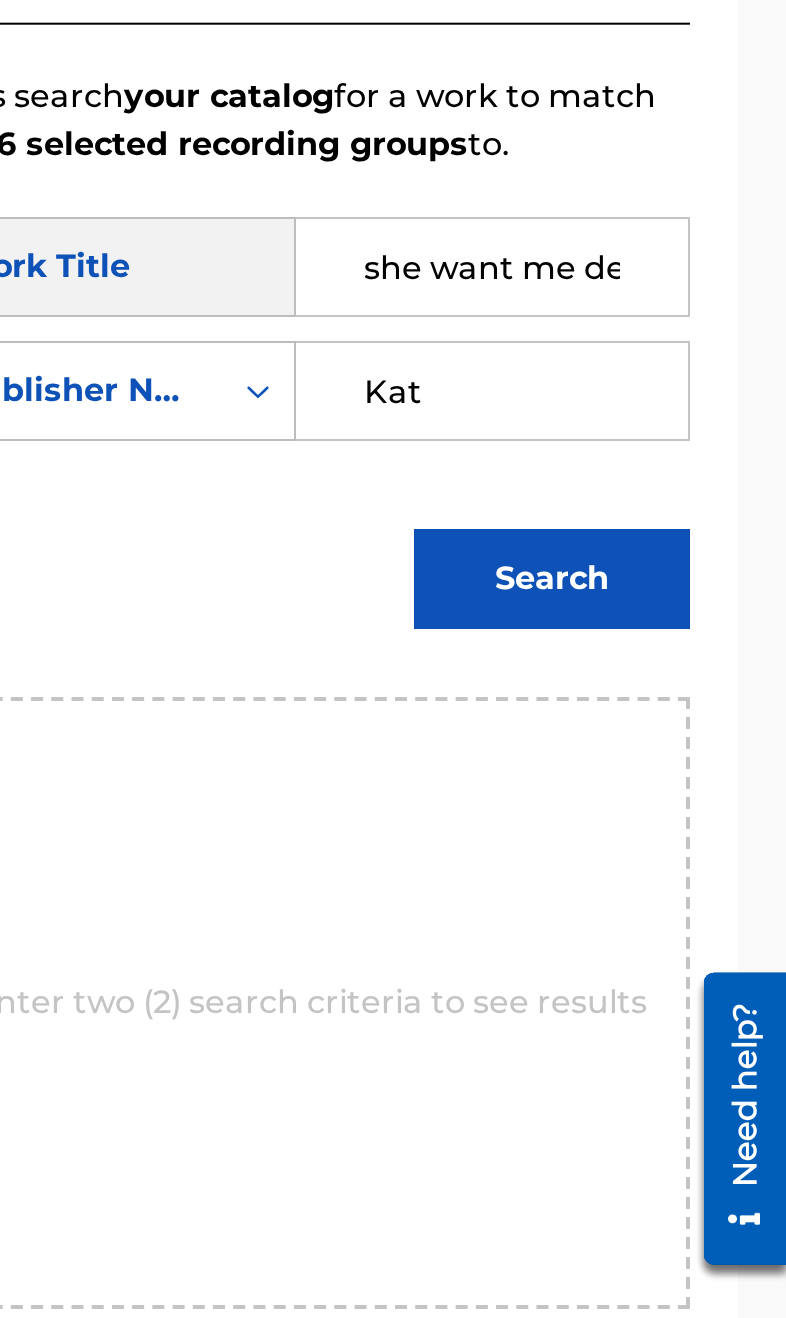type on "Kat" 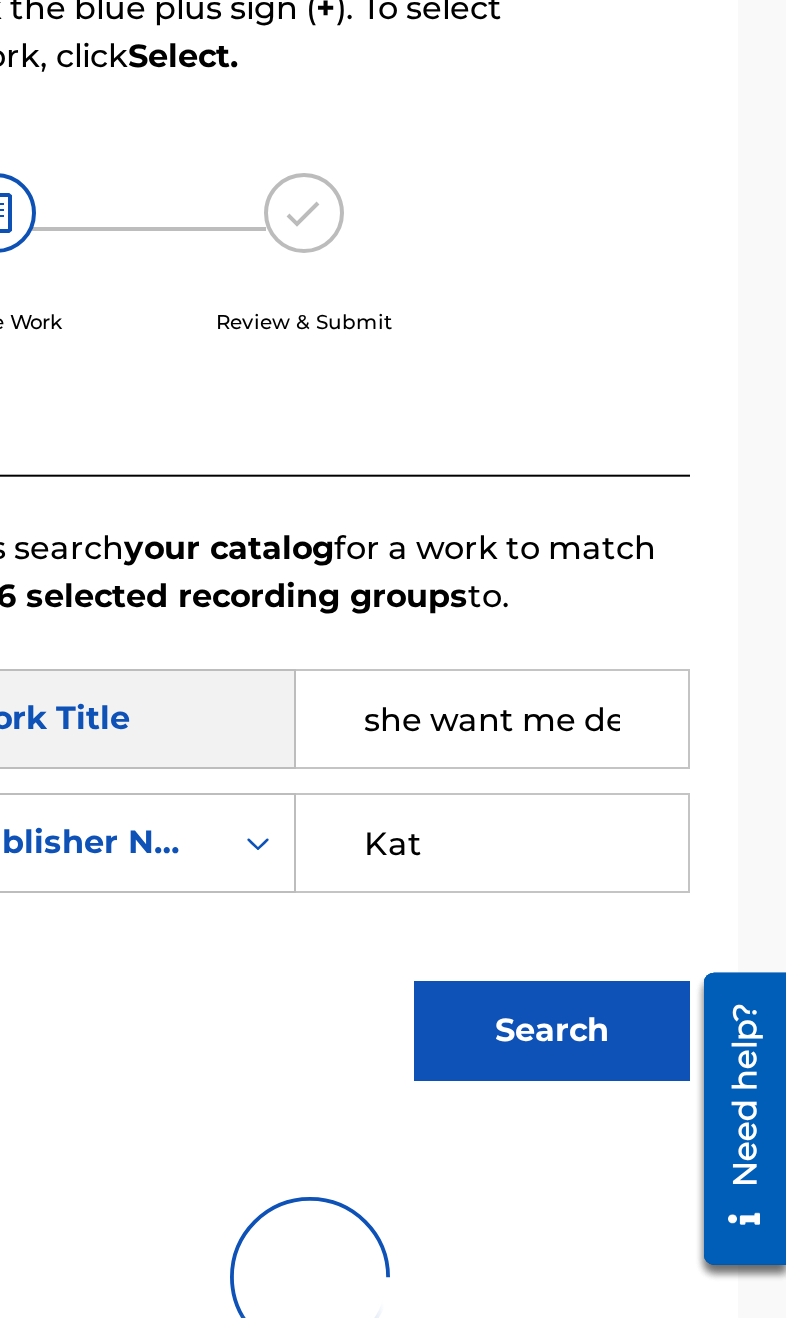 scroll, scrollTop: 164, scrollLeft: 0, axis: vertical 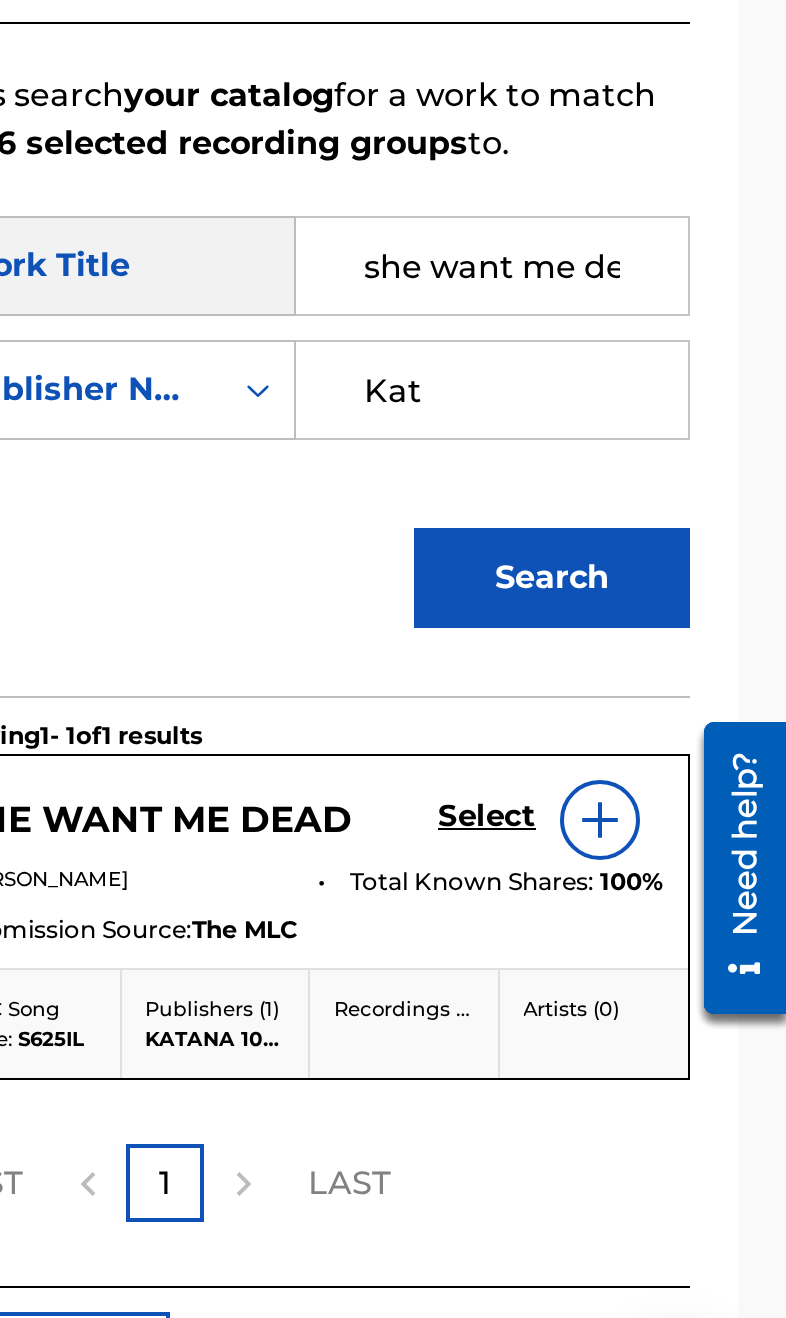 click on "Select" at bounding box center (636, 978) 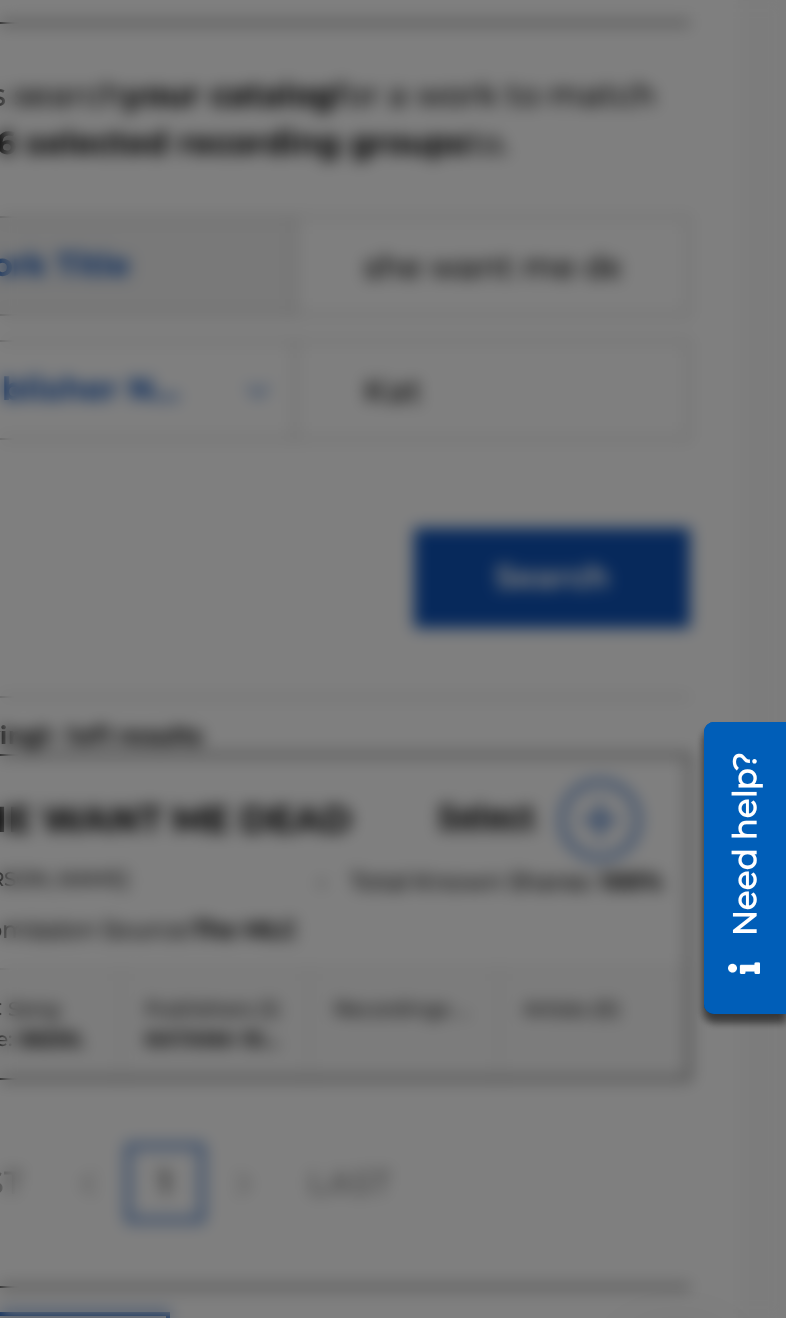 scroll, scrollTop: 230, scrollLeft: 0, axis: vertical 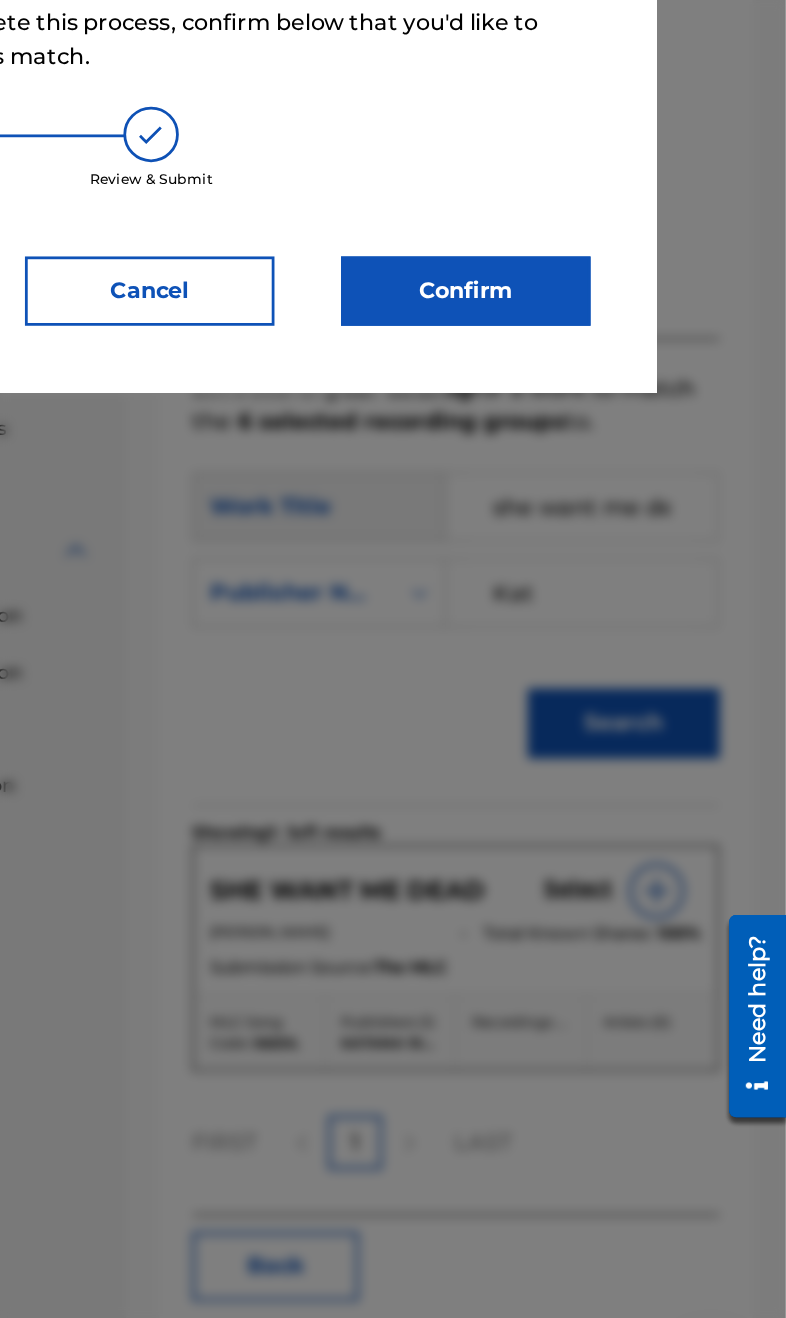 click on "Confirm" at bounding box center [555, 481] 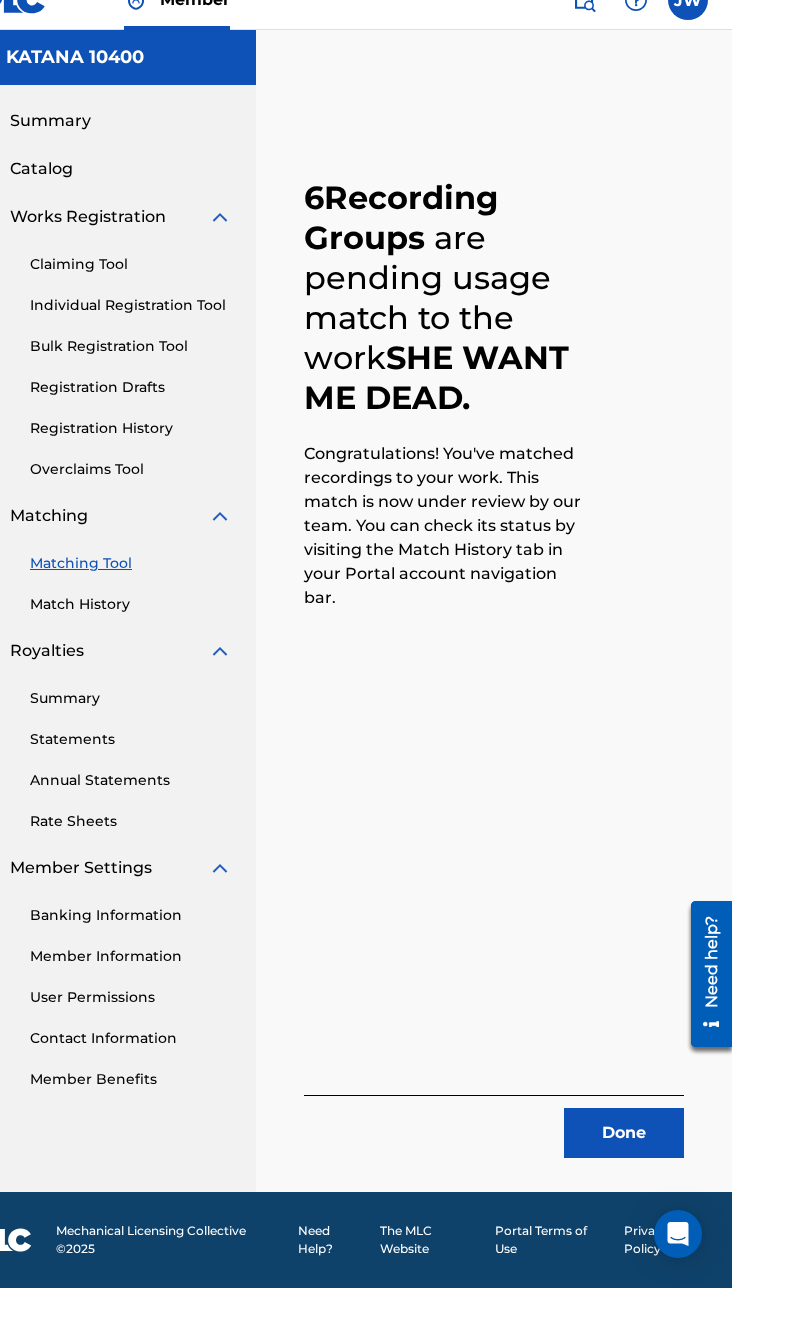 scroll, scrollTop: 164, scrollLeft: 0, axis: vertical 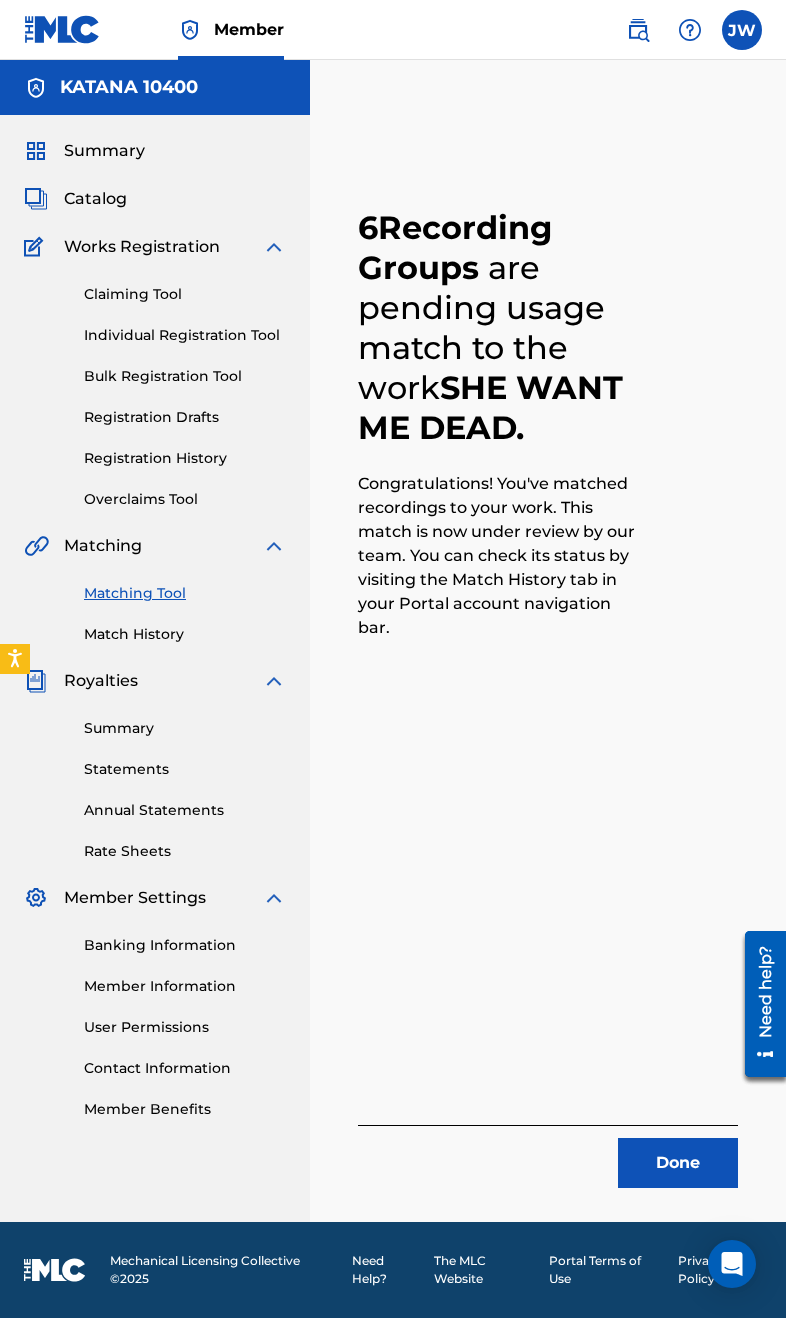 click on "Done" at bounding box center [678, 1163] 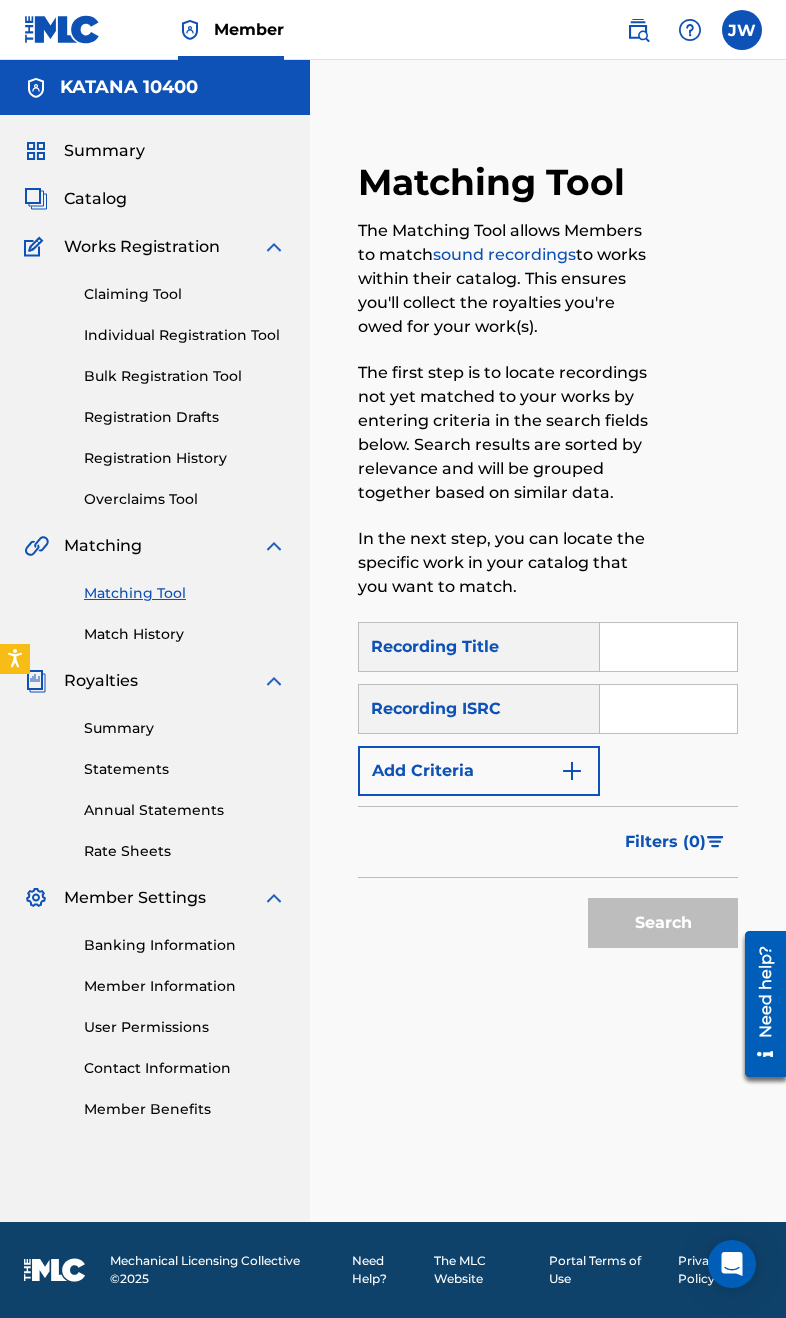 click at bounding box center (668, 647) 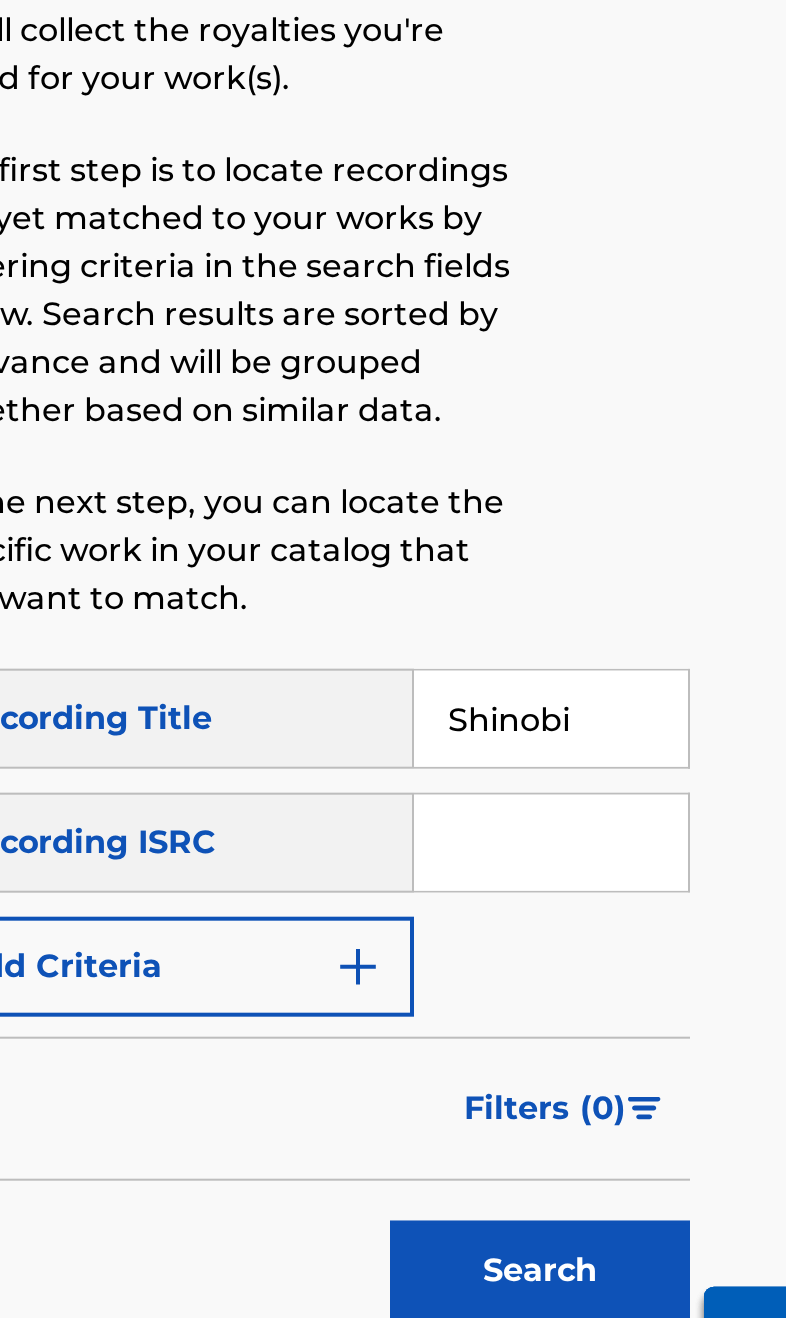 type on "Shinobi" 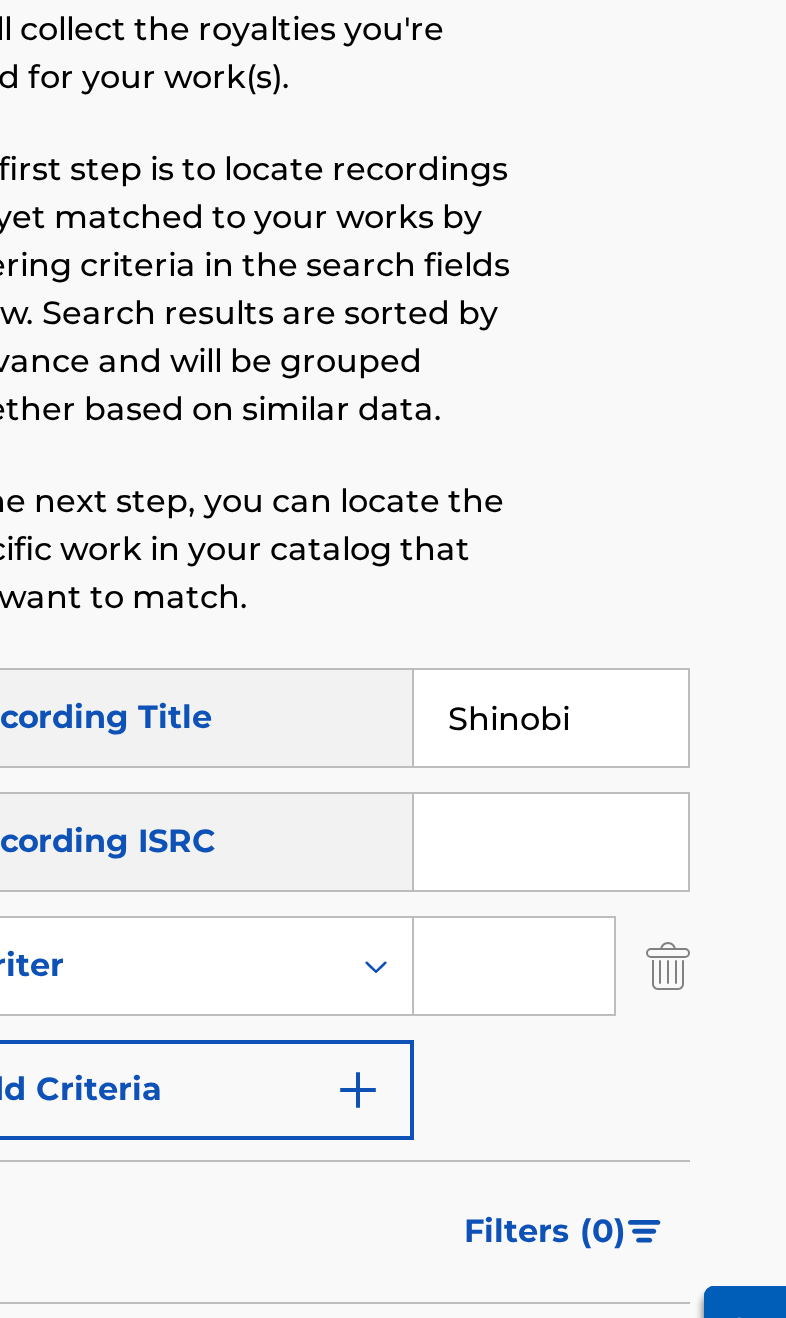 click at bounding box center (650, 771) 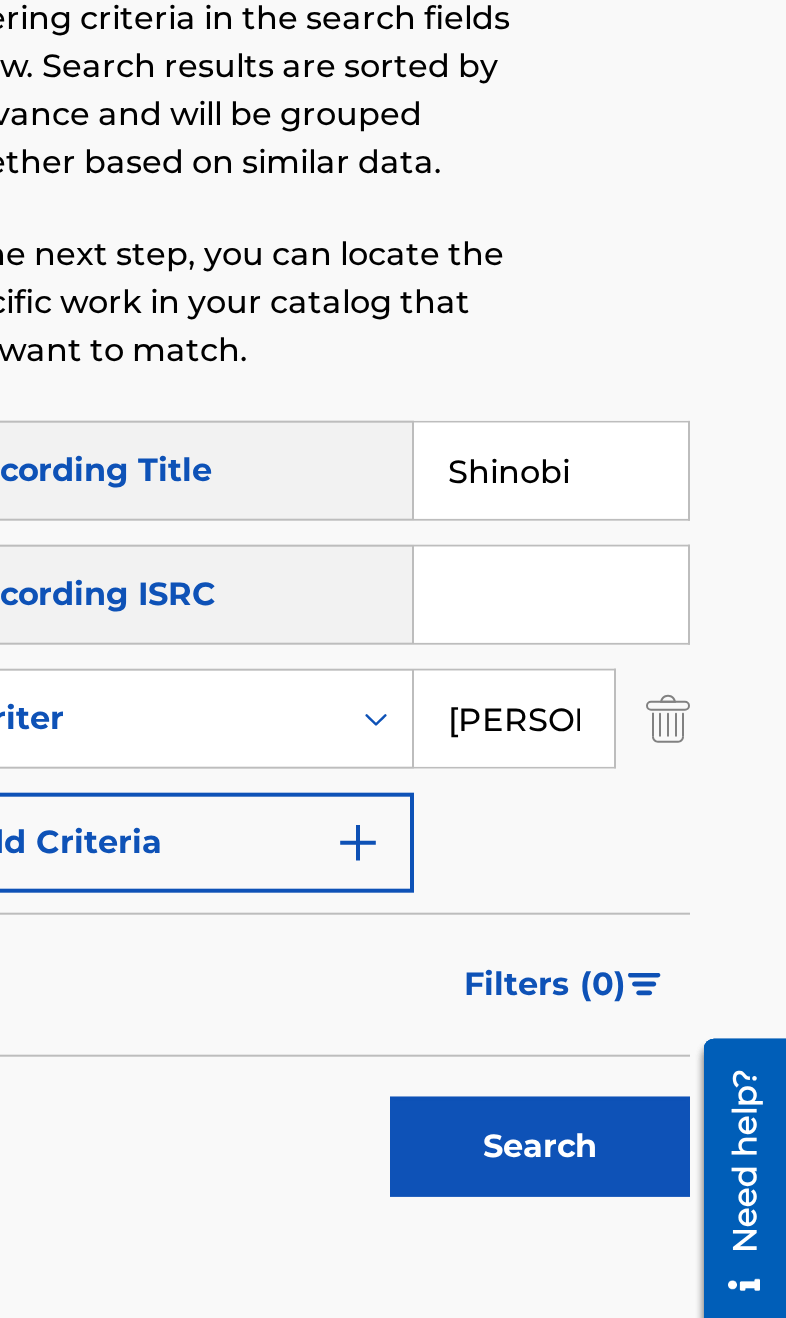click on "Search" at bounding box center [663, 985] 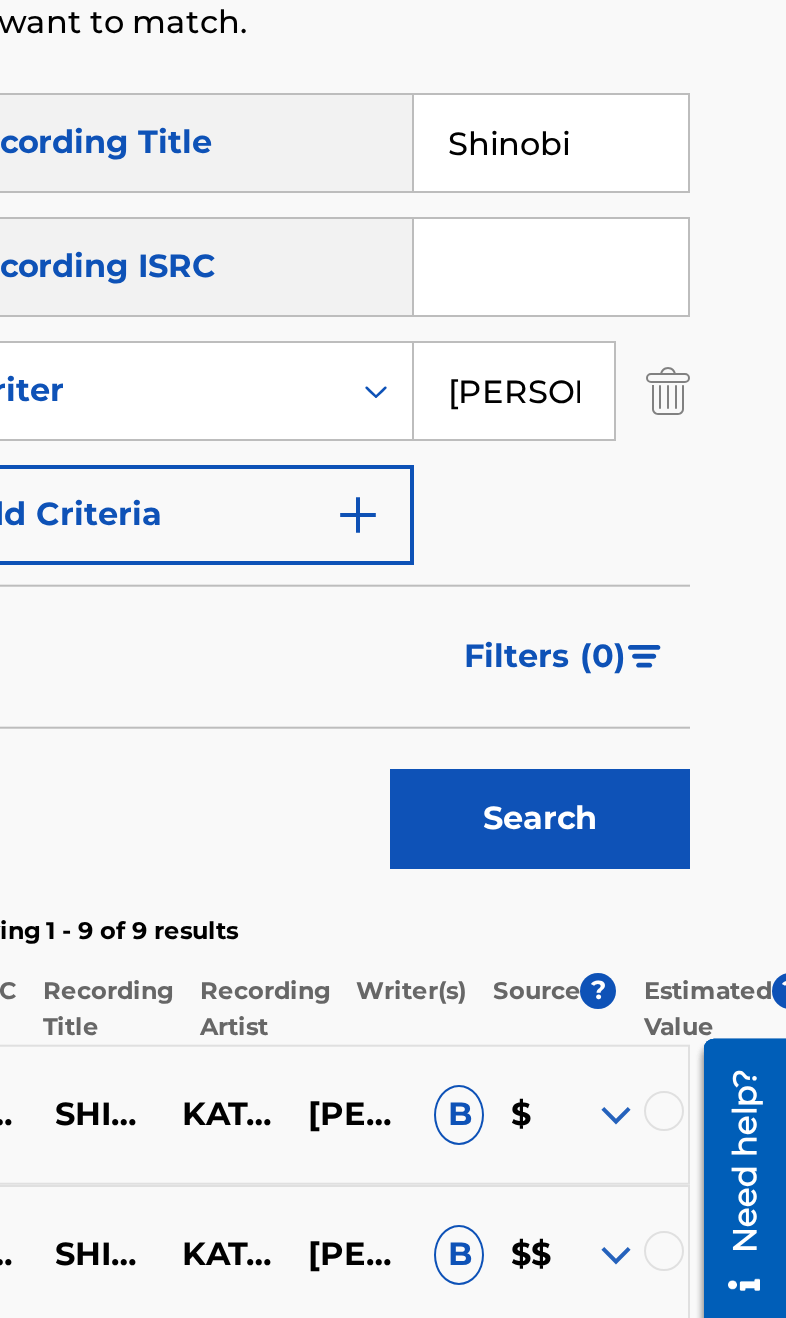 type on "[PERSON_NAME]" 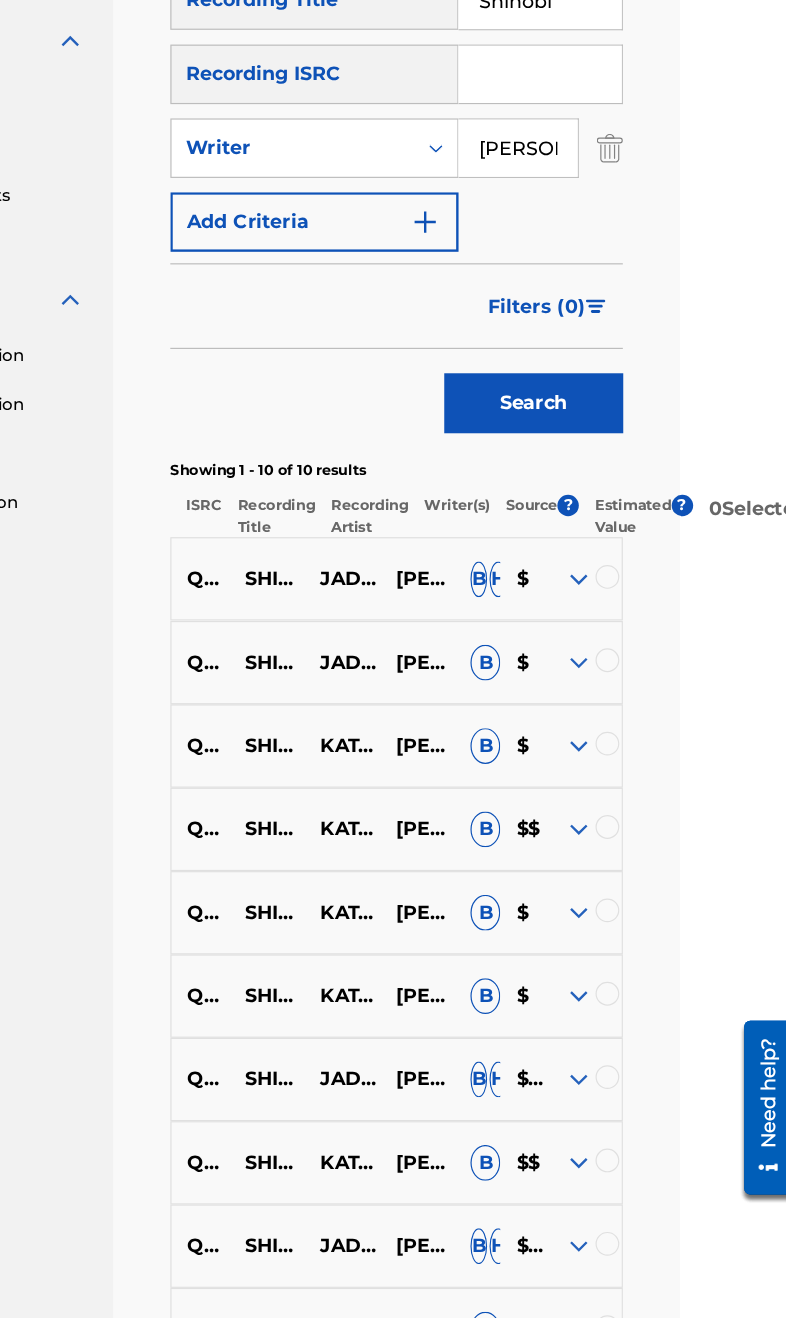 scroll, scrollTop: 639, scrollLeft: 95, axis: both 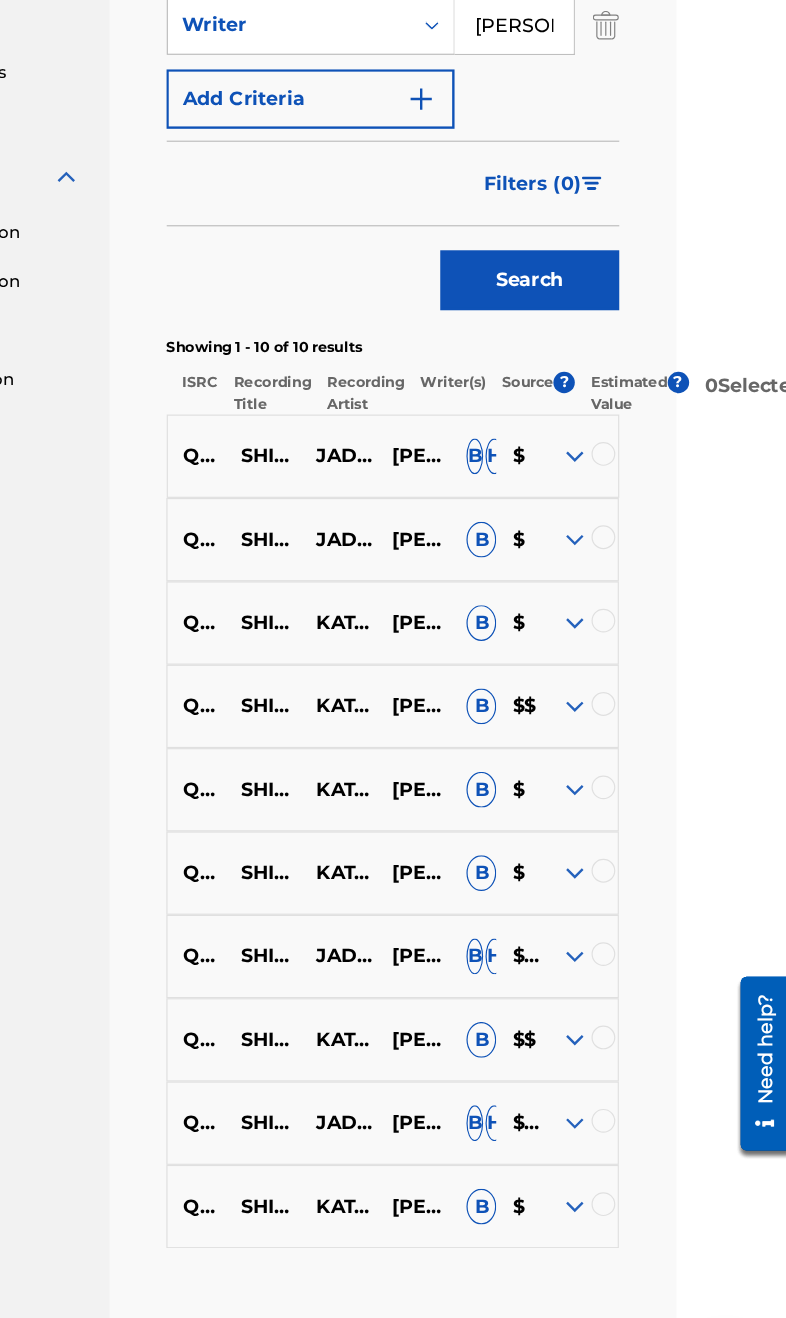 click at bounding box center [630, 1122] 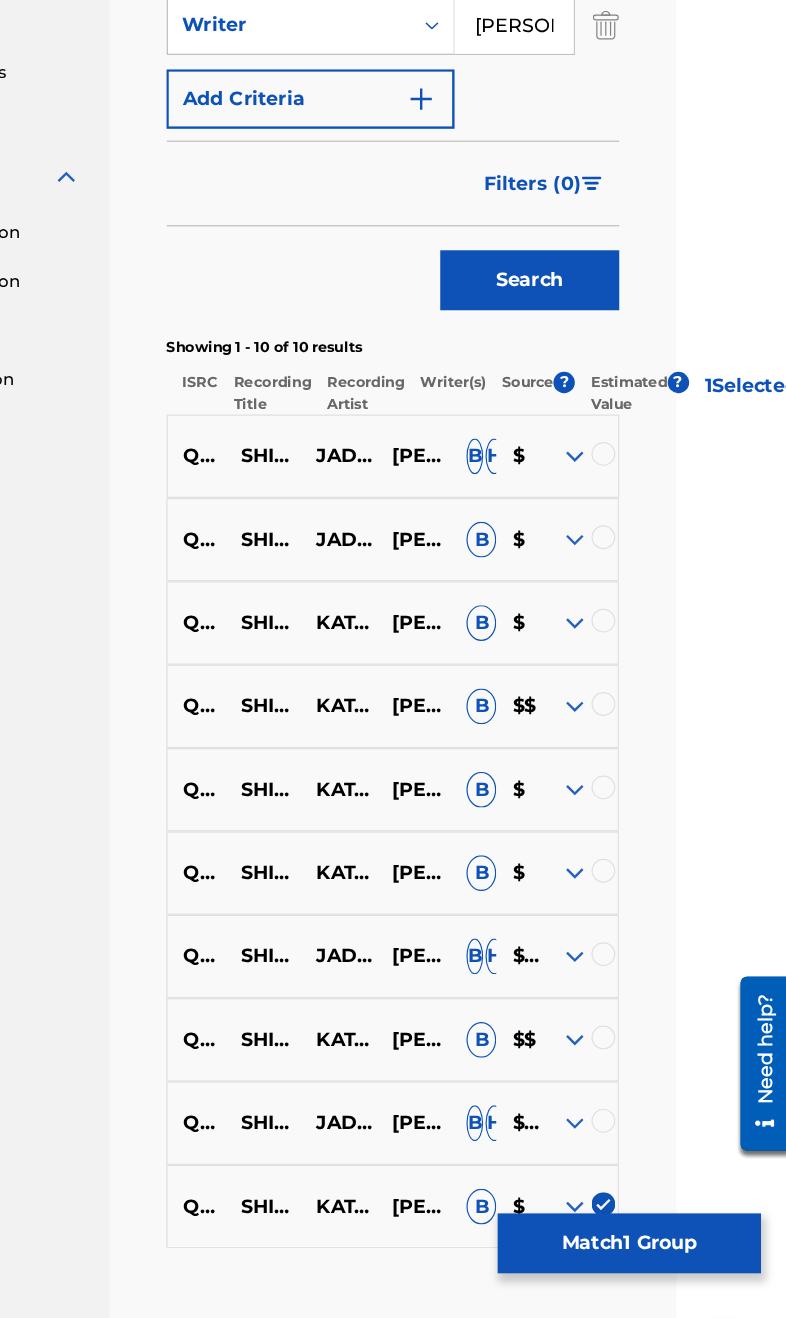 click at bounding box center (630, 1052) 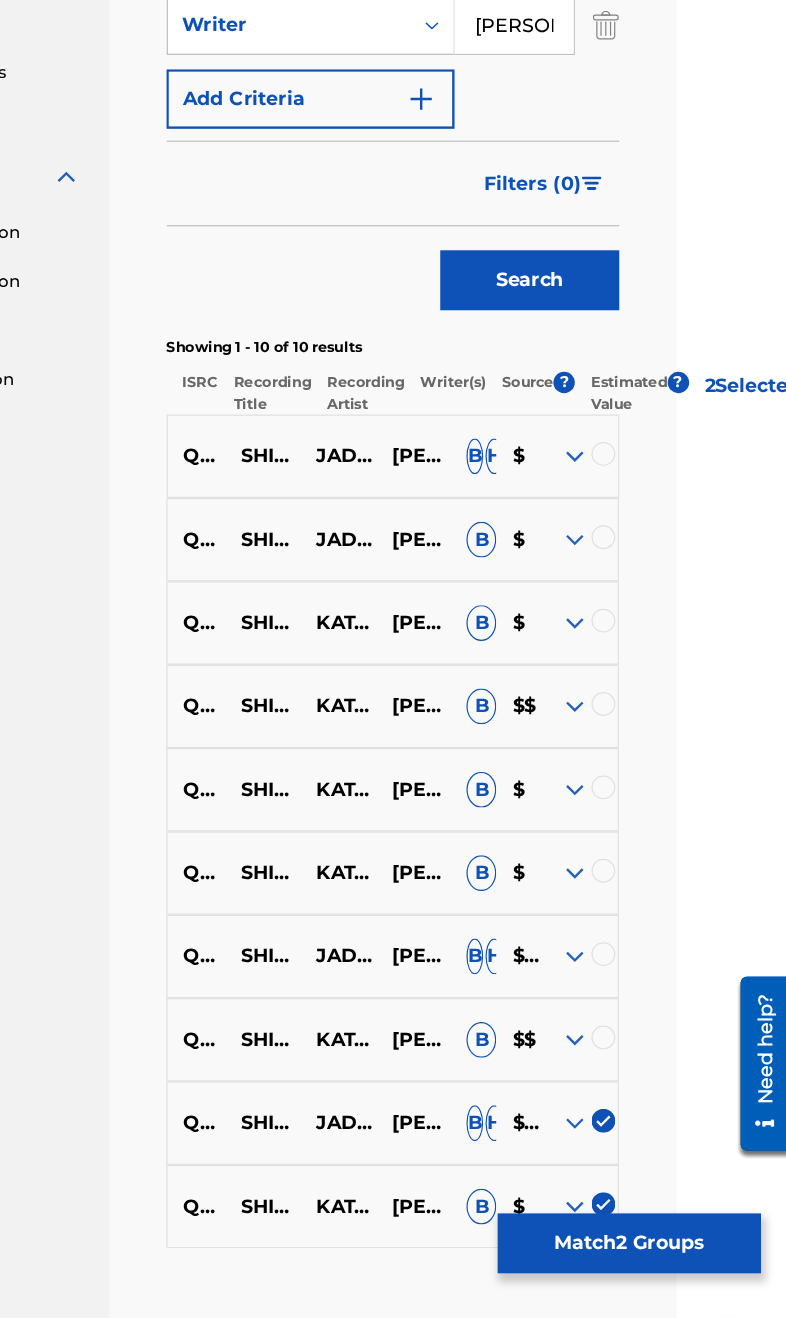 click at bounding box center (630, 982) 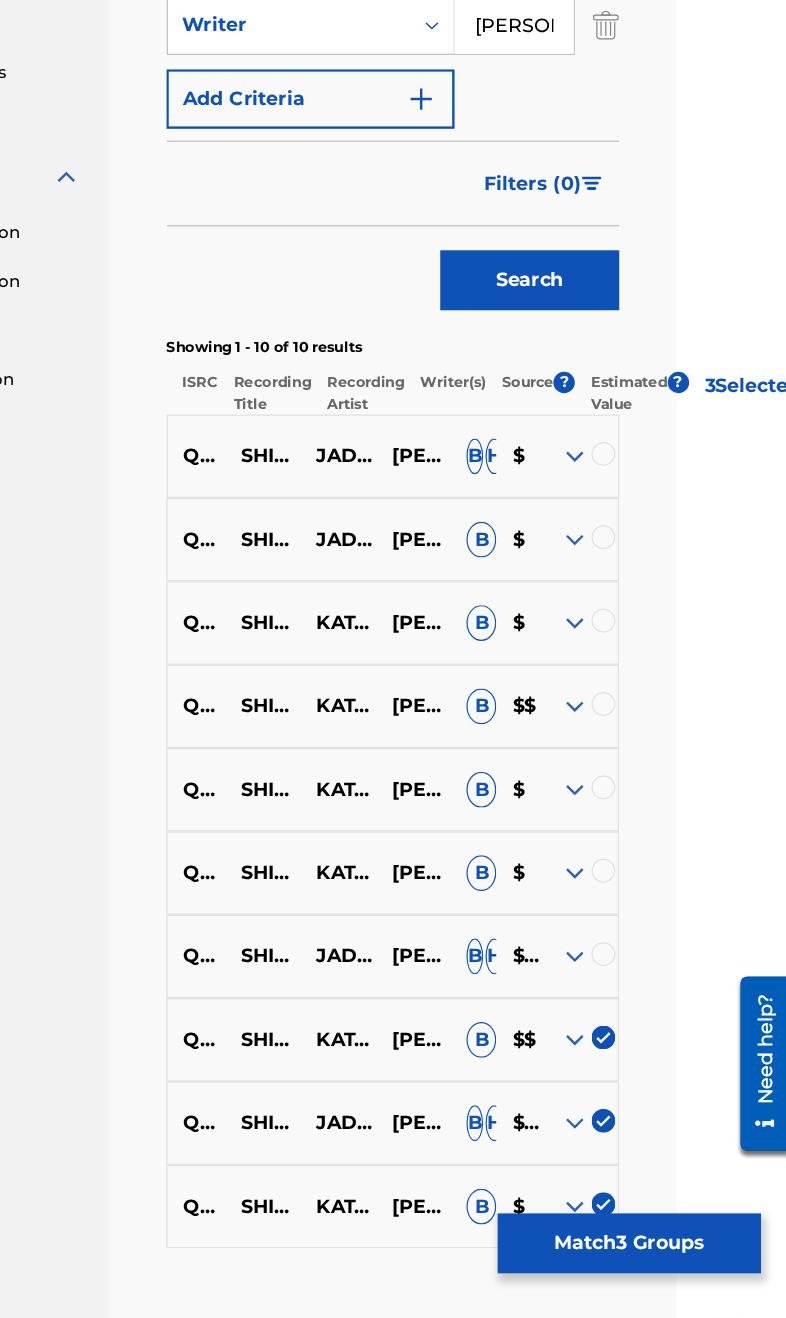 click at bounding box center [630, 912] 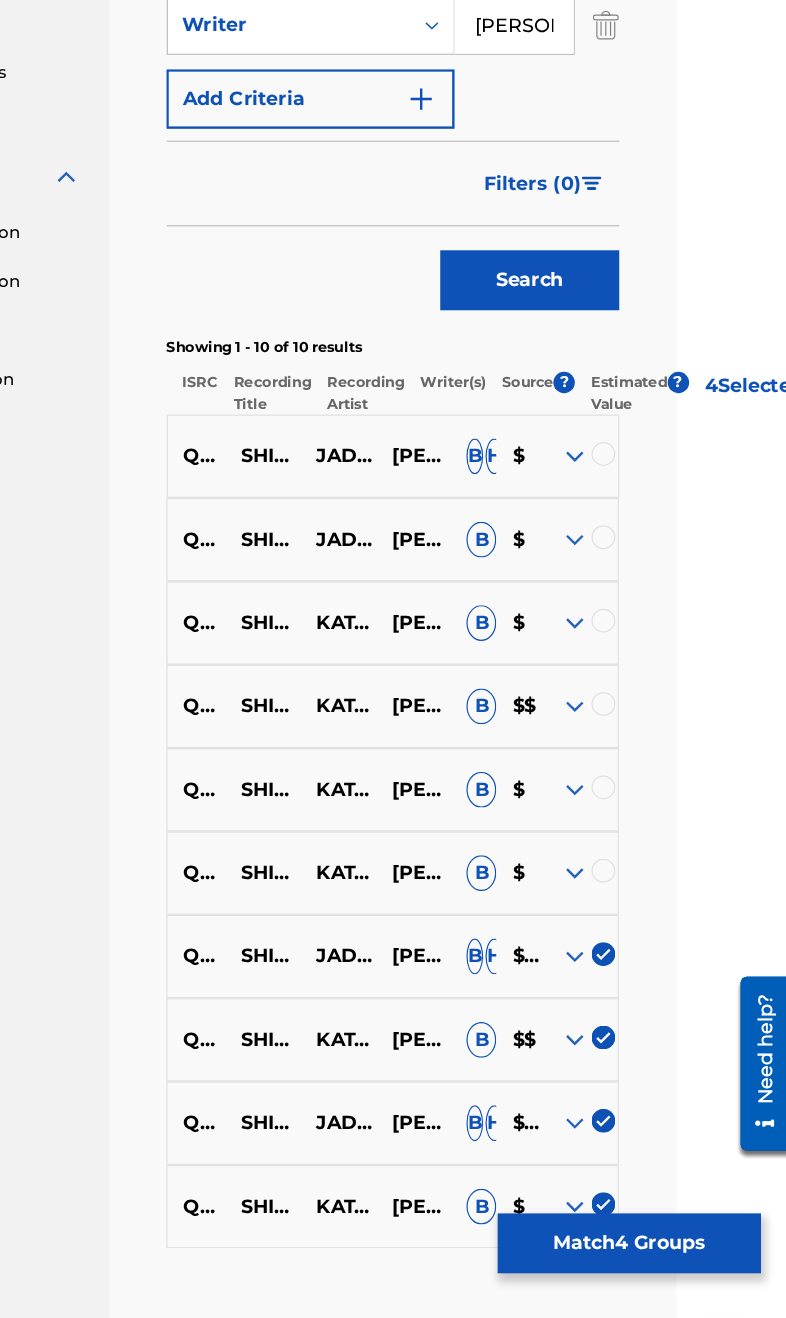 click at bounding box center [630, 842] 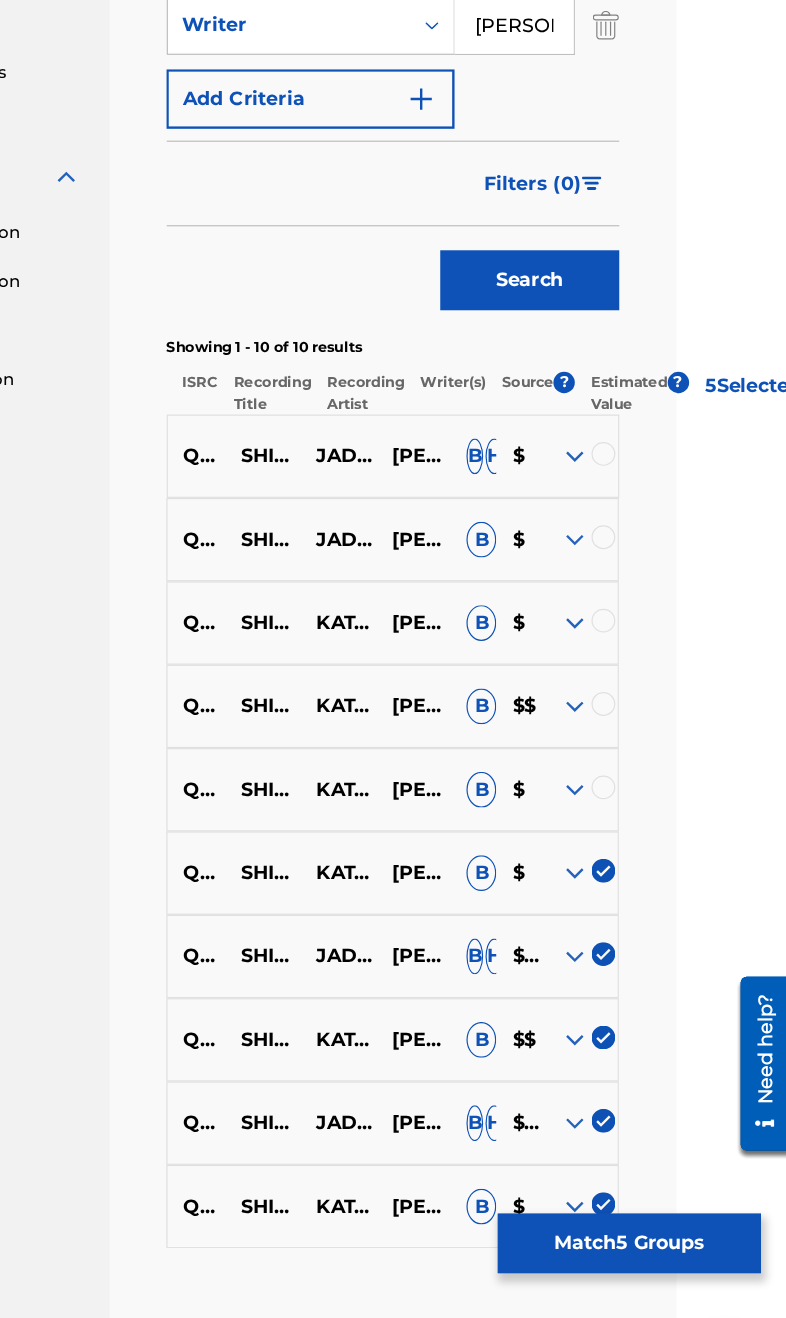 click at bounding box center [630, 772] 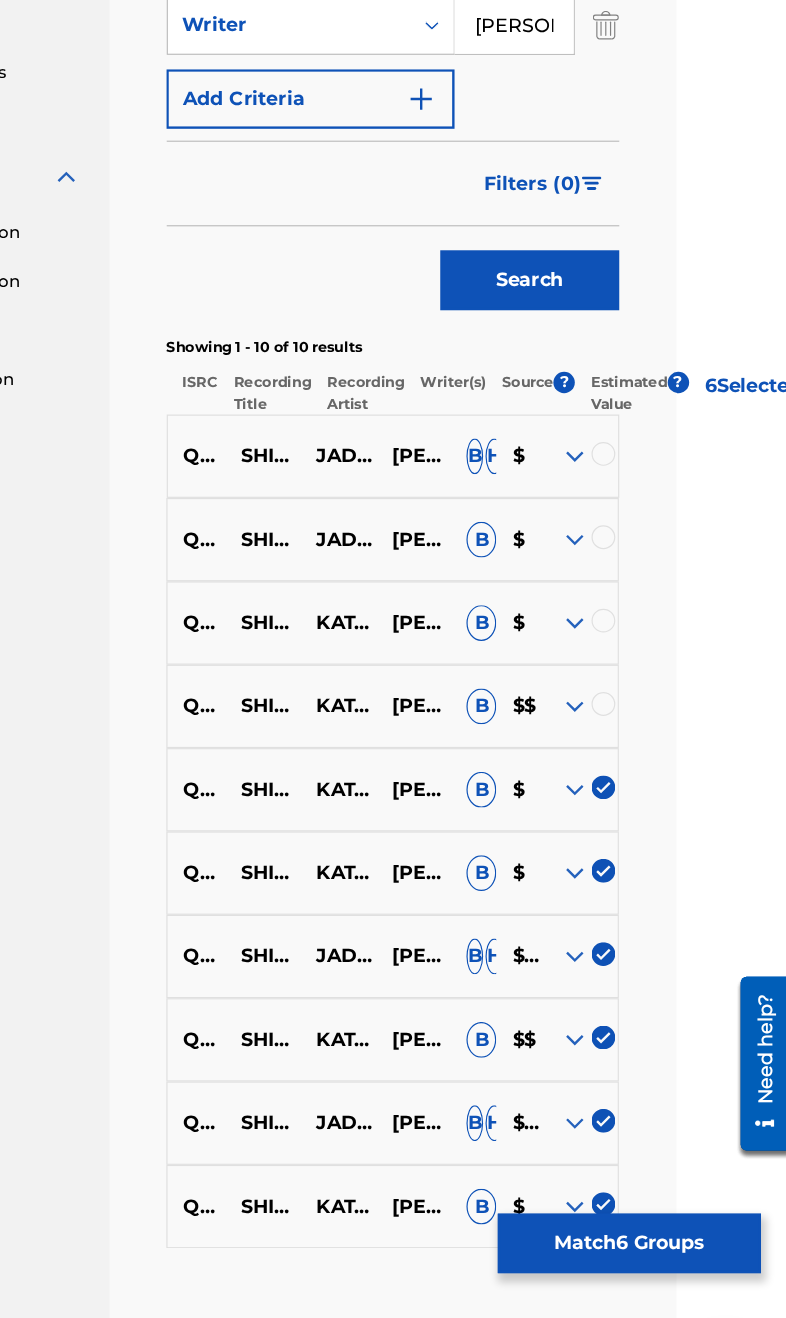 click at bounding box center (630, 702) 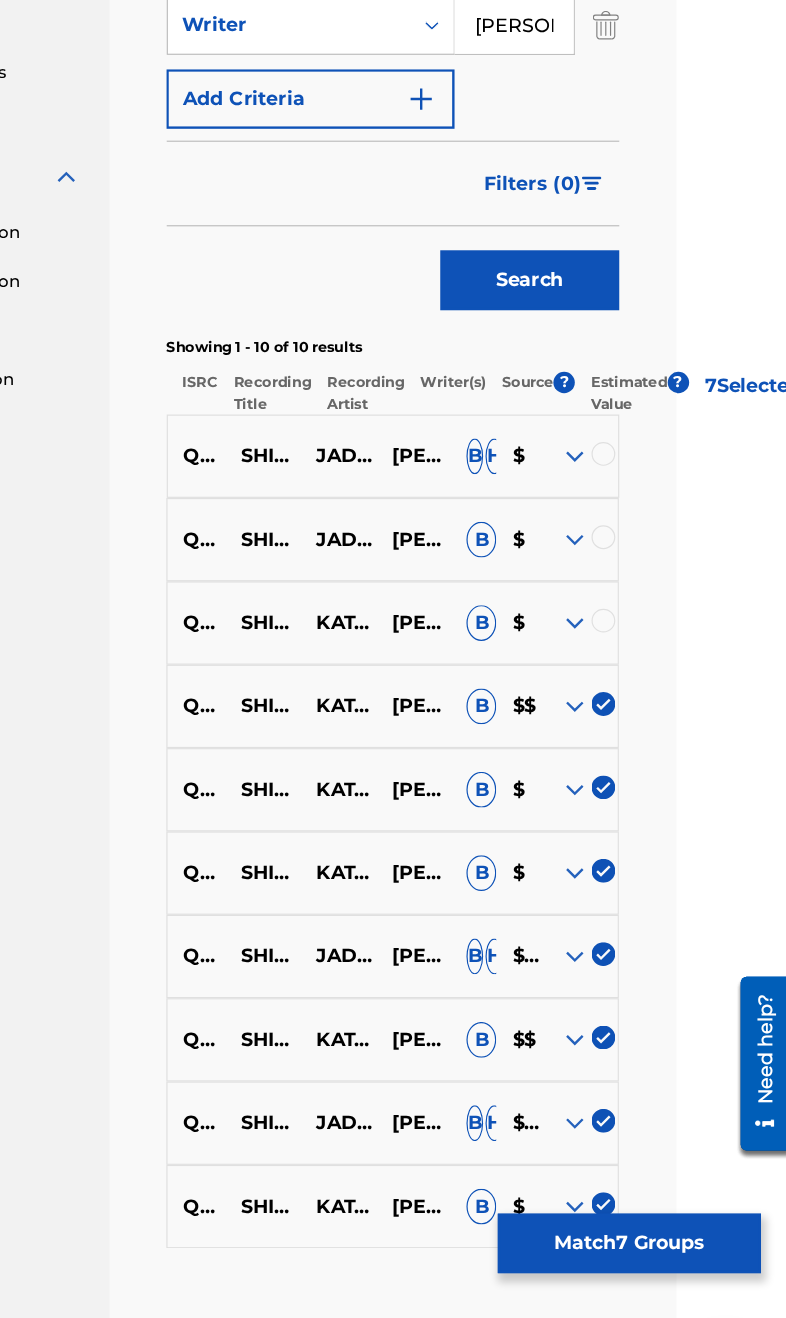 click at bounding box center (630, 632) 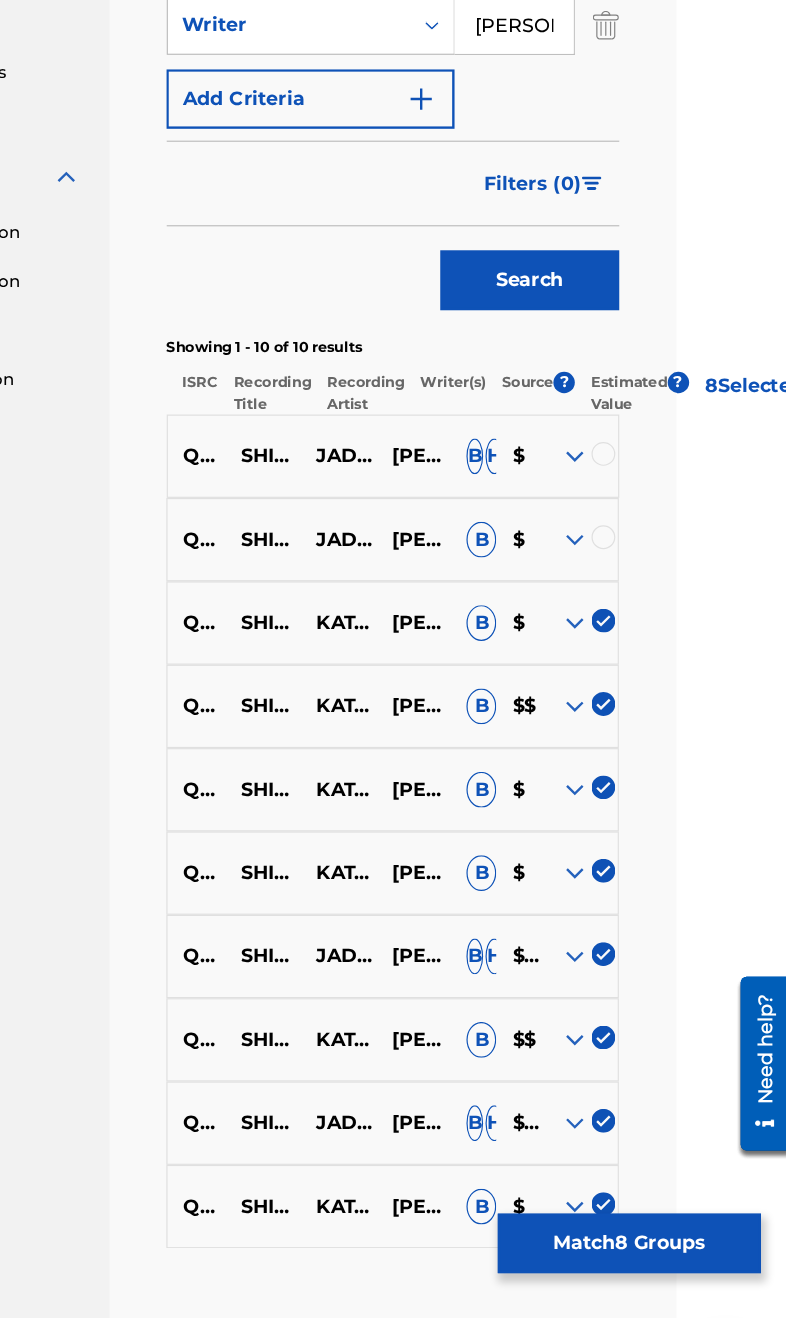 click at bounding box center [630, 562] 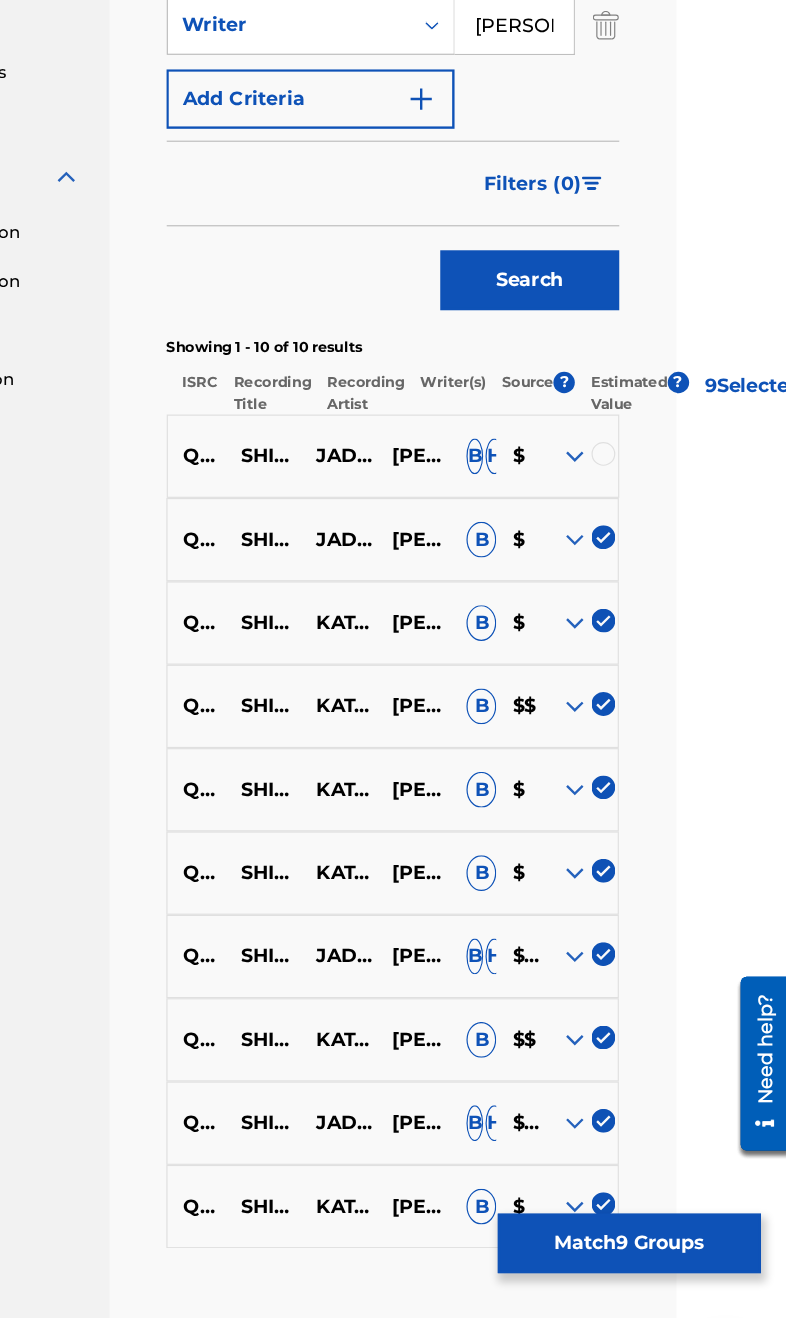 click at bounding box center (630, 492) 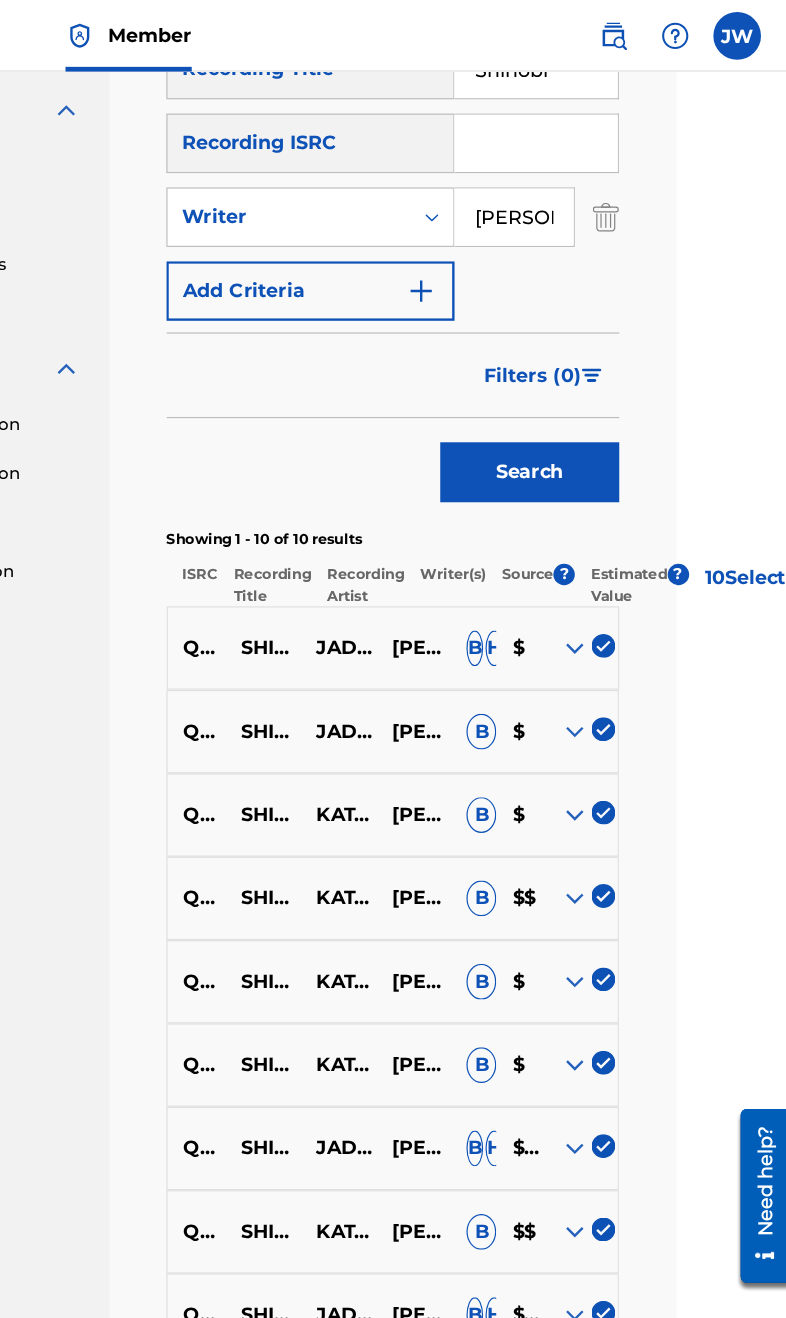 scroll, scrollTop: 589, scrollLeft: 95, axis: both 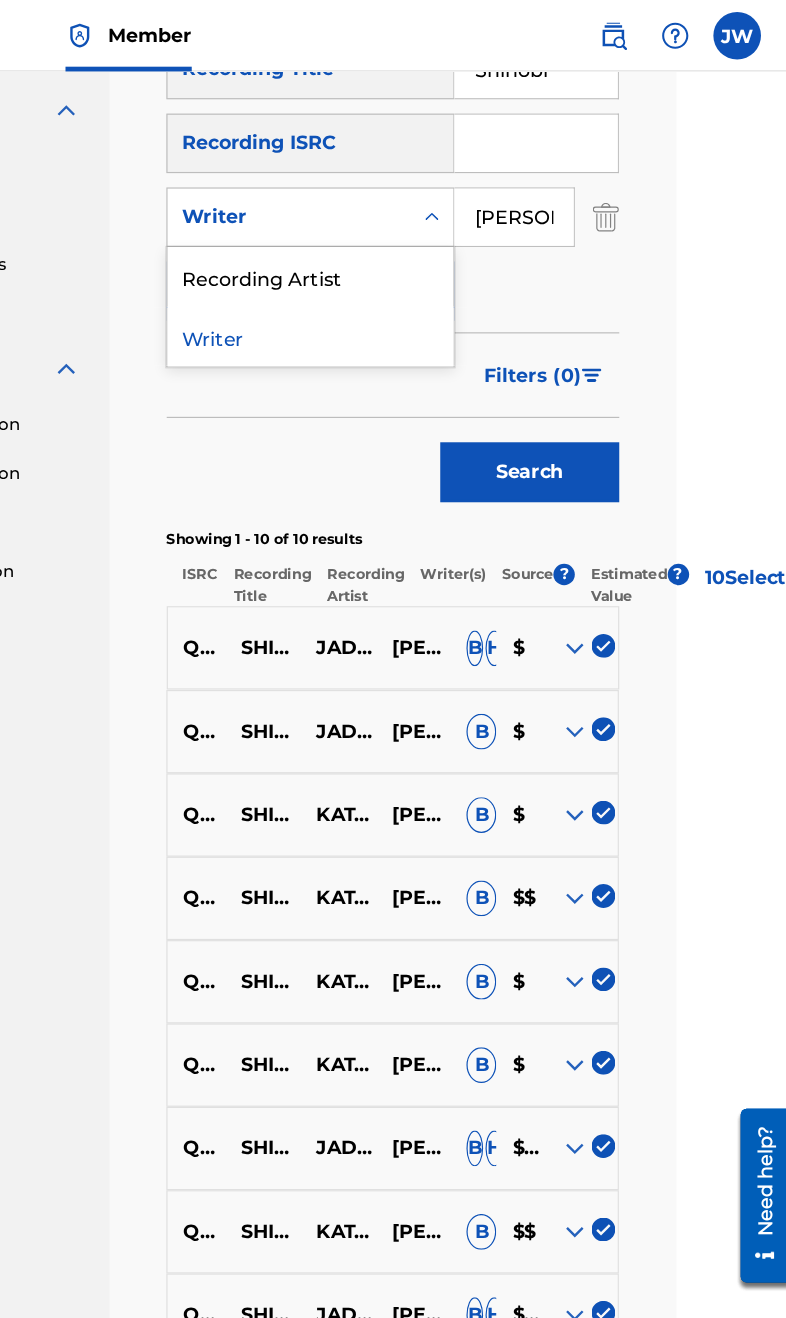 click on "Recording Artist" at bounding box center (384, 232) 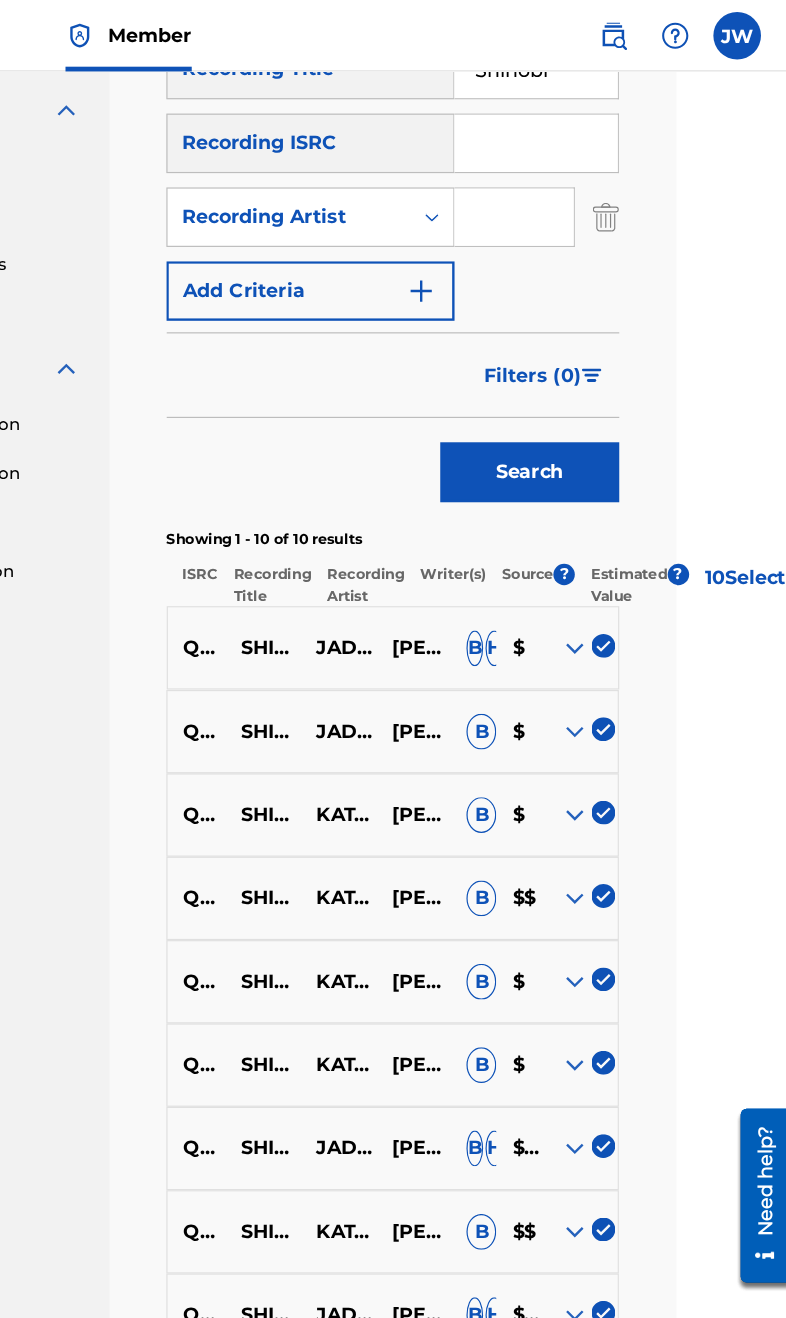 click at bounding box center (555, 182) 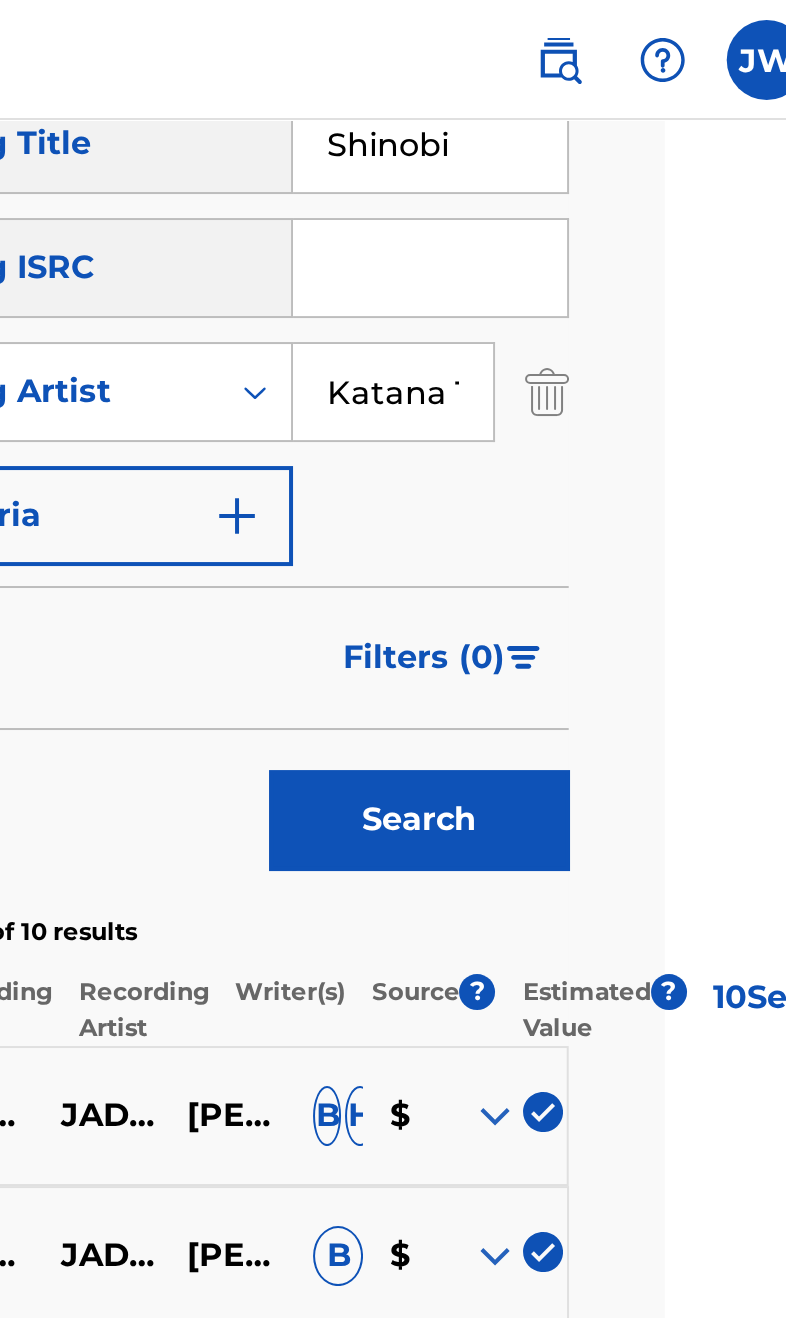 type on "Katana 10400" 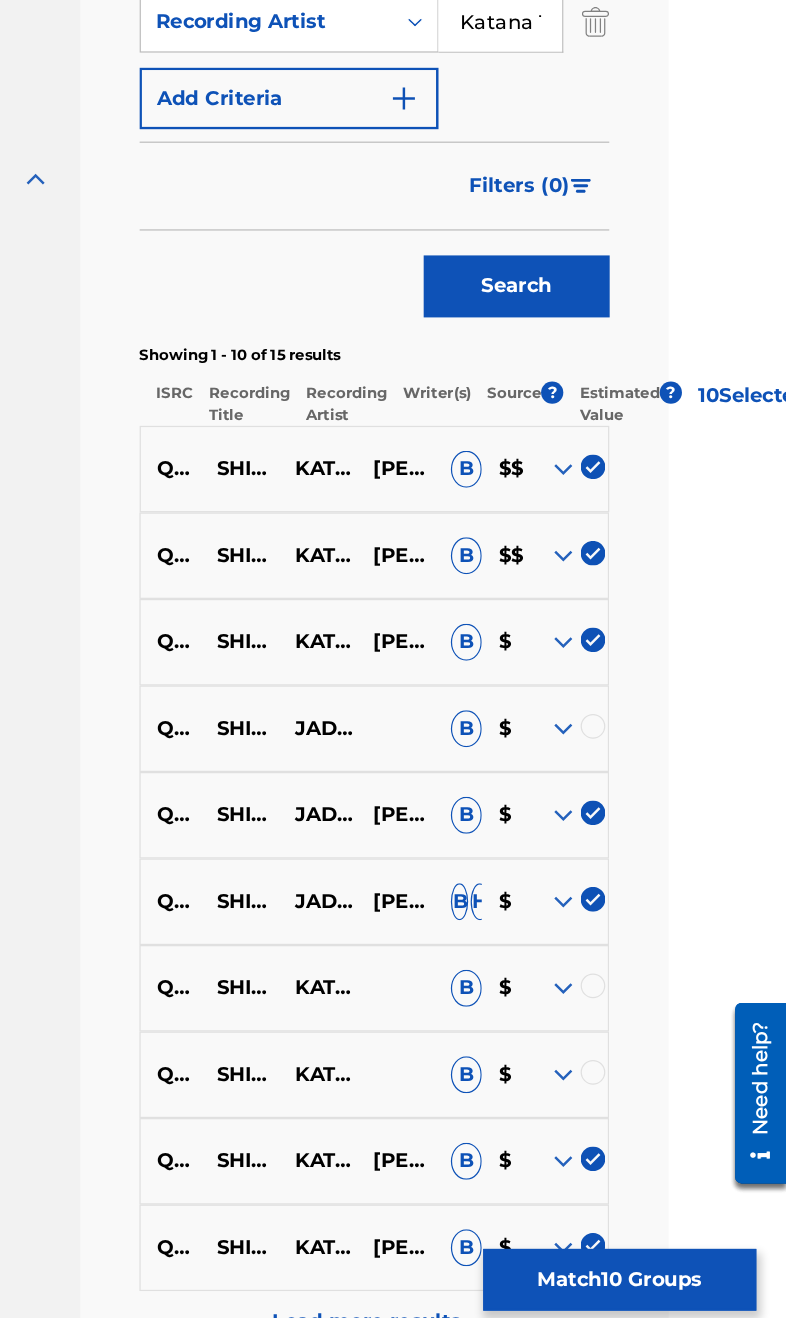 scroll, scrollTop: 635, scrollLeft: 95, axis: both 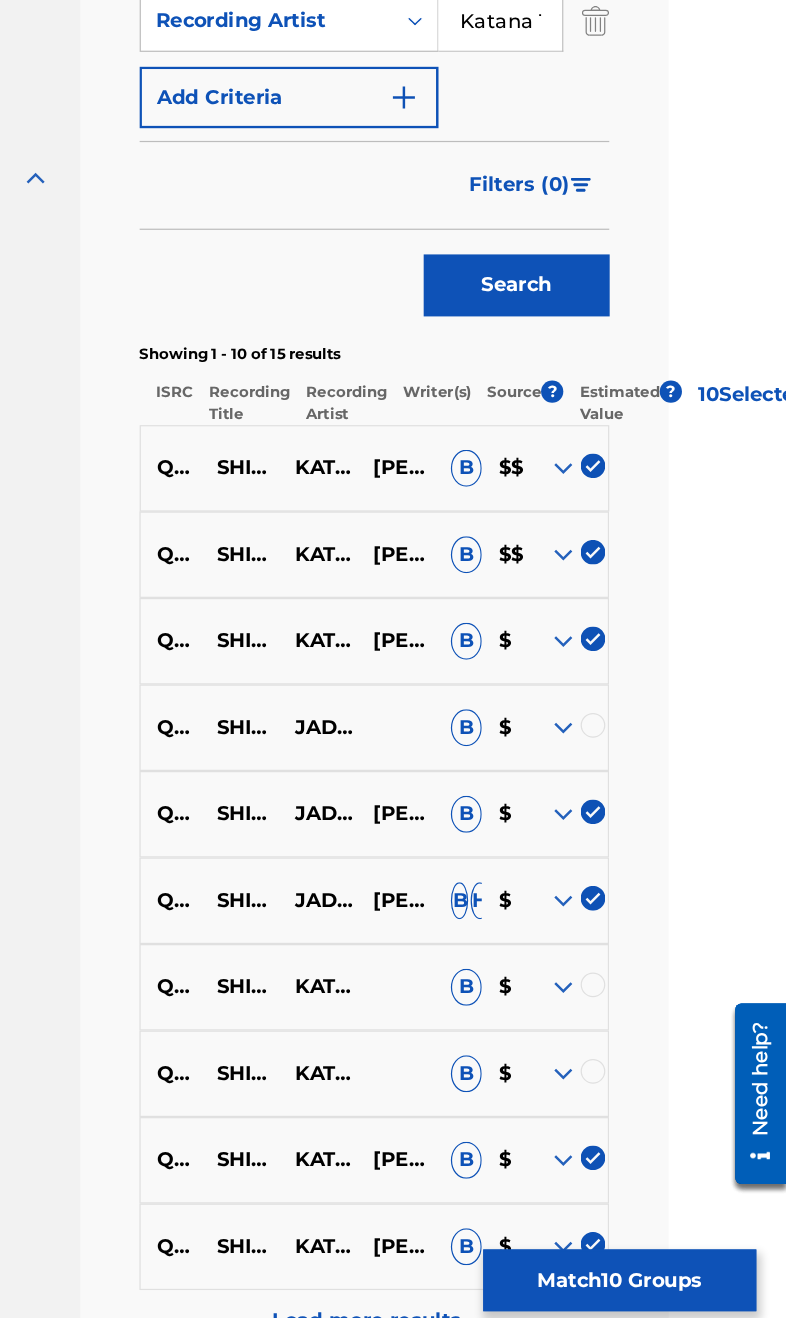 click at bounding box center [630, 706] 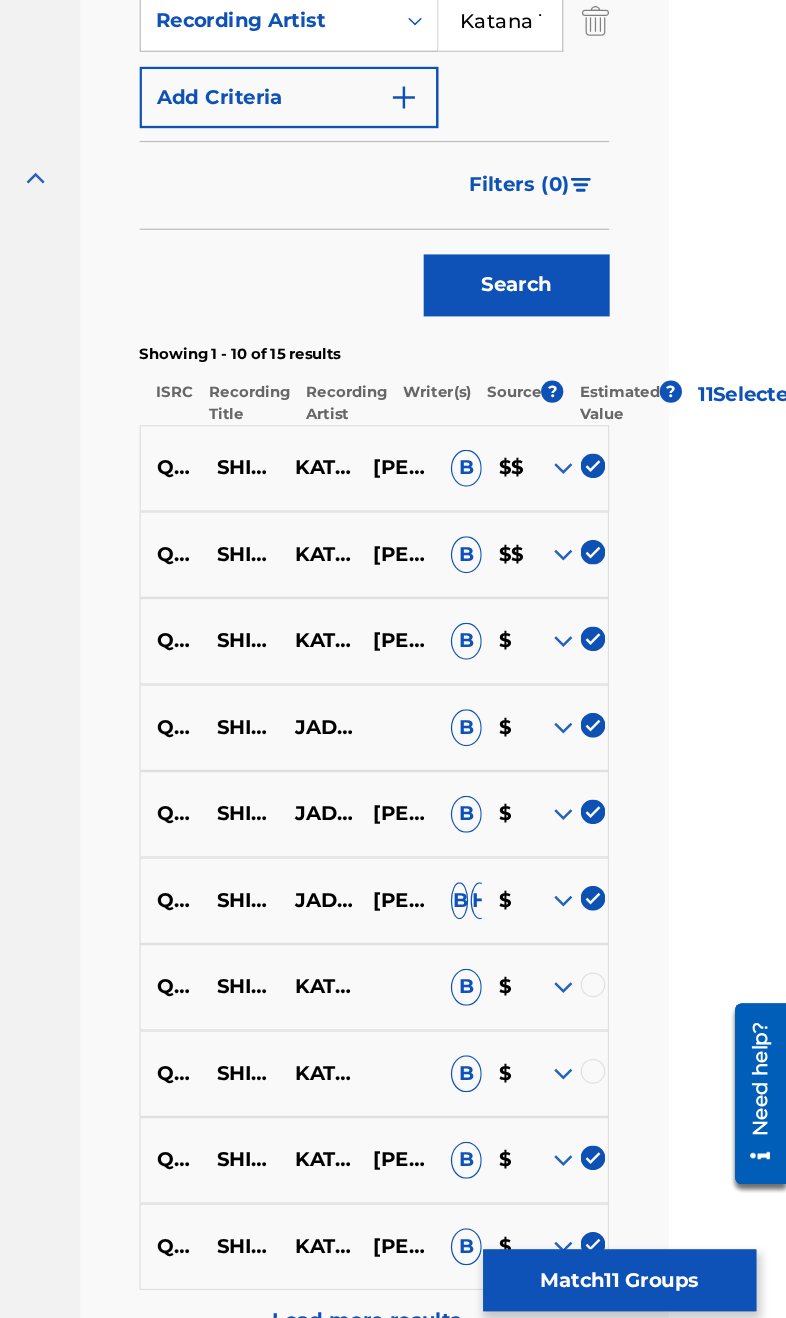 click at bounding box center [630, 916] 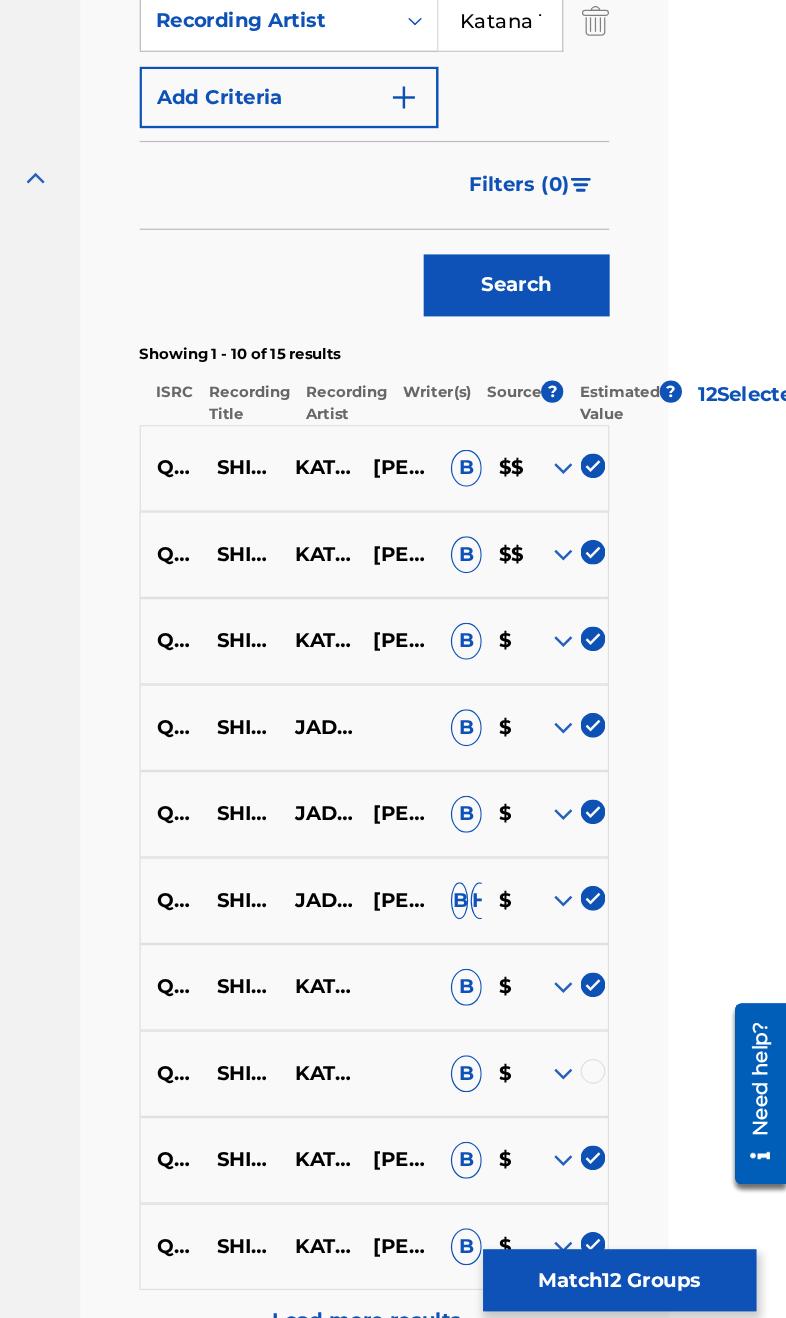 click at bounding box center (630, 986) 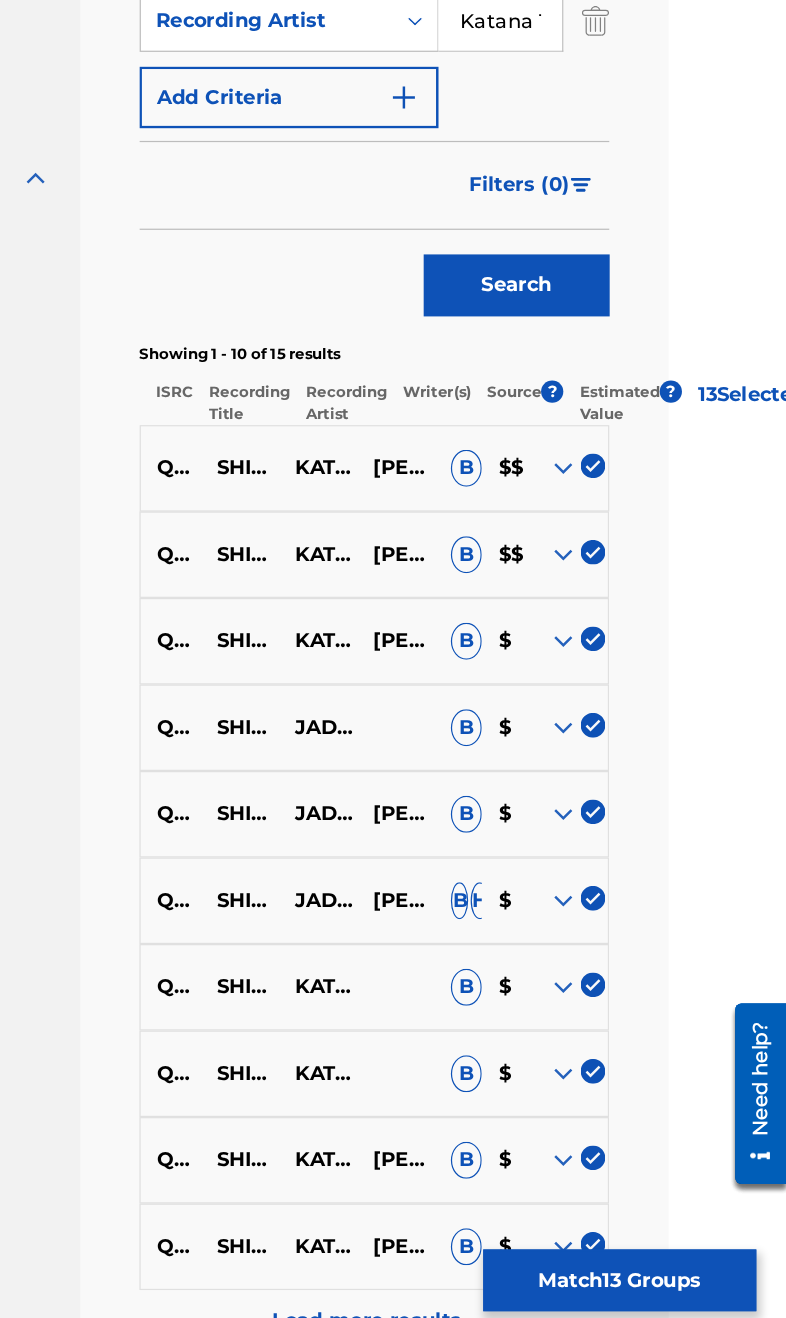 click on "Load more results..." at bounding box center [453, 1188] 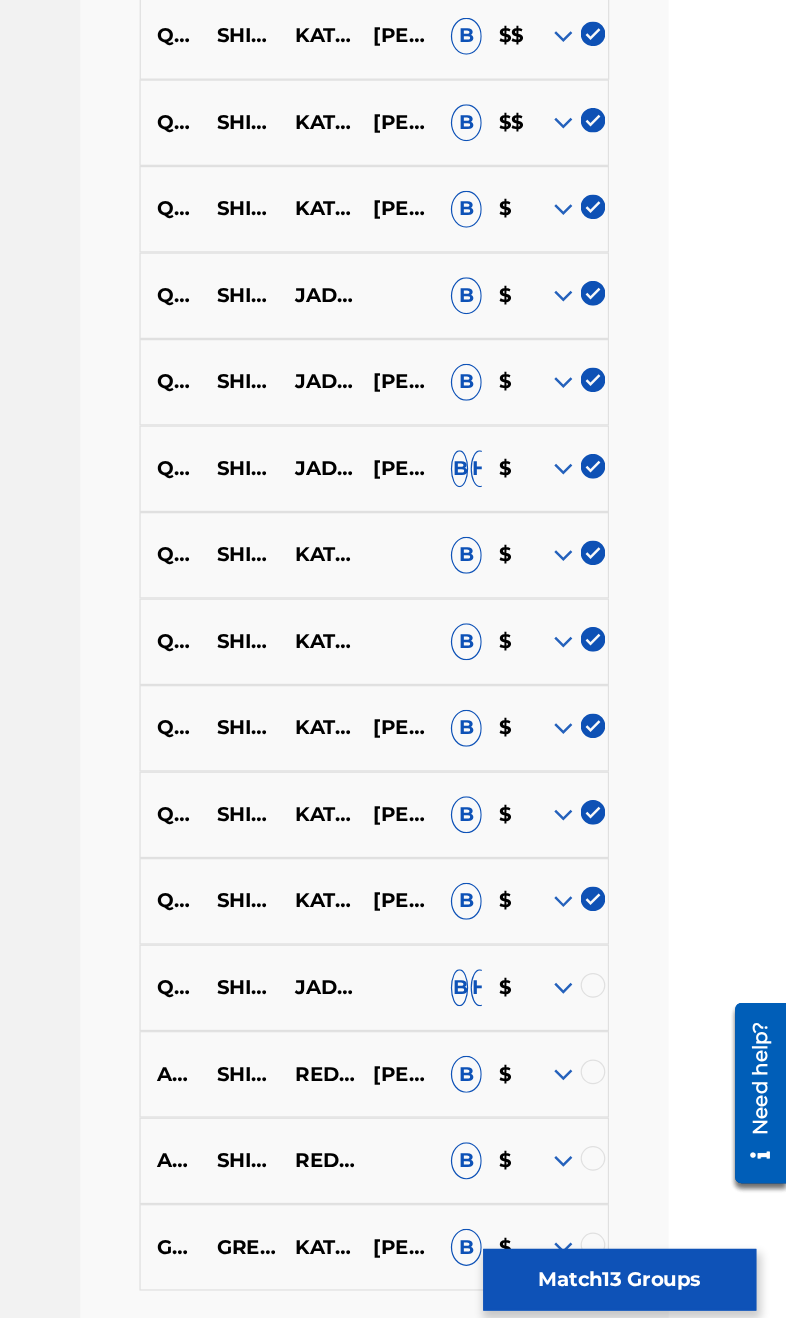 scroll, scrollTop: 1013, scrollLeft: 95, axis: both 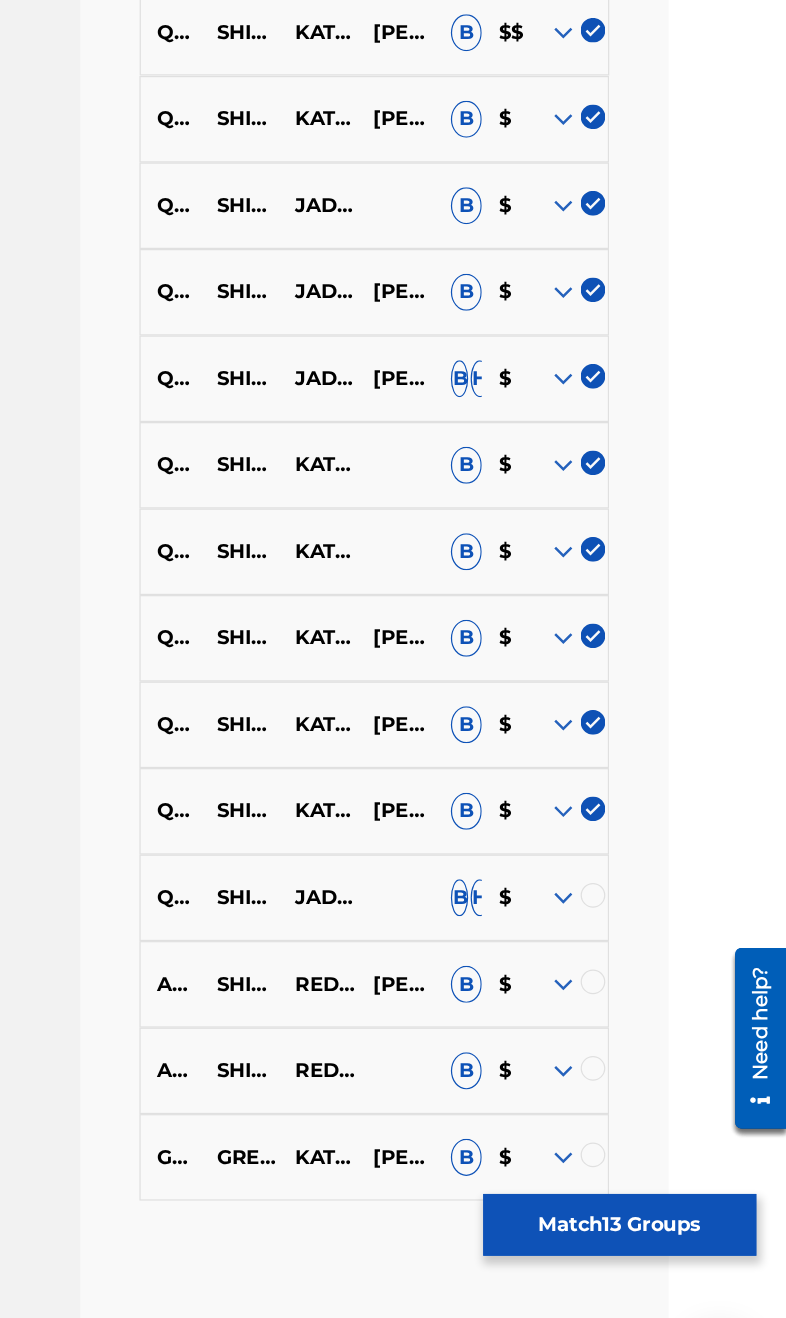 click at bounding box center [630, 888] 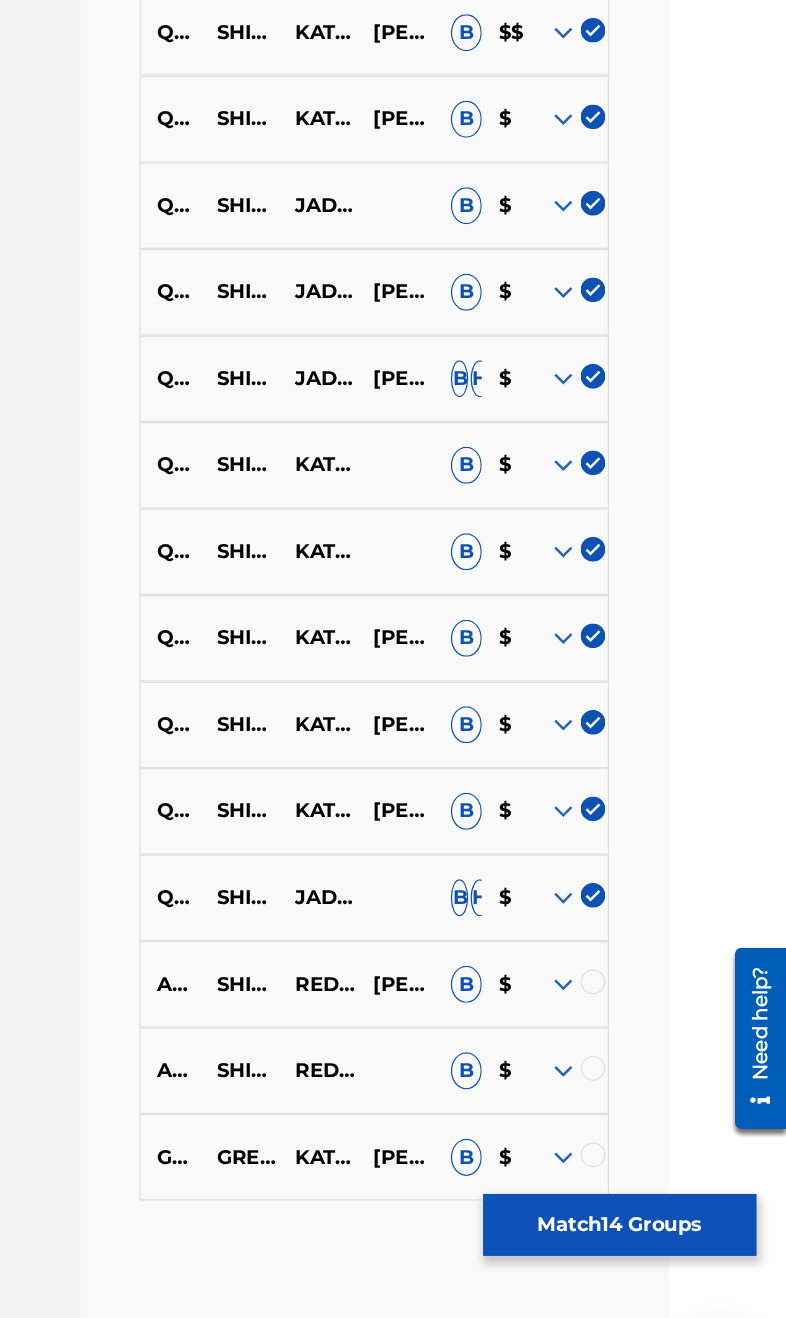 click at bounding box center (606, 890) 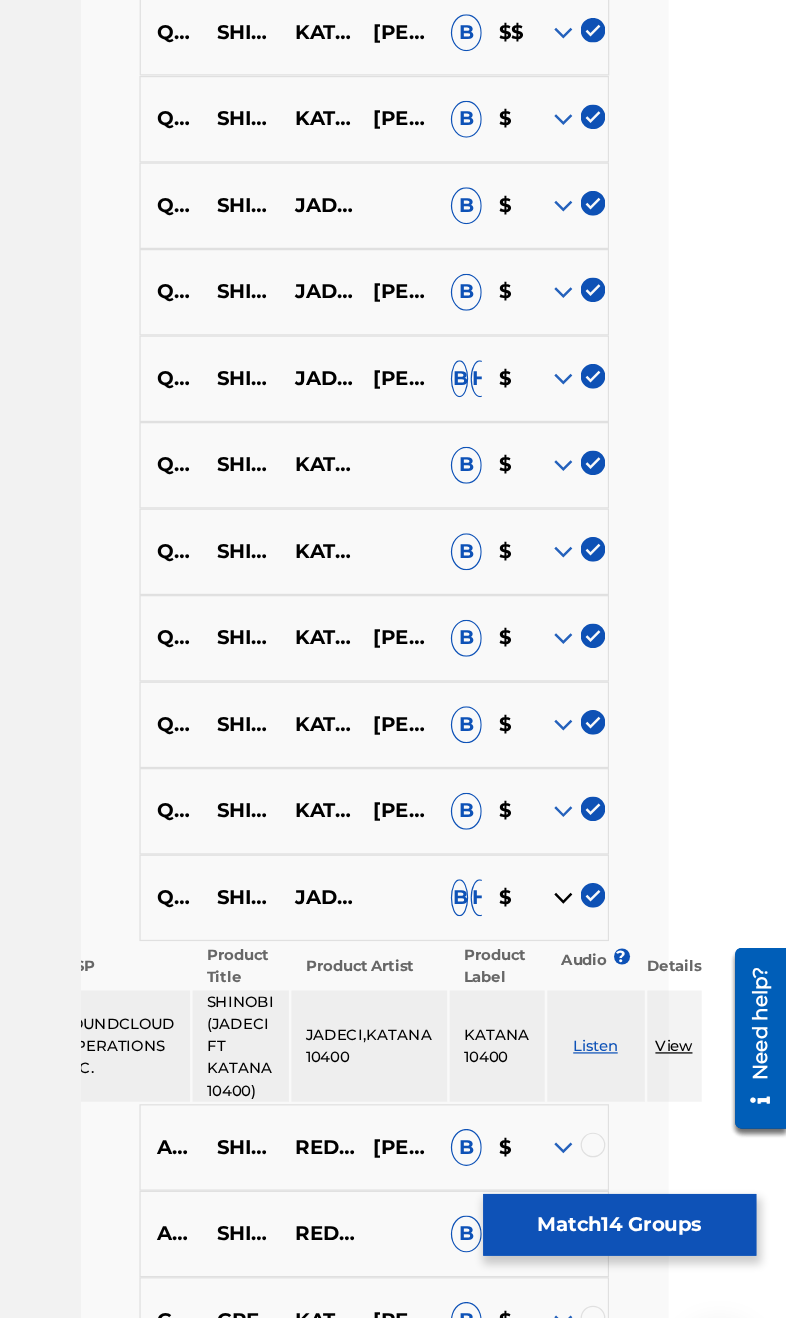 click at bounding box center [606, 890] 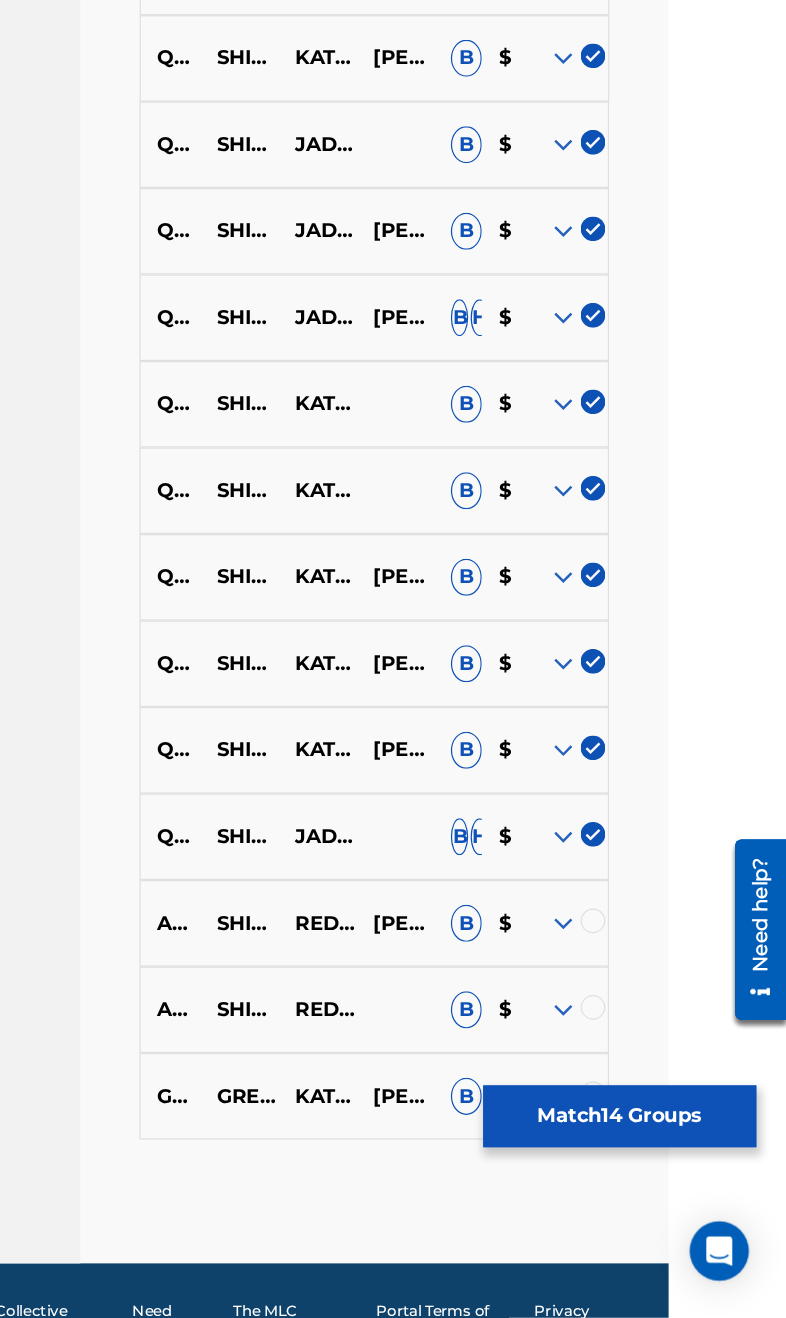 scroll, scrollTop: 978, scrollLeft: 95, axis: both 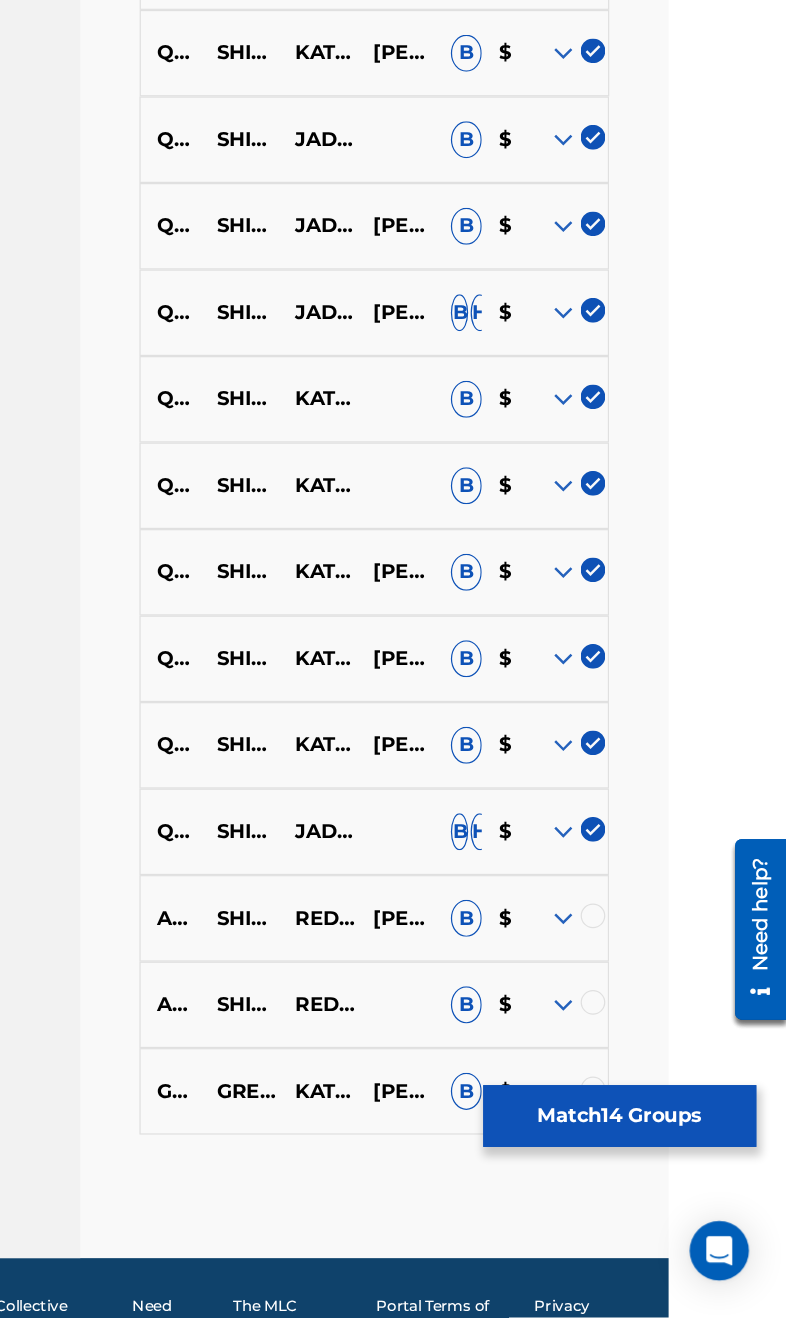 click on "Match  14 Groups" at bounding box center (651, 1155) 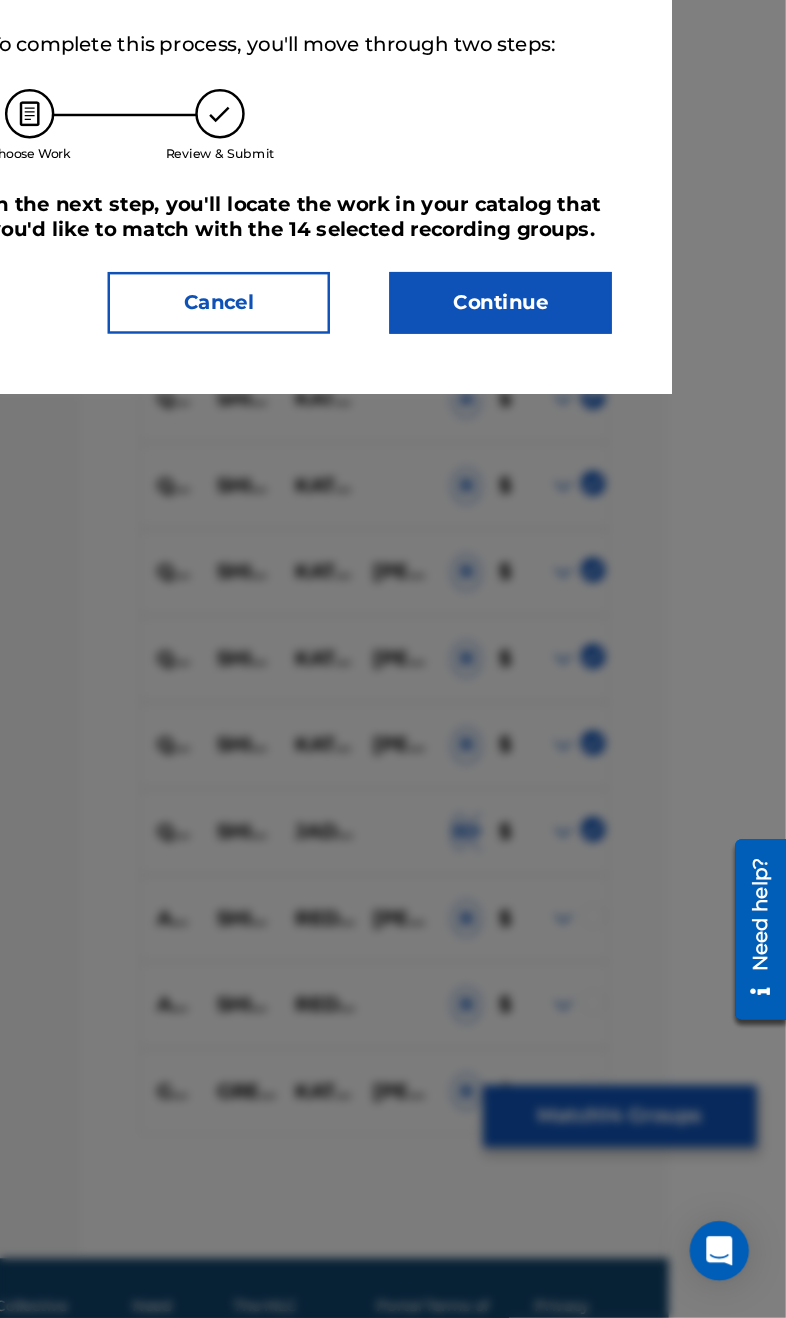 click on "Continue" at bounding box center [555, 497] 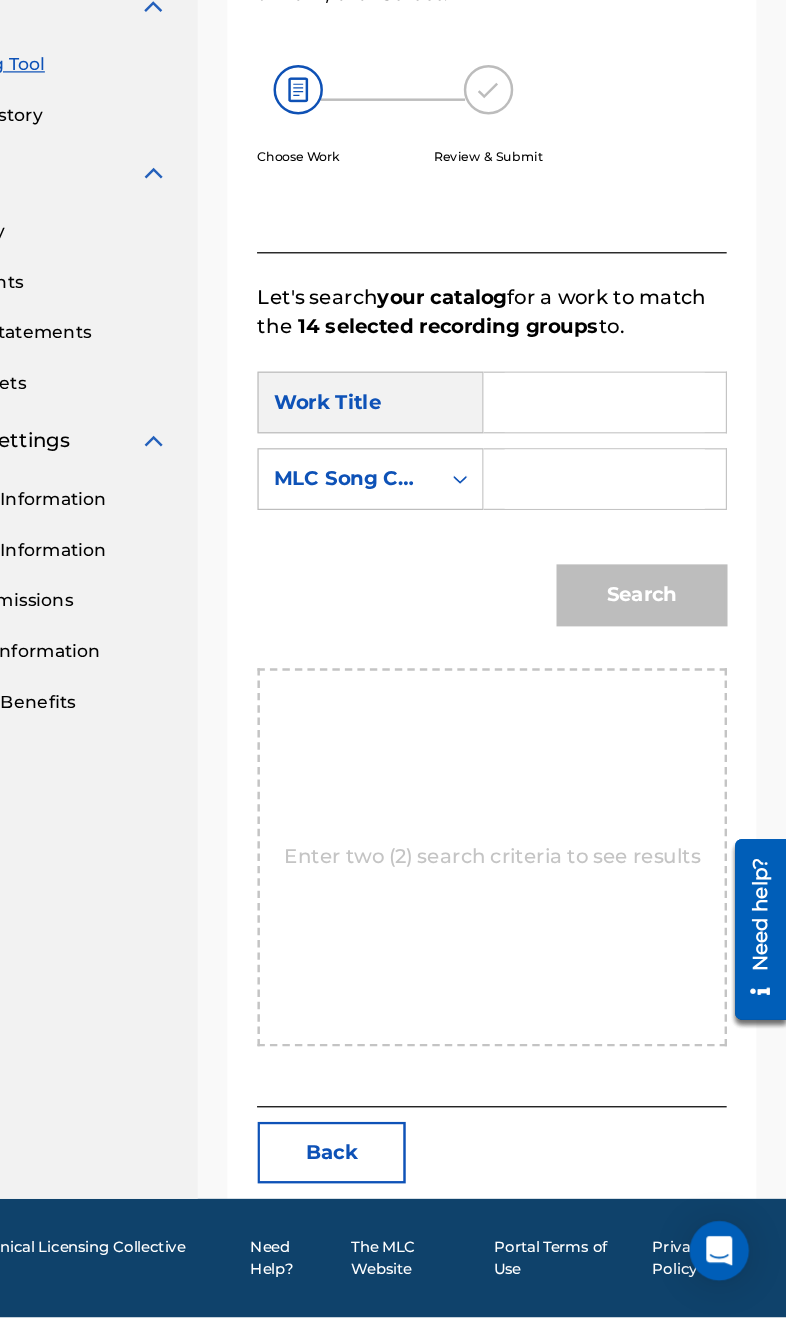 scroll, scrollTop: 164, scrollLeft: 0, axis: vertical 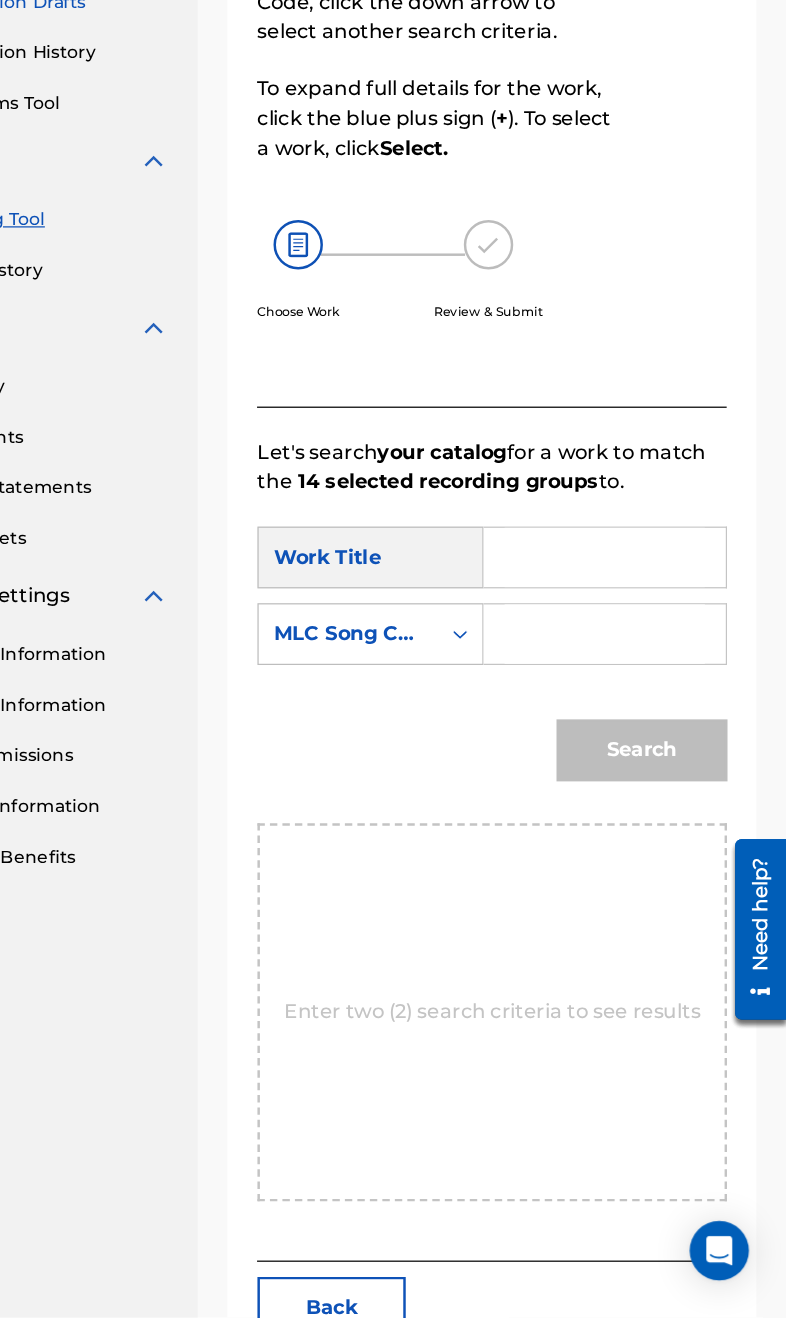 click at bounding box center [639, 703] 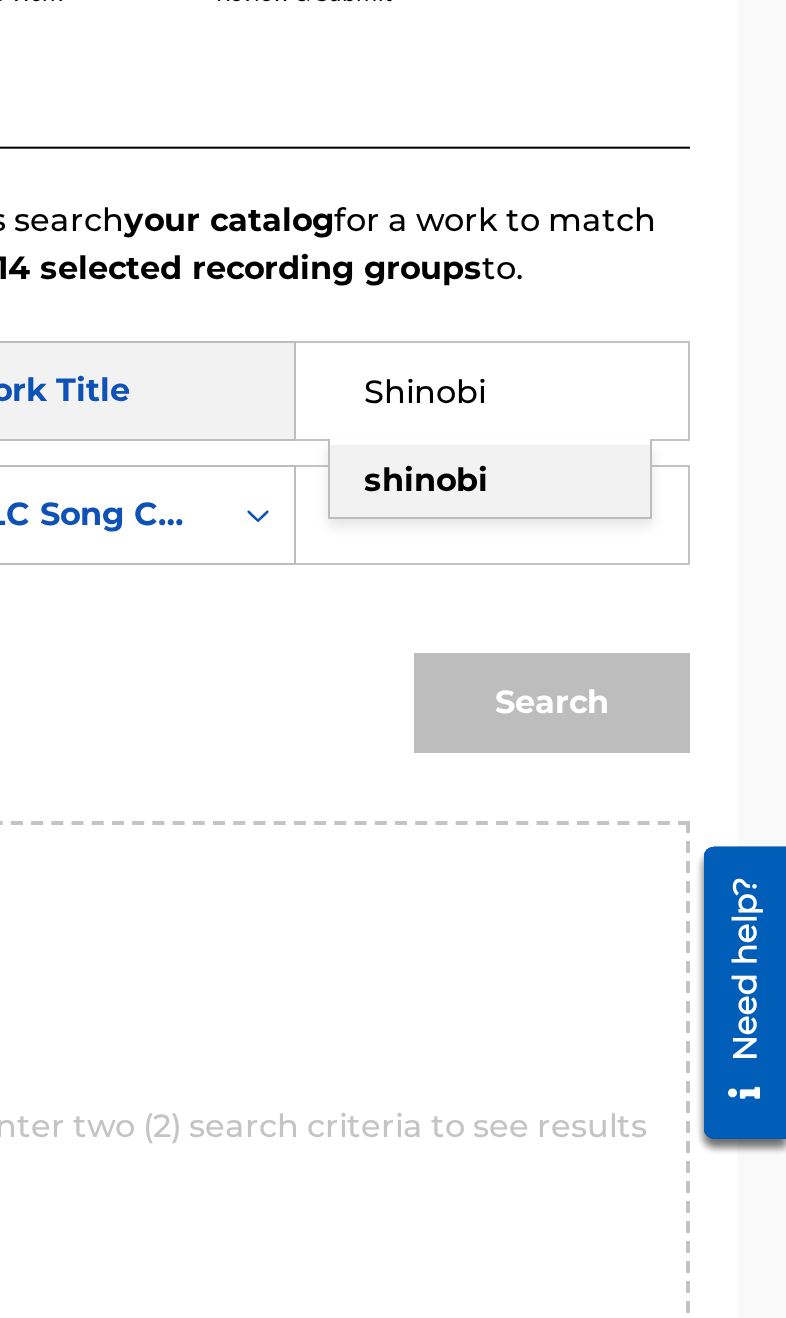 click on "shinobi" at bounding box center (638, 748) 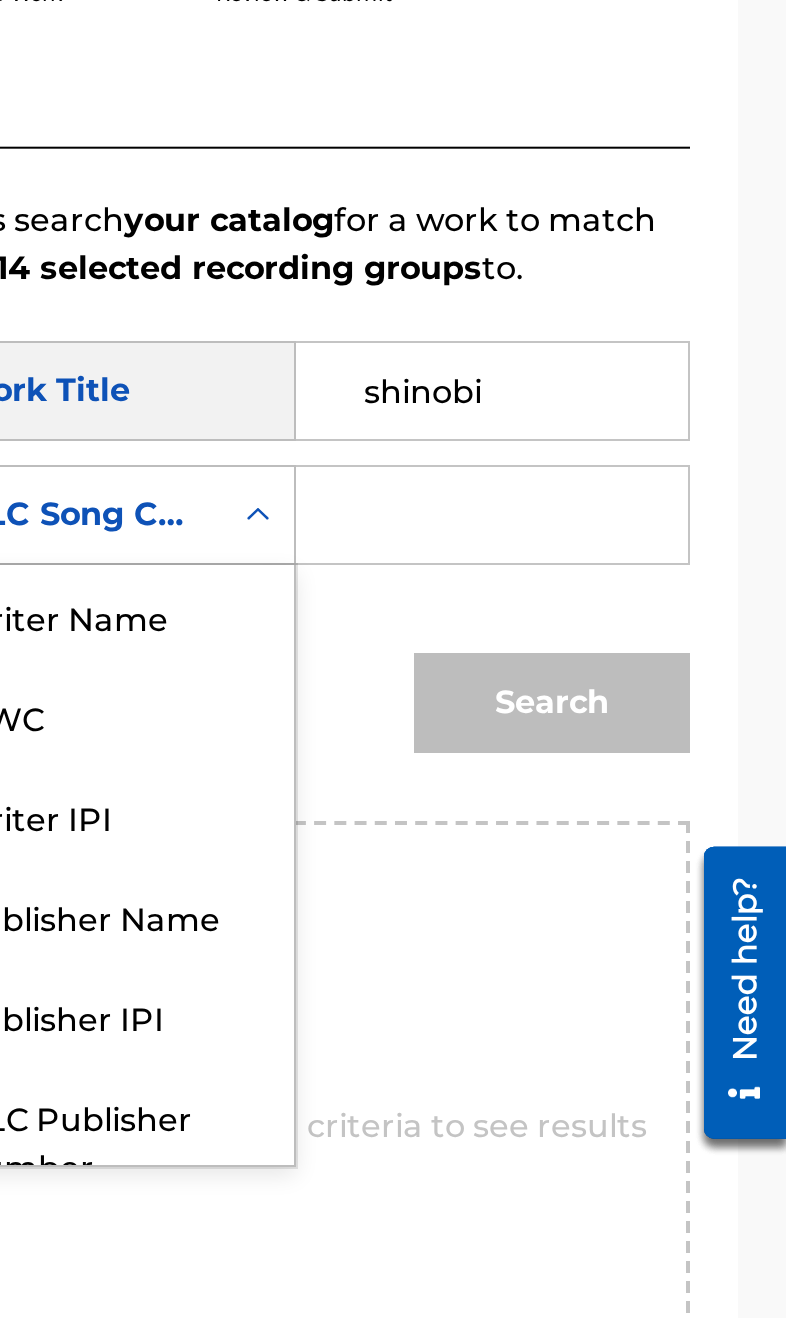 scroll, scrollTop: 74, scrollLeft: 0, axis: vertical 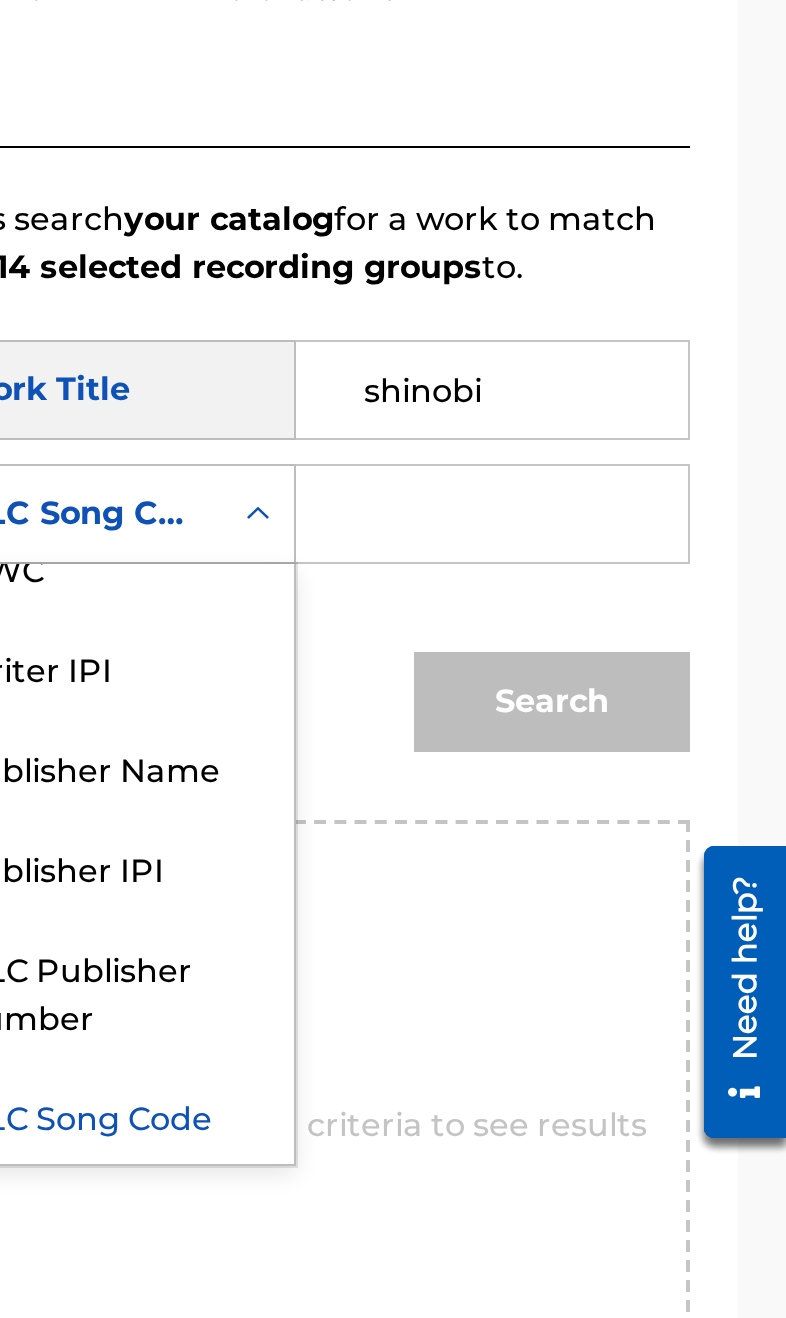 click on "Publisher Name" at bounding box center (449, 891) 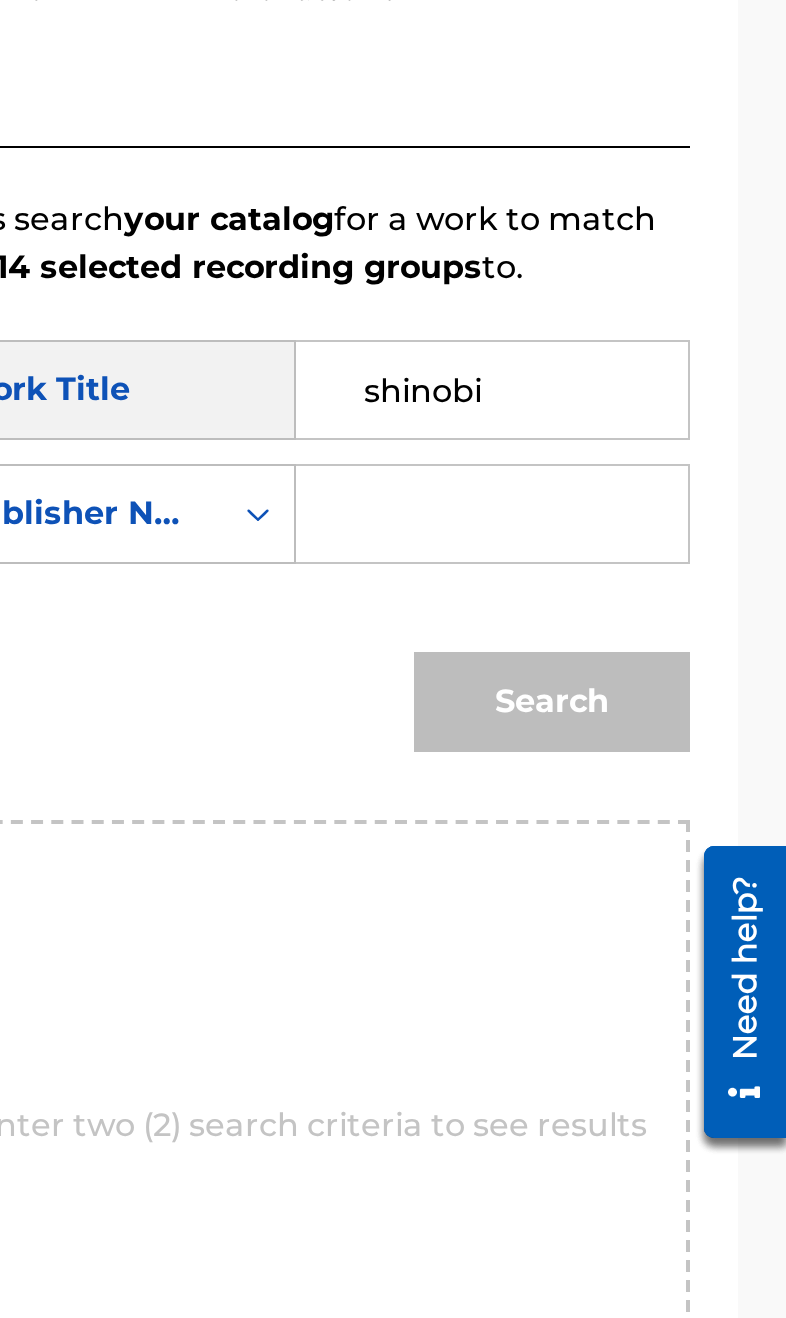 click at bounding box center (639, 765) 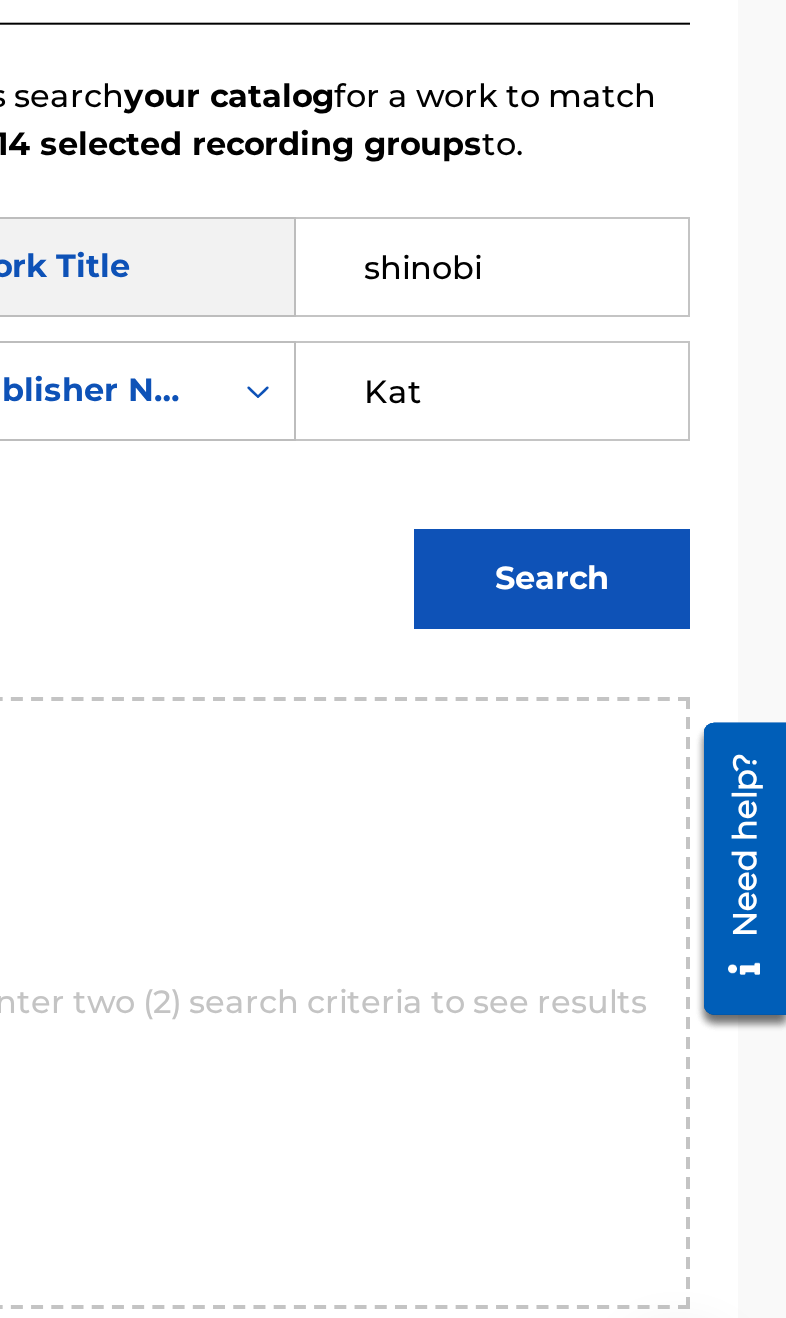 type on "Kat" 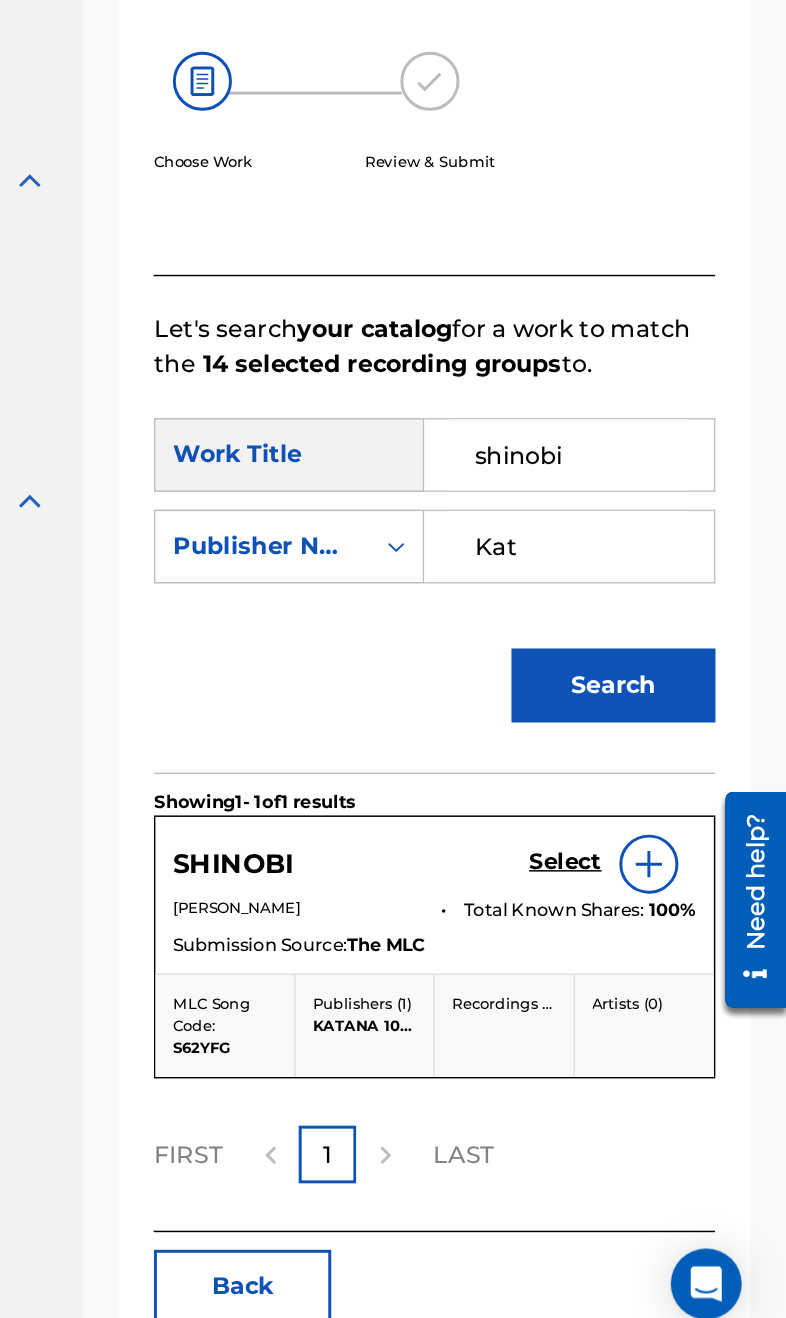 click on "Select" at bounding box center (636, 978) 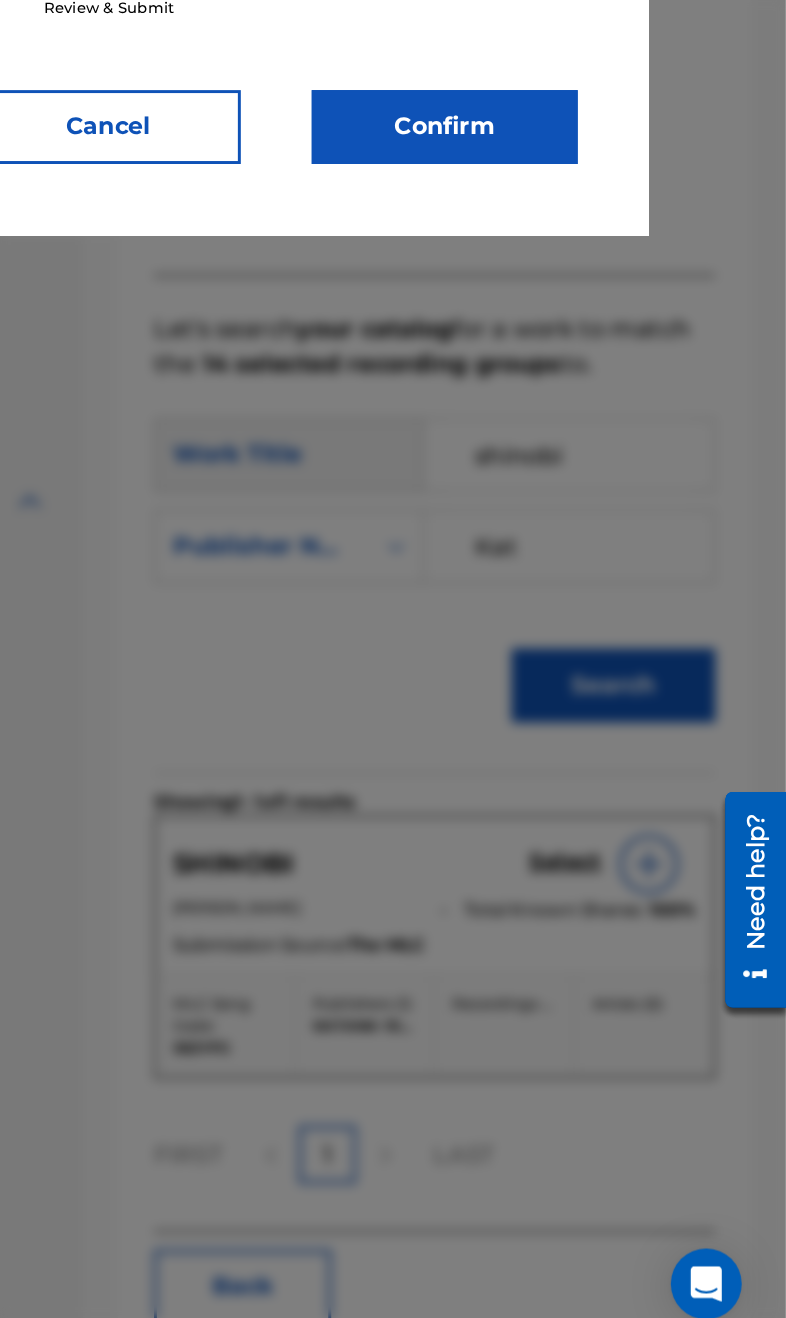 click on "Confirm" at bounding box center [555, 481] 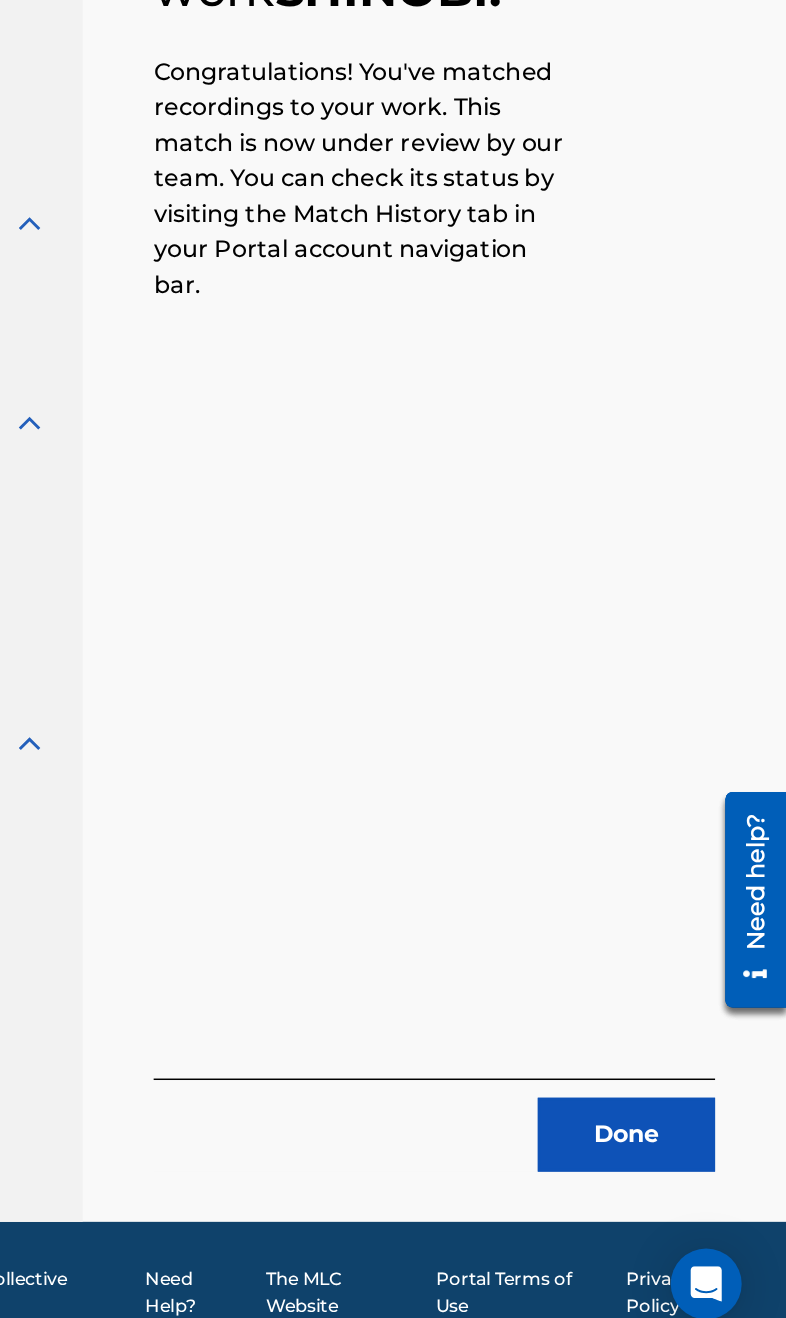 click on "Done" at bounding box center [678, 1163] 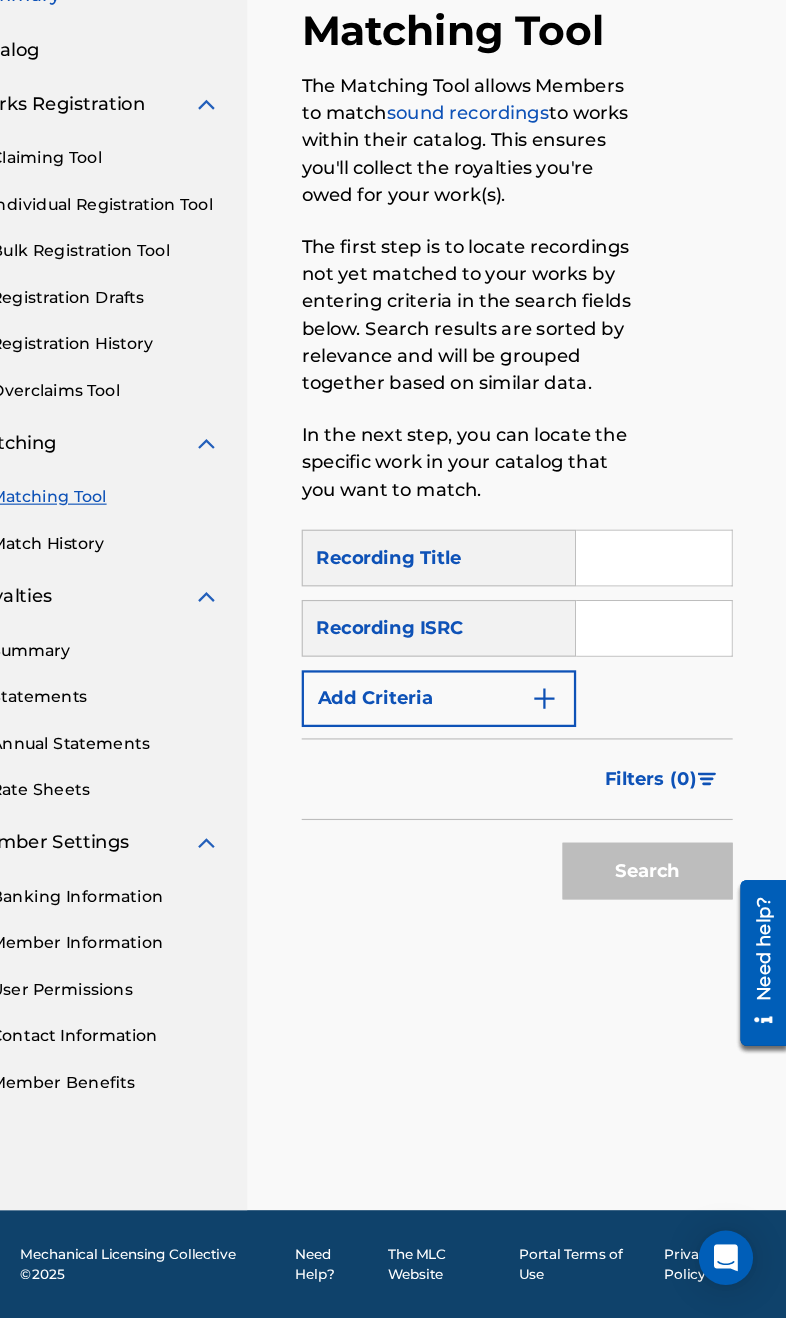 click at bounding box center [668, 647] 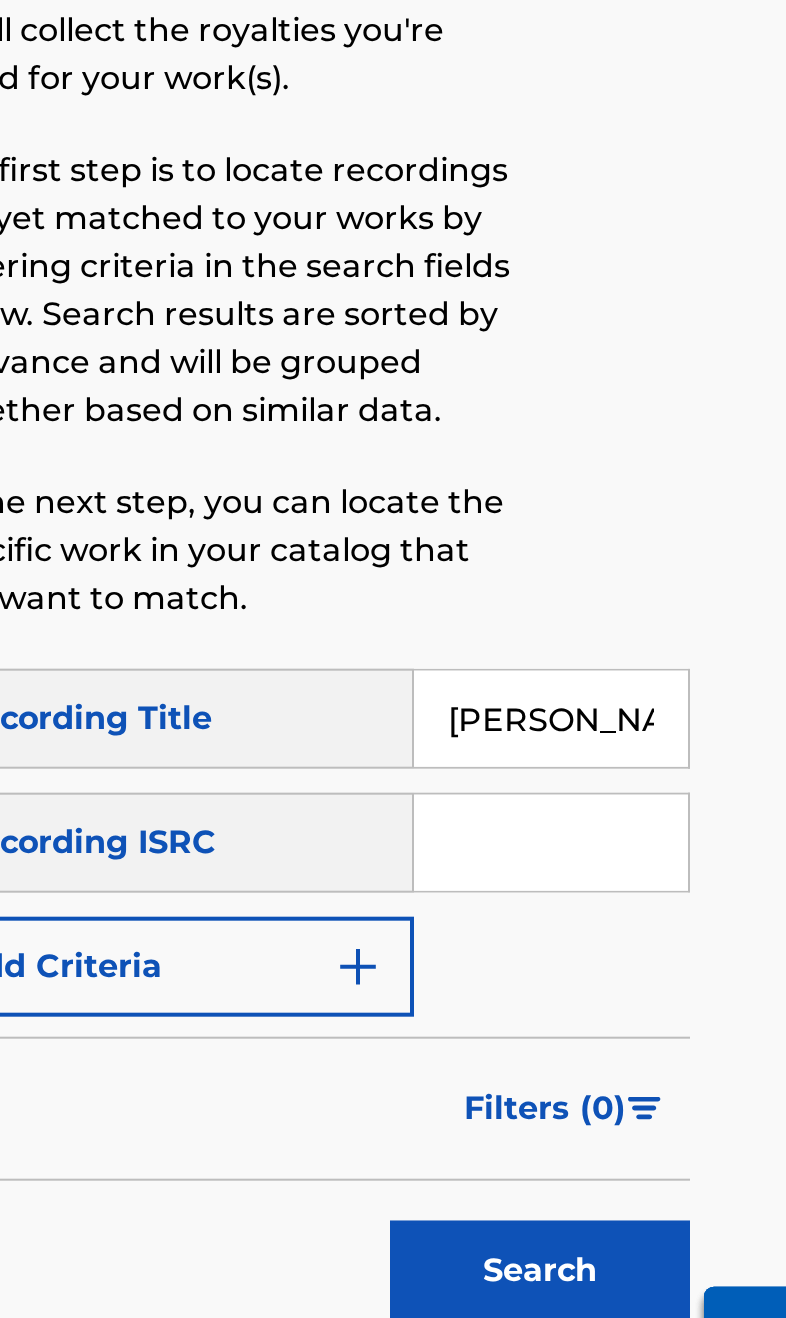 type on "[PERSON_NAME]" 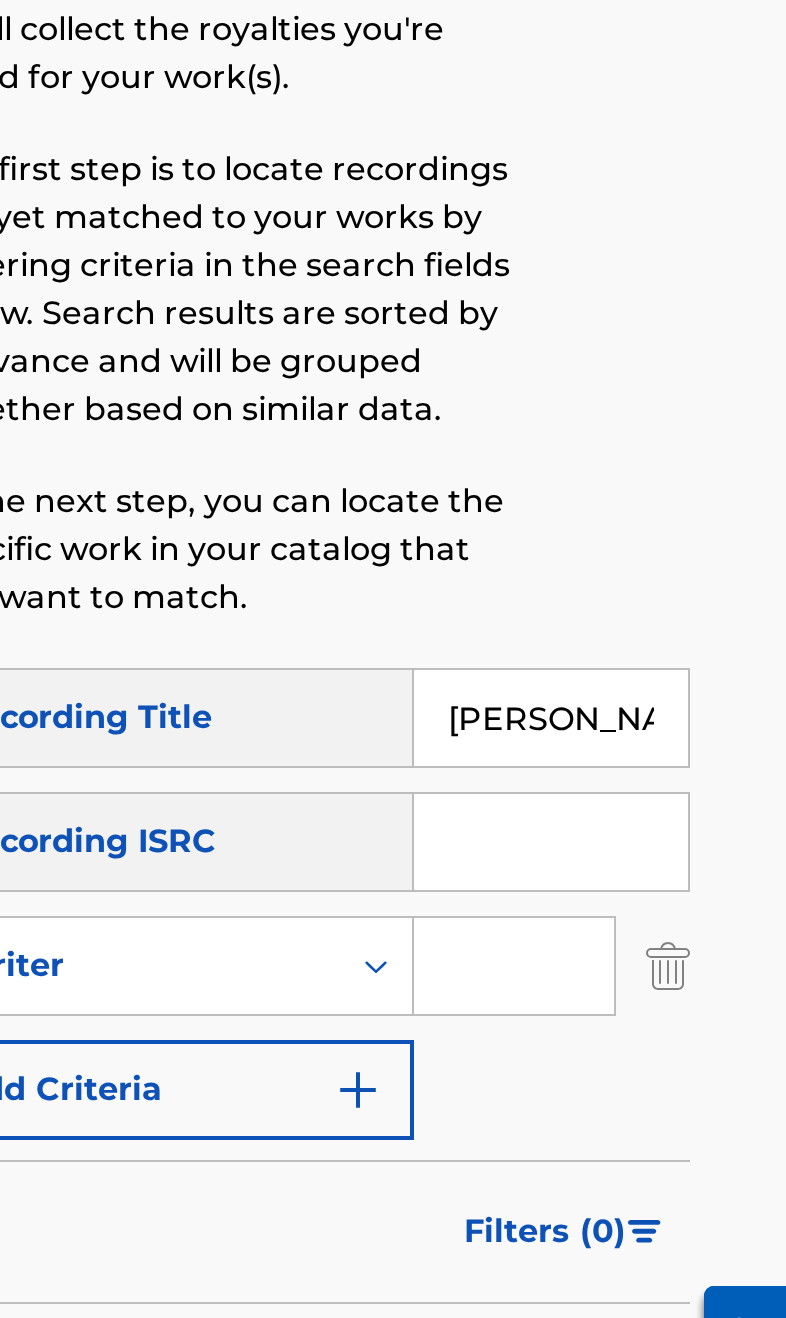 click at bounding box center (650, 771) 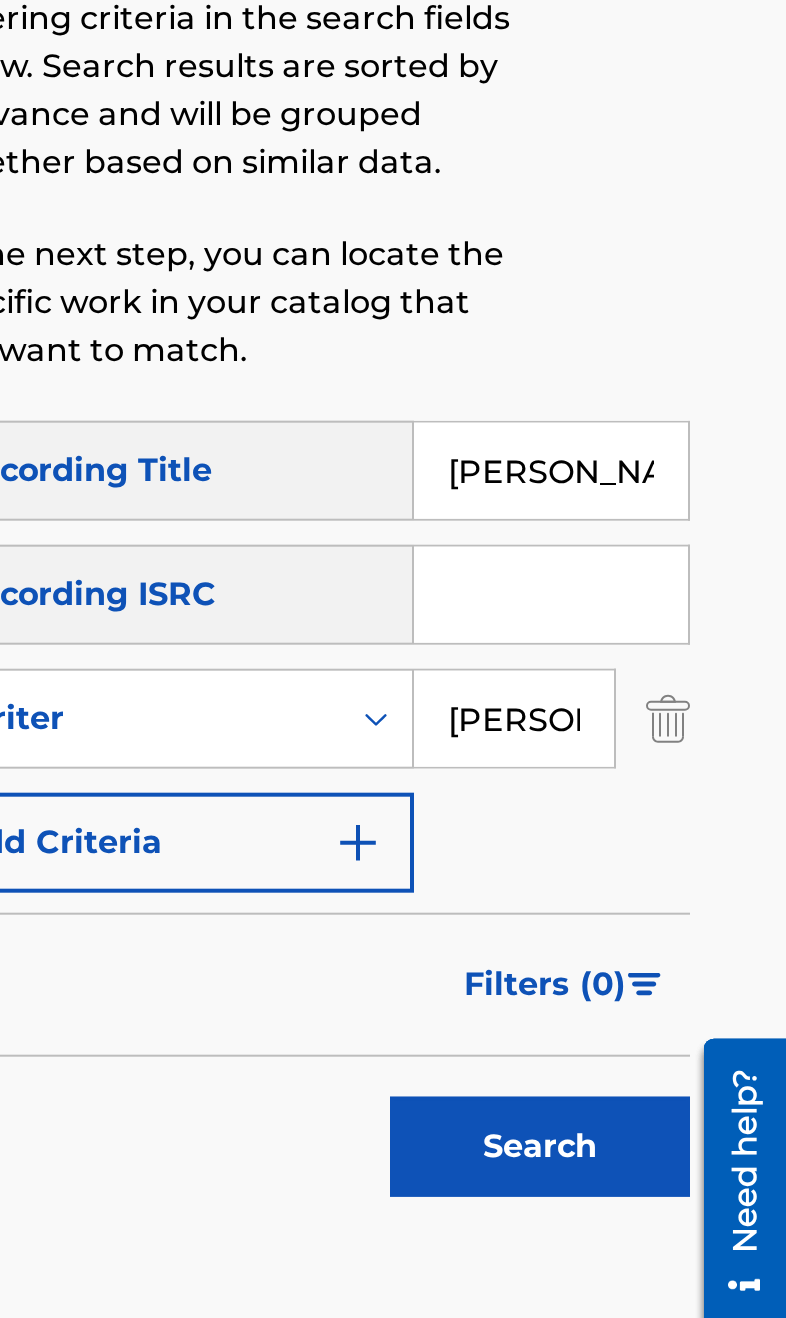 type on "[PERSON_NAME]" 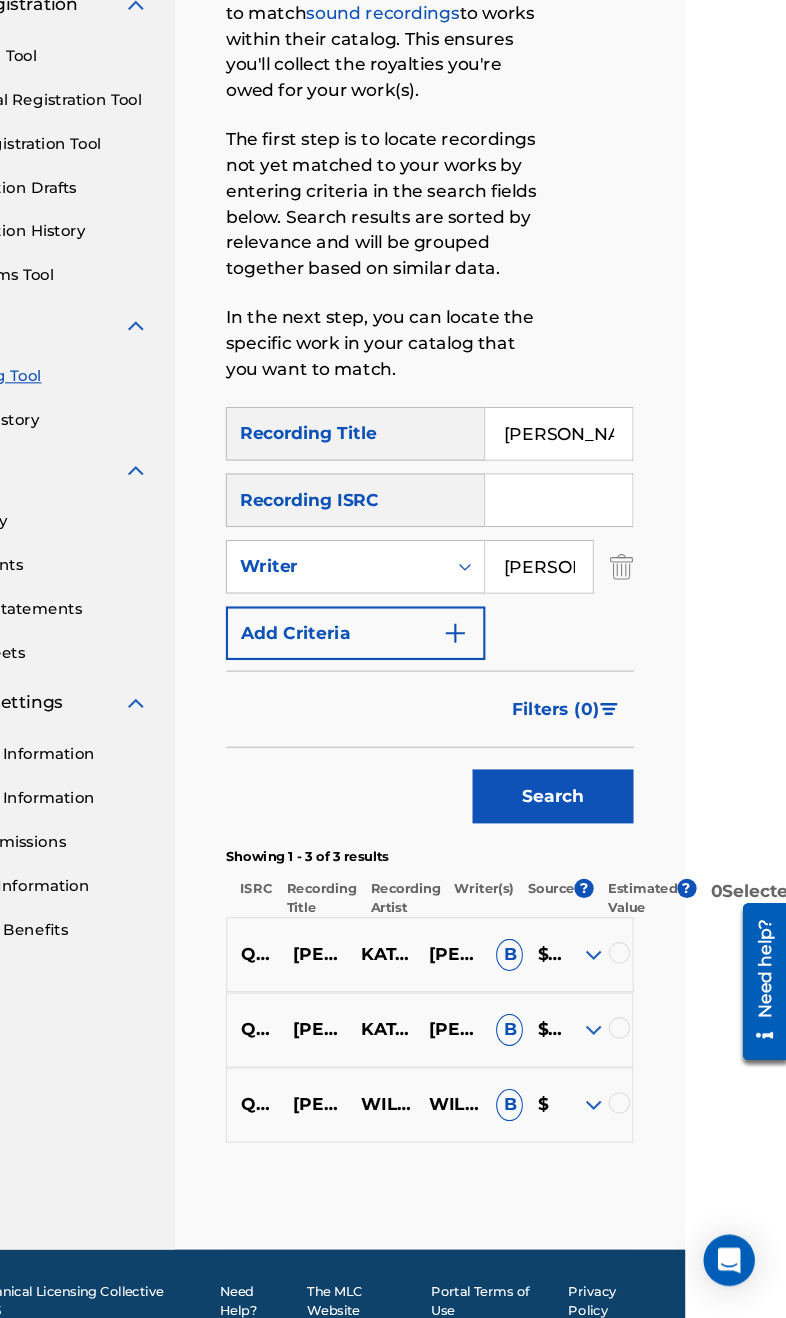 scroll, scrollTop: 198, scrollLeft: 95, axis: both 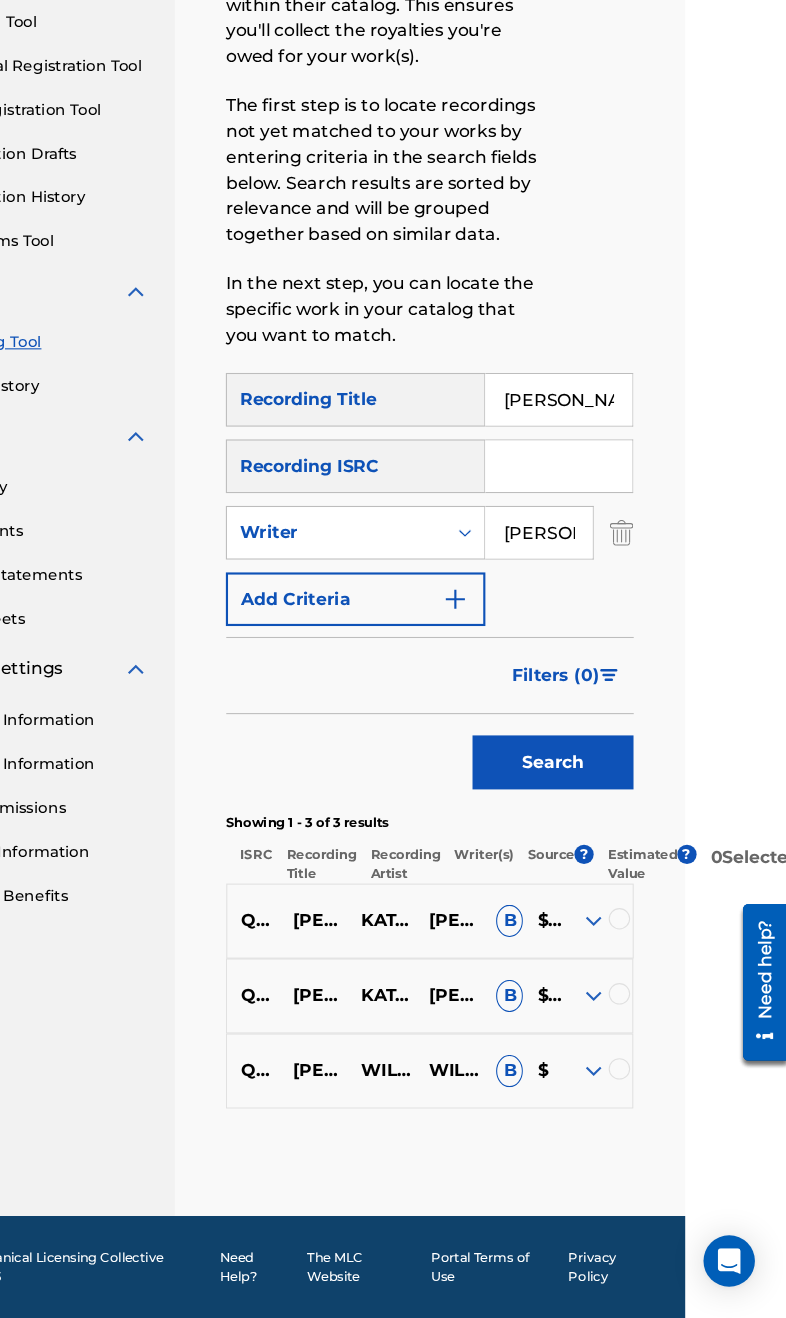 click at bounding box center (606, 1087) 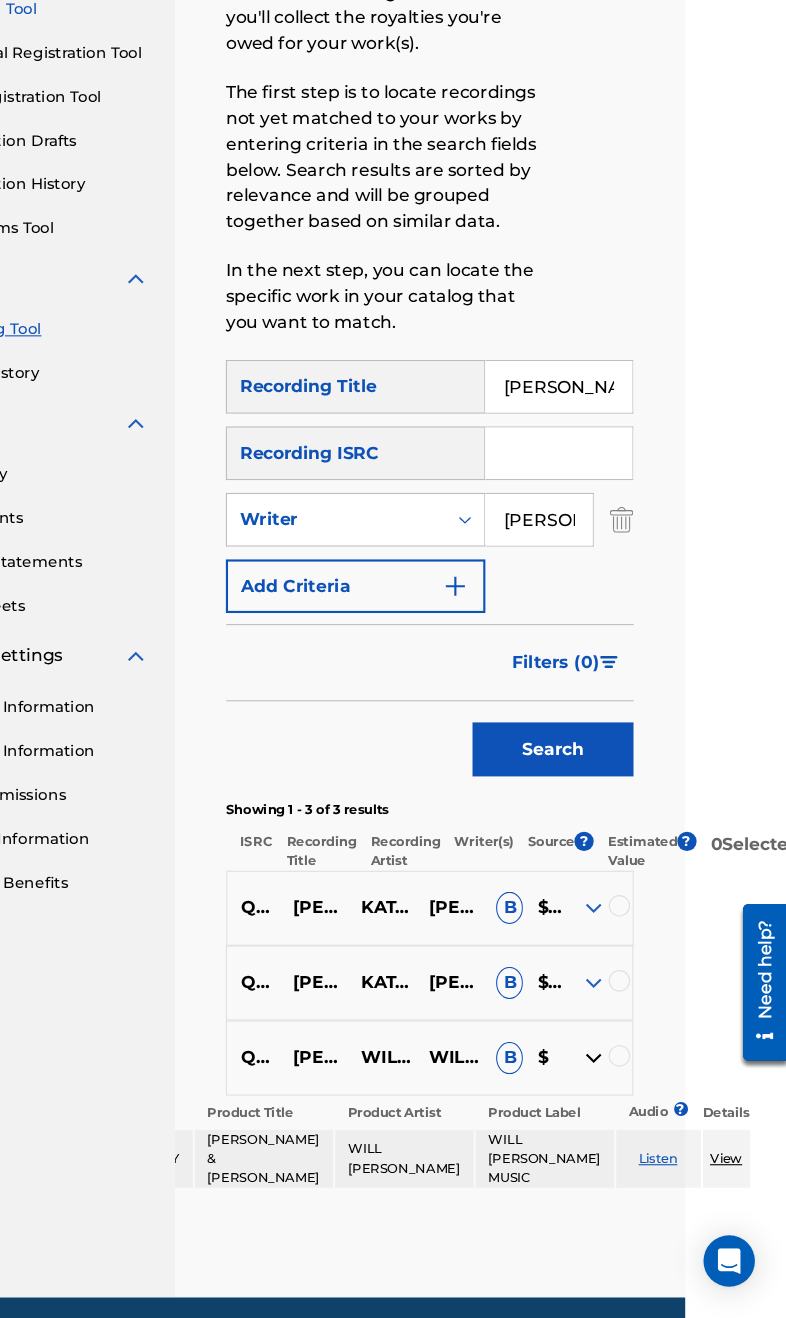 click at bounding box center [606, 1075] 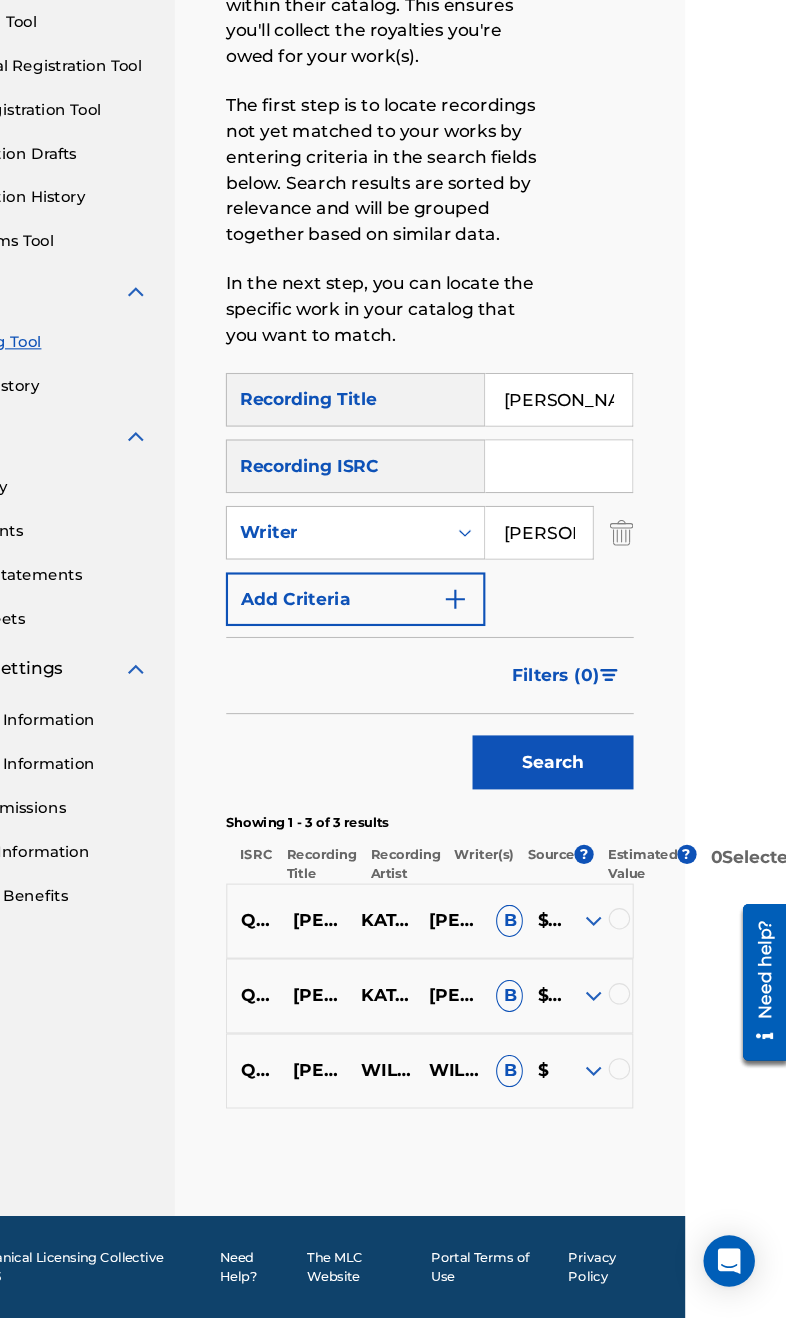 click at bounding box center (606, 1017) 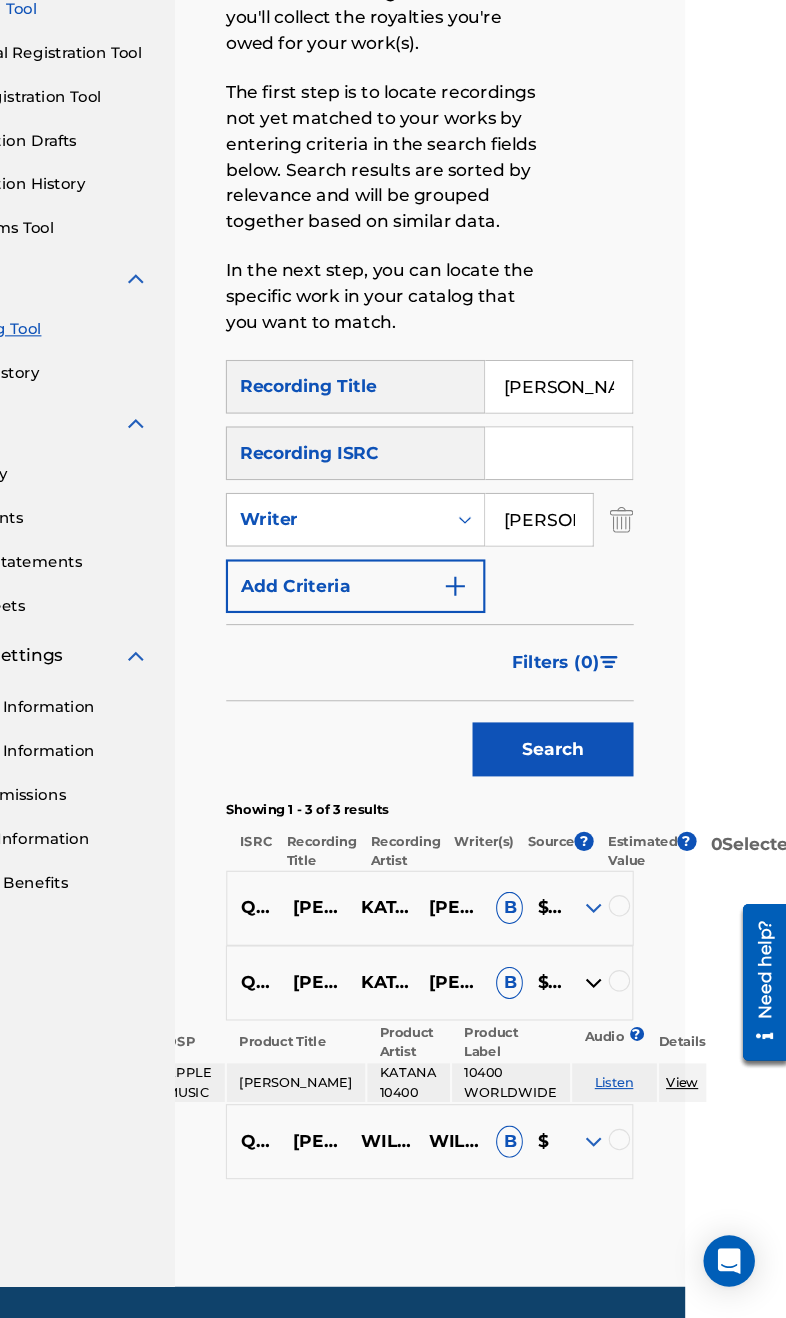 click on "$$$$$" at bounding box center (559, 1005) 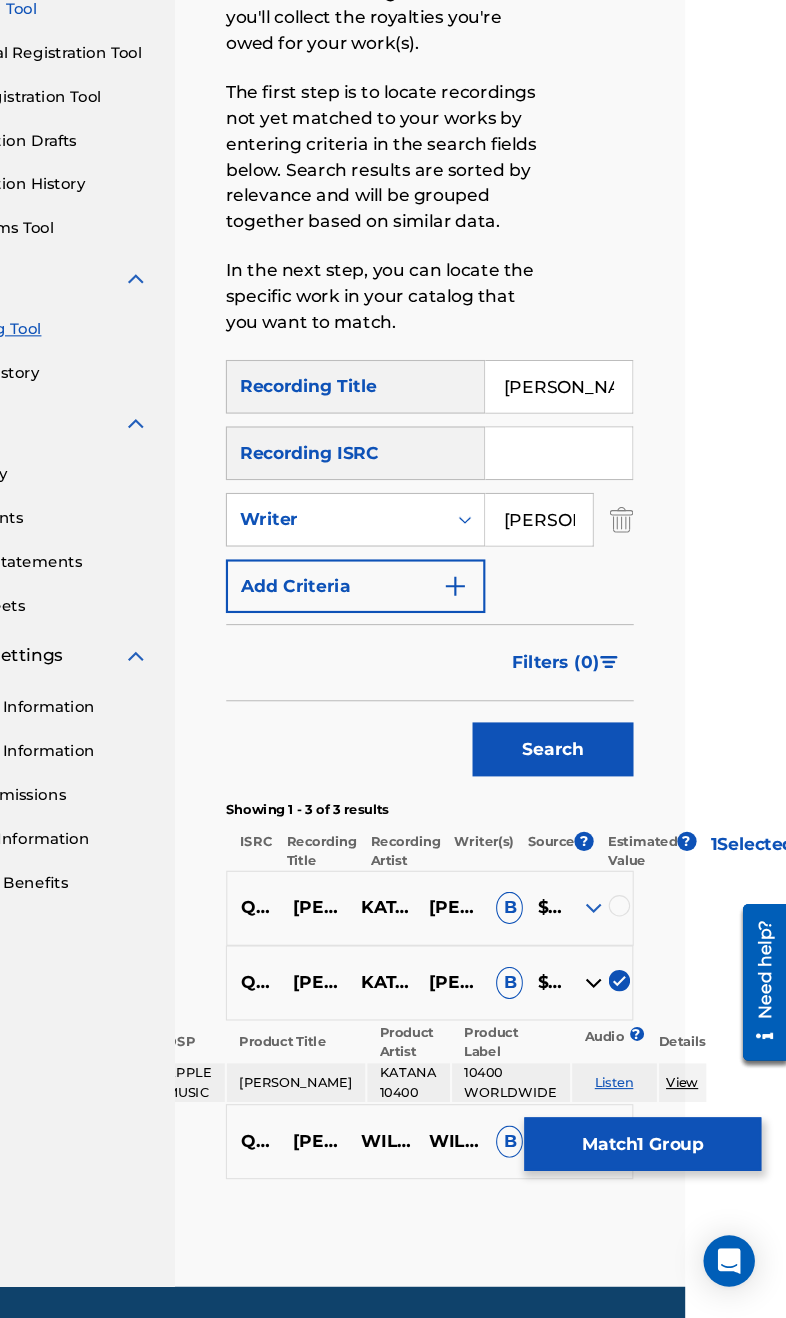 click at bounding box center (606, 935) 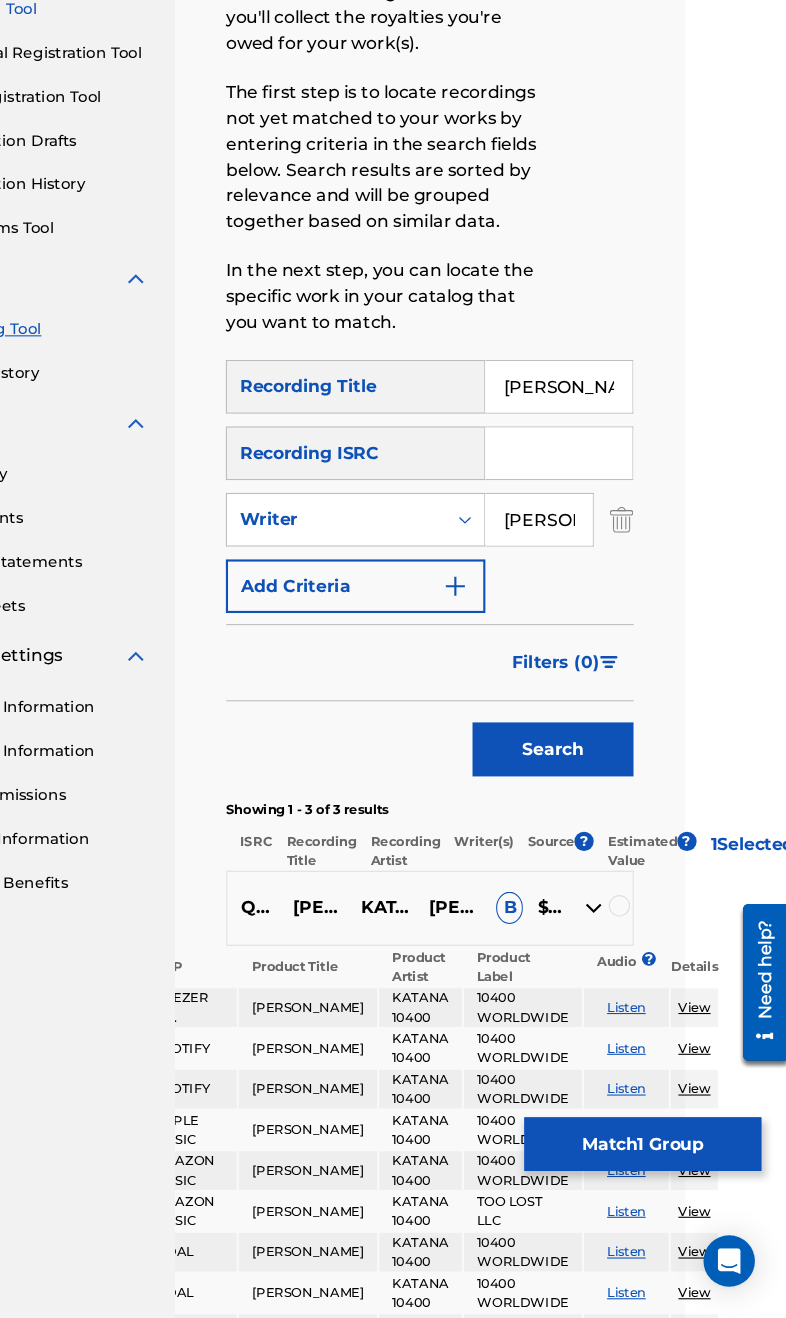 click on "$$$$$" at bounding box center [559, 935] 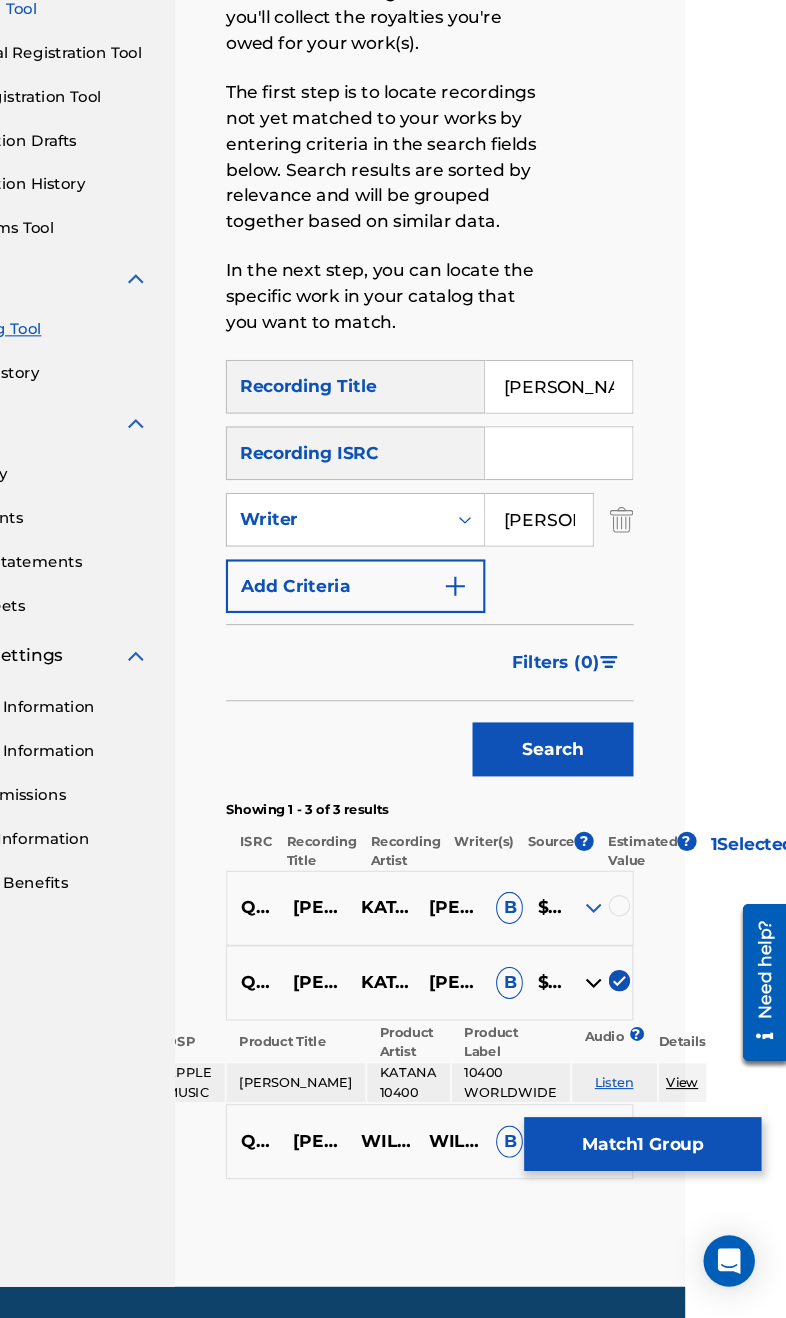 click at bounding box center (630, 933) 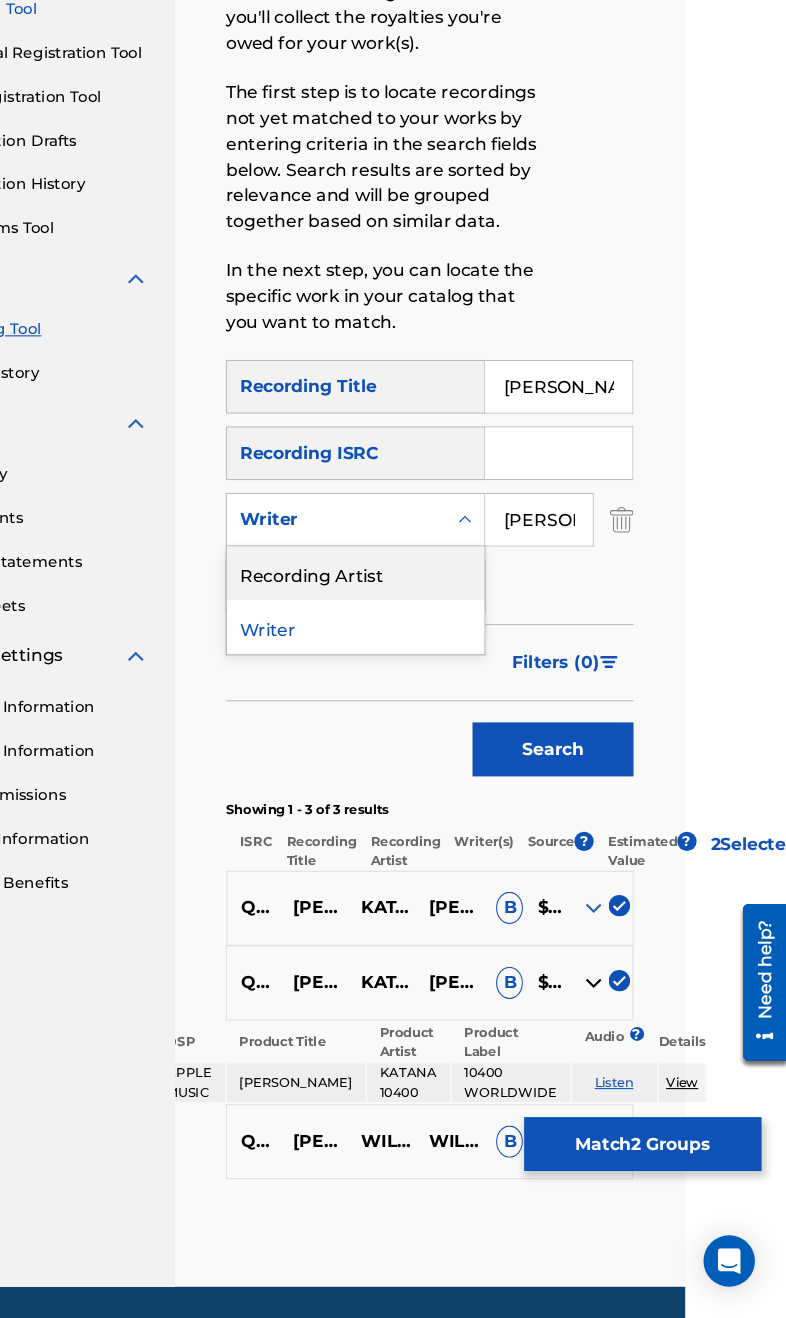 click on "Recording Artist" at bounding box center [384, 623] 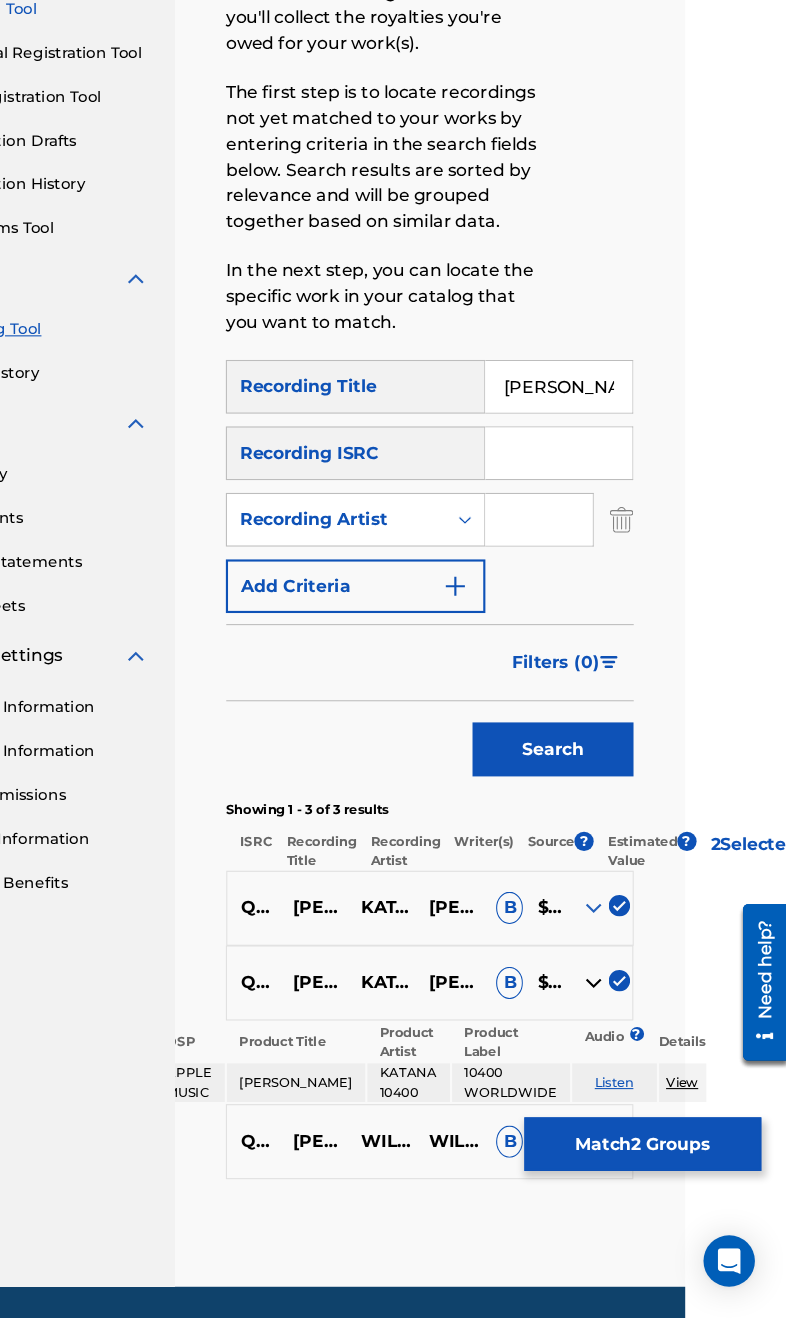 click at bounding box center [555, 573] 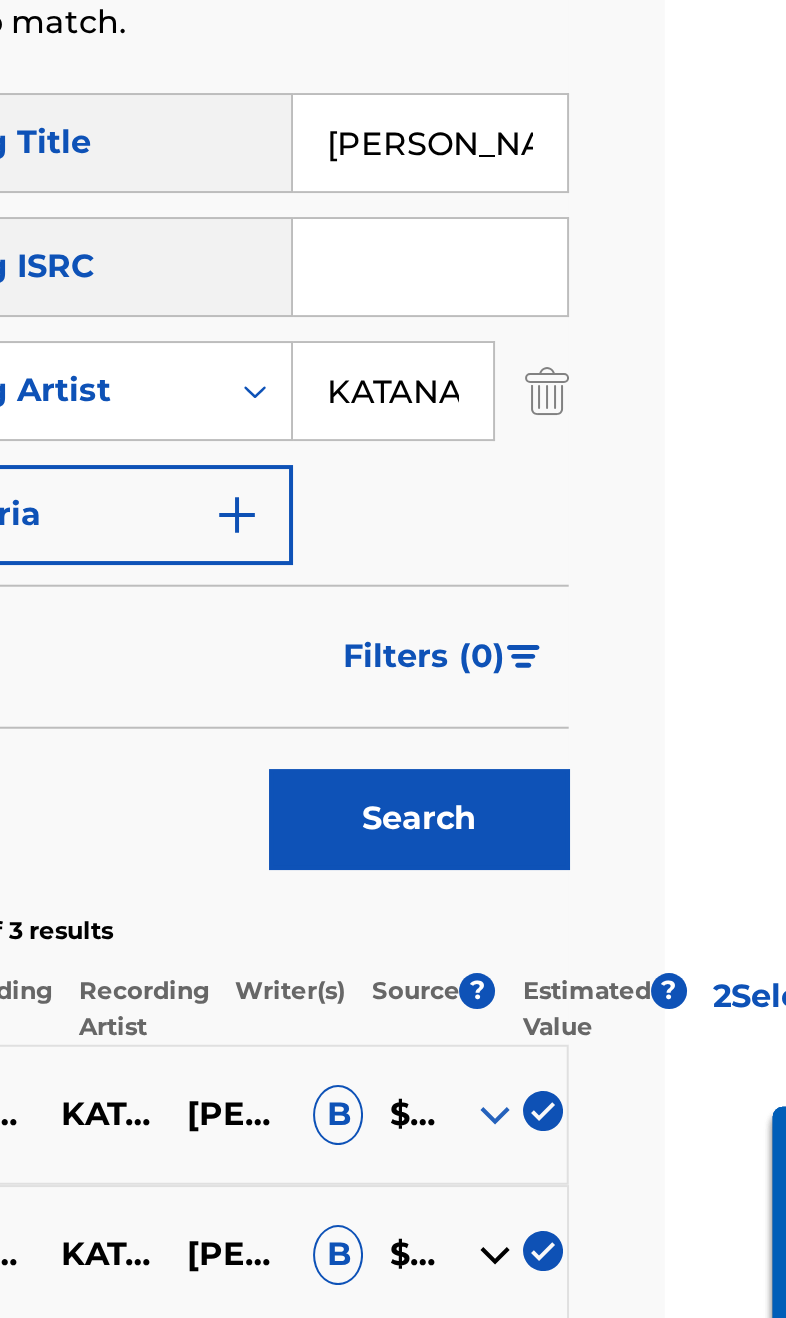 type on "KATANA 10400" 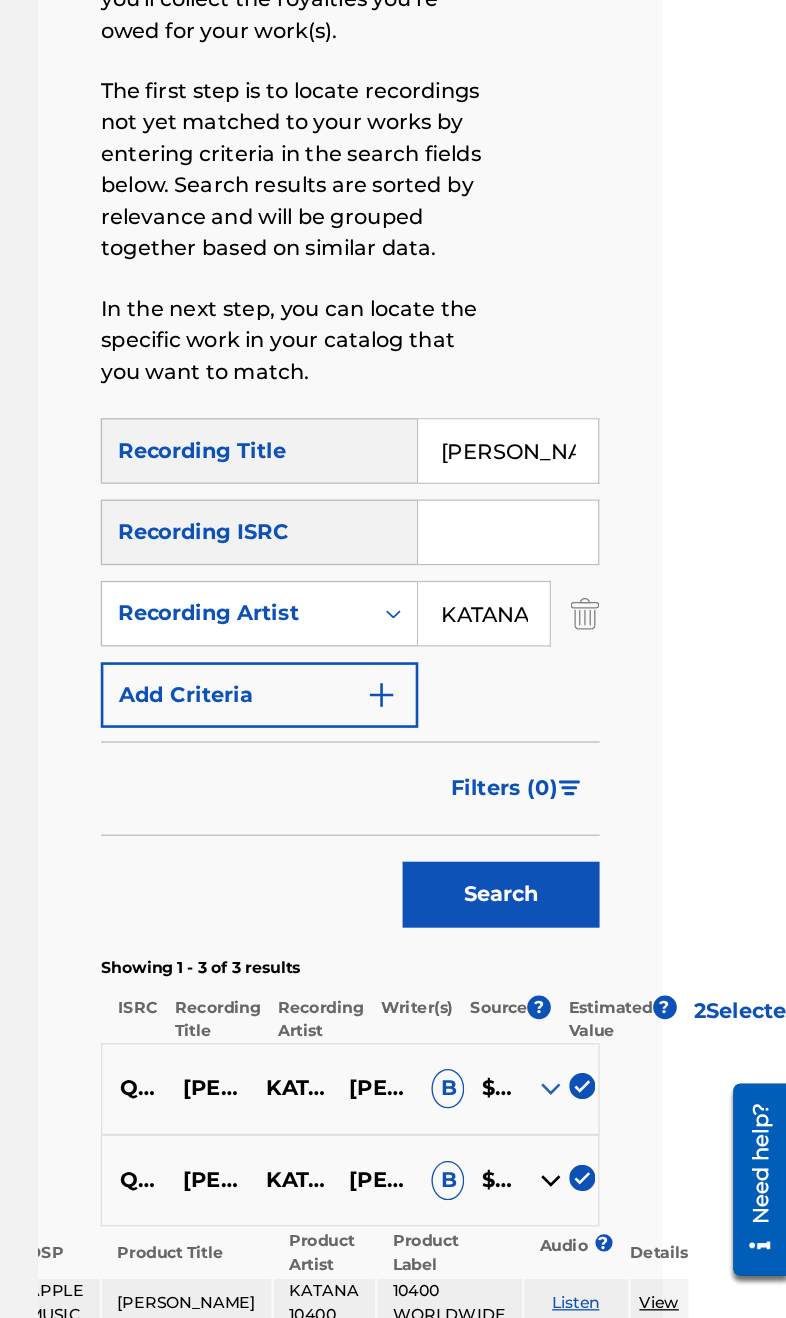 click on "Search" at bounding box center (568, 787) 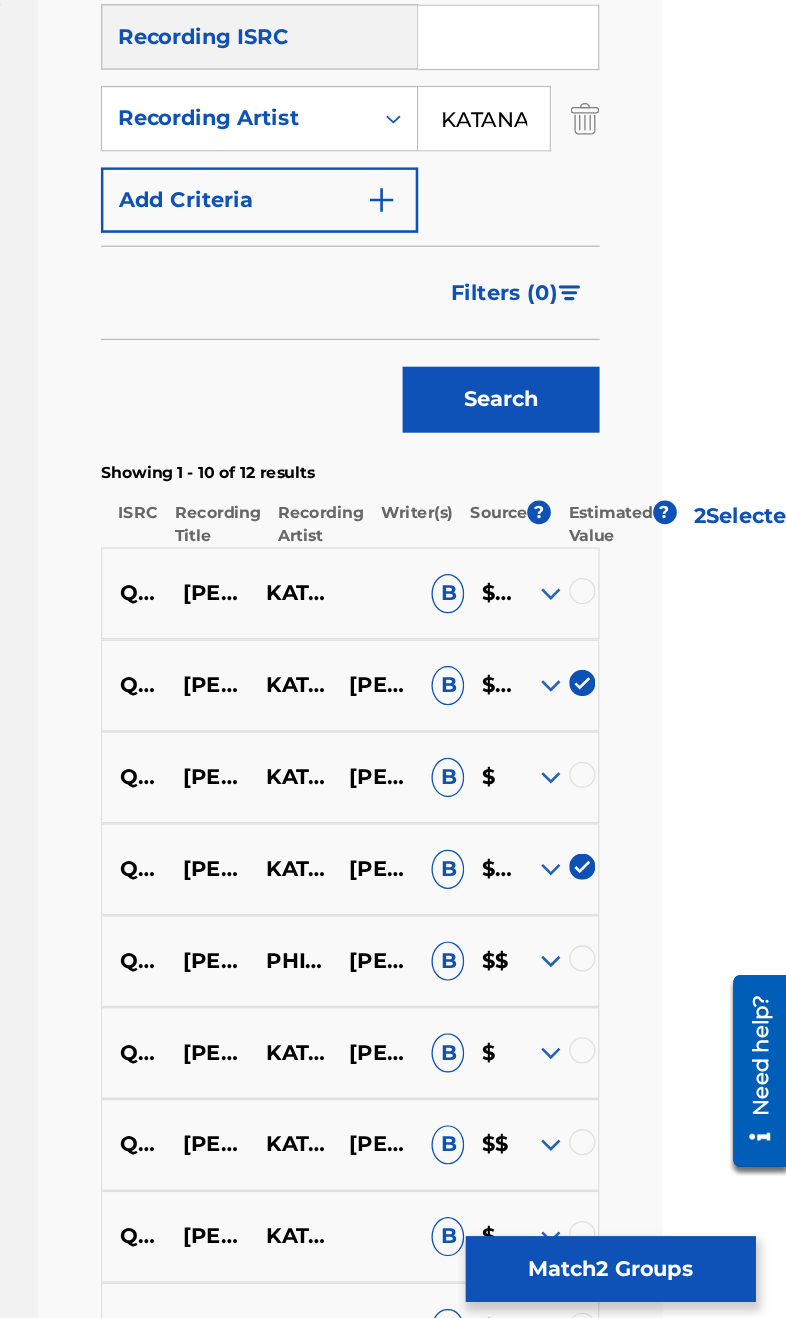 scroll, scrollTop: 494, scrollLeft: 95, axis: both 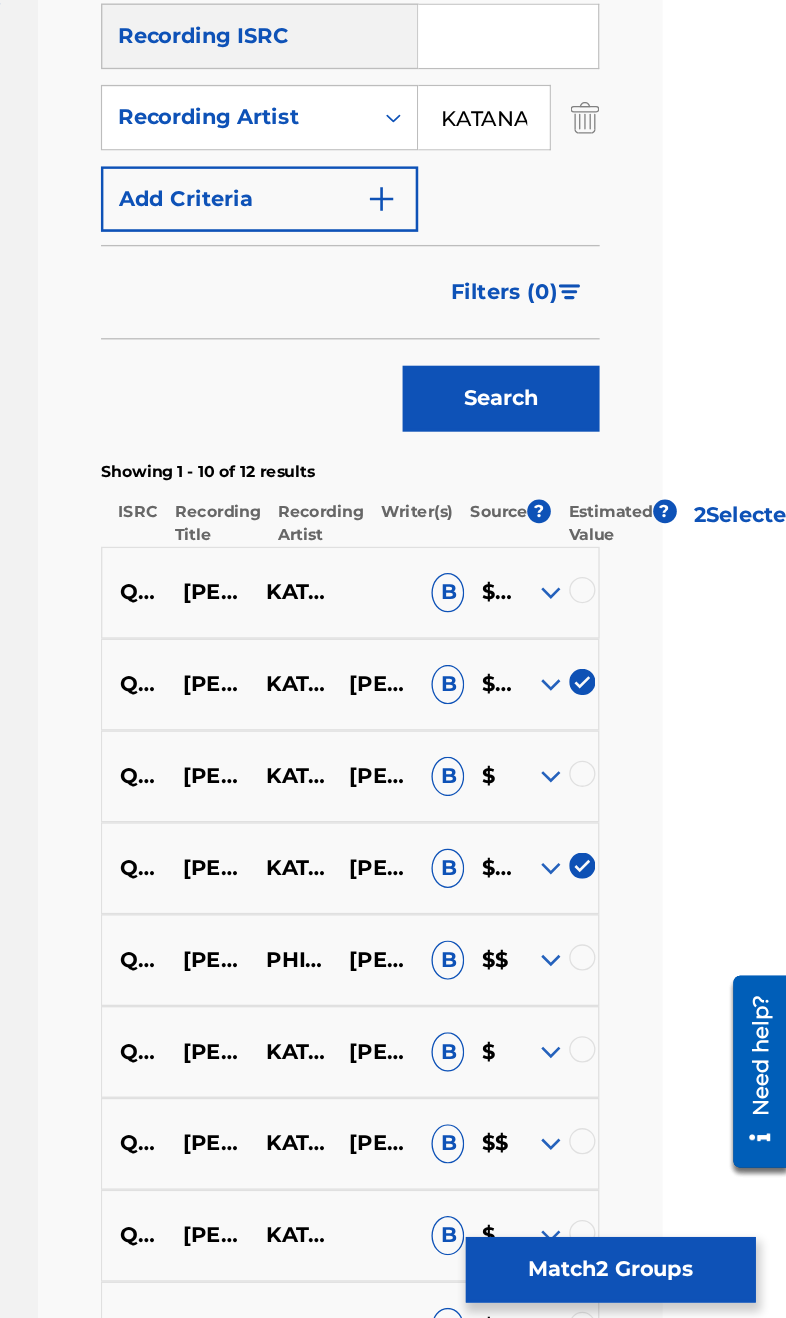 click at bounding box center (630, 637) 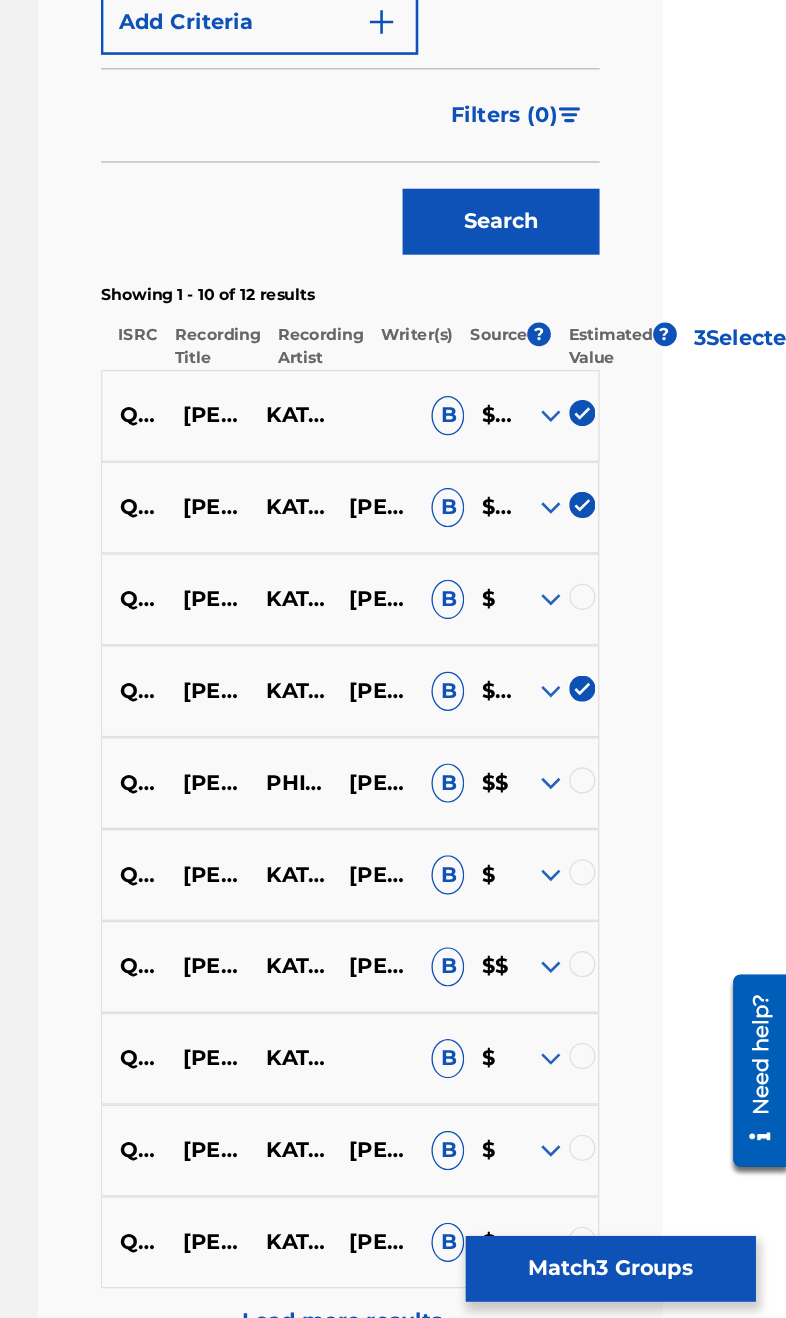 scroll, scrollTop: 637, scrollLeft: 95, axis: both 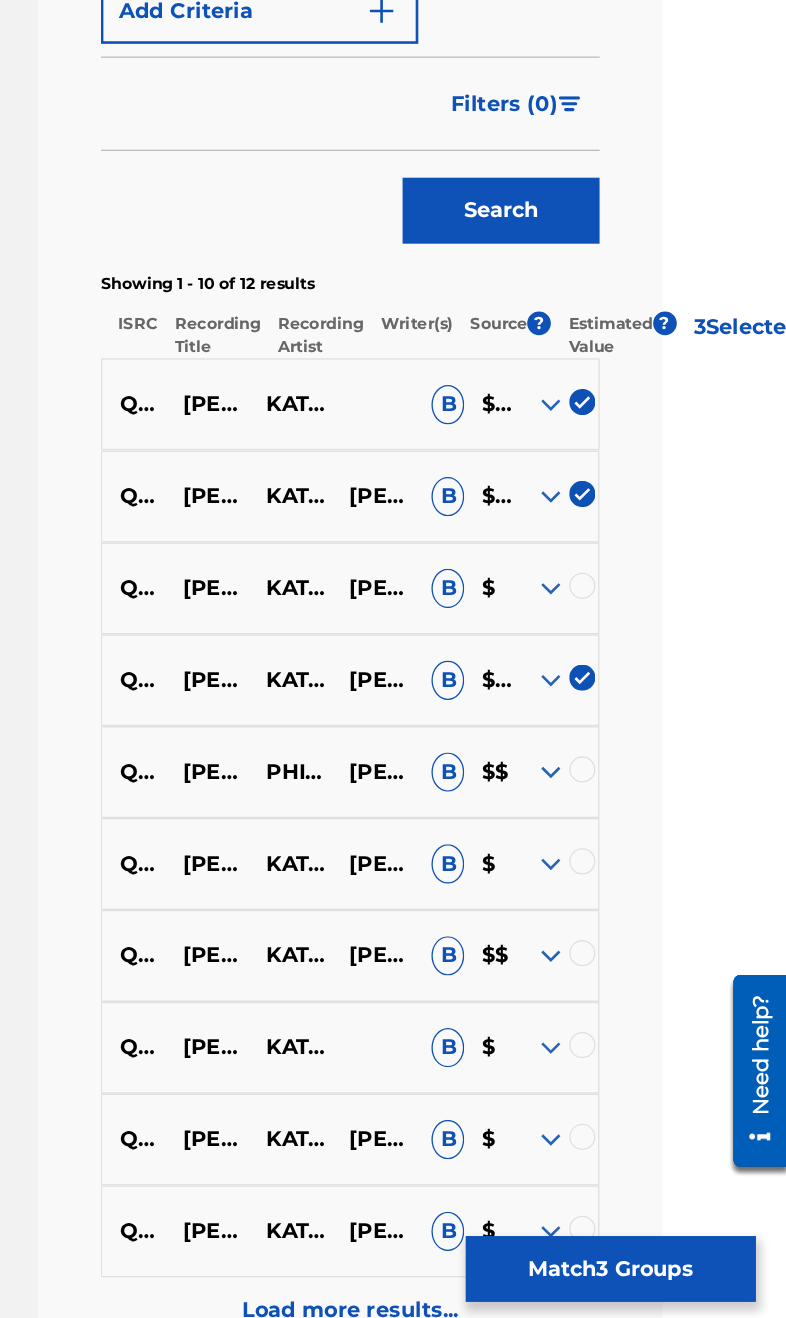 click at bounding box center [630, 634] 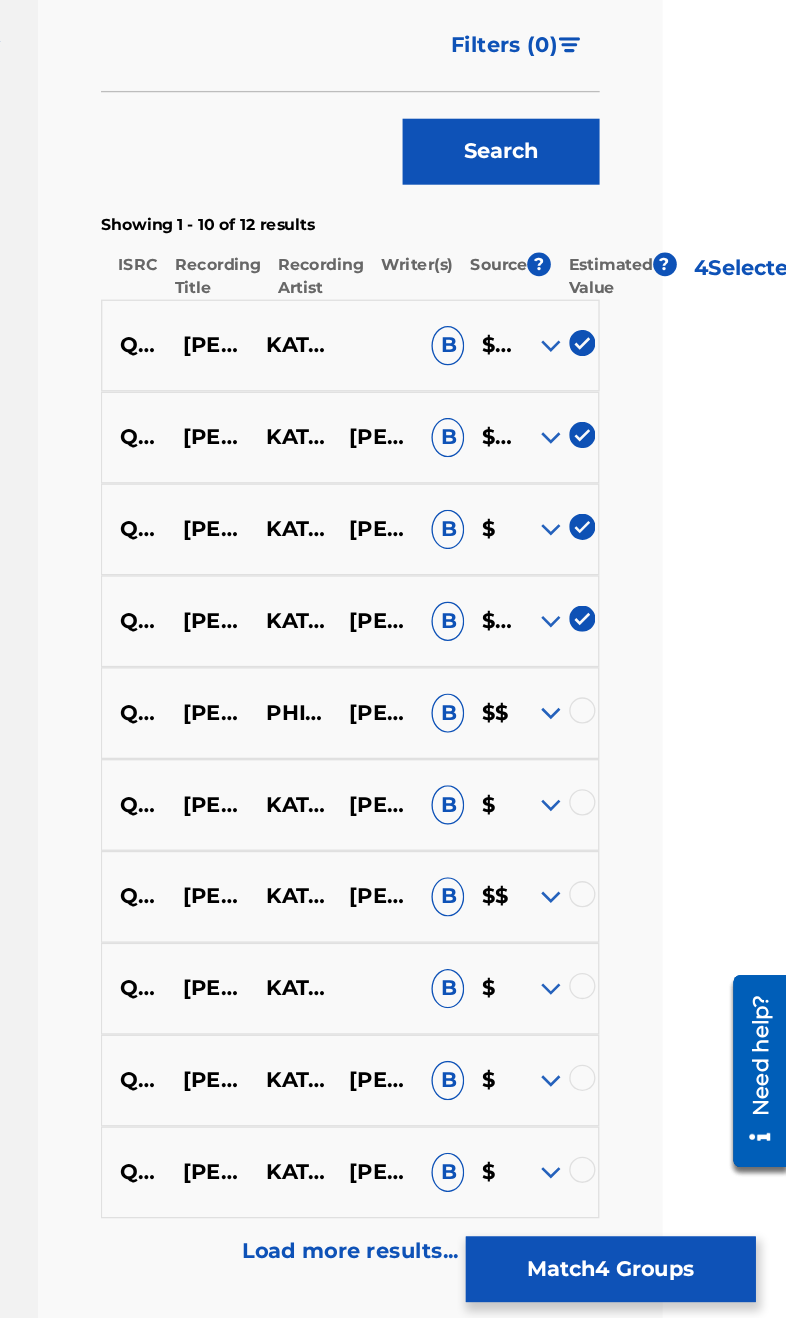 scroll, scrollTop: 738, scrollLeft: 95, axis: both 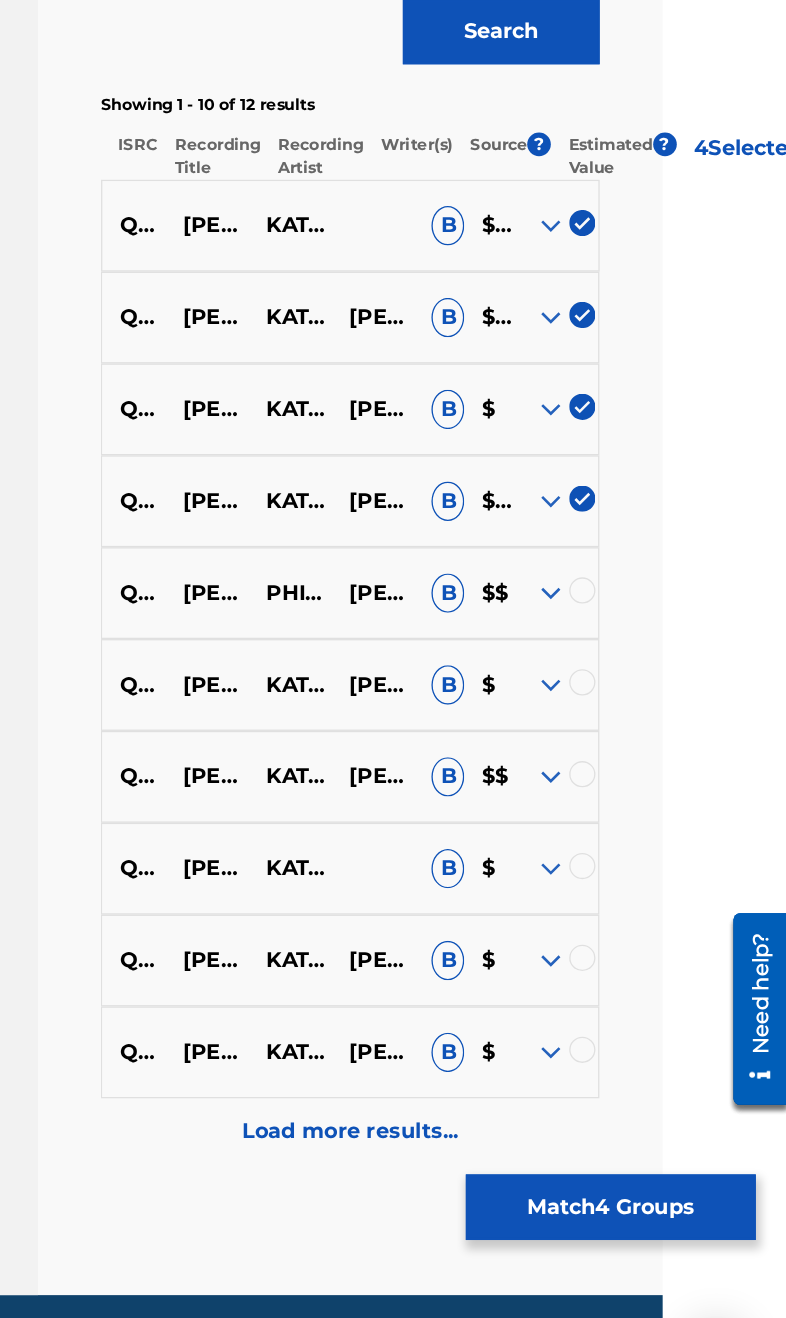 click at bounding box center (630, 685) 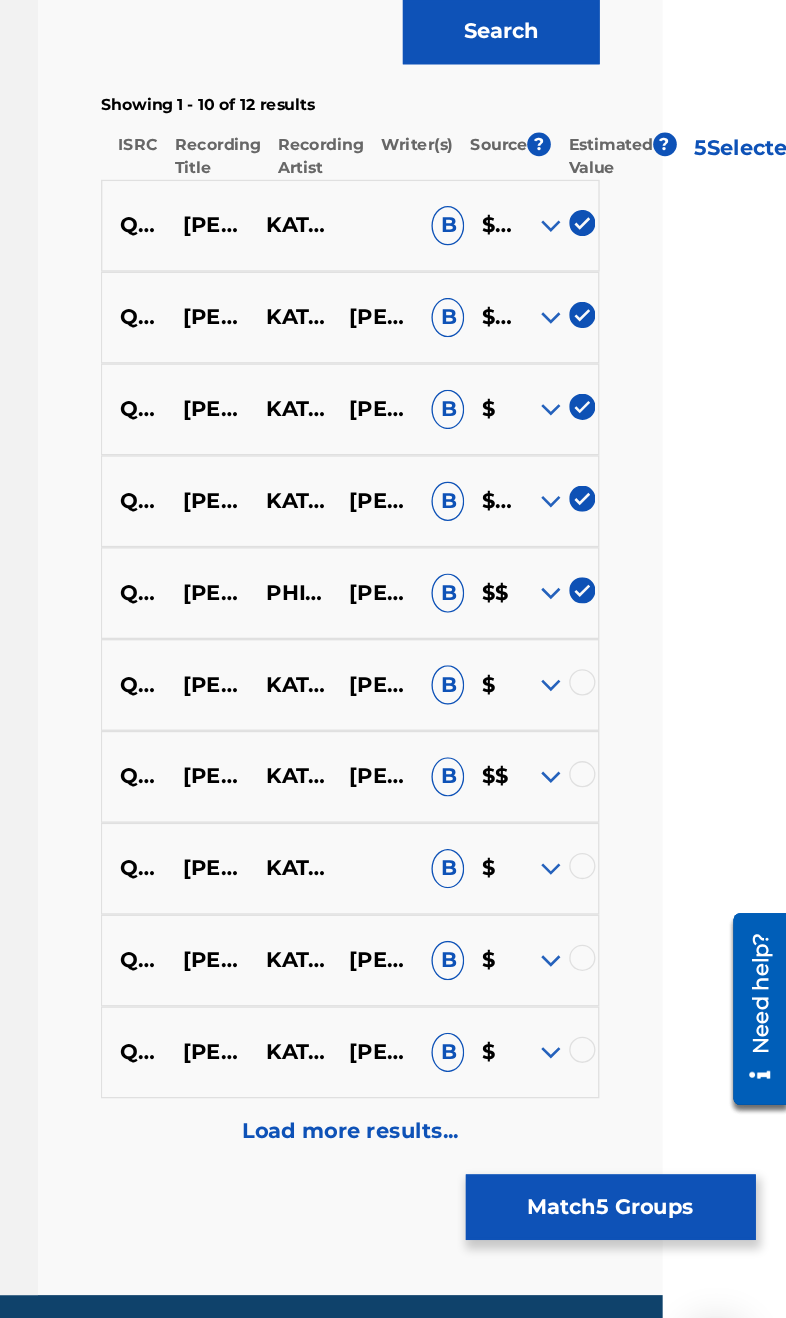 click at bounding box center (630, 755) 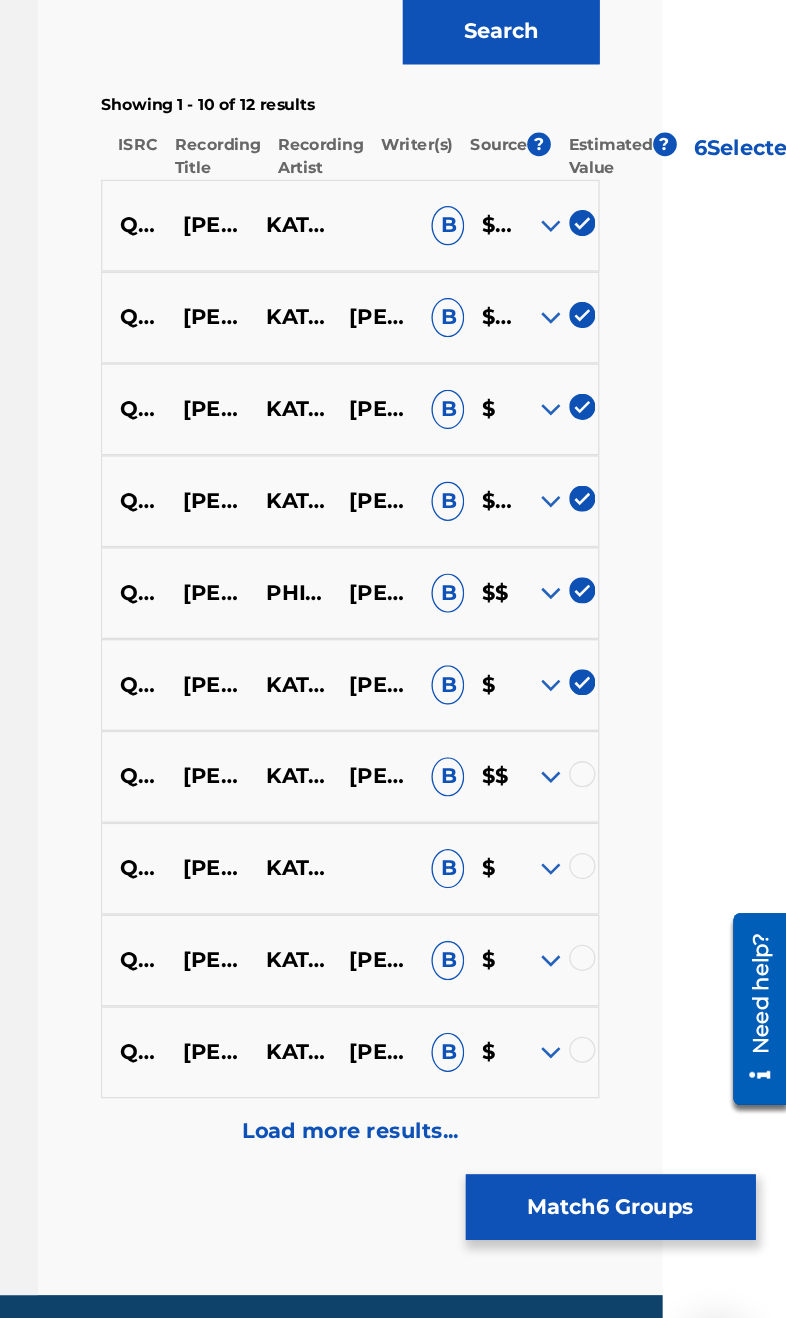 click at bounding box center [630, 825] 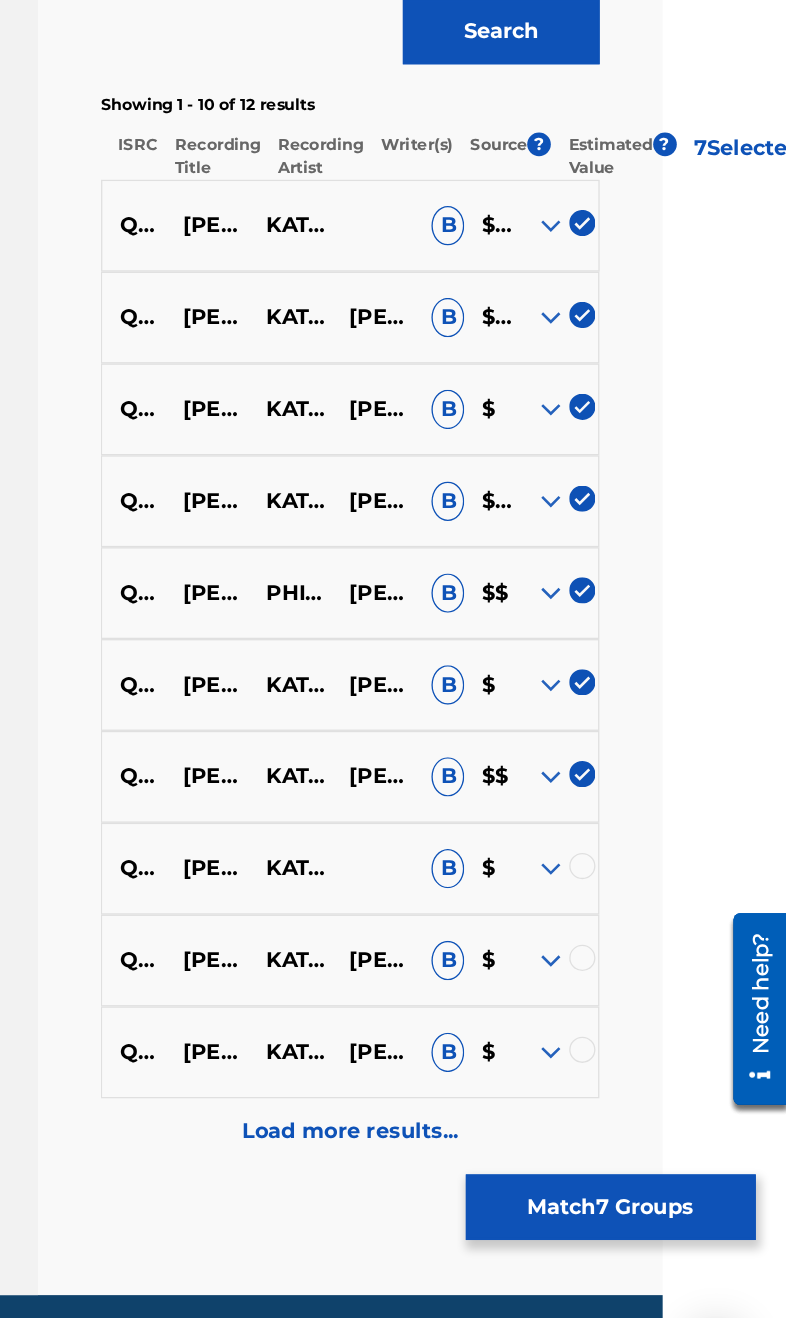 click at bounding box center (630, 895) 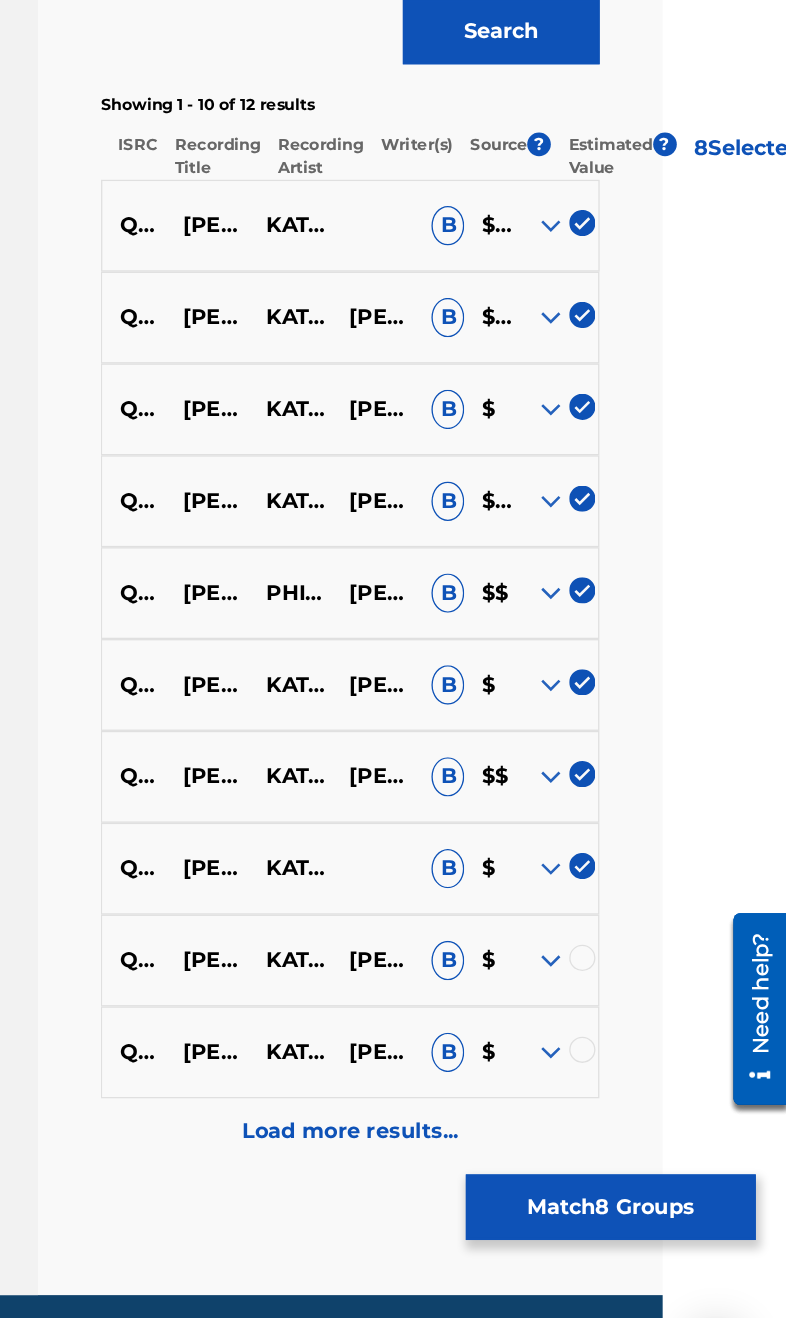 click at bounding box center (606, 967) 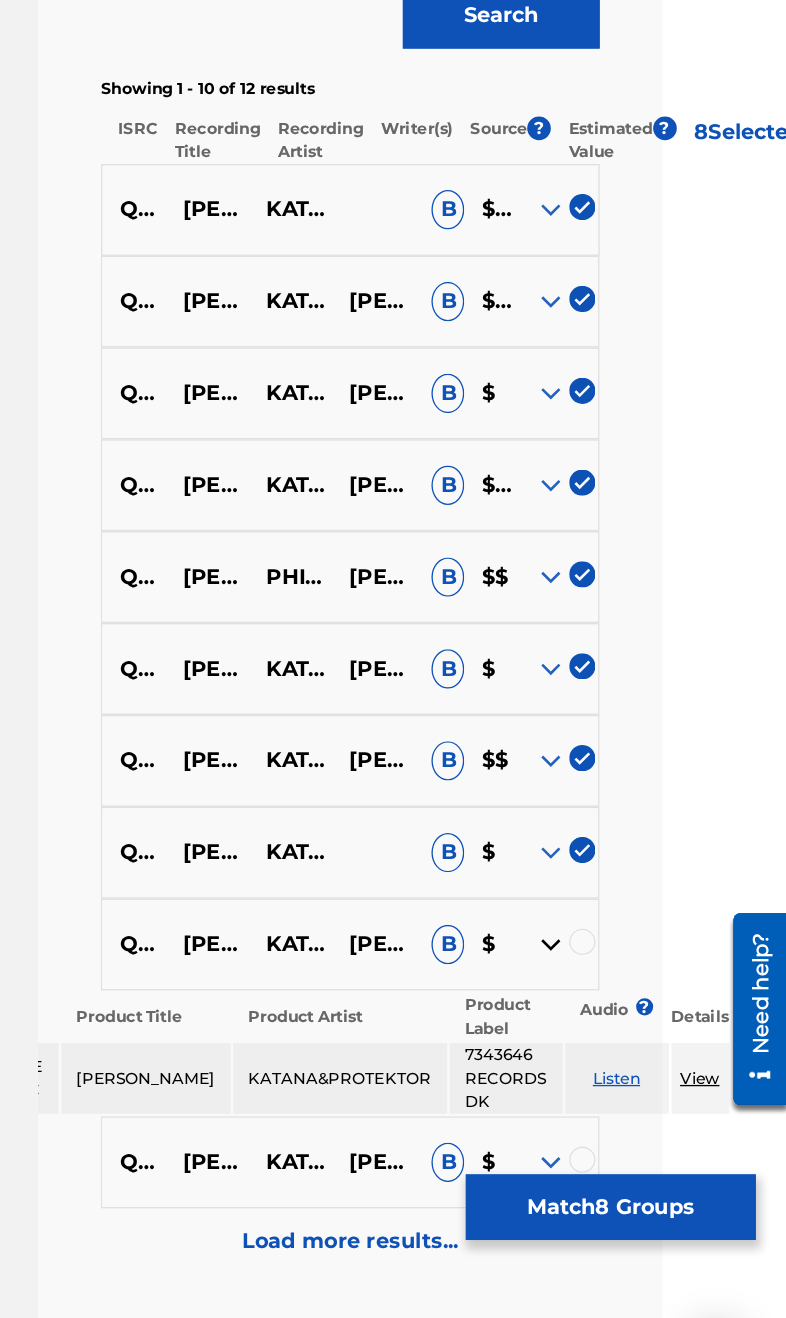 click at bounding box center (606, 955) 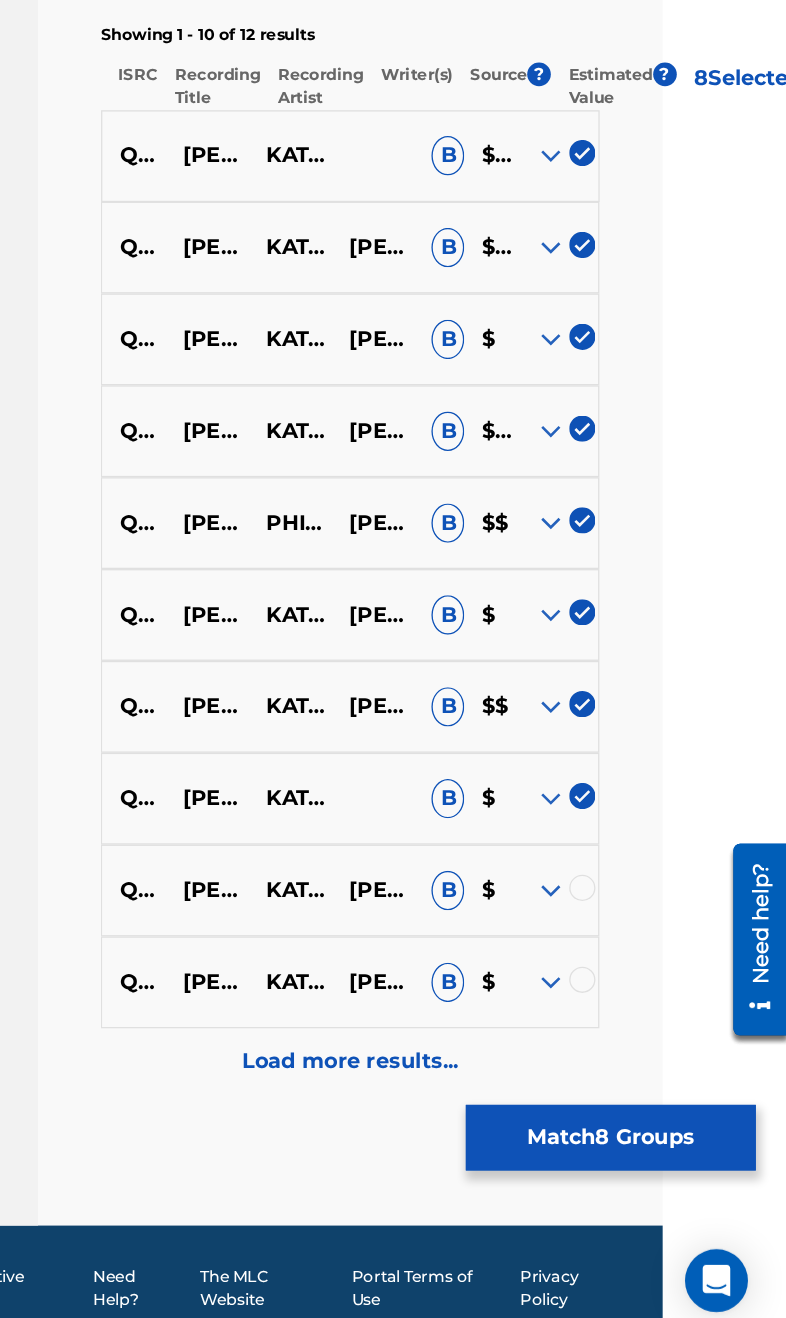 click on "Load more results..." at bounding box center (453, 1097) 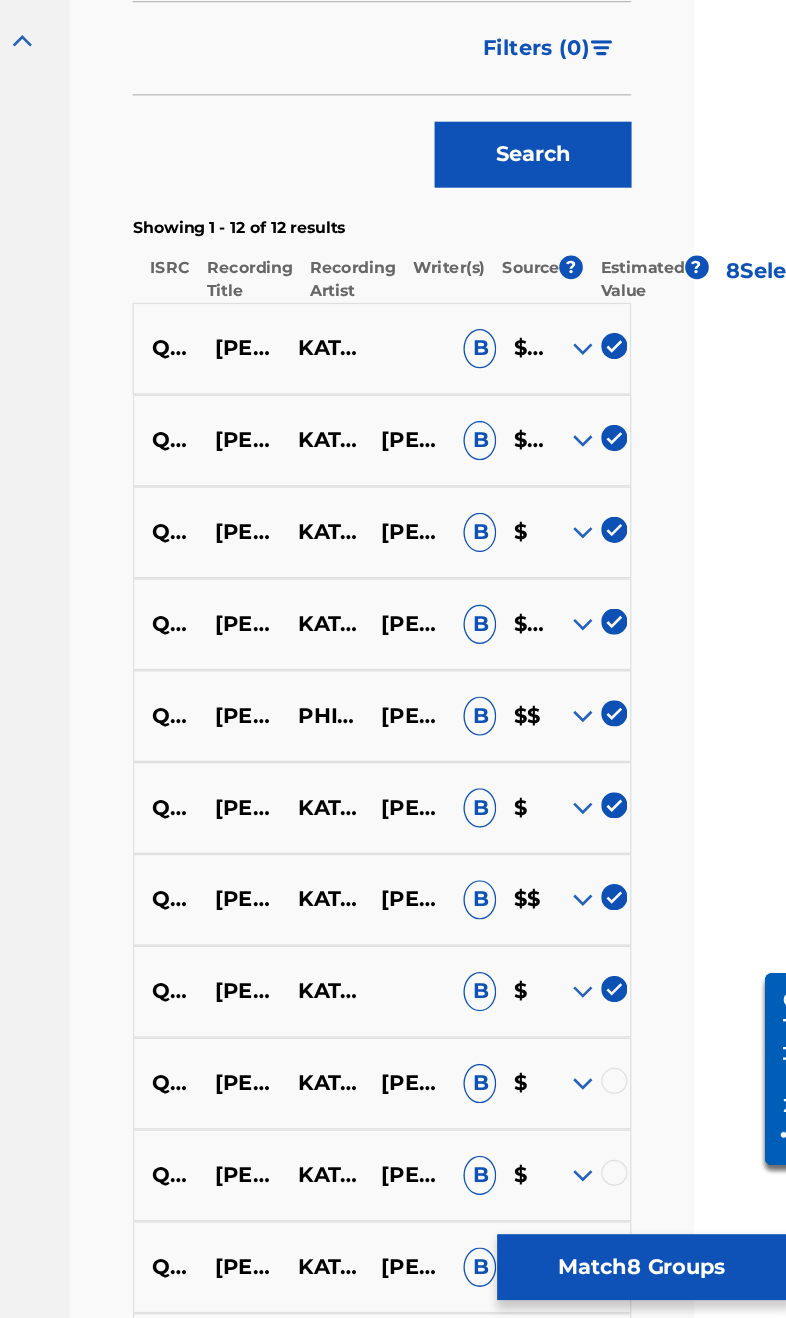 scroll, scrollTop: 703, scrollLeft: 95, axis: both 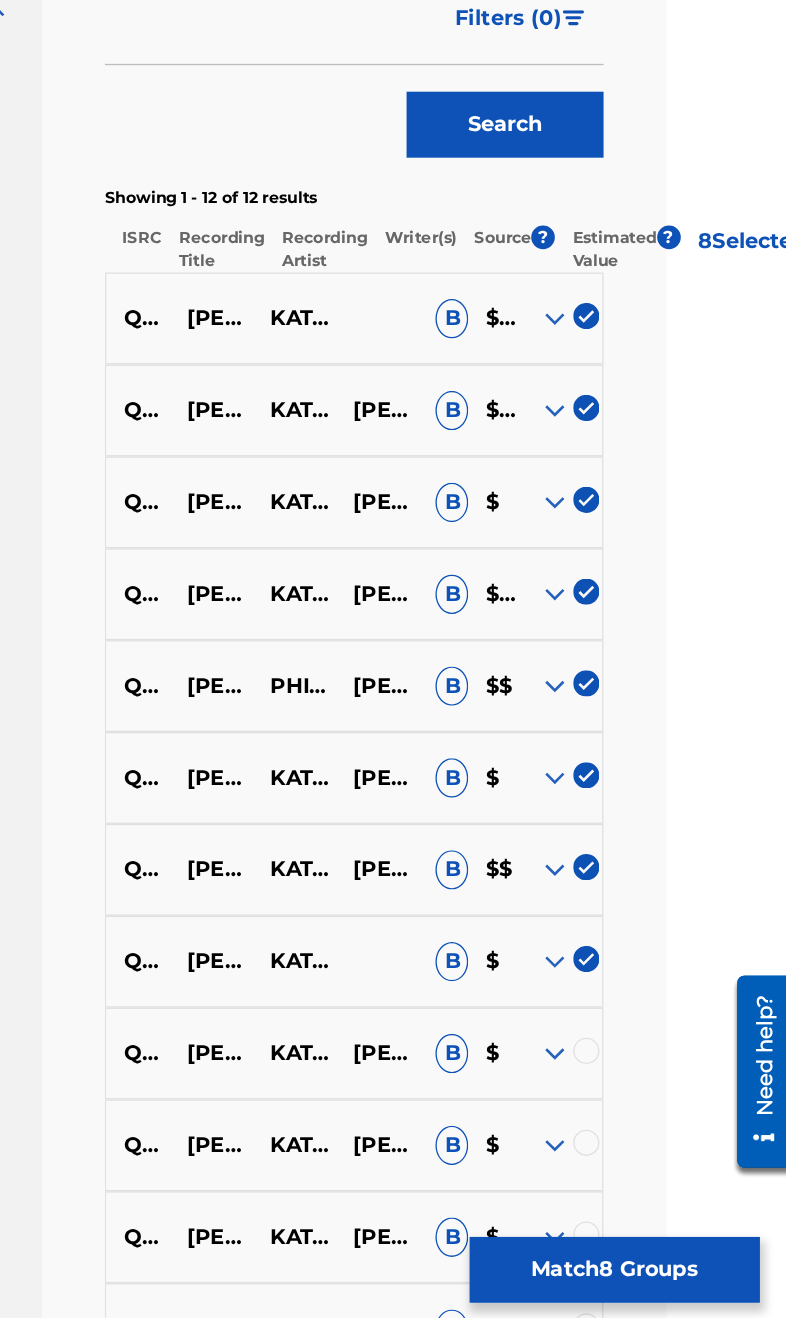 click on "Match  8 Groups" at bounding box center (651, 1155) 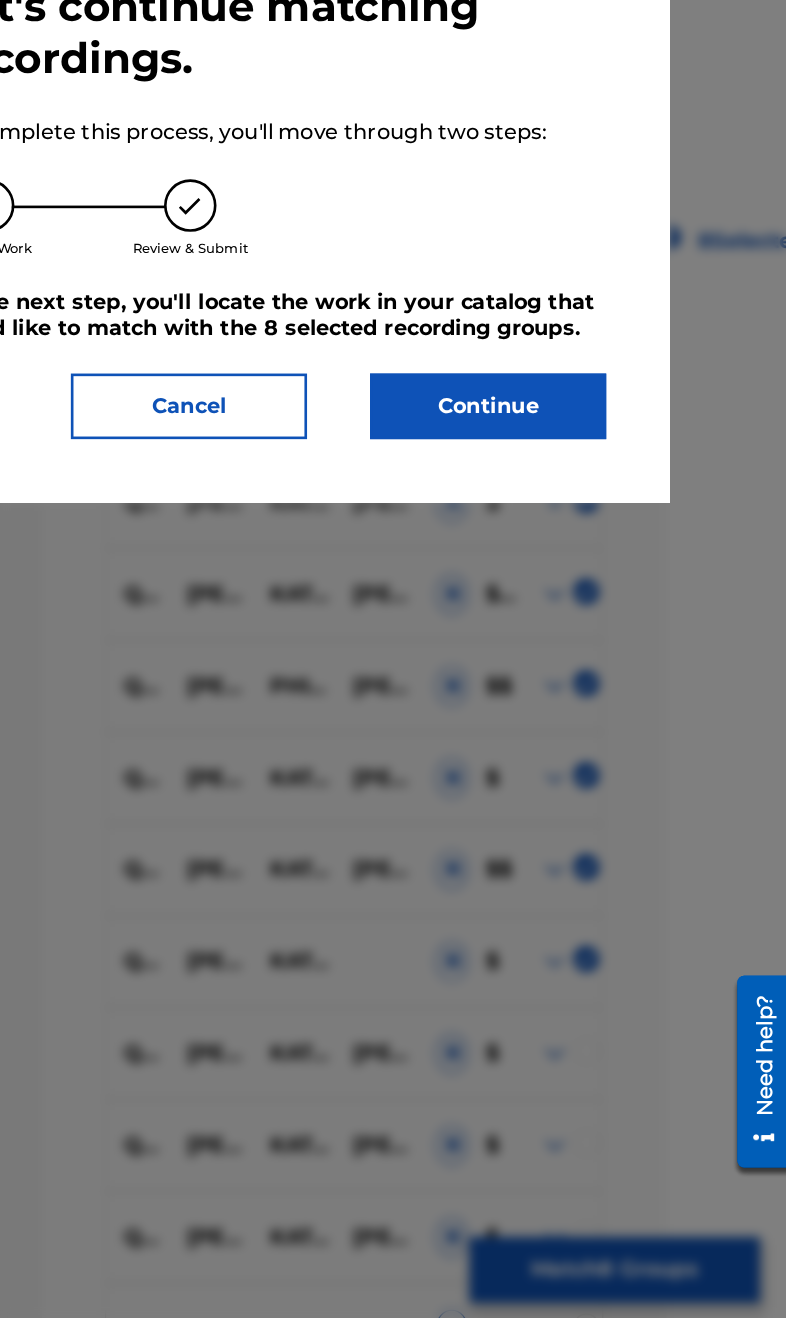 click on "Continue" at bounding box center [555, 497] 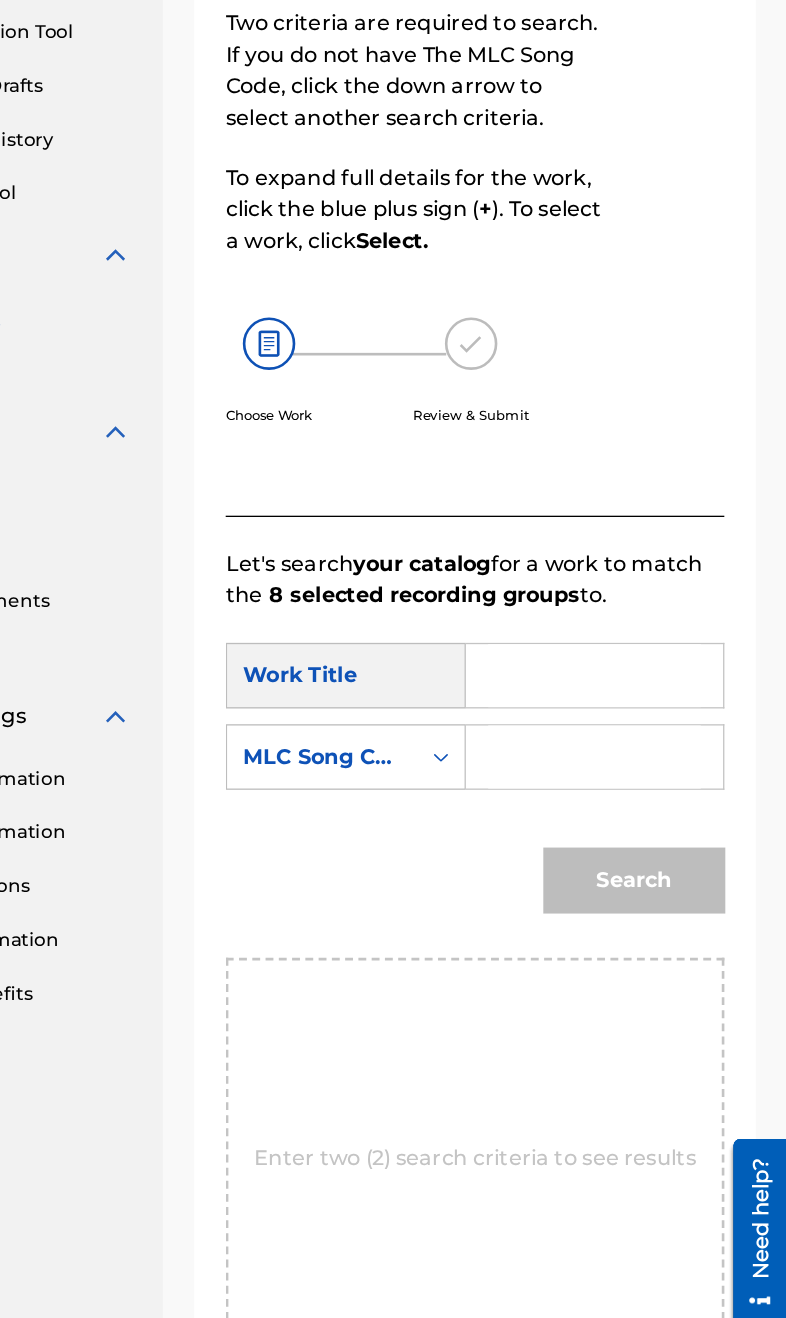 click at bounding box center (639, 578) 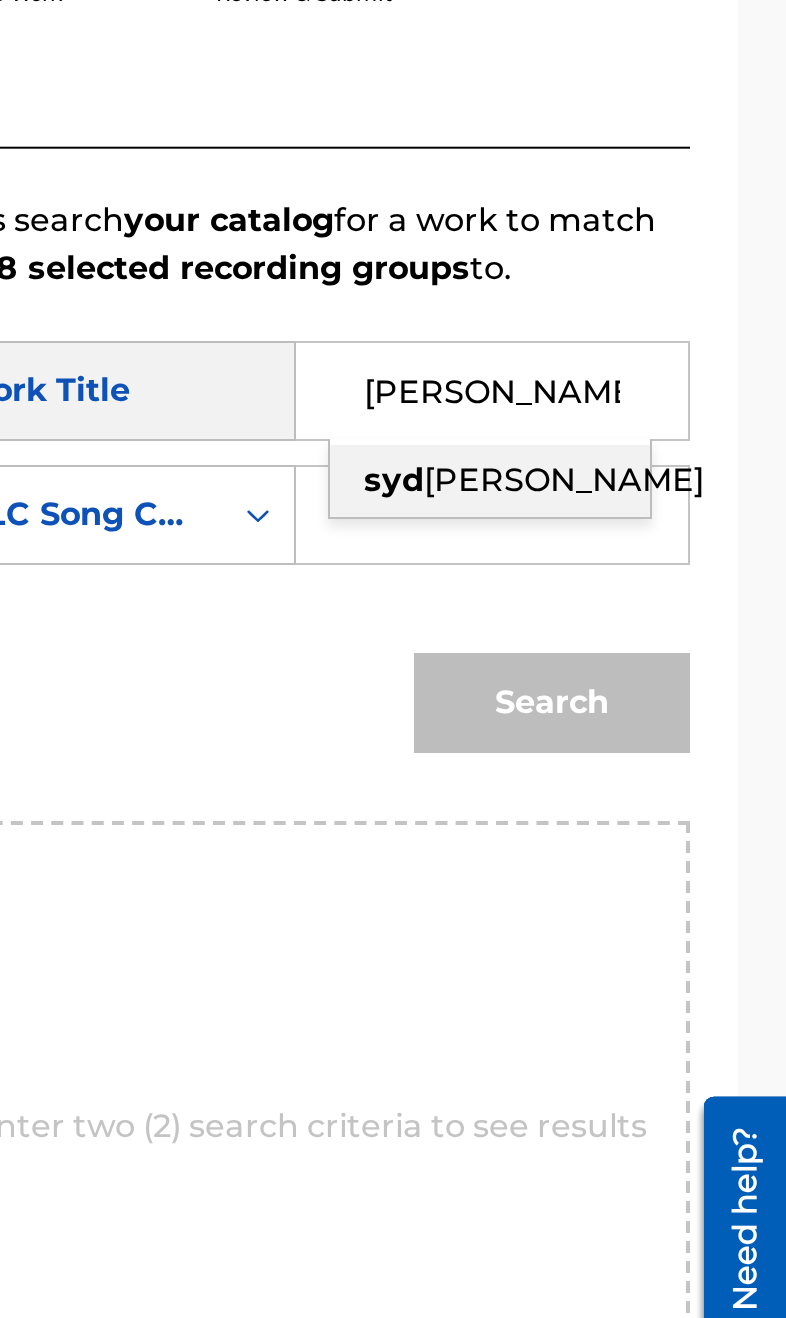 click on "[PERSON_NAME]" at bounding box center [638, 623] 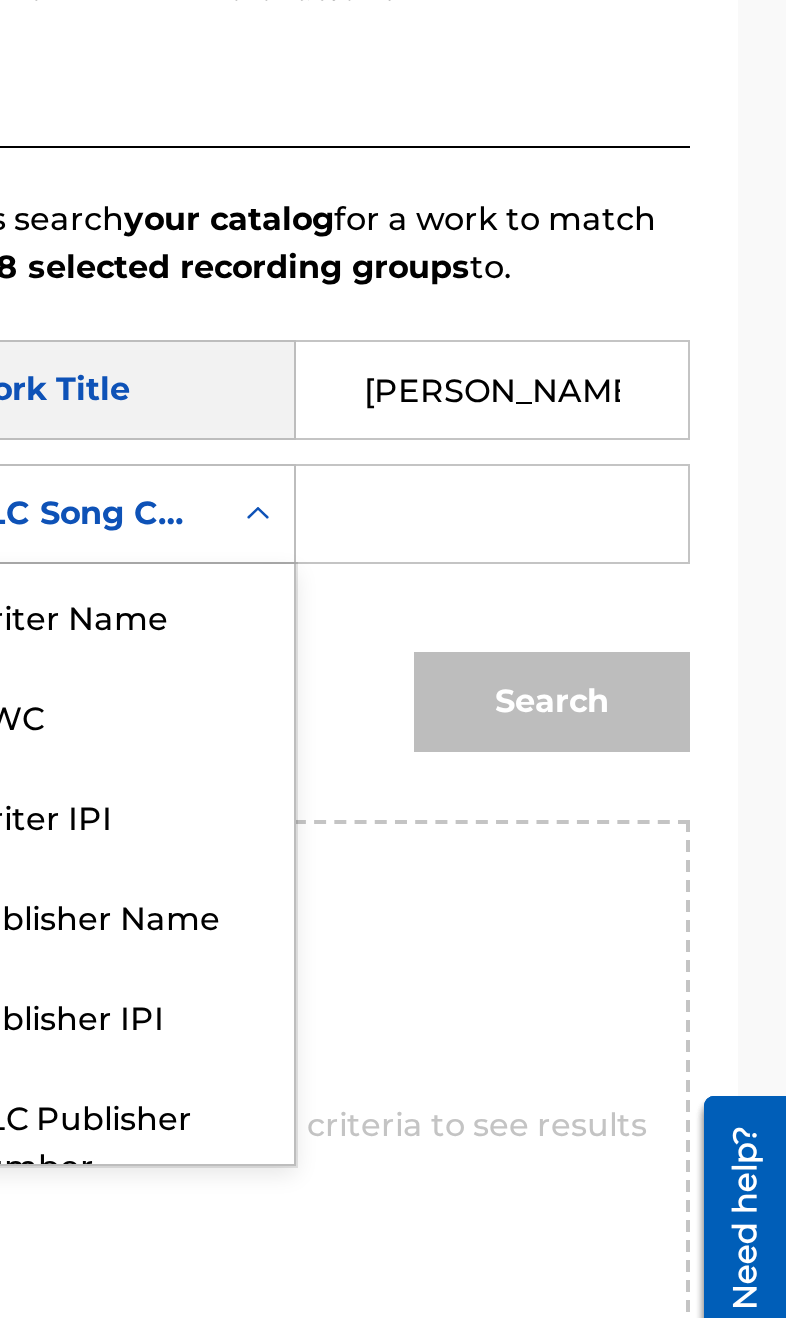 scroll, scrollTop: 74, scrollLeft: 0, axis: vertical 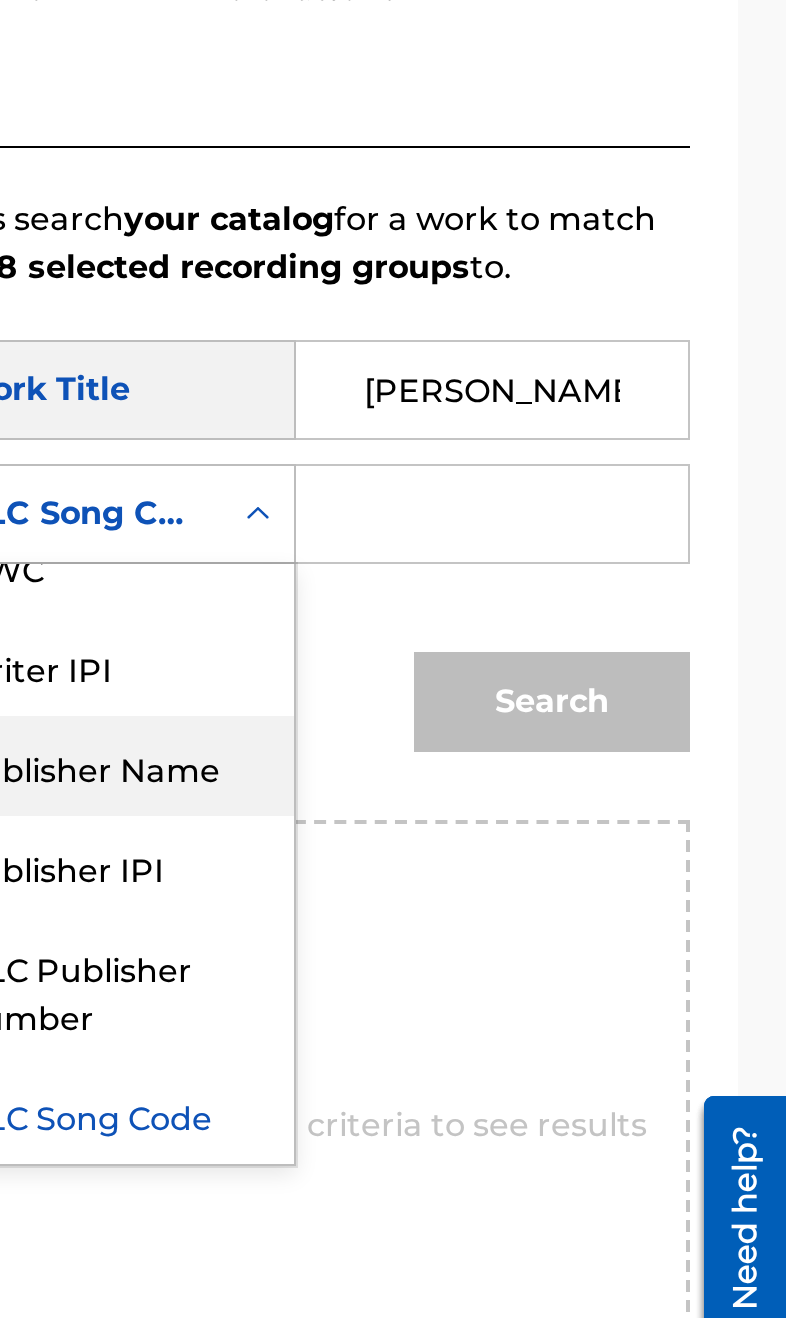 click on "Publisher Name" at bounding box center [449, 766] 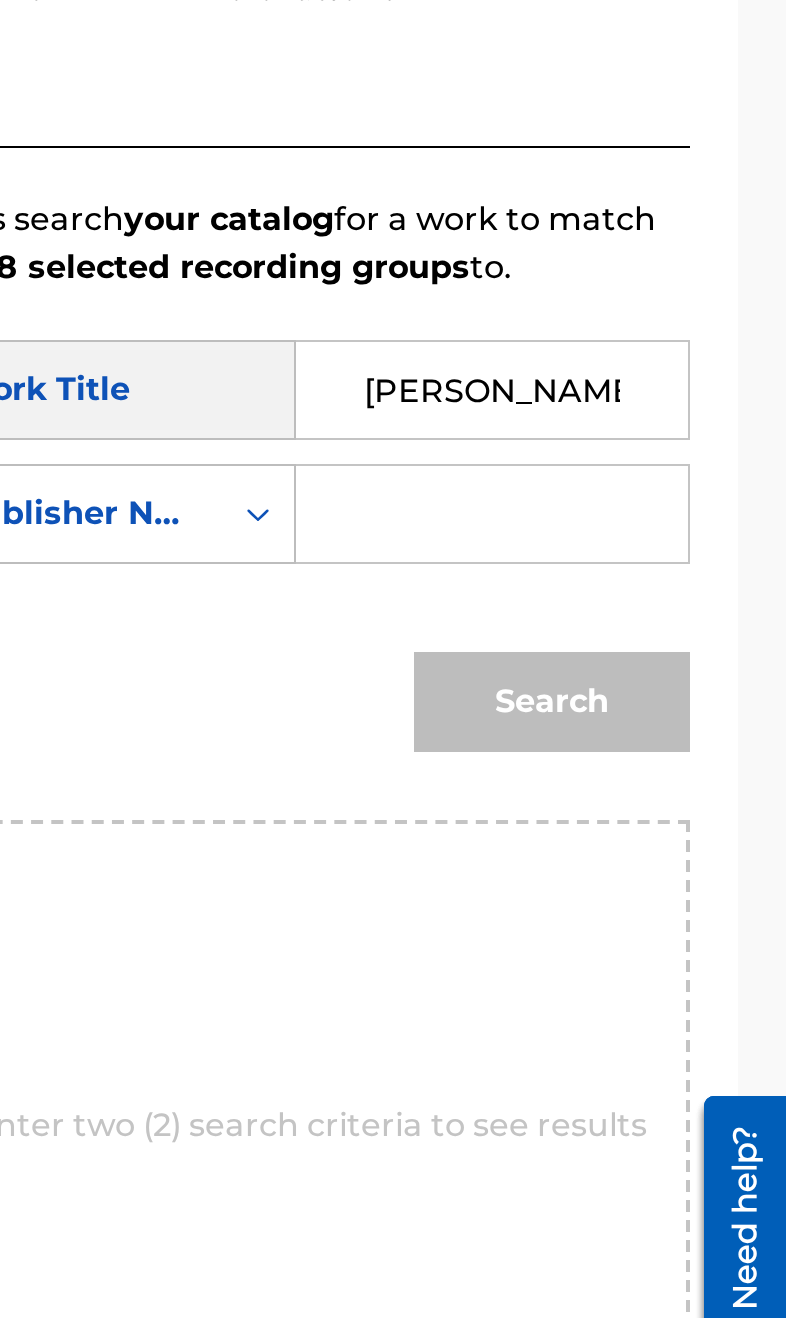 click at bounding box center [639, 640] 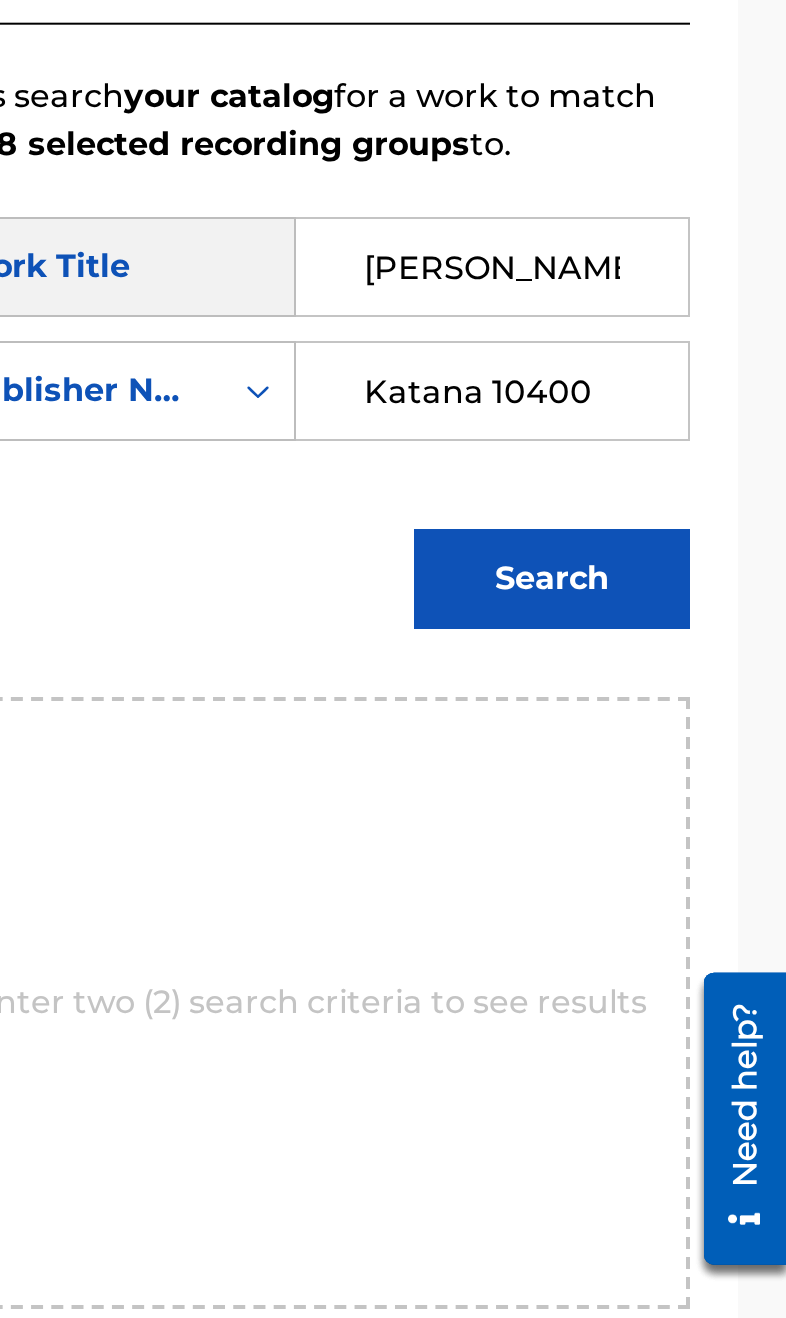 type on "Katana 10400" 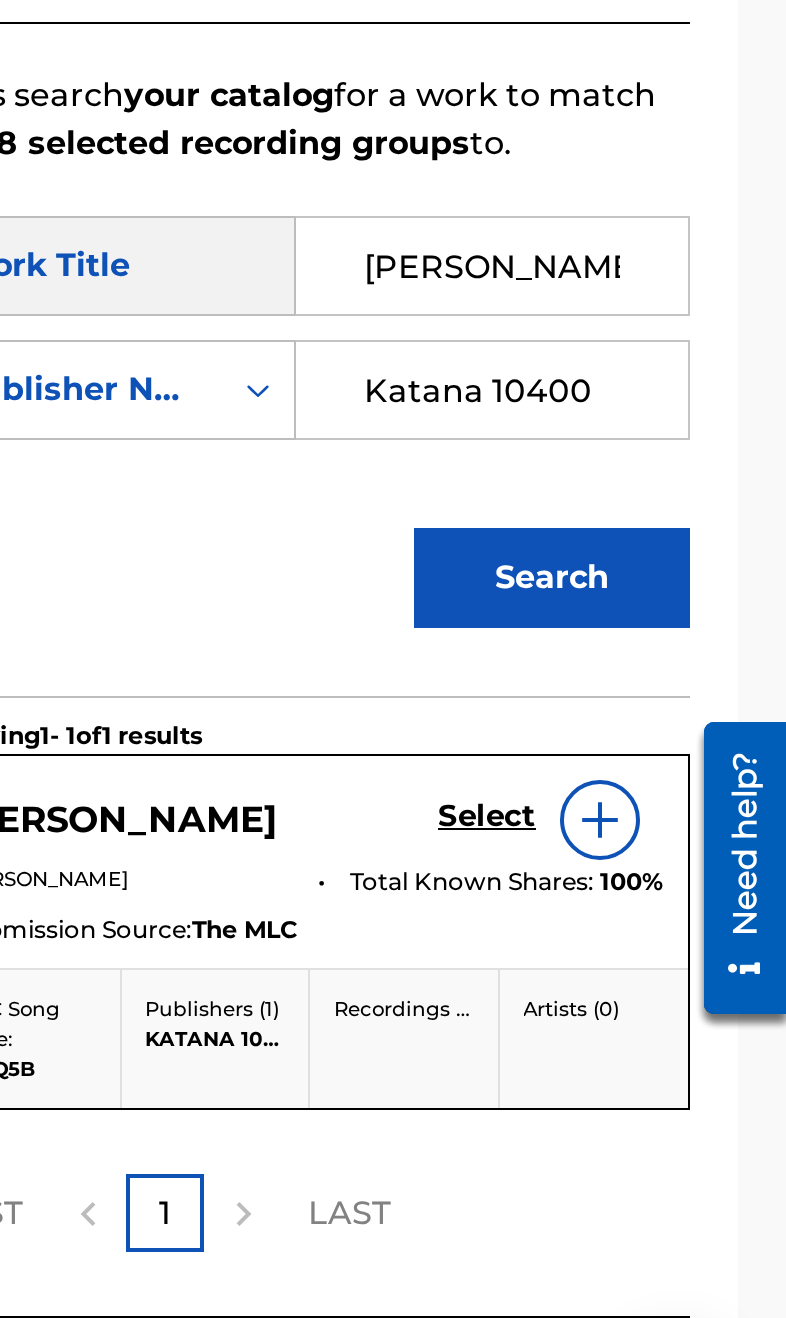 scroll, scrollTop: 245, scrollLeft: 0, axis: vertical 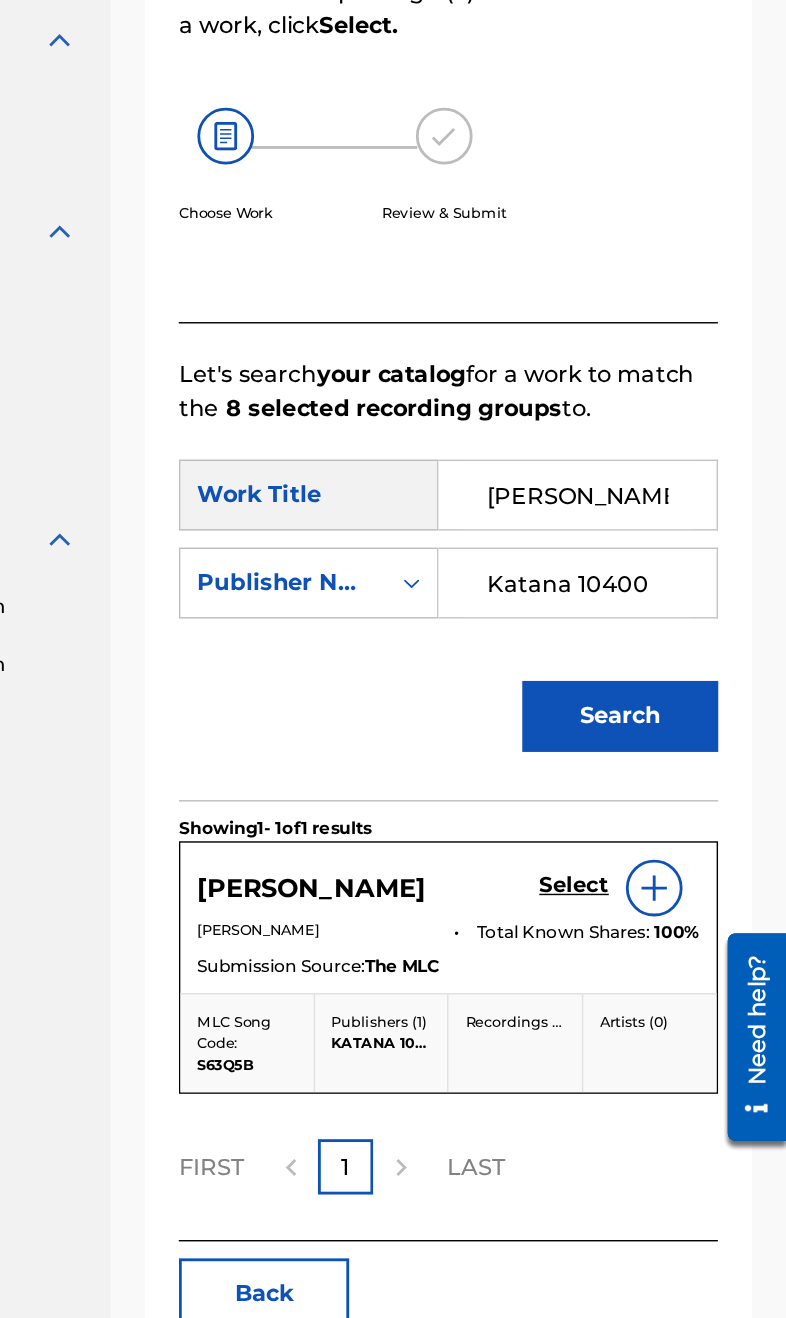 click on "Select" at bounding box center [636, 897] 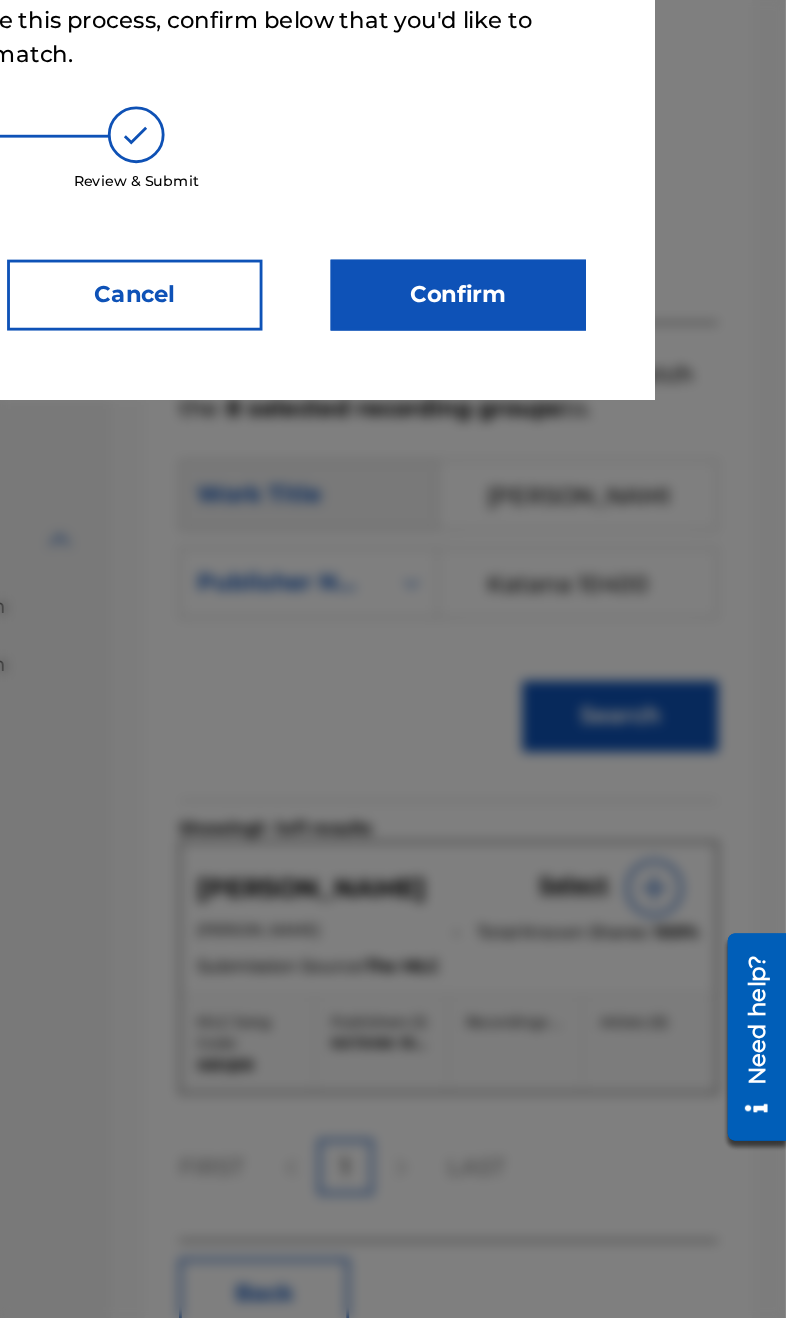 click on "Confirm" at bounding box center (555, 481) 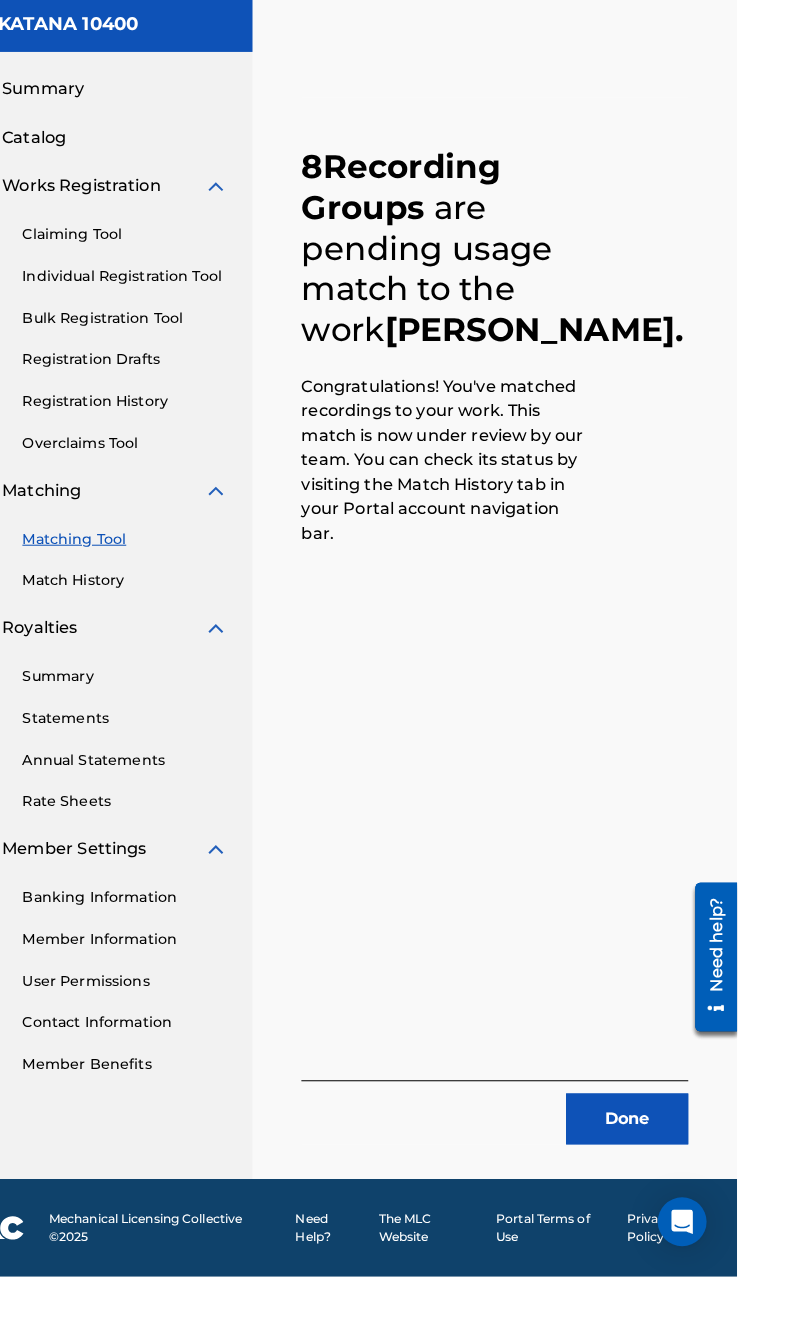 scroll, scrollTop: 0, scrollLeft: 0, axis: both 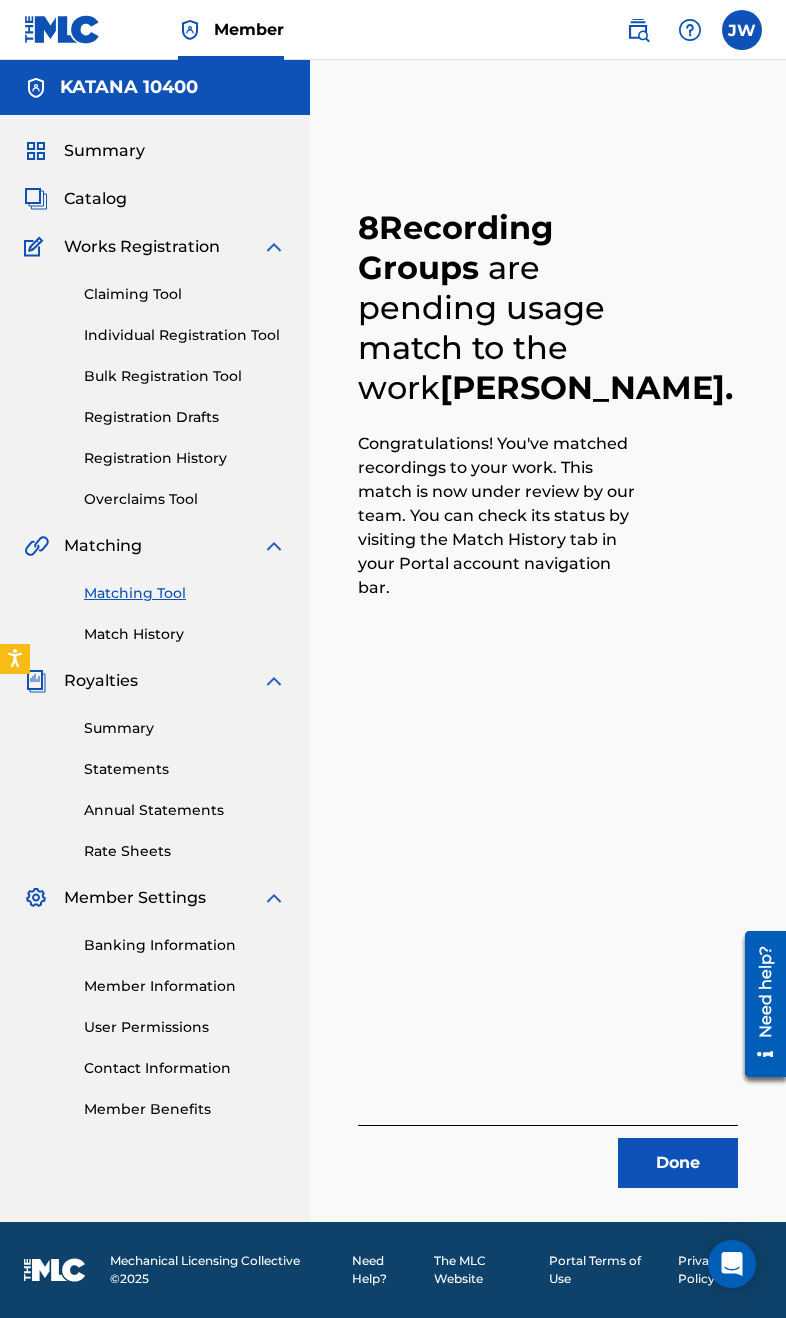 click on "Done" at bounding box center (678, 1163) 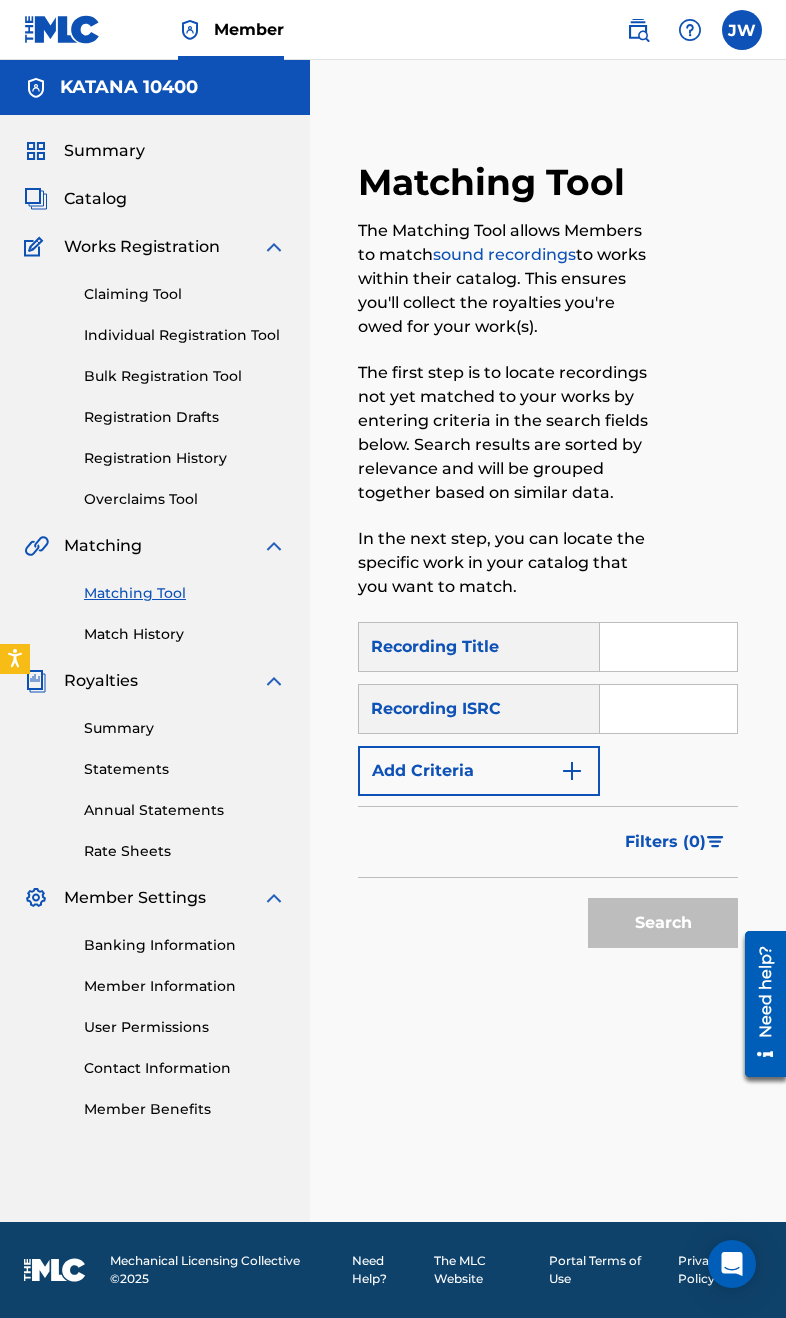 click at bounding box center (668, 647) 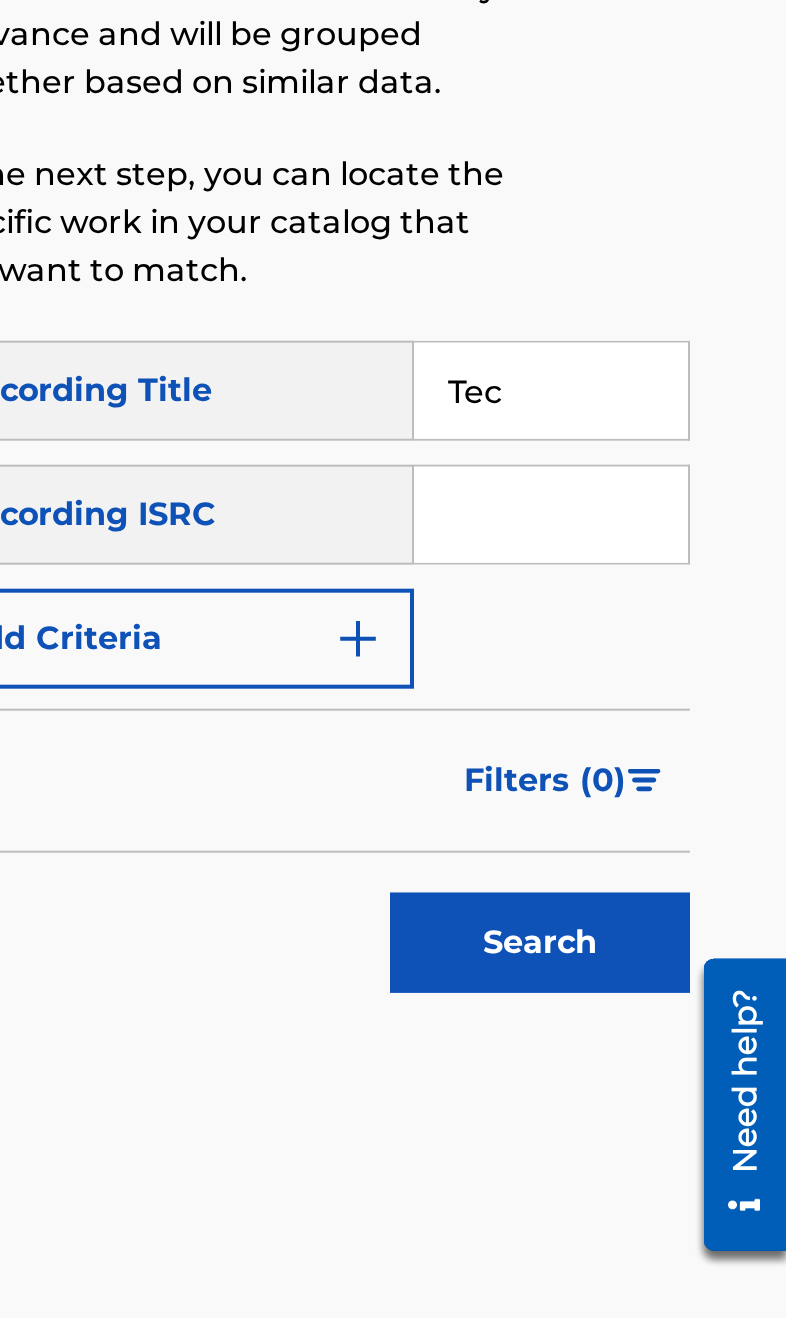 type on "Tec" 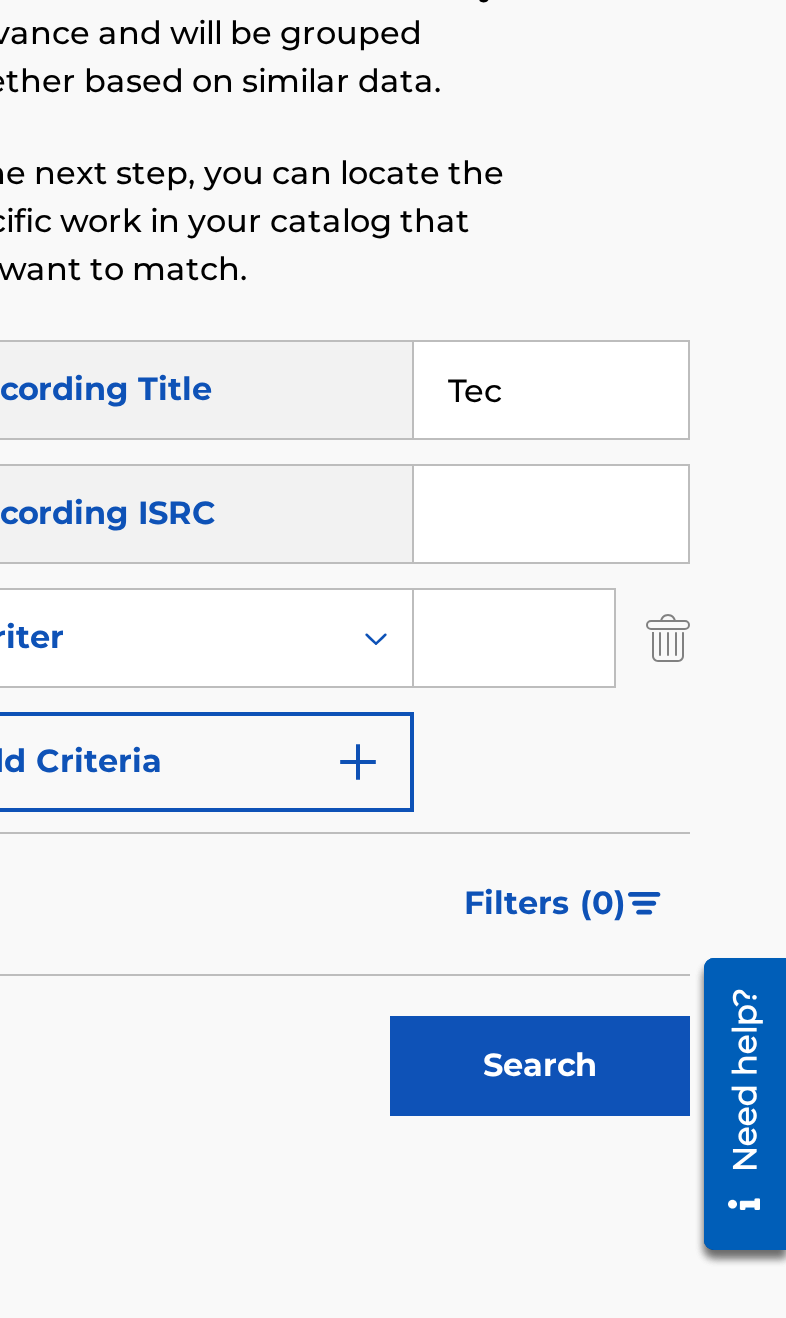 click at bounding box center (650, 771) 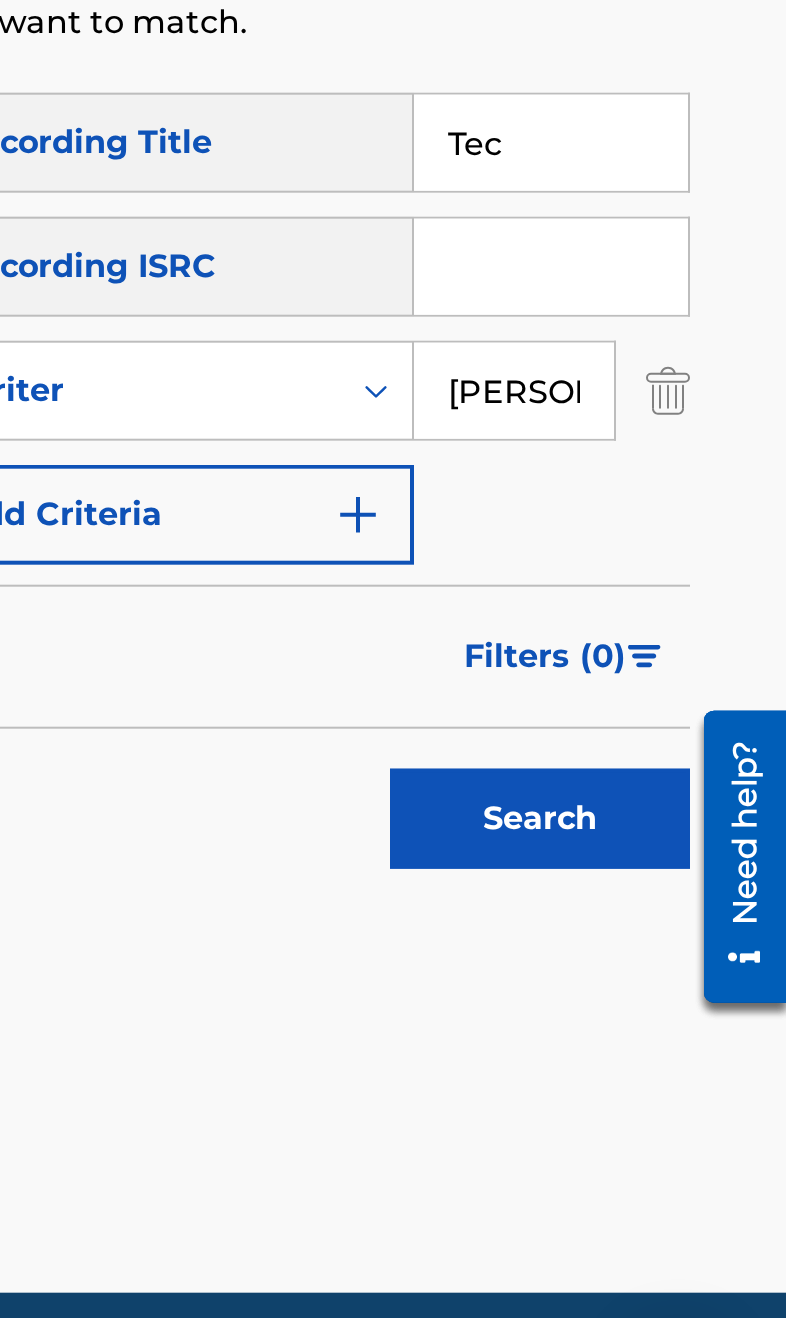 type on "[PERSON_NAME]" 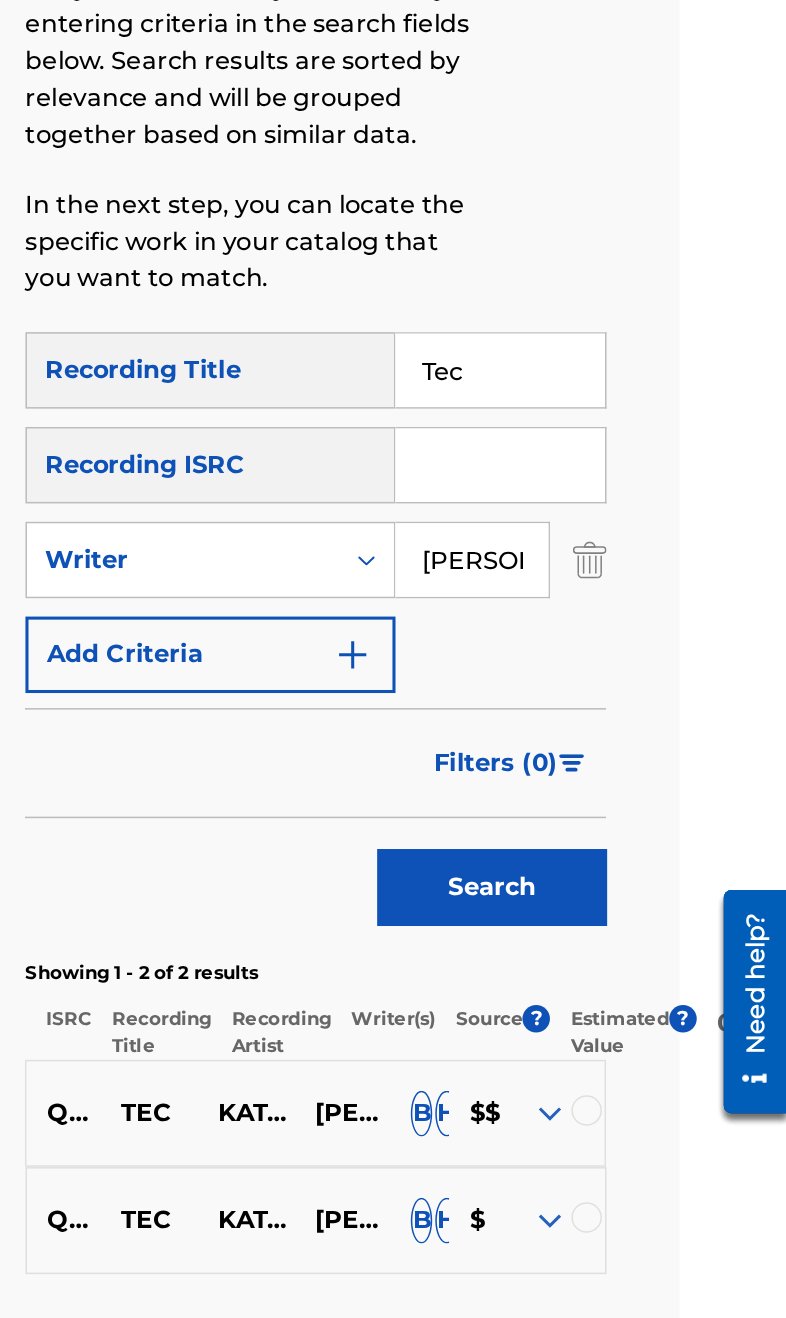 scroll, scrollTop: 112, scrollLeft: 95, axis: both 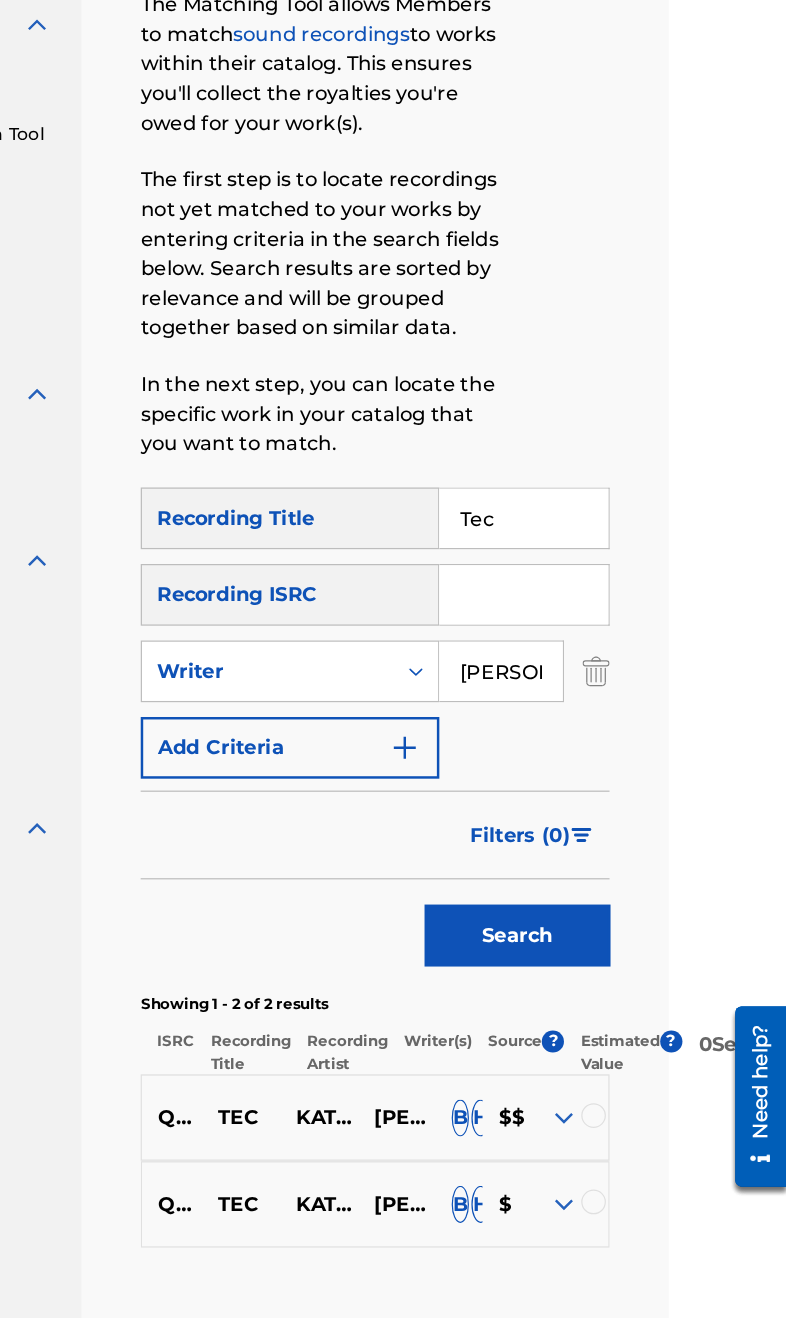 click at bounding box center (630, 1019) 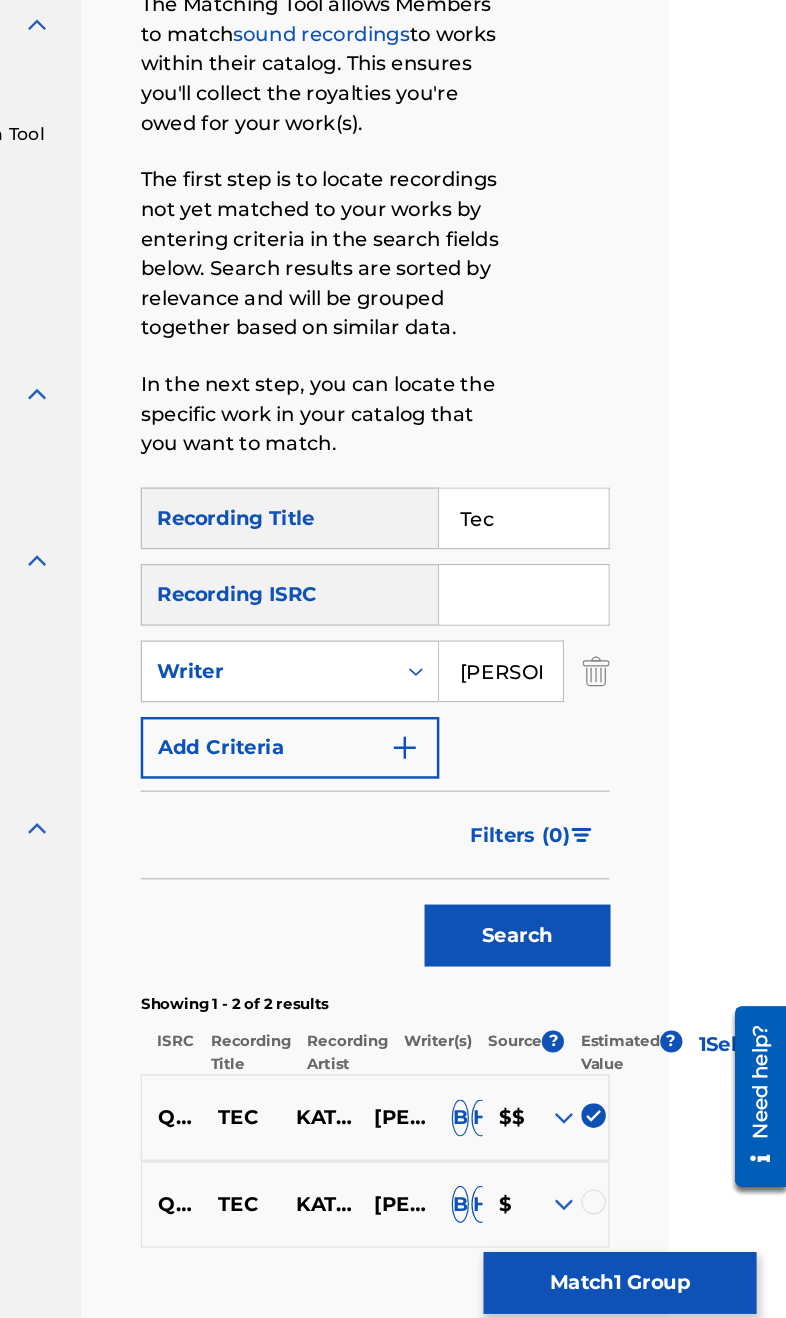click at bounding box center (610, 1091) 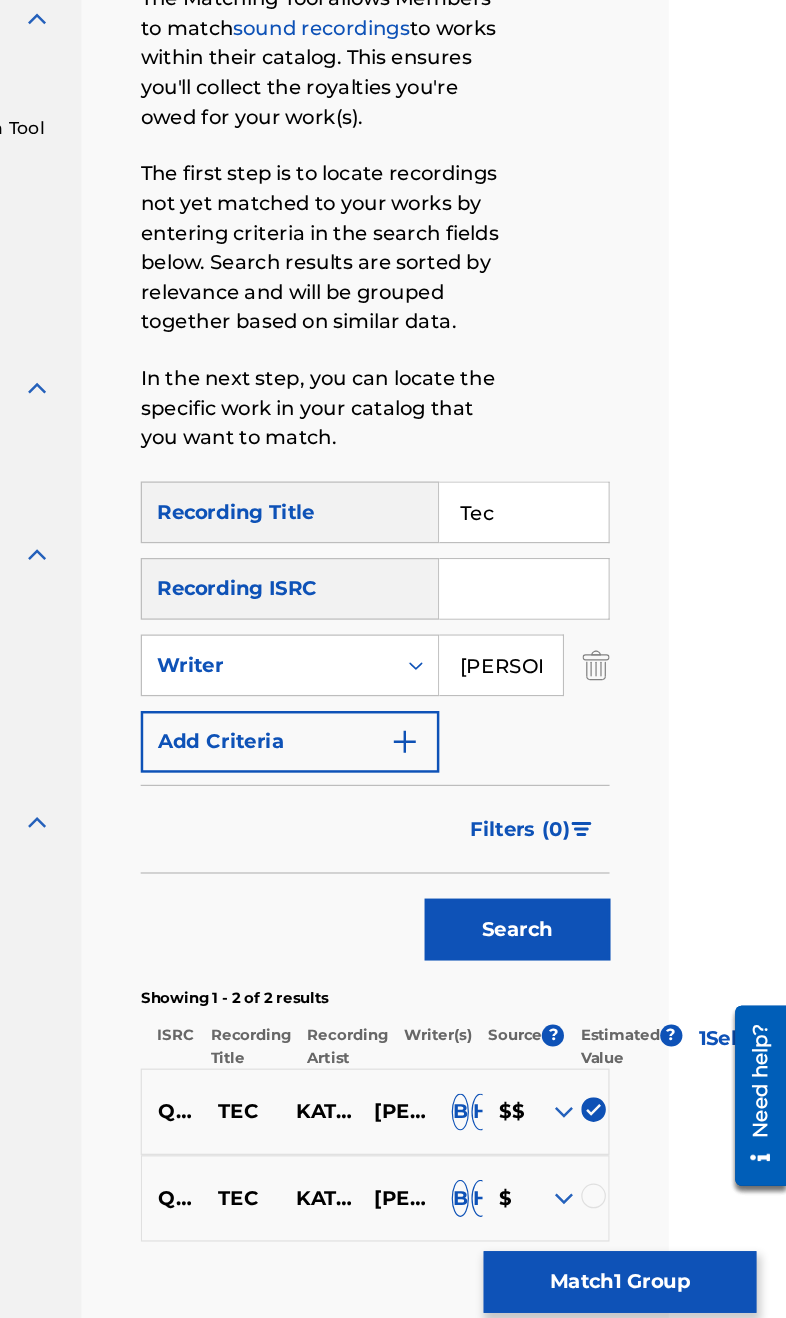 click at bounding box center [630, 1085] 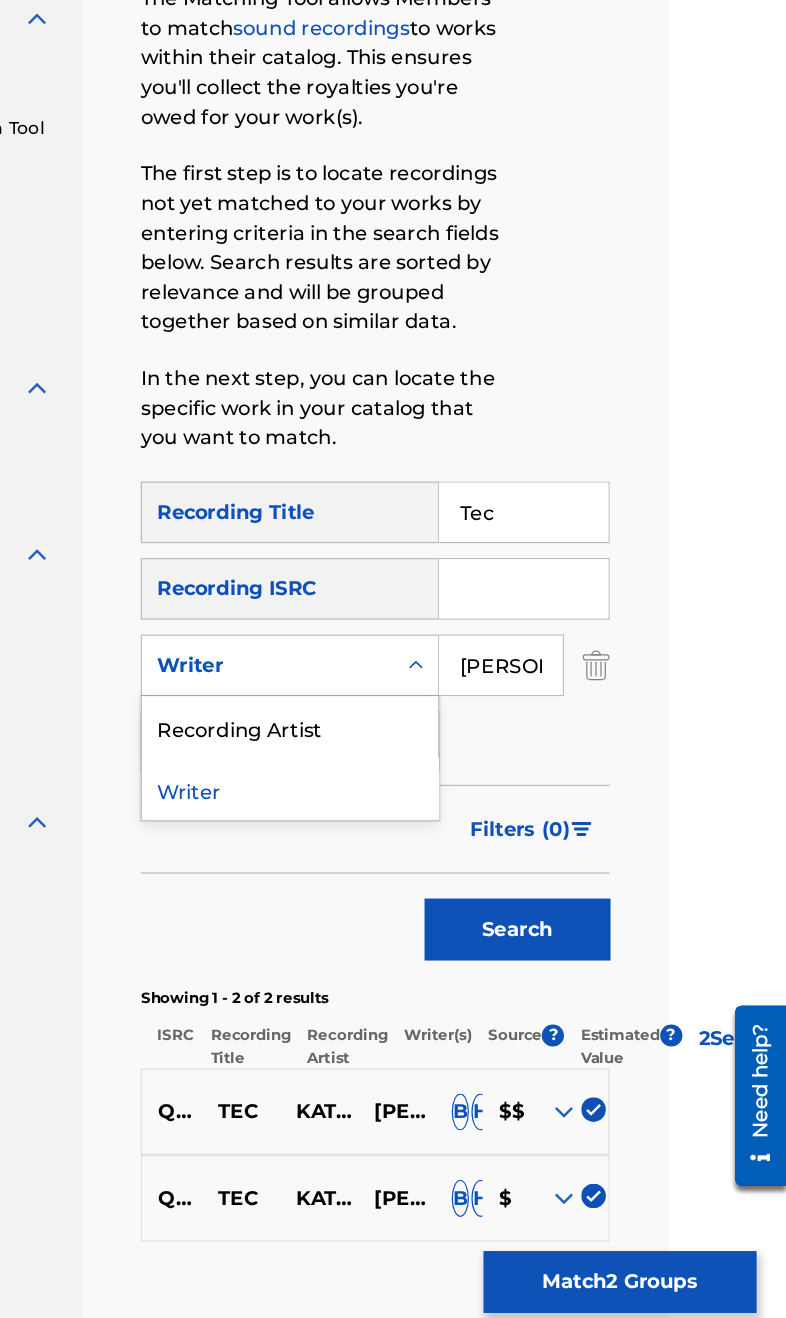 click on "Recording Artist" at bounding box center (384, 705) 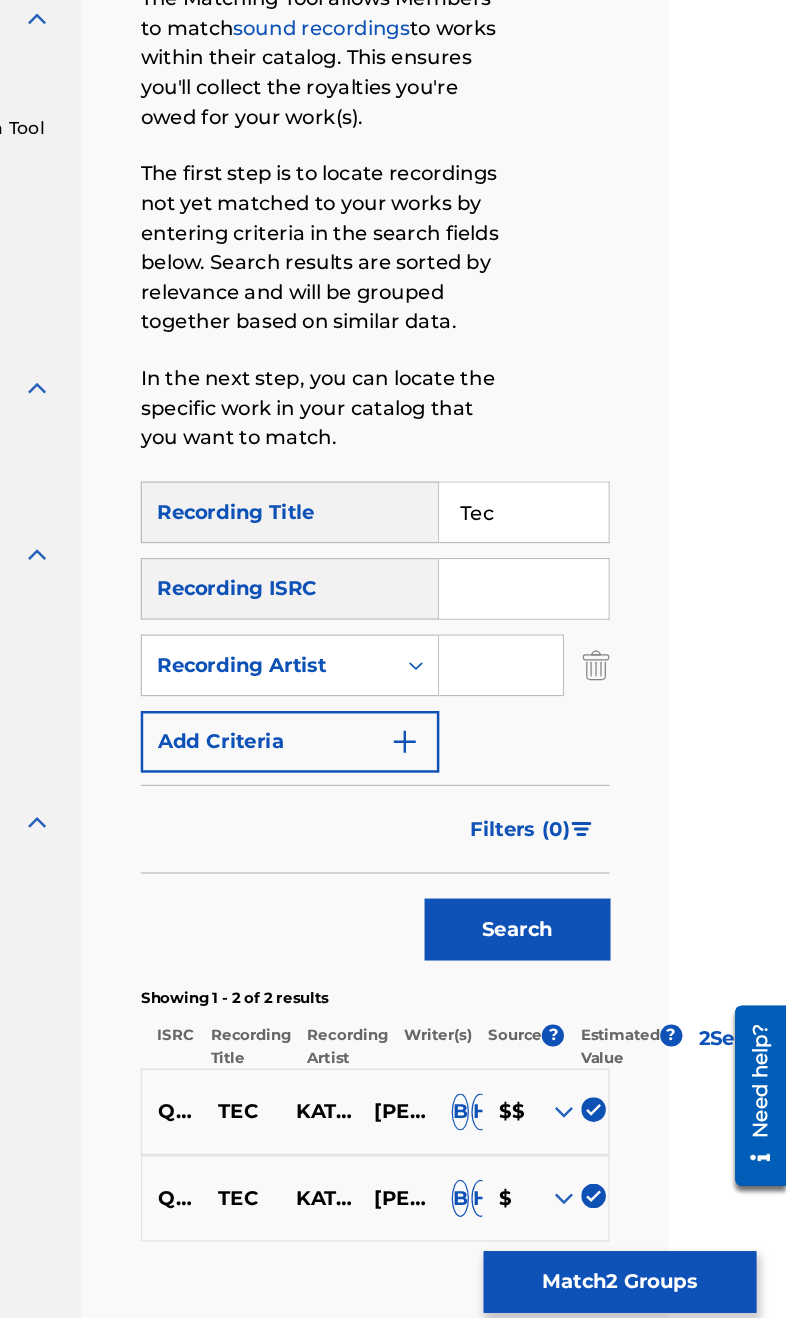 click at bounding box center [555, 655] 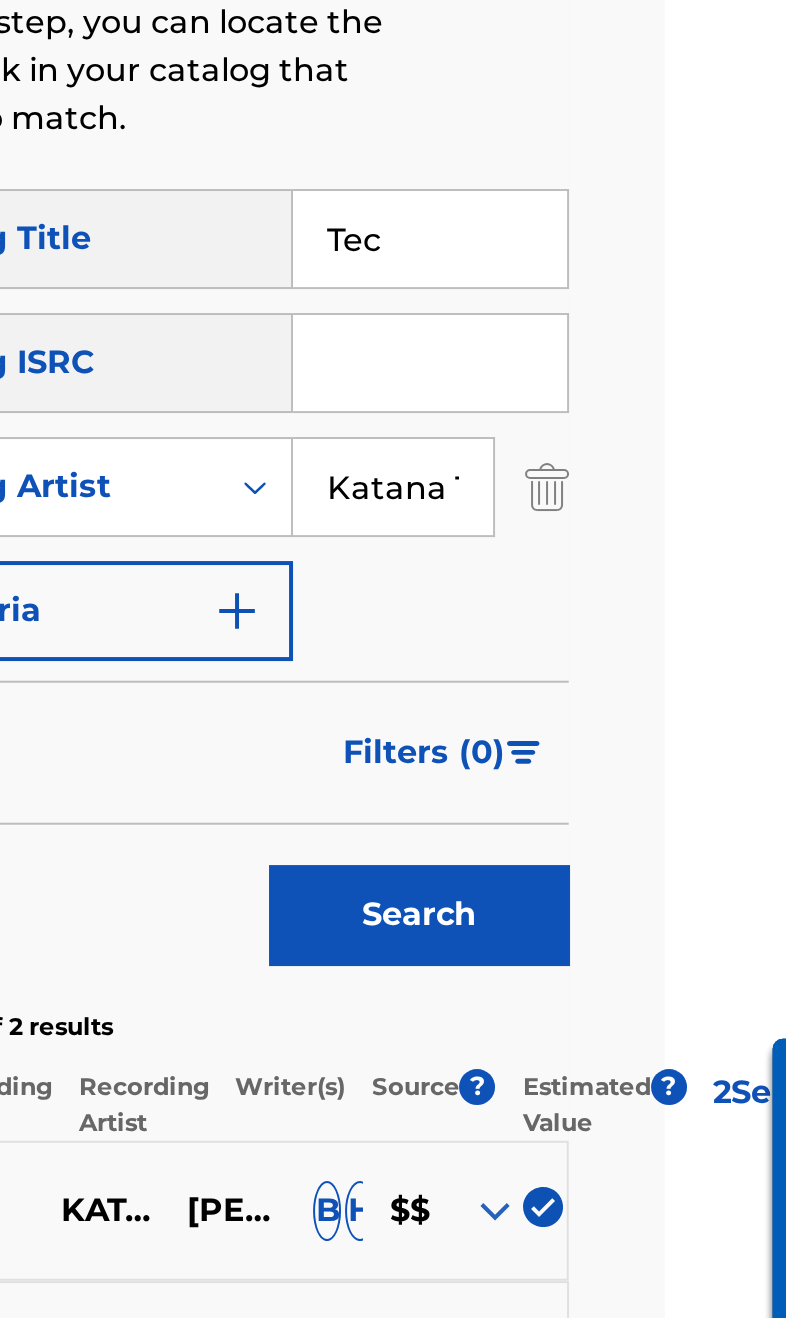 type on "Katana 10400" 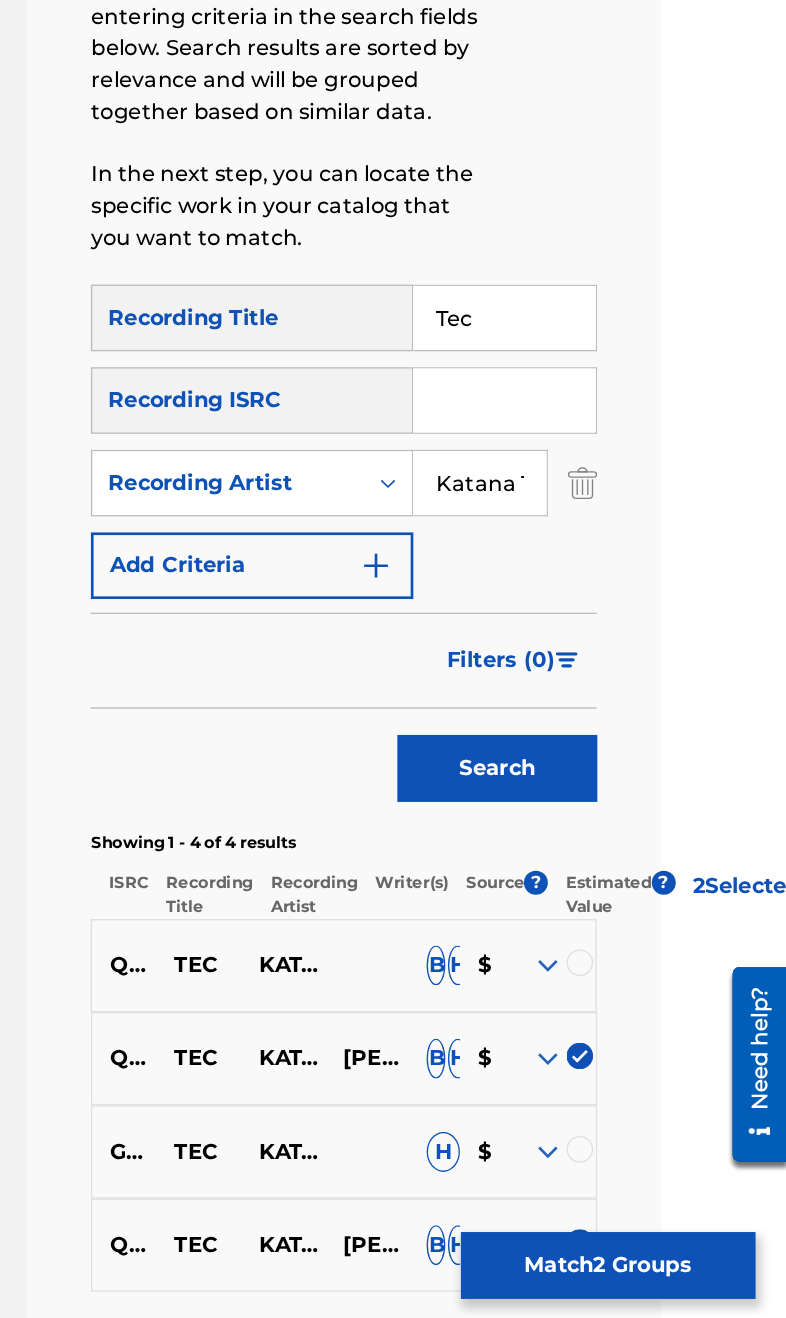 scroll, scrollTop: 268, scrollLeft: 95, axis: both 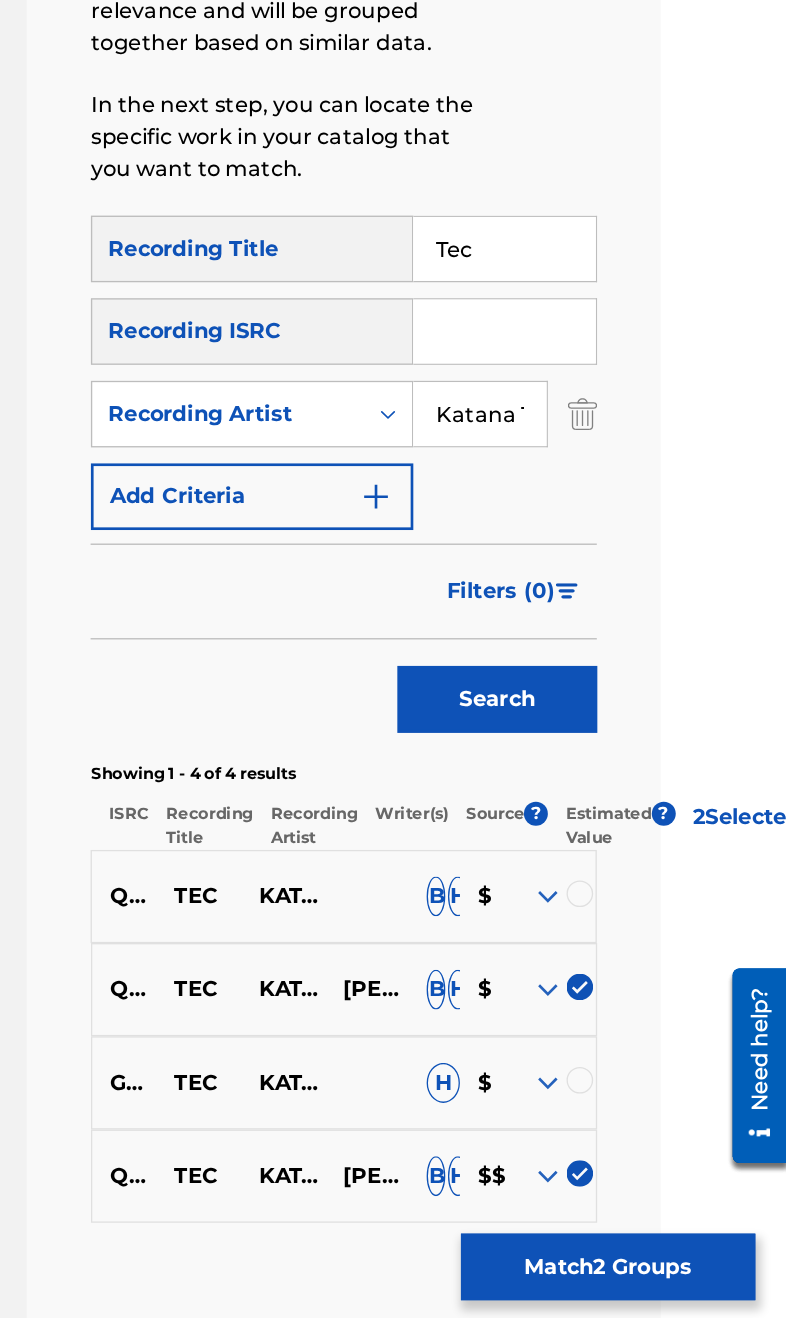 click at bounding box center [630, 875] 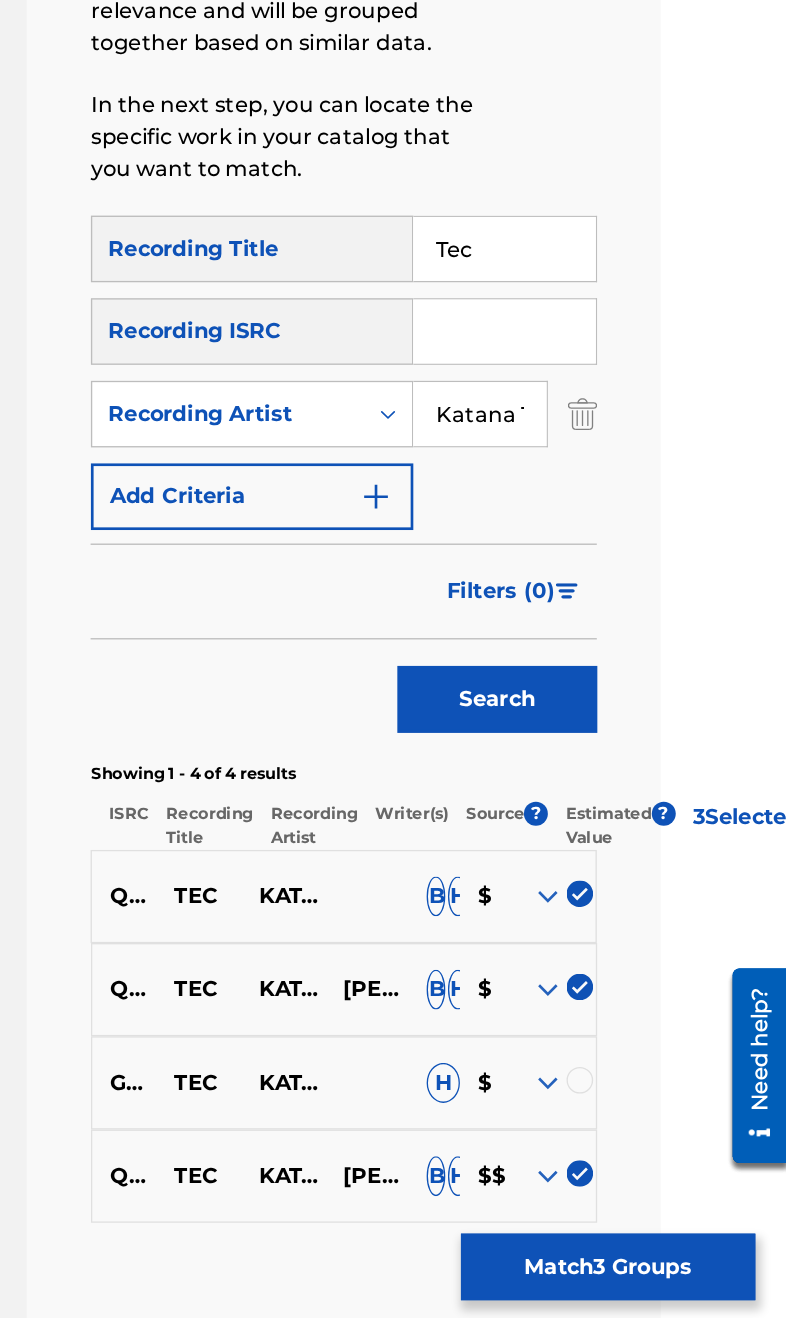 click at bounding box center [630, 1015] 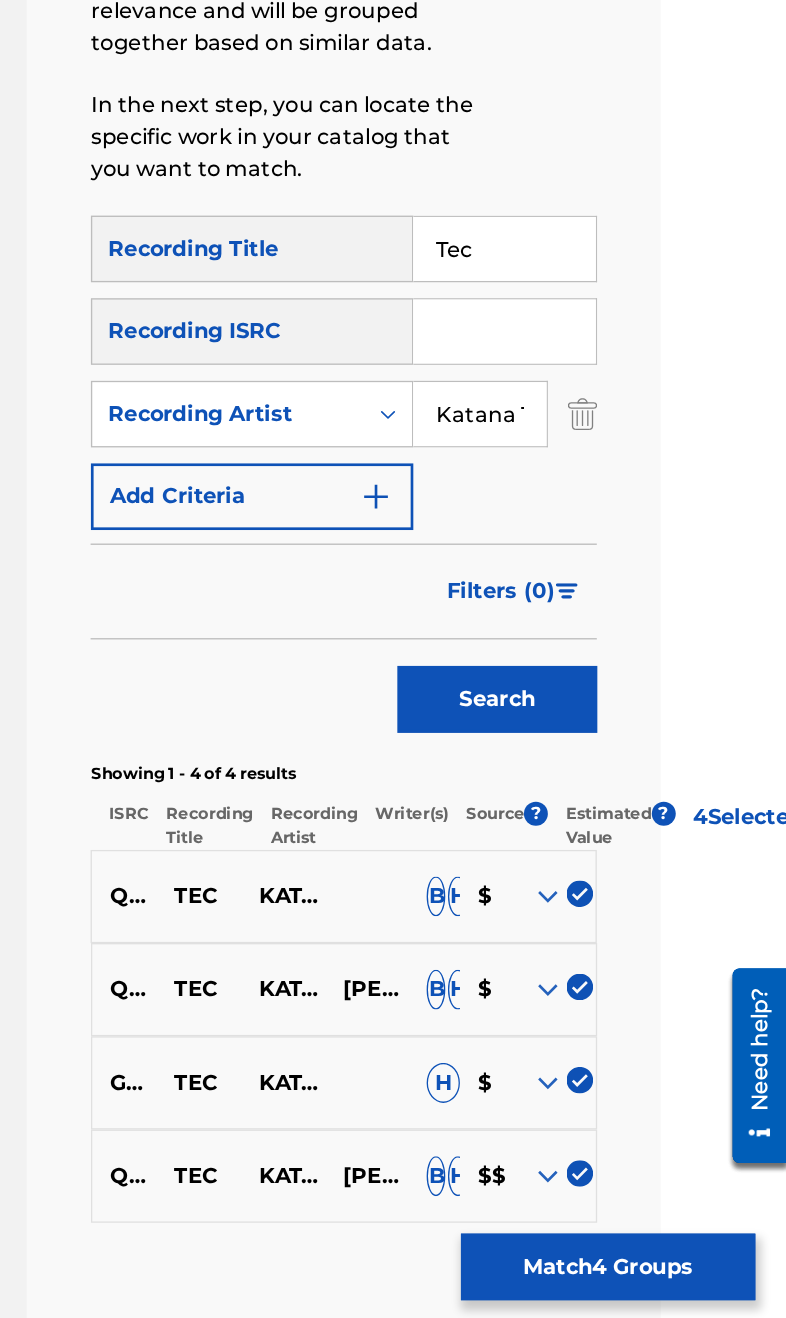 click on "Match  4 Groups" at bounding box center [651, 1155] 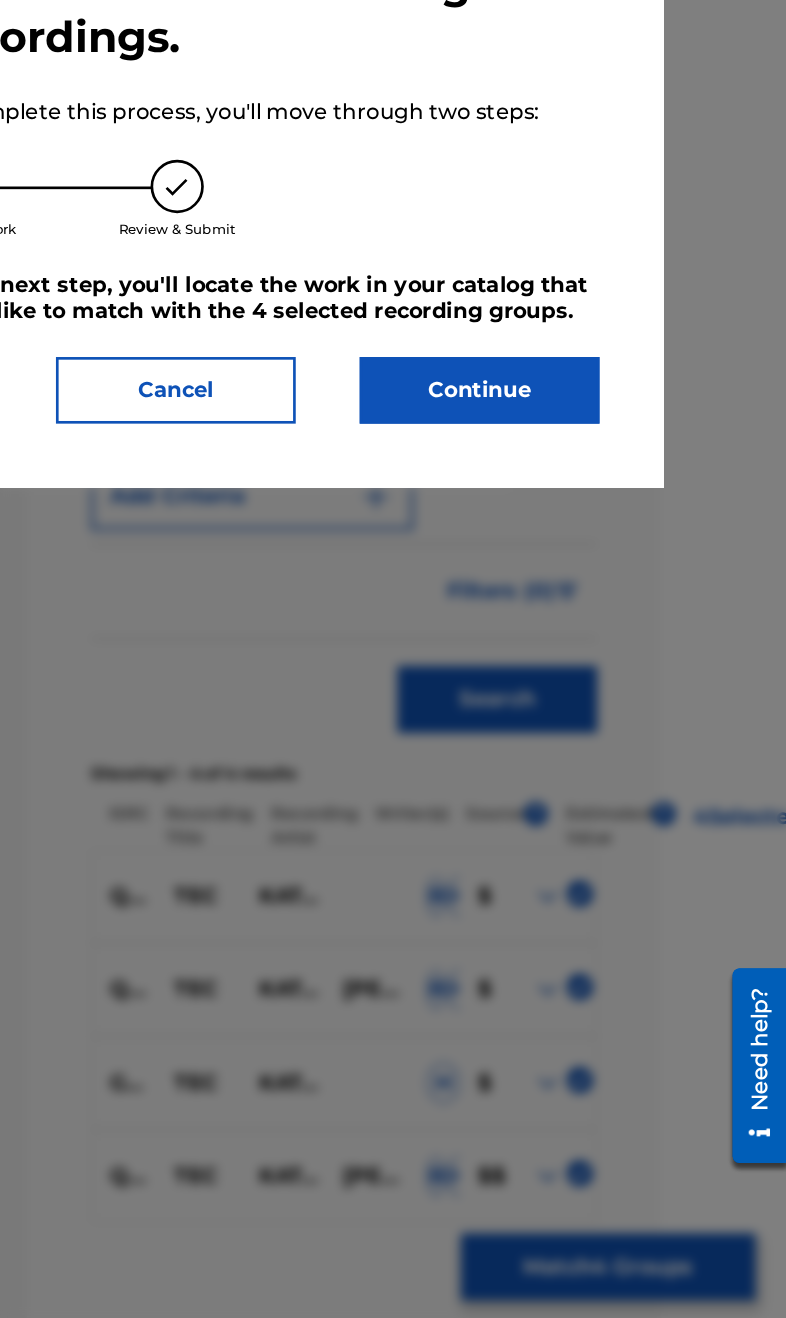 click on "Continue" at bounding box center (555, 497) 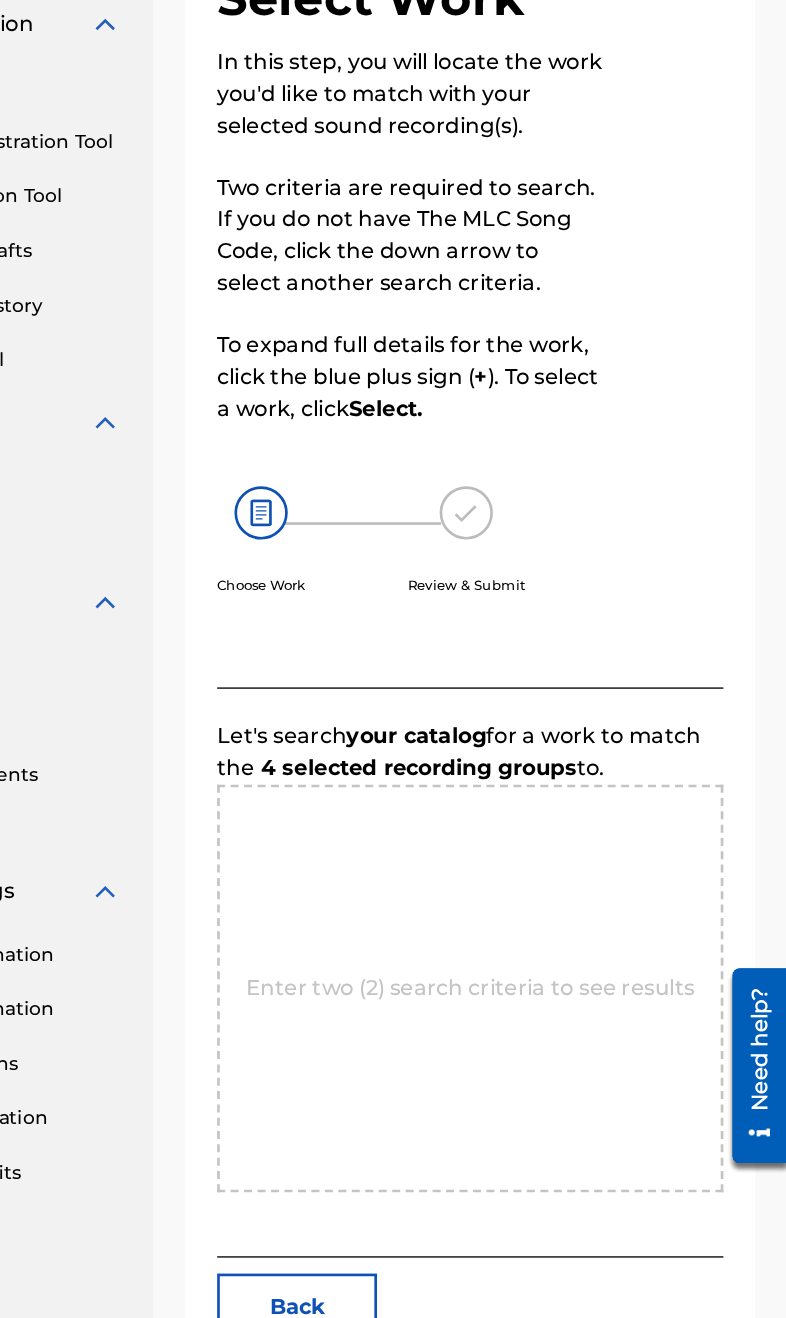 scroll, scrollTop: 268, scrollLeft: 0, axis: vertical 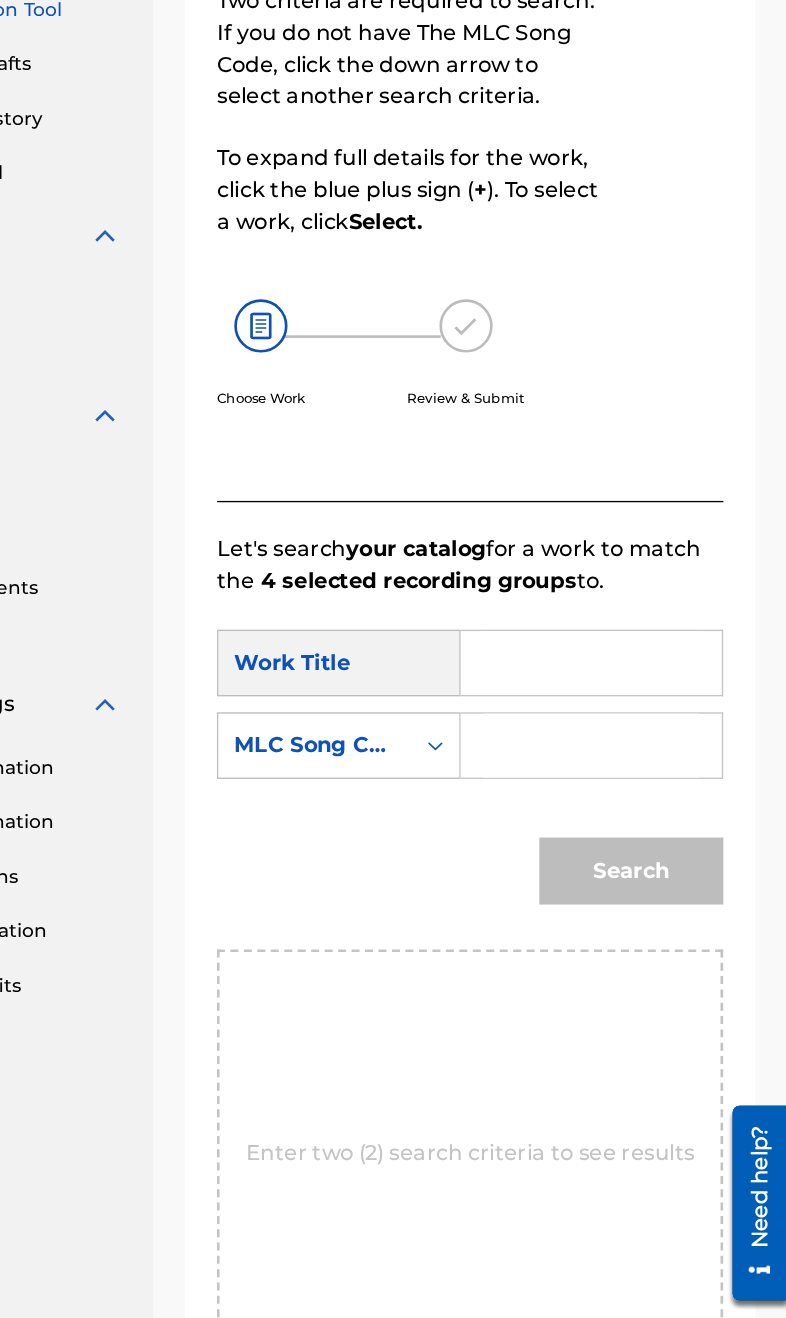 click at bounding box center (639, 599) 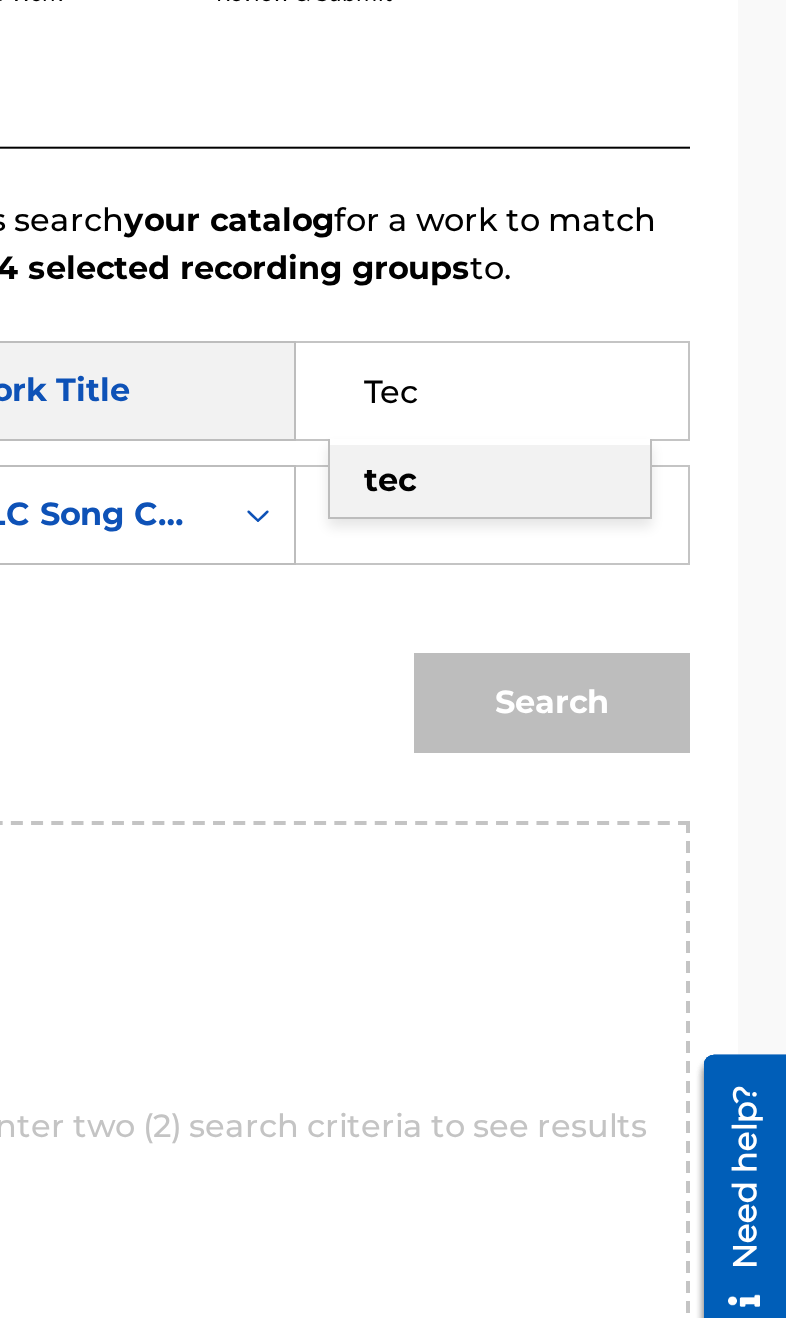 click on "tec" at bounding box center [638, 644] 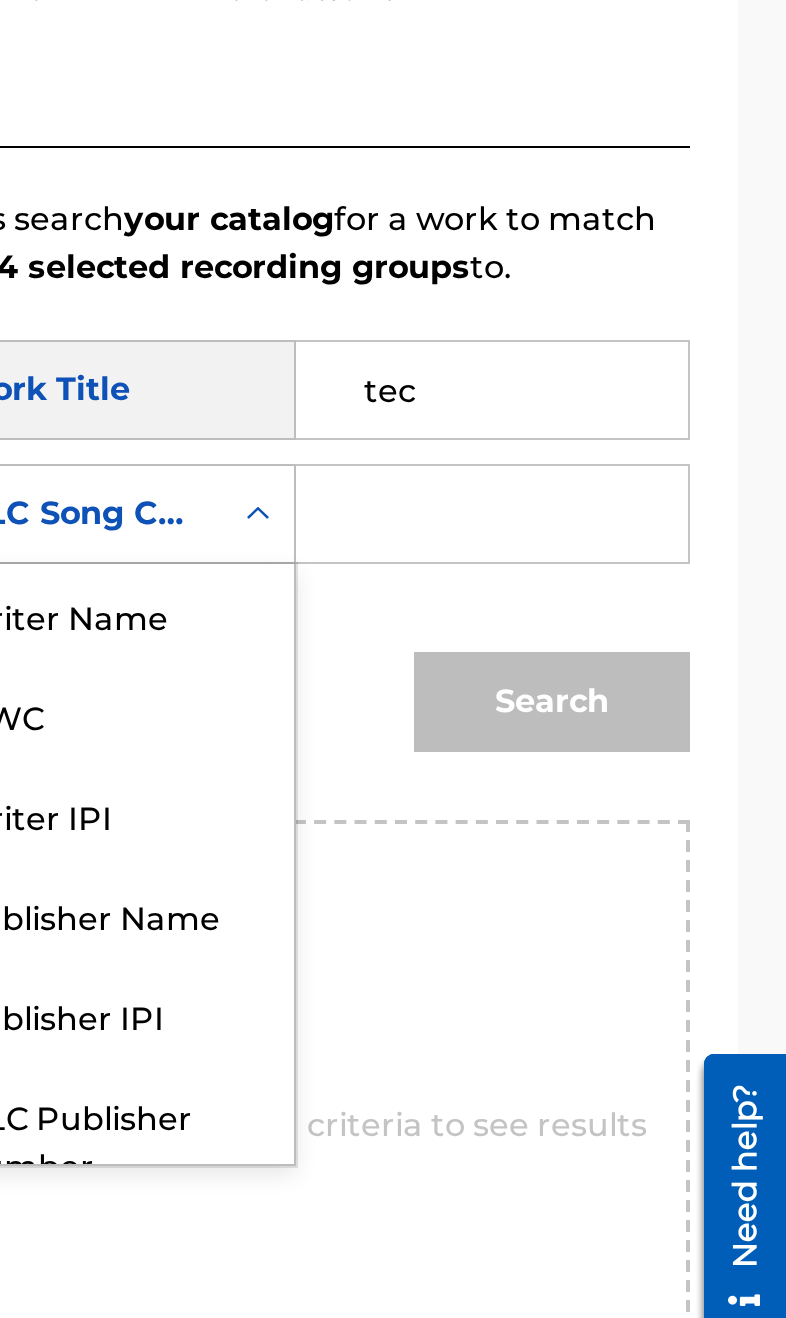 scroll, scrollTop: 74, scrollLeft: 0, axis: vertical 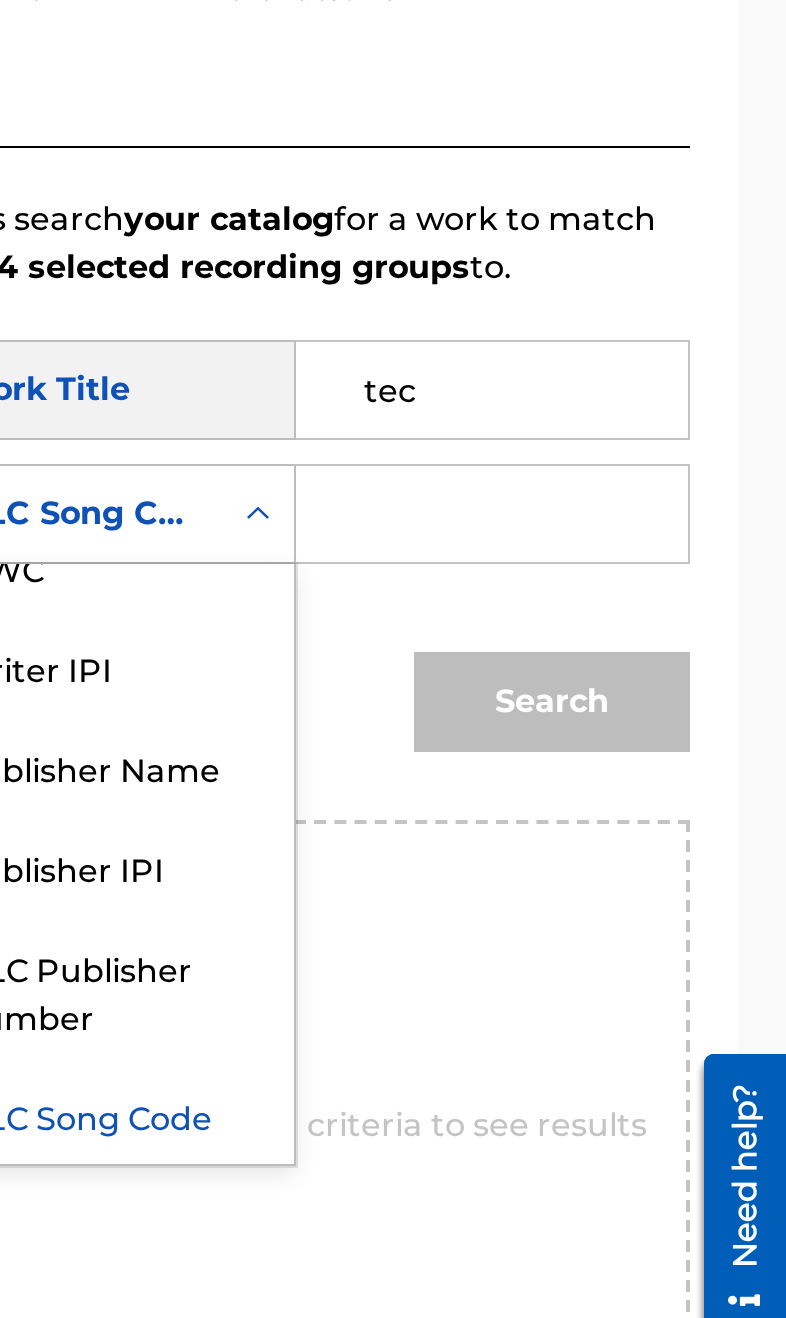 click on "Publisher Name" at bounding box center [449, 787] 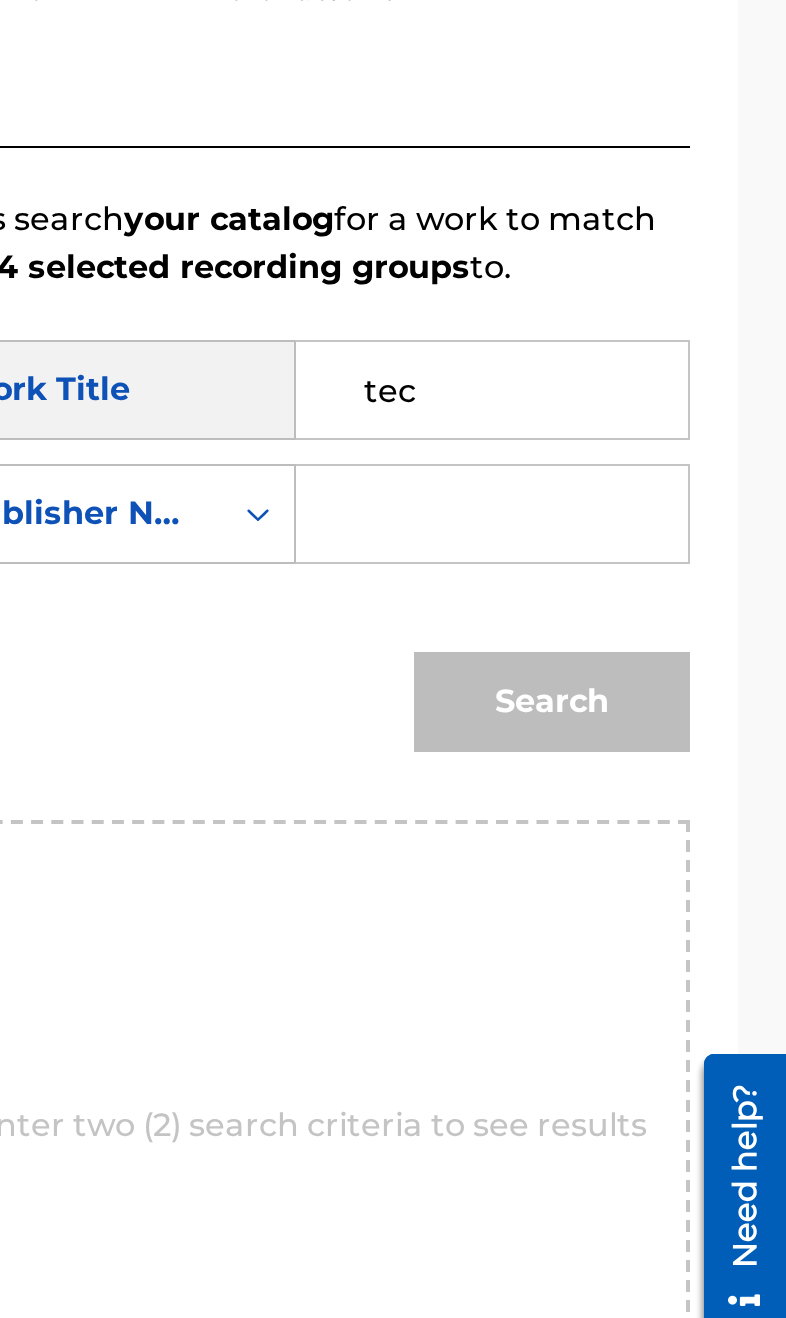 click at bounding box center [639, 661] 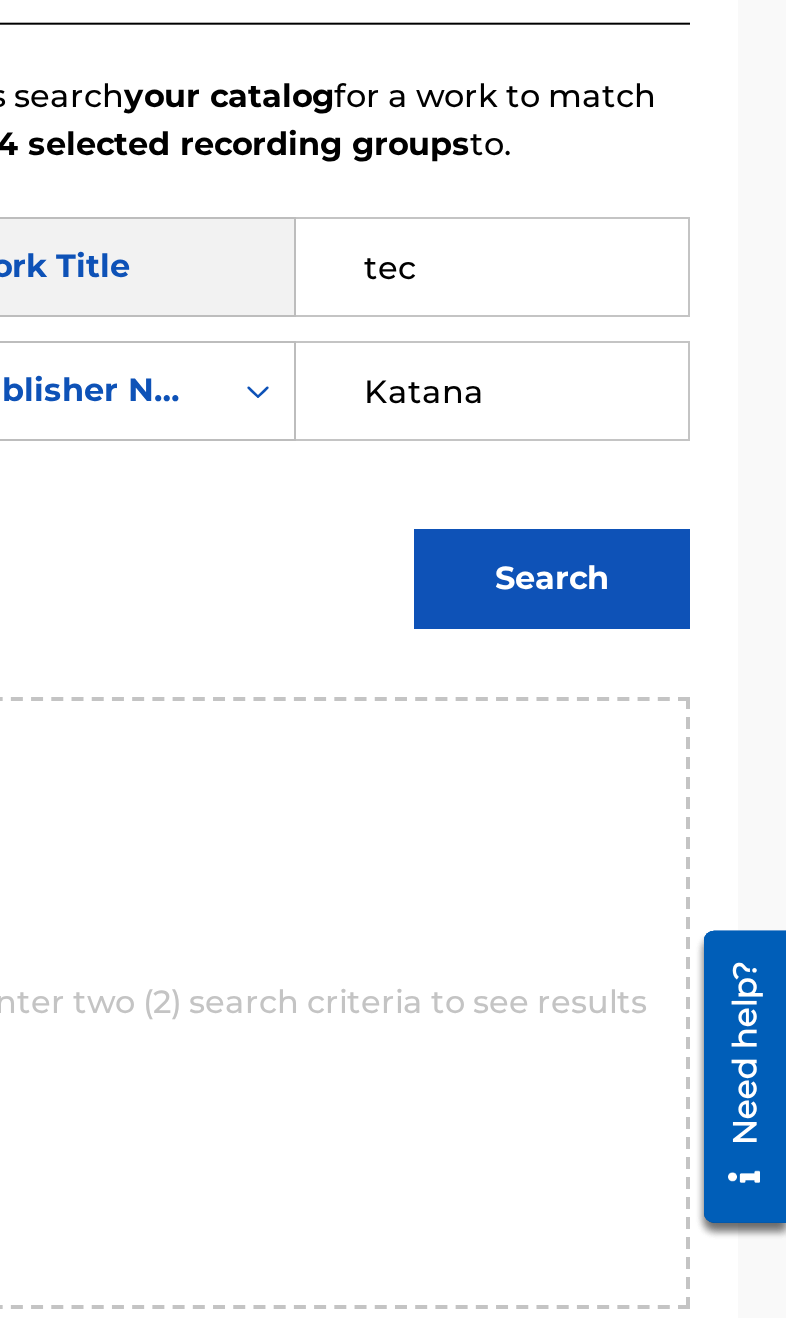type on "Katana" 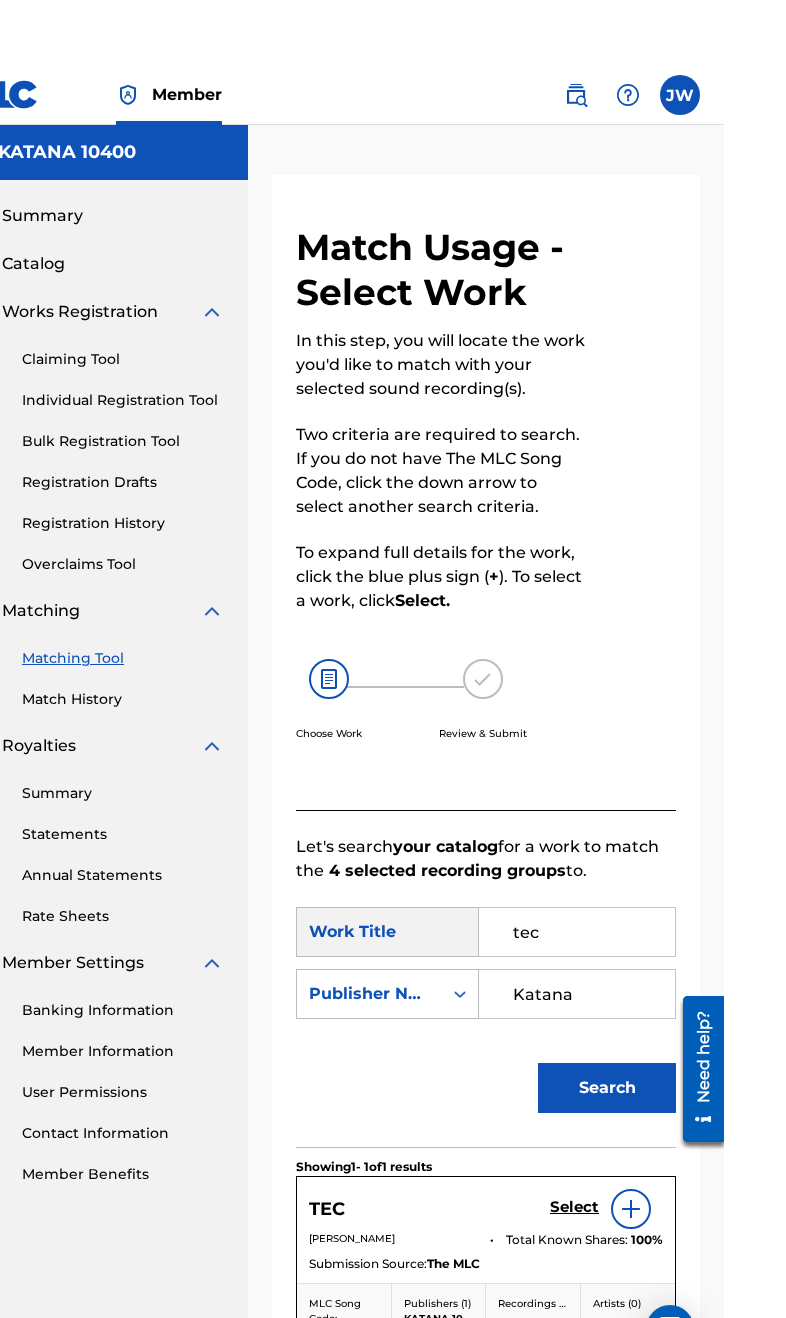 scroll, scrollTop: 120, scrollLeft: 0, axis: vertical 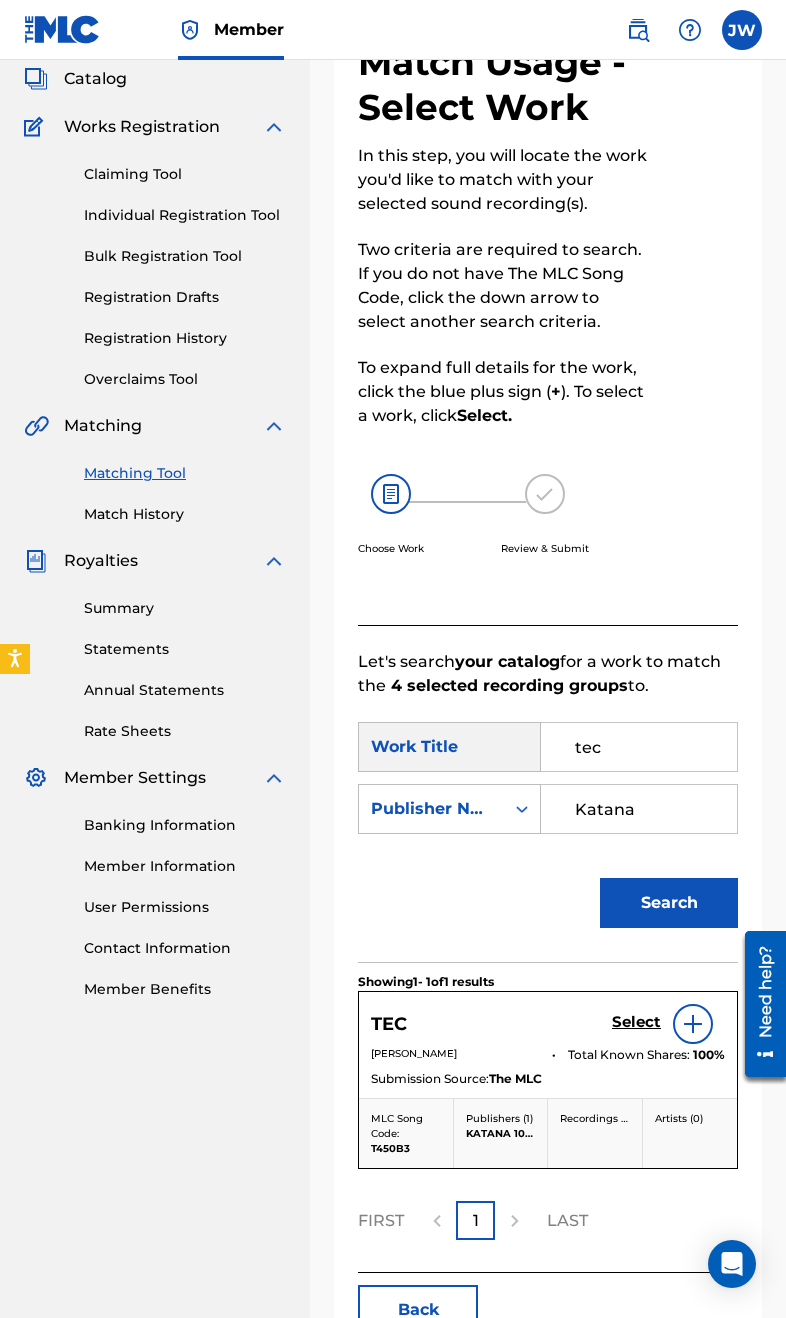 click on "Select" at bounding box center (636, 1022) 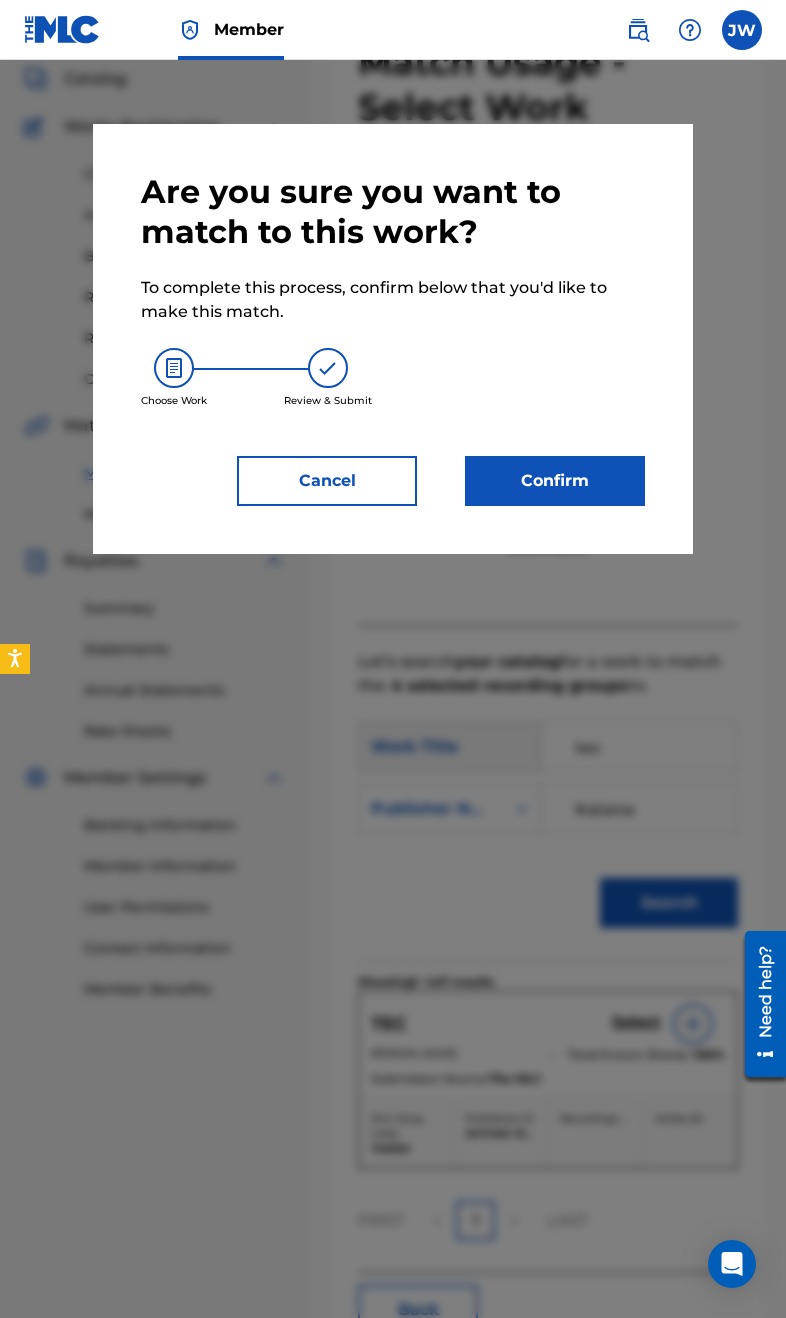 click on "Confirm" at bounding box center [555, 481] 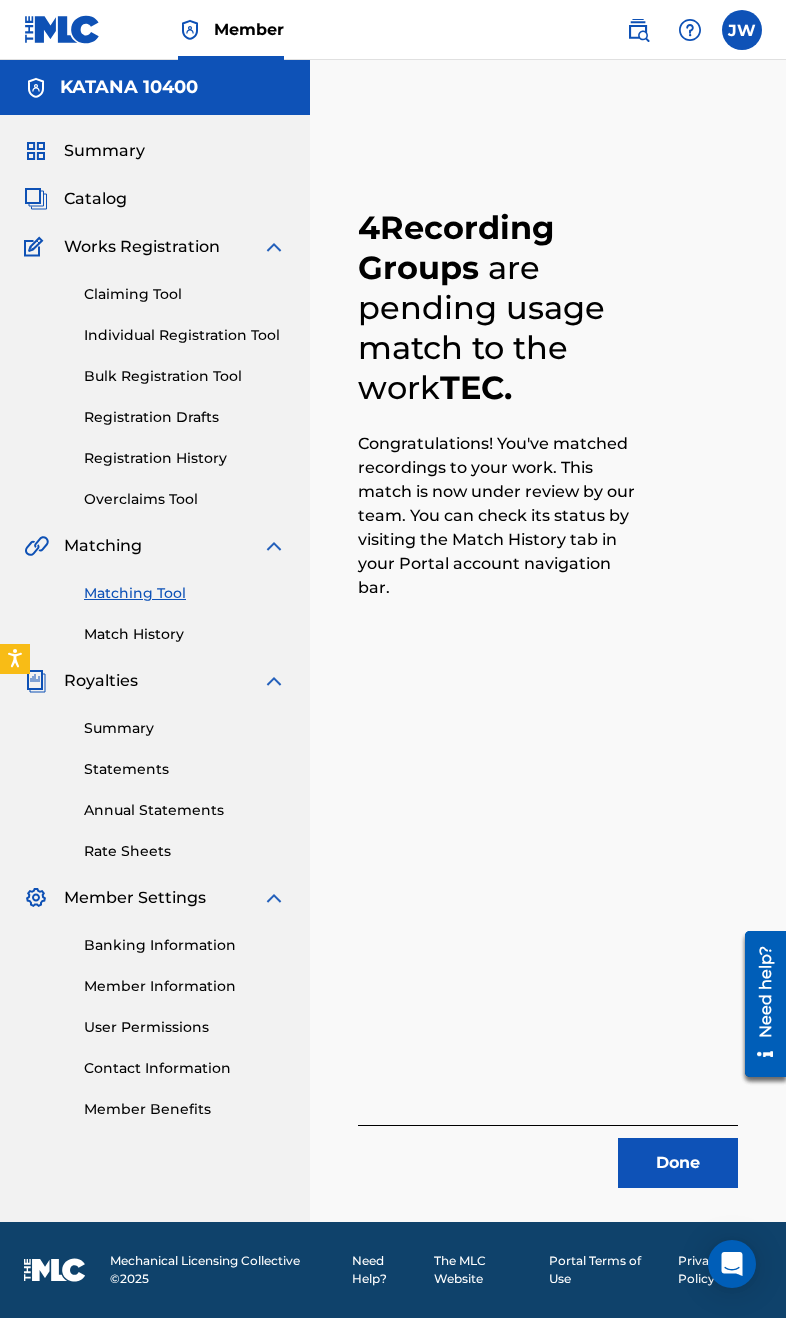 click on "Done" at bounding box center (678, 1163) 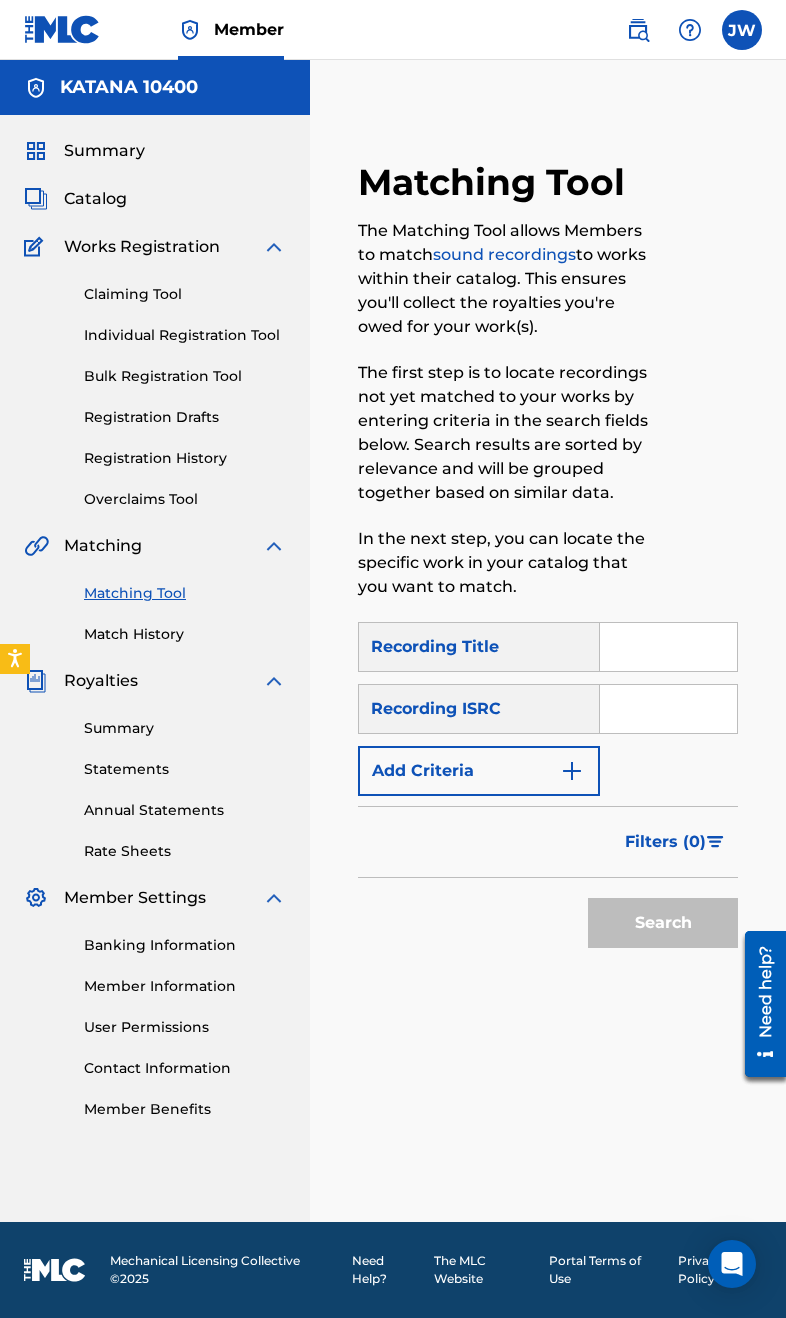 click at bounding box center [668, 647] 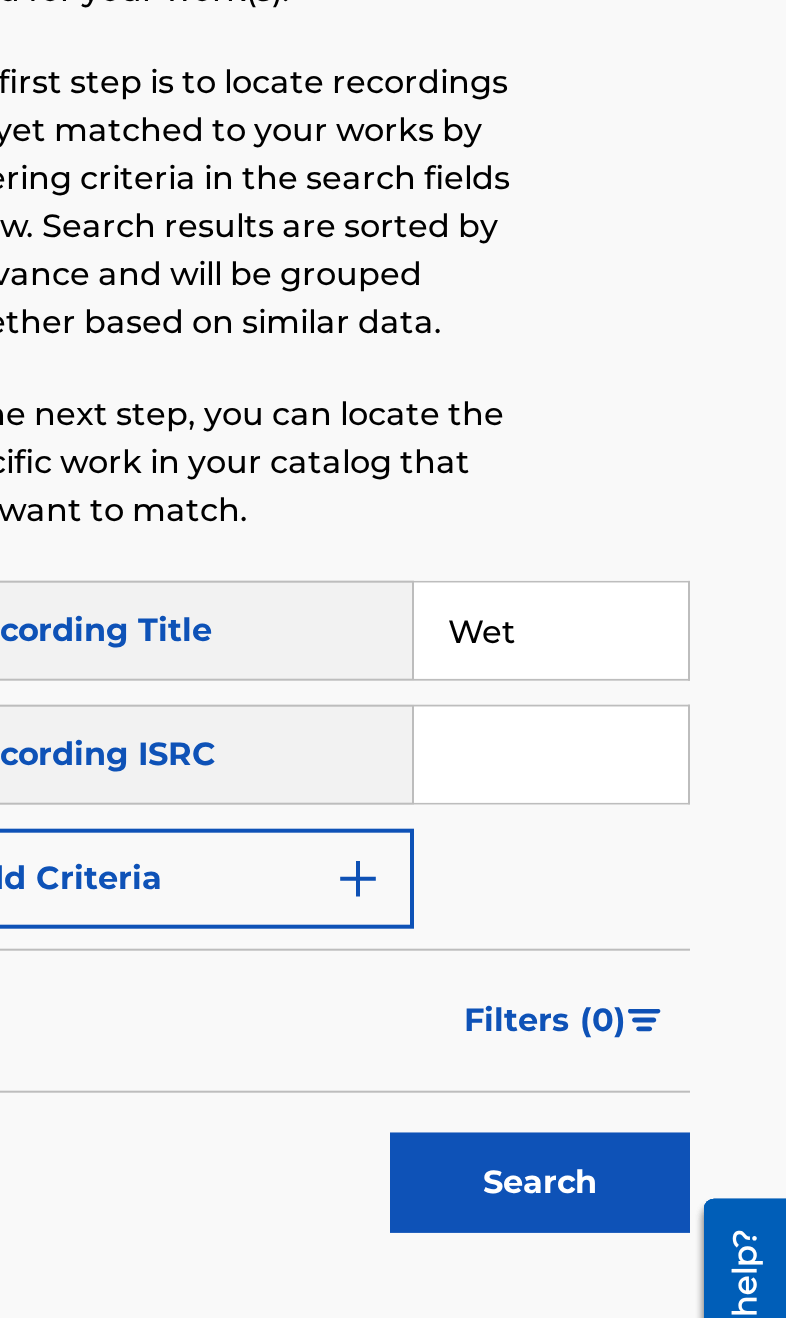 type on "Wet" 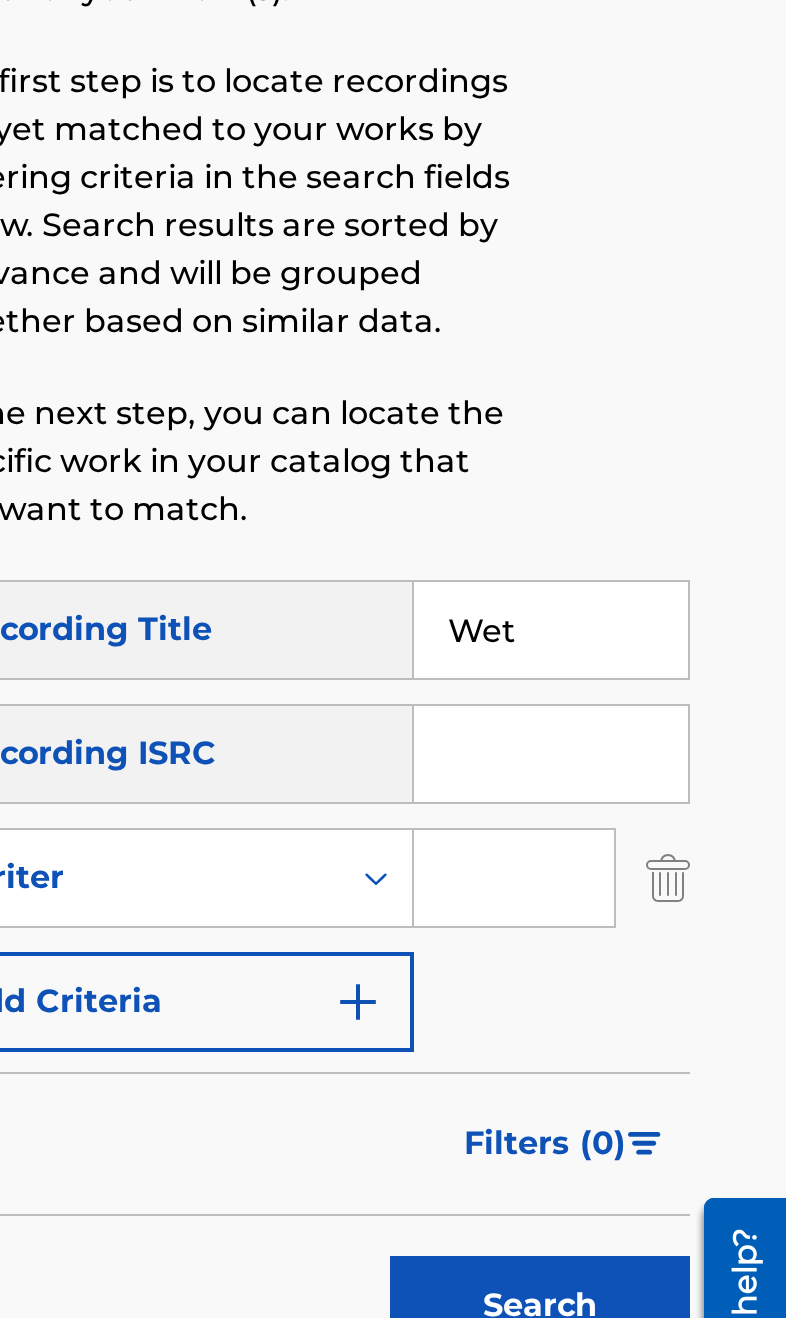 click at bounding box center (650, 771) 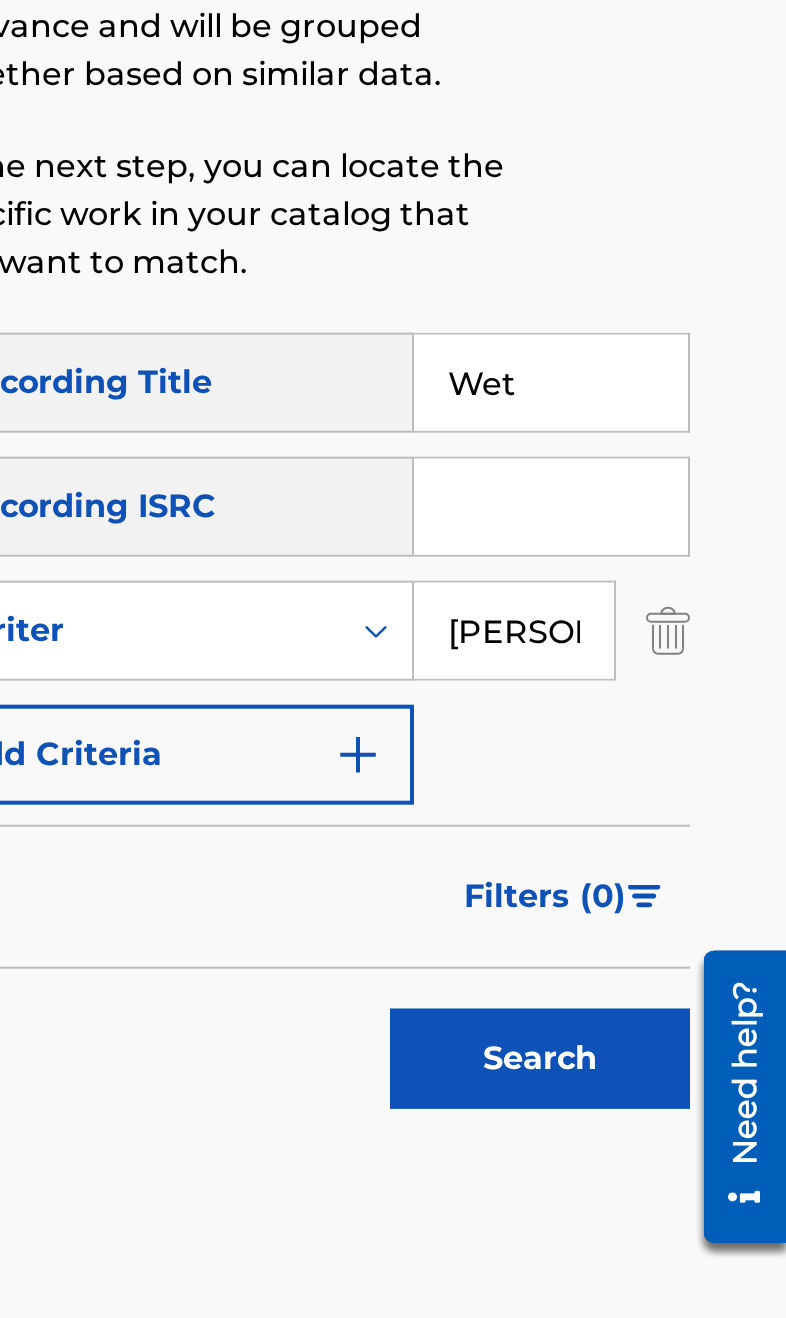 type on "[PERSON_NAME]" 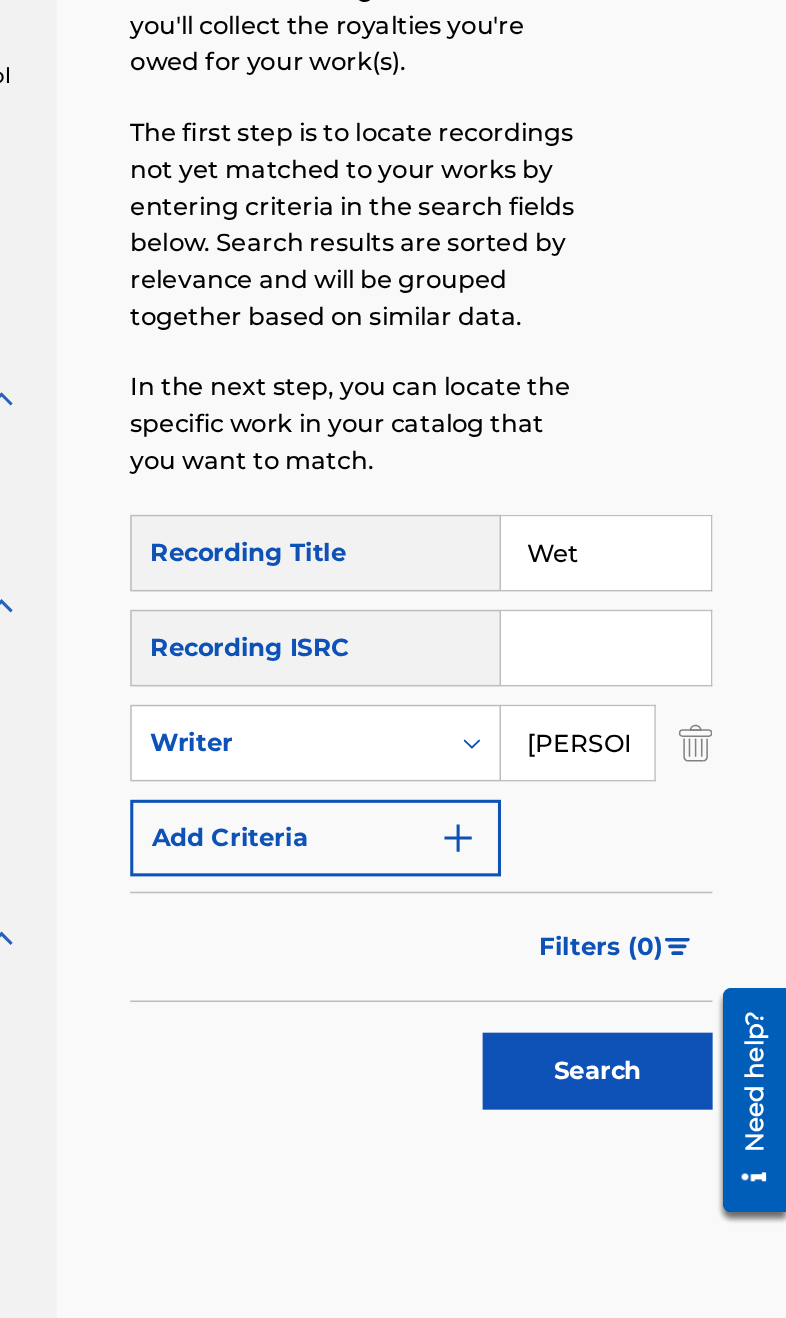 click on "Search" at bounding box center (663, 985) 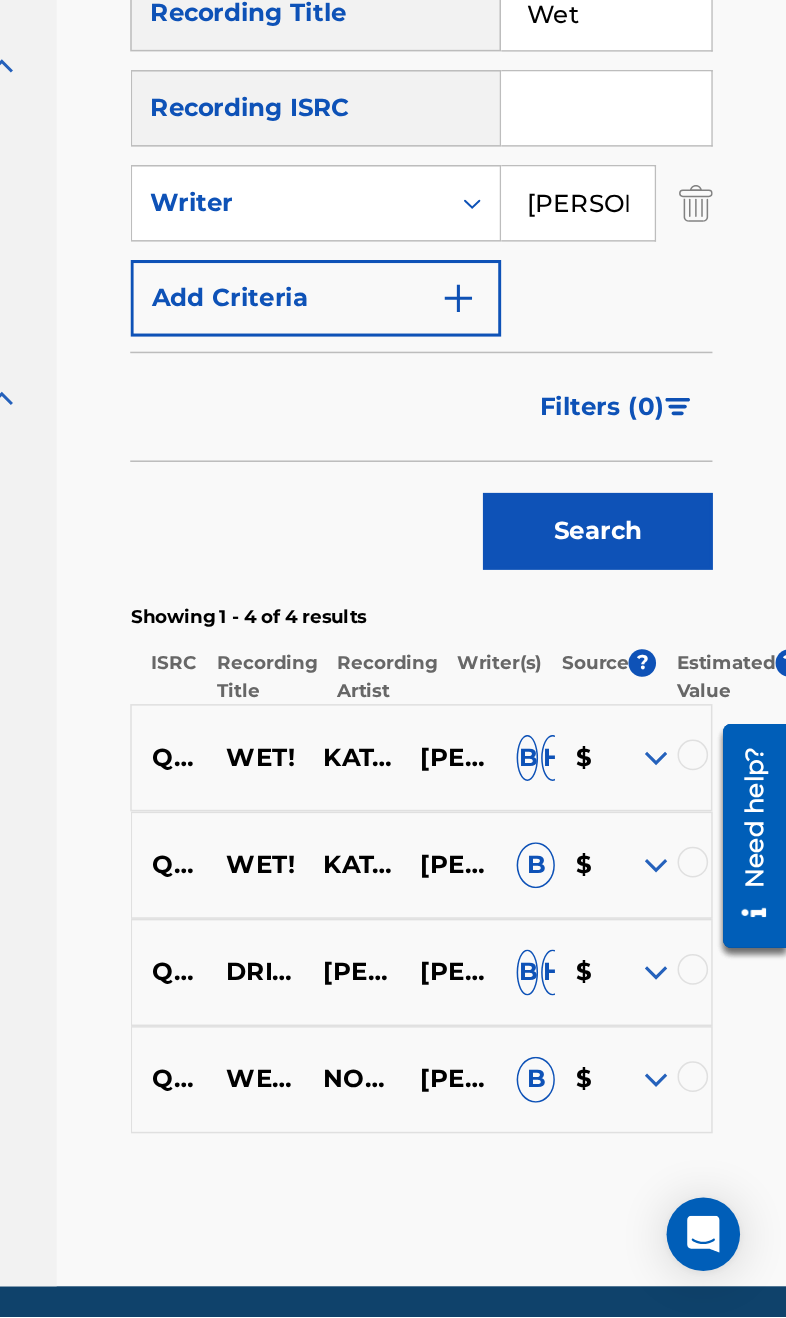 scroll, scrollTop: 183, scrollLeft: 0, axis: vertical 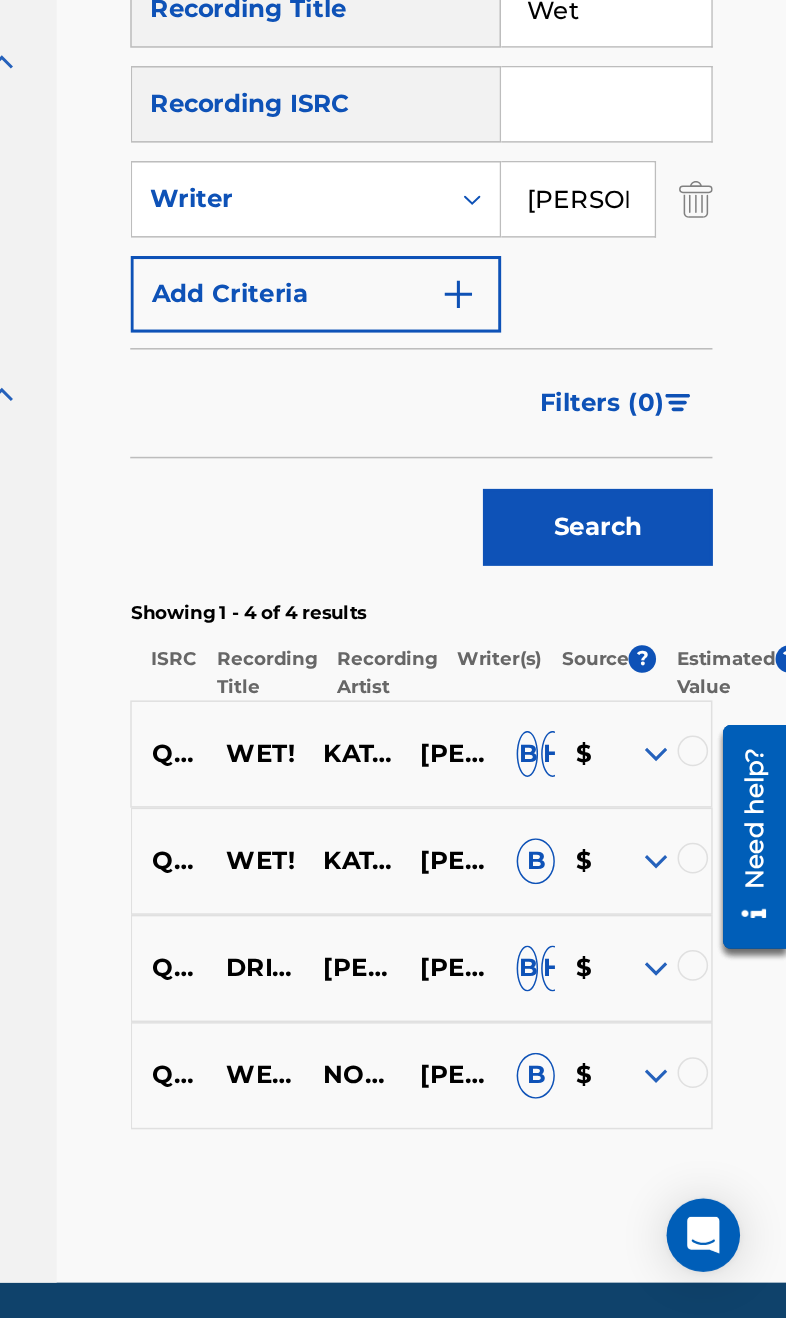 click at bounding box center [701, 1160] 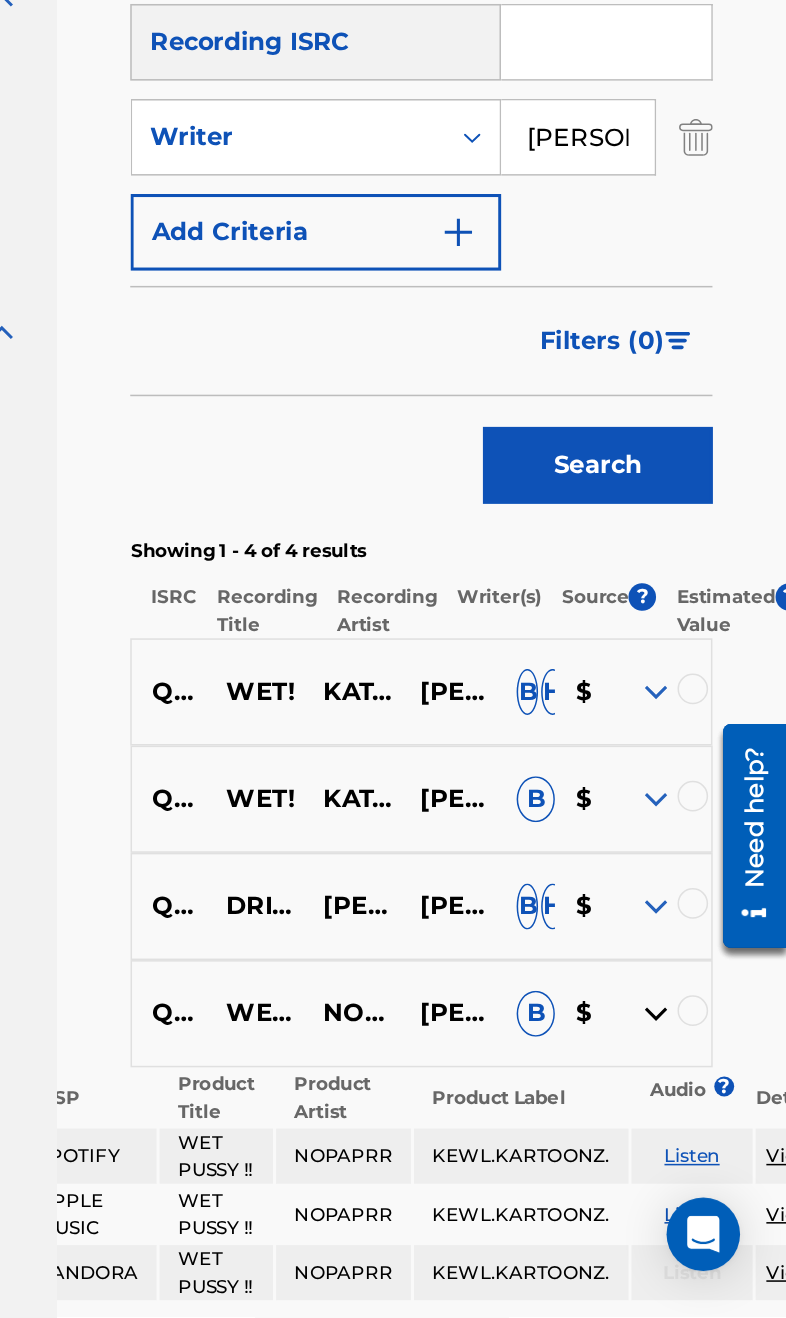 scroll, scrollTop: 225, scrollLeft: 0, axis: vertical 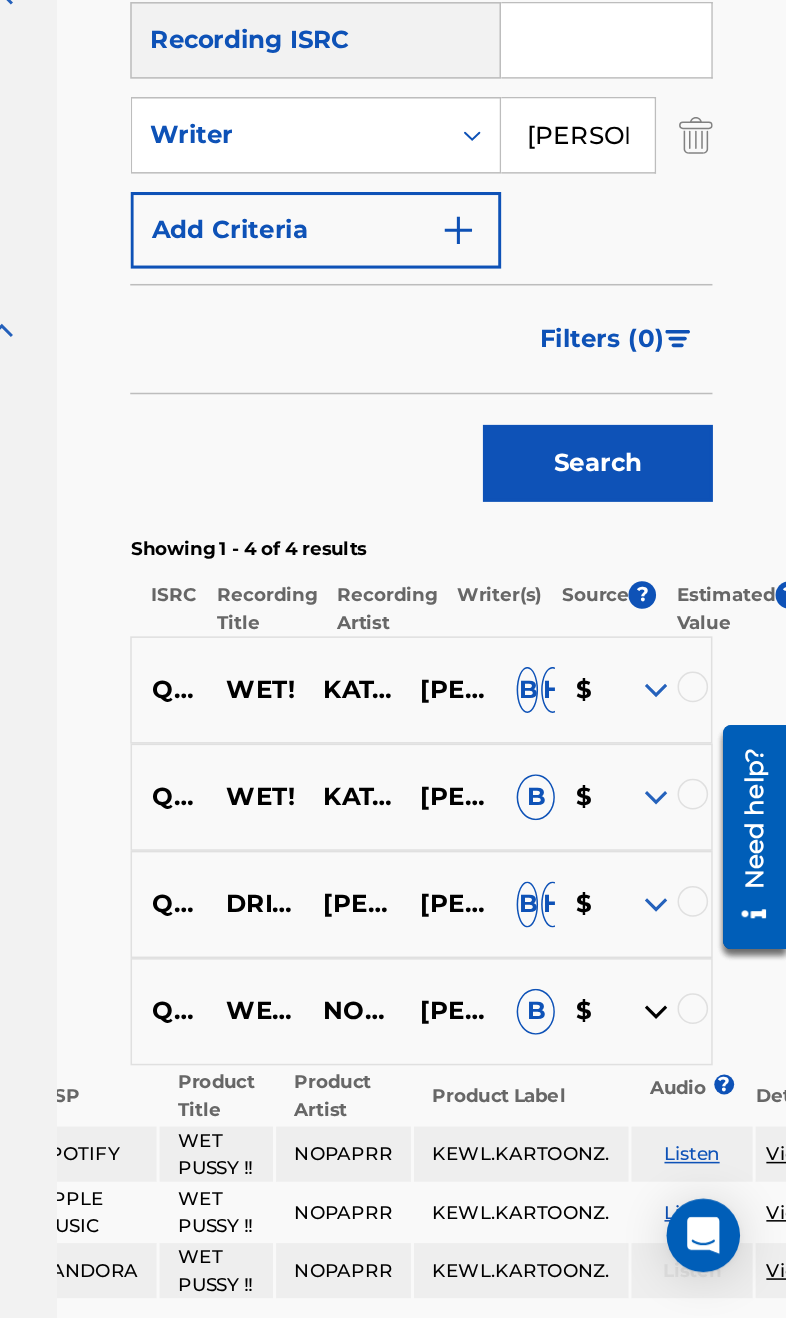 click at bounding box center (701, 1118) 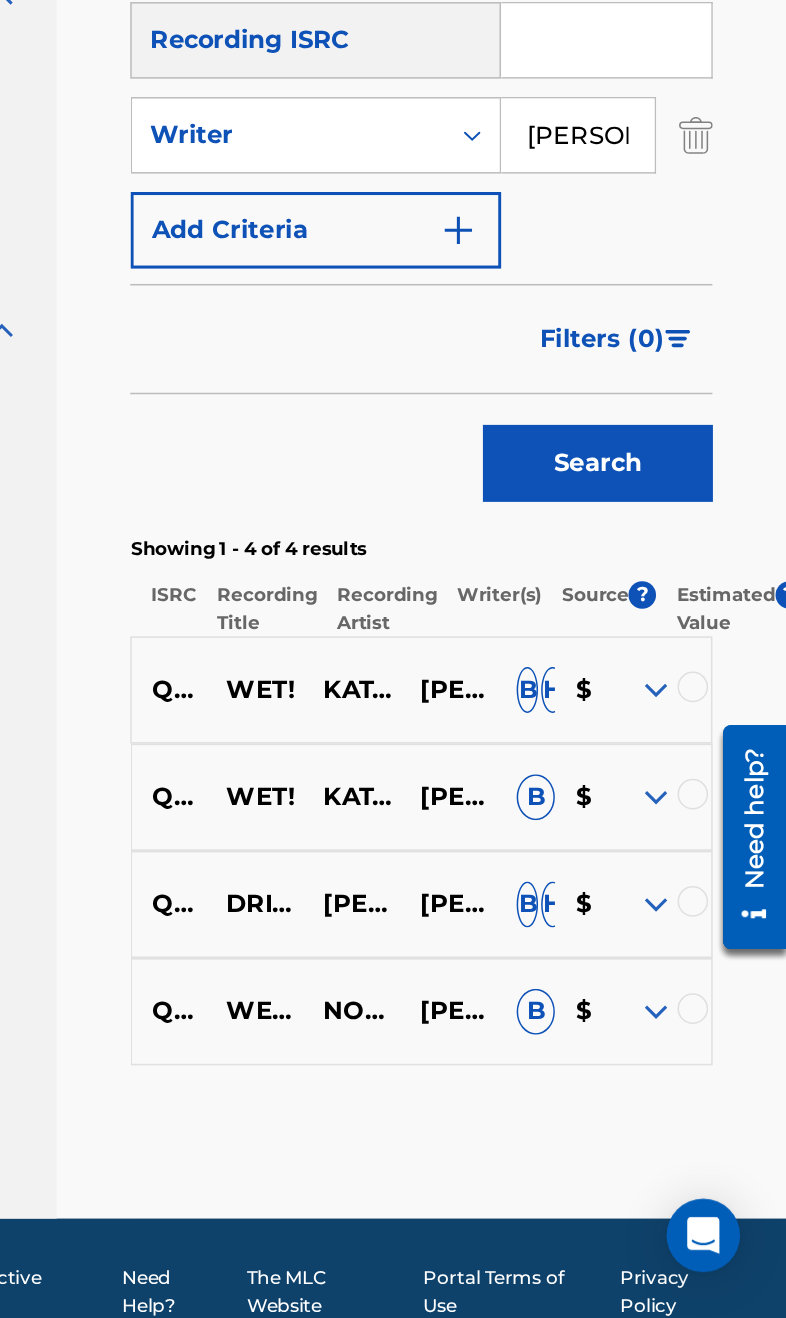 click at bounding box center [701, 1118] 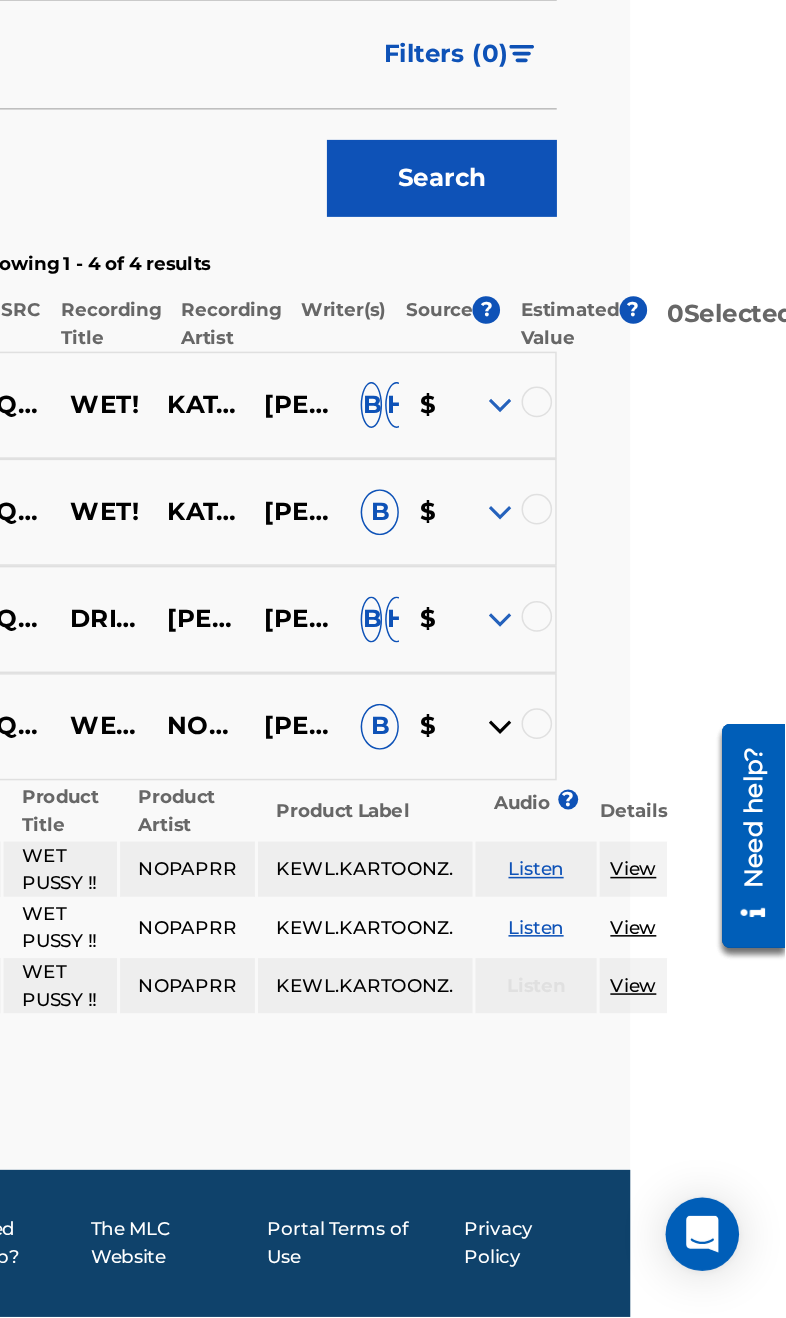 scroll, scrollTop: 421, scrollLeft: 103, axis: both 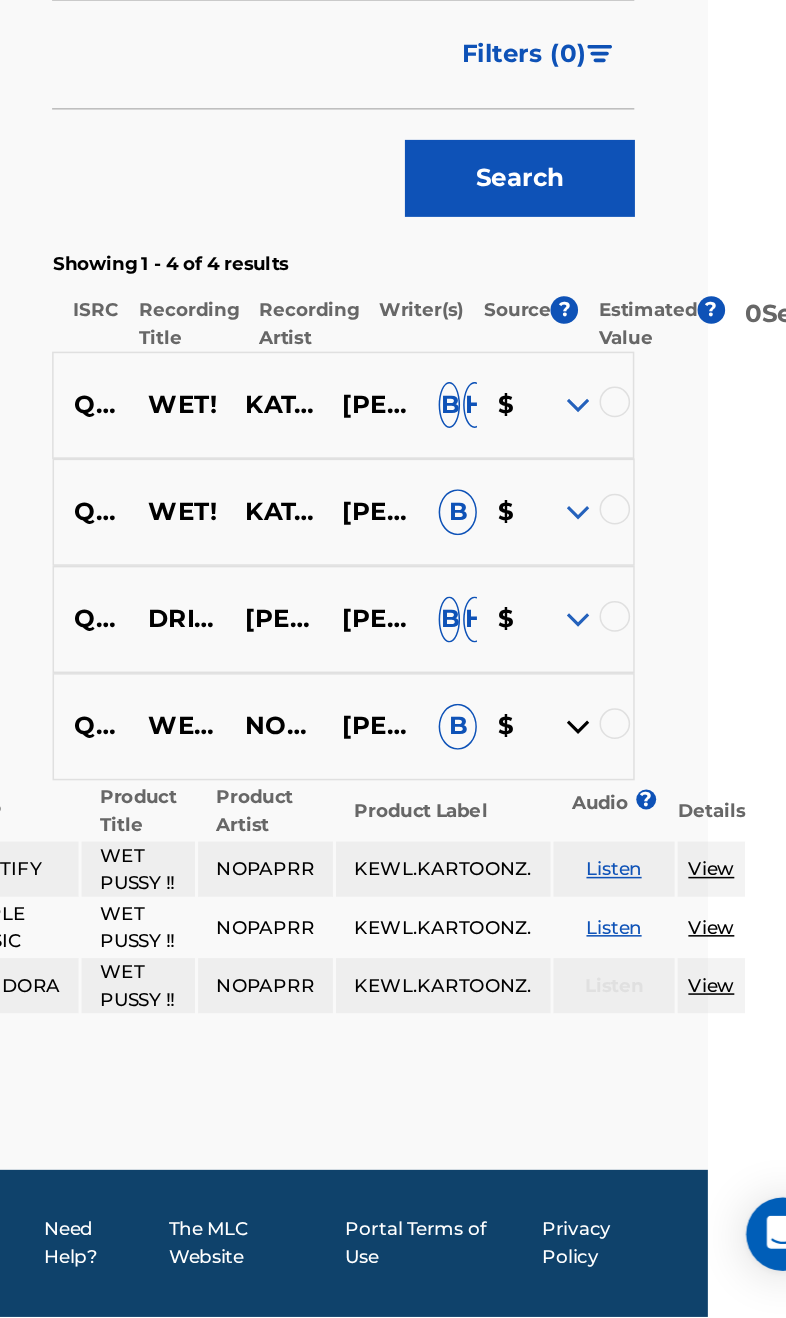 click at bounding box center (602, 933) 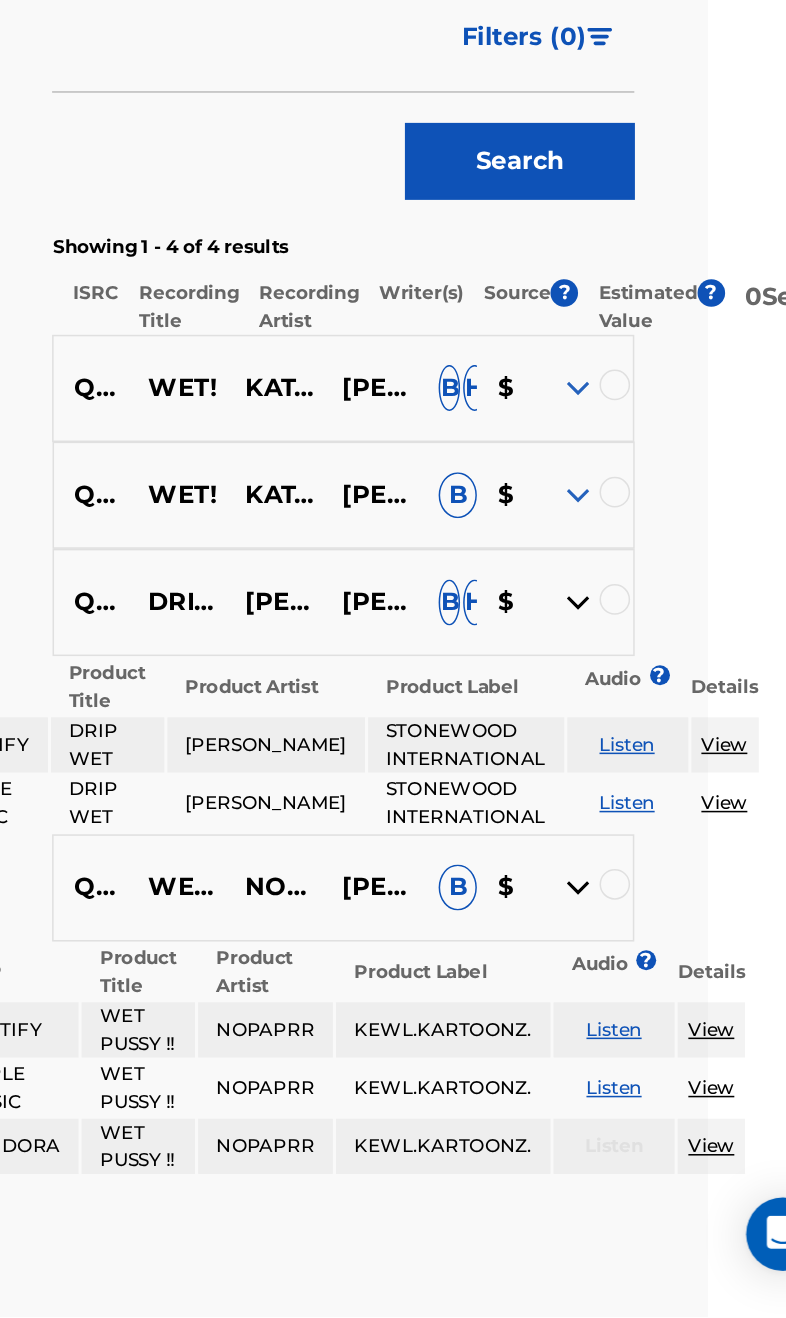 scroll, scrollTop: 422, scrollLeft: 103, axis: both 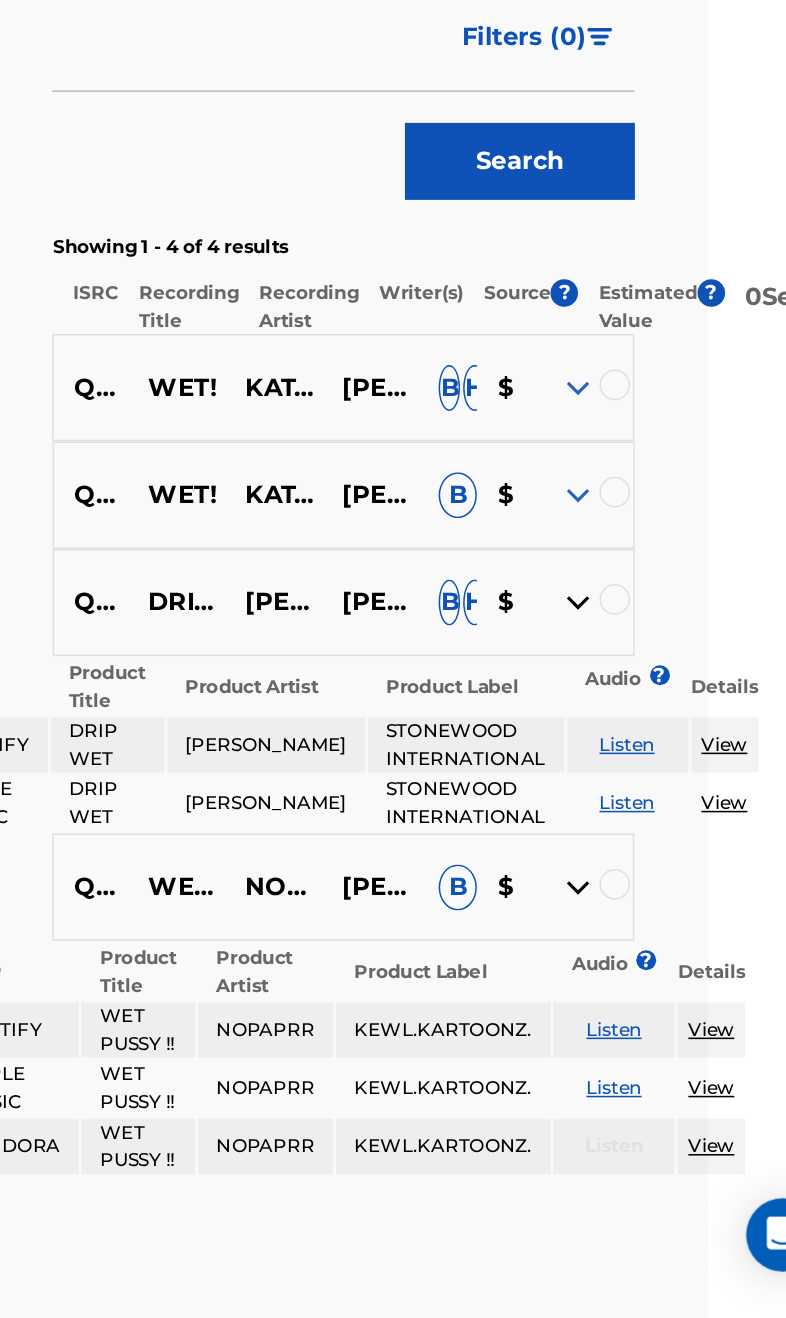 click at bounding box center (598, 781) 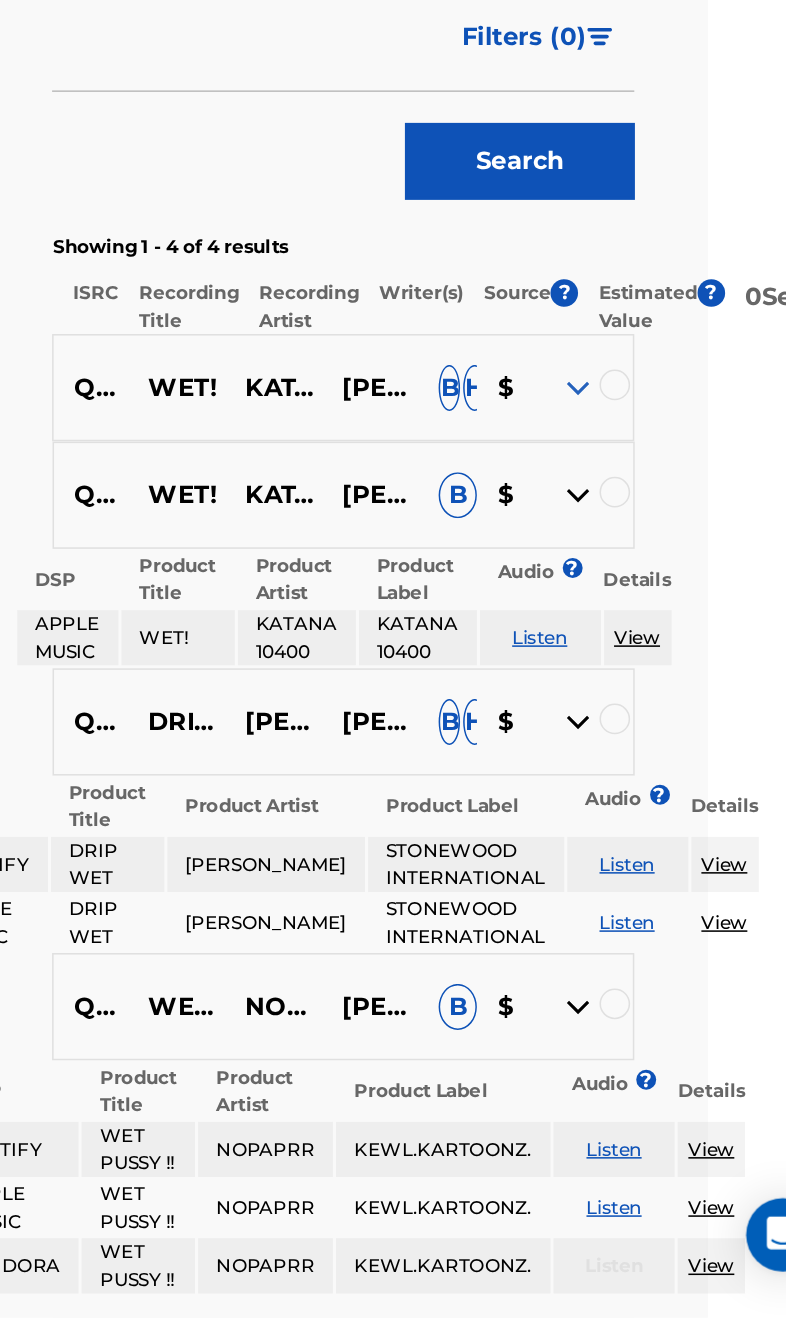 click at bounding box center [622, 779] 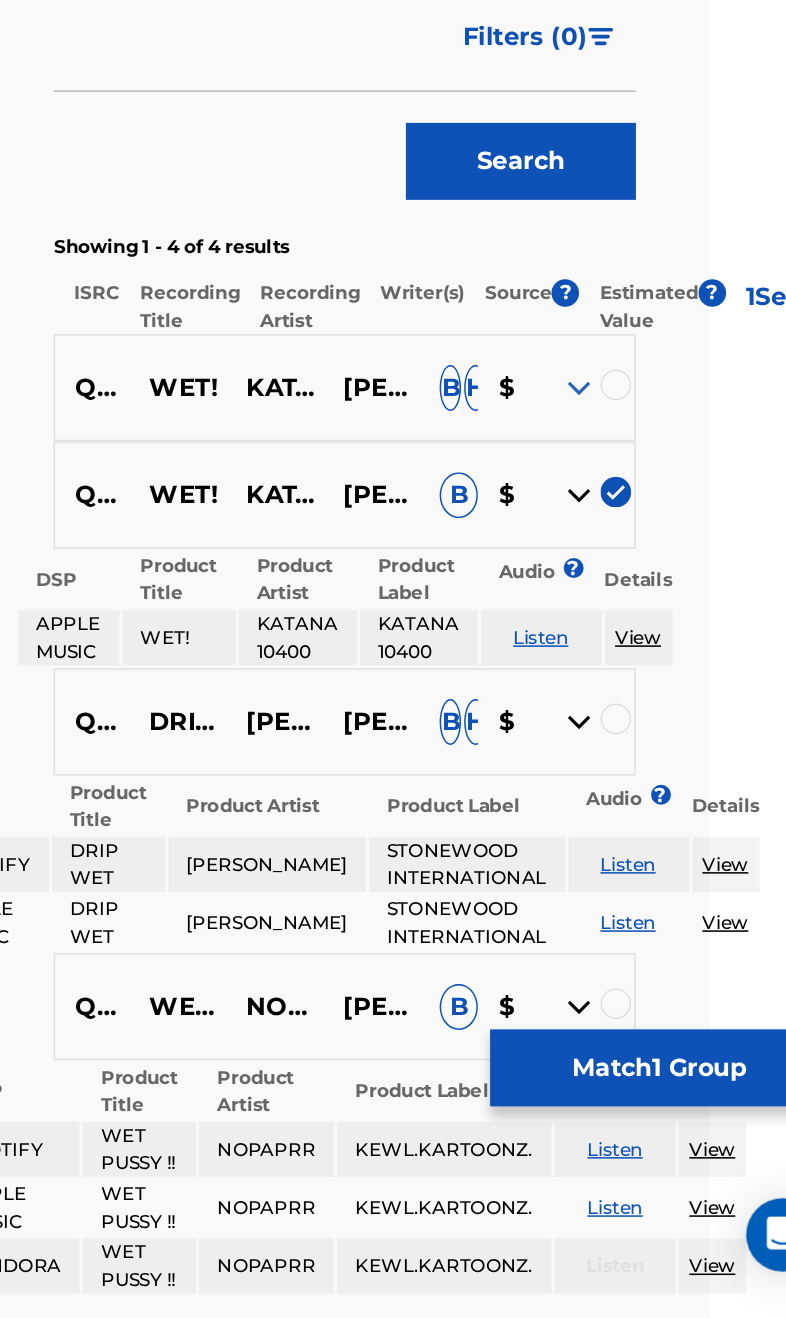 click at bounding box center (623, 709) 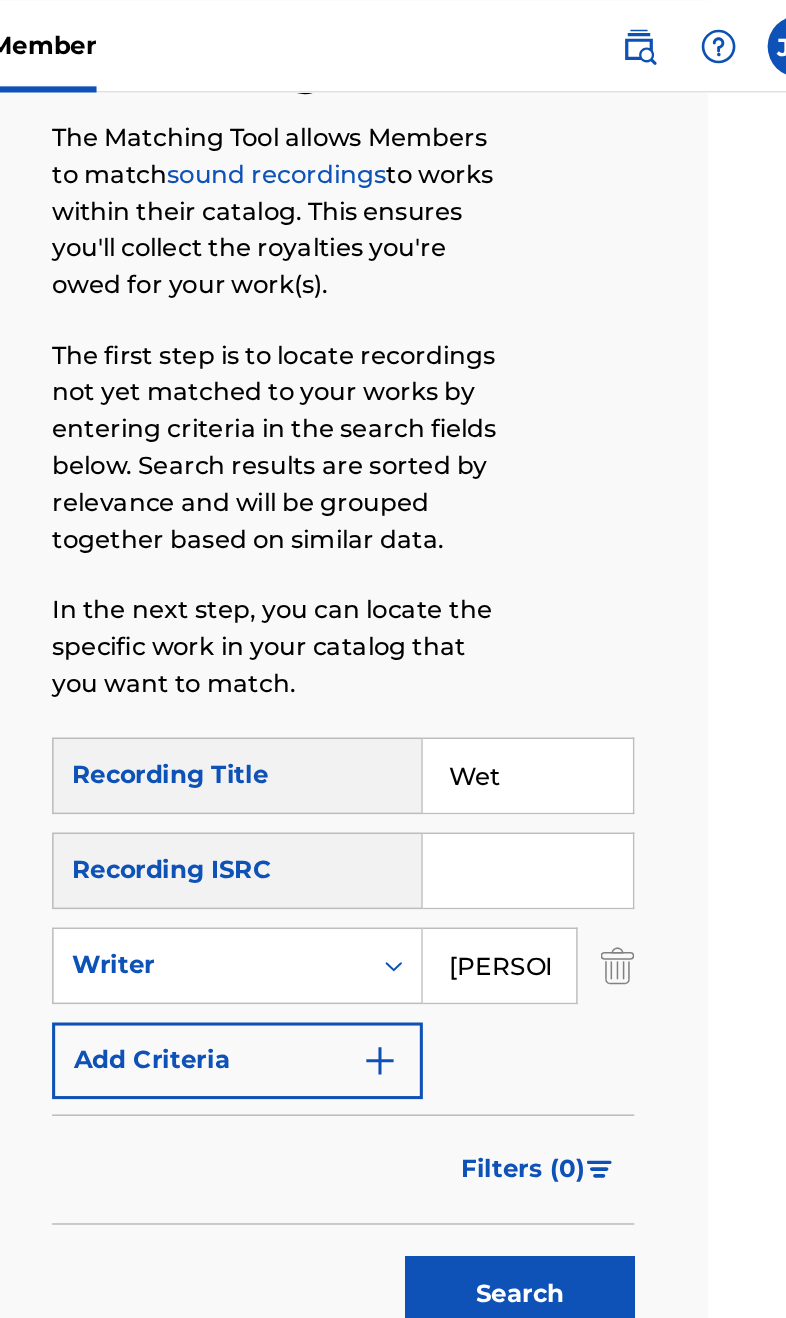 scroll, scrollTop: 131, scrollLeft: 103, axis: both 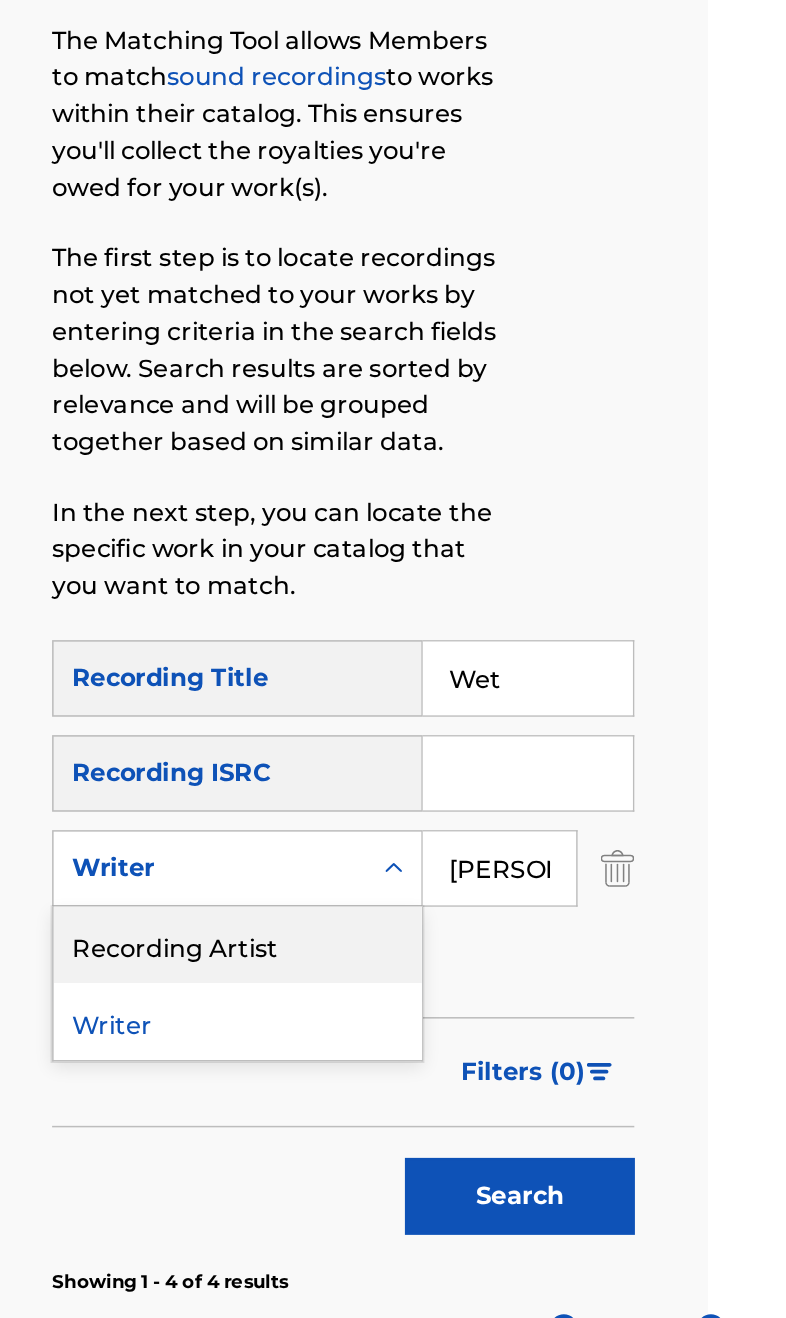 click on "Recording Artist" at bounding box center [376, 690] 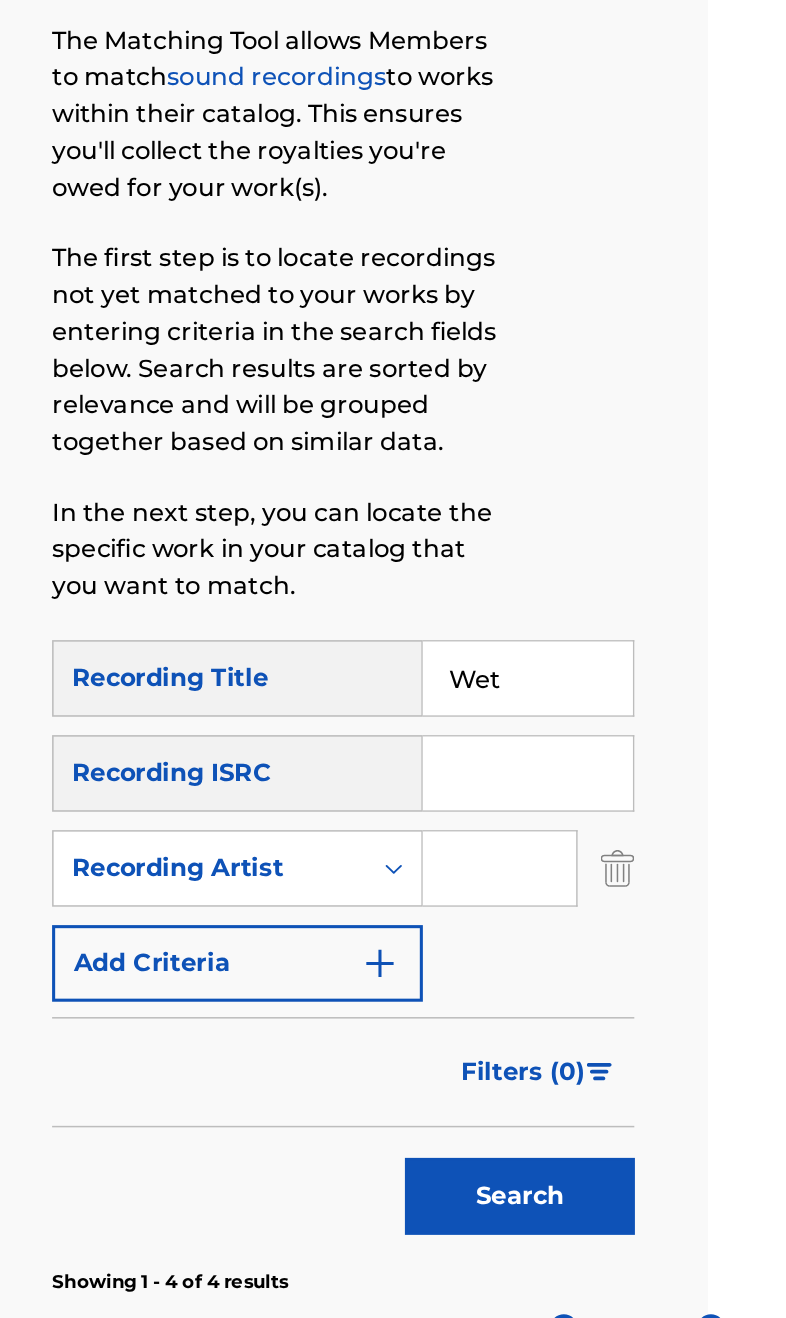 click at bounding box center (547, 640) 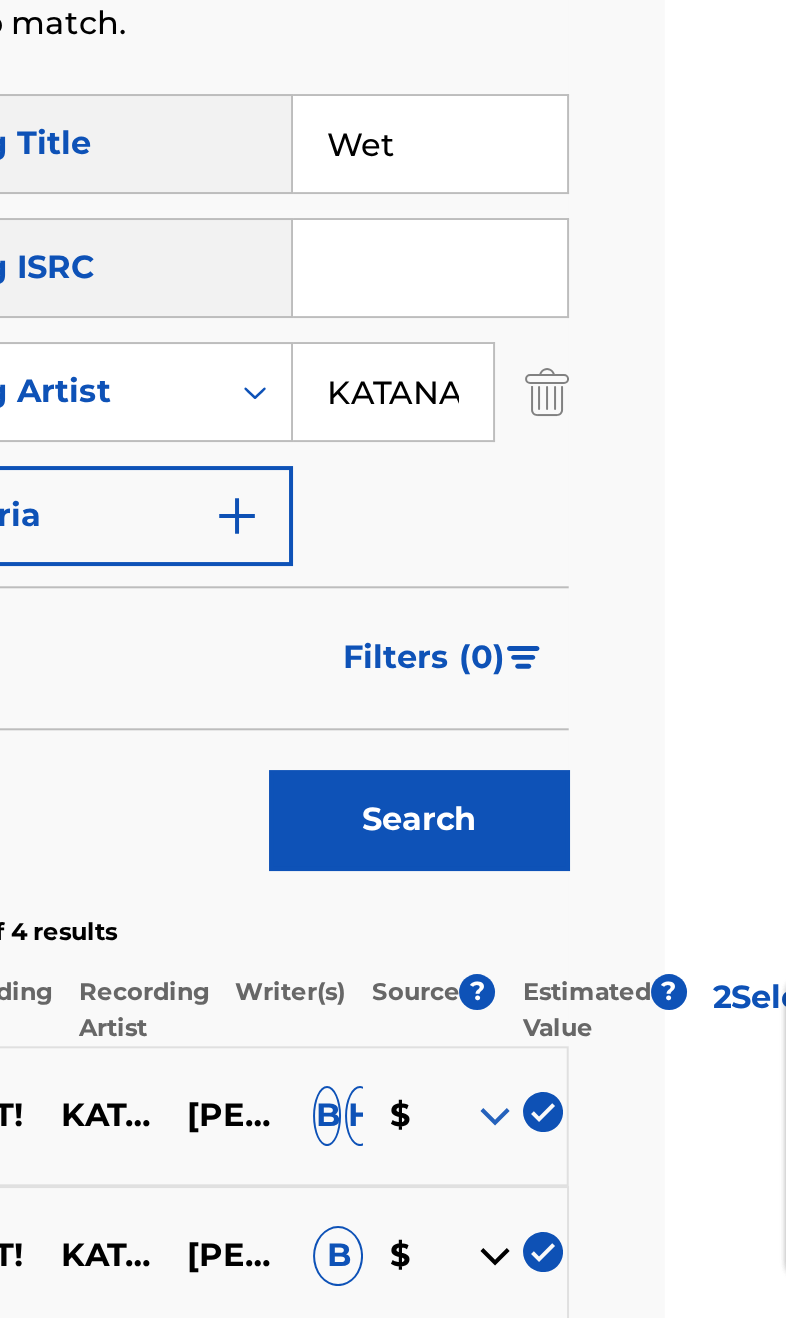 type on "KATANA 10400" 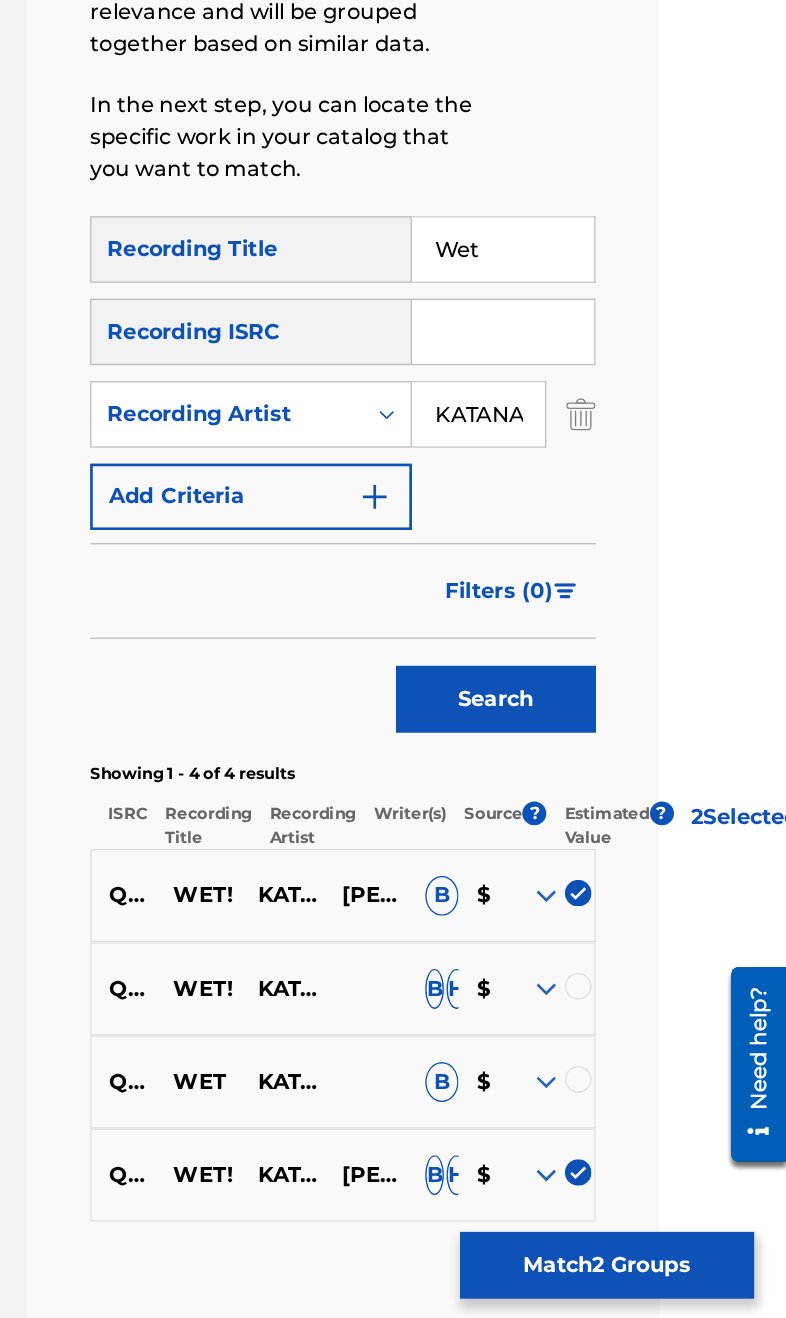 scroll, scrollTop: 268, scrollLeft: 95, axis: both 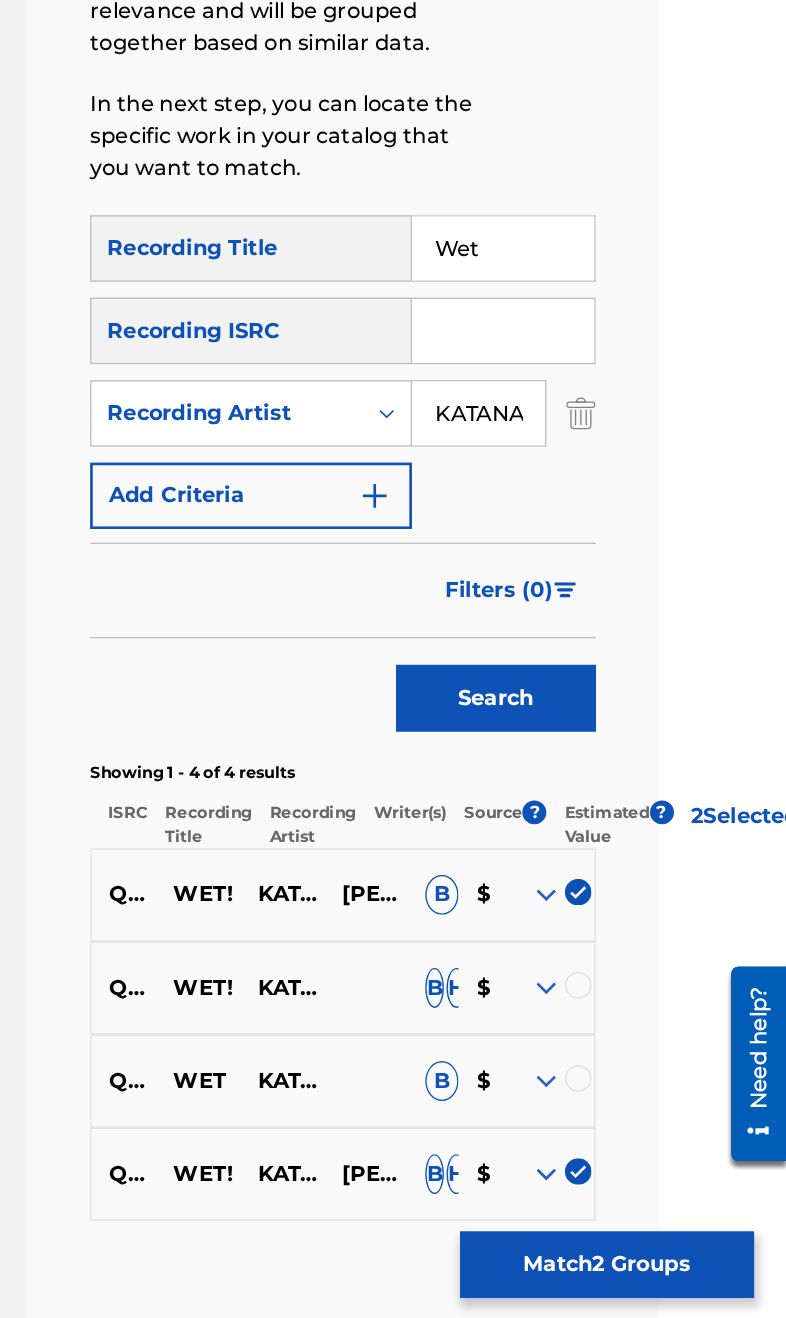 click at bounding box center (630, 945) 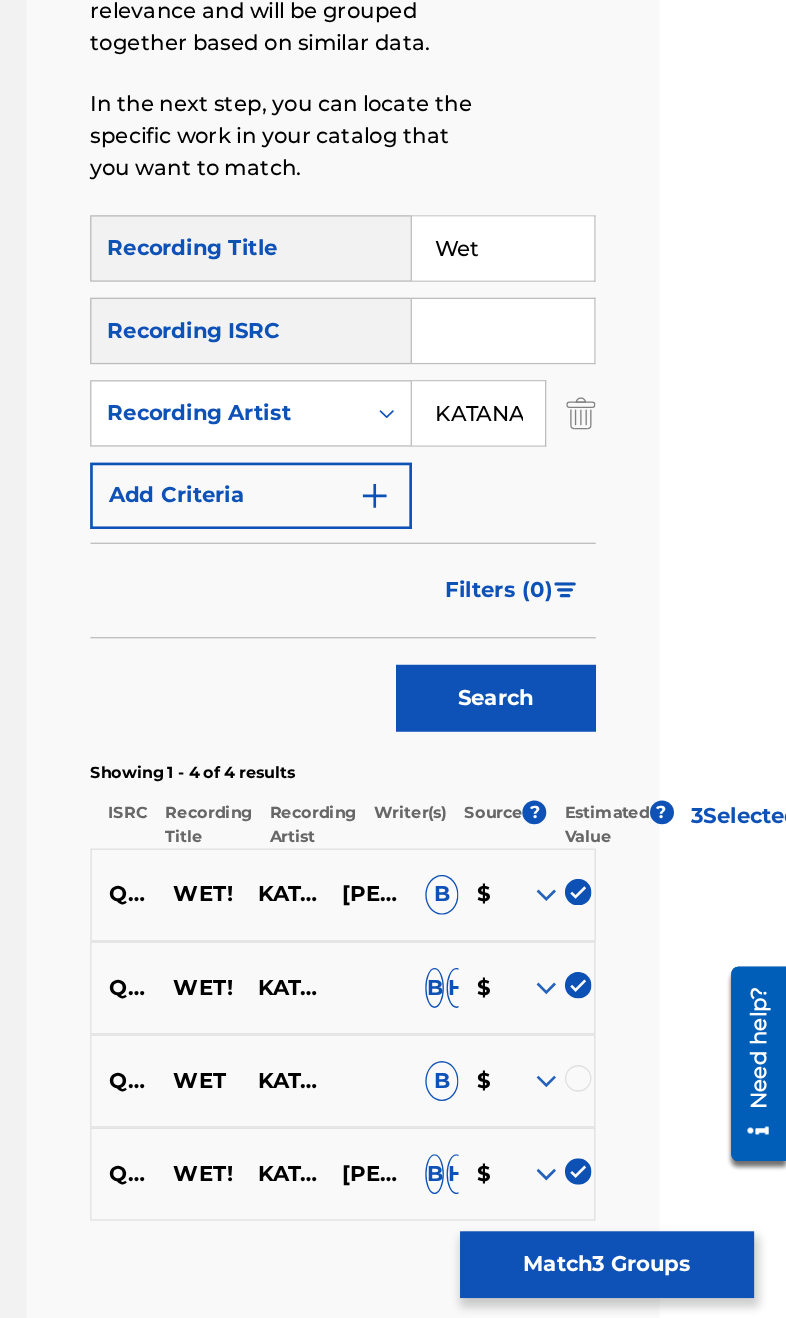 click at bounding box center (630, 1015) 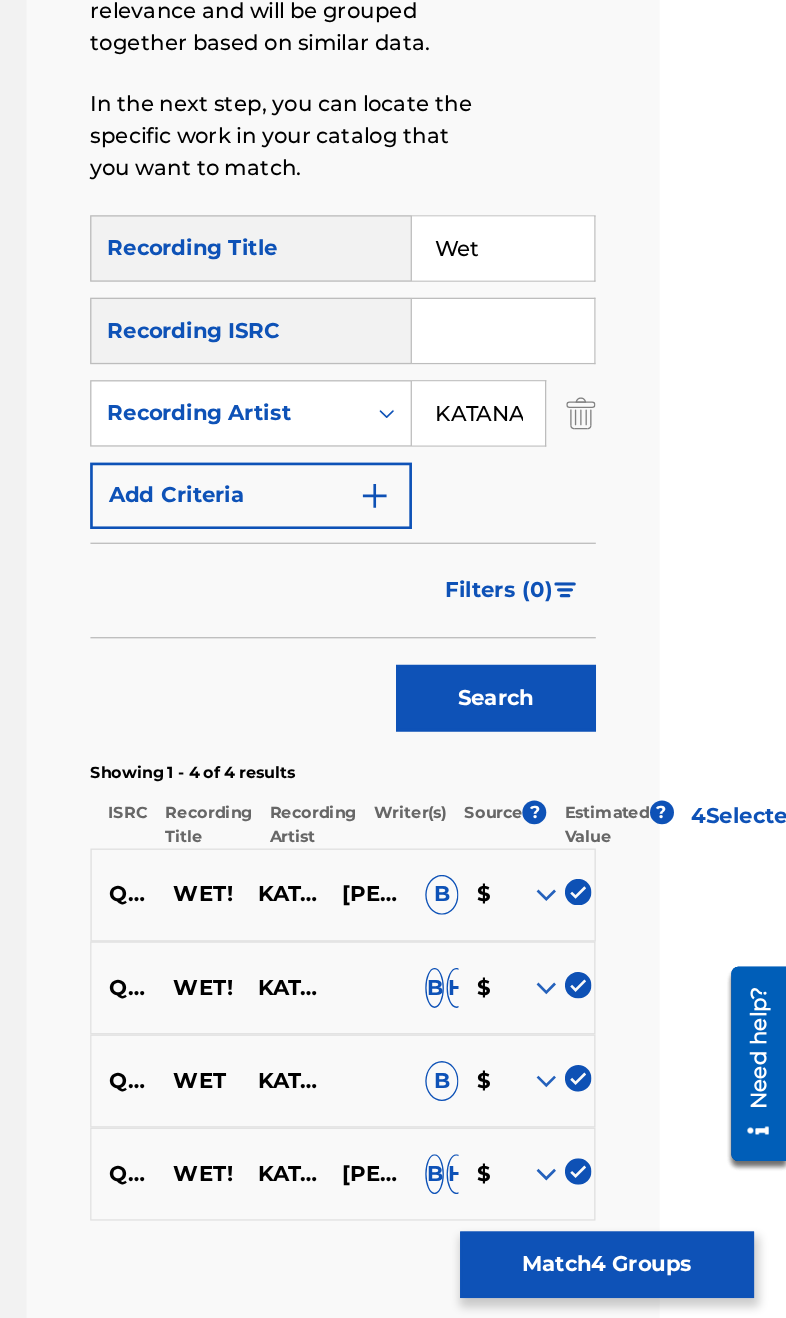click on "Match  4 Groups" at bounding box center [651, 1155] 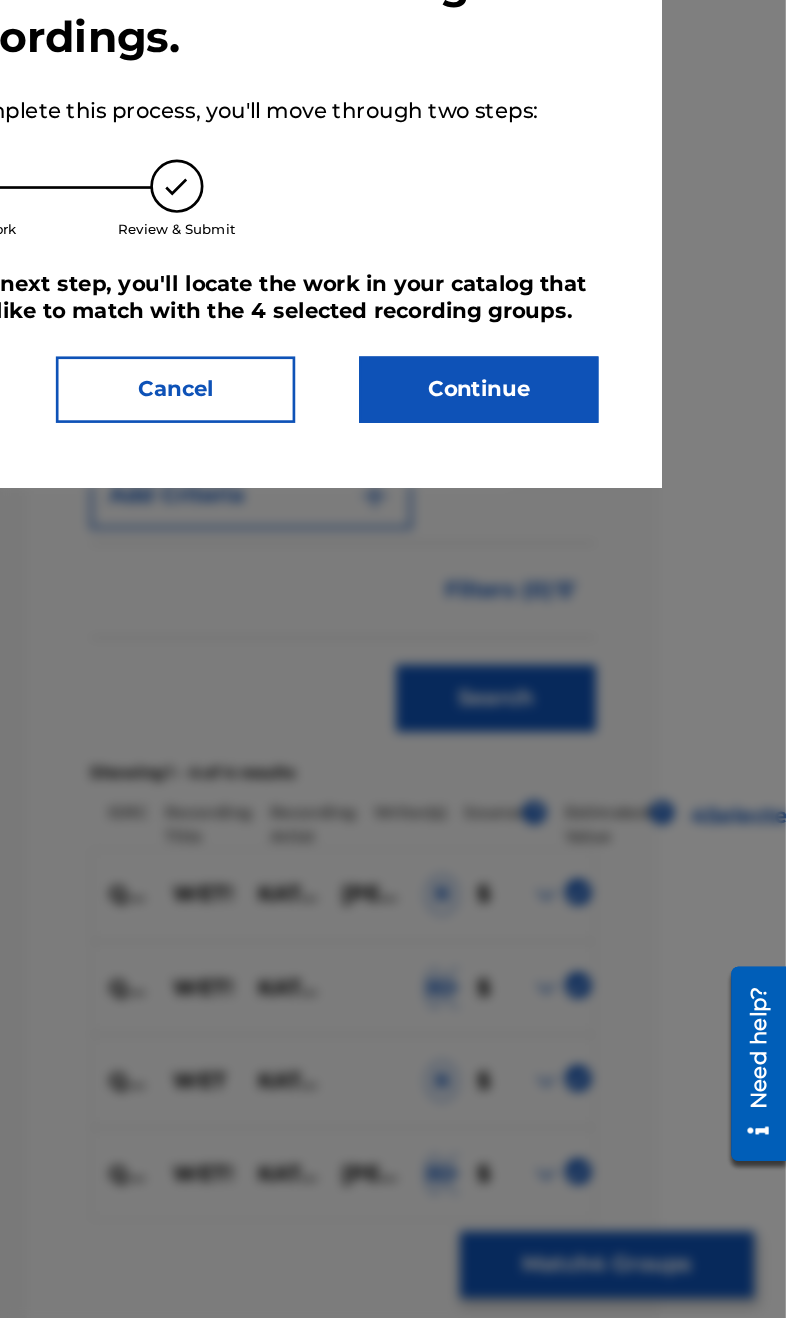 click on "Continue" at bounding box center [555, 497] 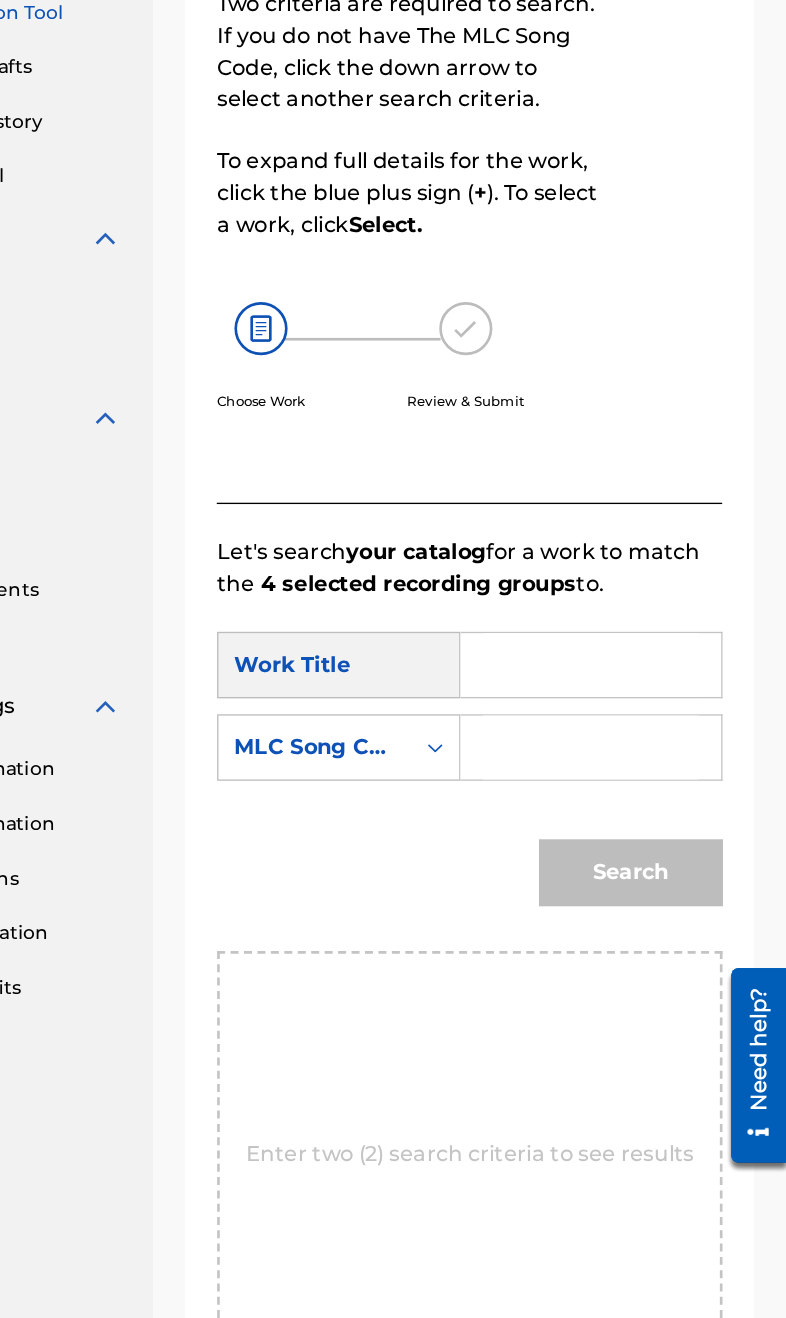 click at bounding box center [639, 703] 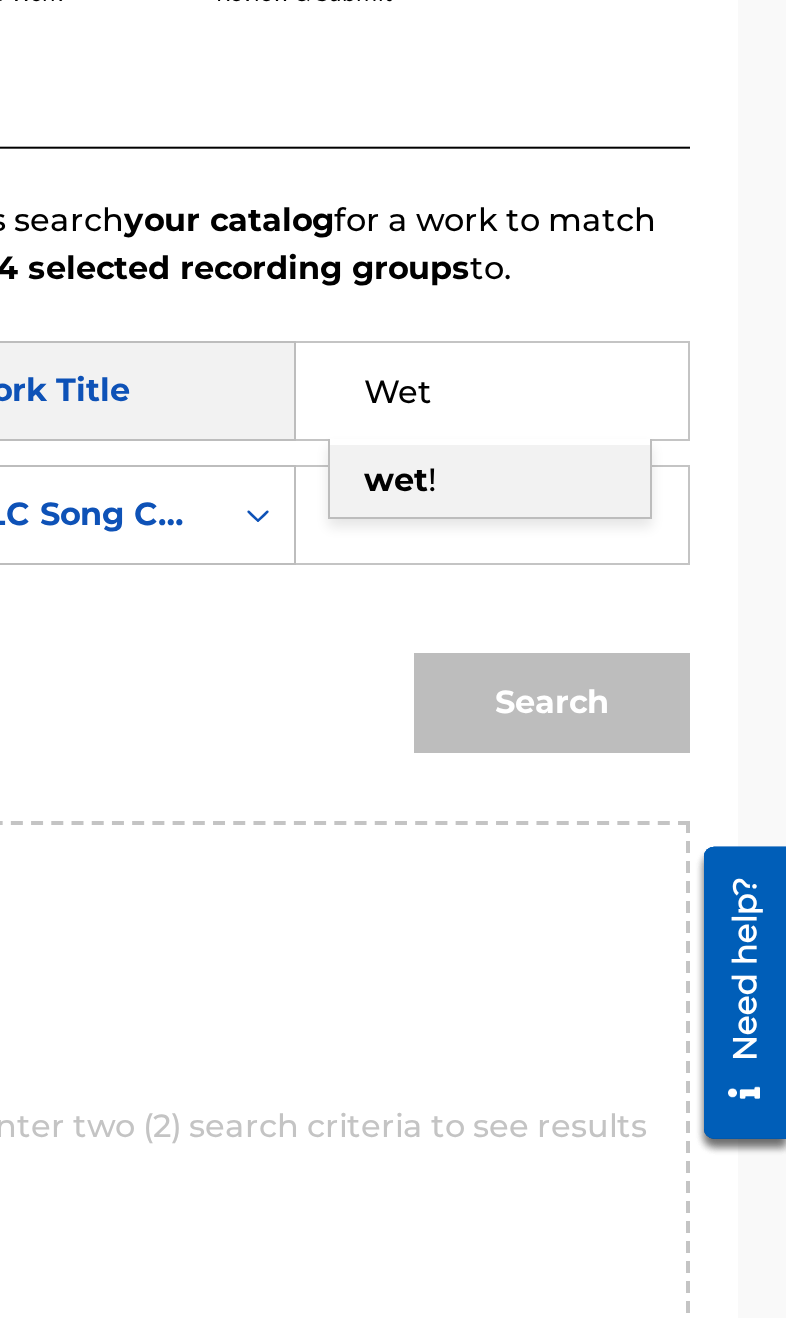 click on "wet !" at bounding box center (638, 748) 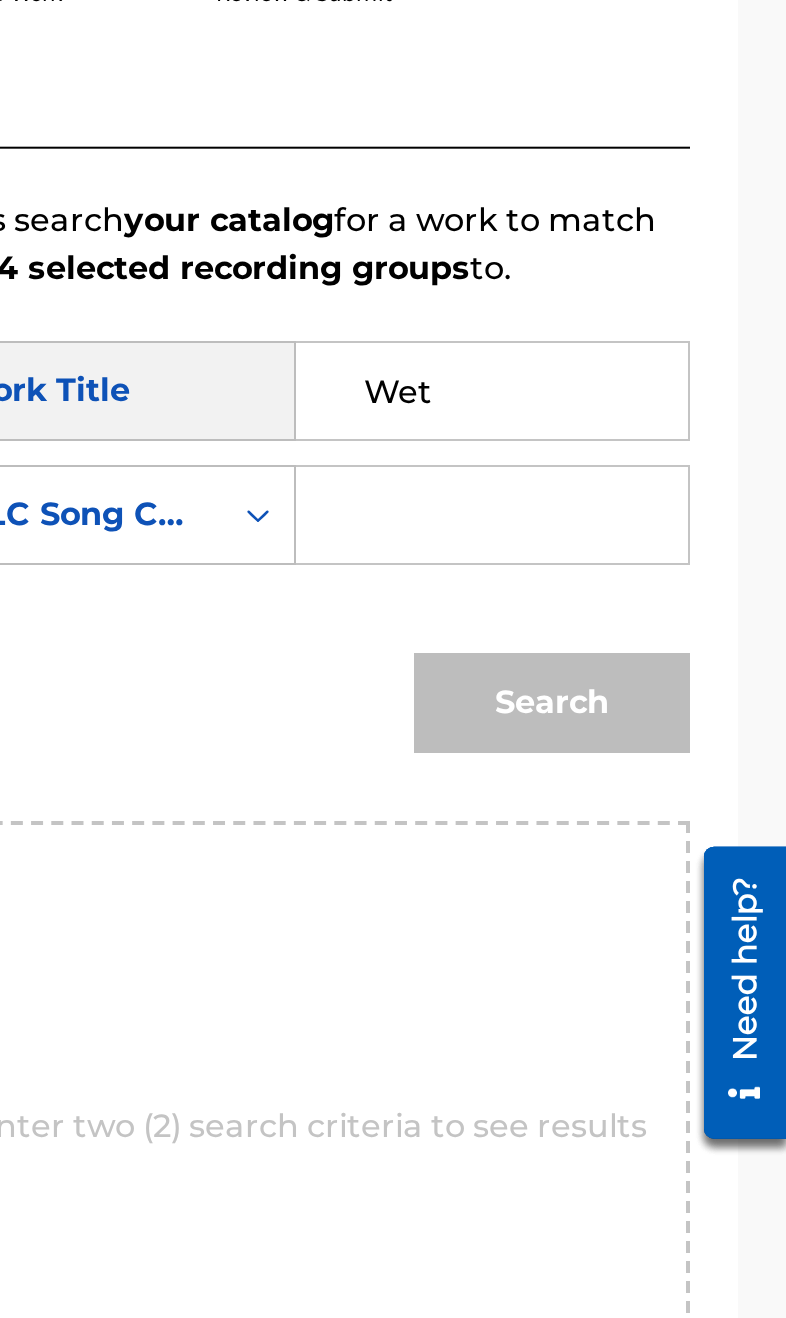 type on "wet!" 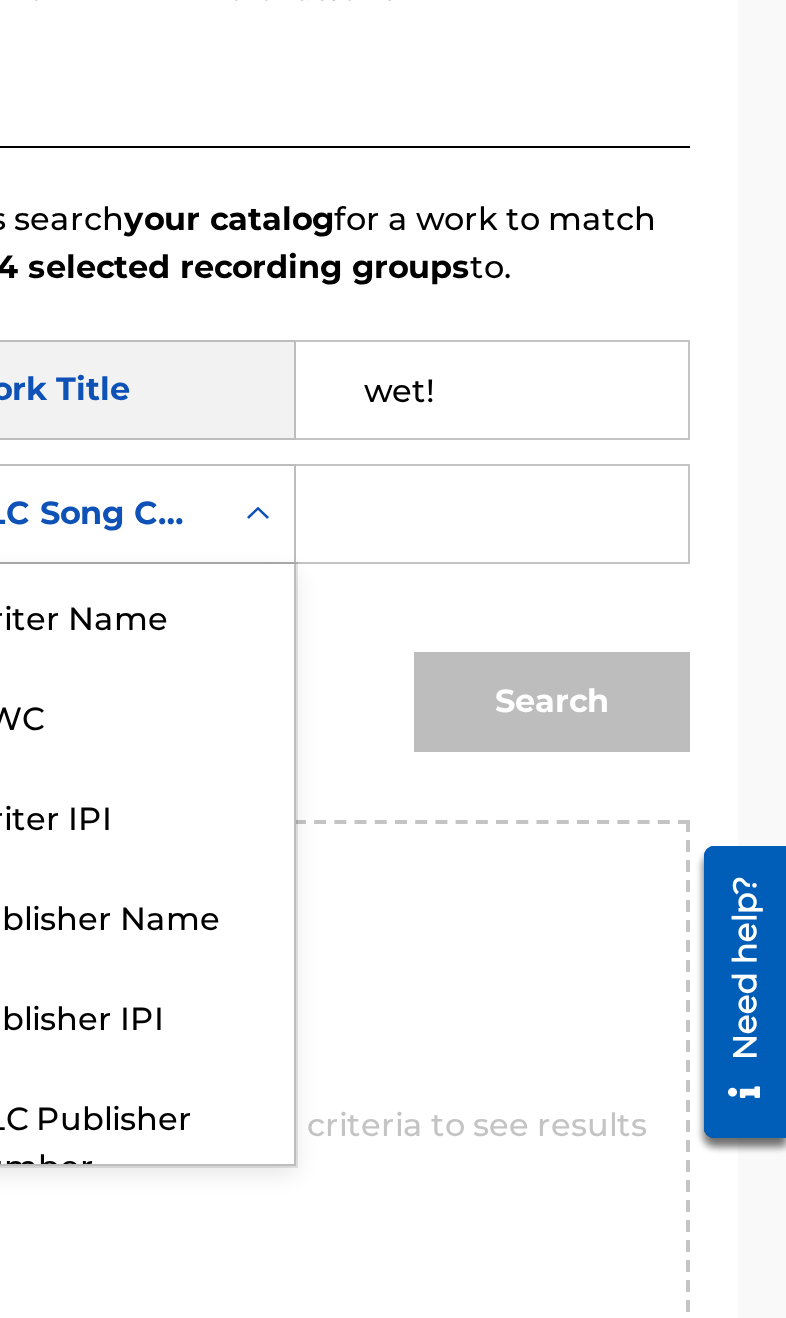 scroll, scrollTop: 74, scrollLeft: 0, axis: vertical 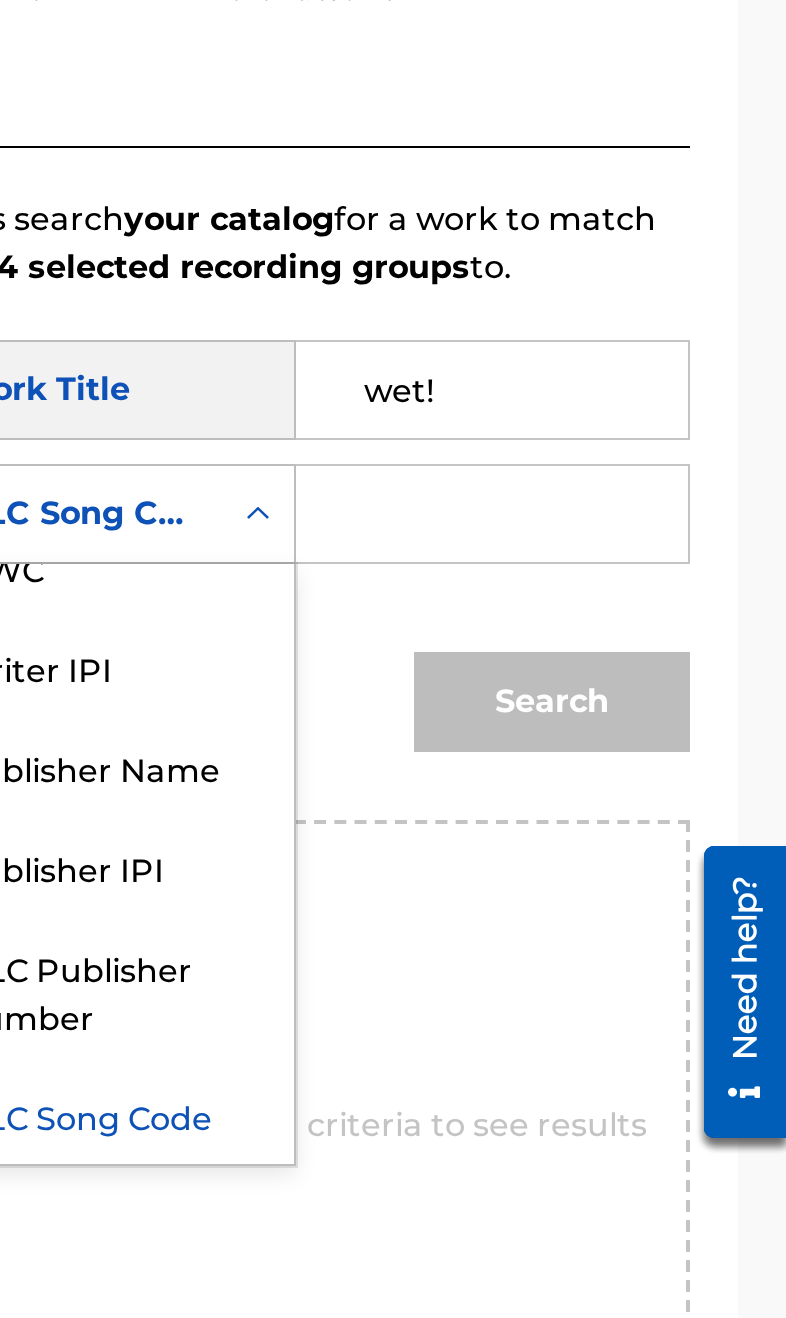click on "Publisher Name" at bounding box center [449, 891] 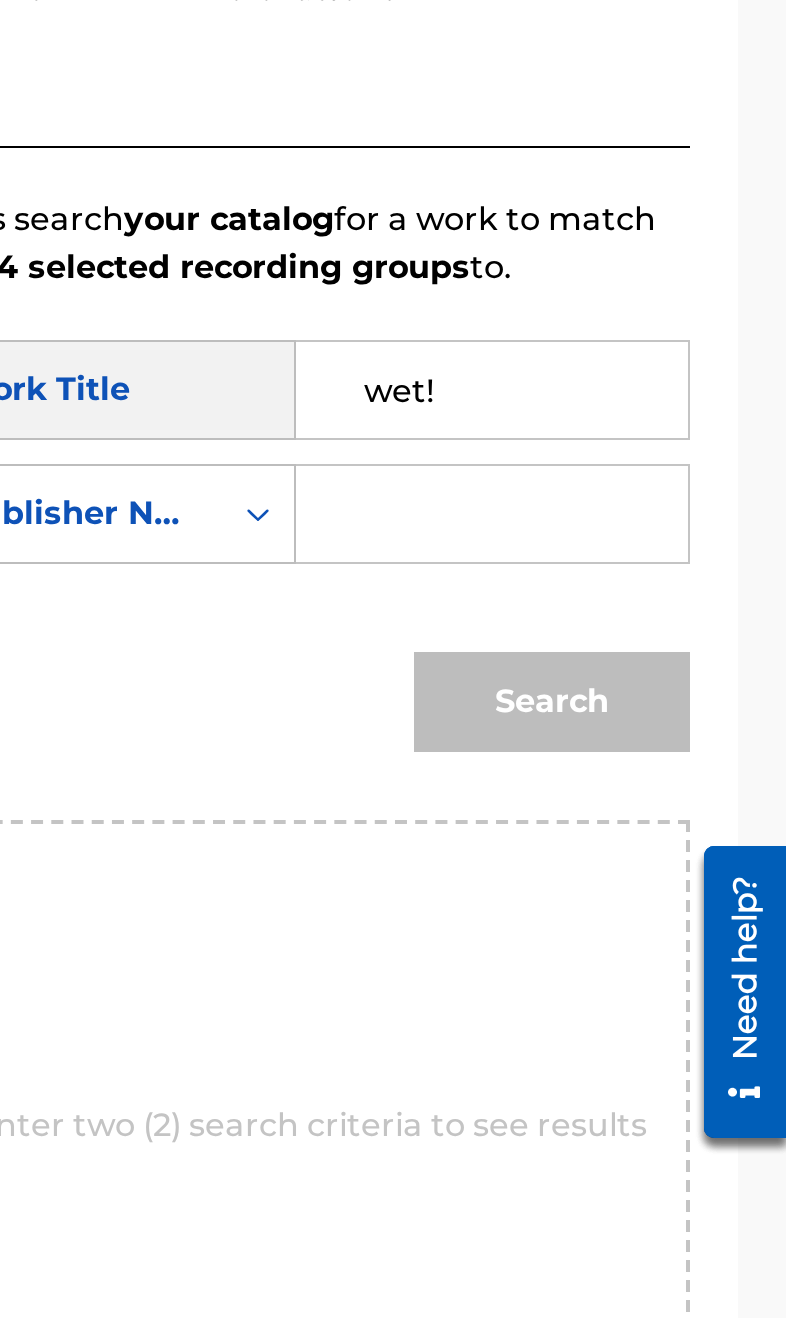 click at bounding box center (639, 765) 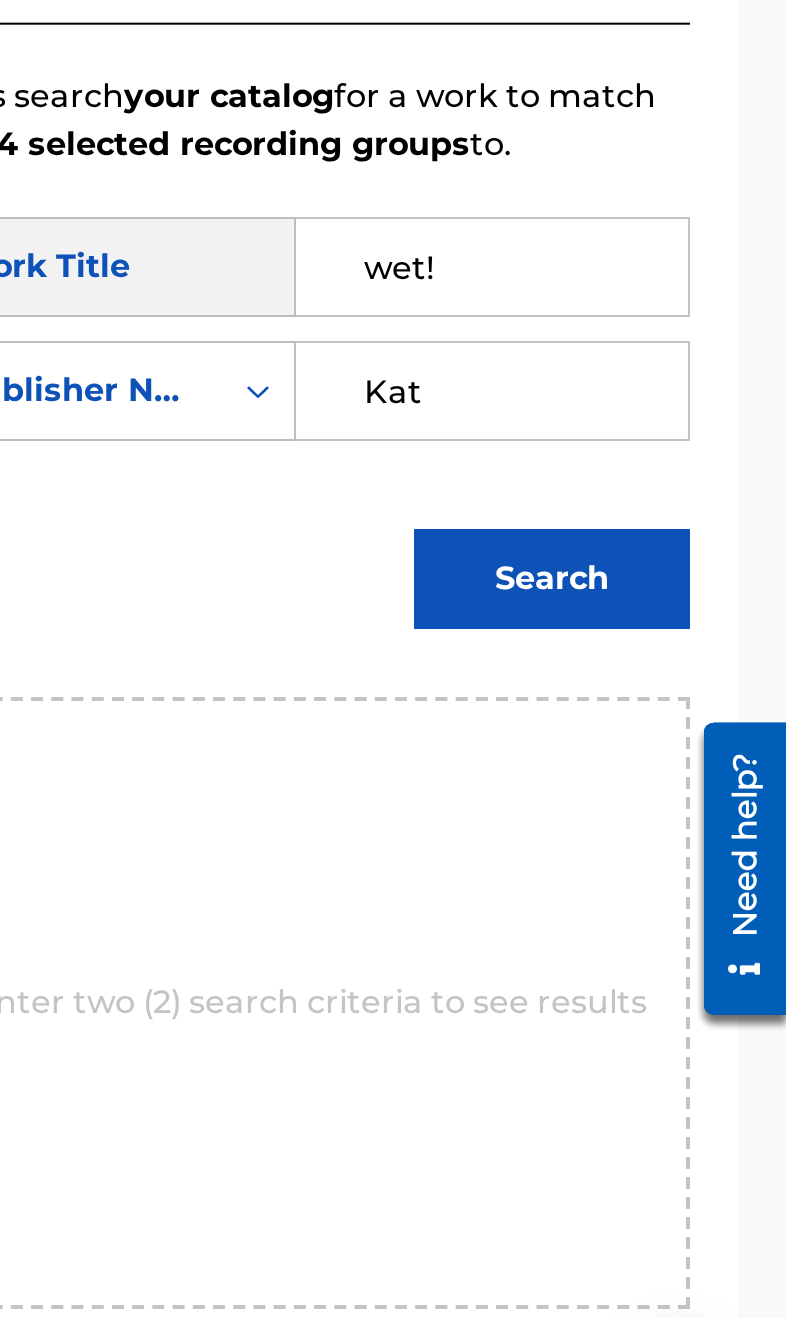 click on "Search" at bounding box center [669, 859] 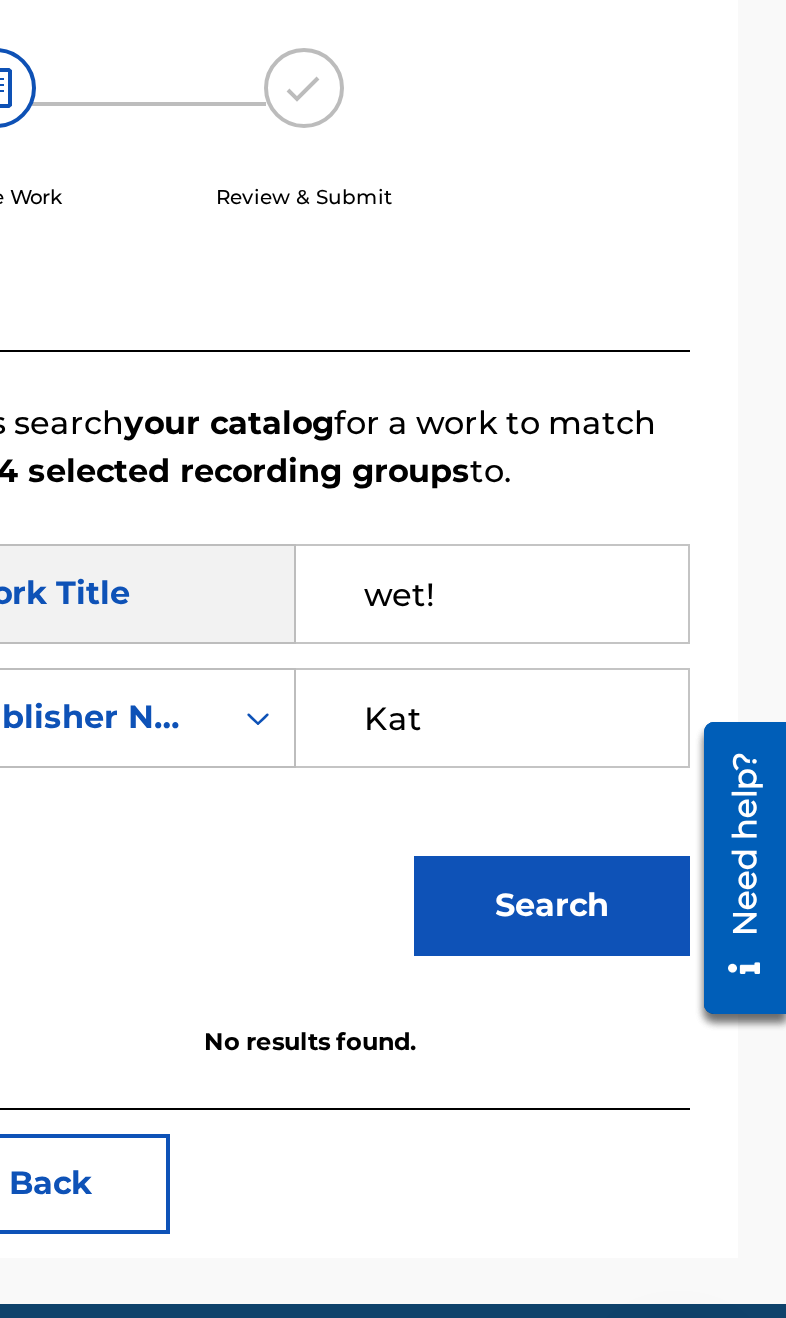 click on "Kat" at bounding box center (639, 929) 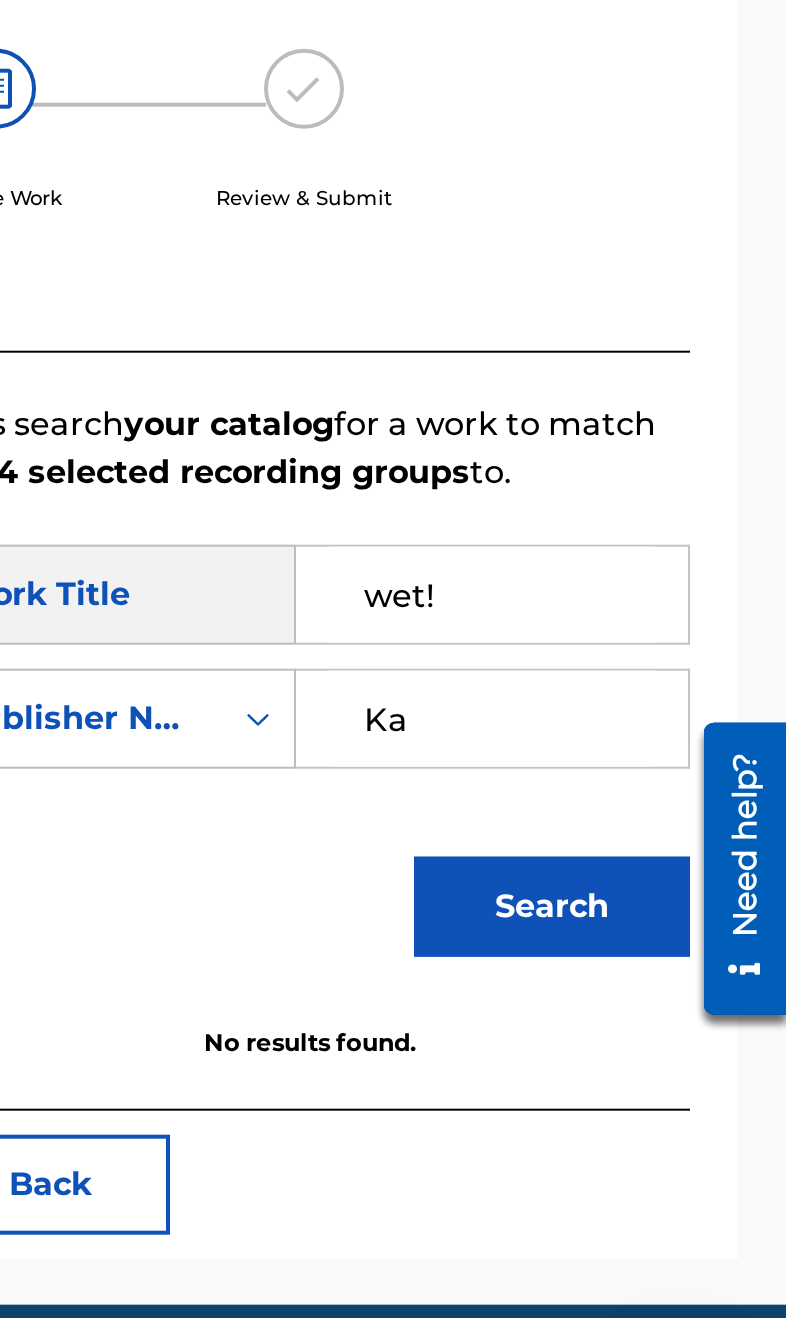 click on "Search" at bounding box center (669, 1023) 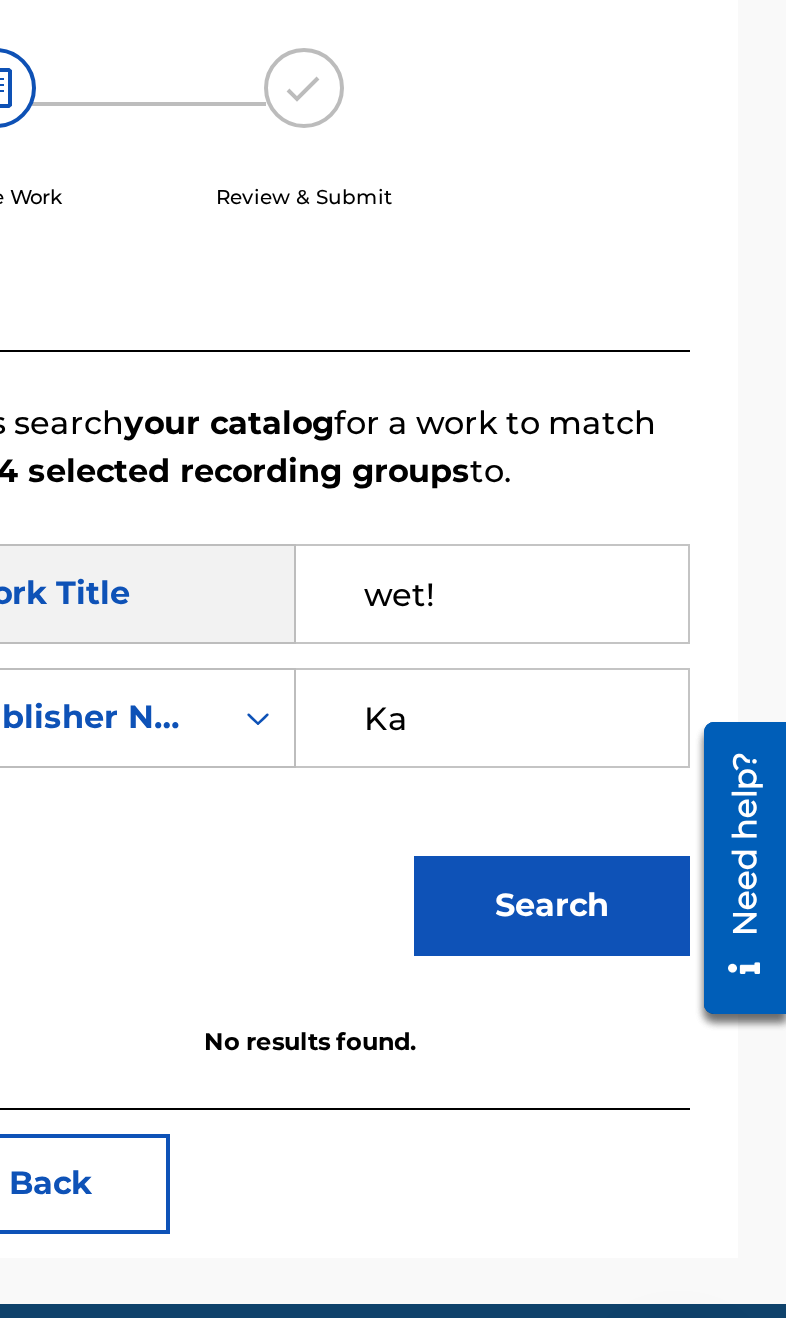 click on "Ka" at bounding box center (639, 929) 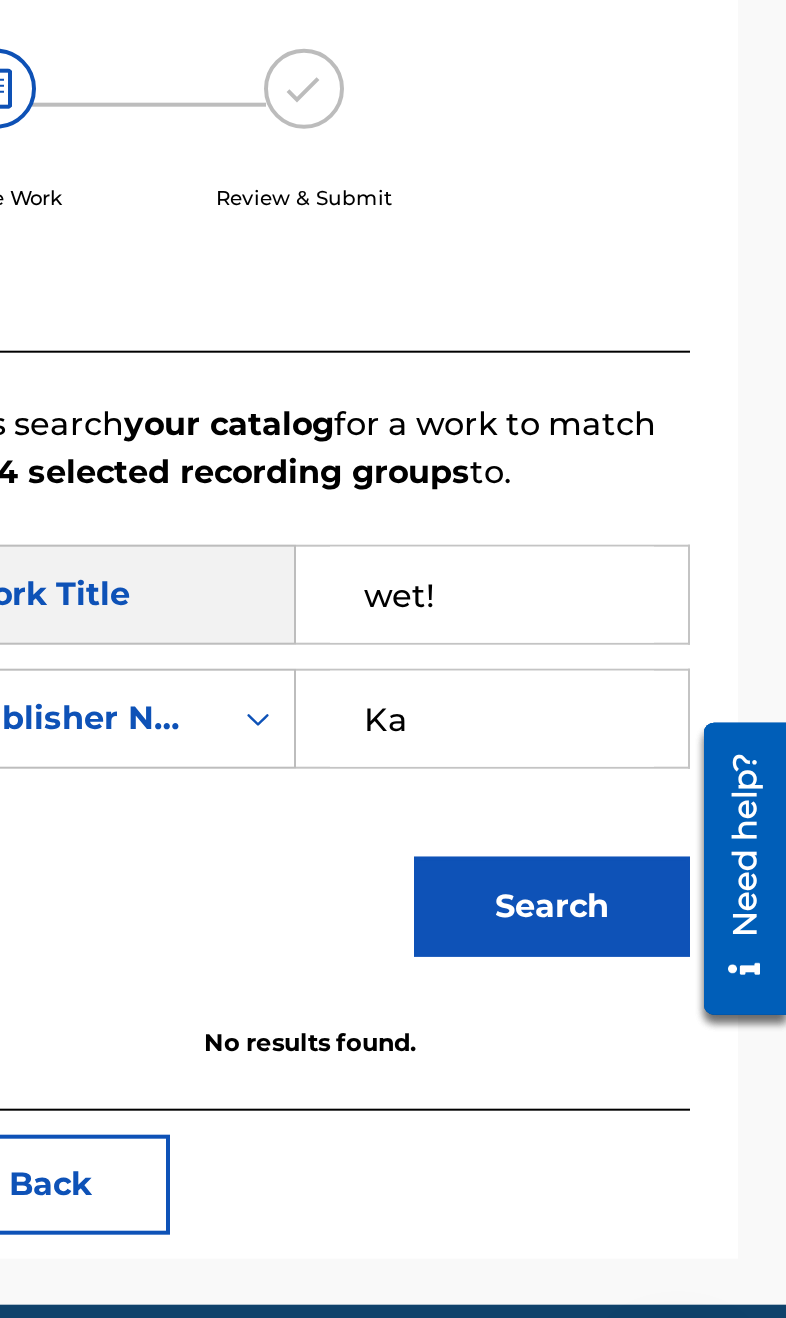 type on "K" 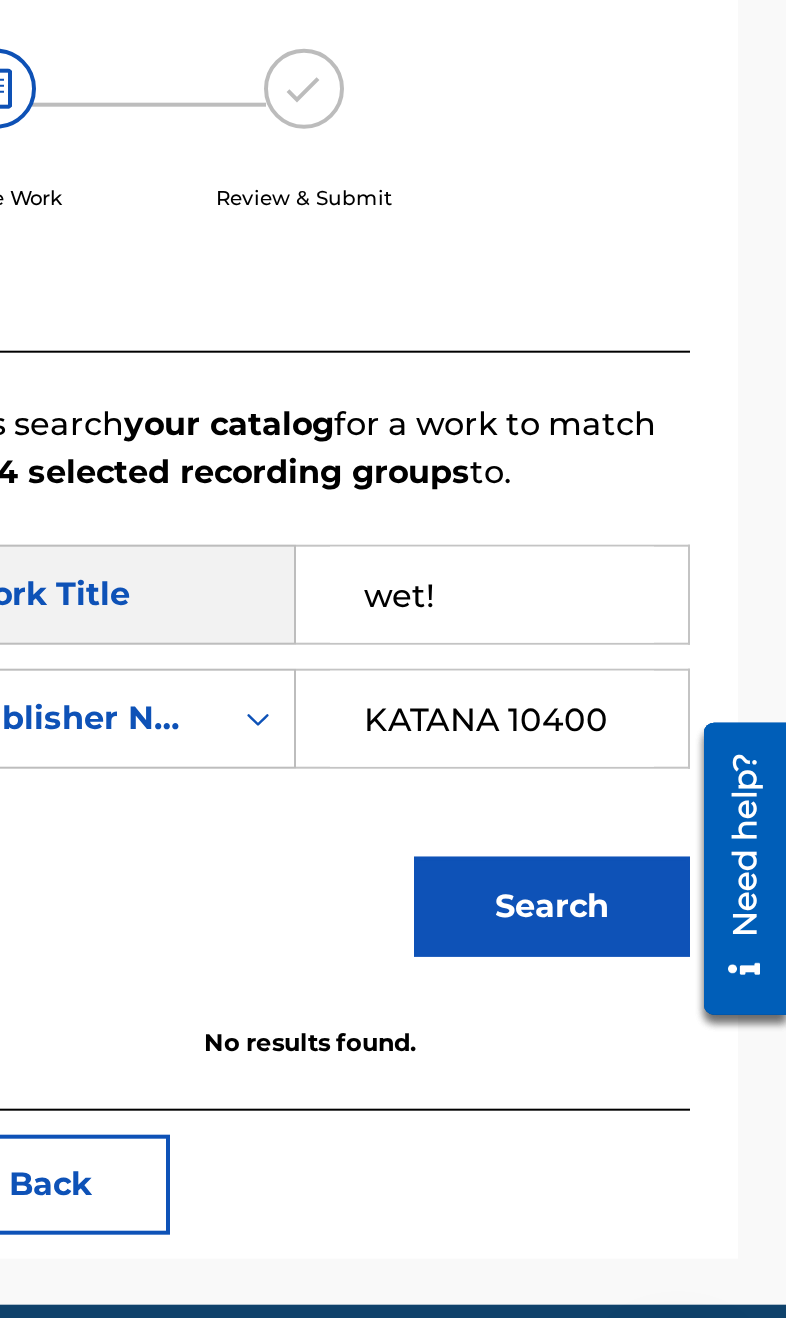 type on "KATANA 10400" 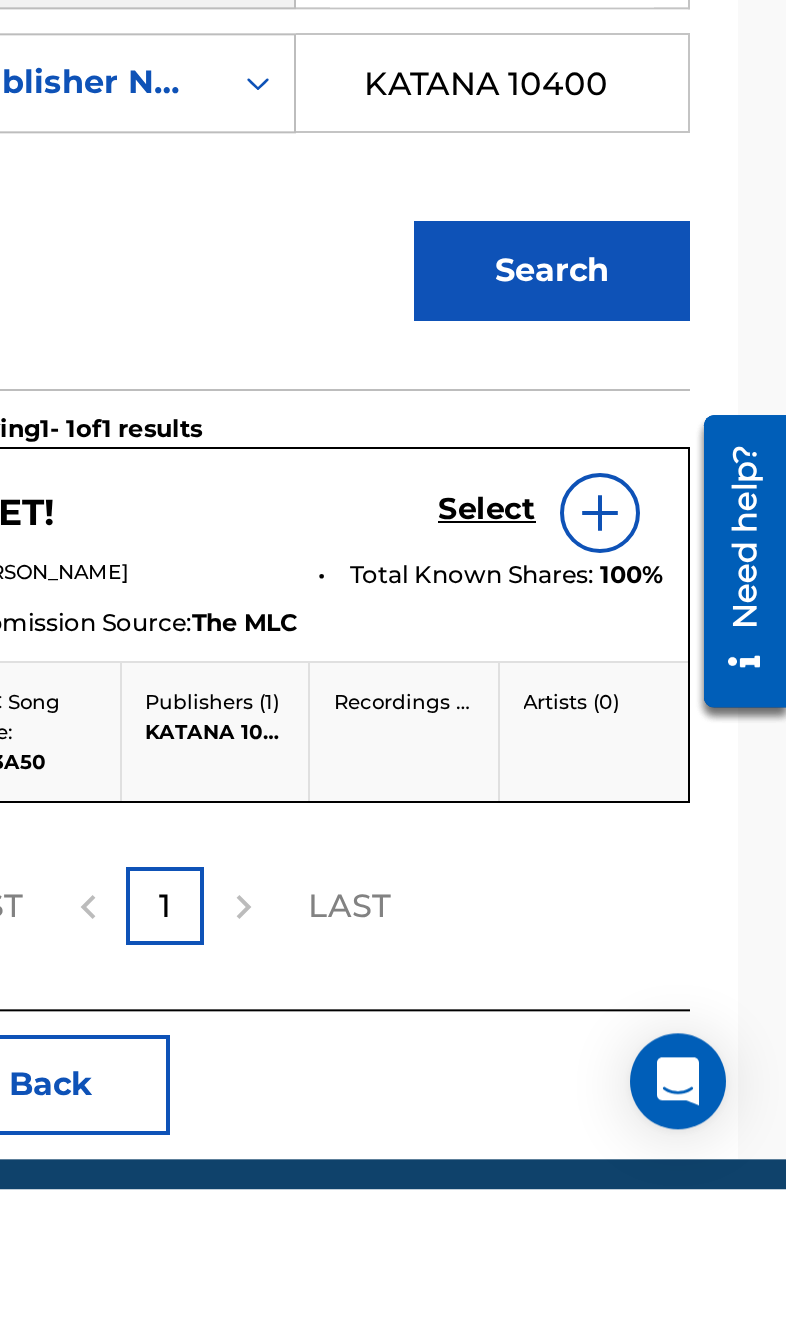 click on "Select" at bounding box center [636, 978] 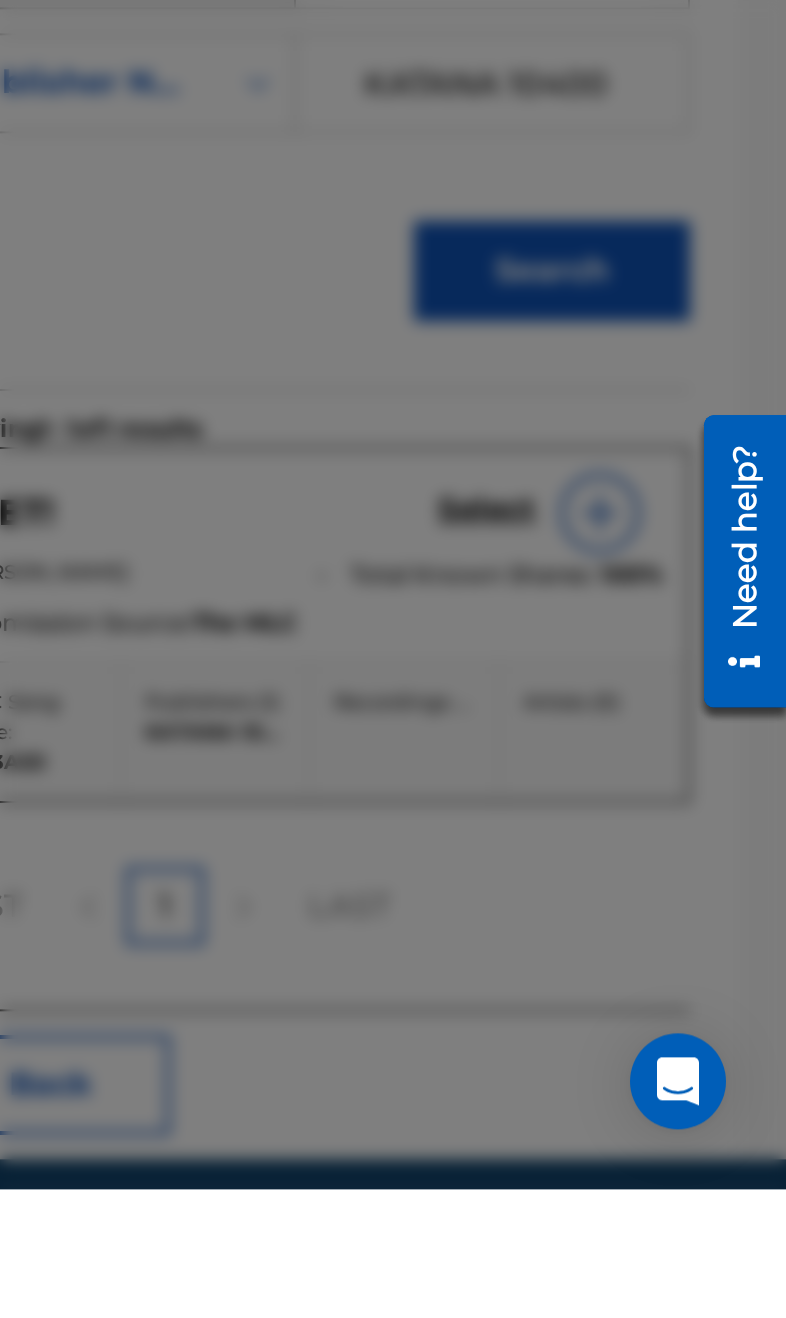 scroll, scrollTop: 245, scrollLeft: 0, axis: vertical 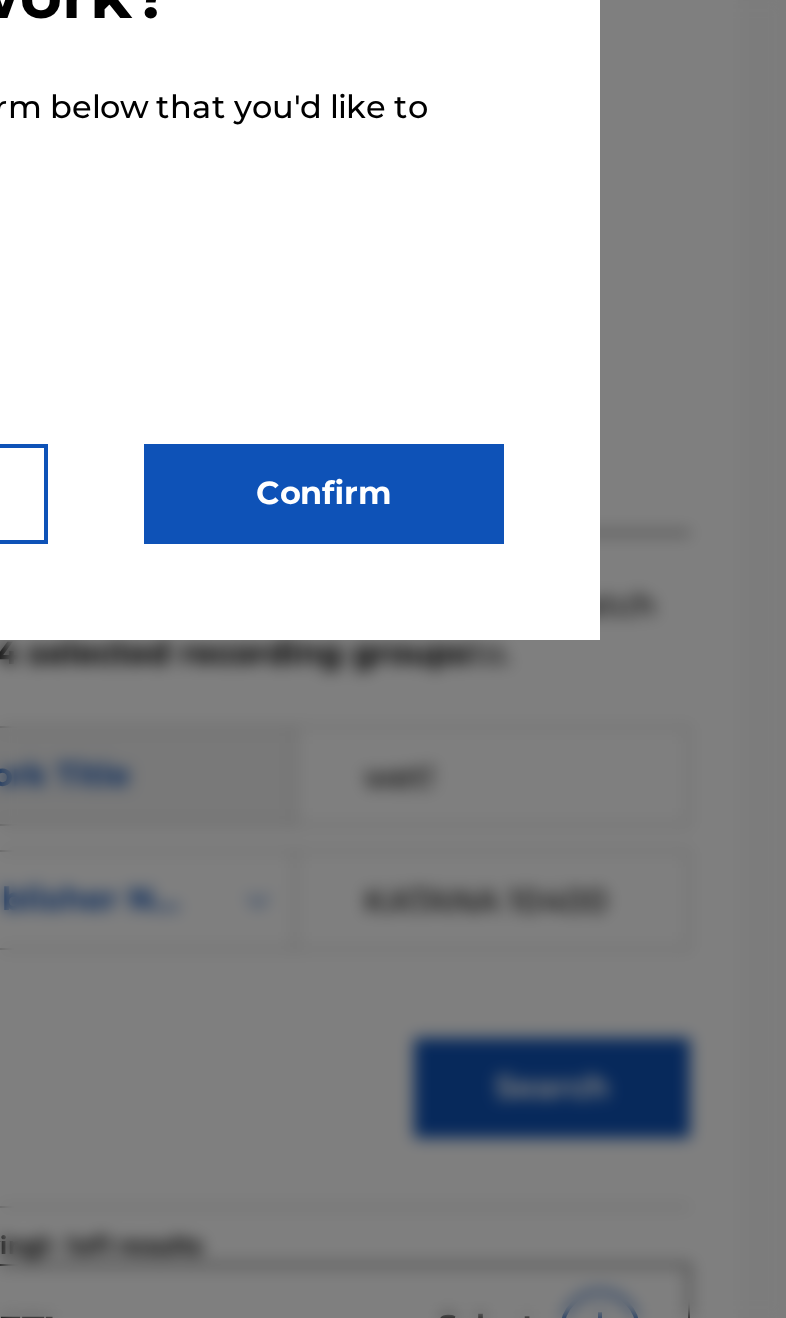click on "Confirm" at bounding box center (555, 481) 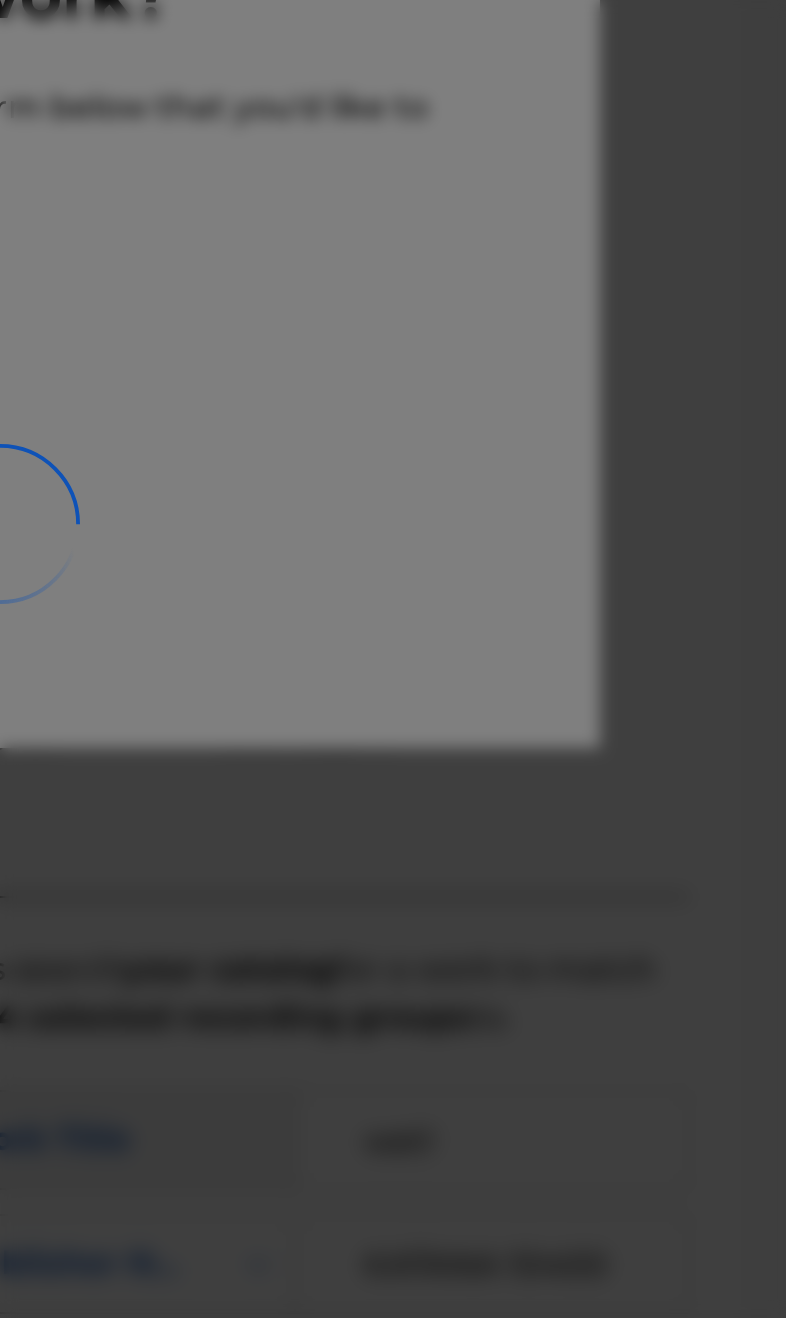 scroll, scrollTop: 164, scrollLeft: 0, axis: vertical 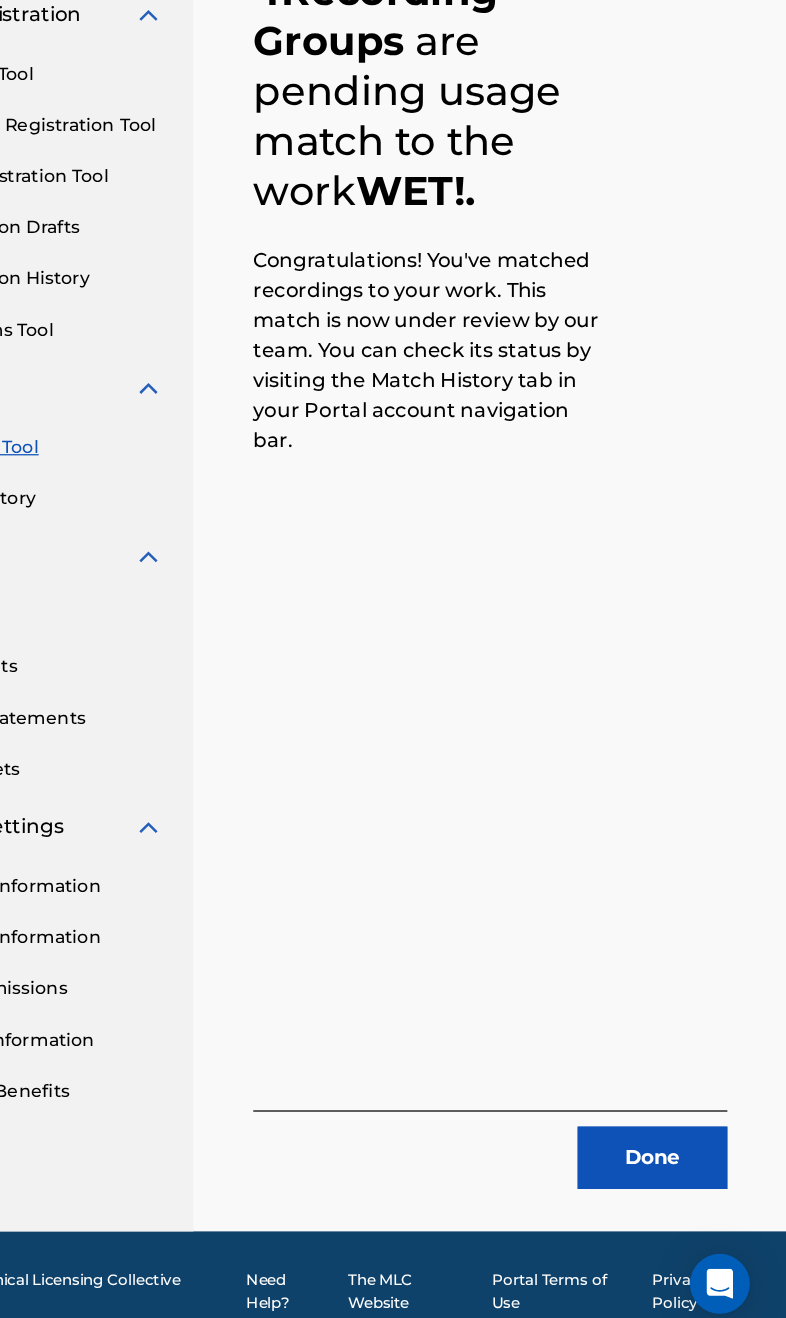click on "Done" at bounding box center (678, 1163) 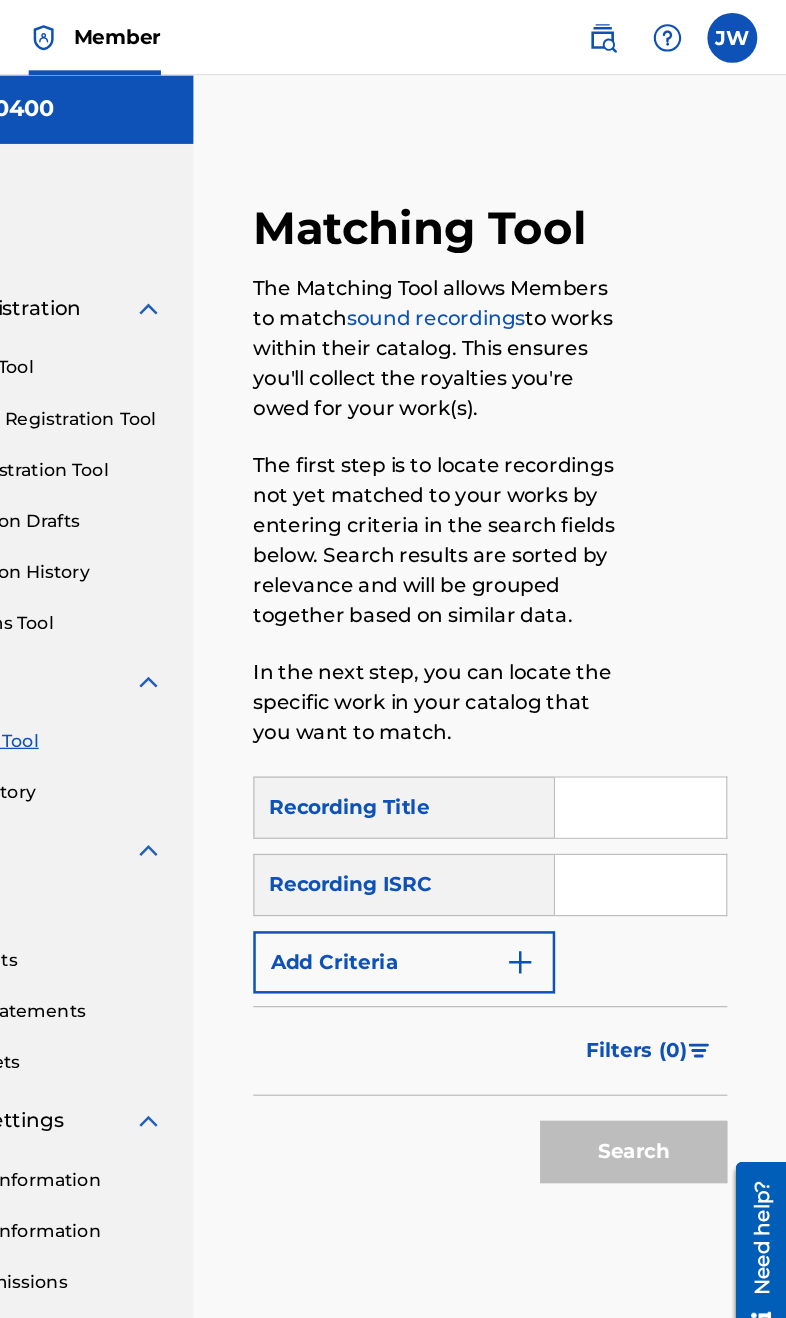 scroll, scrollTop: 0, scrollLeft: 0, axis: both 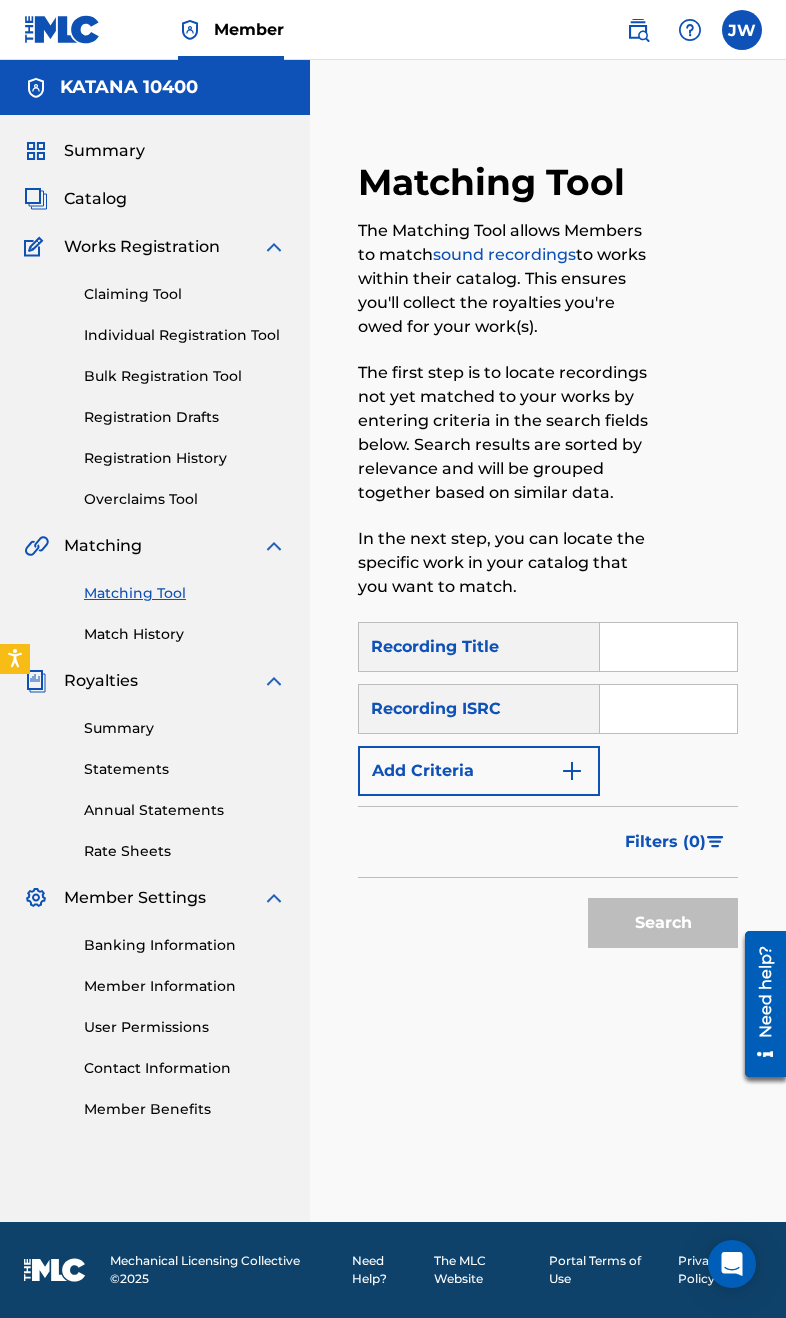 click on "Add Criteria" at bounding box center (479, 771) 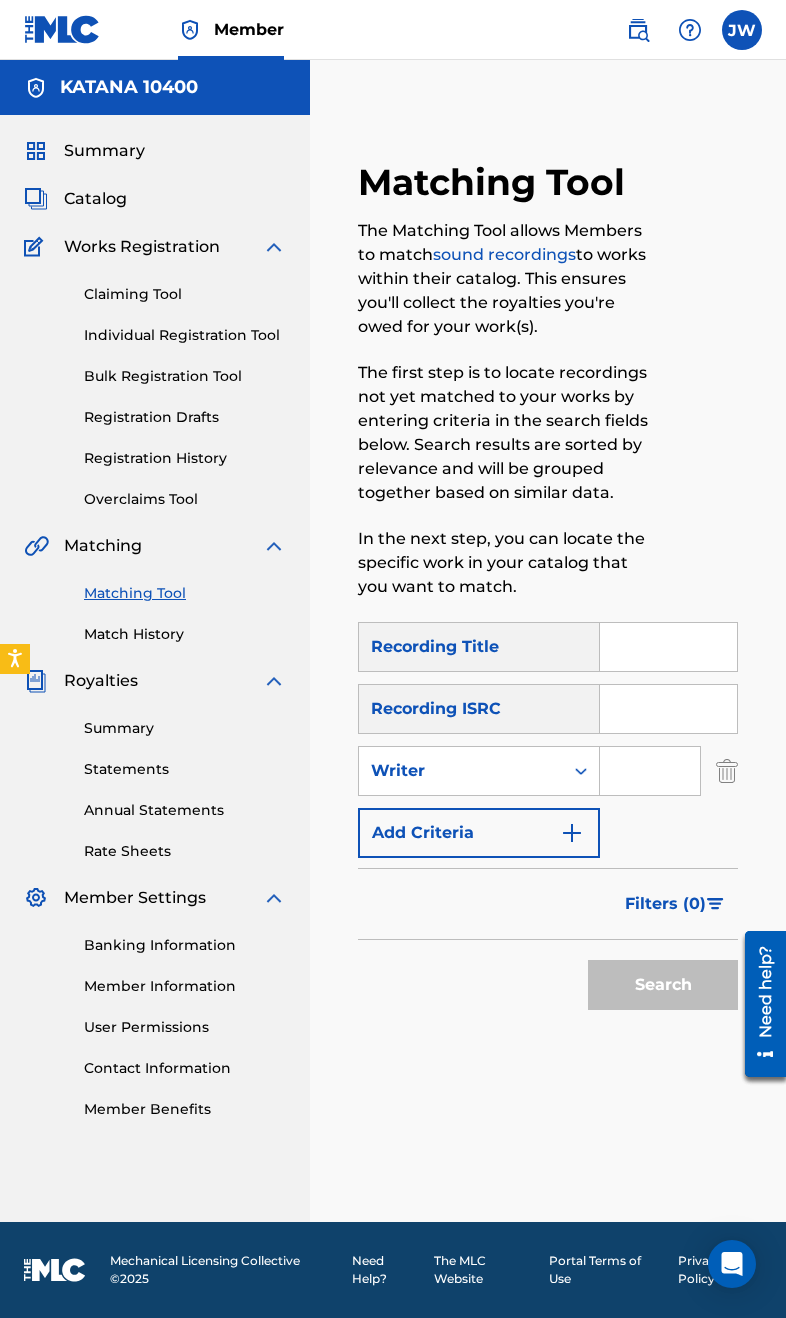 click at bounding box center (650, 771) 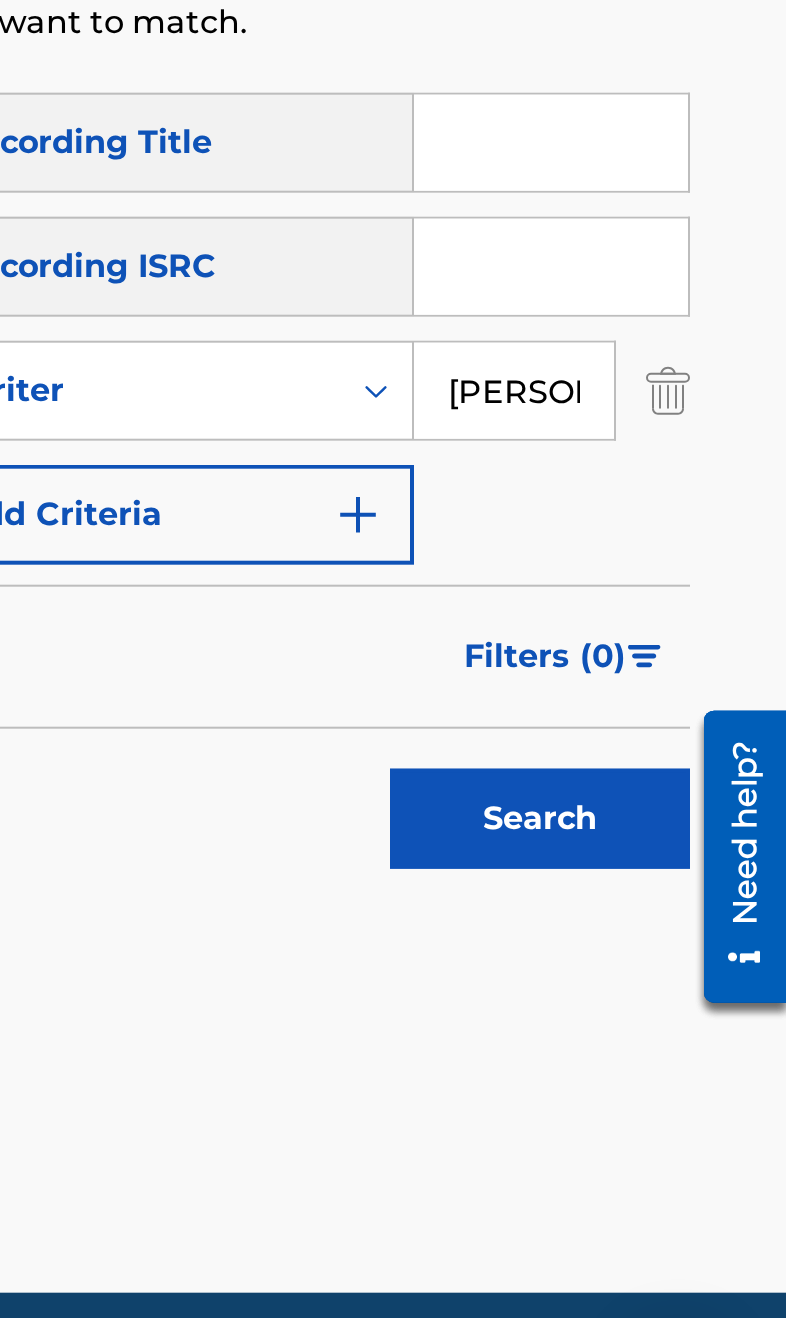 type on "[PERSON_NAME]" 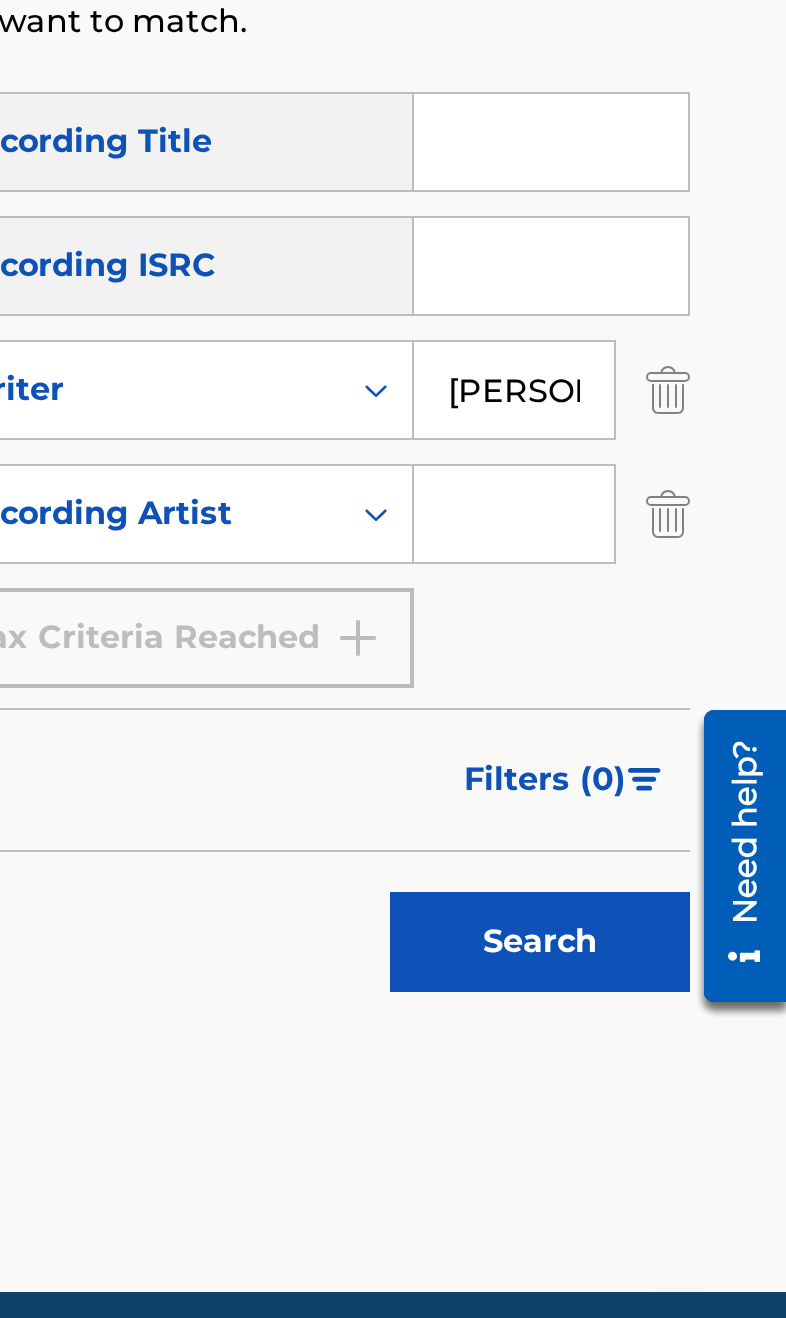 click at bounding box center [650, 833] 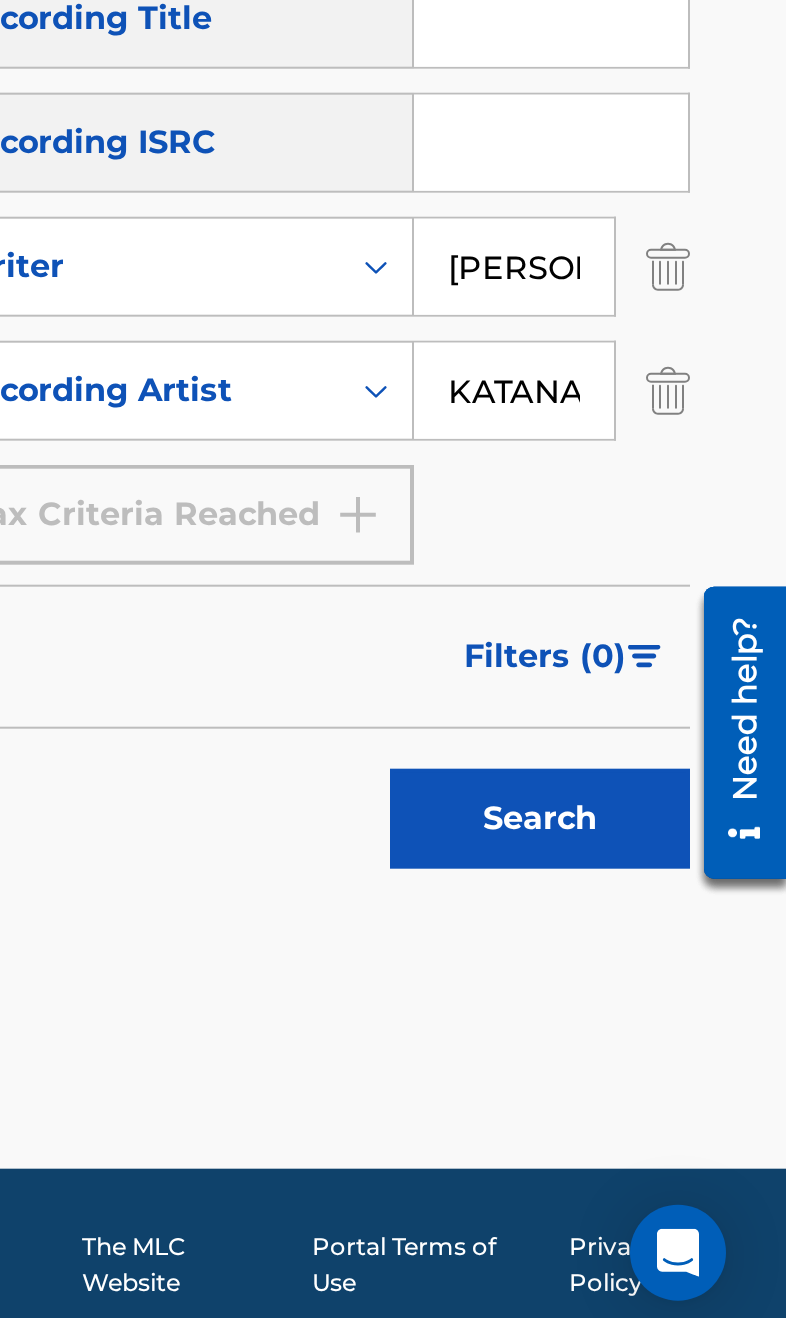 type on "KATANA 10400" 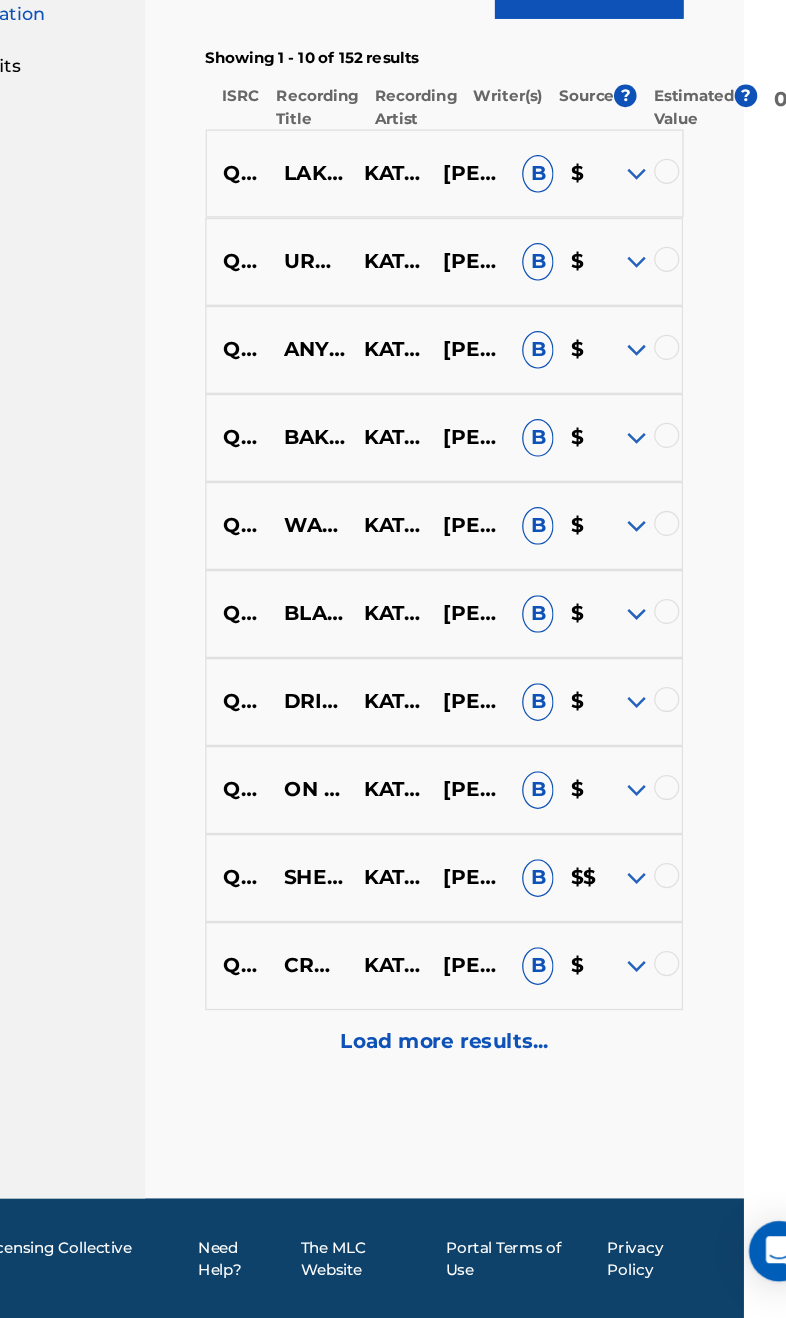 scroll, scrollTop: 800, scrollLeft: 82, axis: both 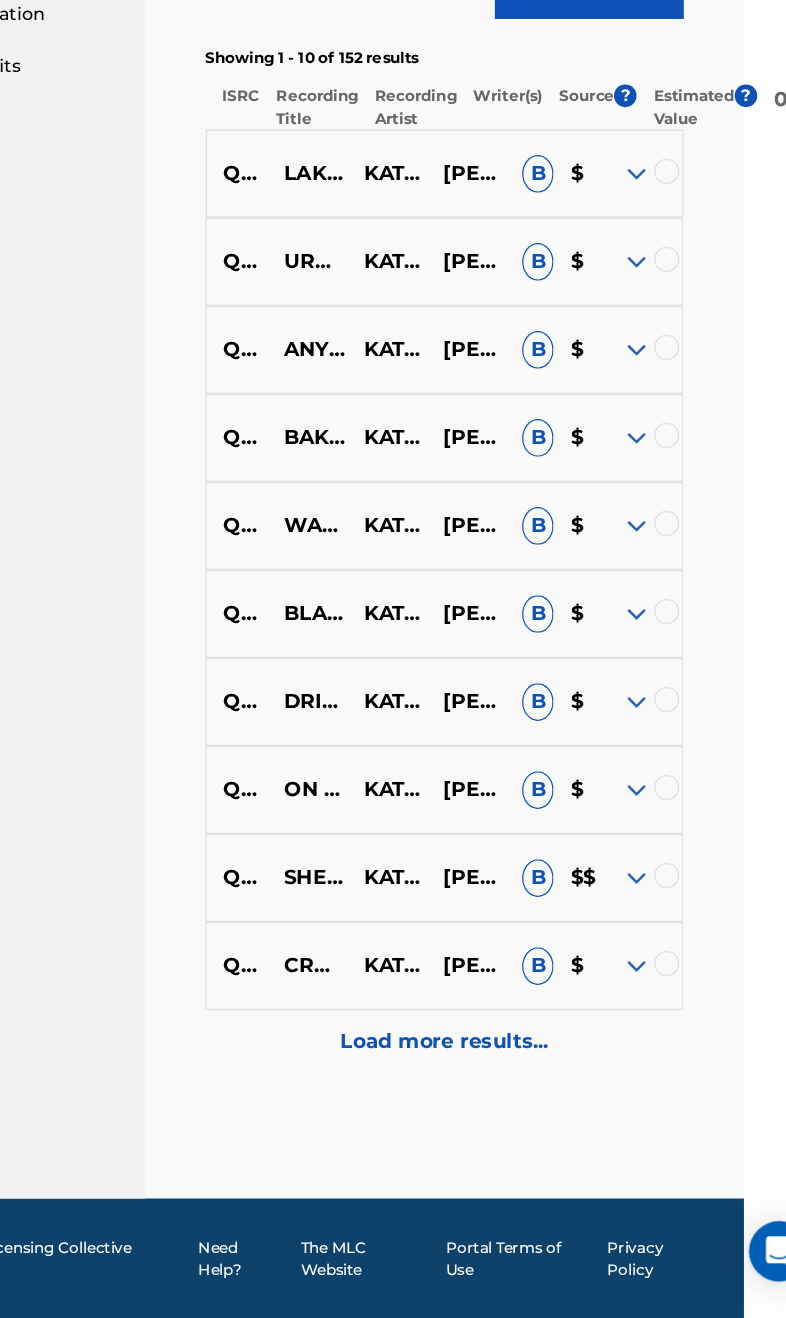 click at bounding box center (619, 967) 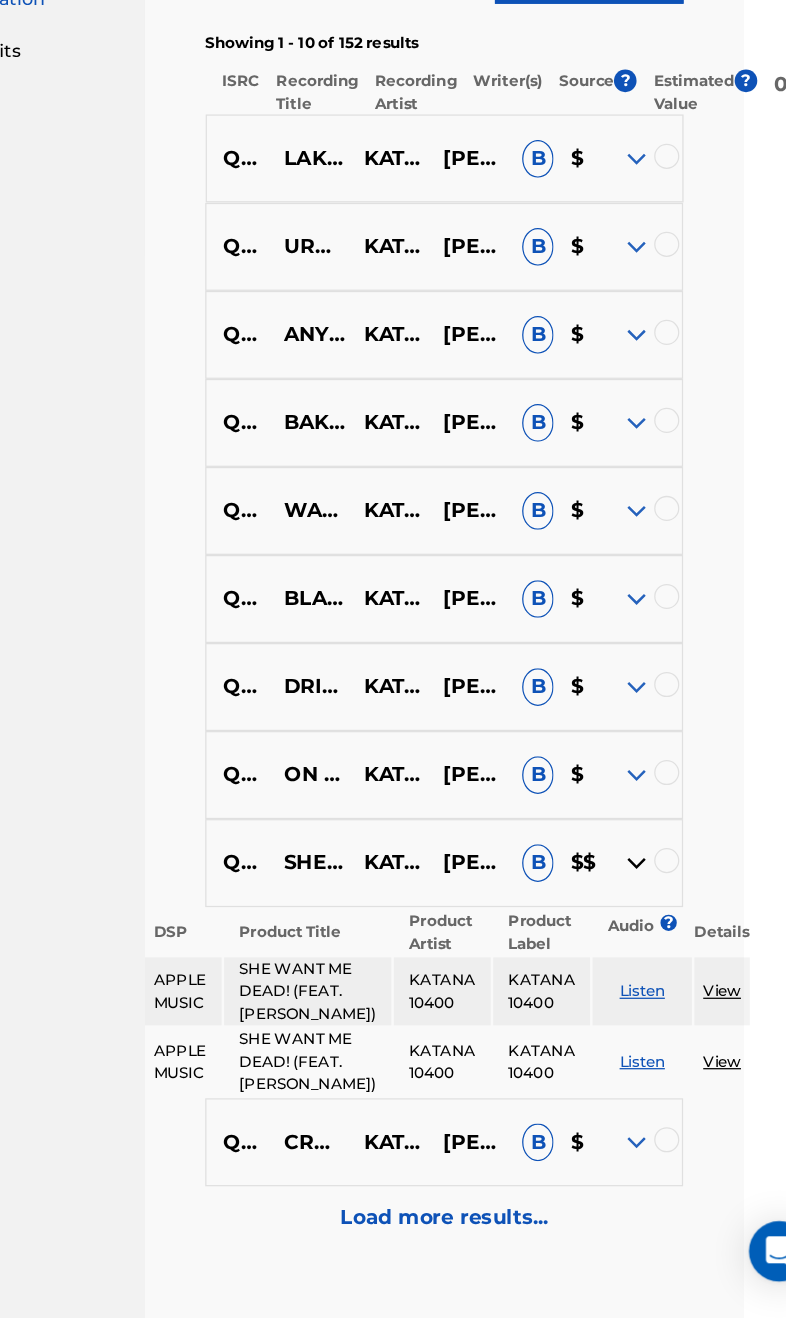 click at bounding box center [619, 955] 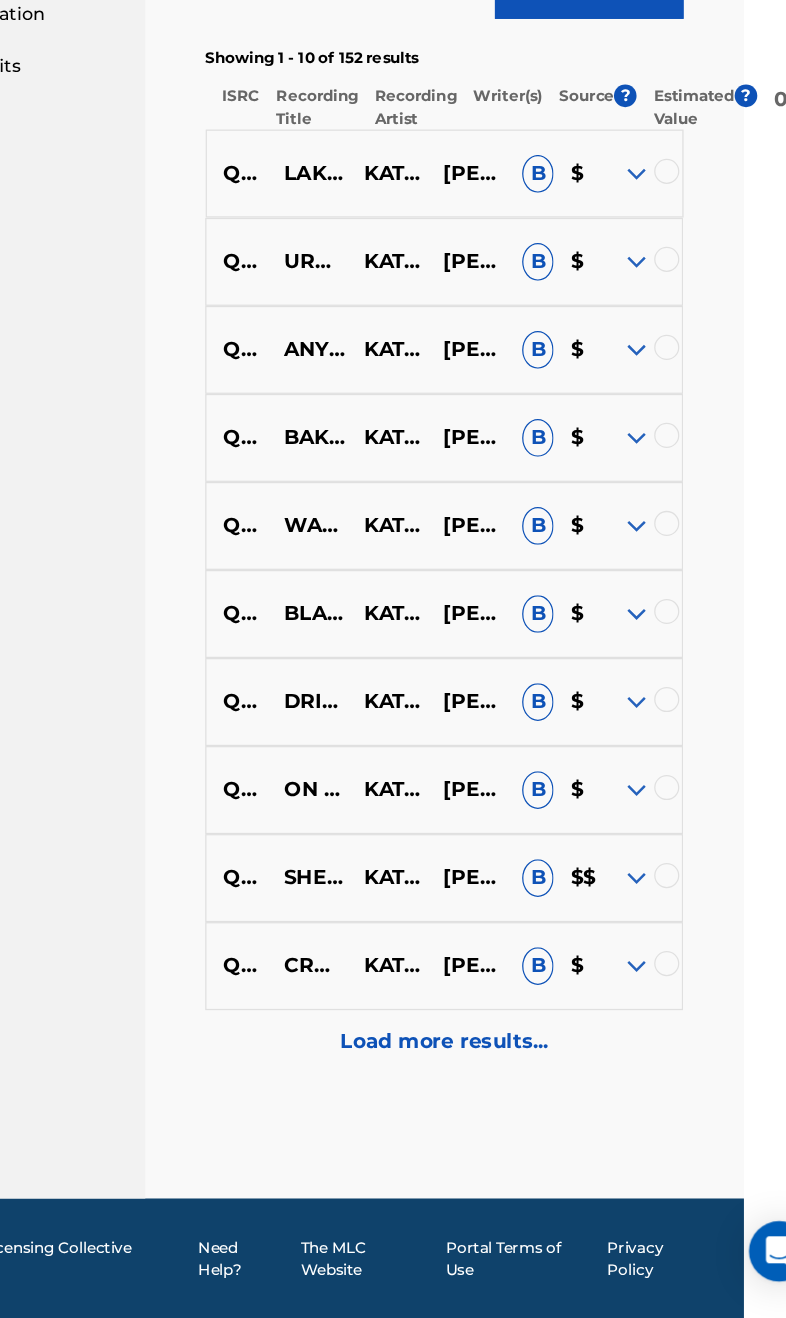 click on "Load more results..." at bounding box center (466, 1097) 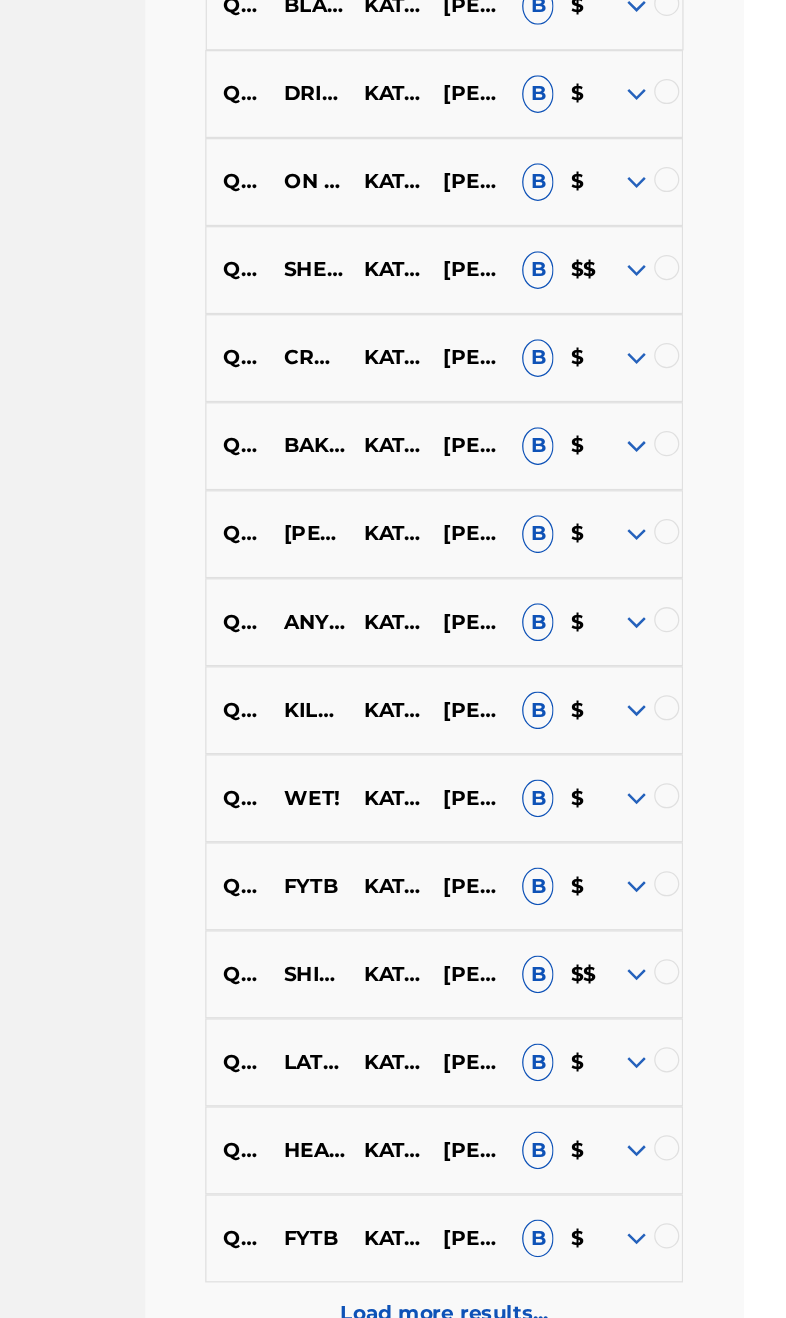 scroll, scrollTop: 1500, scrollLeft: 82, axis: both 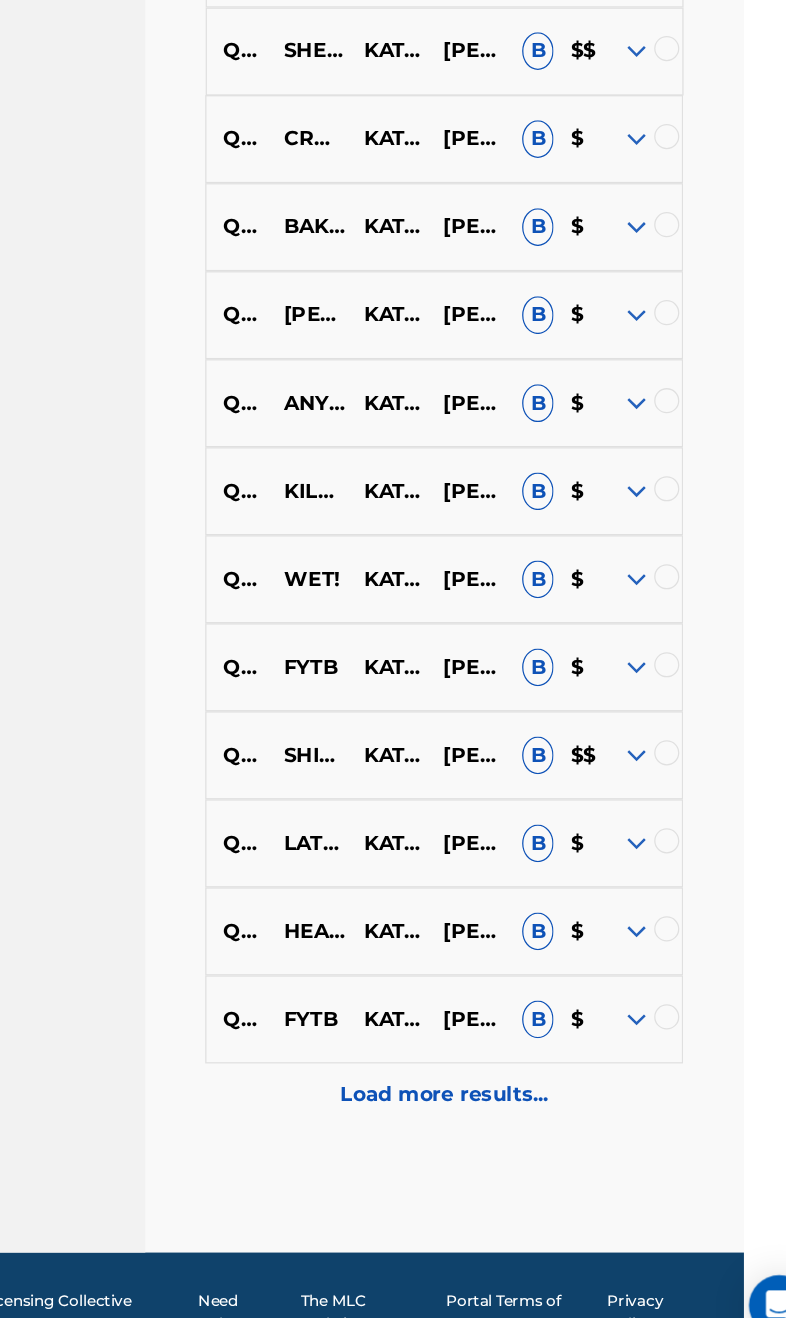 click at bounding box center [619, 827] 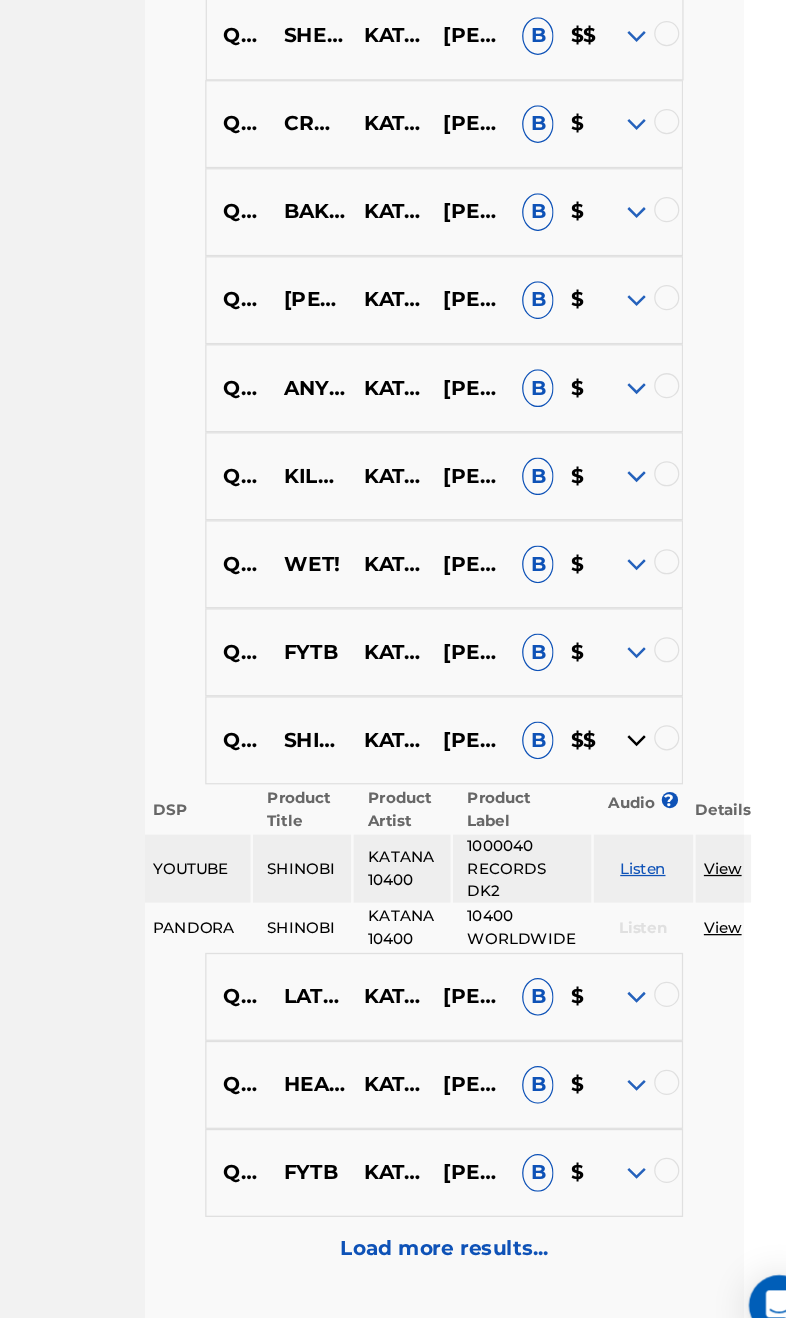 click at bounding box center (619, 815) 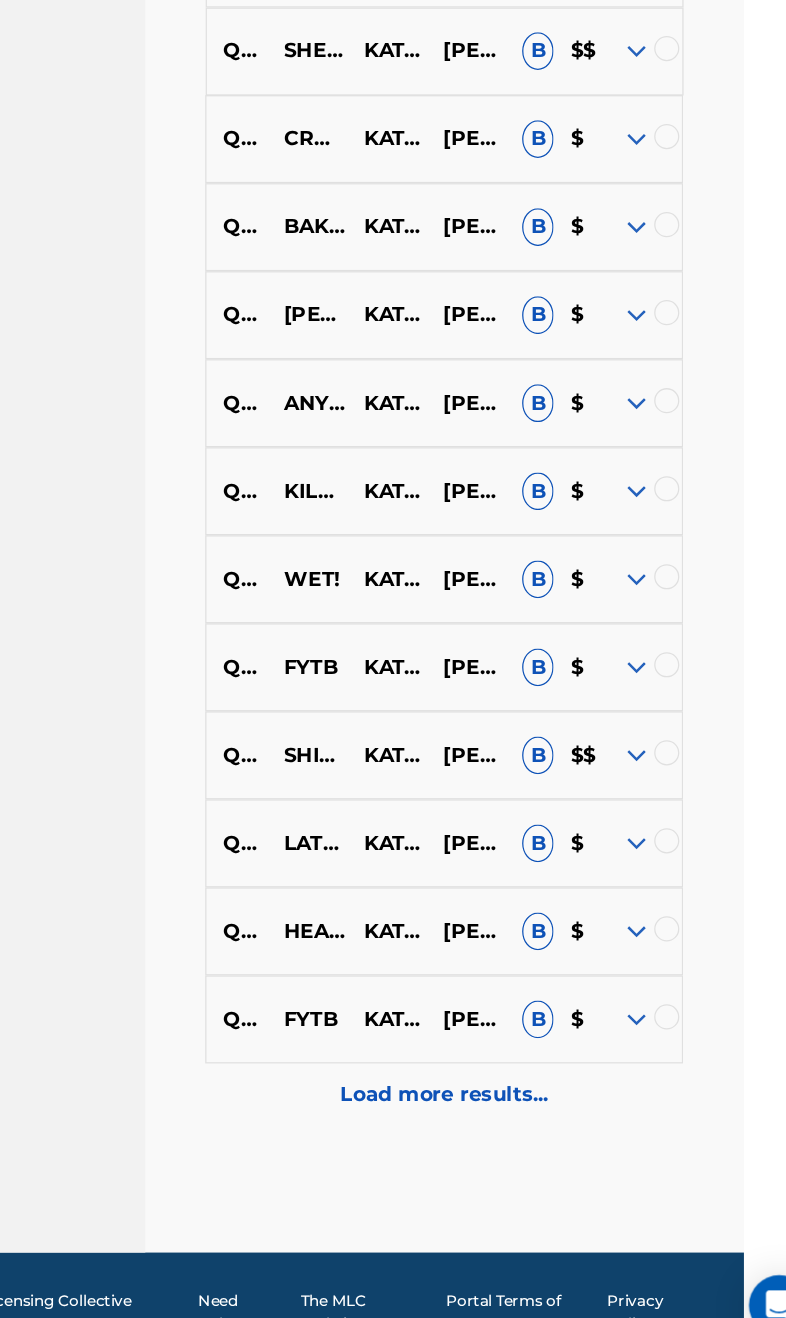 click on "Load more results..." at bounding box center [466, 1097] 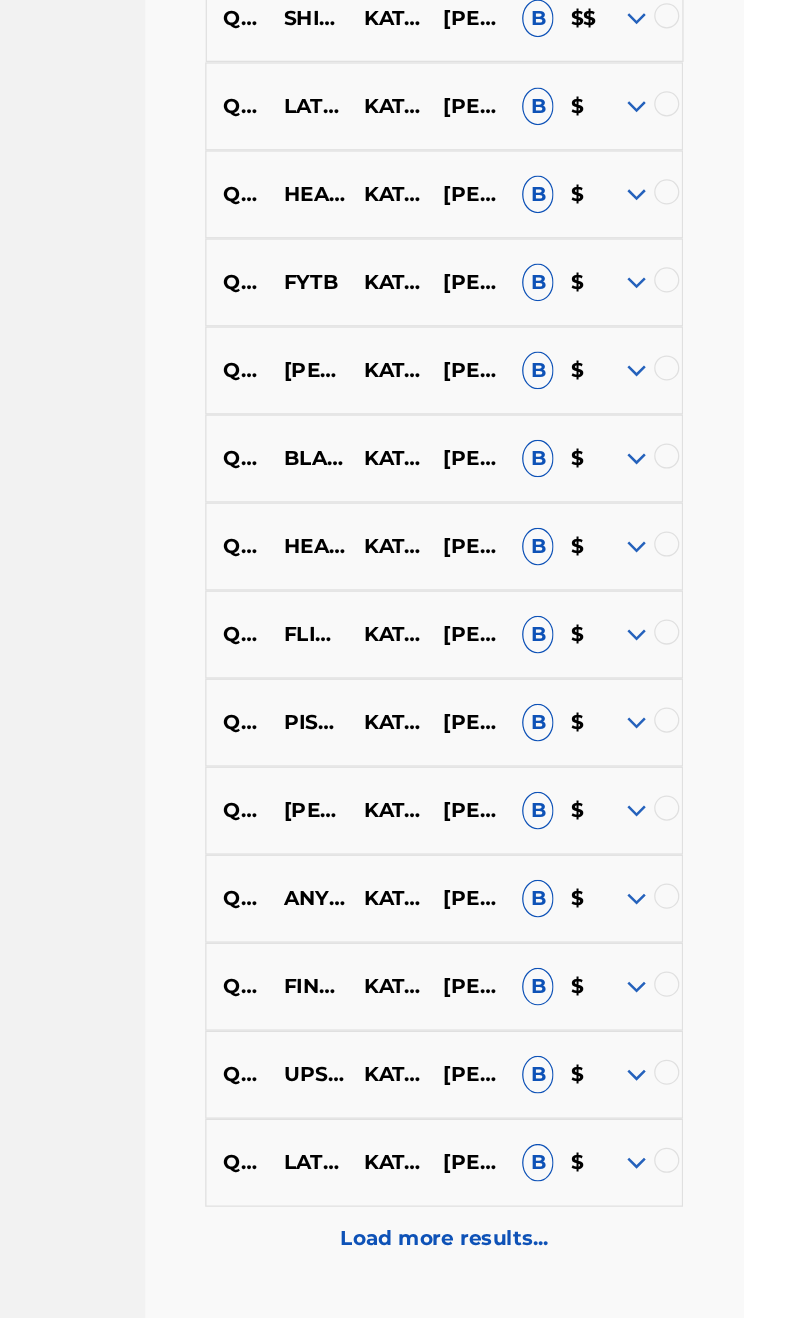 scroll, scrollTop: 2200, scrollLeft: 82, axis: both 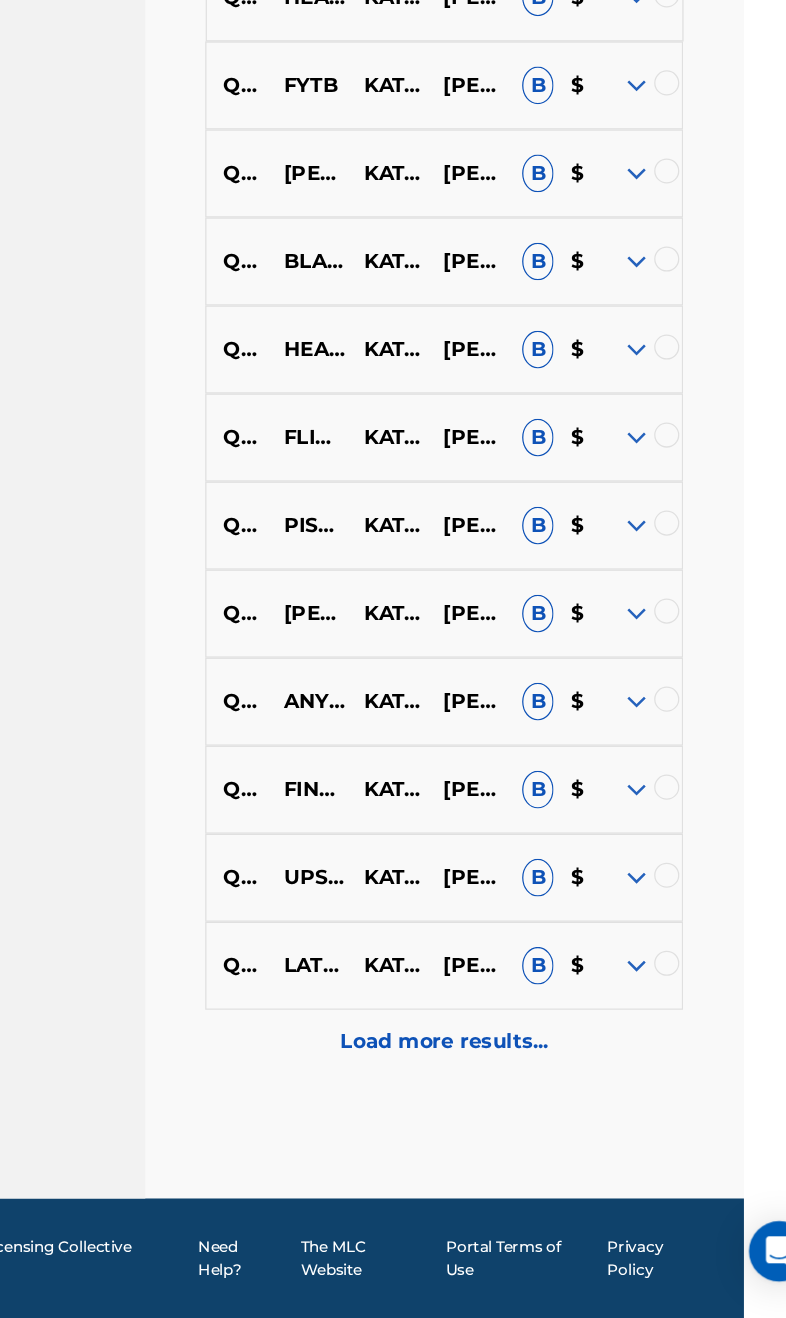 click on "Load more results..." at bounding box center (466, 1097) 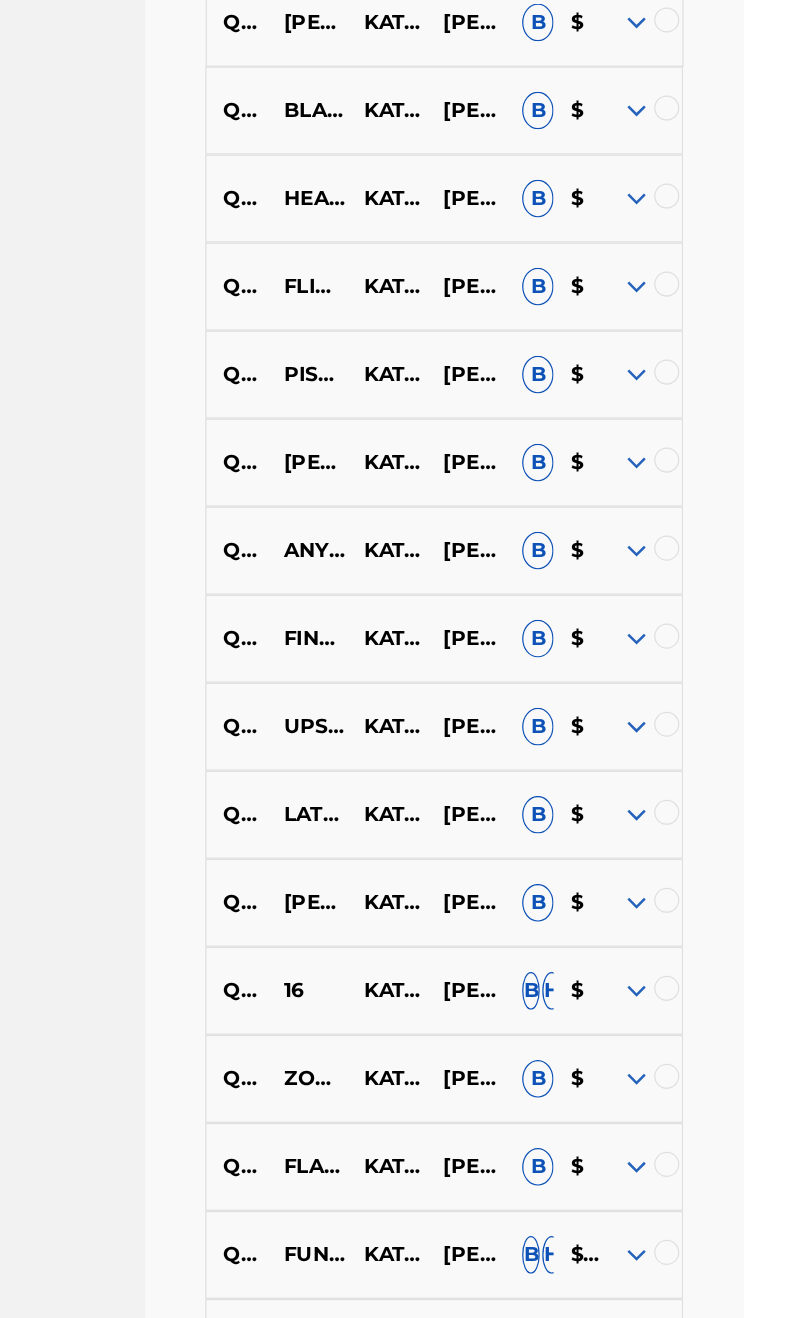 scroll, scrollTop: 2900, scrollLeft: 82, axis: both 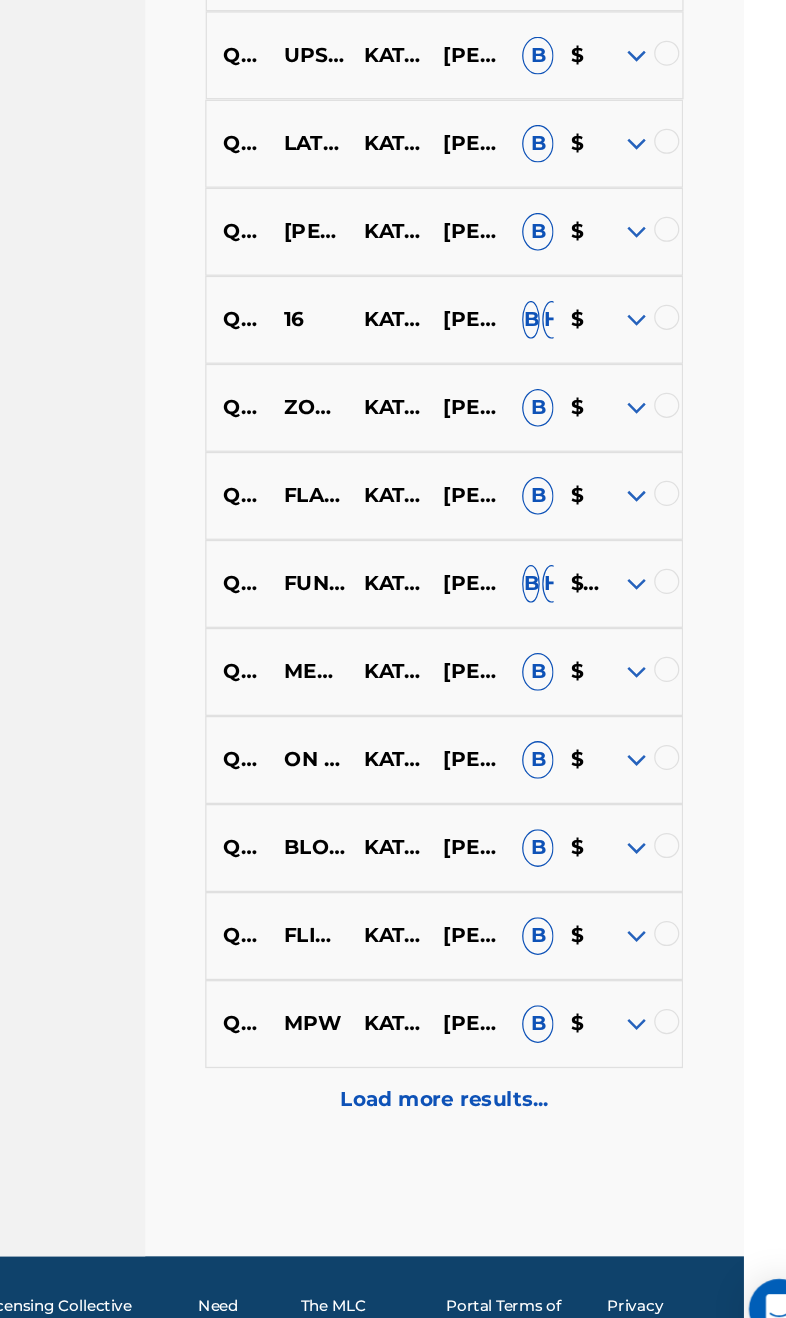 click on "$$$" at bounding box center (572, 687) 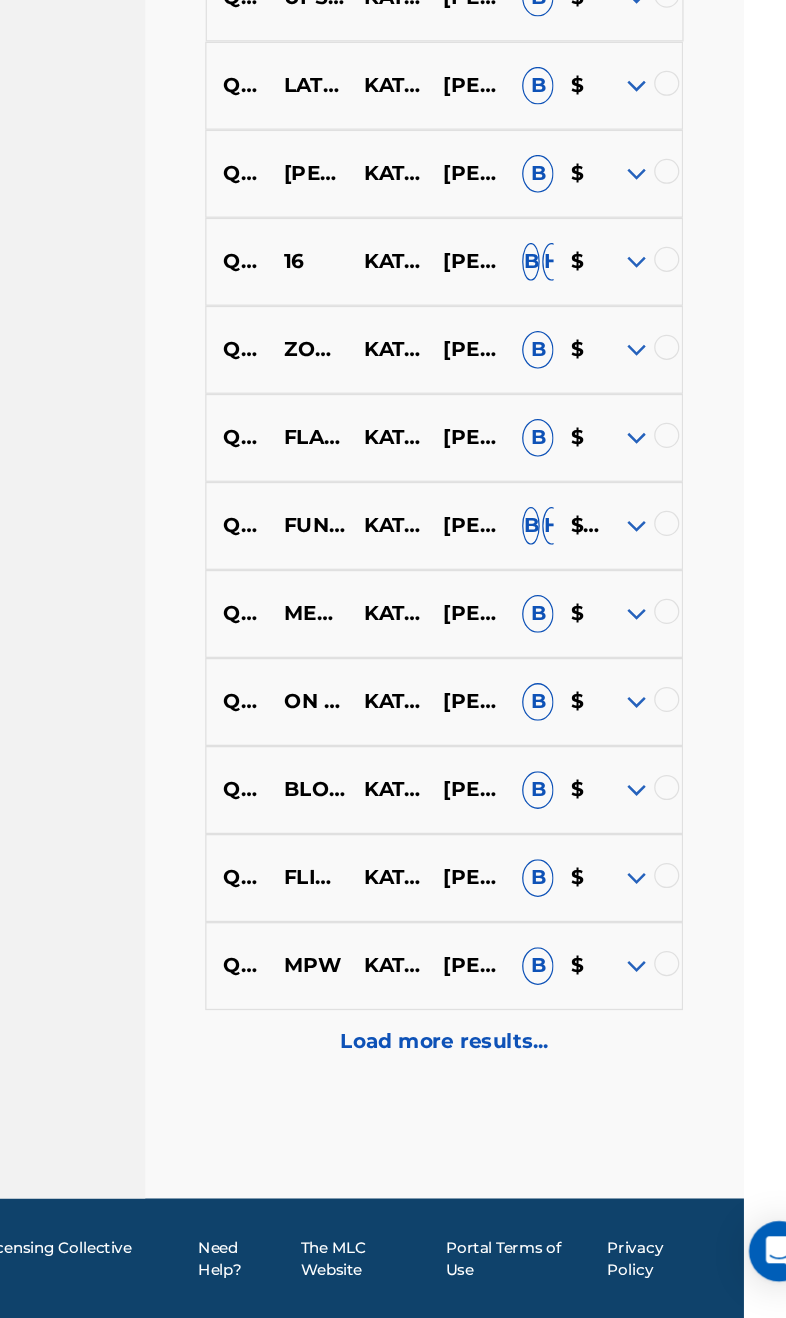 click on "Load more results..." at bounding box center (466, 1097) 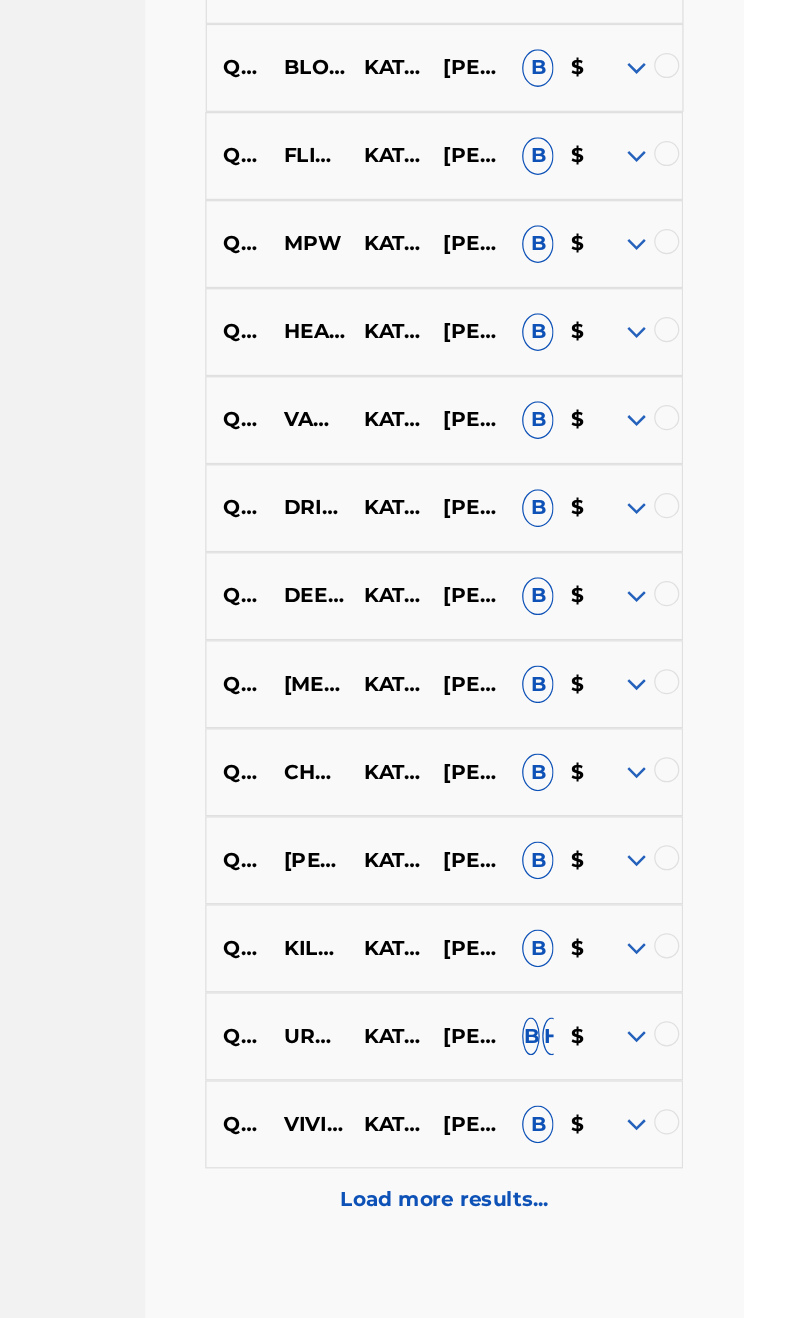 scroll, scrollTop: 3600, scrollLeft: 82, axis: both 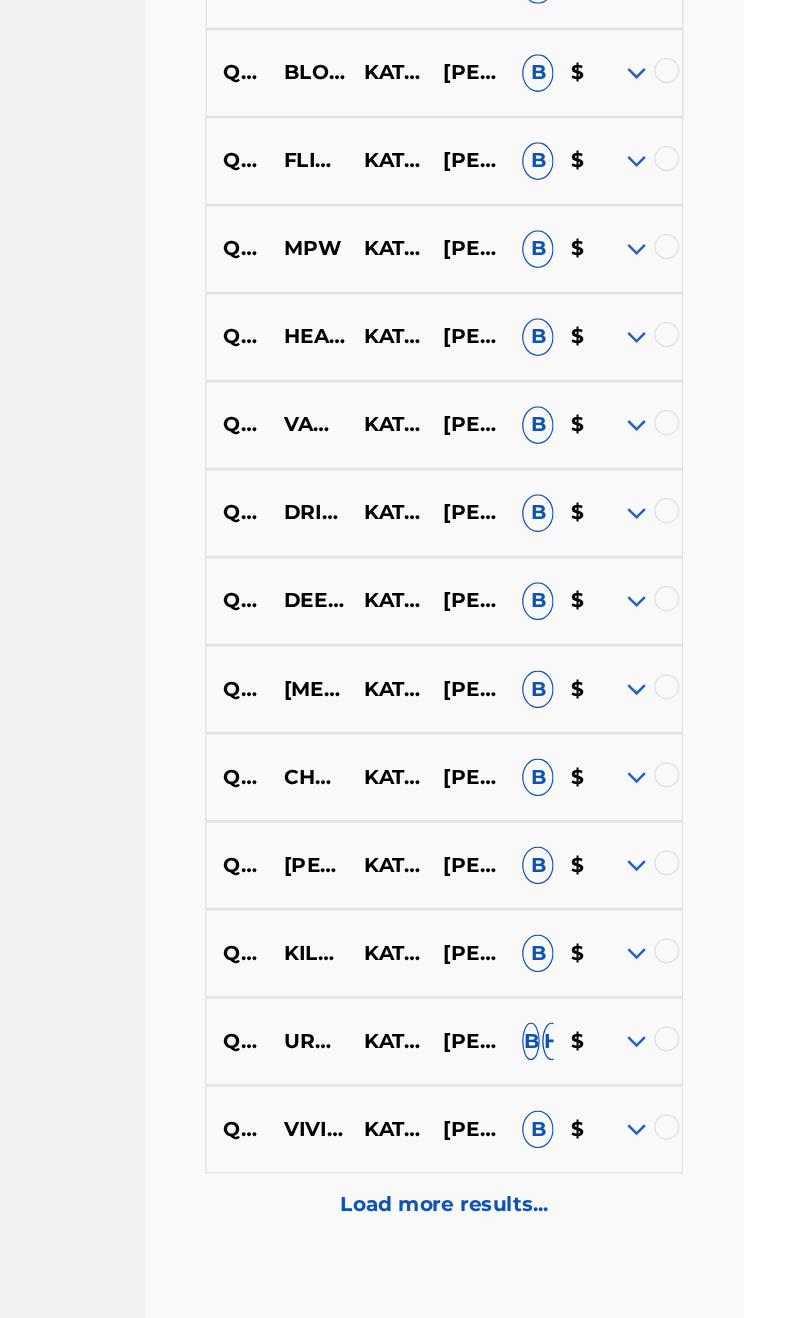 click on "Load more results..." at bounding box center (466, 1097) 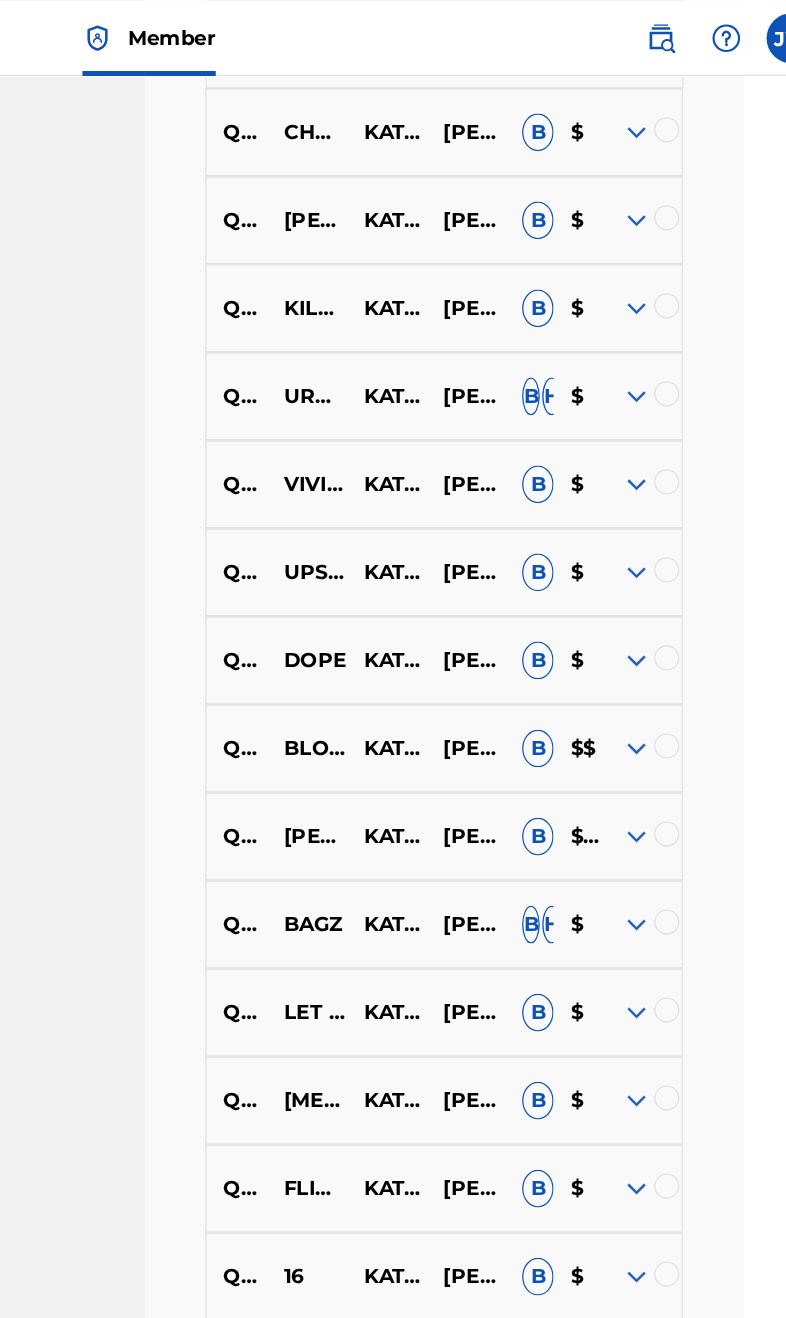 scroll, scrollTop: 4237, scrollLeft: 82, axis: both 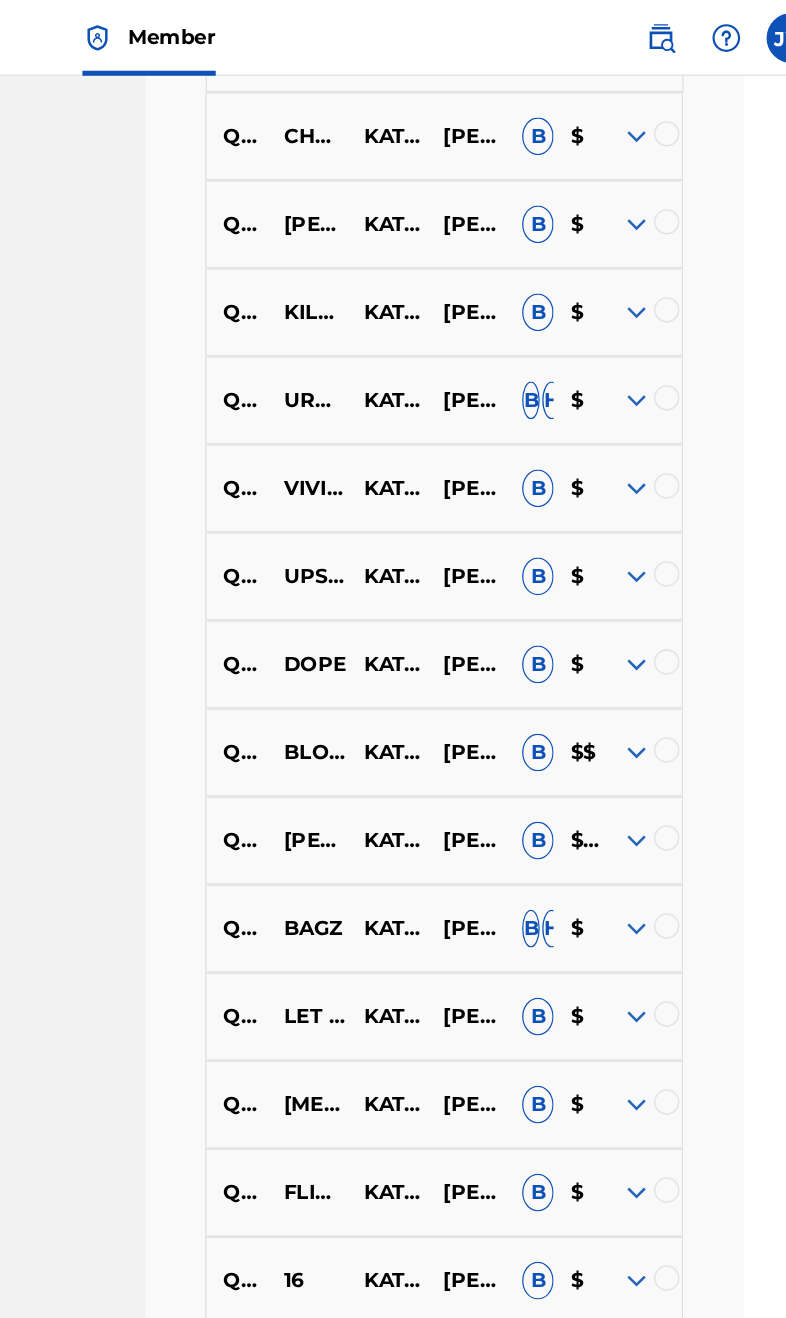 click at bounding box center (619, 598) 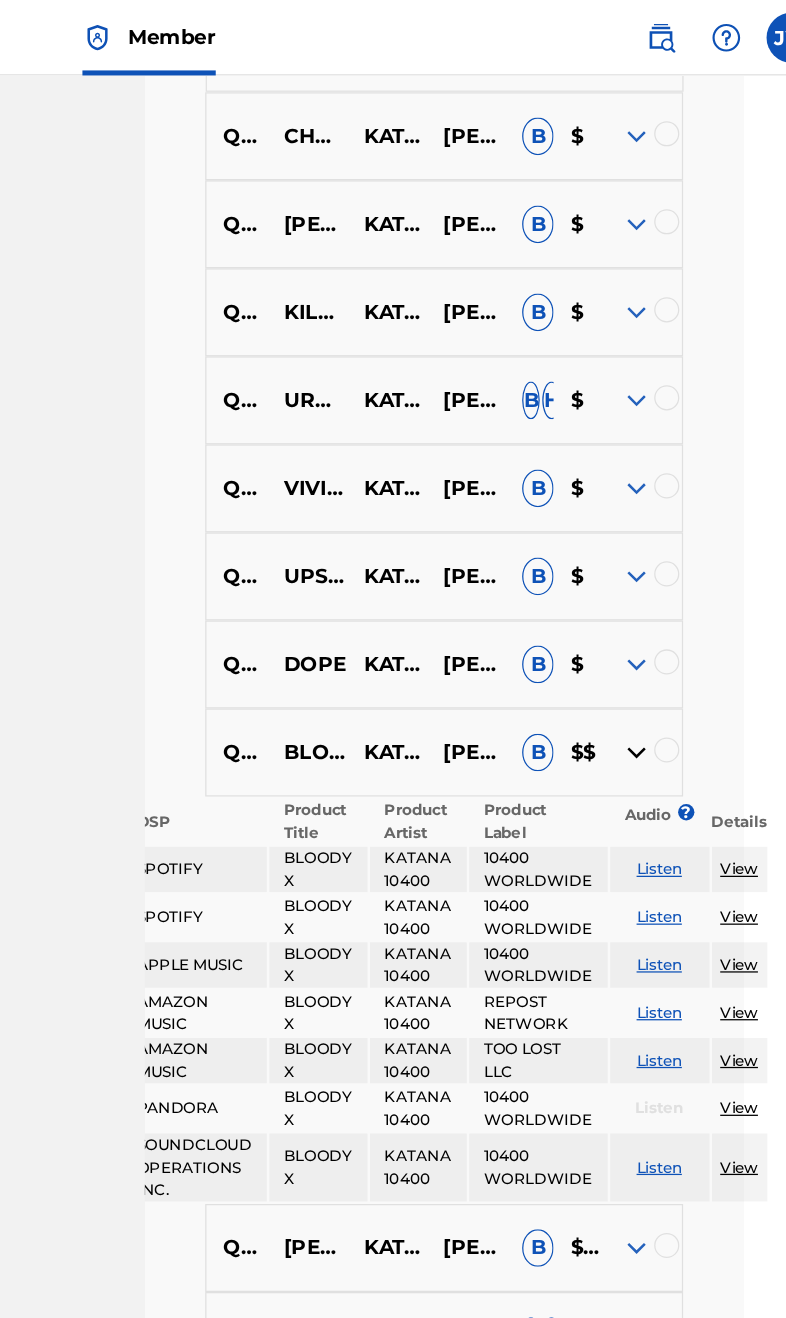 click at bounding box center (619, 598) 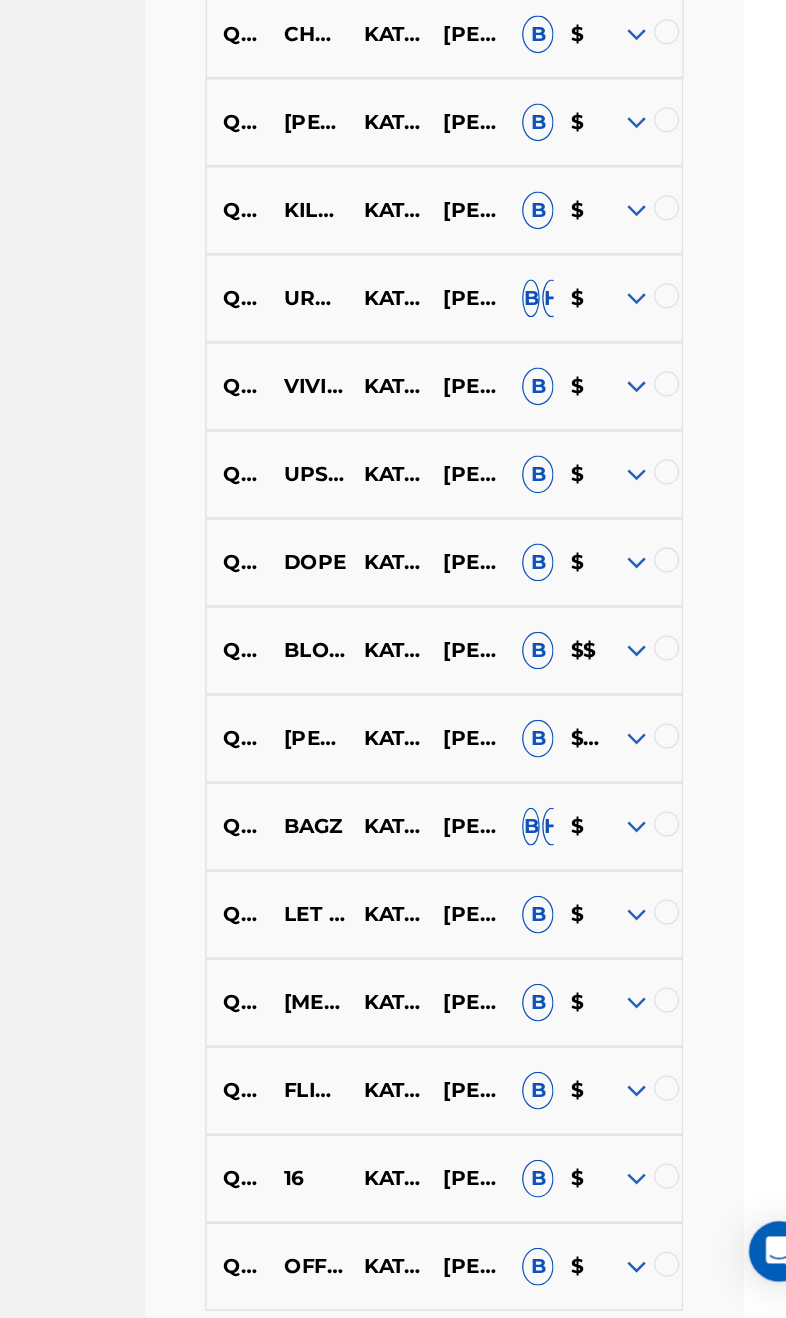 scroll, scrollTop: 4300, scrollLeft: 82, axis: both 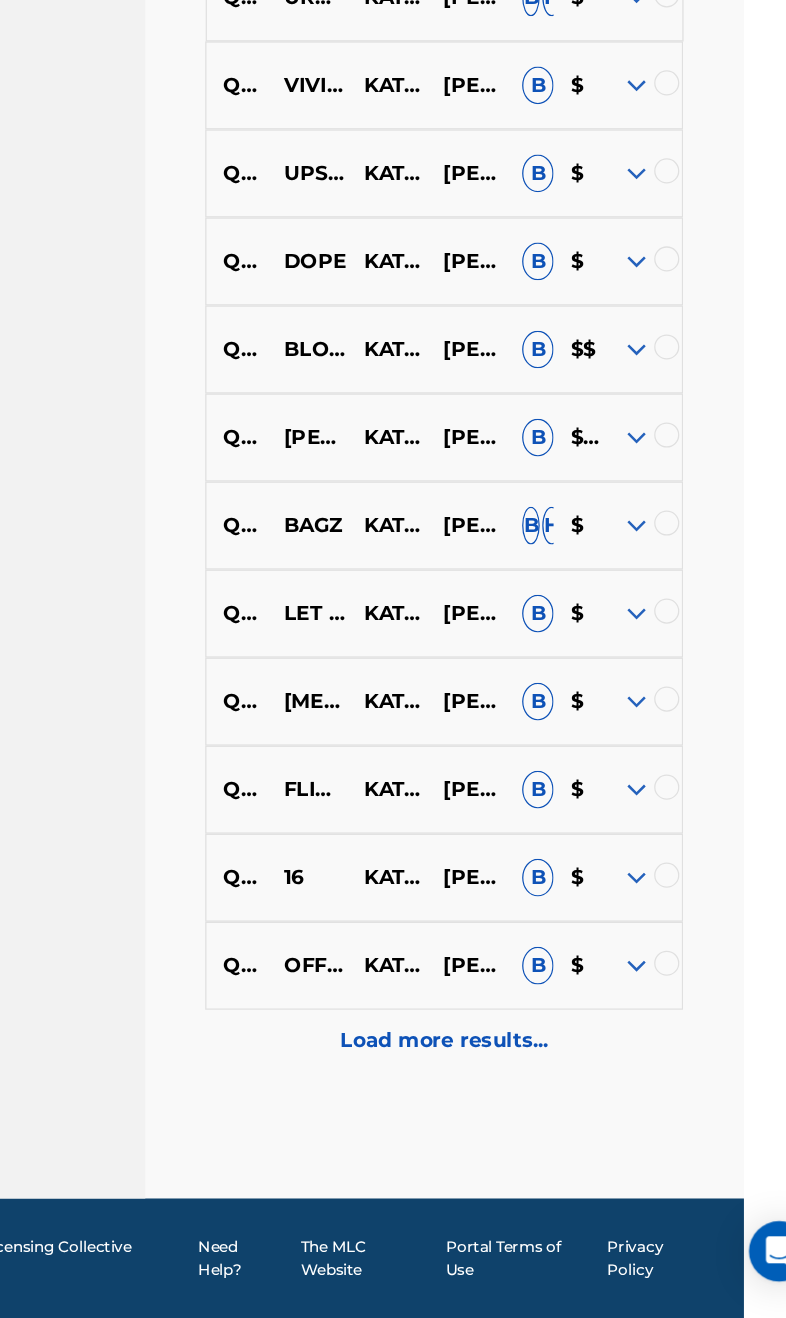 click on "Load more results..." at bounding box center [466, 1097] 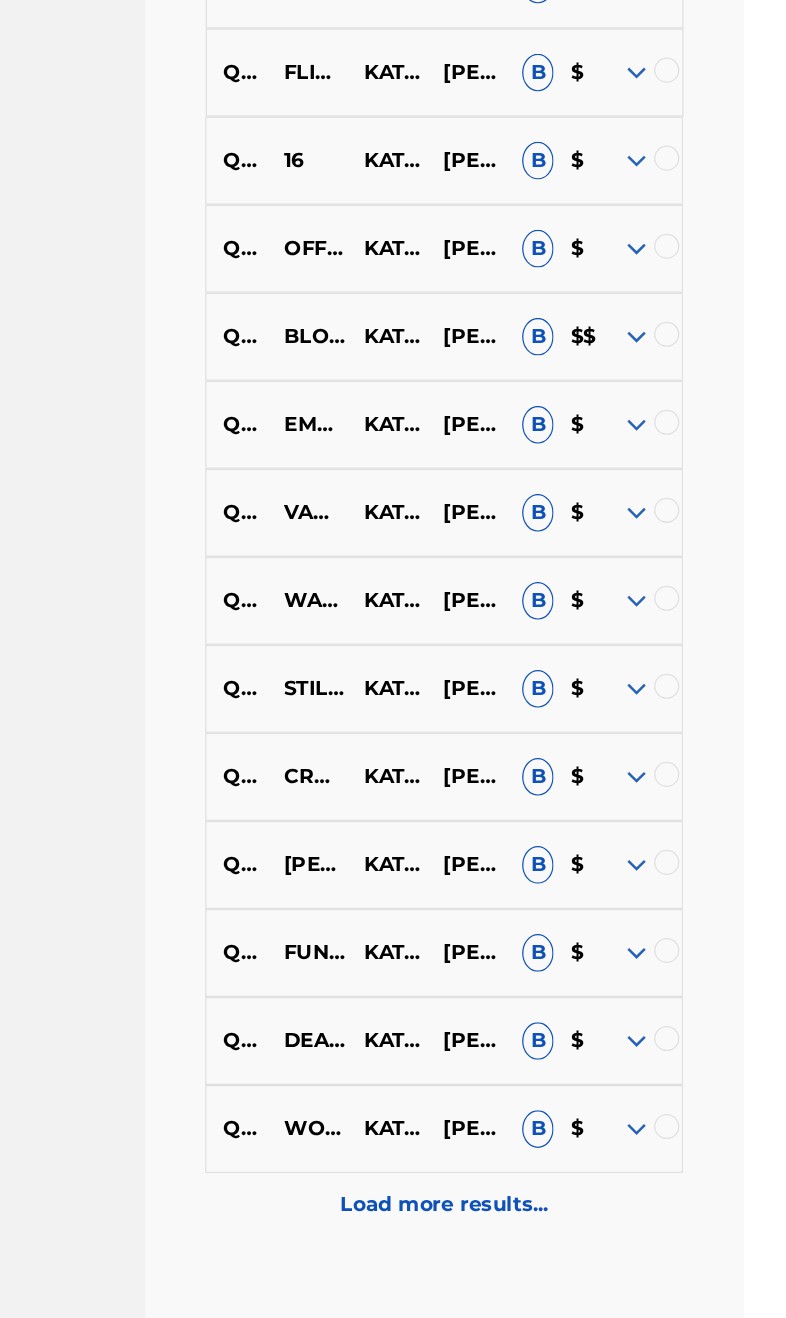 scroll, scrollTop: 5000, scrollLeft: 82, axis: both 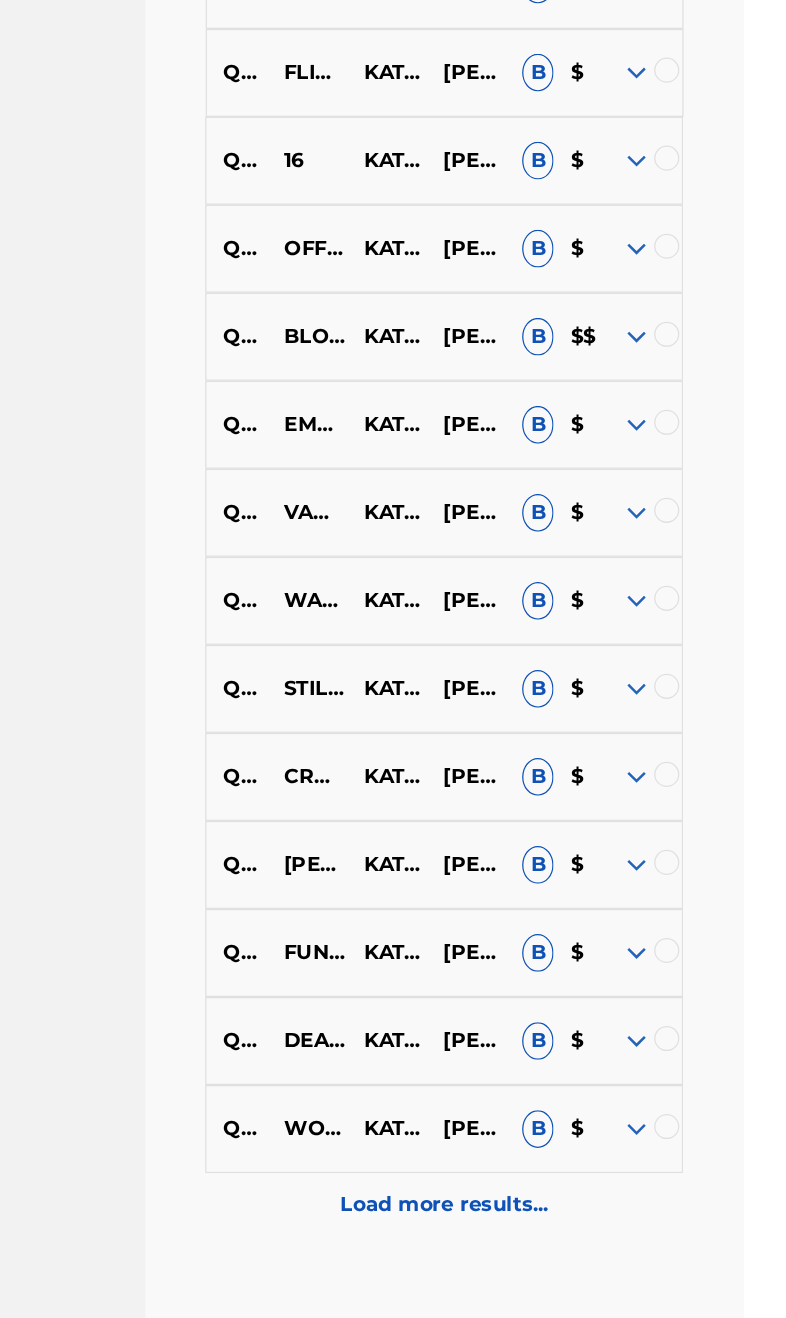click on "Load more results..." at bounding box center [466, 1097] 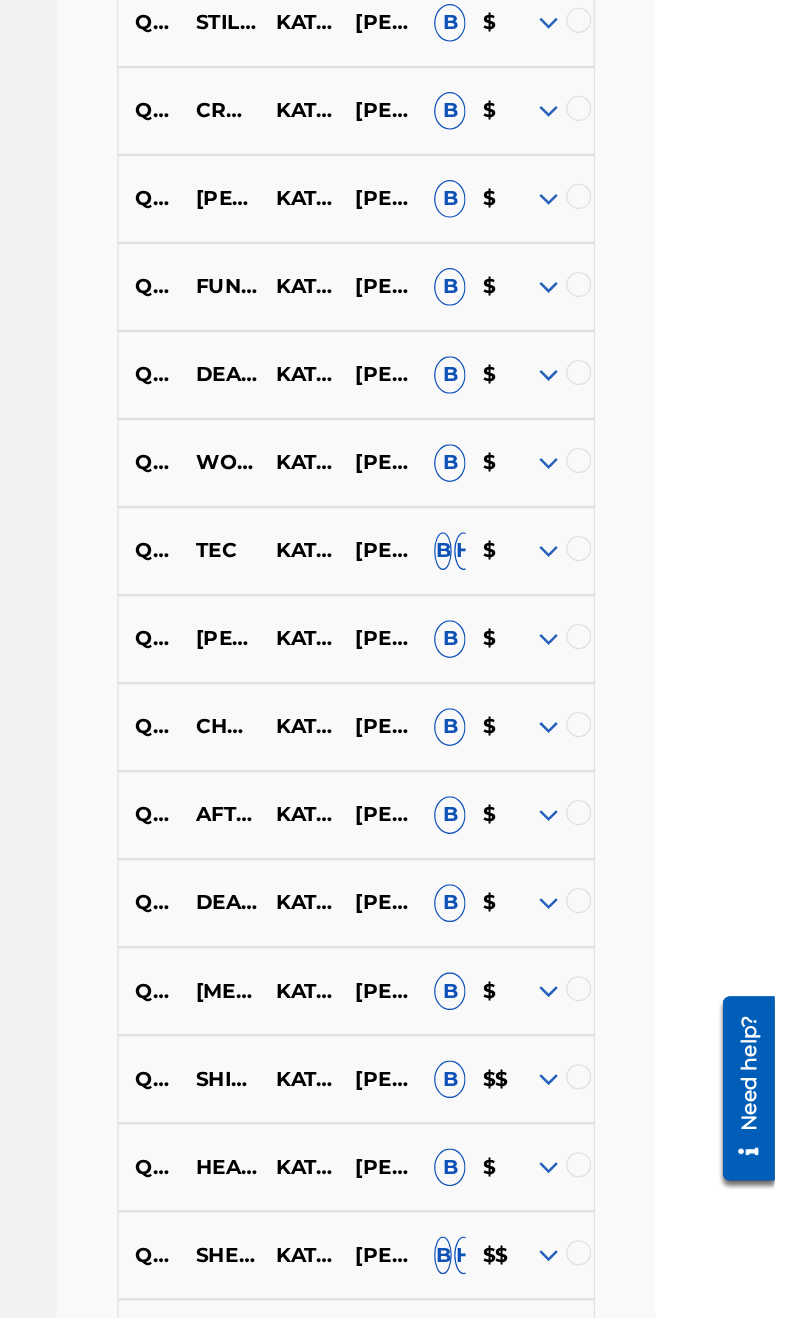 scroll, scrollTop: 5700, scrollLeft: 95, axis: both 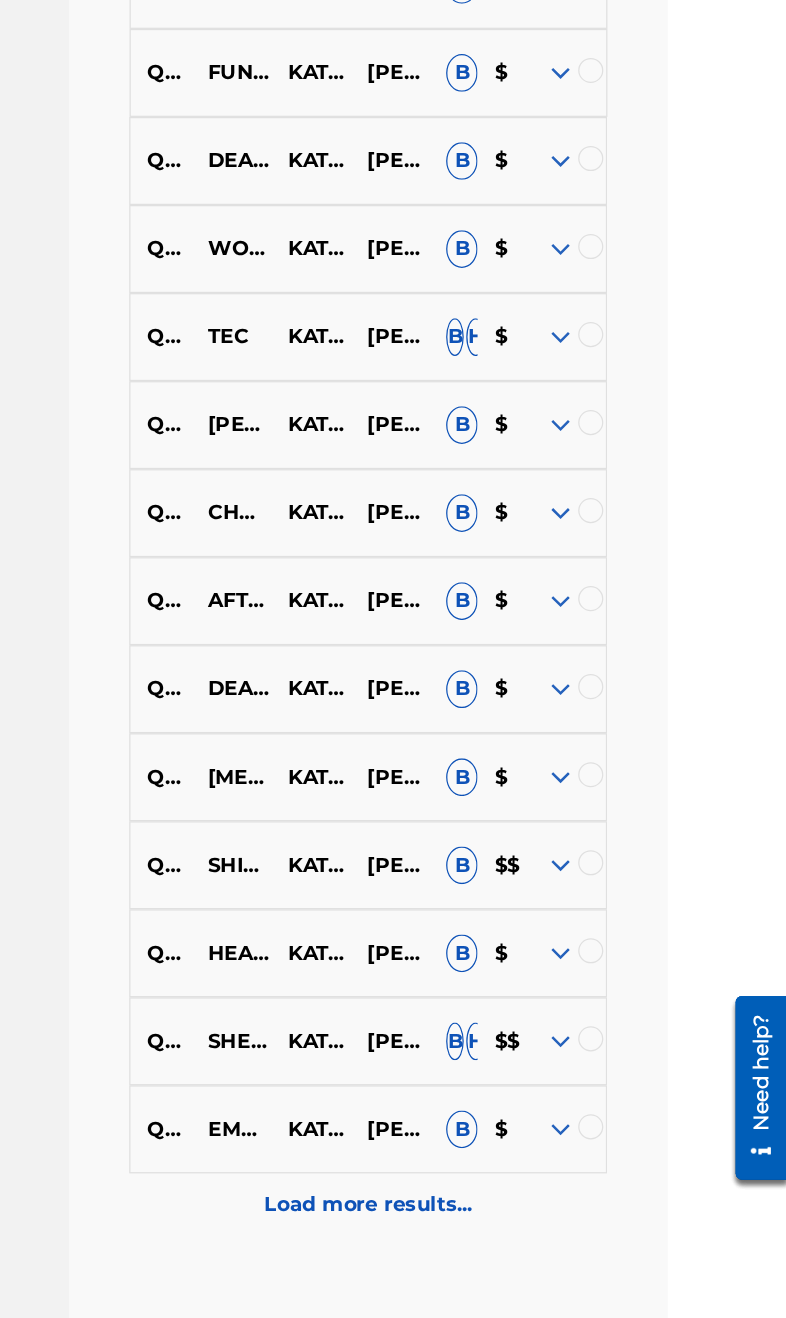 click on "Load more results..." at bounding box center [453, 1097] 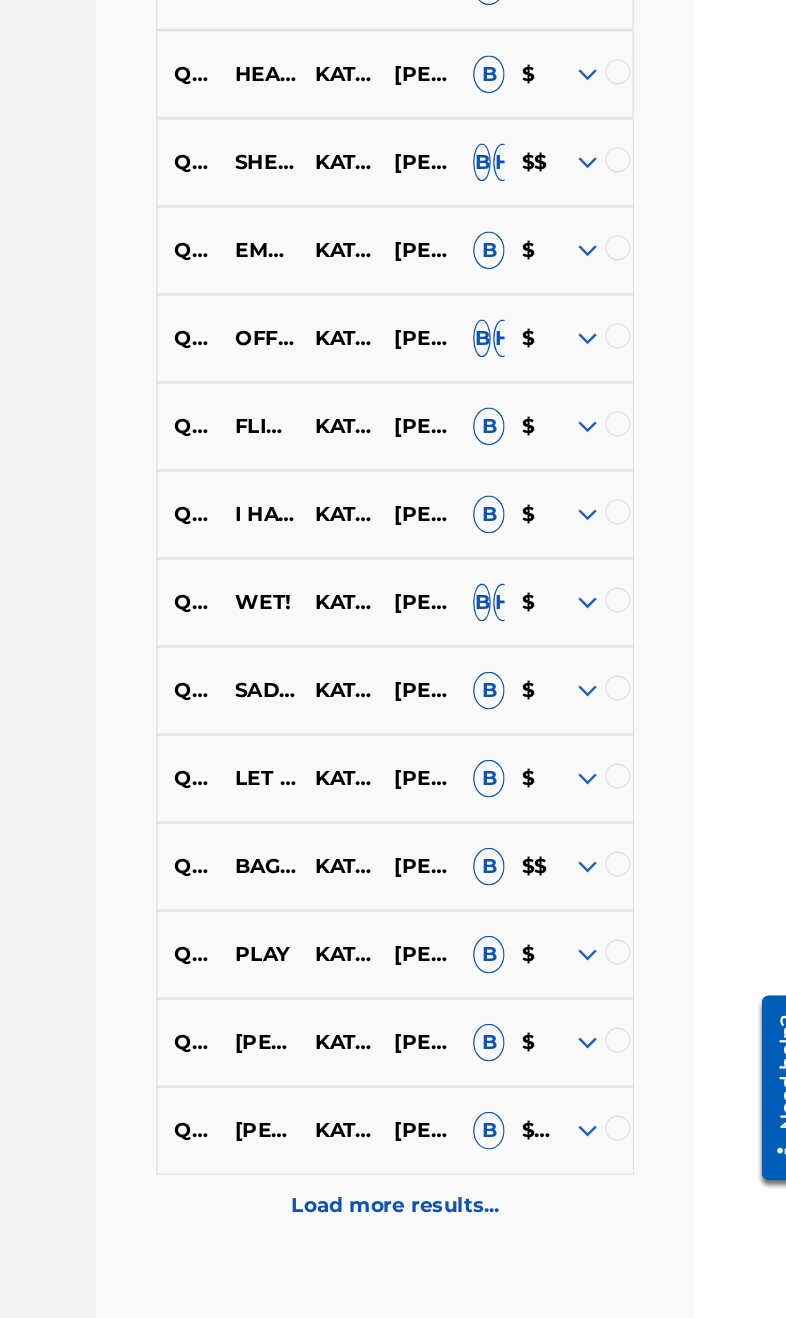 scroll, scrollTop: 6400, scrollLeft: 95, axis: both 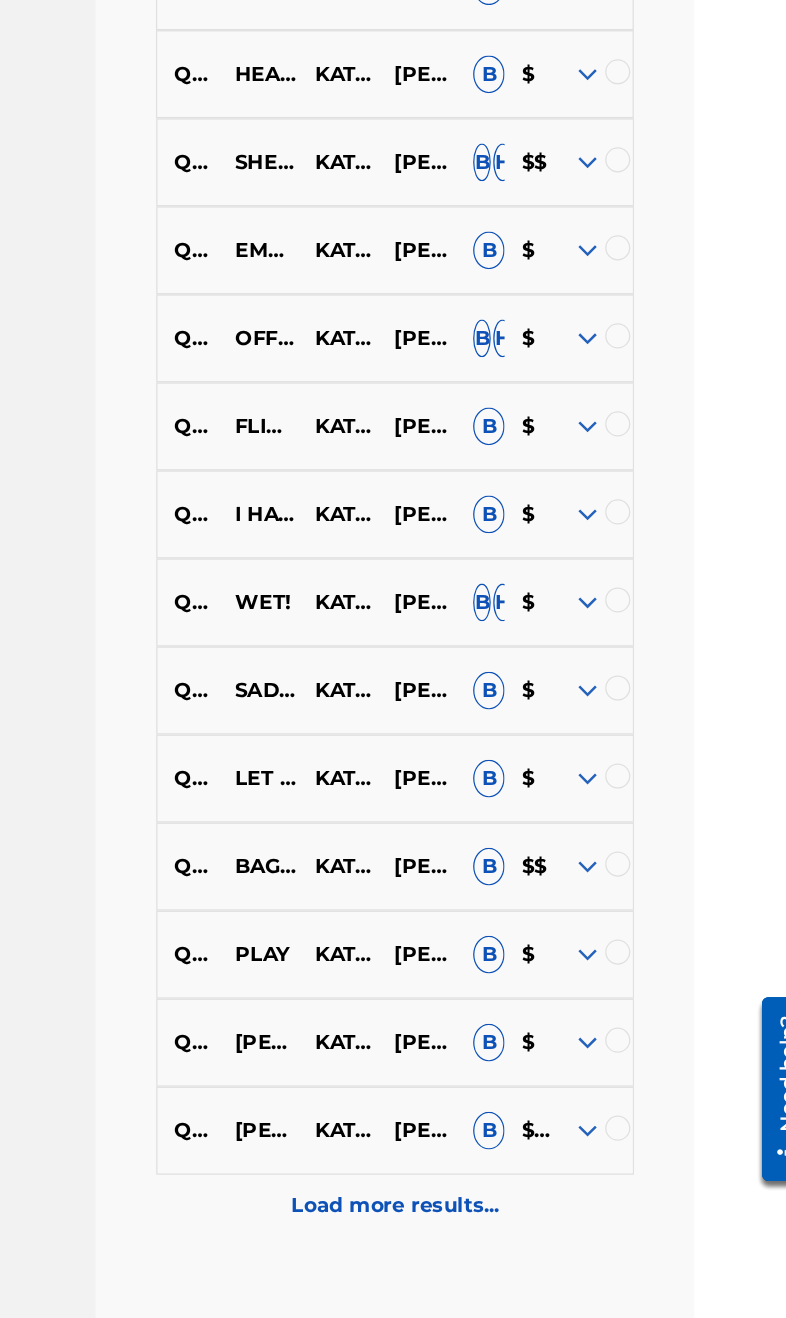 click on "$$$$$" at bounding box center (559, 1037) 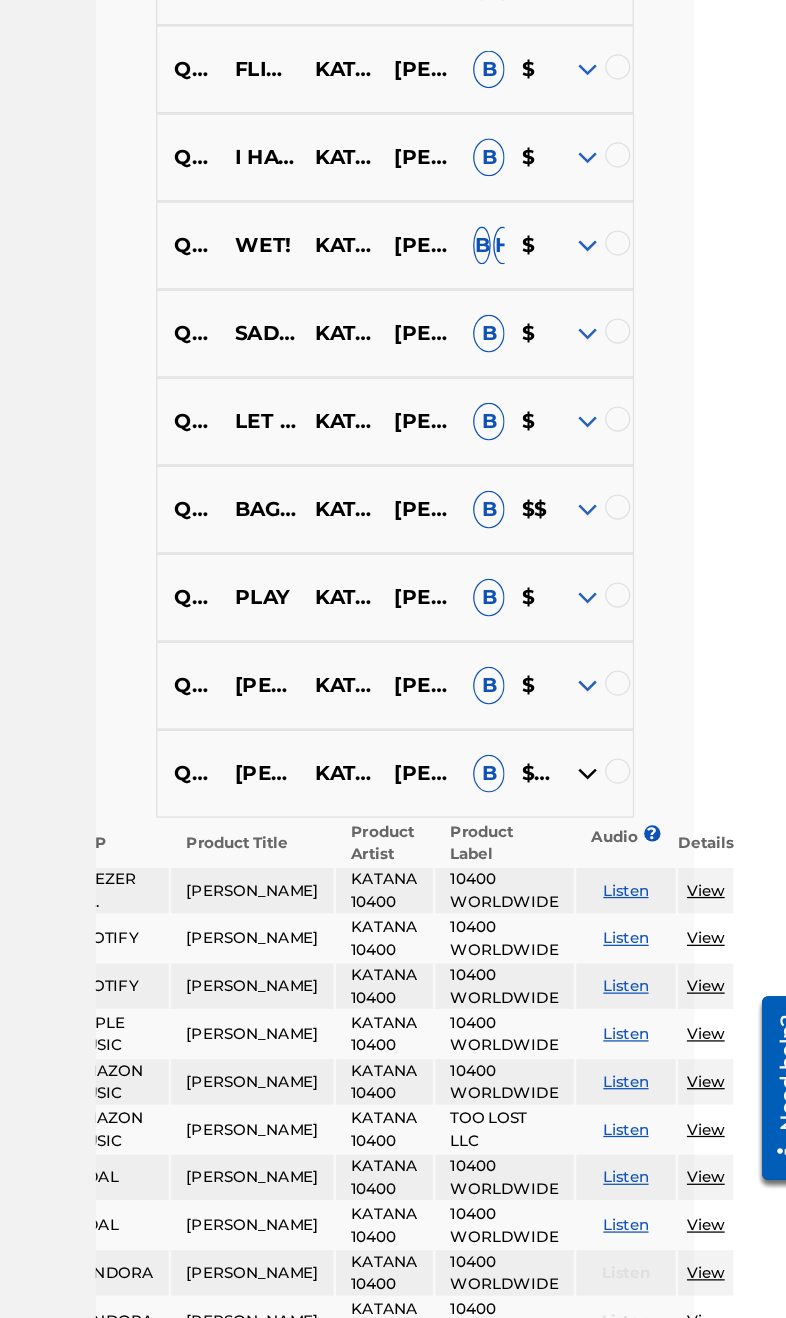 scroll, scrollTop: 6688, scrollLeft: 95, axis: both 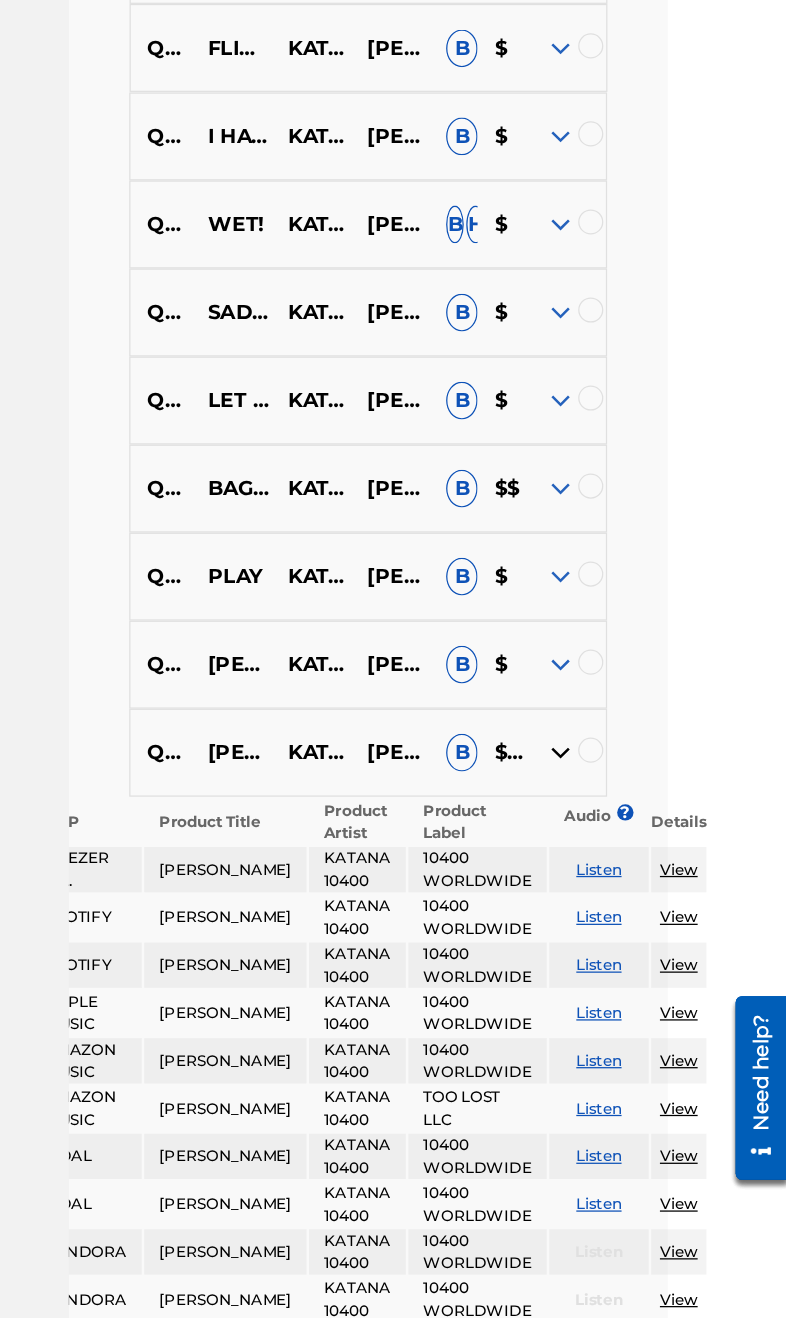 click on "View" at bounding box center (700, 867) 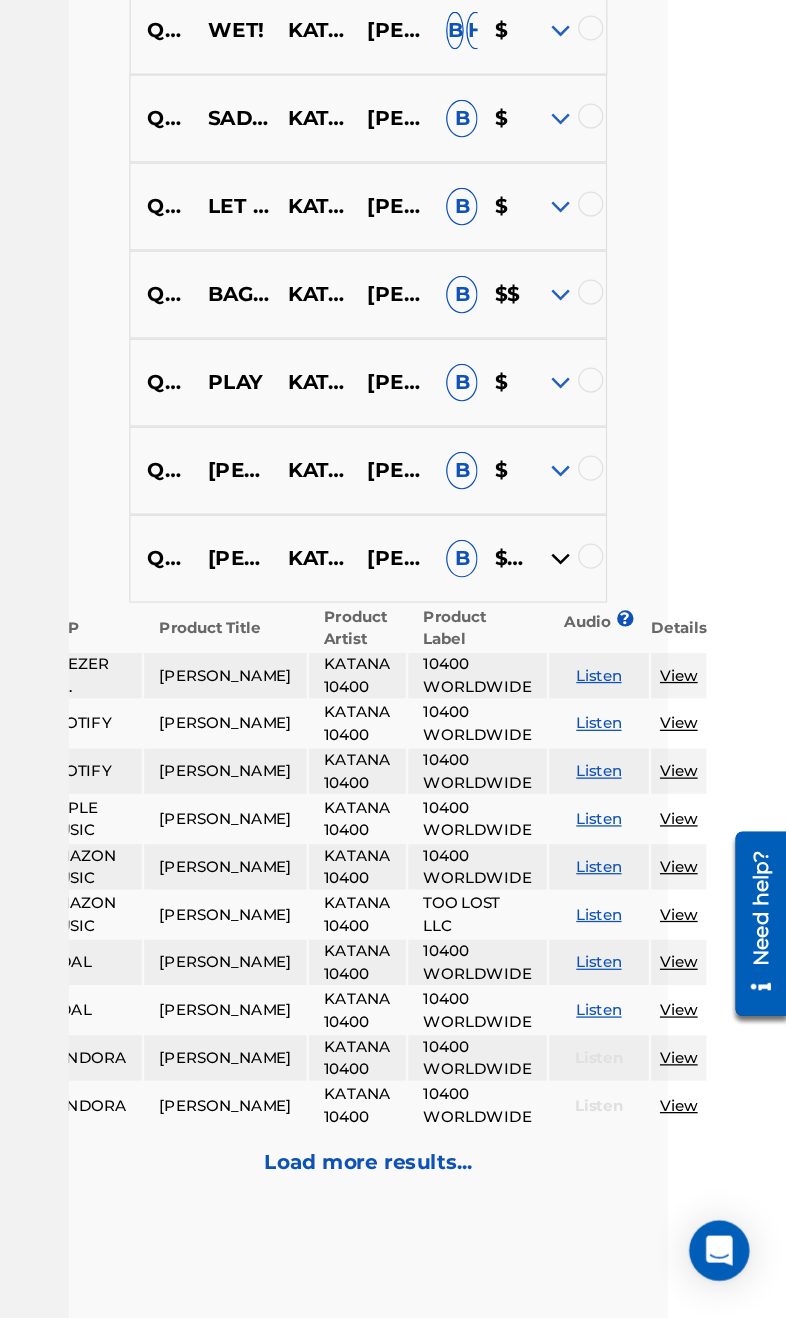scroll, scrollTop: 6820, scrollLeft: 95, axis: both 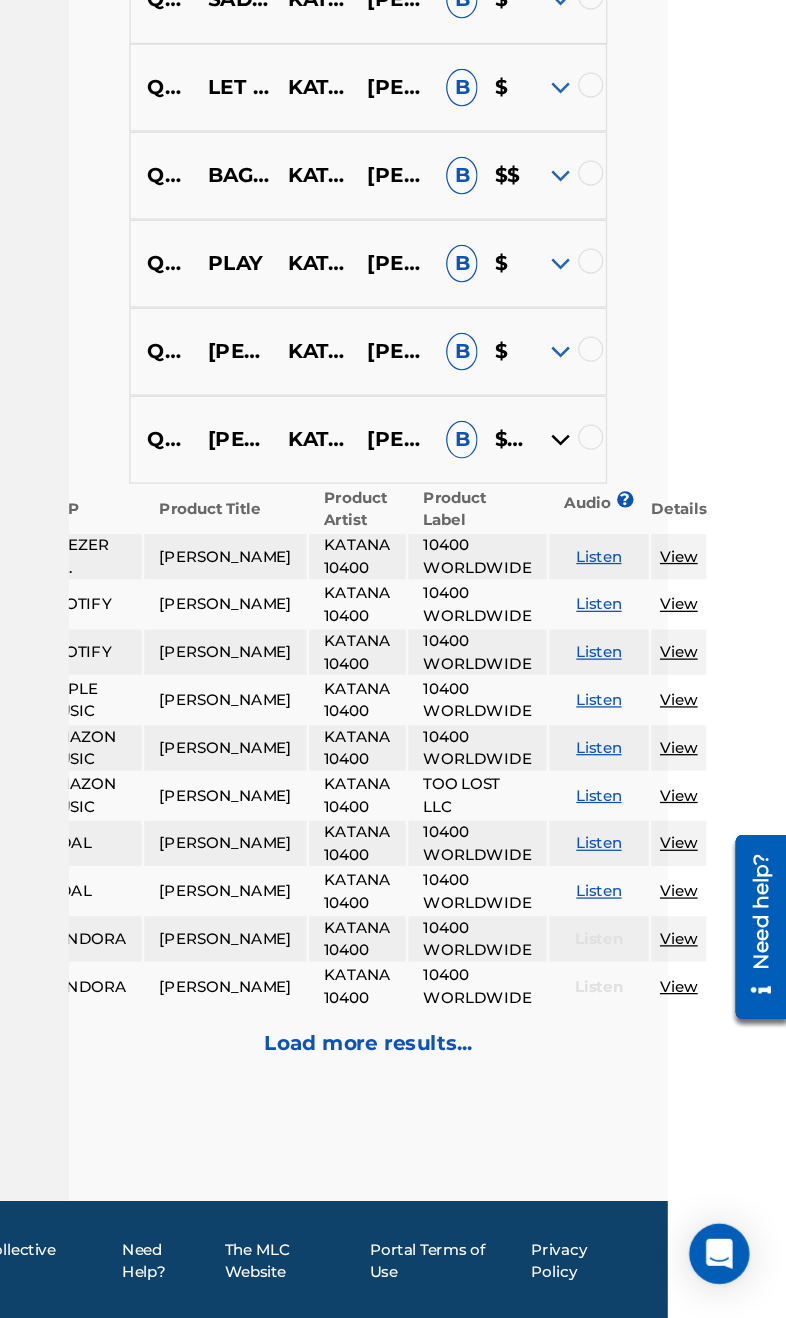 click at bounding box center (606, 617) 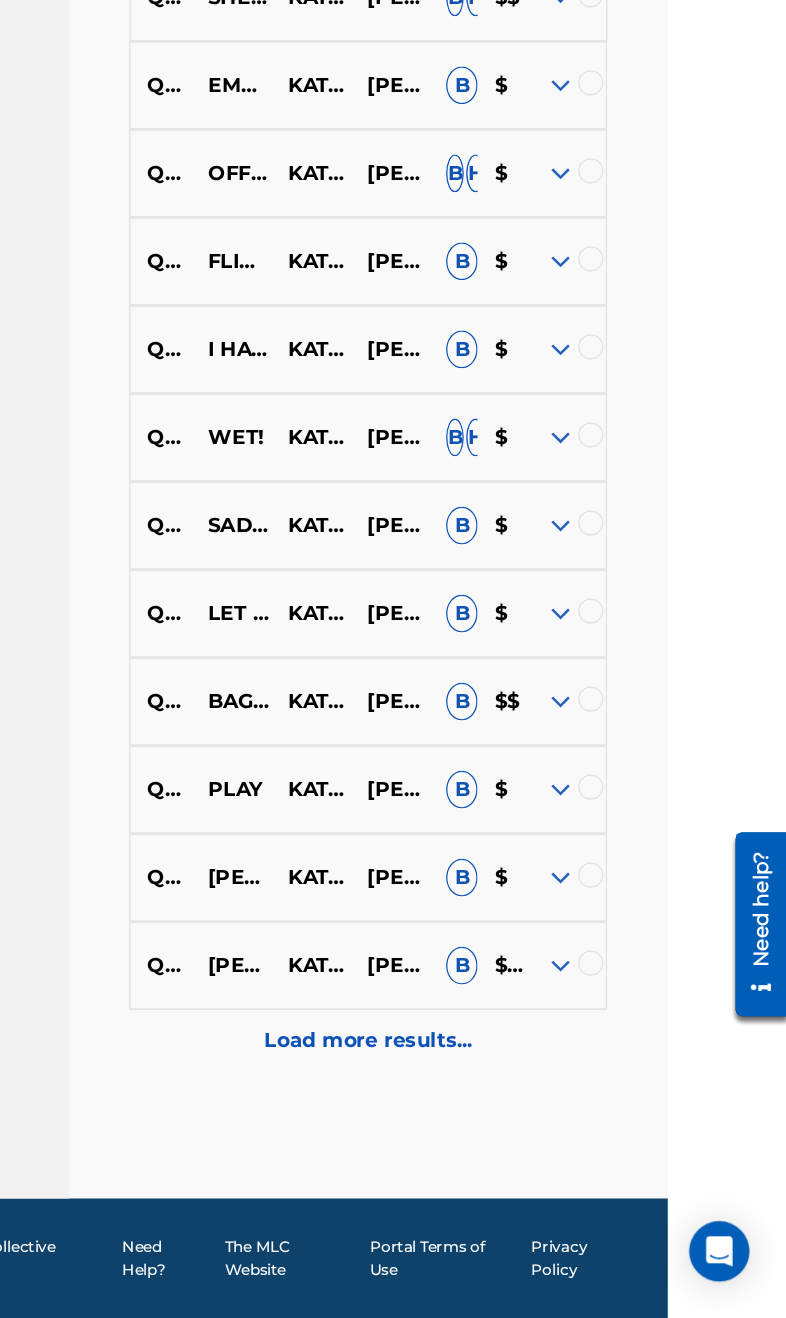click at bounding box center [606, 617] 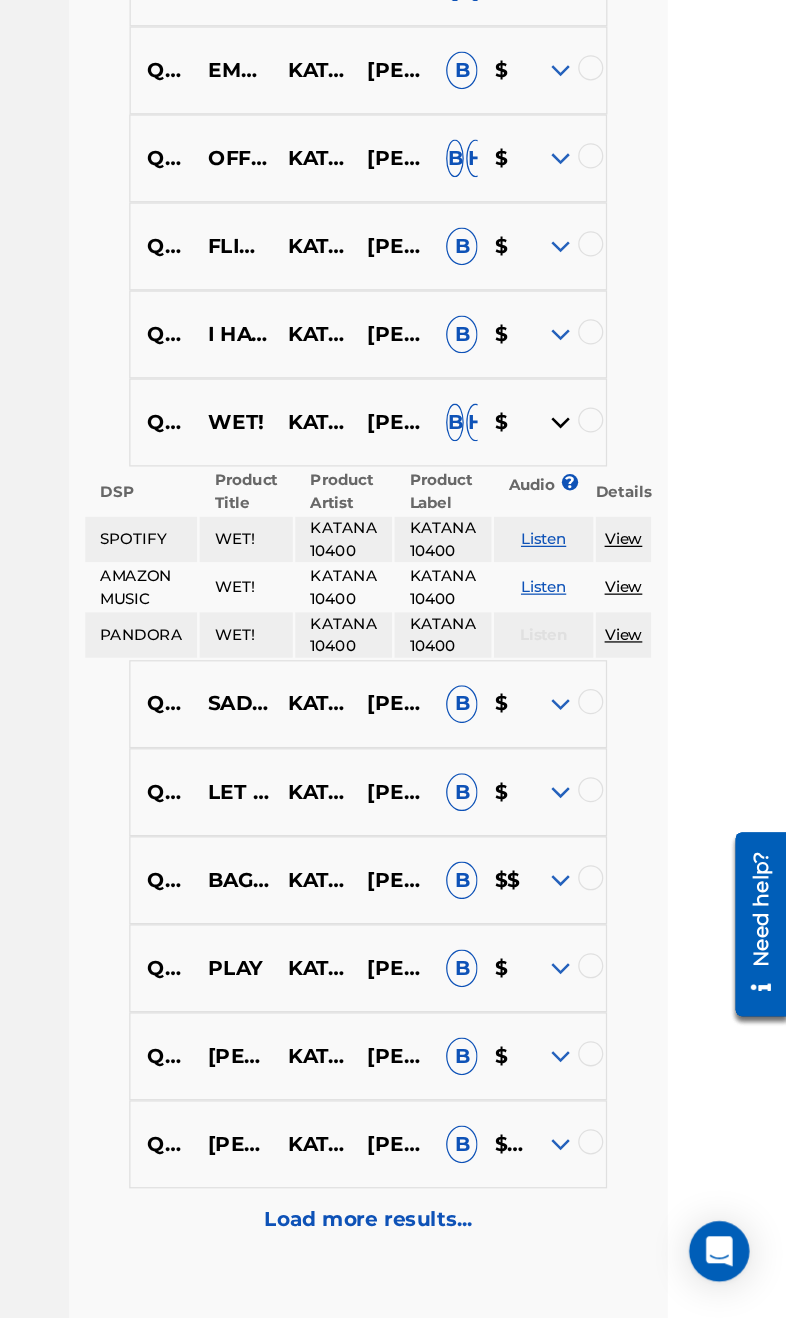 click at bounding box center (606, 605) 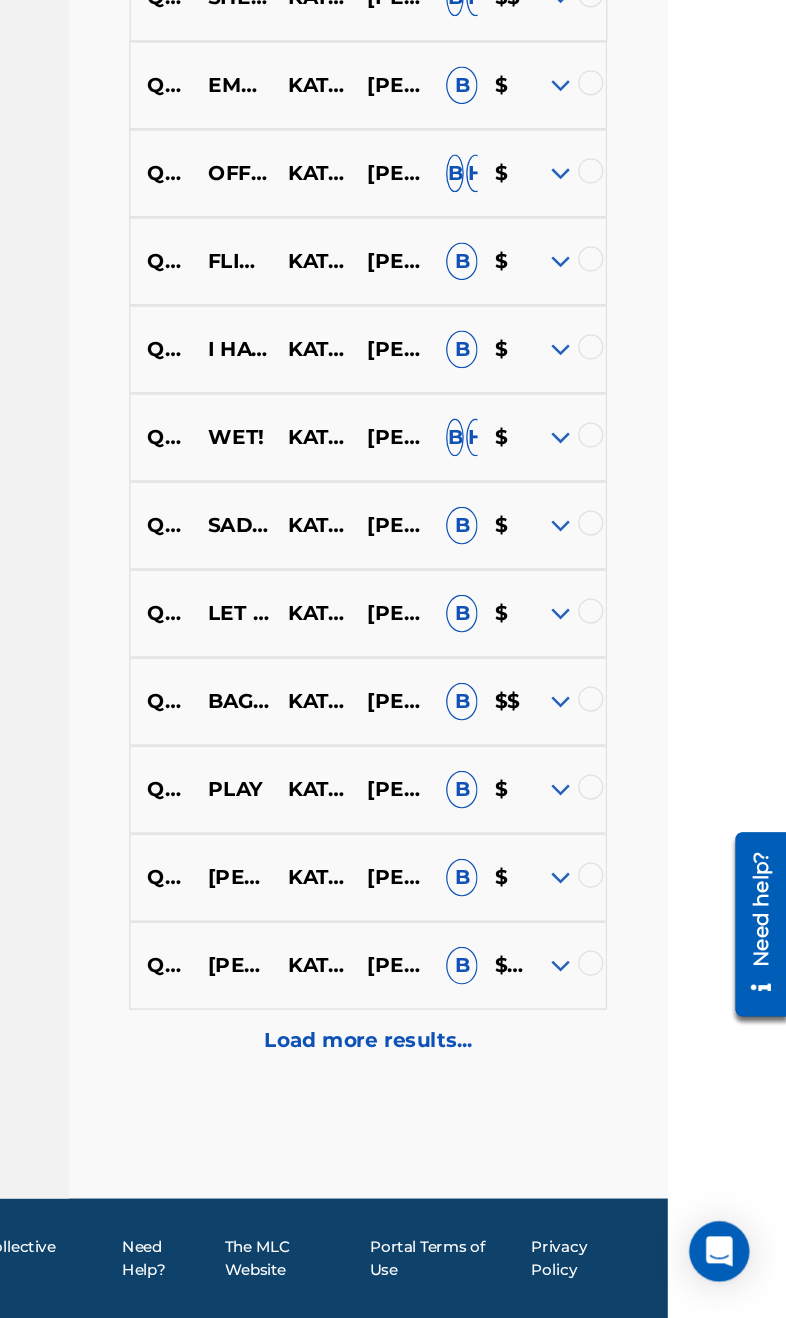 scroll, scrollTop: 6400, scrollLeft: 95, axis: both 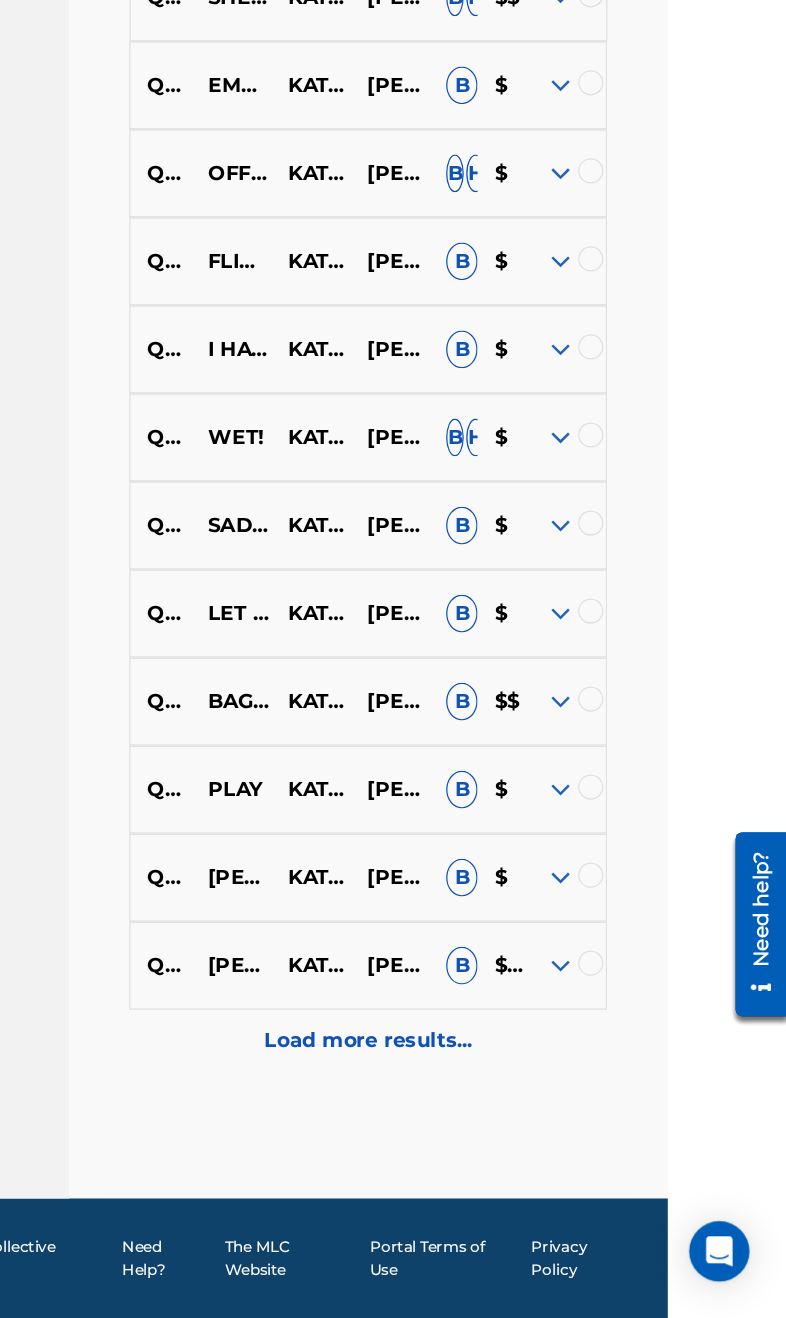 click on "Load more results..." at bounding box center [453, 1097] 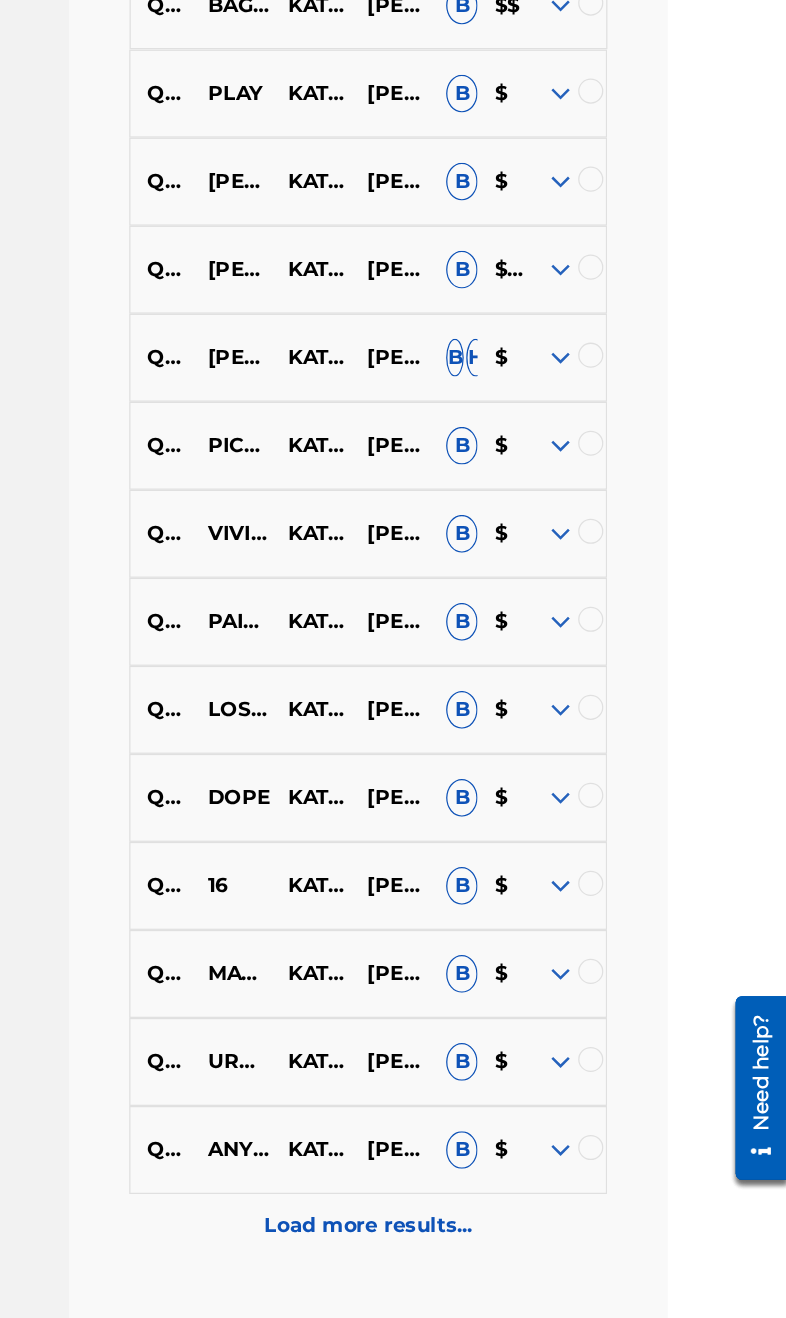 scroll, scrollTop: 7100, scrollLeft: 95, axis: both 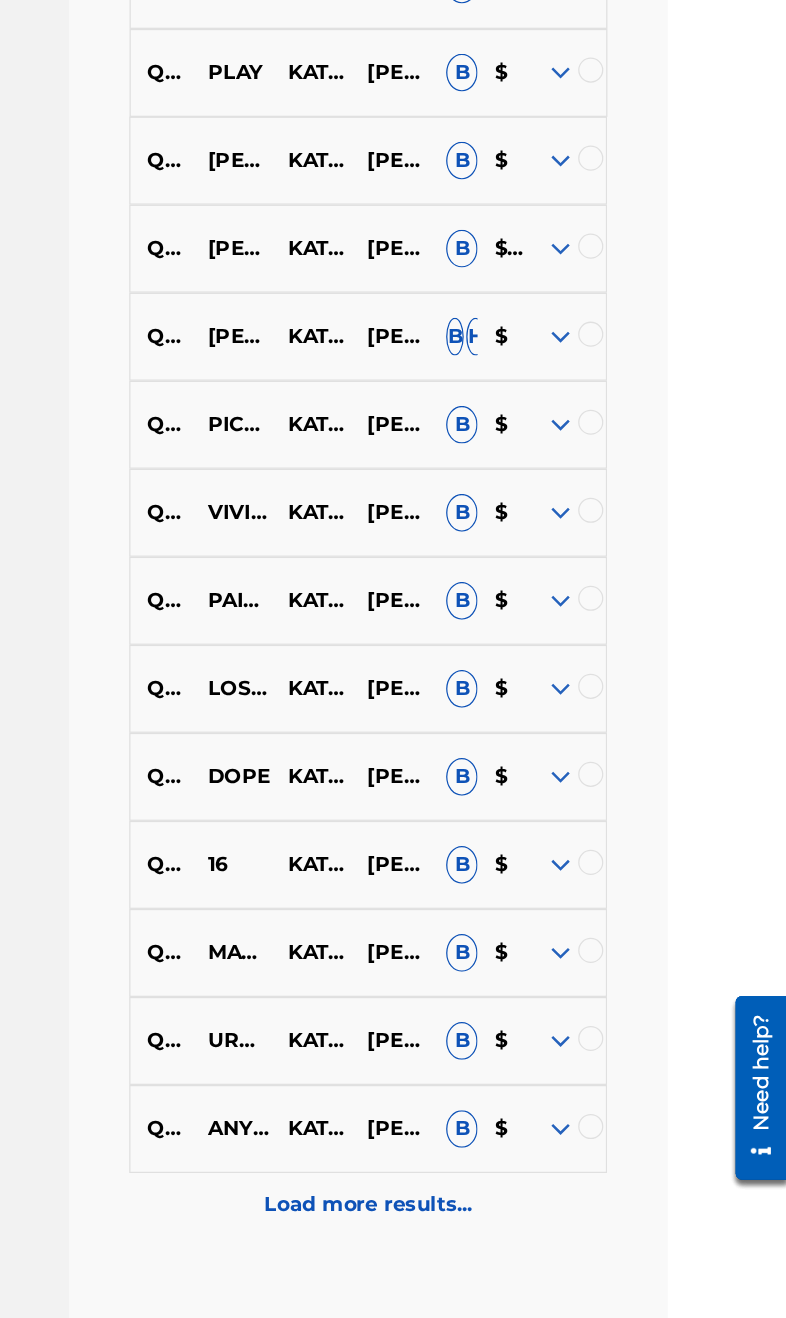 click on "Load more results..." at bounding box center [453, 1097] 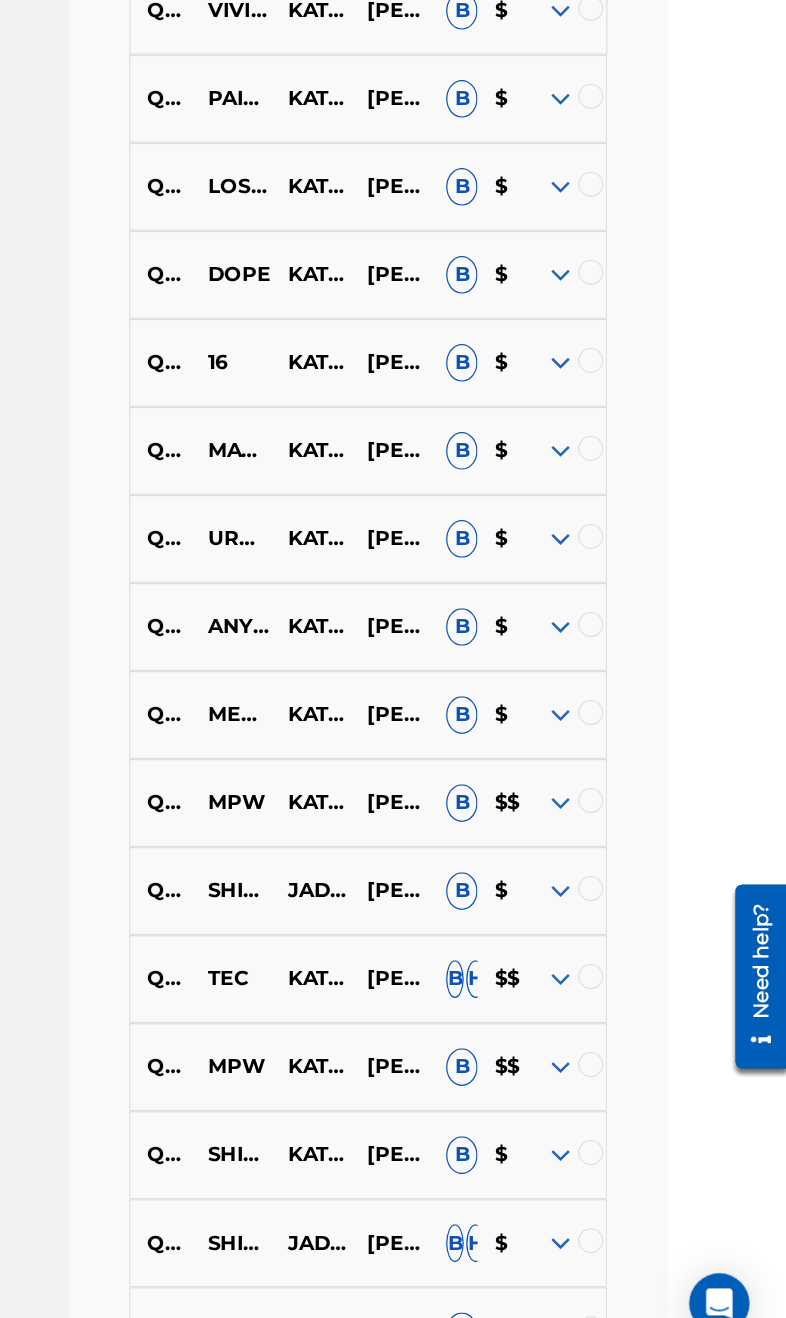 scroll, scrollTop: 7800, scrollLeft: 95, axis: both 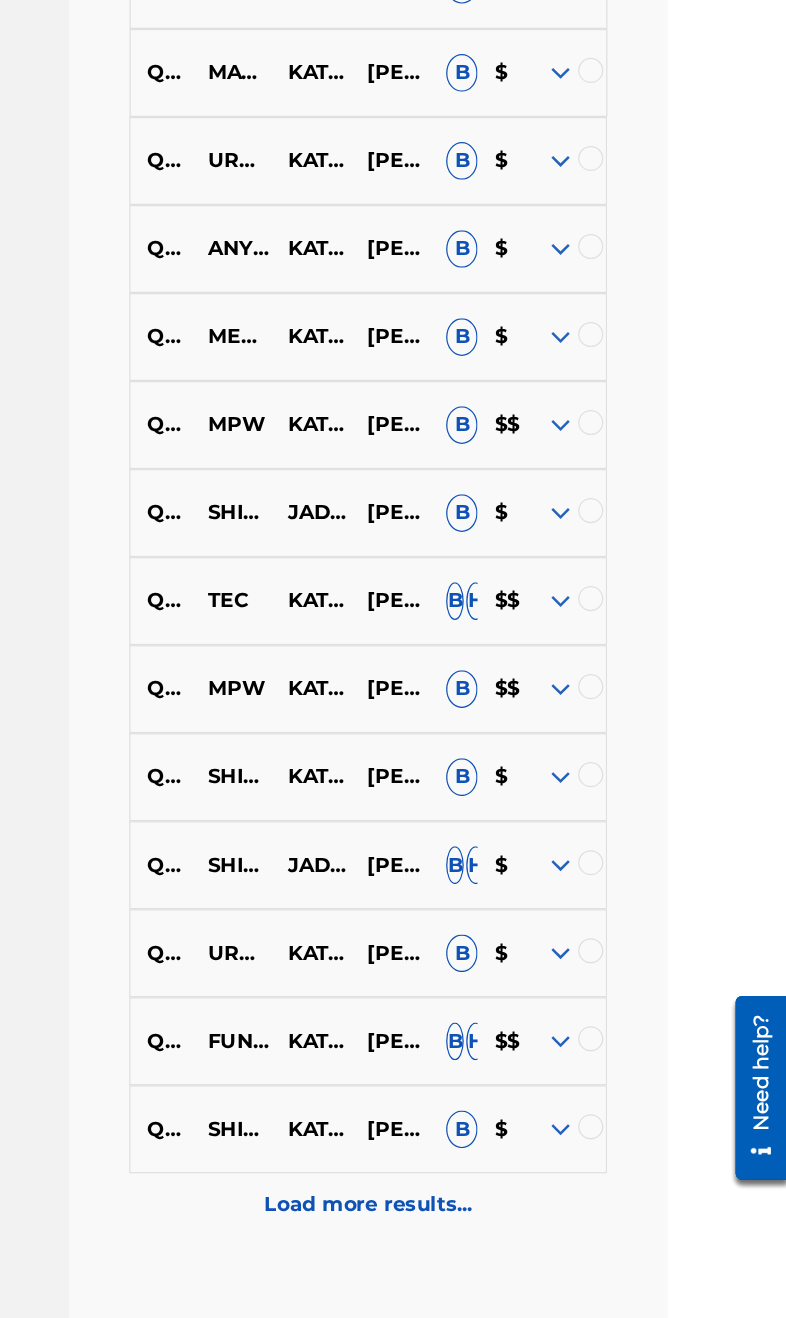 click at bounding box center (606, 687) 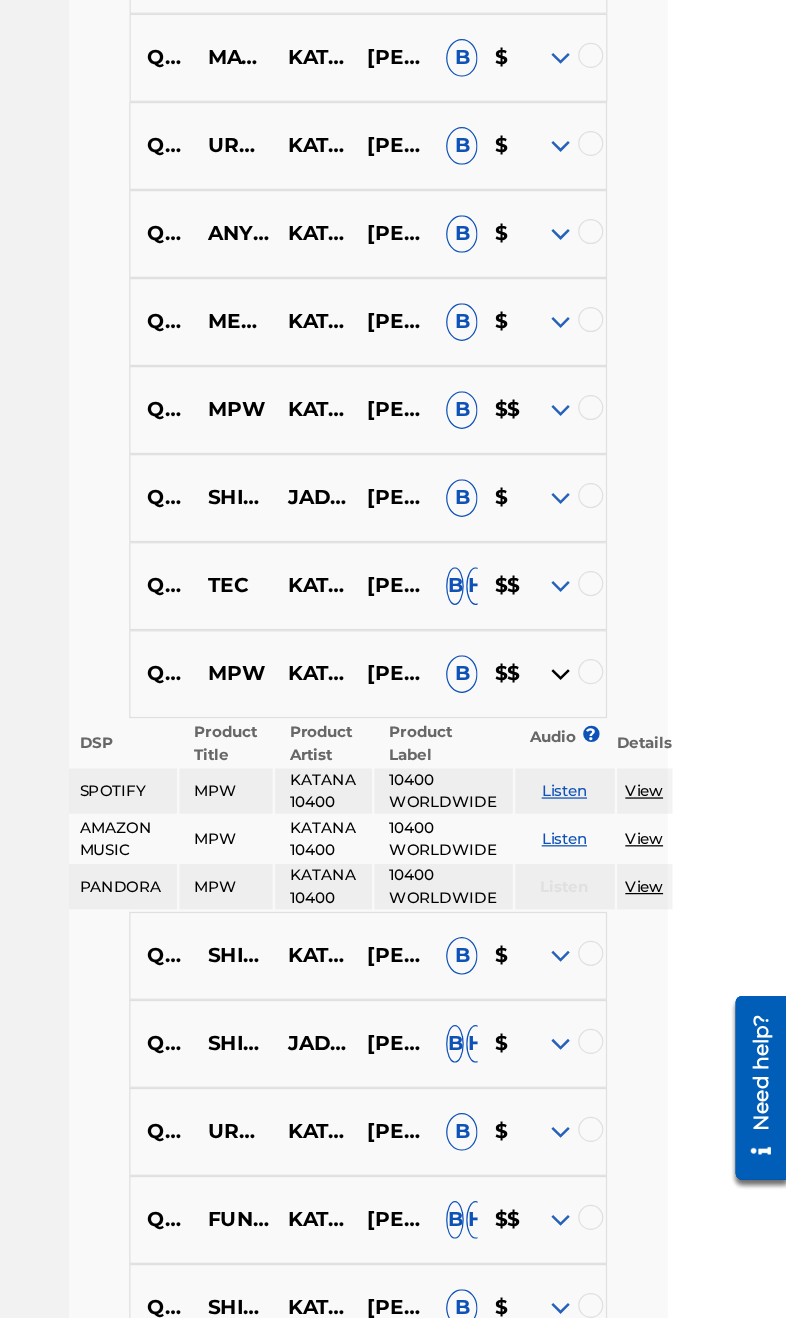 click at bounding box center [606, 675] 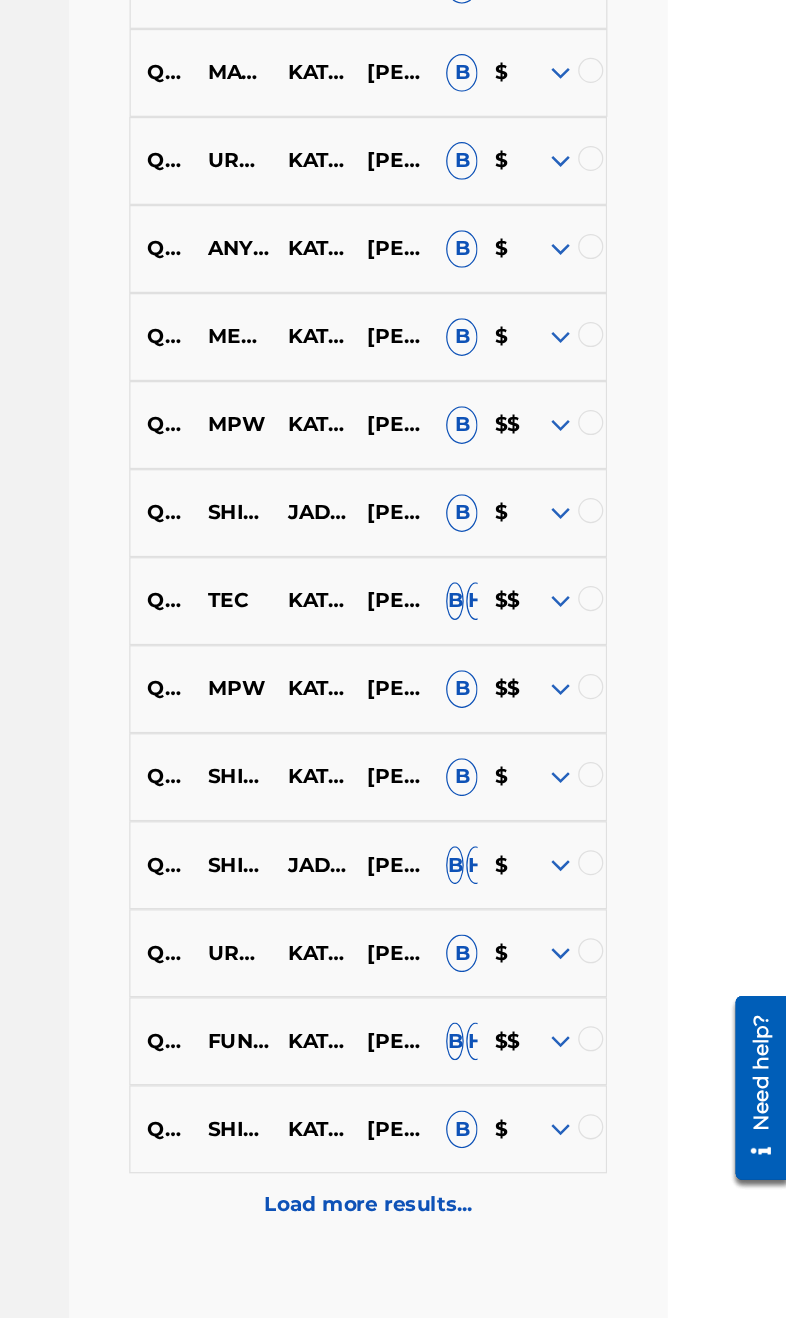 click on "Load more results..." at bounding box center (453, 1097) 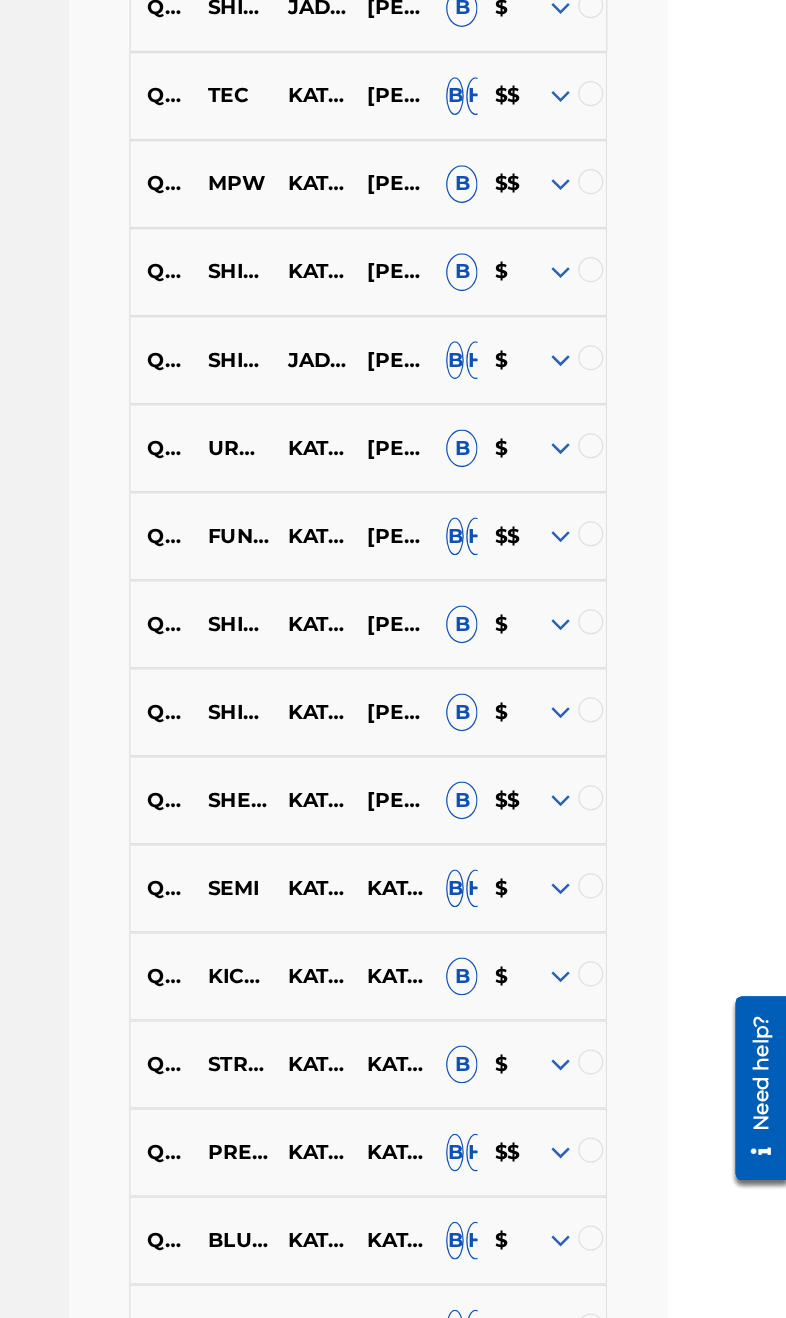 scroll, scrollTop: 8500, scrollLeft: 95, axis: both 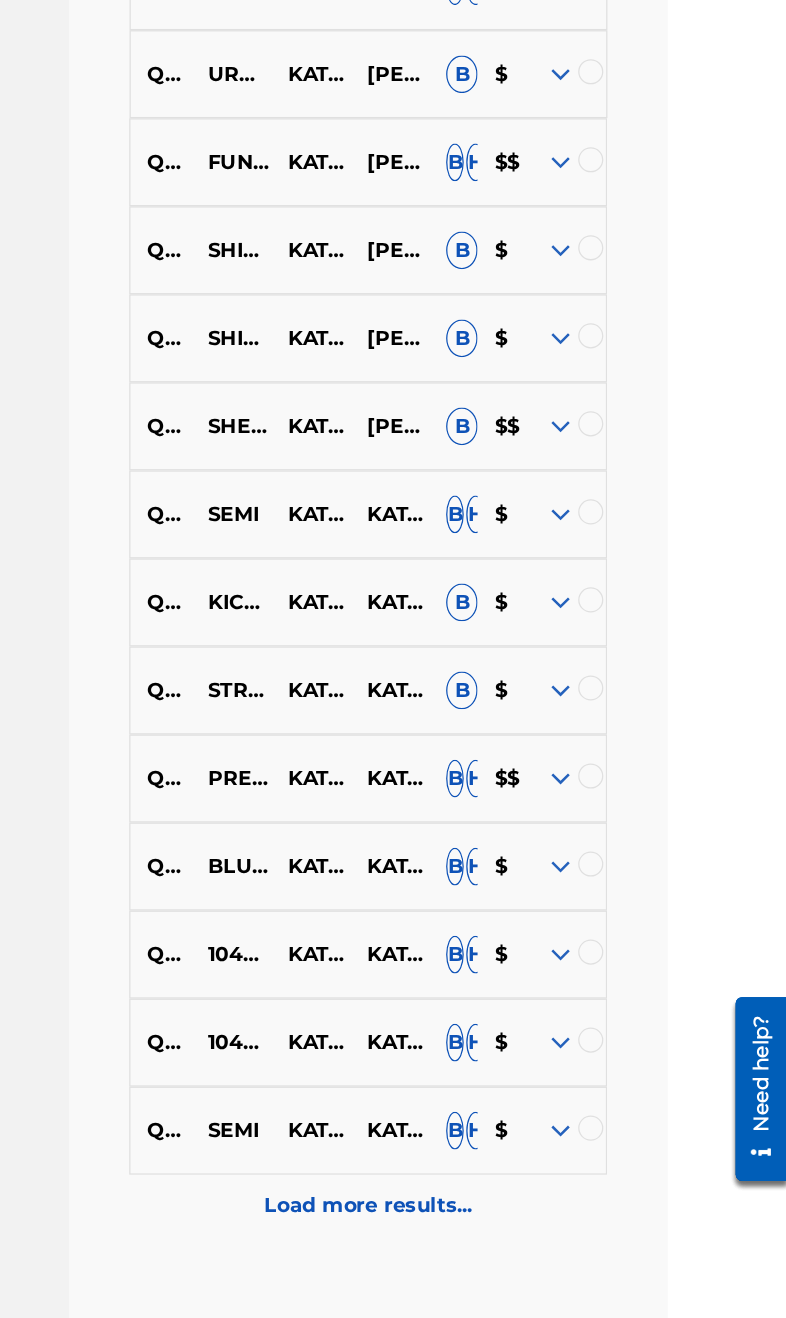 click on "Load more results..." at bounding box center [453, 1097] 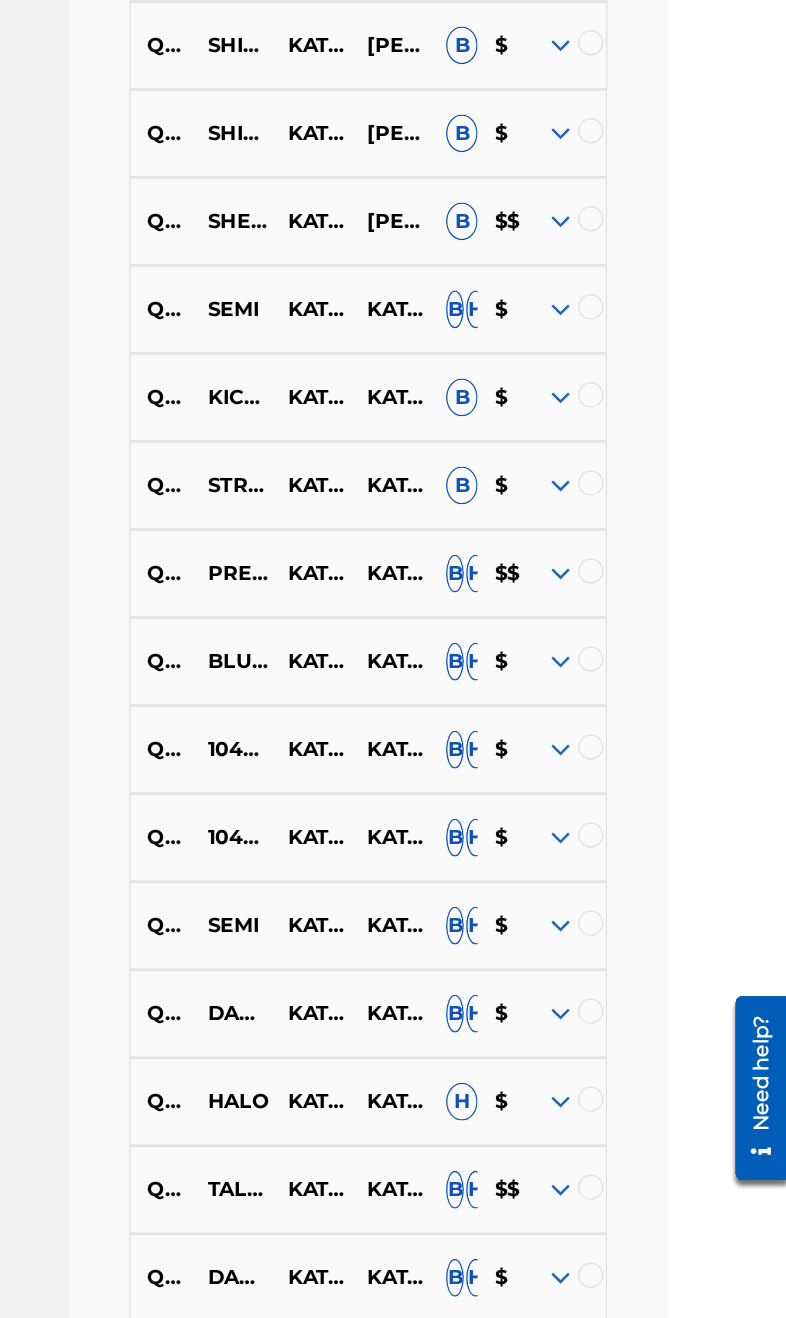 scroll, scrollTop: 9200, scrollLeft: 95, axis: both 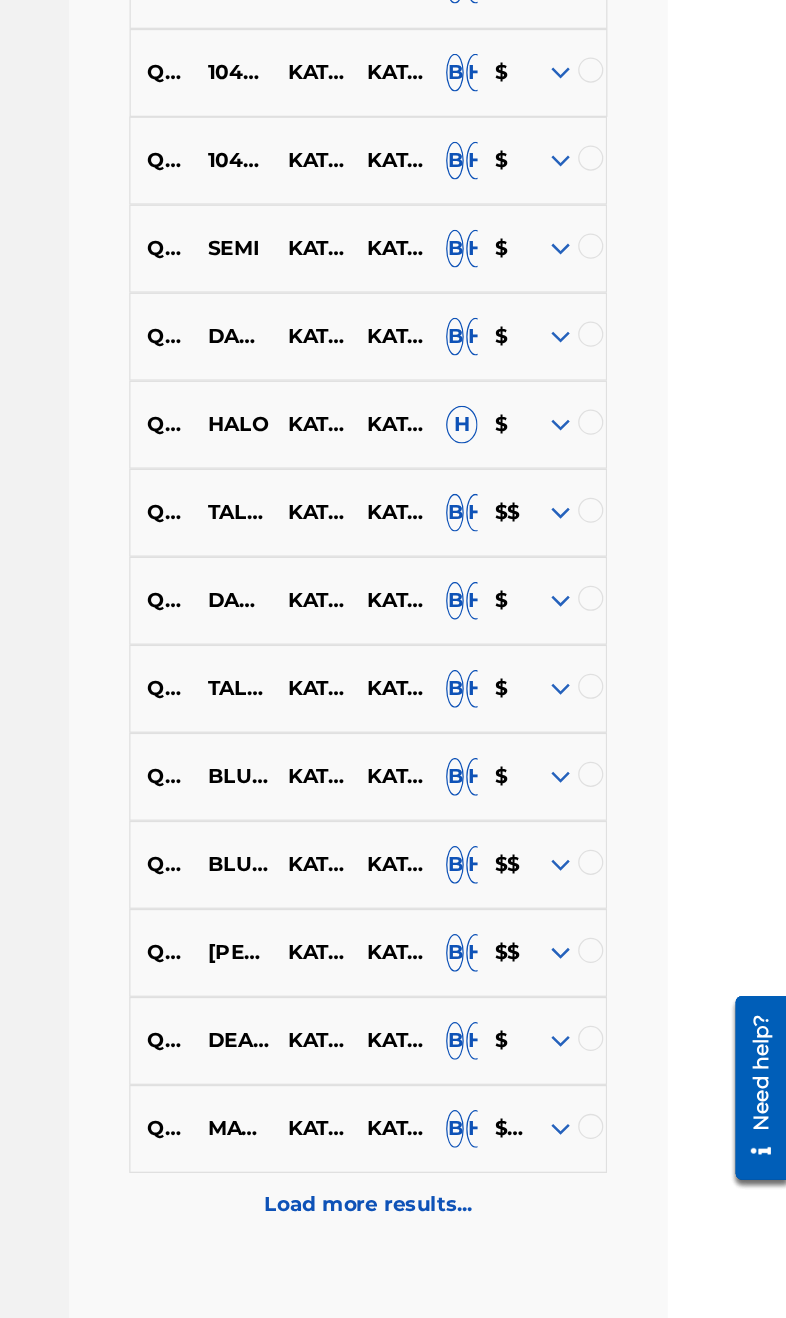 click on "$$$" at bounding box center (559, 1037) 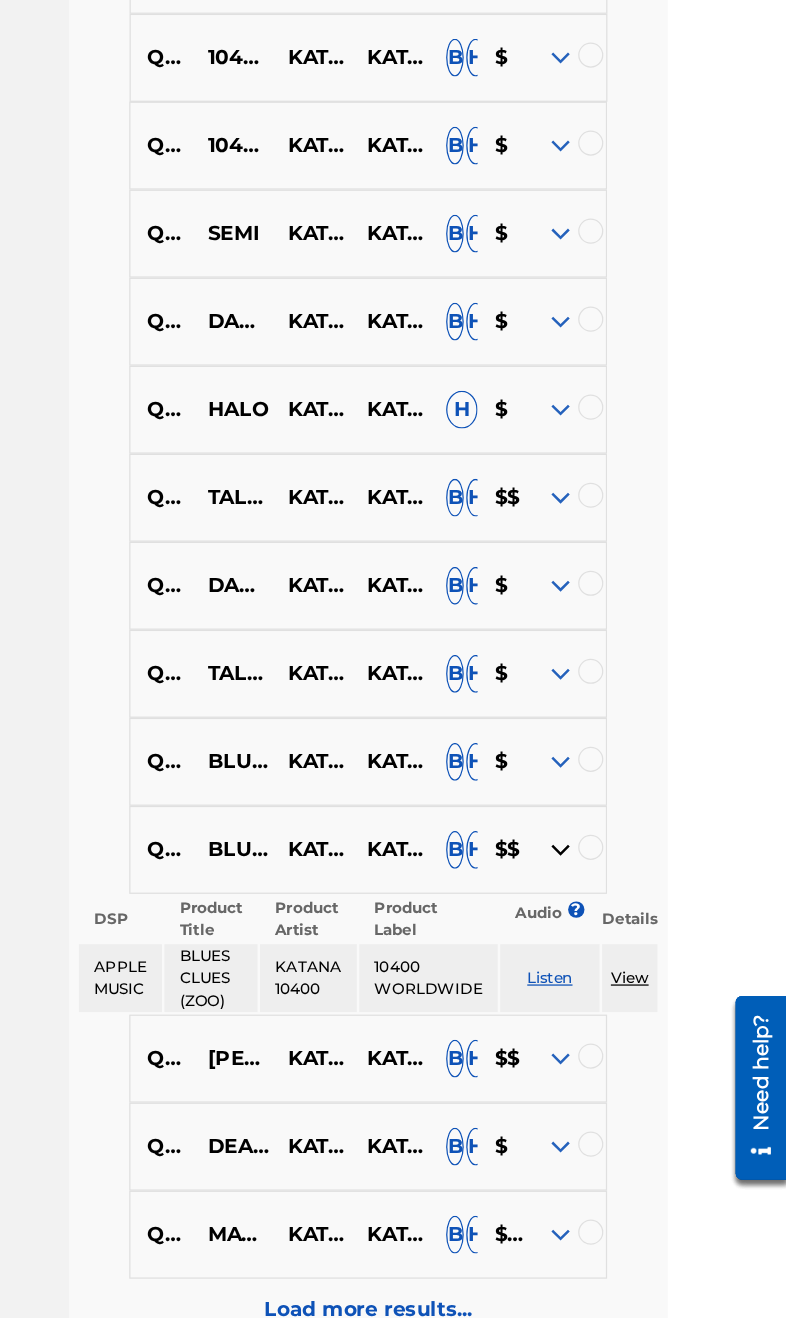 click at bounding box center [606, 815] 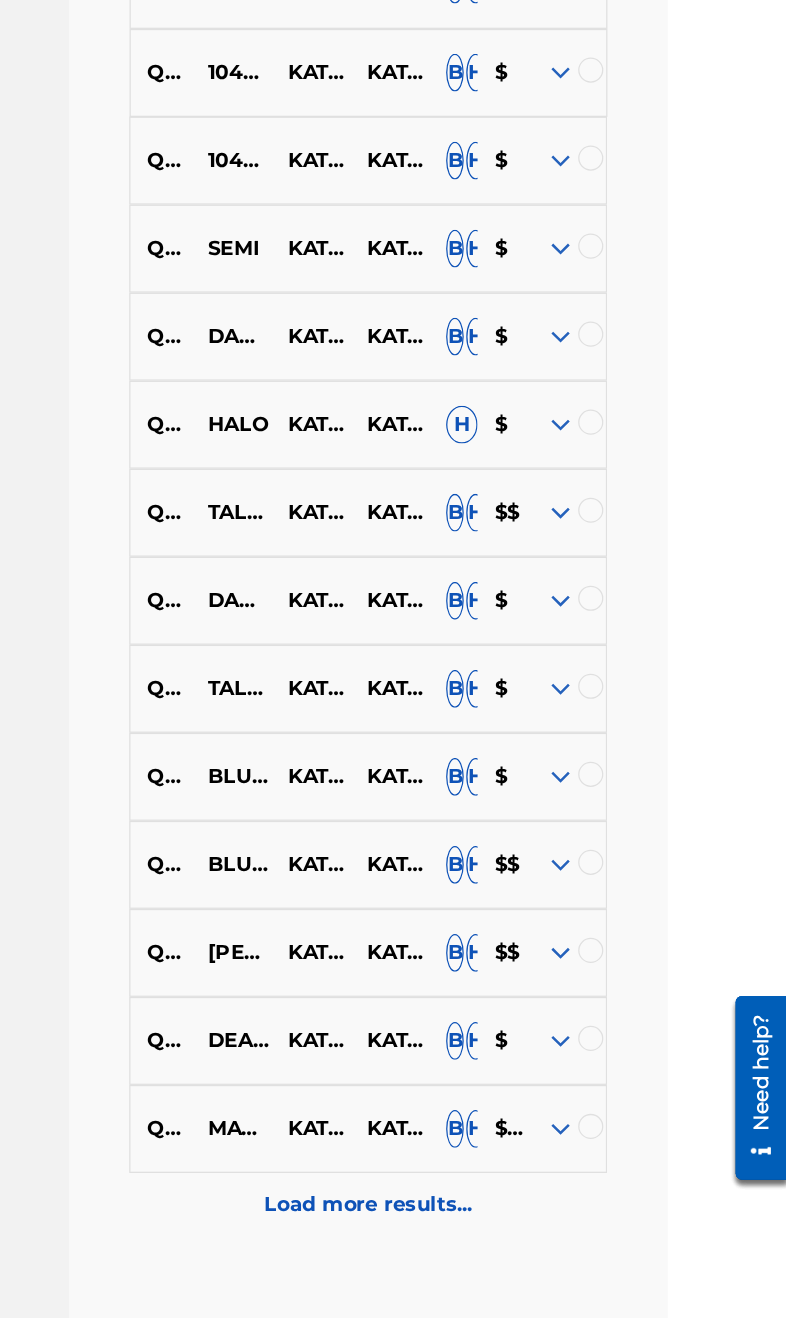 click at bounding box center [606, 897] 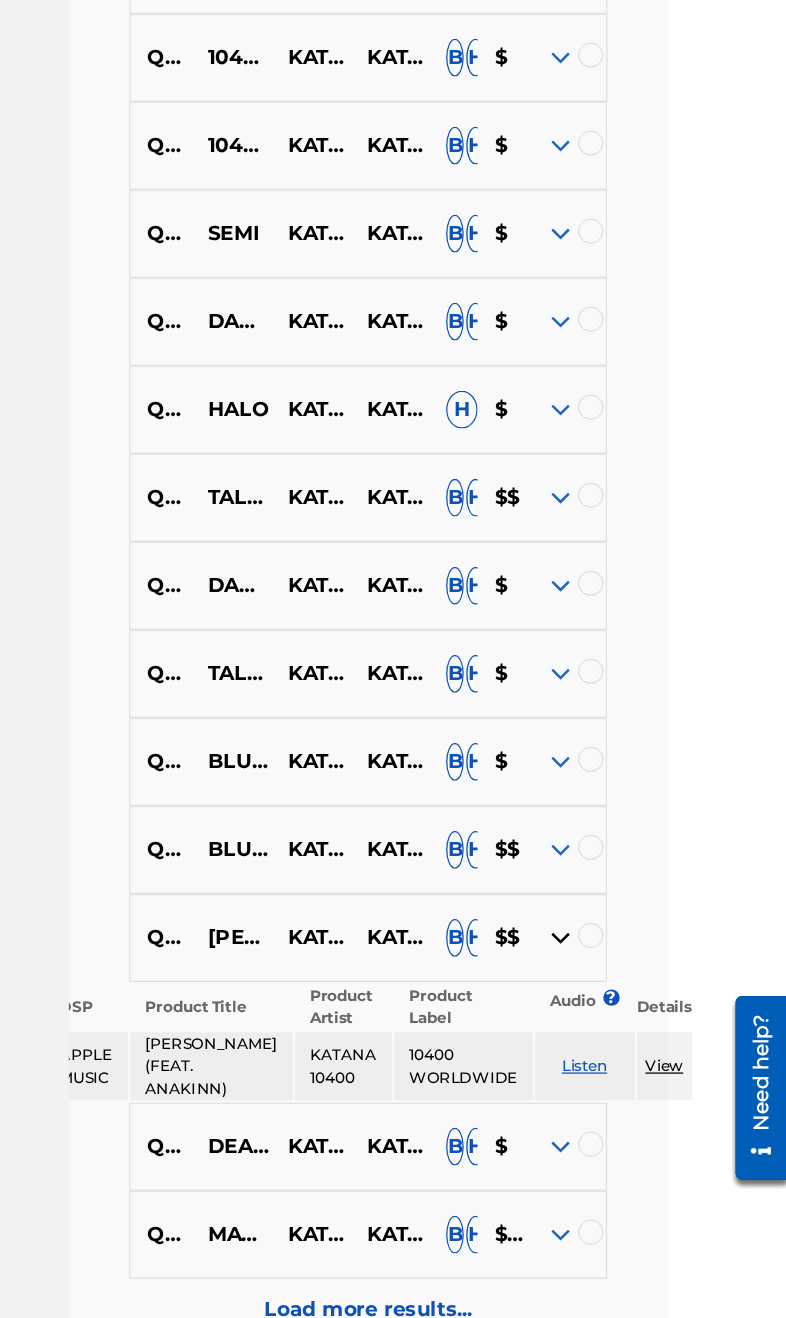 click at bounding box center (606, 885) 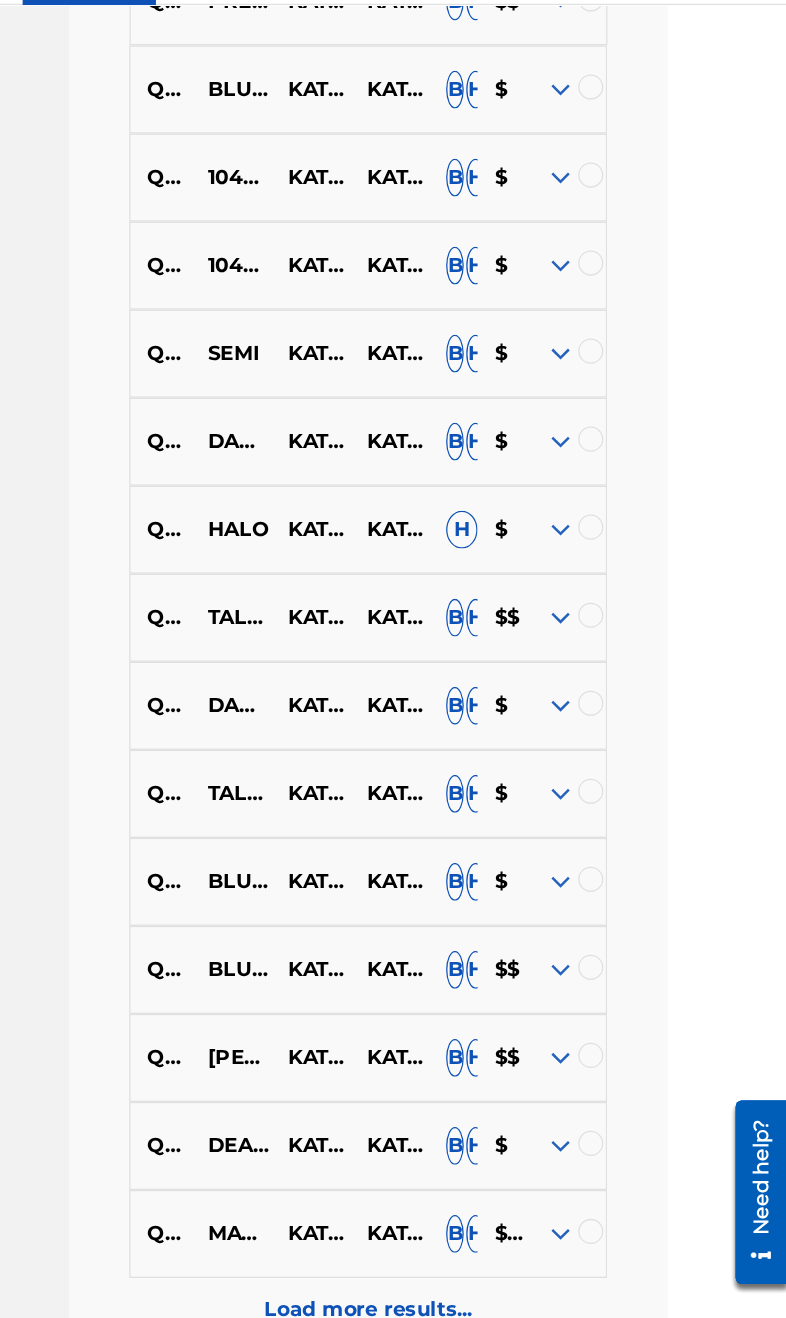 click at bounding box center (606, 547) 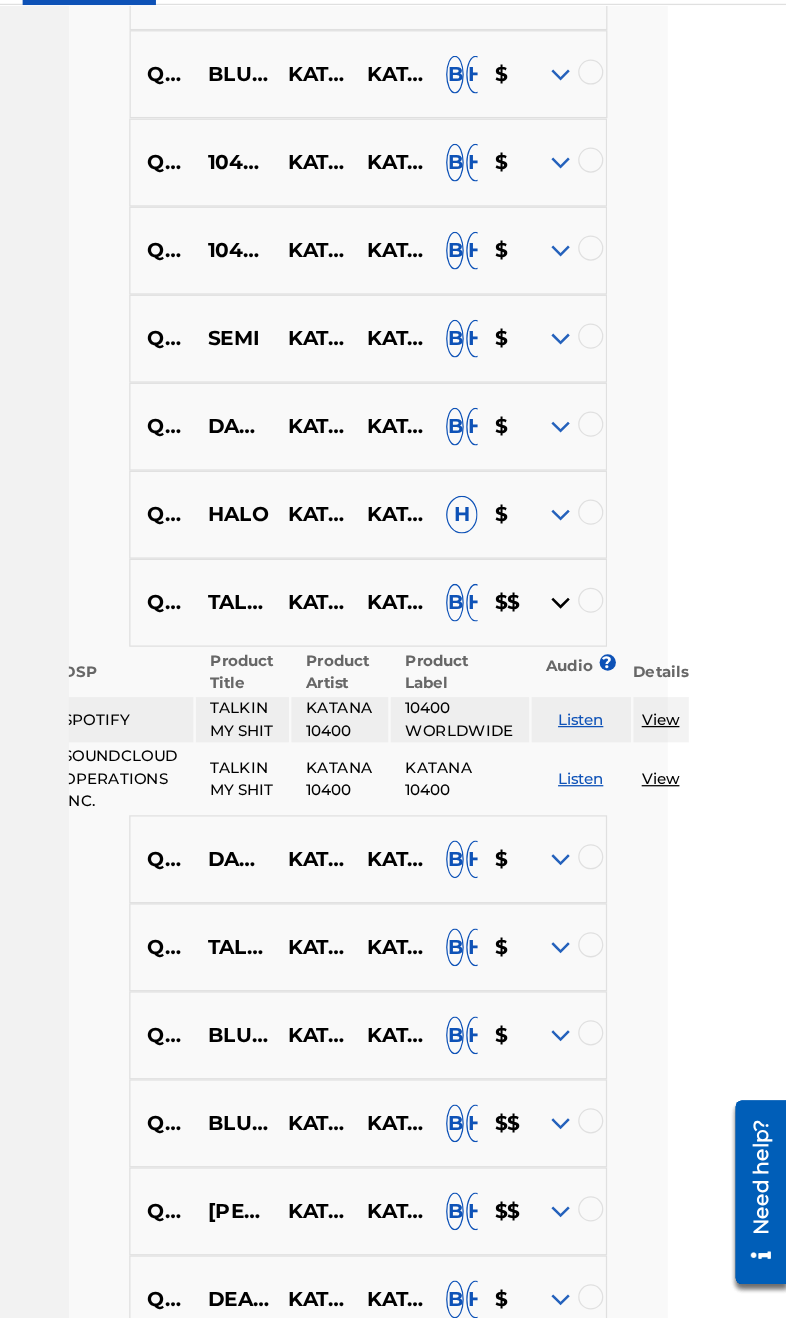 click at bounding box center (606, 535) 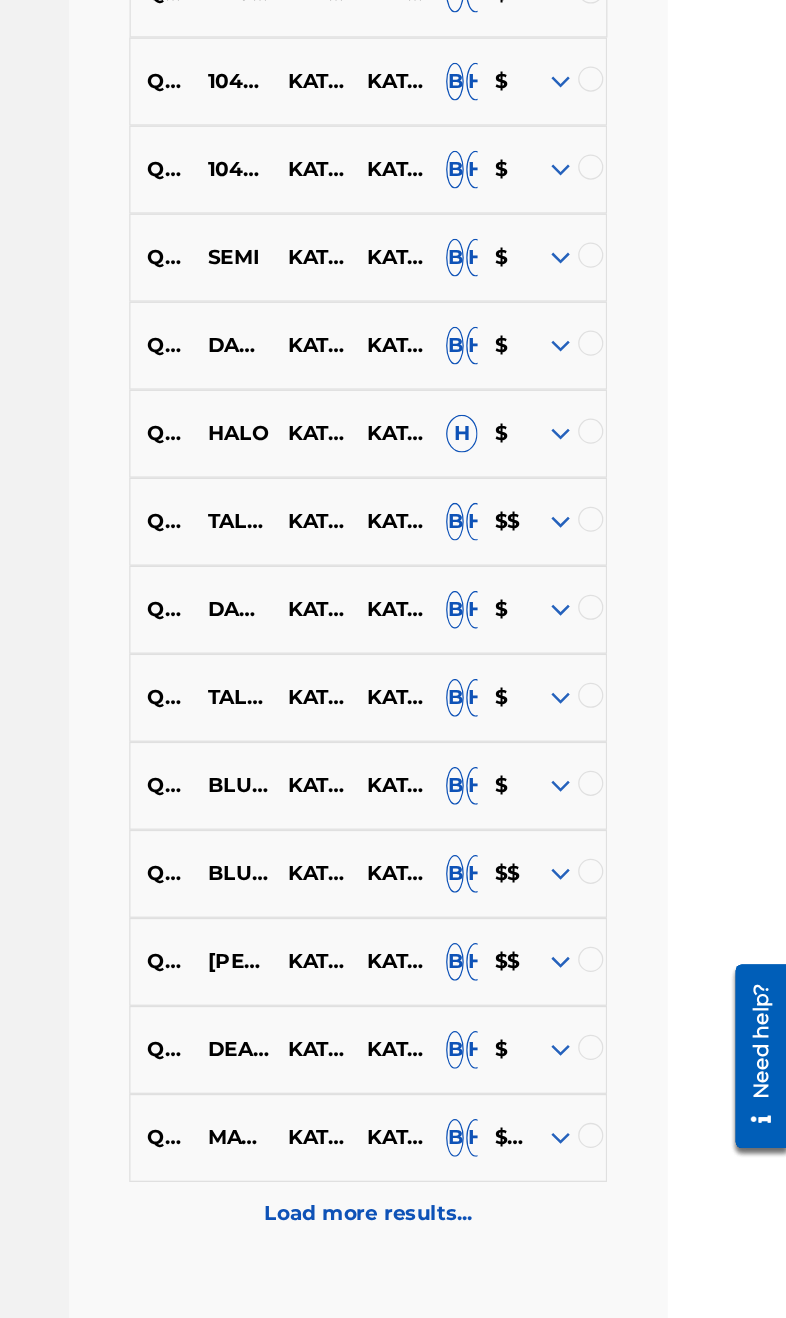 scroll, scrollTop: 9200, scrollLeft: 95, axis: both 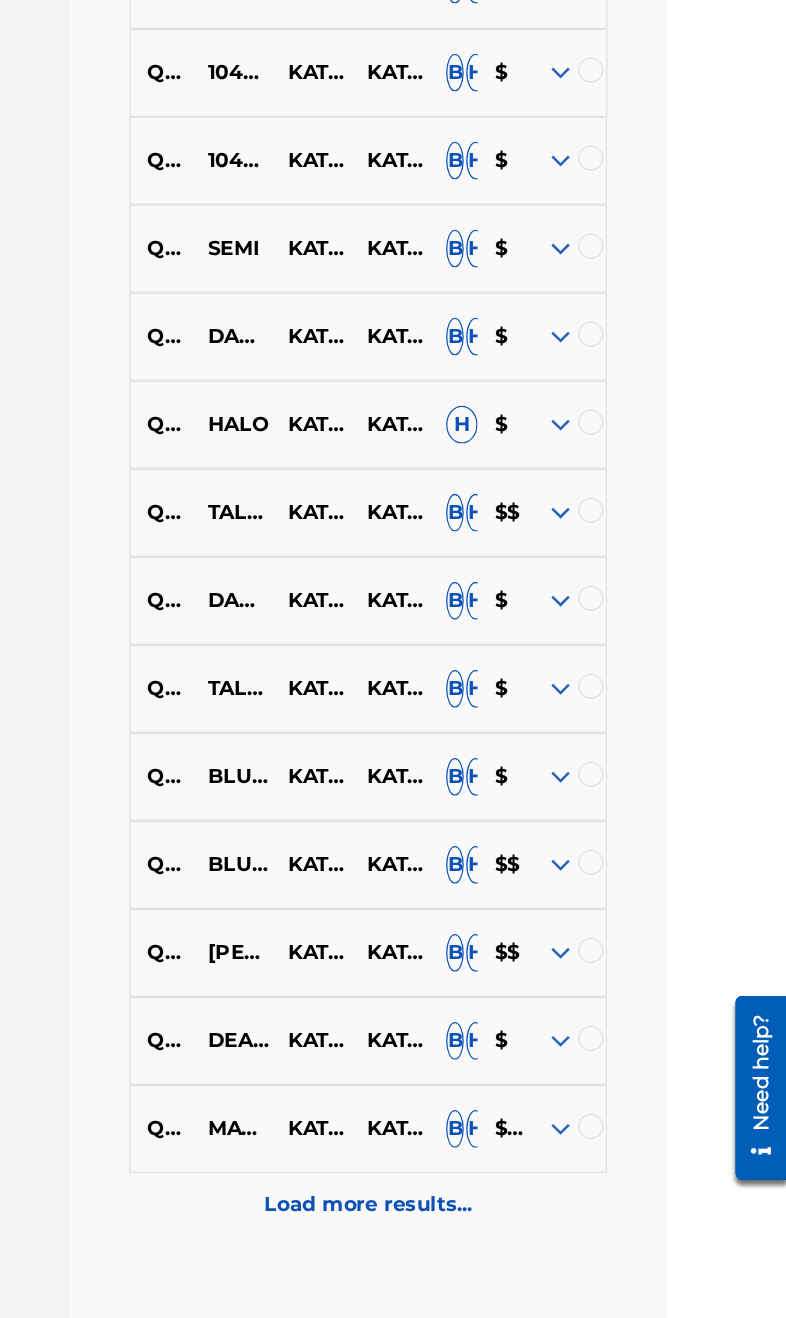click at bounding box center [606, 1037] 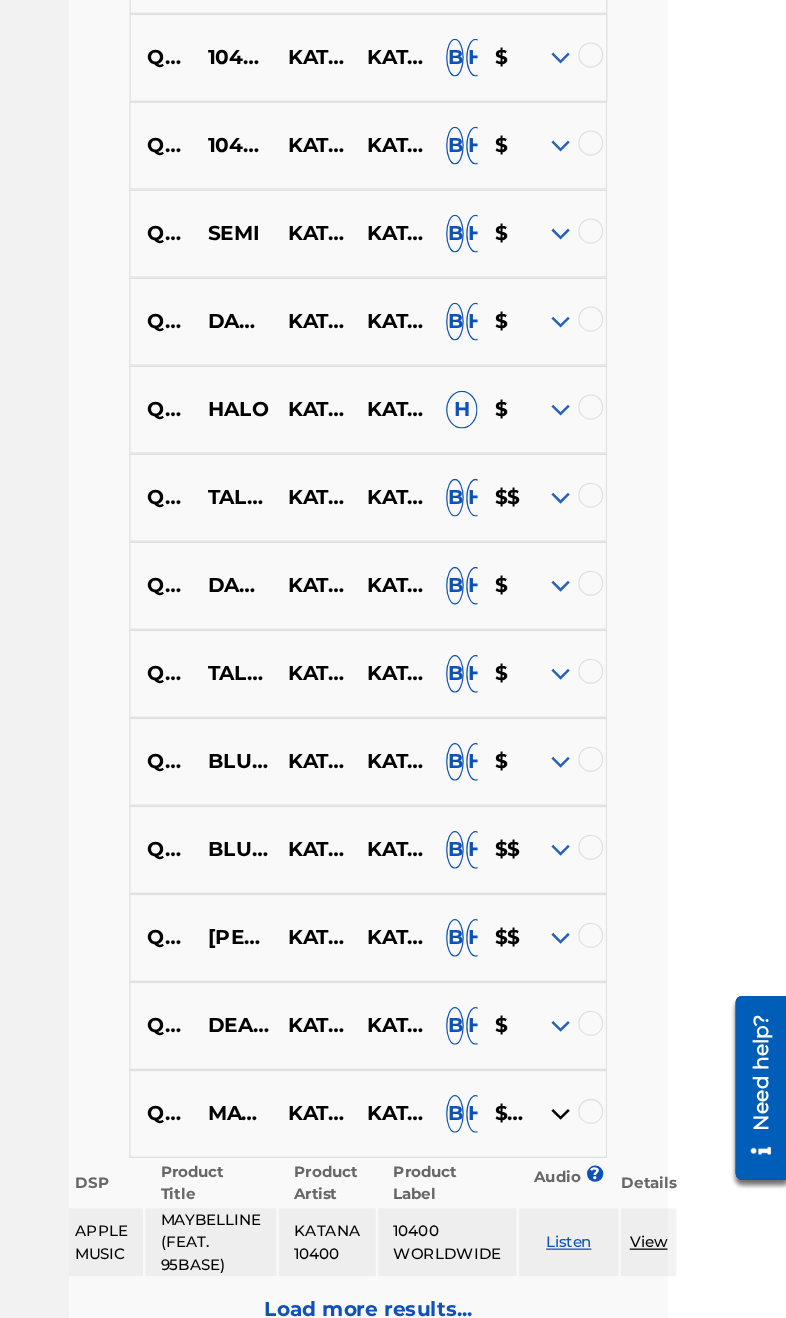 click on "$$$" at bounding box center (559, 1025) 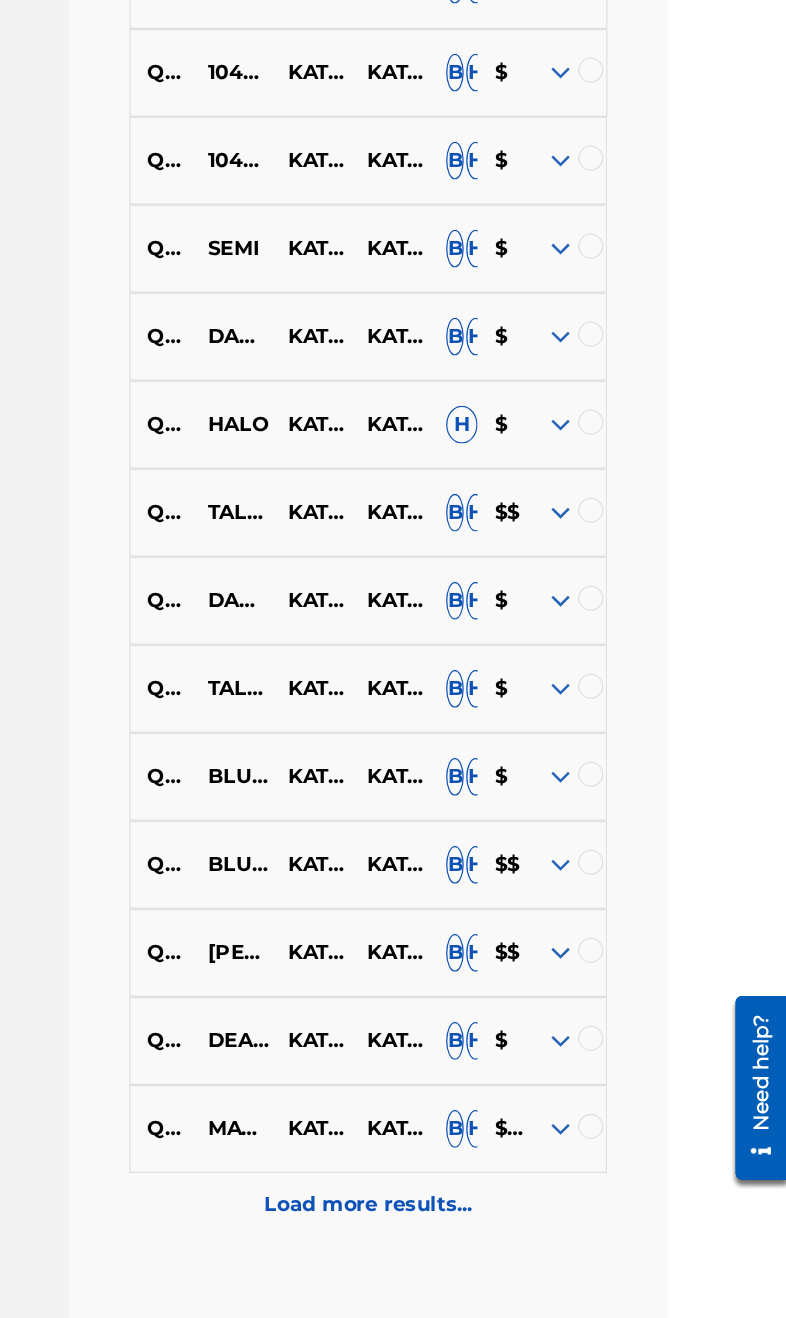 click on "Load more results..." at bounding box center (453, 1097) 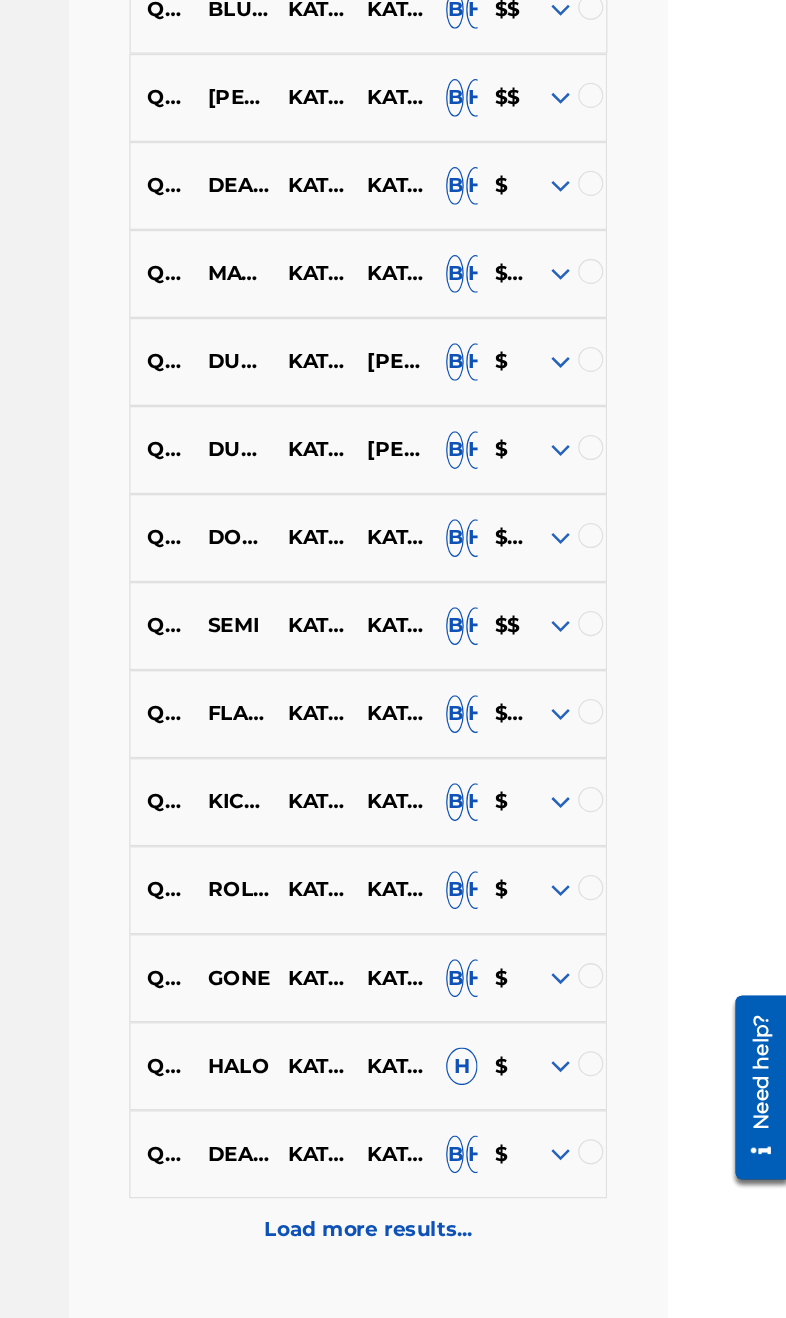 scroll, scrollTop: 9900, scrollLeft: 95, axis: both 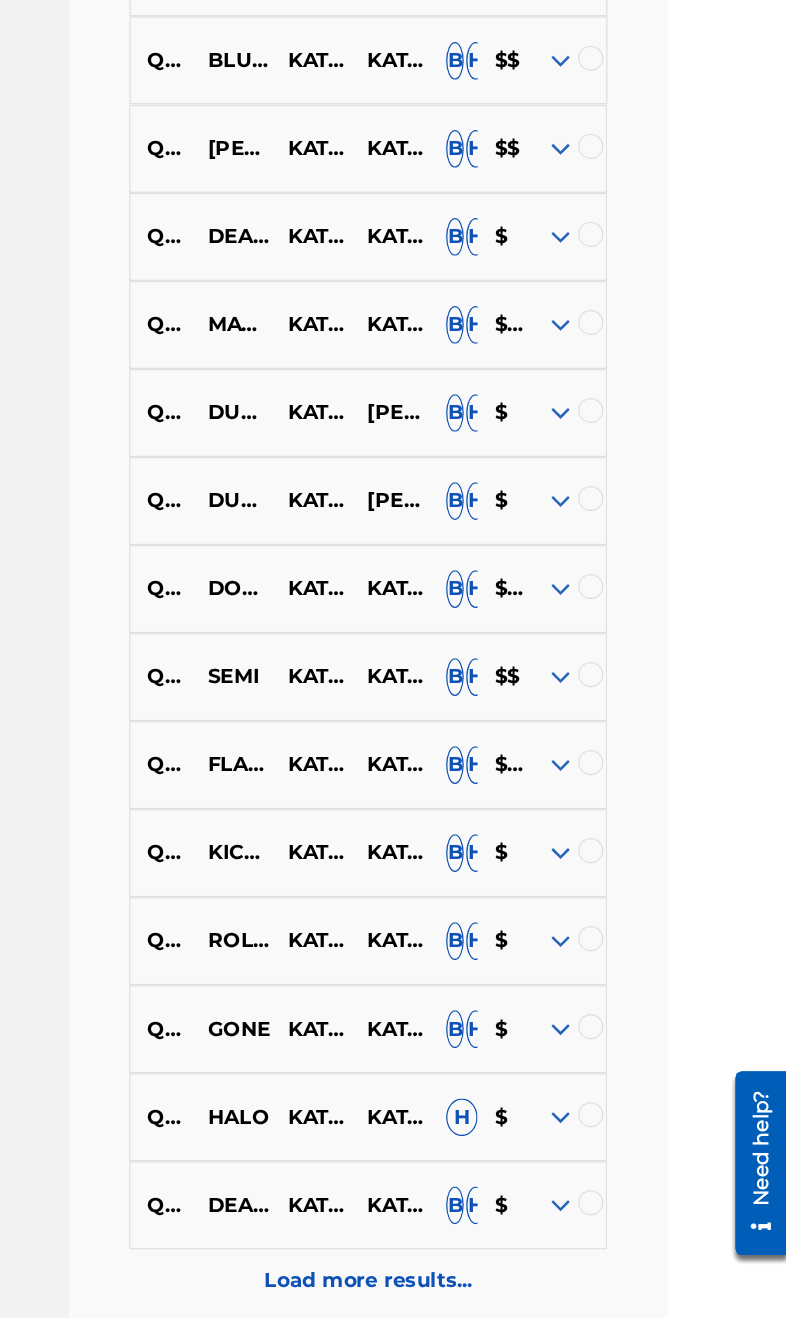 click on "$$$" at bounding box center [559, 687] 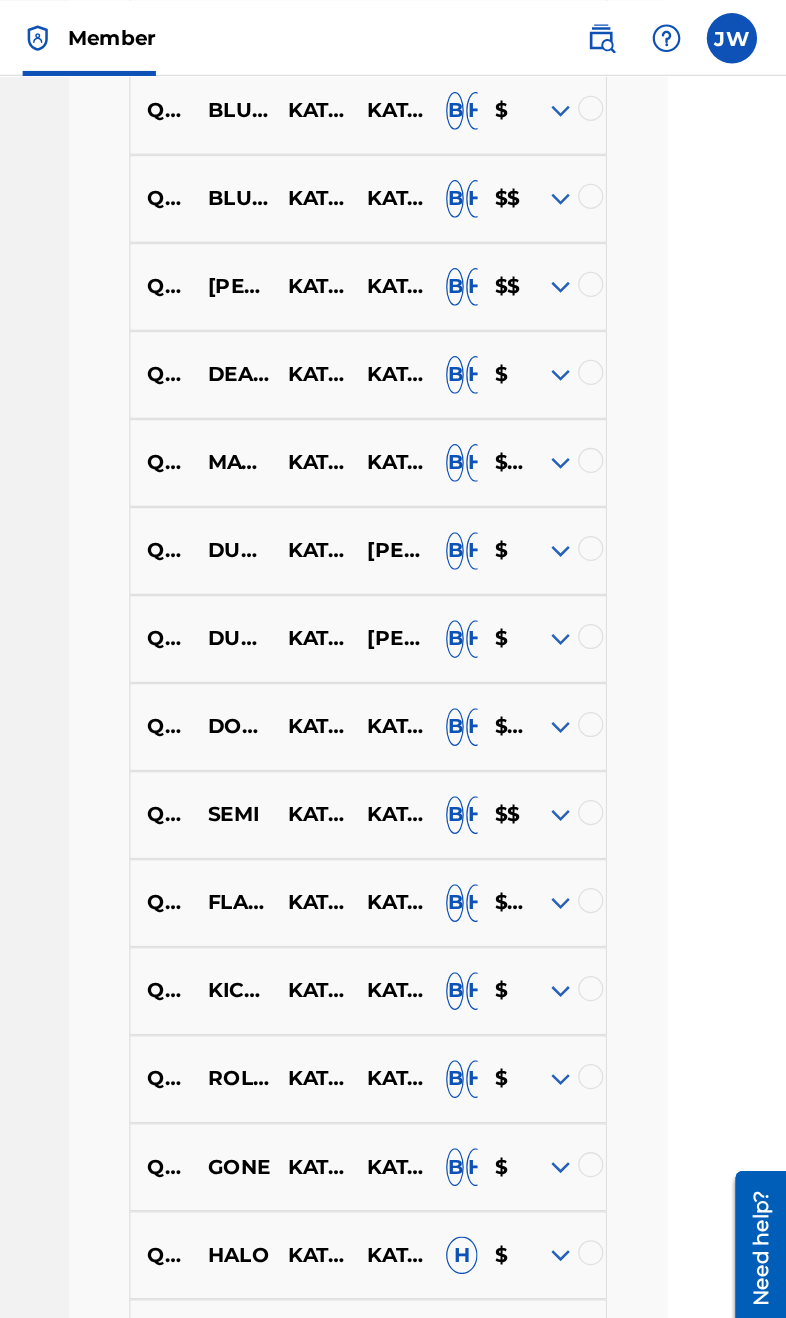 scroll, scrollTop: 9855, scrollLeft: 95, axis: both 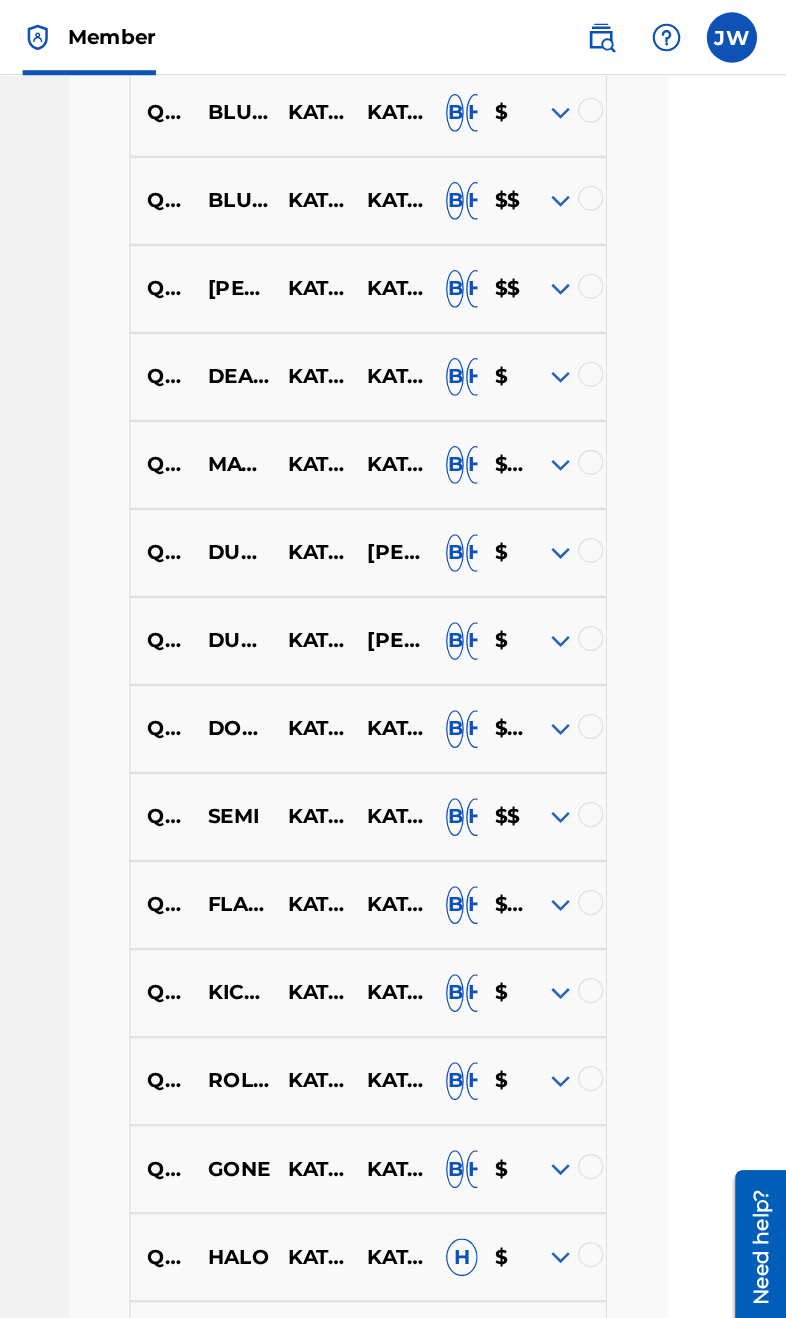 click on "$$$" at bounding box center [559, 370] 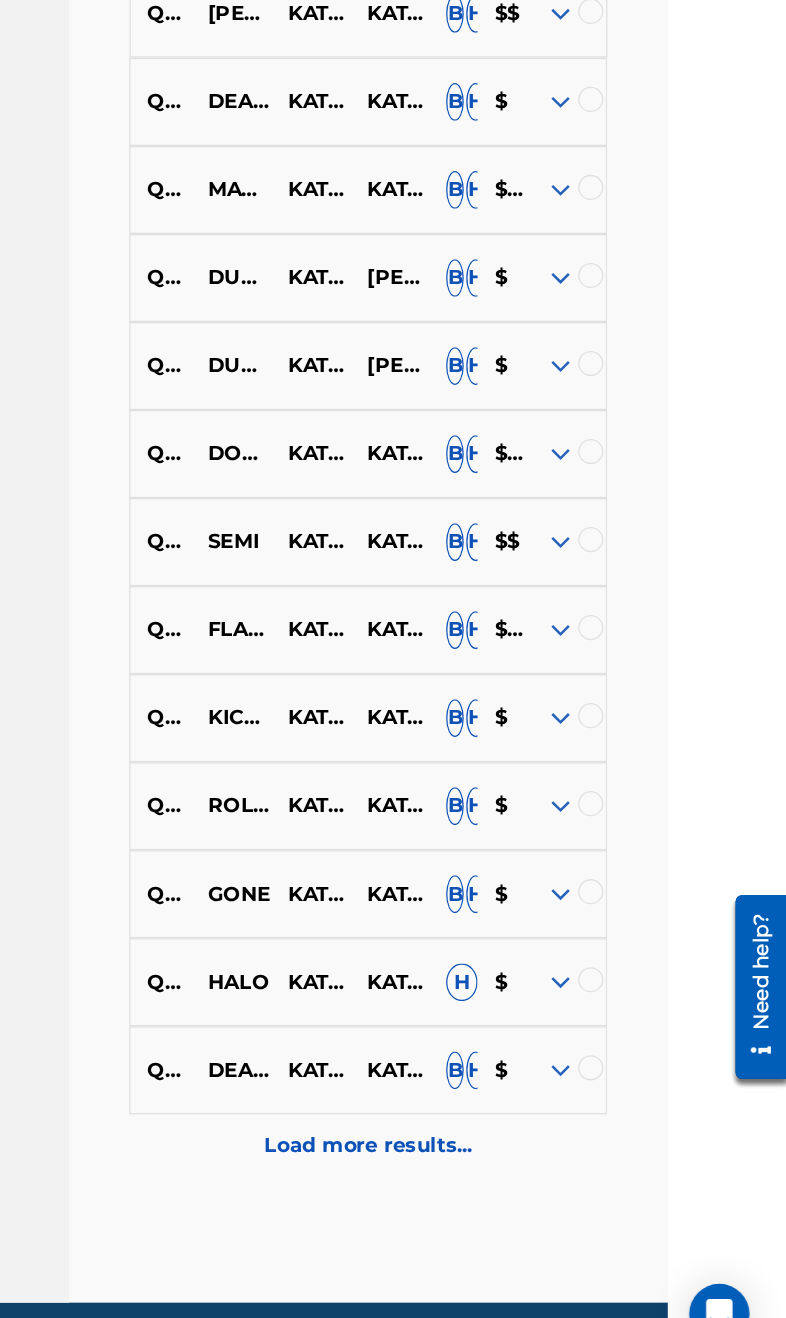click at bounding box center (606, 720) 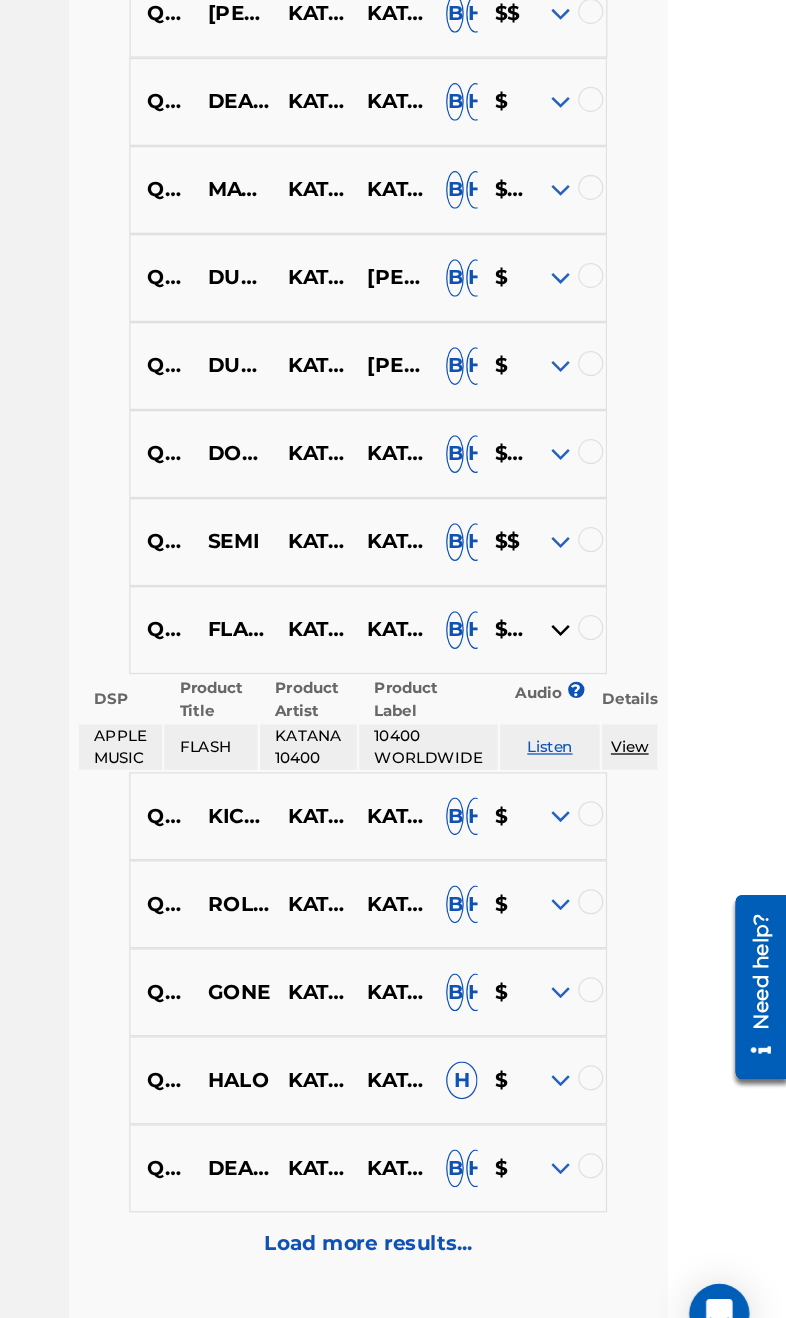 click on "$$$" at bounding box center [559, 720] 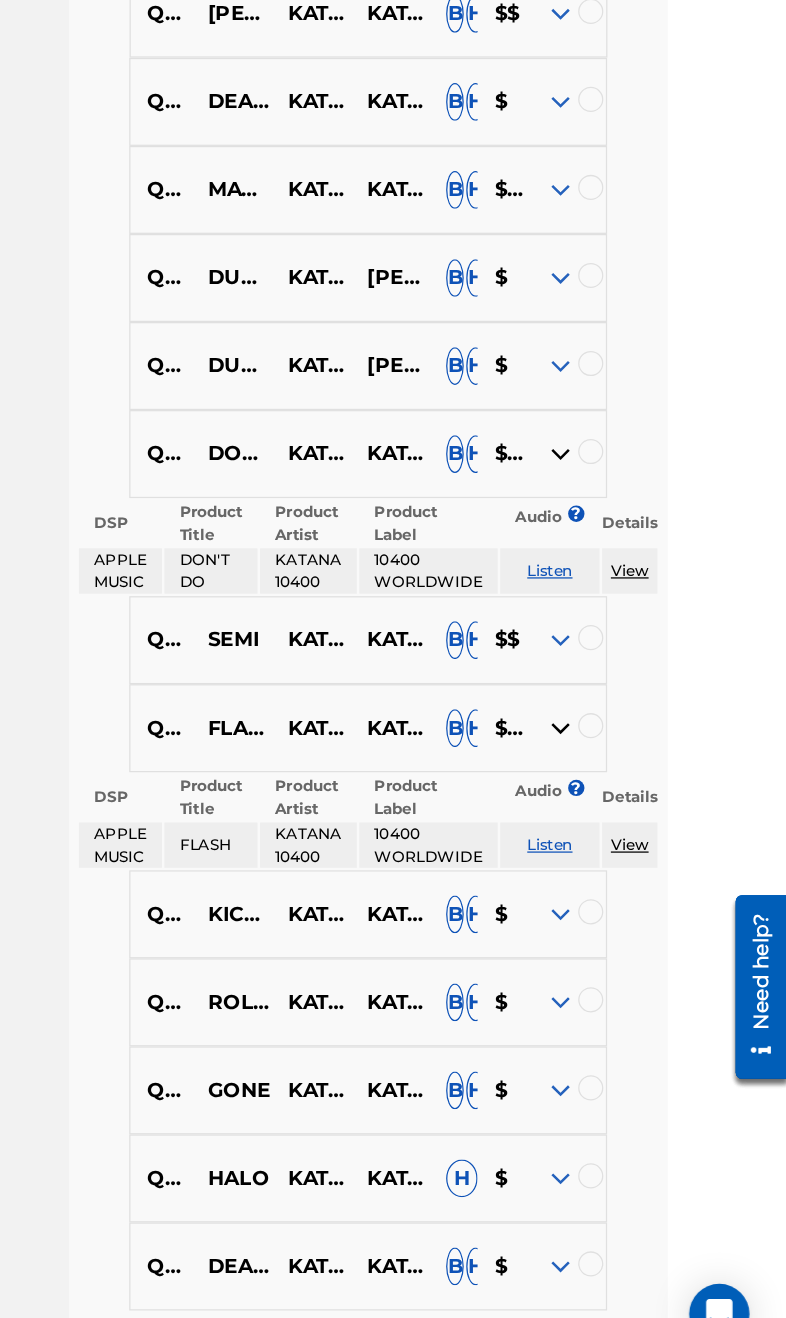 click on "$$$" at bounding box center [559, 580] 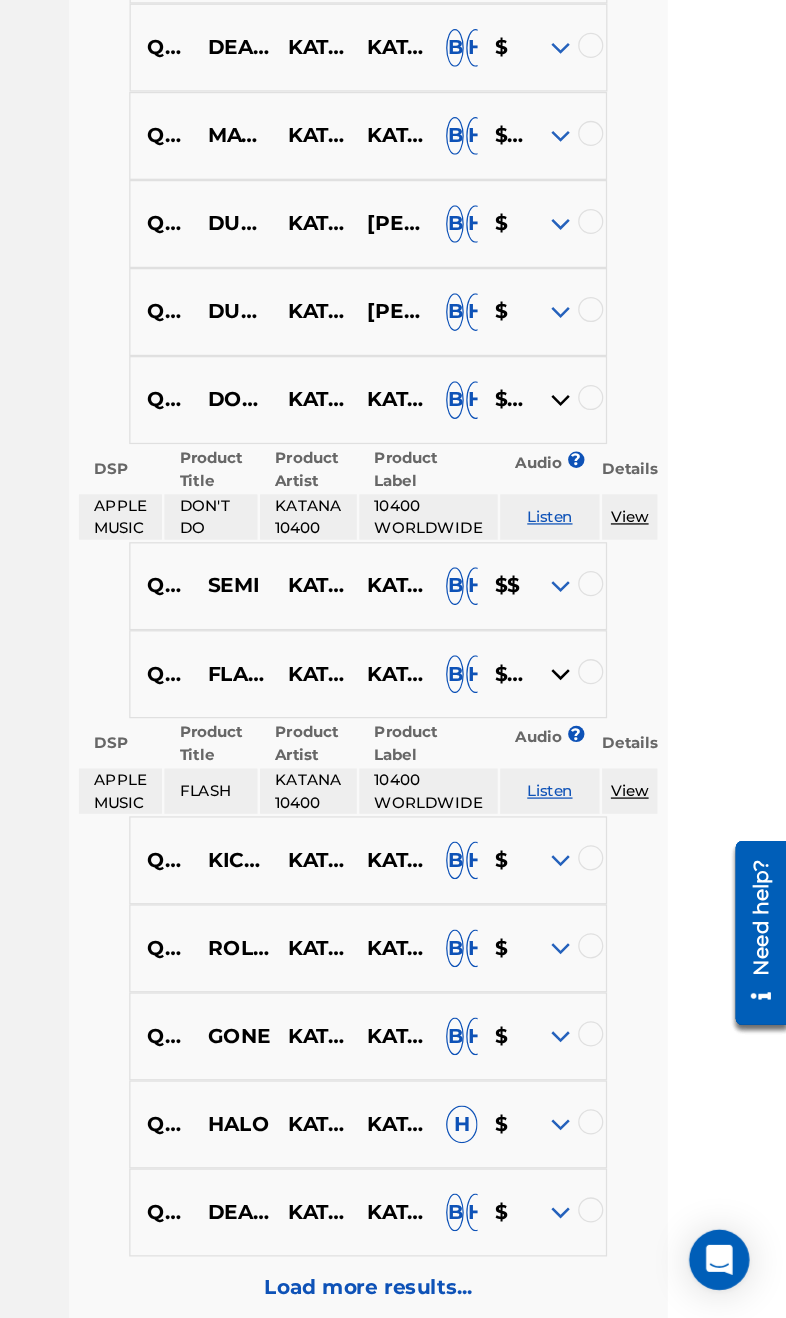 click at bounding box center (606, 580) 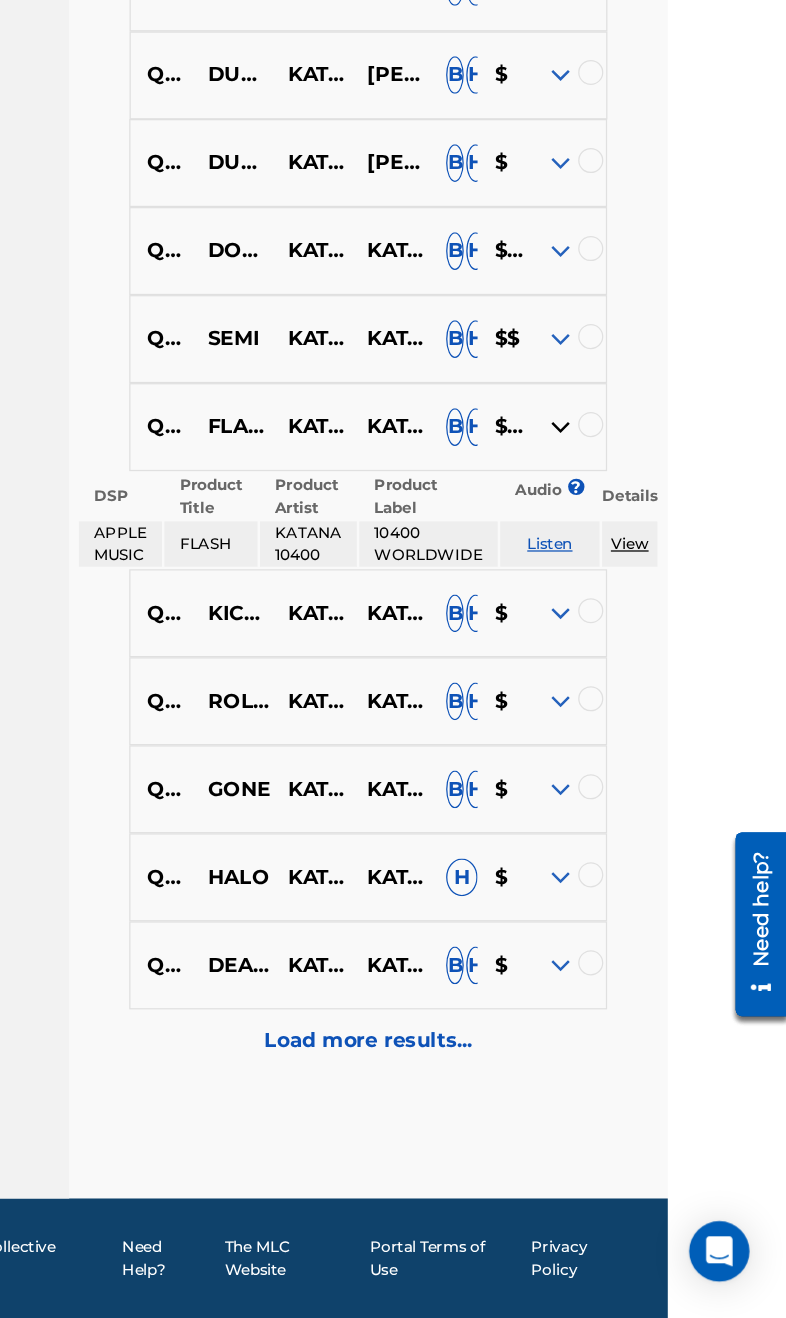 click on "Load more results..." at bounding box center [453, 1097] 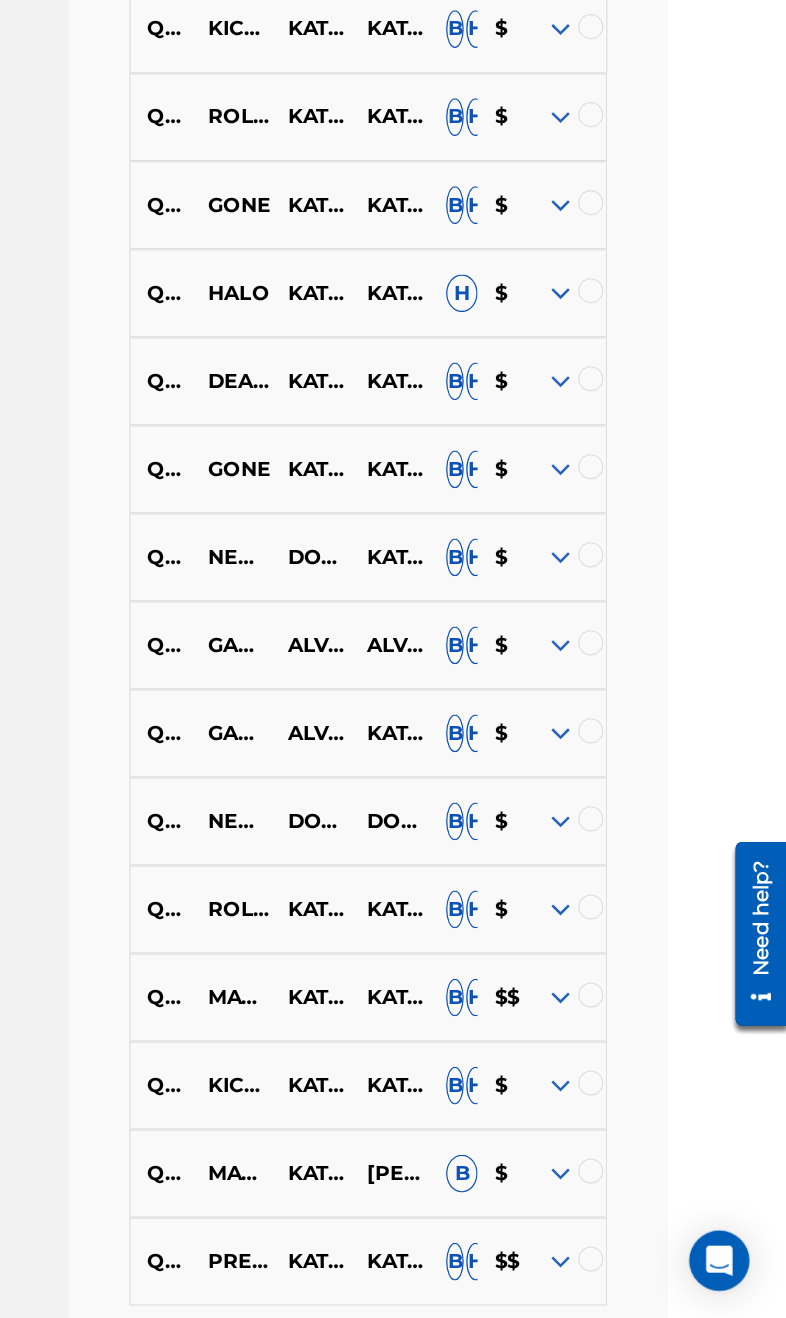 scroll, scrollTop: 10600, scrollLeft: 95, axis: both 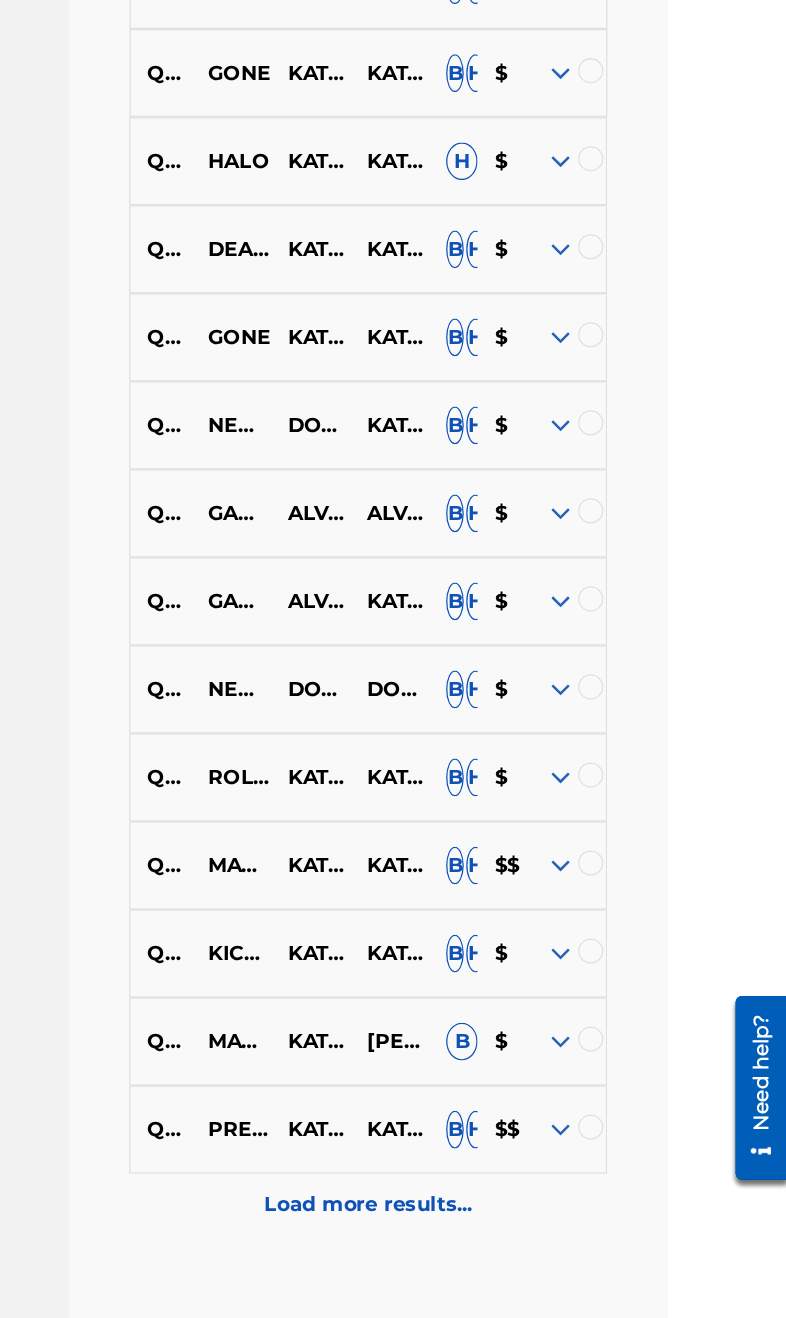 click on "Load more results..." at bounding box center (453, 1097) 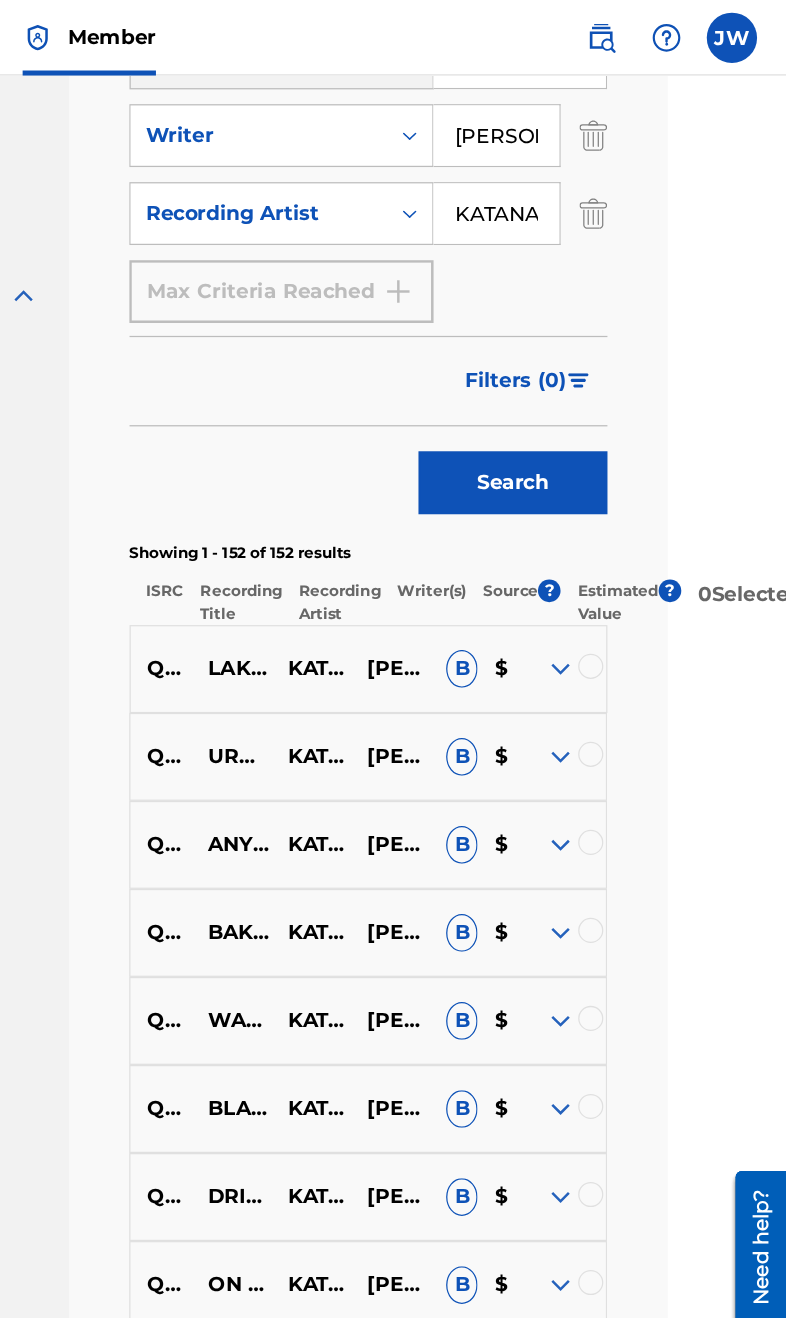 scroll, scrollTop: 663, scrollLeft: 95, axis: both 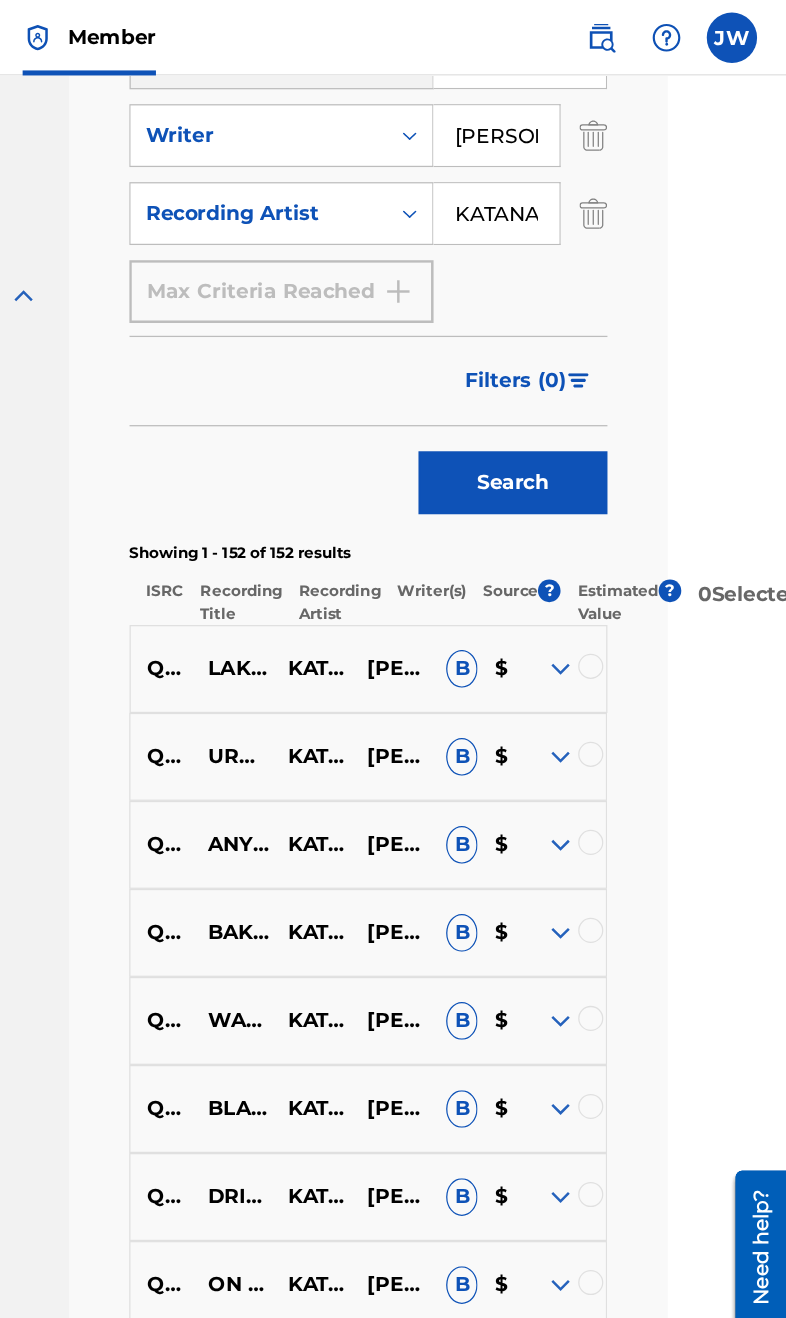 click on "?" at bounding box center (693, 470) 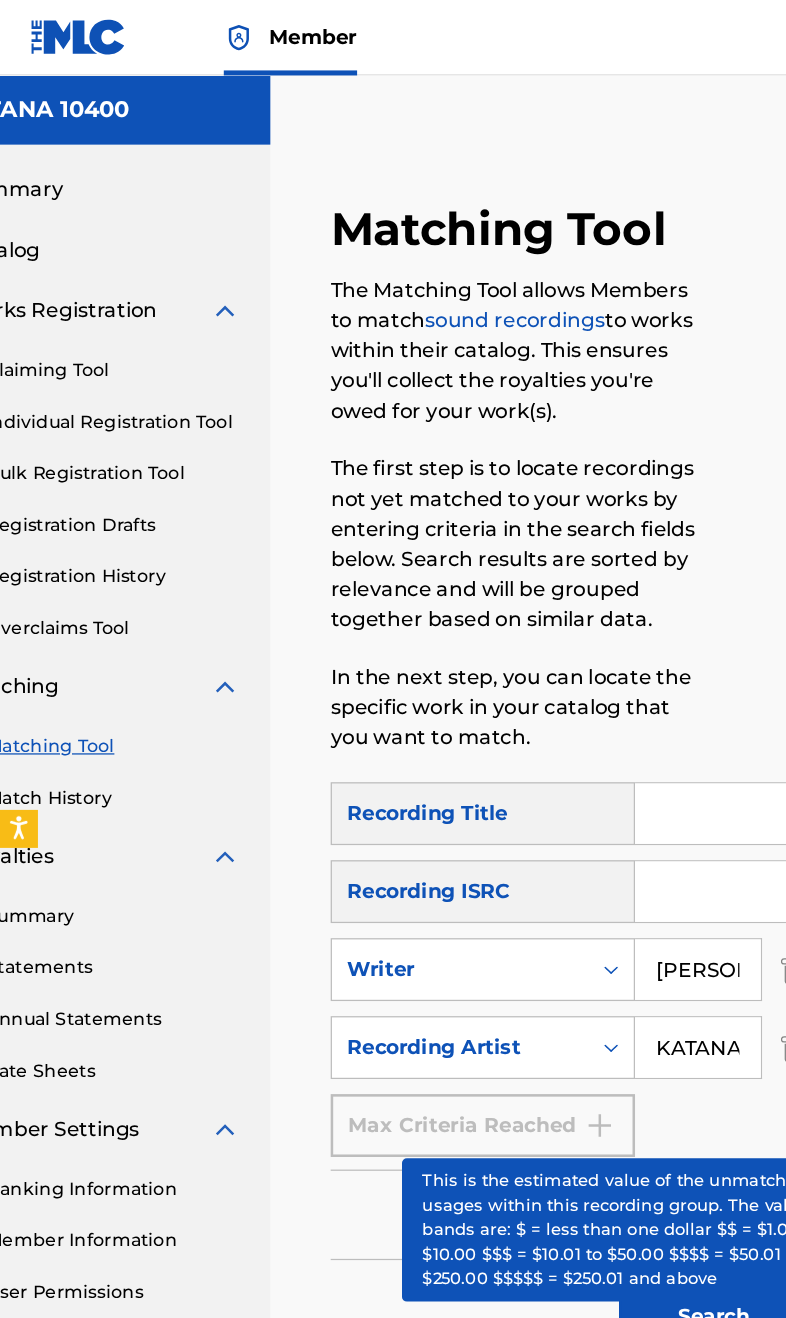 scroll, scrollTop: 0, scrollLeft: 51, axis: horizontal 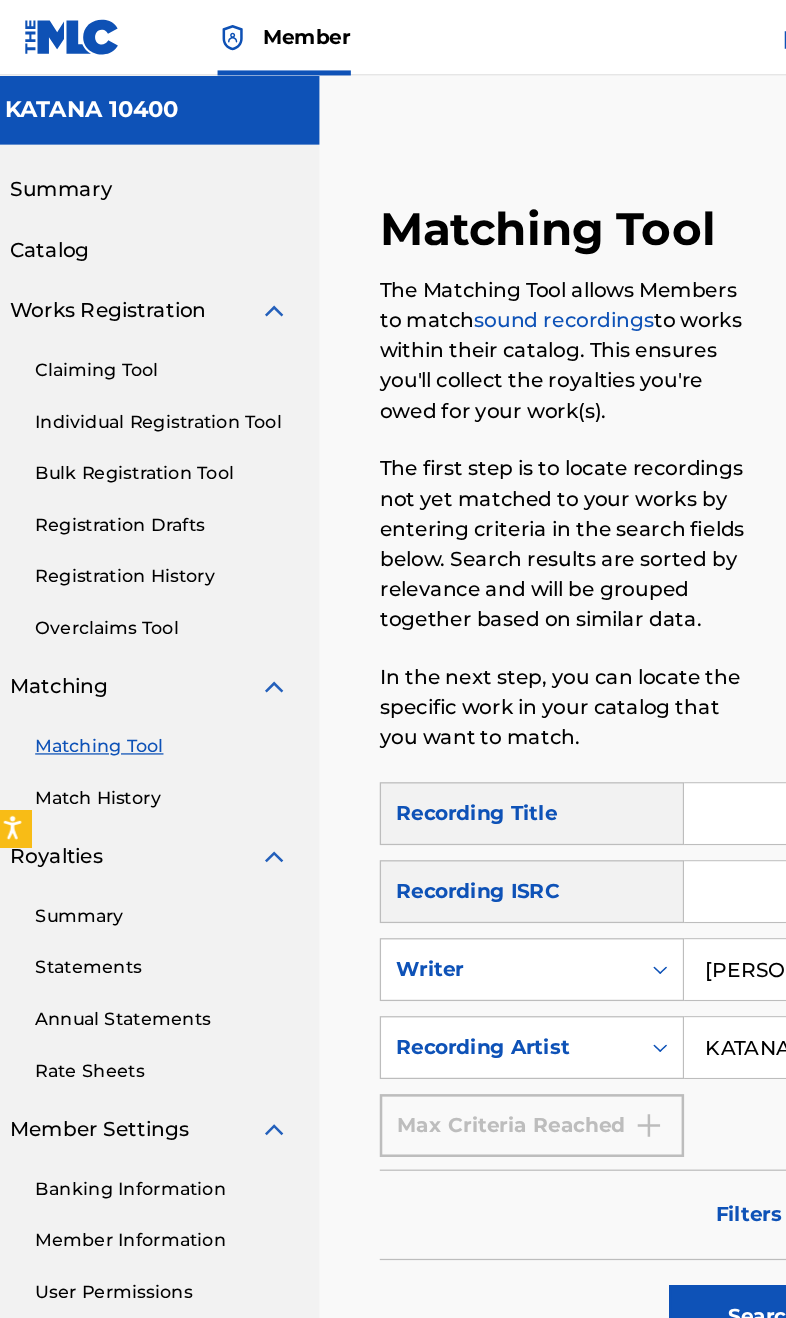 click on "Summary" at bounding box center [53, 151] 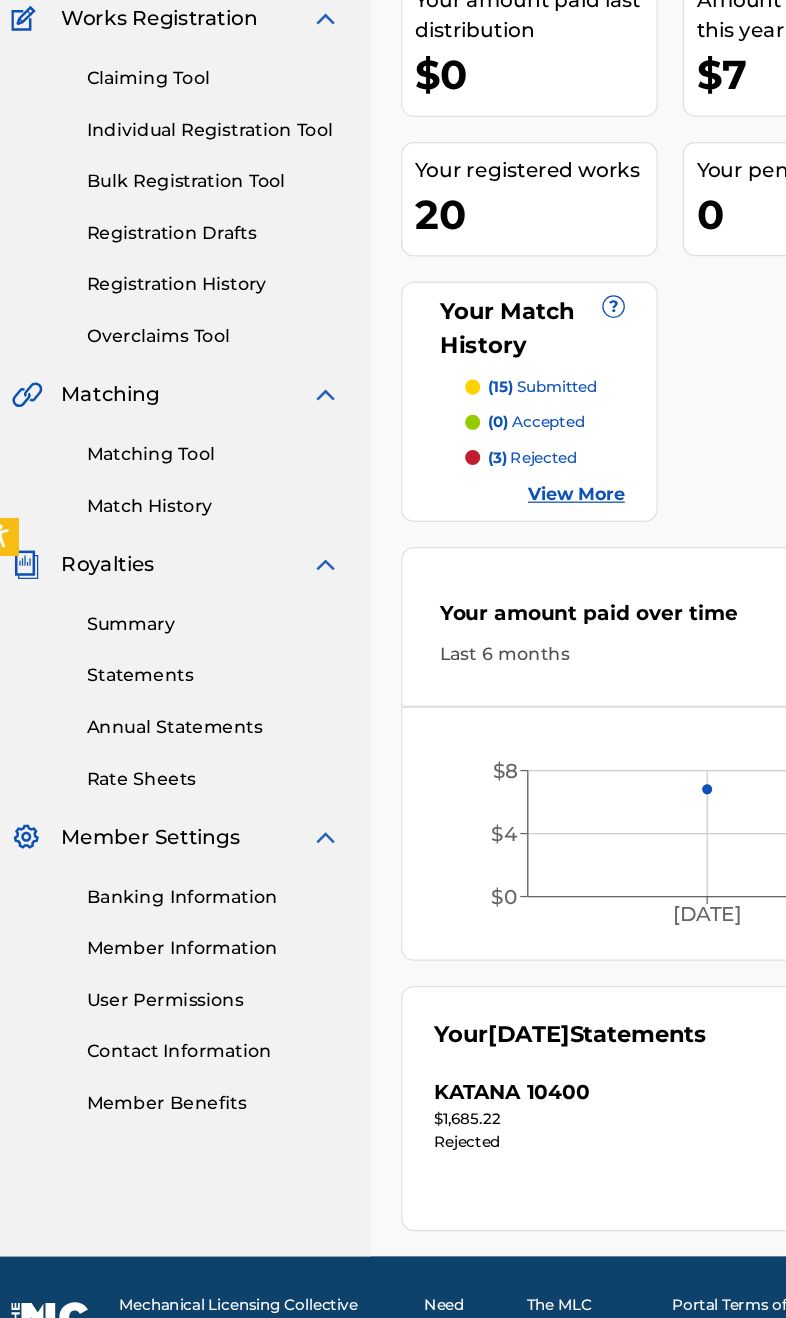 click on "Match History" at bounding box center (185, 634) 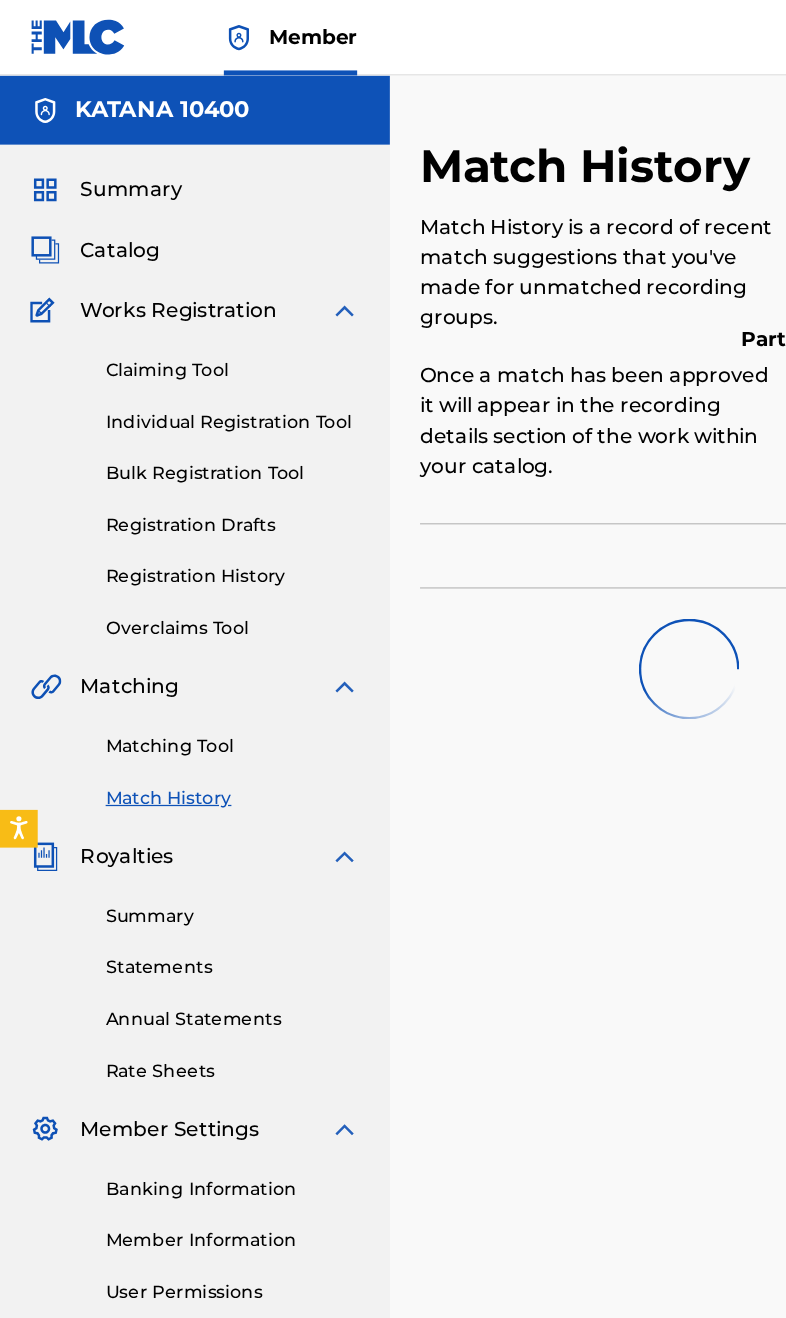 click on "Match History is a record of recent match suggestions that you've made for unmatched recording groups." at bounding box center [476, 217] 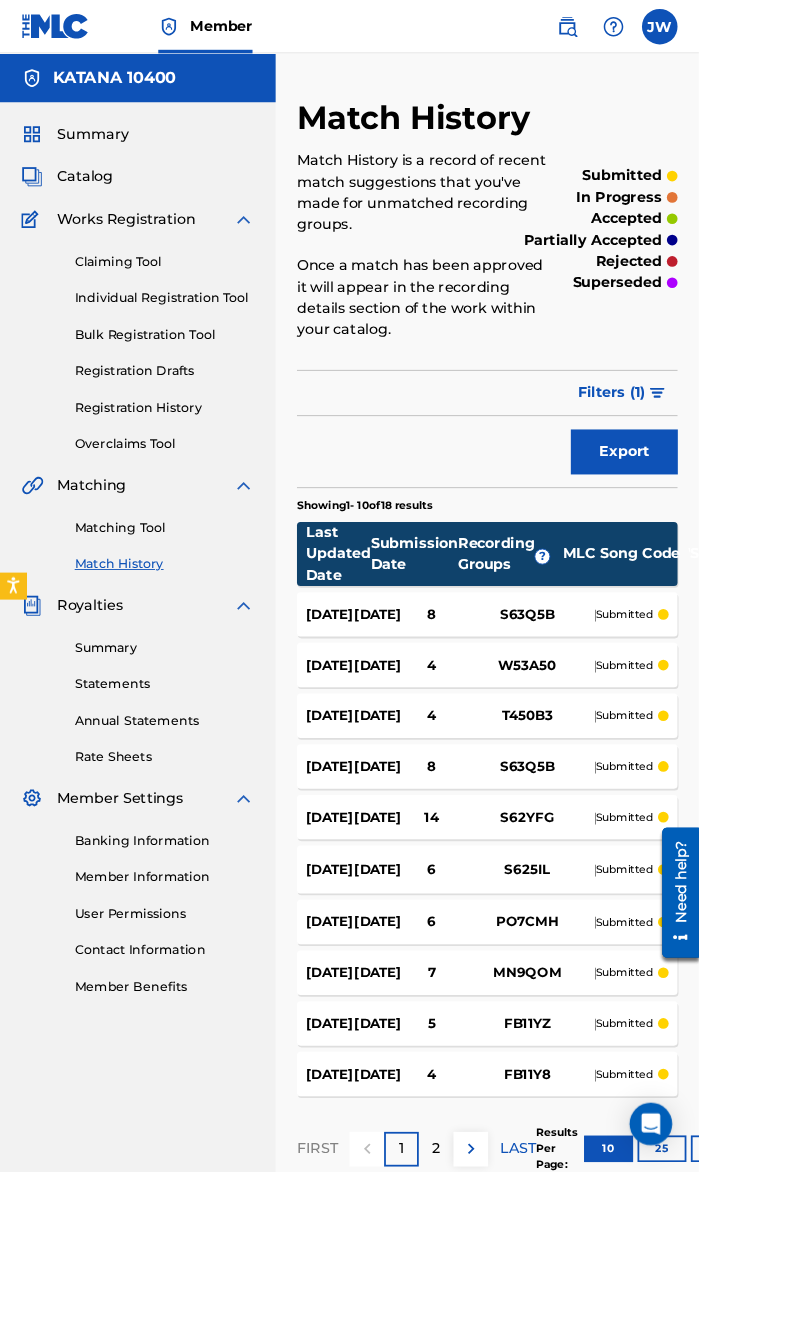 click on "50" at bounding box center [804, 1292] 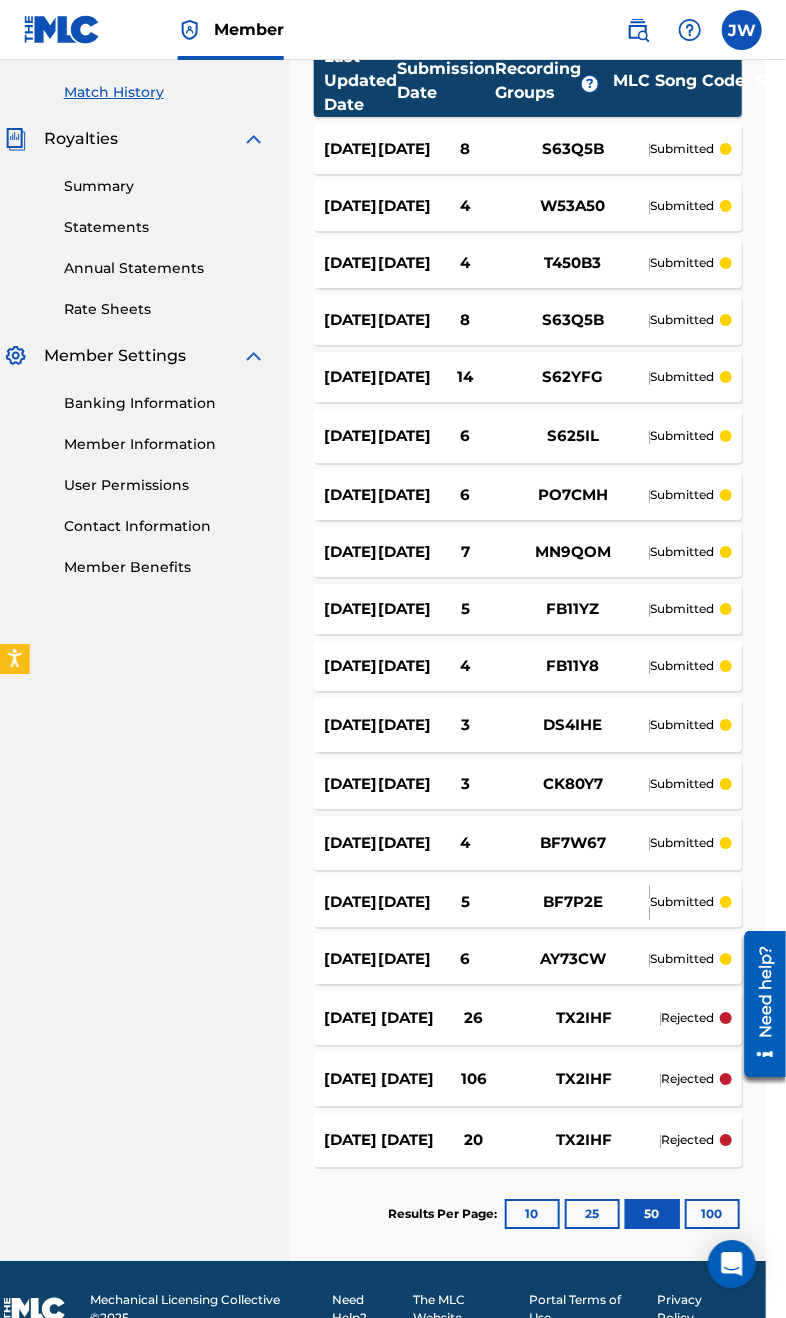 scroll, scrollTop: 542, scrollLeft: 42, axis: both 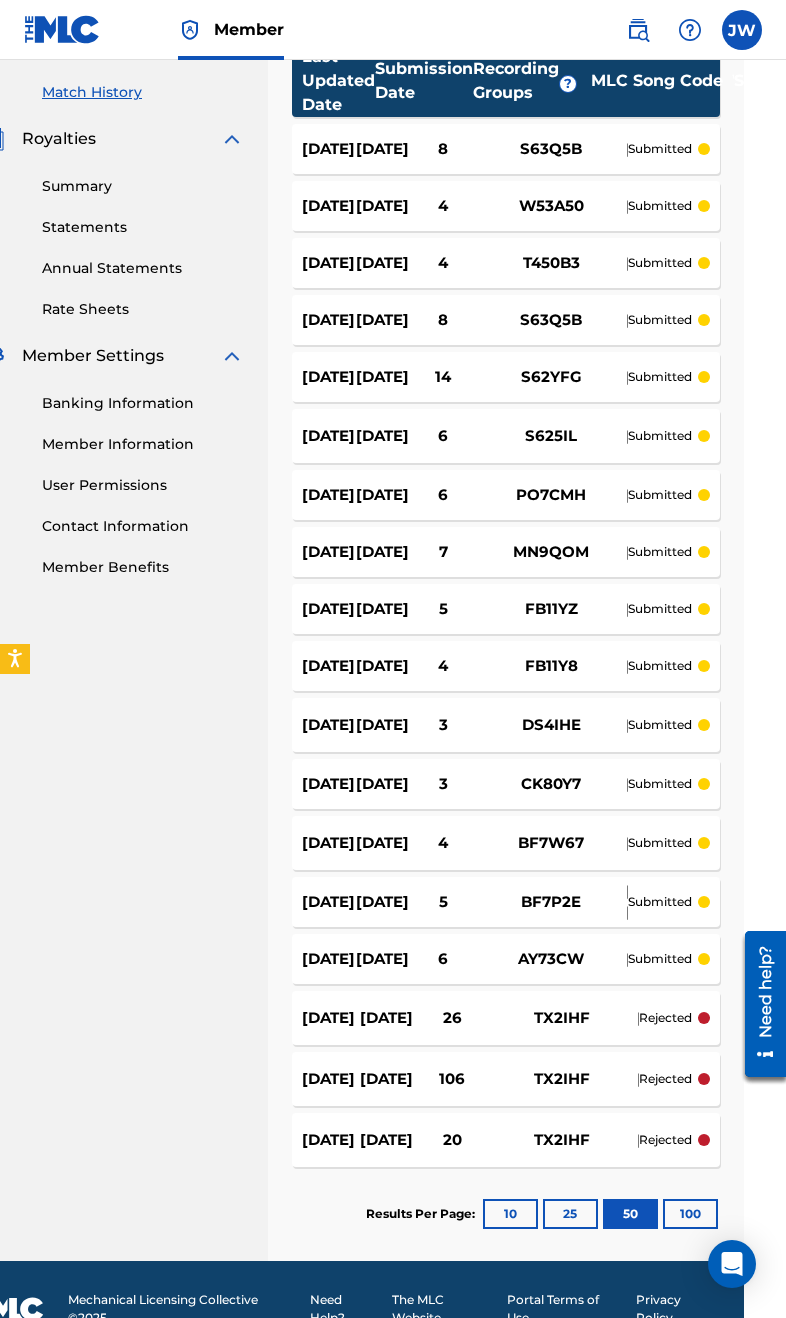 click on "100" at bounding box center (690, 1214) 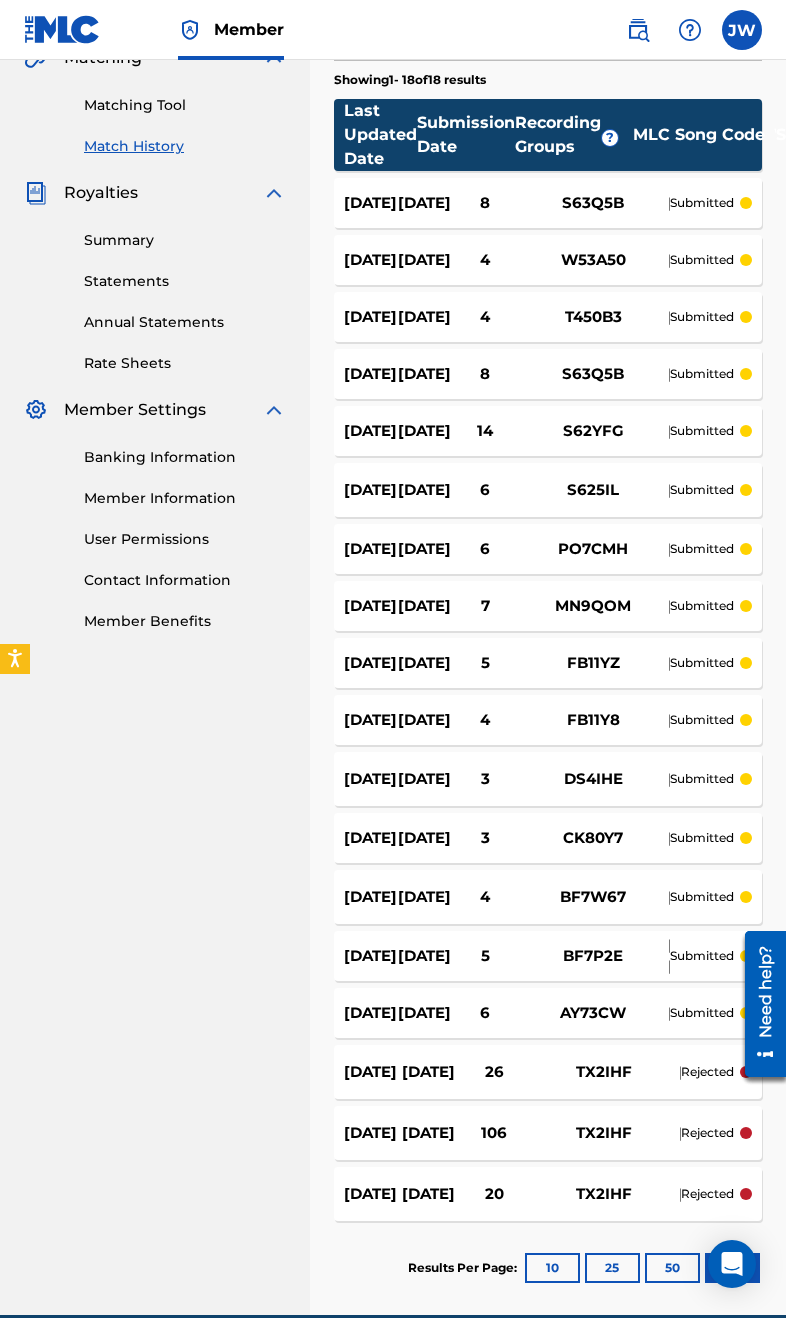 scroll, scrollTop: 593, scrollLeft: 0, axis: vertical 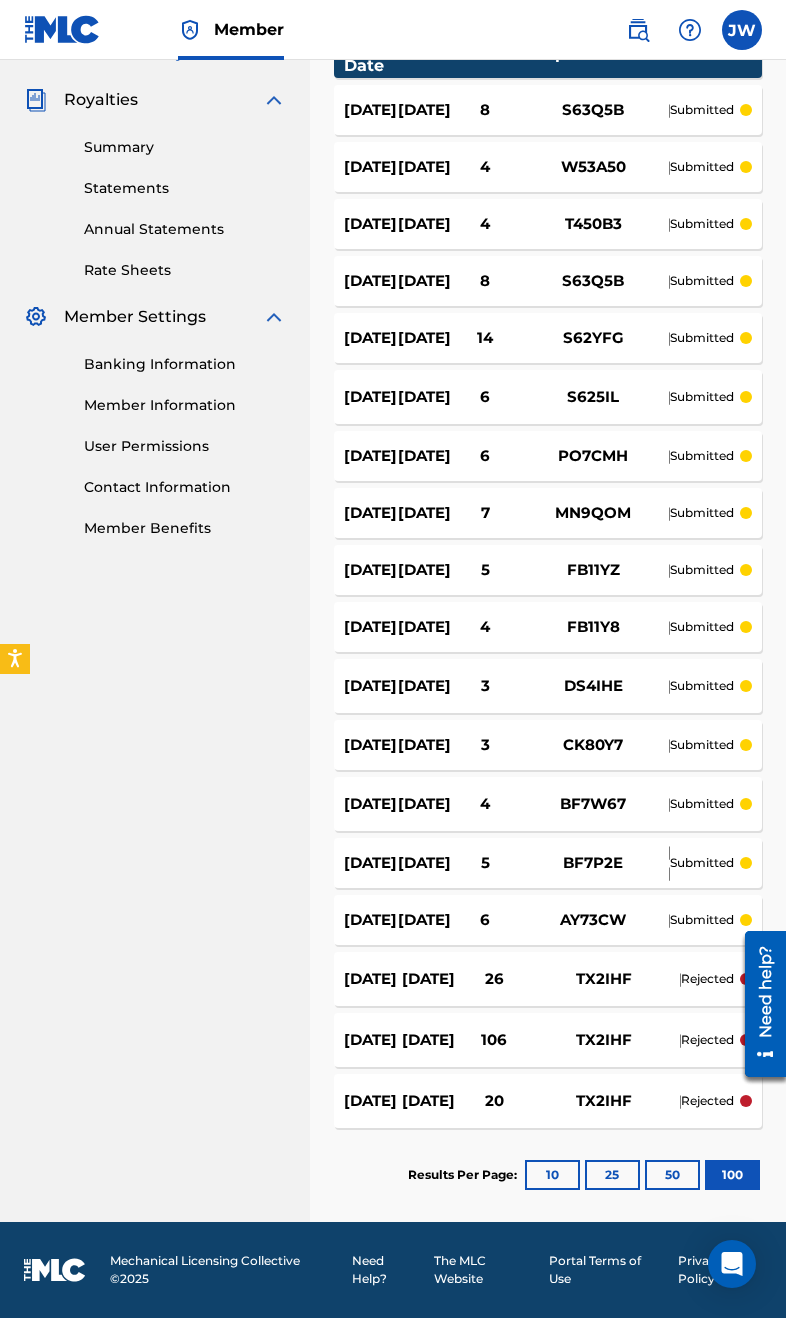 click on "submitted" at bounding box center (702, 920) 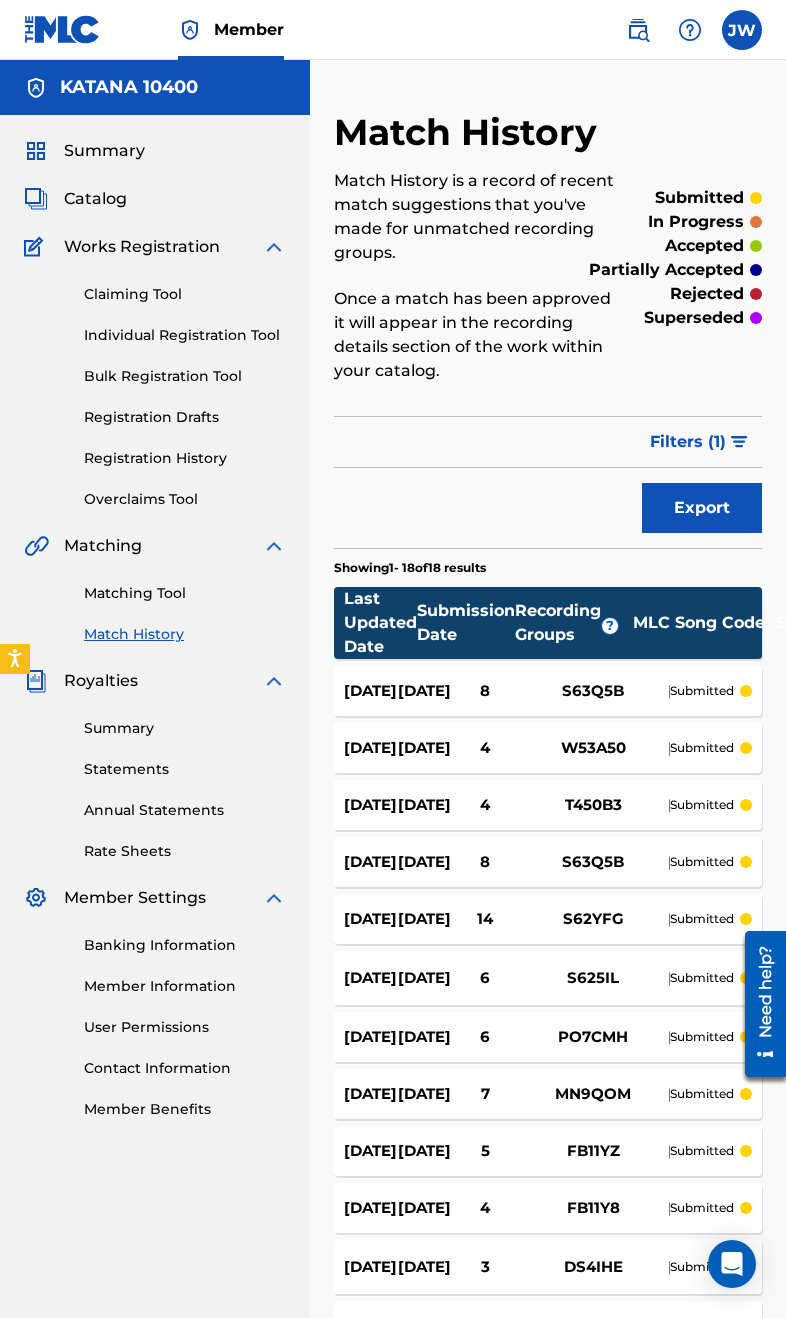 scroll, scrollTop: 593, scrollLeft: 0, axis: vertical 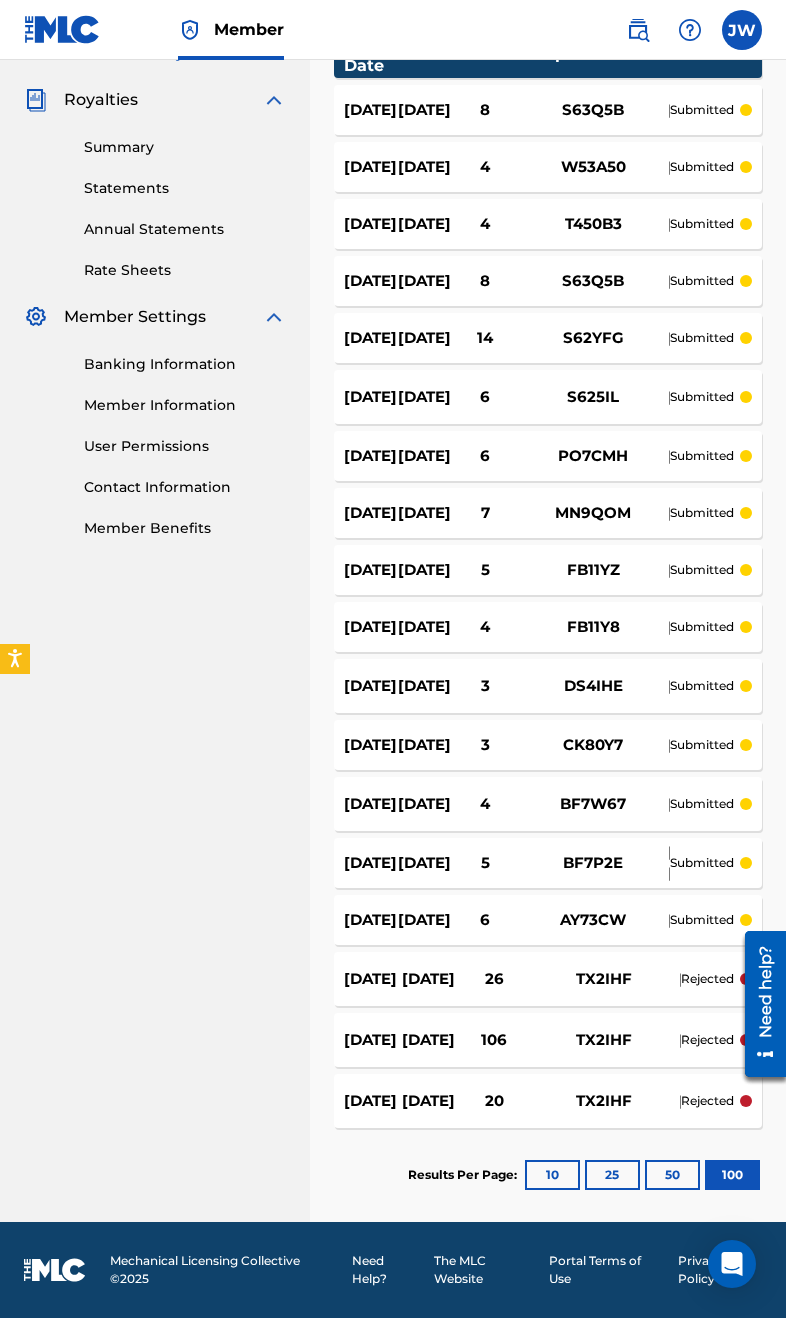 click on "TX2IHF" at bounding box center (604, 979) 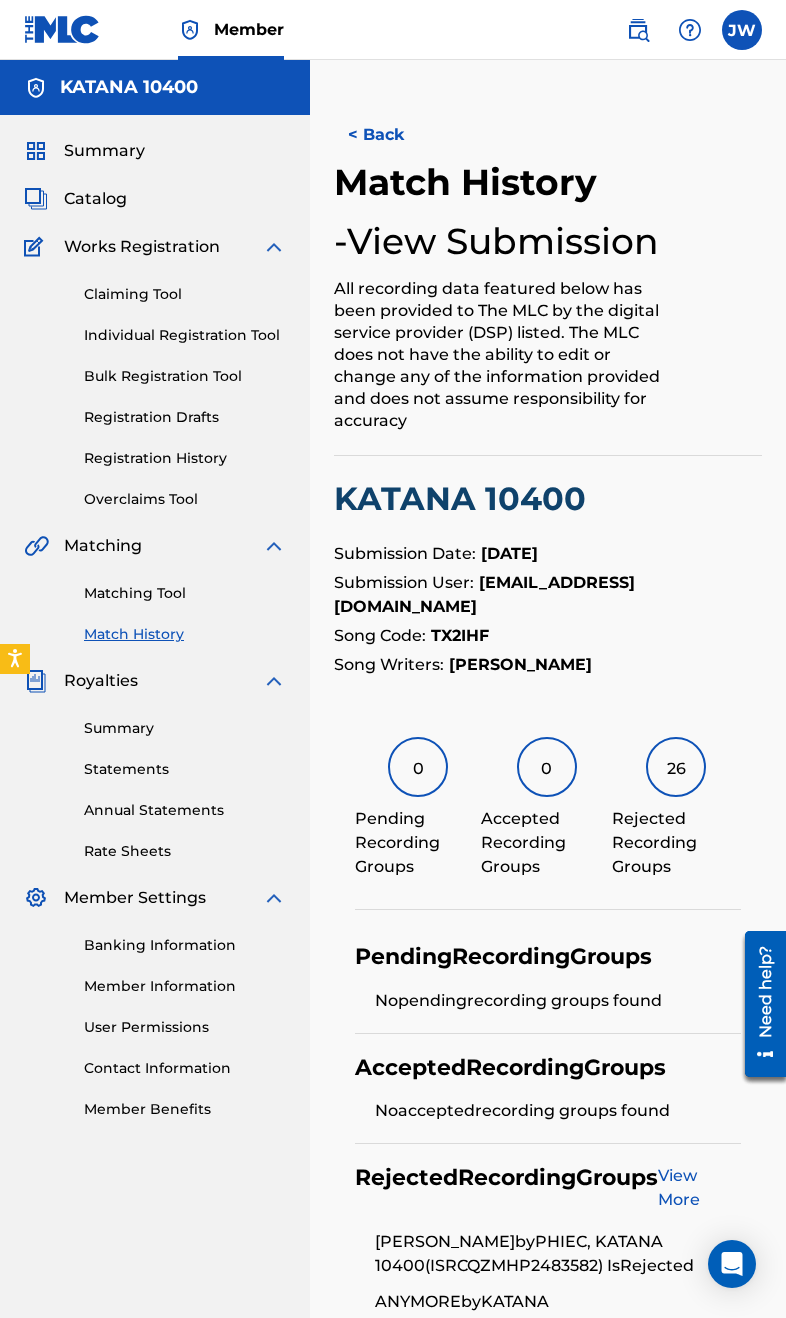 click on "< Back" at bounding box center [394, 135] 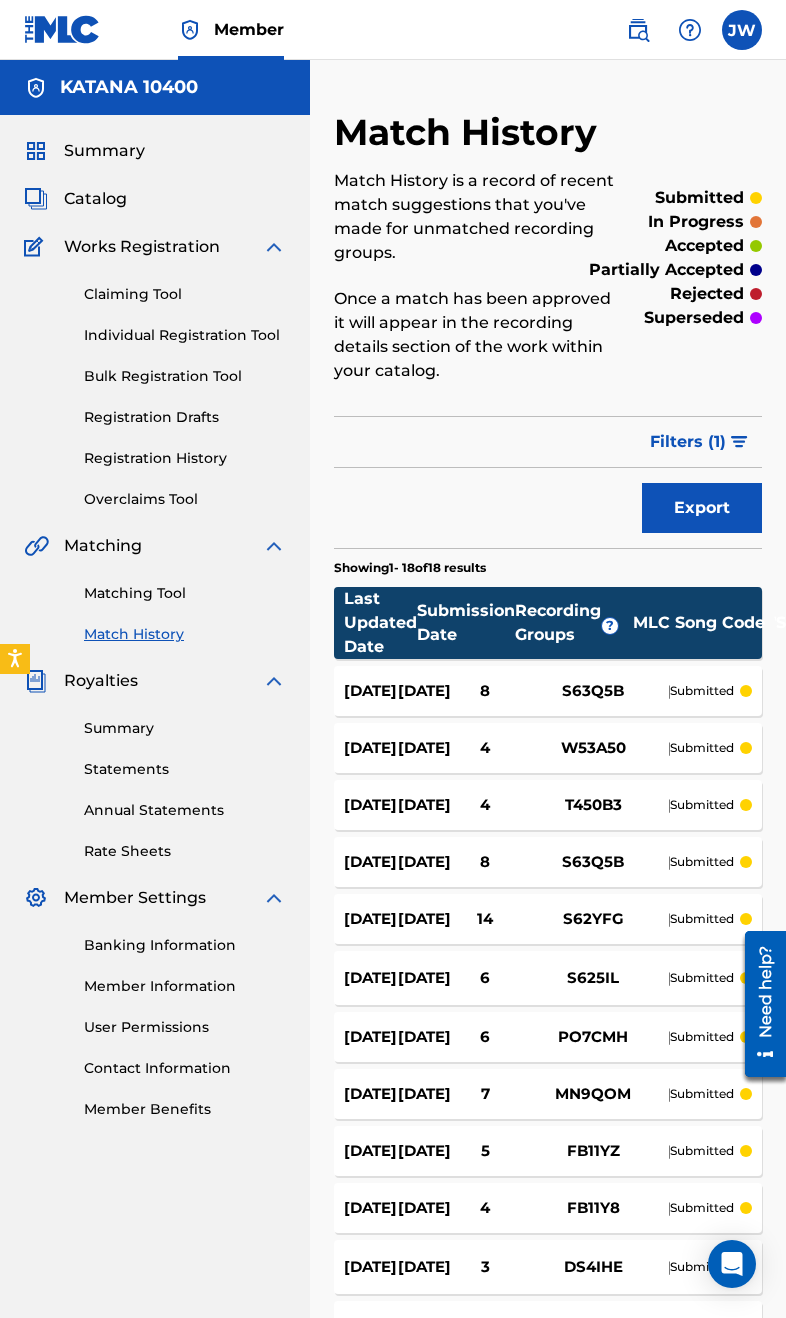 scroll, scrollTop: 593, scrollLeft: 0, axis: vertical 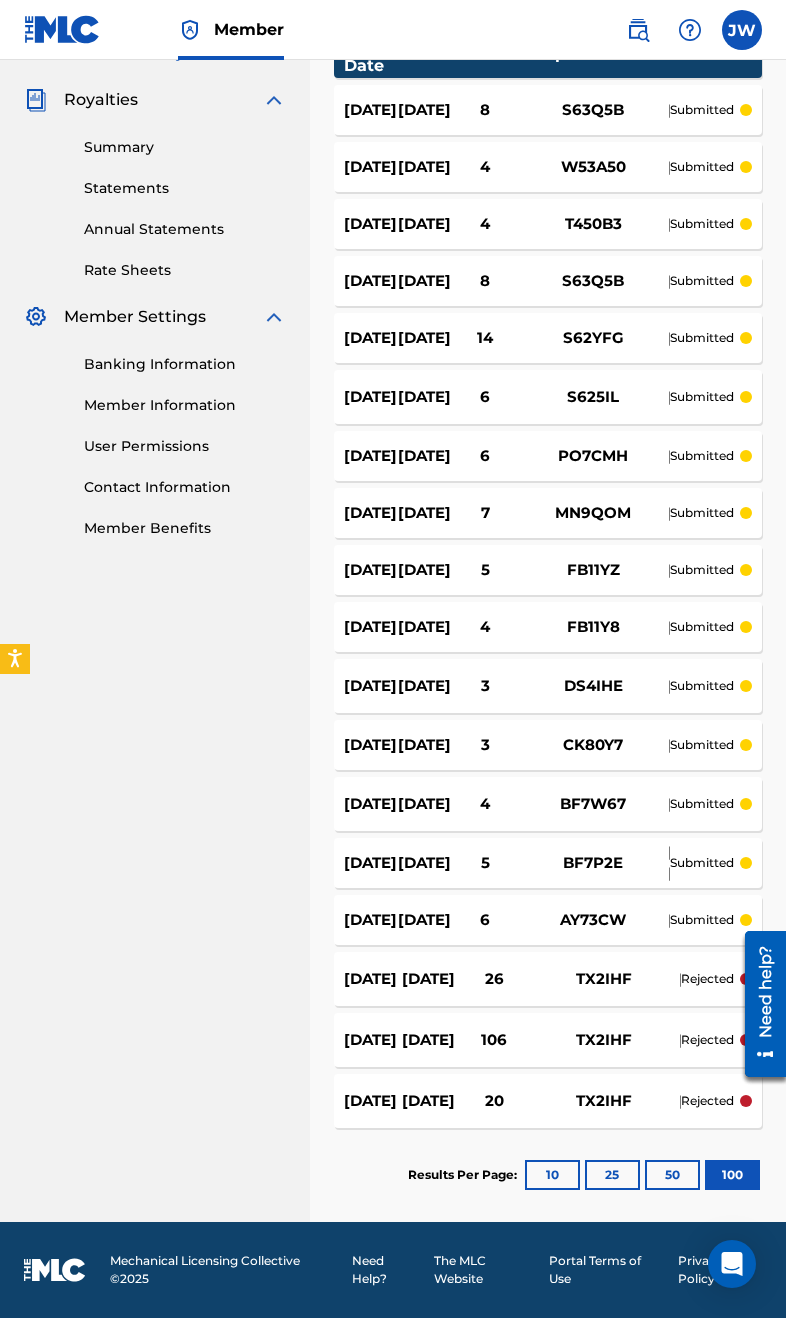 click on "[DATE]" at bounding box center [373, 979] 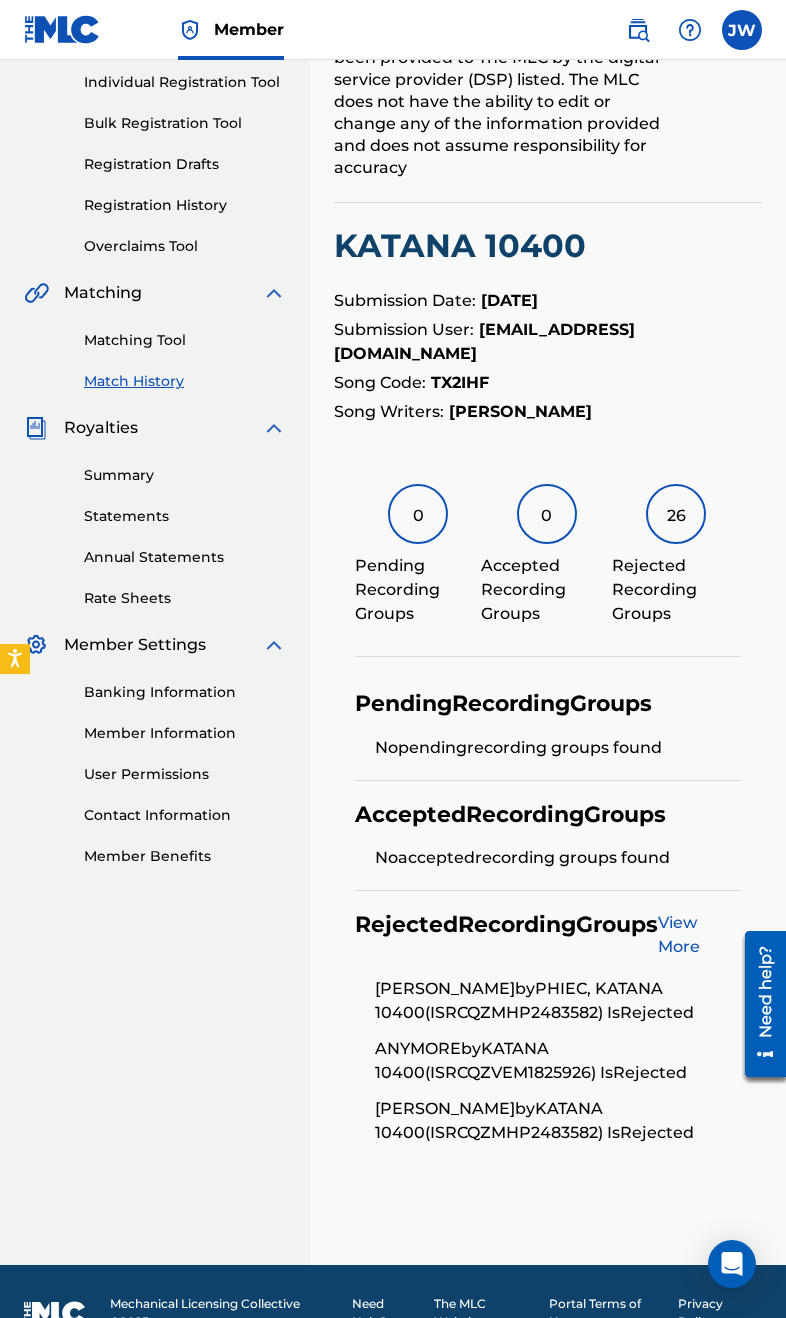 scroll, scrollTop: 252, scrollLeft: 0, axis: vertical 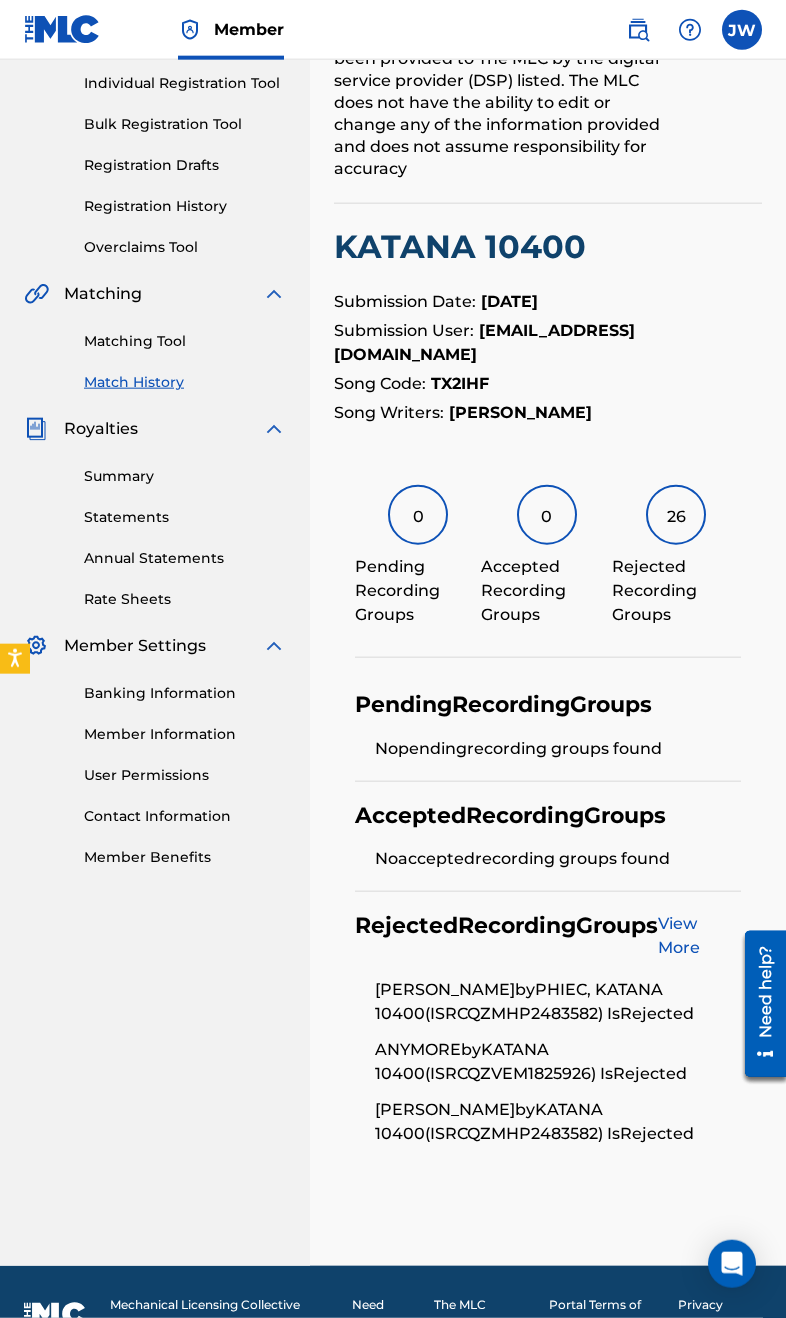 click on "View More" at bounding box center (679, 935) 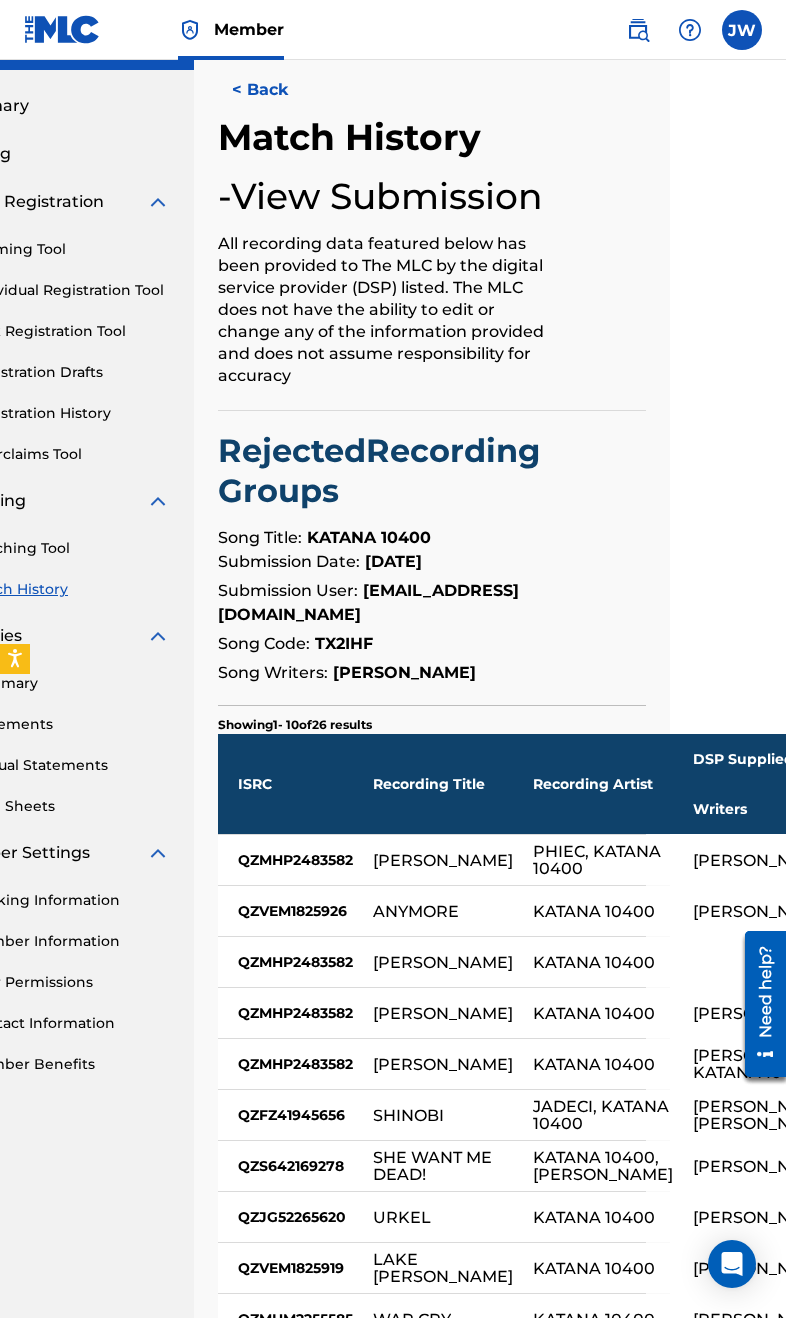 scroll, scrollTop: 0, scrollLeft: 116, axis: horizontal 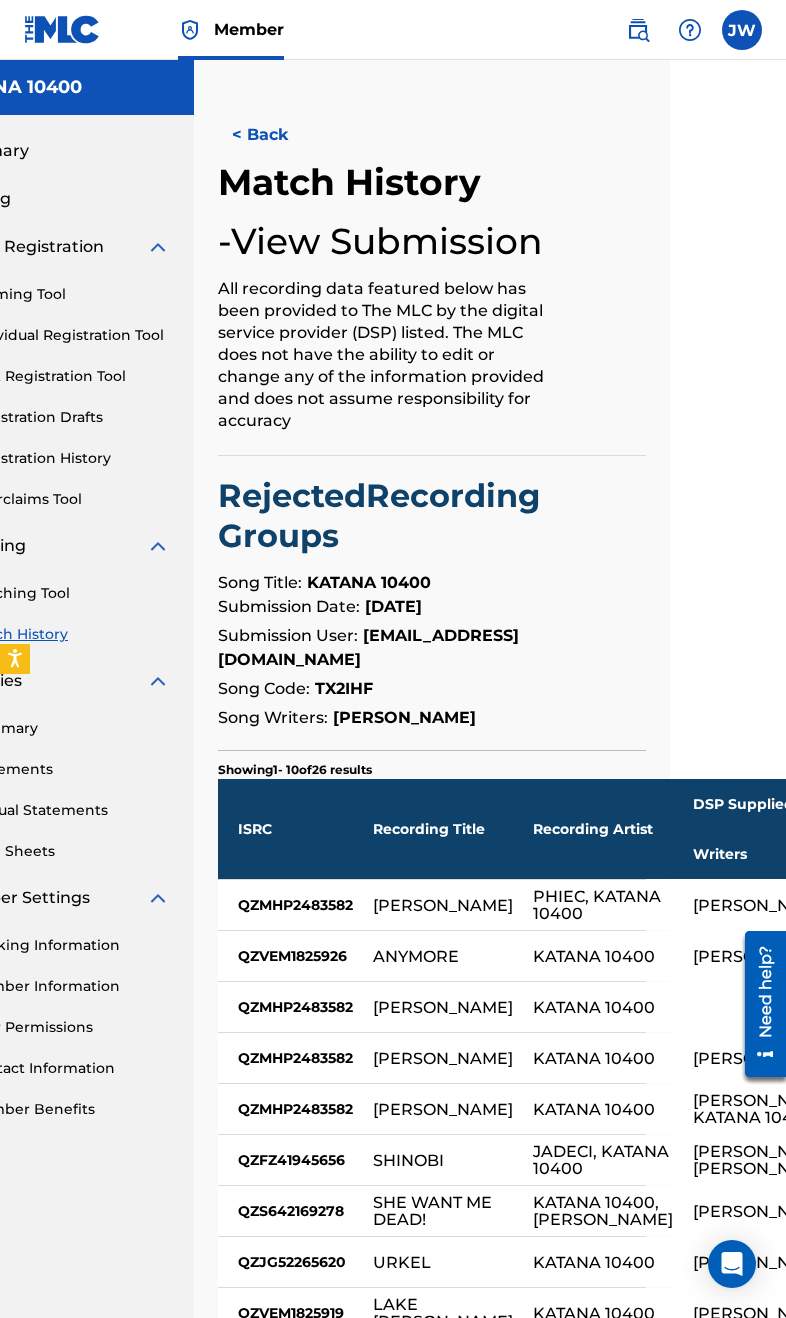 click on "< Back" at bounding box center (278, 135) 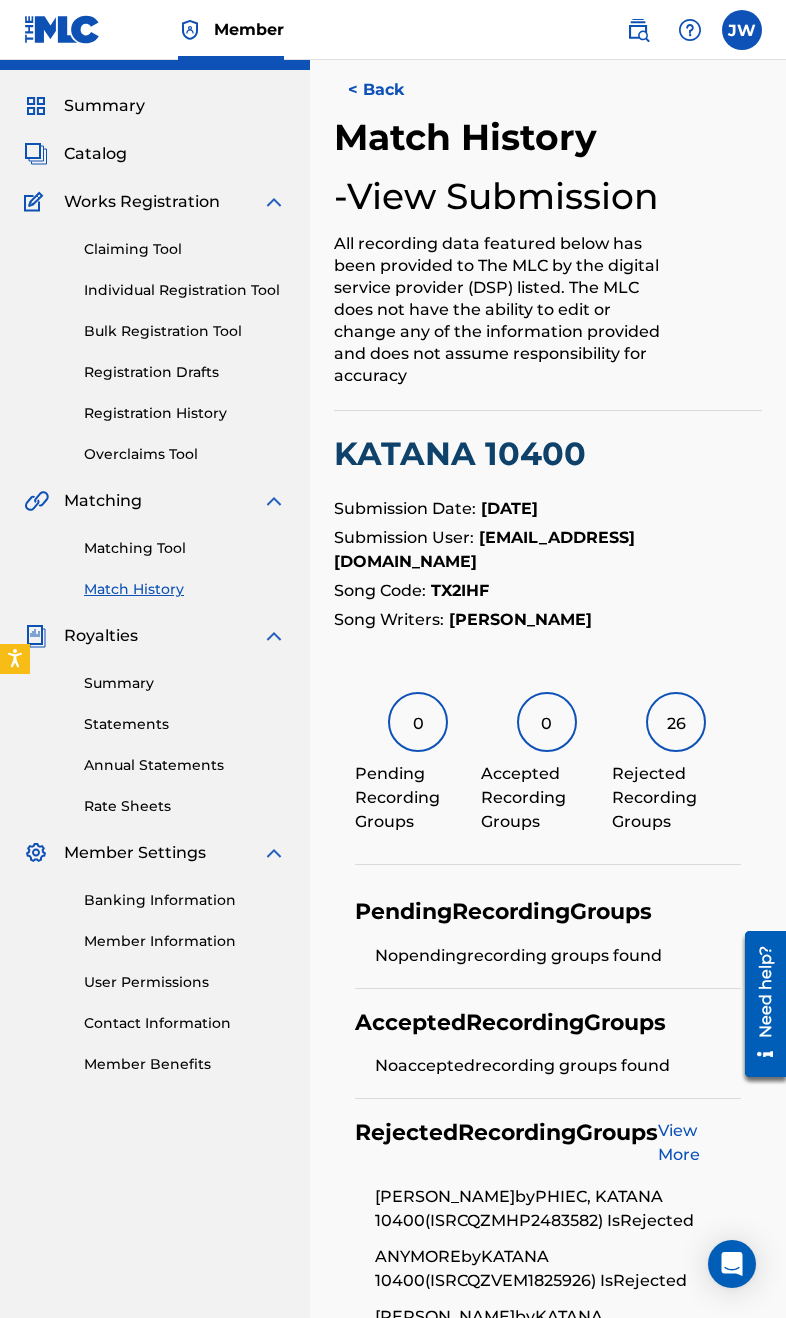 click on "< Back" at bounding box center (394, 90) 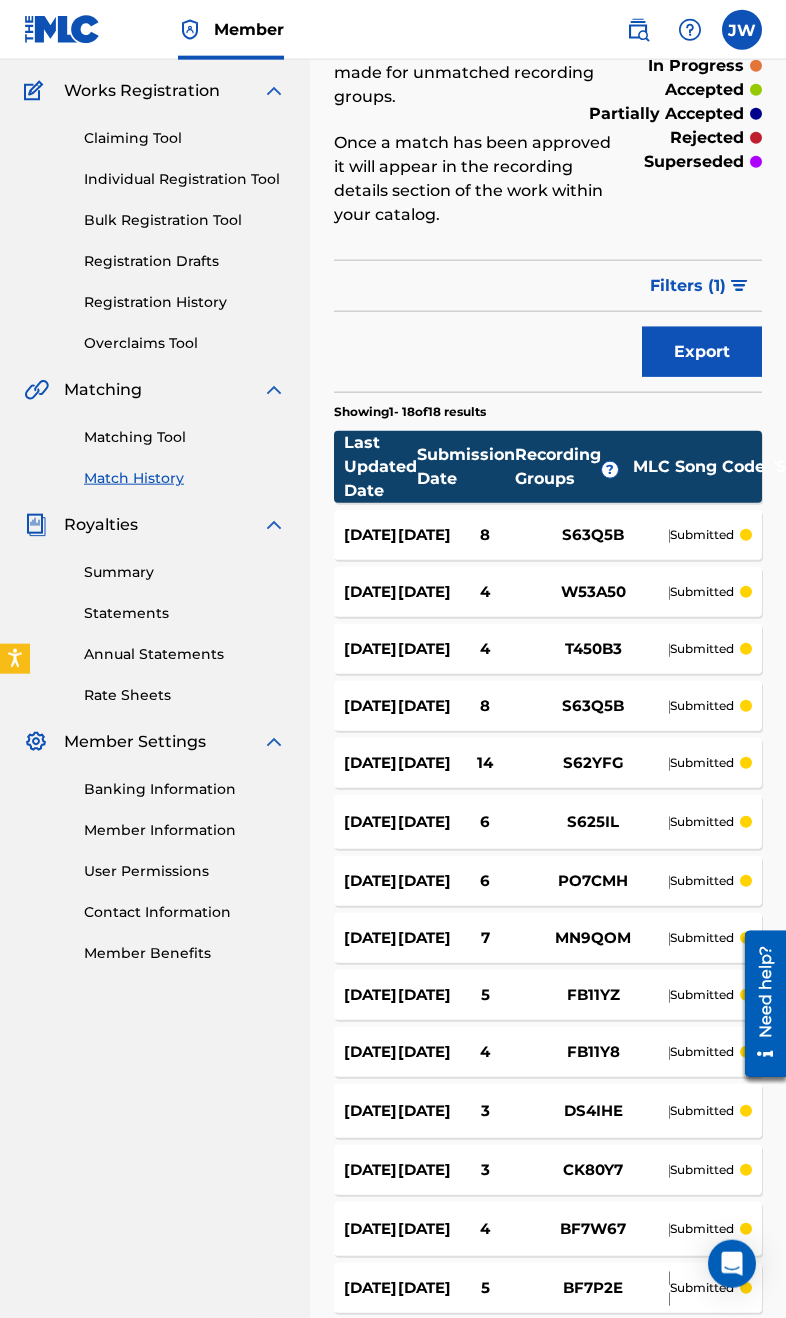 scroll, scrollTop: 152, scrollLeft: 0, axis: vertical 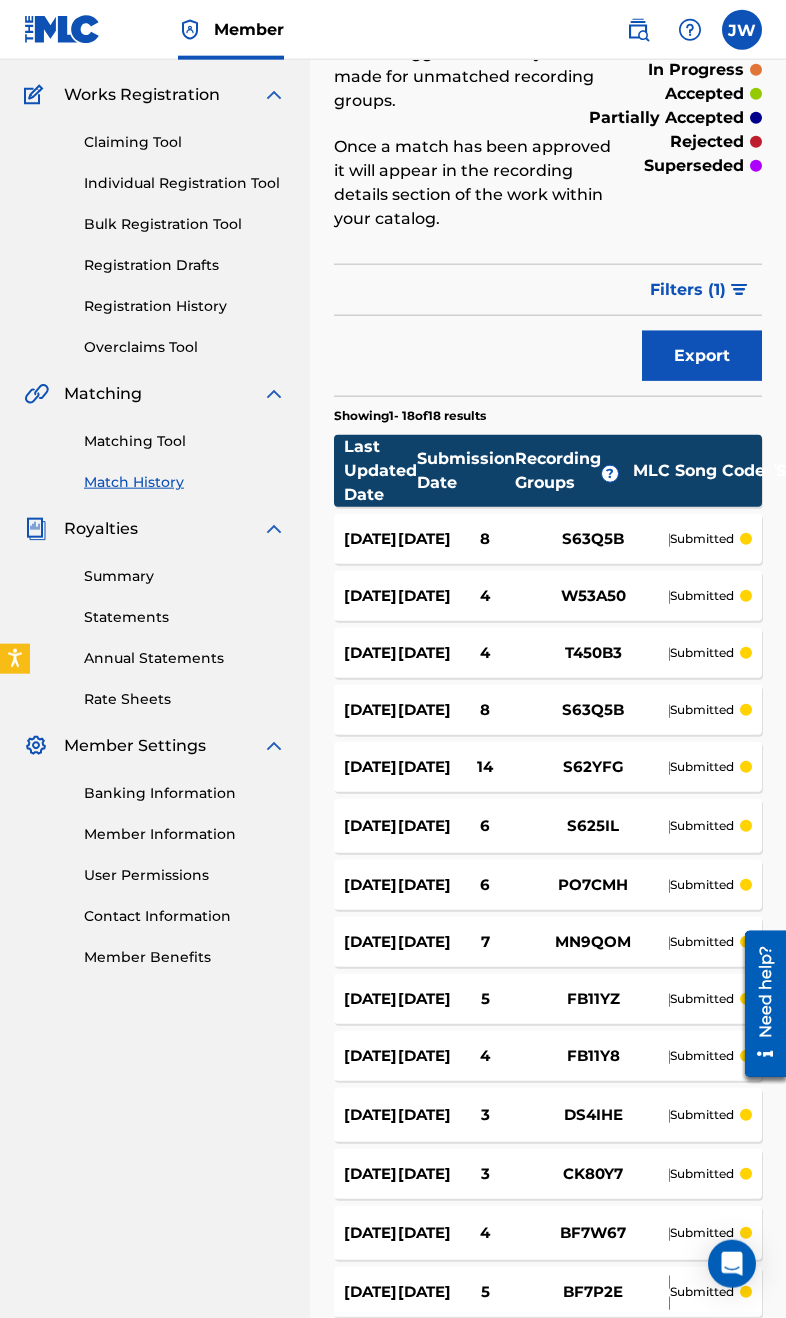 click on "Registration History" at bounding box center (185, 306) 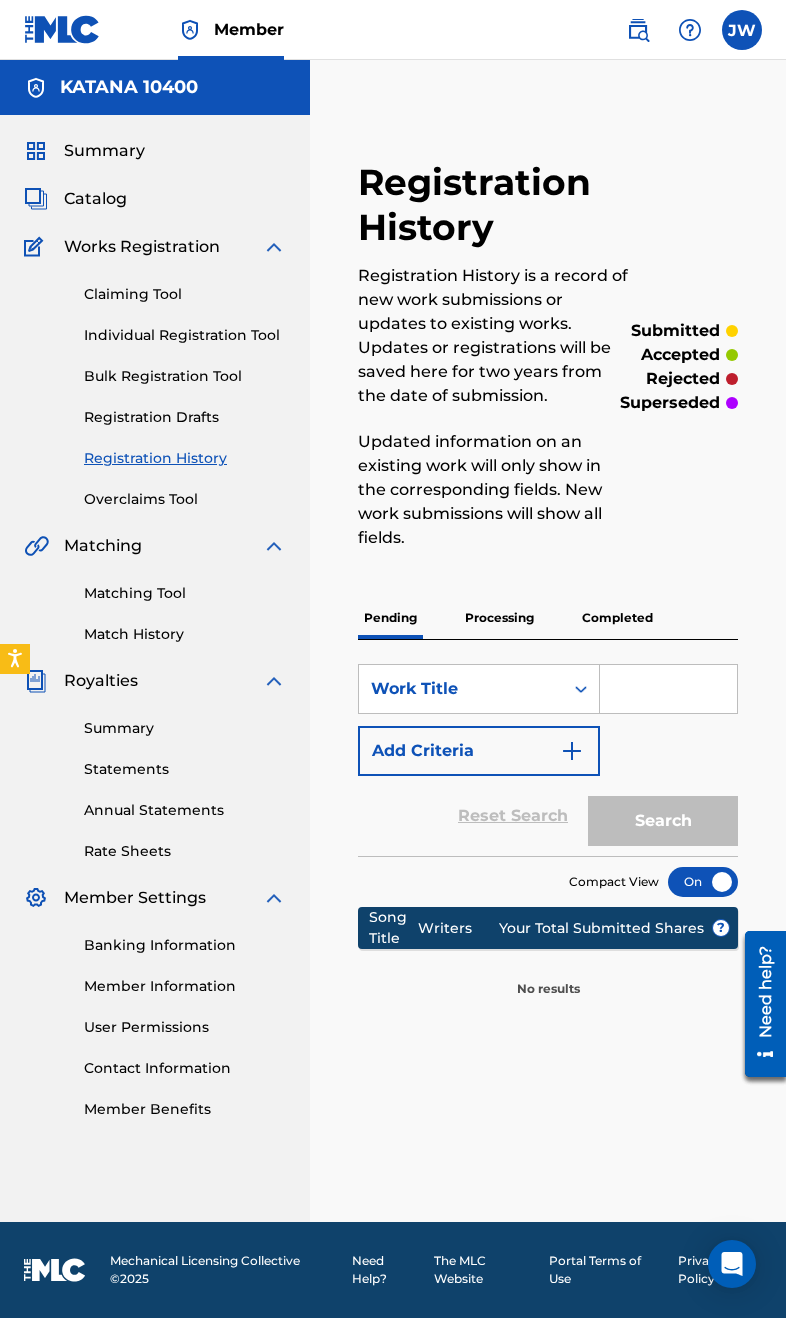 scroll, scrollTop: 108, scrollLeft: 0, axis: vertical 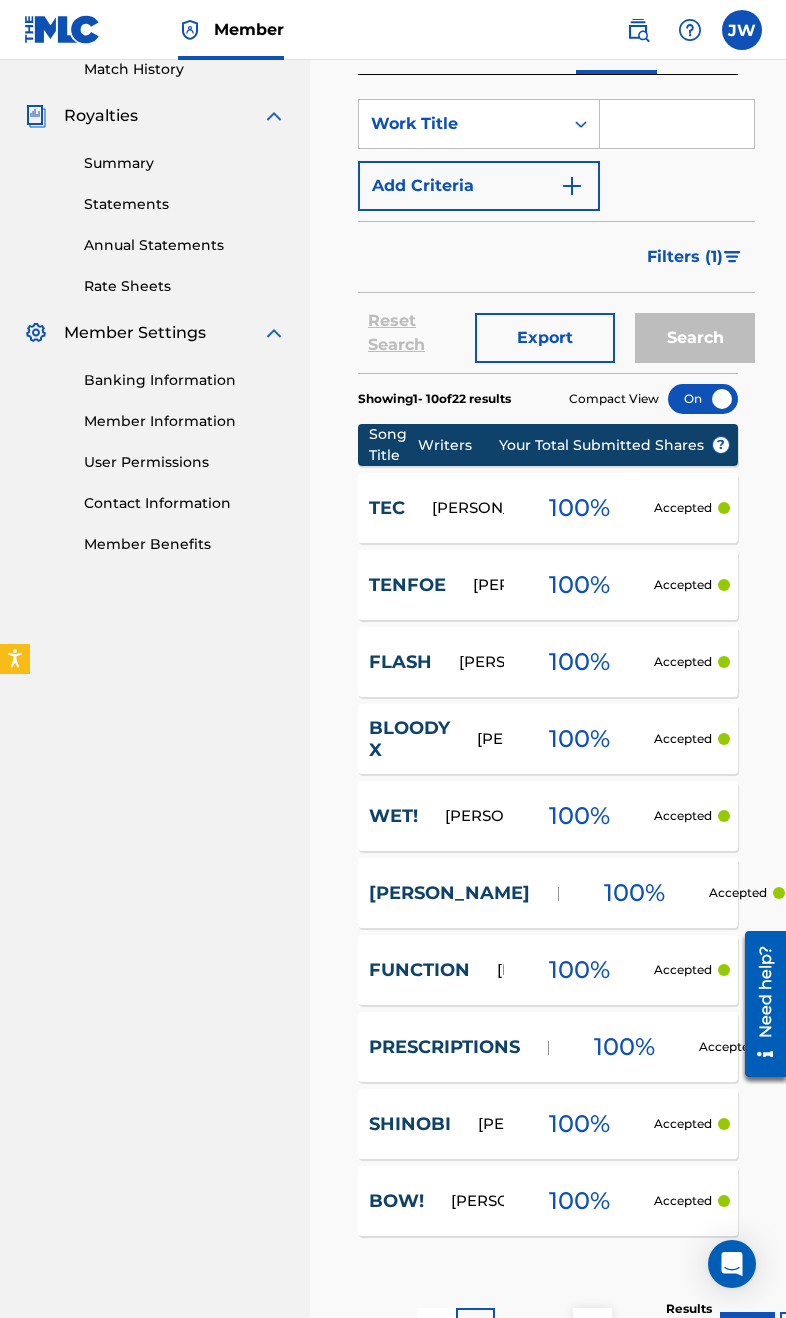 click on "2" at bounding box center [514, 1327] 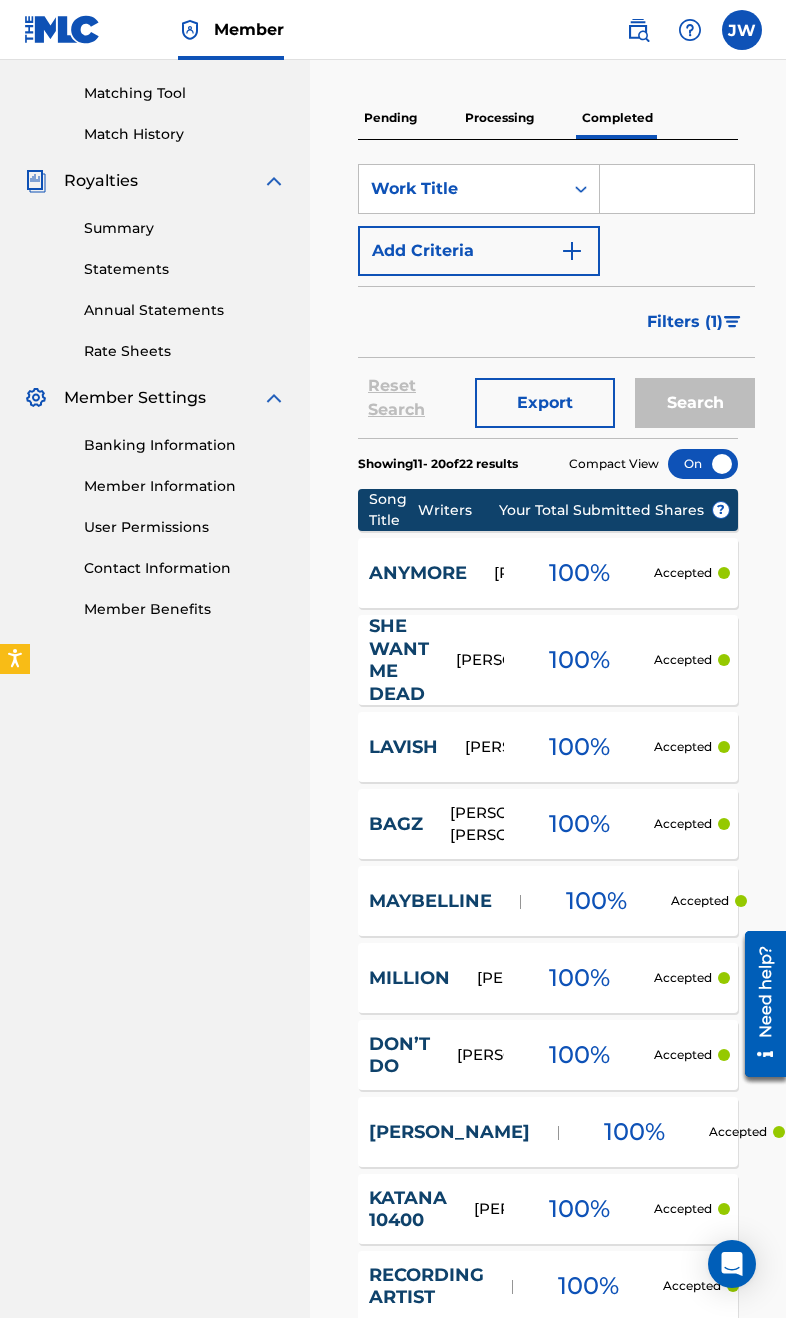 scroll, scrollTop: 0, scrollLeft: 0, axis: both 